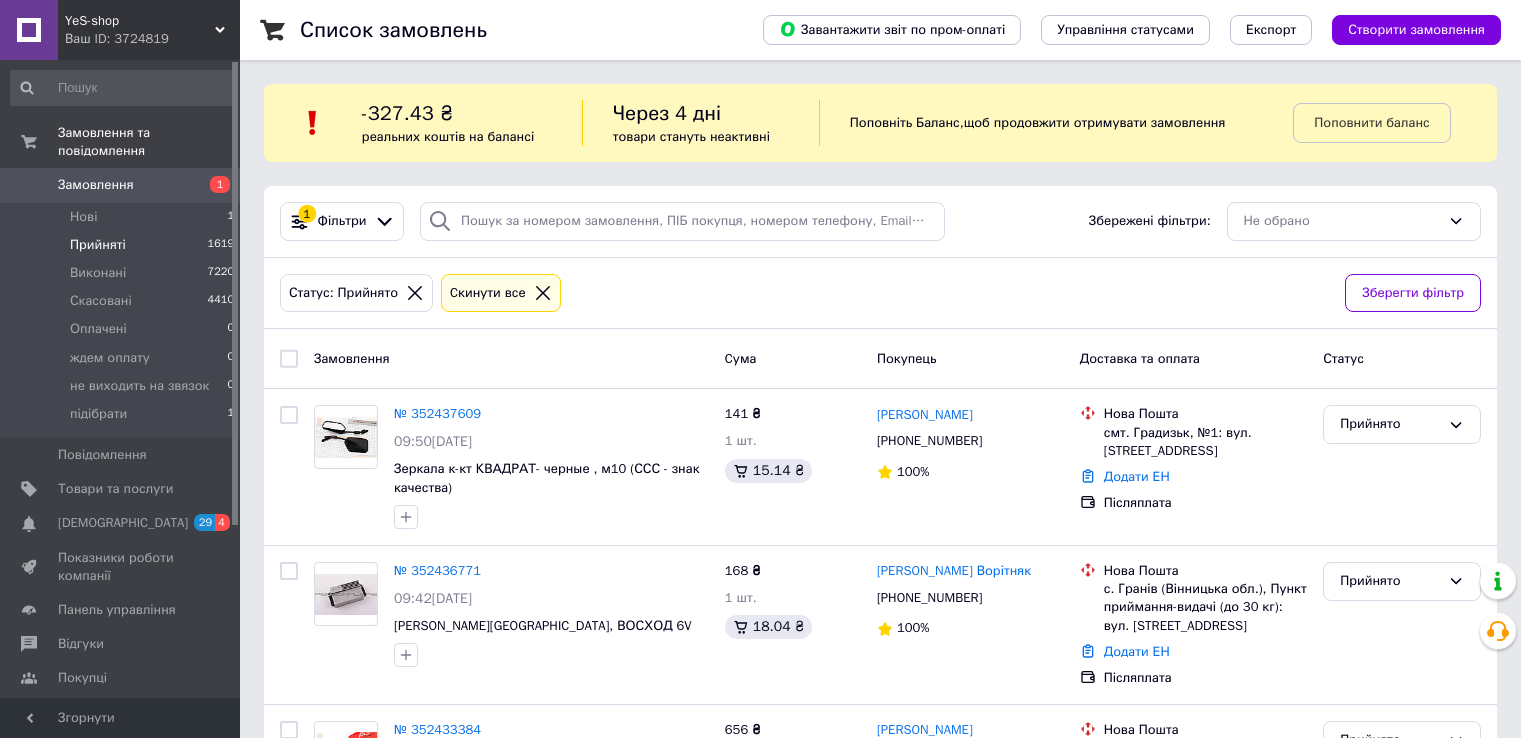 scroll, scrollTop: 0, scrollLeft: 0, axis: both 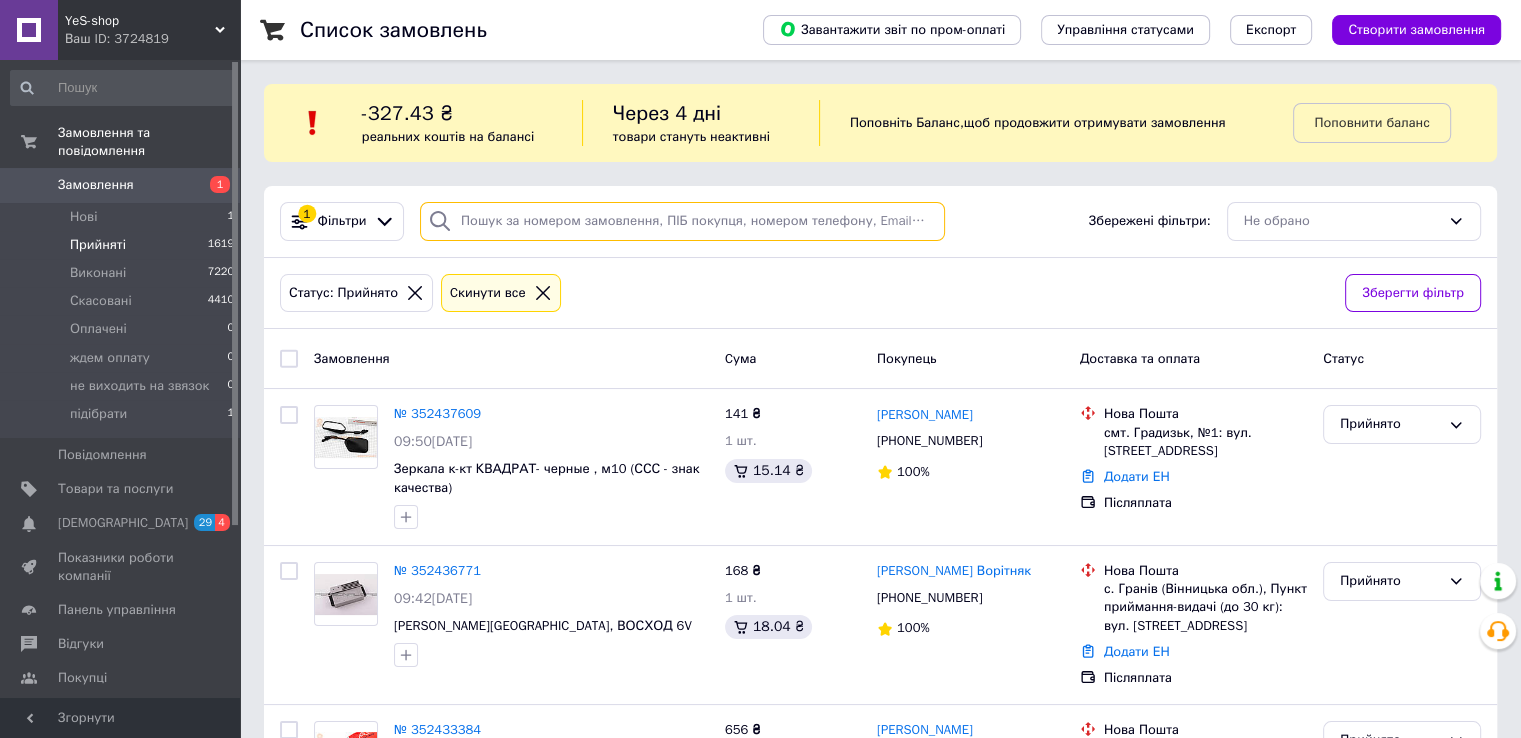 paste on "352447385" 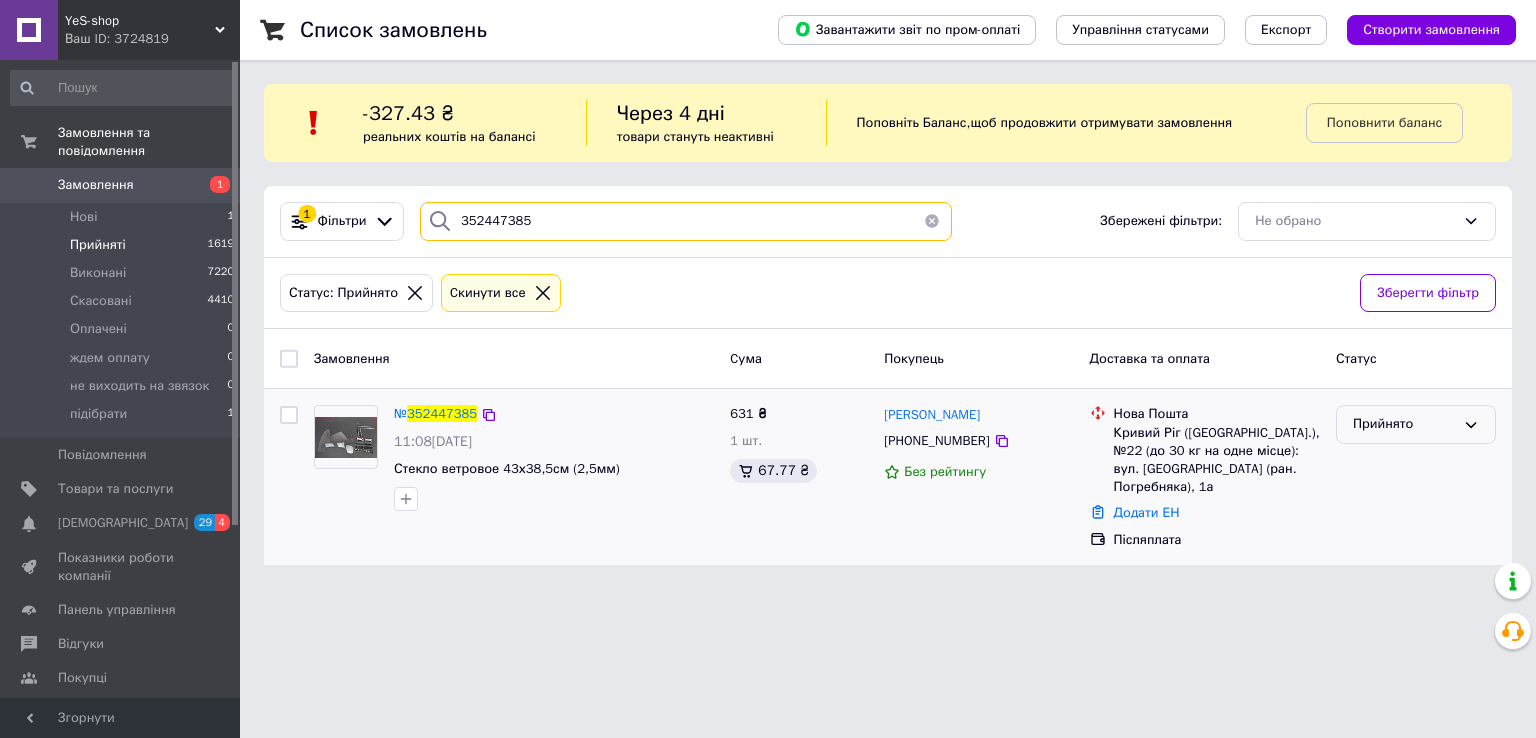 type on "352447385" 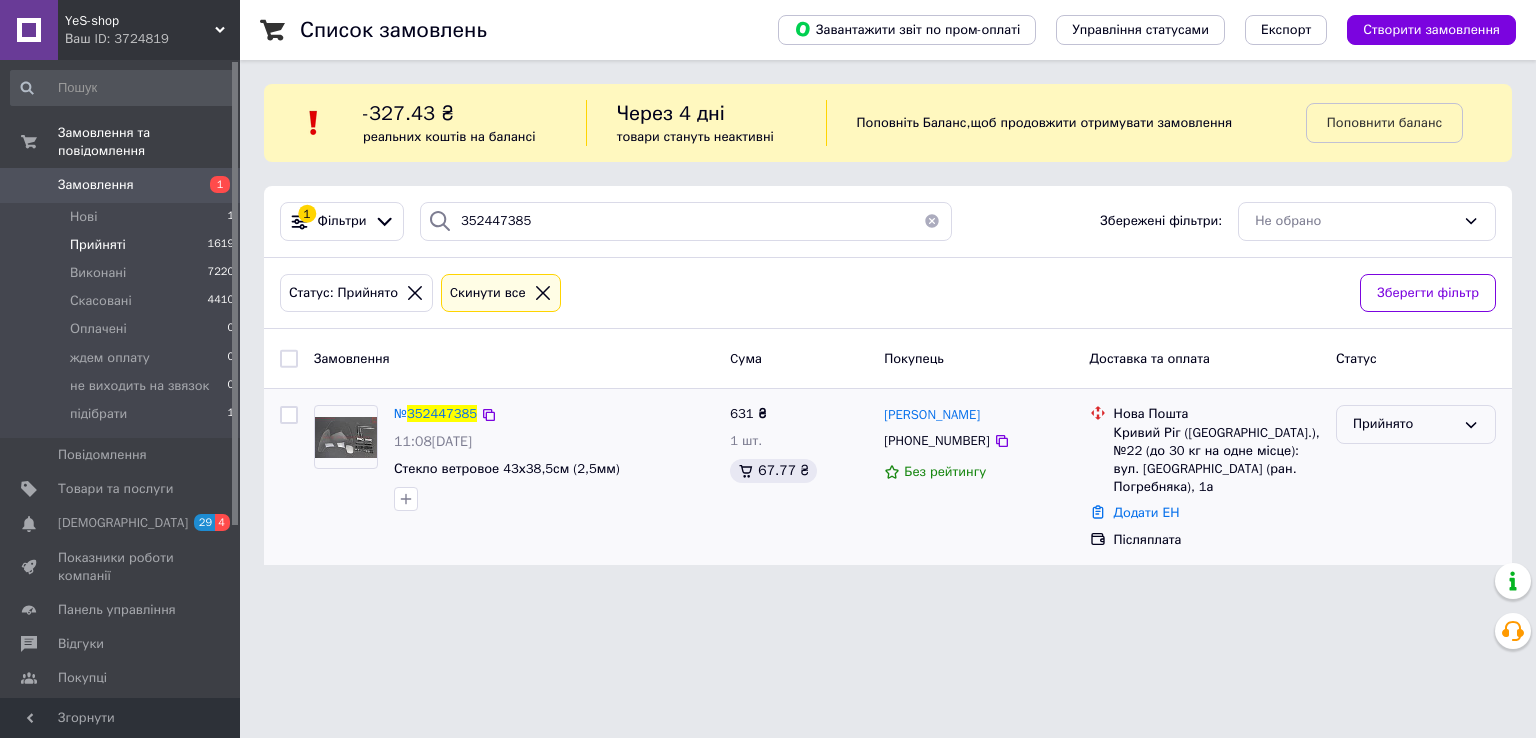 click on "Прийнято" at bounding box center [1404, 424] 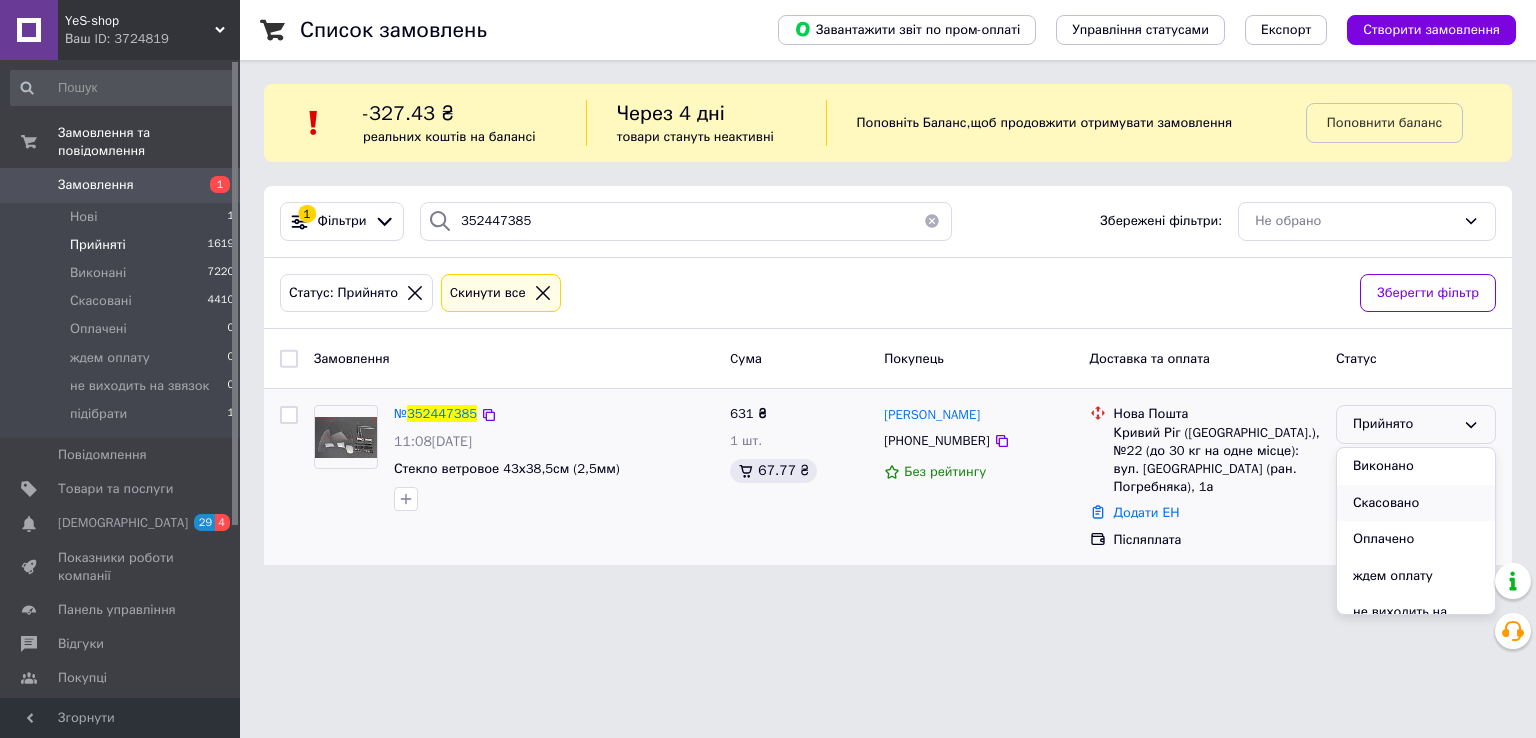 click on "Скасовано" at bounding box center [1416, 503] 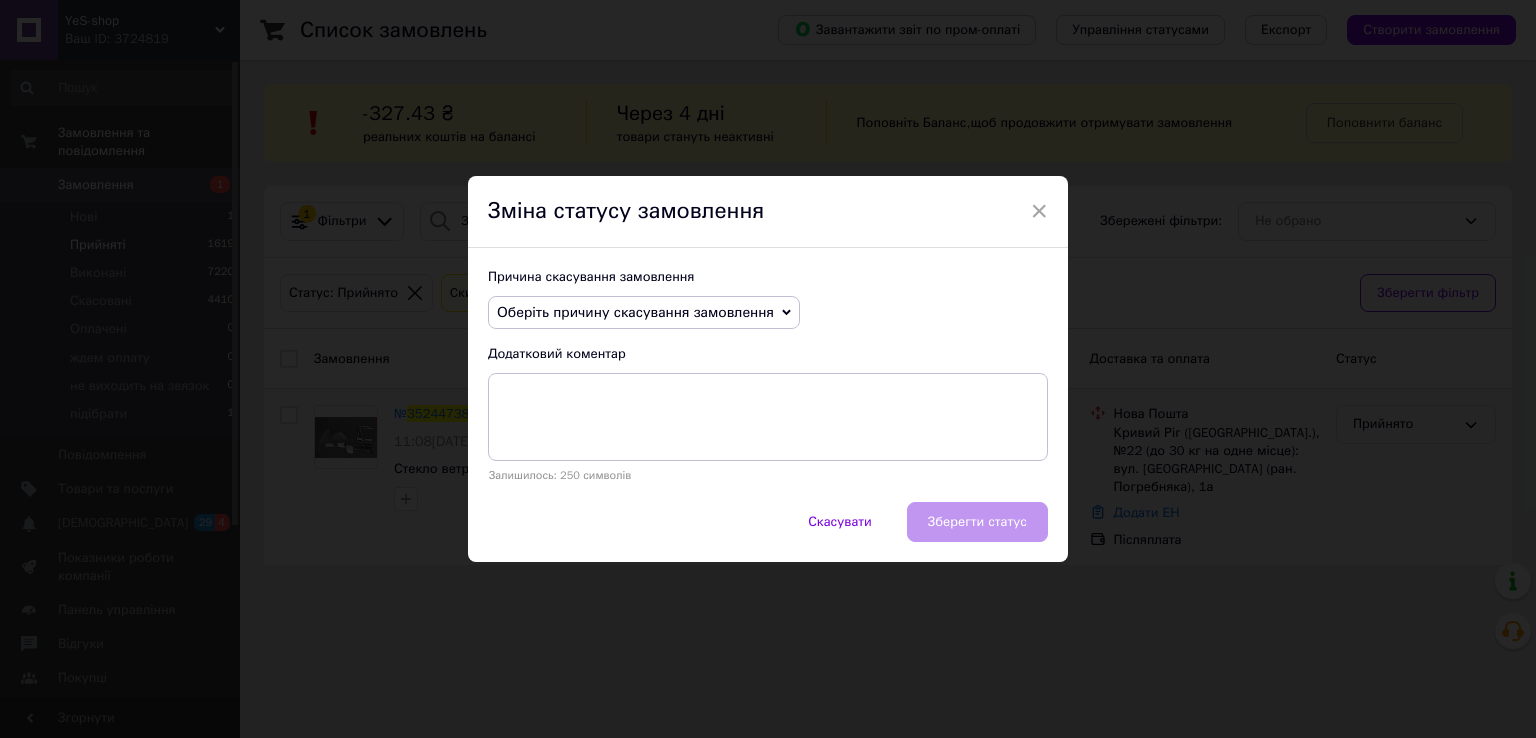 click on "Оберіть причину скасування замовлення" at bounding box center (635, 312) 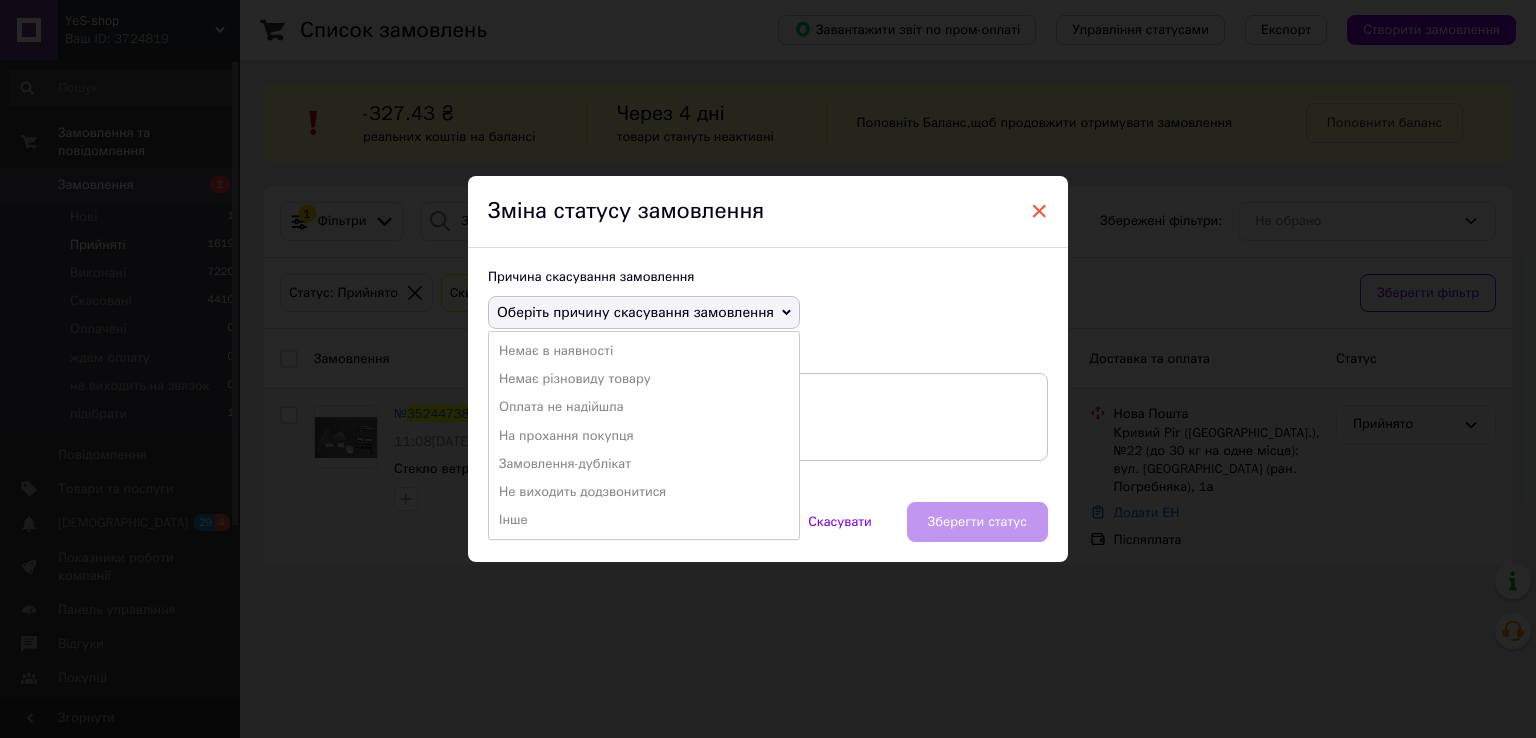 click on "×" at bounding box center (1039, 211) 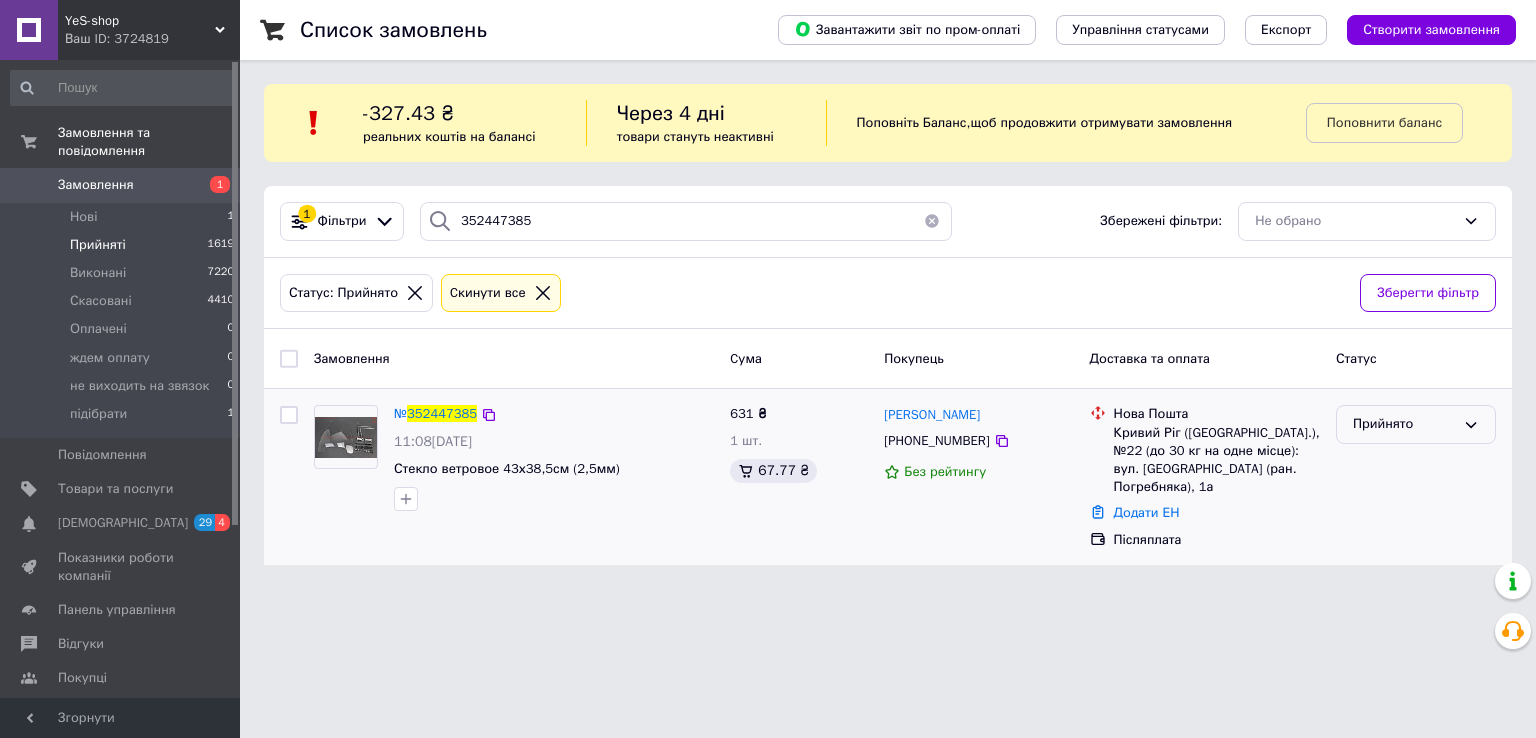 click on "Прийнято" at bounding box center (1404, 424) 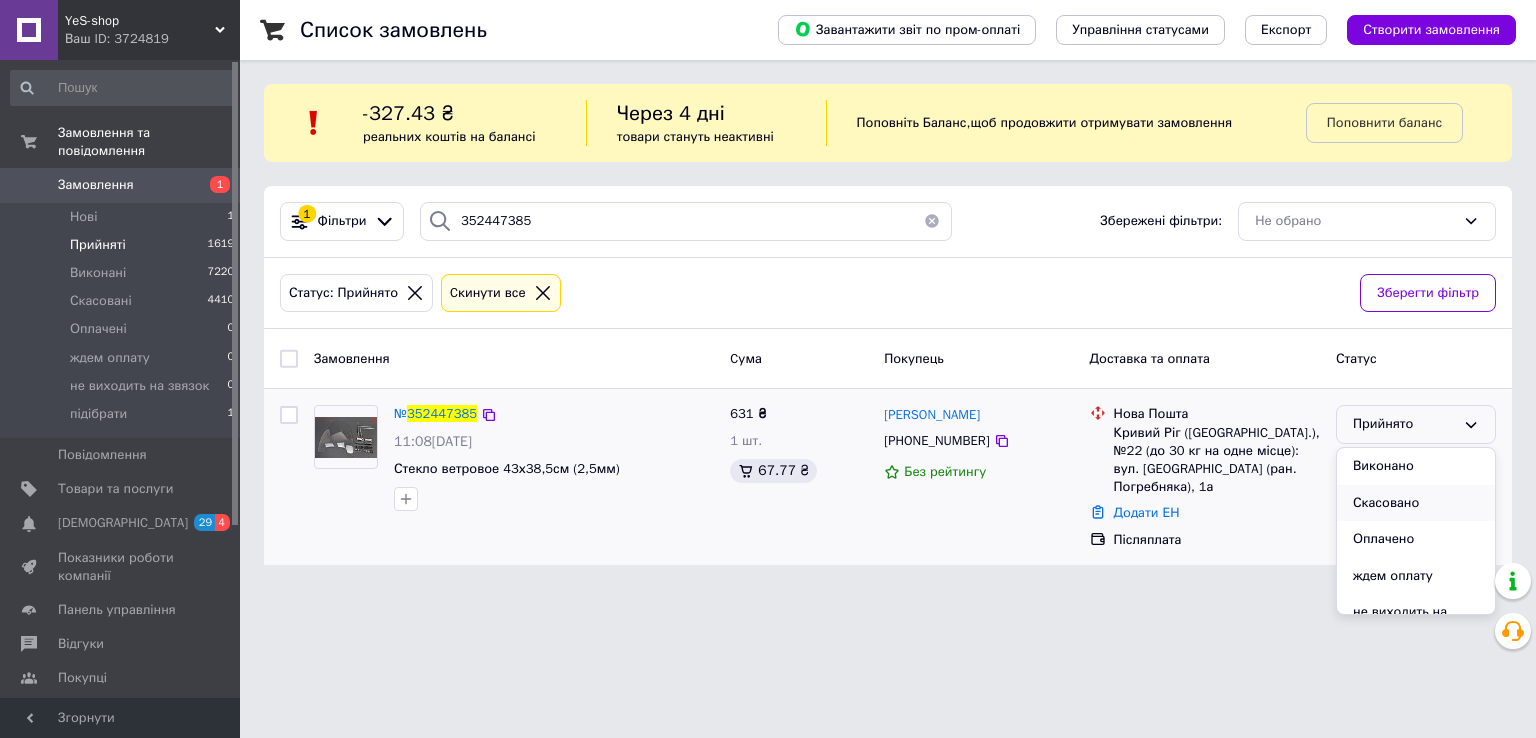click on "Скасовано" at bounding box center [1416, 503] 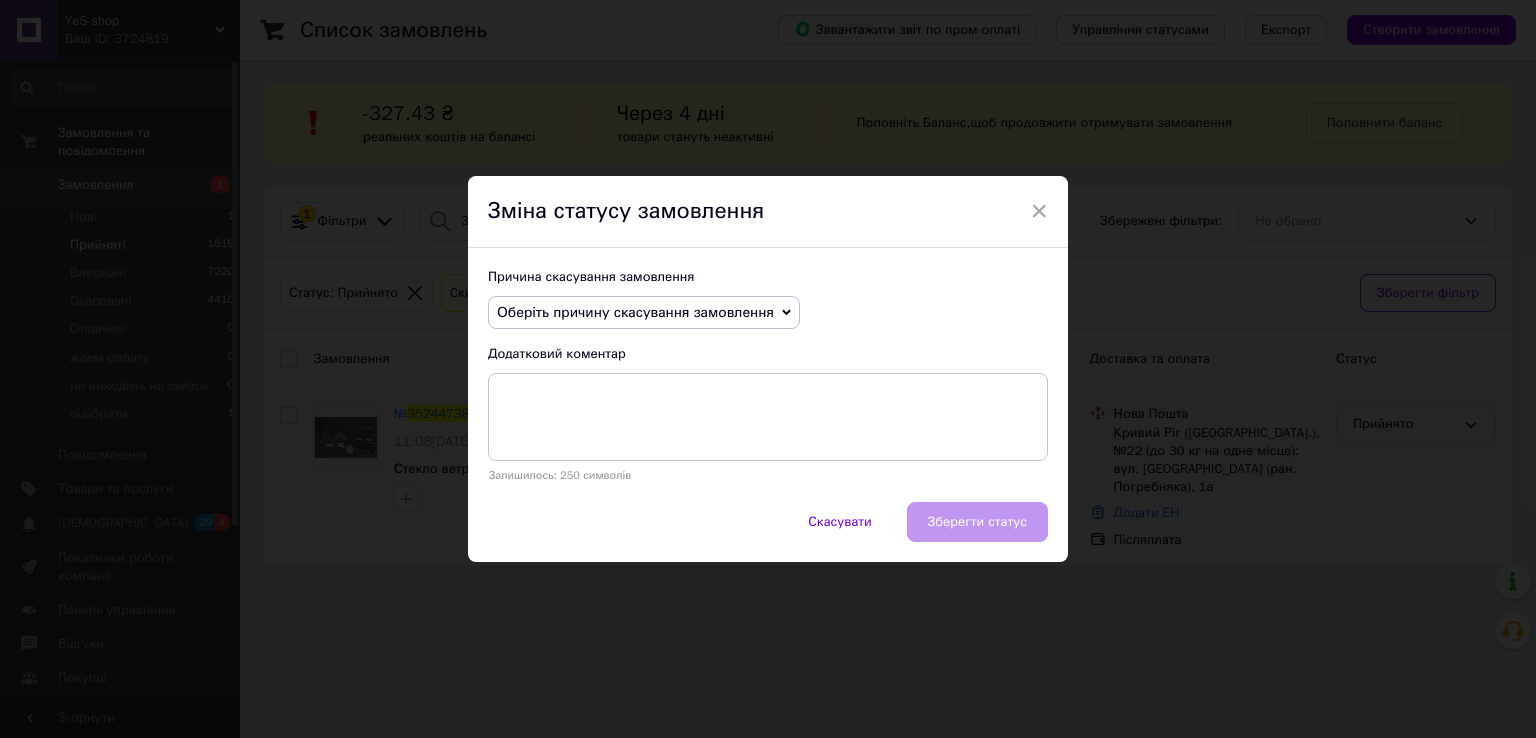 click on "Оберіть причину скасування замовлення" at bounding box center (644, 313) 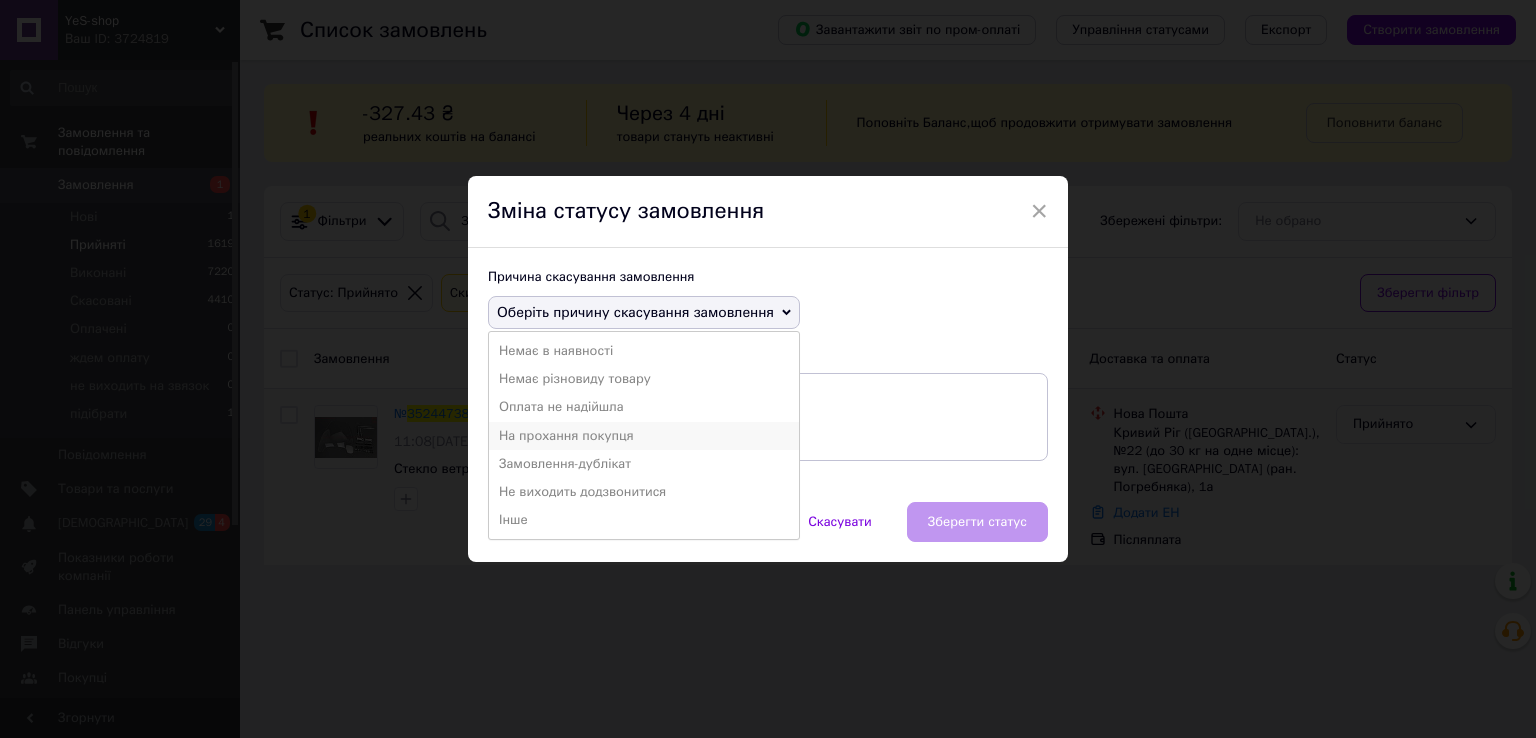 click on "На прохання покупця" at bounding box center (644, 436) 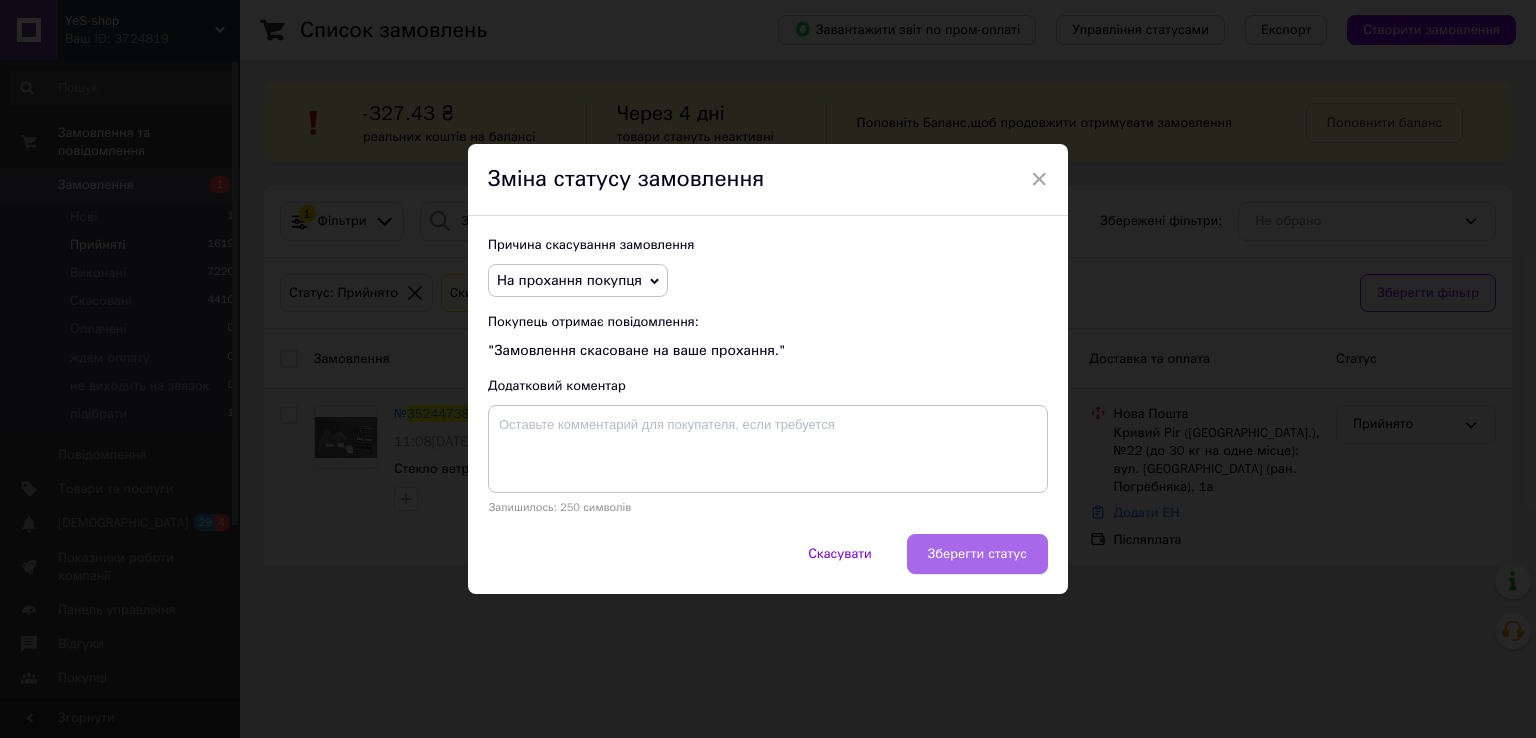 click on "Зберегти статус" at bounding box center (977, 554) 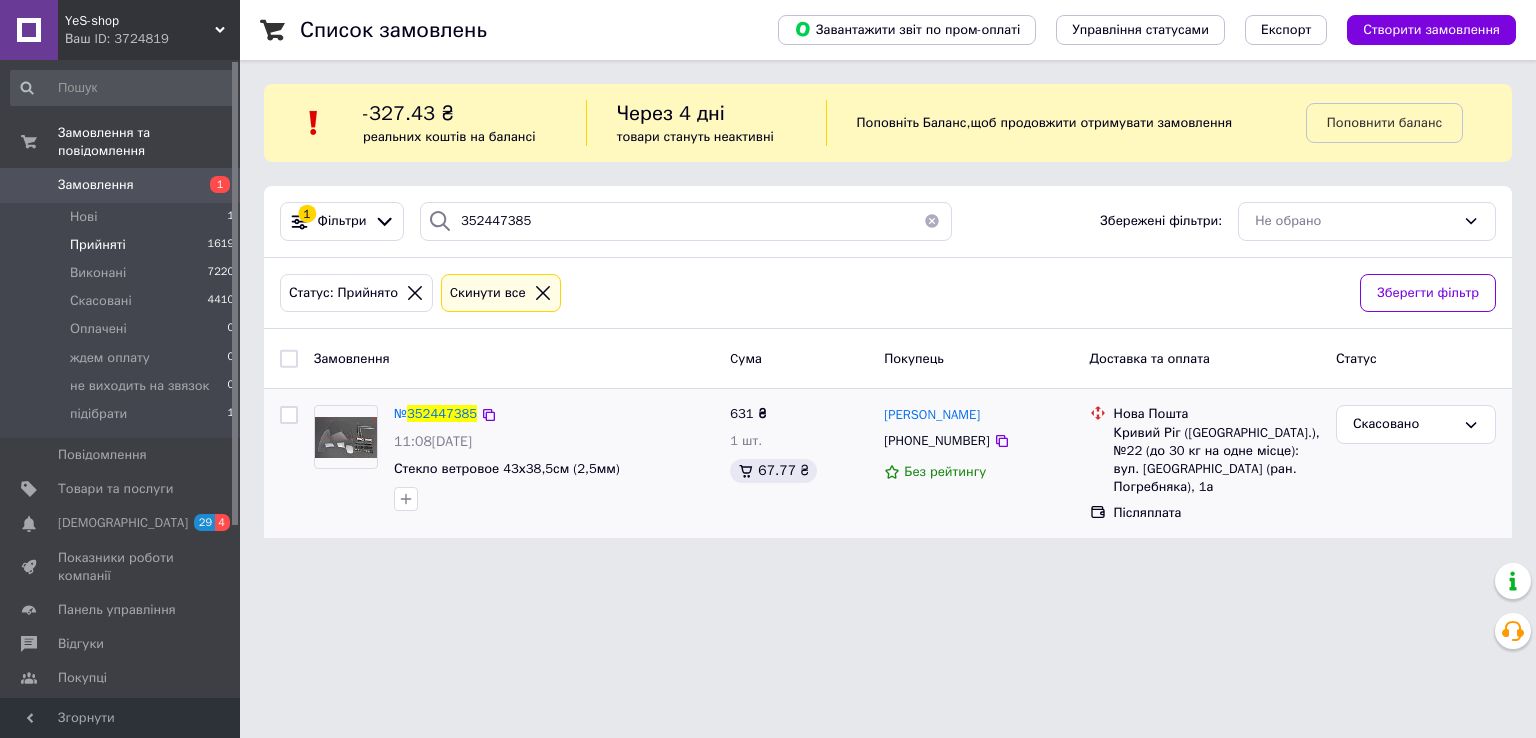 click on "Прийняті" at bounding box center (98, 245) 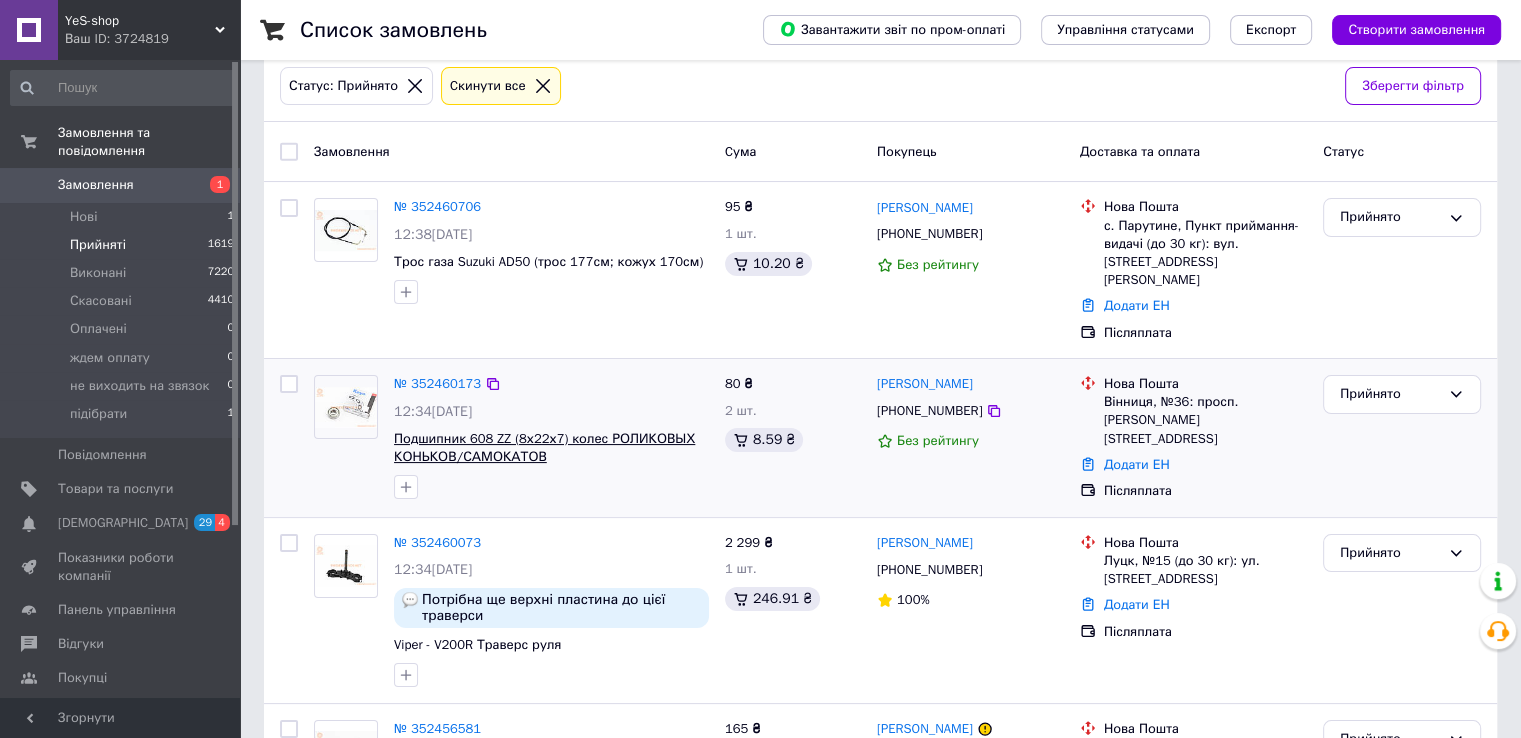 scroll, scrollTop: 300, scrollLeft: 0, axis: vertical 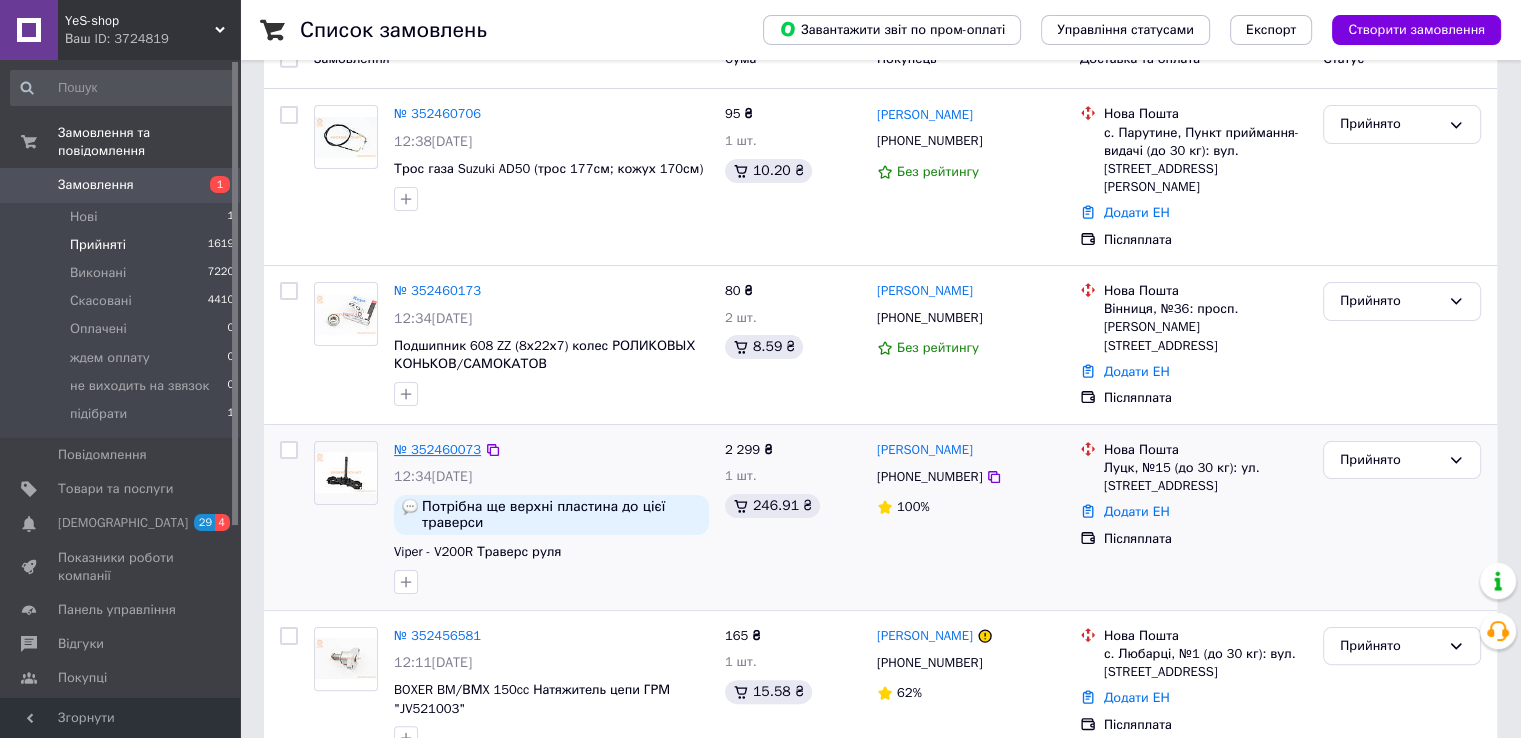 click on "№ 352460073" at bounding box center (437, 449) 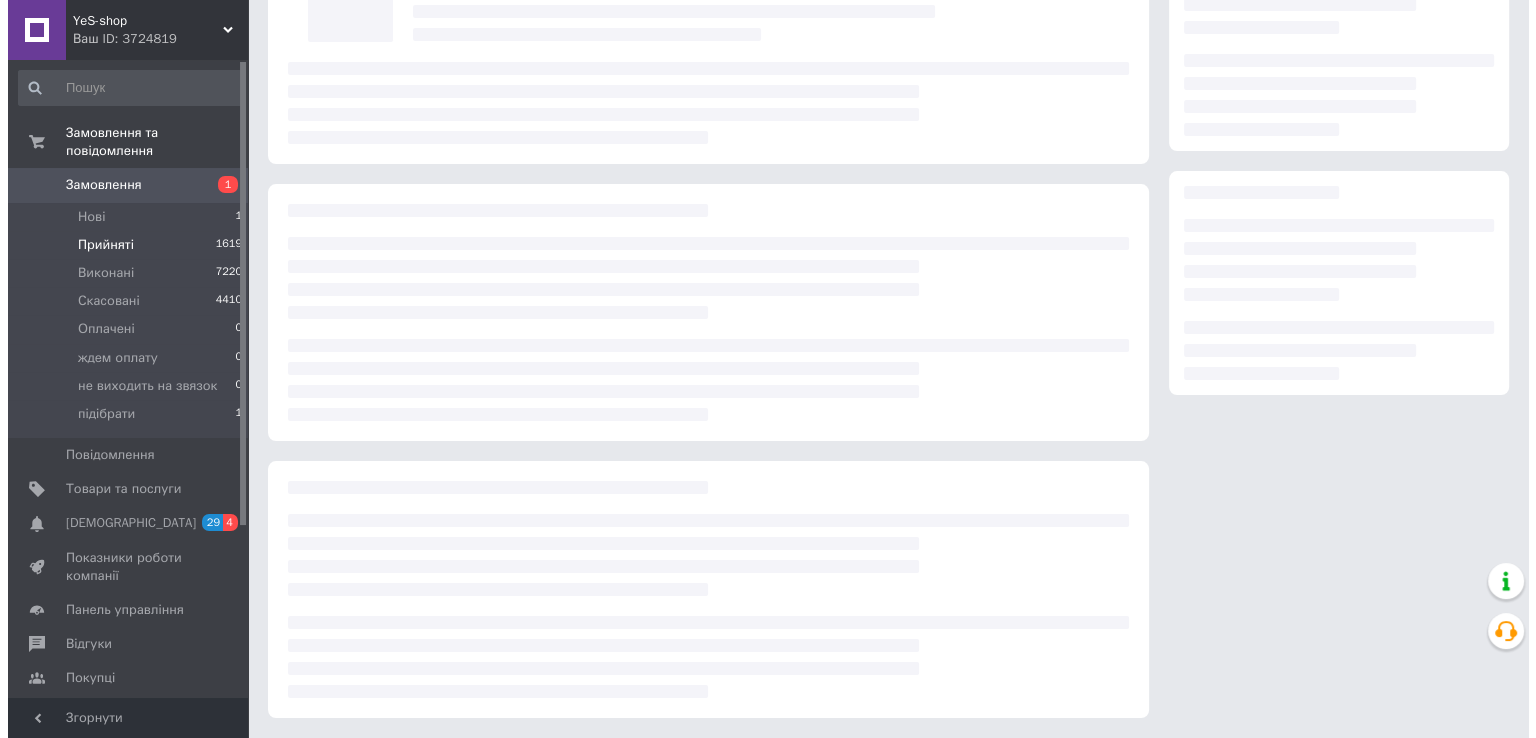 scroll, scrollTop: 0, scrollLeft: 0, axis: both 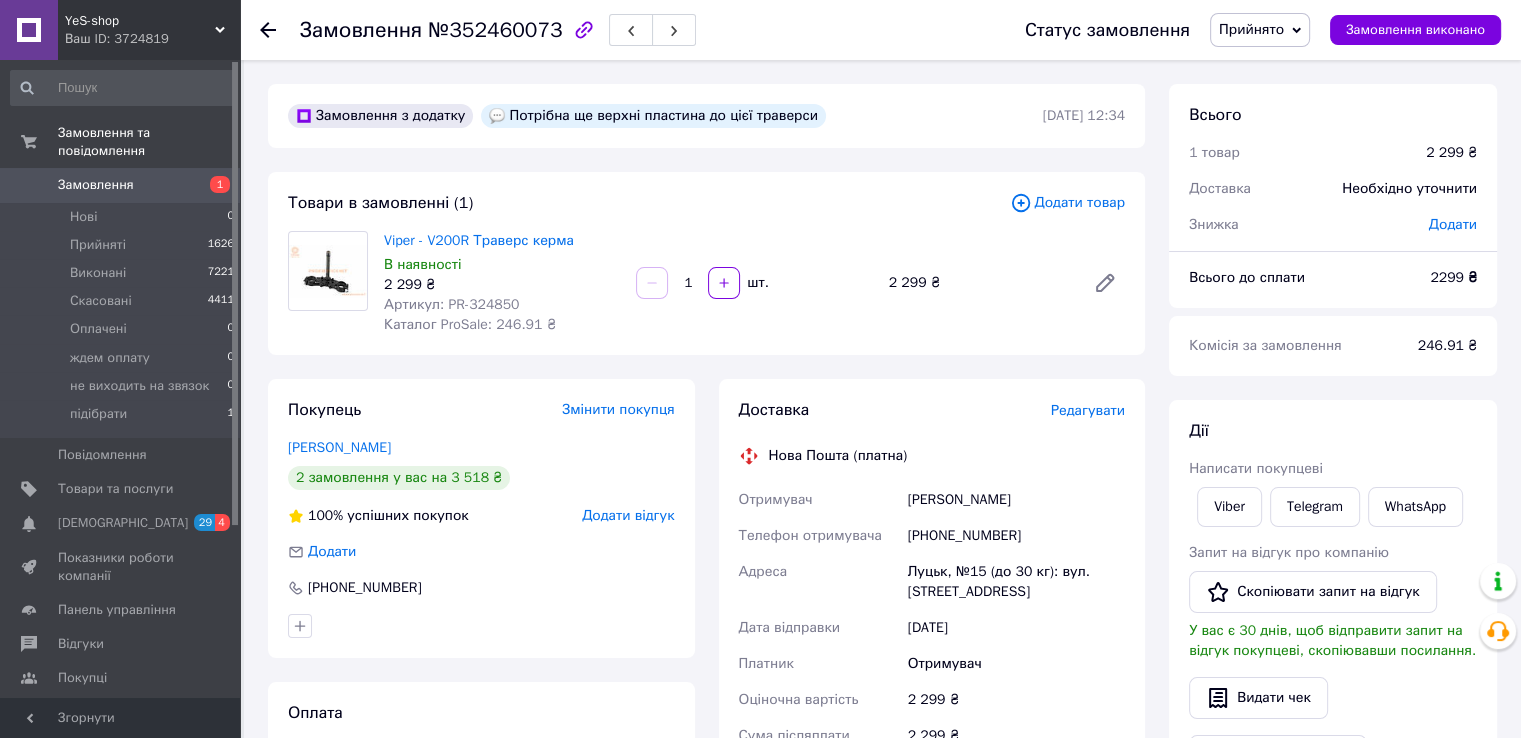 click 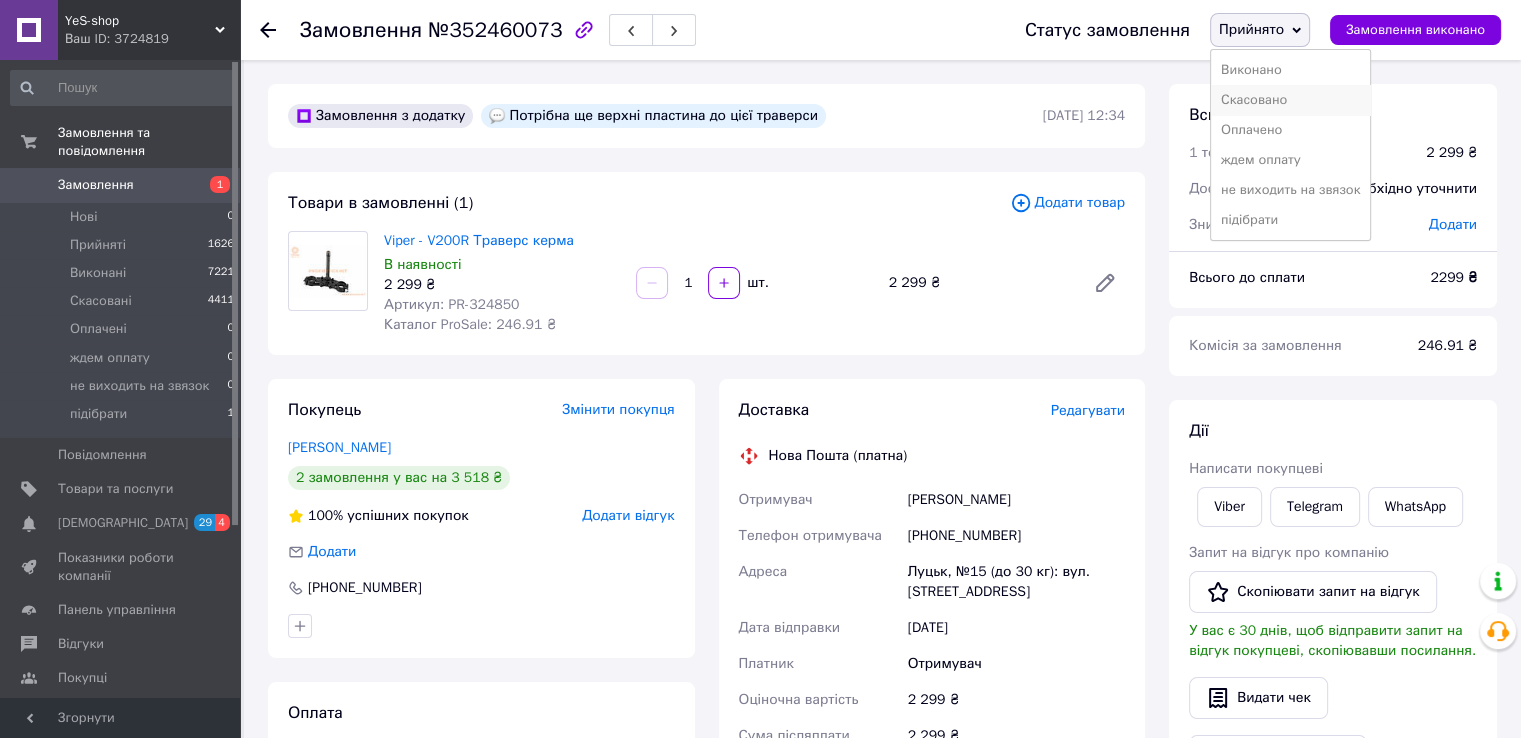 click on "Скасовано" at bounding box center (1290, 100) 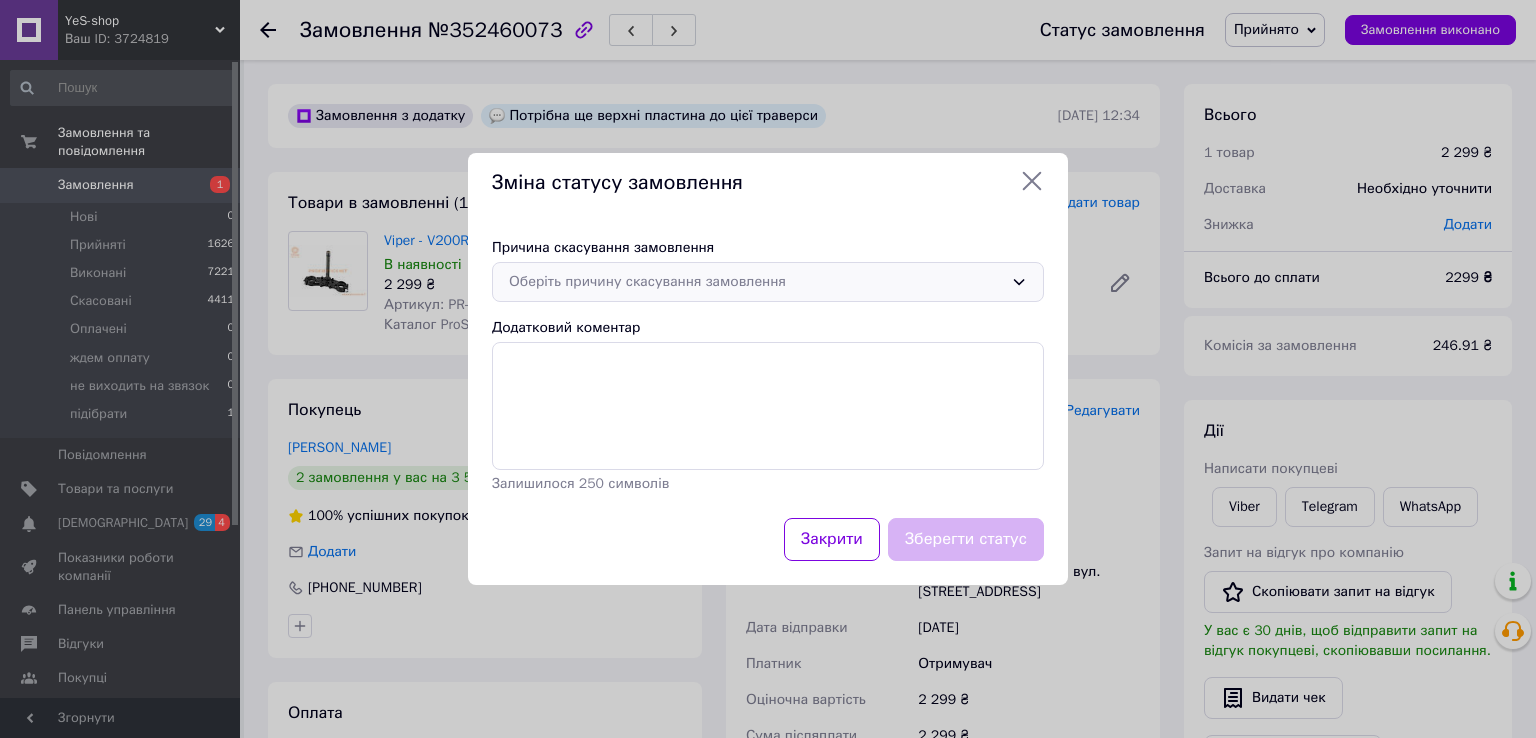 drag, startPoint x: 736, startPoint y: 275, endPoint x: 716, endPoint y: 281, distance: 20.880613 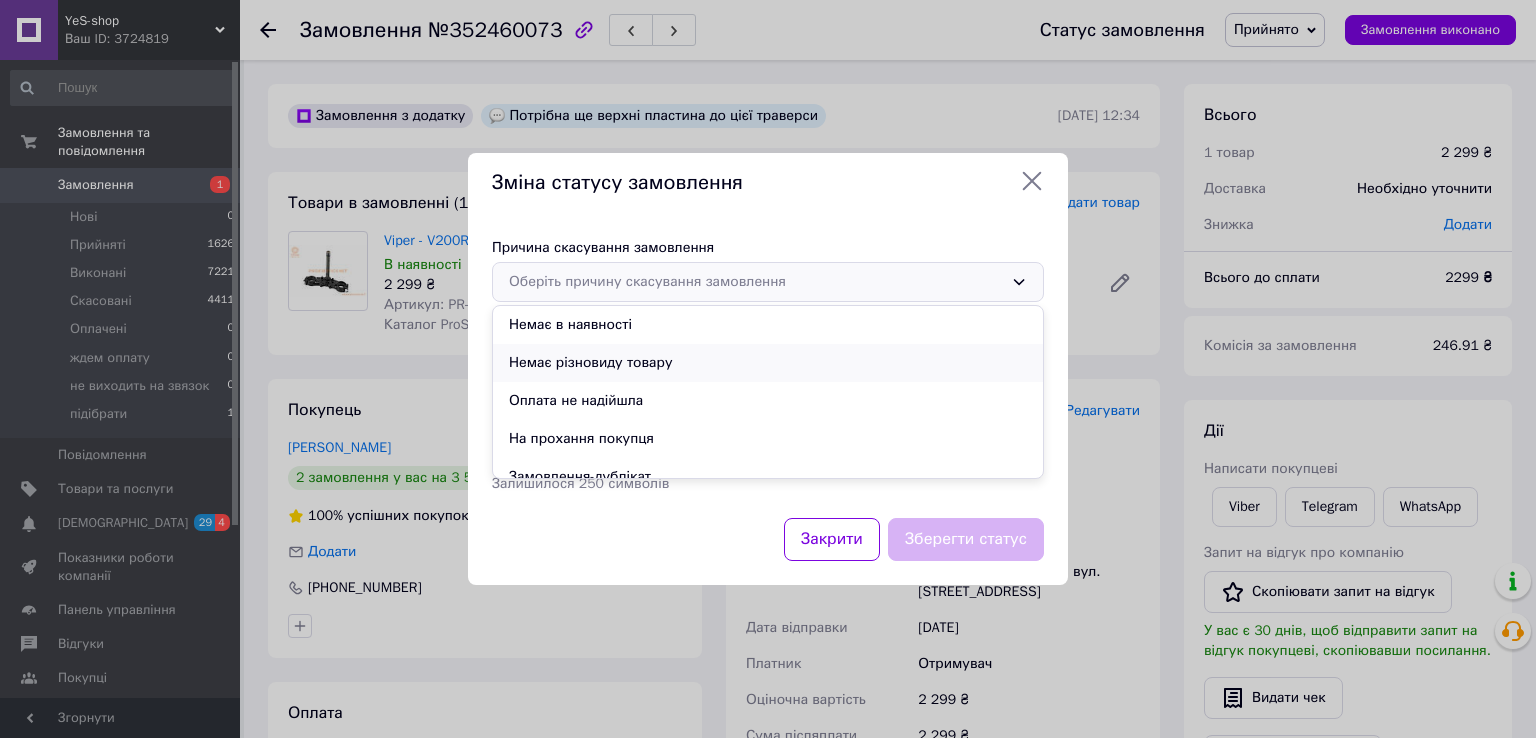 click on "Немає різновиду товару" at bounding box center (768, 363) 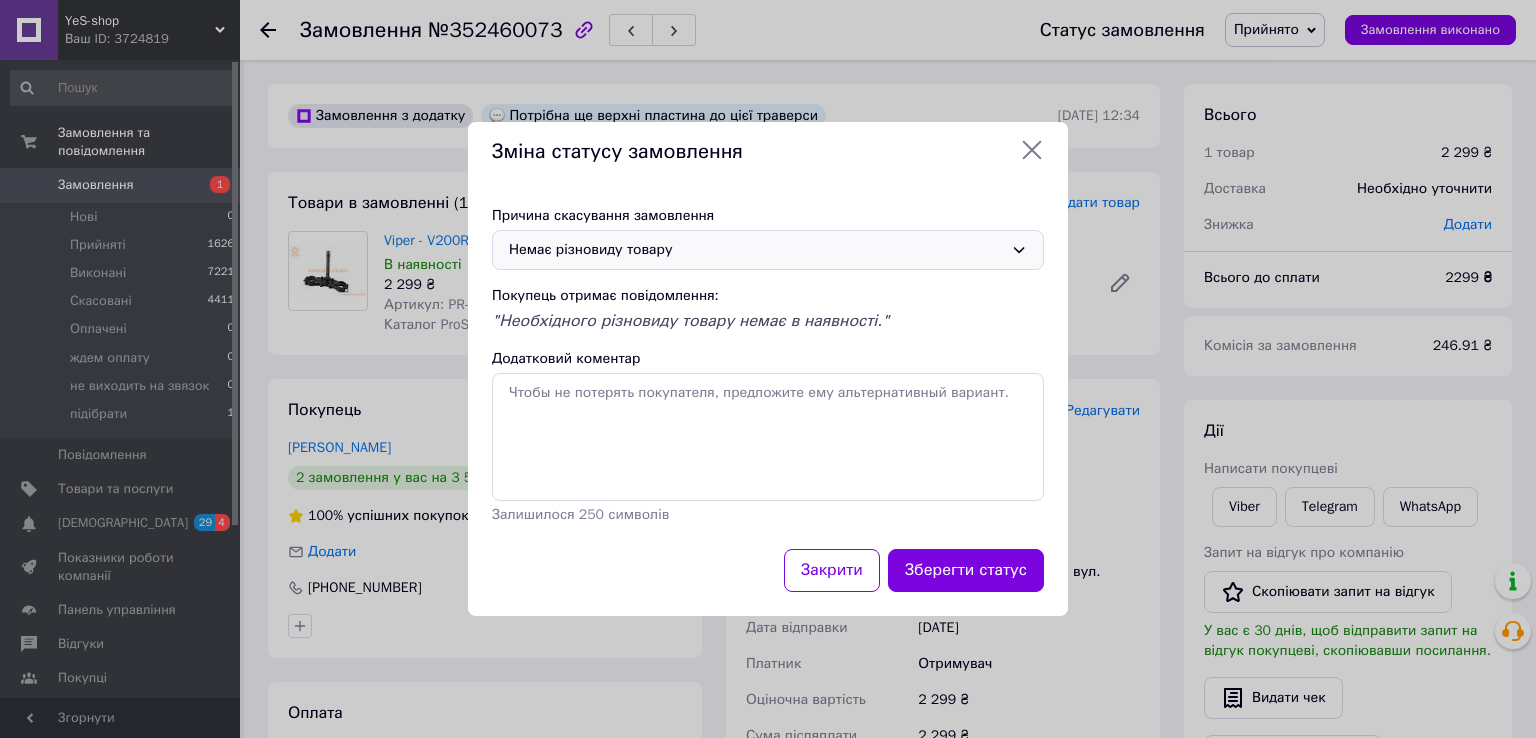 click on "Немає різновиду товару" at bounding box center [756, 250] 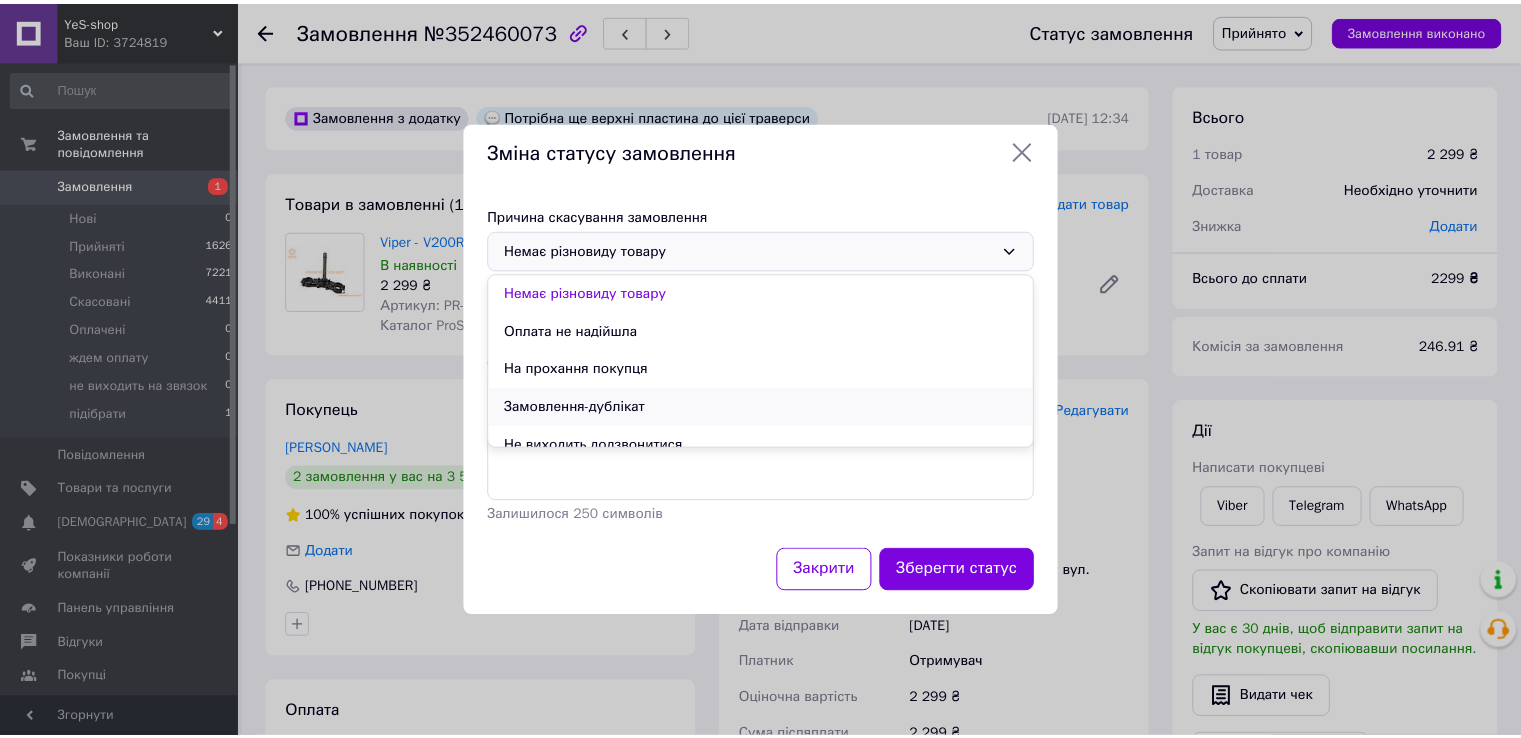 scroll, scrollTop: 94, scrollLeft: 0, axis: vertical 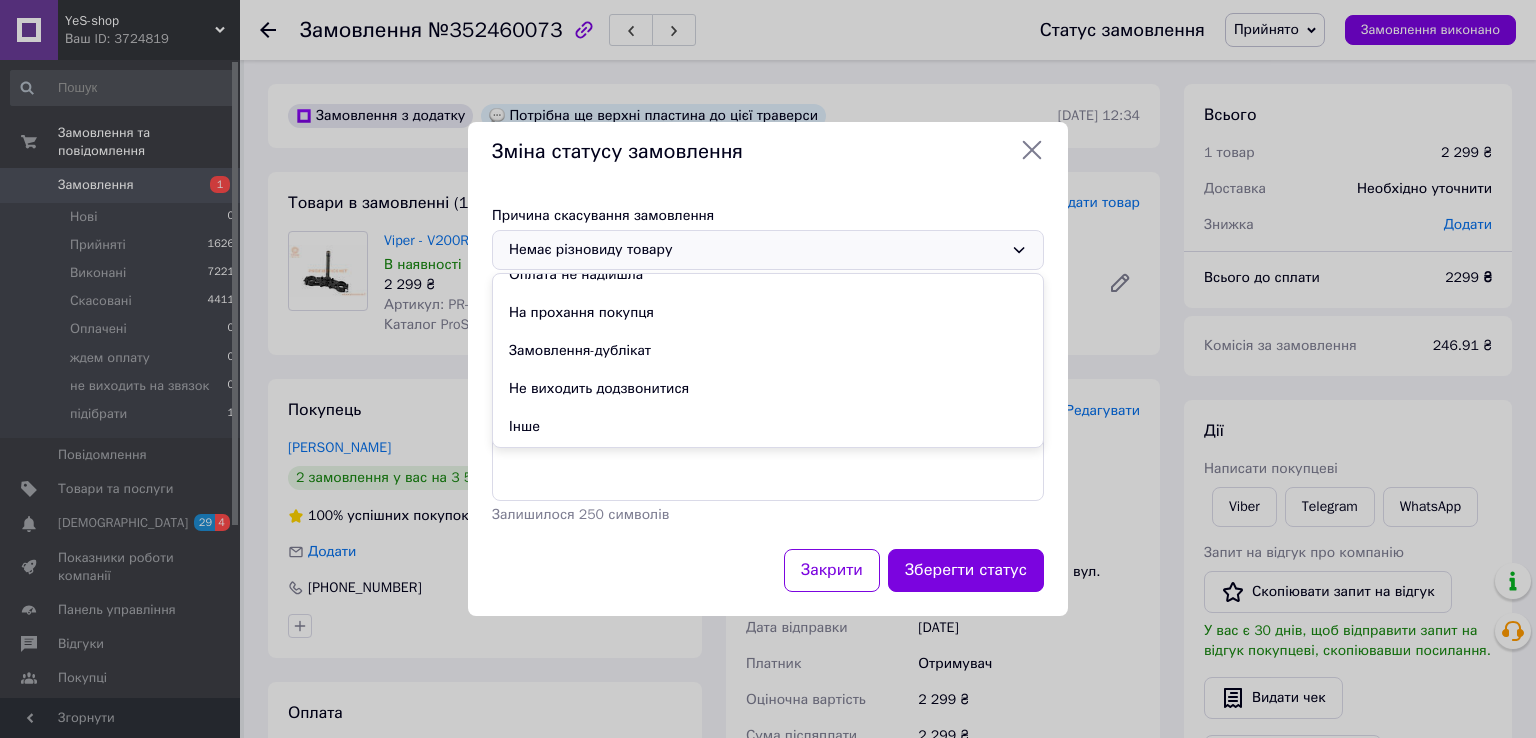 click on "Інше" at bounding box center [768, 427] 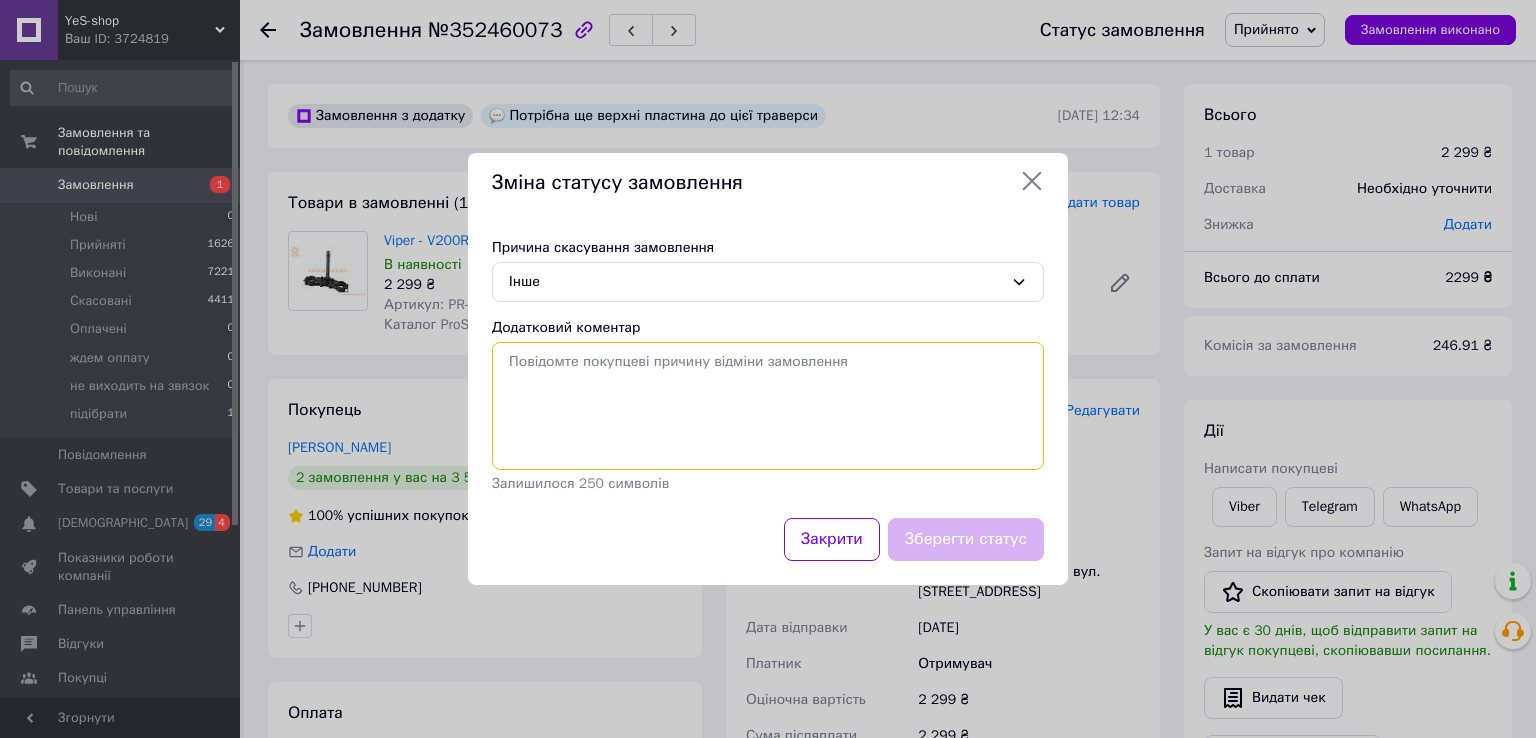 click on "Додатковий коментар" at bounding box center [768, 406] 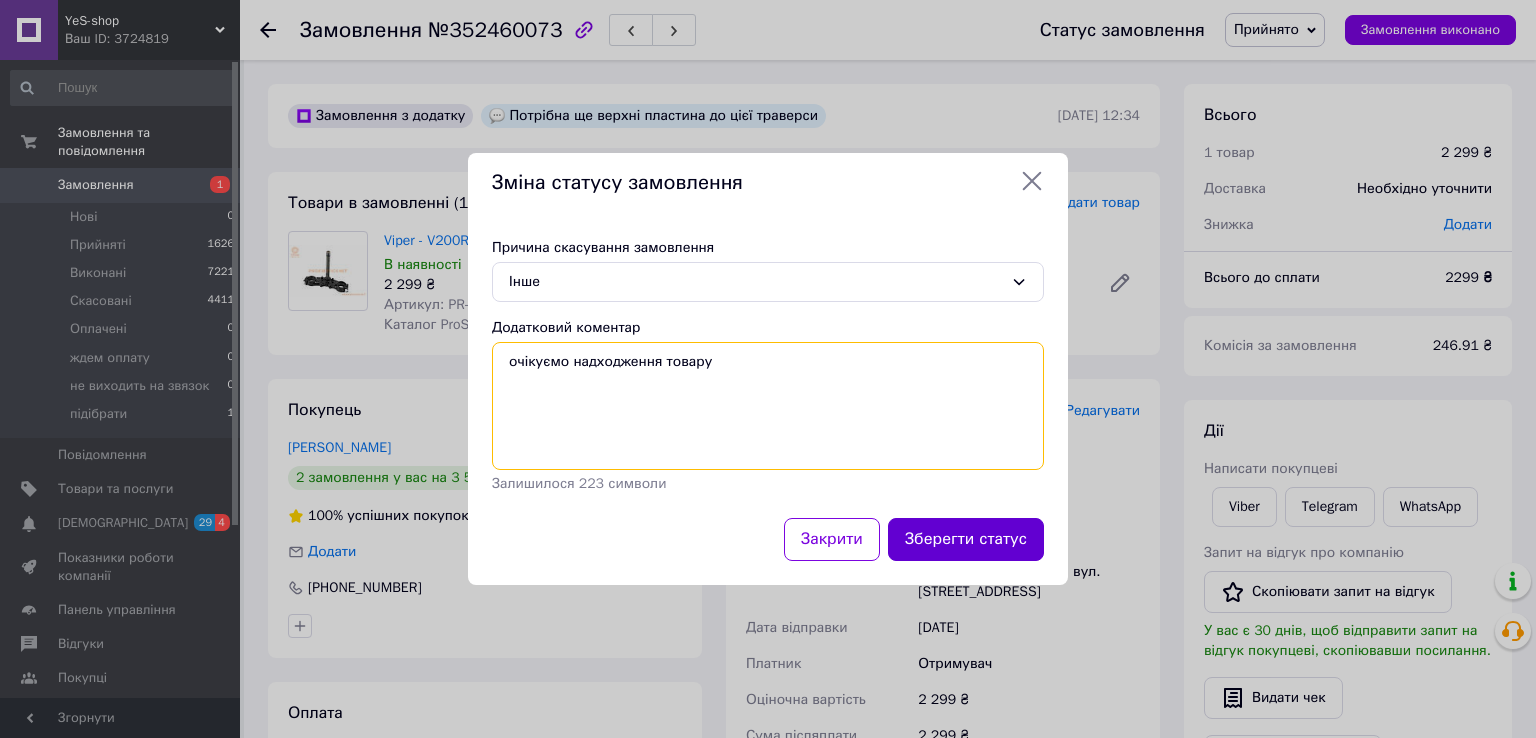 type on "очікуємо надходження товару" 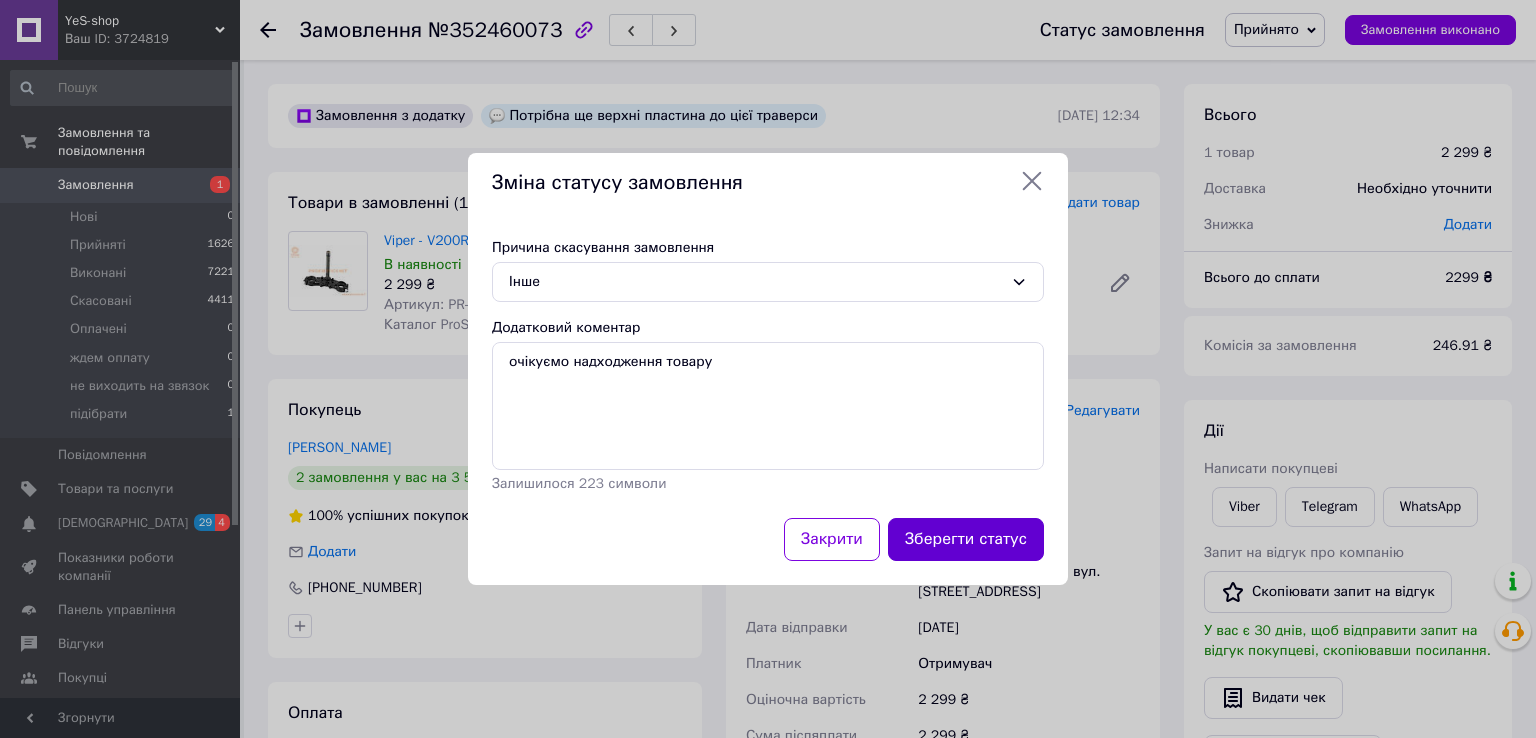click on "Зберегти статус" at bounding box center [966, 539] 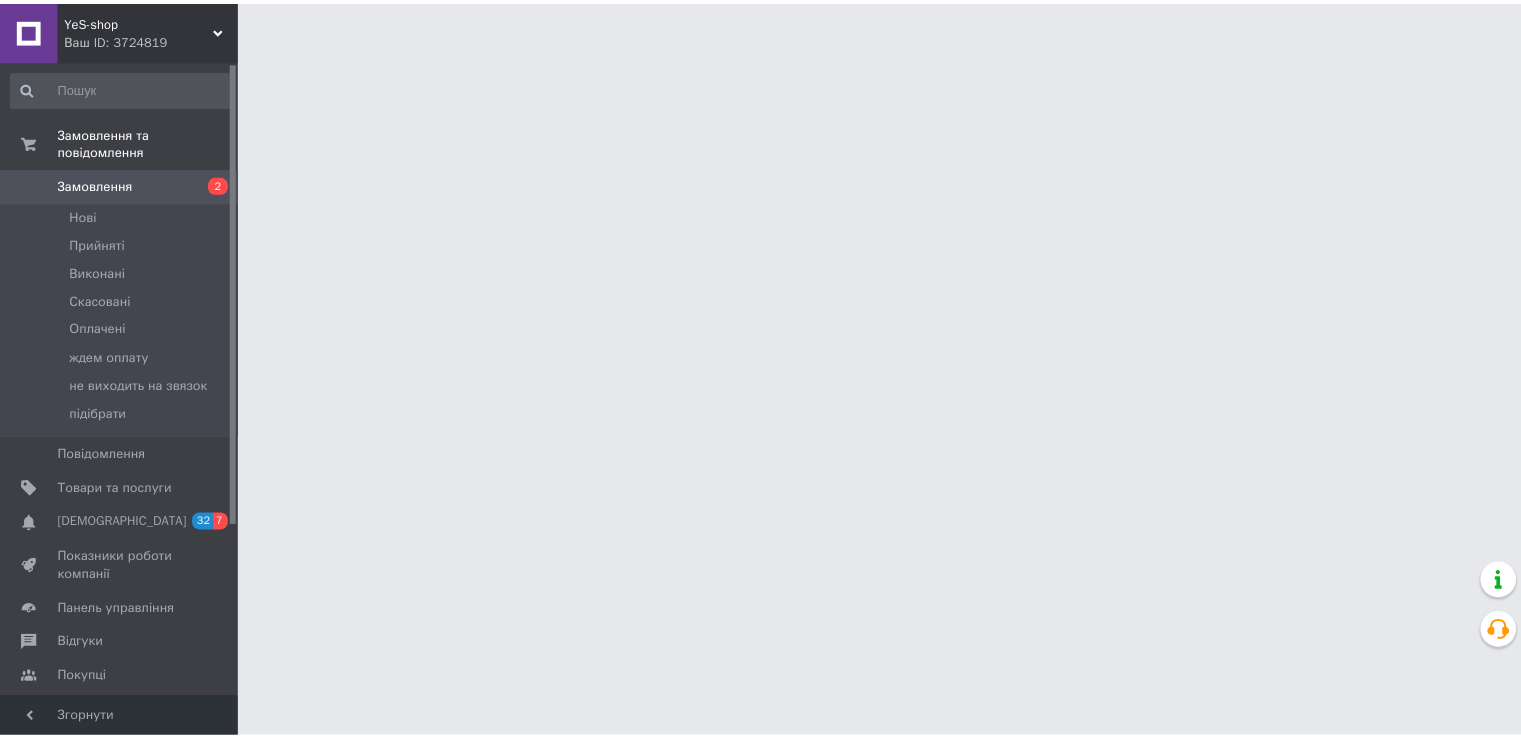 scroll, scrollTop: 0, scrollLeft: 0, axis: both 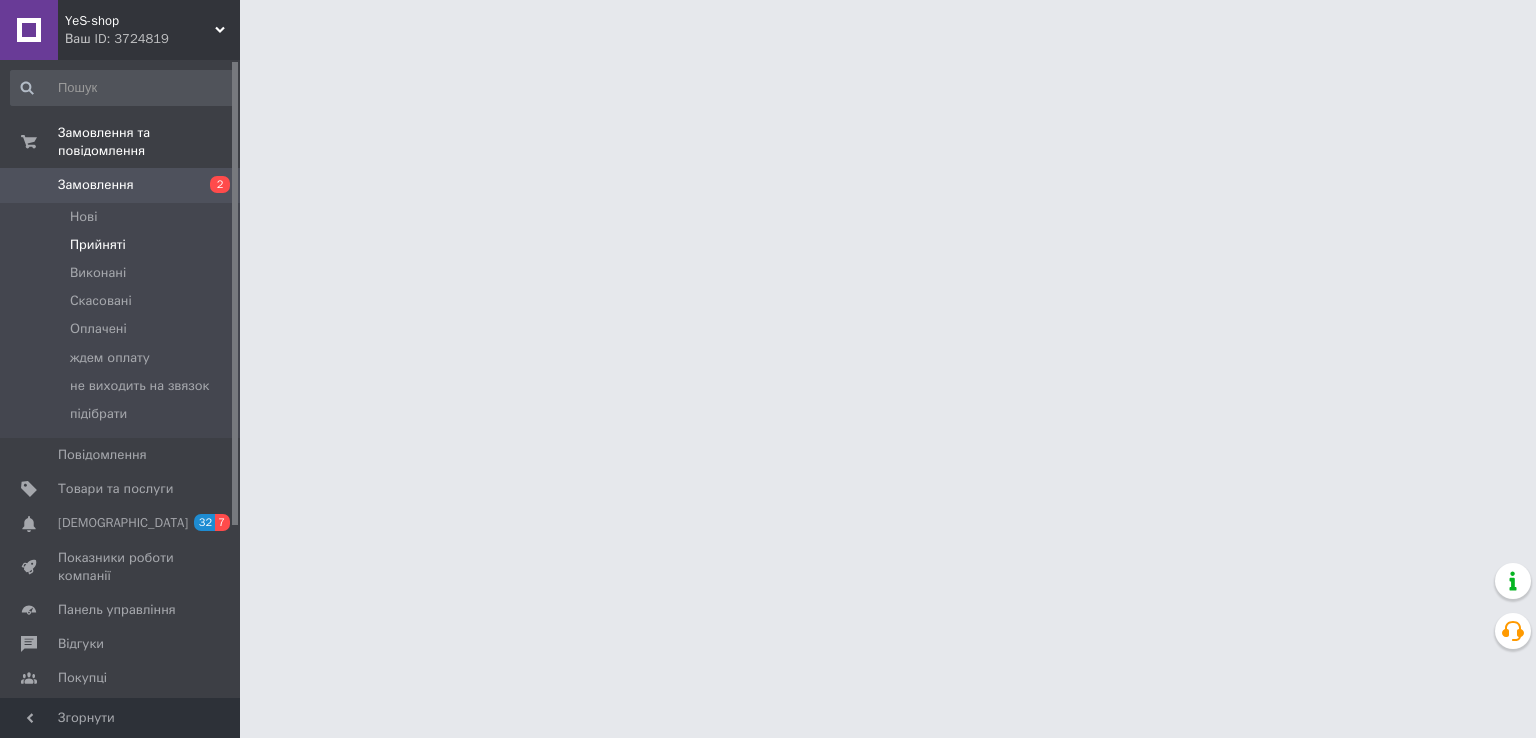 click on "Прийняті" at bounding box center (98, 245) 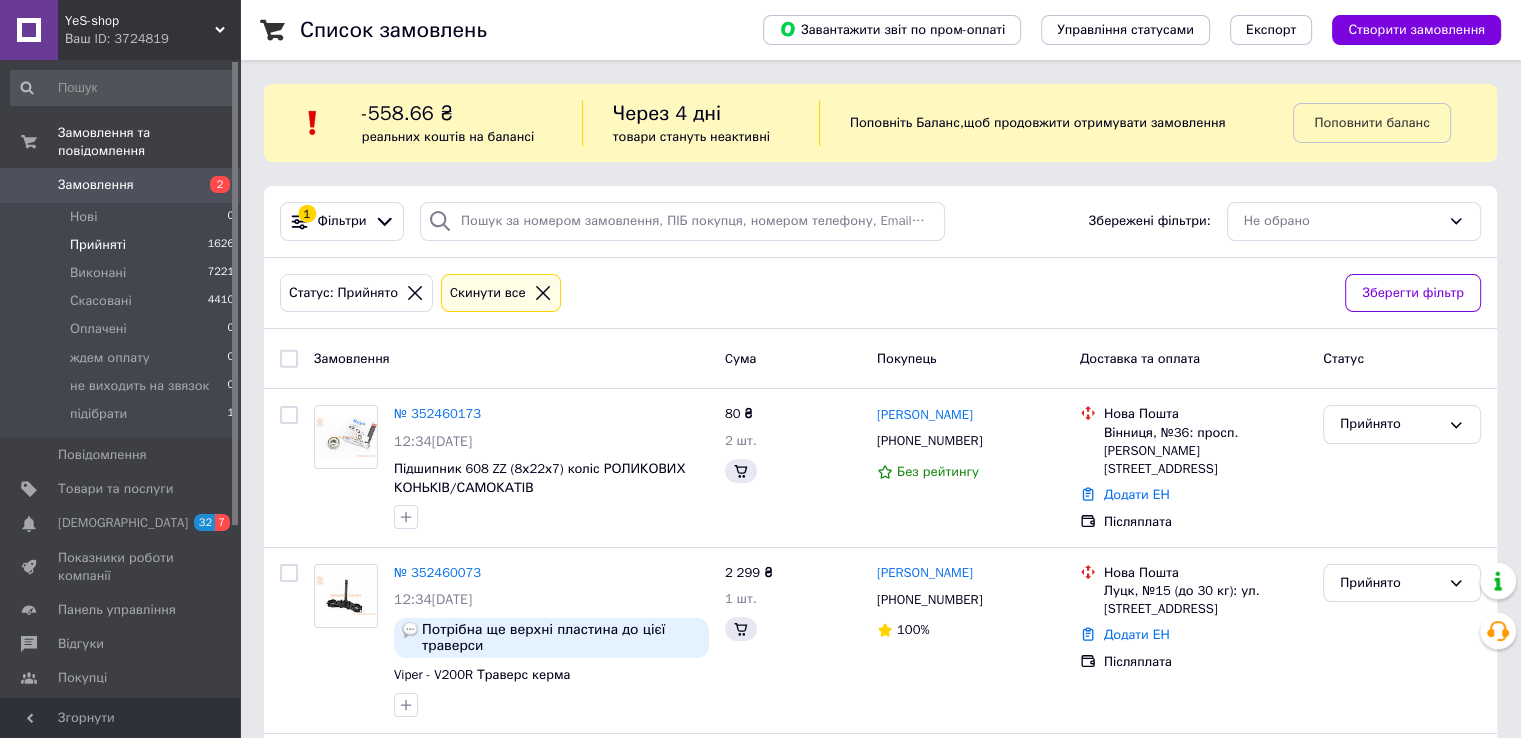 click on "Прийняті" at bounding box center (98, 245) 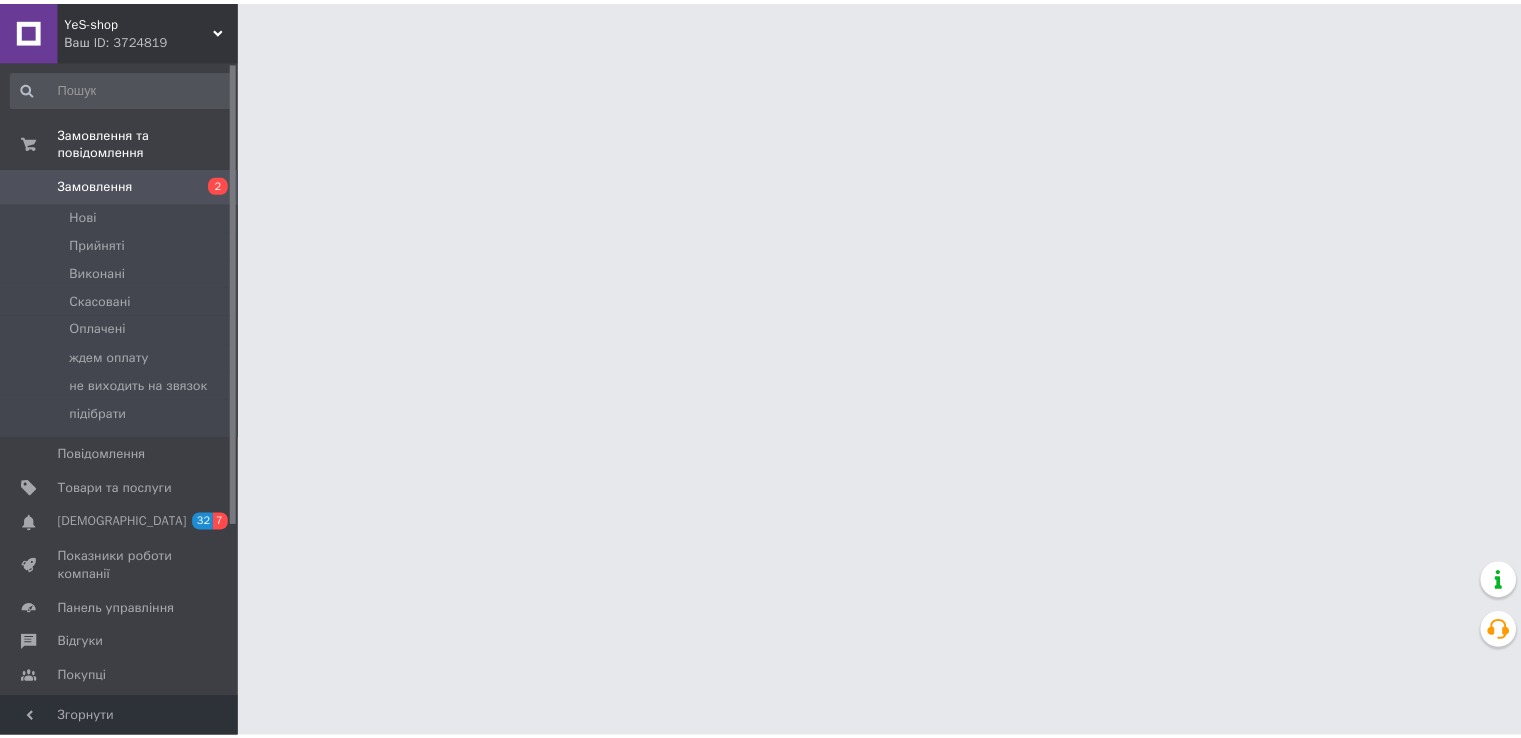 scroll, scrollTop: 0, scrollLeft: 0, axis: both 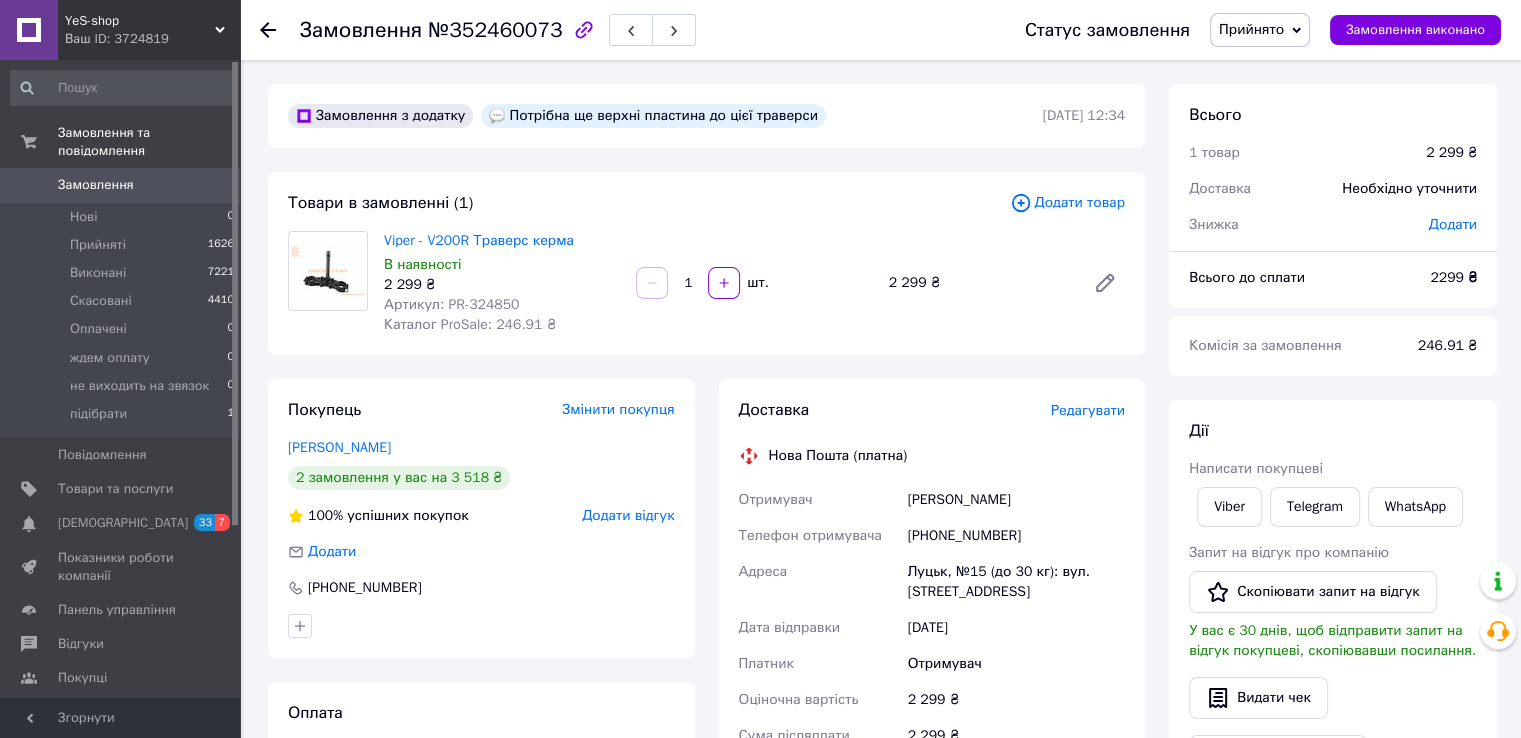 click on "Артикул: PR-324850" at bounding box center (451, 304) 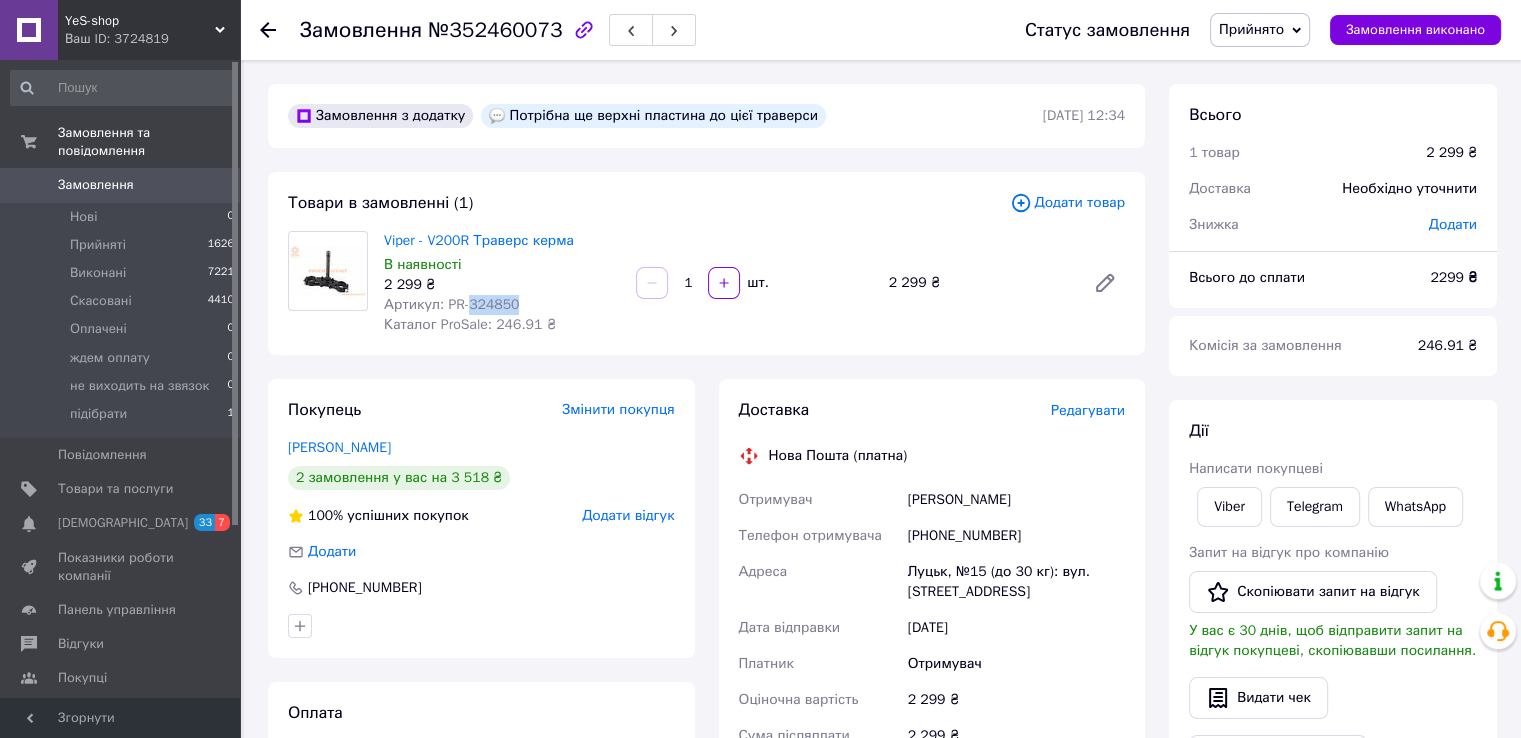 click on "Артикул: PR-324850" at bounding box center [451, 304] 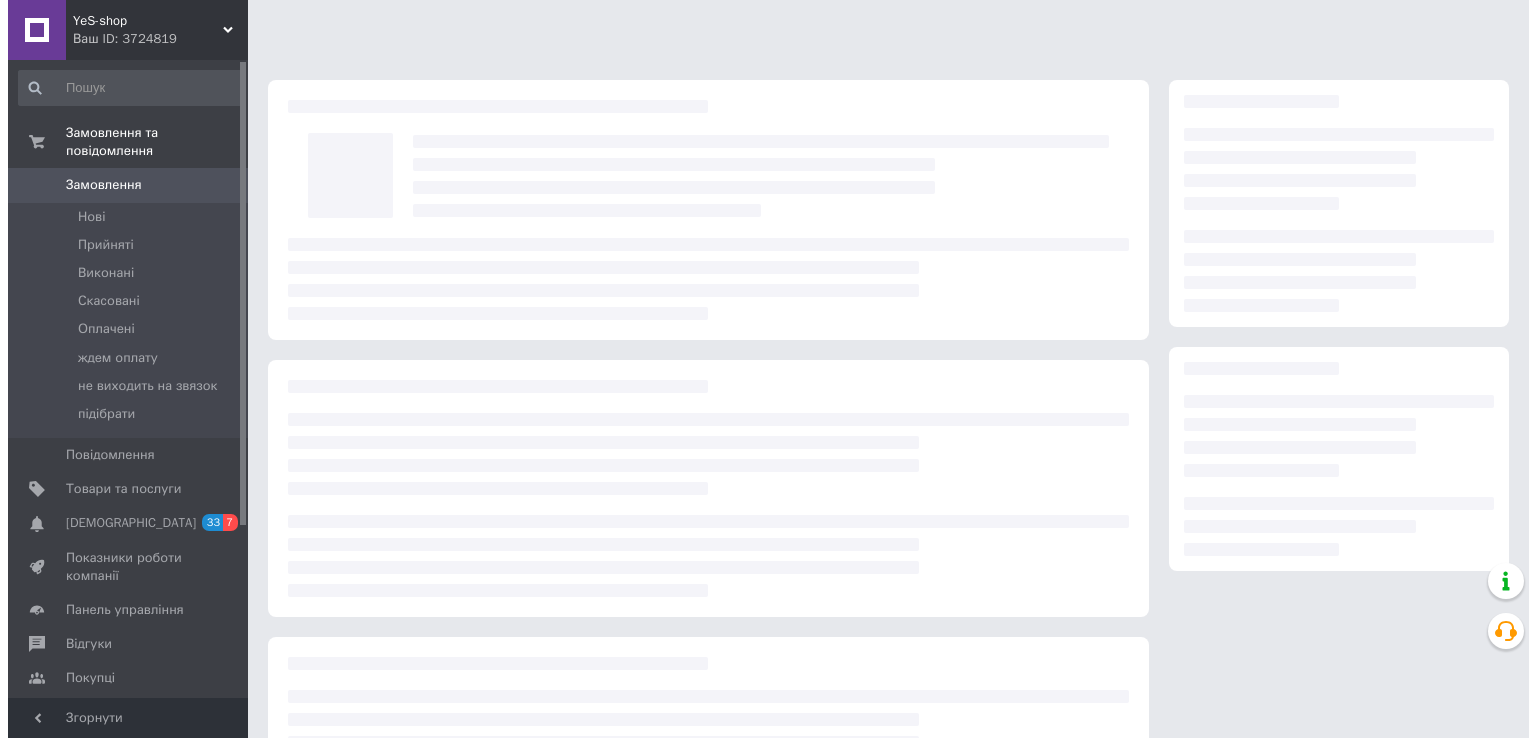 scroll, scrollTop: 0, scrollLeft: 0, axis: both 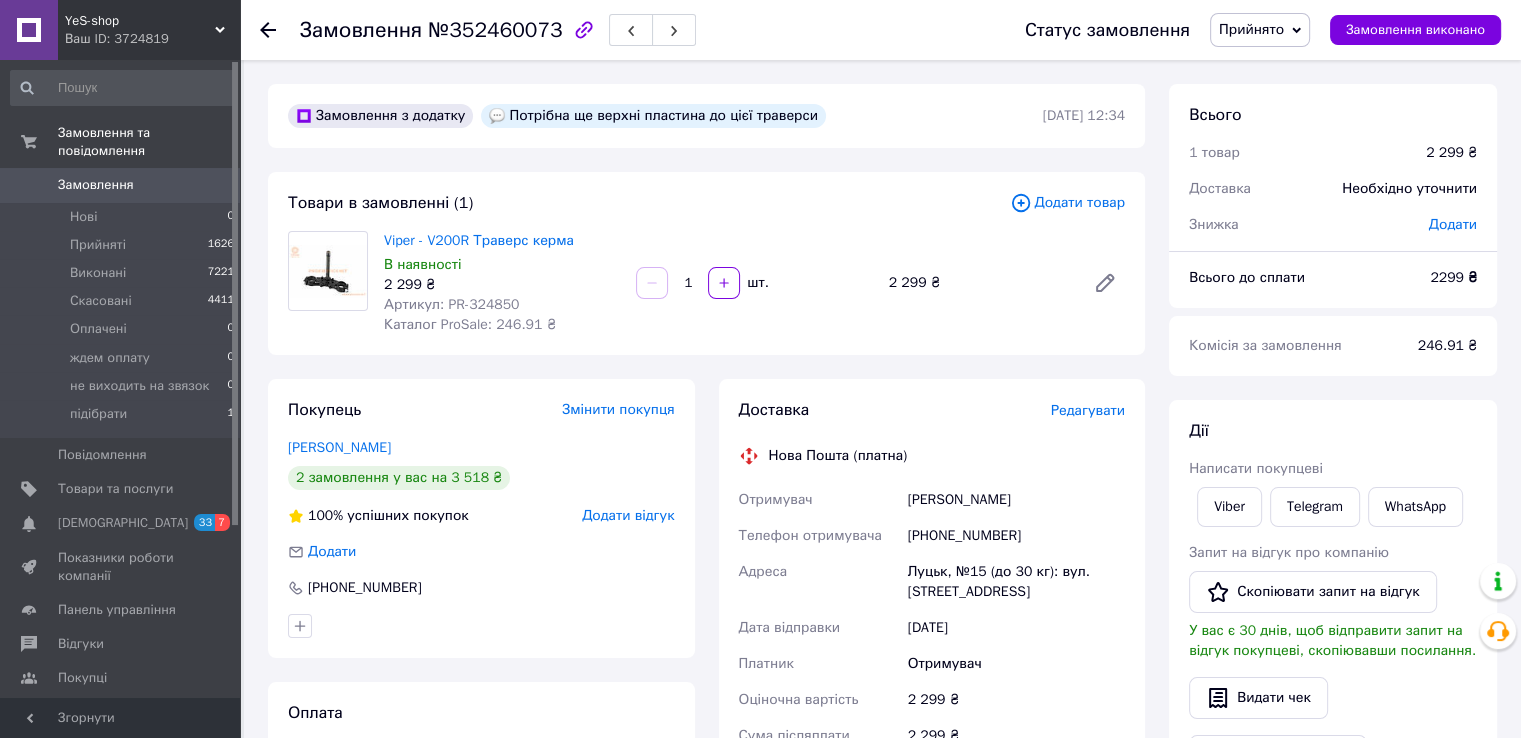 click 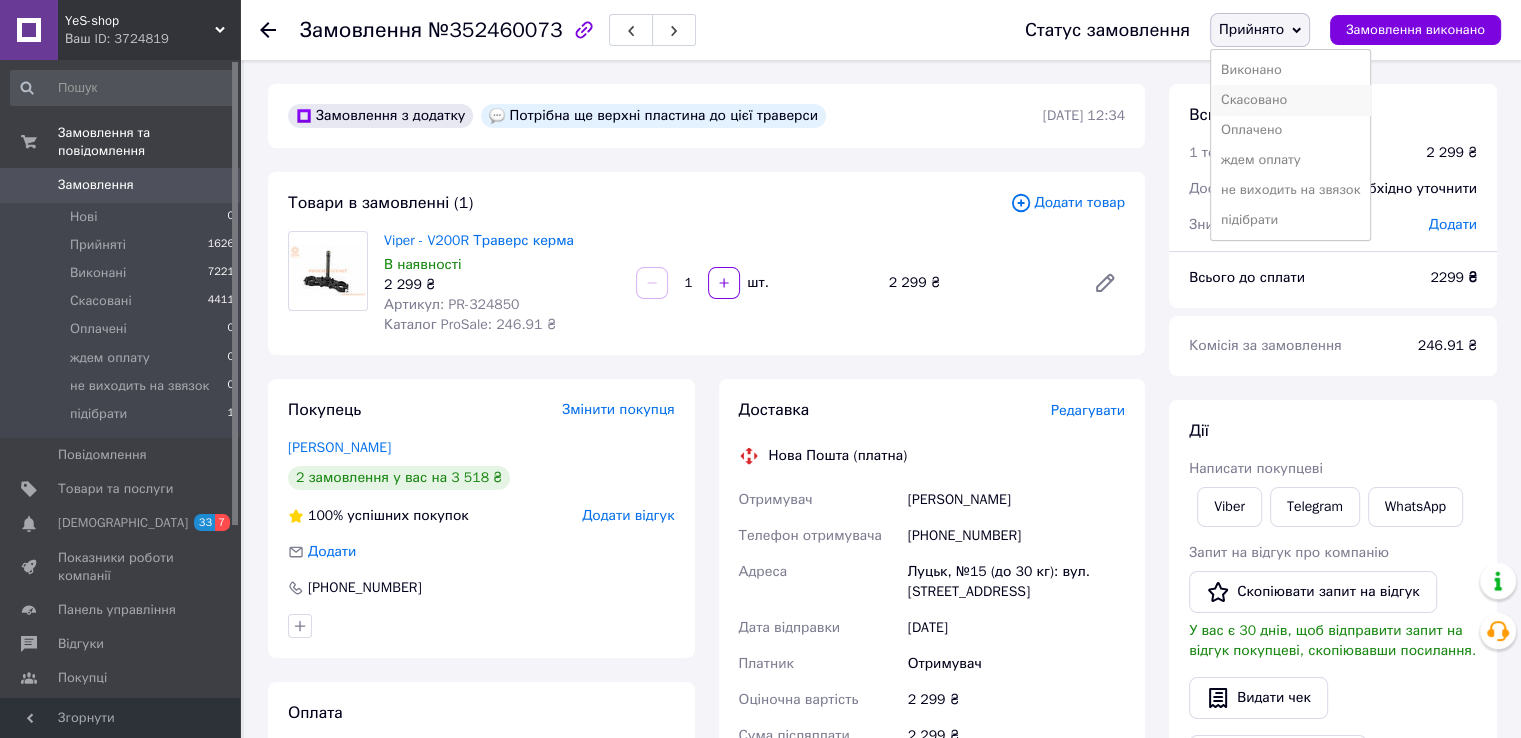 click on "Скасовано" at bounding box center [1290, 100] 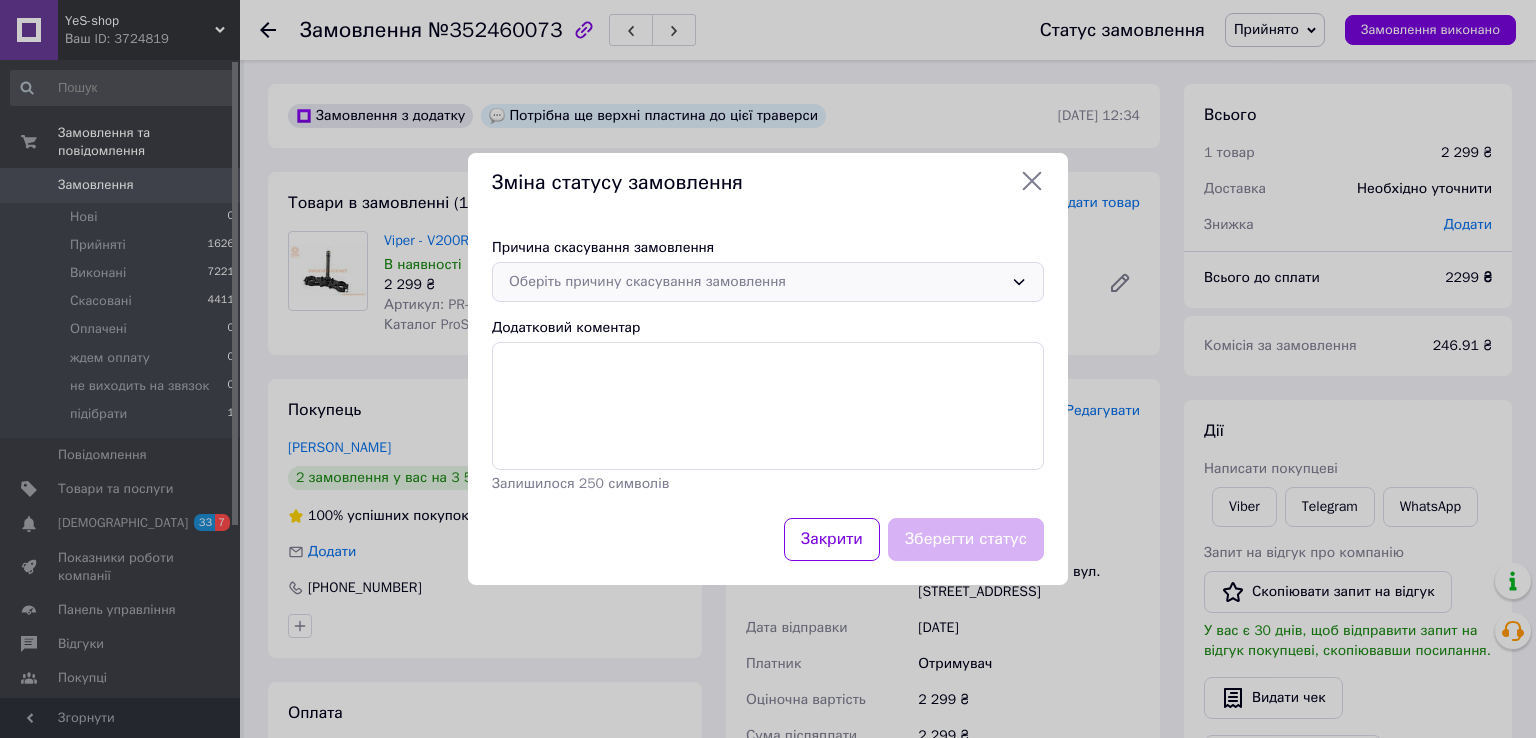 drag, startPoint x: 719, startPoint y: 292, endPoint x: 712, endPoint y: 300, distance: 10.630146 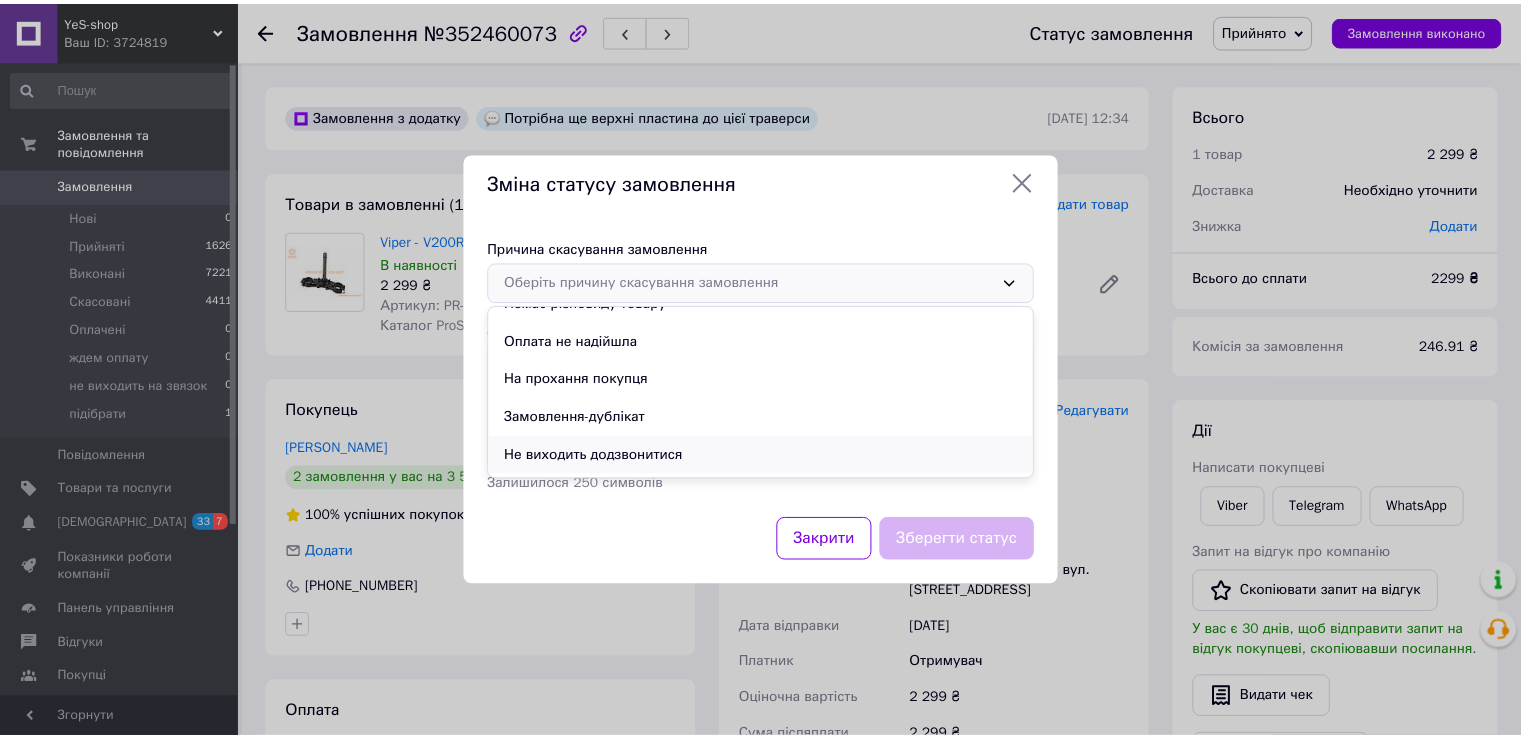 scroll, scrollTop: 93, scrollLeft: 0, axis: vertical 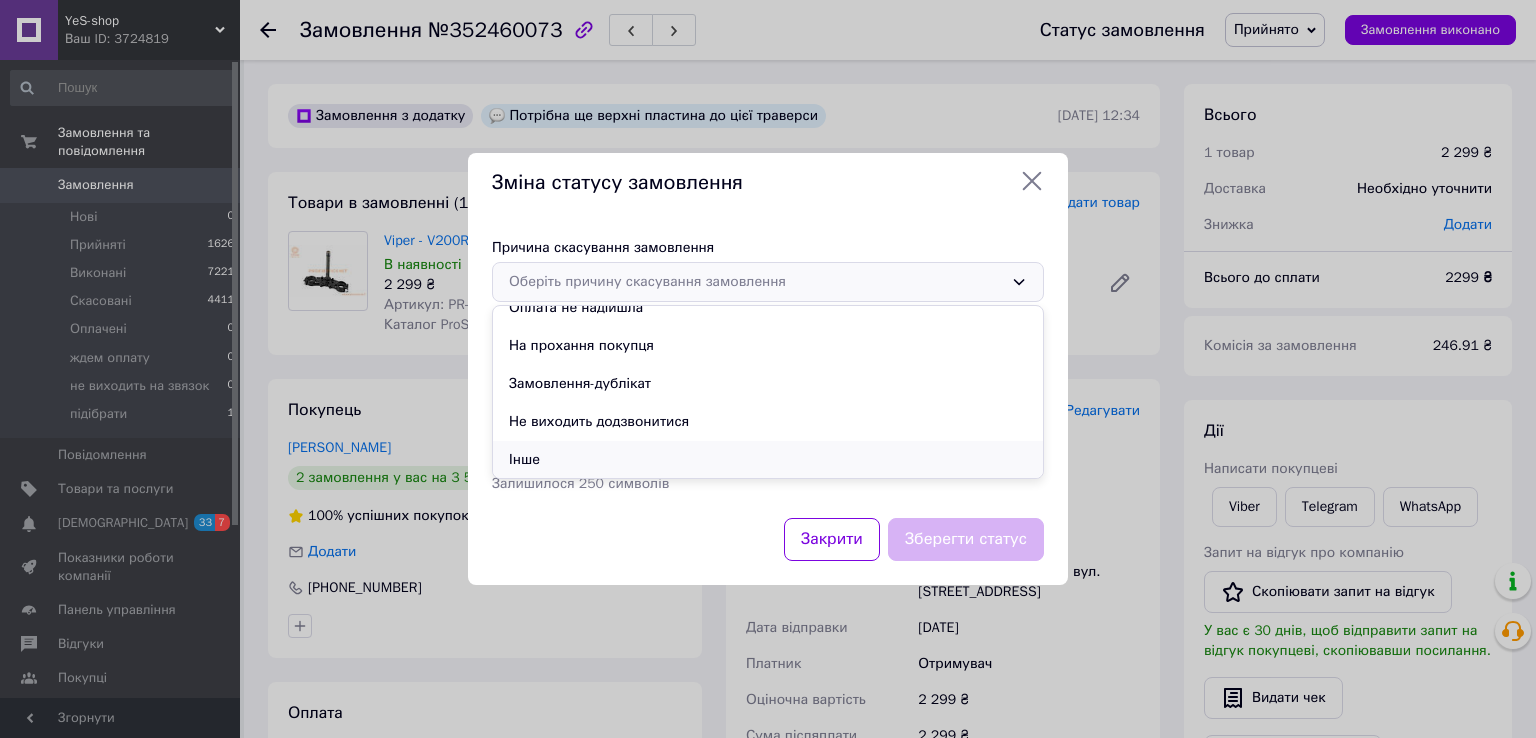 click on "Інше" at bounding box center [768, 460] 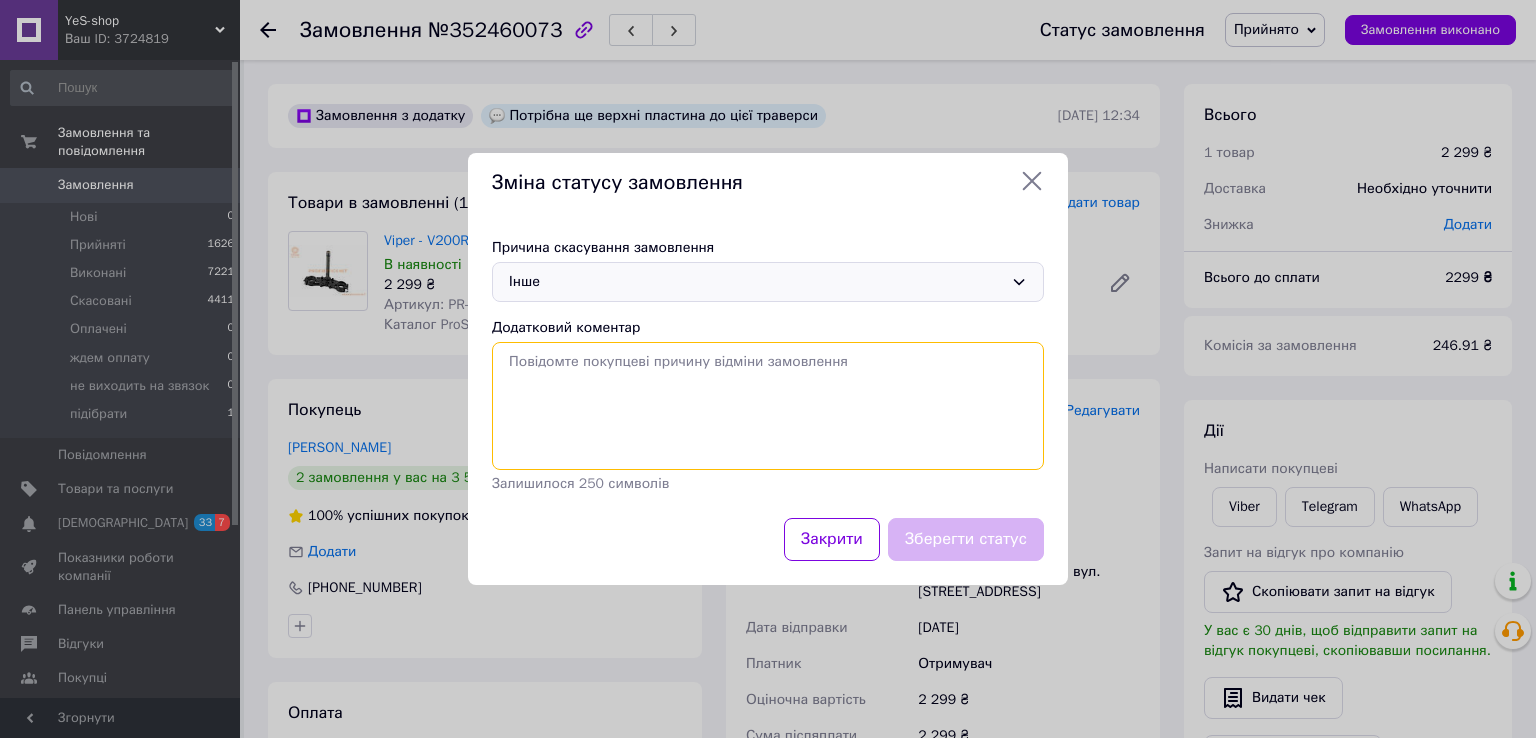click on "Додатковий коментар" at bounding box center (768, 406) 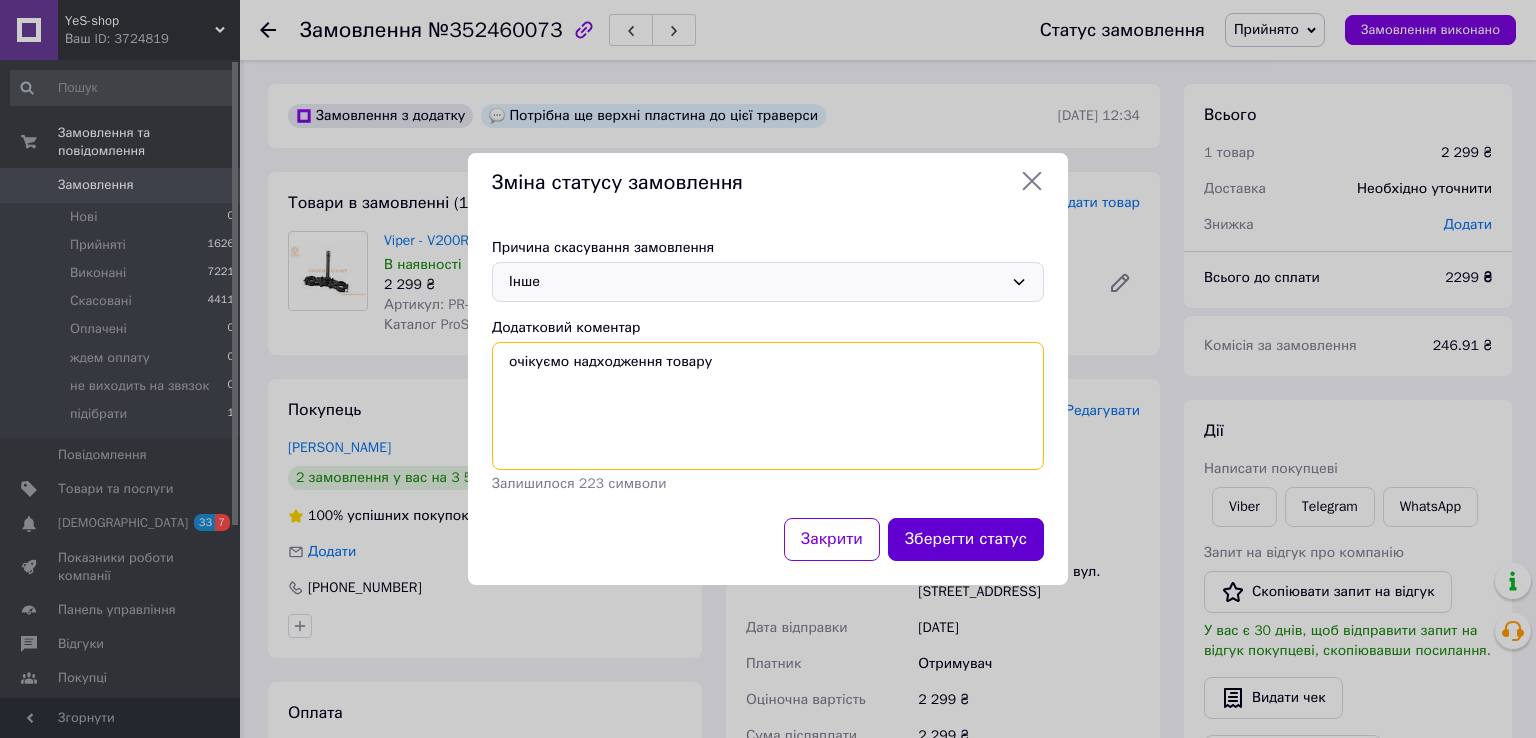 type on "очікуємо надходження товару" 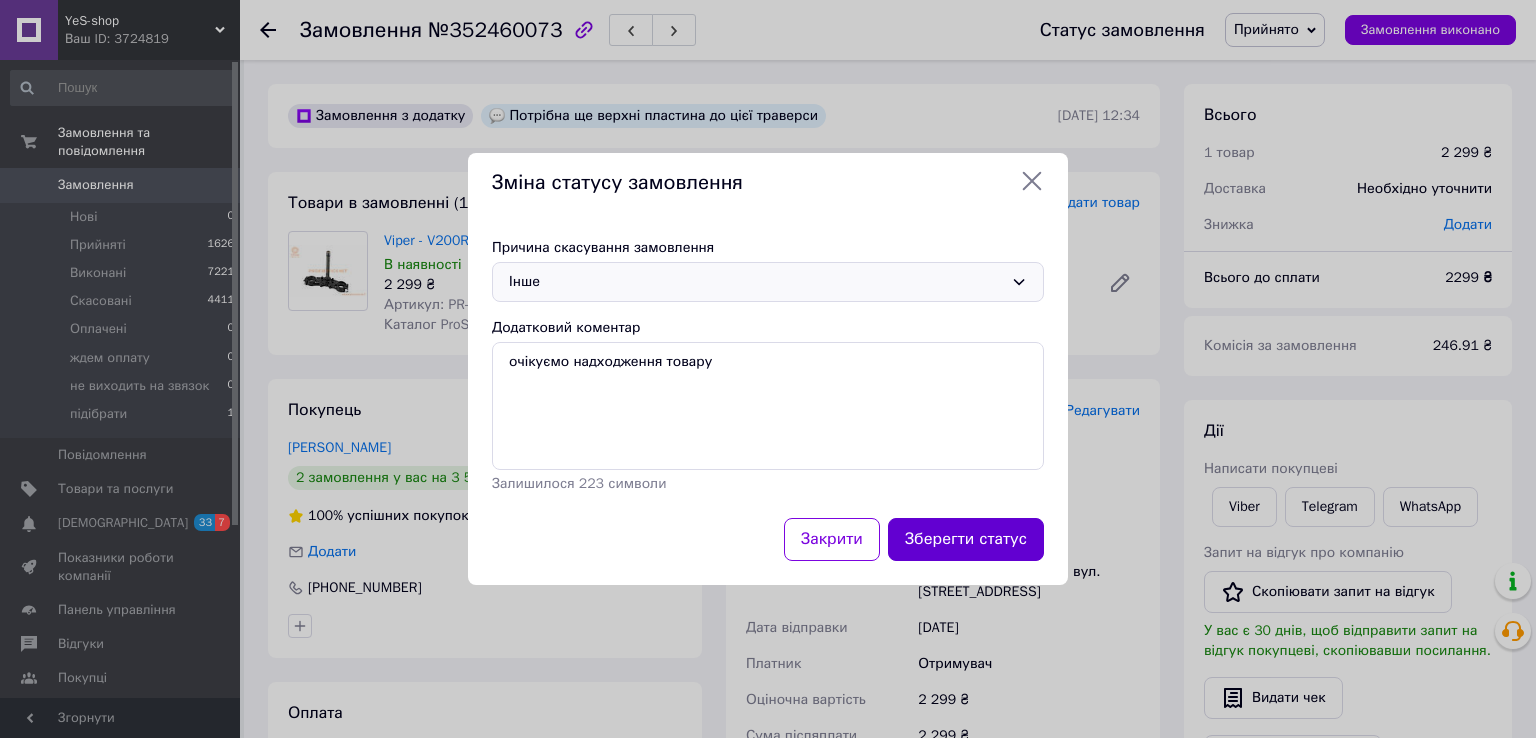 click on "Зберегти статус" at bounding box center (966, 539) 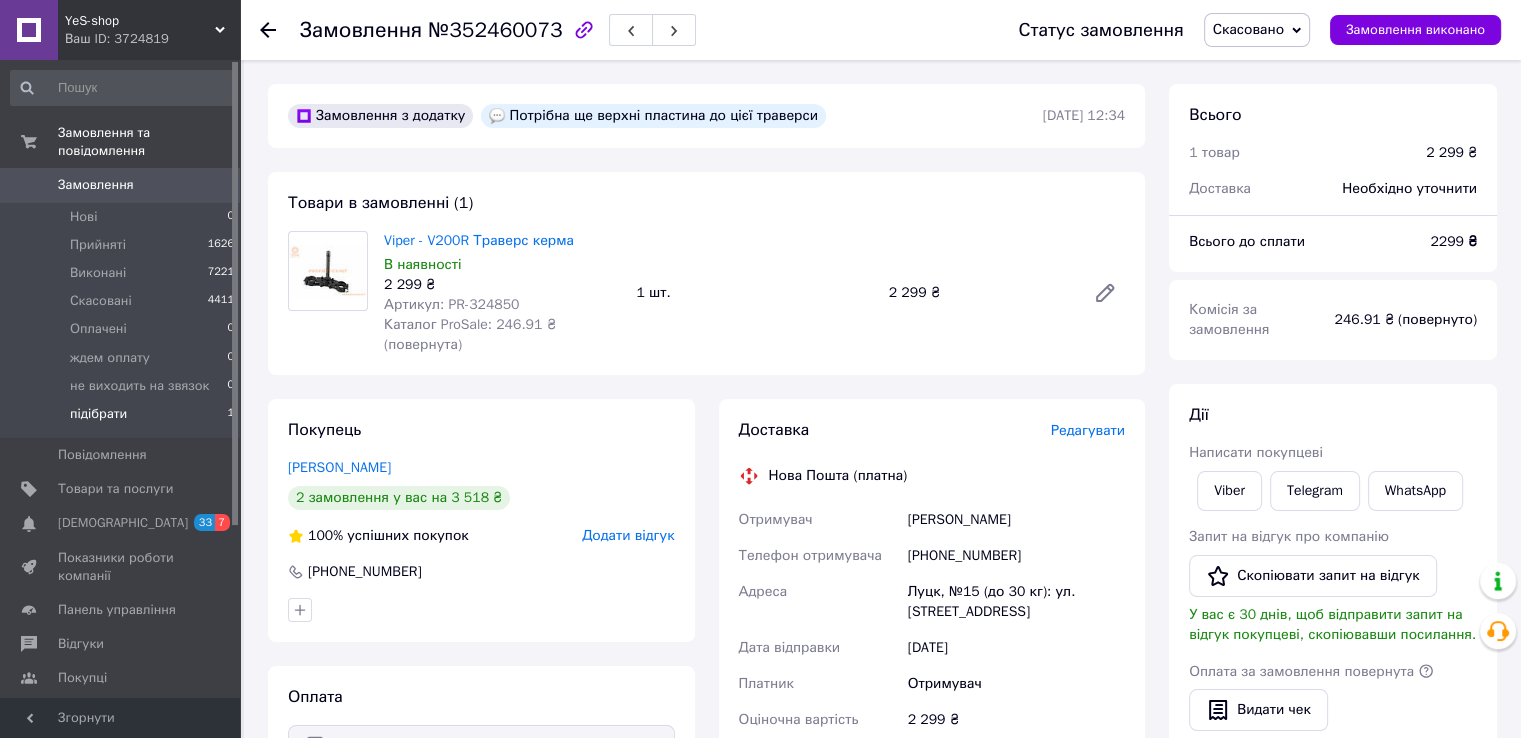 click on "підібрати" at bounding box center (98, 414) 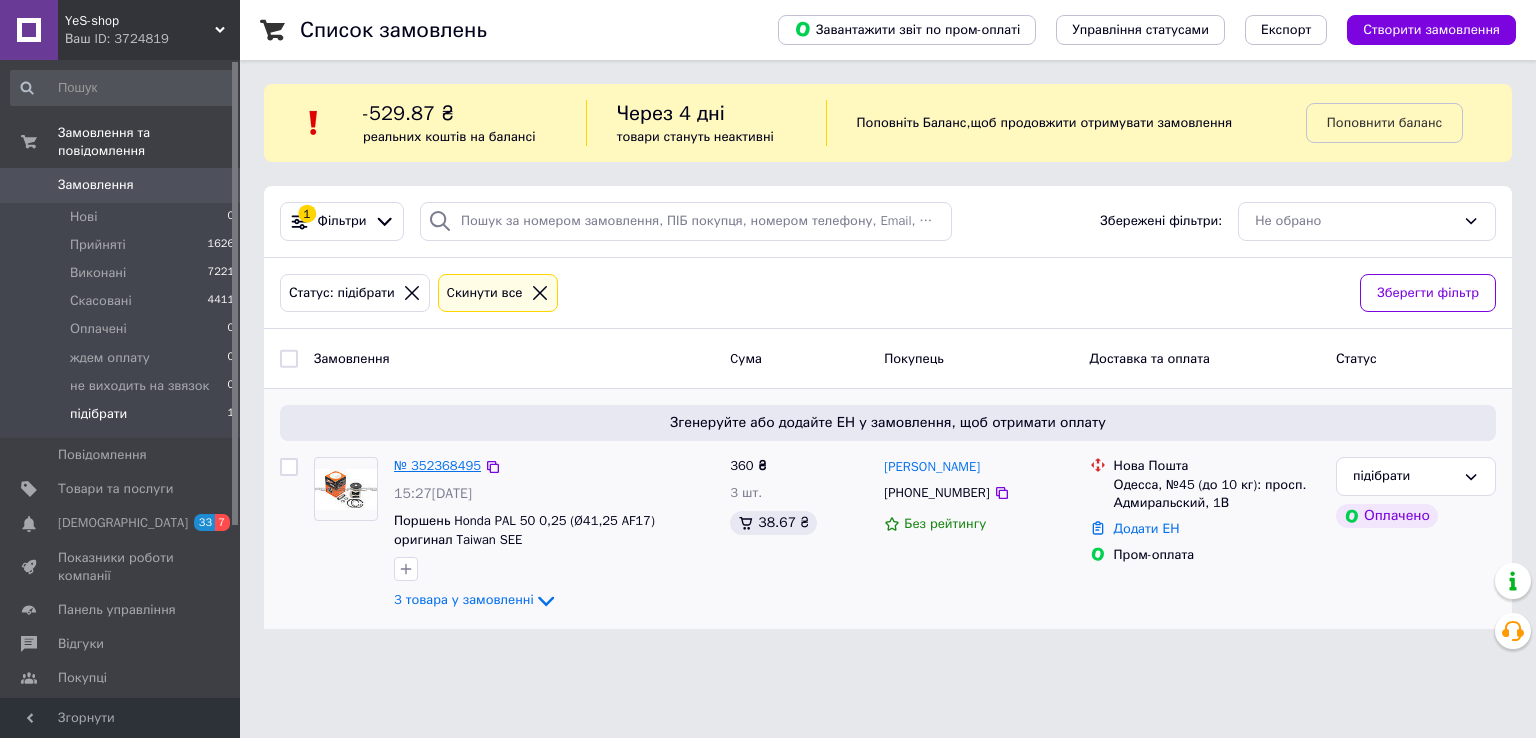click on "№ 352368495" at bounding box center [437, 465] 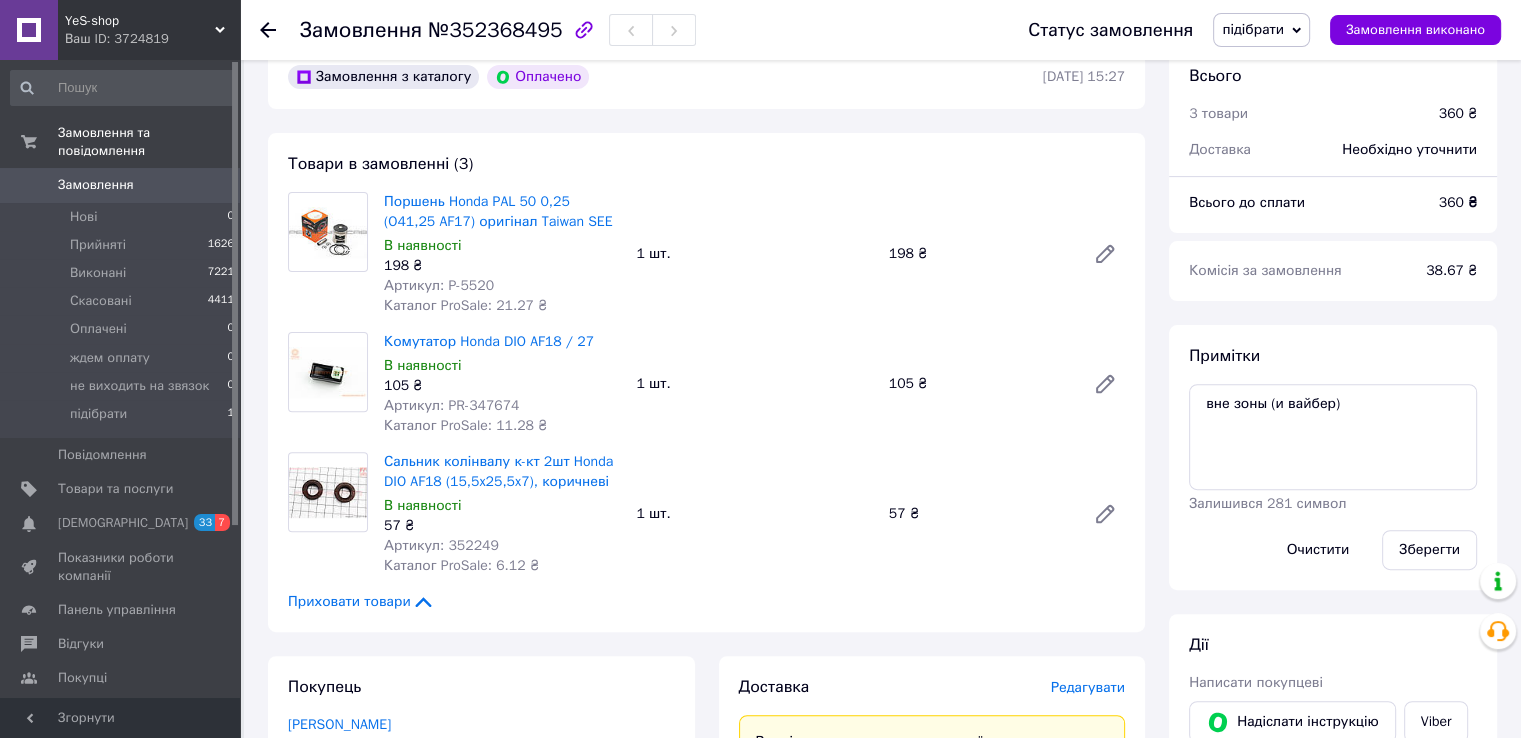 scroll, scrollTop: 600, scrollLeft: 0, axis: vertical 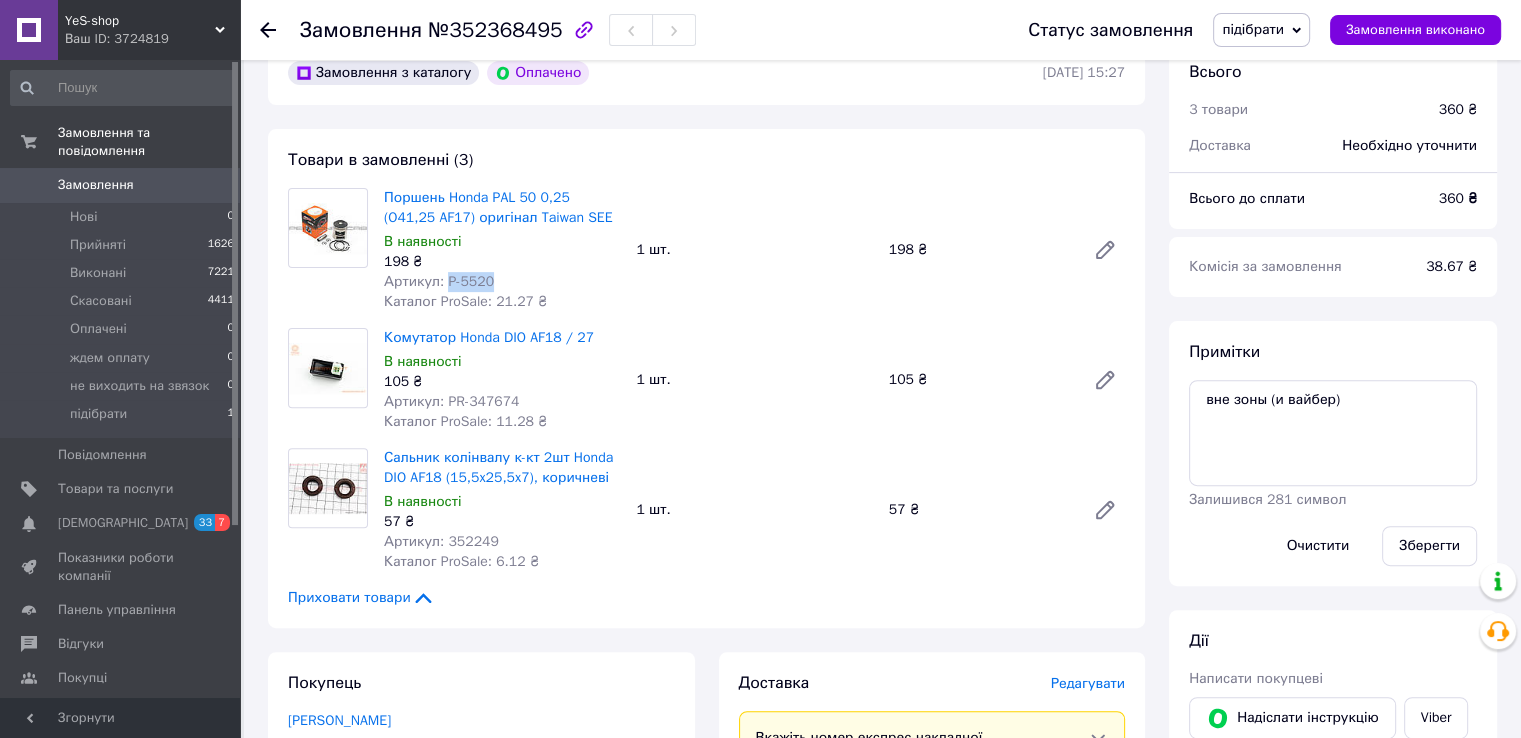 drag, startPoint x: 444, startPoint y: 281, endPoint x: 500, endPoint y: 280, distance: 56.008926 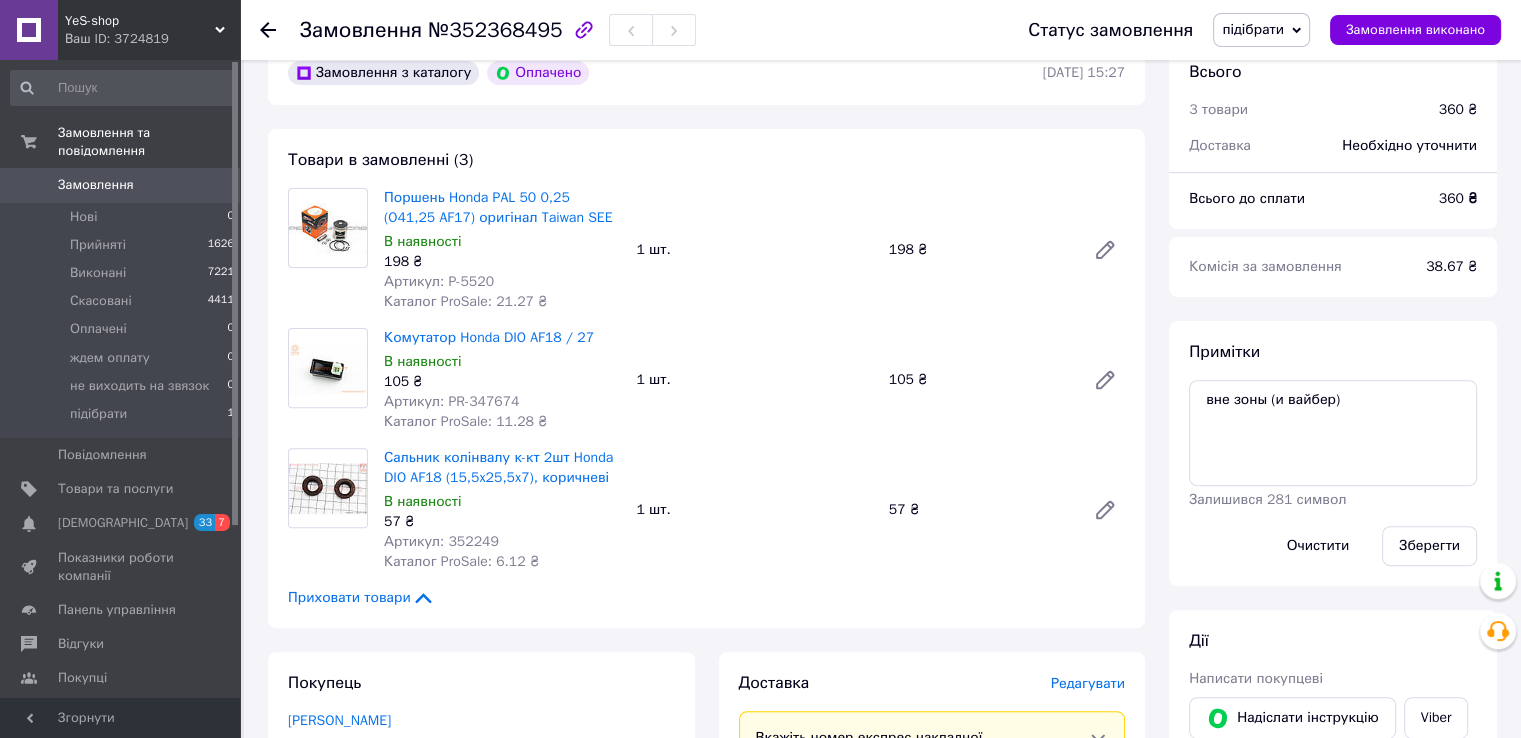 click on "Поршень Honda PAL 50 0,25 (O41,25 AF17) оригінал Taiwan SEE В наявності 198 ₴ Артикул: P-5520 Каталог ProSale: 21.27 ₴  1 шт. 198 ₴" at bounding box center [754, 250] 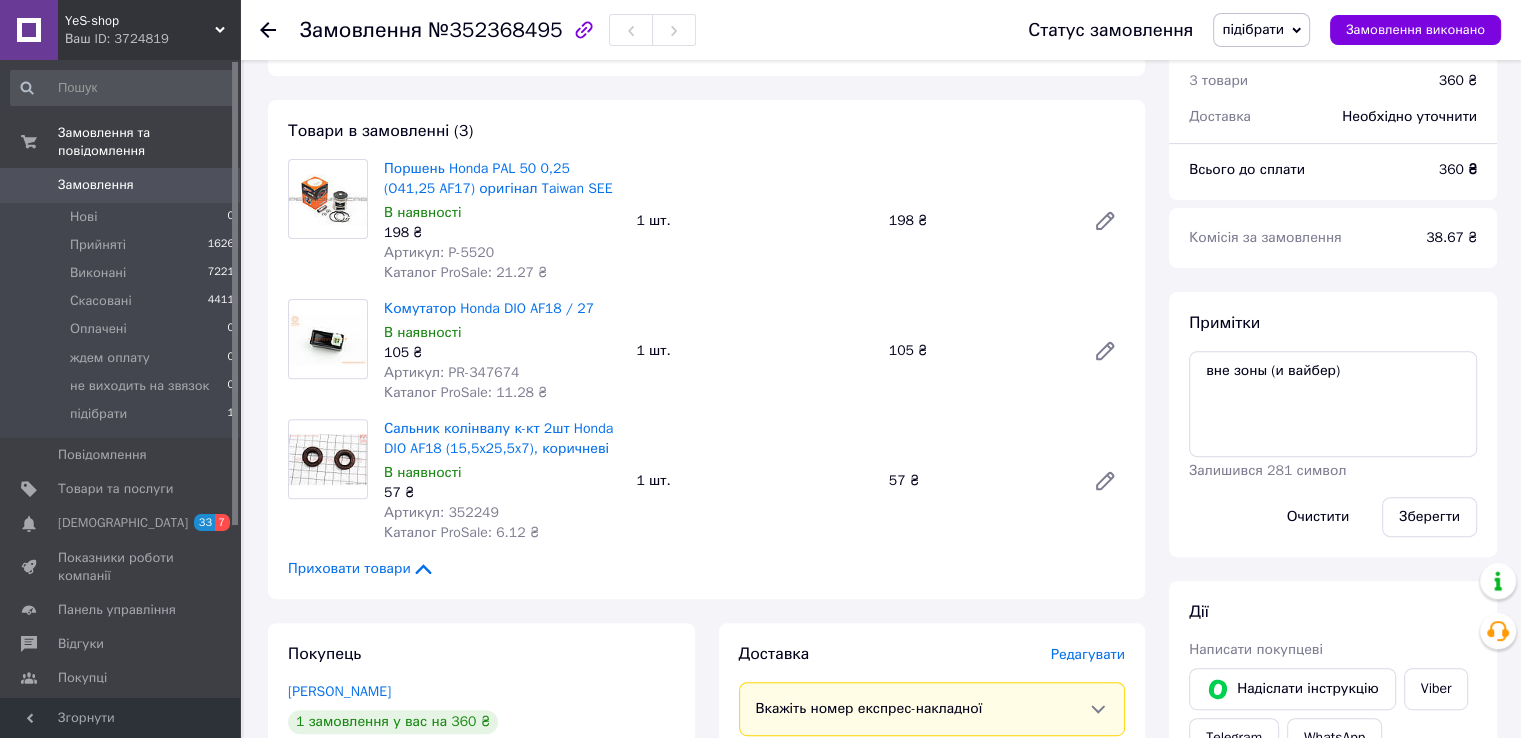 scroll, scrollTop: 600, scrollLeft: 0, axis: vertical 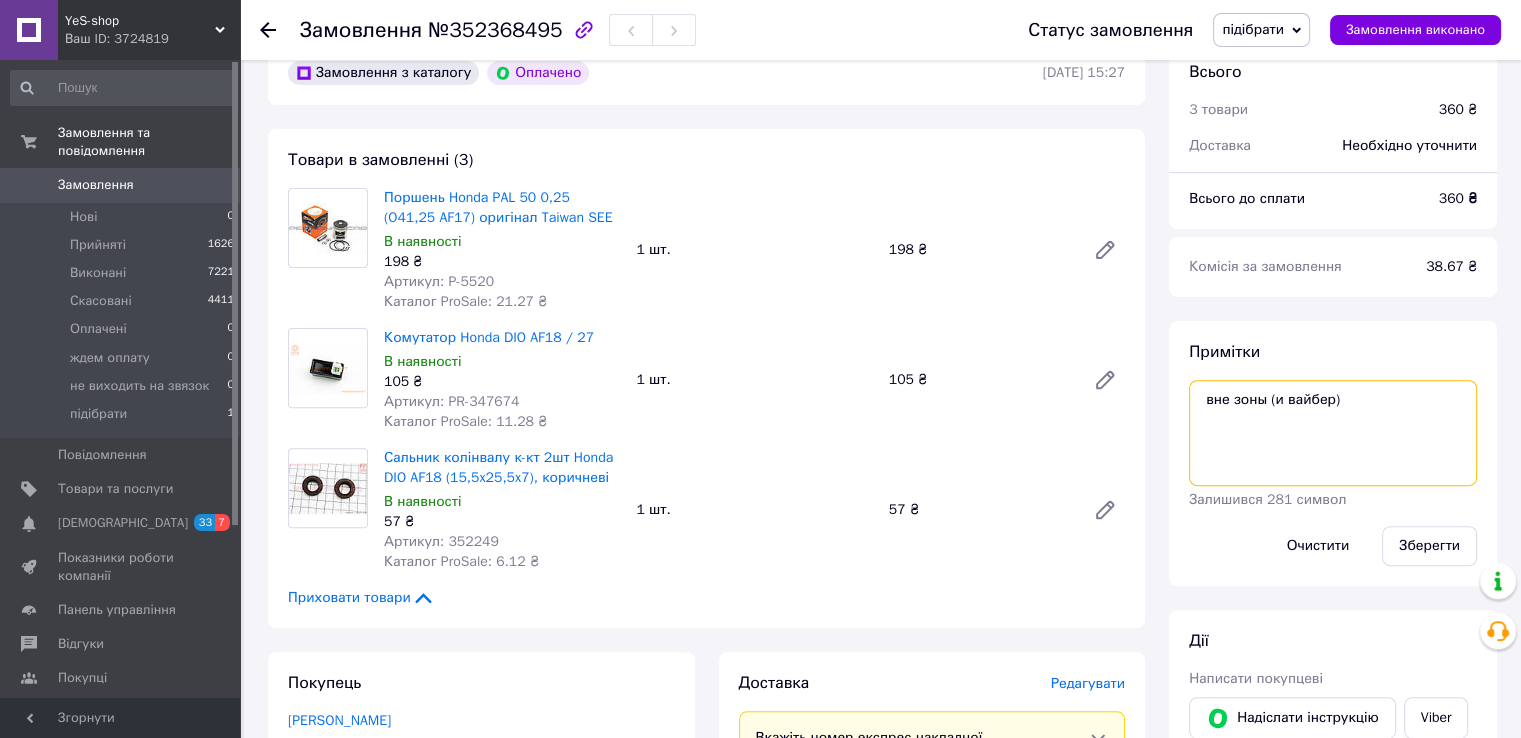click on "вне зоны (и вайбер)" at bounding box center [1333, 433] 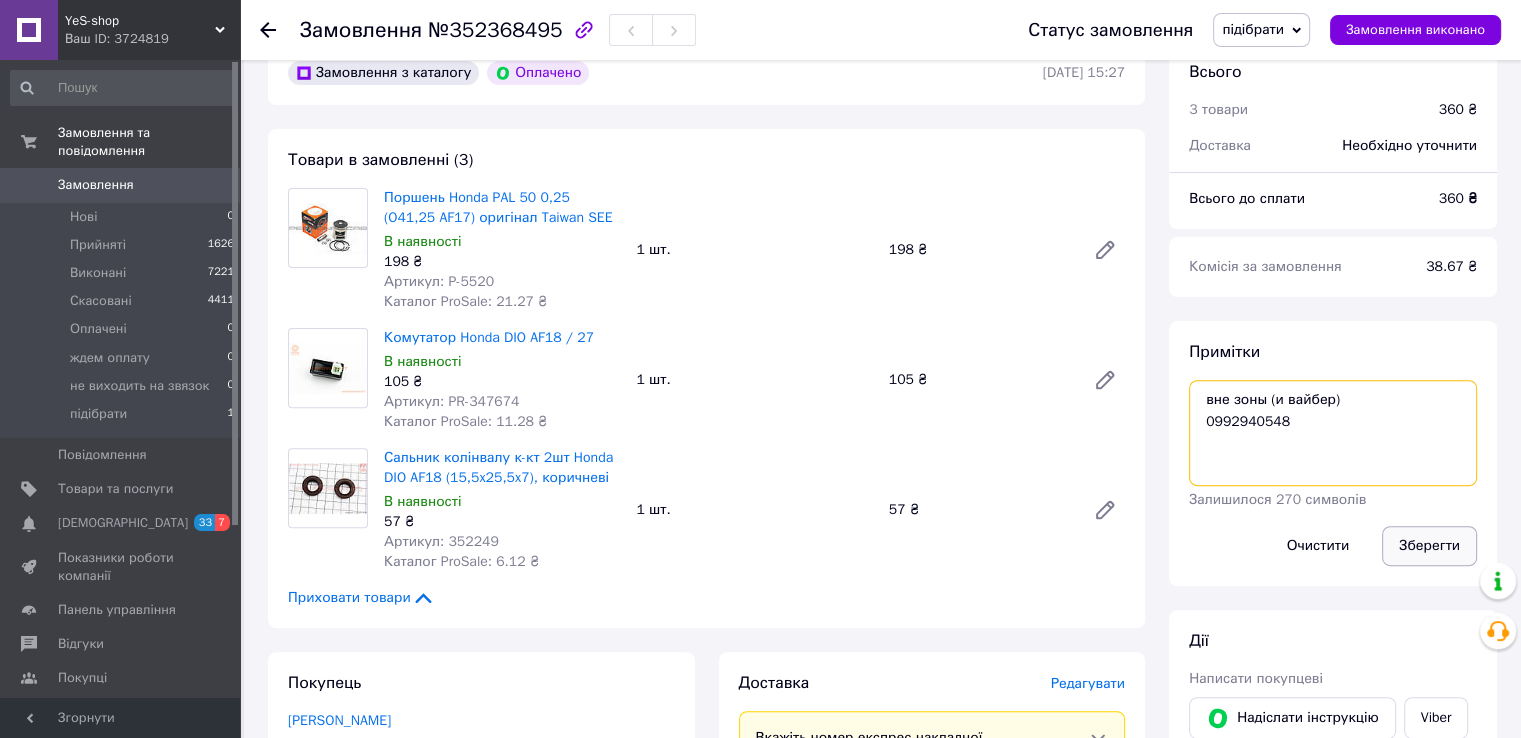 type on "вне зоны (и вайбер)
0992940548" 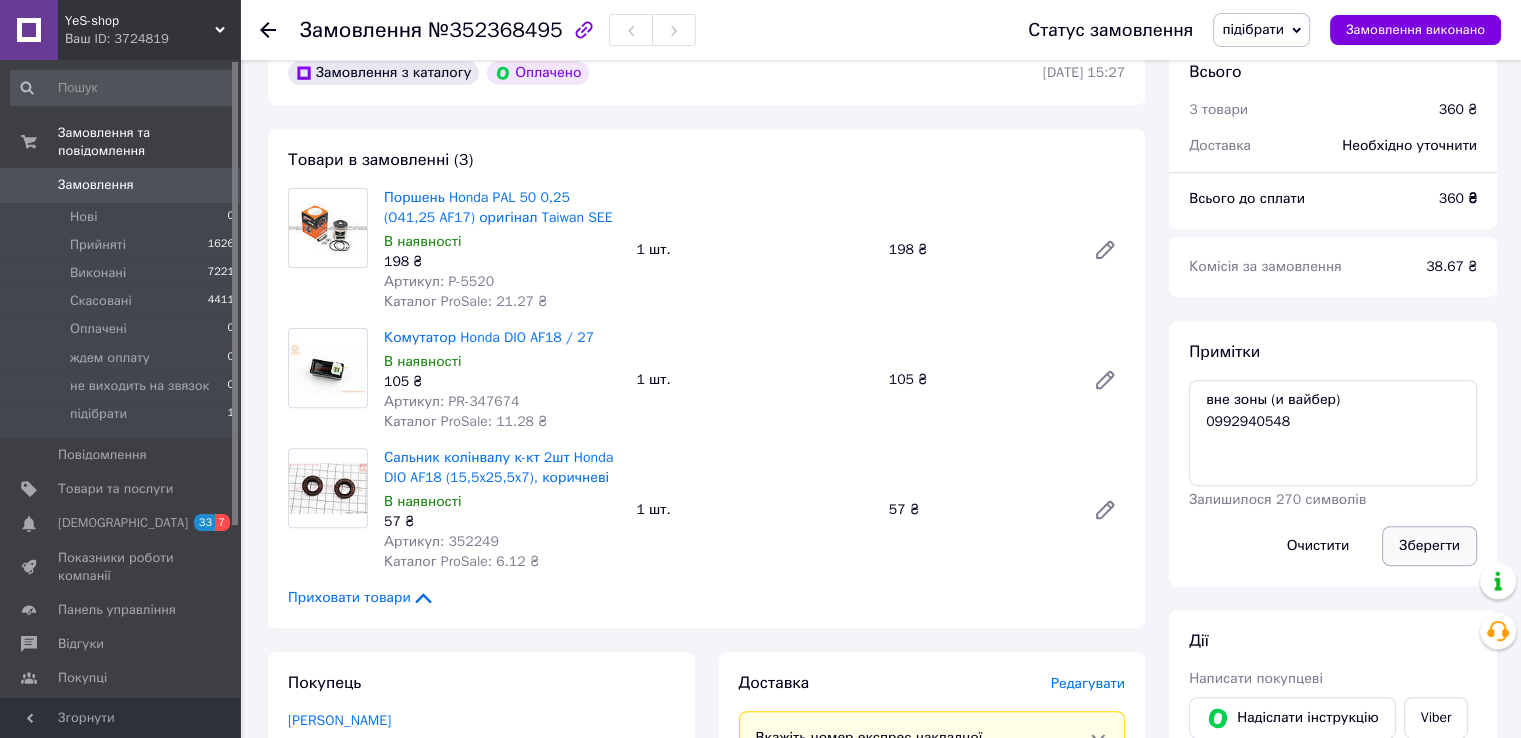 click on "Зберегти" at bounding box center (1429, 546) 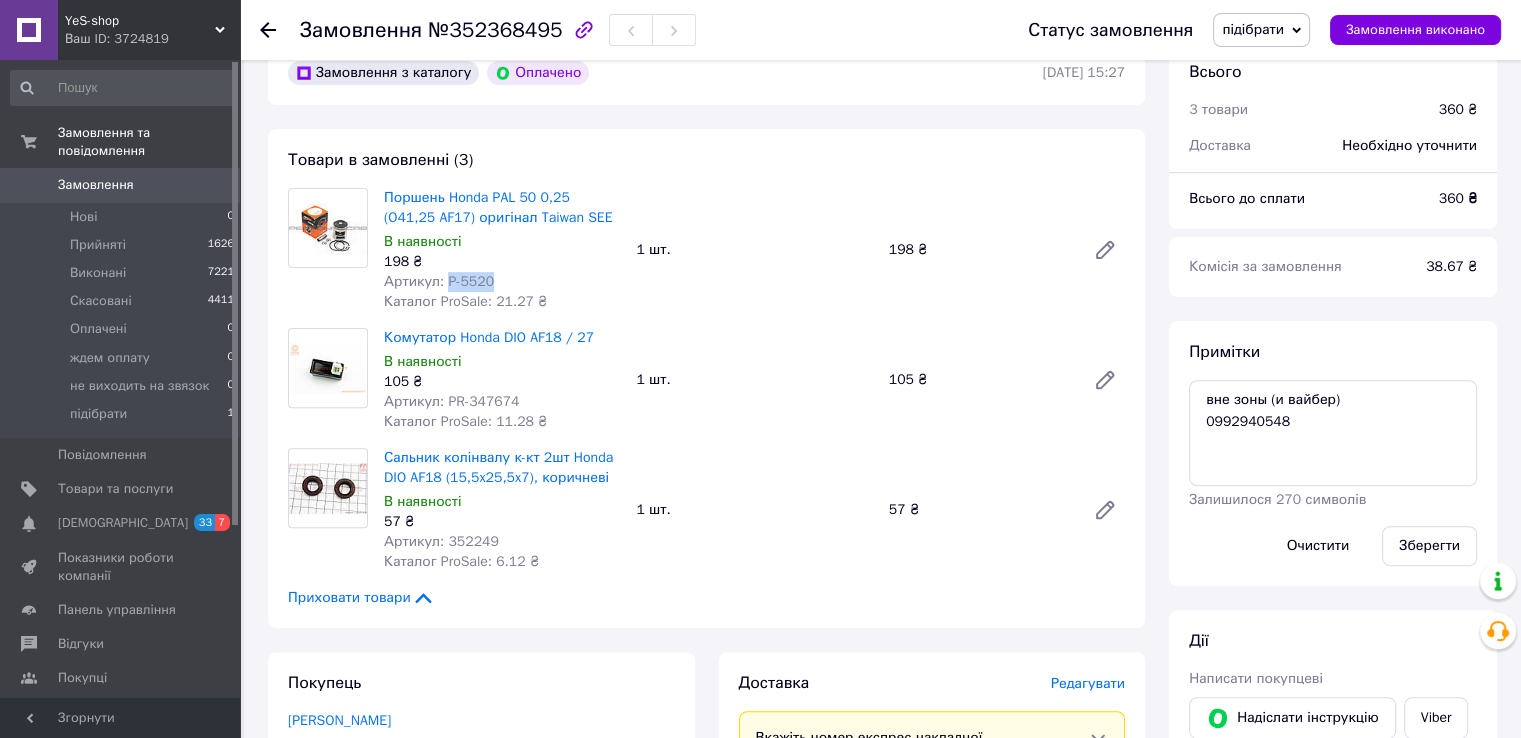 drag, startPoint x: 444, startPoint y: 281, endPoint x: 491, endPoint y: 283, distance: 47.042534 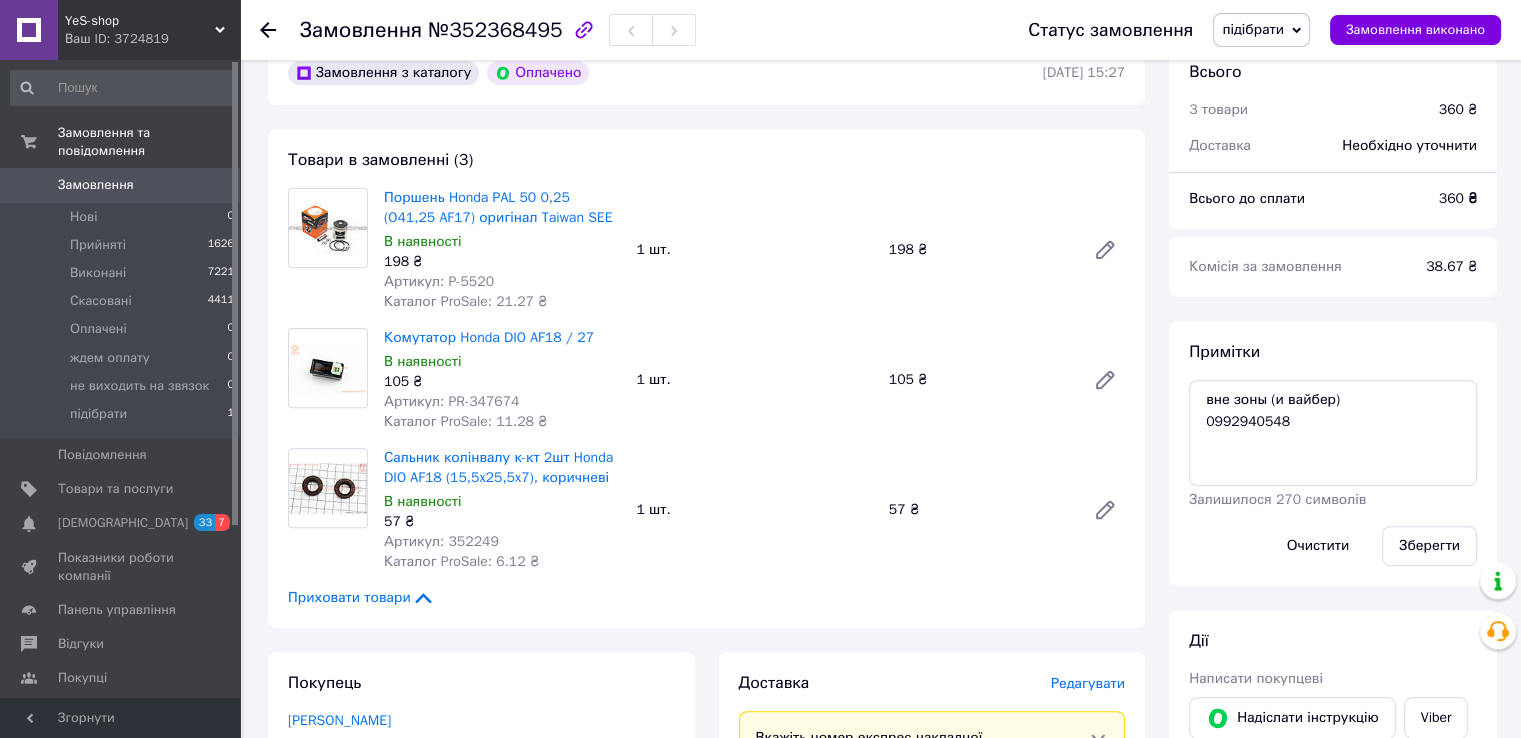 click on "В наявності" at bounding box center [502, 242] 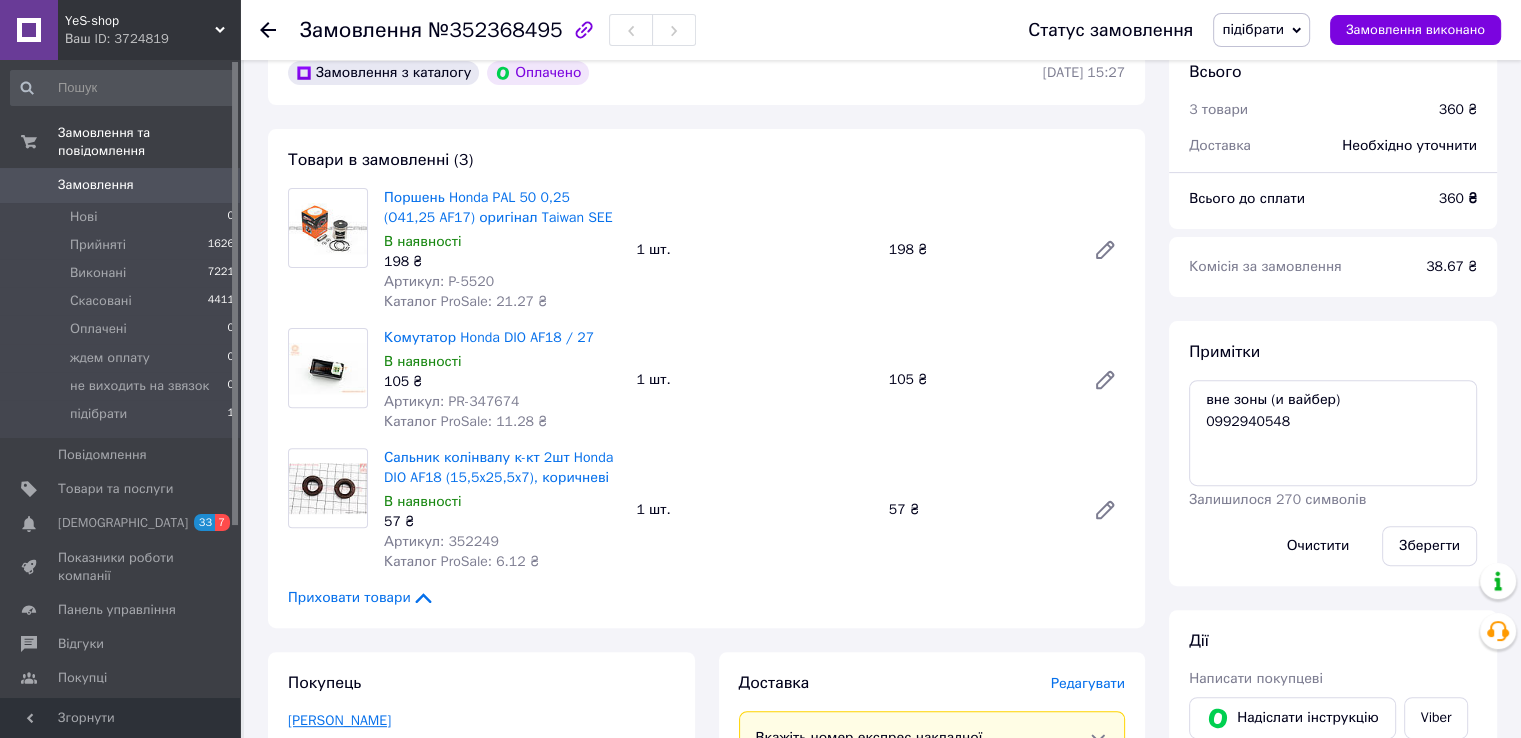 click on "Ватан Иван" at bounding box center [339, 720] 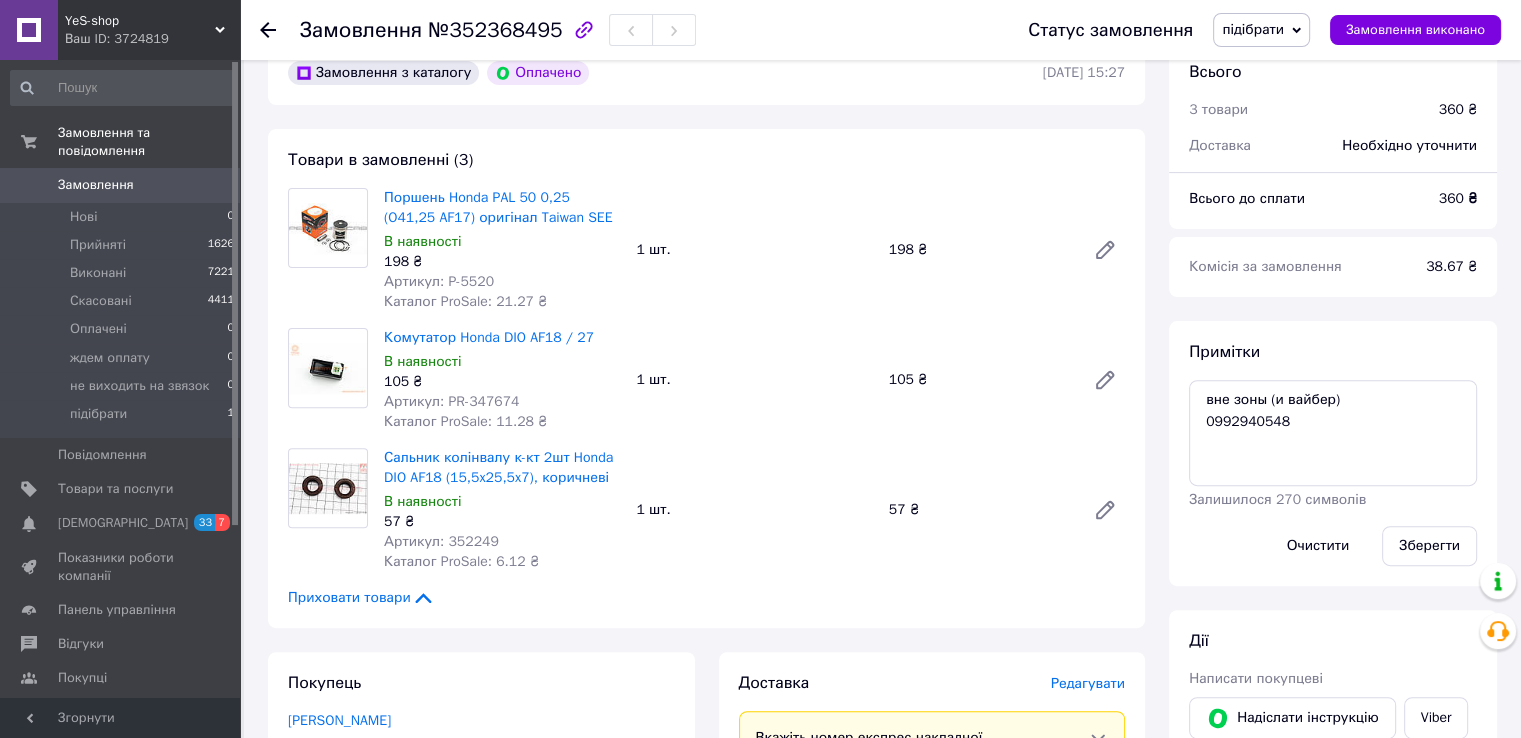 scroll, scrollTop: 0, scrollLeft: 0, axis: both 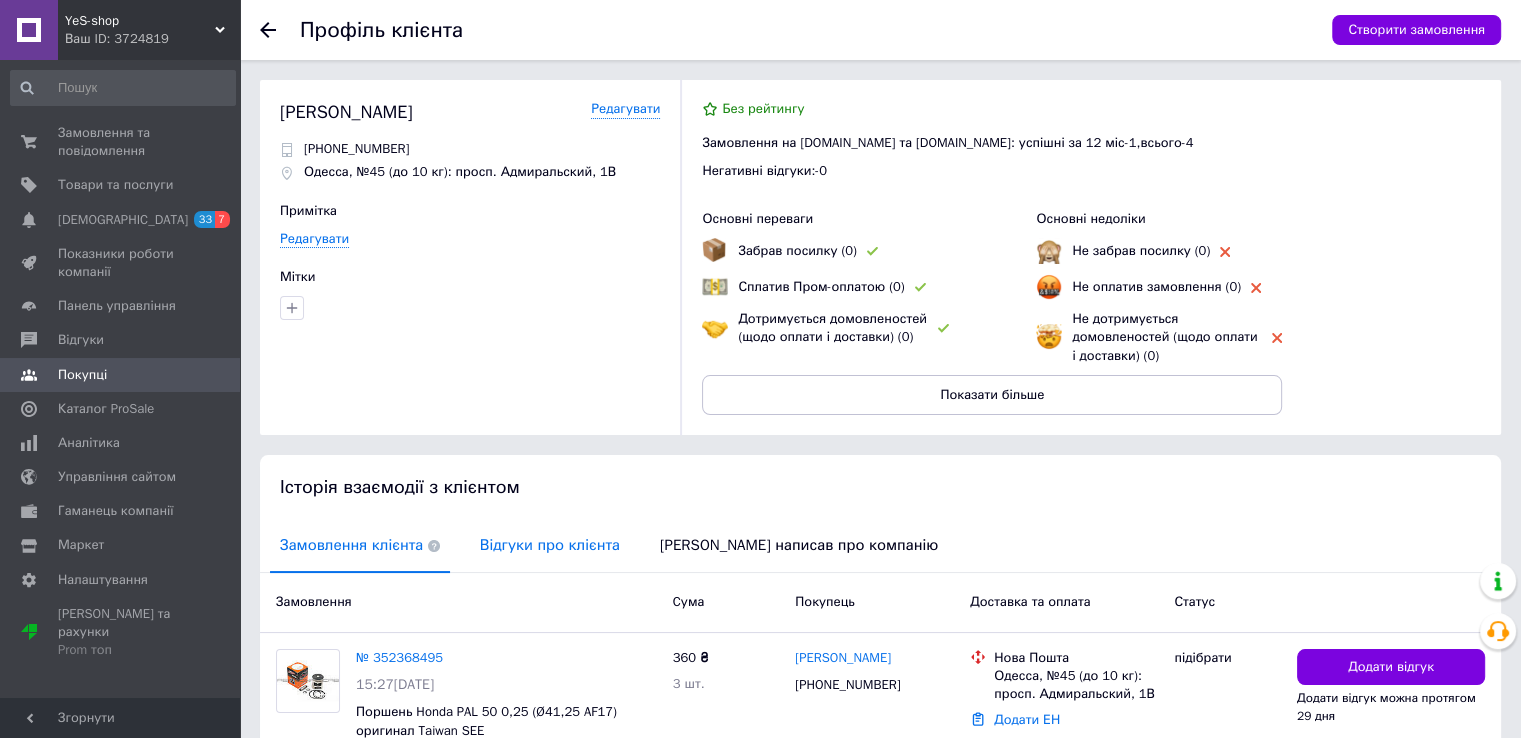 click on "Відгуки про клієнта" at bounding box center (550, 545) 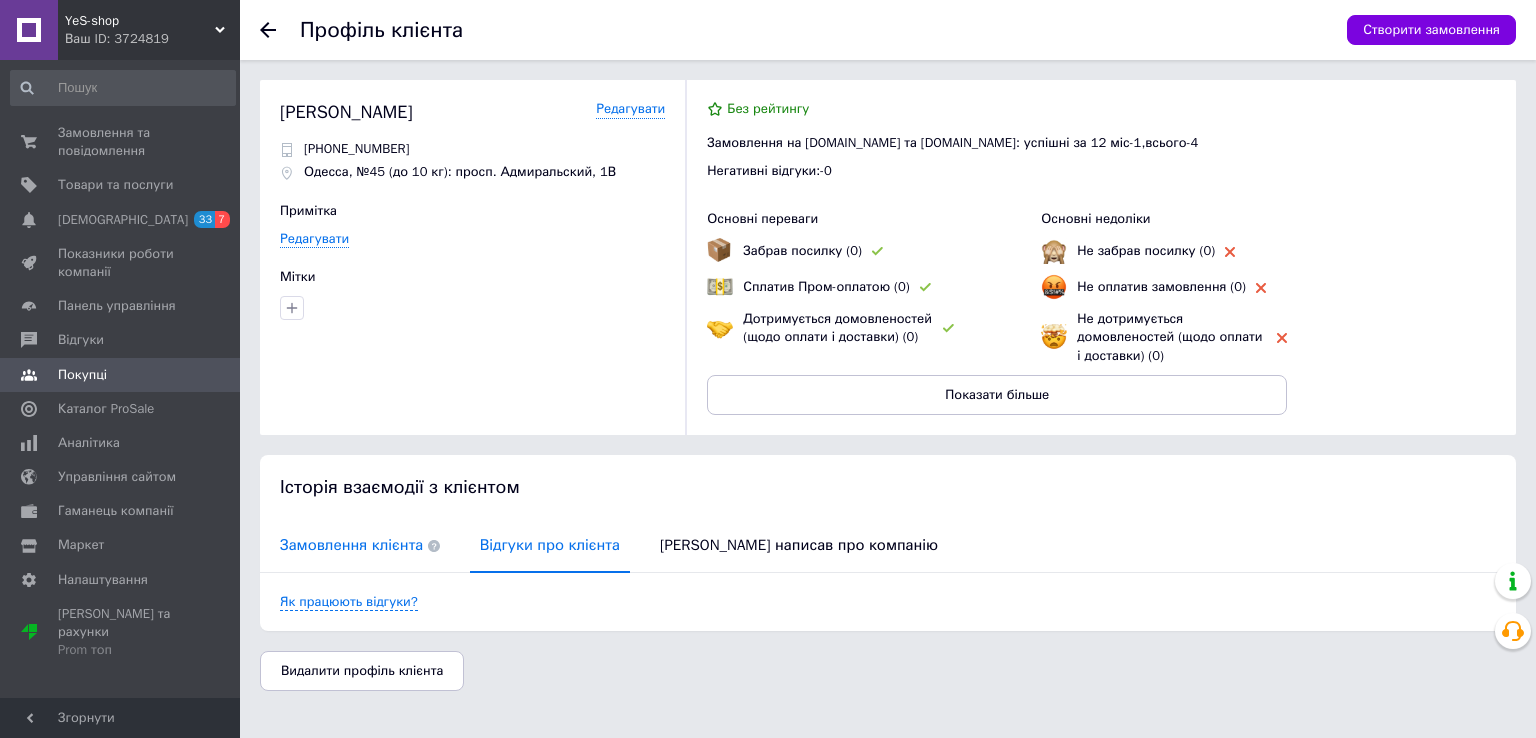 click on "Замовлення клієнта" at bounding box center [360, 545] 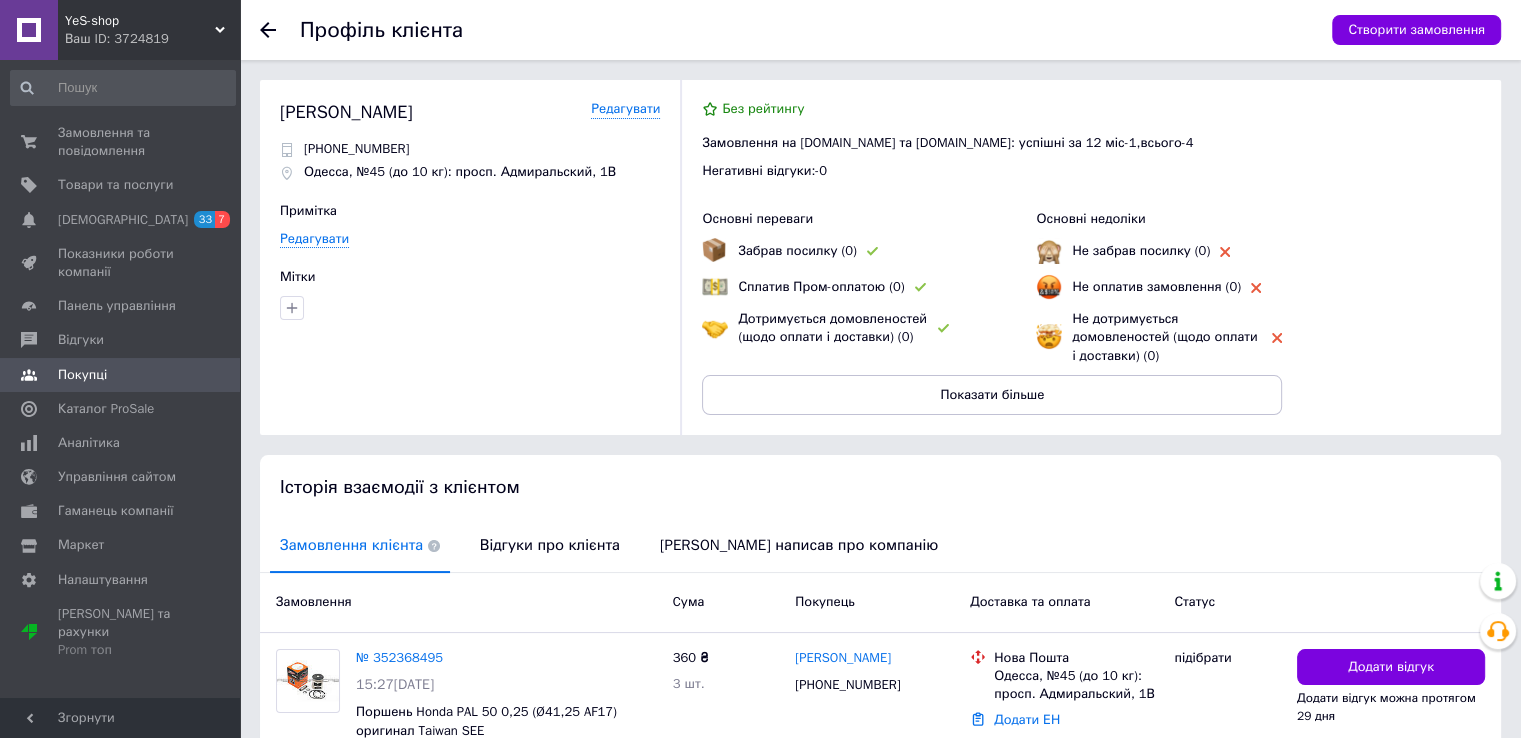 click 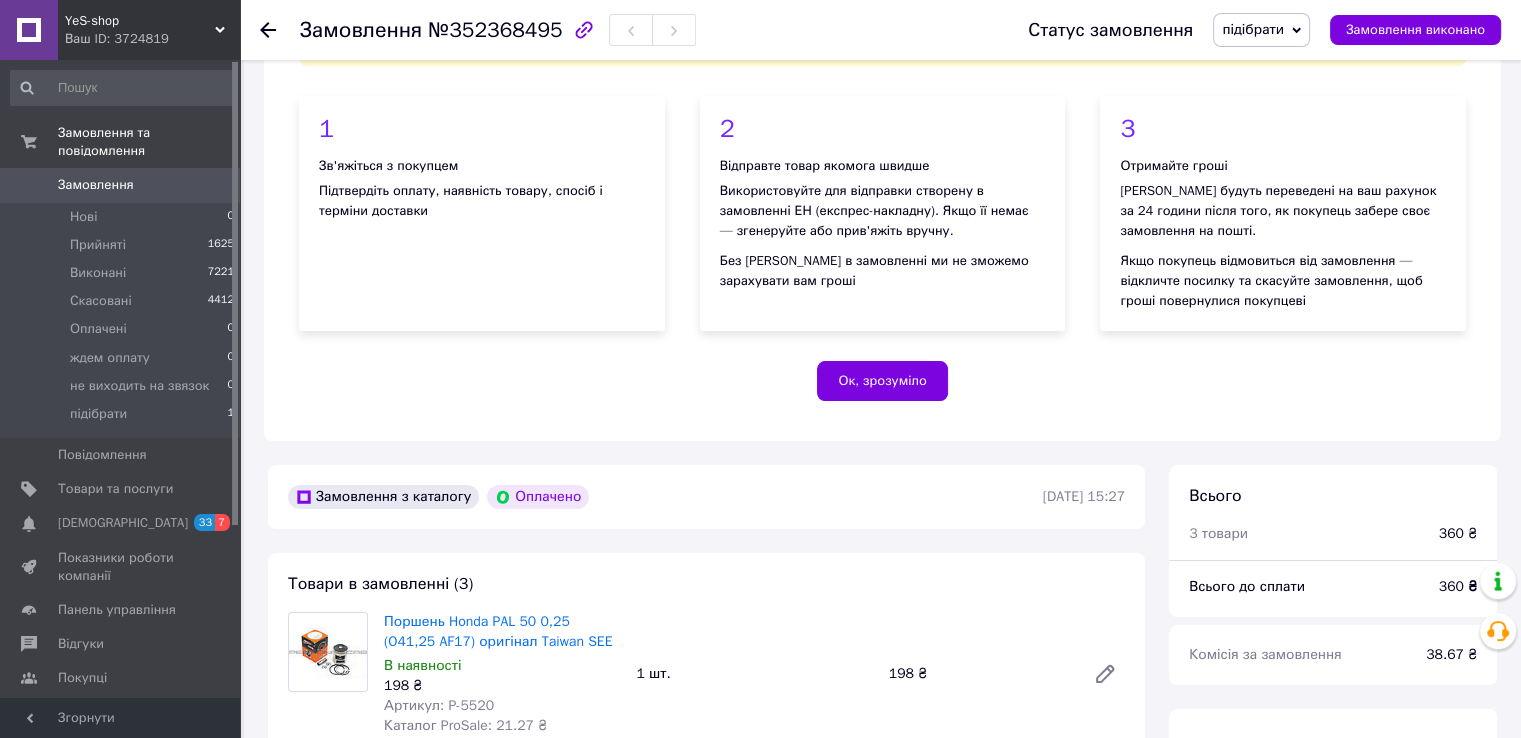 scroll, scrollTop: 731, scrollLeft: 0, axis: vertical 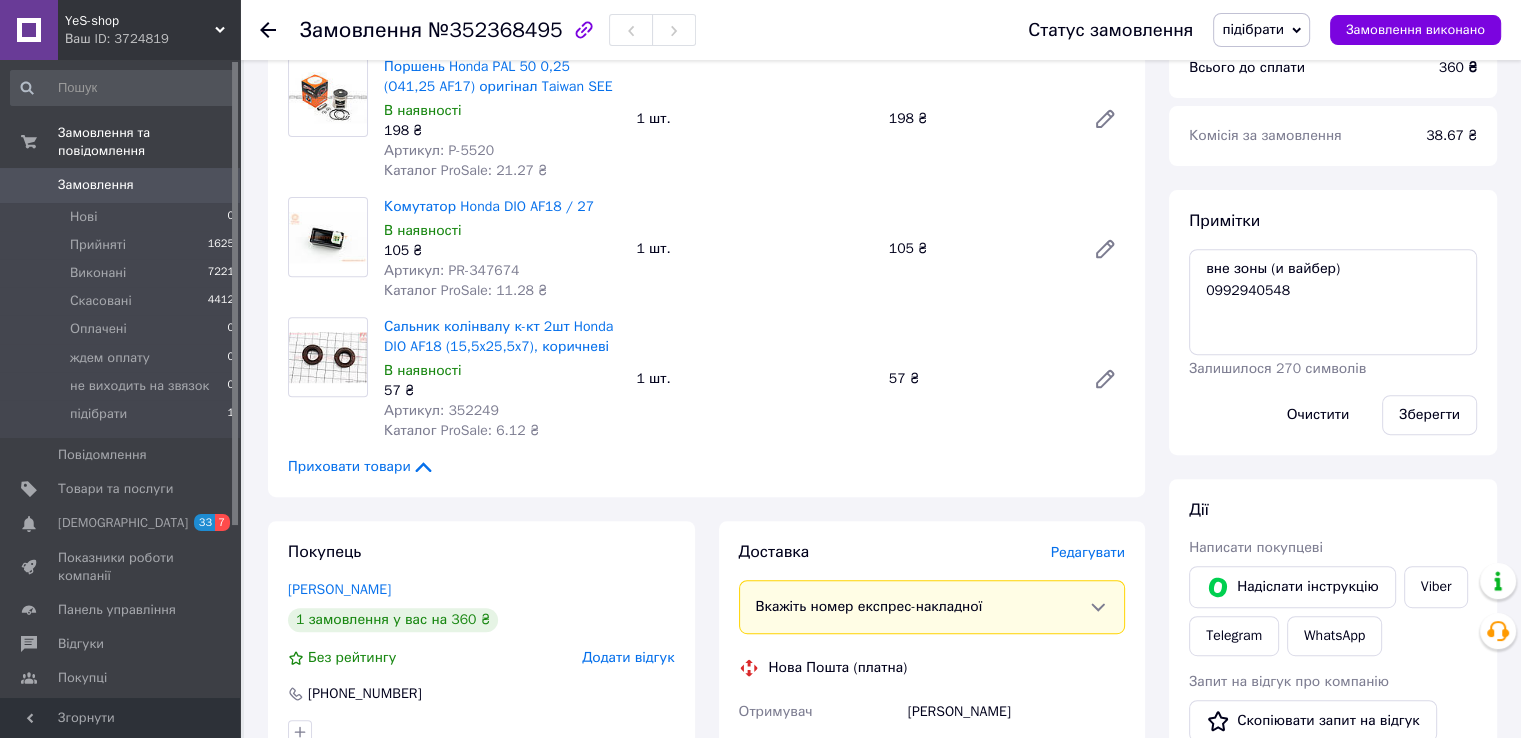 click on "Комутатор  Honda DIO AF18 / 27 В наявності 105 ₴ Артикул: PR-347674 Каталог ProSale: 11.28 ₴  1 шт. 105 ₴" at bounding box center [754, 249] 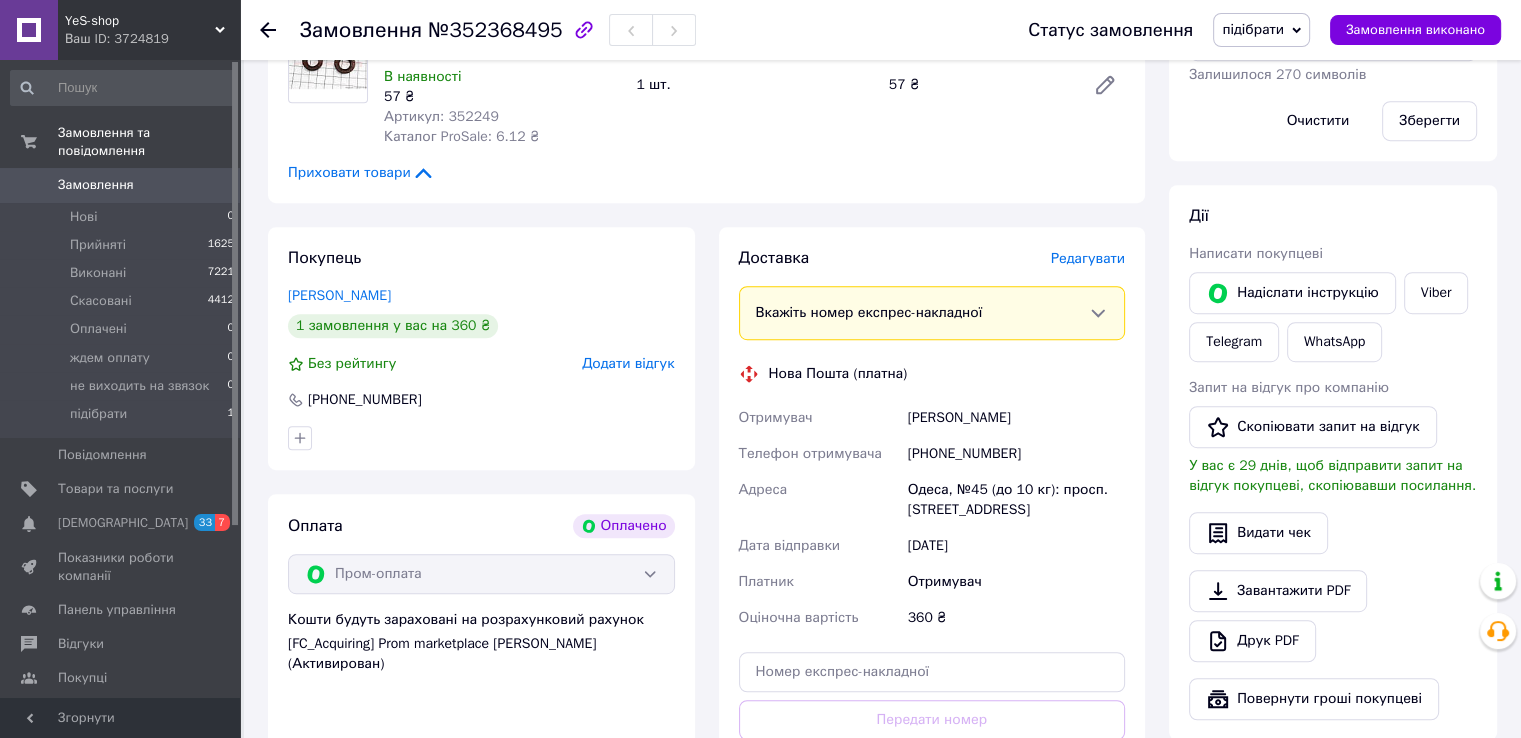 scroll, scrollTop: 1031, scrollLeft: 0, axis: vertical 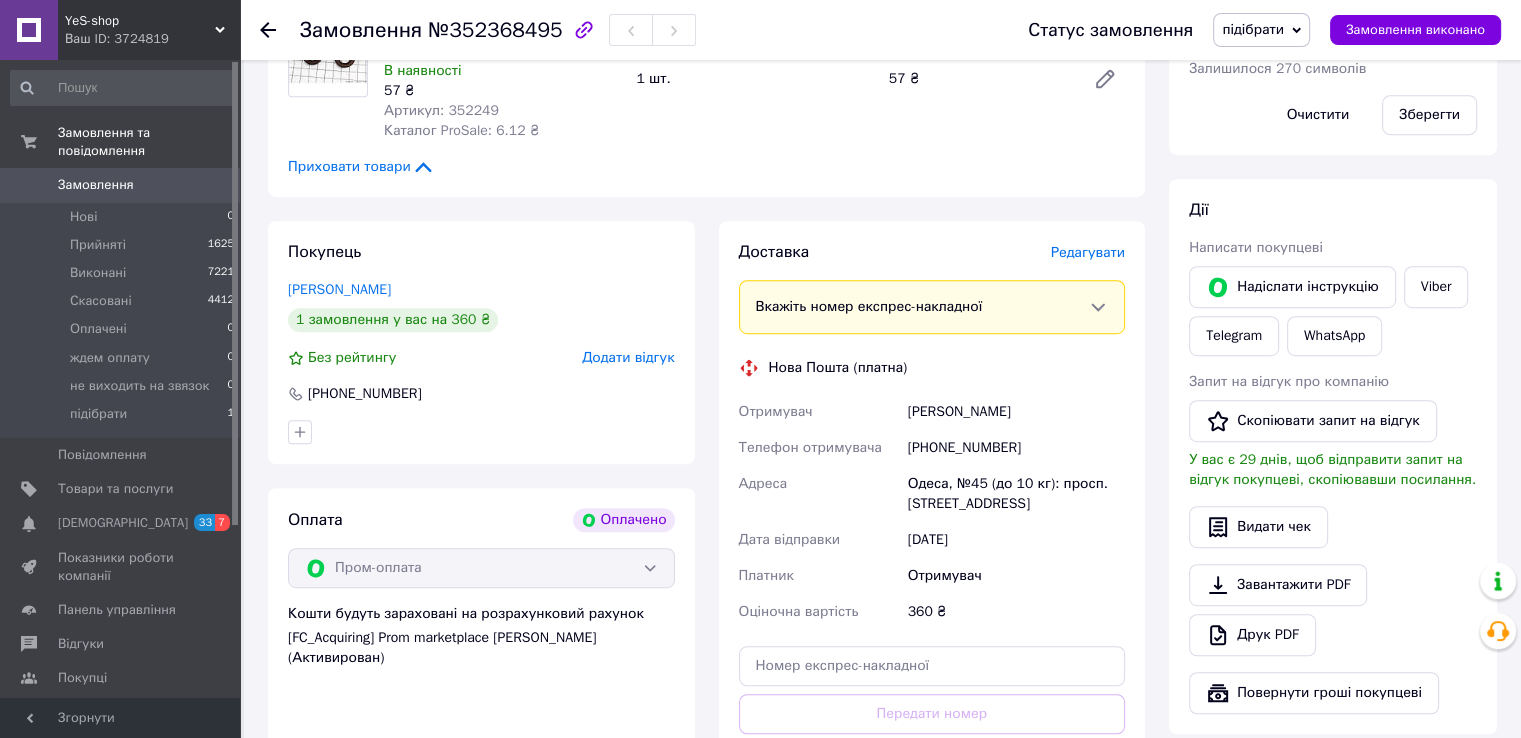 click on "Ватан Иван" at bounding box center [1016, 412] 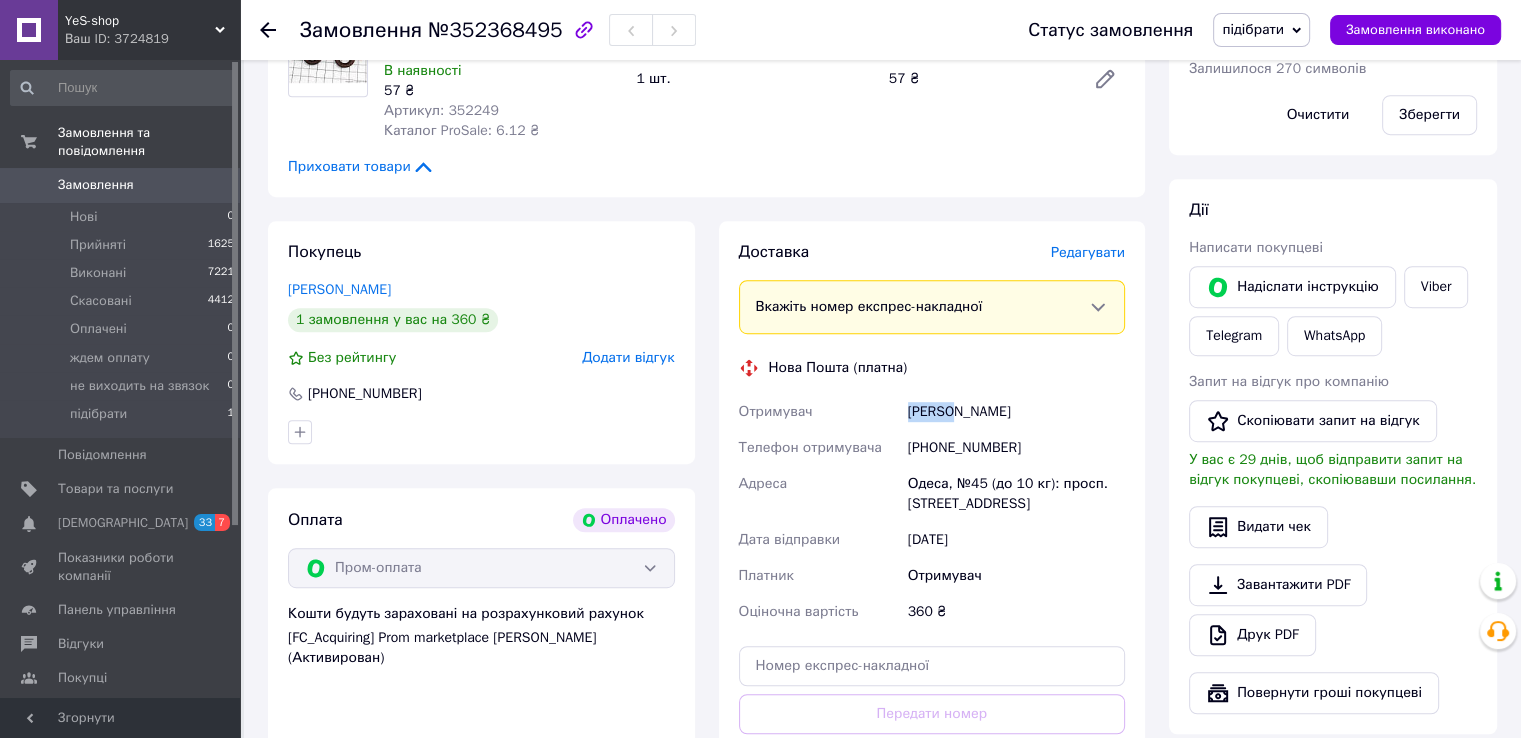 click on "Ватан Иван" at bounding box center (1016, 412) 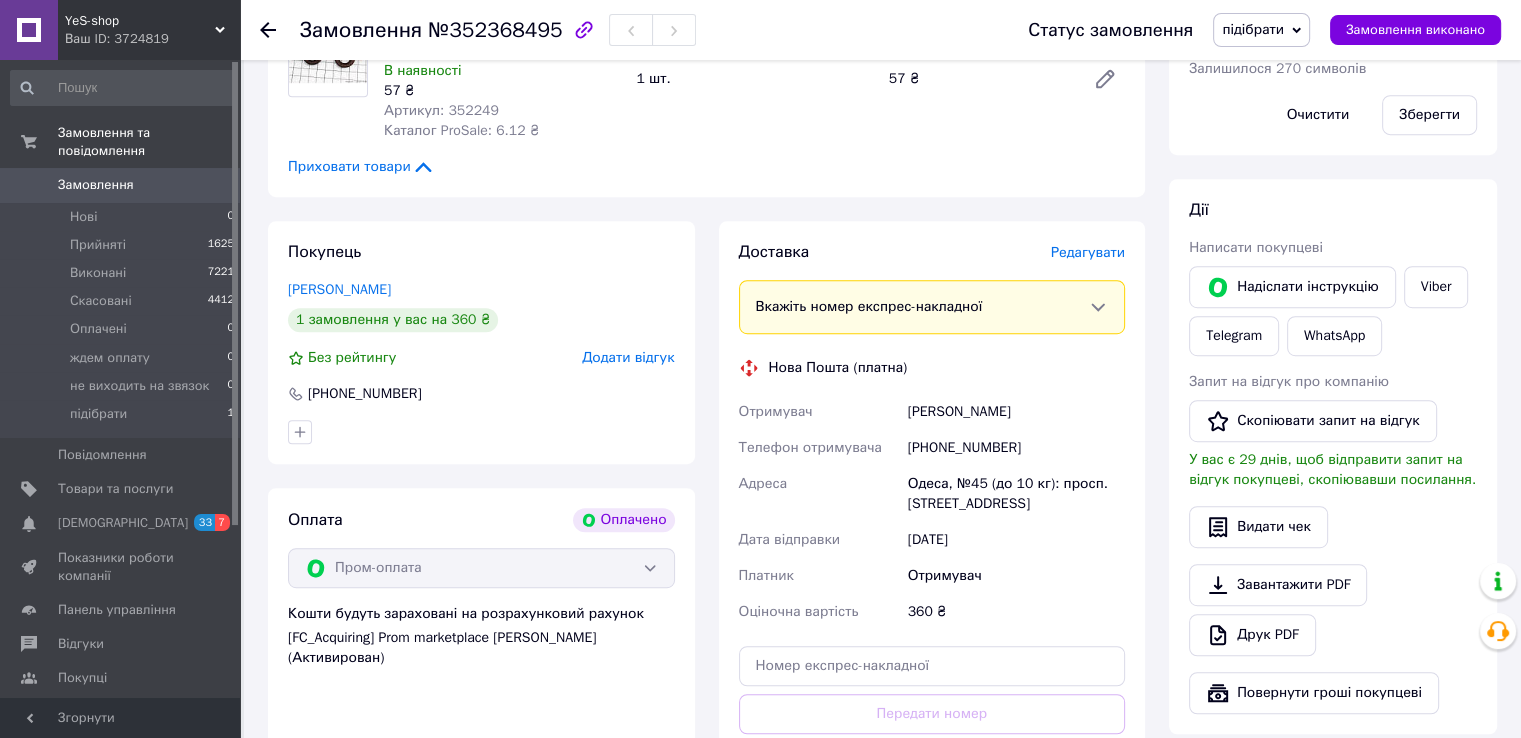 click on "Ватан Иван" at bounding box center (1016, 412) 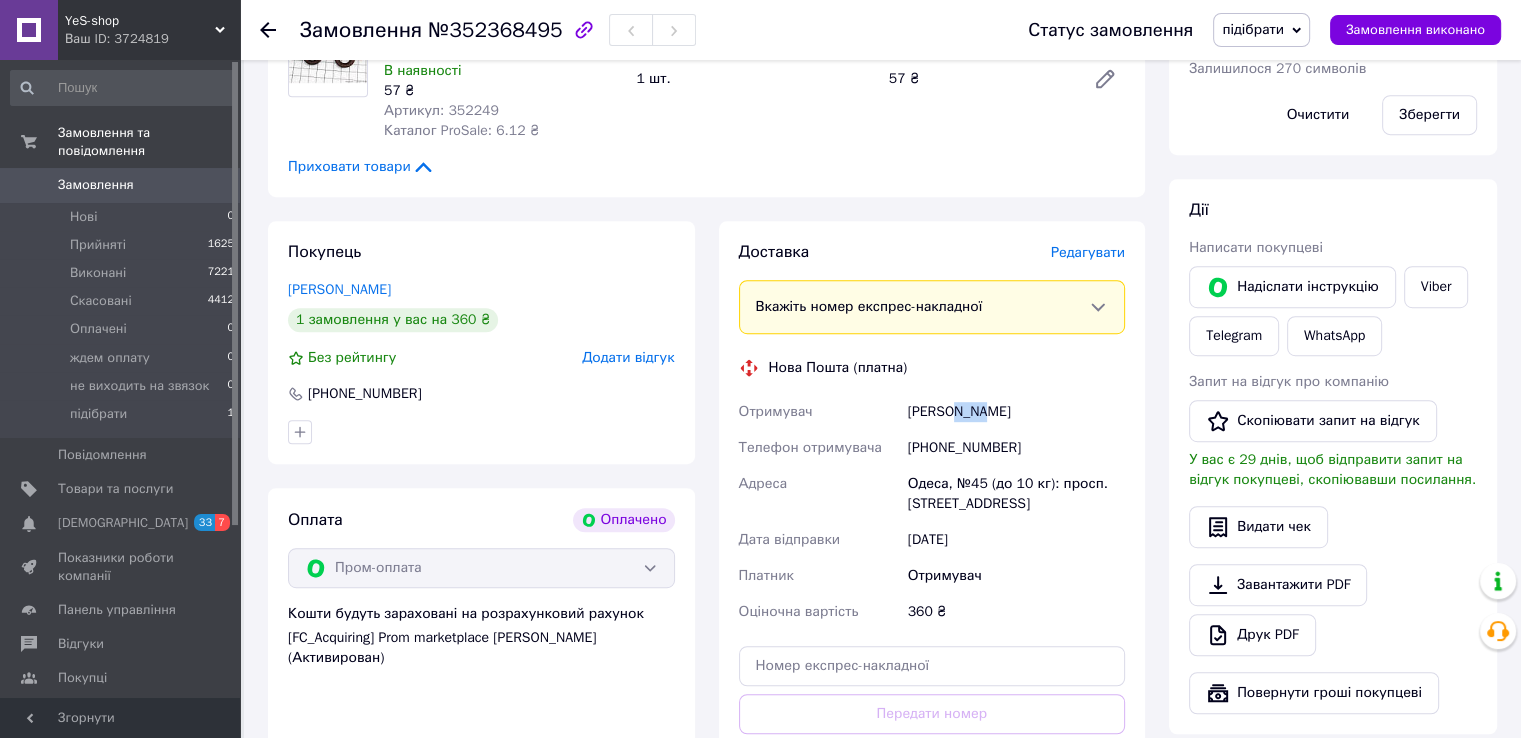 click on "Ватан Иван" at bounding box center (1016, 412) 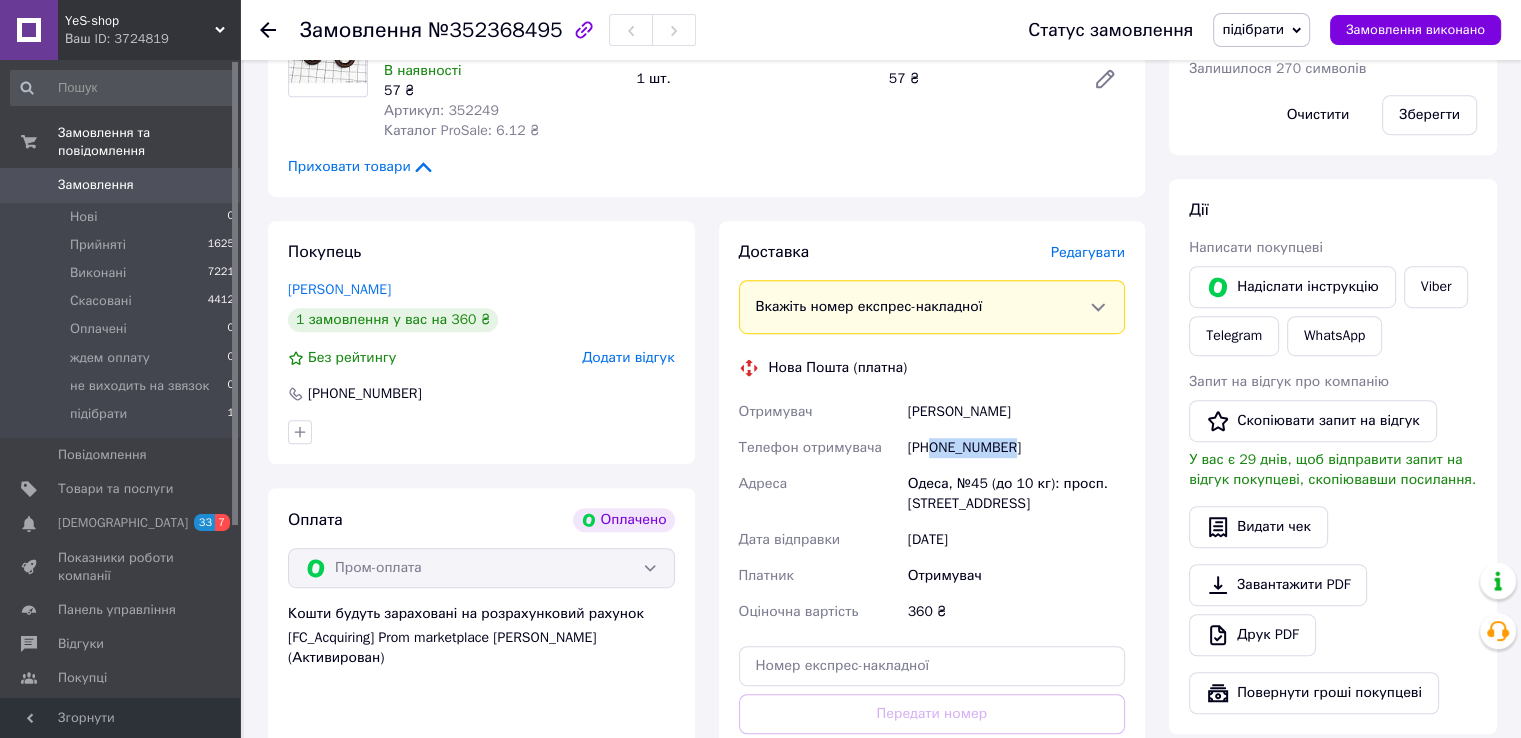 drag, startPoint x: 930, startPoint y: 447, endPoint x: 1028, endPoint y: 451, distance: 98.0816 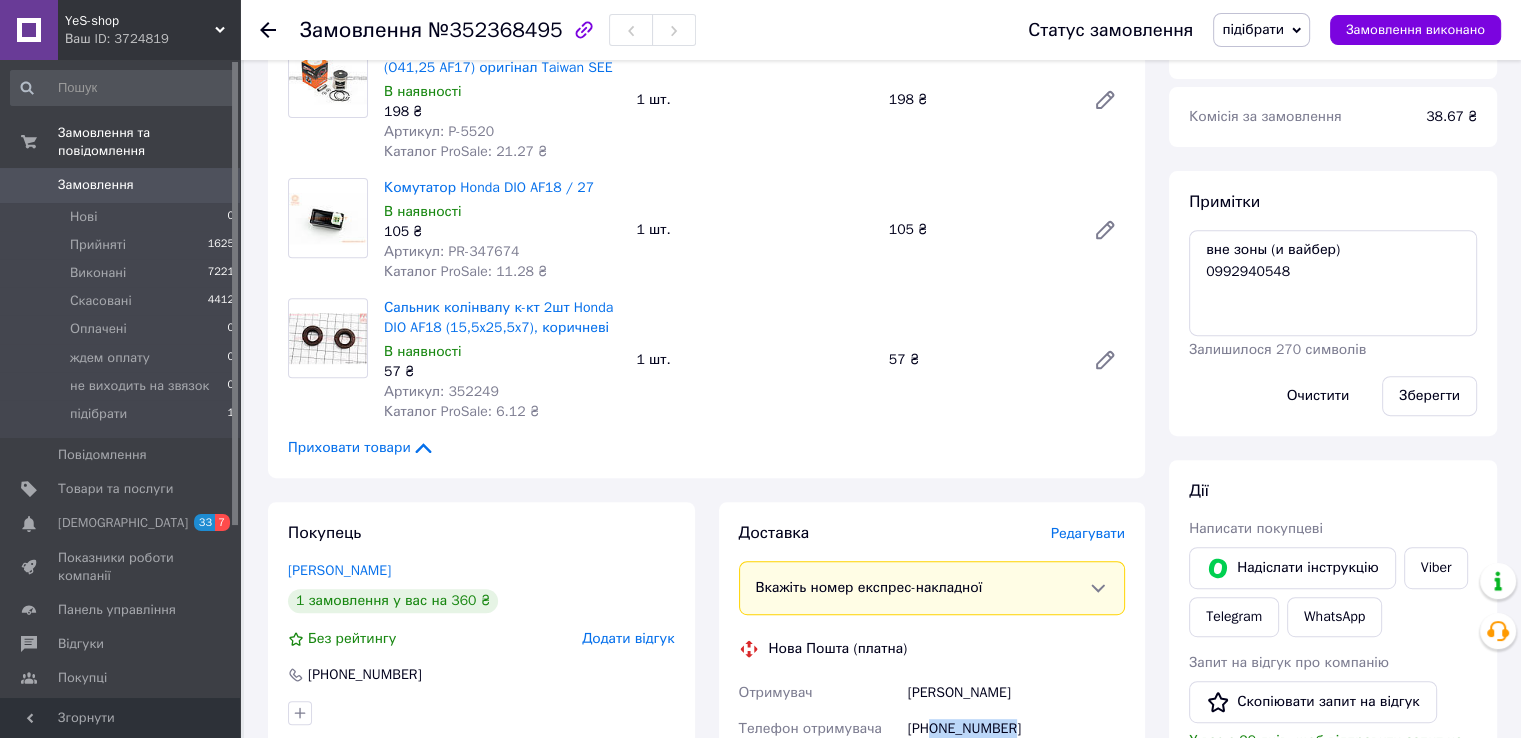 scroll, scrollTop: 731, scrollLeft: 0, axis: vertical 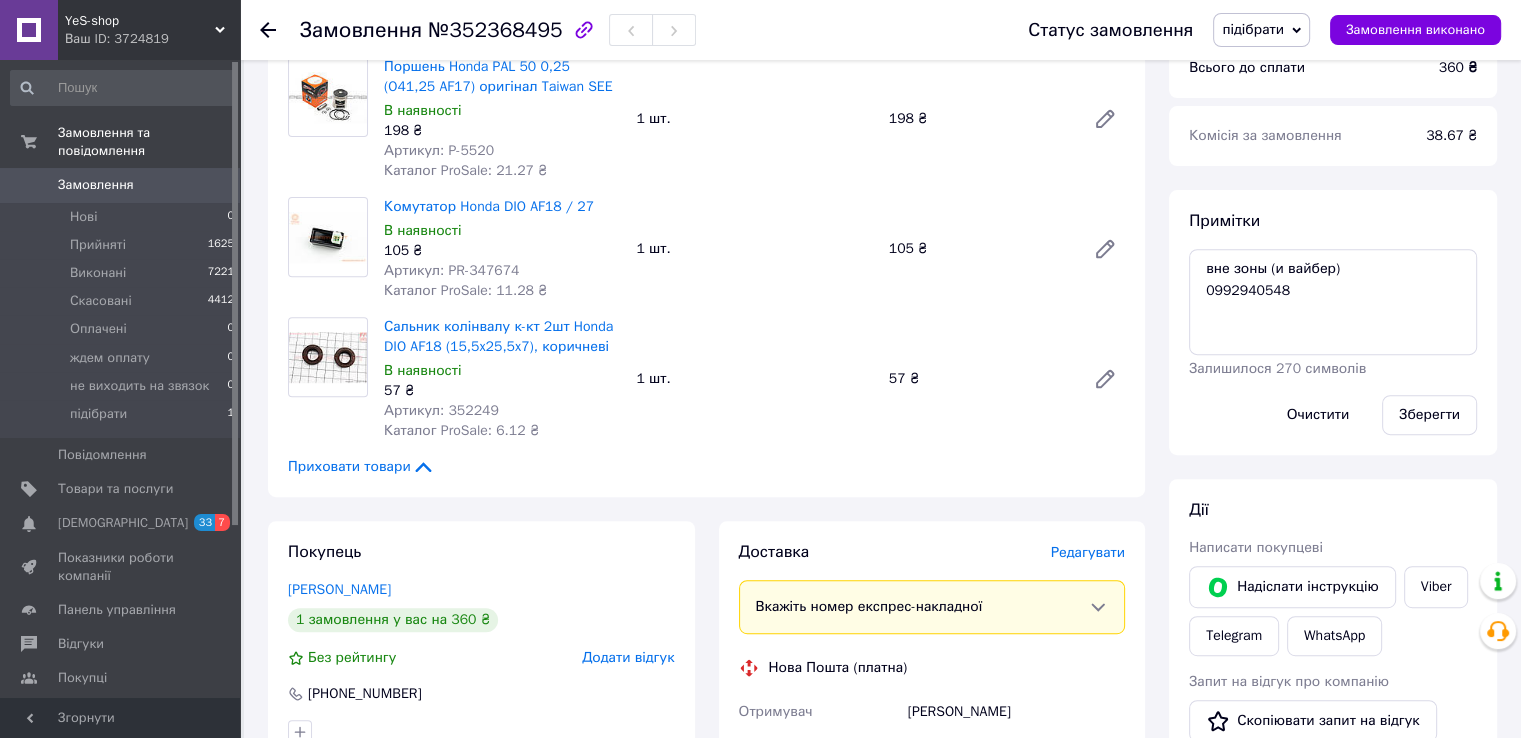 click on "Сальник колінвалу к-кт 2шт Honda DIO AF18 (15,5x25,5x7), коричневі В наявності 57 ₴ Артикул: 352249 Каталог ProSale: 6.12 ₴  1 шт. 57 ₴" at bounding box center (754, 379) 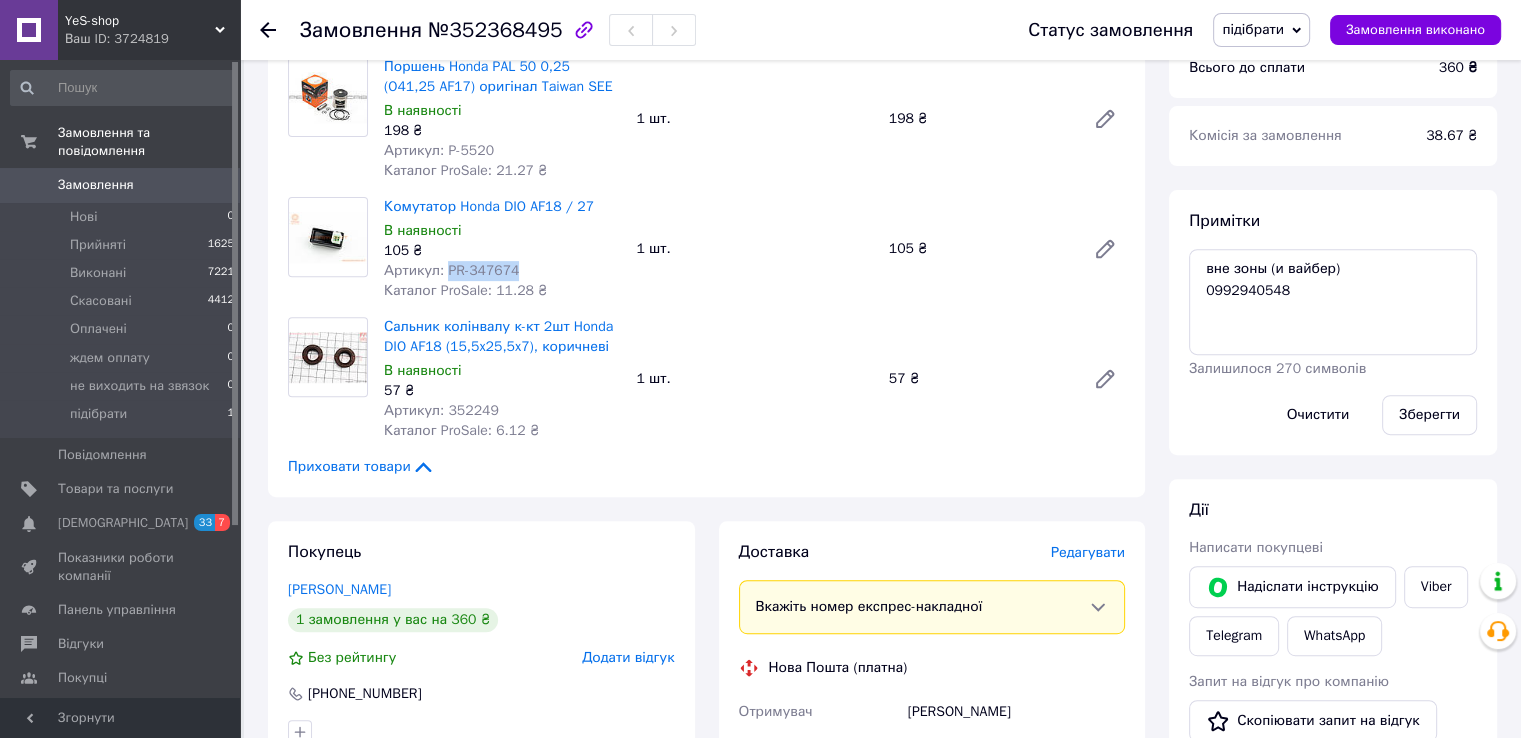 drag, startPoint x: 465, startPoint y: 270, endPoint x: 508, endPoint y: 270, distance: 43 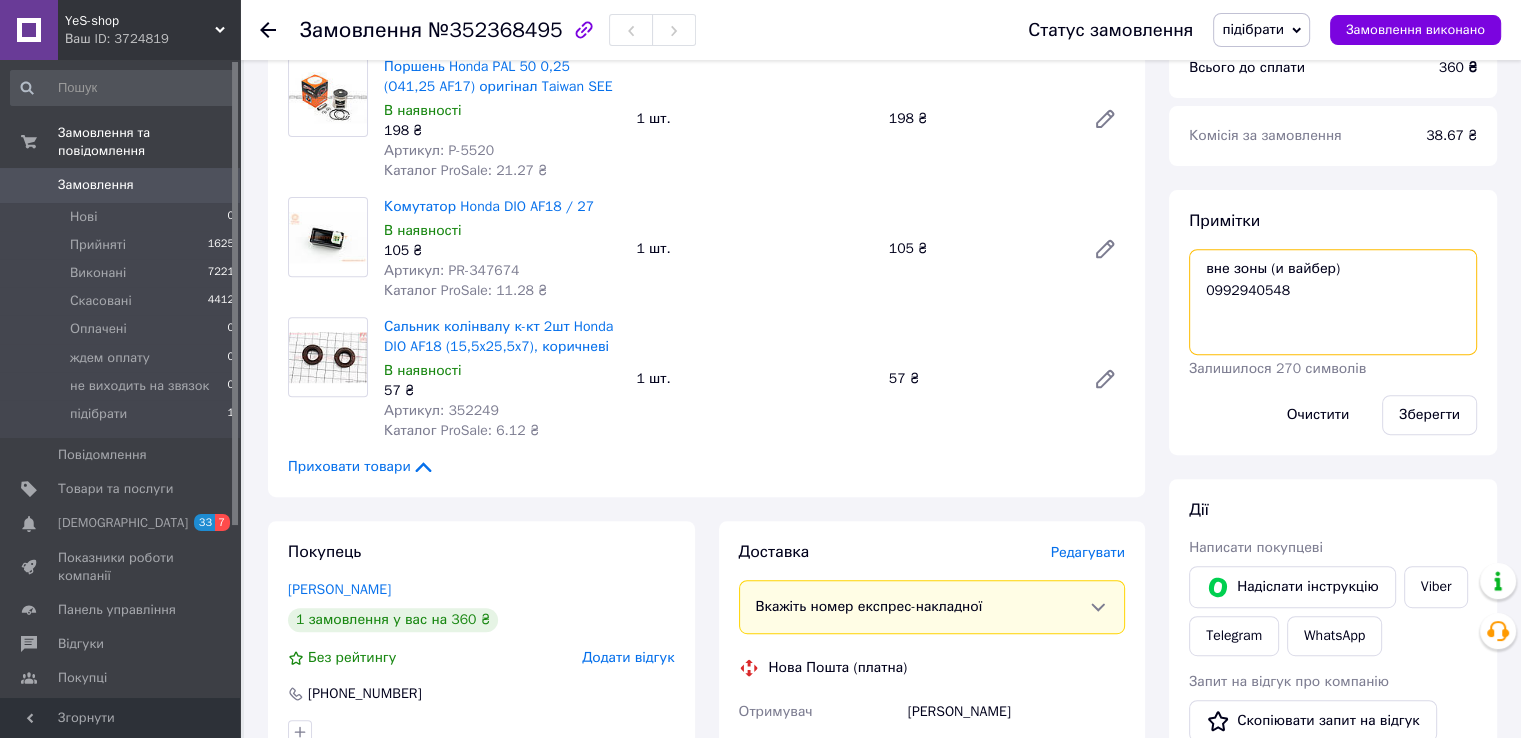 click on "вне зоны (и вайбер)
0992940548" at bounding box center [1333, 302] 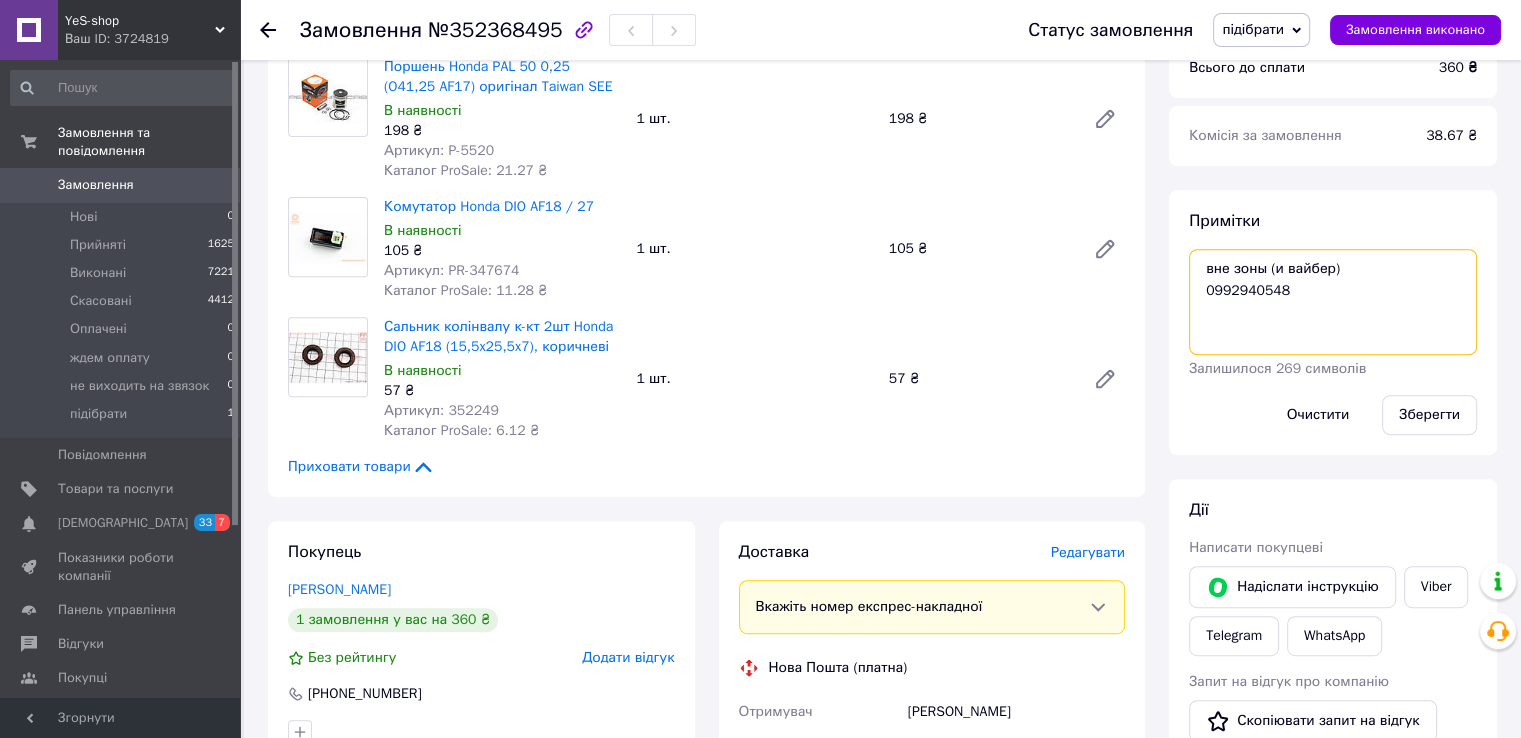 click on "вне зоны (и вайбер)
0992940548" at bounding box center (1333, 302) 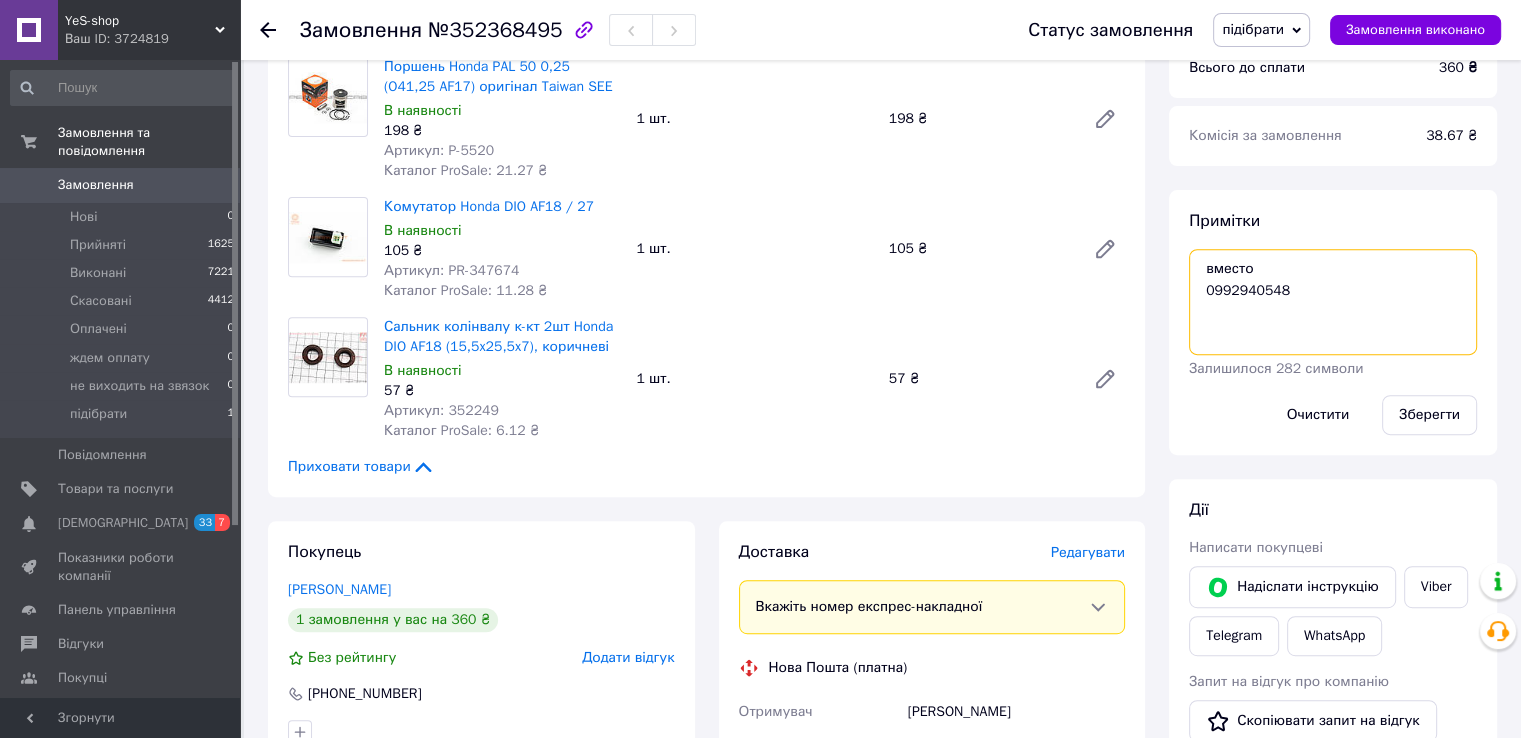 paste on "PR-347674" 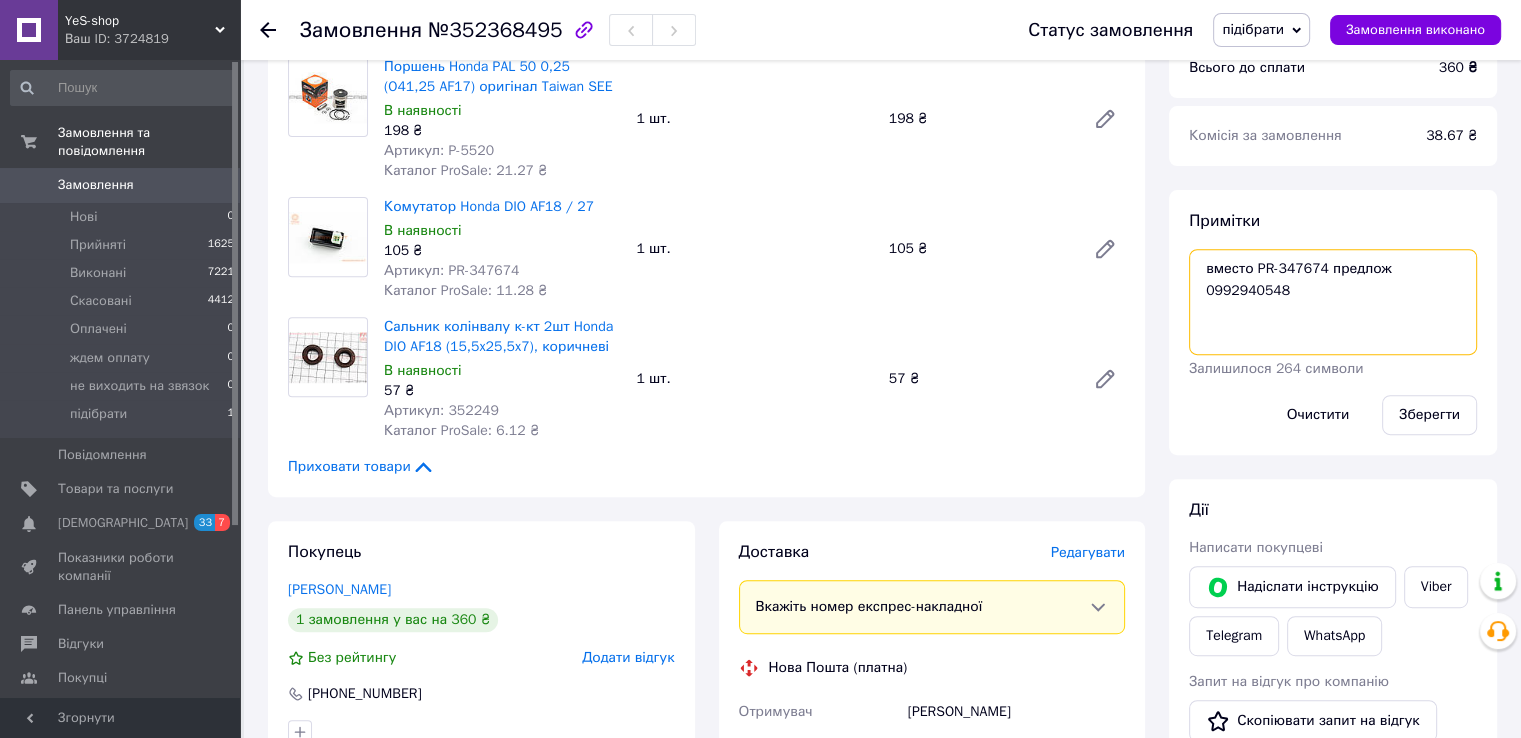 paste on "K-1087" 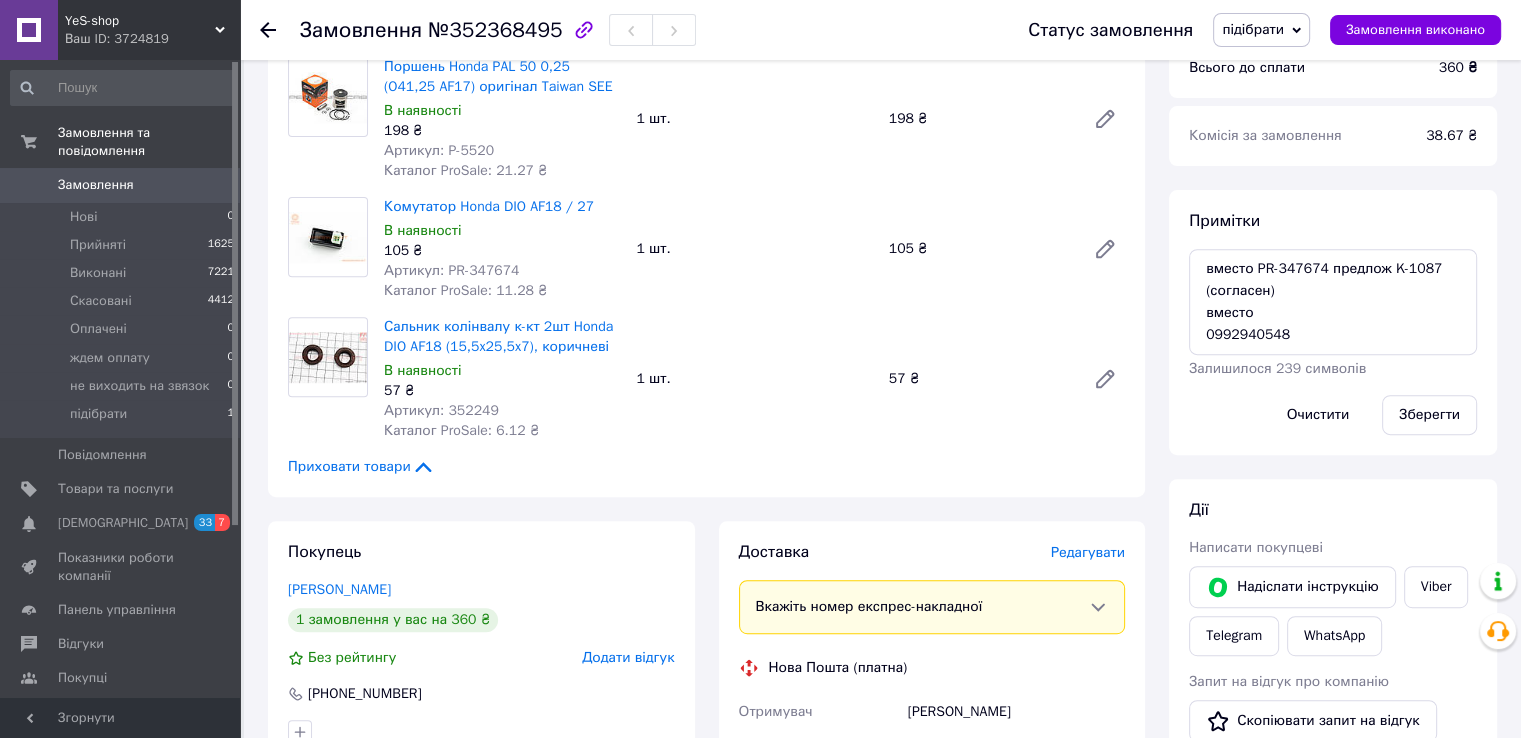 click on "Артикул: 352249" at bounding box center [441, 410] 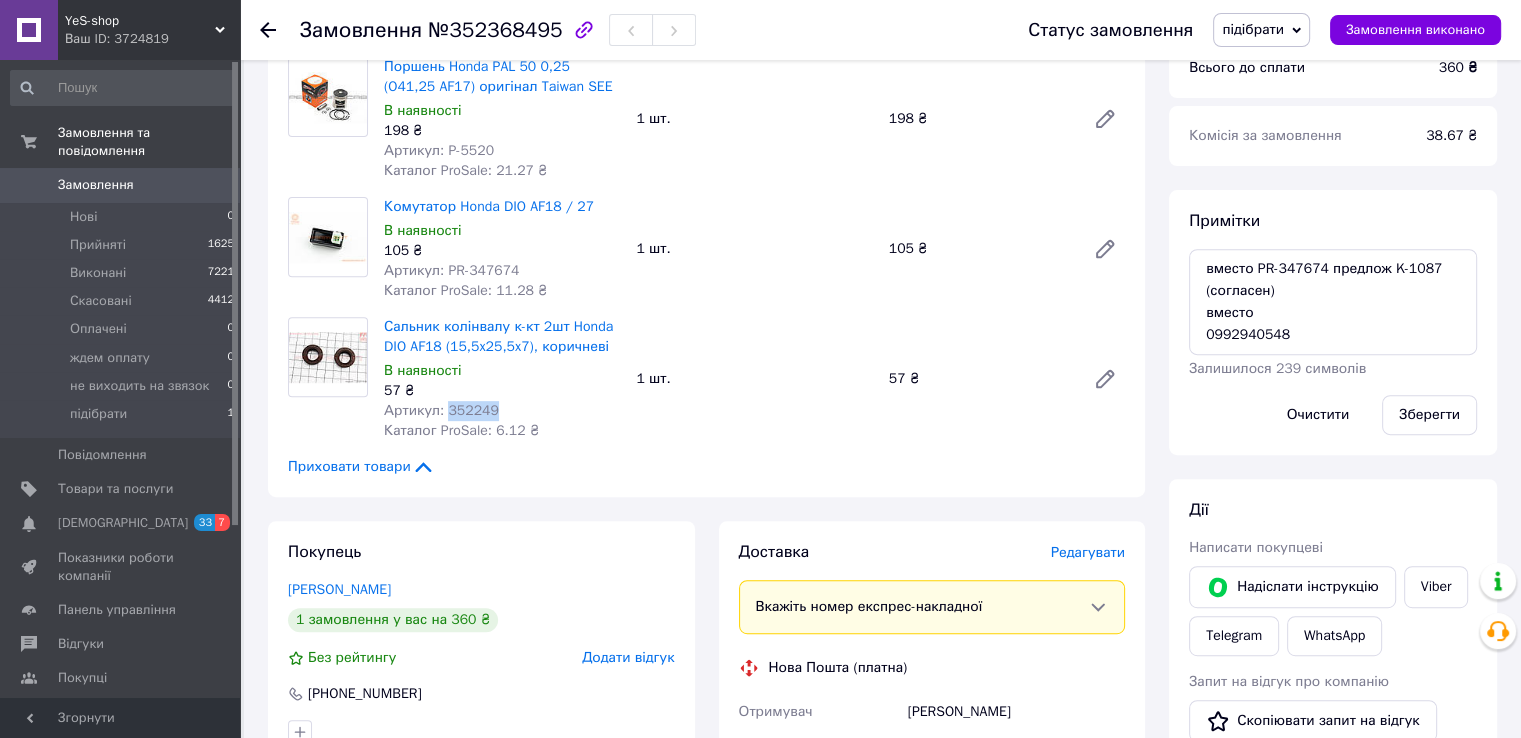 click on "Артикул: 352249" at bounding box center [441, 410] 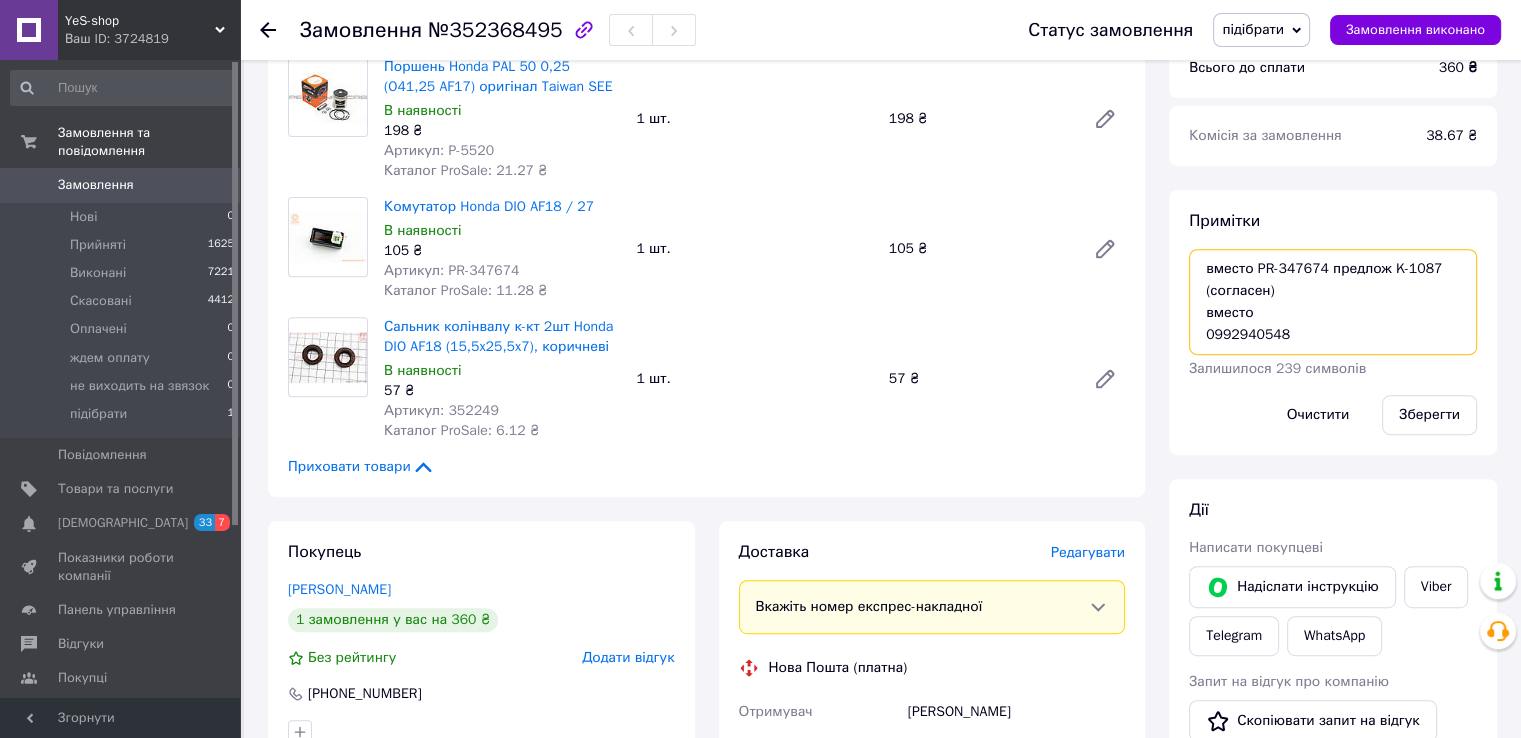 click on "вместо PR-347674 предлож K-1087 (согласен)
вместо
0992940548" at bounding box center [1333, 302] 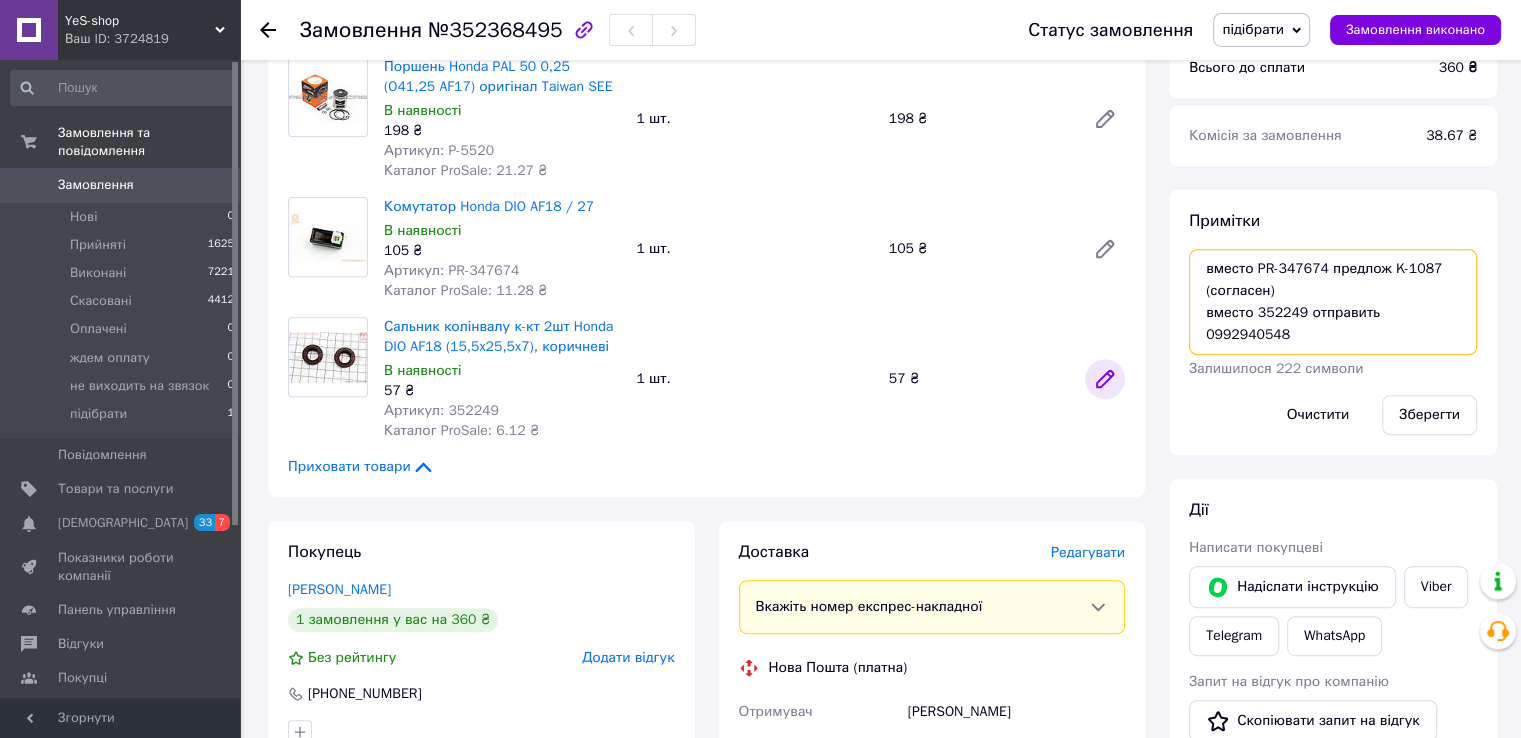 paste on "P-5285" 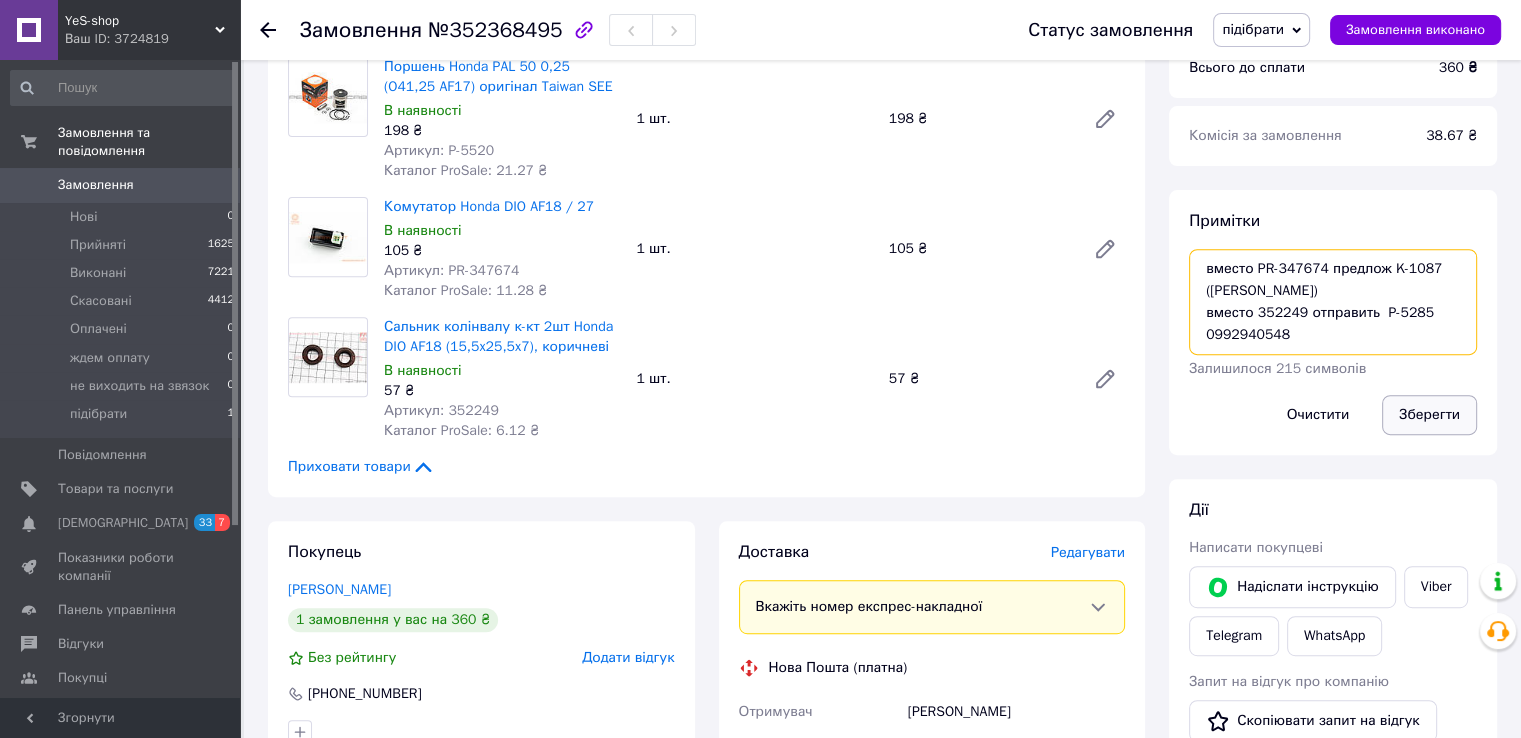 type on "вместо PR-347674 предлож K-1087 (согласен)
вместо 352249 отправить  P-5285
0992940548" 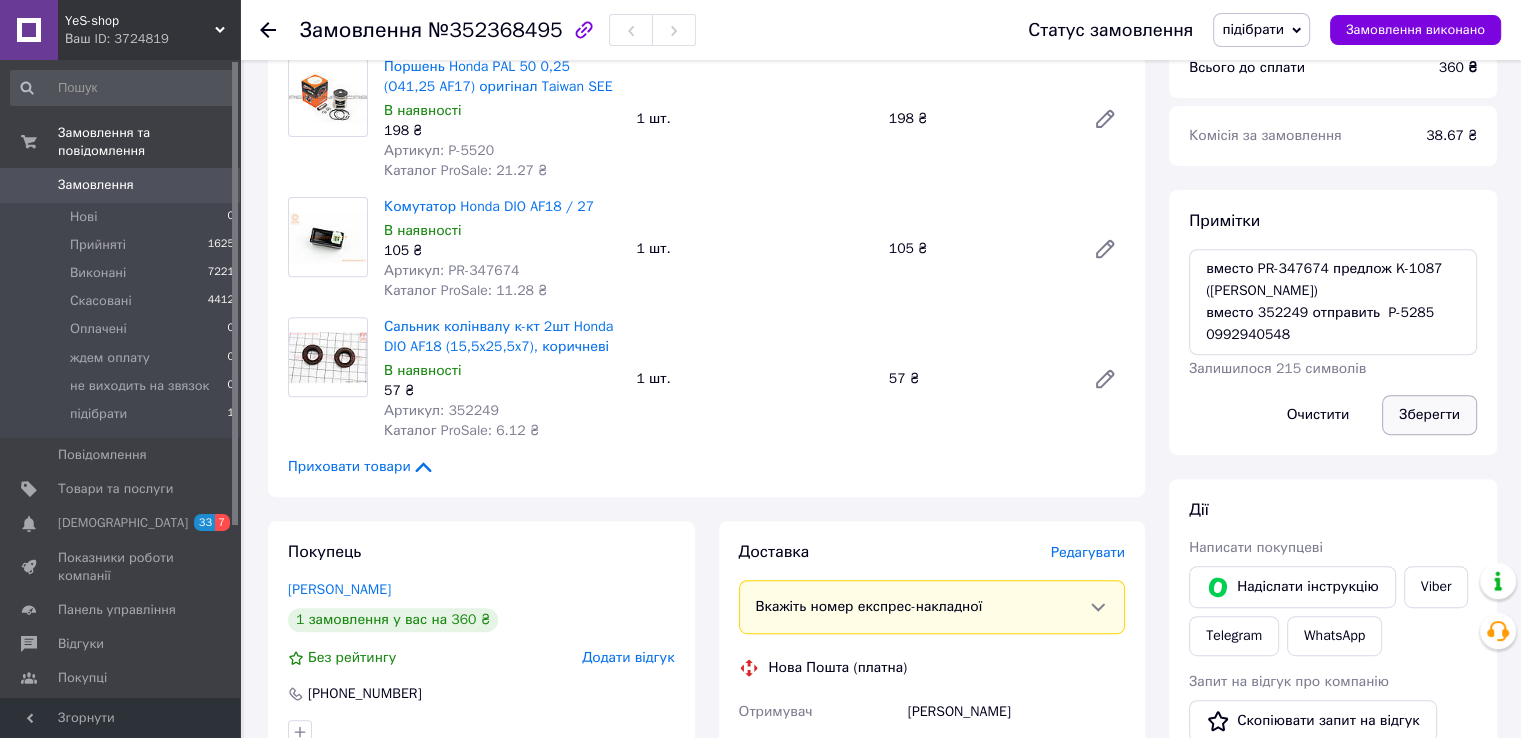 click on "Зберегти" at bounding box center [1429, 415] 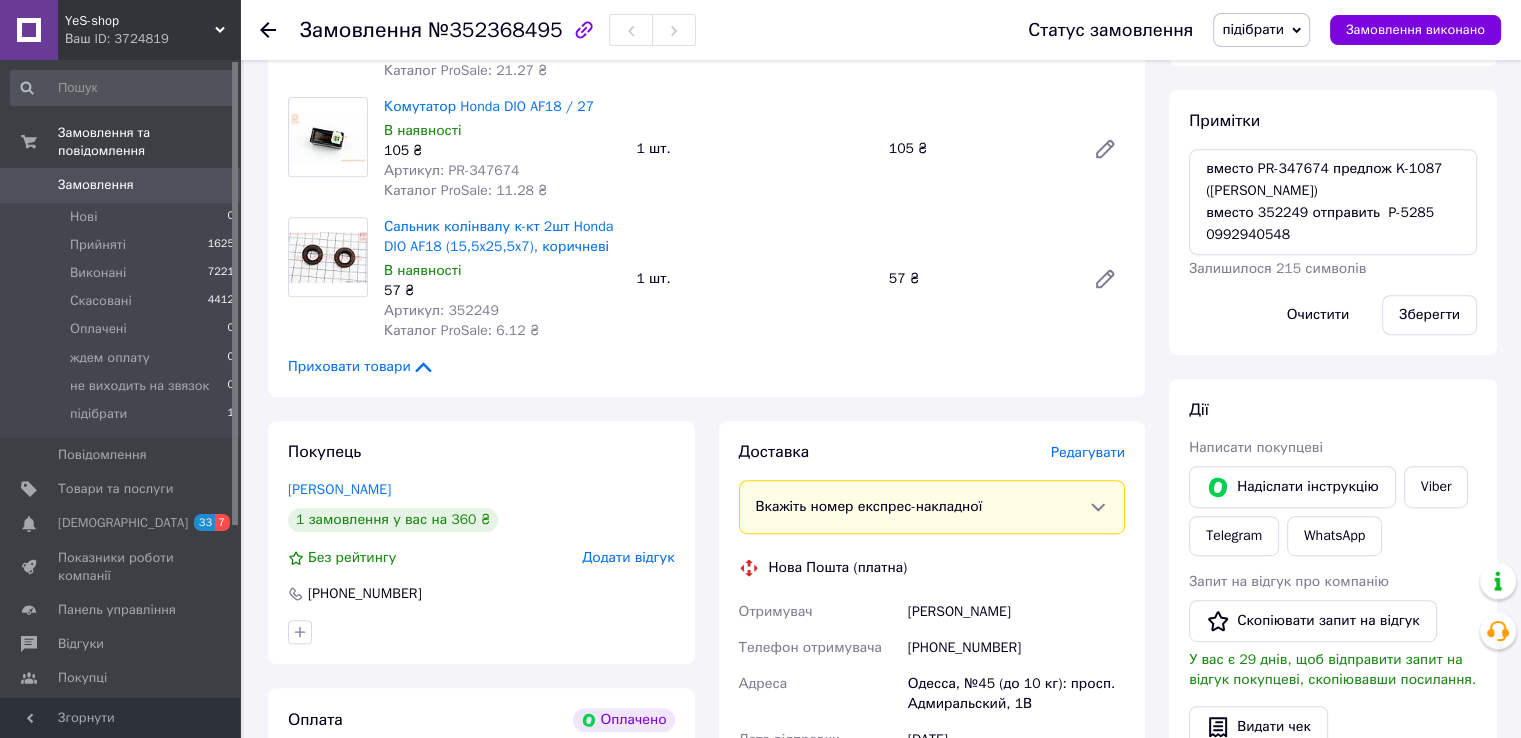 scroll, scrollTop: 931, scrollLeft: 0, axis: vertical 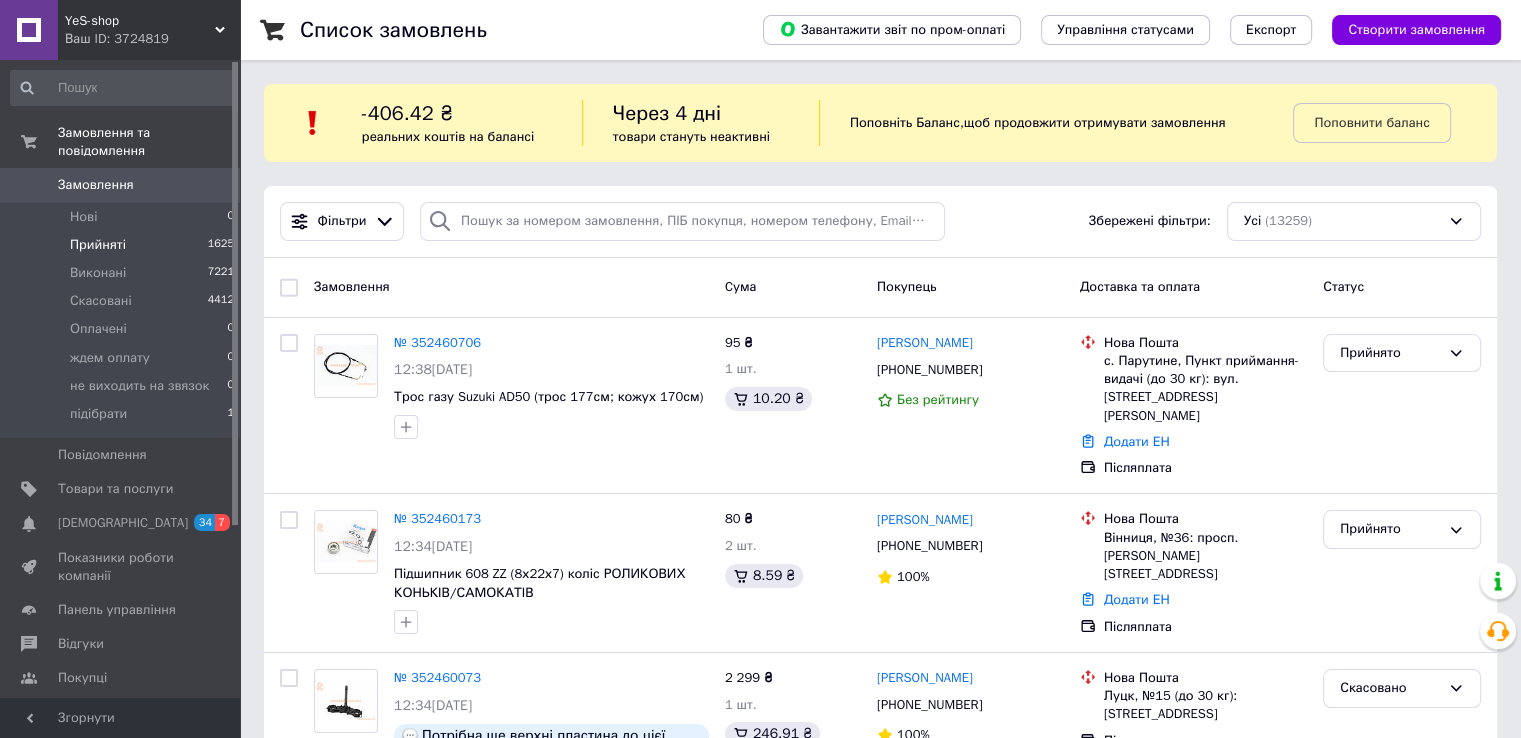 click on "Прийняті" at bounding box center [98, 245] 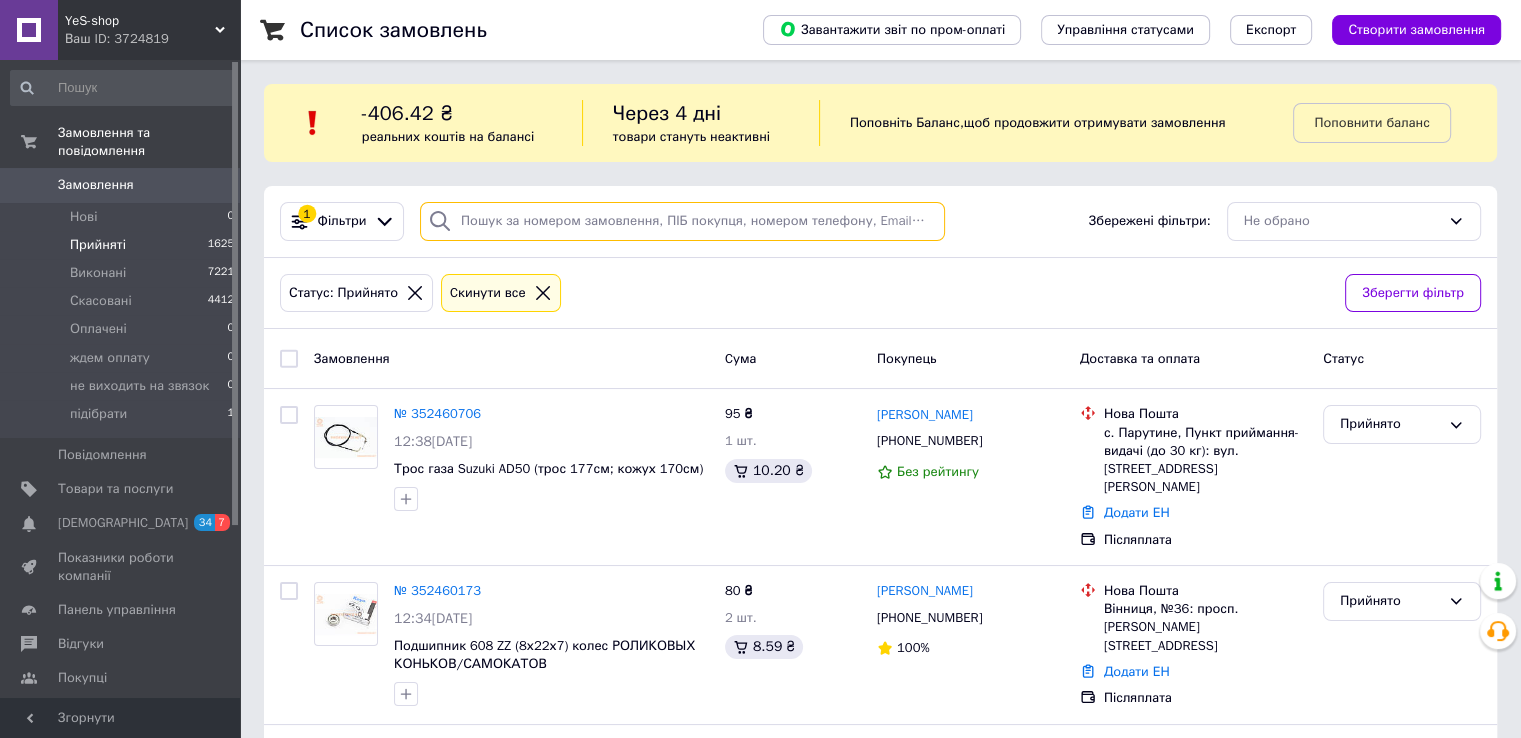 click at bounding box center (682, 221) 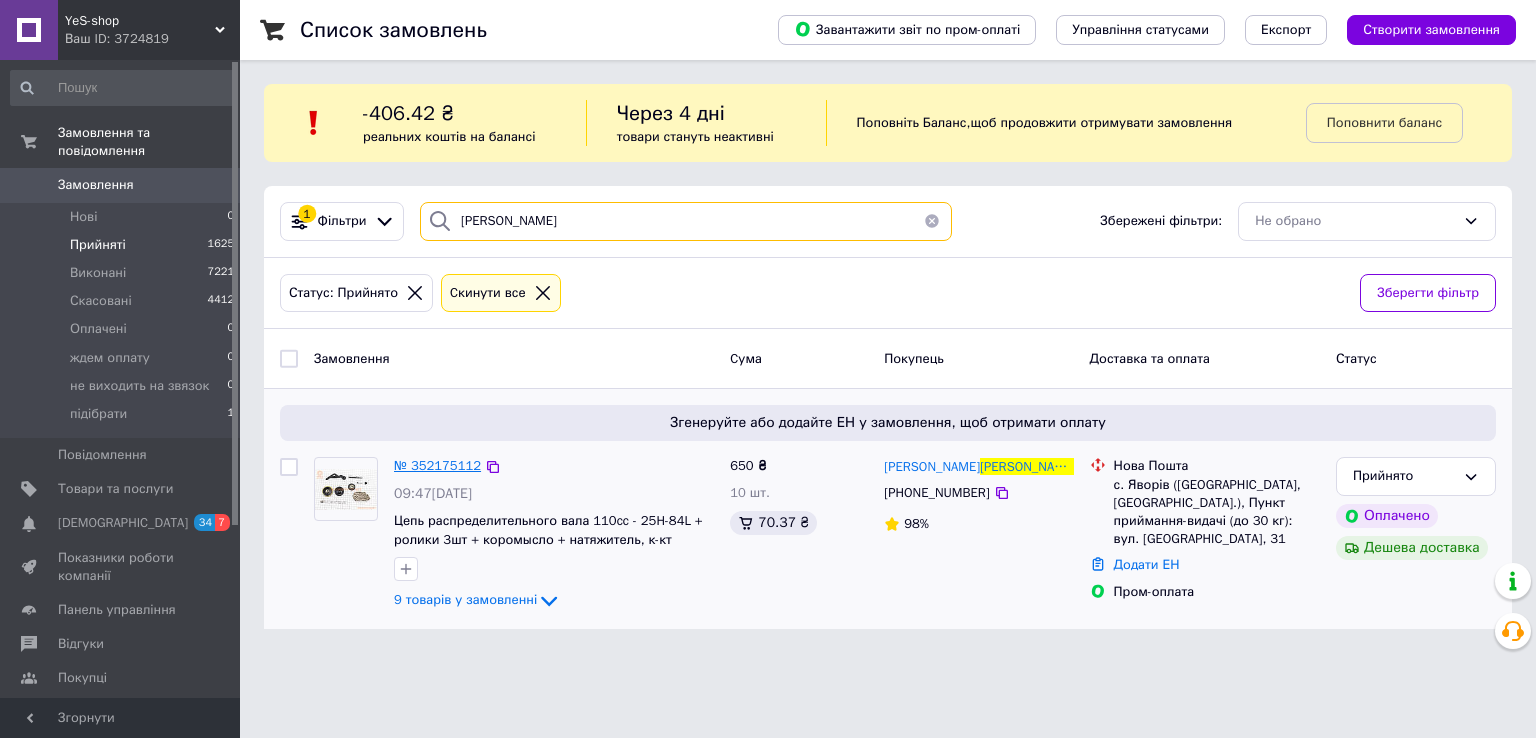 type on "Мицканюк" 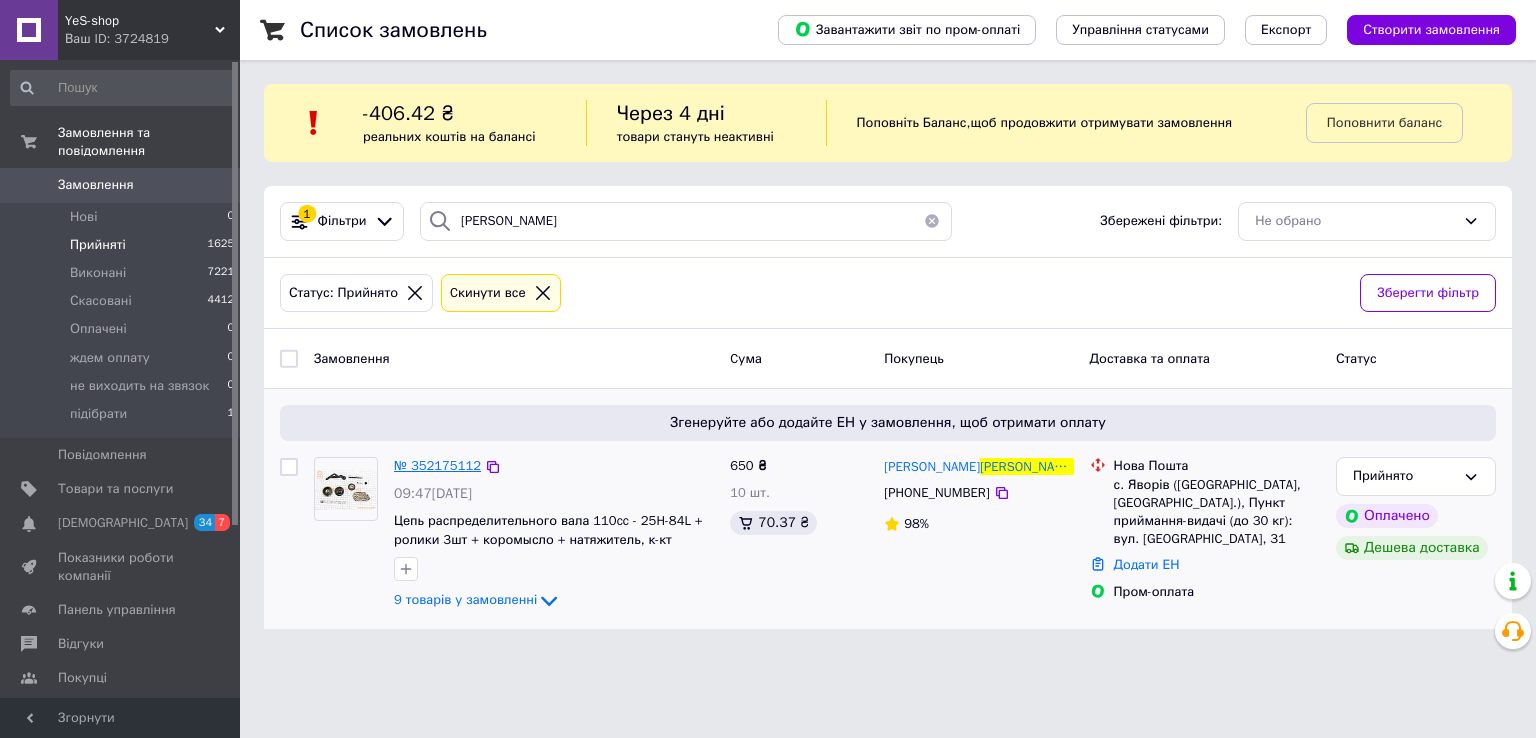 click on "№ 352175112" at bounding box center (437, 465) 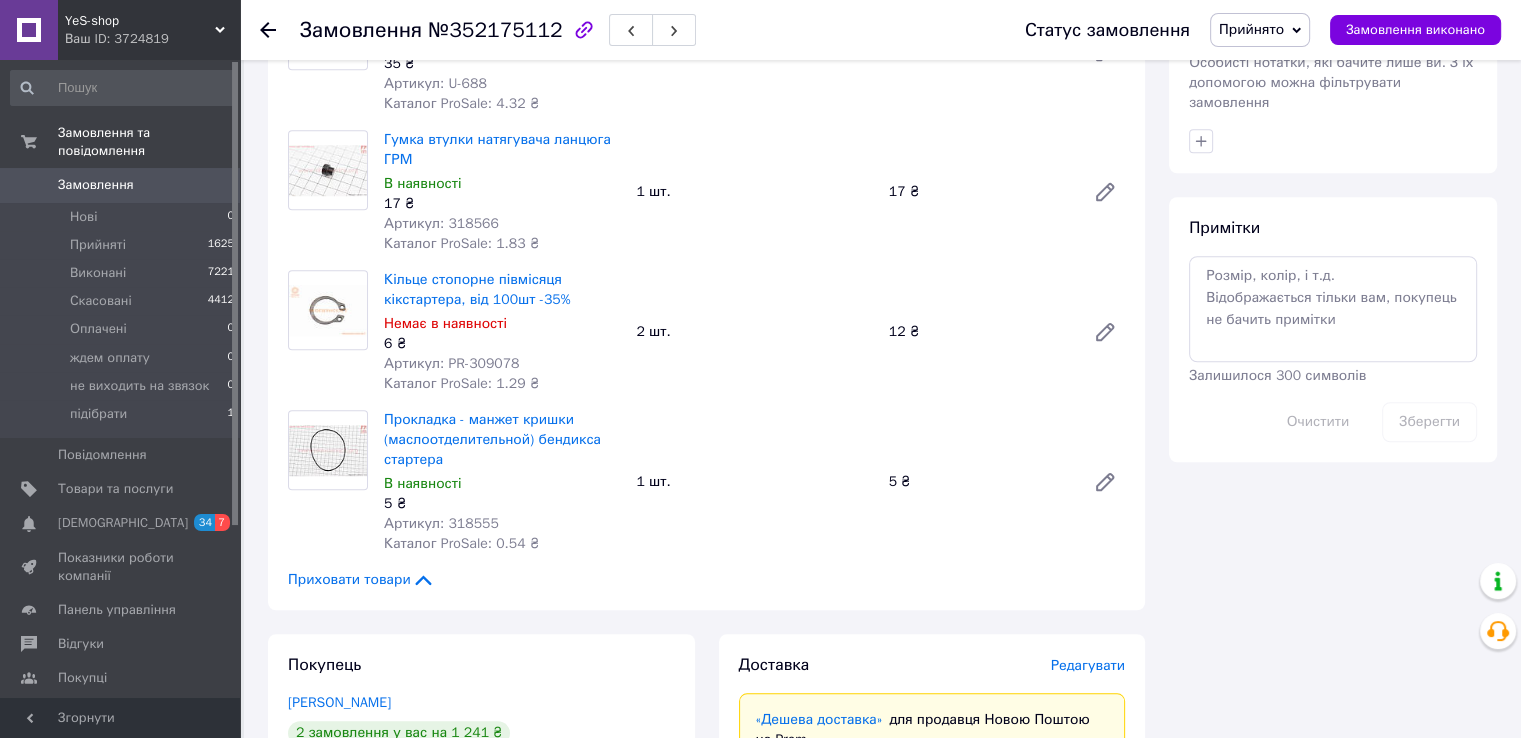 scroll, scrollTop: 1500, scrollLeft: 0, axis: vertical 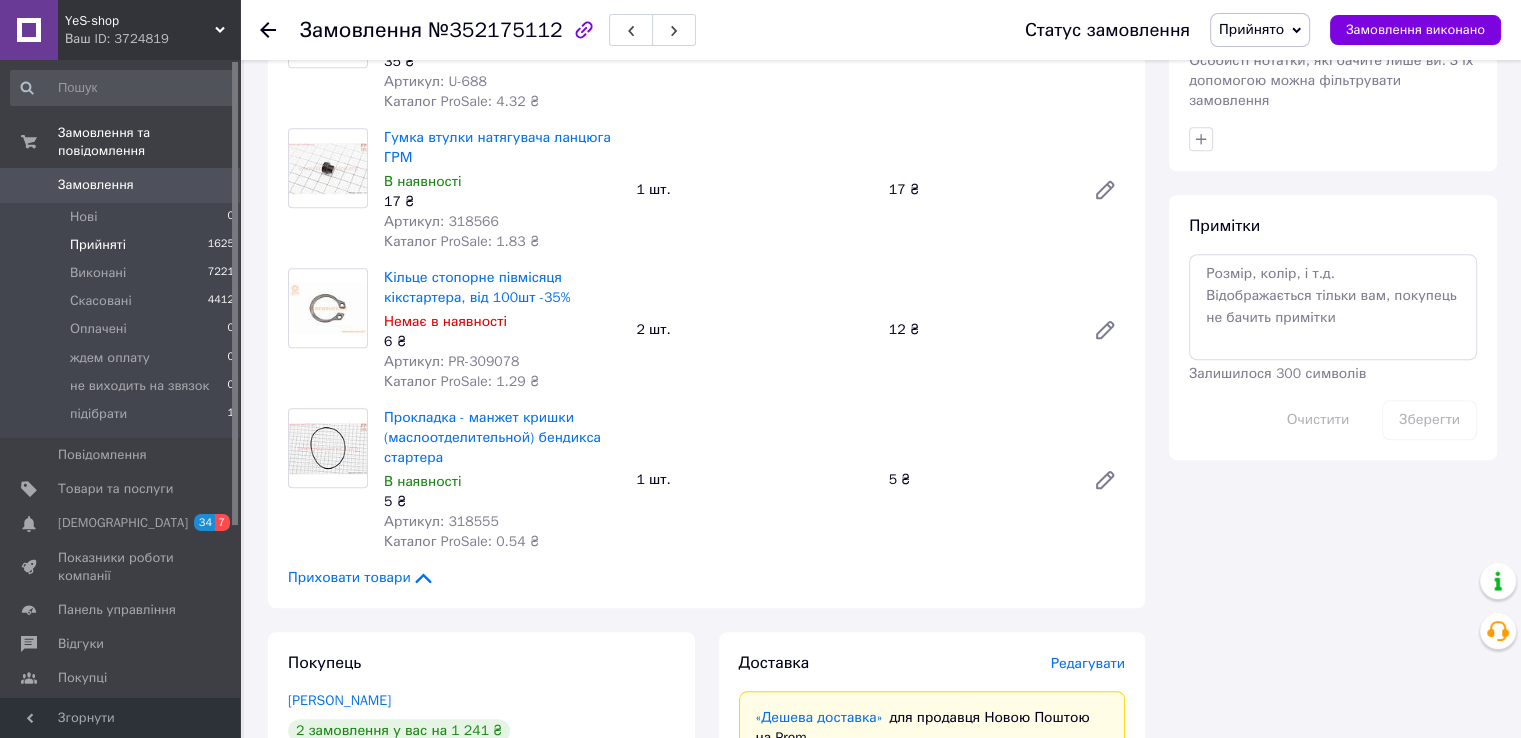 click on "Прийняті" at bounding box center [98, 245] 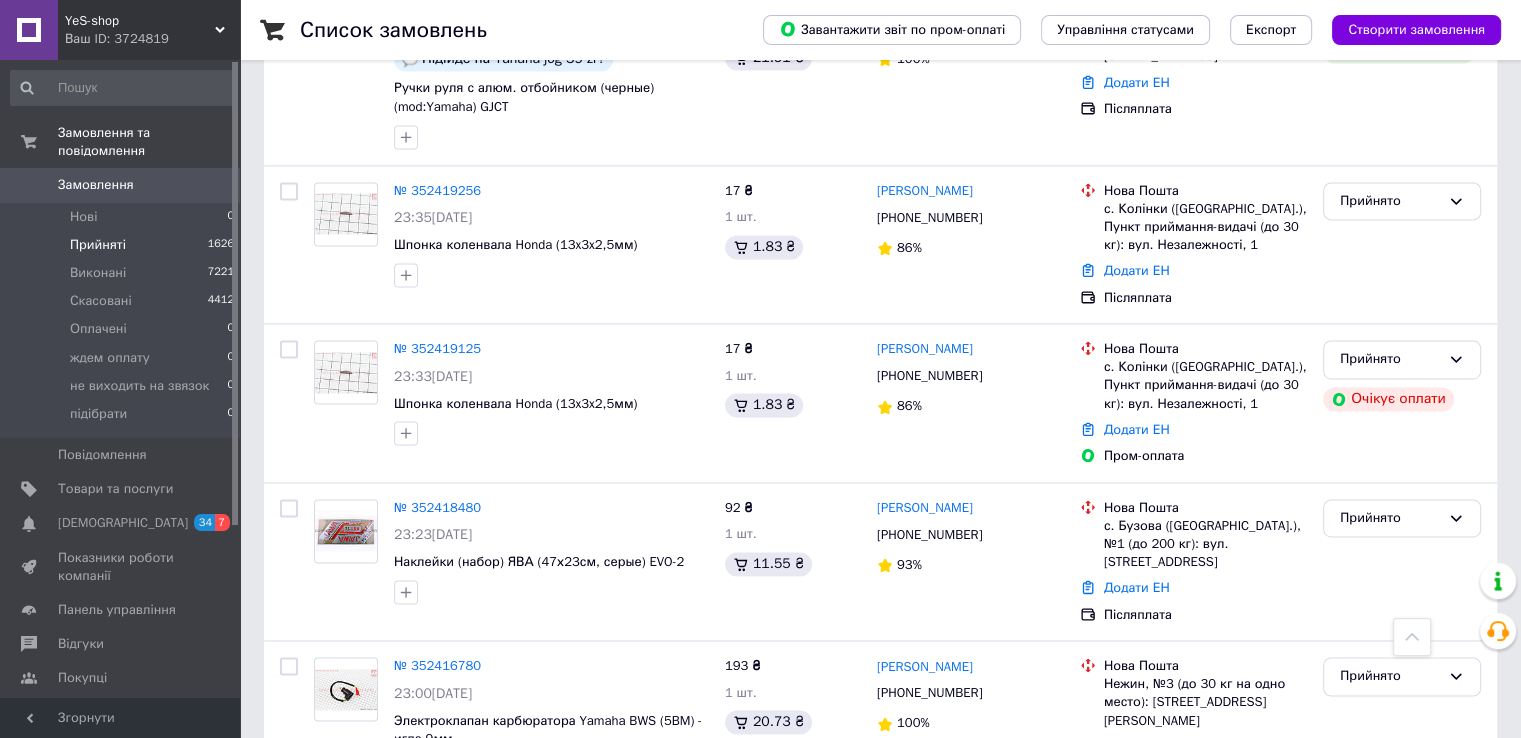 scroll, scrollTop: 3003, scrollLeft: 0, axis: vertical 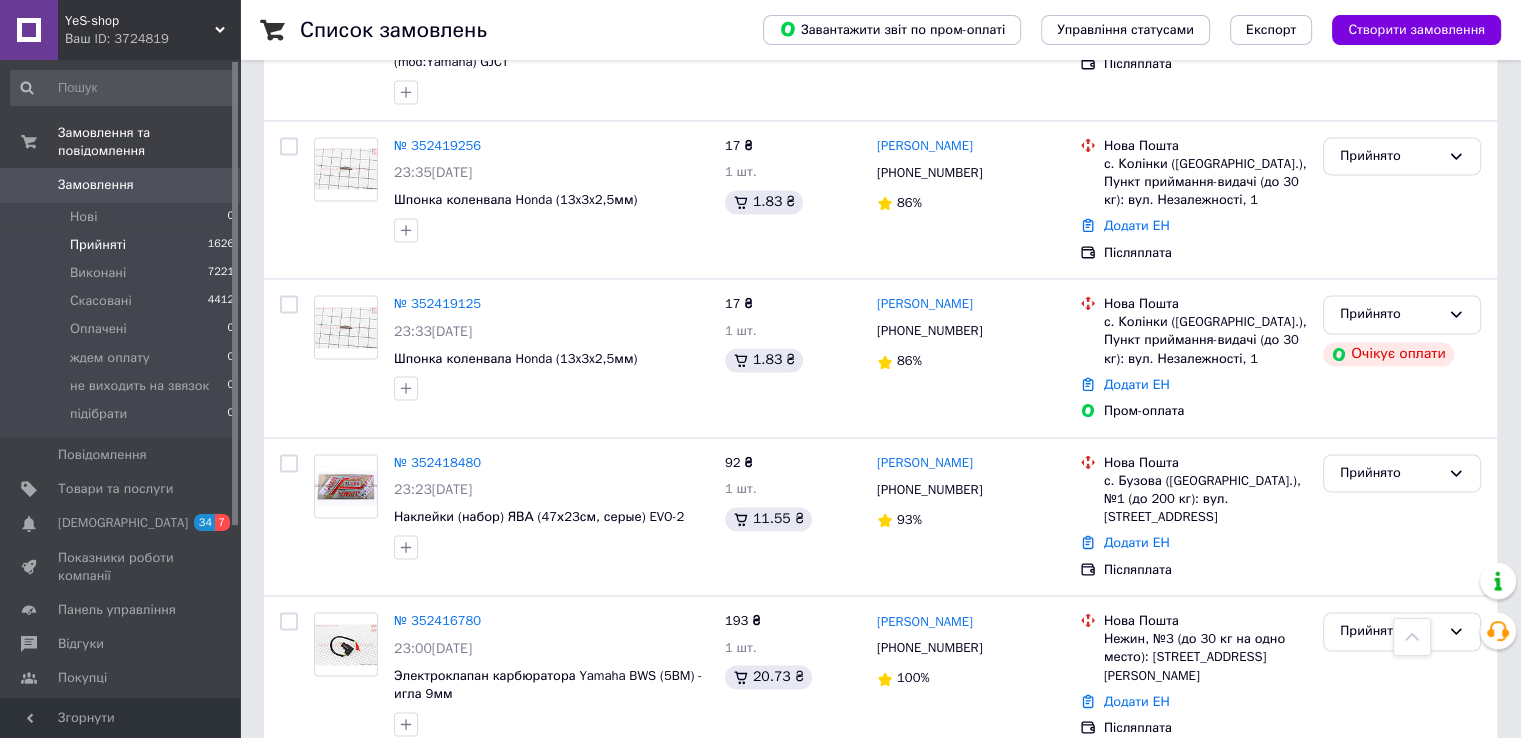 click on "3" at bounding box center (372, 799) 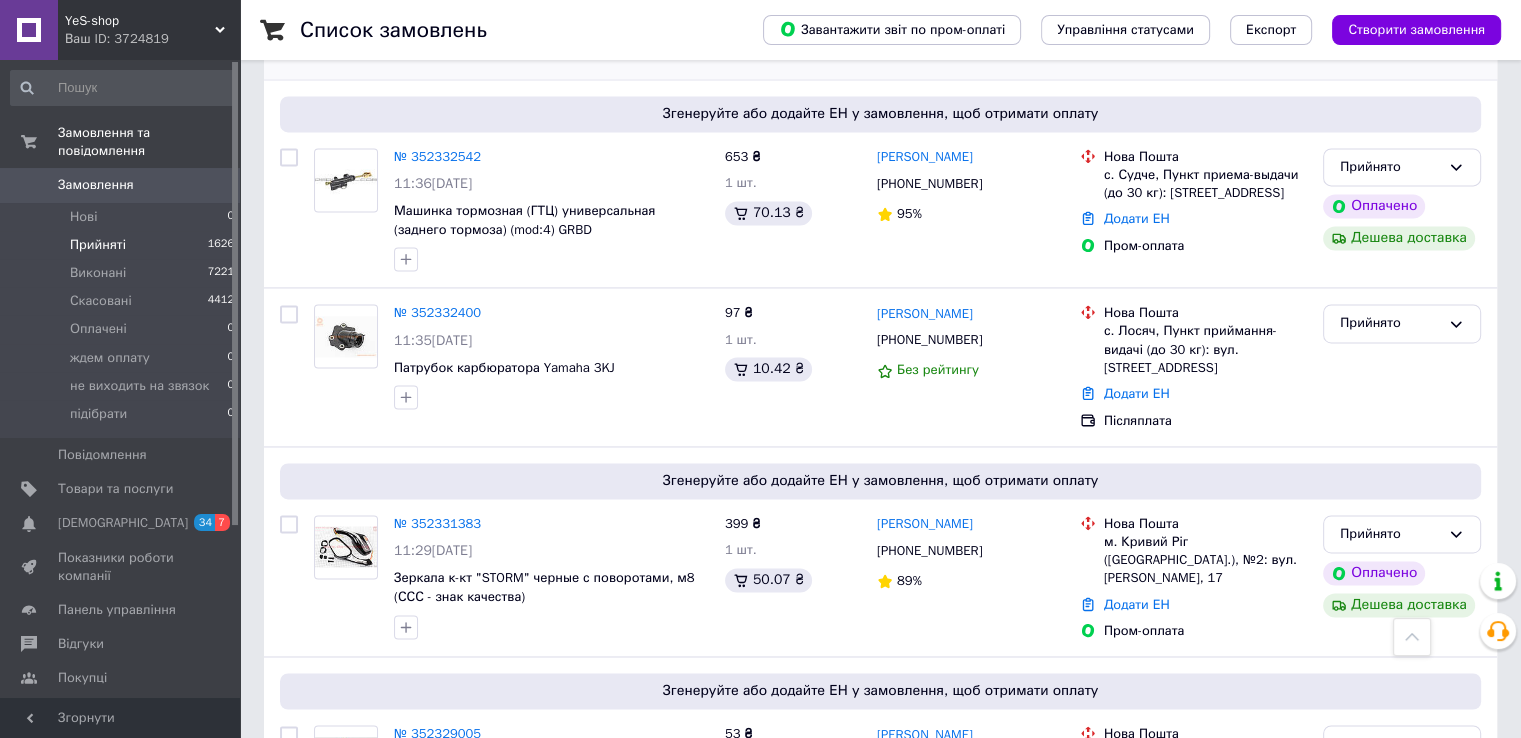 scroll, scrollTop: 3180, scrollLeft: 0, axis: vertical 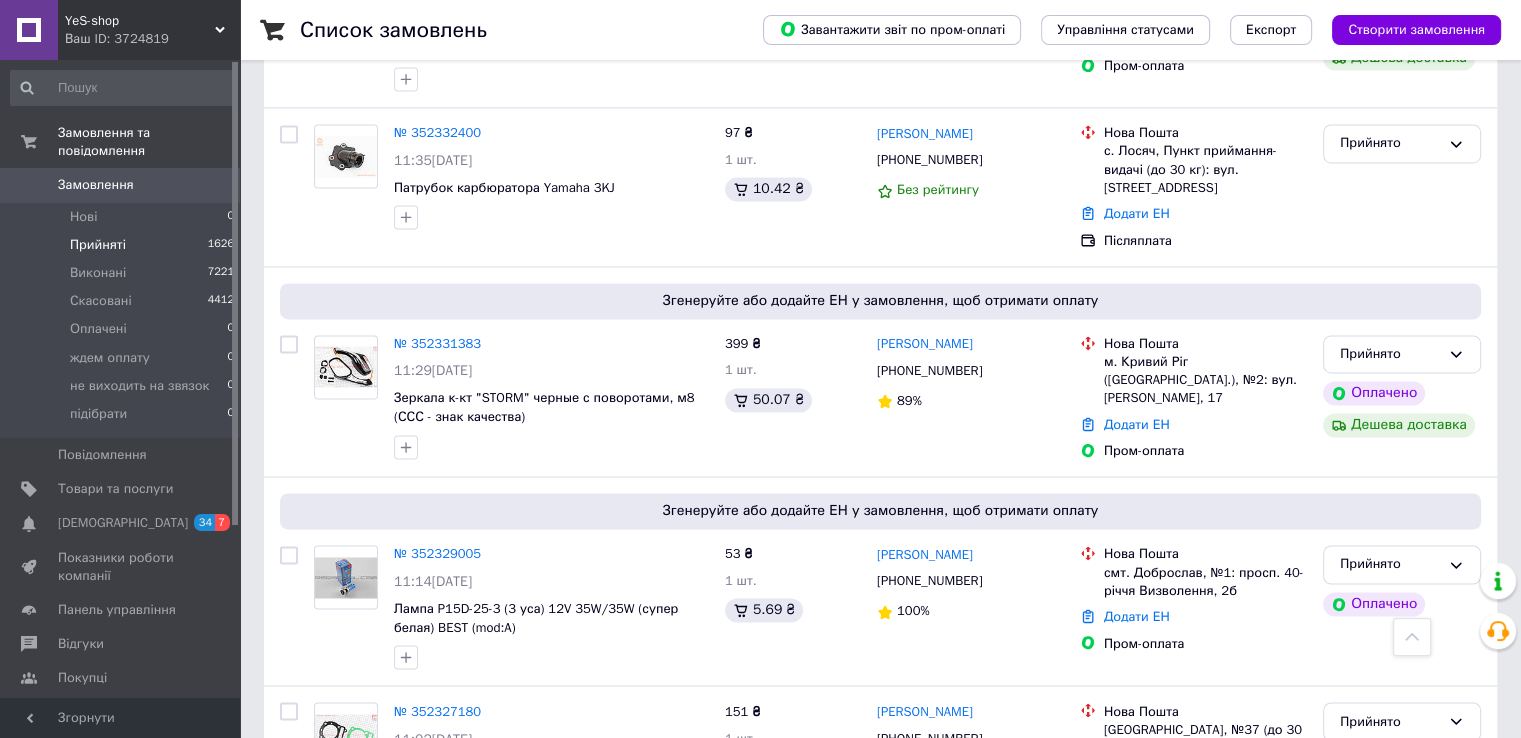 click on "4" at bounding box center [539, 907] 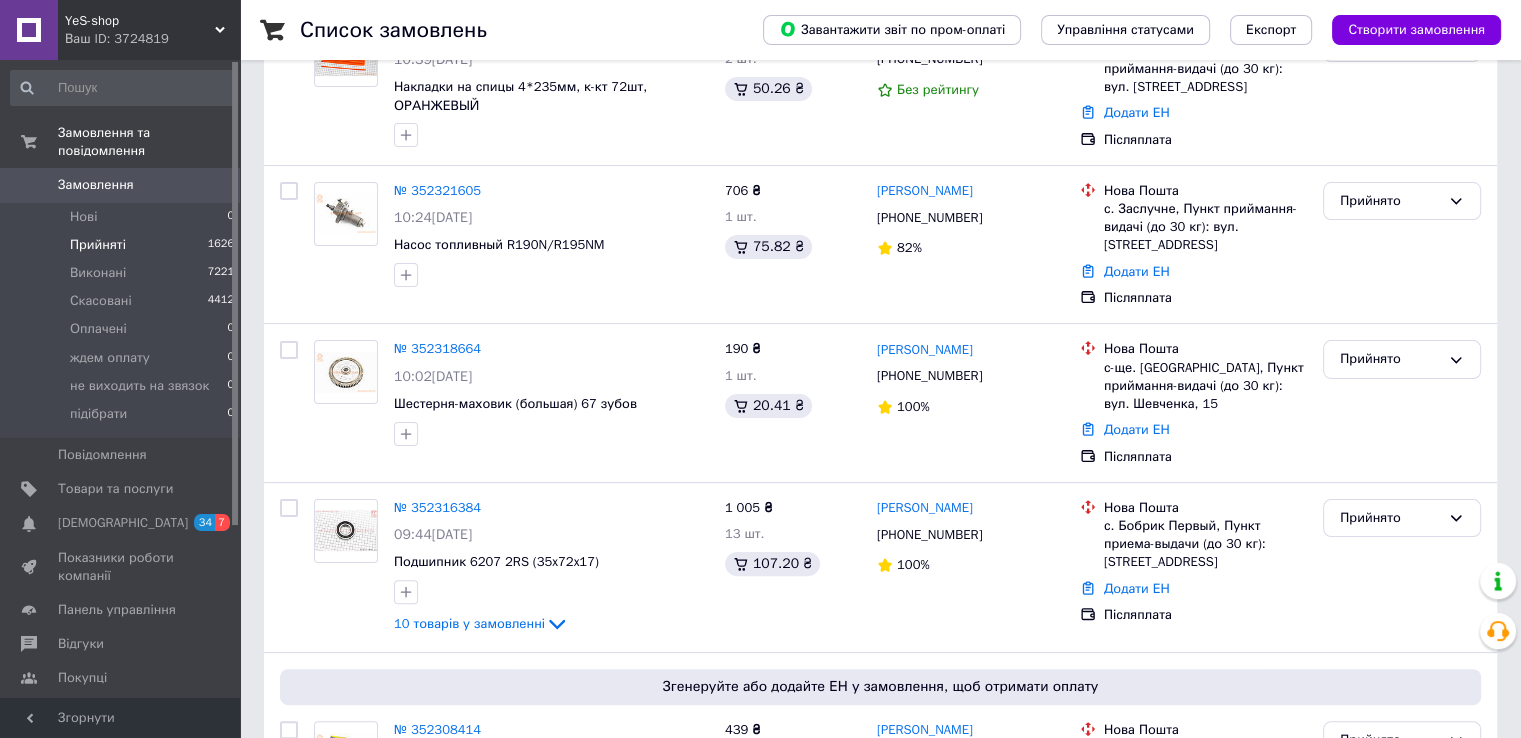 scroll, scrollTop: 500, scrollLeft: 0, axis: vertical 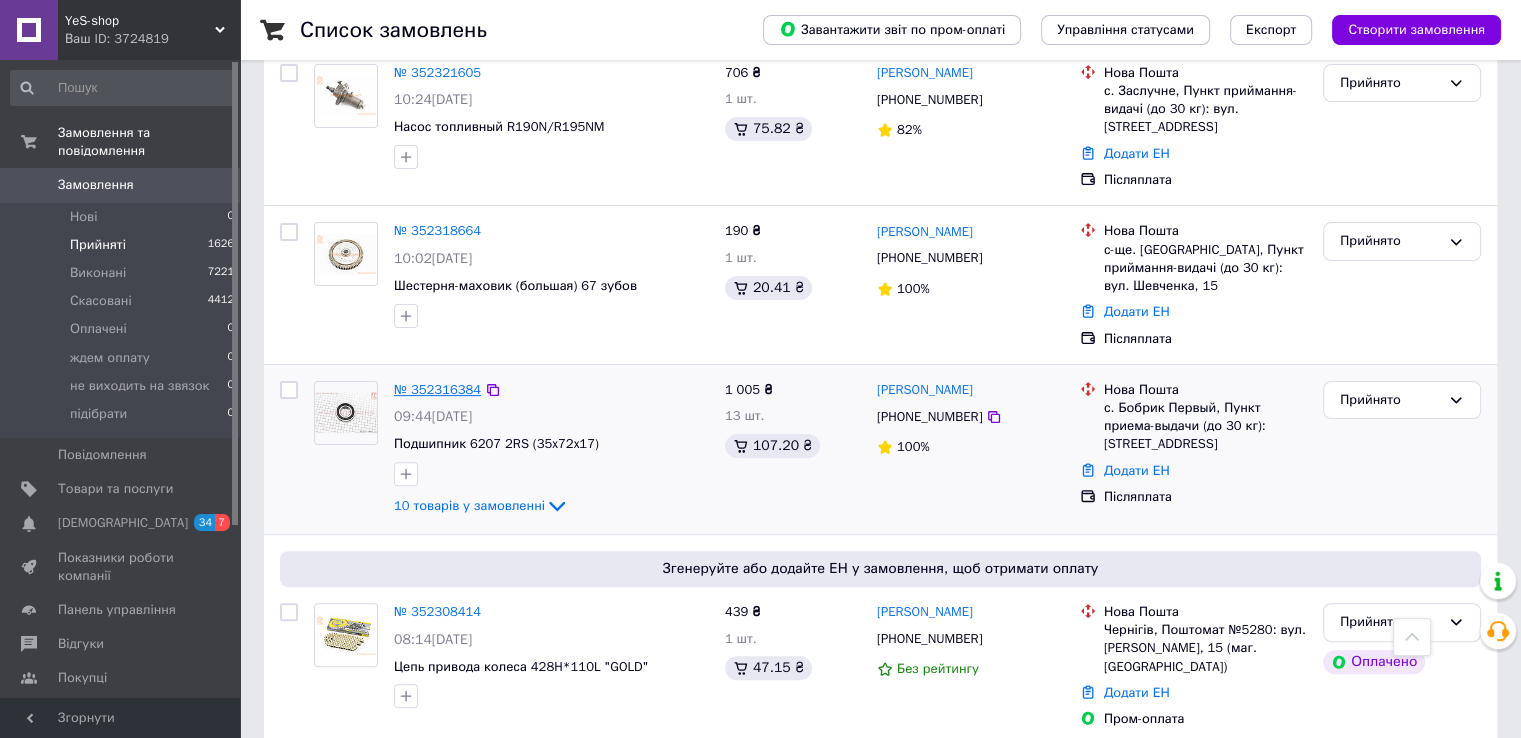 click on "№ 352316384" at bounding box center (437, 389) 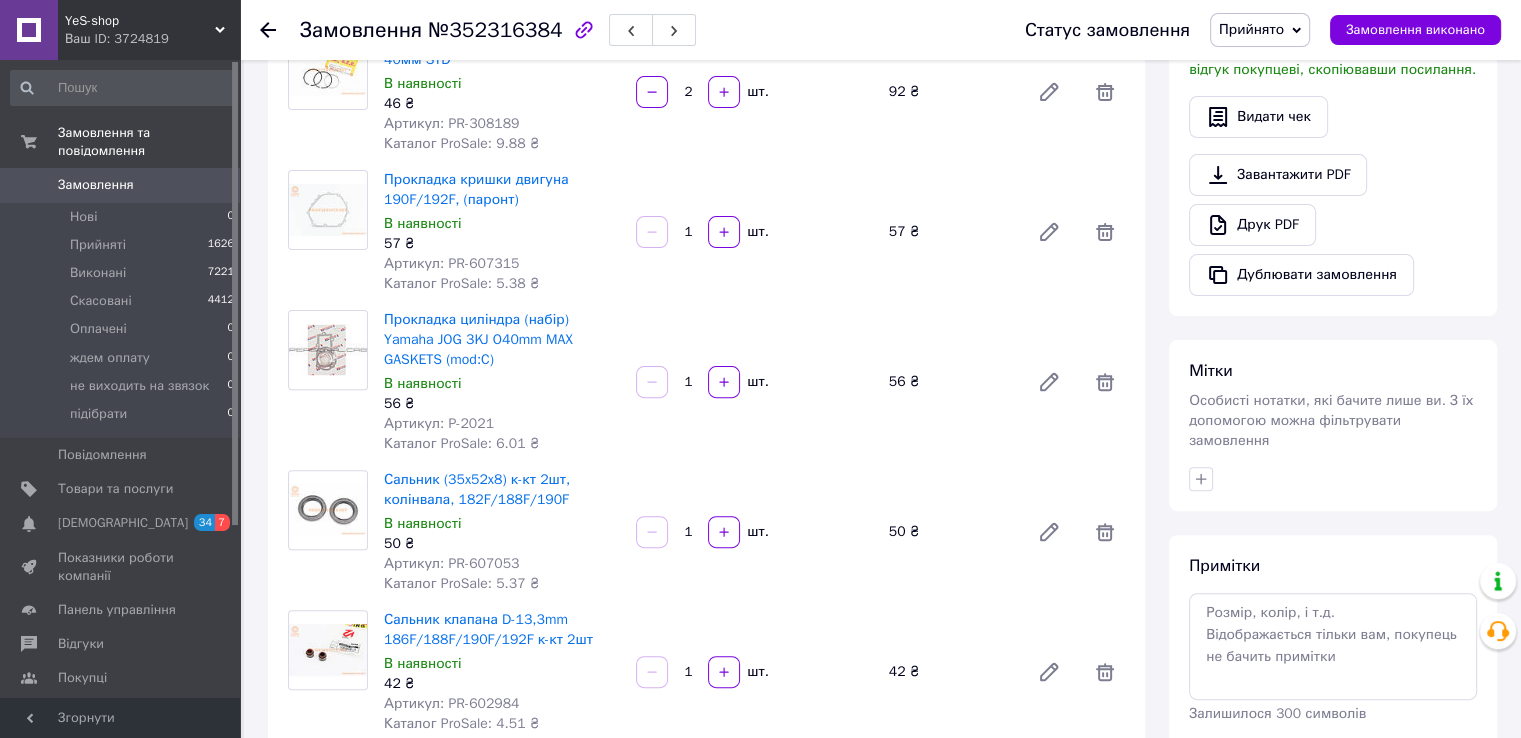scroll, scrollTop: 700, scrollLeft: 0, axis: vertical 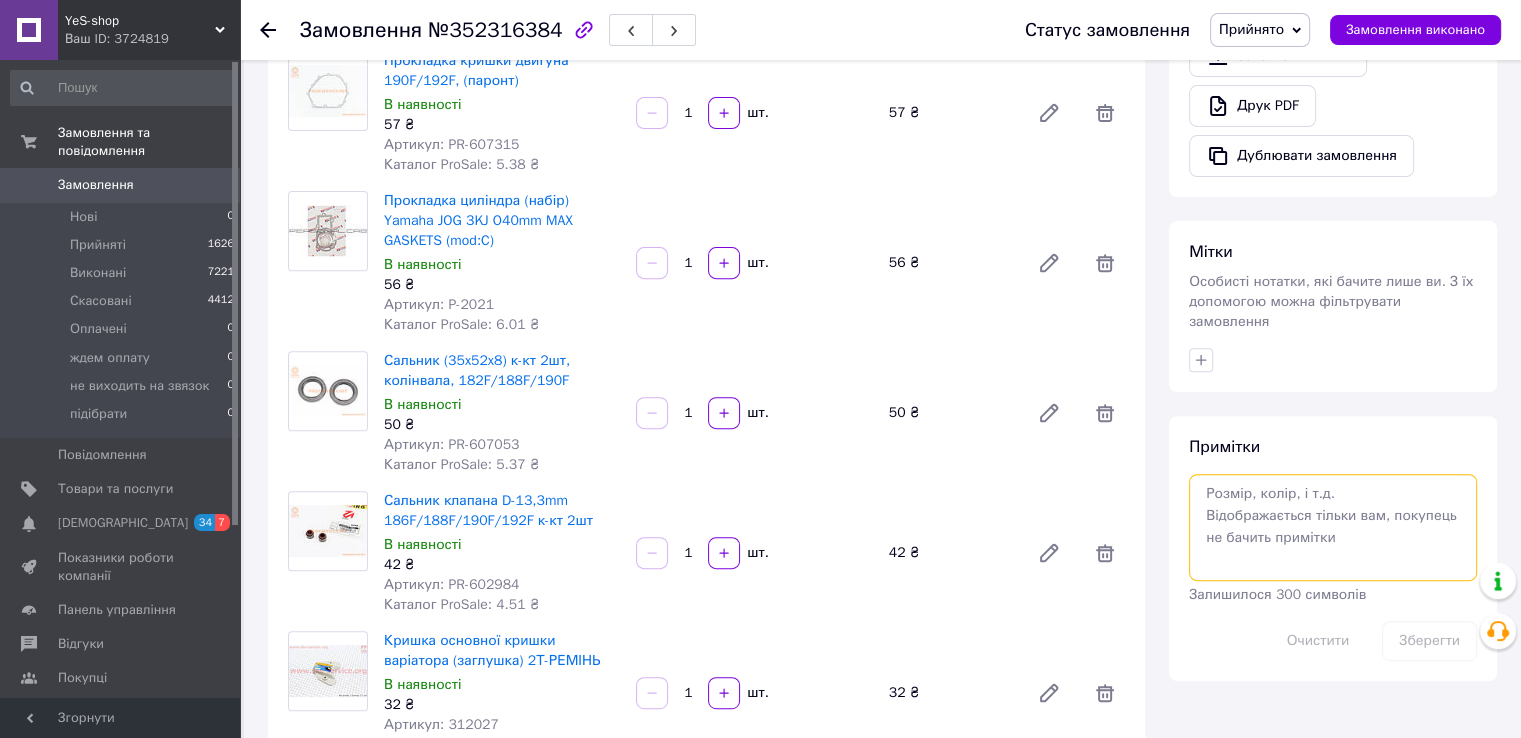 click at bounding box center (1333, 527) 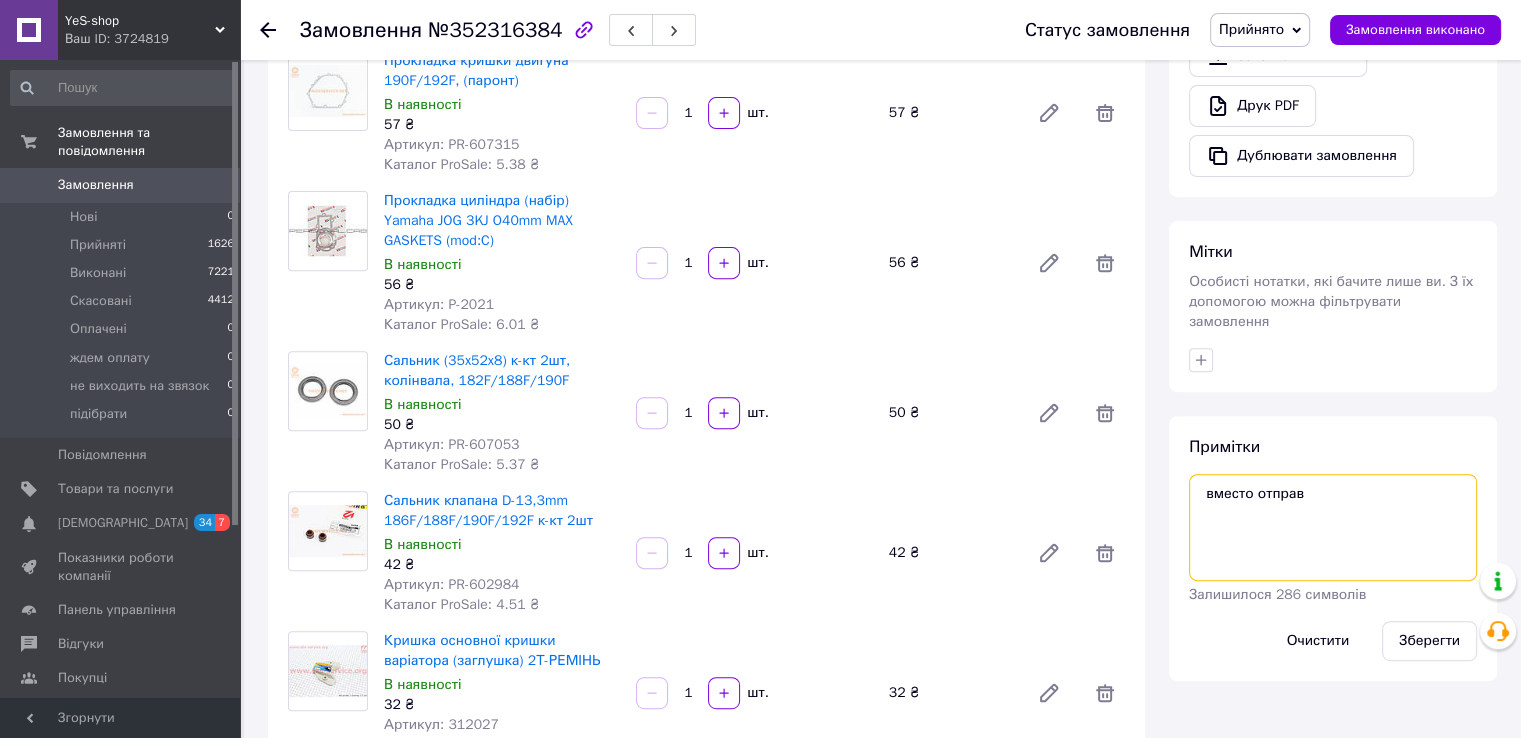 paste on "204510" 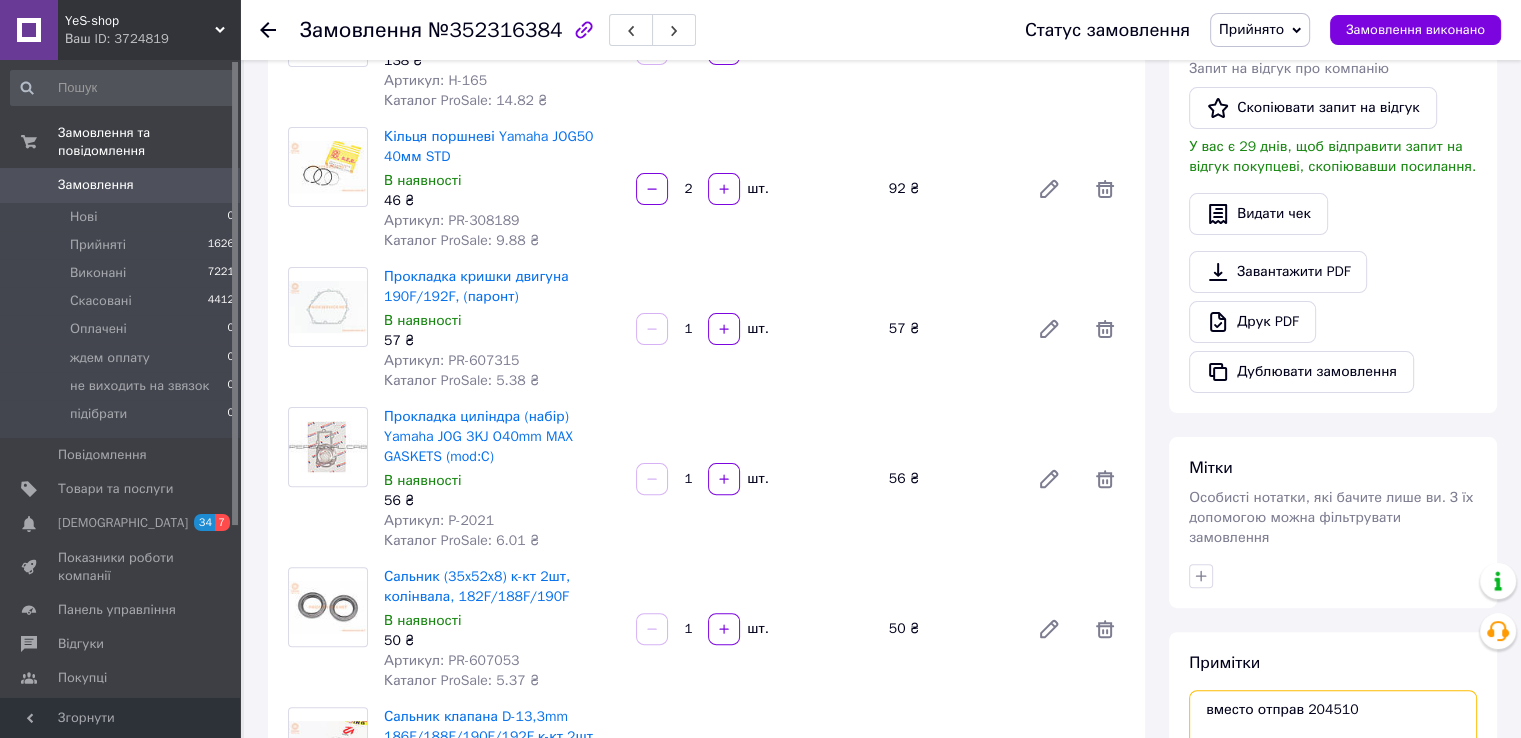 scroll, scrollTop: 200, scrollLeft: 0, axis: vertical 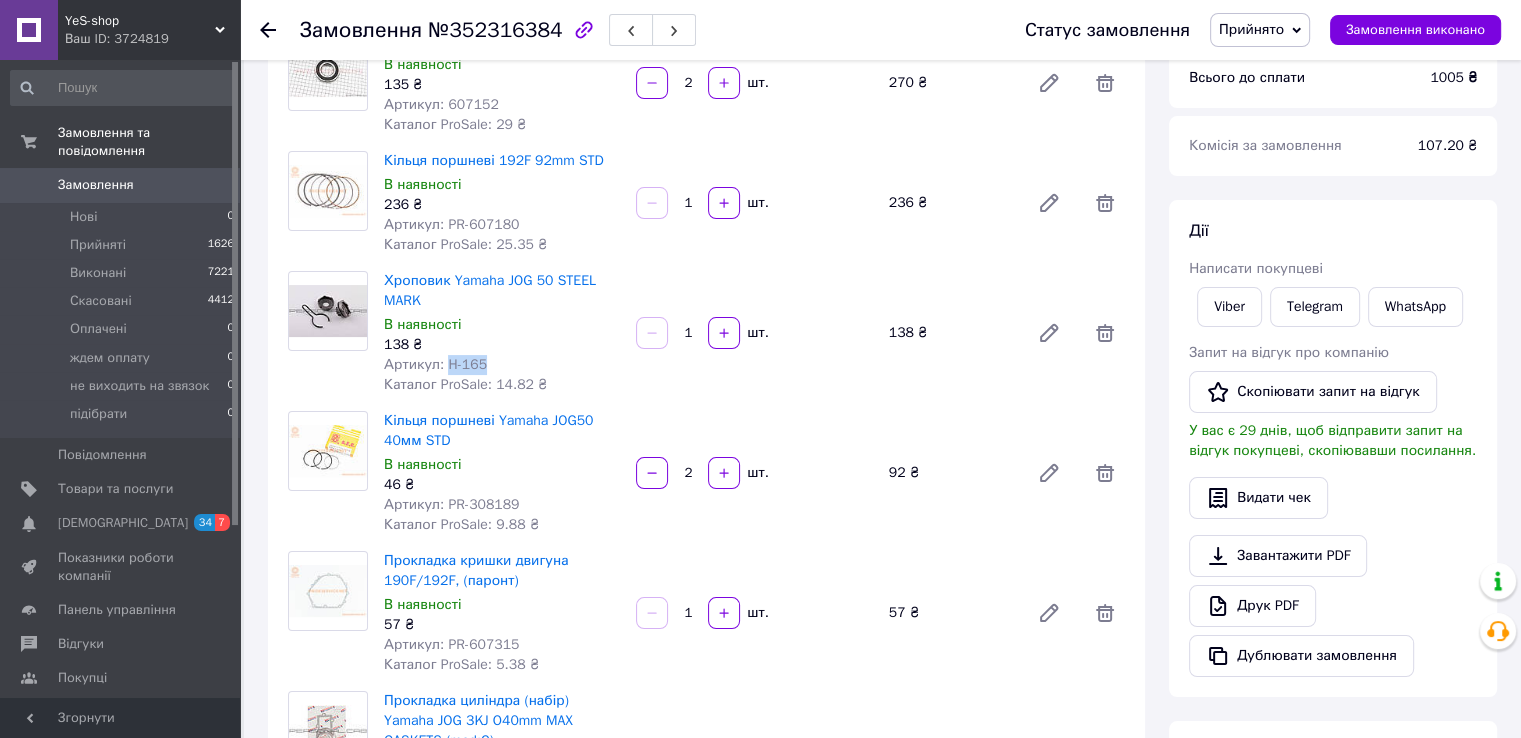 drag, startPoint x: 444, startPoint y: 361, endPoint x: 508, endPoint y: 365, distance: 64.12488 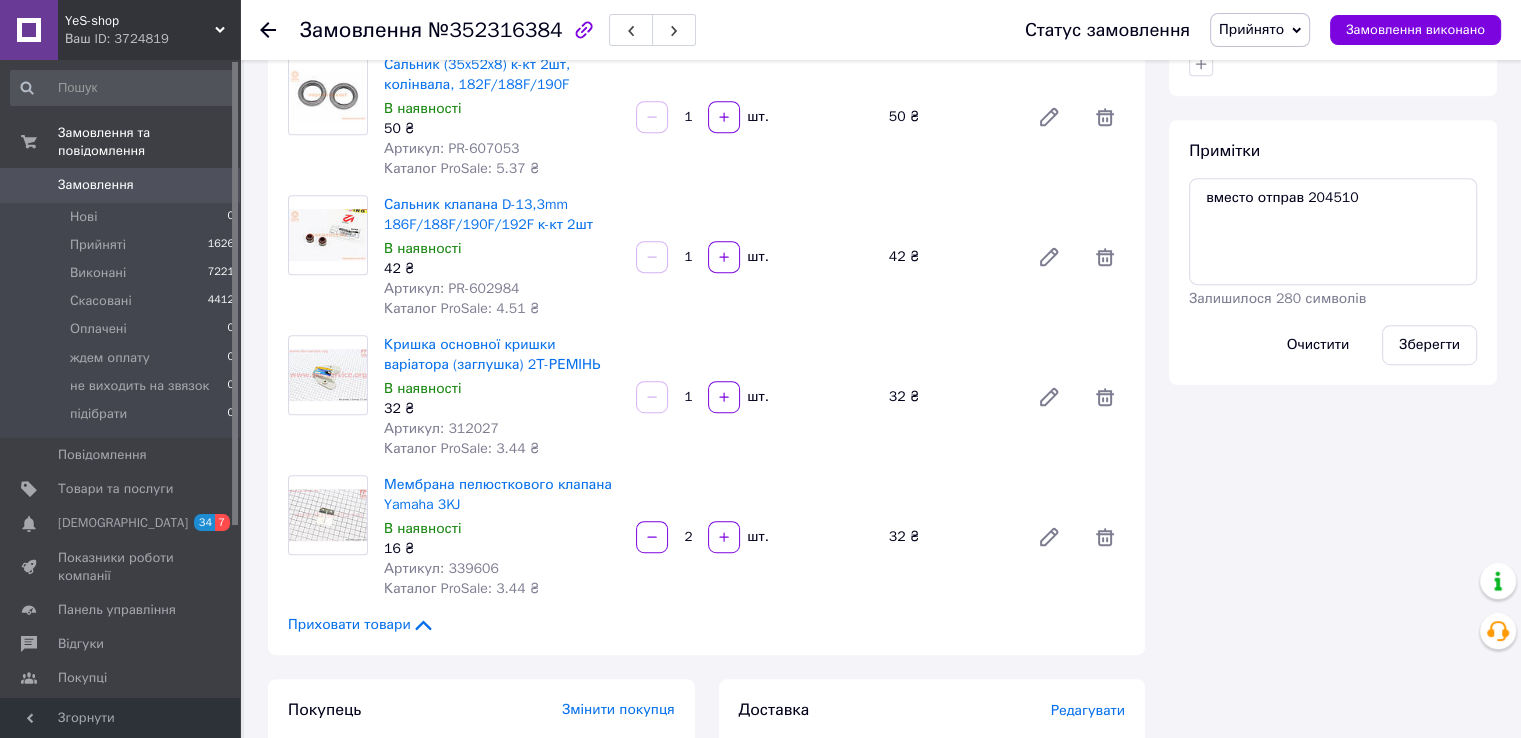 scroll, scrollTop: 1000, scrollLeft: 0, axis: vertical 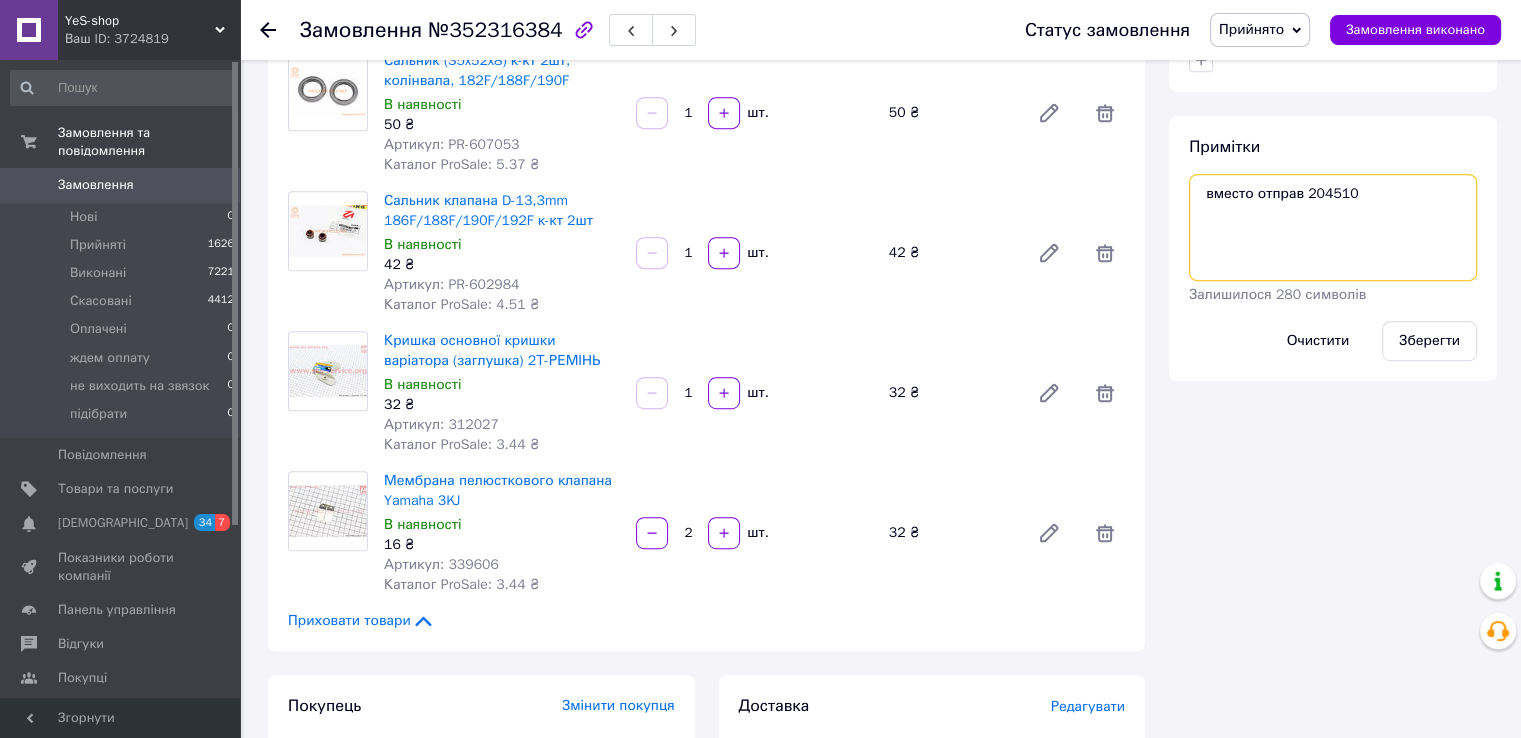 click on "вместо отправ 204510" at bounding box center [1333, 227] 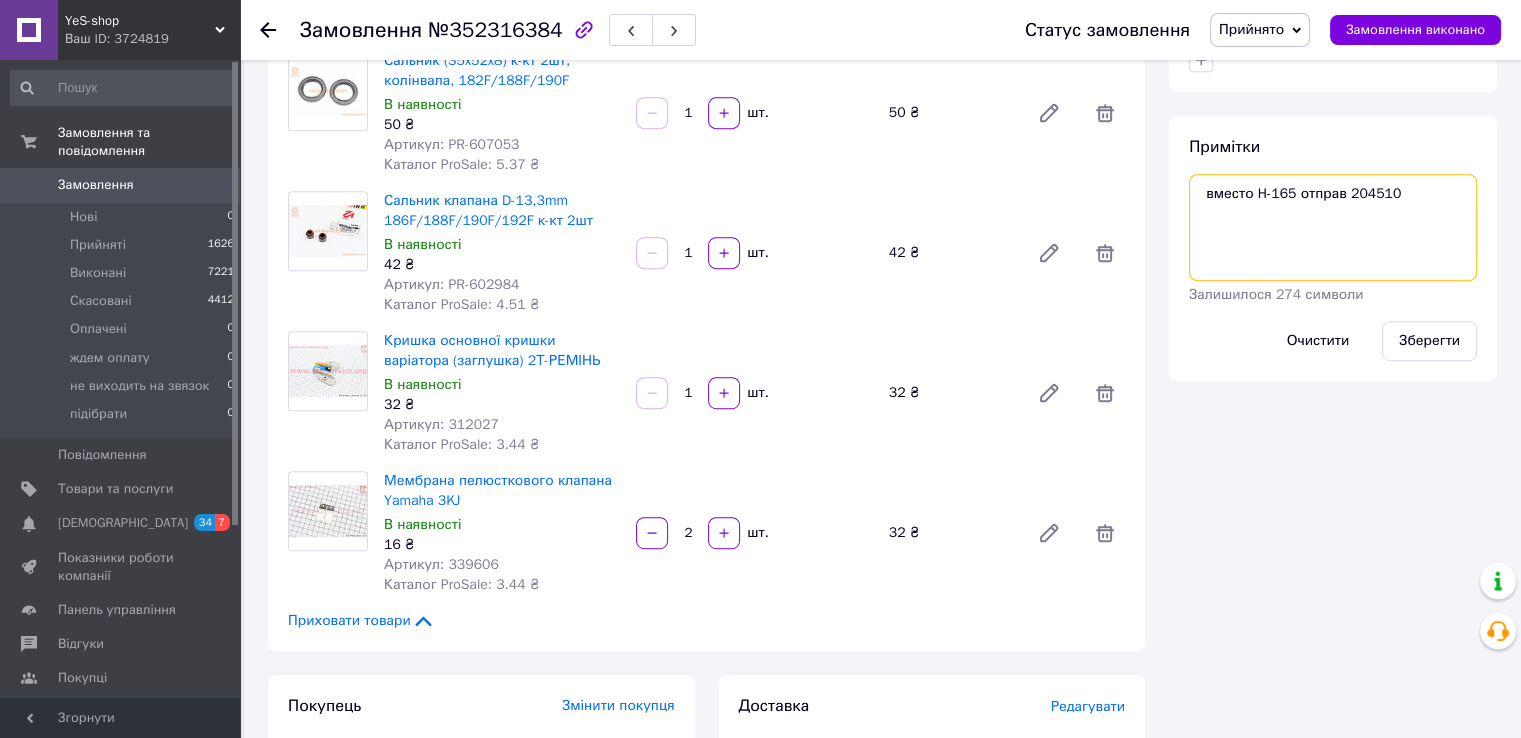 click on "вместо H-165 отправ 204510" at bounding box center [1333, 227] 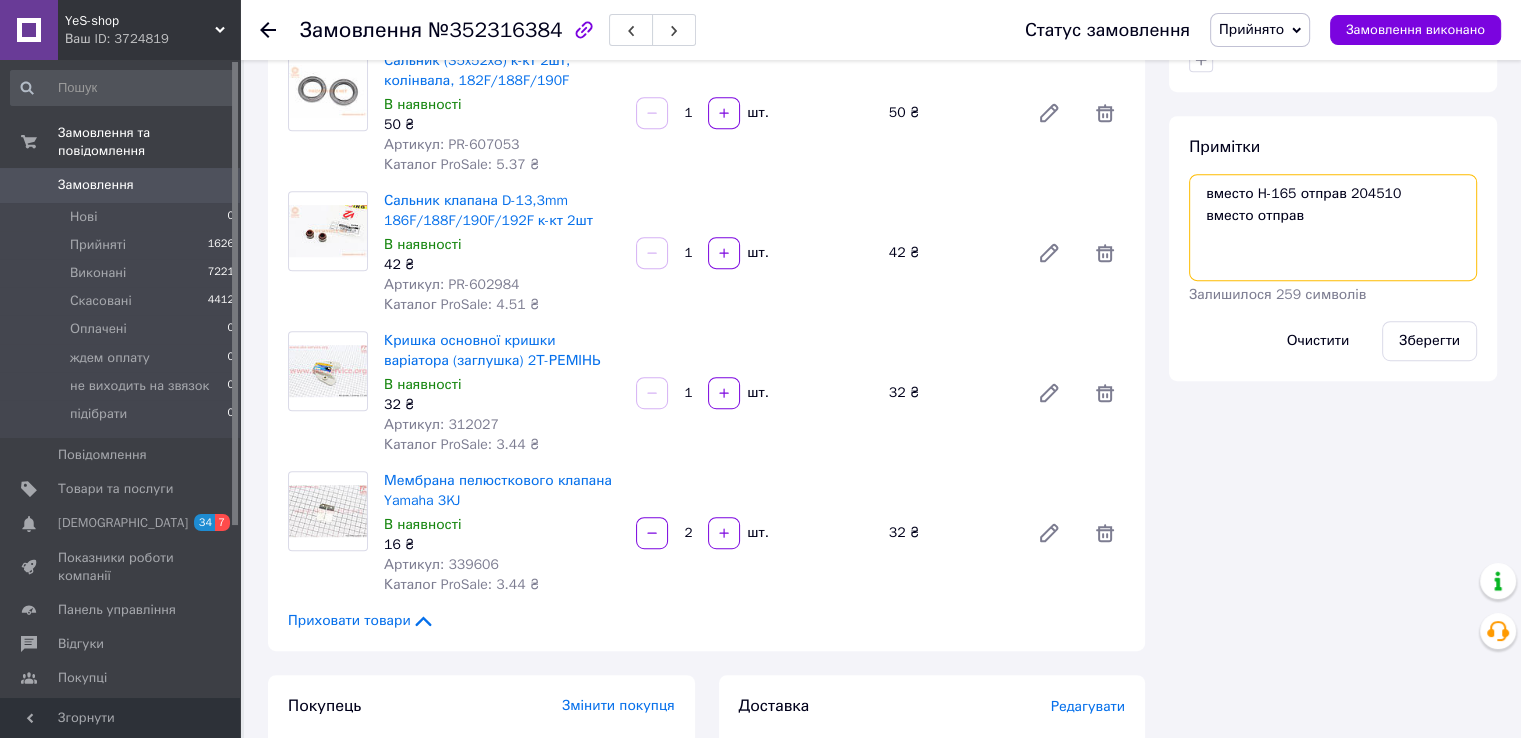 paste on "363145" 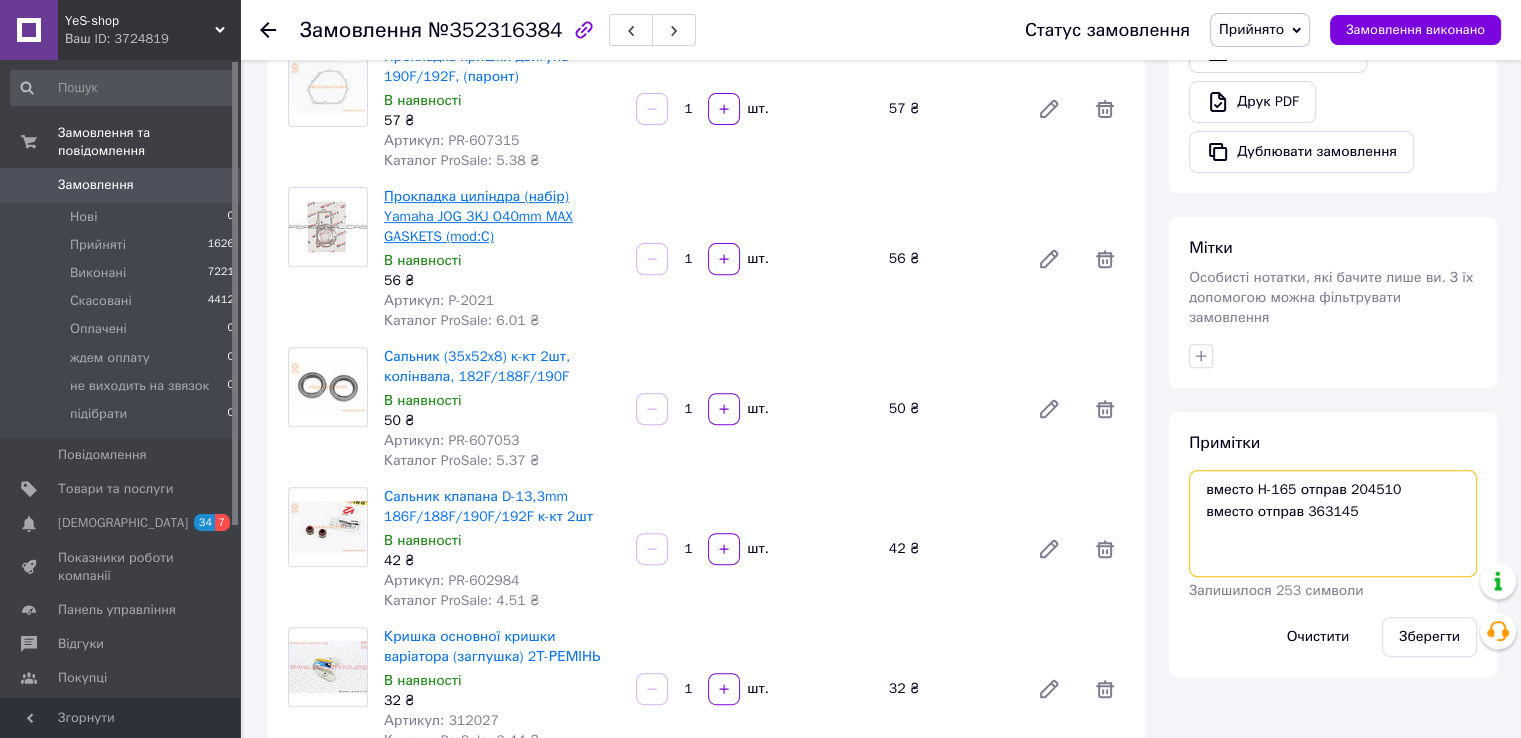 scroll, scrollTop: 700, scrollLeft: 0, axis: vertical 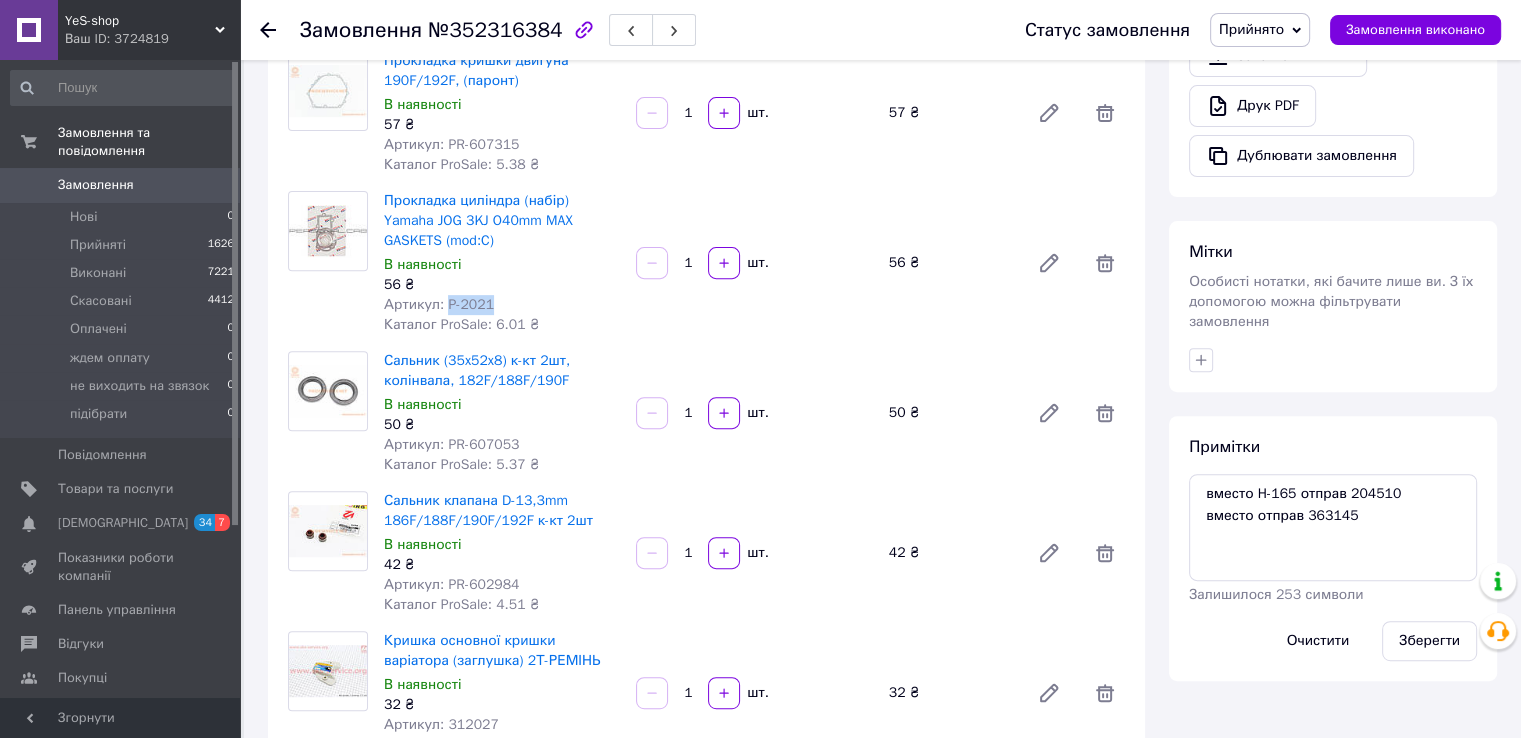 drag, startPoint x: 445, startPoint y: 300, endPoint x: 490, endPoint y: 309, distance: 45.891174 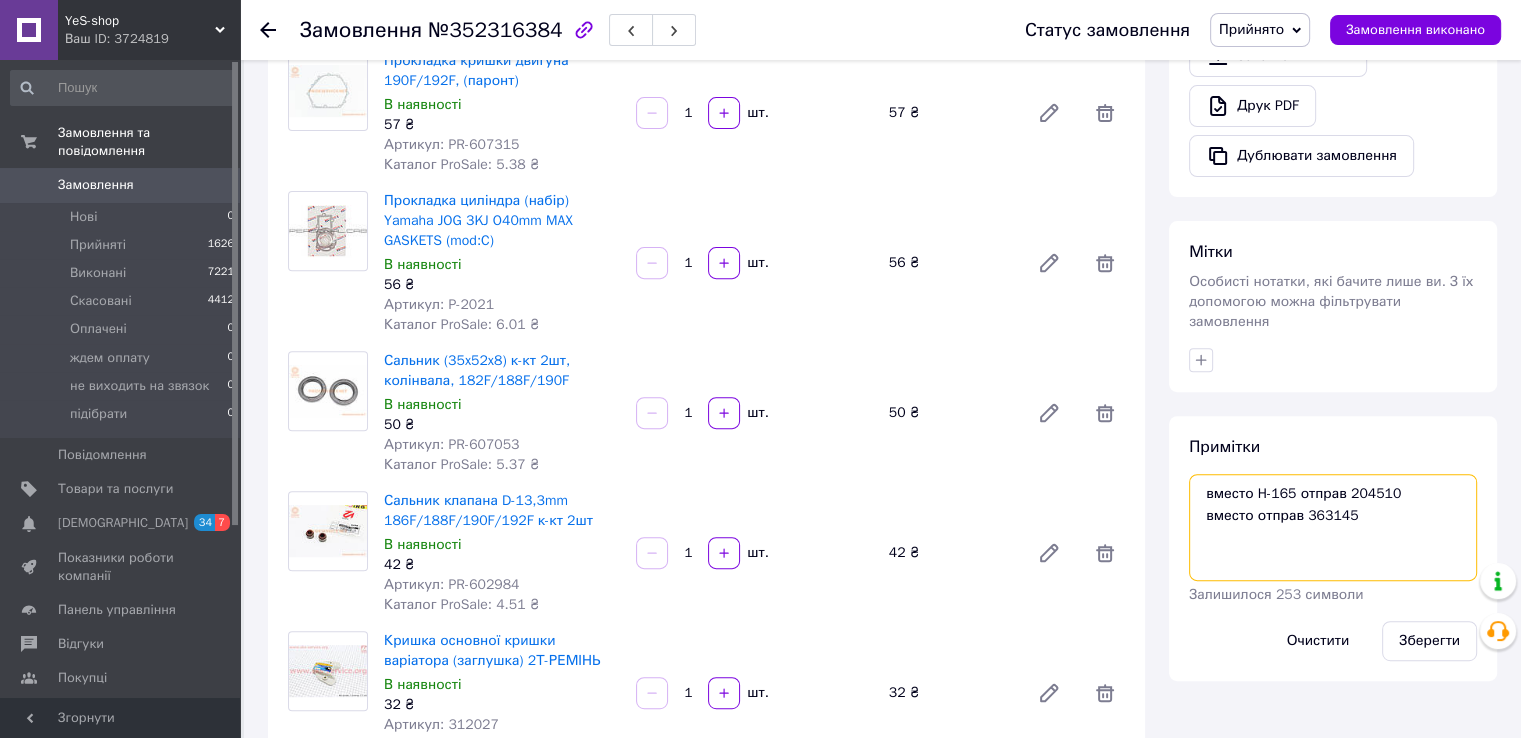 click on "вместо H-165 отправ 204510
вместо отправ 363145" at bounding box center [1333, 527] 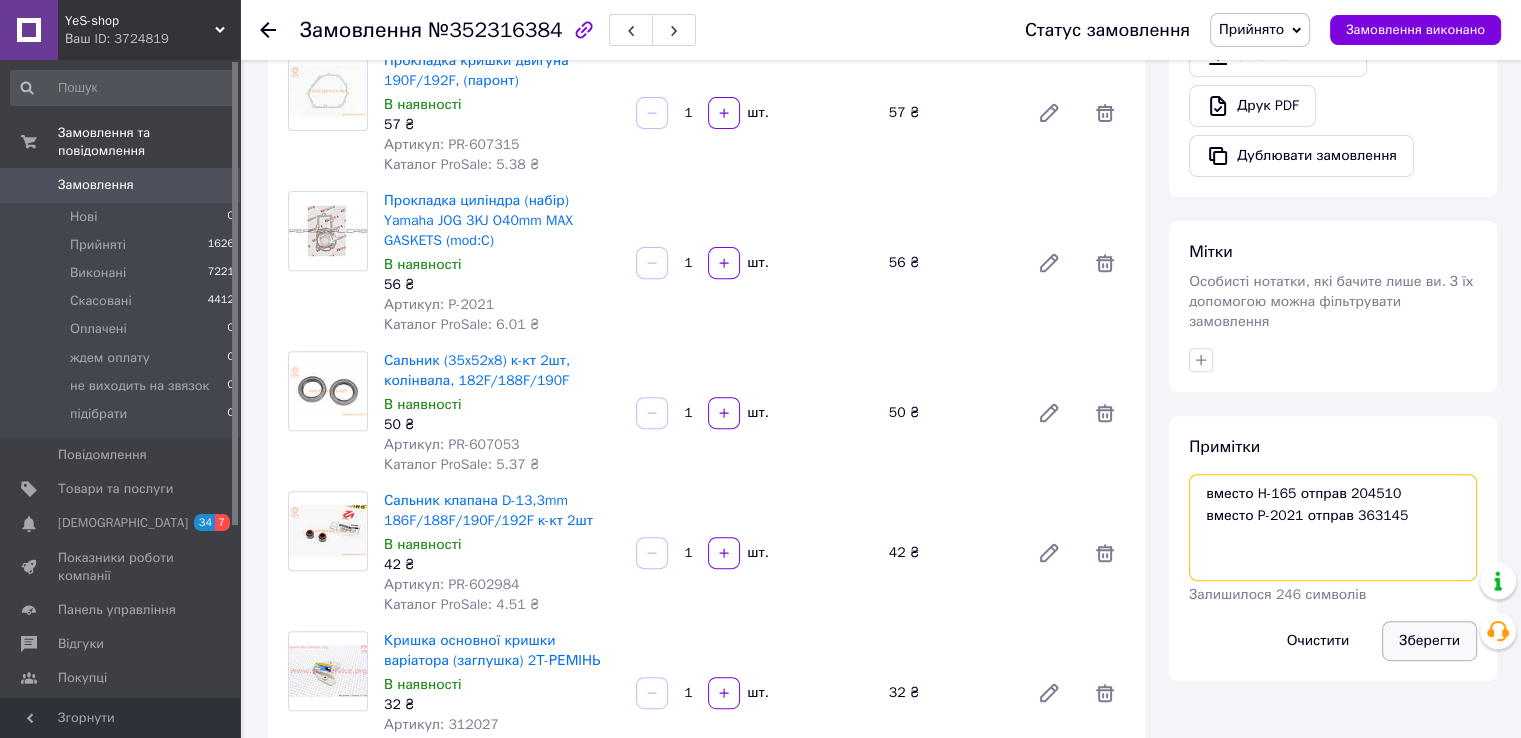 type on "вместо H-165 отправ 204510
вместо P-2021 отправ 363145" 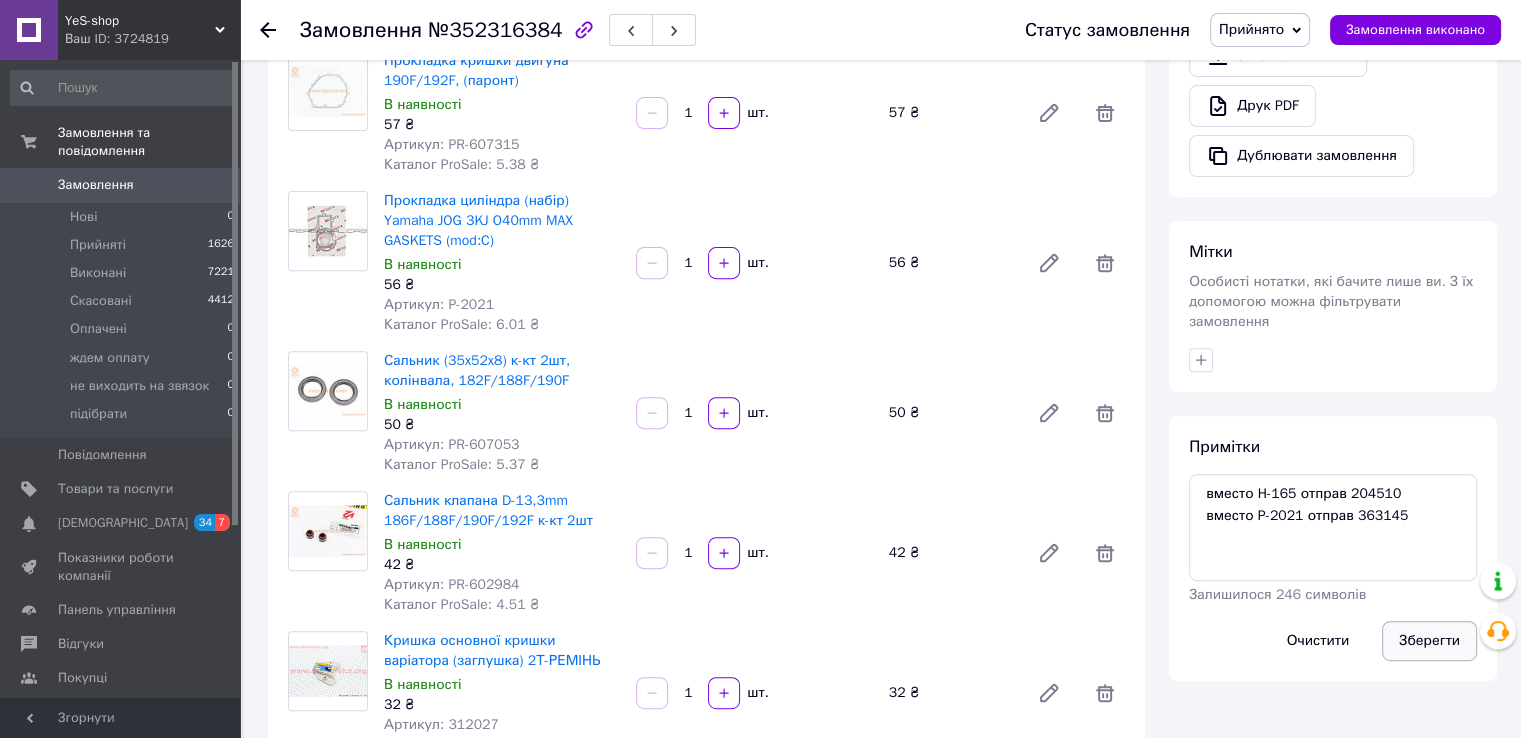 click on "Зберегти" at bounding box center (1429, 641) 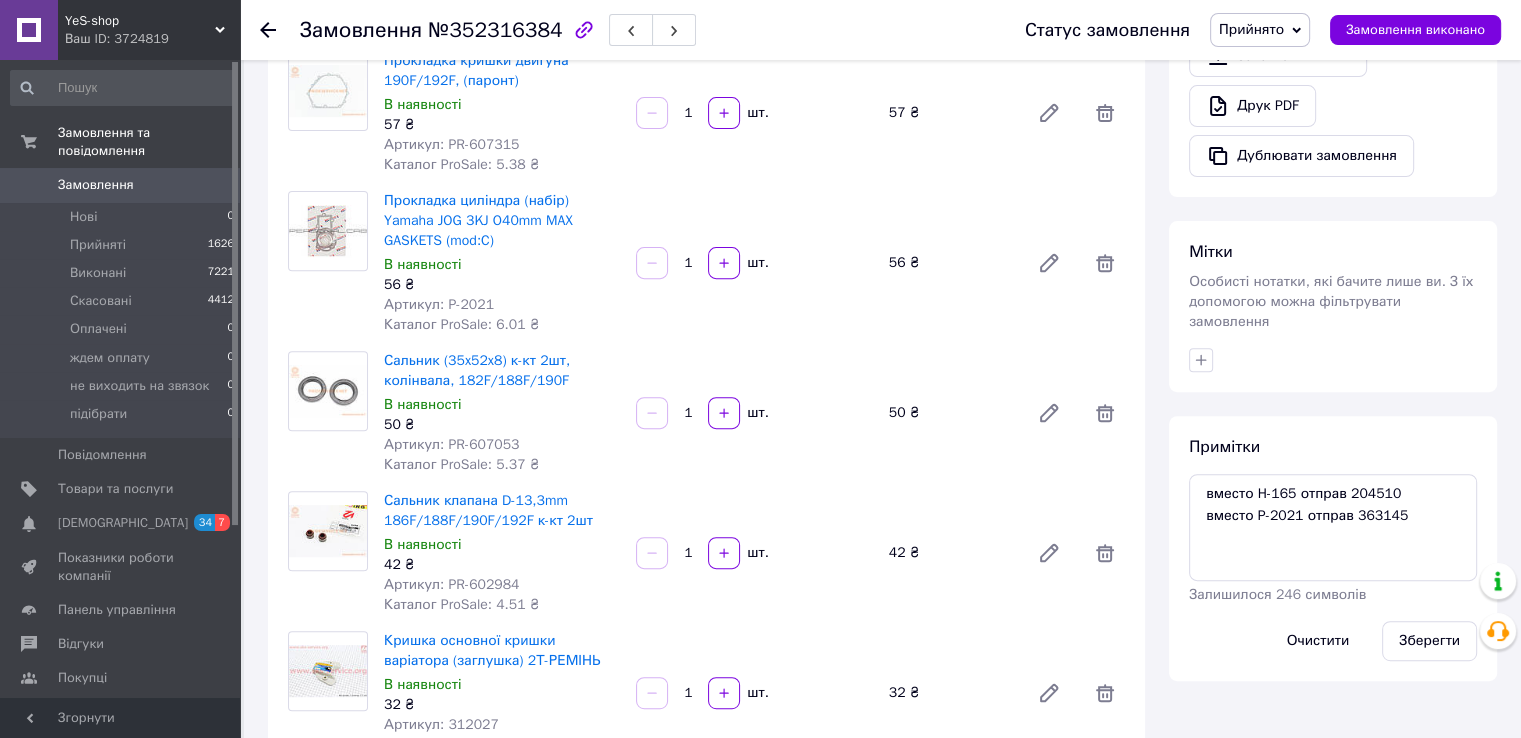 click 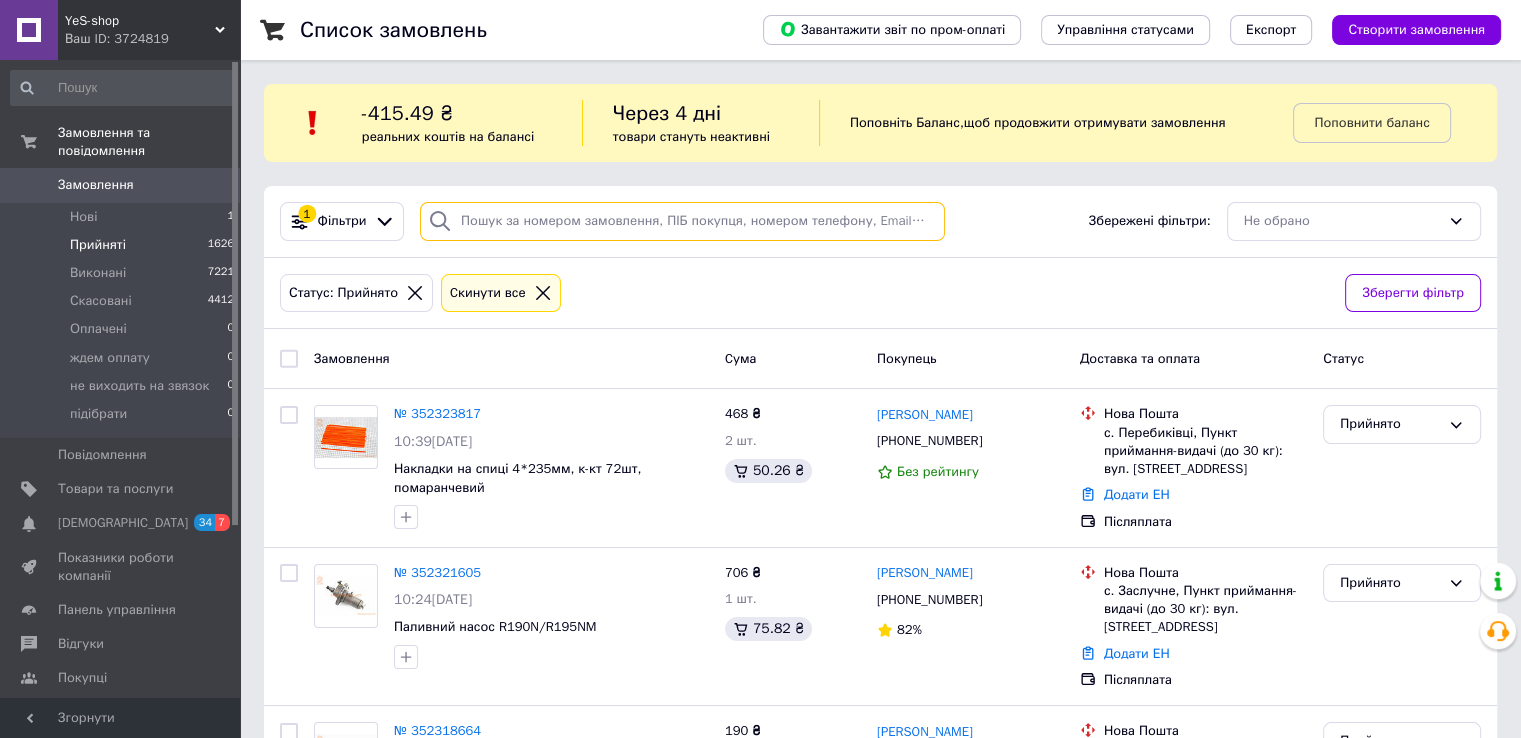 click at bounding box center [682, 221] 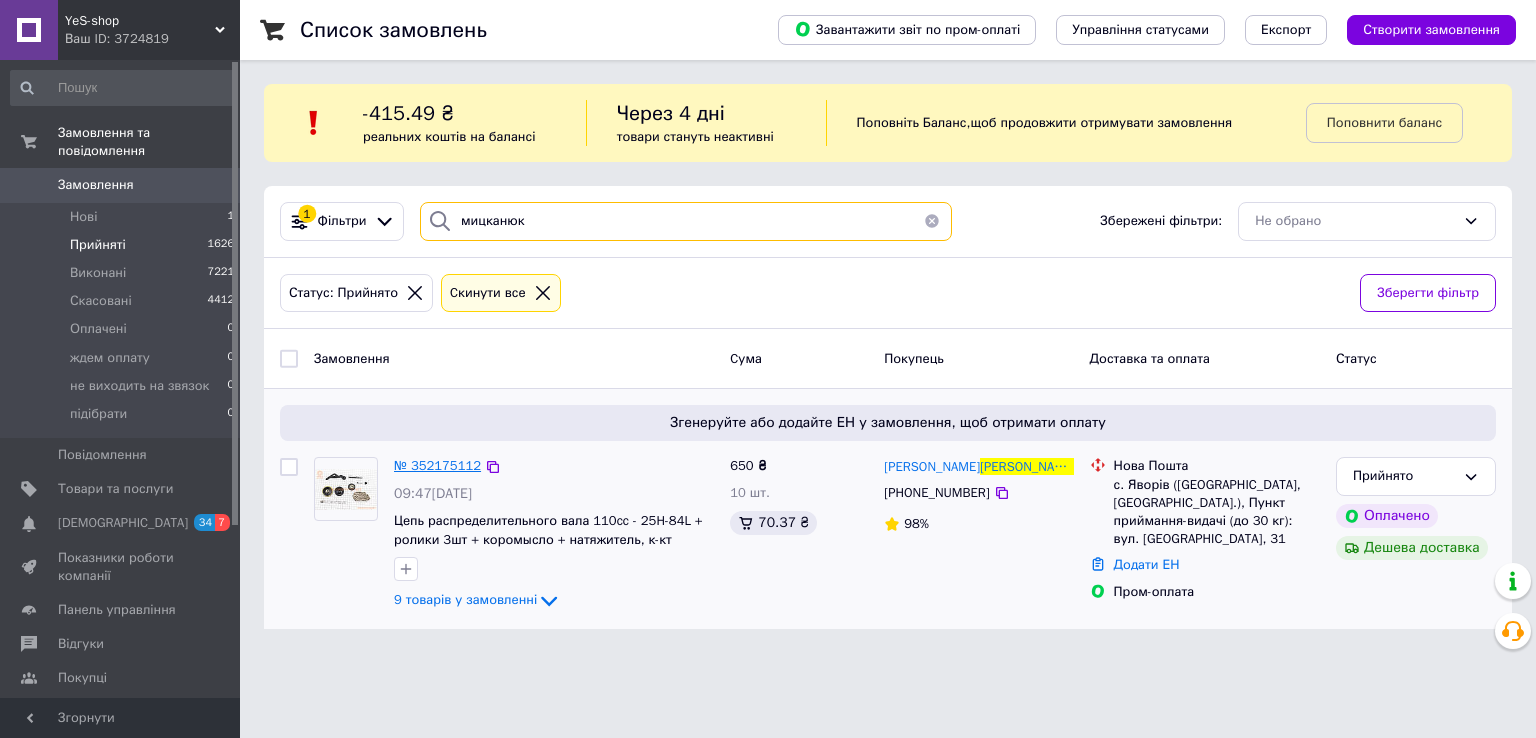 type on "мицканюк" 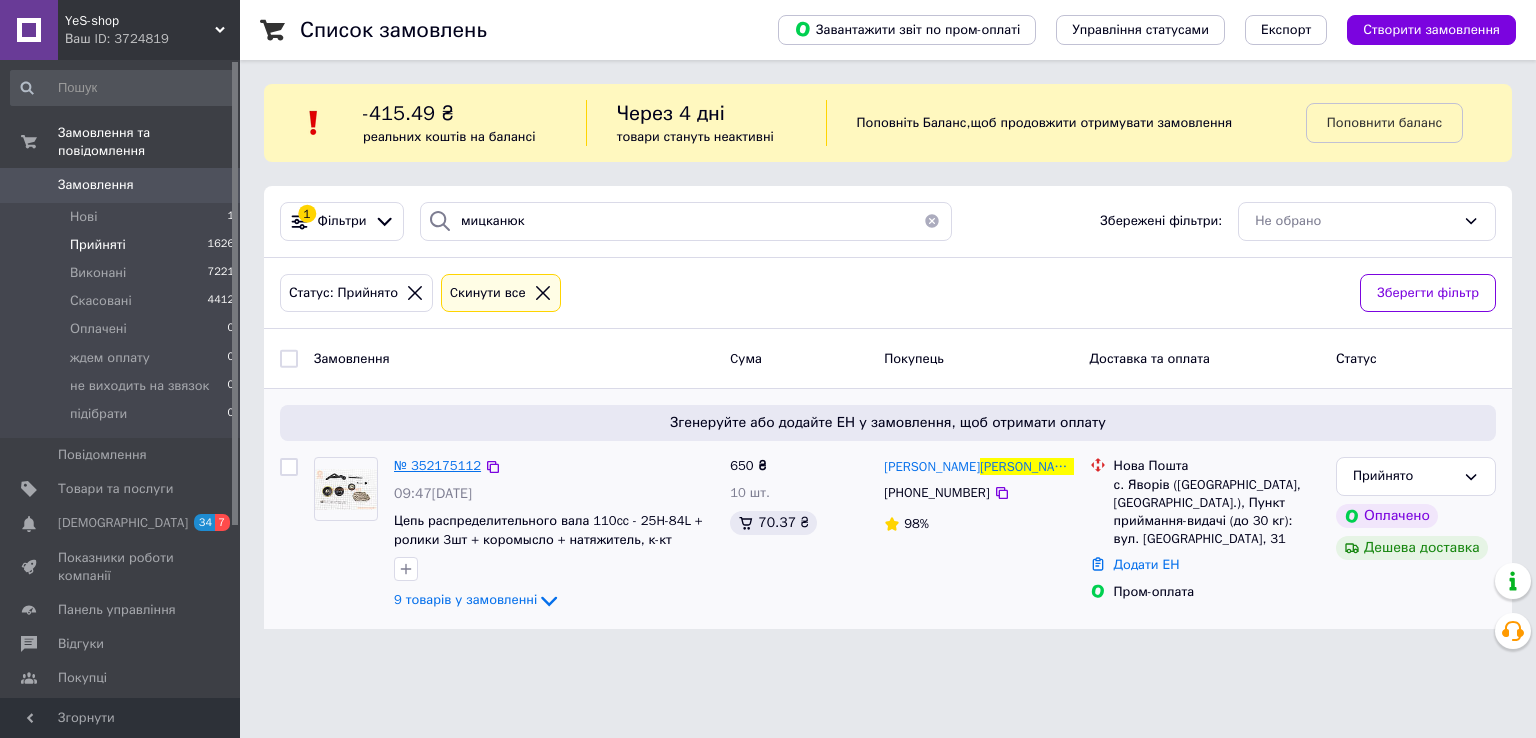 click on "№ 352175112" at bounding box center [437, 465] 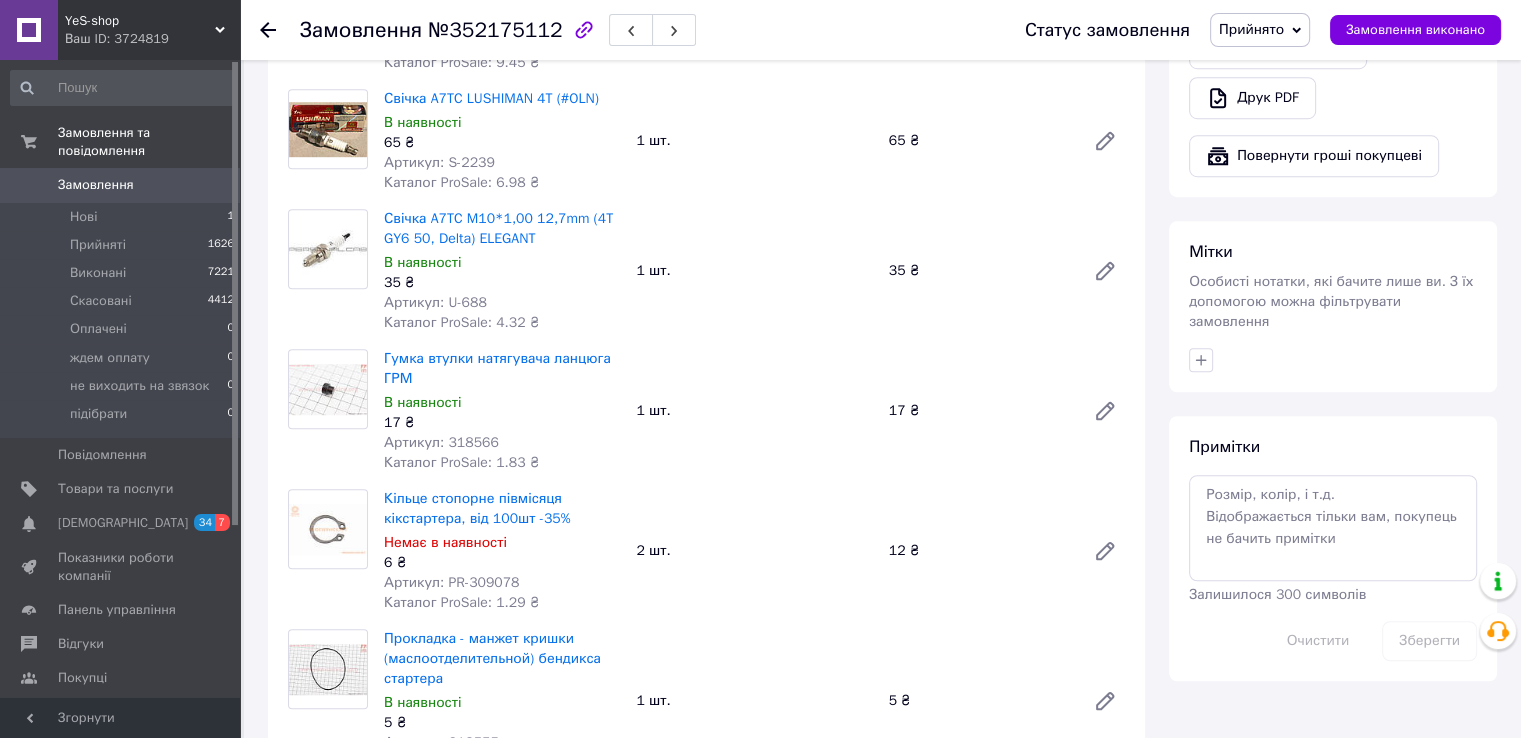 scroll, scrollTop: 1300, scrollLeft: 0, axis: vertical 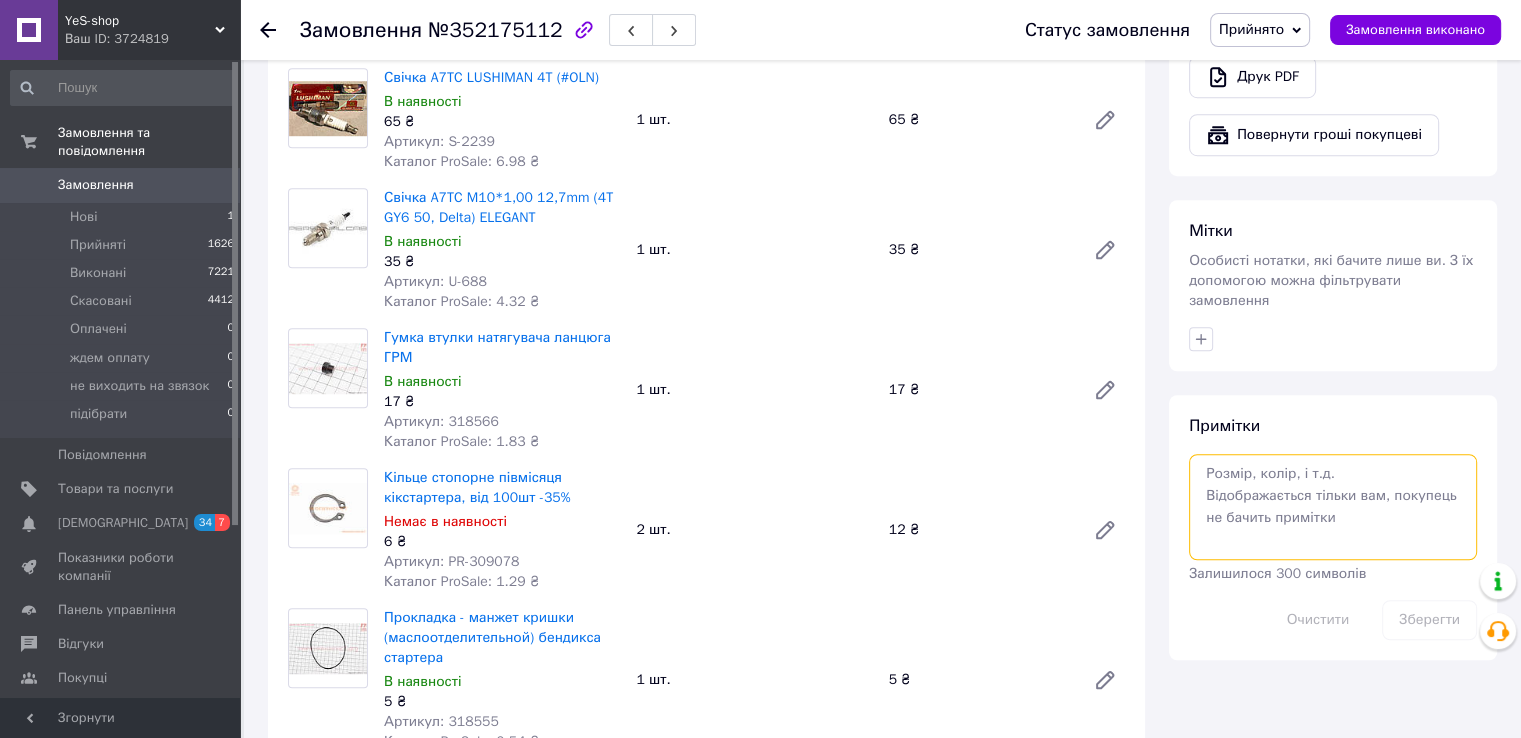 click at bounding box center [1333, 507] 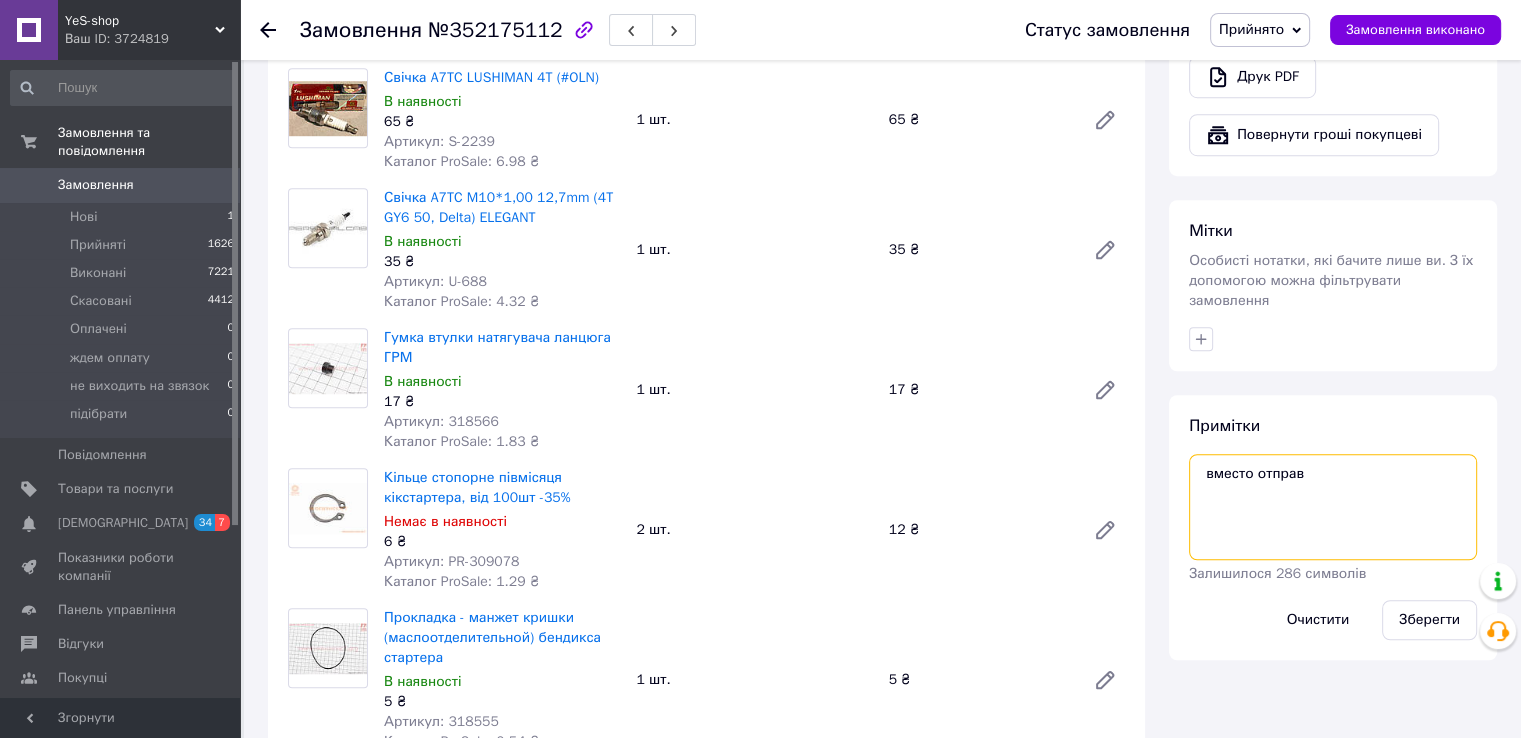 paste on "318104" 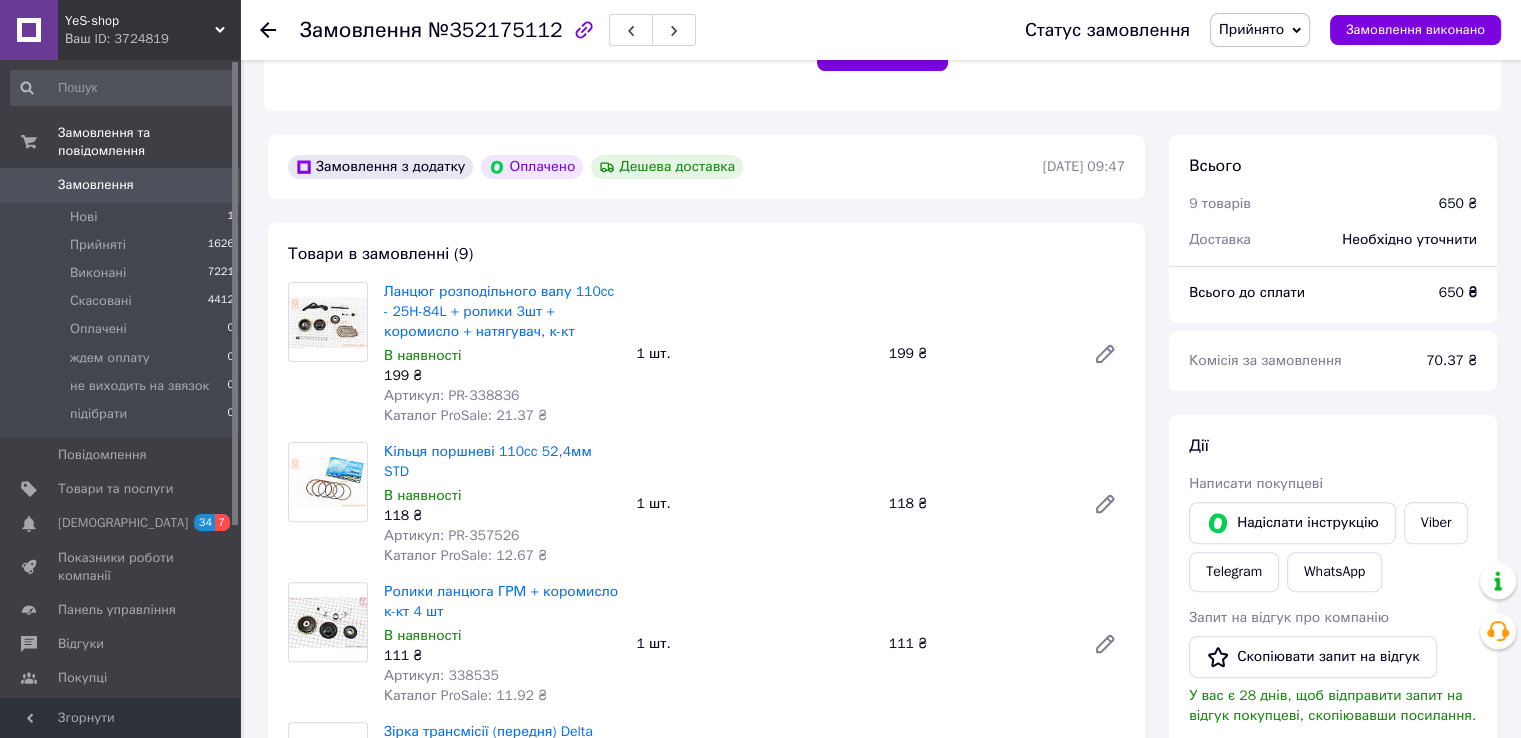 scroll, scrollTop: 700, scrollLeft: 0, axis: vertical 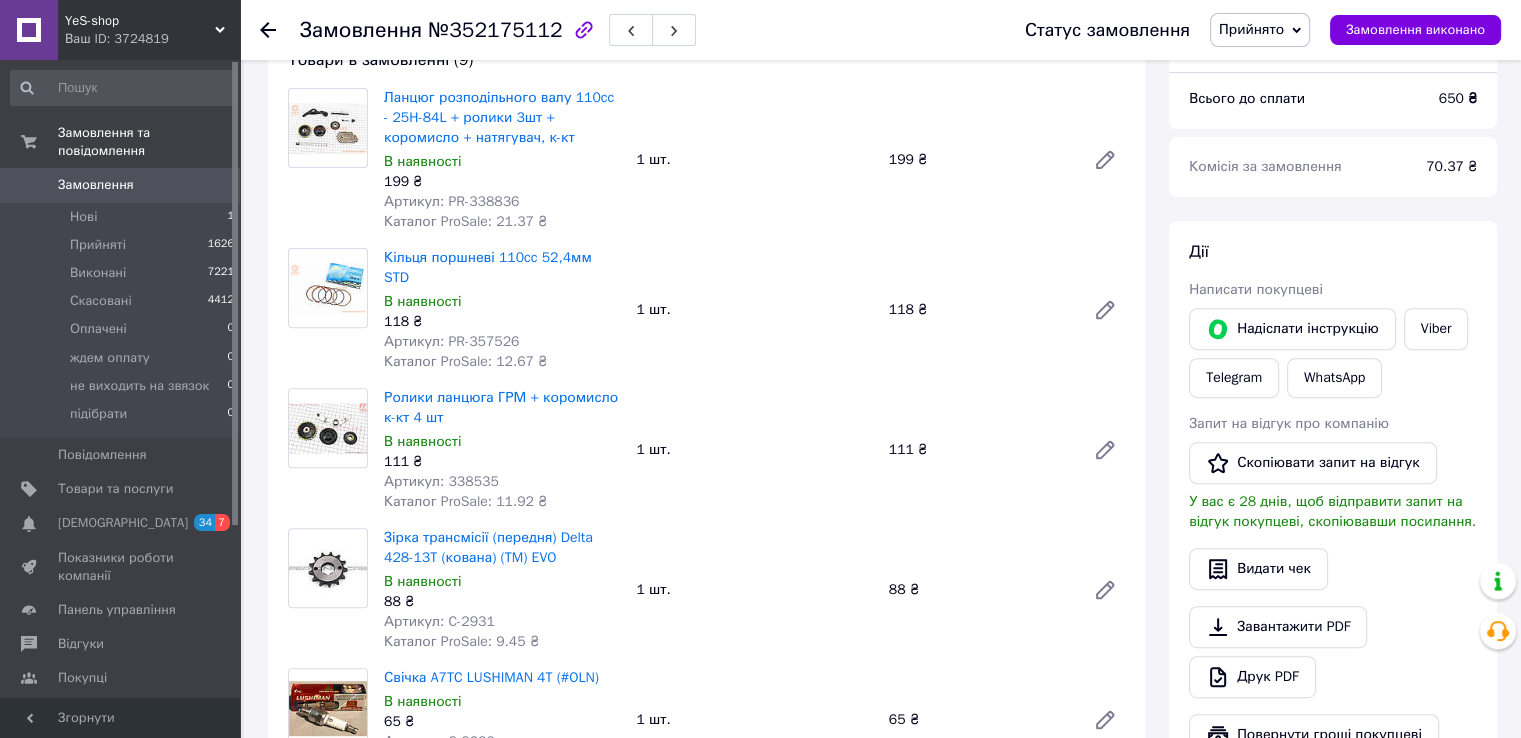 click on "Артикул: PR-357526" at bounding box center [451, 341] 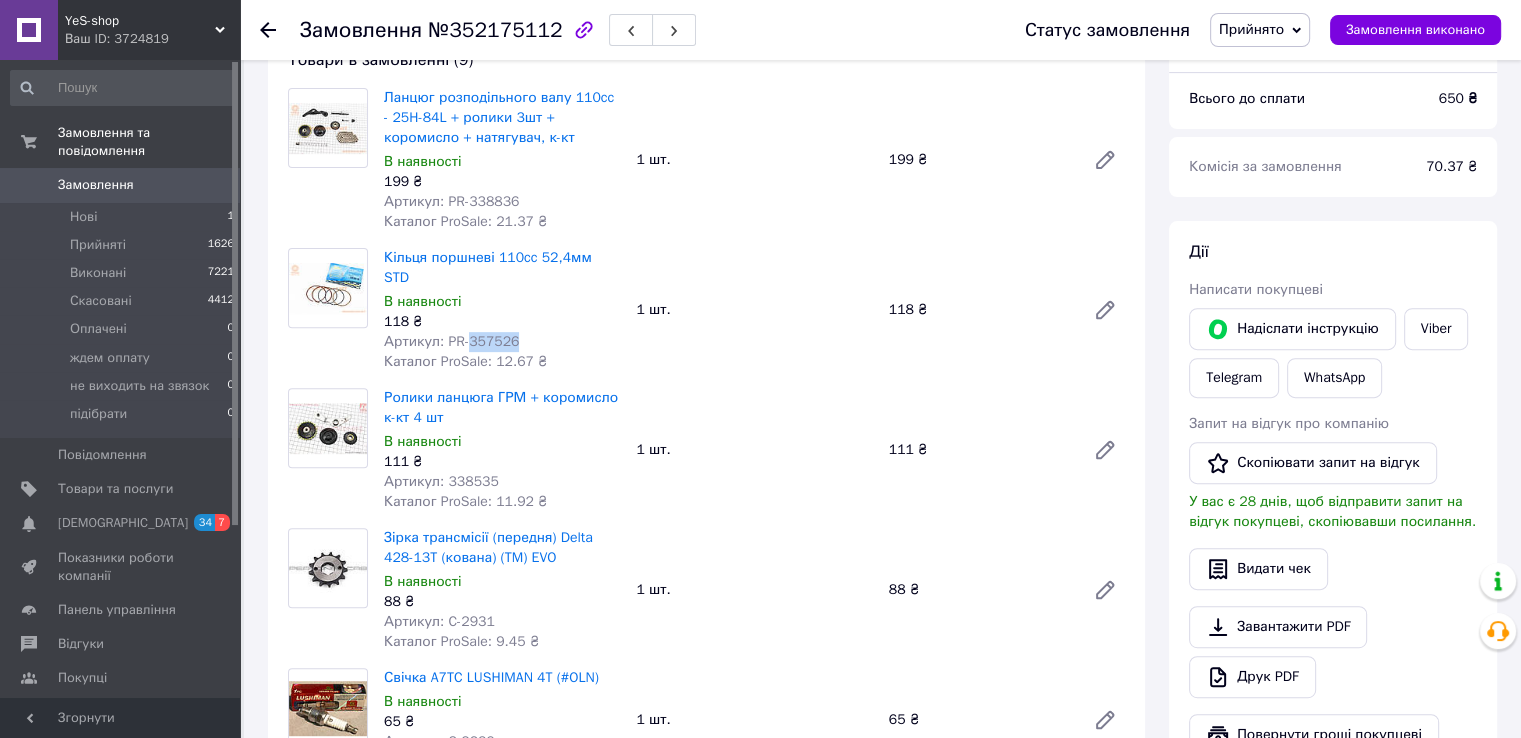 click on "Артикул: PR-357526" at bounding box center [451, 341] 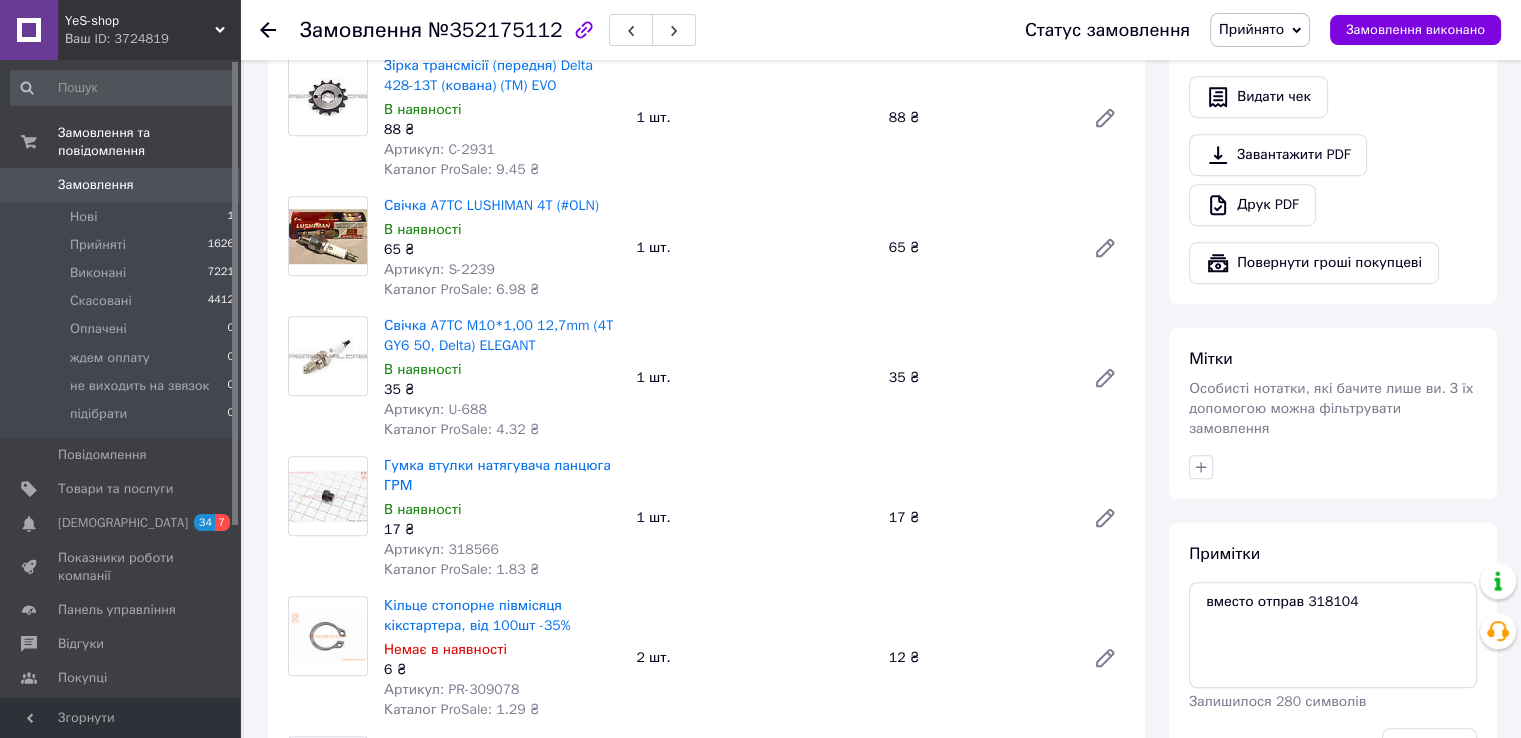 scroll, scrollTop: 1300, scrollLeft: 0, axis: vertical 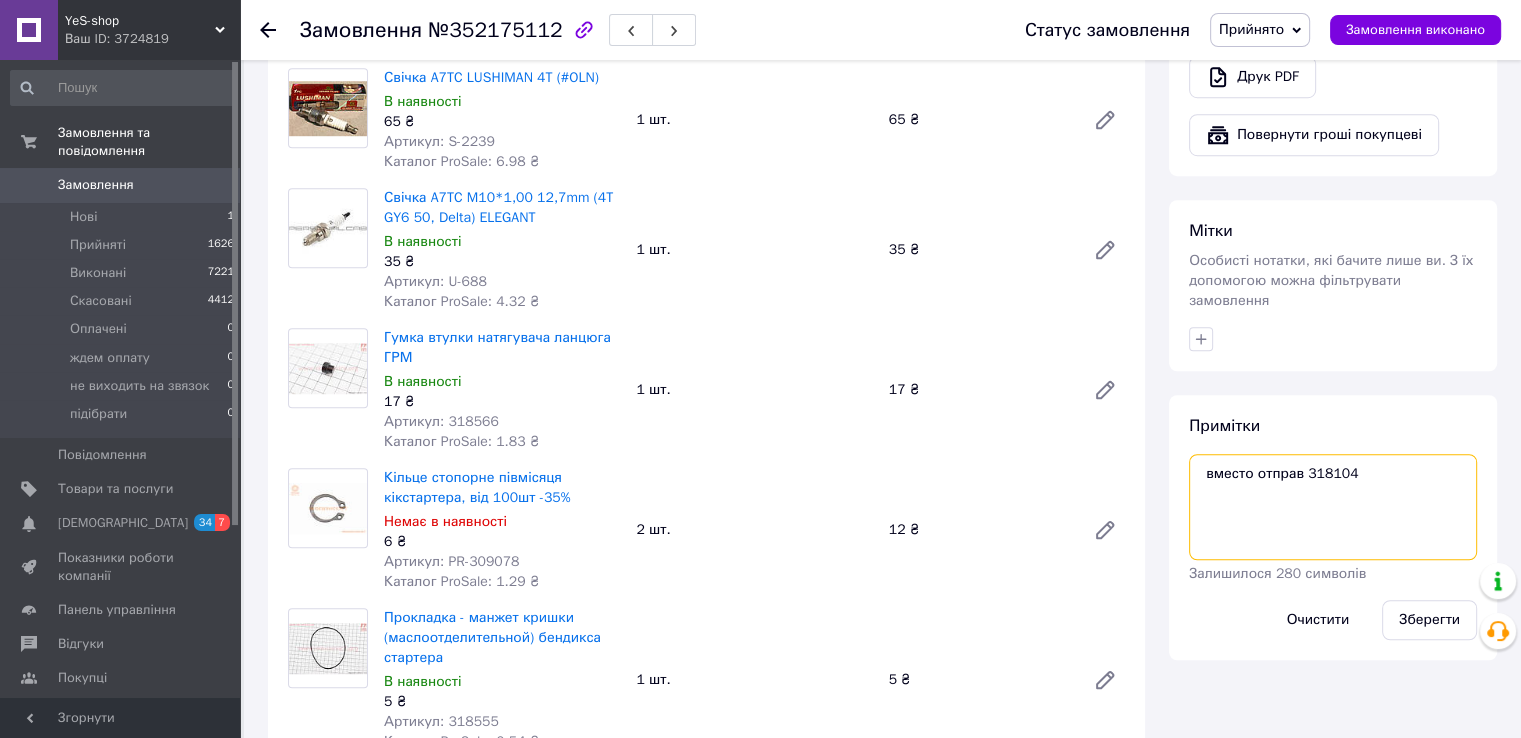 click on "вместо отправ 318104" at bounding box center (1333, 507) 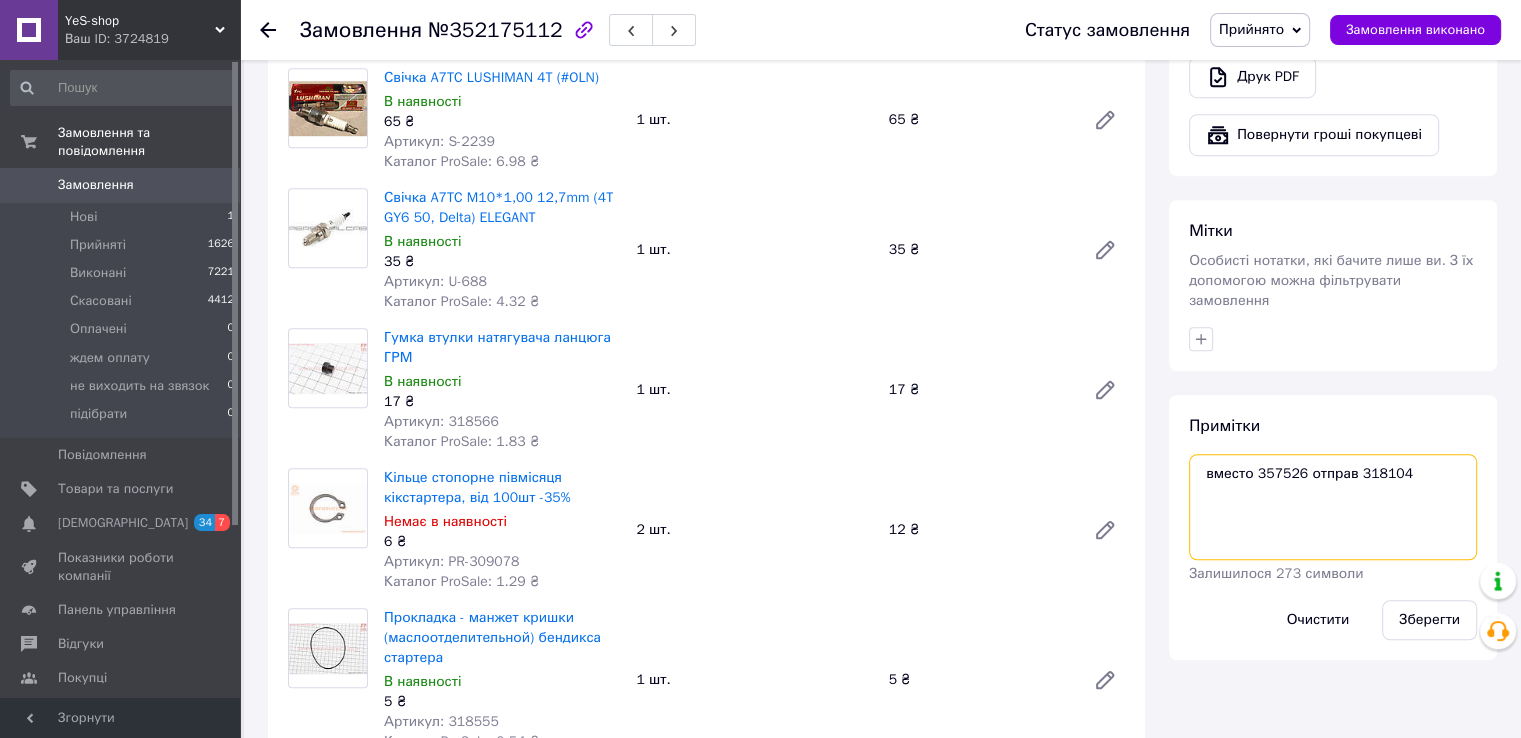 click on "вместо 357526 отправ 318104" at bounding box center (1333, 507) 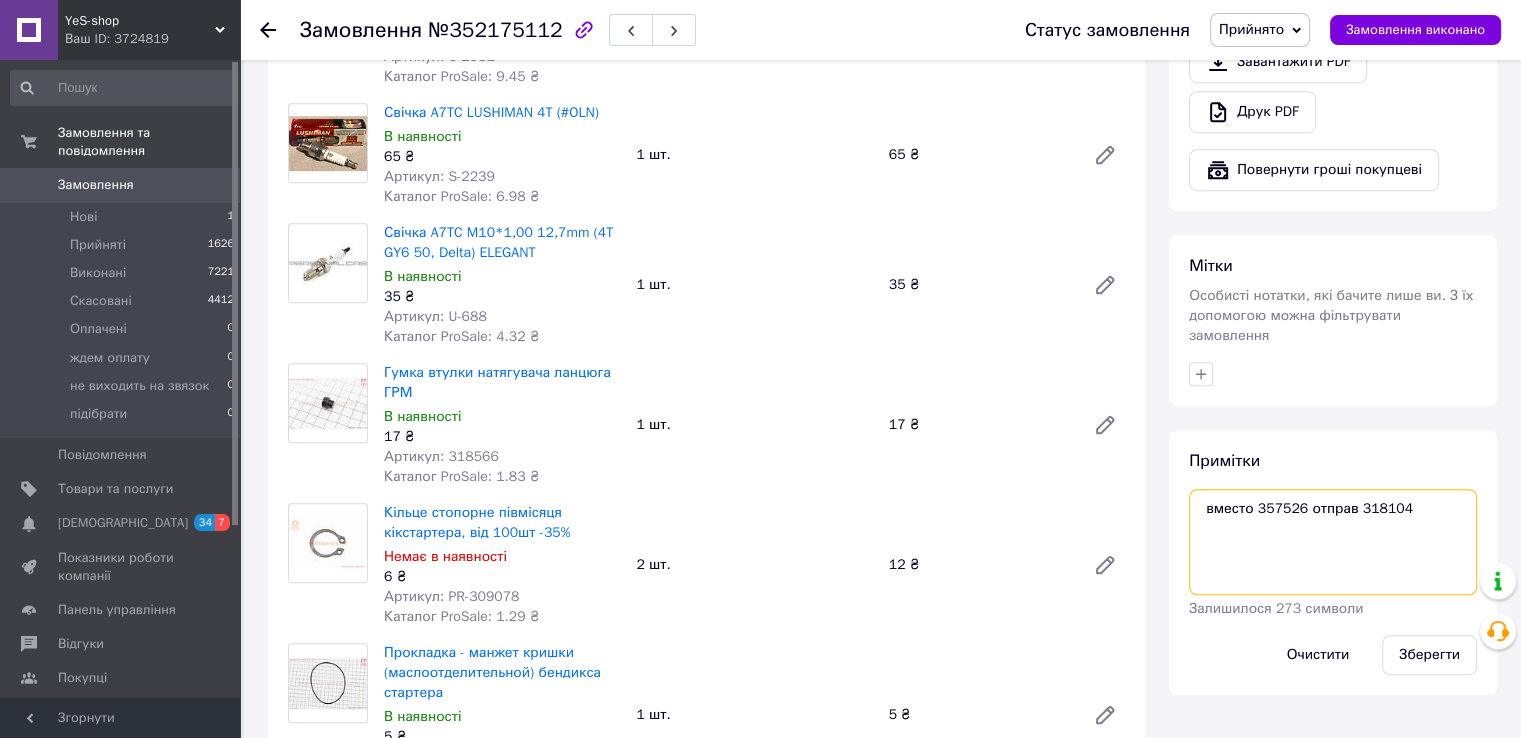 scroll, scrollTop: 1300, scrollLeft: 0, axis: vertical 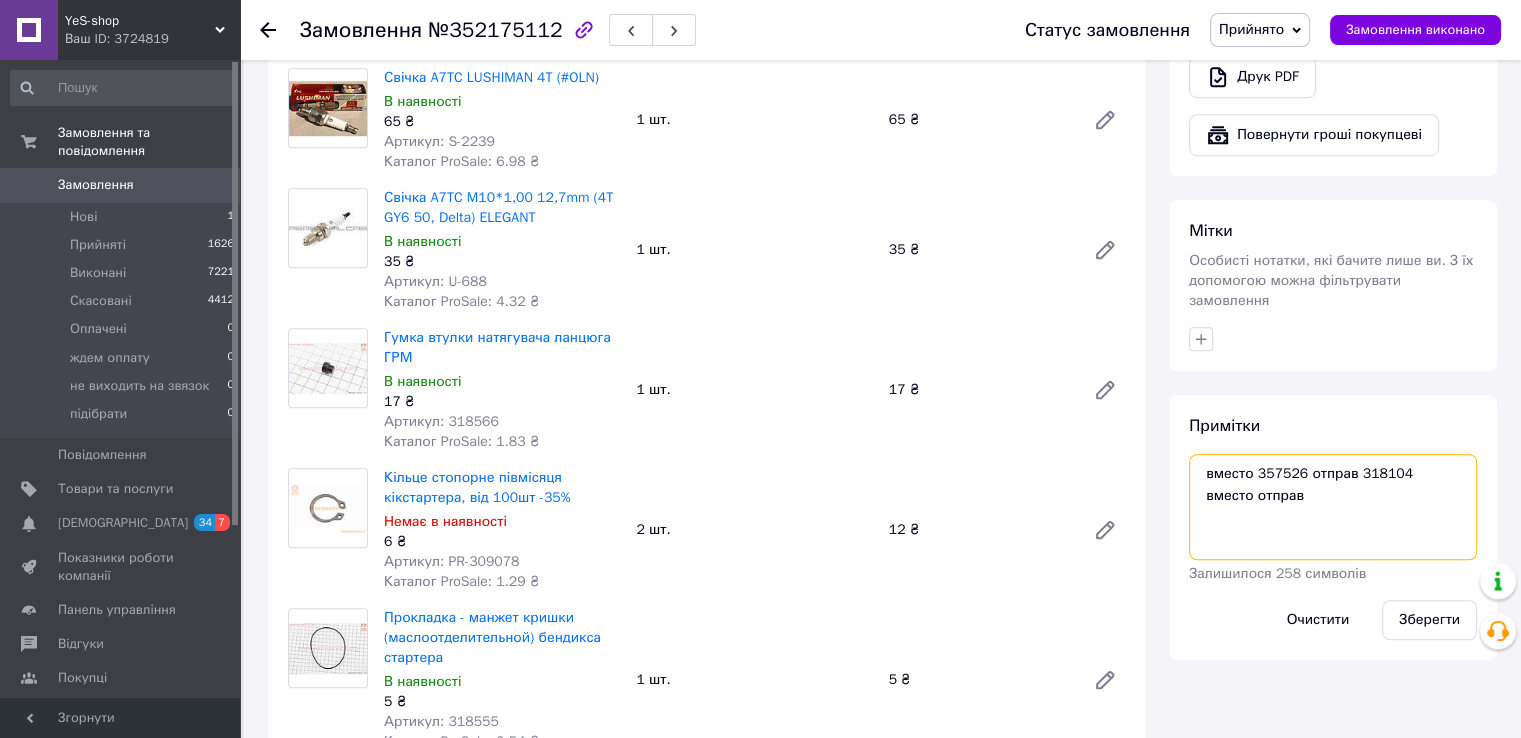 paste on "357425" 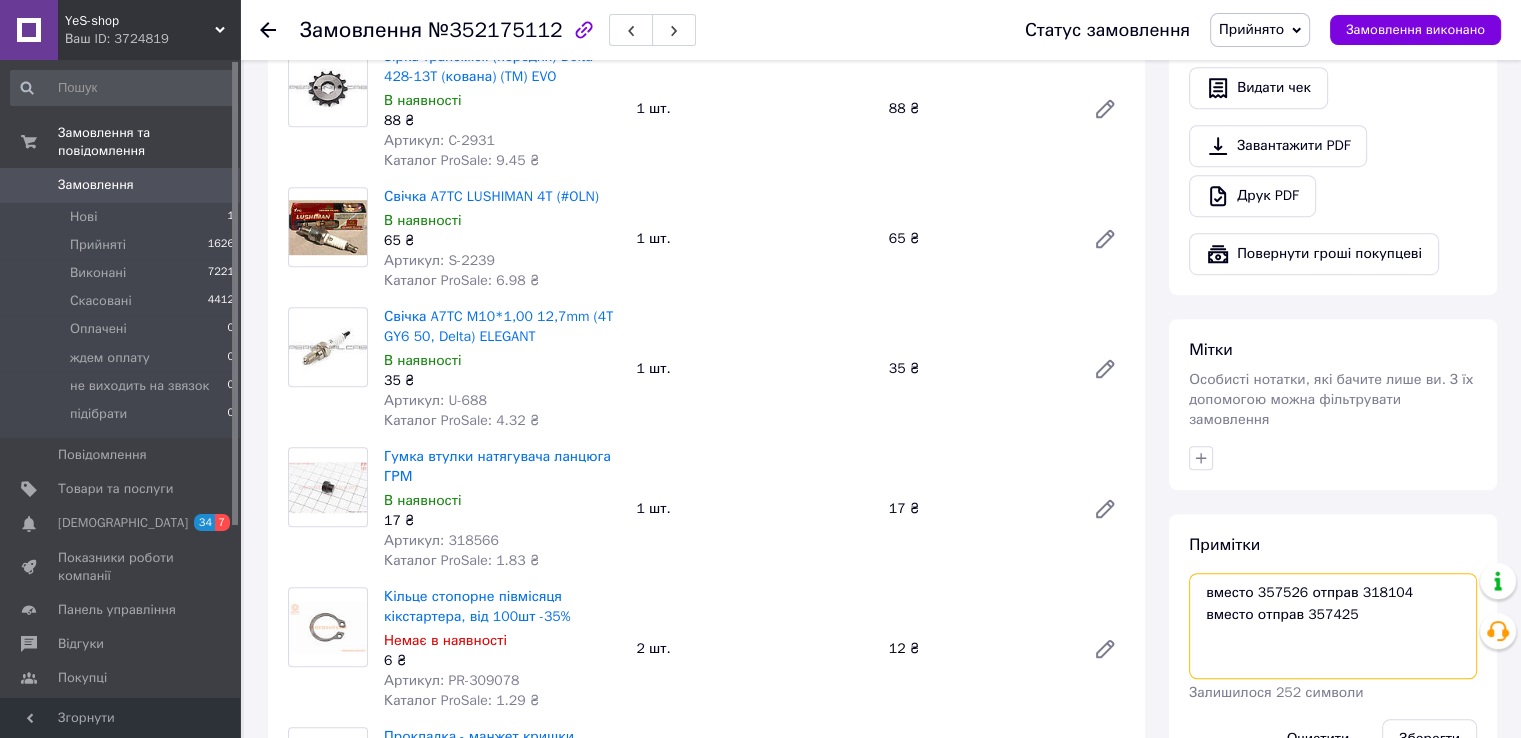 scroll, scrollTop: 1000, scrollLeft: 0, axis: vertical 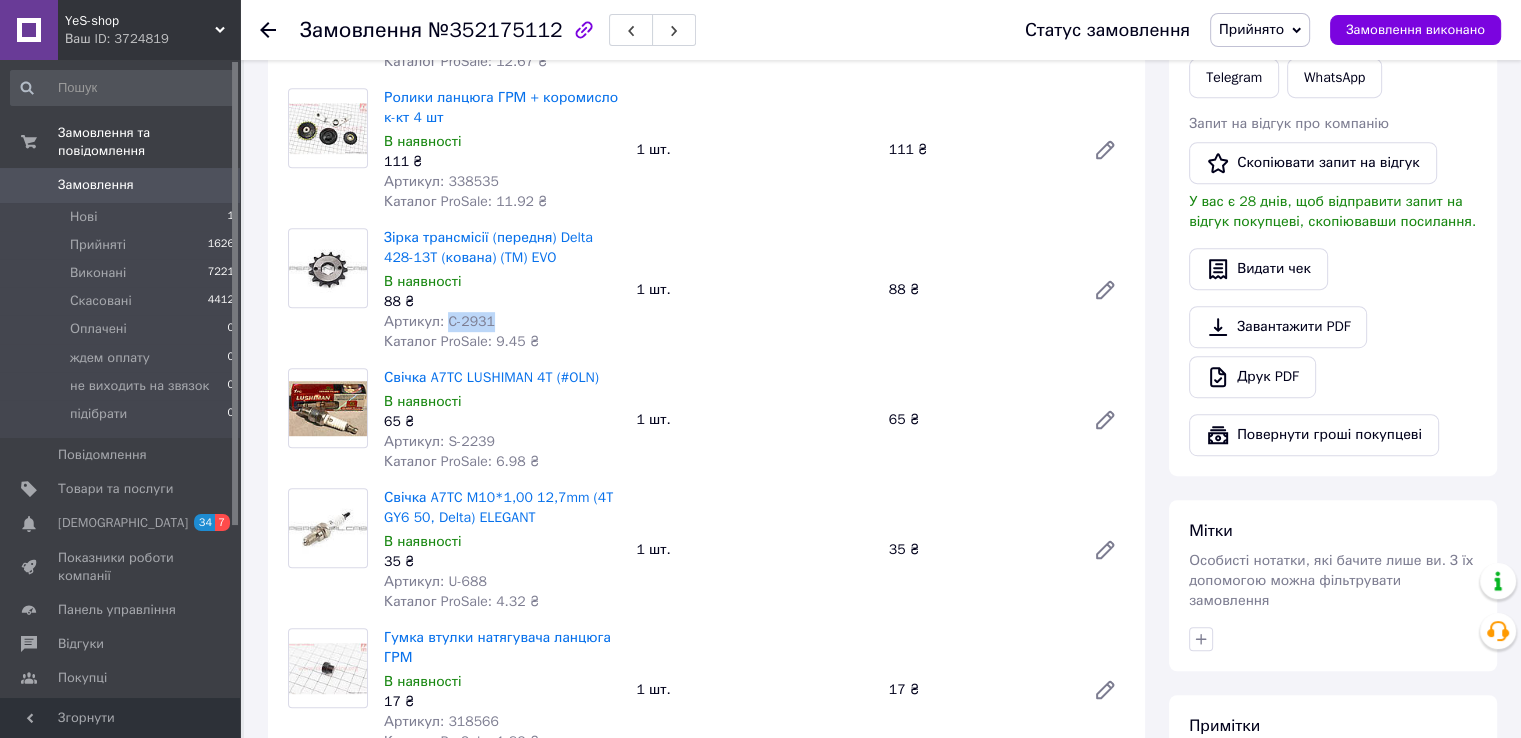 drag, startPoint x: 446, startPoint y: 302, endPoint x: 488, endPoint y: 305, distance: 42.107006 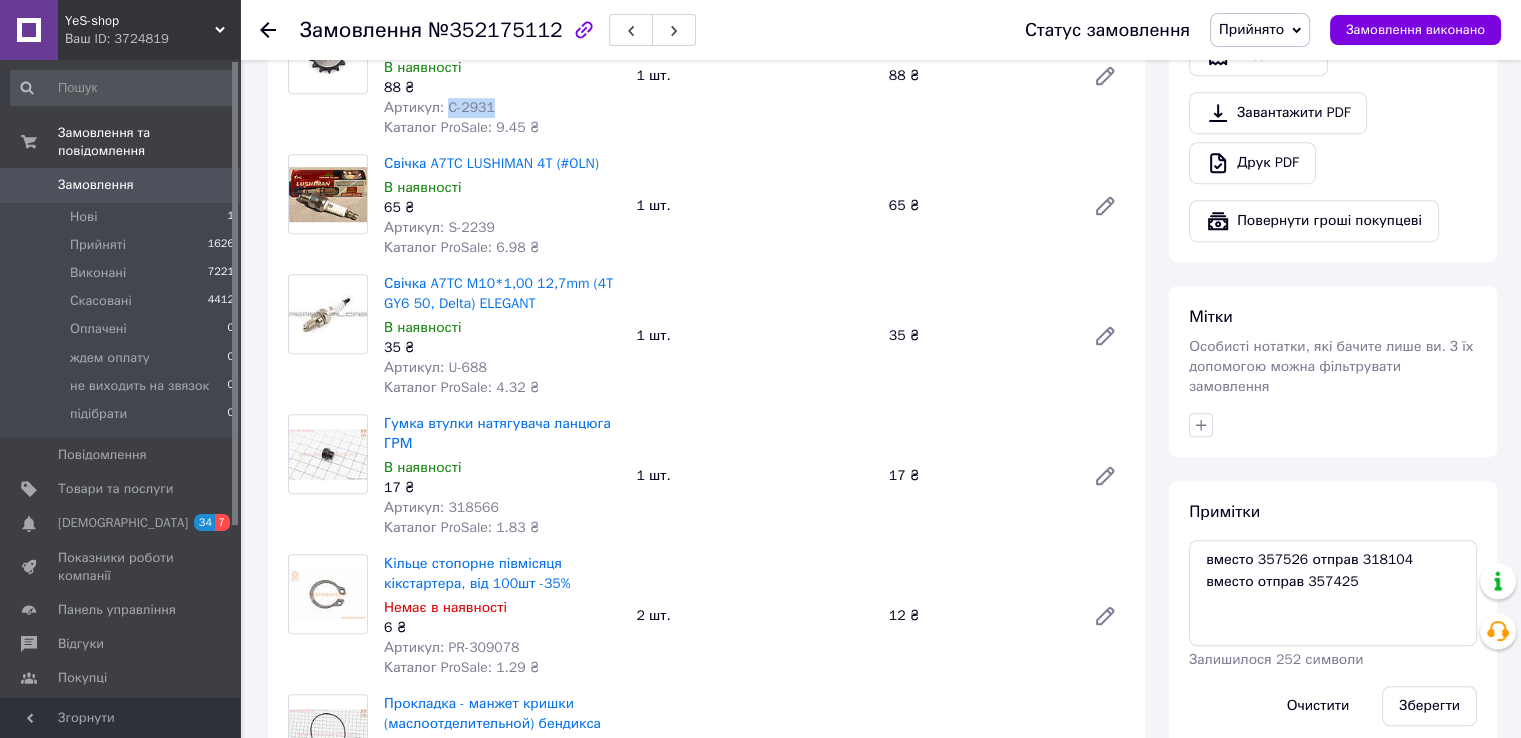 scroll, scrollTop: 1400, scrollLeft: 0, axis: vertical 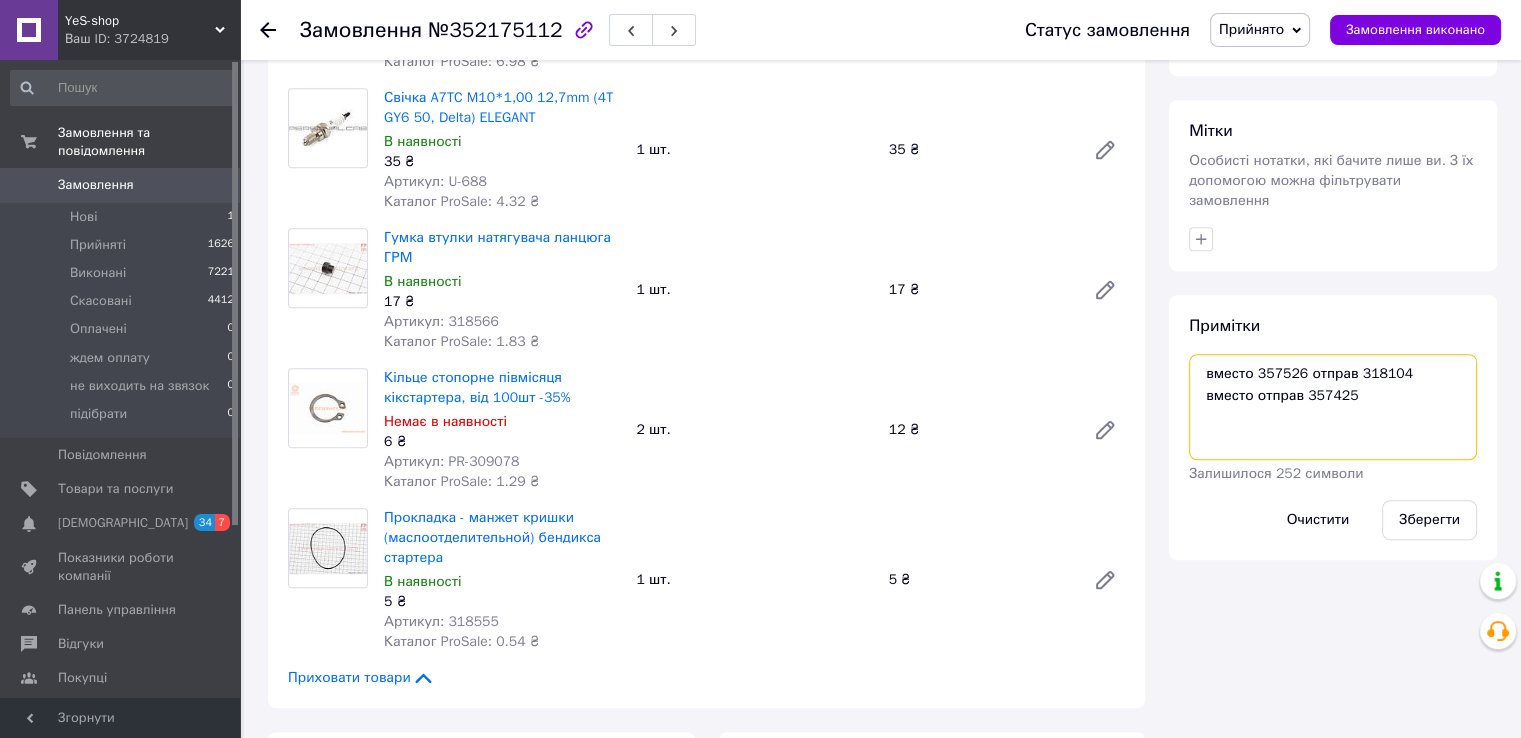 click on "вместо 357526 отправ 318104
вместо отправ 357425" at bounding box center [1333, 407] 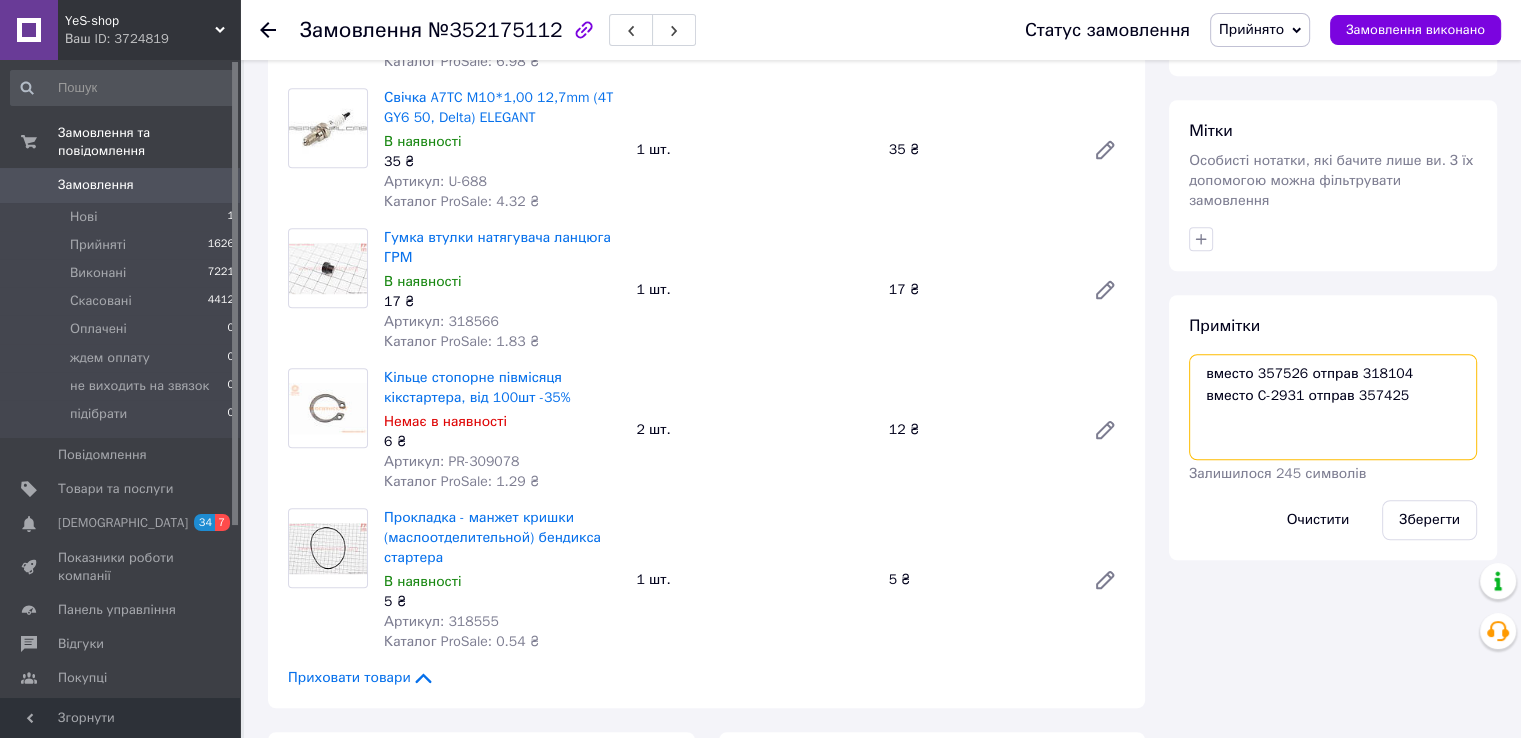 click on "вместо 357526 отправ 318104
вместо C-2931 отправ 357425" at bounding box center [1333, 407] 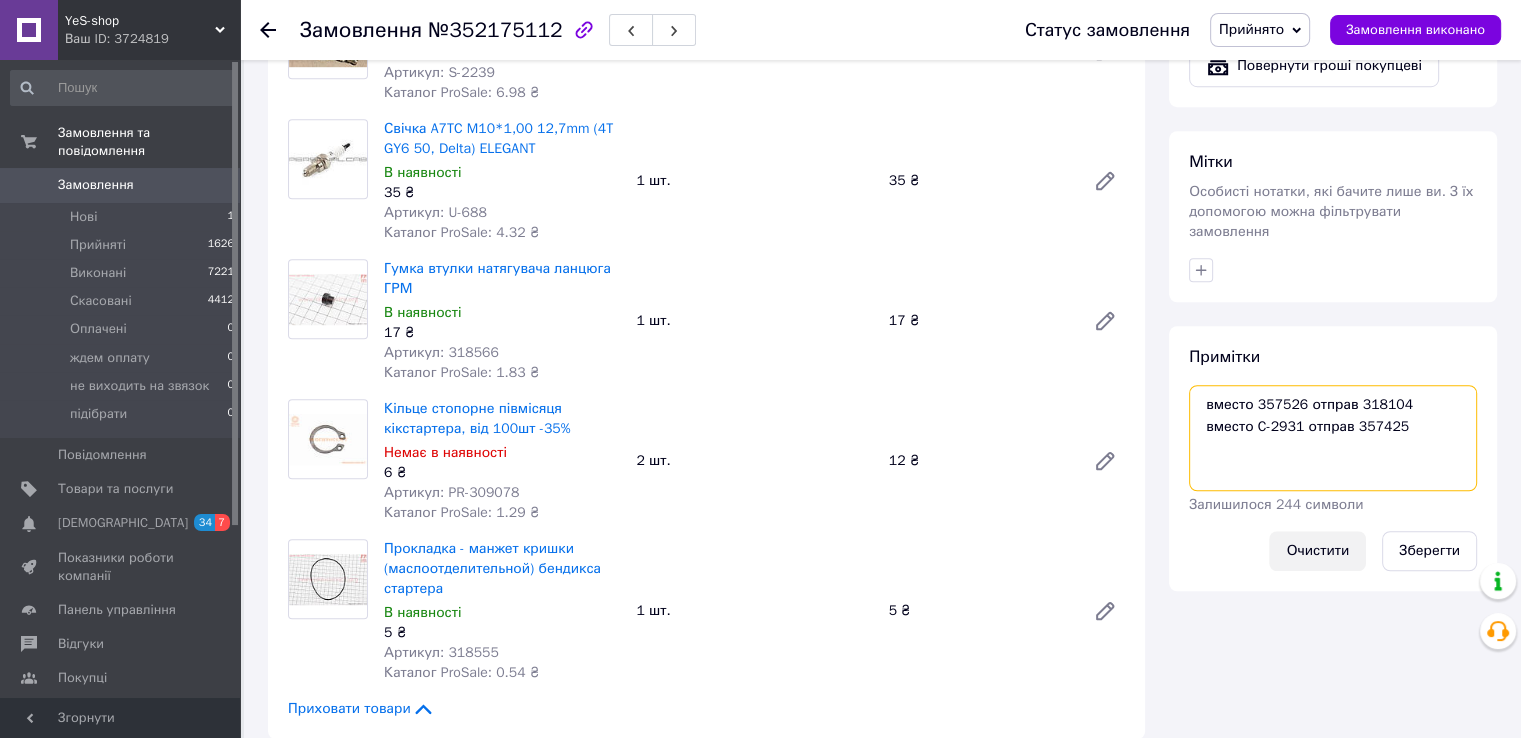 scroll, scrollTop: 1400, scrollLeft: 0, axis: vertical 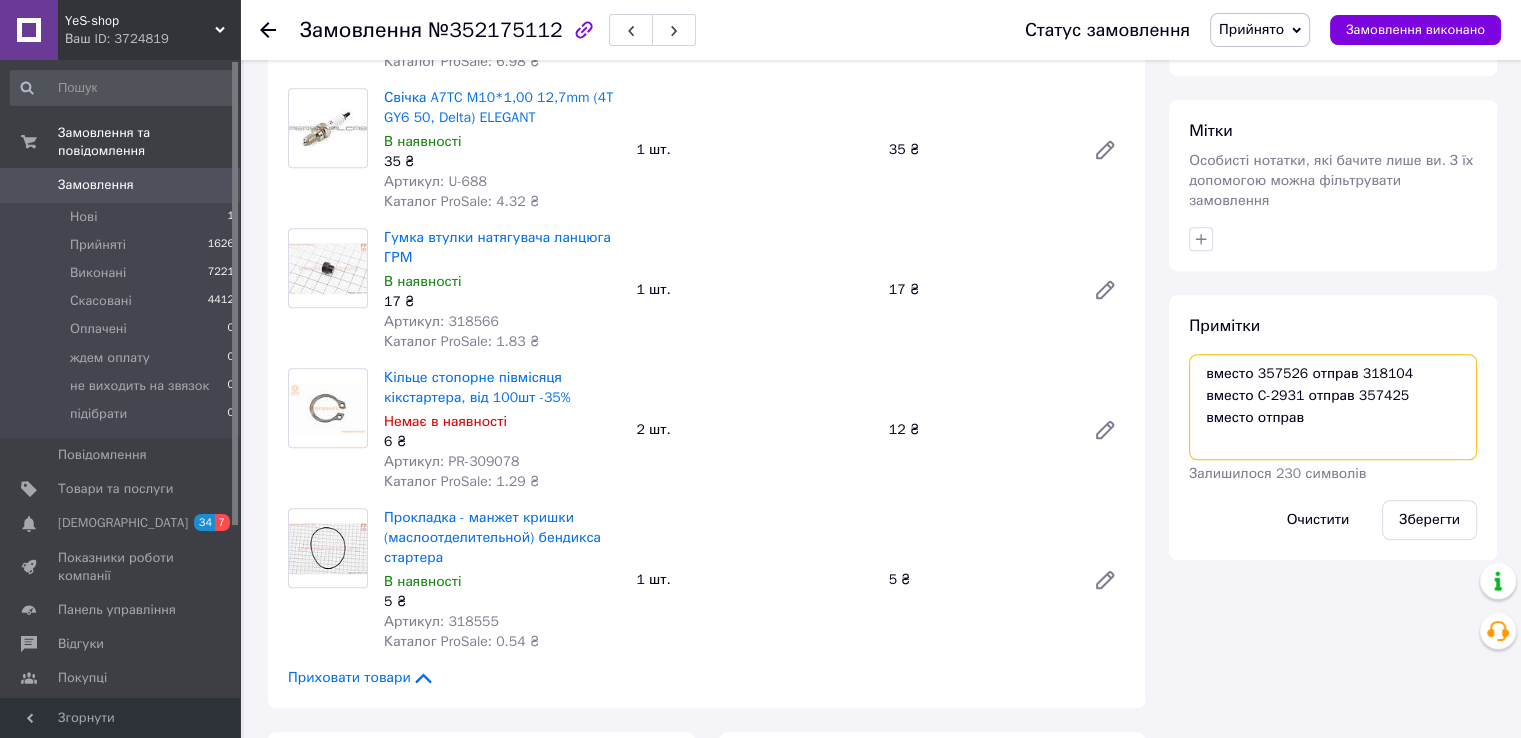 paste on "337072" 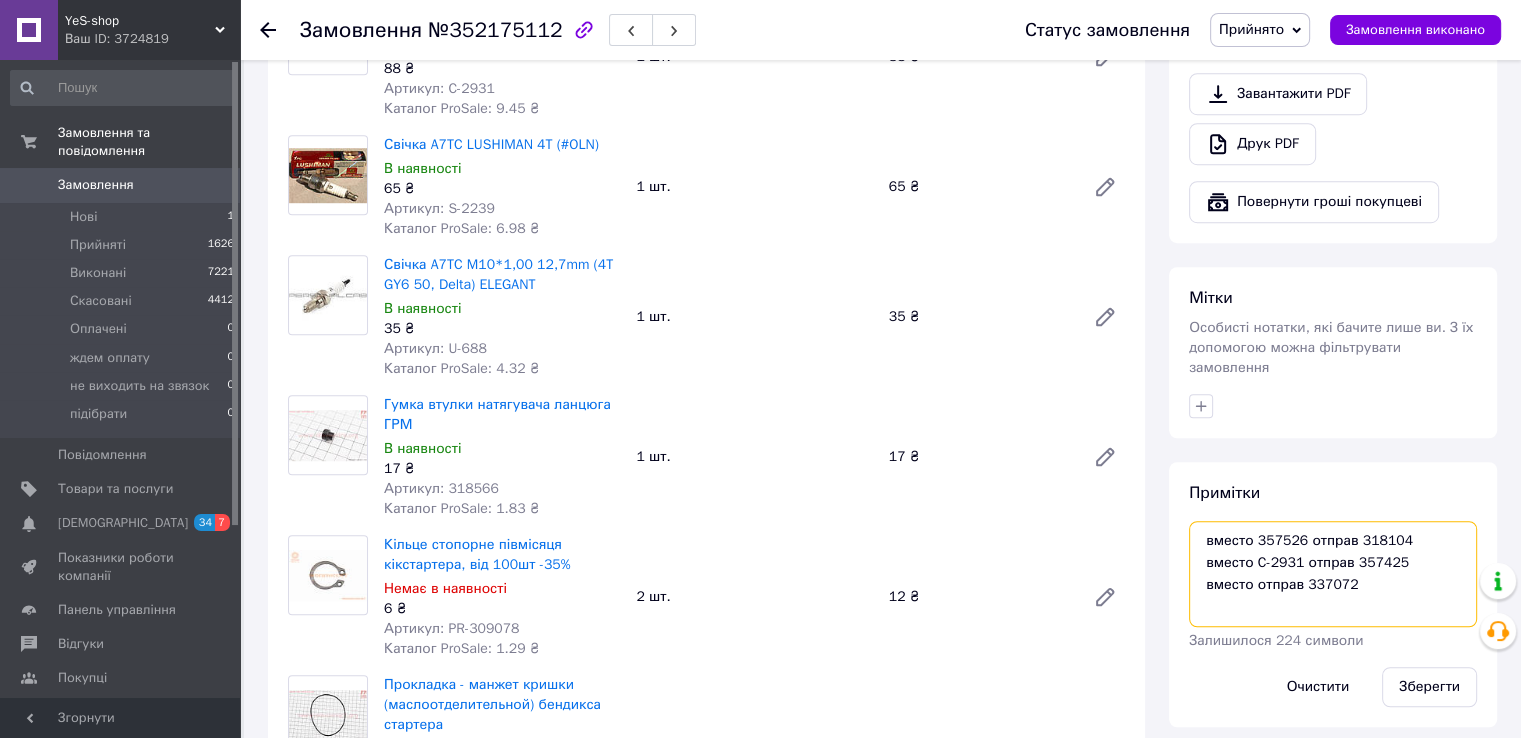 scroll, scrollTop: 1100, scrollLeft: 0, axis: vertical 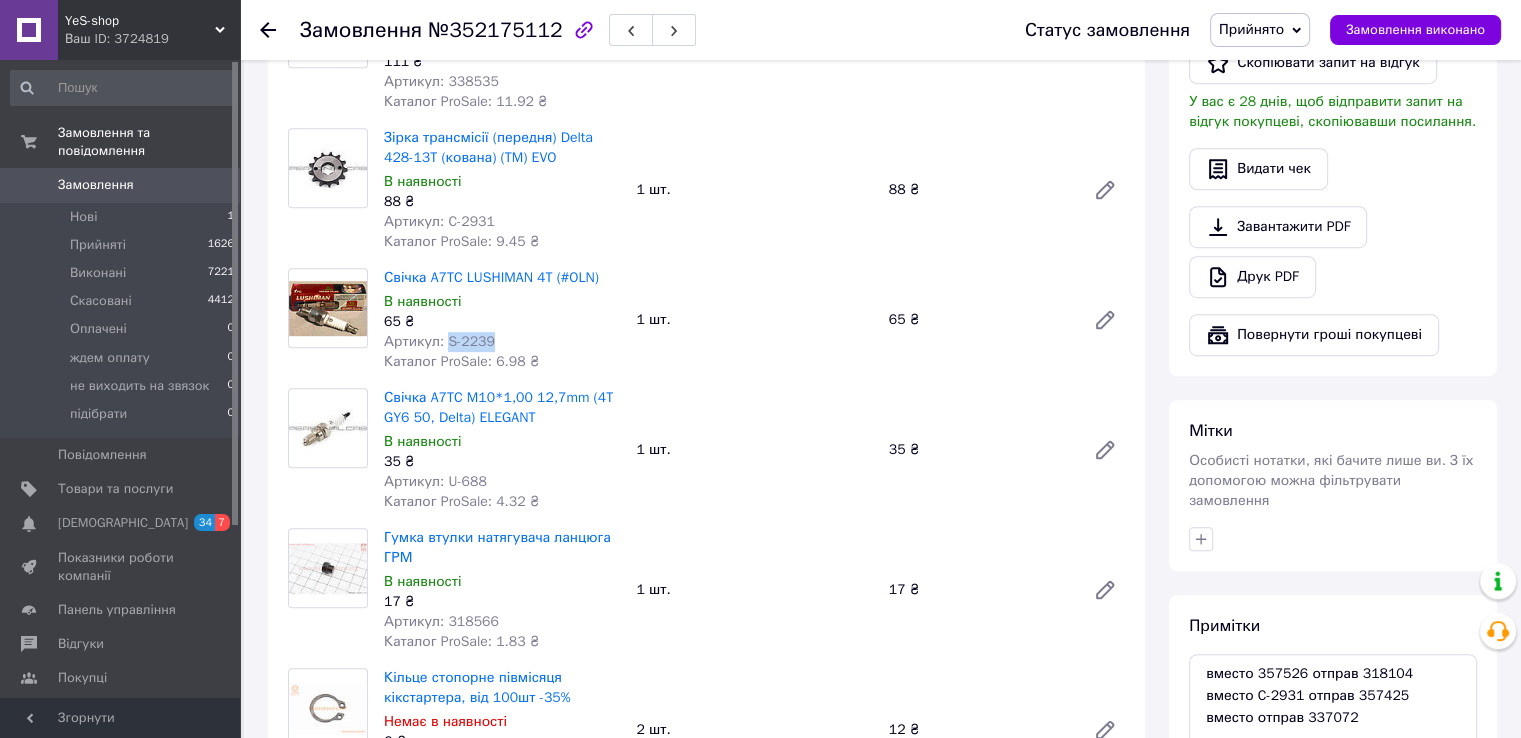 drag, startPoint x: 445, startPoint y: 323, endPoint x: 486, endPoint y: 329, distance: 41.4367 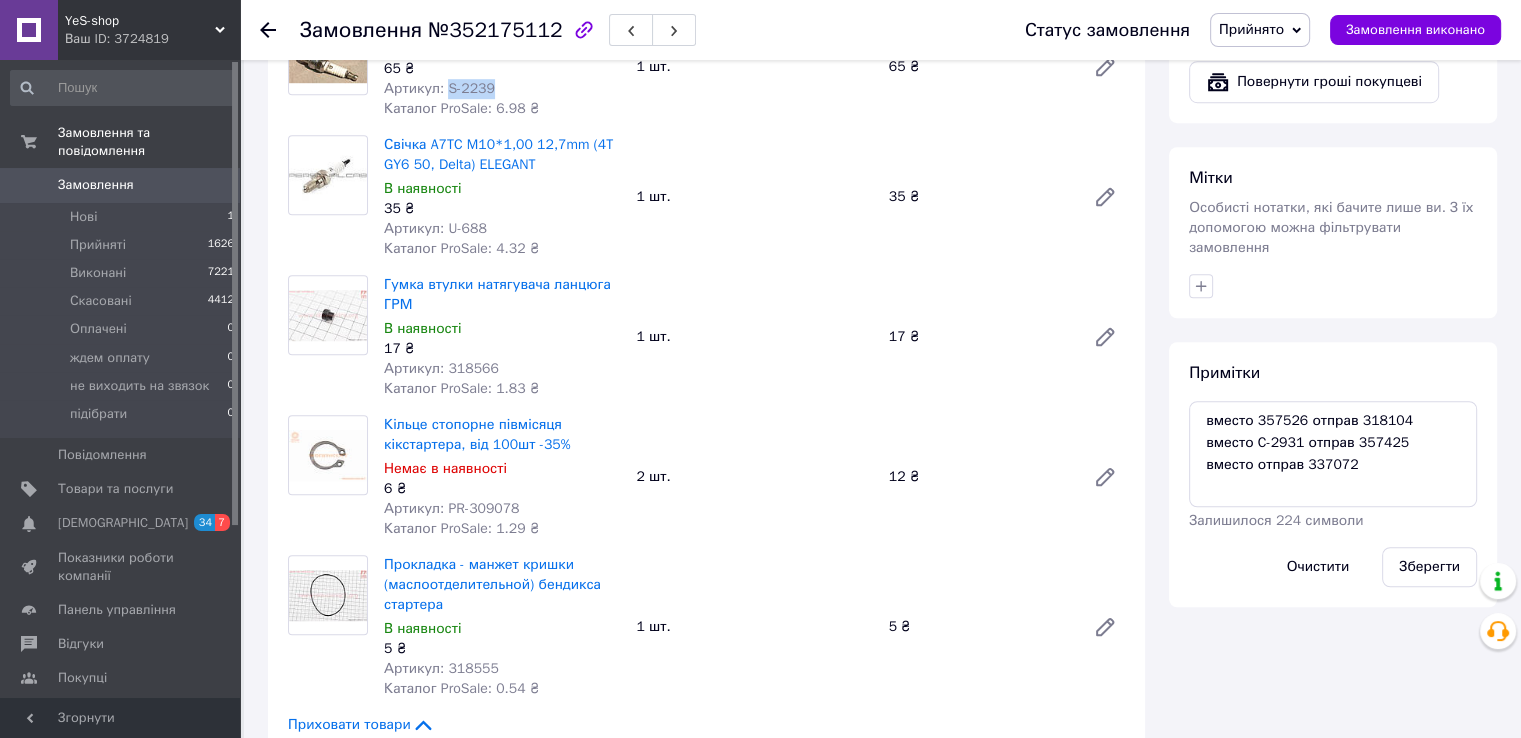 scroll, scrollTop: 1500, scrollLeft: 0, axis: vertical 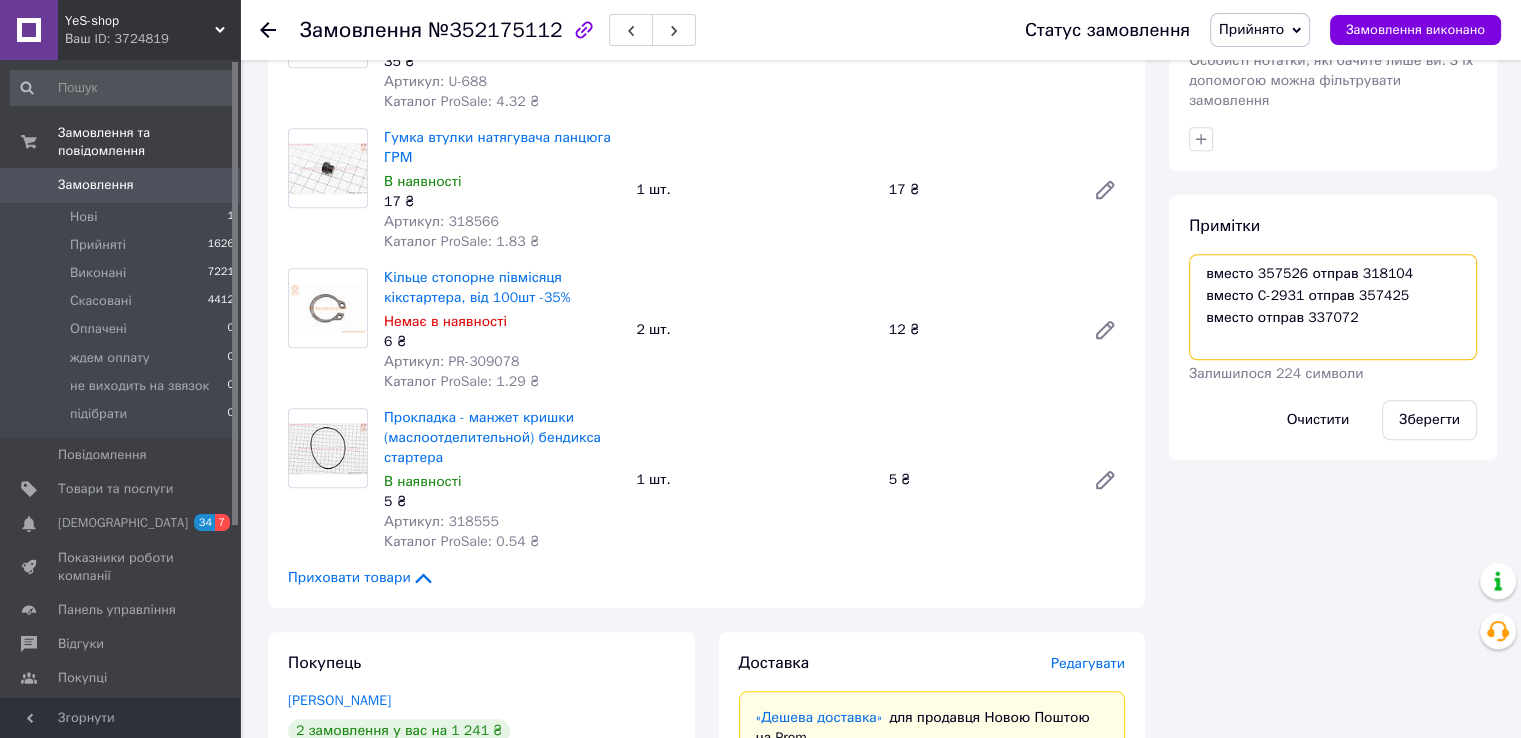 click on "вместо 357526 отправ 318104
вместо C-2931 отправ 357425
вместо отправ 337072" at bounding box center [1333, 307] 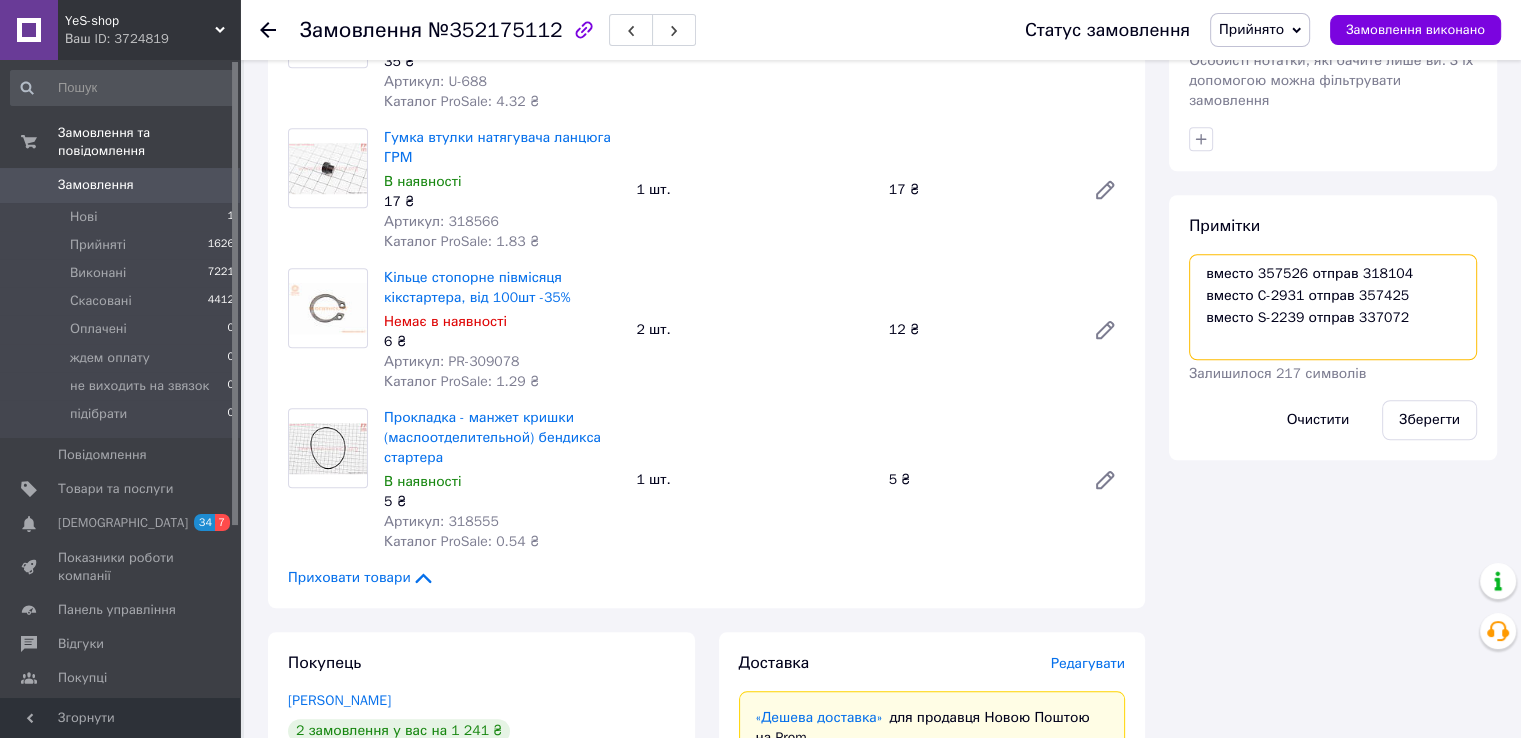 click on "вместо 357526 отправ 318104
вместо C-2931 отправ 357425
вместо S-2239 отправ 337072" at bounding box center [1333, 307] 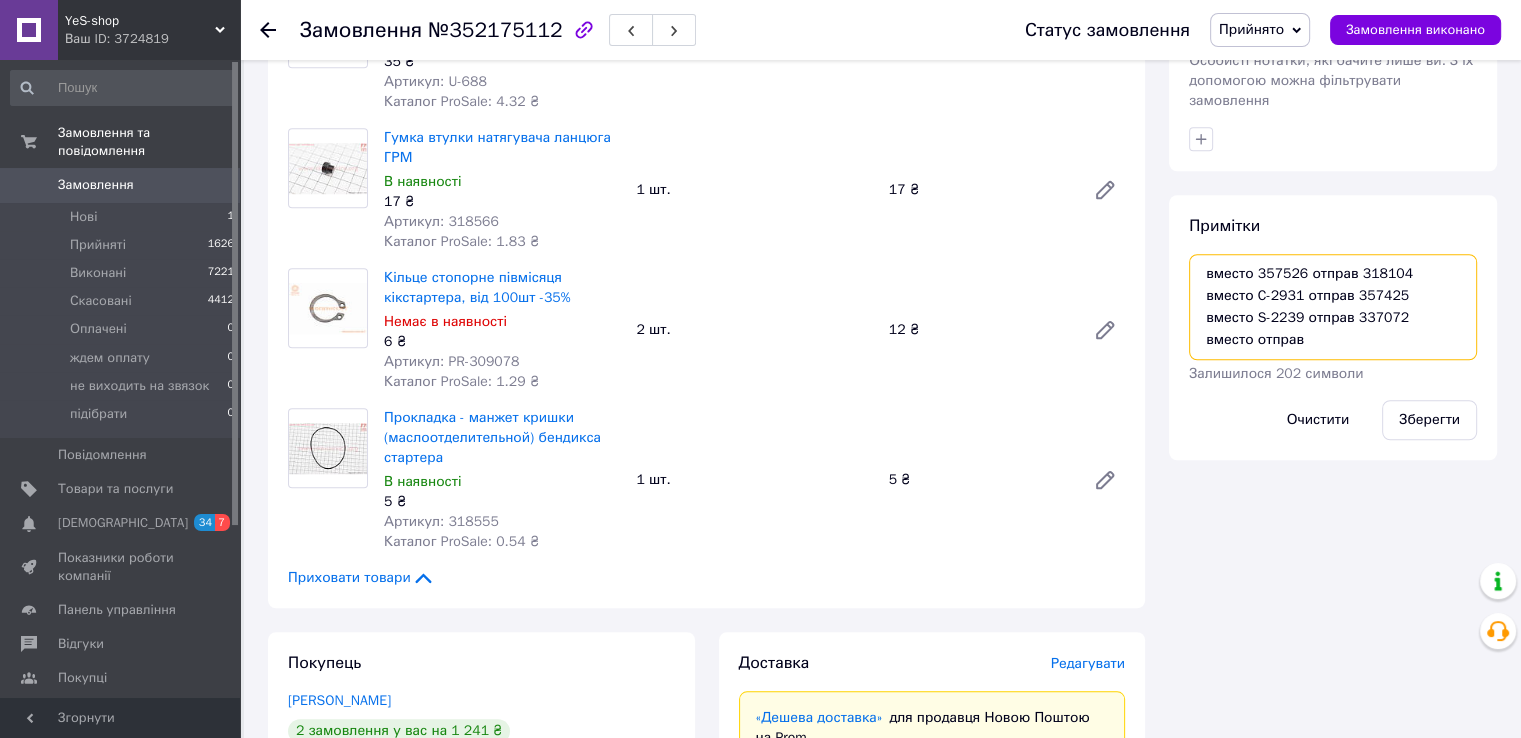 paste on "337527" 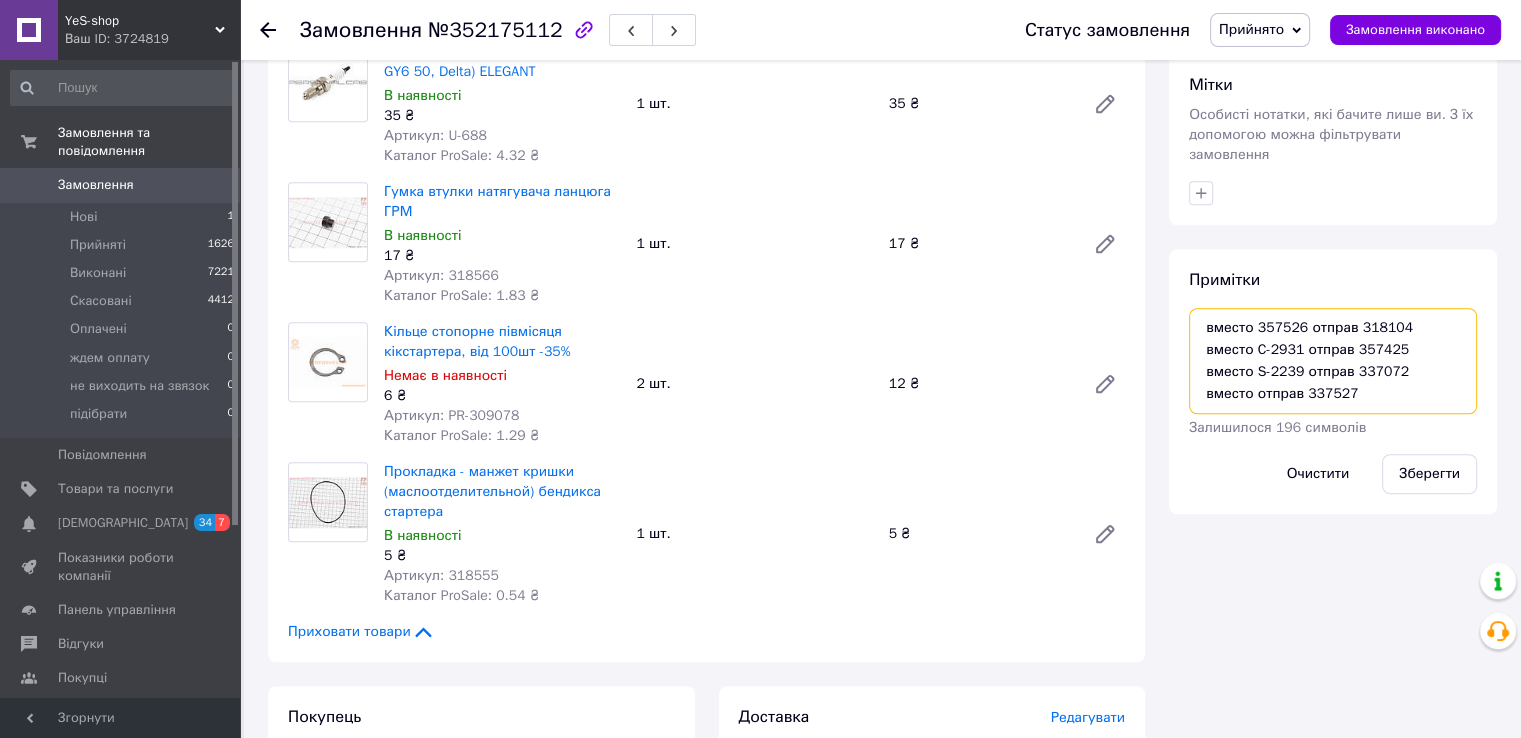scroll, scrollTop: 1400, scrollLeft: 0, axis: vertical 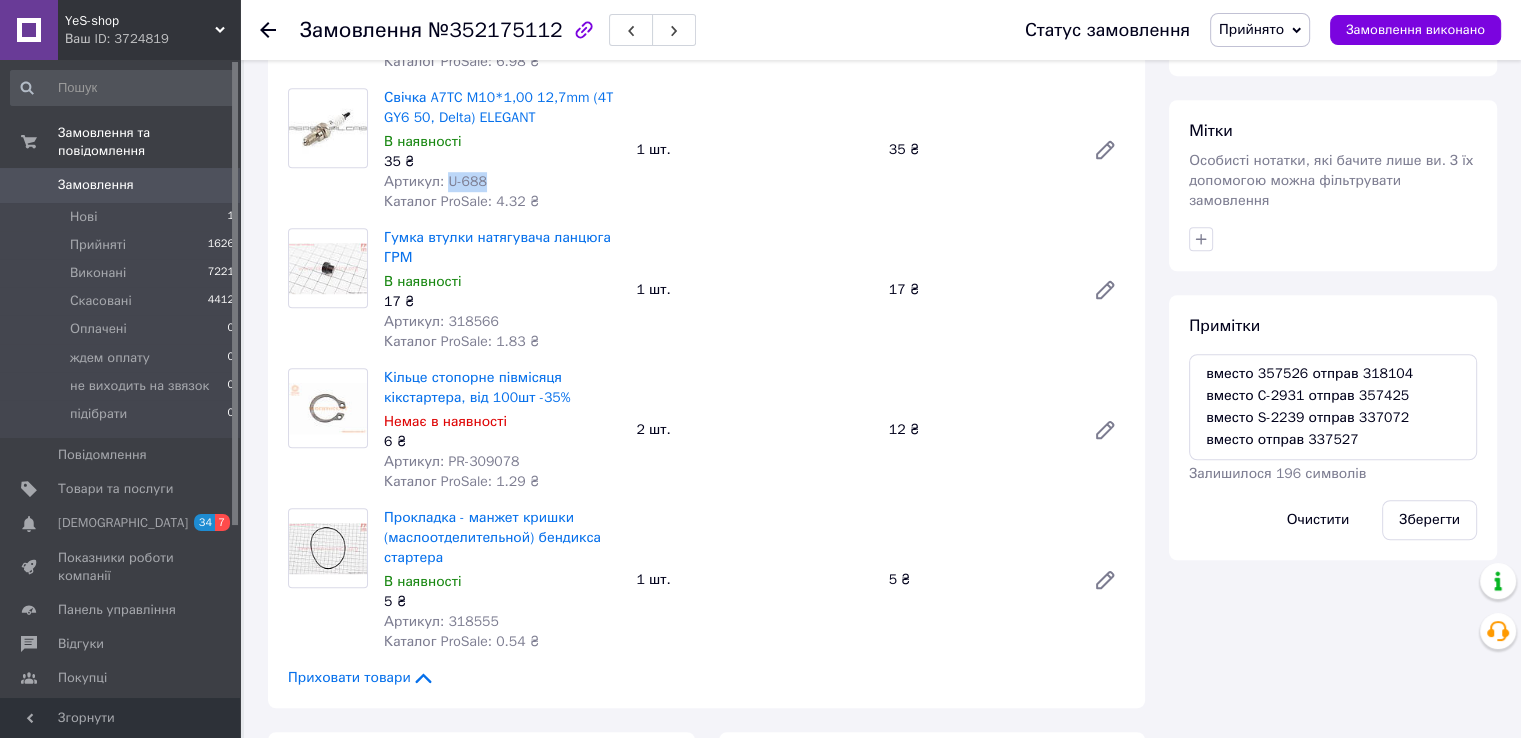 drag, startPoint x: 443, startPoint y: 165, endPoint x: 477, endPoint y: 164, distance: 34.0147 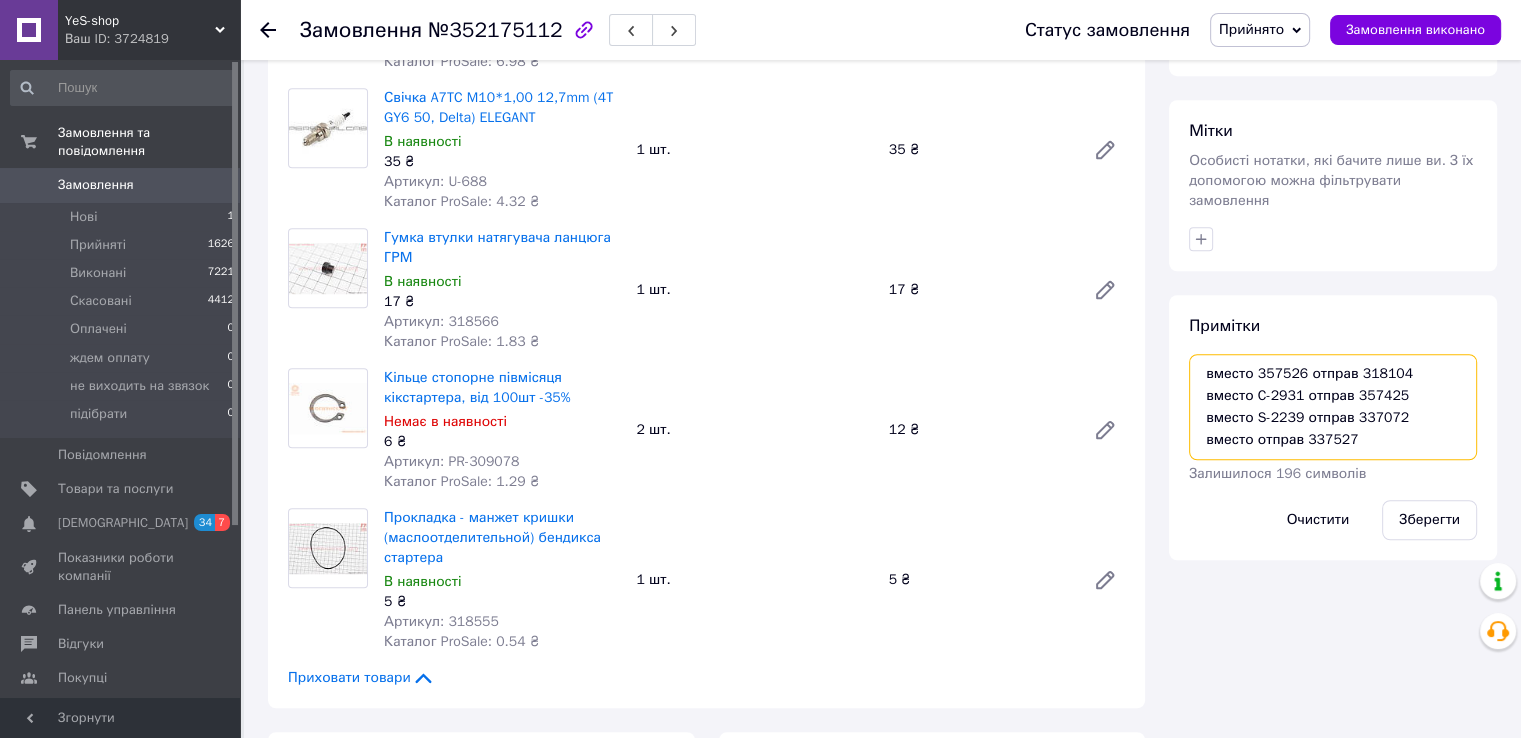 click on "вместо 357526 отправ 318104
вместо C-2931 отправ 357425
вместо S-2239 отправ 337072
вместо отправ 337527" at bounding box center (1333, 407) 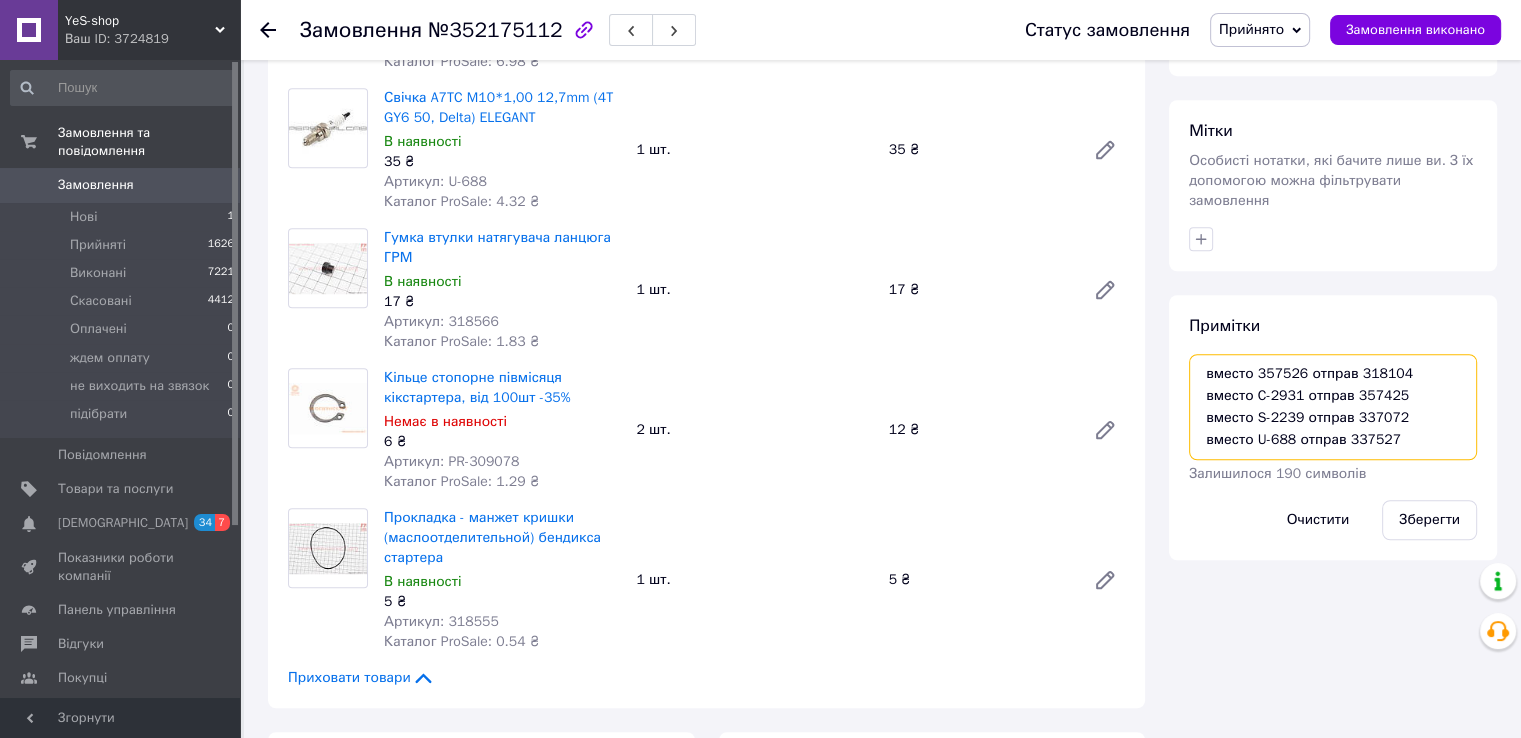 click on "вместо 357526 отправ 318104
вместо C-2931 отправ 357425
вместо S-2239 отправ 337072
вместо U-688 отправ 337527" at bounding box center [1333, 407] 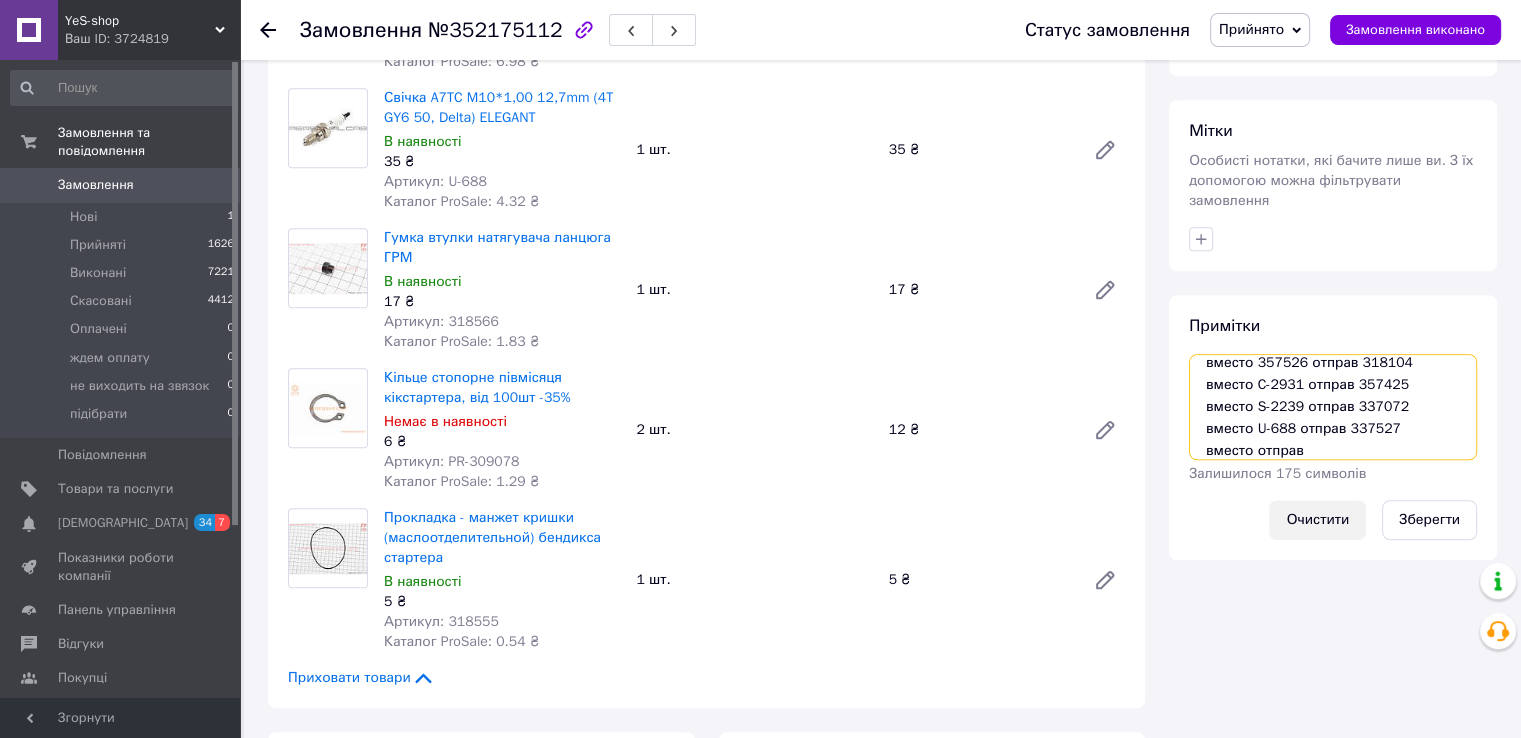 paste on "203468" 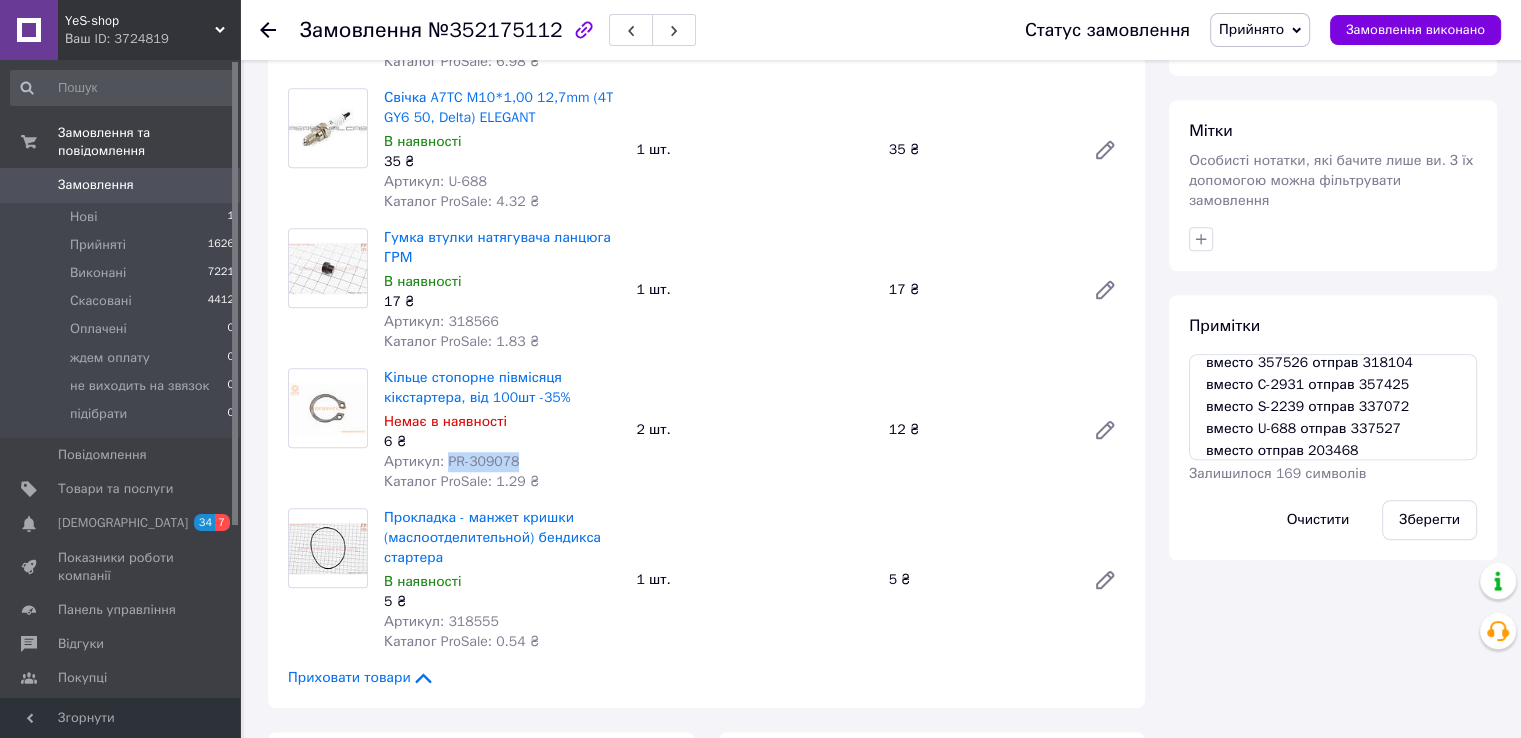drag, startPoint x: 444, startPoint y: 444, endPoint x: 530, endPoint y: 434, distance: 86.579445 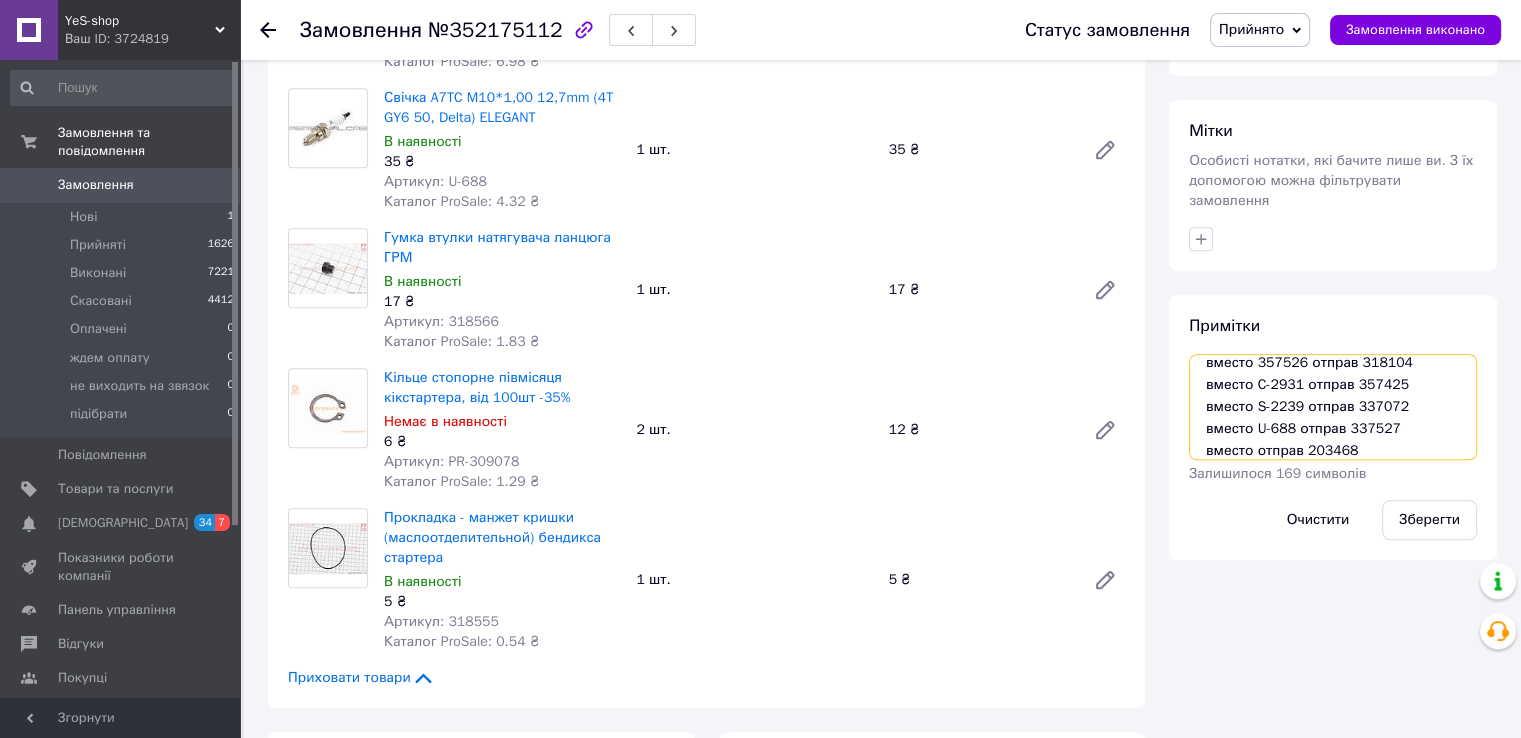 click on "вместо 357526 отправ 318104
вместо C-2931 отправ 357425
вместо S-2239 отправ 337072
вместо U-688 отправ 337527
вместо отправ 203468" at bounding box center (1333, 407) 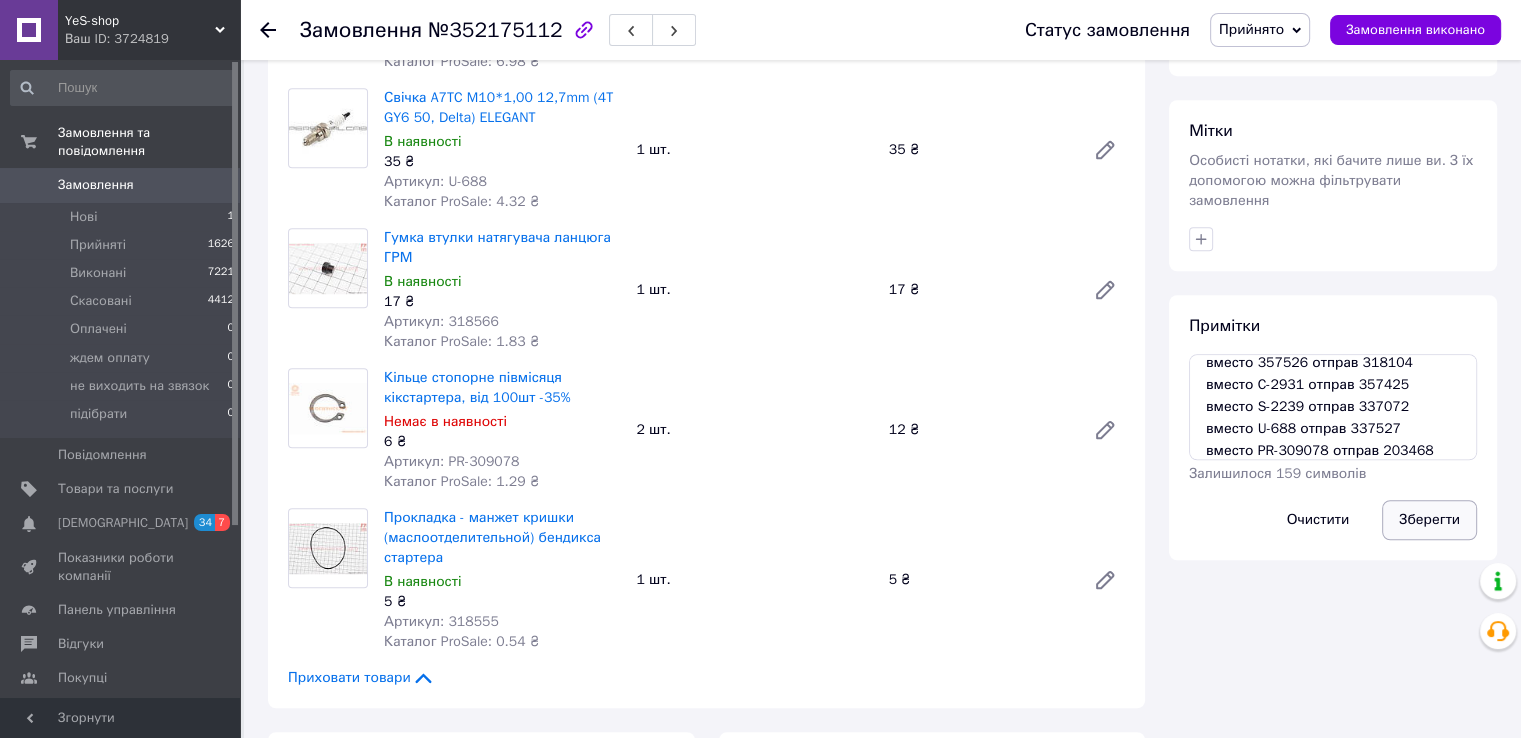 click on "Зберегти" at bounding box center (1429, 520) 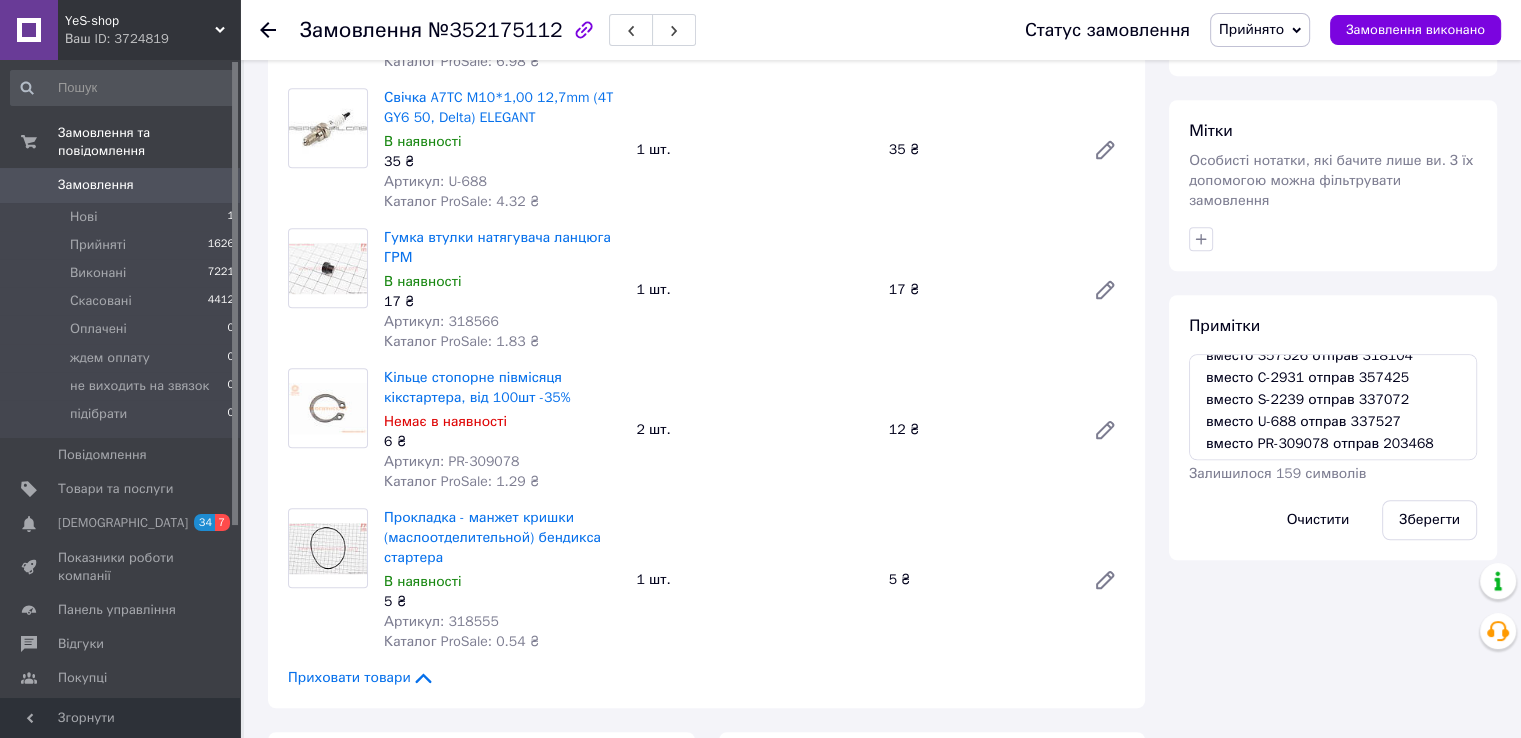 scroll, scrollTop: 20, scrollLeft: 0, axis: vertical 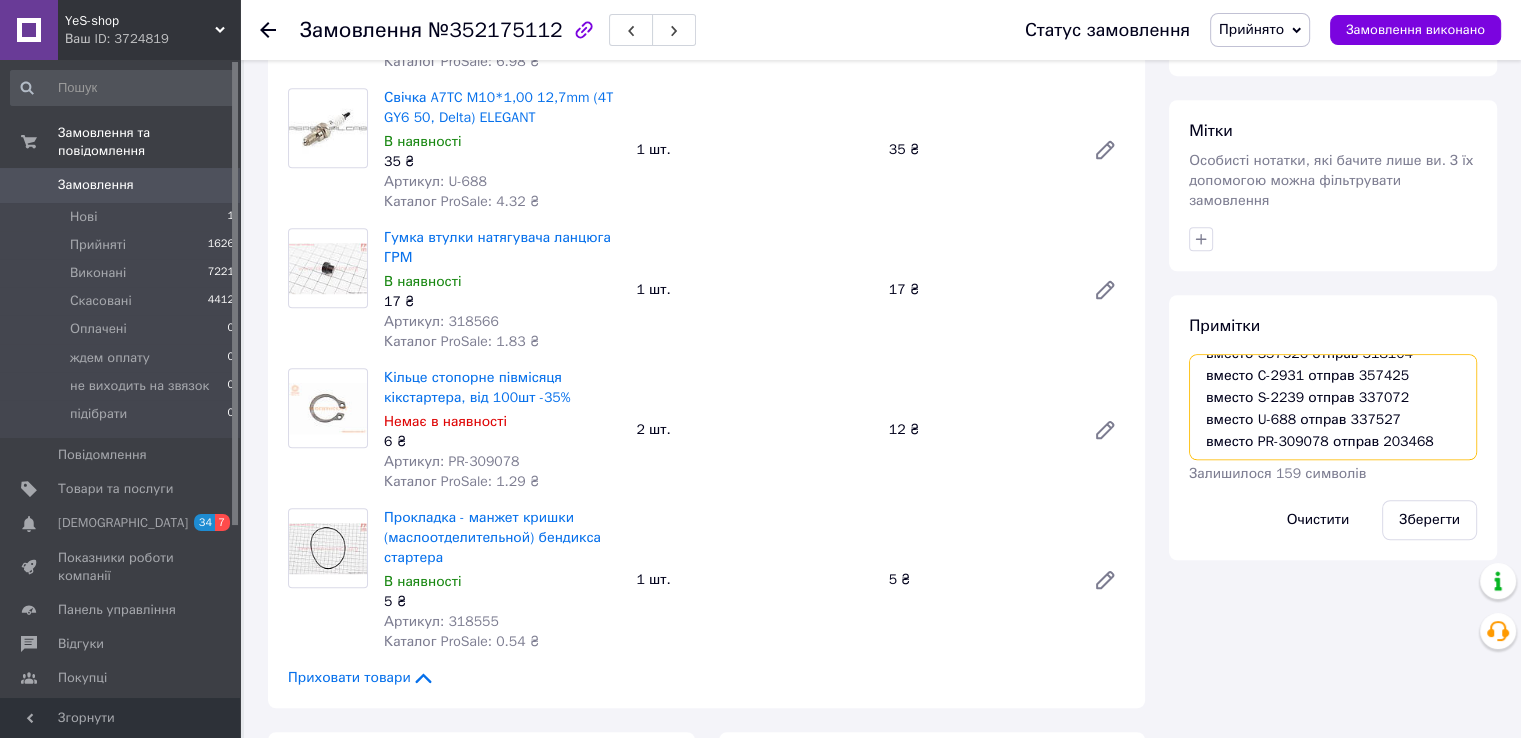 click on "вместо 357526 отправ 318104
вместо C-2931 отправ 357425
вместо S-2239 отправ 337072
вместо U-688 отправ 337527
вместо PR-309078 отправ 203468" at bounding box center (1333, 407) 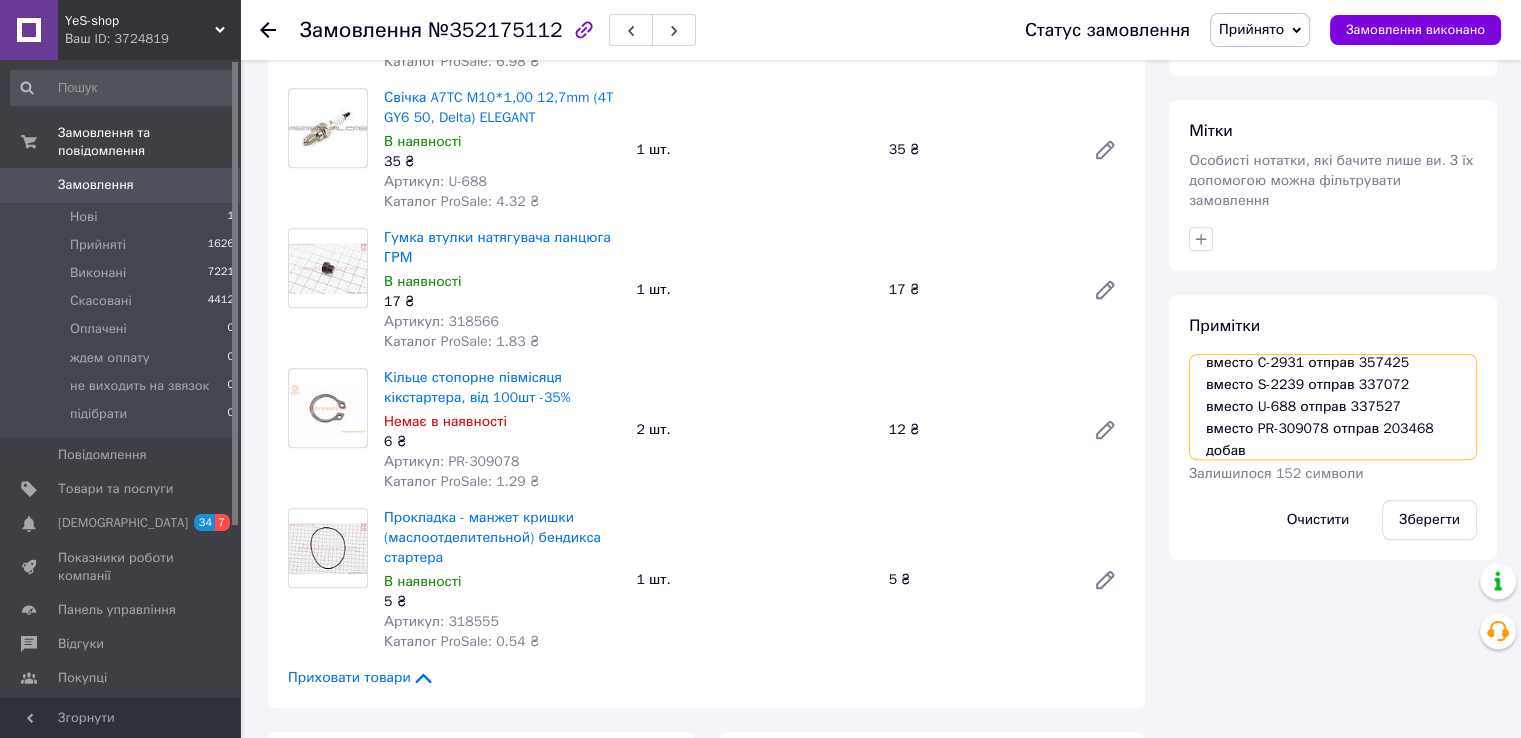 paste on "318535" 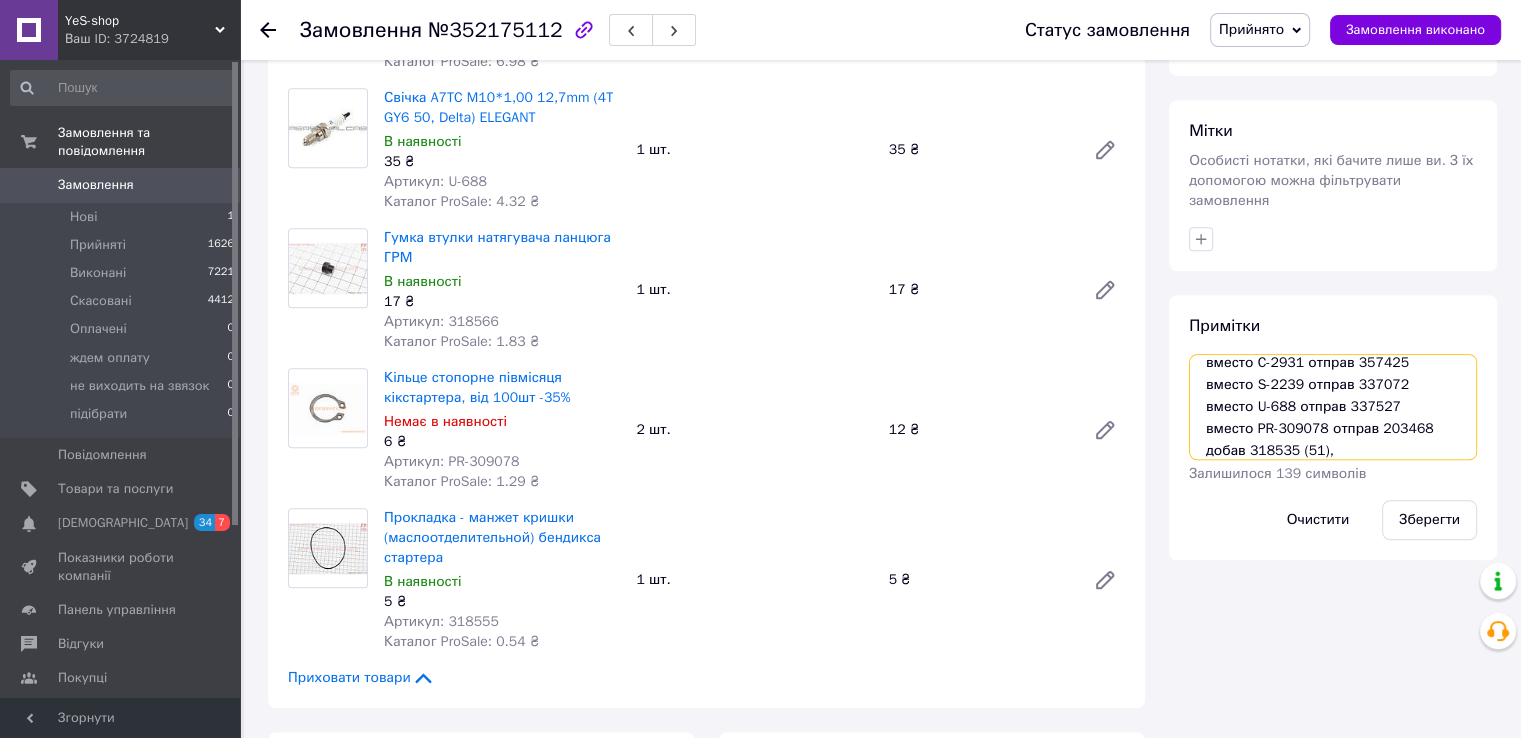 paste on "409409" 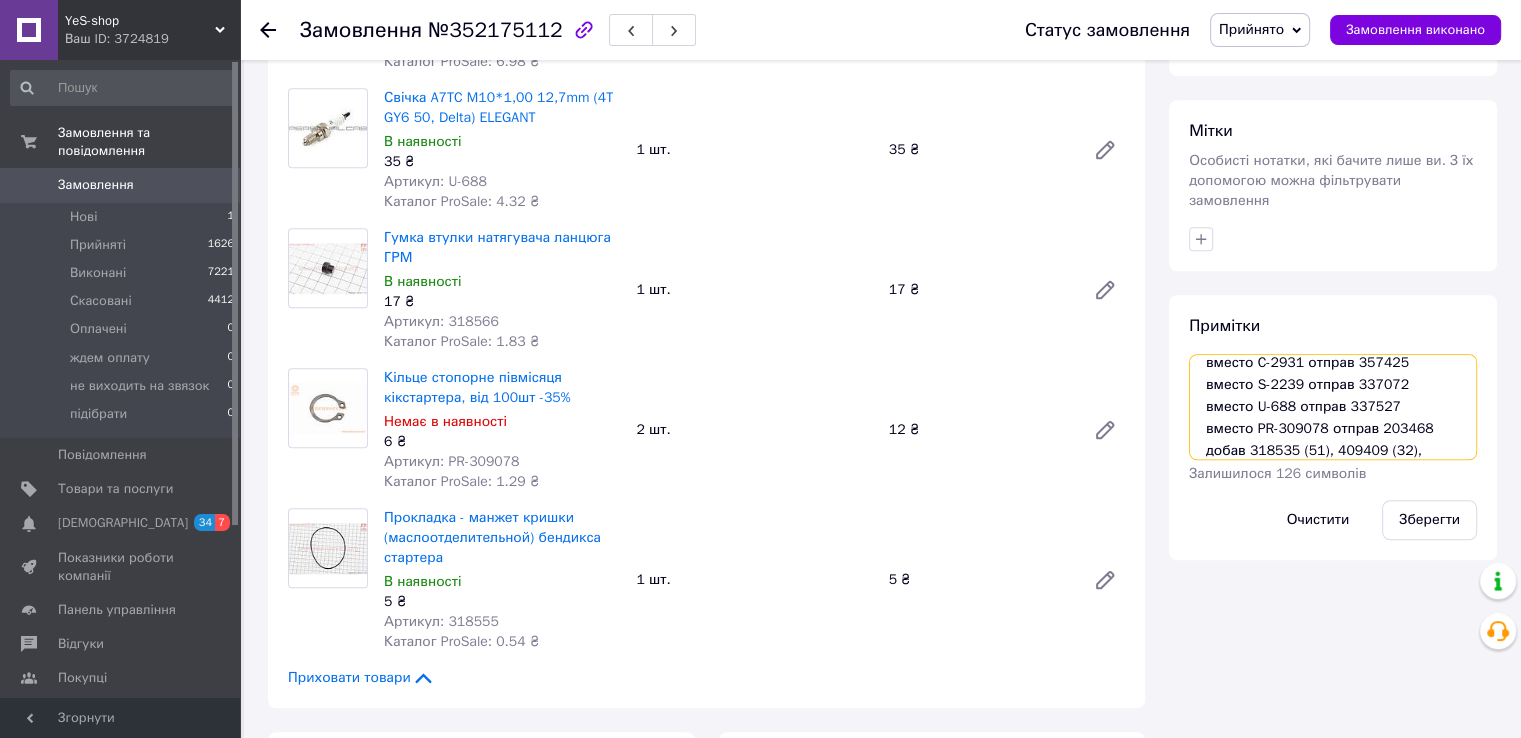 paste on "318709" 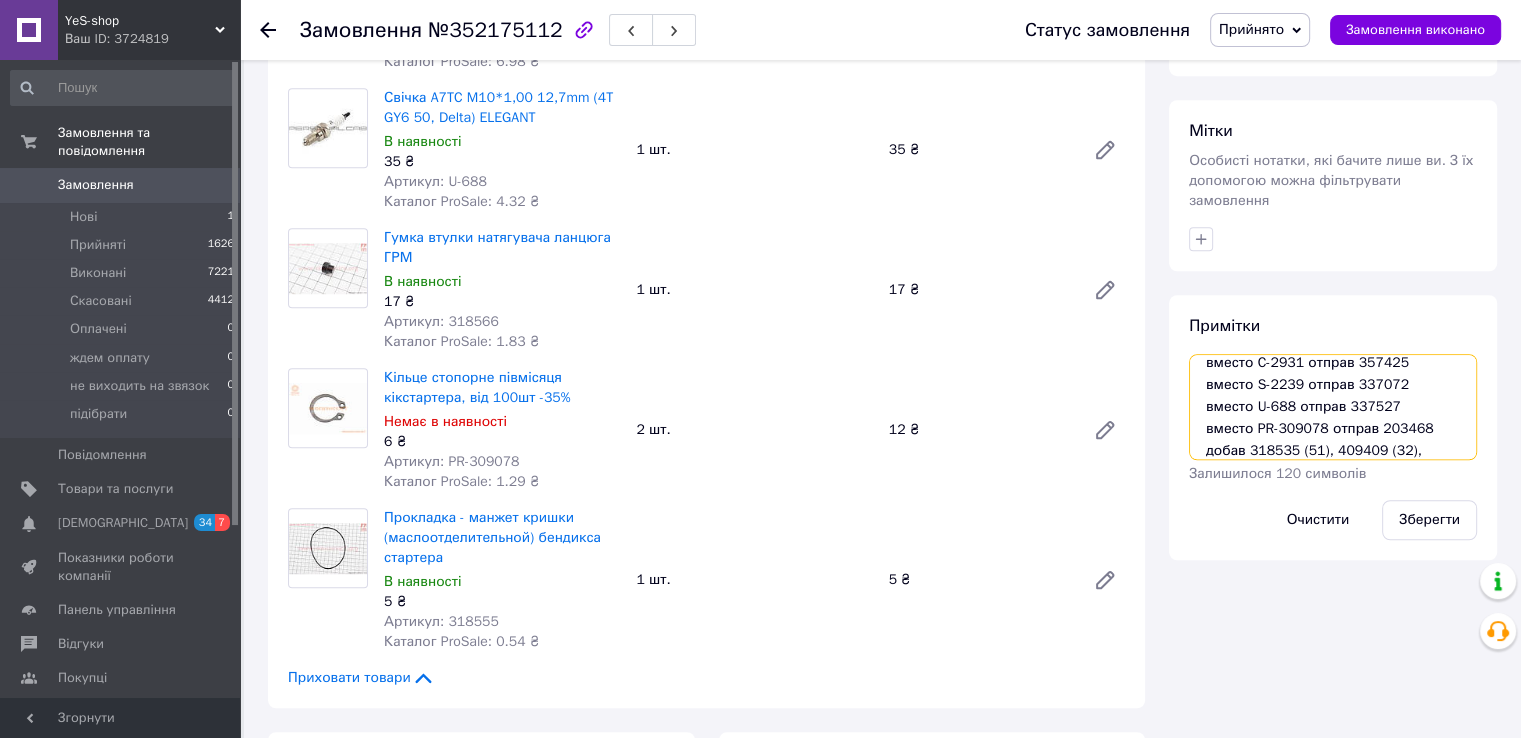 scroll, scrollTop: 55, scrollLeft: 0, axis: vertical 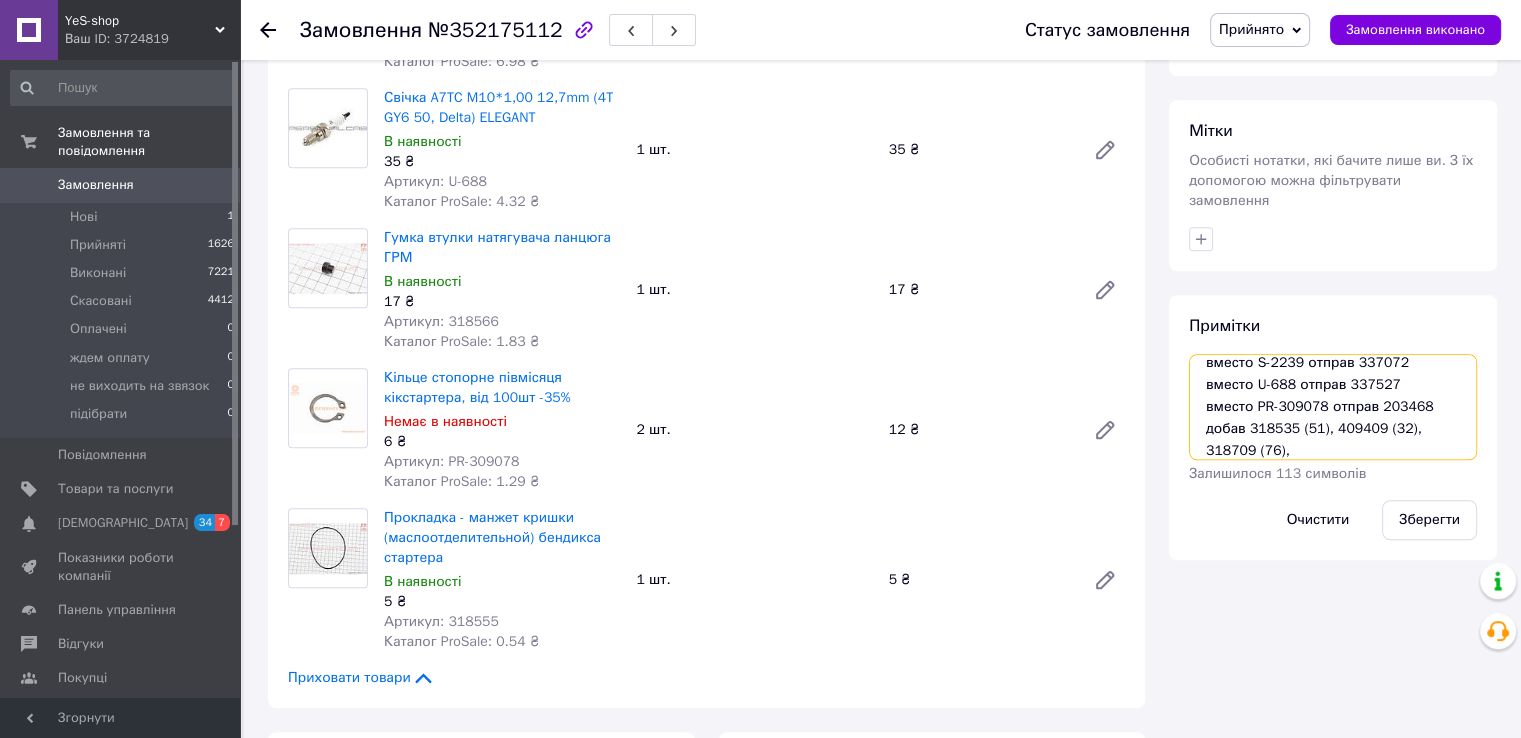 paste on "318652" 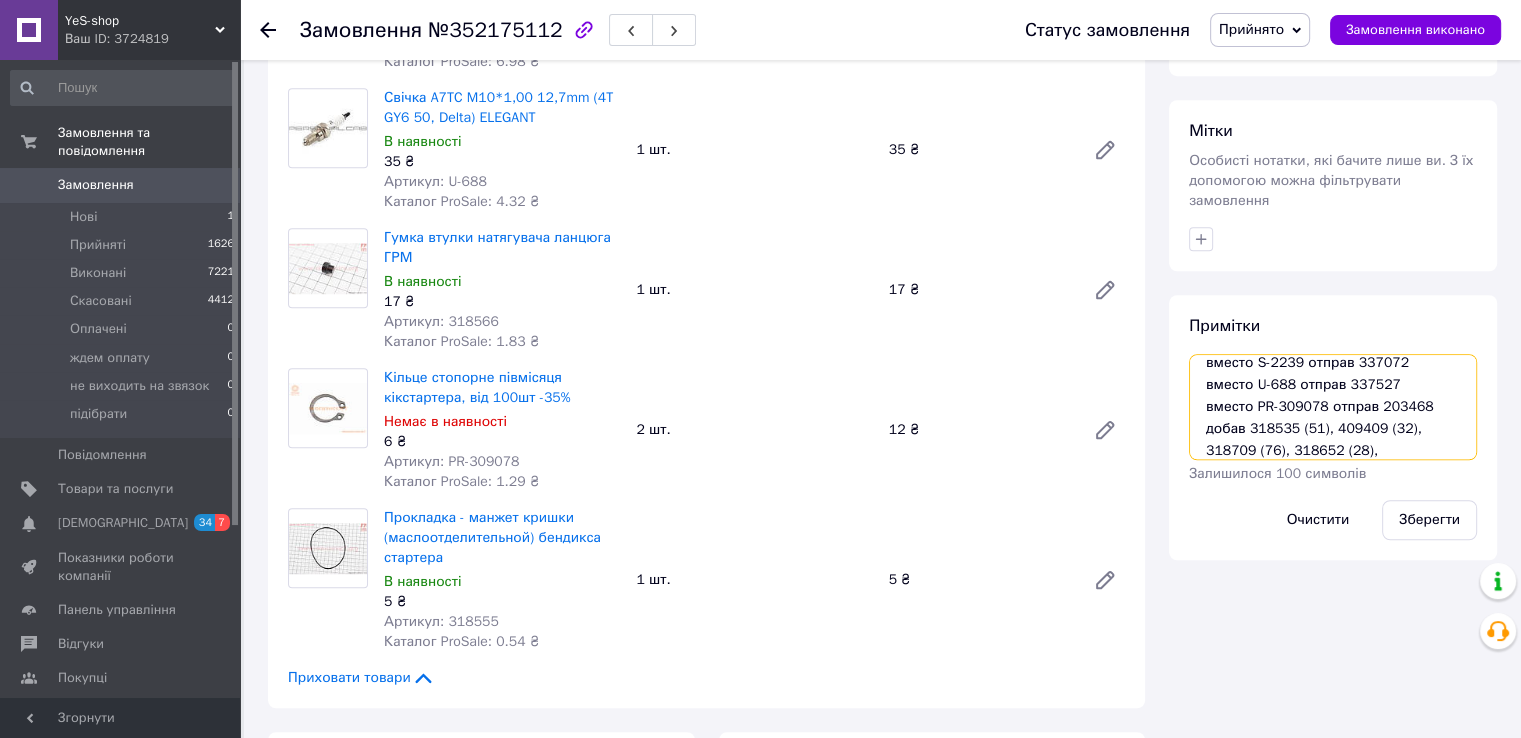 paste on "357138" 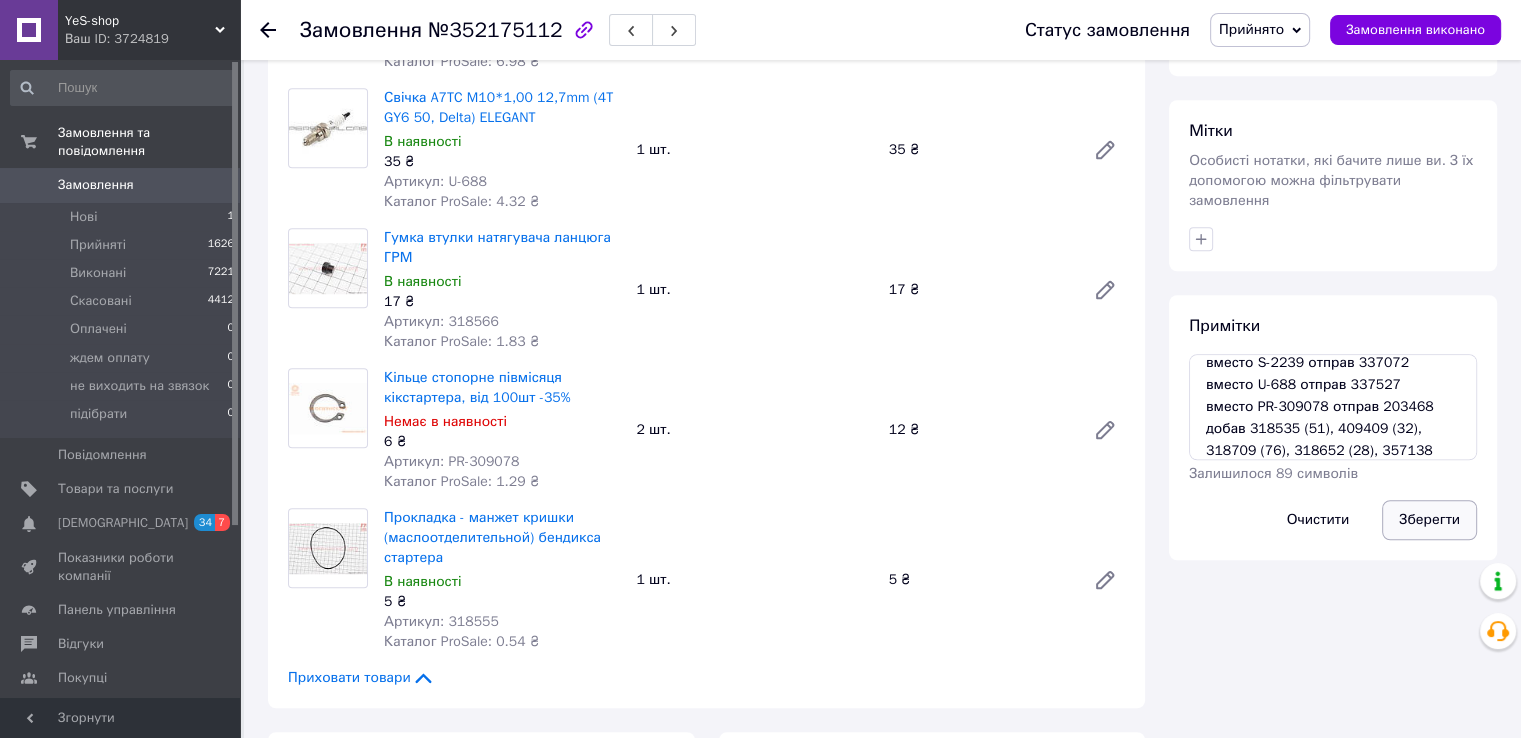 click on "Зберегти" at bounding box center [1429, 520] 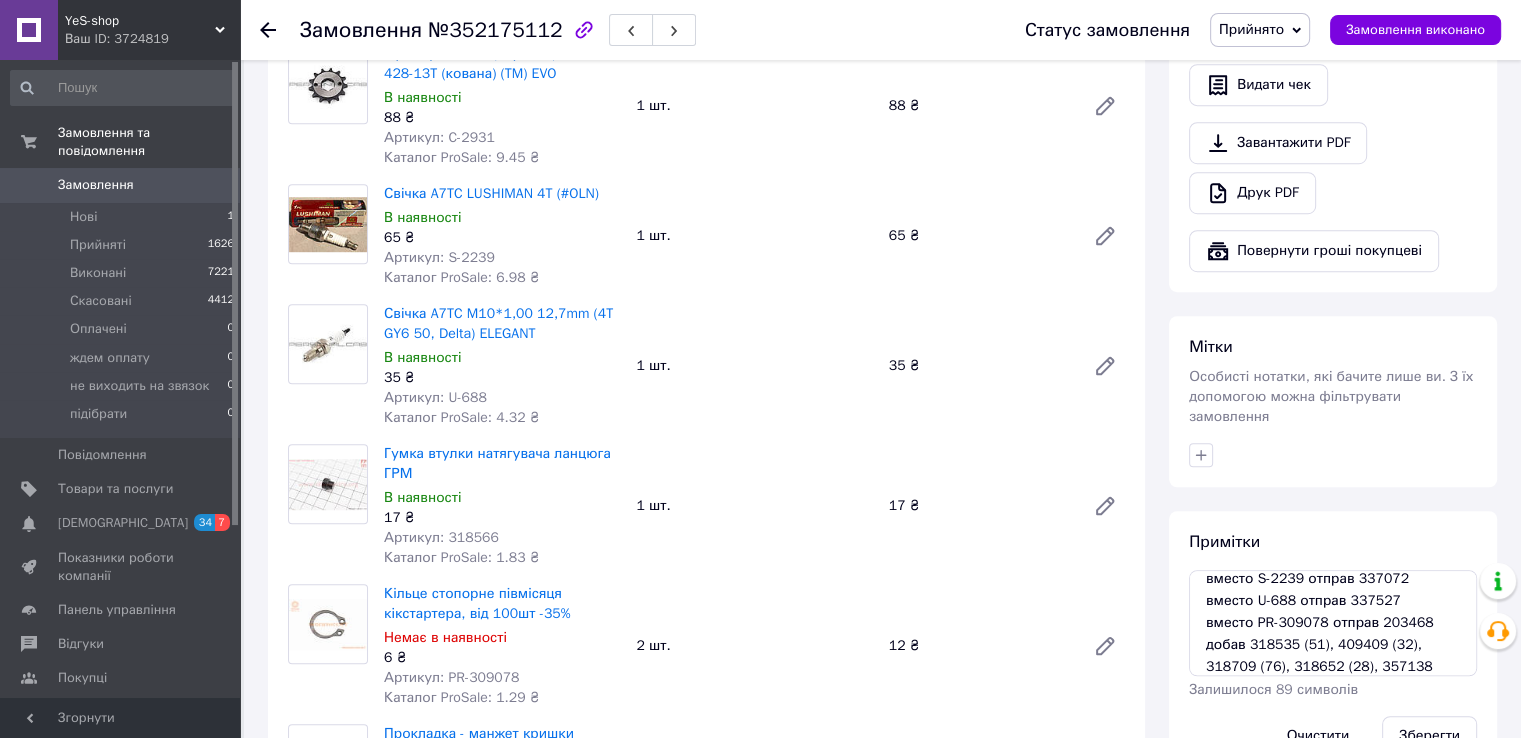 scroll, scrollTop: 1500, scrollLeft: 0, axis: vertical 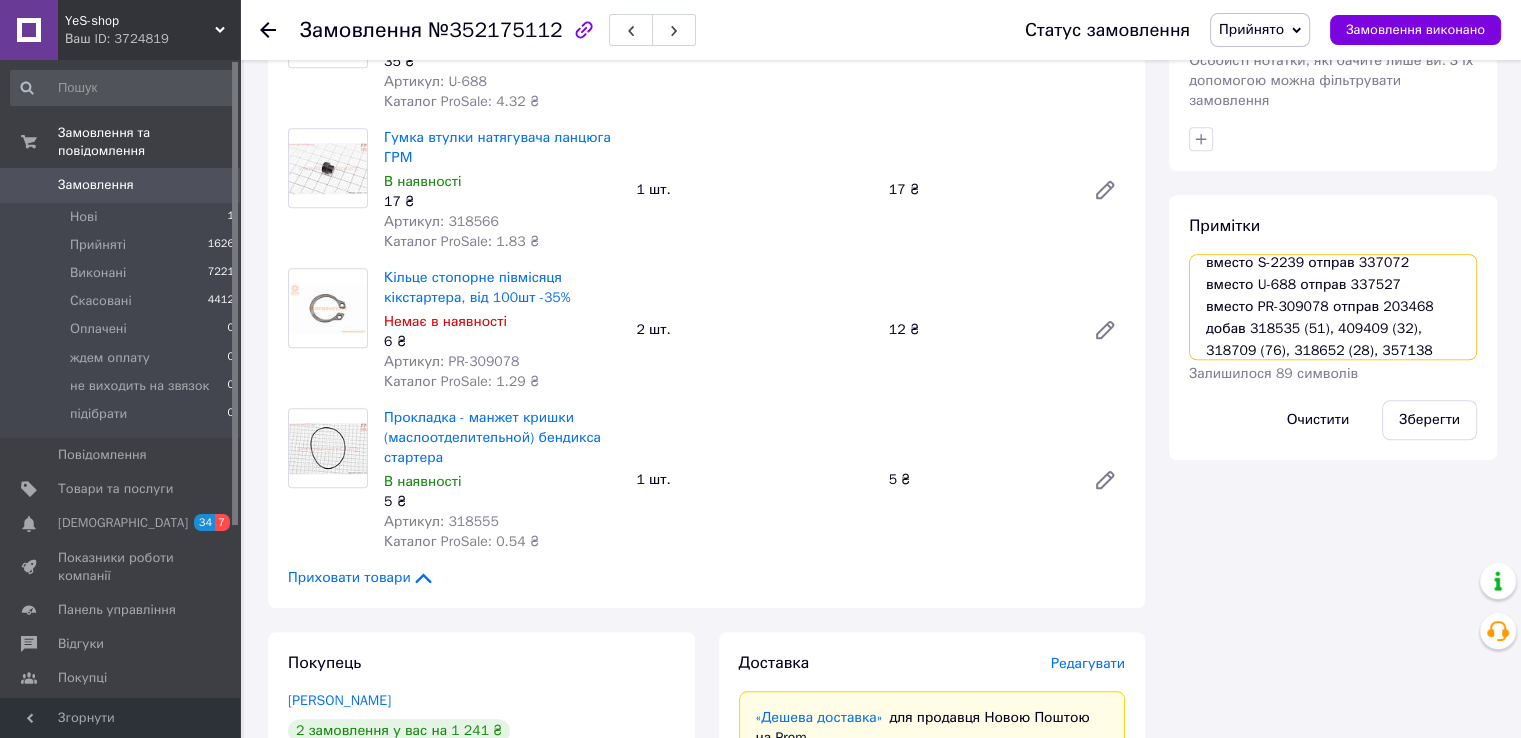 click on "вместо 357526 отправ 318104
вместо C-2931 отправ 357425
вместо S-2239 отправ 337072
вместо U-688 отправ 337527
вместо PR-309078 отправ 203468
добав 318535 (51), 409409 (32), 318709 (76), 318652 (28), 357138 (64)" at bounding box center [1333, 307] 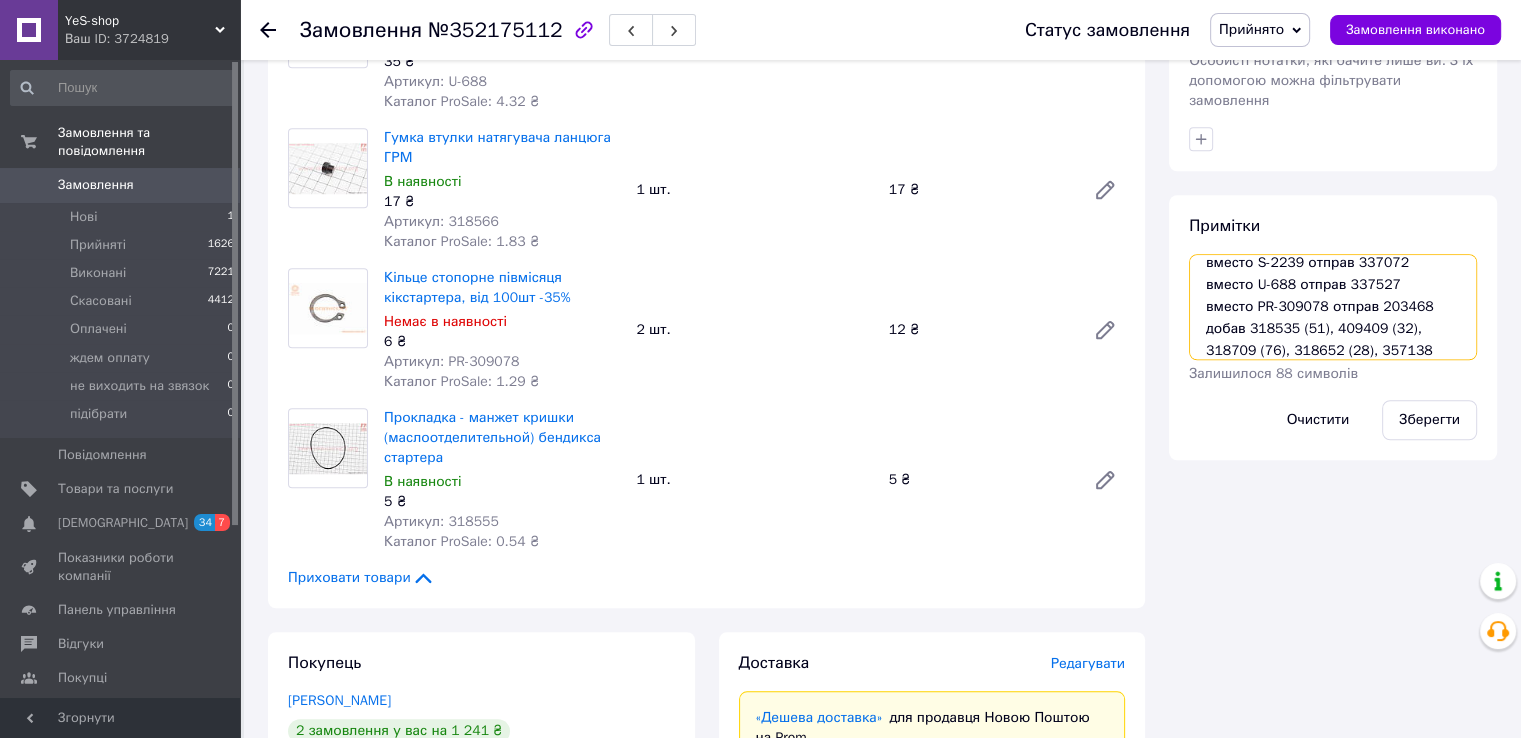 scroll, scrollTop: 77, scrollLeft: 0, axis: vertical 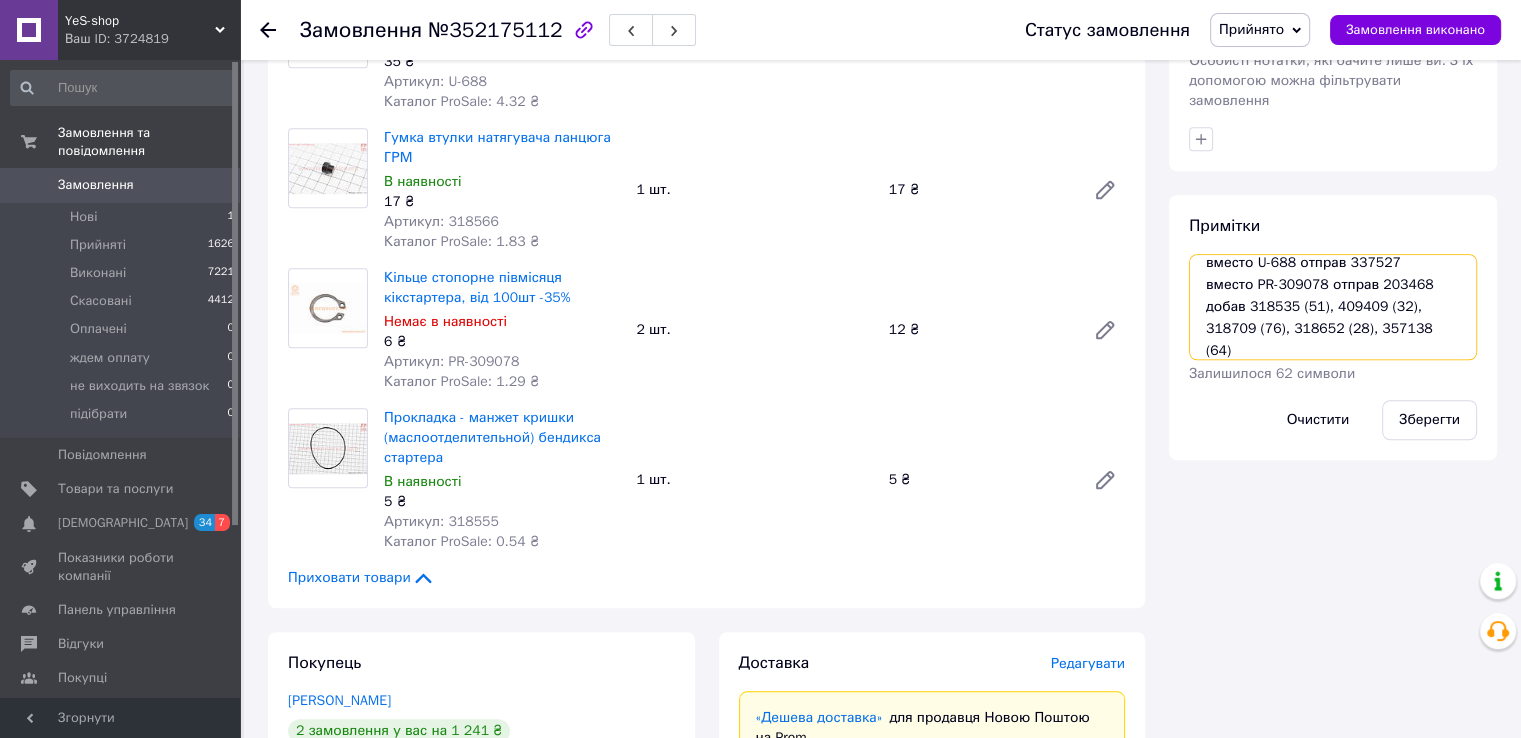 click on "вместо 357526 отправ 318104
вместо C-2931 отправ 357425
вместо S-2239 отправ 337072
вместо U-688 отправ 337527
вместо PR-309078 отправ 203468
добав 318535 (51), 409409 (32), 318709 (76), 318652 (28), 357138 (64)
13.07.25 доплатили 251 грн" at bounding box center (1333, 307) 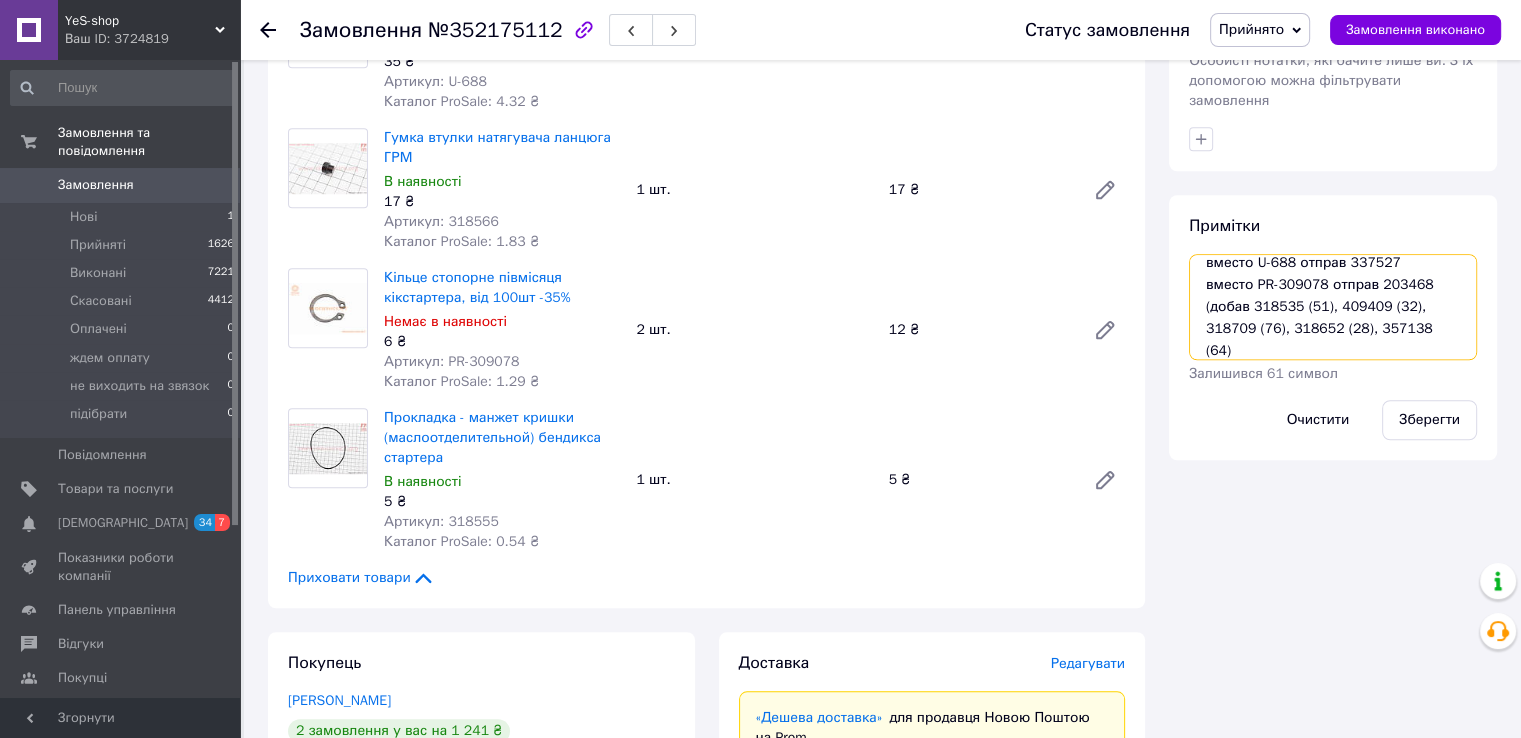 click on "вместо 357526 отправ 318104
вместо C-2931 отправ 357425
вместо S-2239 отправ 337072
вместо U-688 отправ 337527
вместо PR-309078 отправ 203468
(добав 318535 (51), 409409 (32), 318709 (76), 318652 (28), 357138 (64)
13.07.25 доплатили 251 грн" at bounding box center [1333, 307] 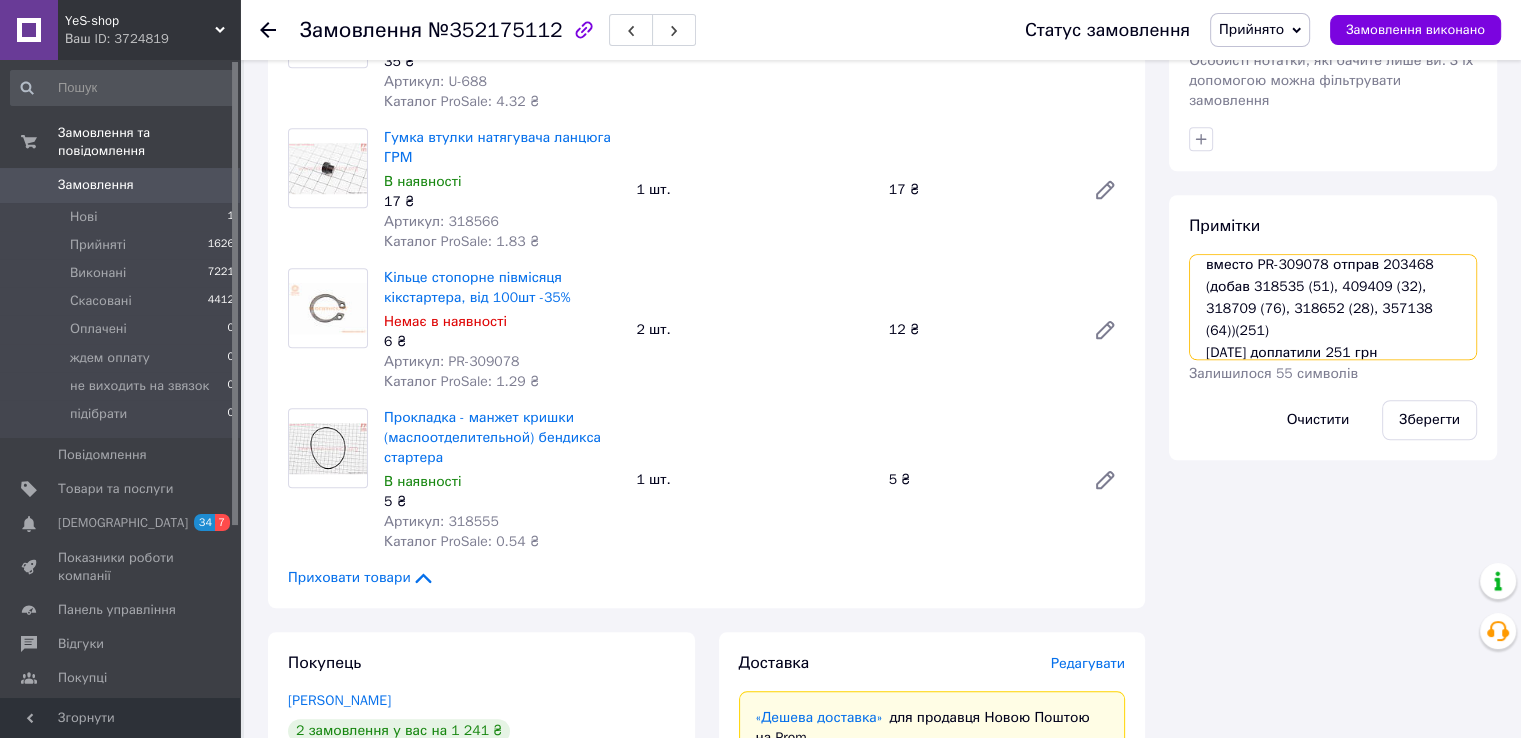 scroll, scrollTop: 108, scrollLeft: 0, axis: vertical 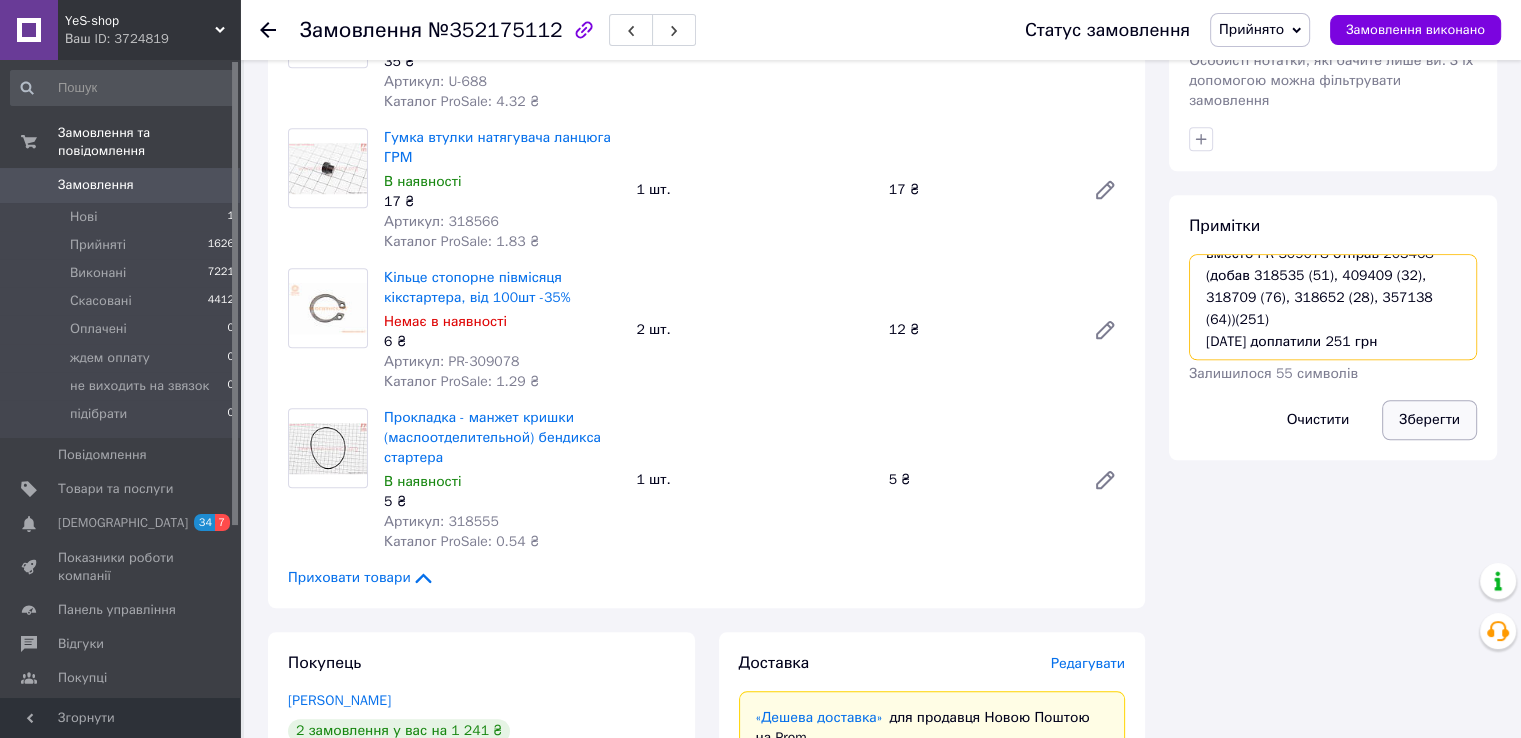 type on "вместо 357526 отправ 318104
вместо C-2931 отправ 357425
вместо S-2239 отправ 337072
вместо U-688 отправ 337527
вместо PR-309078 отправ 203468
(добав 318535 (51), 409409 (32), 318709 (76), 318652 (28), 357138 (64))(251)
13.07.25 доплатили 251 грн" 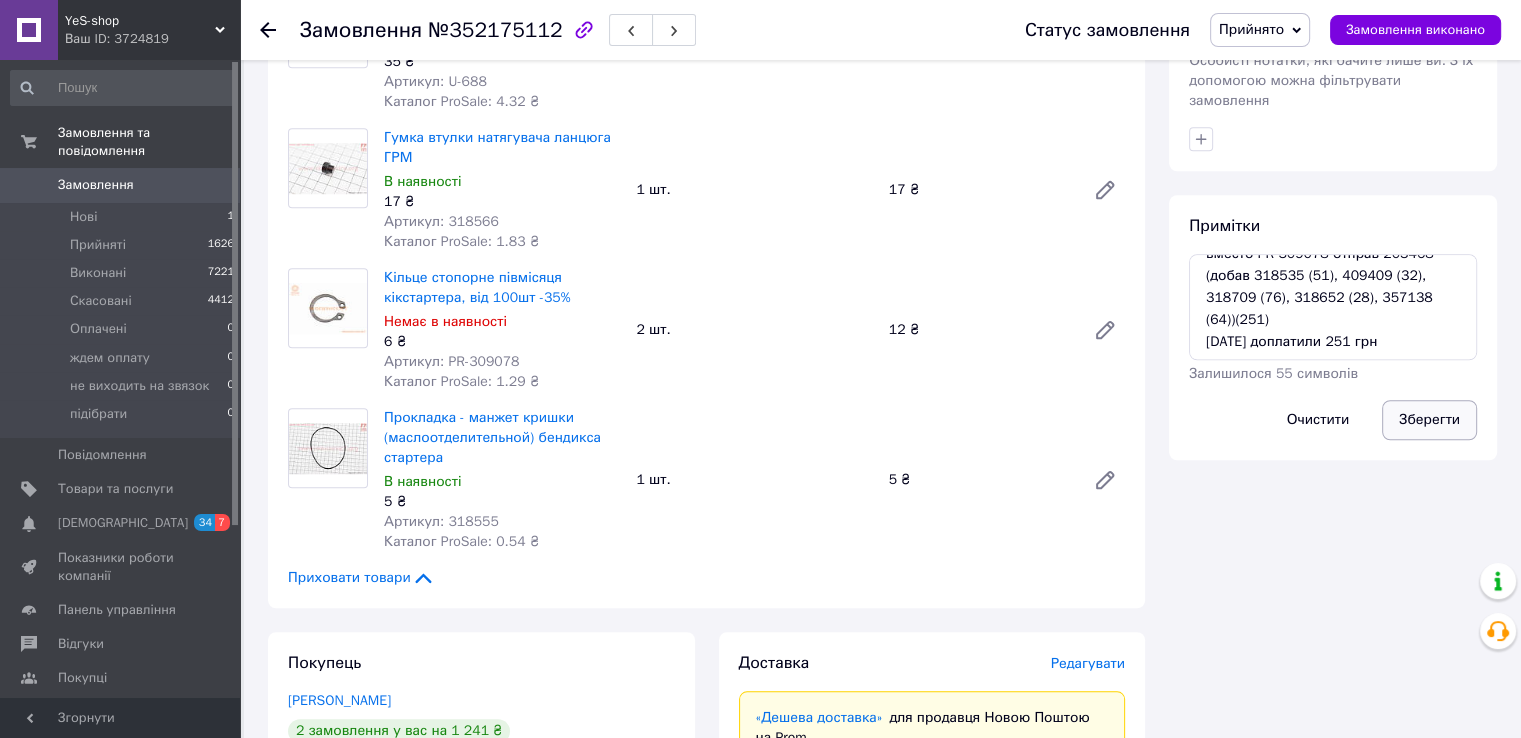 click on "Зберегти" at bounding box center (1429, 420) 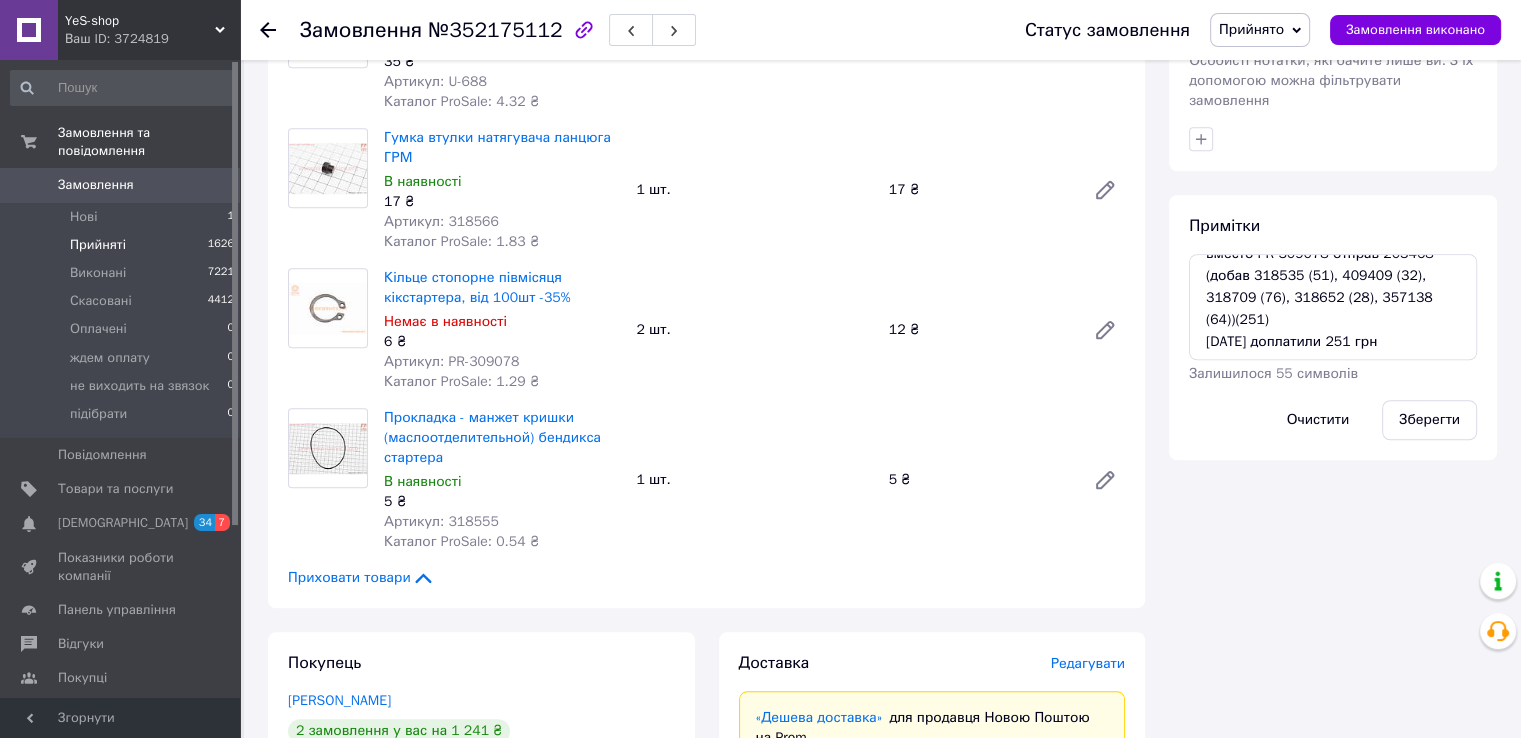 click on "Прийняті" at bounding box center [98, 245] 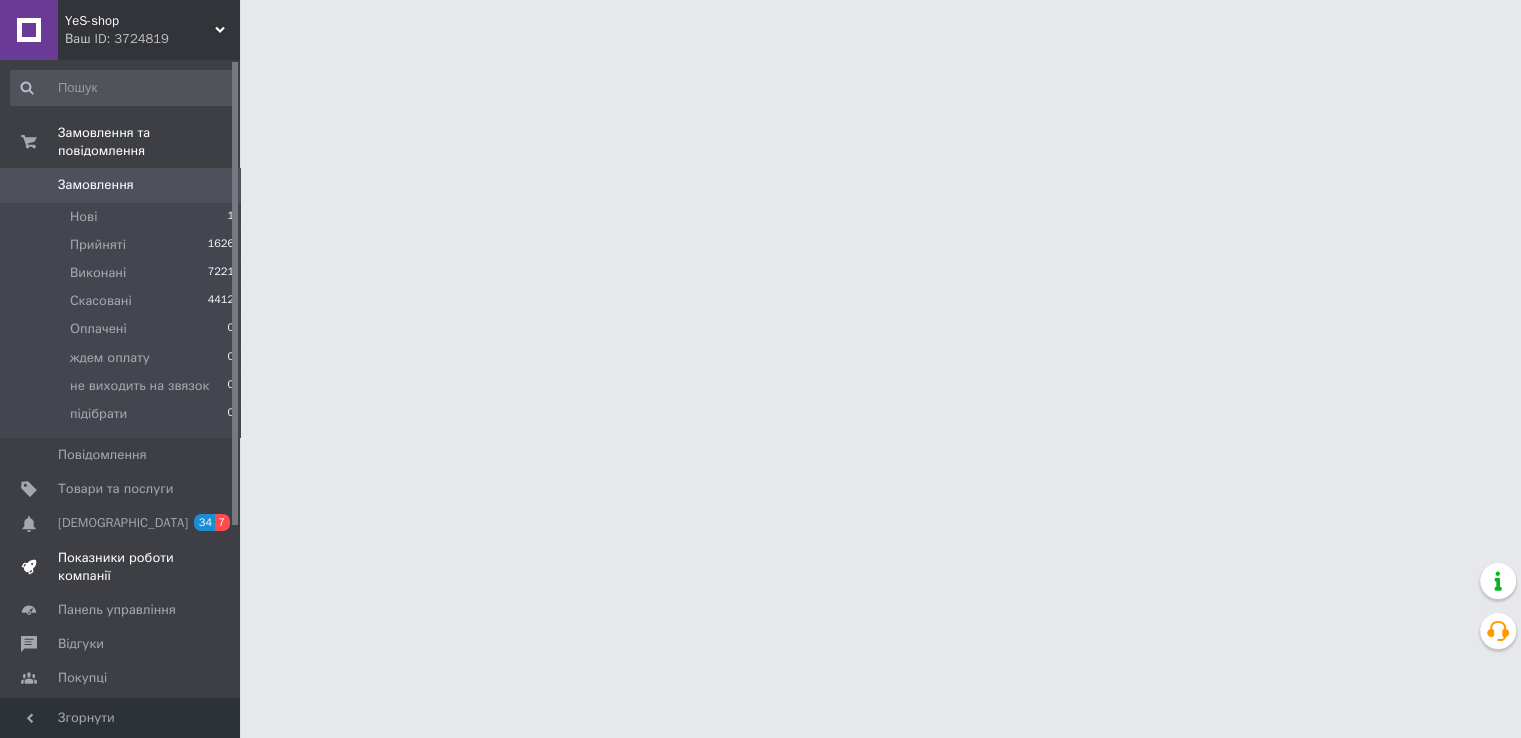 scroll, scrollTop: 0, scrollLeft: 0, axis: both 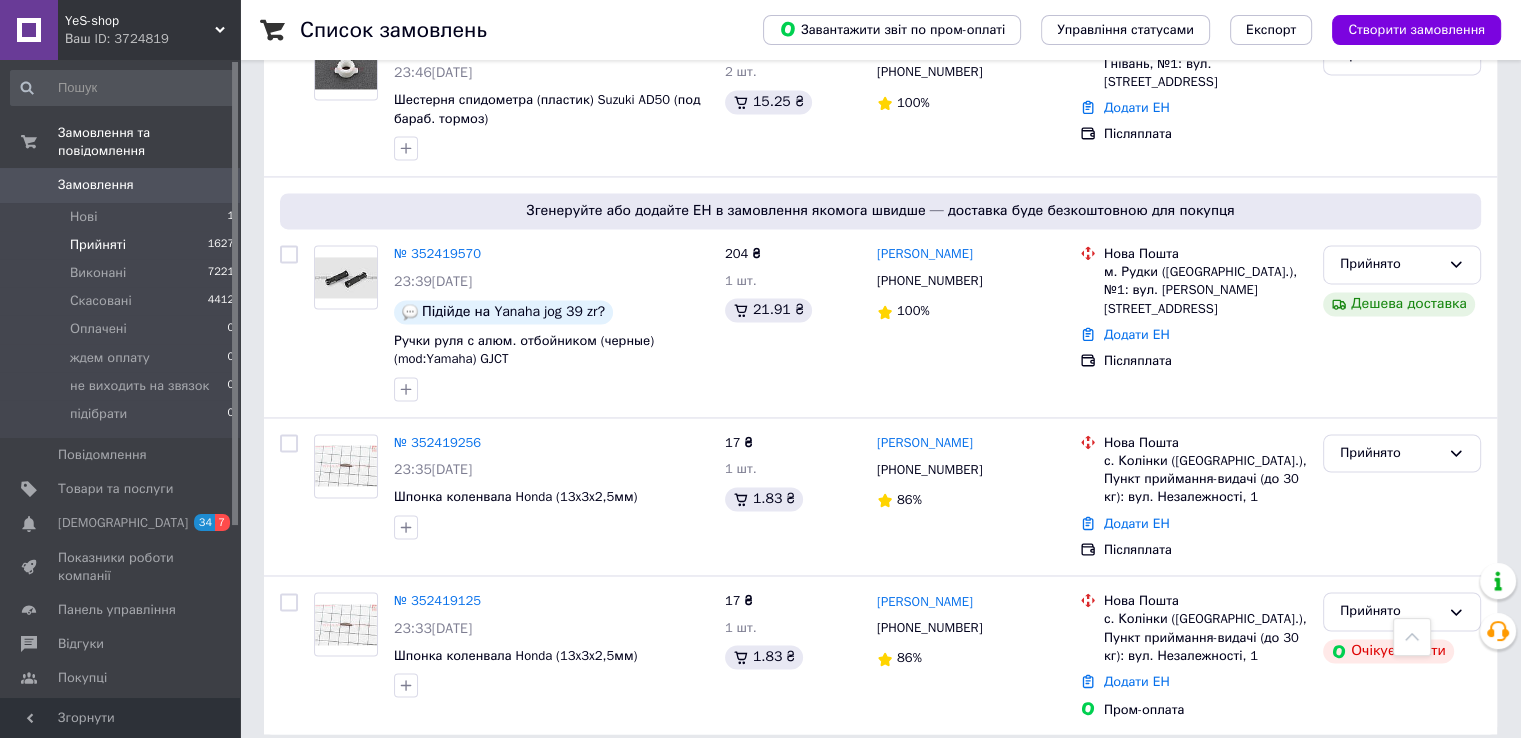 click on "3" at bounding box center (372, 779) 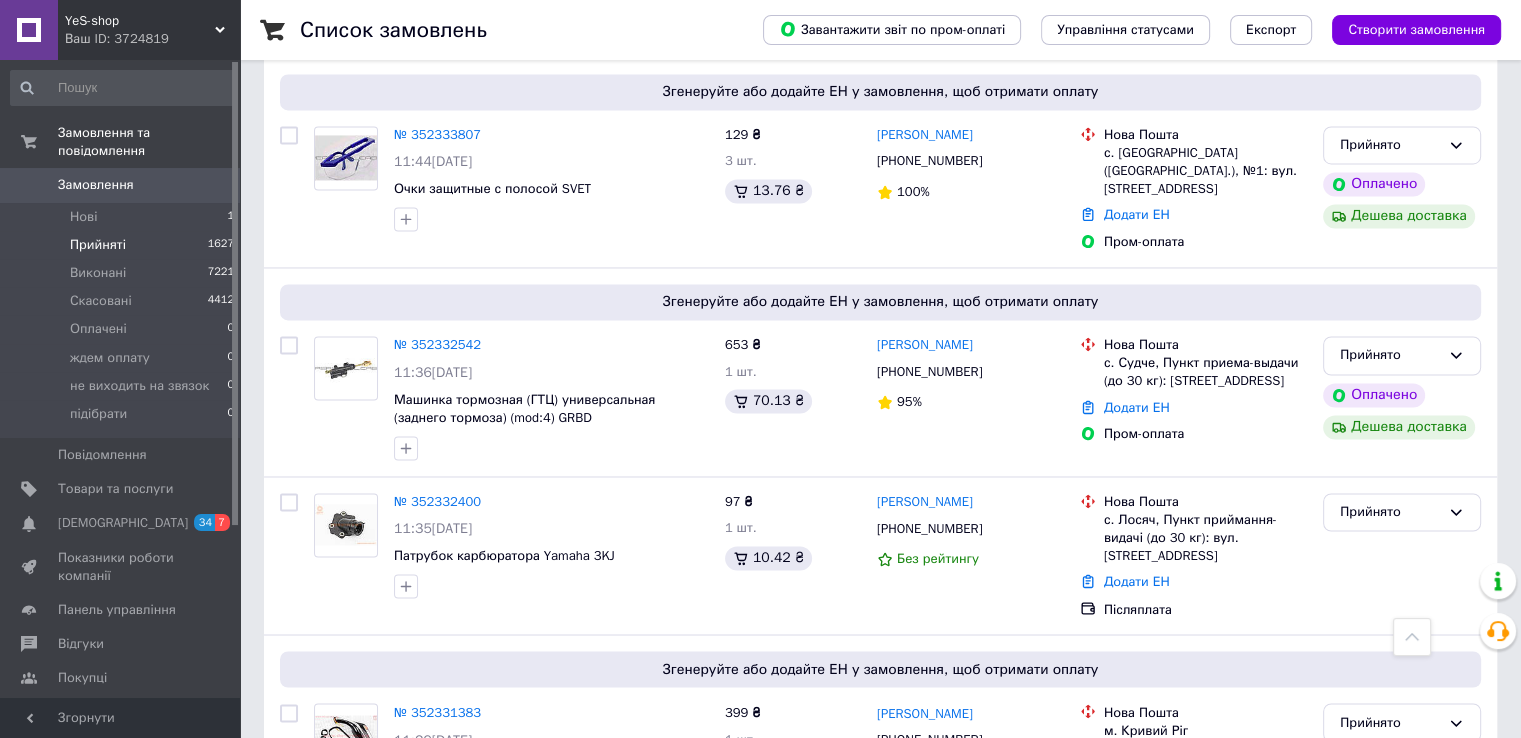 scroll, scrollTop: 3212, scrollLeft: 0, axis: vertical 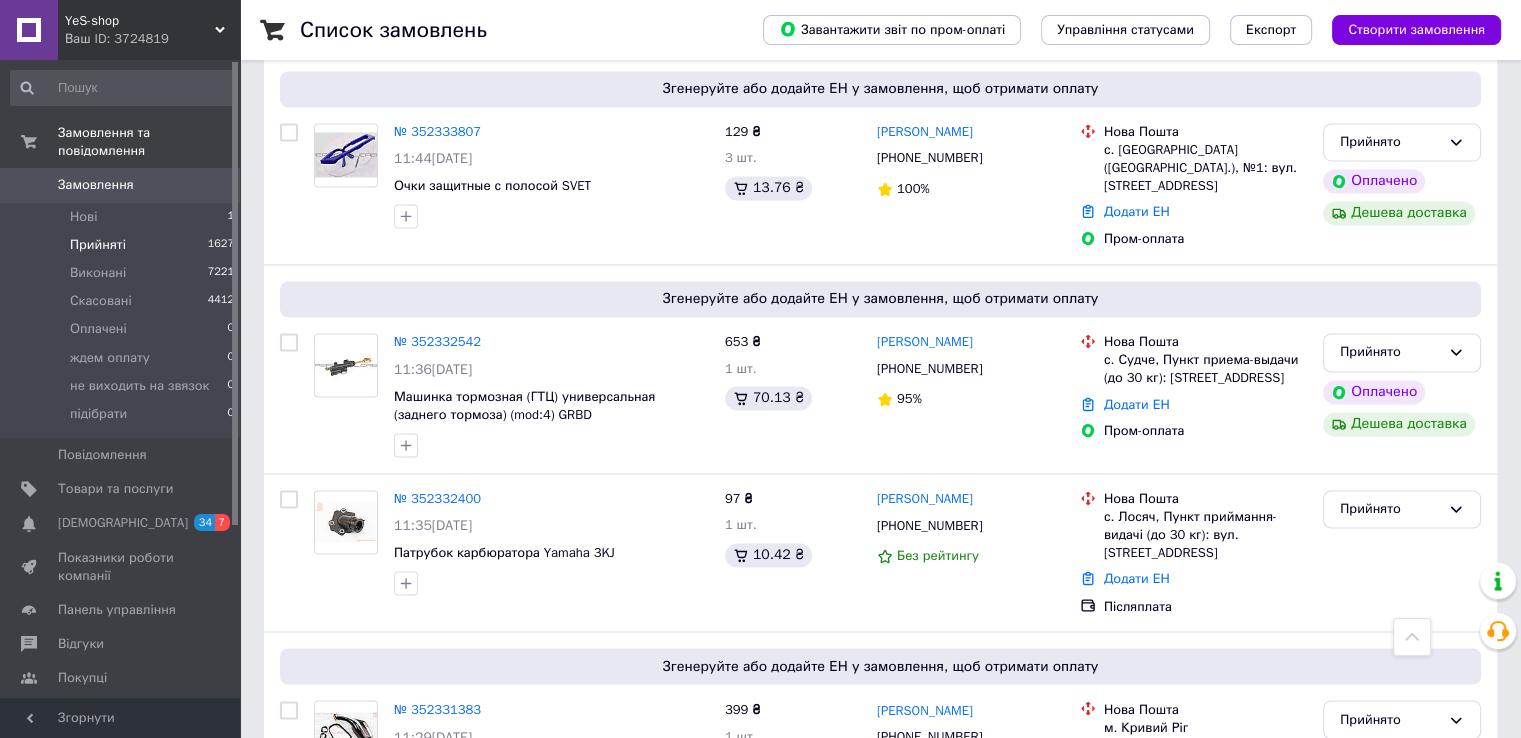 click on "4" at bounding box center [539, 887] 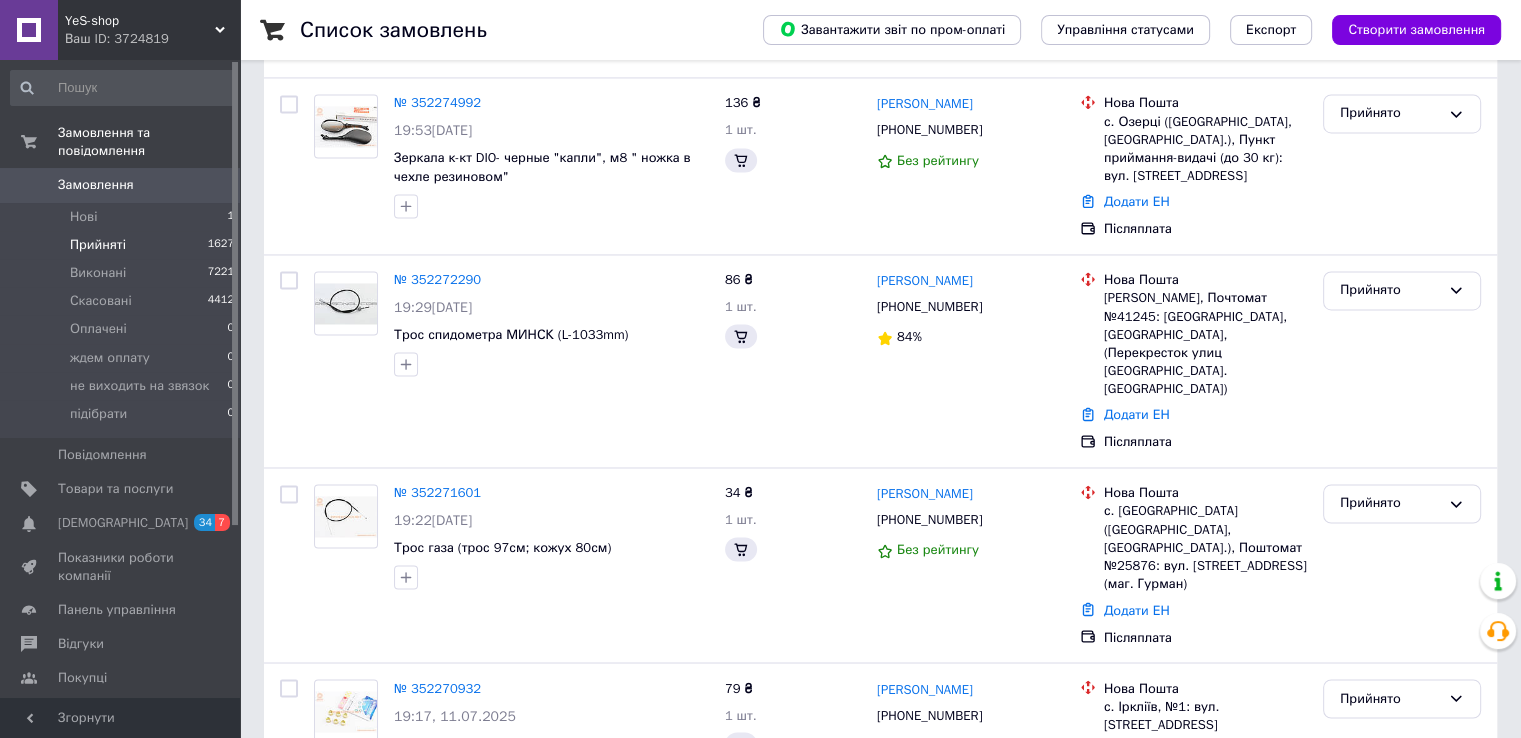 scroll, scrollTop: 0, scrollLeft: 0, axis: both 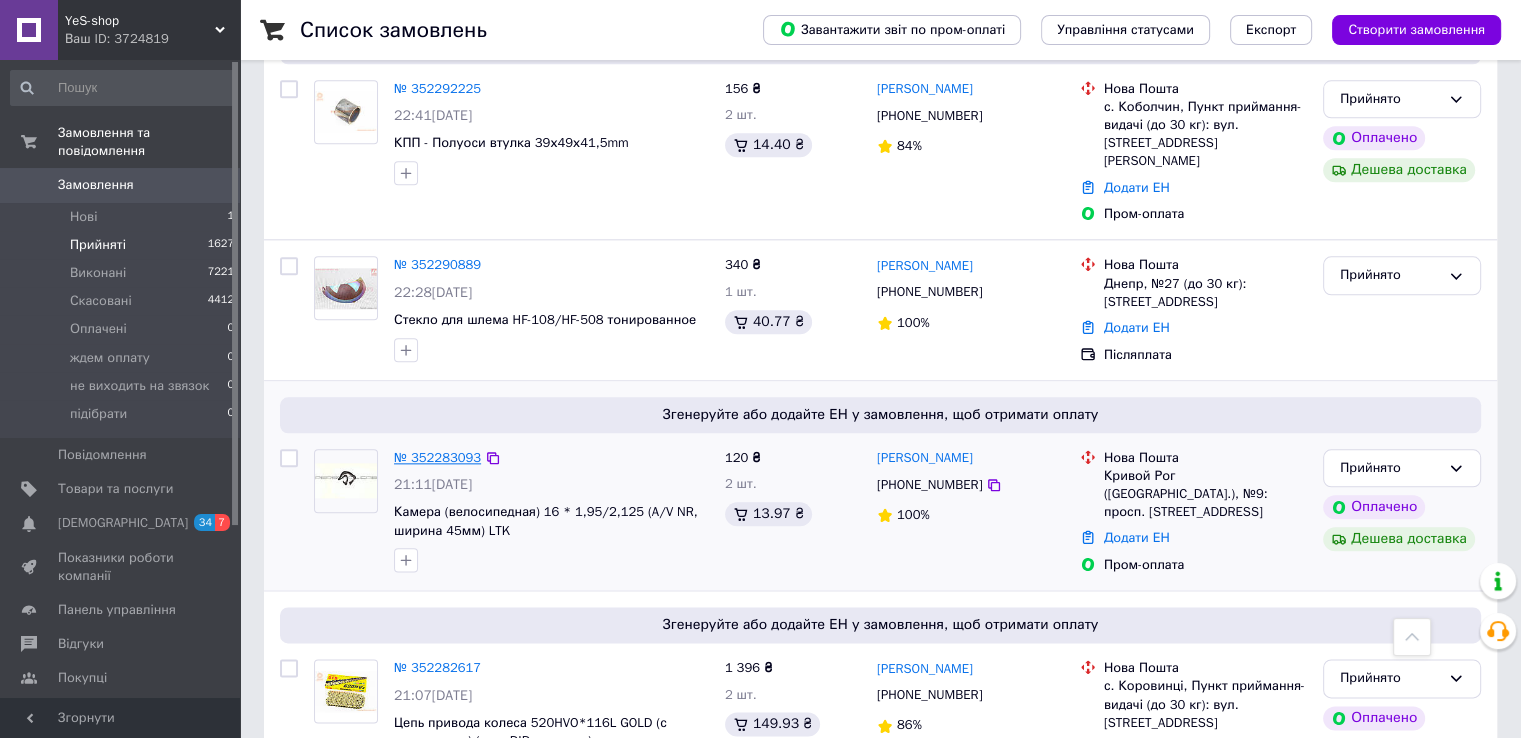click on "№ 352283093" at bounding box center [437, 457] 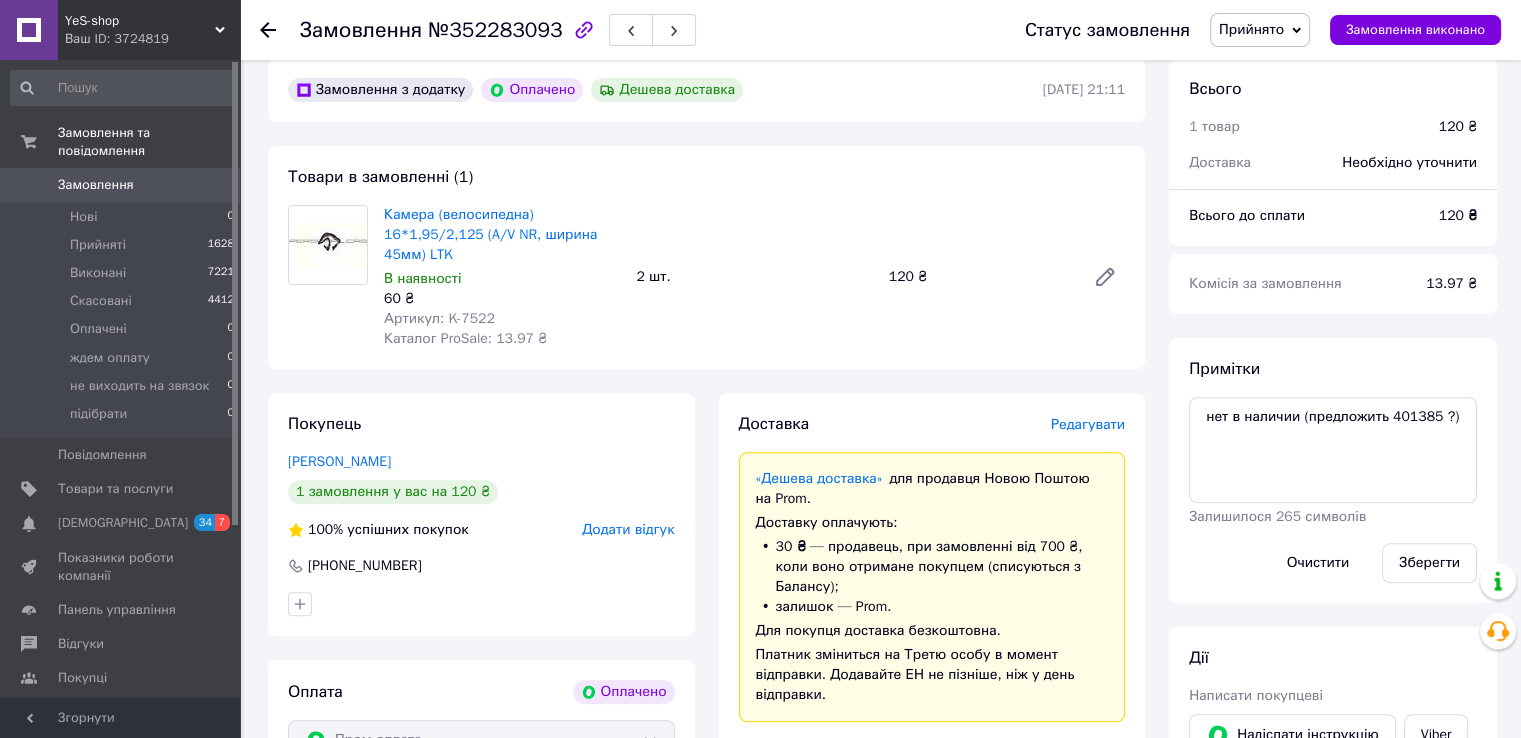 scroll, scrollTop: 604, scrollLeft: 0, axis: vertical 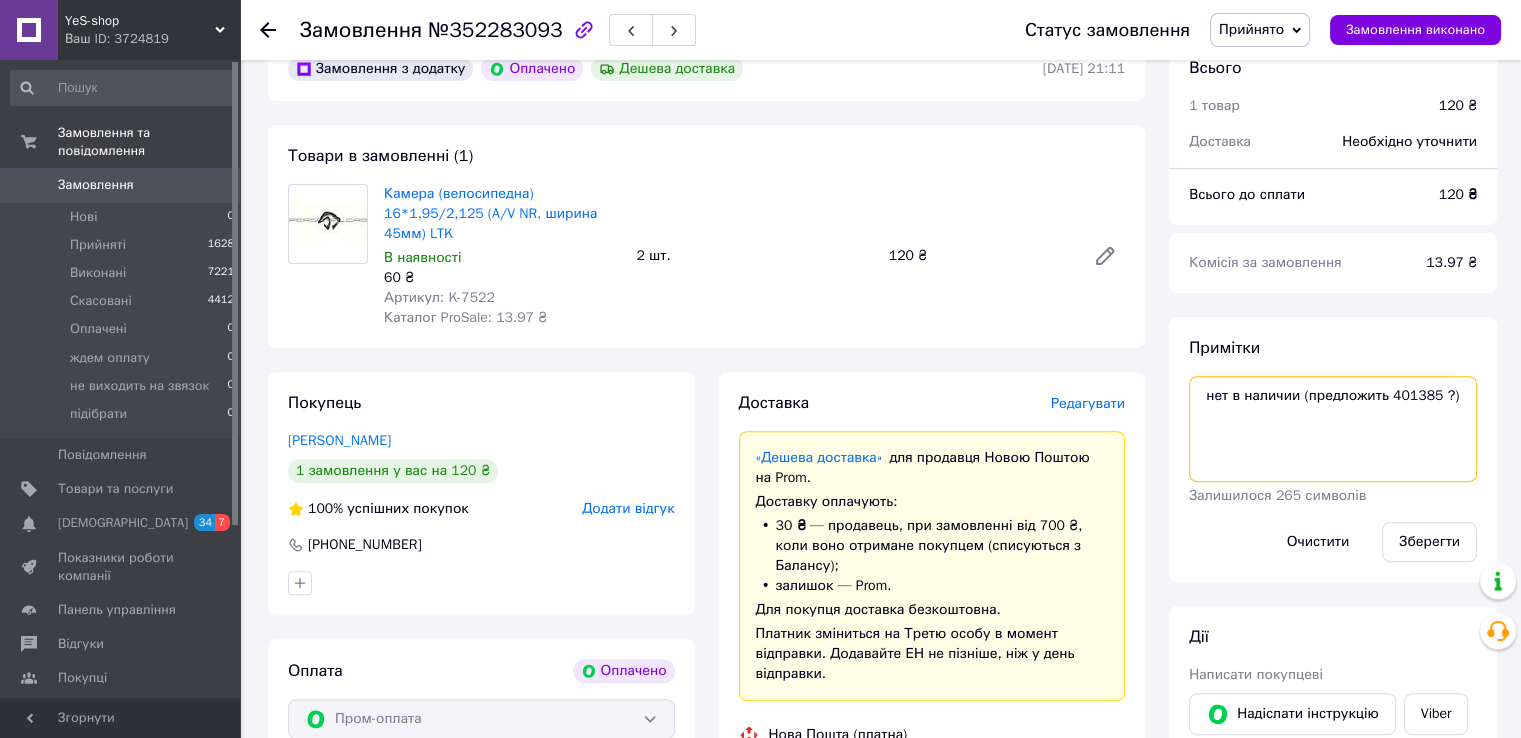 click on "нет в наличии (предложить 401385 ?)" at bounding box center [1333, 429] 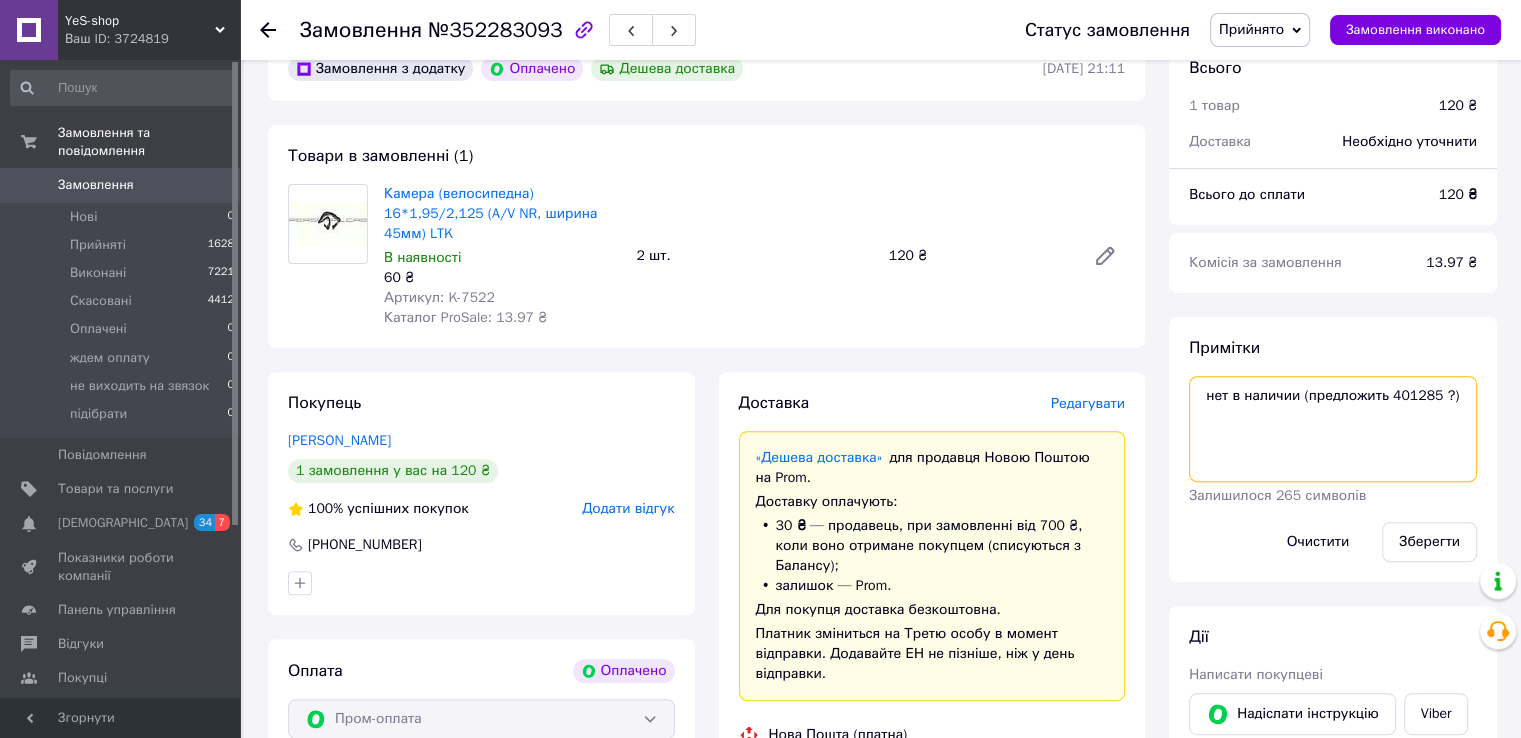 click on "нет в наличии (предложить 401285 ?)" at bounding box center [1333, 429] 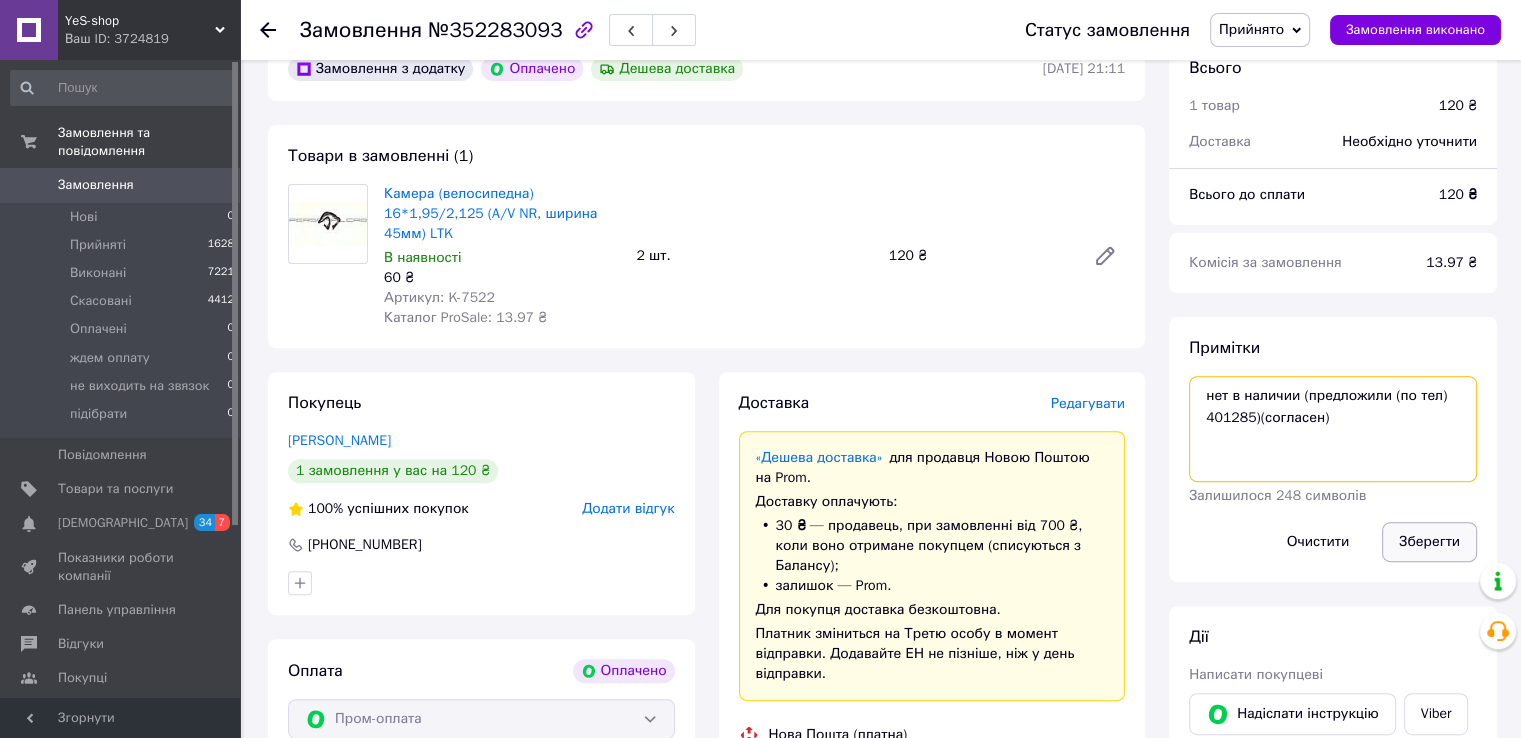 type on "нет в наличии (предложили (по тел) 401285)(согласен)" 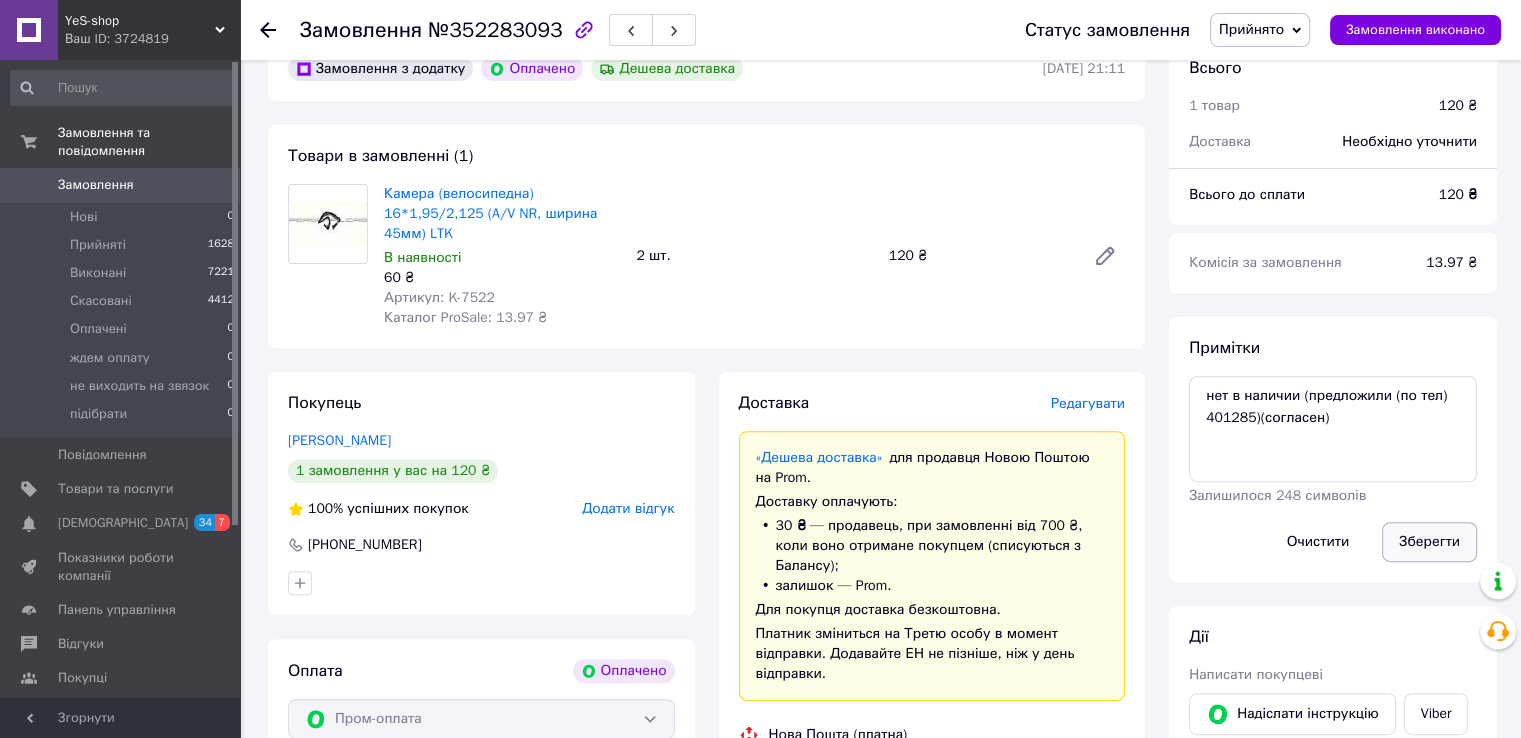 click on "Зберегти" at bounding box center (1429, 542) 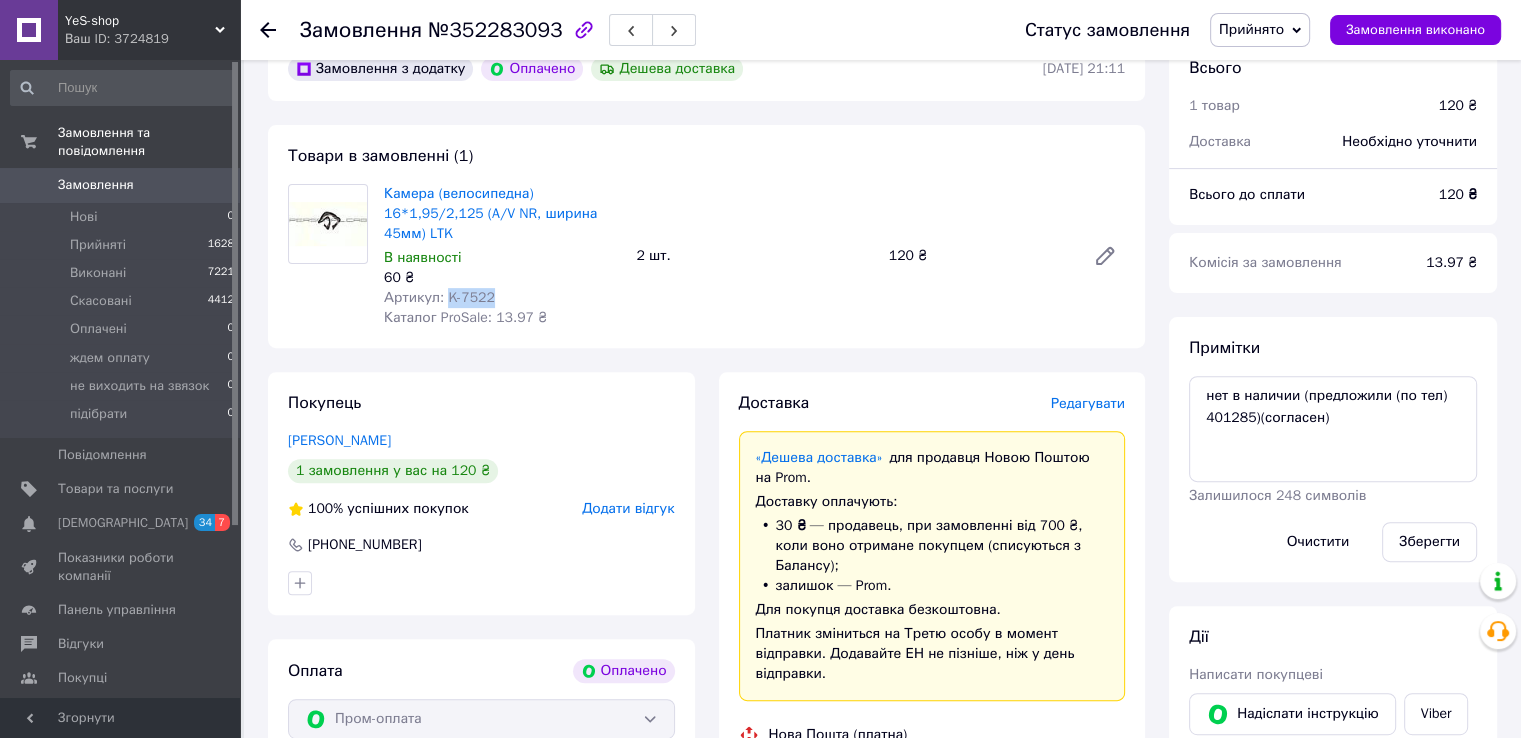drag, startPoint x: 443, startPoint y: 278, endPoint x: 508, endPoint y: 280, distance: 65.03076 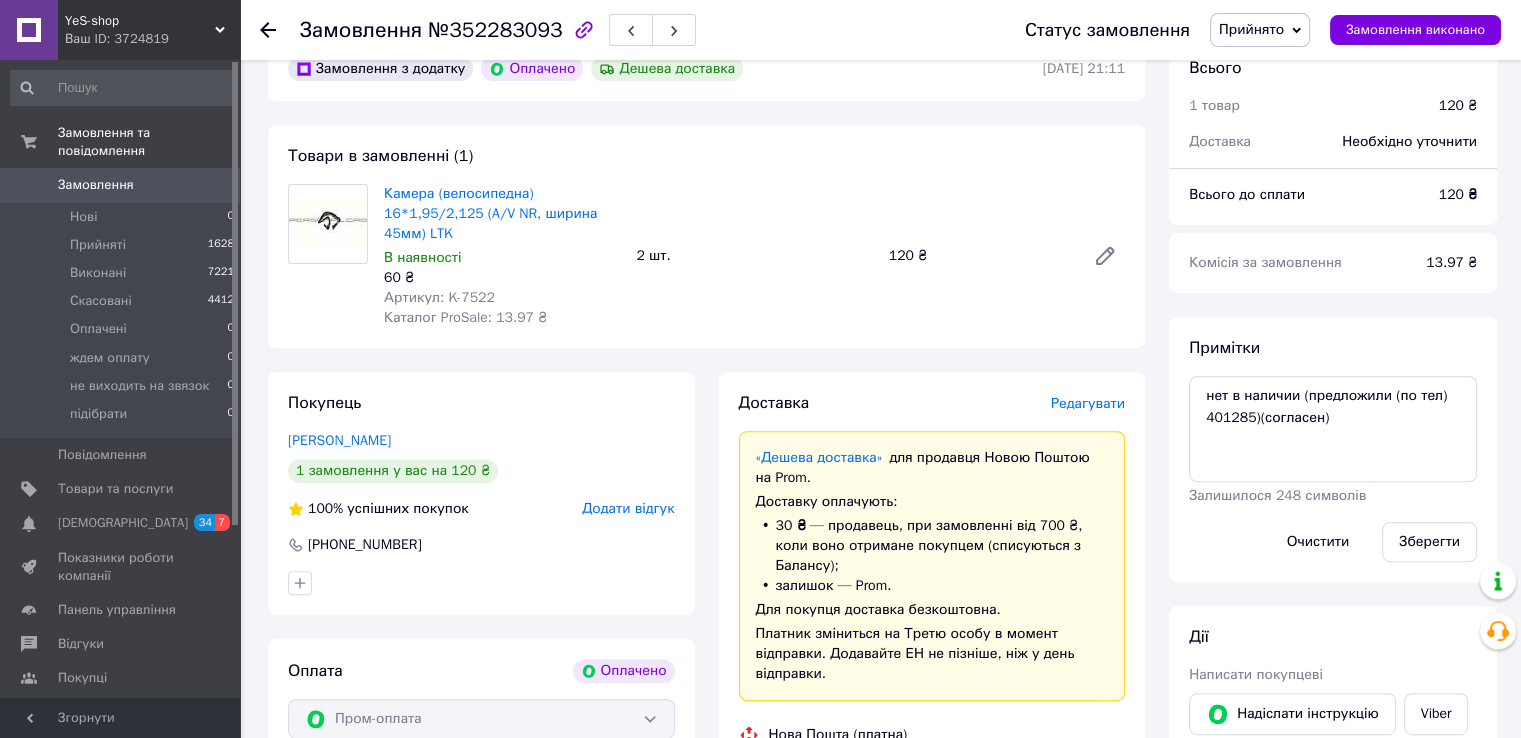 click on "Товари в замовленні (1) Камера (велосипедна) 16*1,95/2,125 (A/V NR, ширина 45мм) LTK В наявності 60 ₴ Артикул: K-7522 Каталог ProSale: 13.97 ₴  2 шт. 120 ₴" at bounding box center [706, 236] 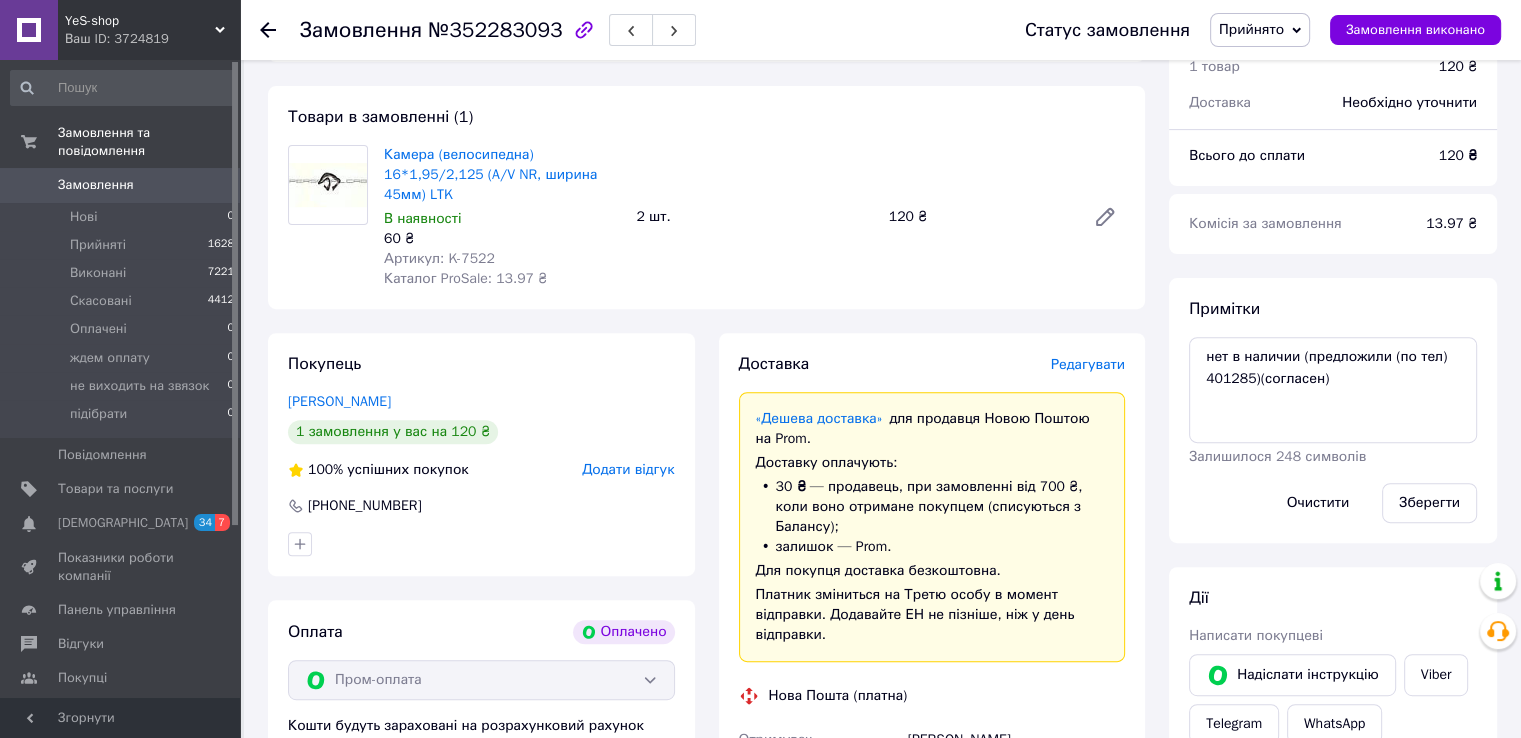 scroll, scrollTop: 704, scrollLeft: 0, axis: vertical 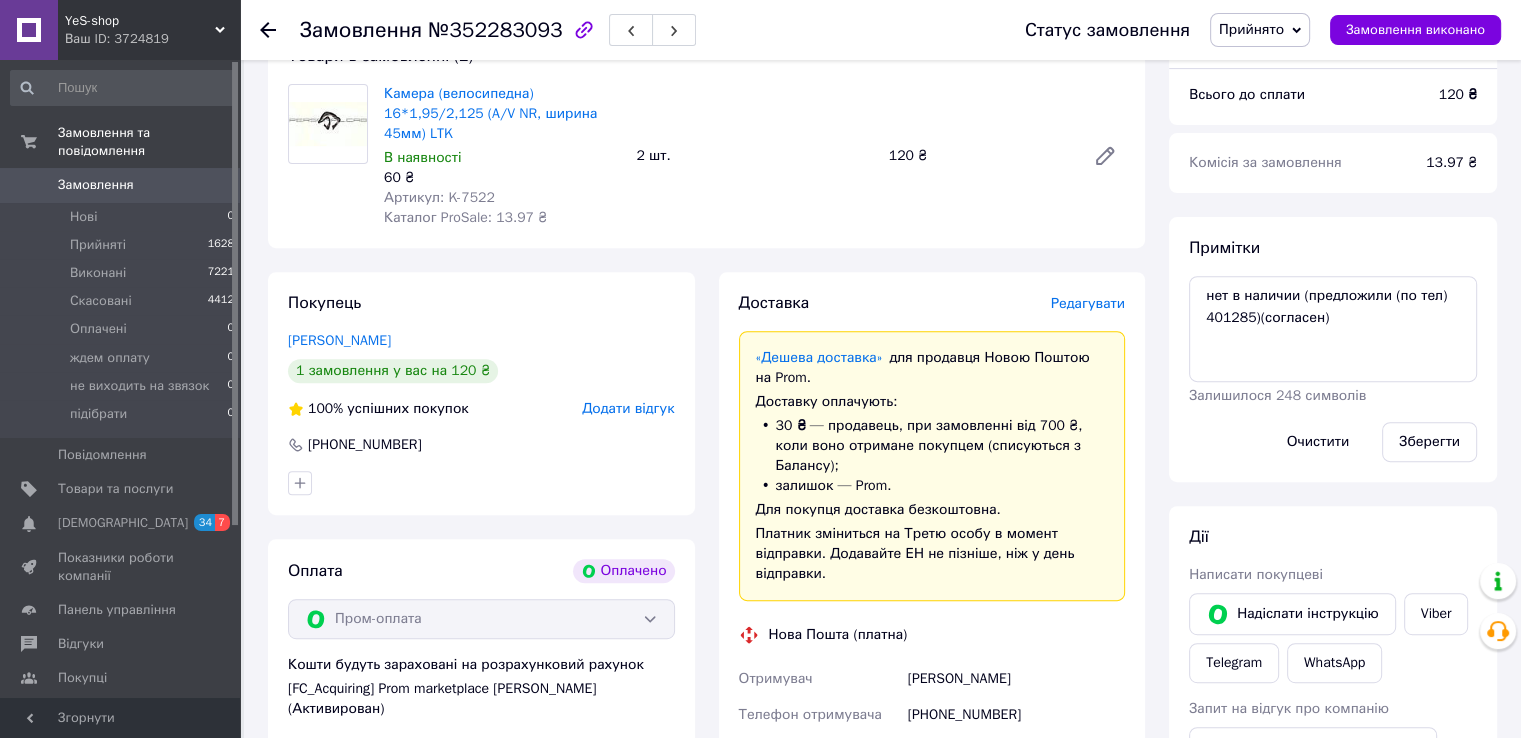 click 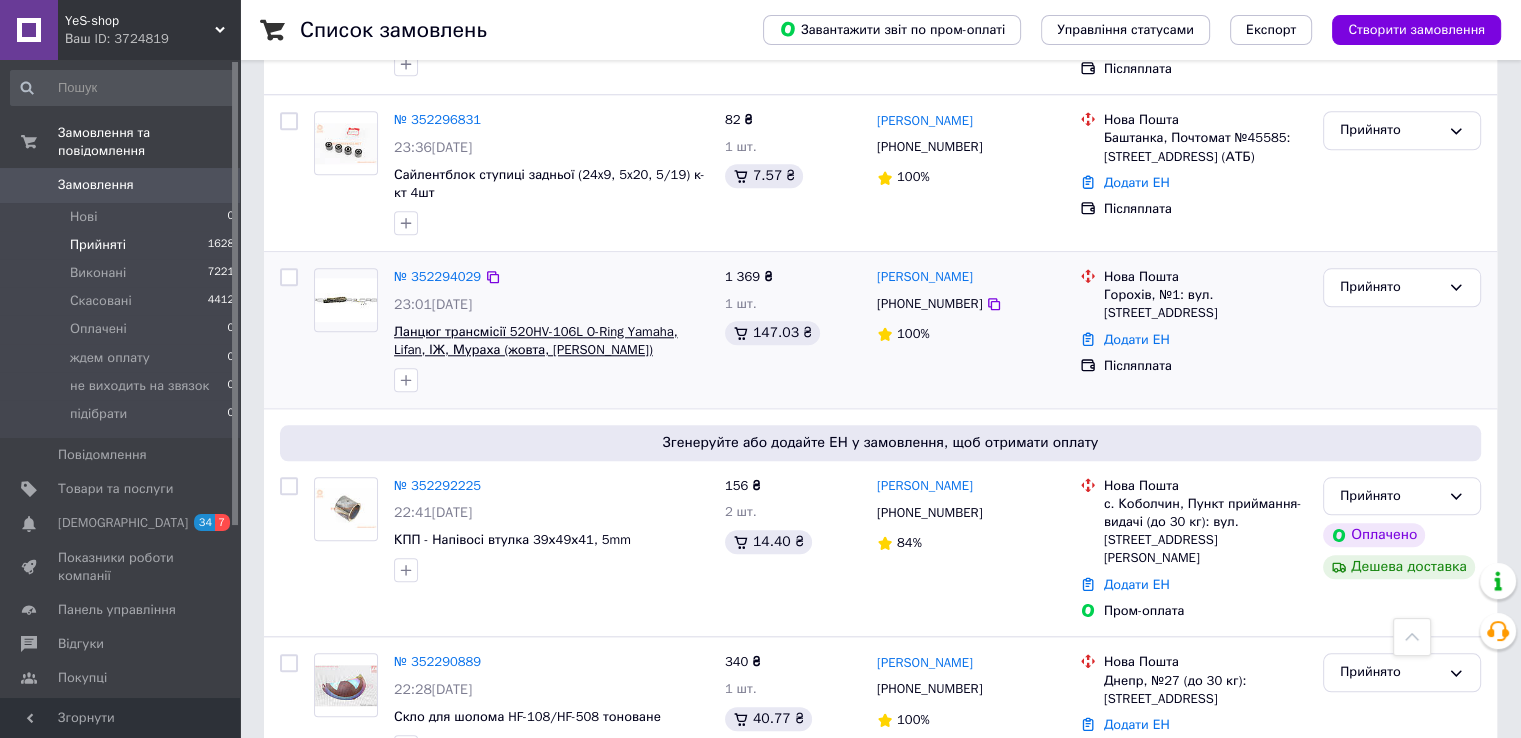 scroll, scrollTop: 1900, scrollLeft: 0, axis: vertical 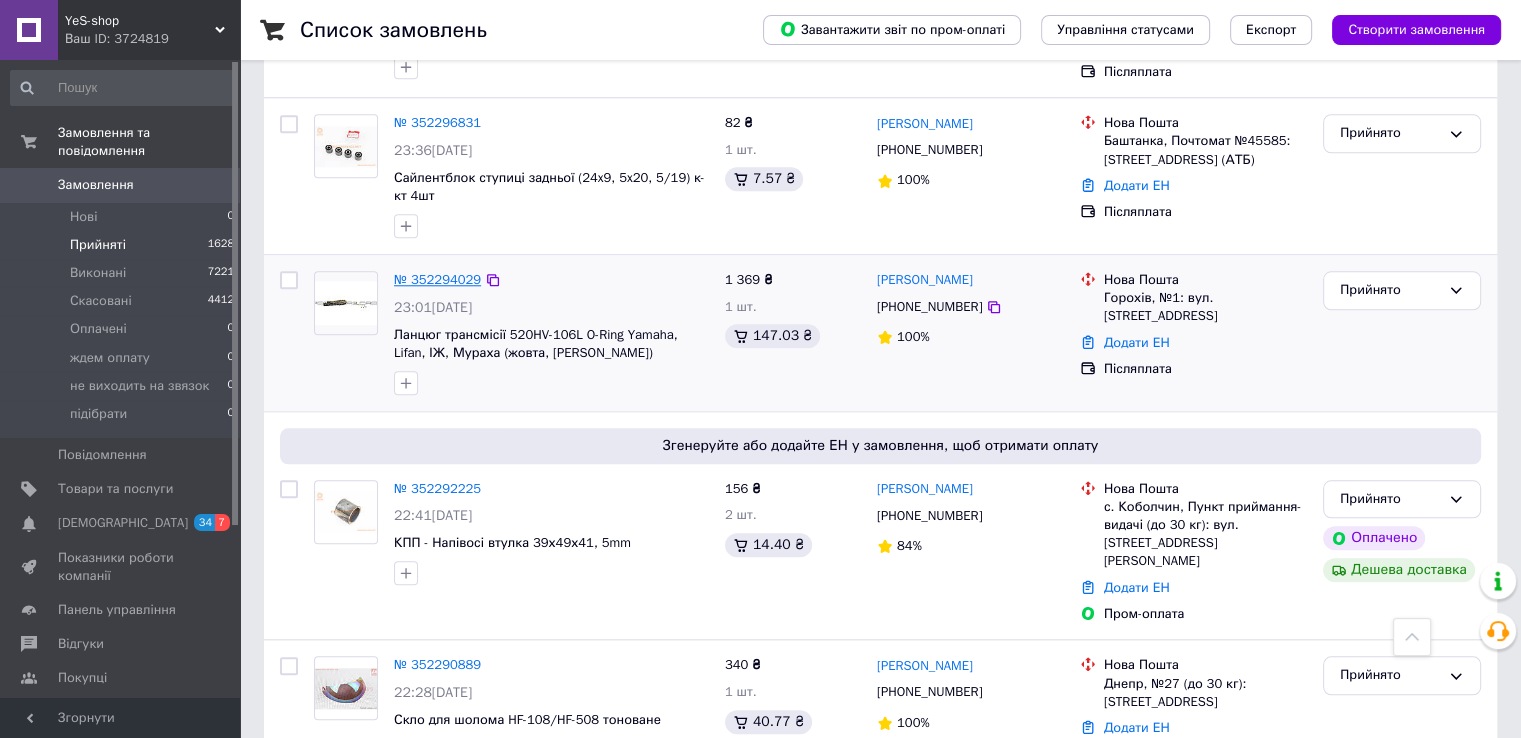 click on "№ 352294029" at bounding box center [437, 279] 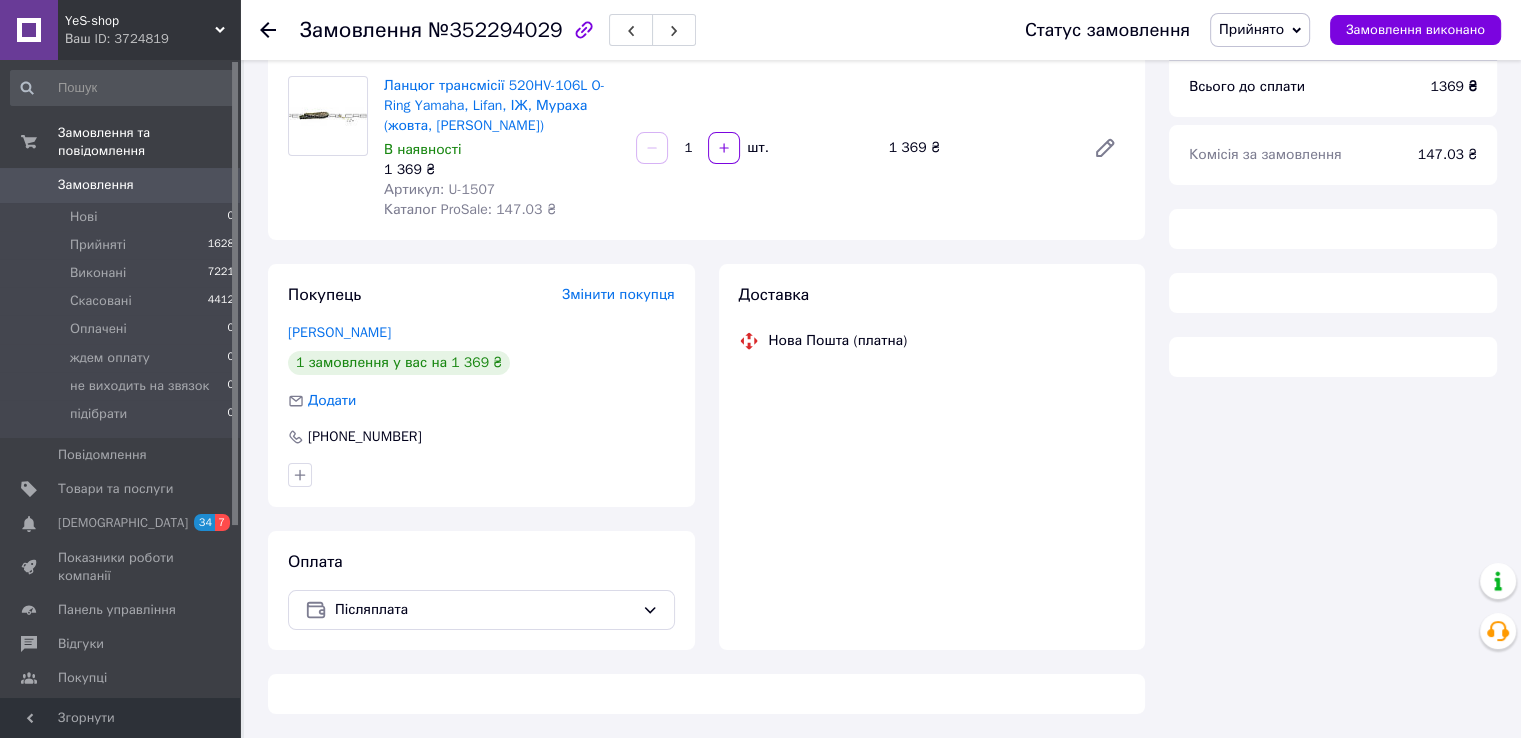 scroll, scrollTop: 0, scrollLeft: 0, axis: both 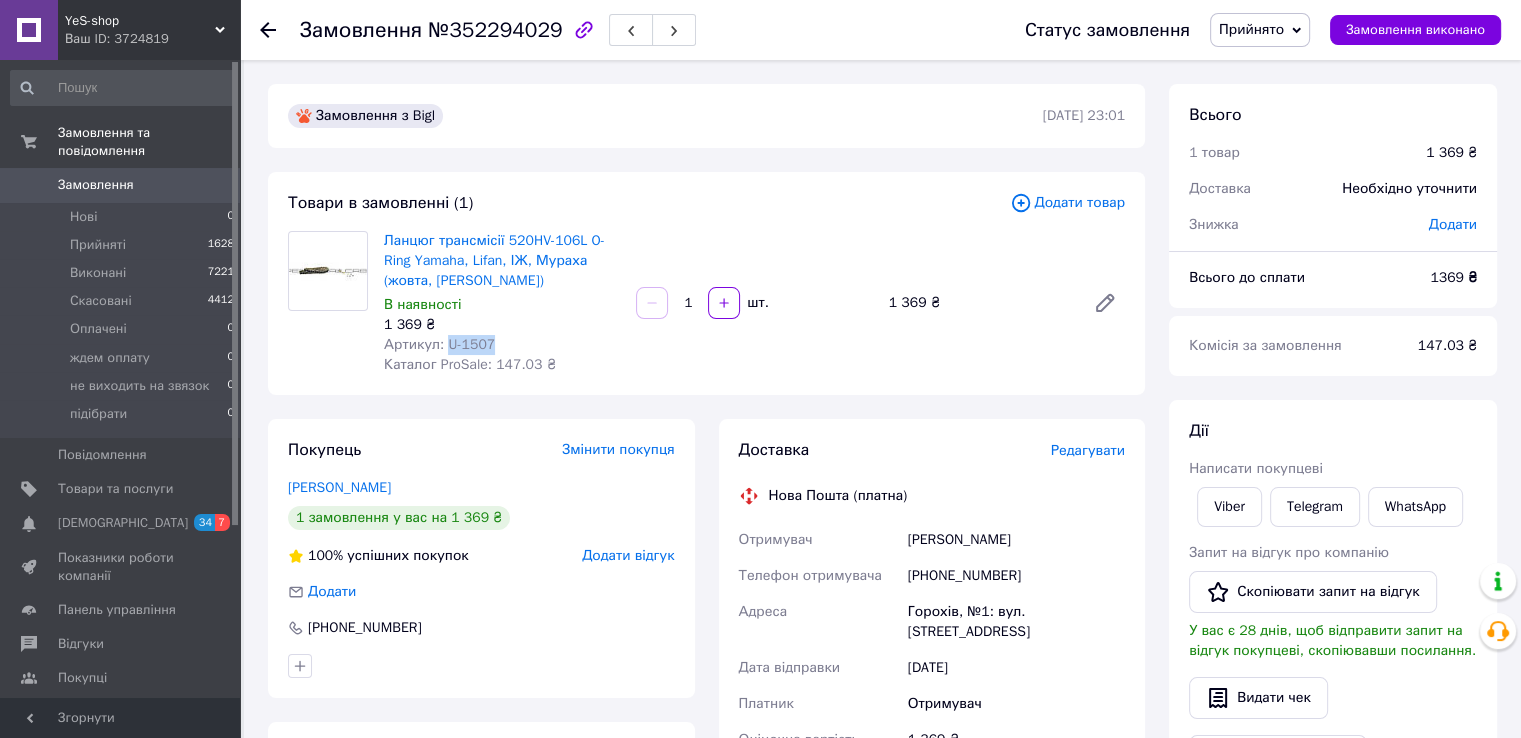 drag, startPoint x: 447, startPoint y: 338, endPoint x: 491, endPoint y: 341, distance: 44.102154 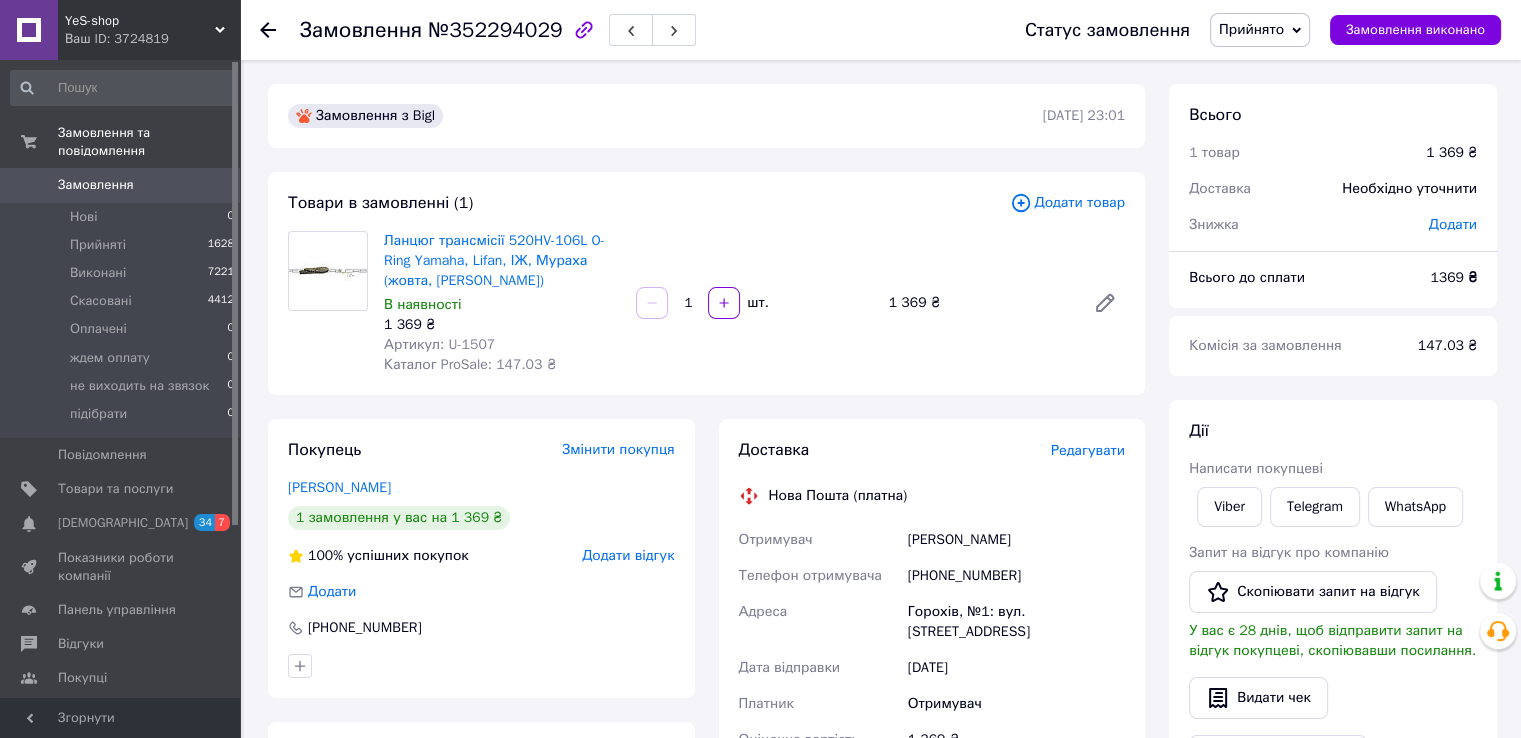 click on "Товари в замовленні (1)" at bounding box center [649, 203] 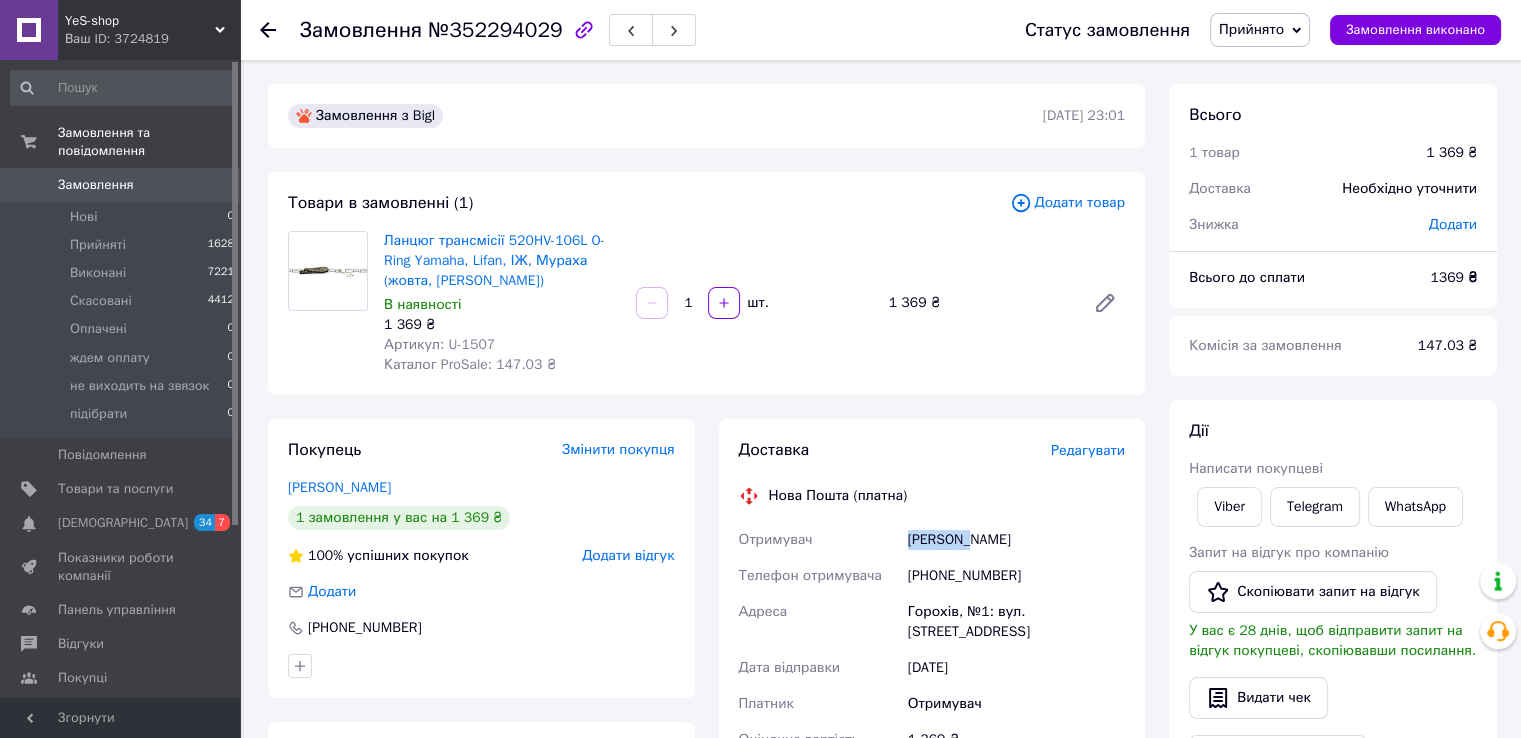 click on "Величко Вадим" at bounding box center [1016, 540] 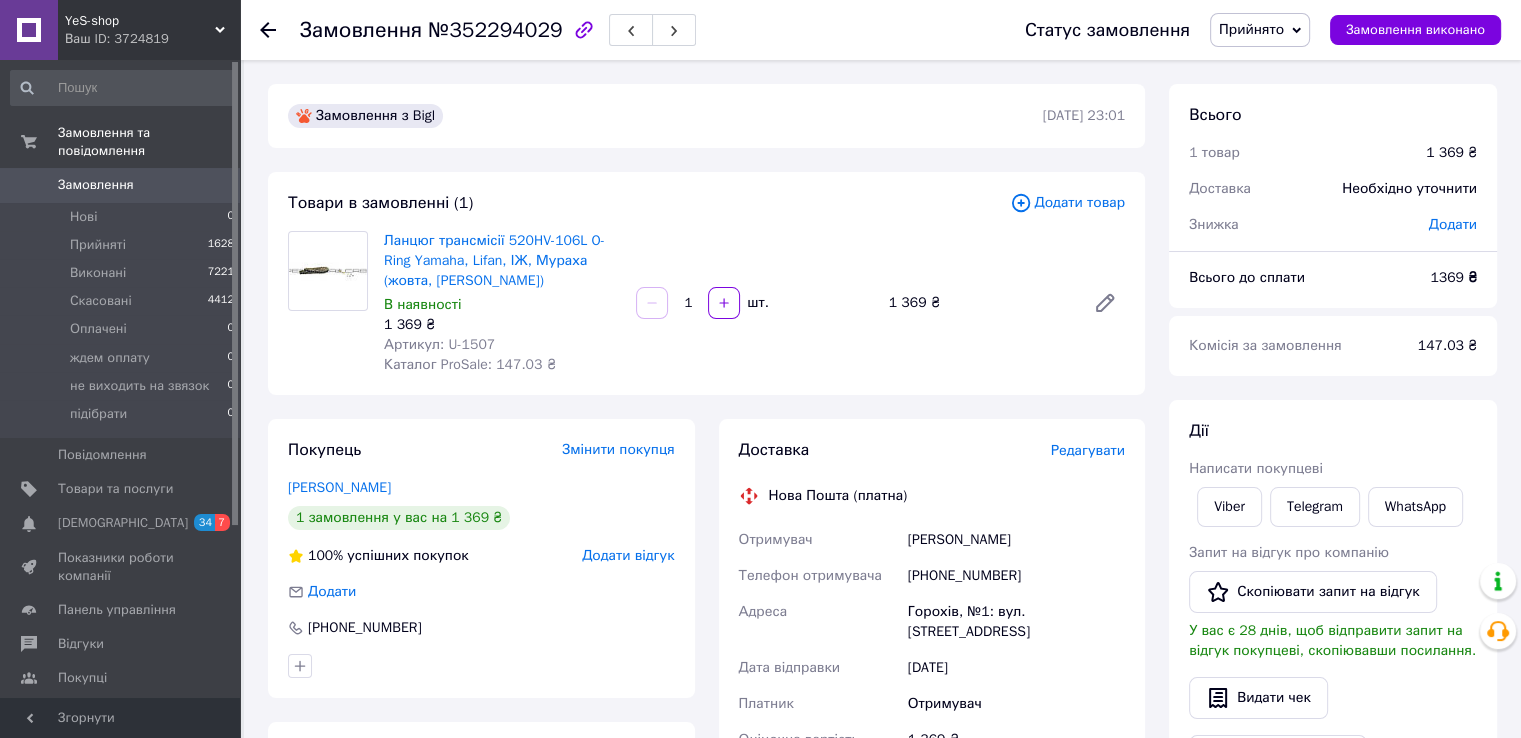 click on "Величко Вадим" at bounding box center [1016, 540] 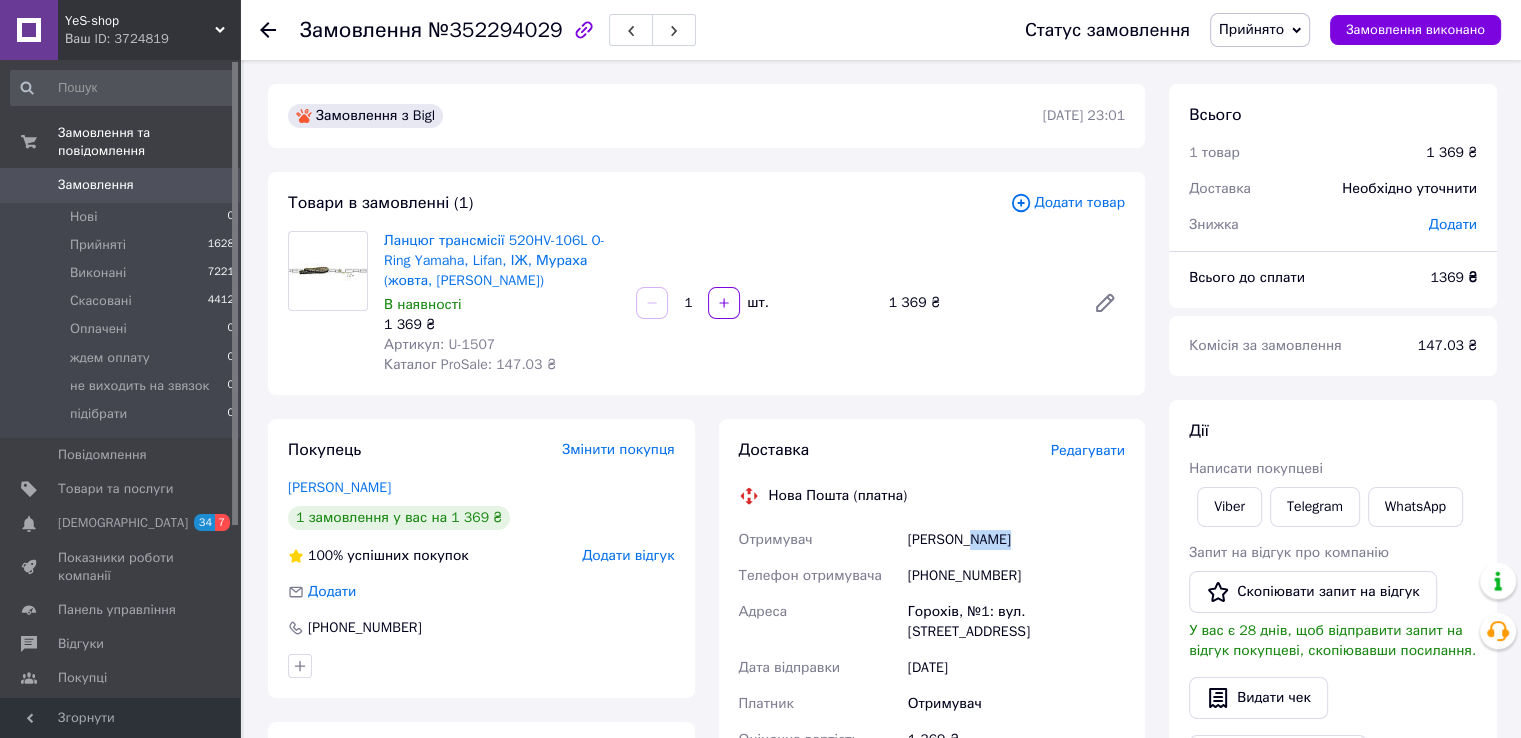 click on "Величко Вадим" at bounding box center (1016, 540) 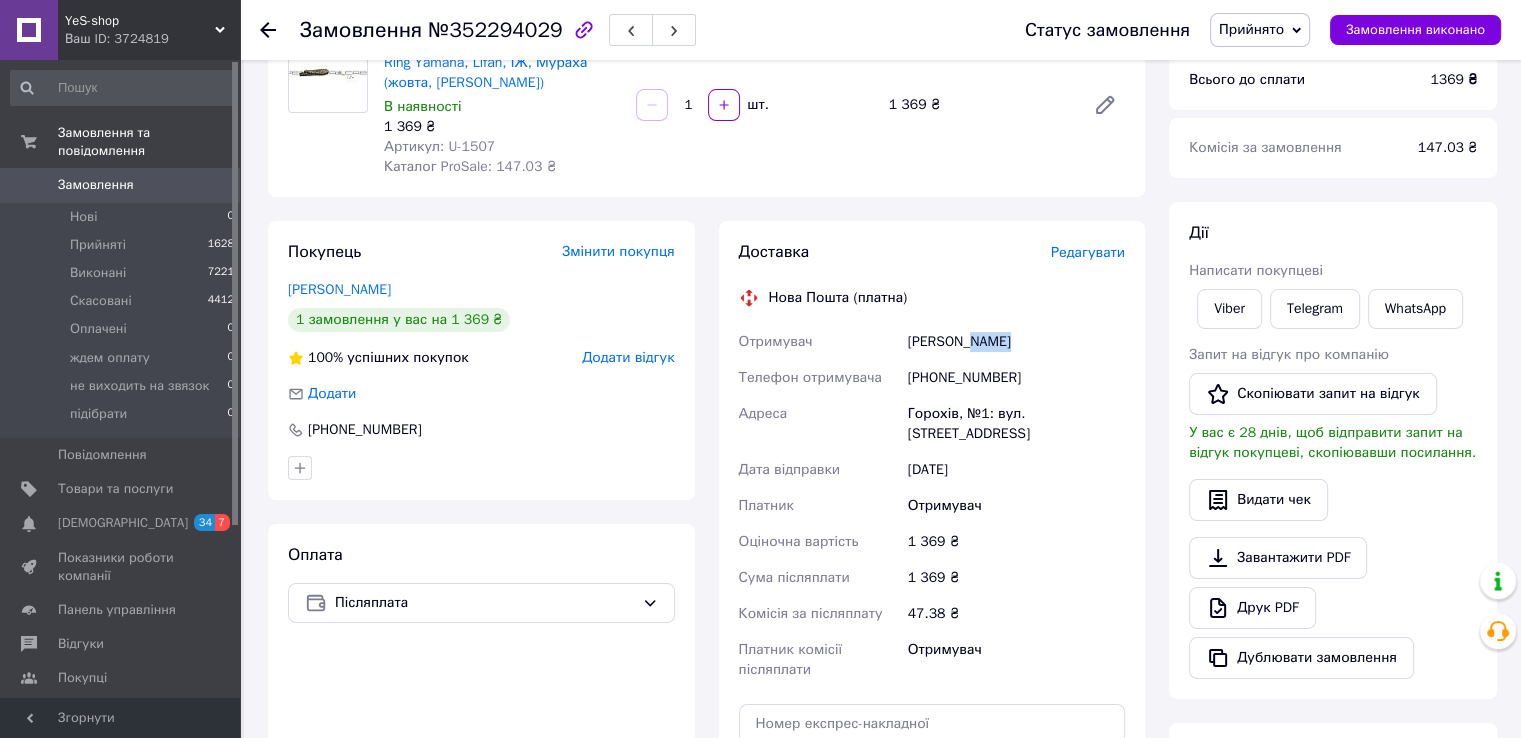scroll, scrollTop: 200, scrollLeft: 0, axis: vertical 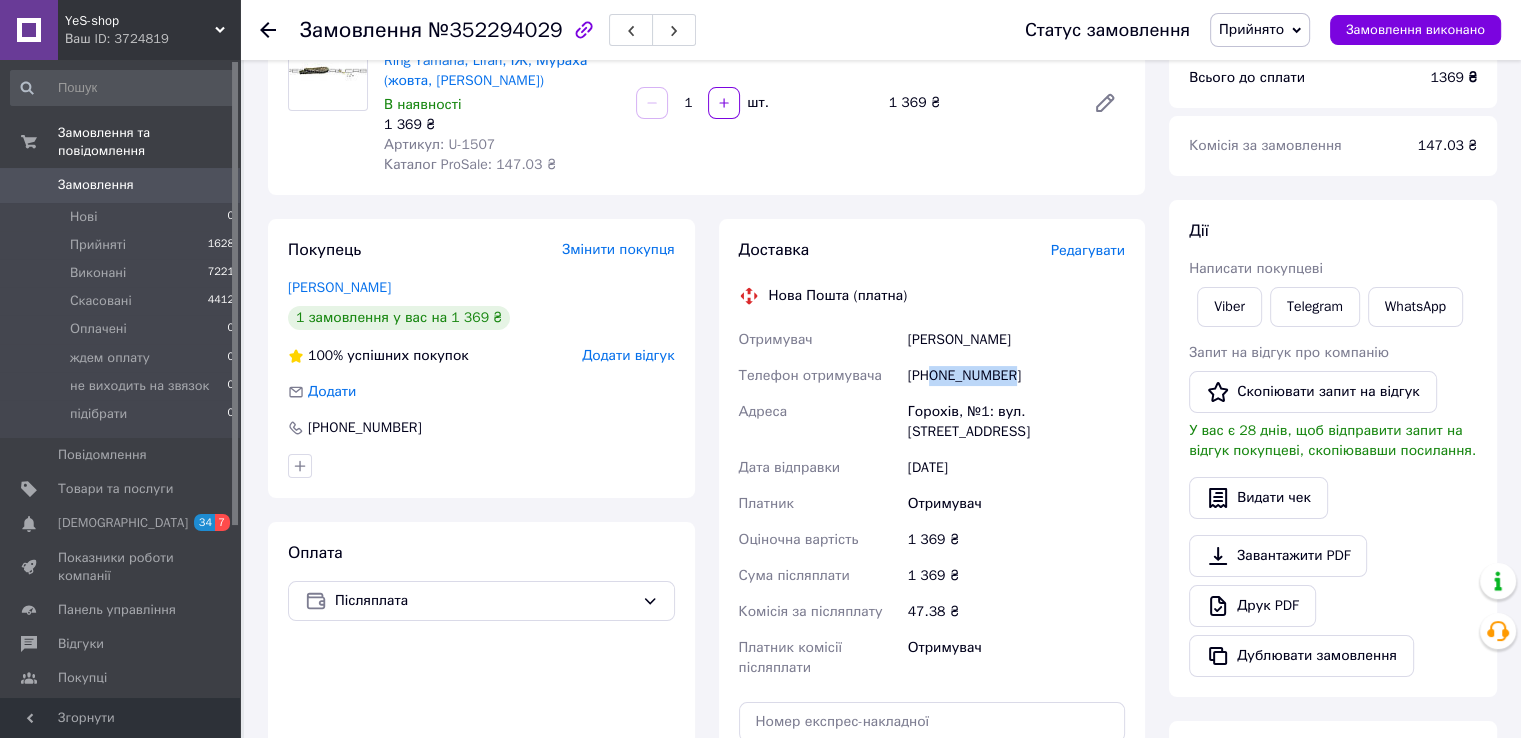 drag, startPoint x: 932, startPoint y: 373, endPoint x: 1032, endPoint y: 381, distance: 100.31949 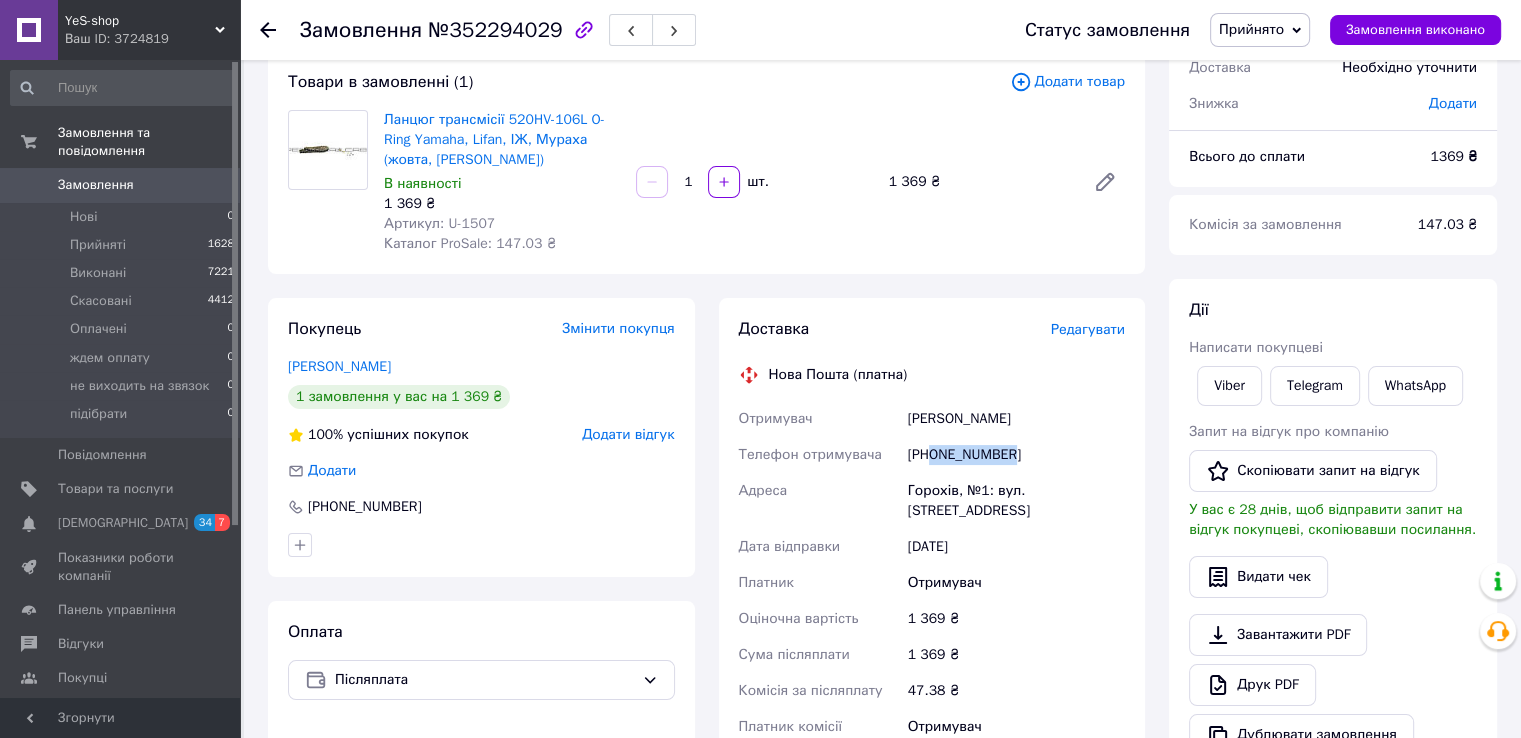 scroll, scrollTop: 100, scrollLeft: 0, axis: vertical 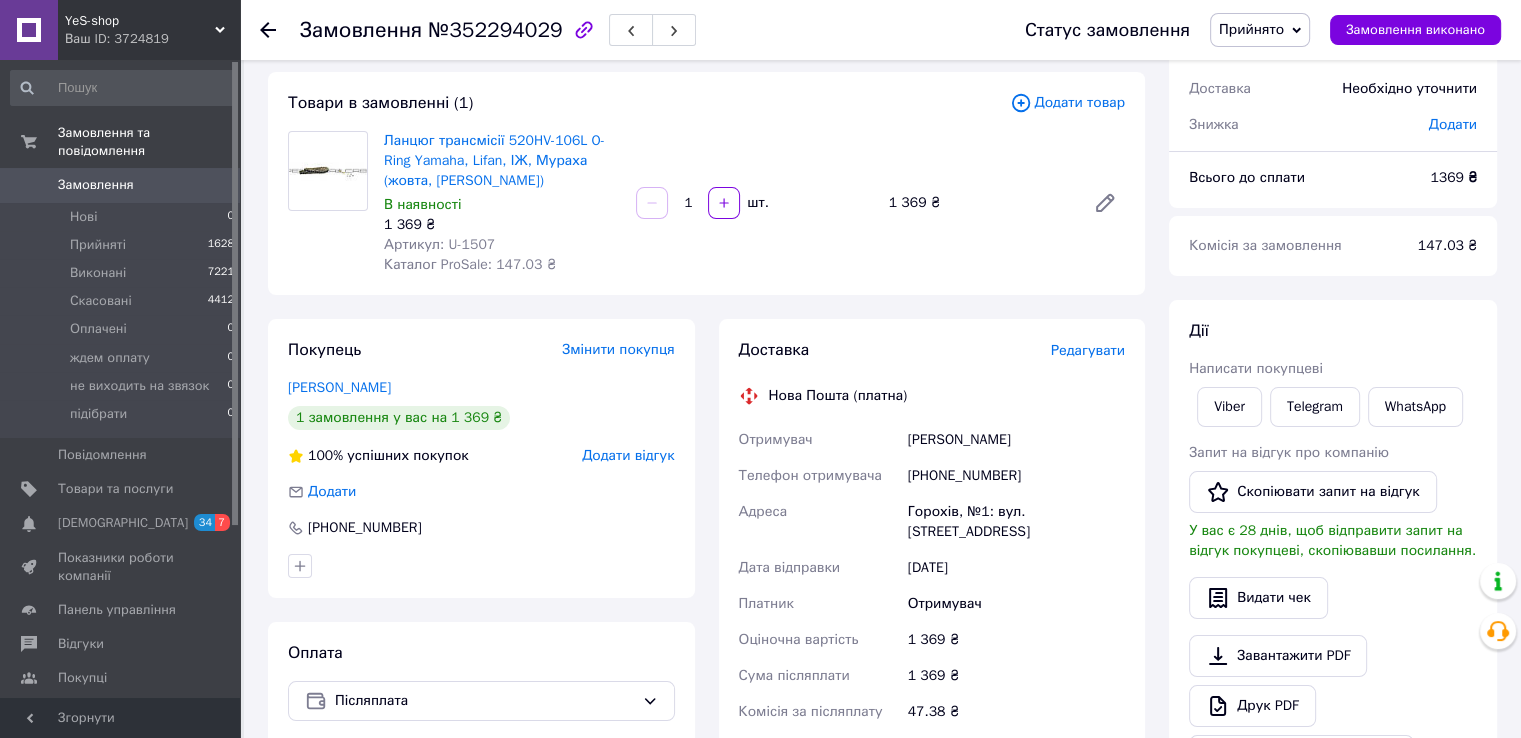 click on "Ланцюг трансмісії 520HV-106L O-Ring Yamaha, Lifan, ІЖ, Мураха (жовта, сальникова) В наявності 1 369 ₴ Артикул: U-1507 Каталог ProSale: 147.03 ₴  1   шт. 1 369 ₴" at bounding box center (754, 203) 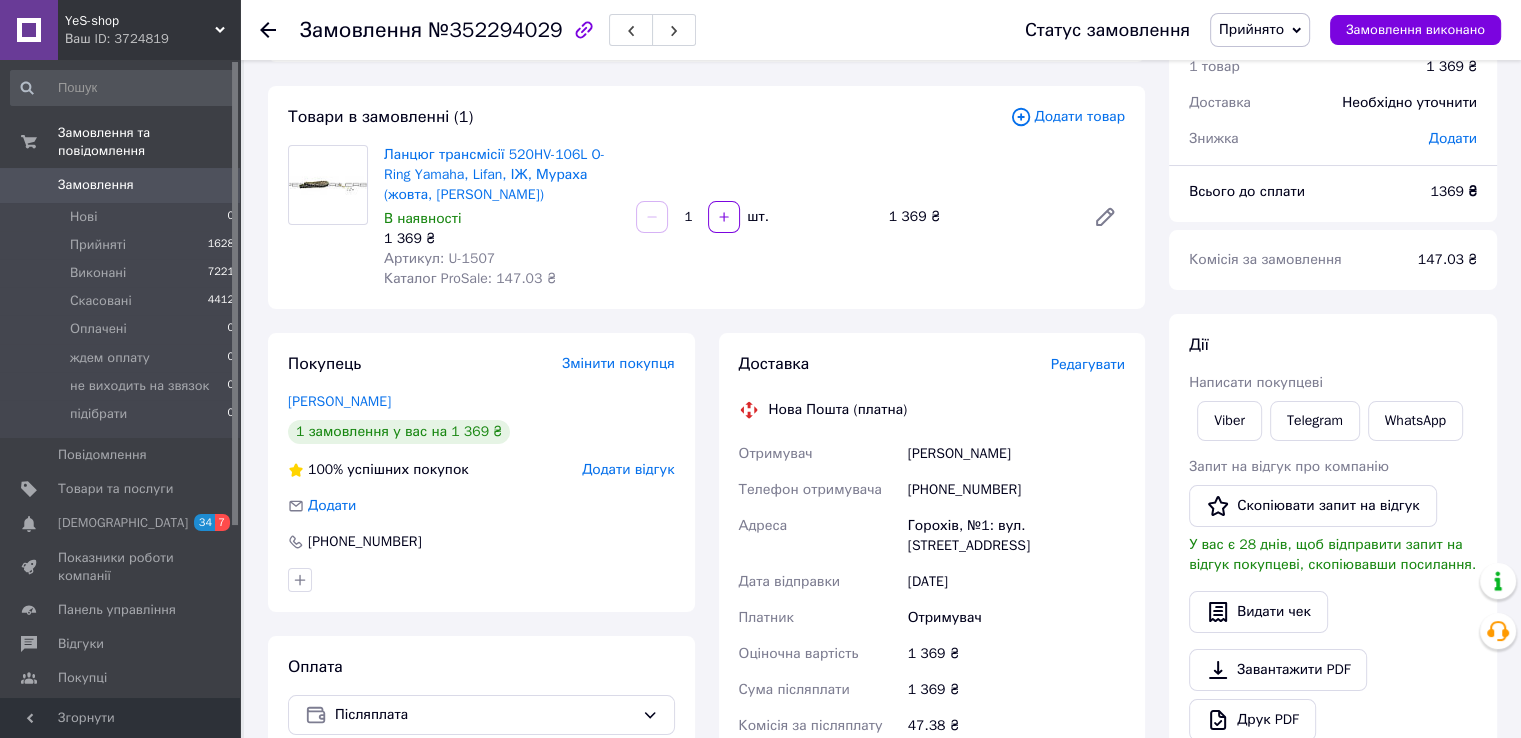 scroll, scrollTop: 0, scrollLeft: 0, axis: both 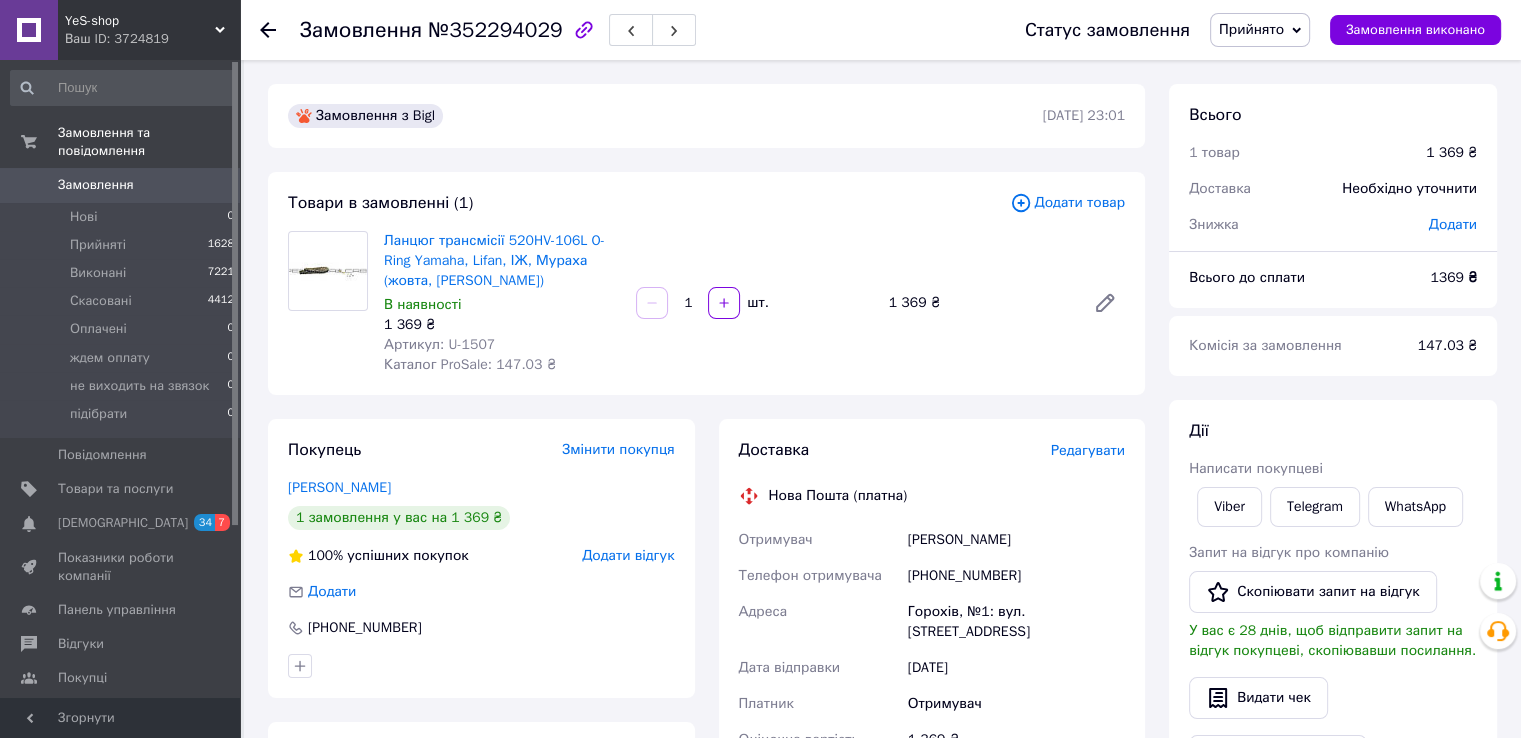 click 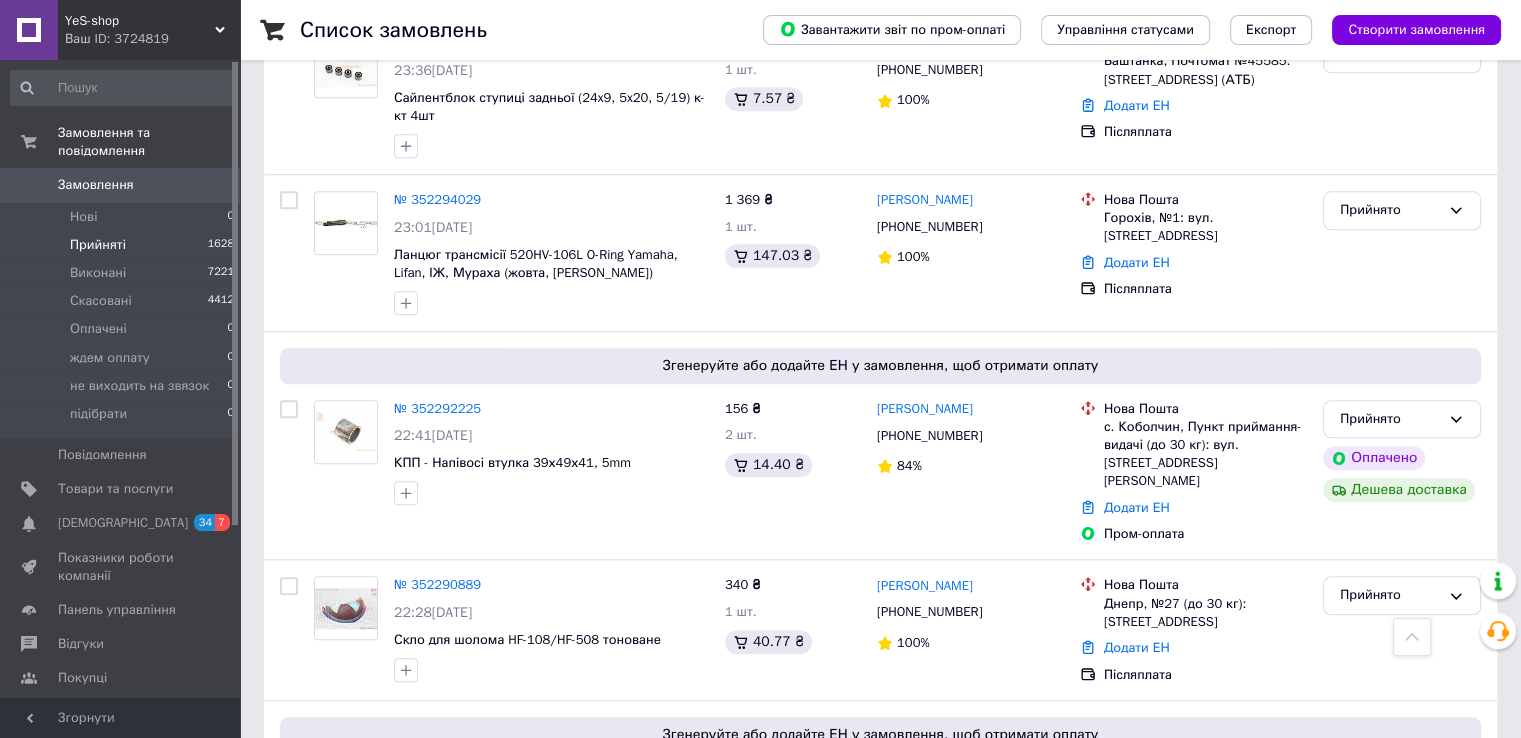 scroll, scrollTop: 2000, scrollLeft: 0, axis: vertical 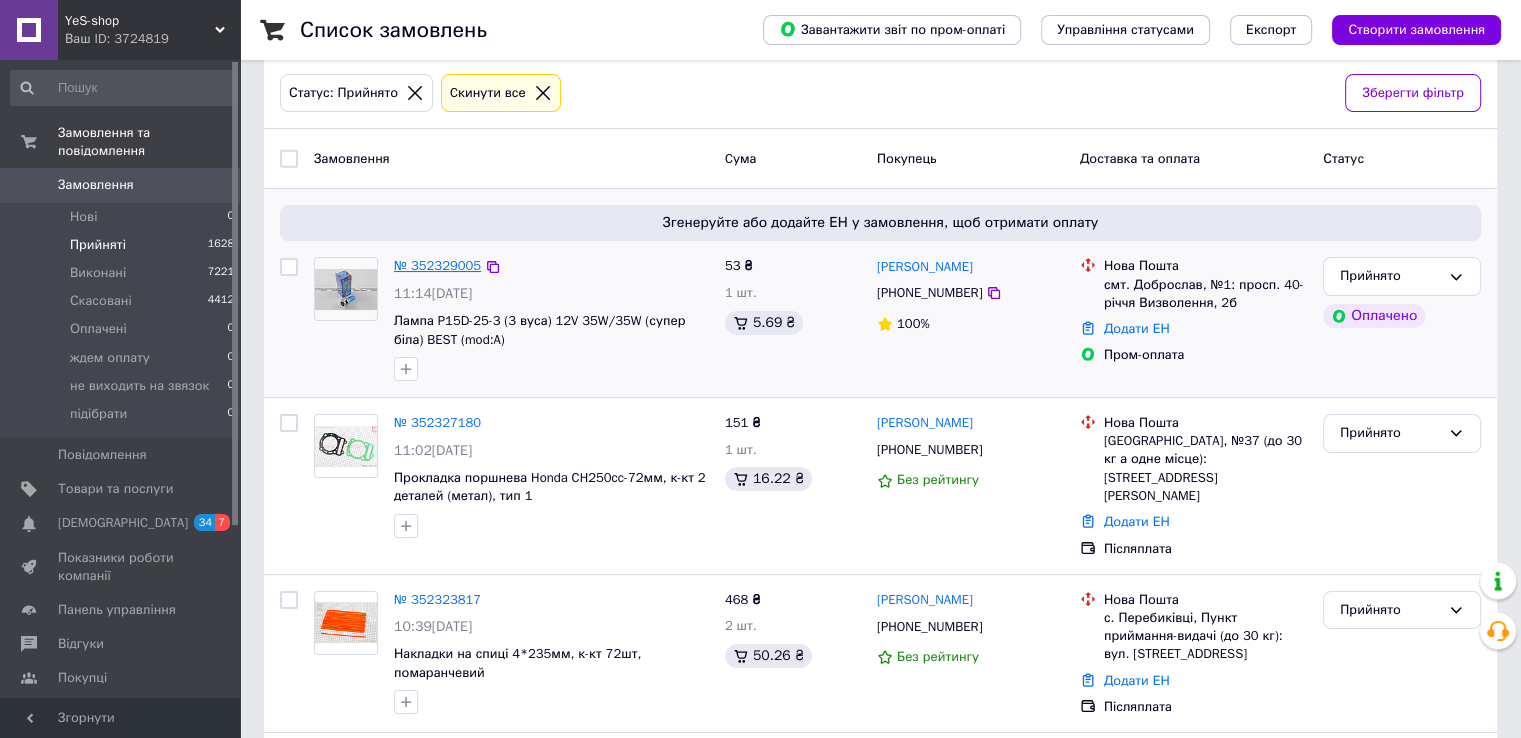 click on "№ 352329005" at bounding box center (437, 265) 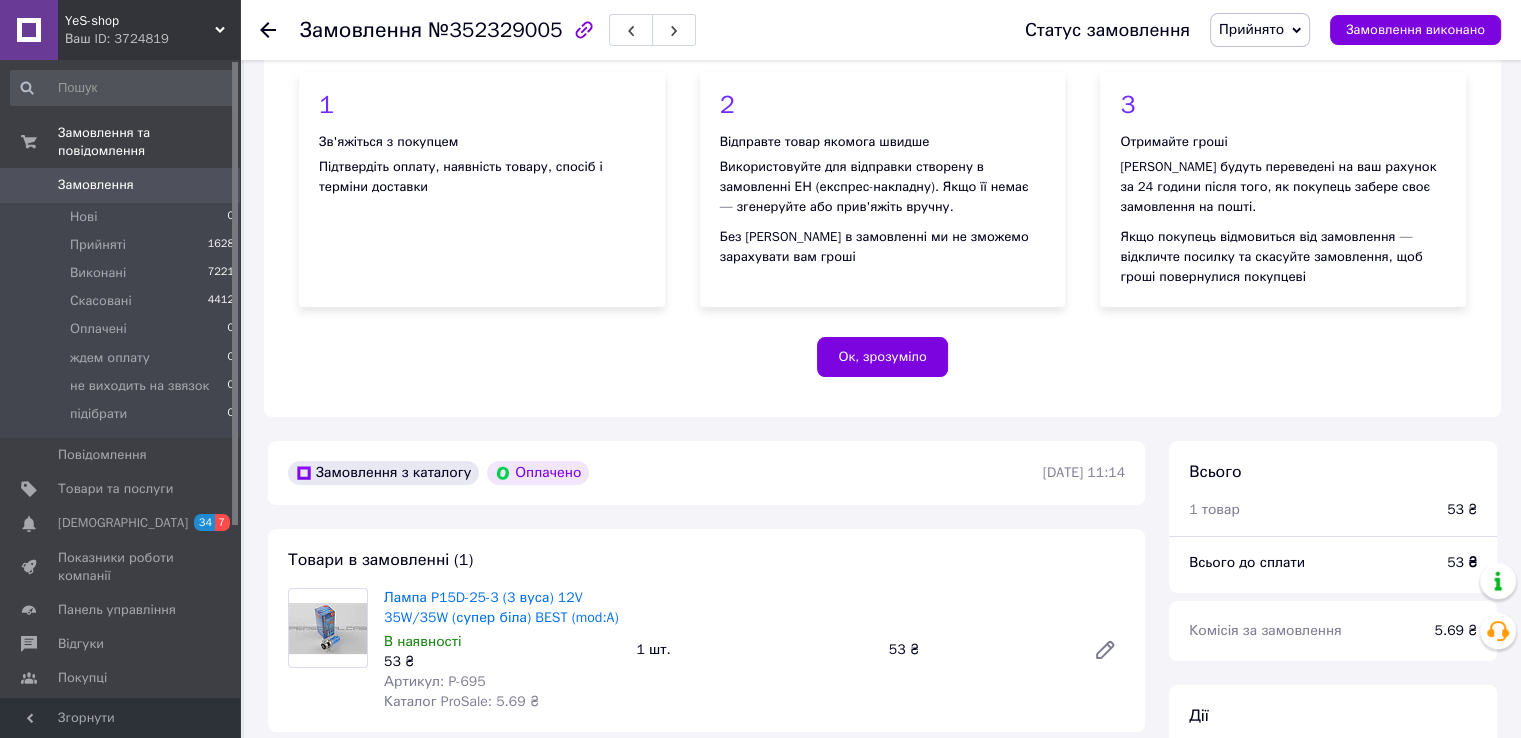 scroll, scrollTop: 500, scrollLeft: 0, axis: vertical 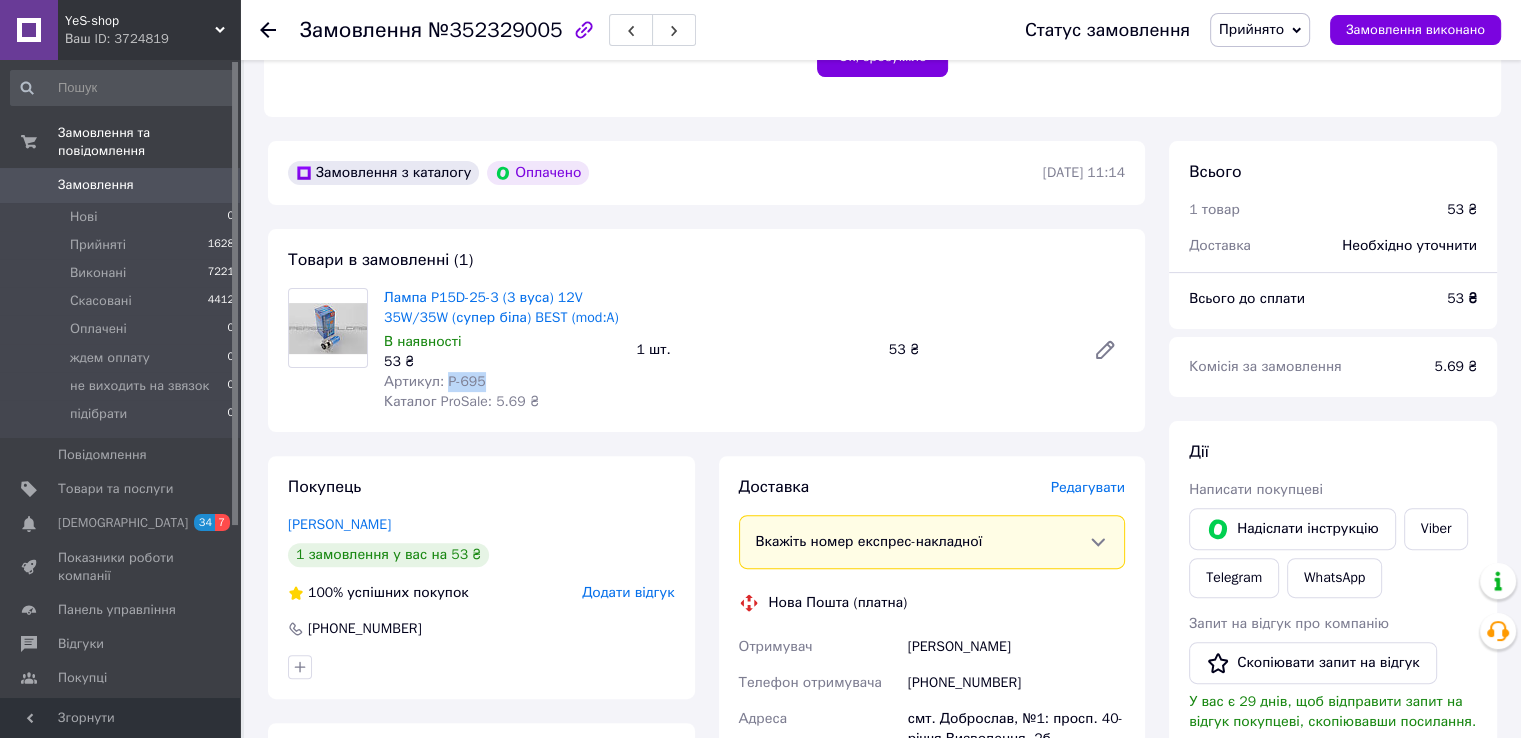 drag, startPoint x: 444, startPoint y: 378, endPoint x: 484, endPoint y: 379, distance: 40.012497 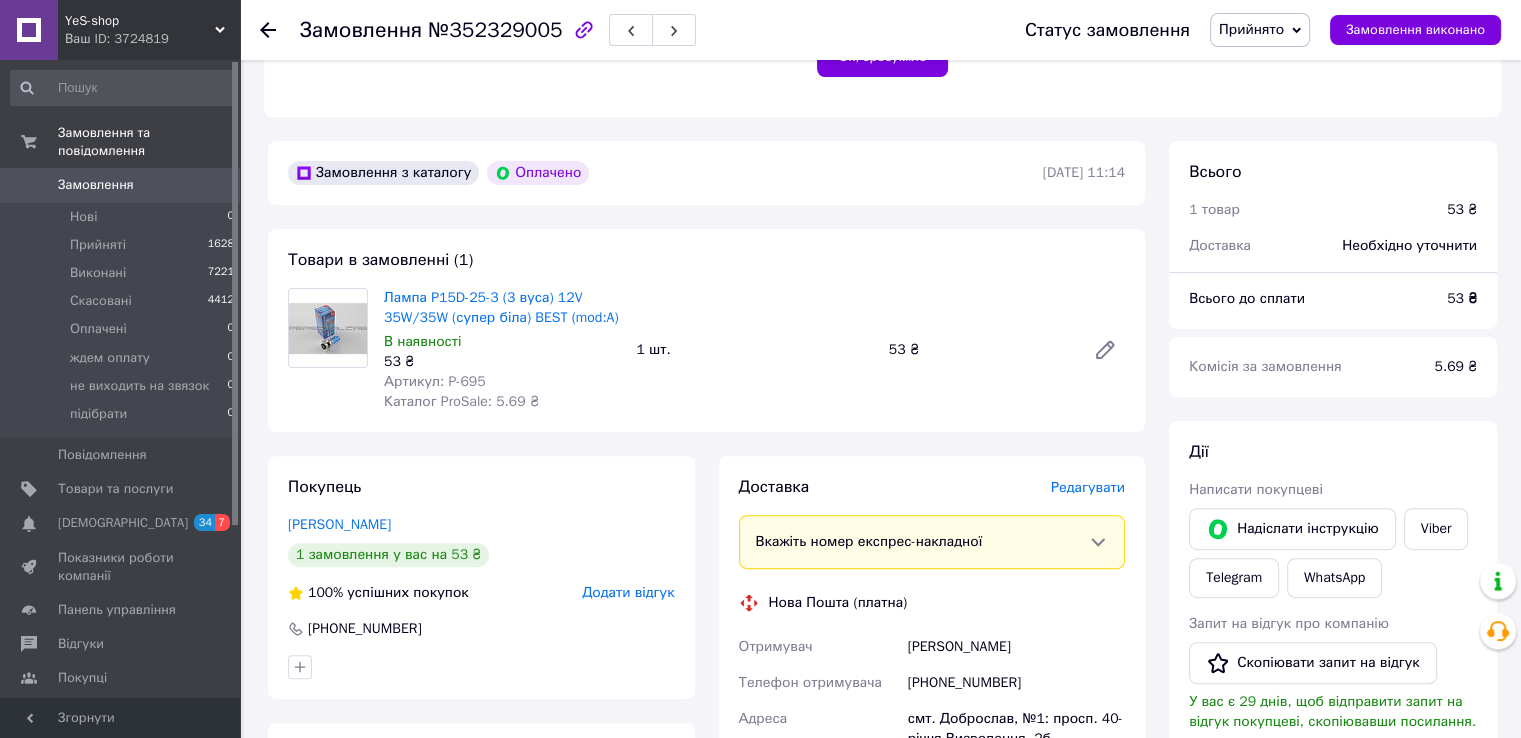 click on "Товари в замовленні (1) Лампа P15D-25-3 (3 вуса) 12V 35W/35W (супер біла) BEST (mod:A) В наявності 53 ₴ Артикул: P-695 Каталог ProSale: 5.69 ₴  1 шт. 53 ₴" at bounding box center [706, 330] 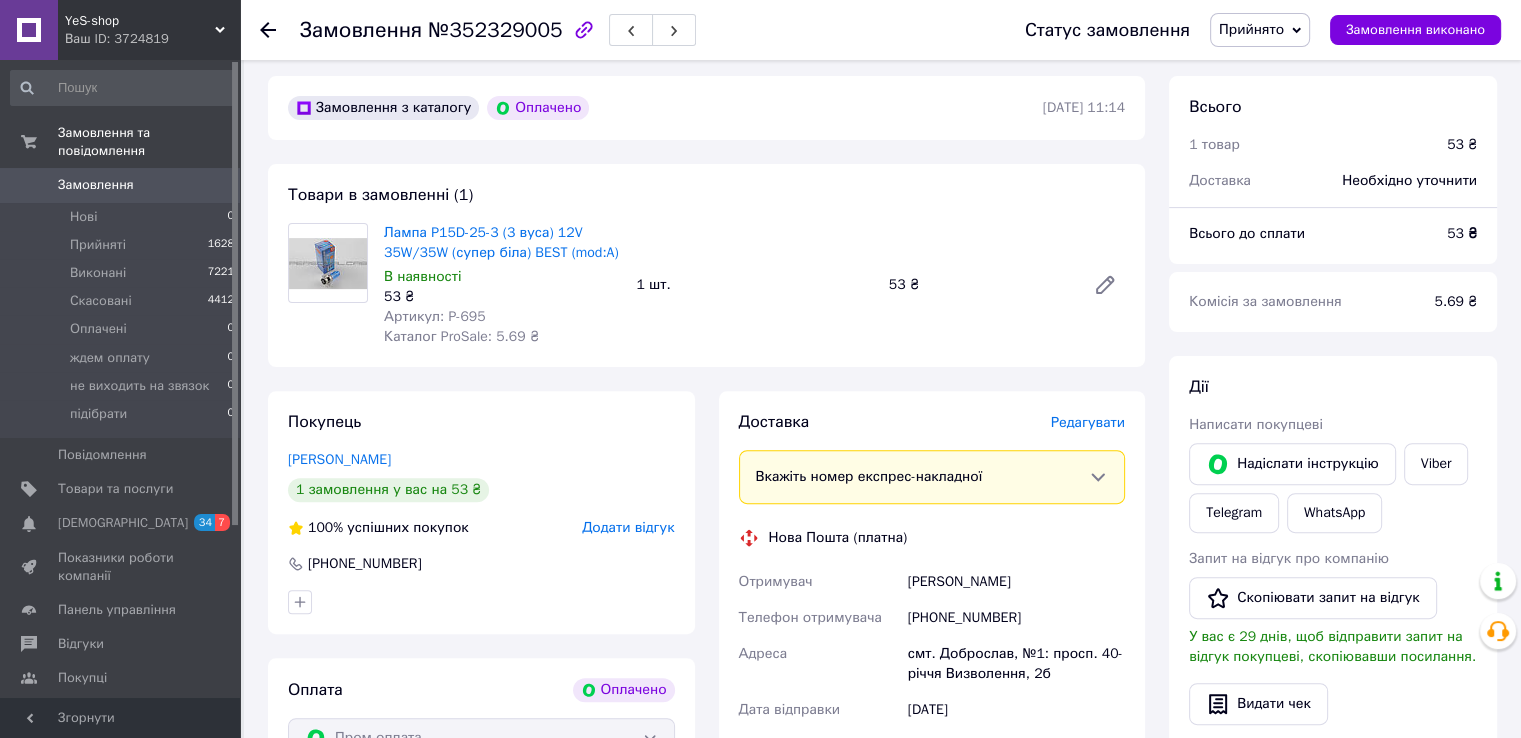 scroll, scrollTop: 600, scrollLeft: 0, axis: vertical 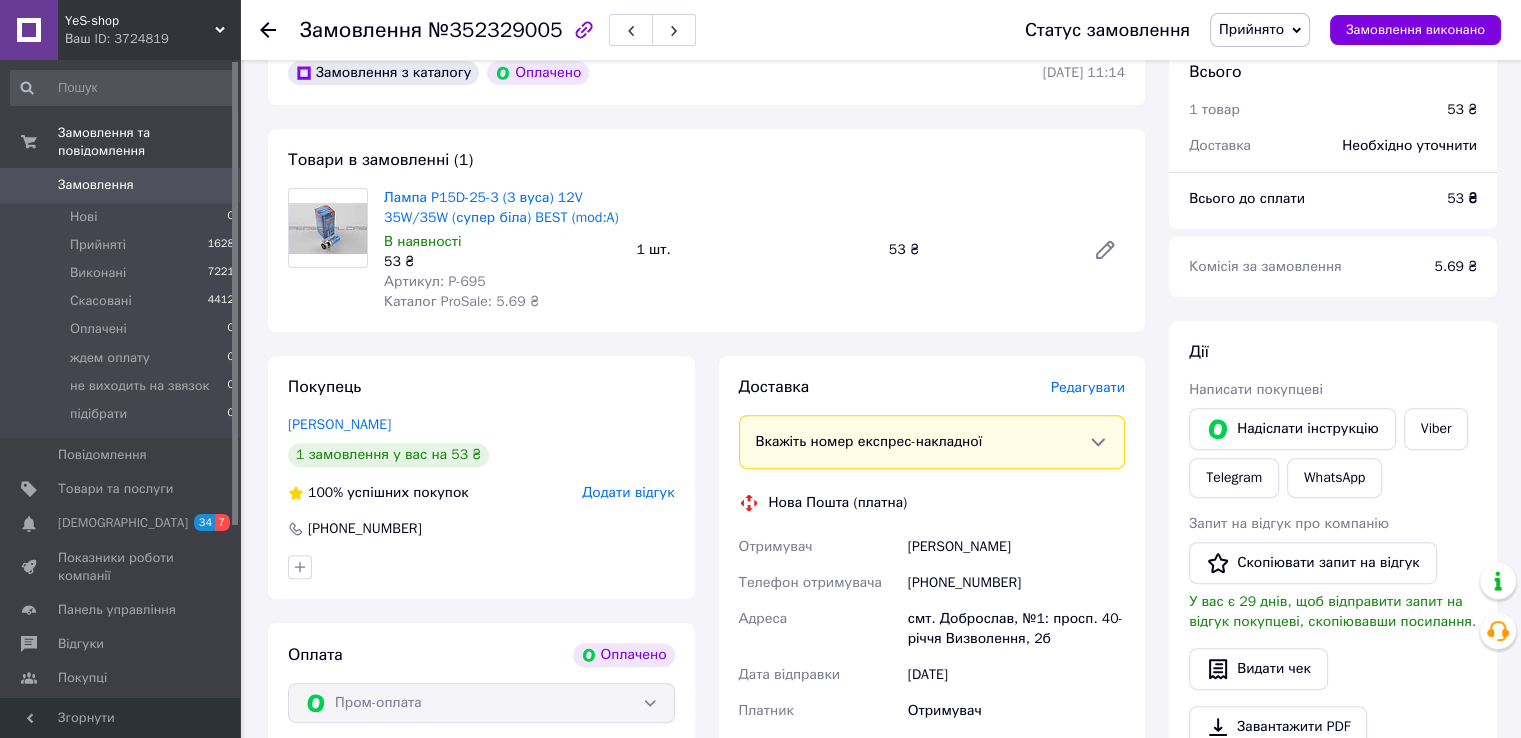 click on "Басько Андрей" at bounding box center (1016, 547) 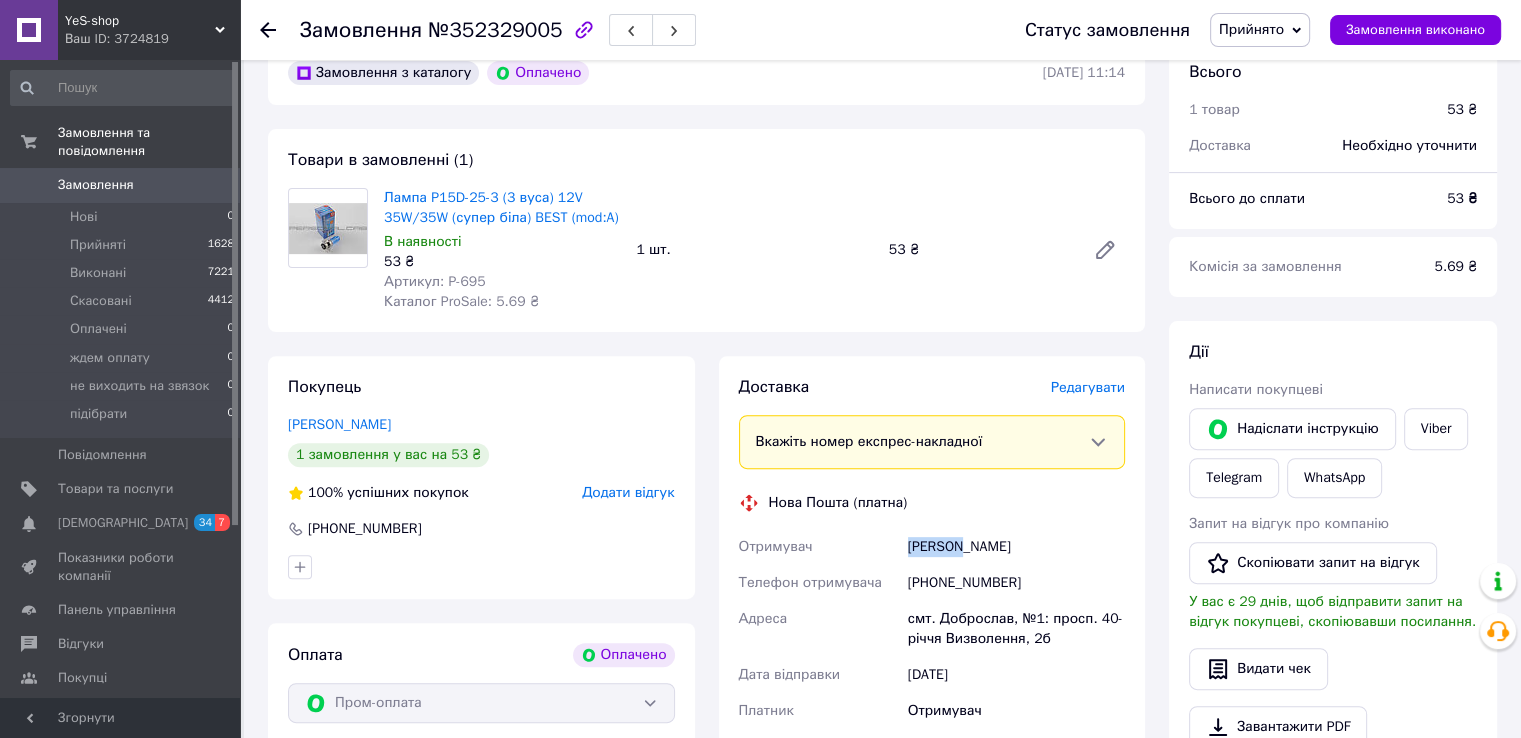 click on "Басько Андрей" at bounding box center [1016, 547] 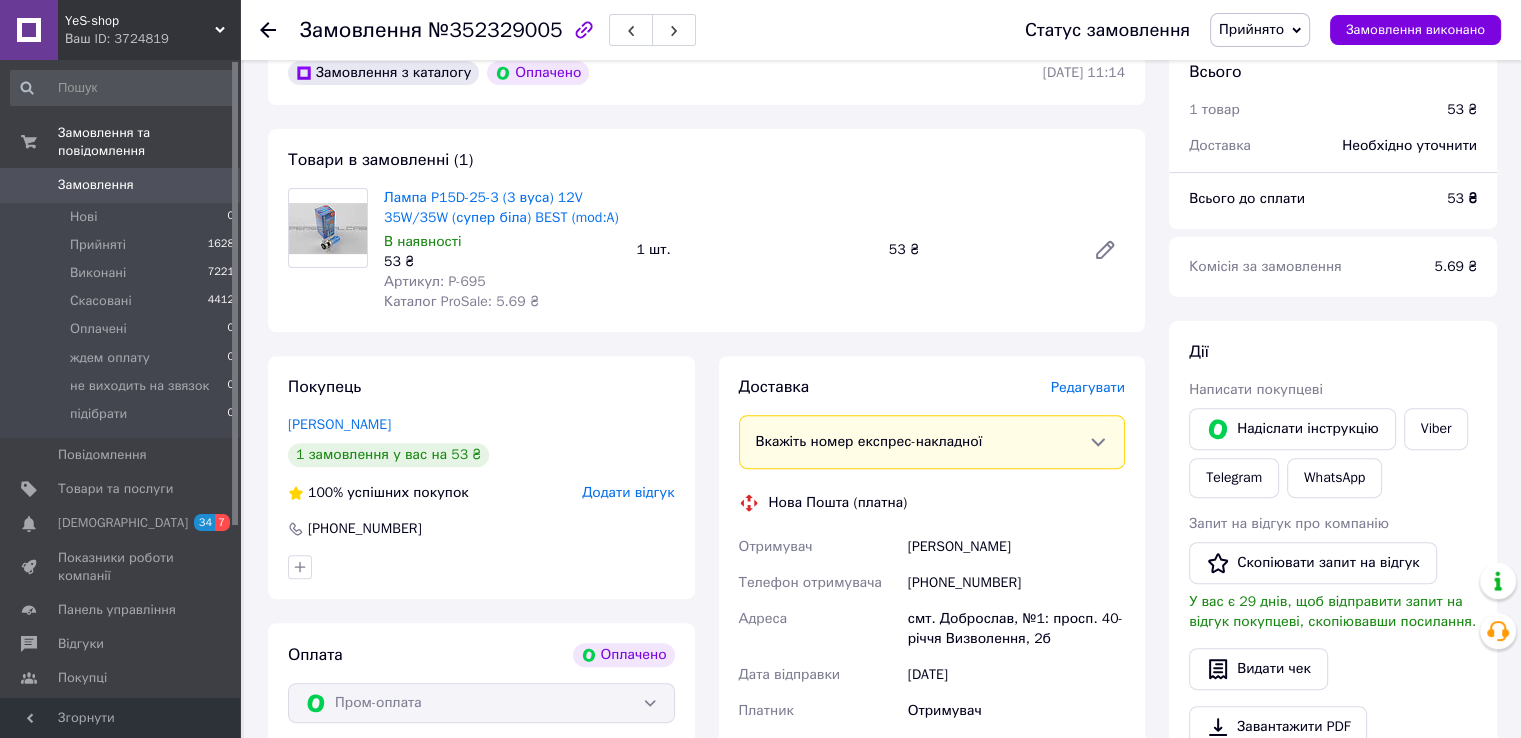 click on "Басько Андрей" at bounding box center (1016, 547) 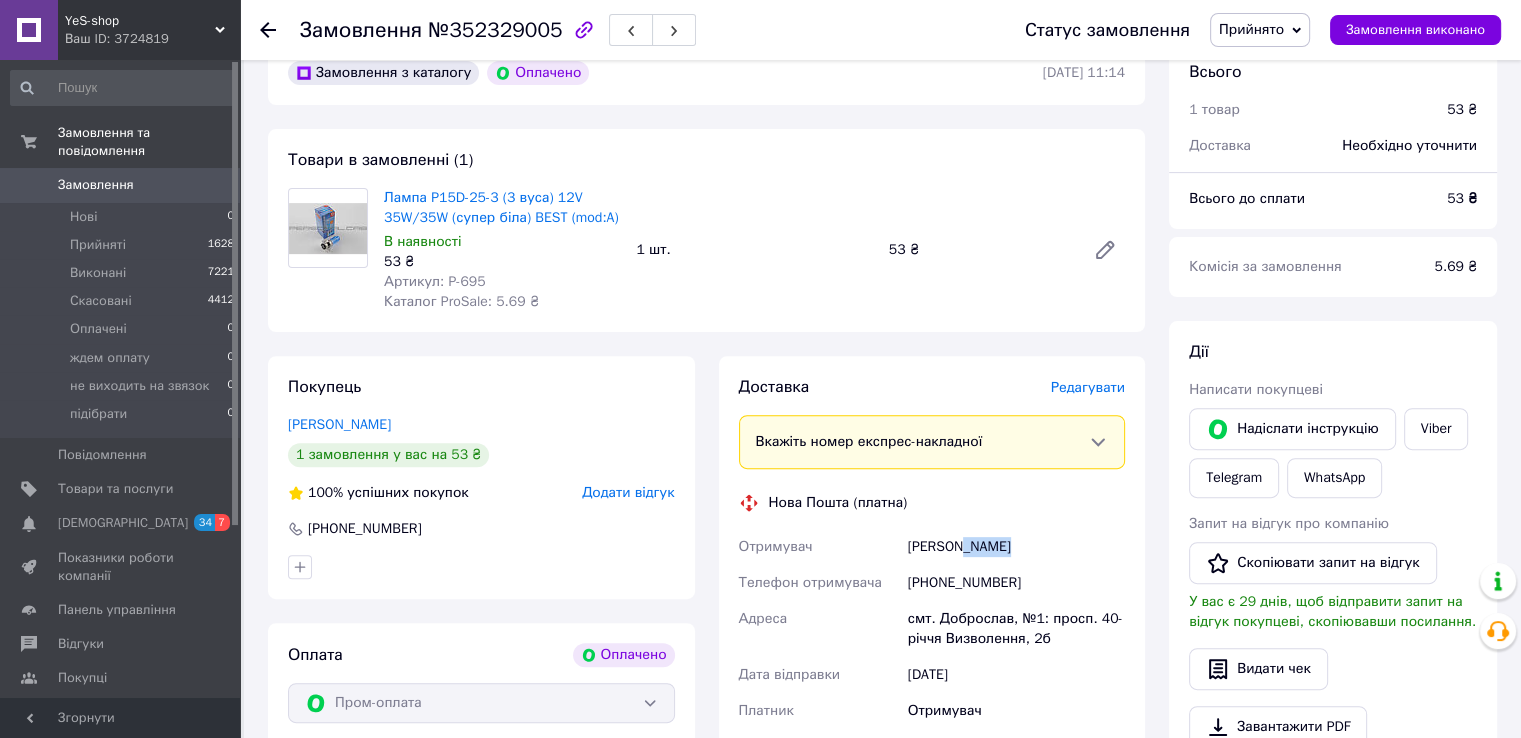 click on "Басько Андрей" at bounding box center (1016, 547) 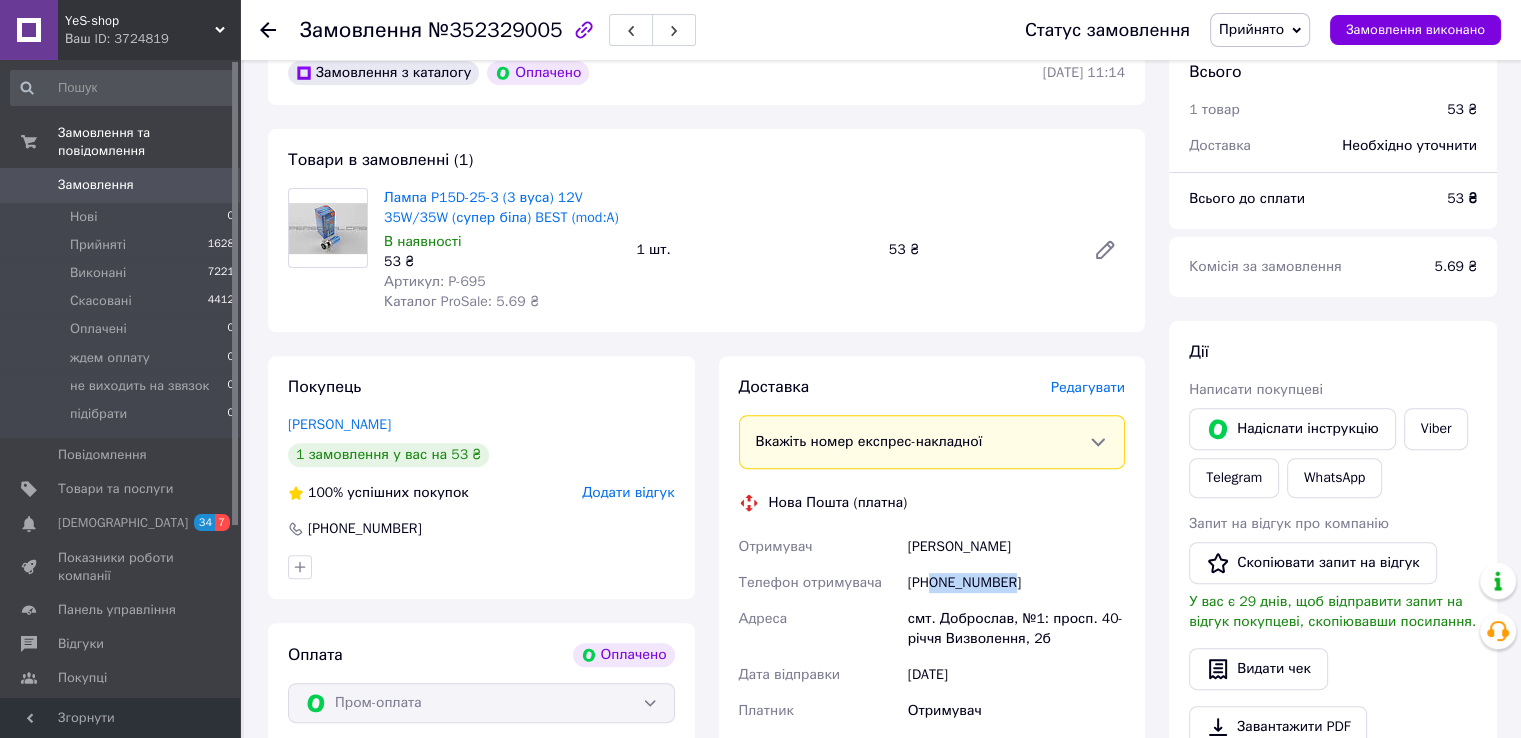 drag, startPoint x: 932, startPoint y: 582, endPoint x: 1034, endPoint y: 594, distance: 102.70345 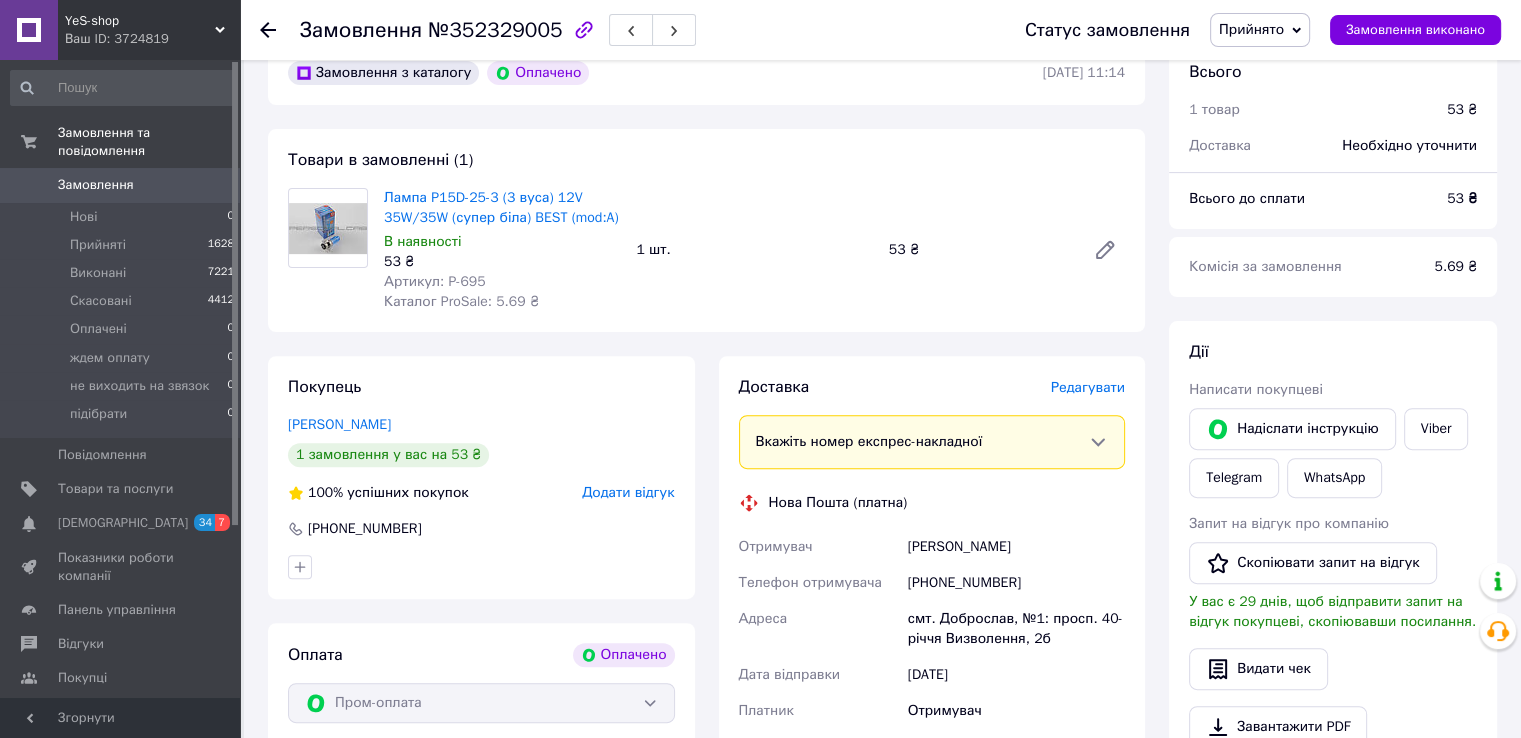 drag, startPoint x: 697, startPoint y: 304, endPoint x: 686, endPoint y: 301, distance: 11.401754 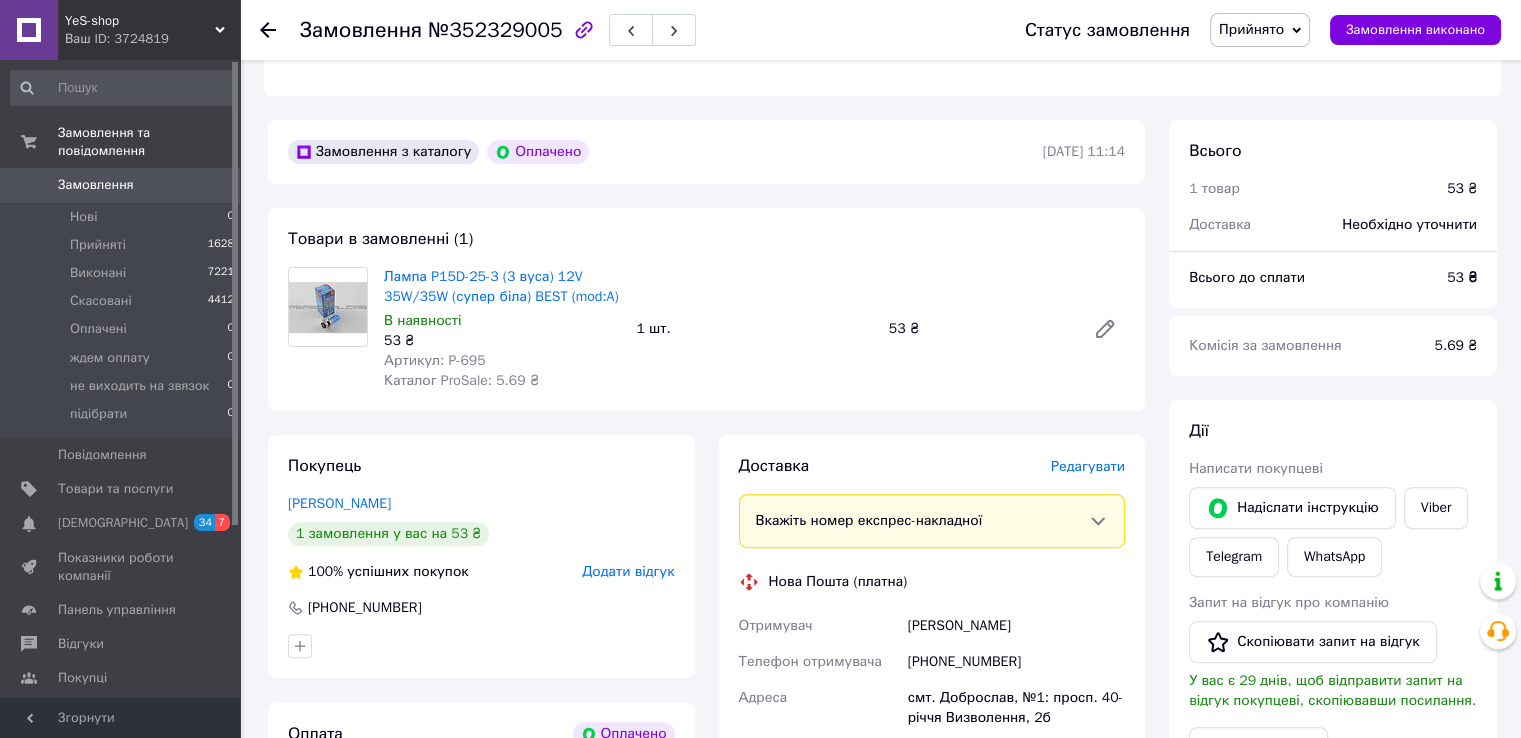 scroll, scrollTop: 400, scrollLeft: 0, axis: vertical 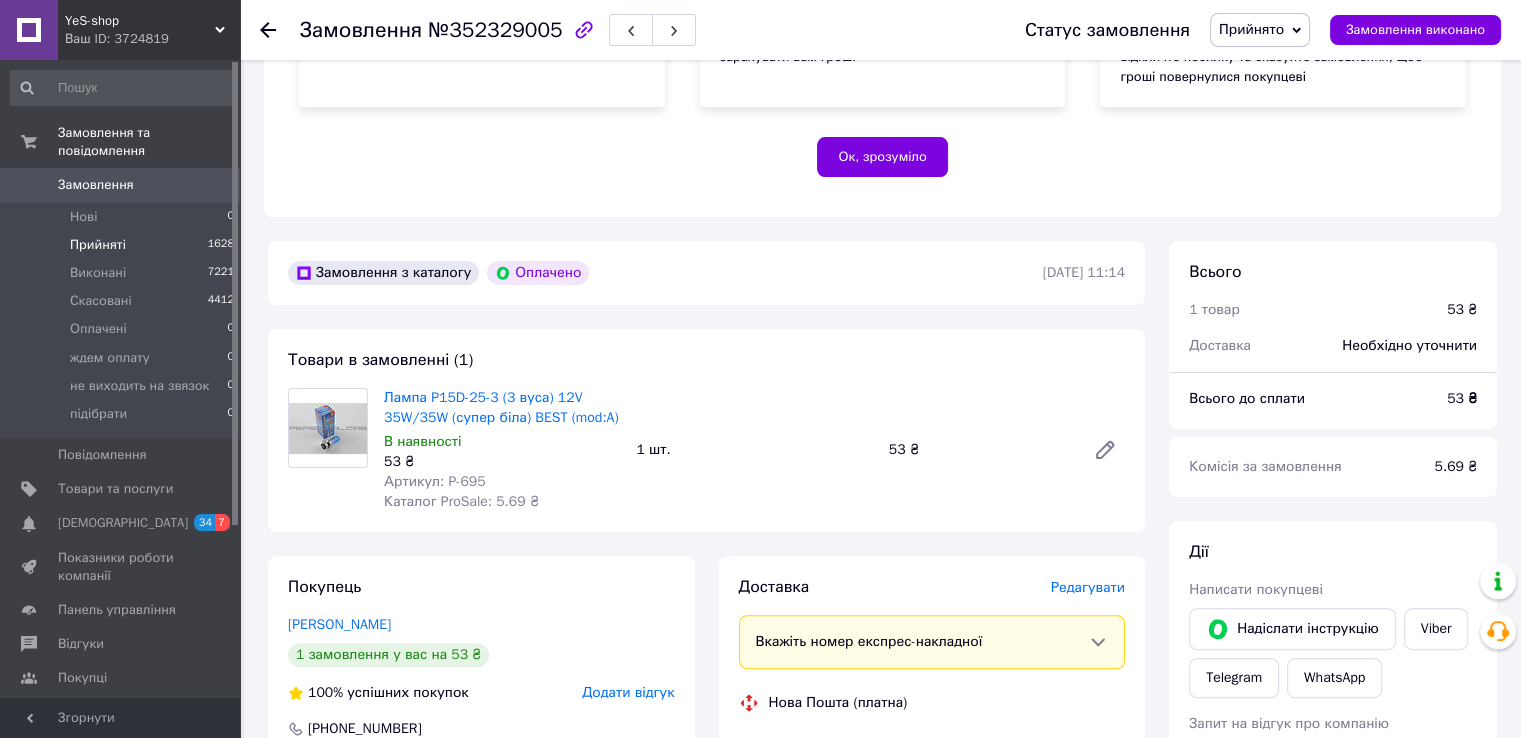 click on "Прийняті" at bounding box center [98, 245] 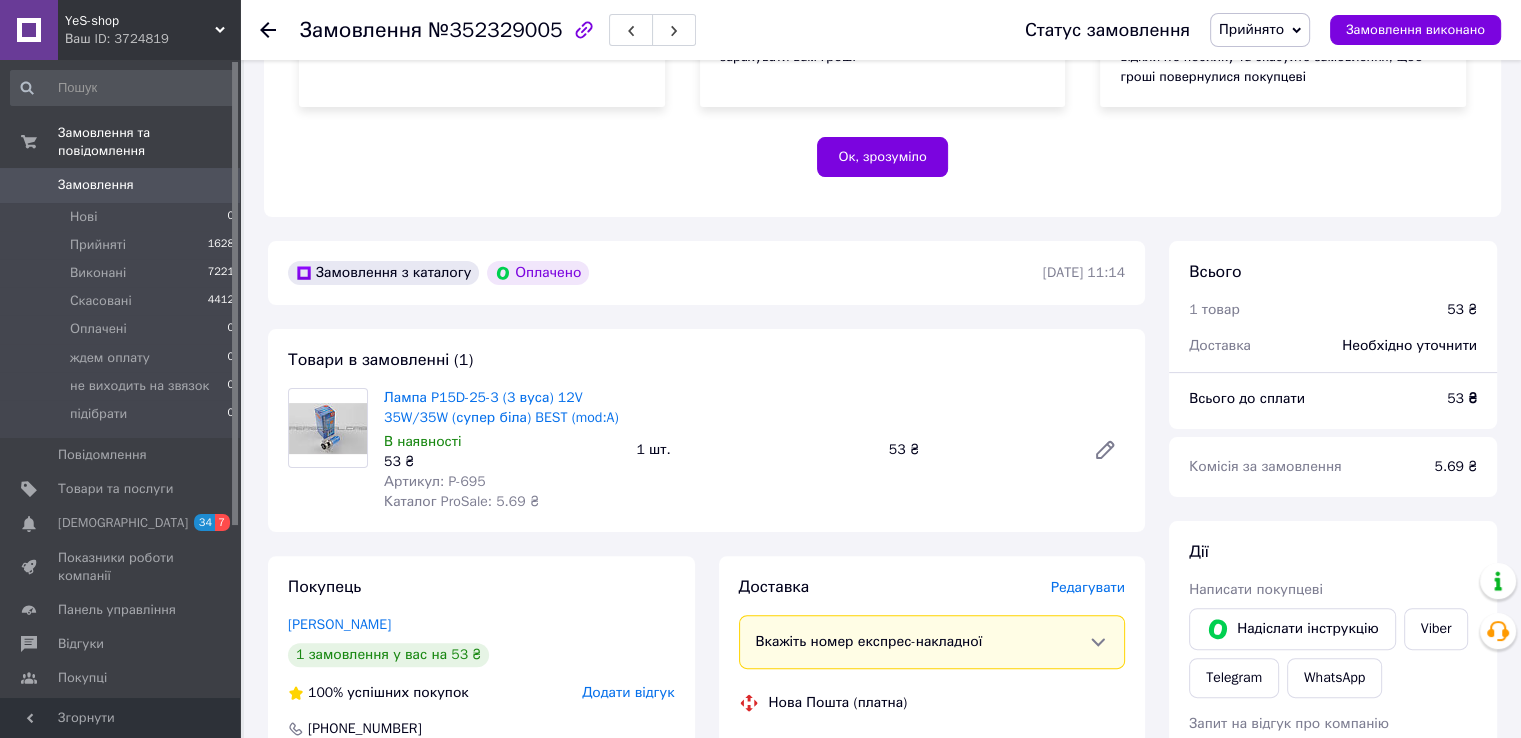scroll, scrollTop: 0, scrollLeft: 0, axis: both 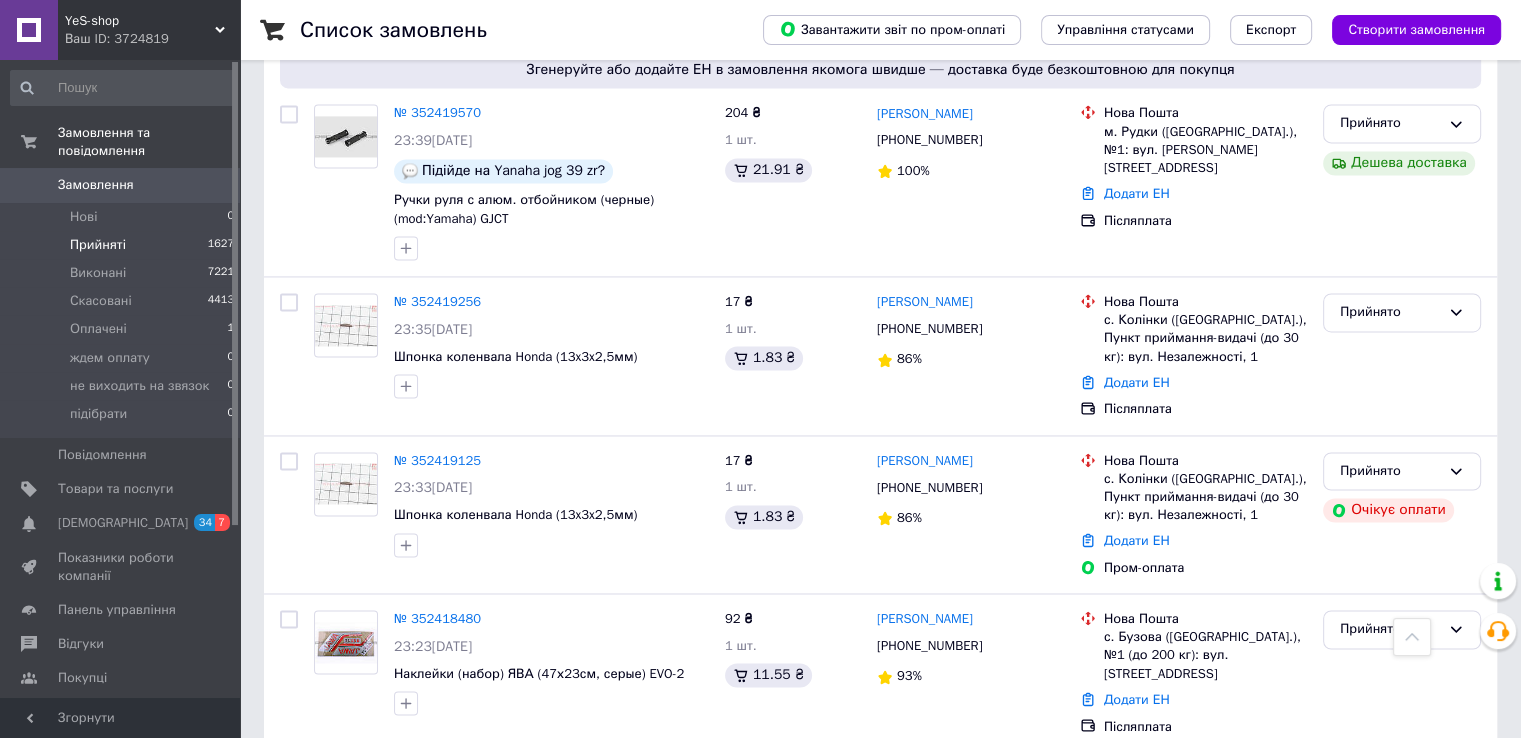 click on "3" at bounding box center [372, 797] 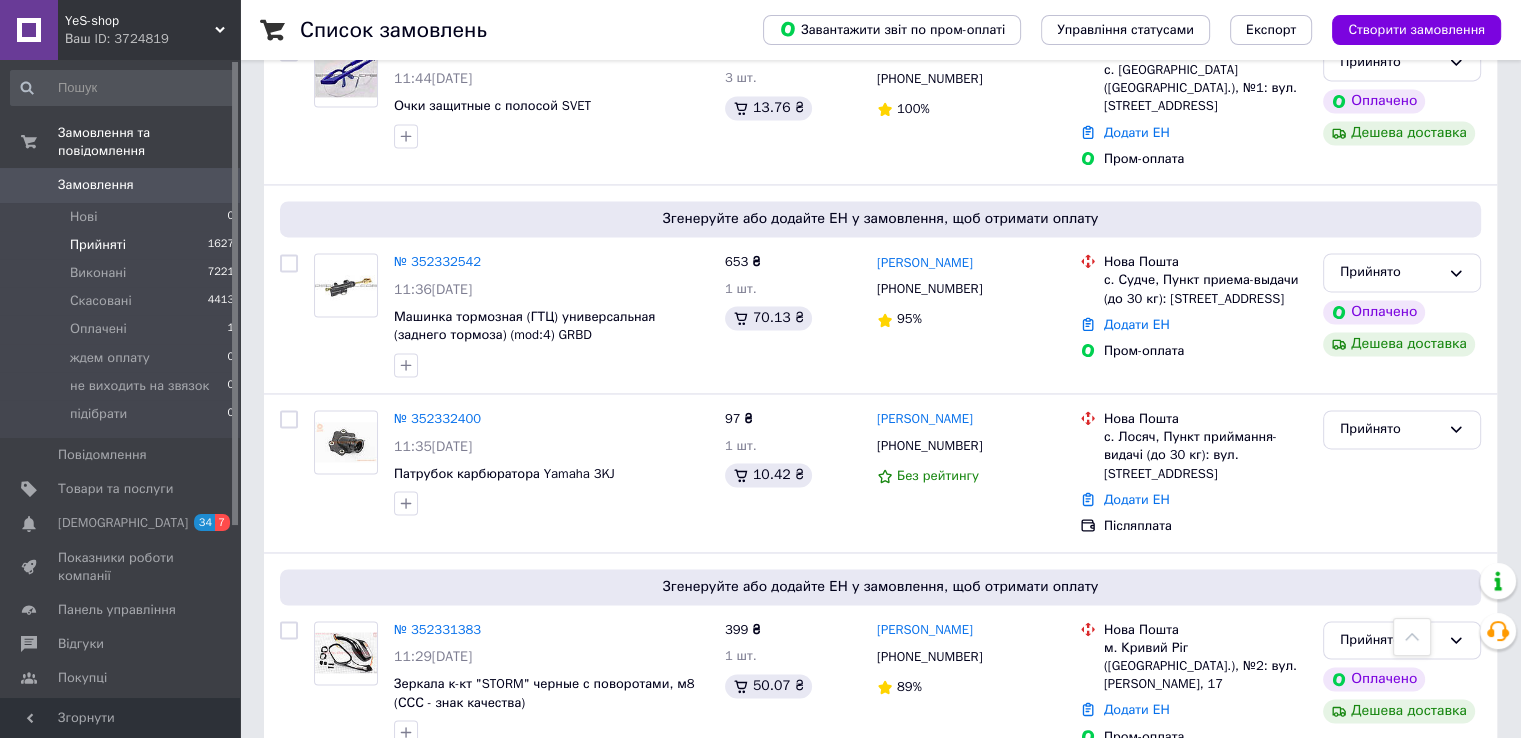 scroll, scrollTop: 3180, scrollLeft: 0, axis: vertical 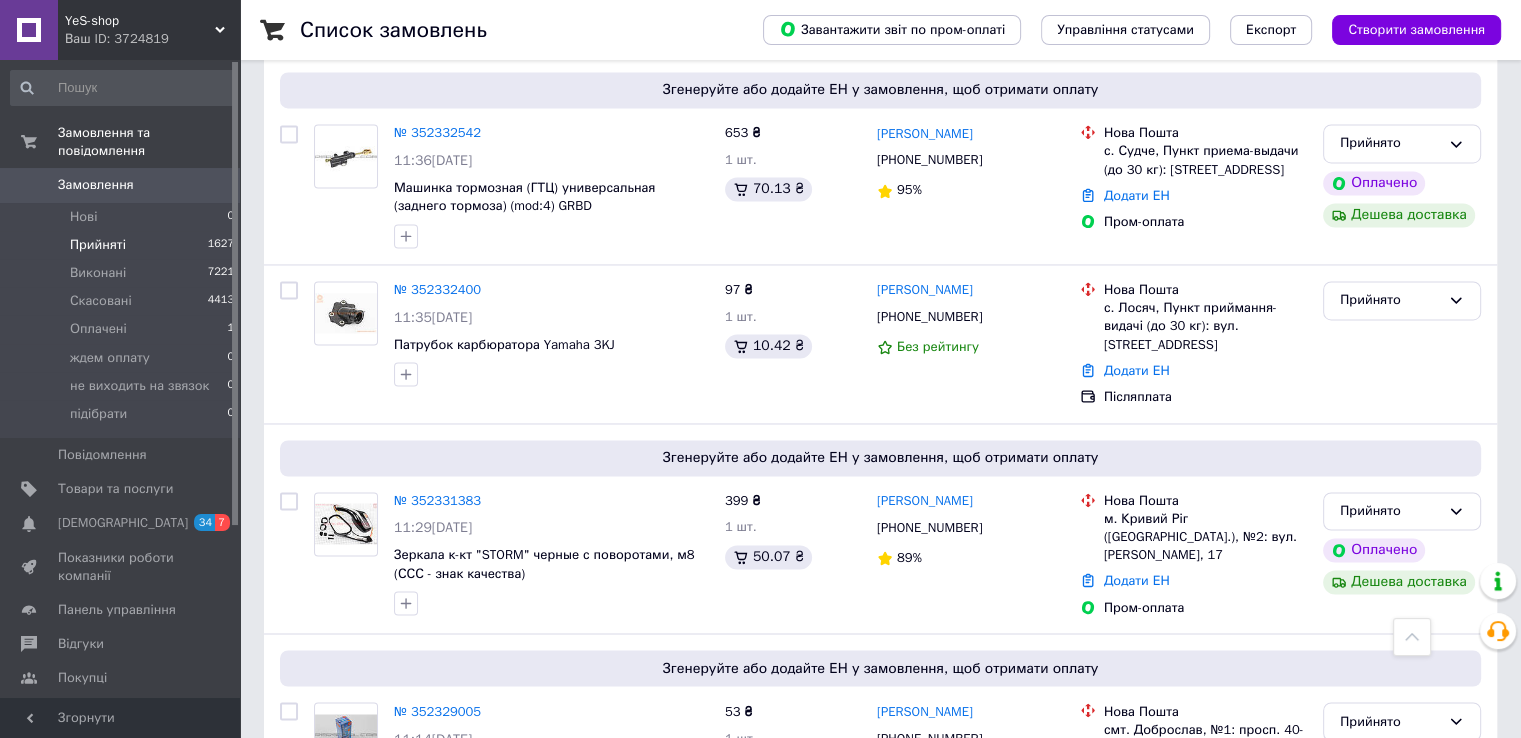 click on "4" at bounding box center [539, 887] 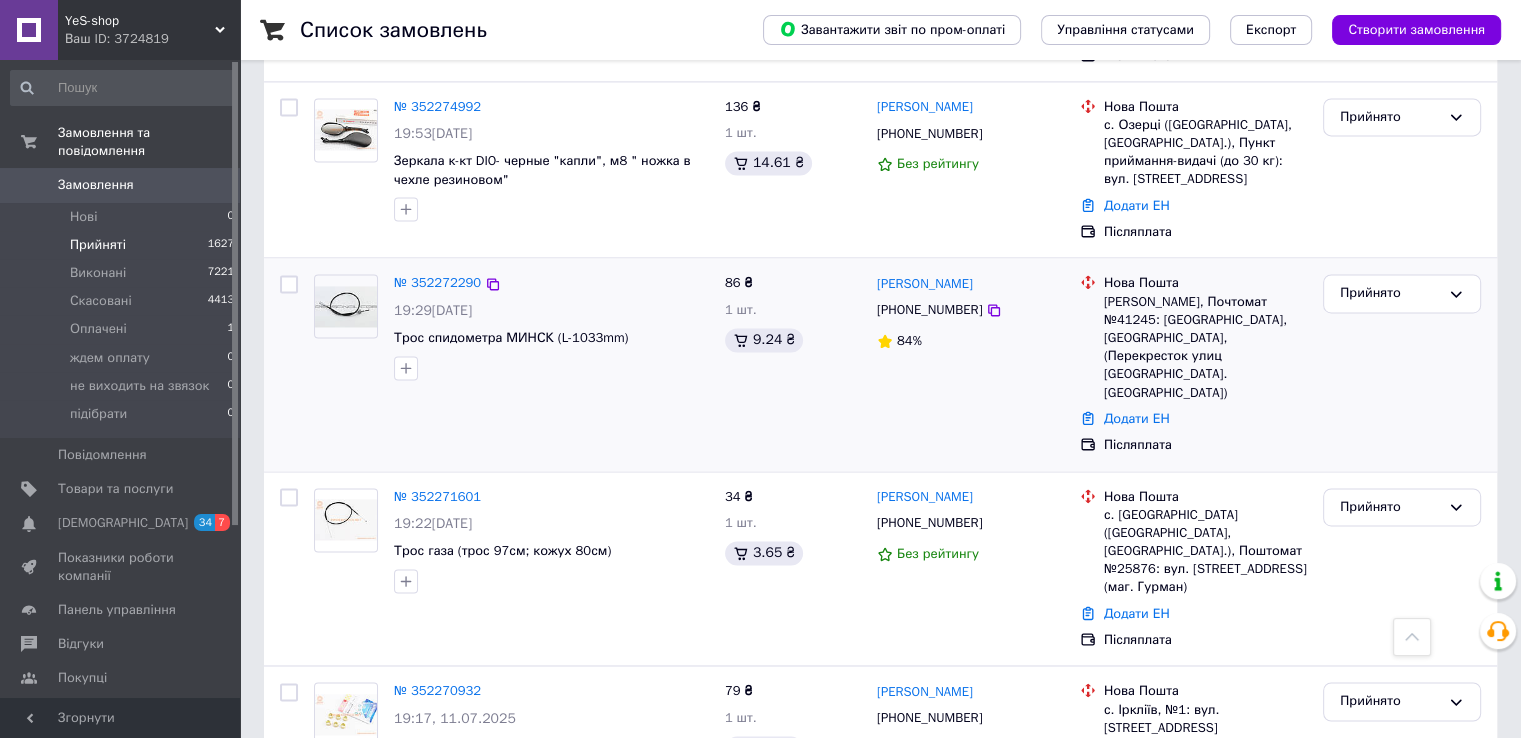 scroll, scrollTop: 2900, scrollLeft: 0, axis: vertical 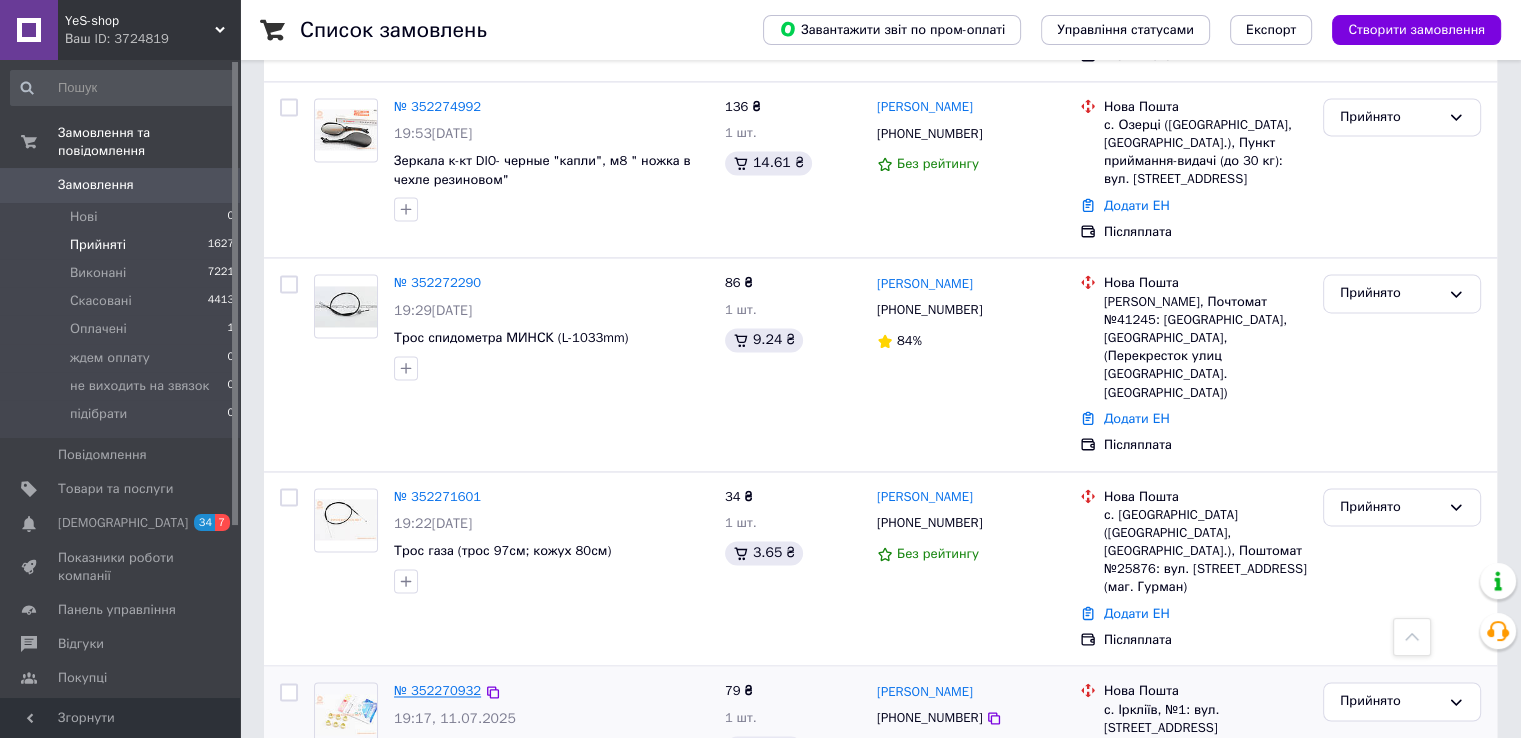 click on "№ 352270932" at bounding box center (437, 690) 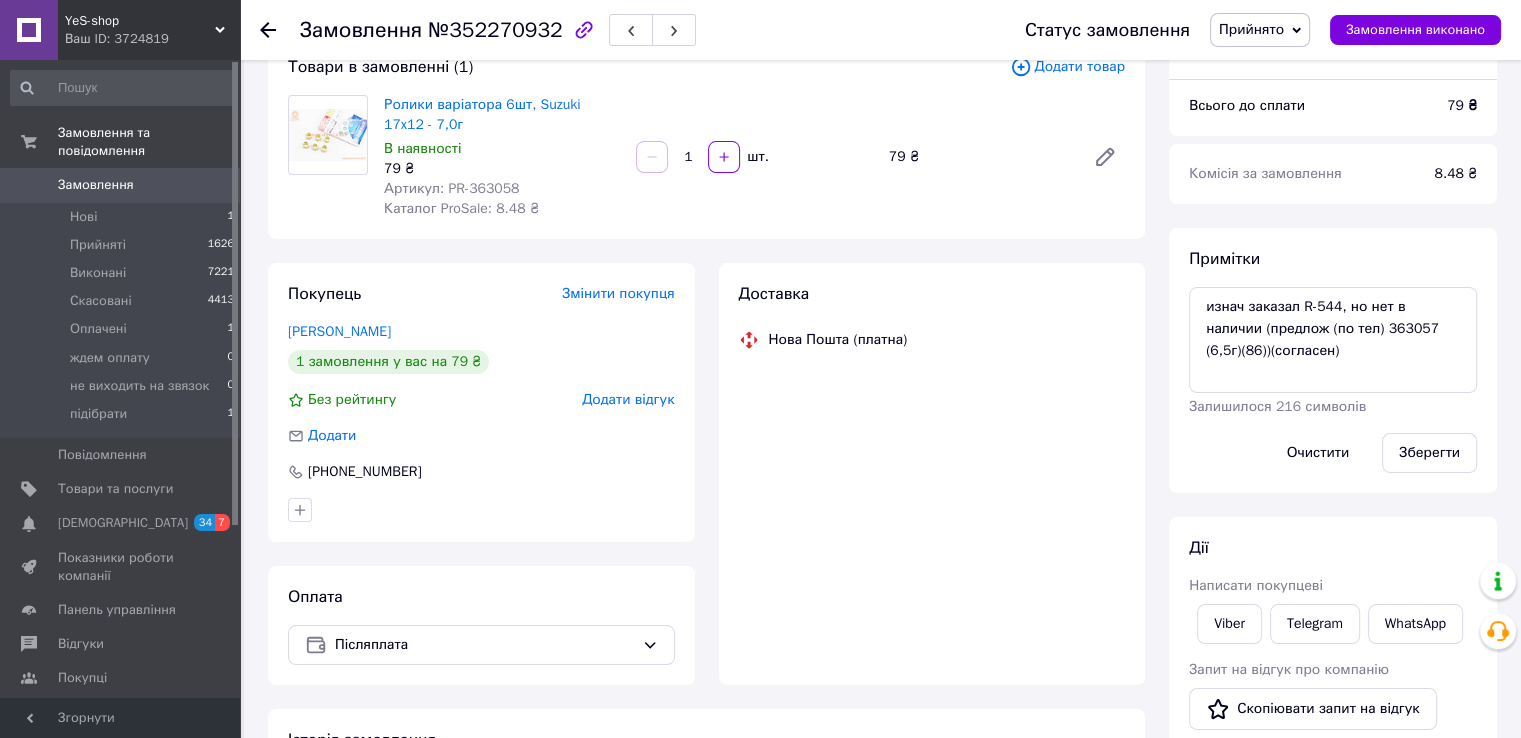 scroll, scrollTop: 811, scrollLeft: 0, axis: vertical 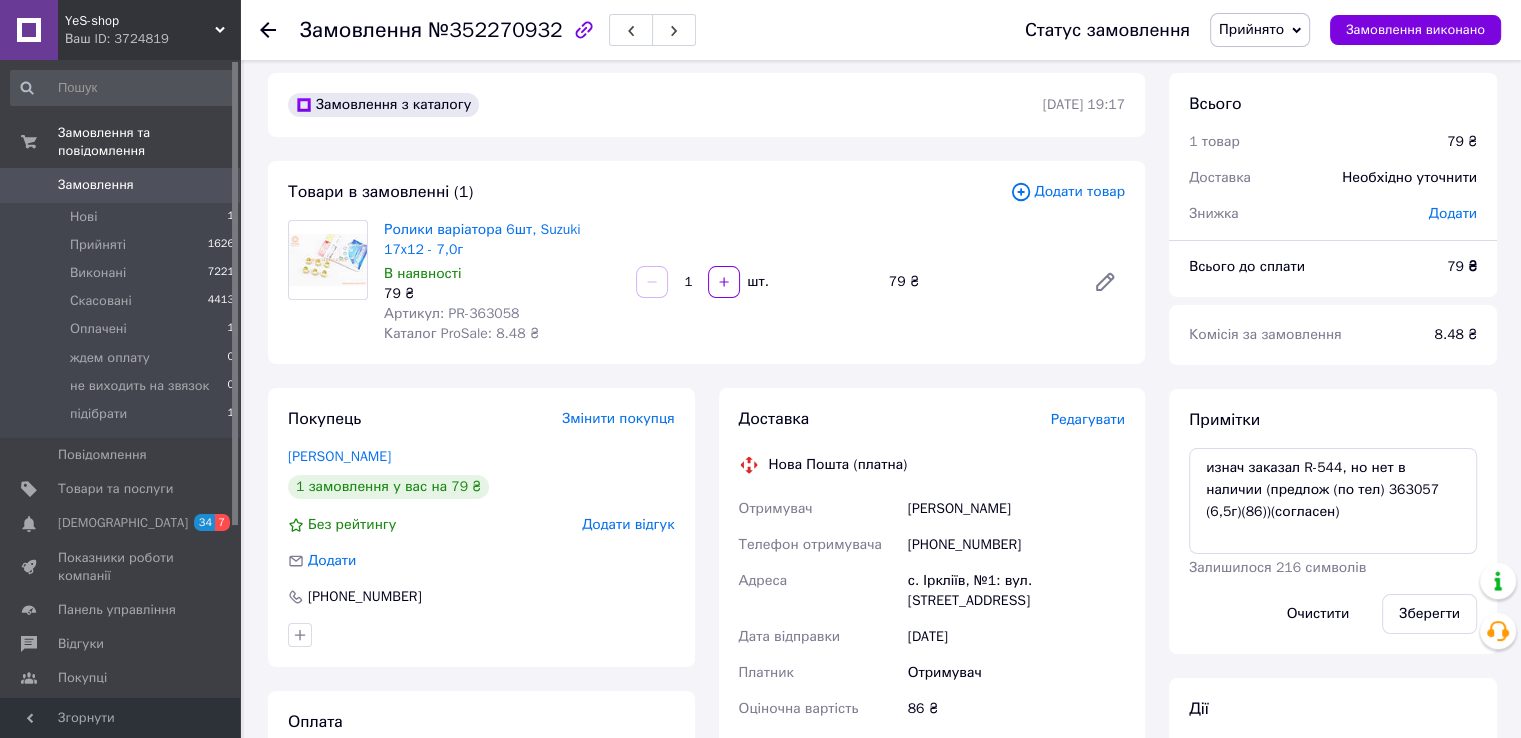 click 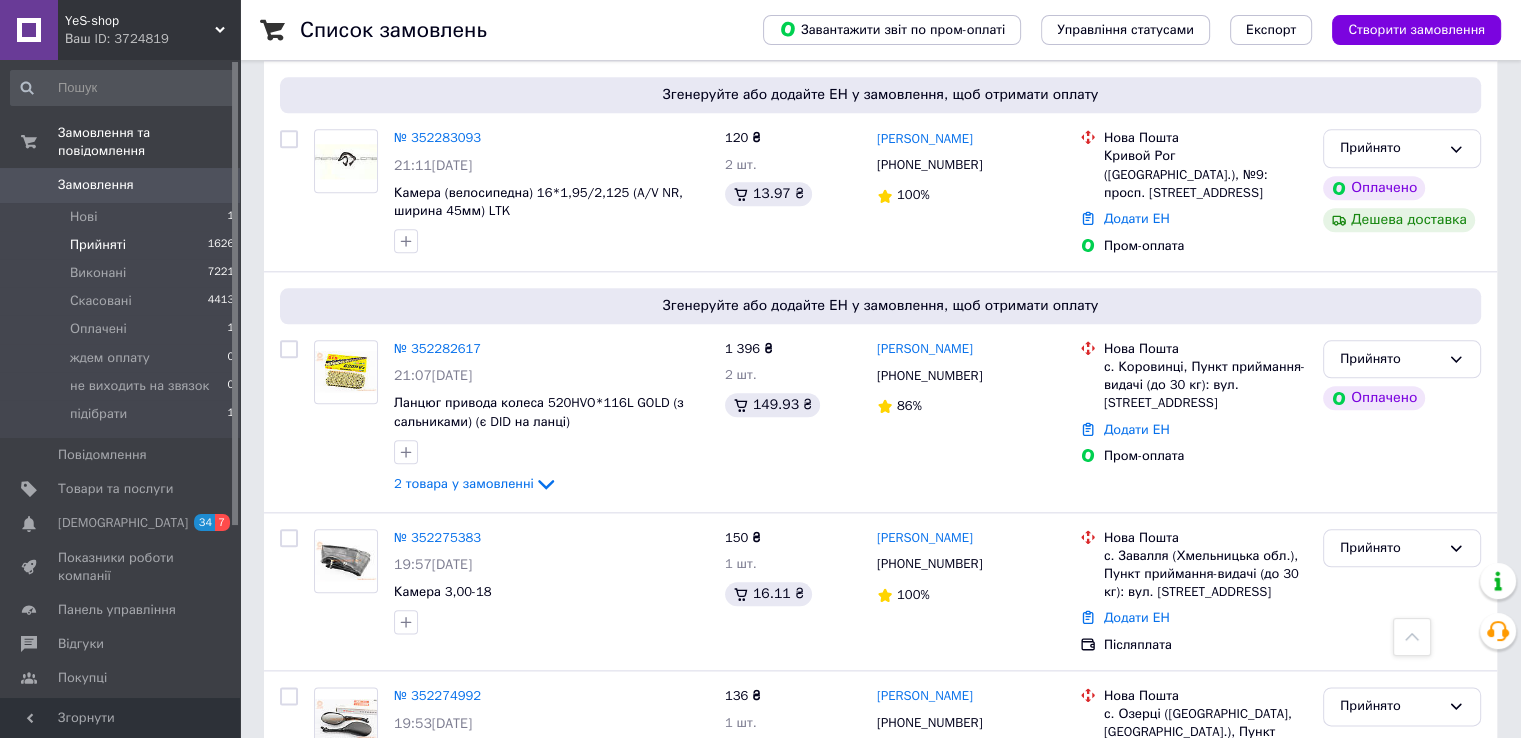 scroll, scrollTop: 2200, scrollLeft: 0, axis: vertical 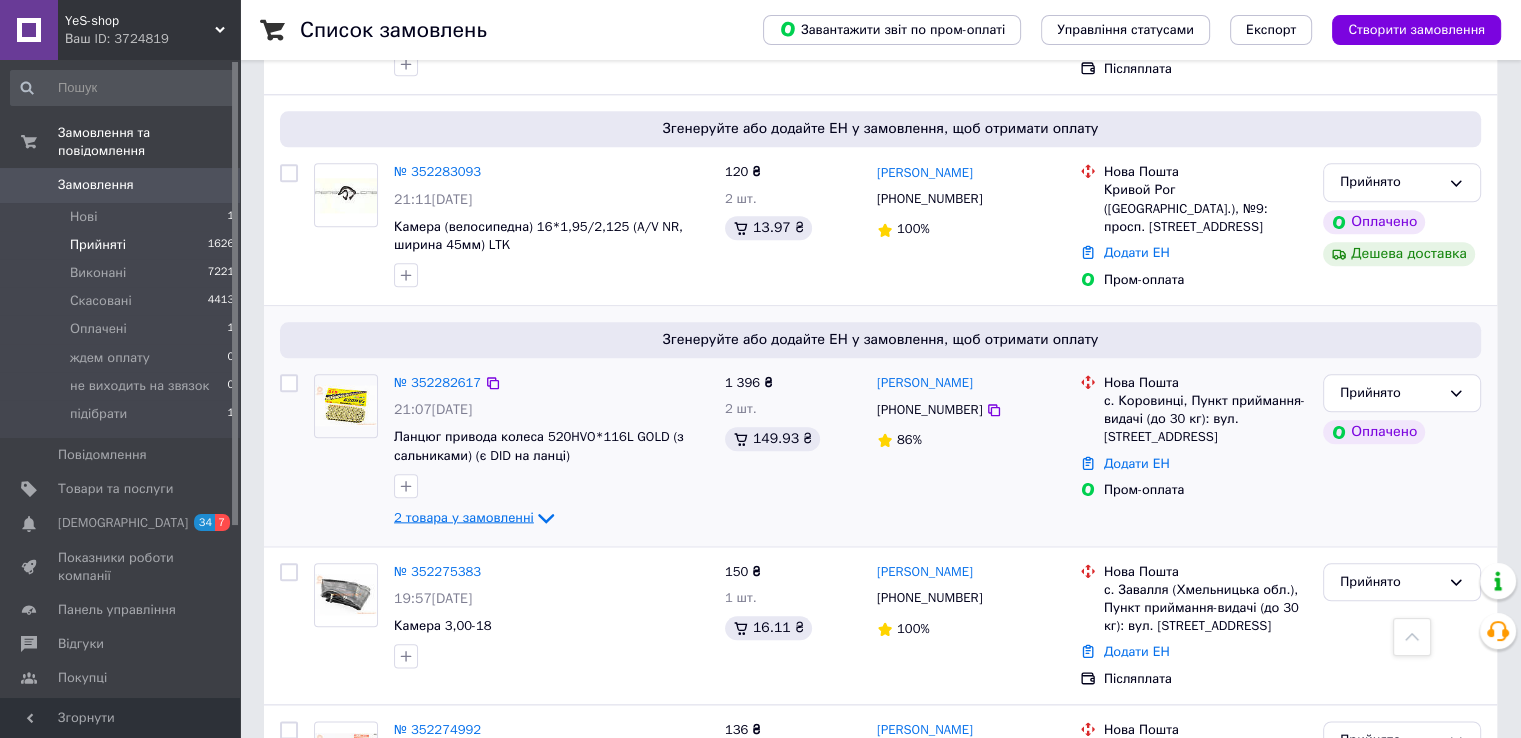 click on "2 товара у замовленні" at bounding box center [464, 516] 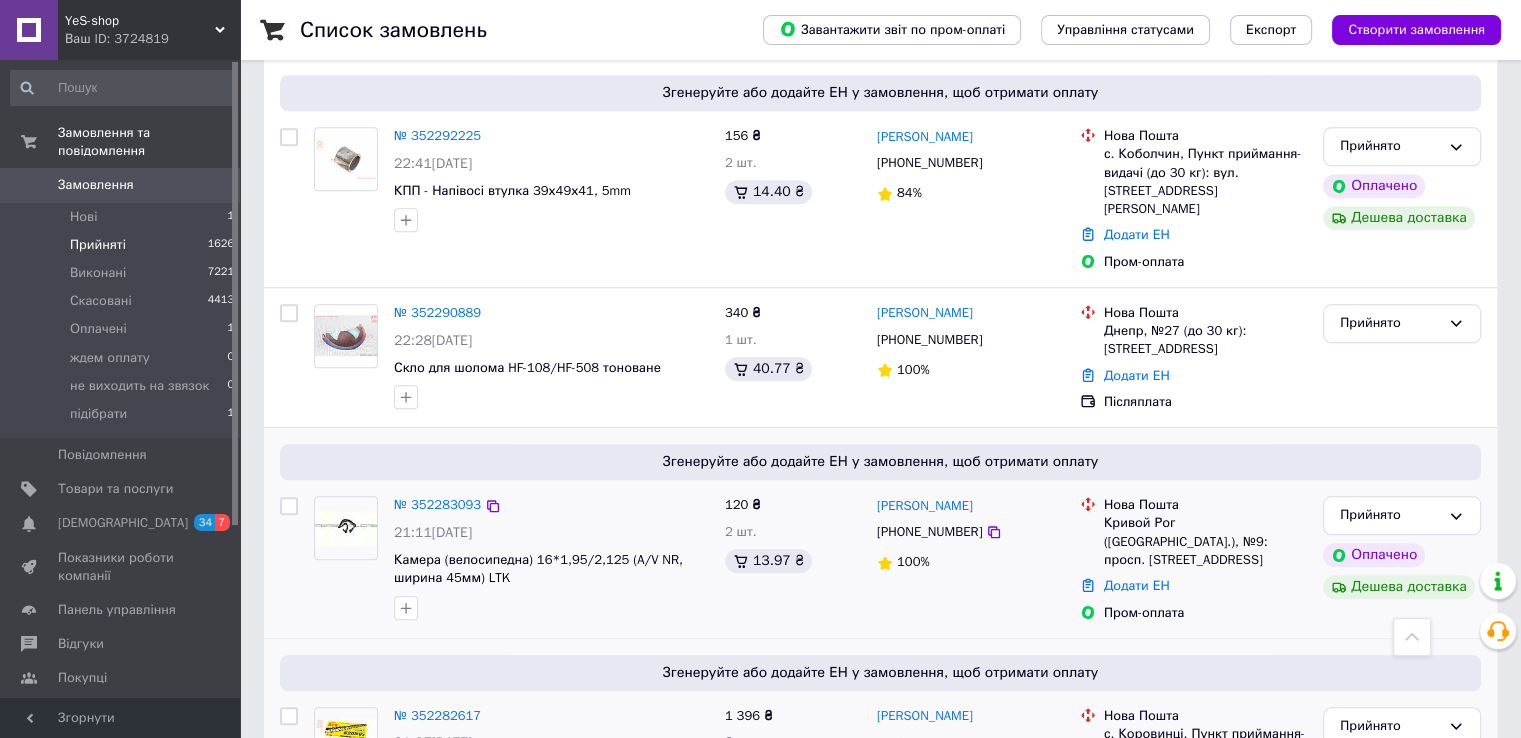 scroll, scrollTop: 2000, scrollLeft: 0, axis: vertical 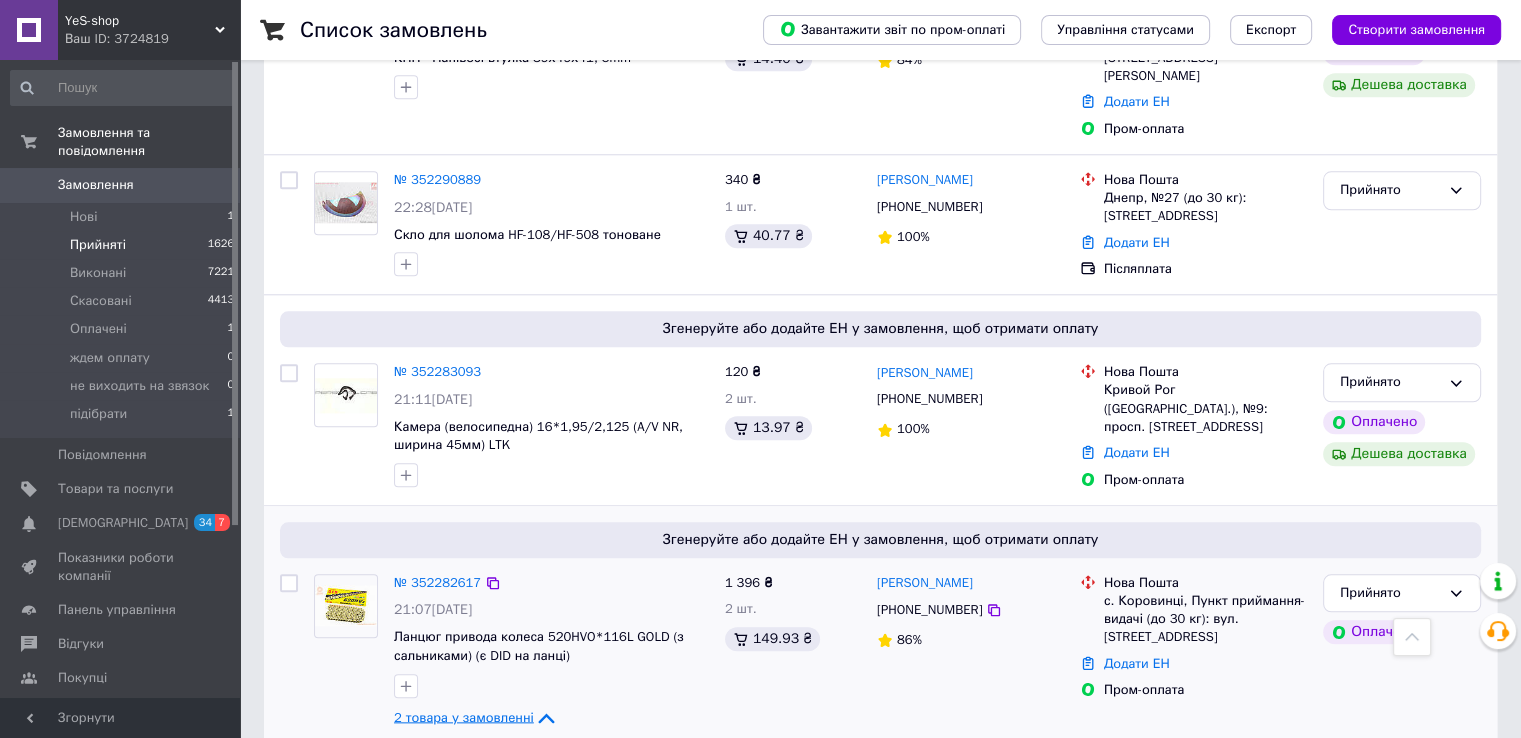 click on "2 товара у замовленні" at bounding box center (464, 716) 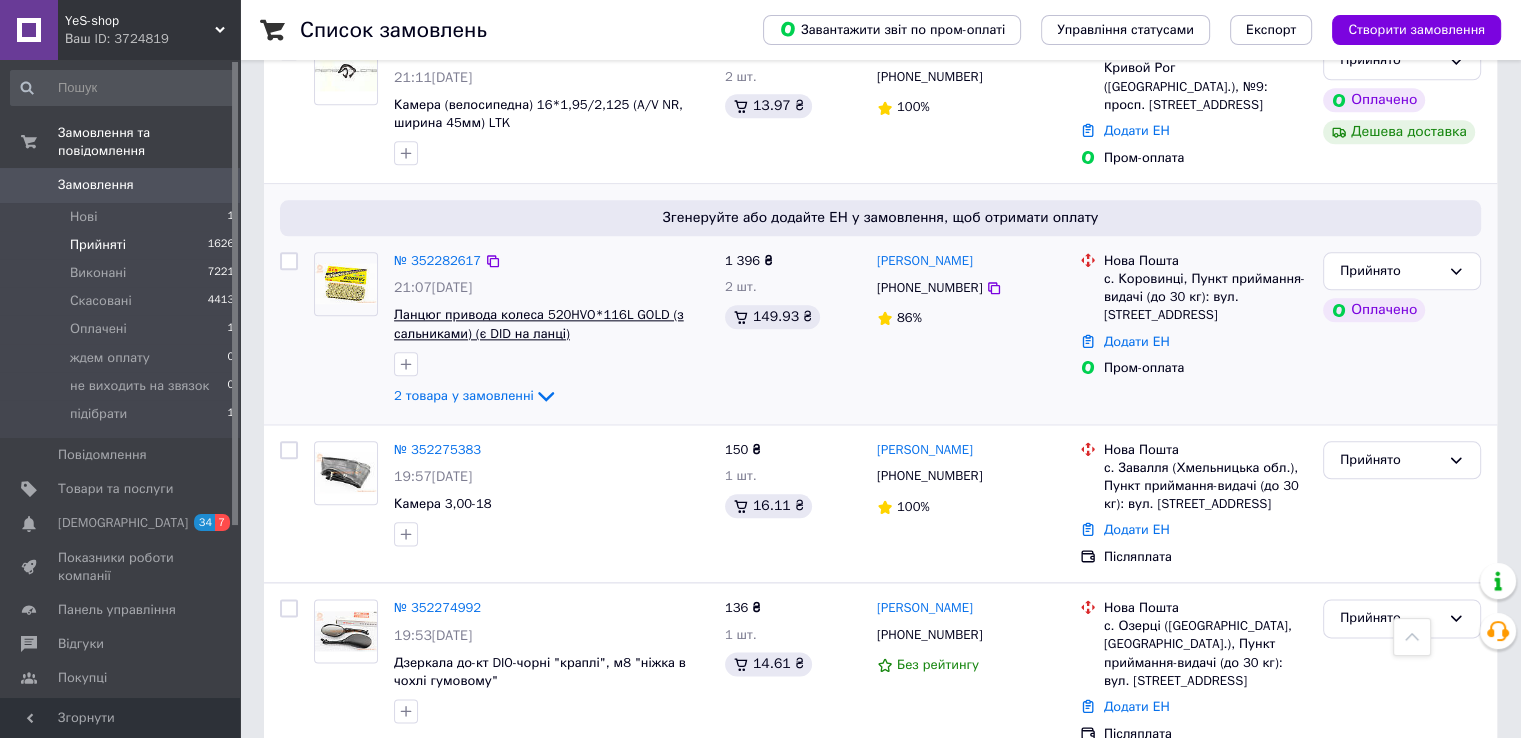 scroll, scrollTop: 2200, scrollLeft: 0, axis: vertical 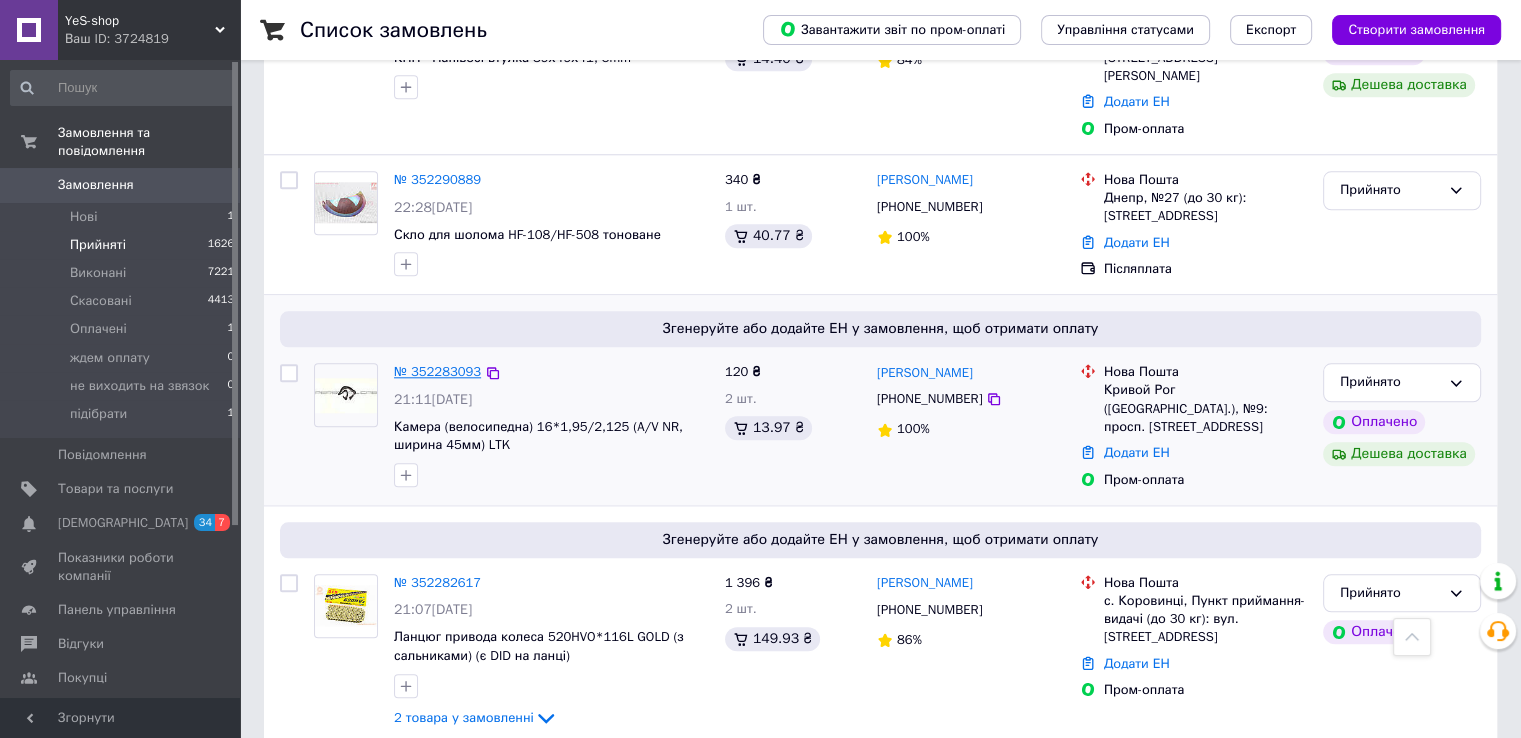 click on "№ 352283093" at bounding box center [437, 371] 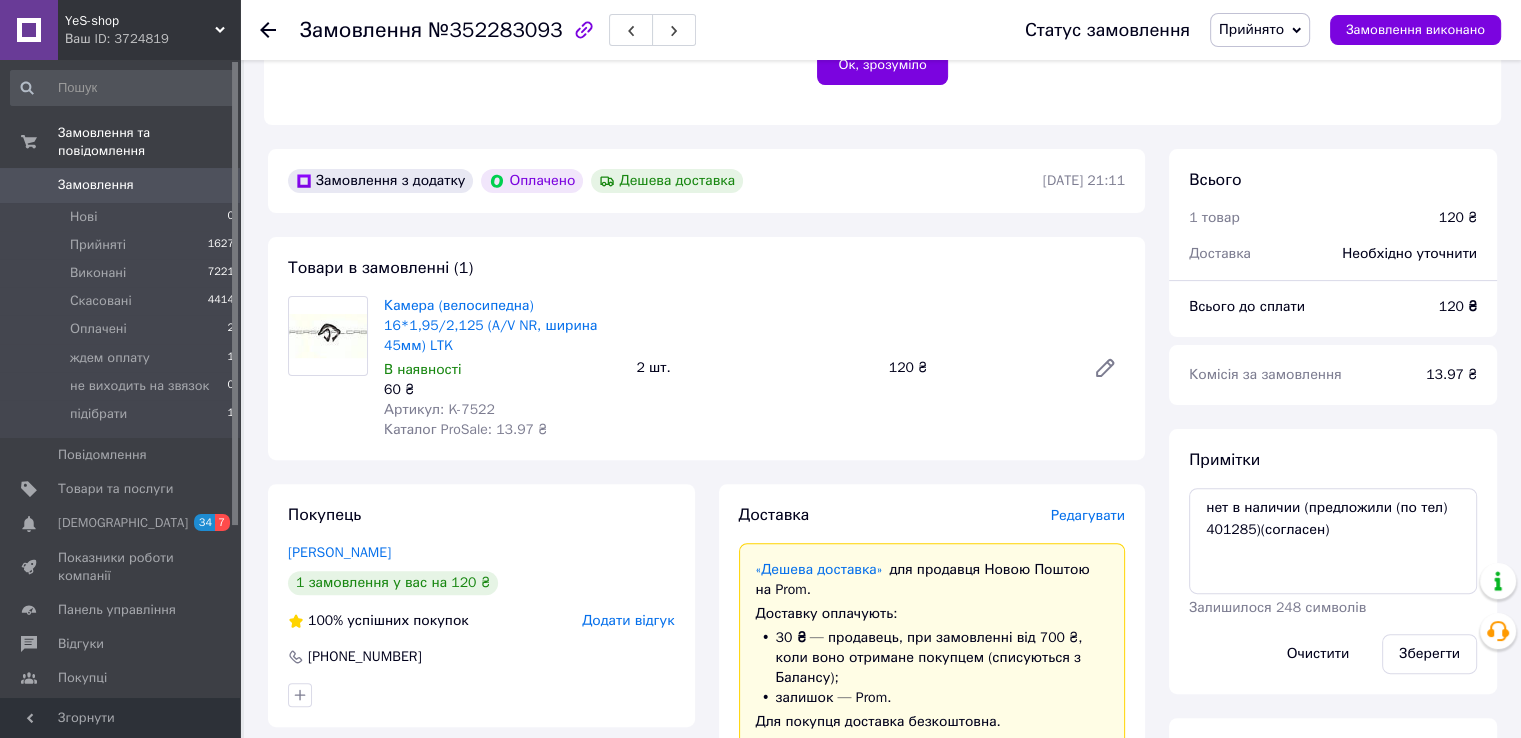 scroll, scrollTop: 540, scrollLeft: 0, axis: vertical 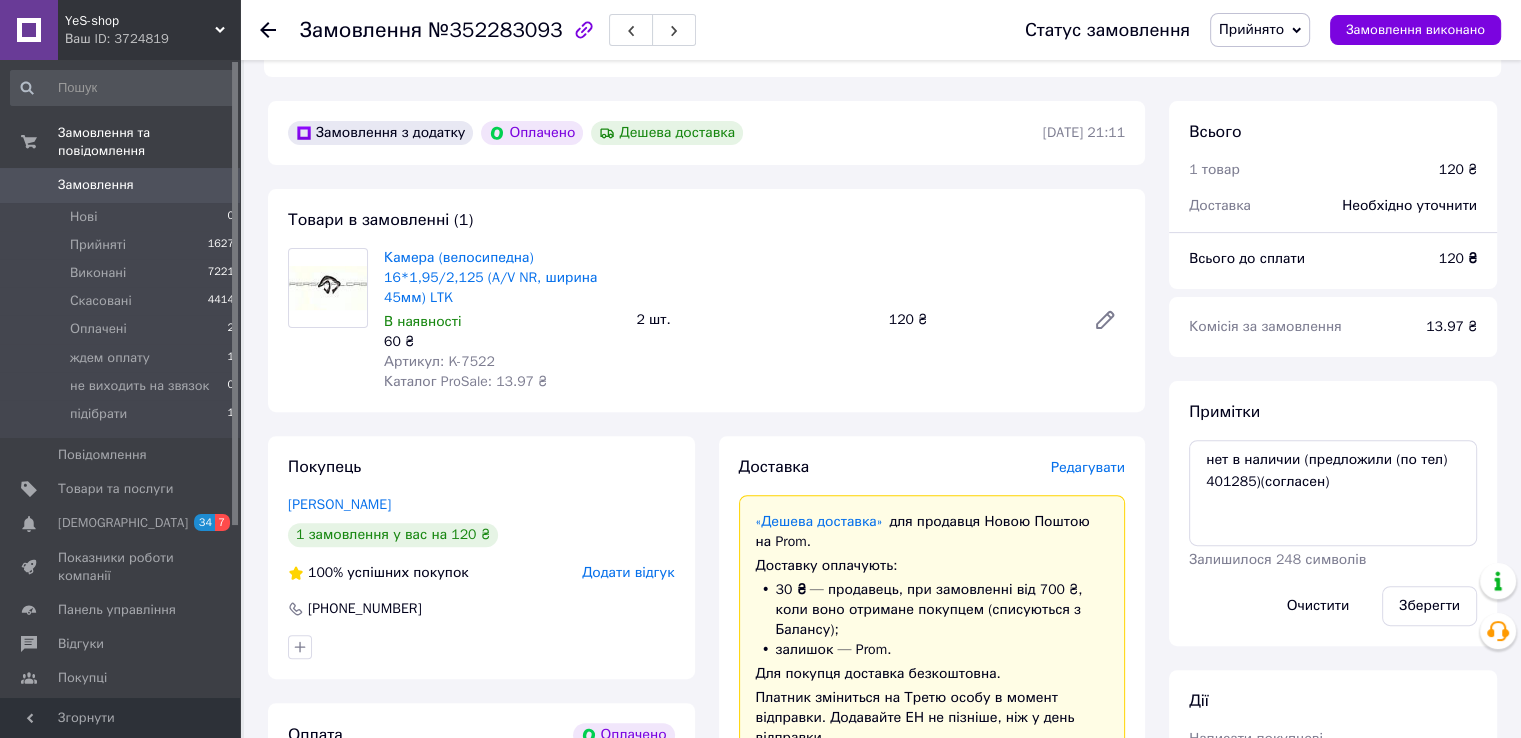 click 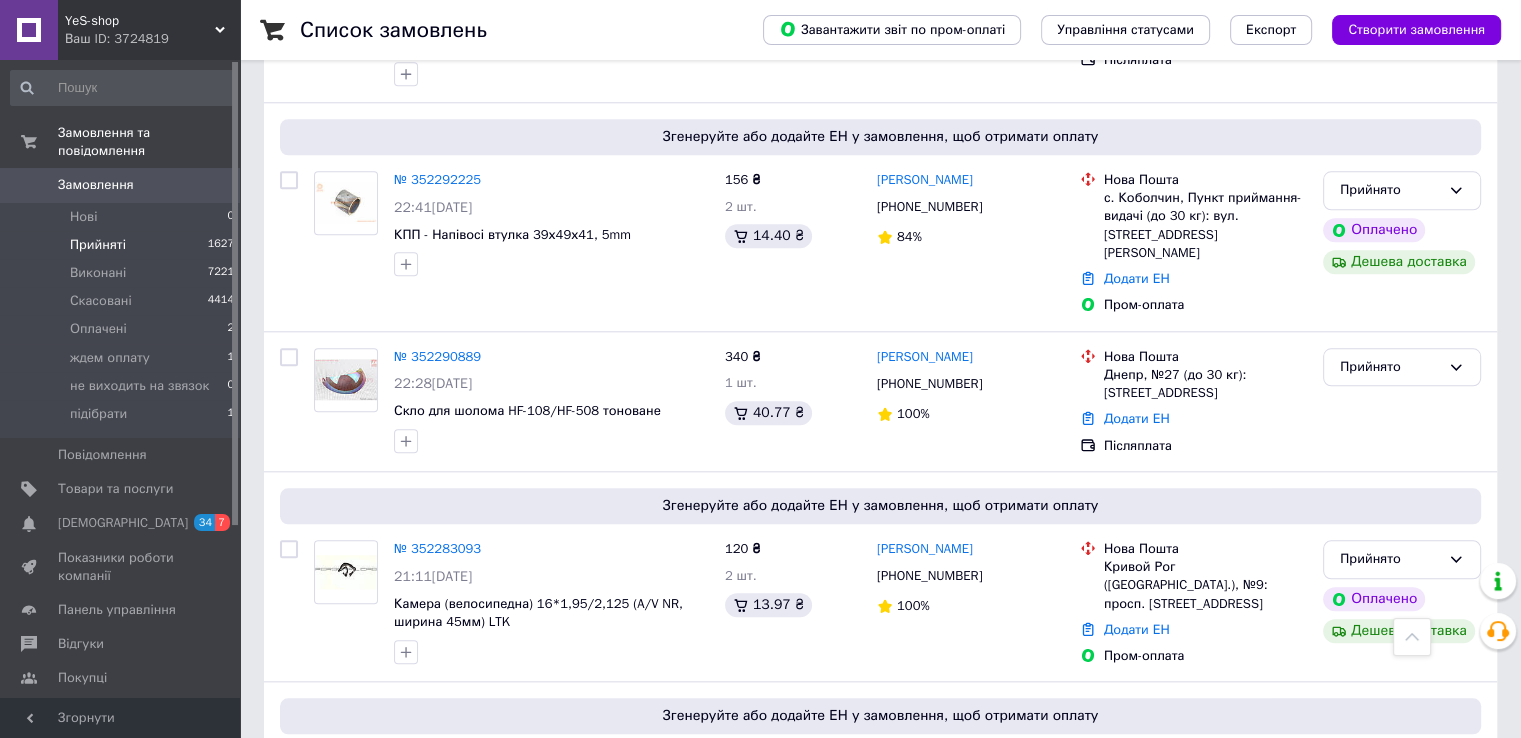 scroll, scrollTop: 1900, scrollLeft: 0, axis: vertical 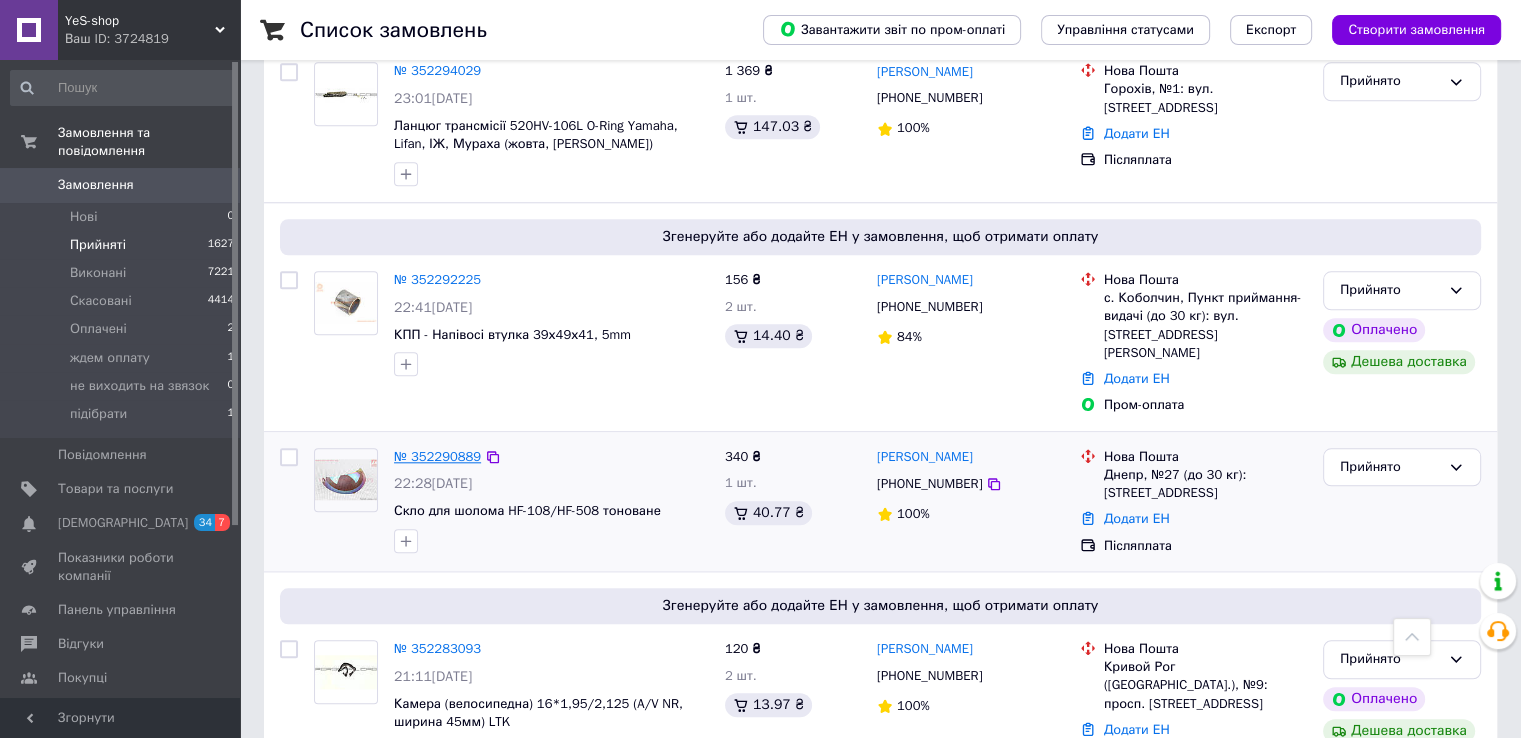 click on "№ 352290889" at bounding box center (437, 456) 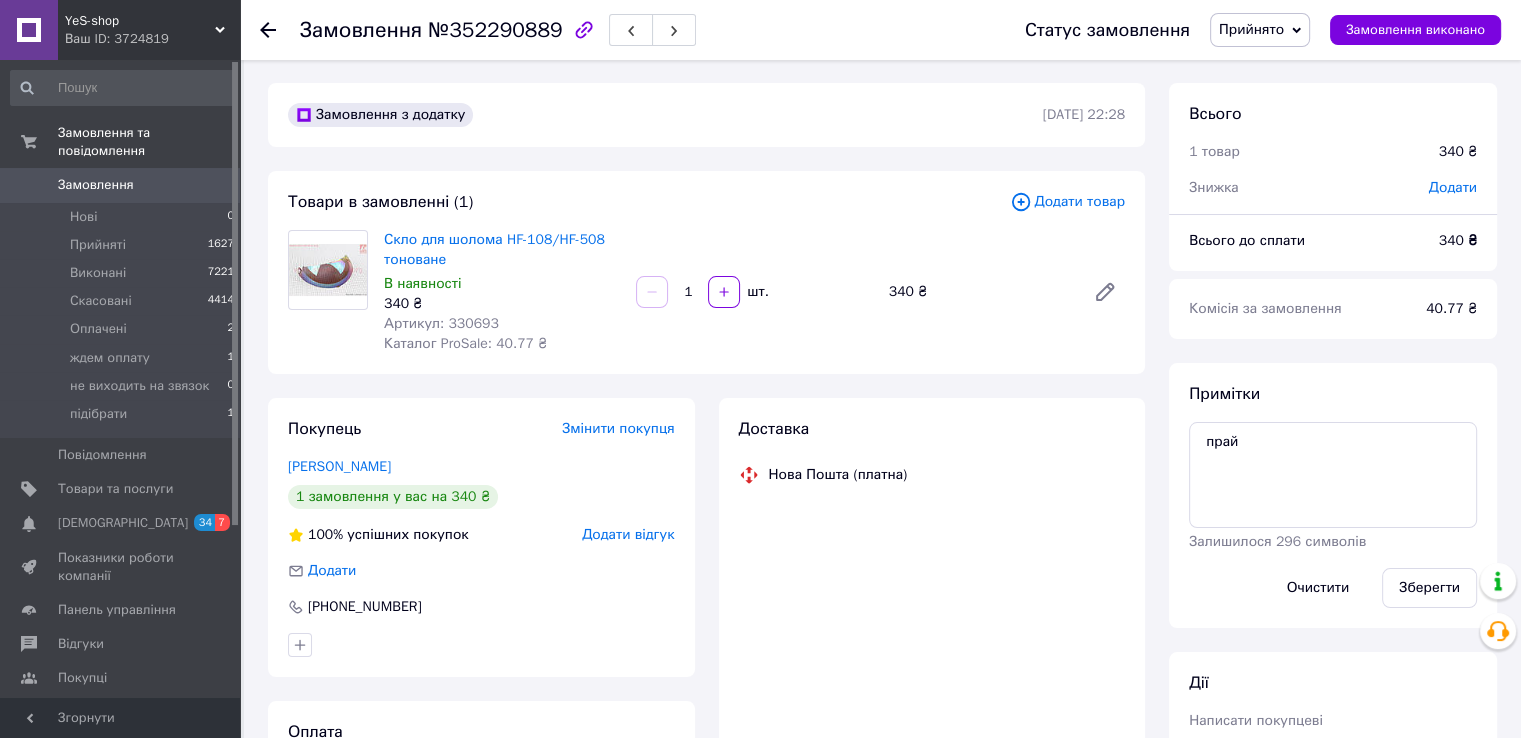scroll, scrollTop: 0, scrollLeft: 0, axis: both 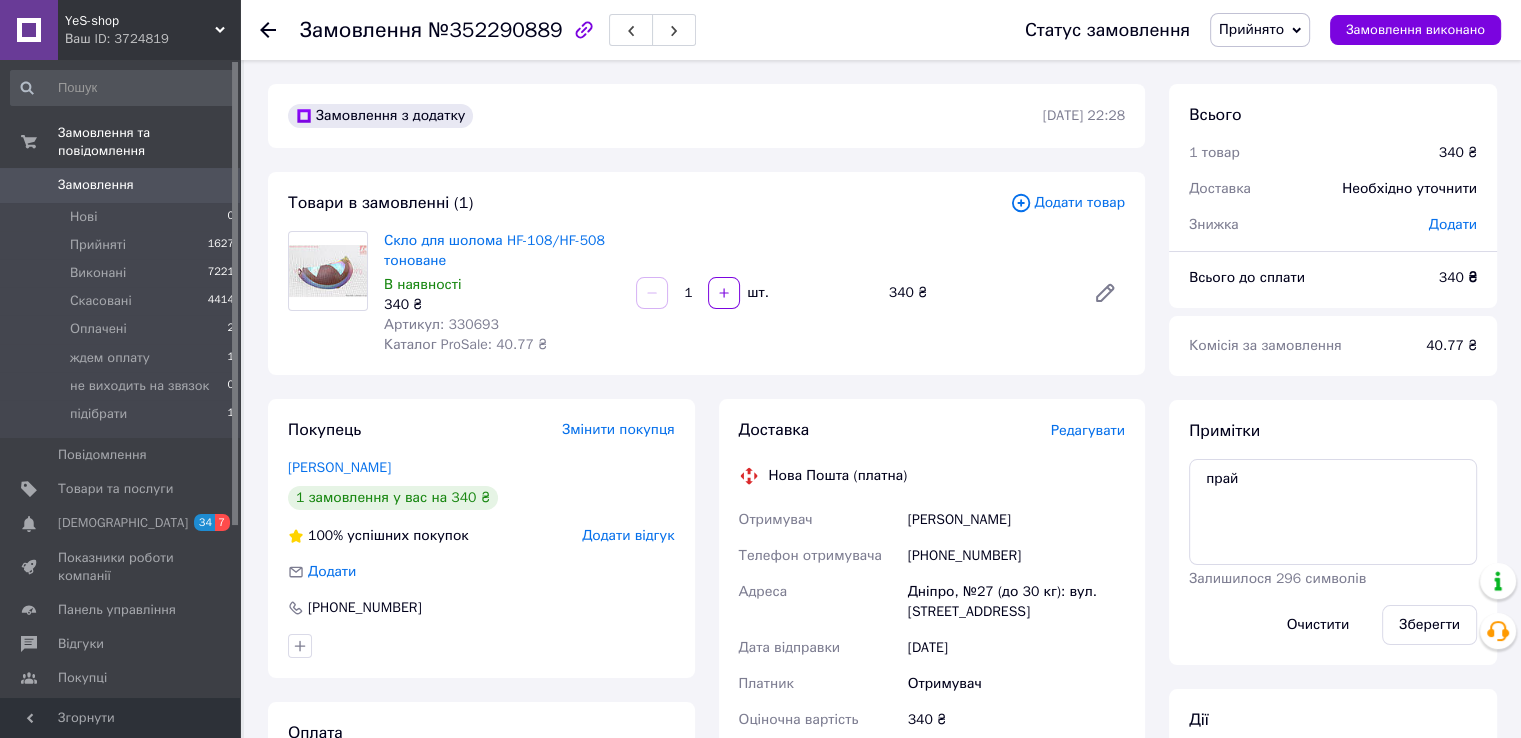 click on "Артикул: 330693" at bounding box center [441, 324] 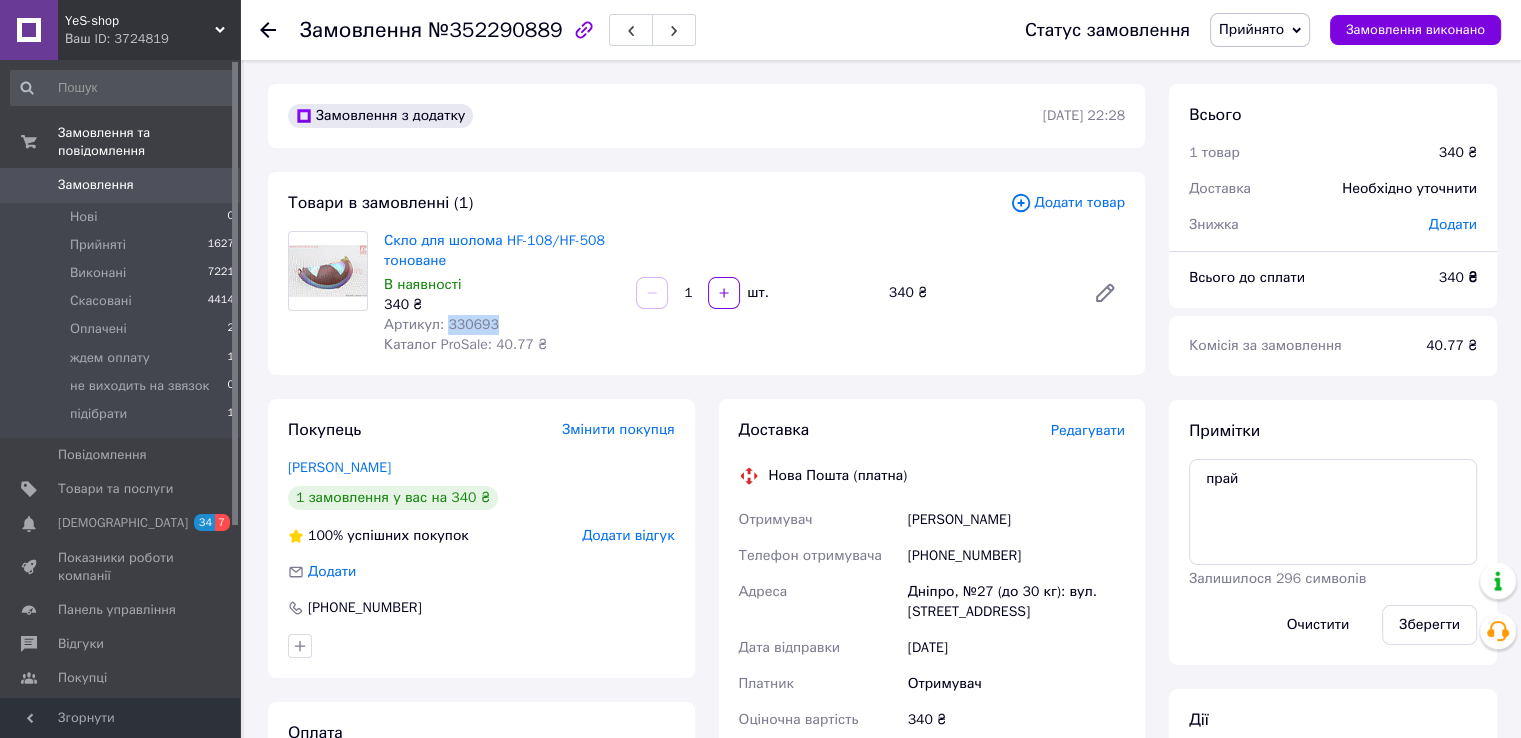 click on "Артикул: 330693" at bounding box center [441, 324] 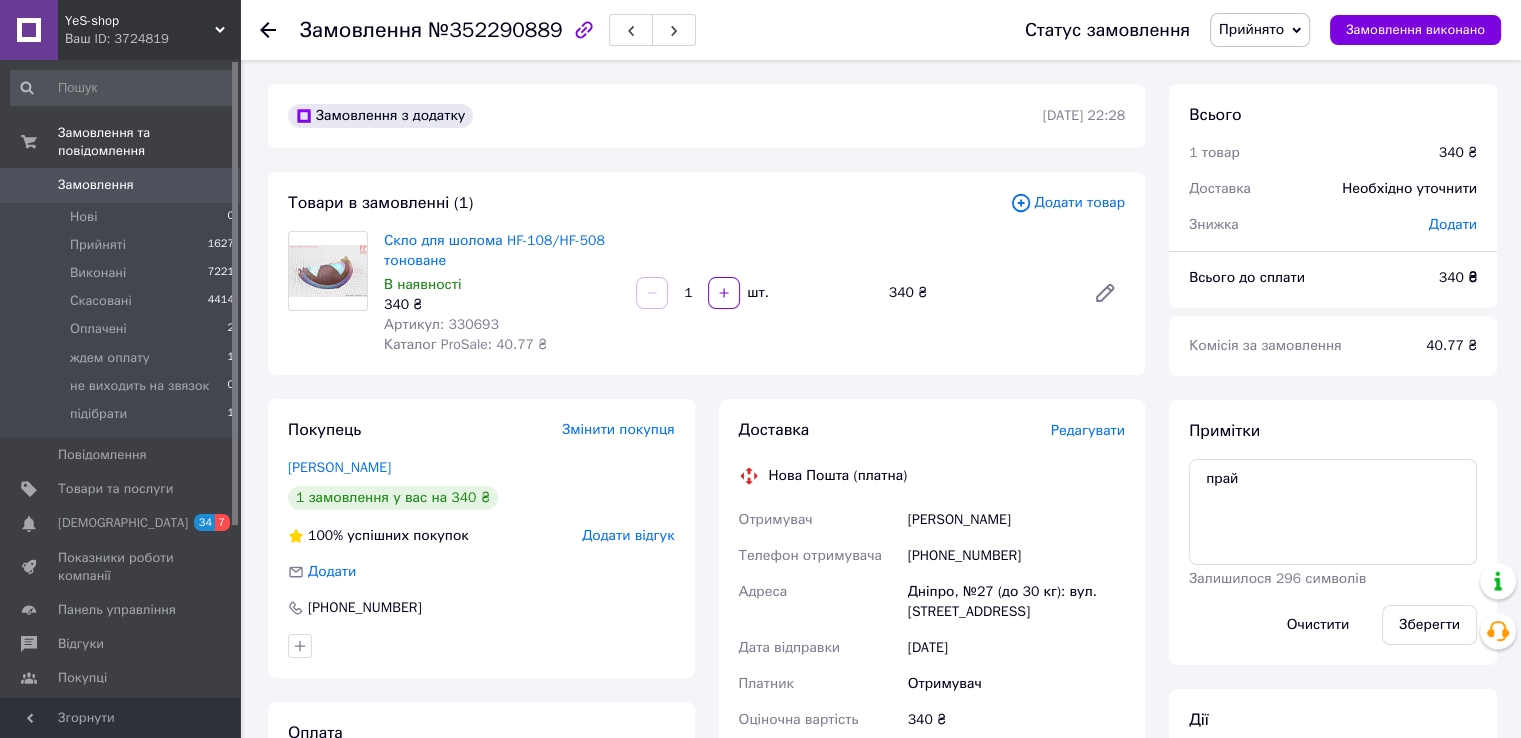 click 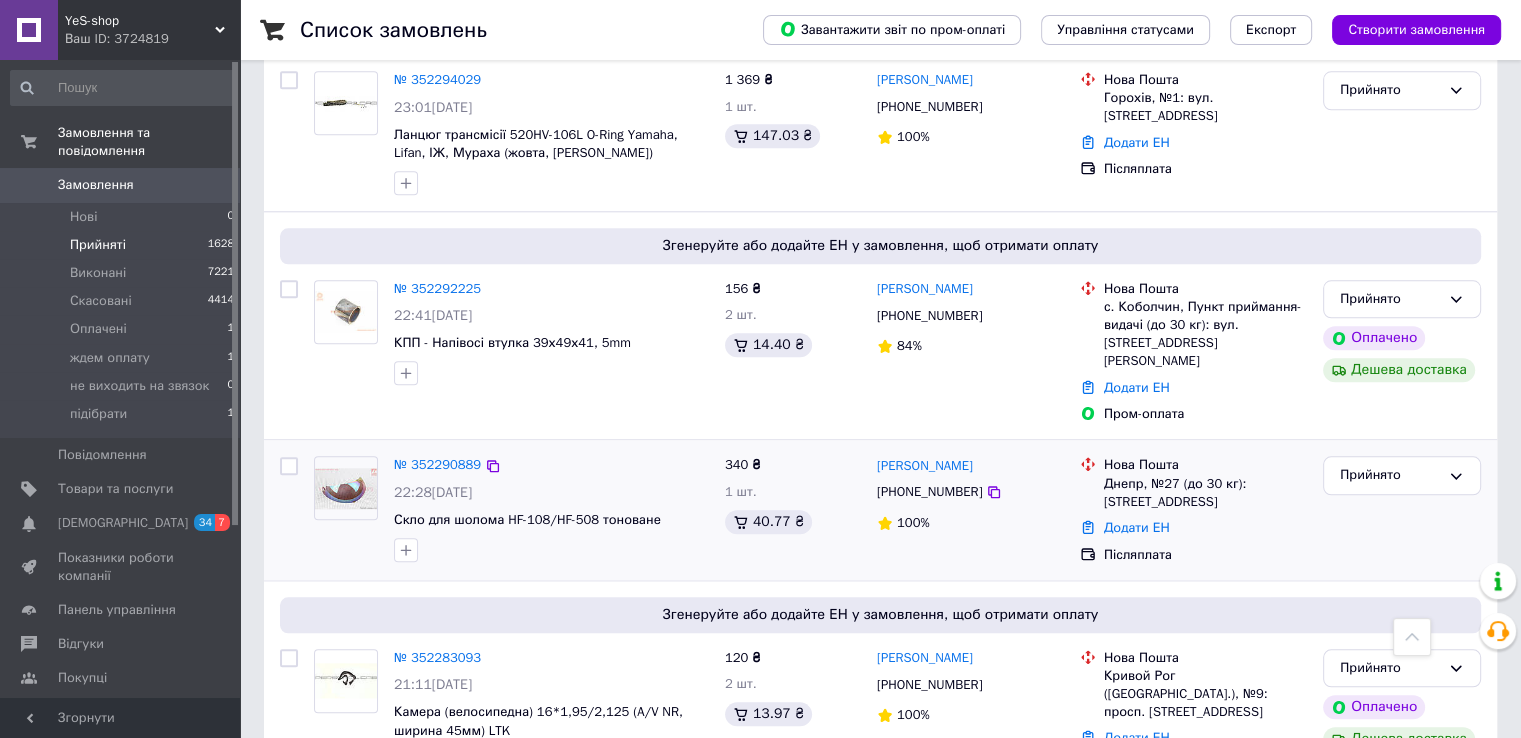 scroll, scrollTop: 2000, scrollLeft: 0, axis: vertical 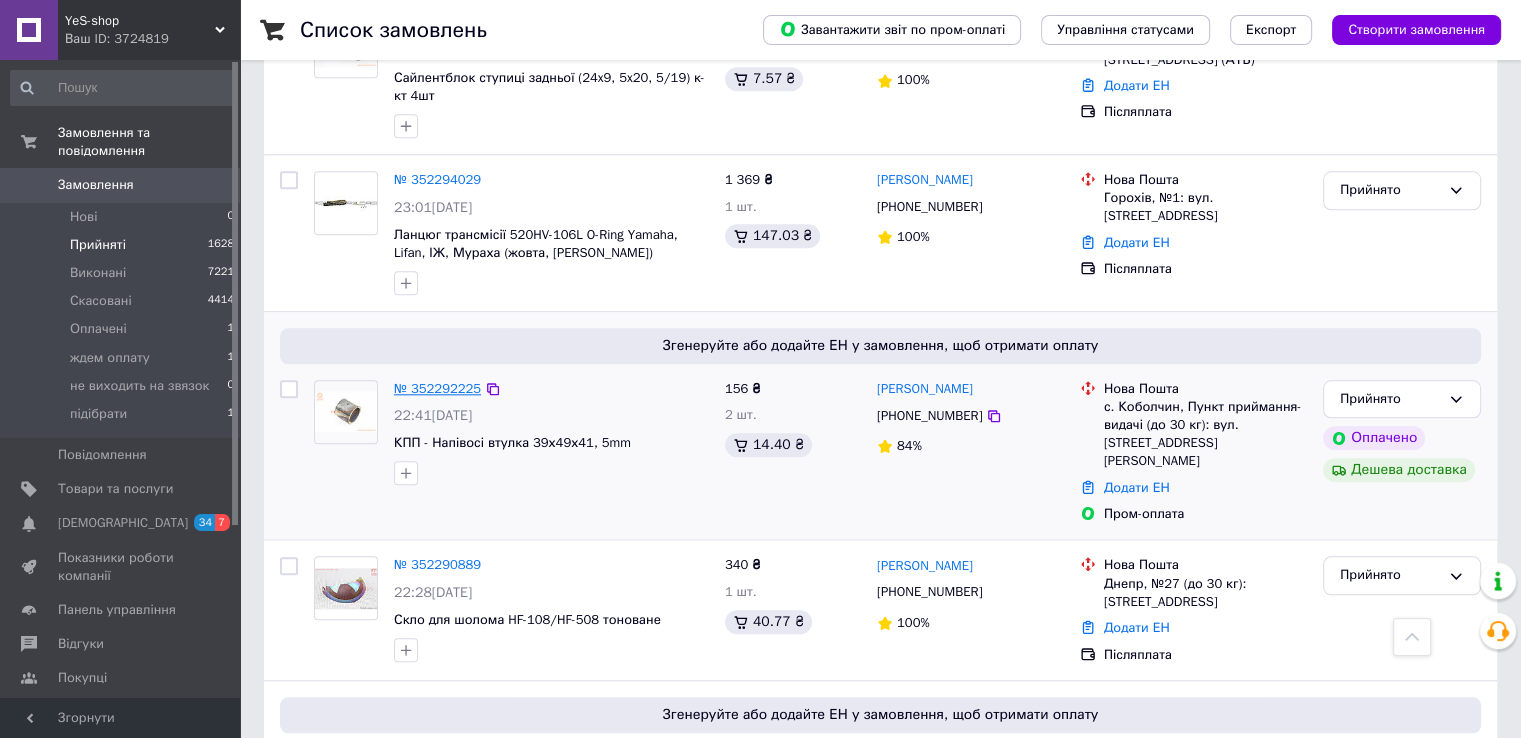 click on "№ 352292225" at bounding box center (437, 388) 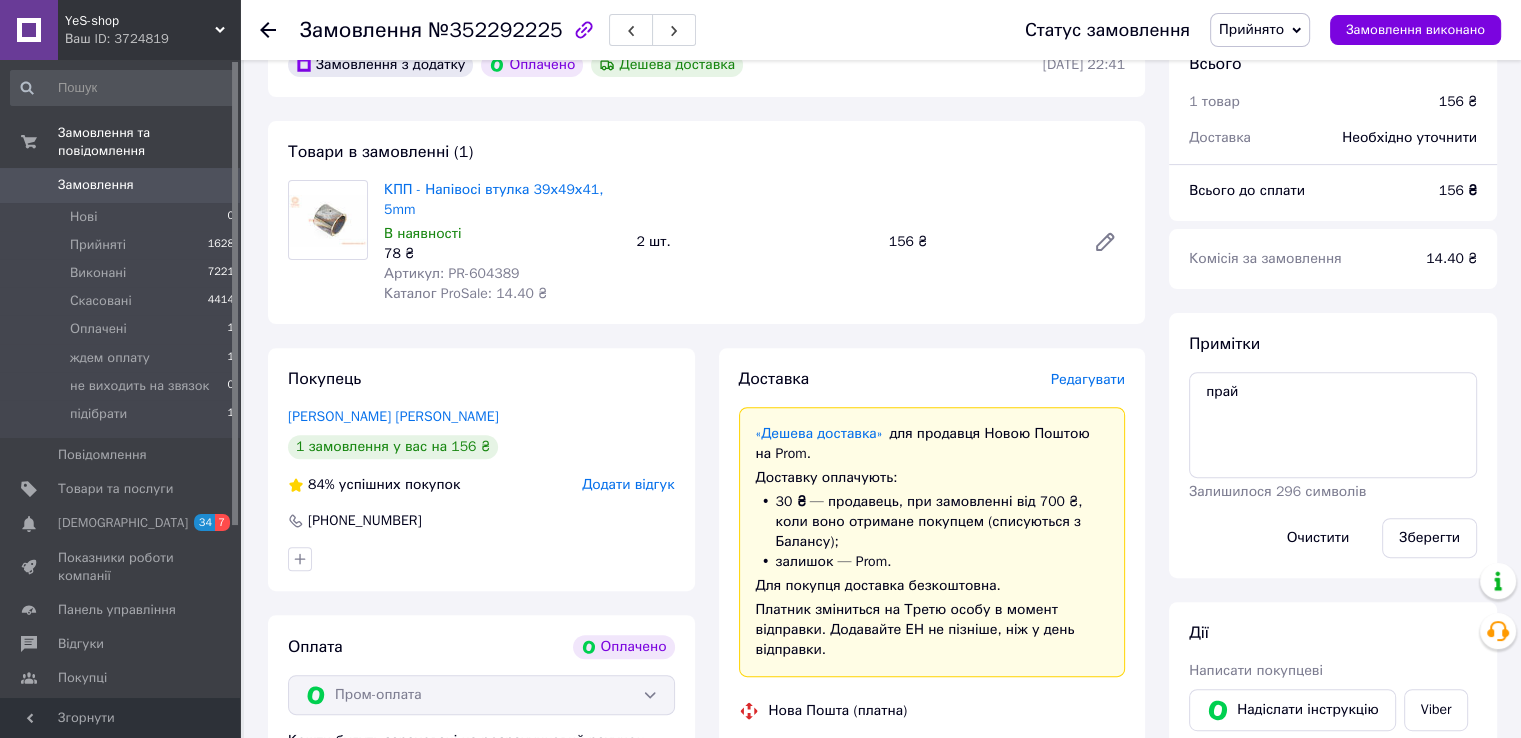 scroll, scrollTop: 500, scrollLeft: 0, axis: vertical 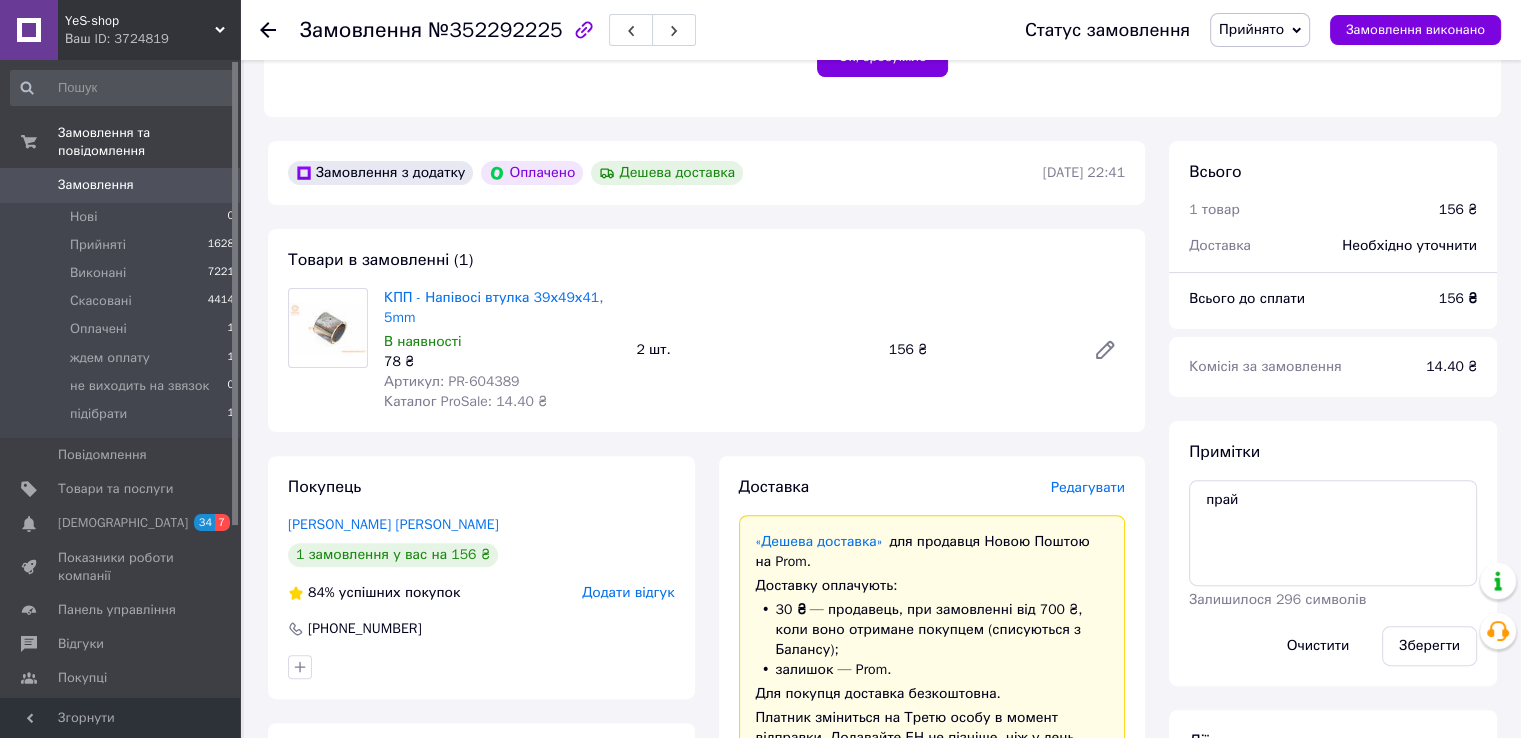 click on "Артикул: PR-604389" at bounding box center [451, 381] 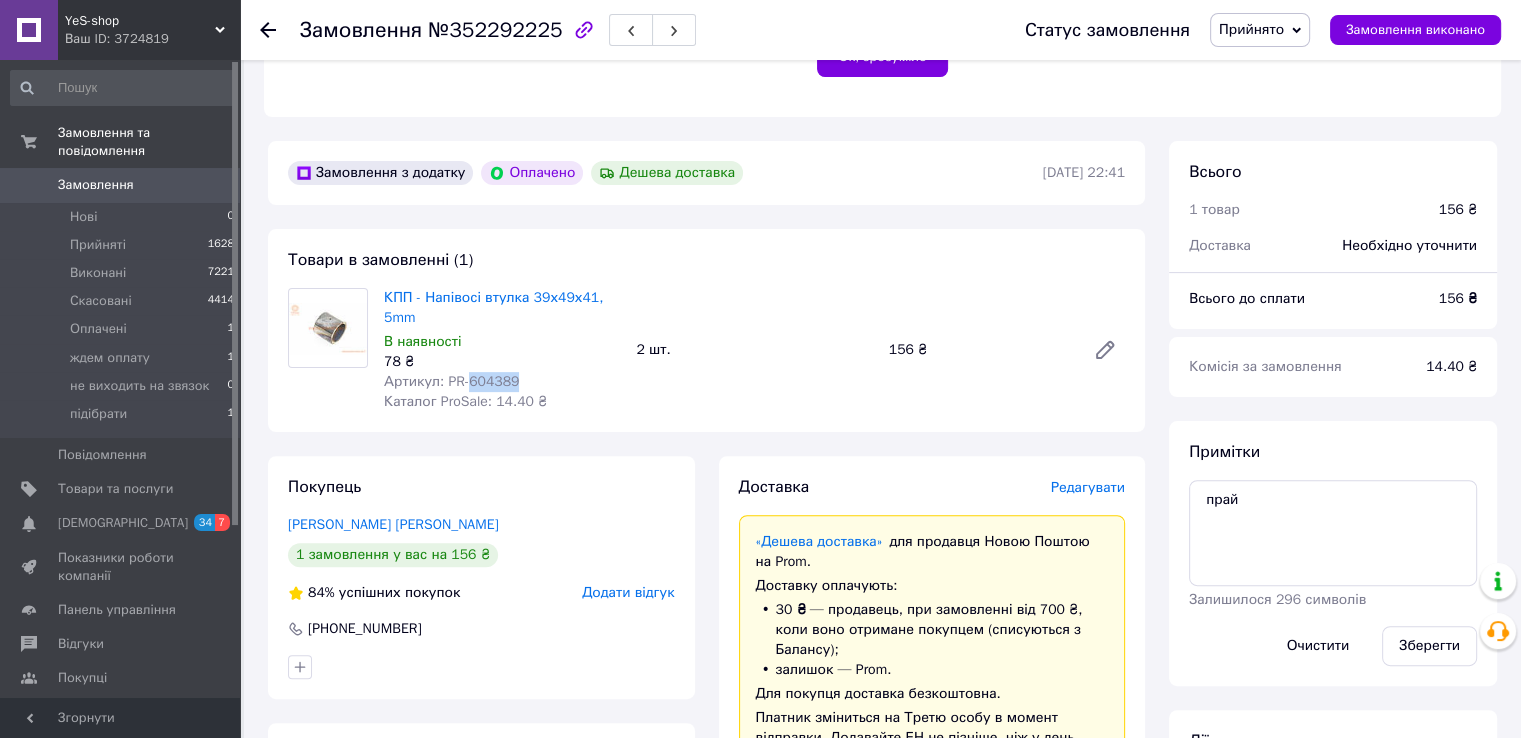 click on "Артикул: PR-604389" at bounding box center [451, 381] 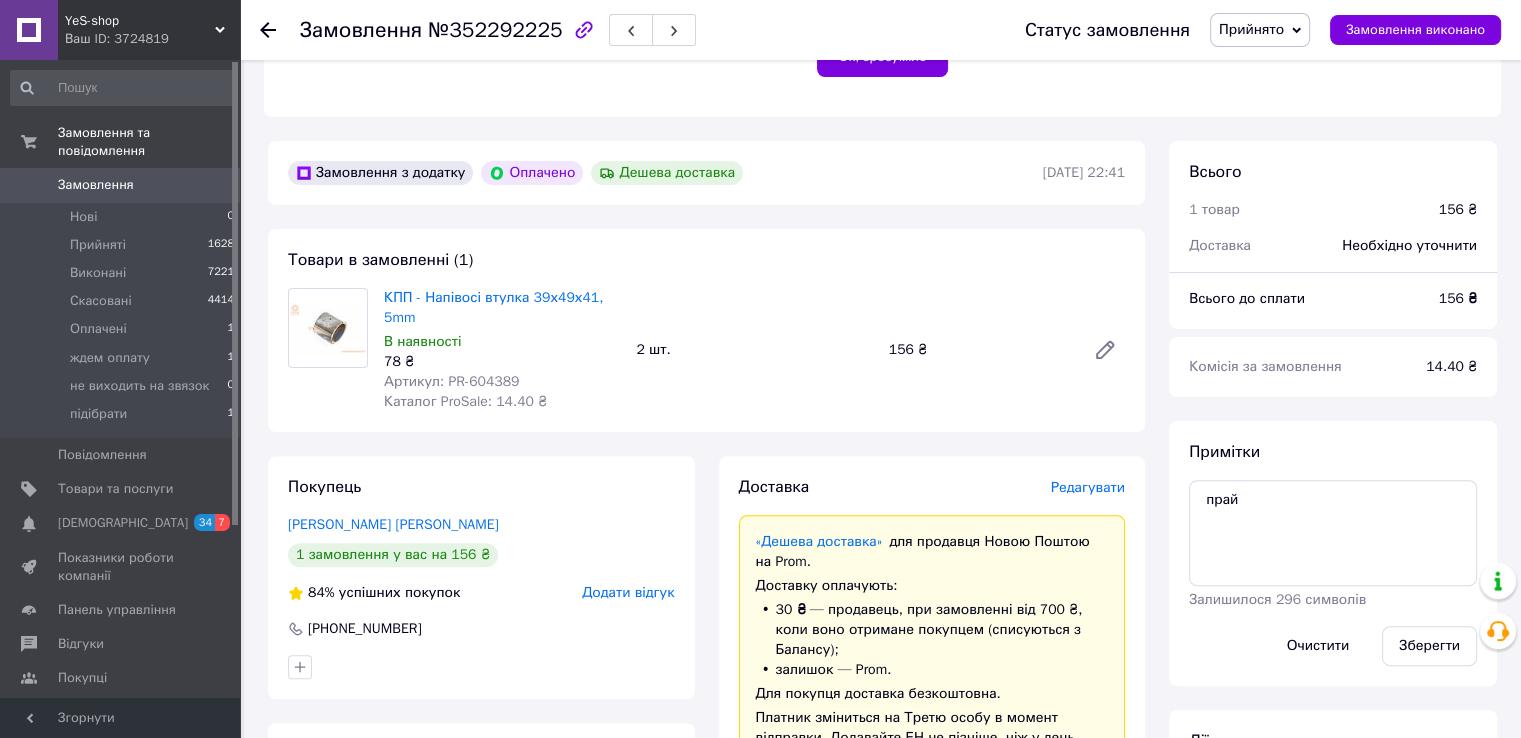 click on "КПП - Напівосі втулка 39х49х41, 5mm В наявності 78 ₴ Артикул: PR-604389 Каталог ProSale: 14.40 ₴  2 шт. 156 ₴" at bounding box center [754, 350] 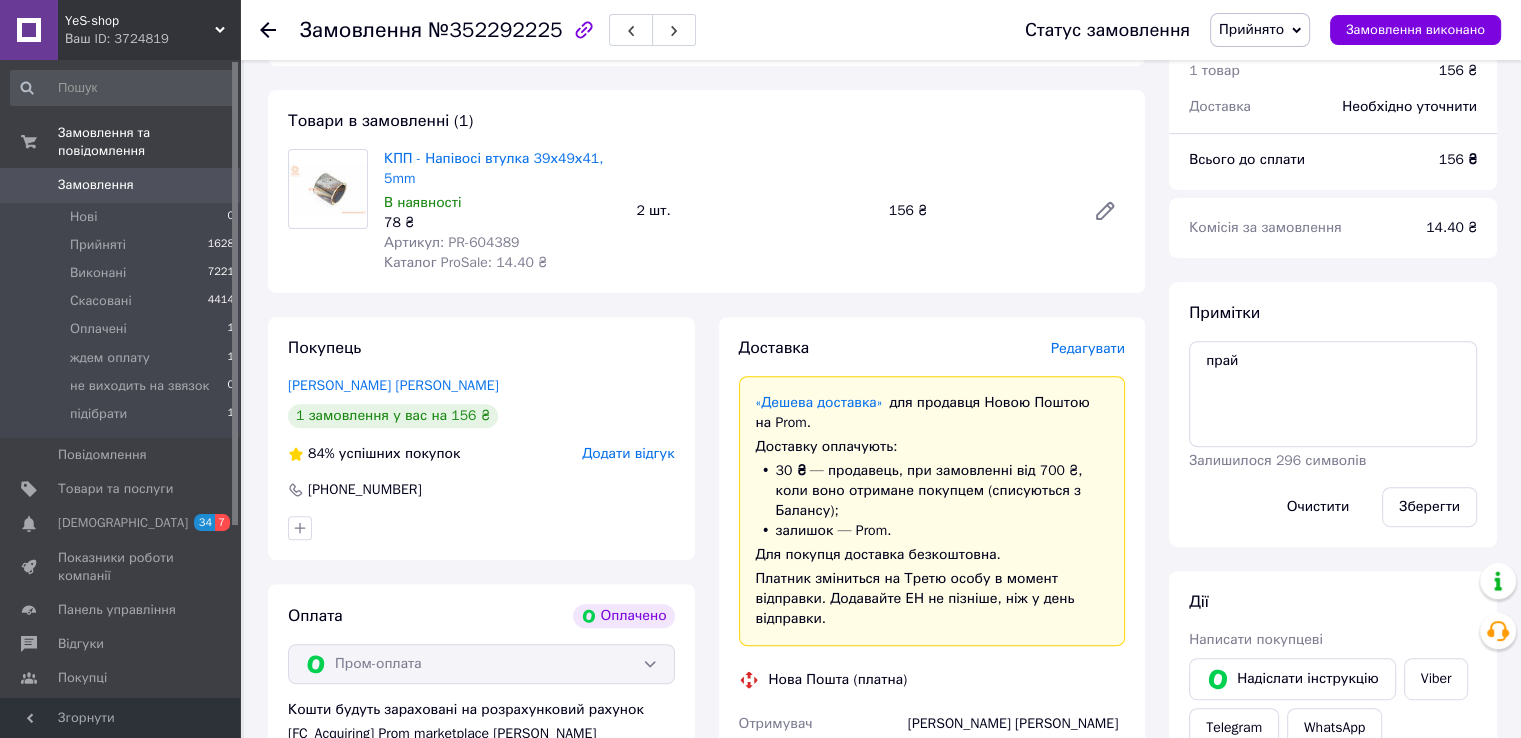 scroll, scrollTop: 600, scrollLeft: 0, axis: vertical 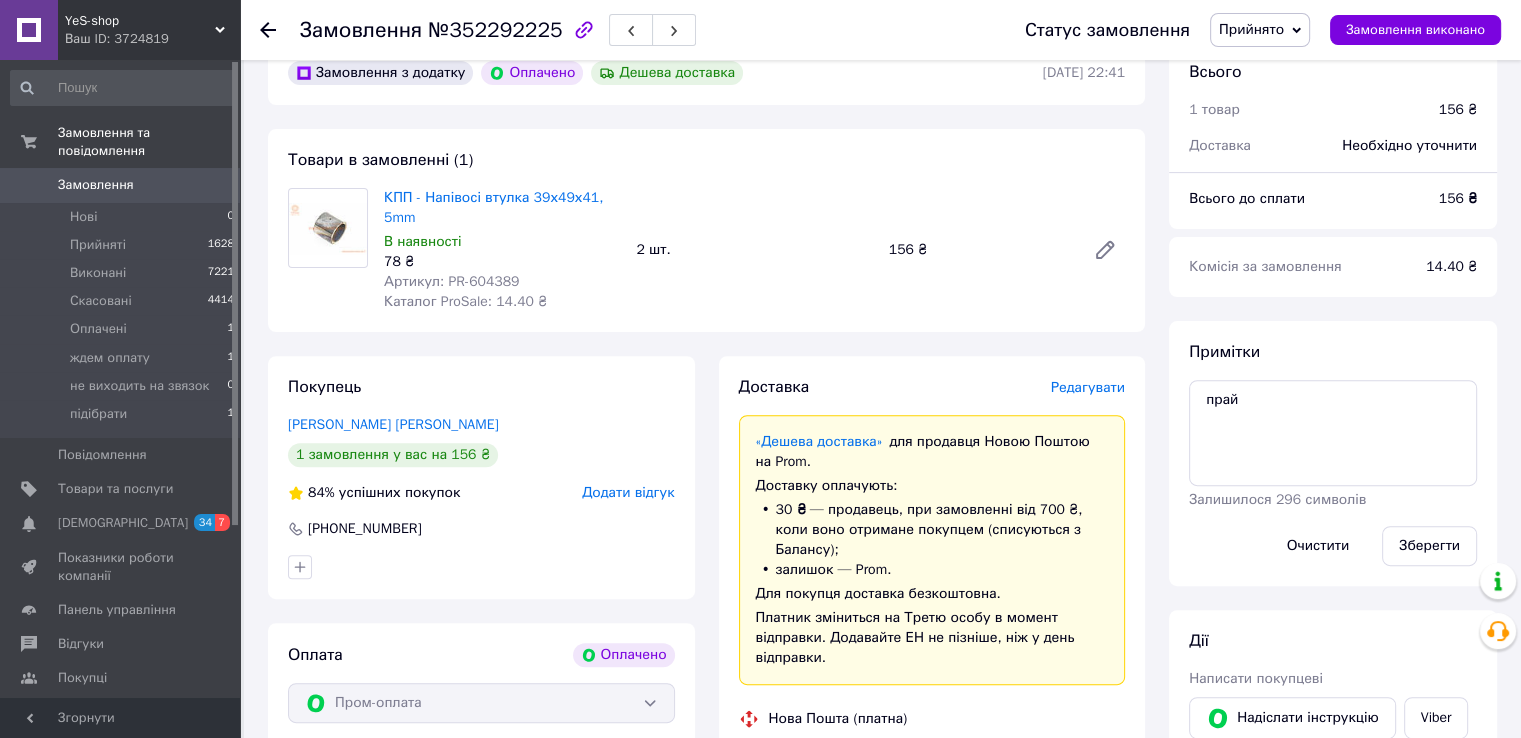 click 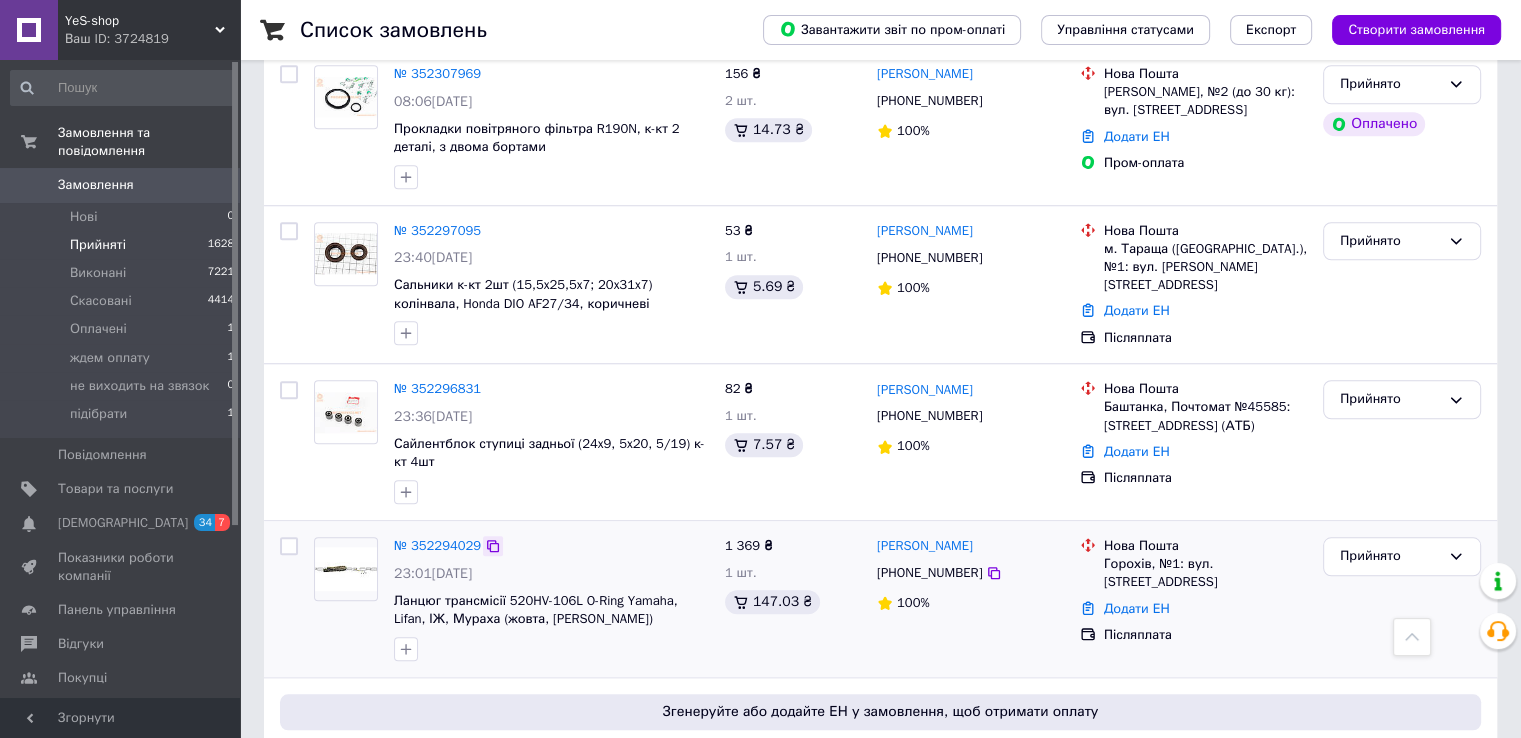 scroll, scrollTop: 1600, scrollLeft: 0, axis: vertical 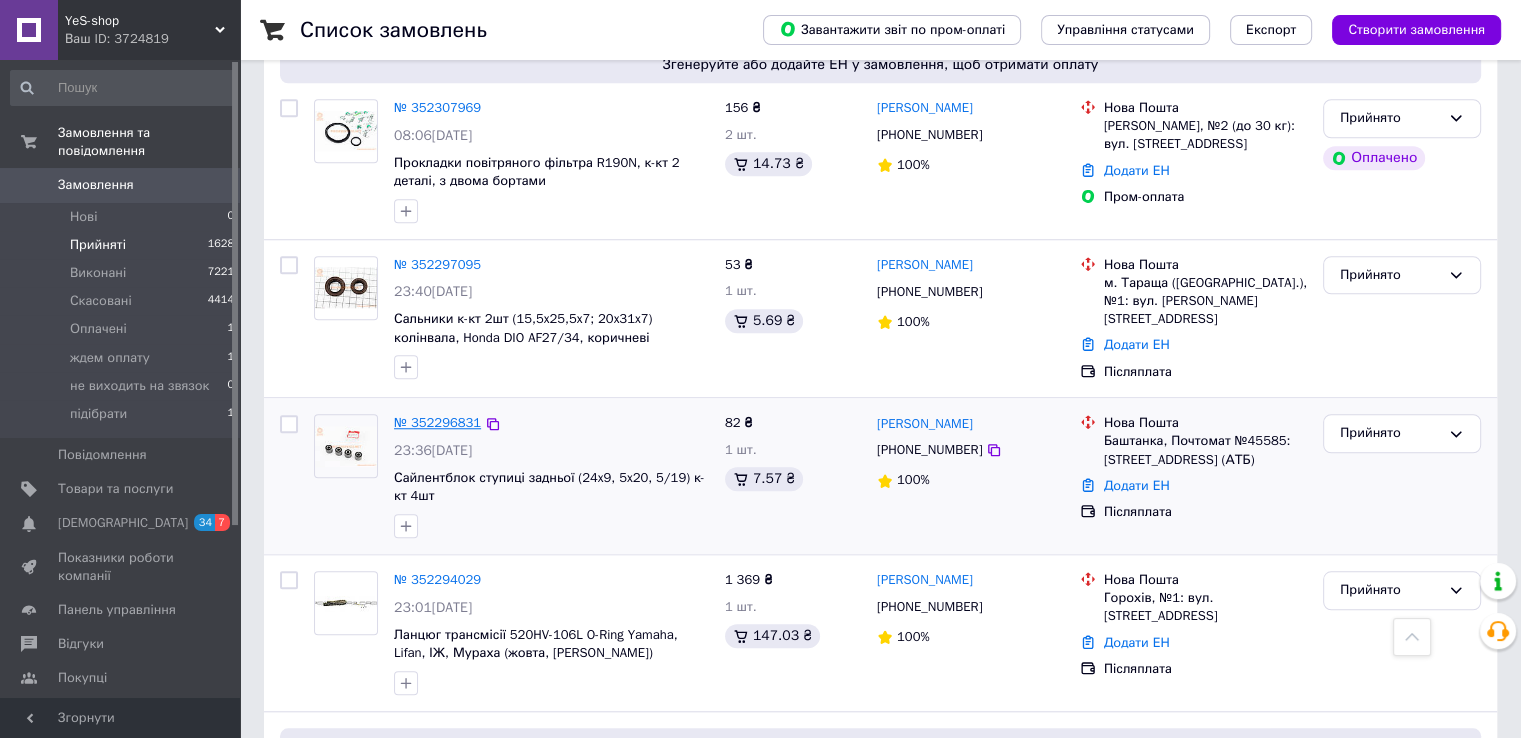 click on "№ 352296831" at bounding box center [437, 422] 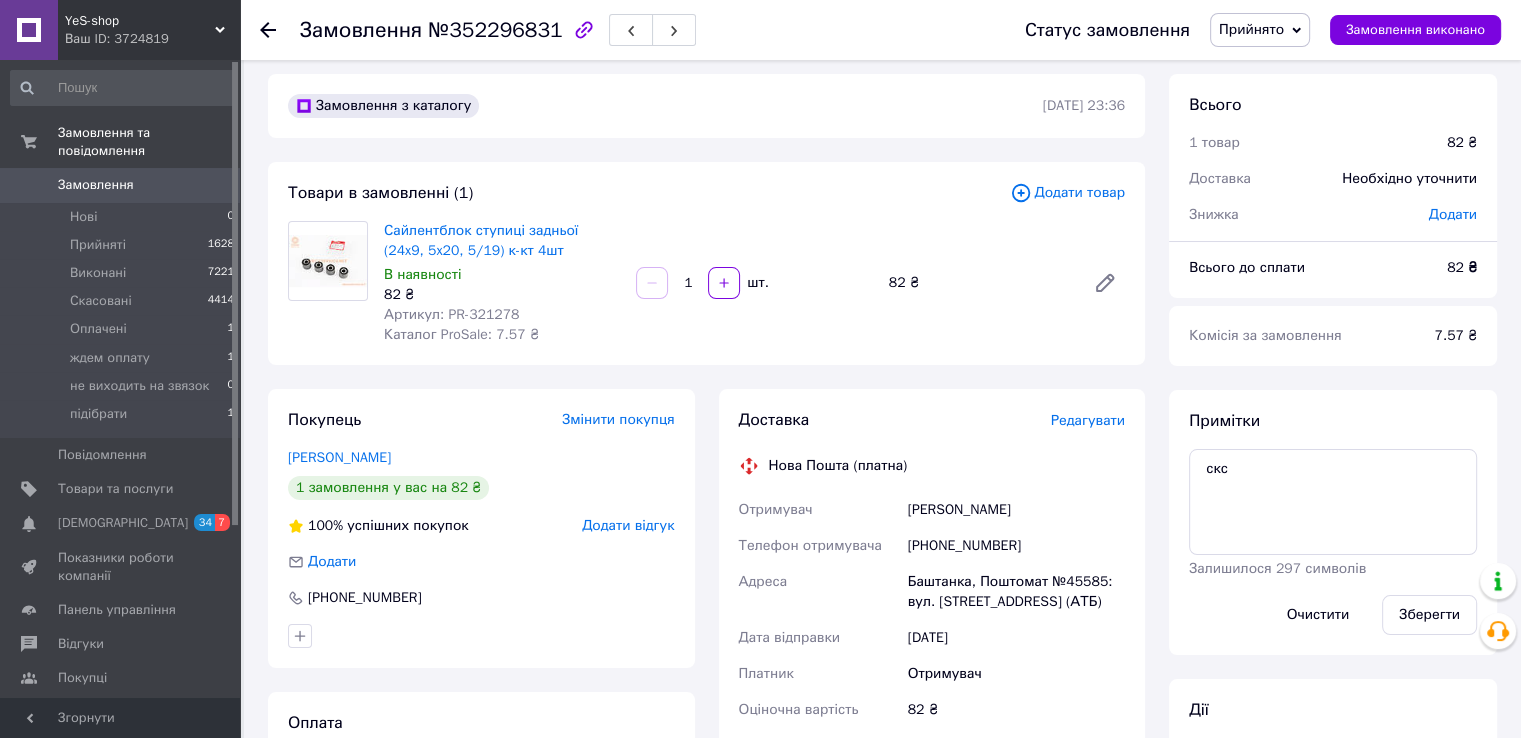 scroll, scrollTop: 0, scrollLeft: 0, axis: both 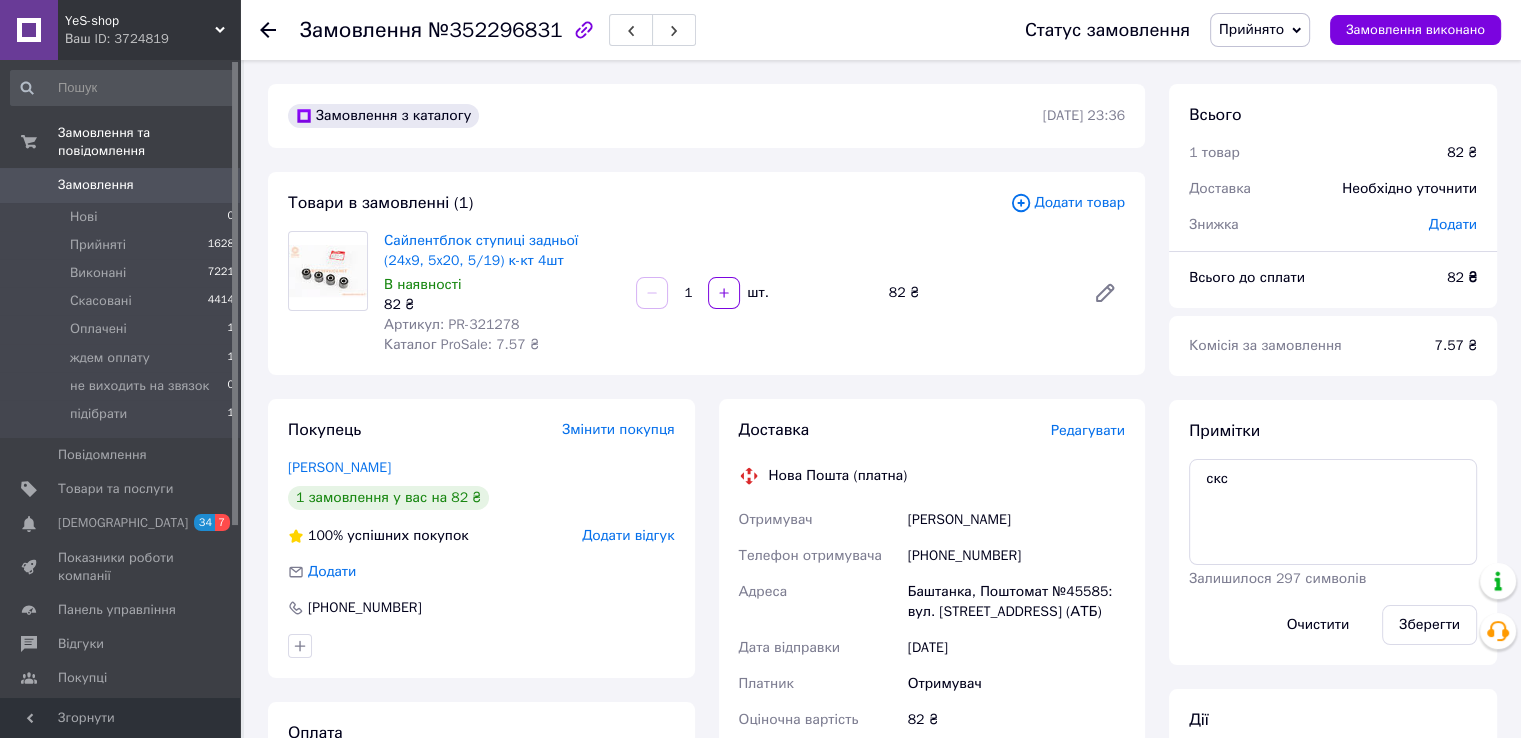 click on "Артикул: PR-321278" at bounding box center [451, 324] 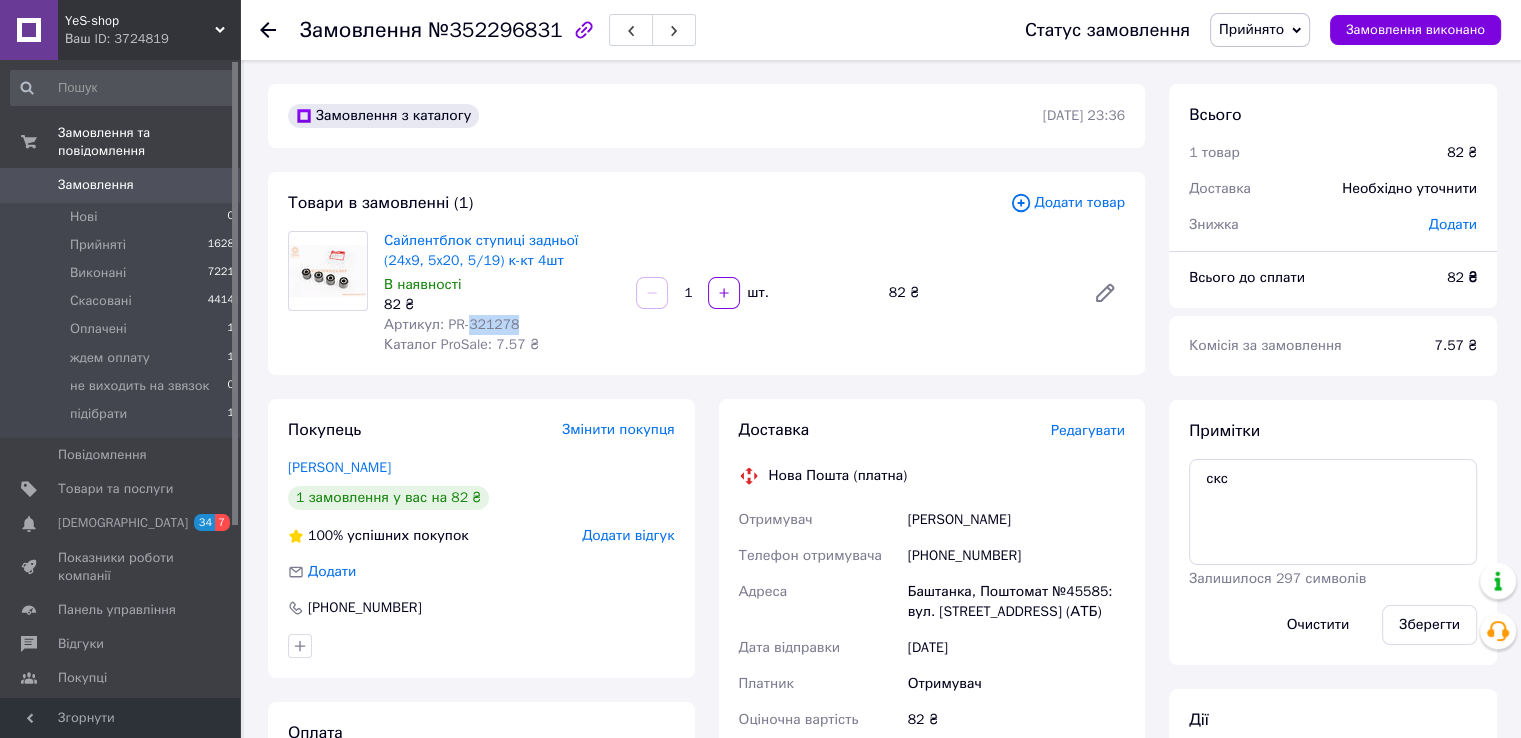 click on "Артикул: PR-321278" at bounding box center [451, 324] 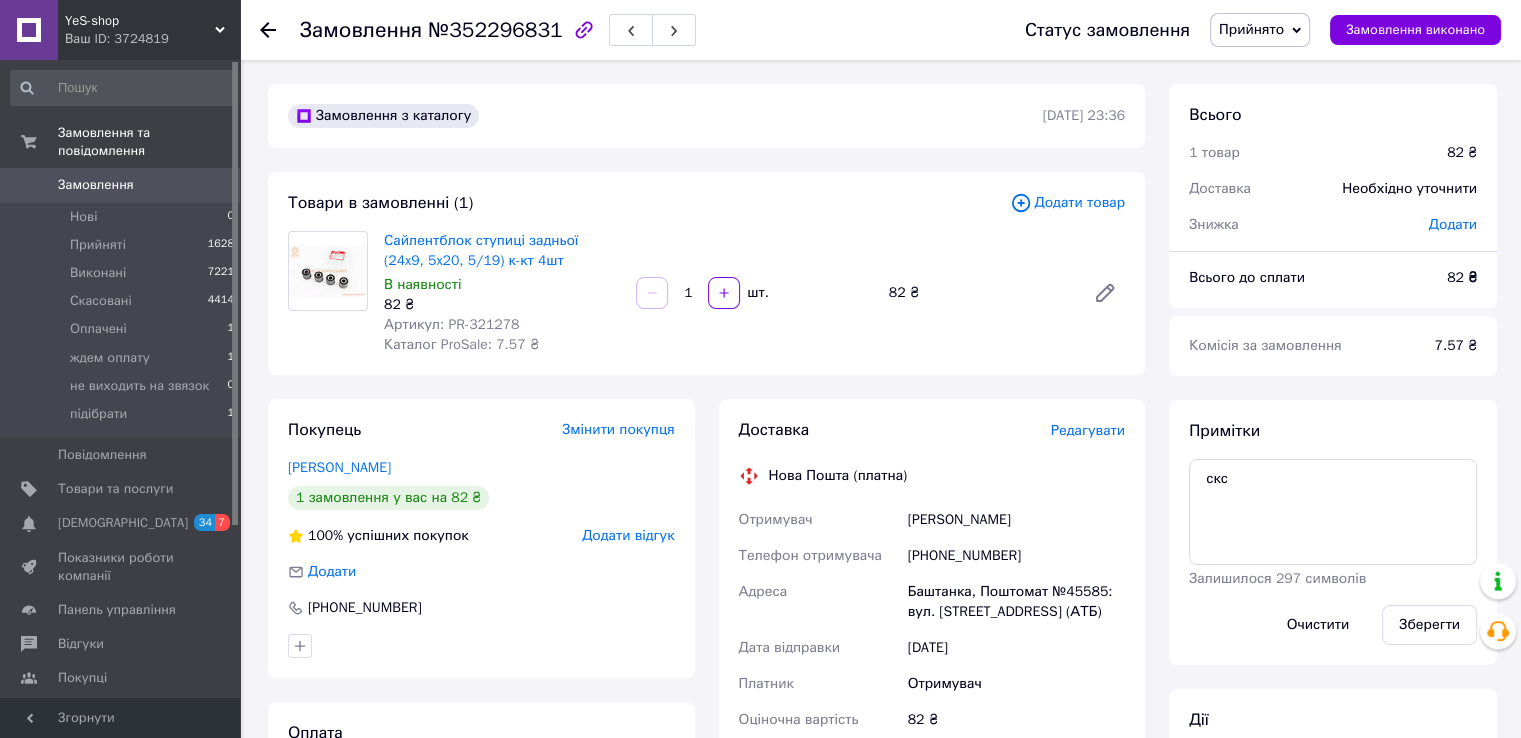 click on "Сайлентблок ступиці задньої (24x9, 5x20, 5/19) к-кт 4шт В наявності 82 ₴ Артикул: PR-321278 Каталог ProSale: 7.57 ₴  1   шт. 82 ₴" at bounding box center (754, 293) 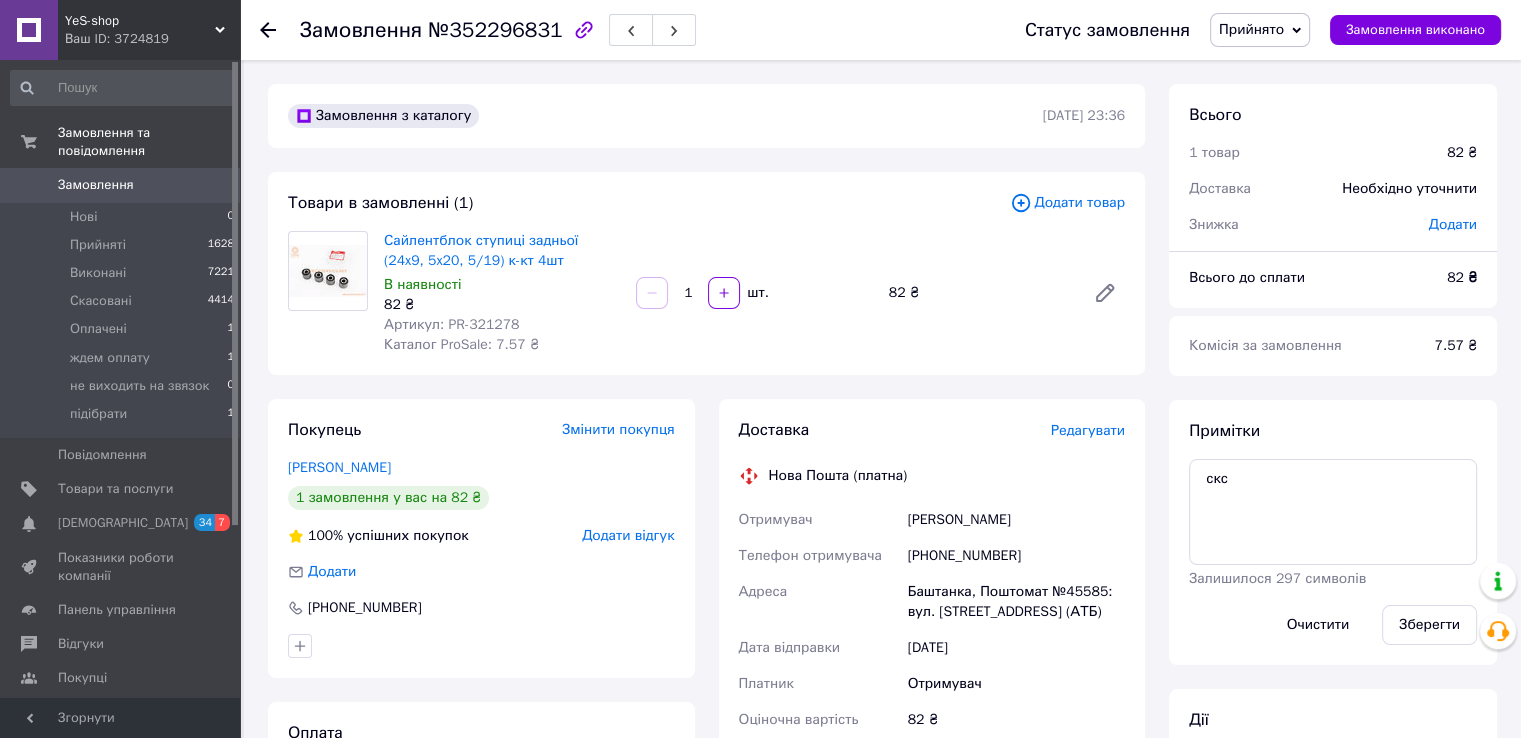 click 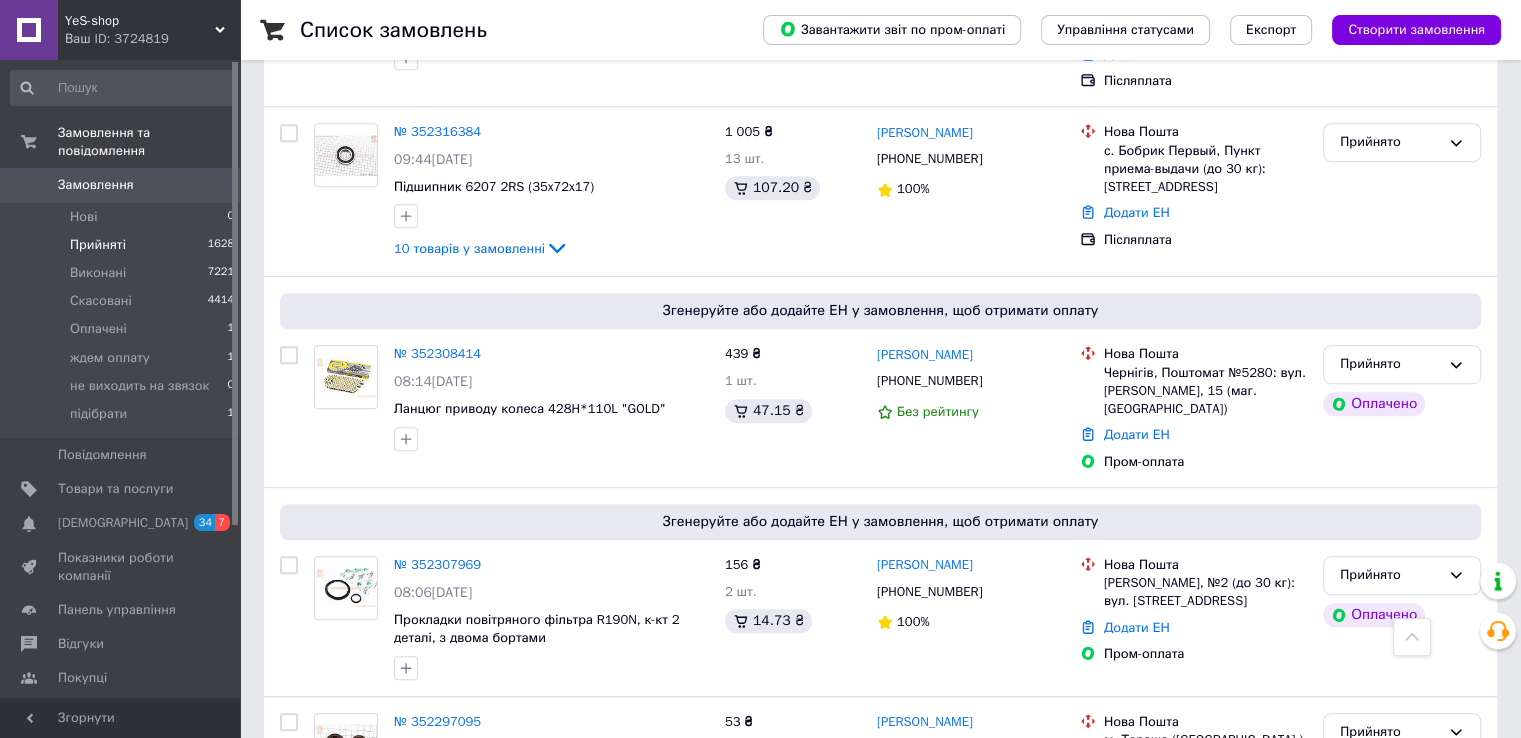 scroll, scrollTop: 1402, scrollLeft: 0, axis: vertical 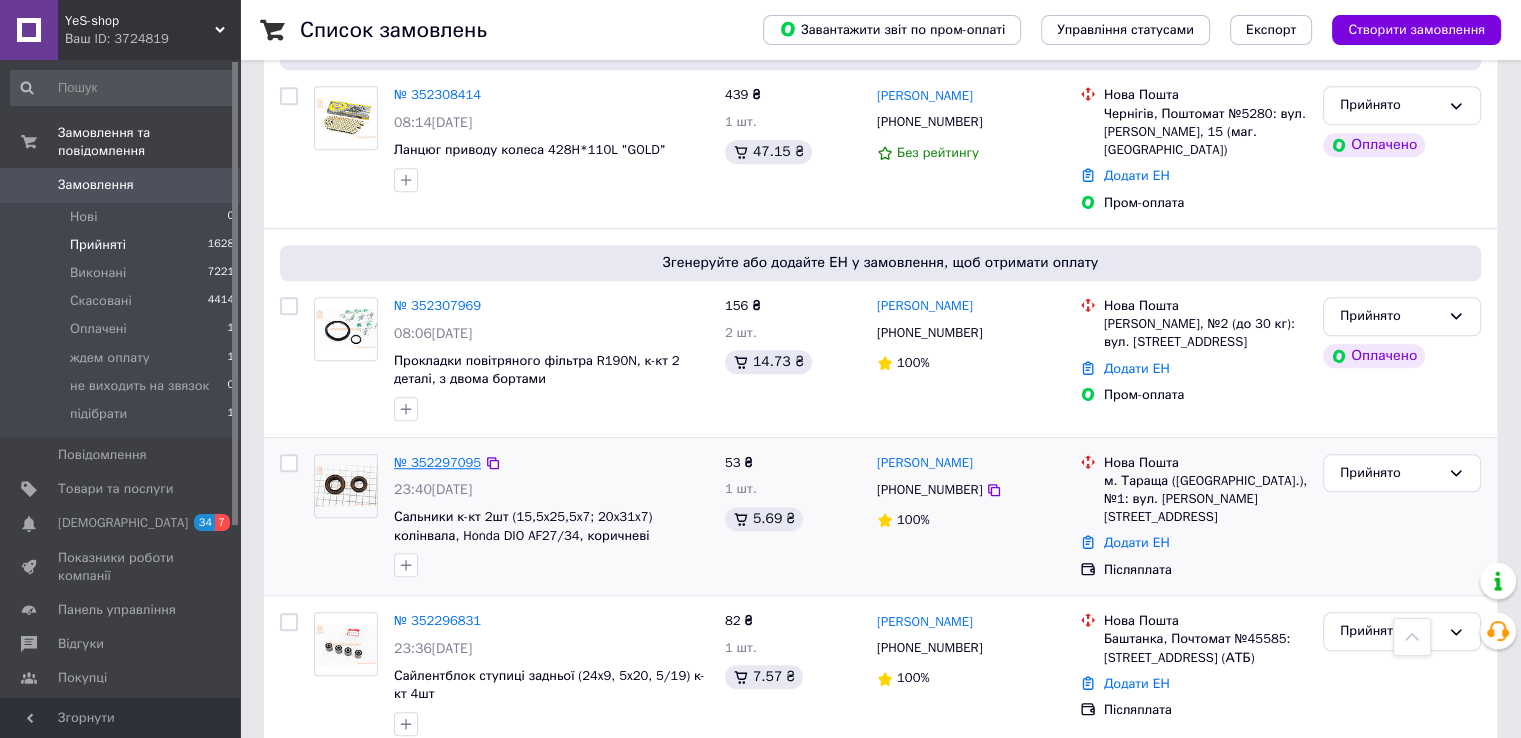 click on "№ 352297095" at bounding box center [437, 462] 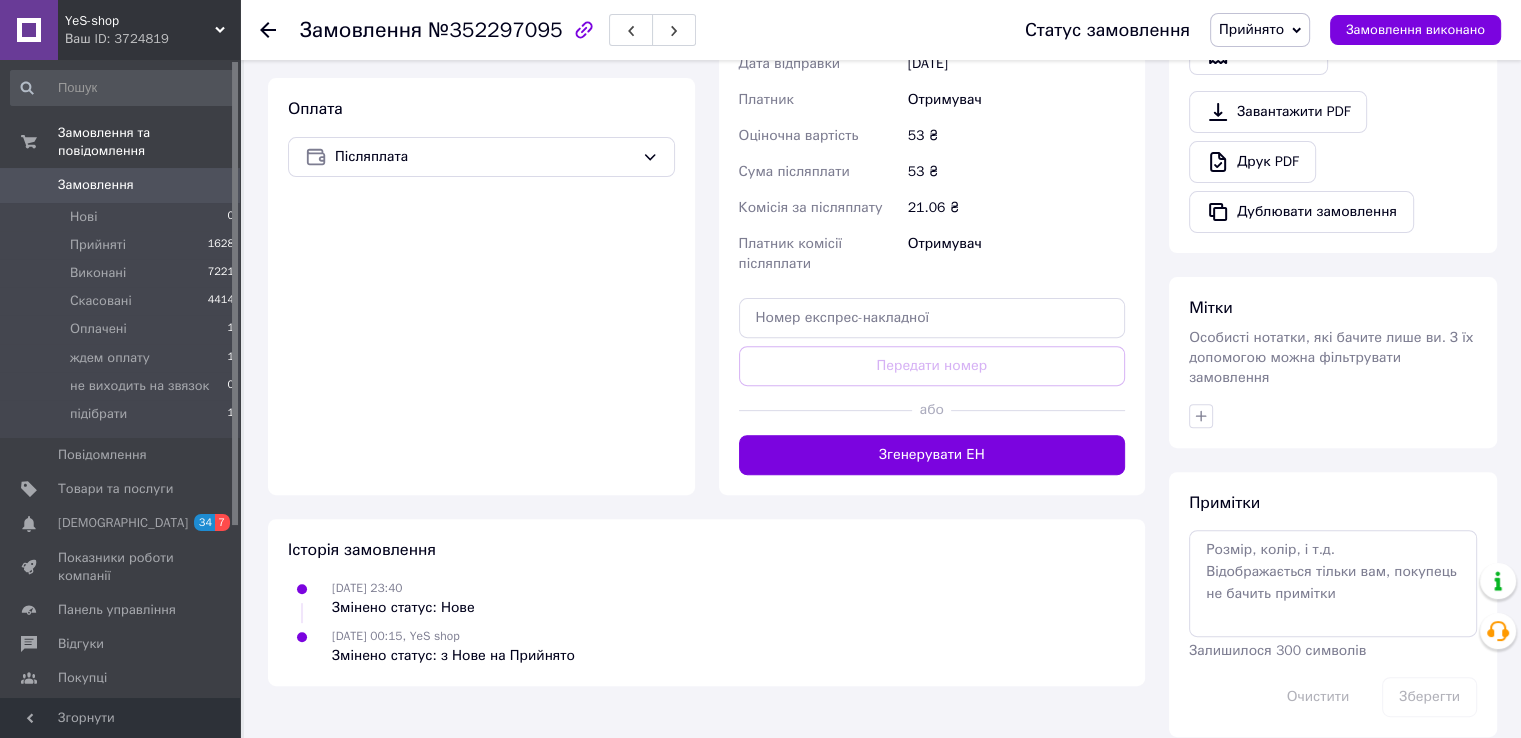 scroll, scrollTop: 644, scrollLeft: 0, axis: vertical 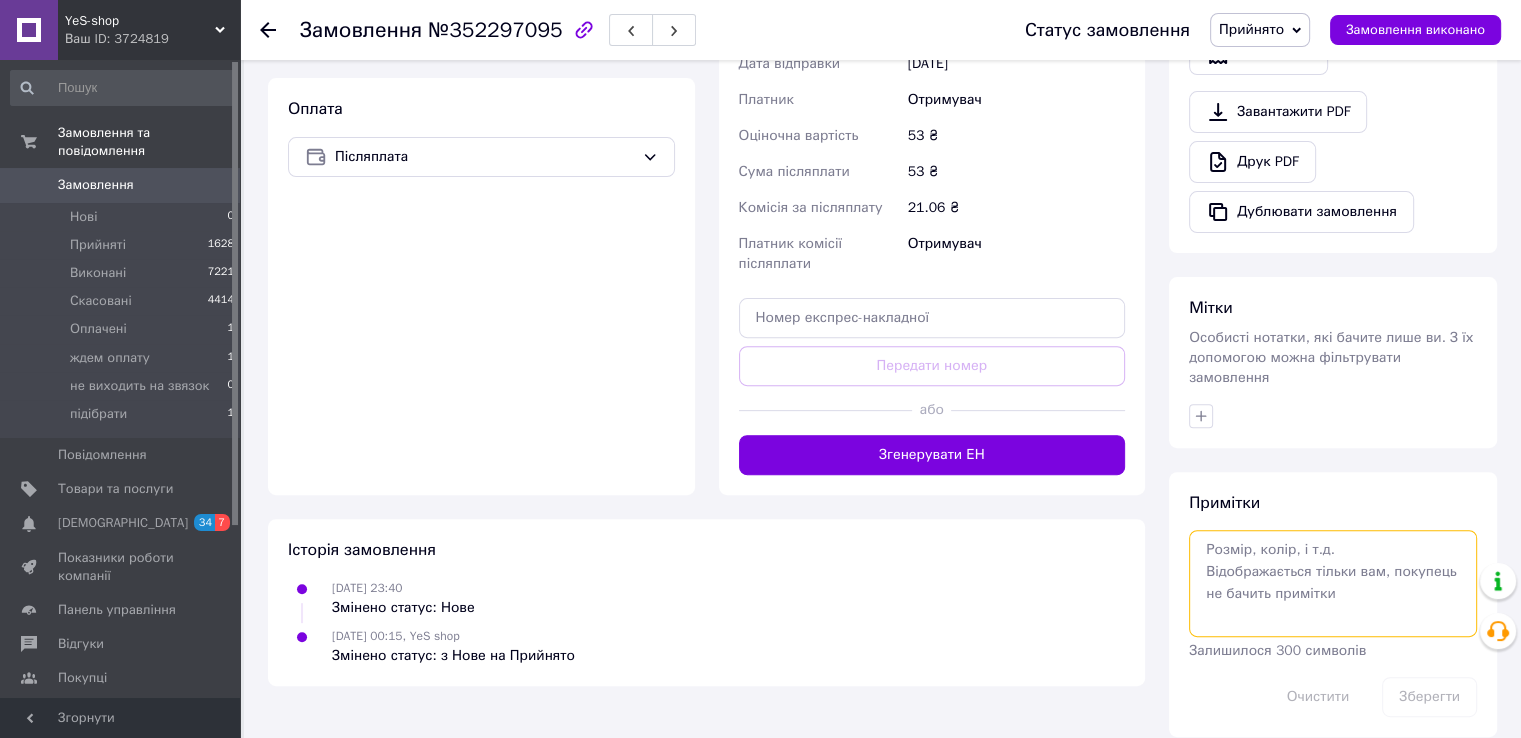 click at bounding box center [1333, 583] 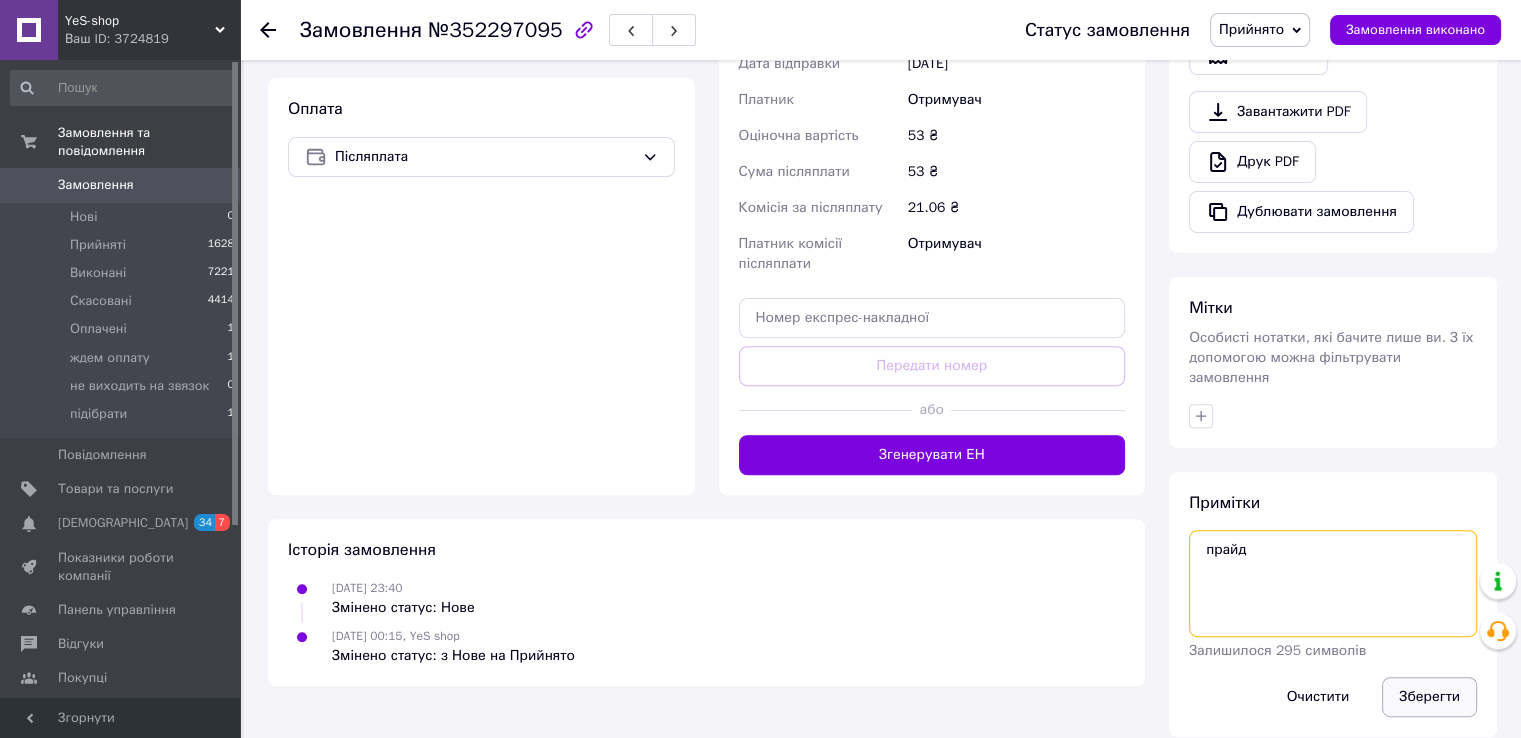 type on "прайд" 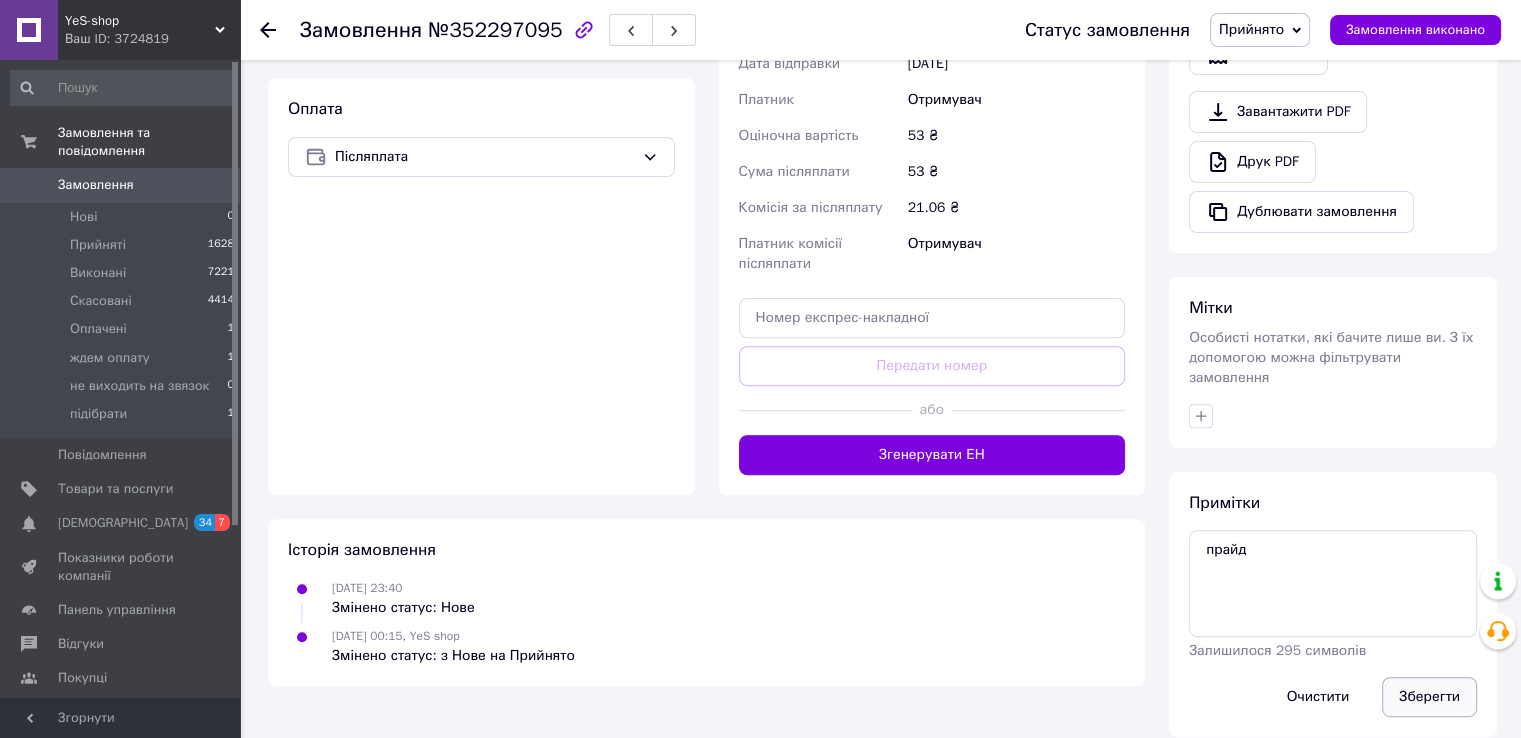 click on "Зберегти" at bounding box center (1429, 697) 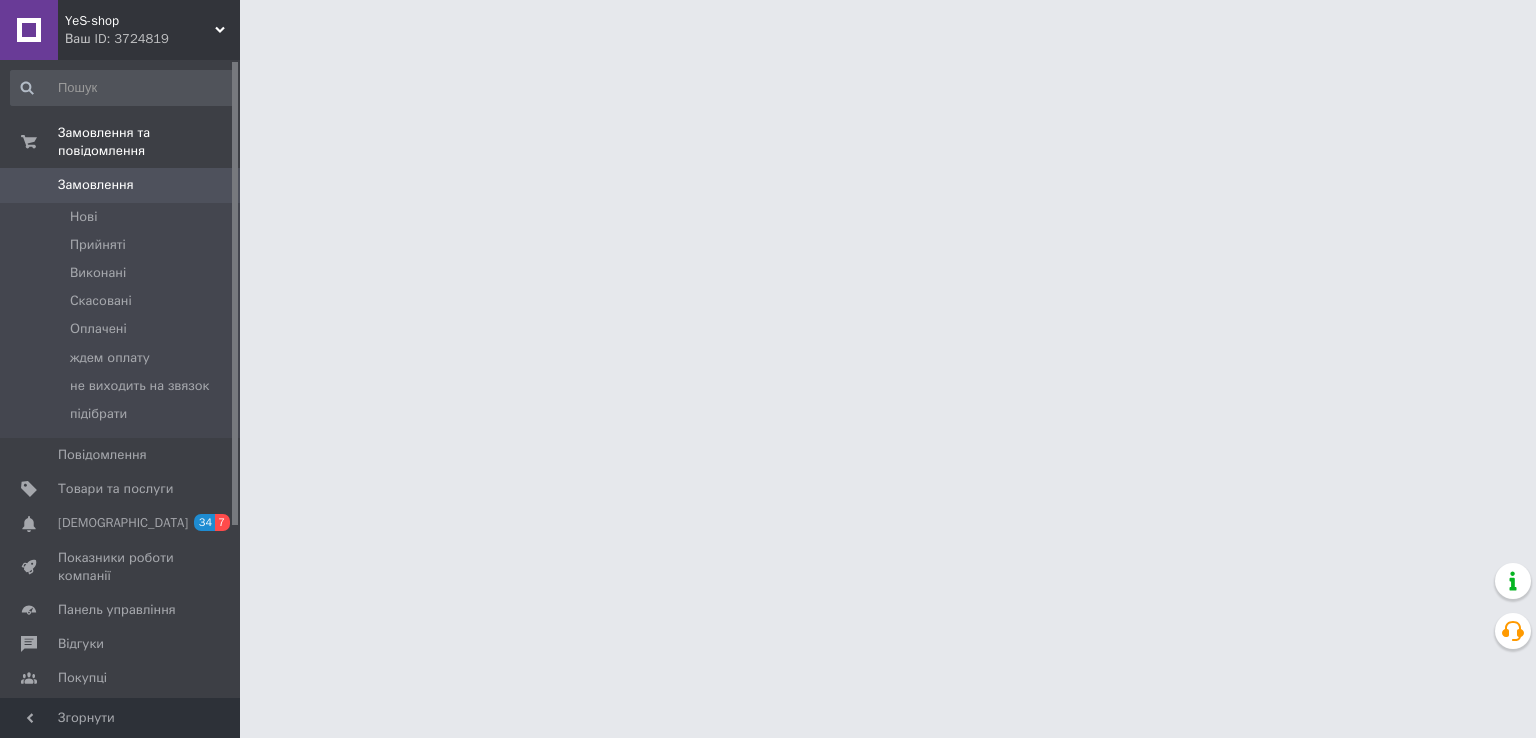 scroll, scrollTop: 0, scrollLeft: 0, axis: both 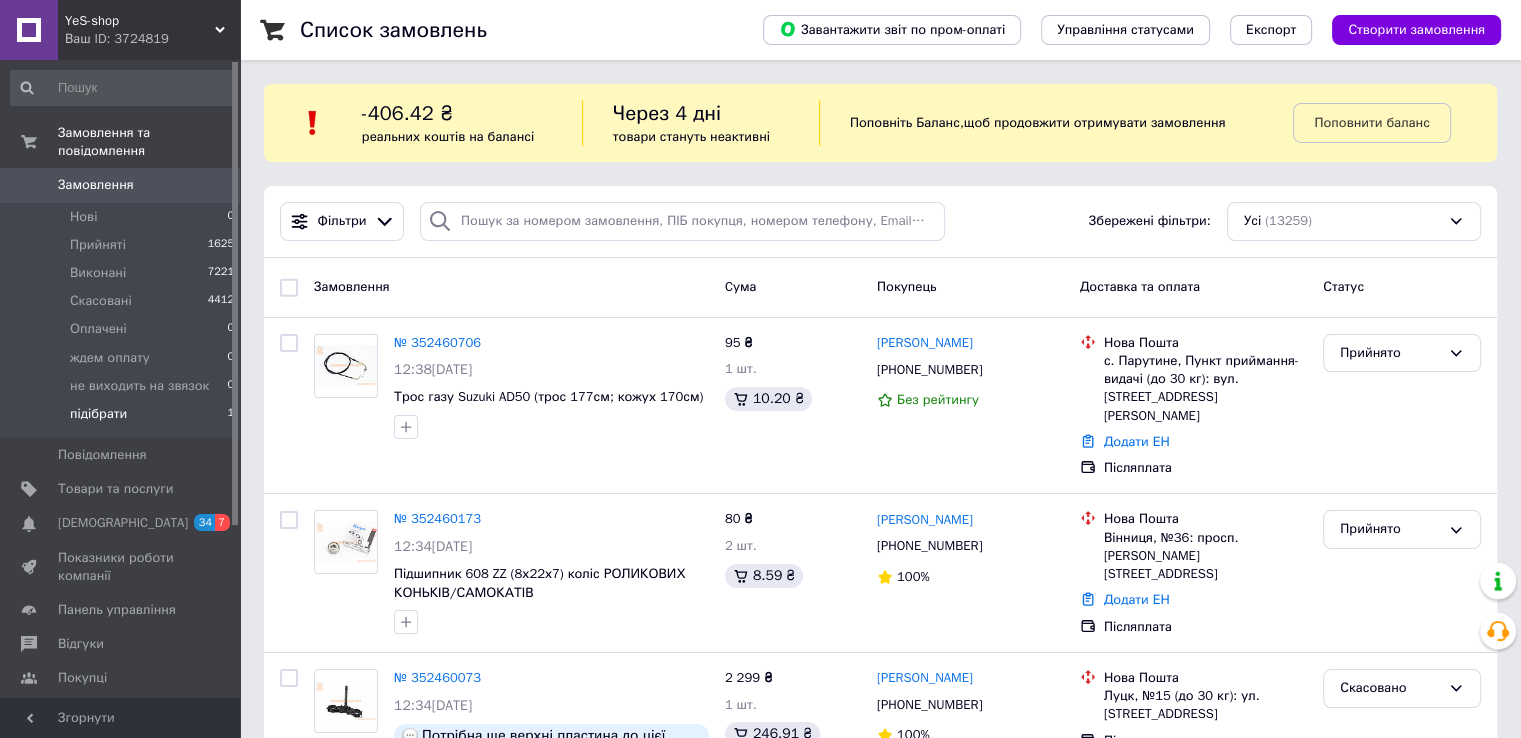 click on "підібрати" at bounding box center (98, 414) 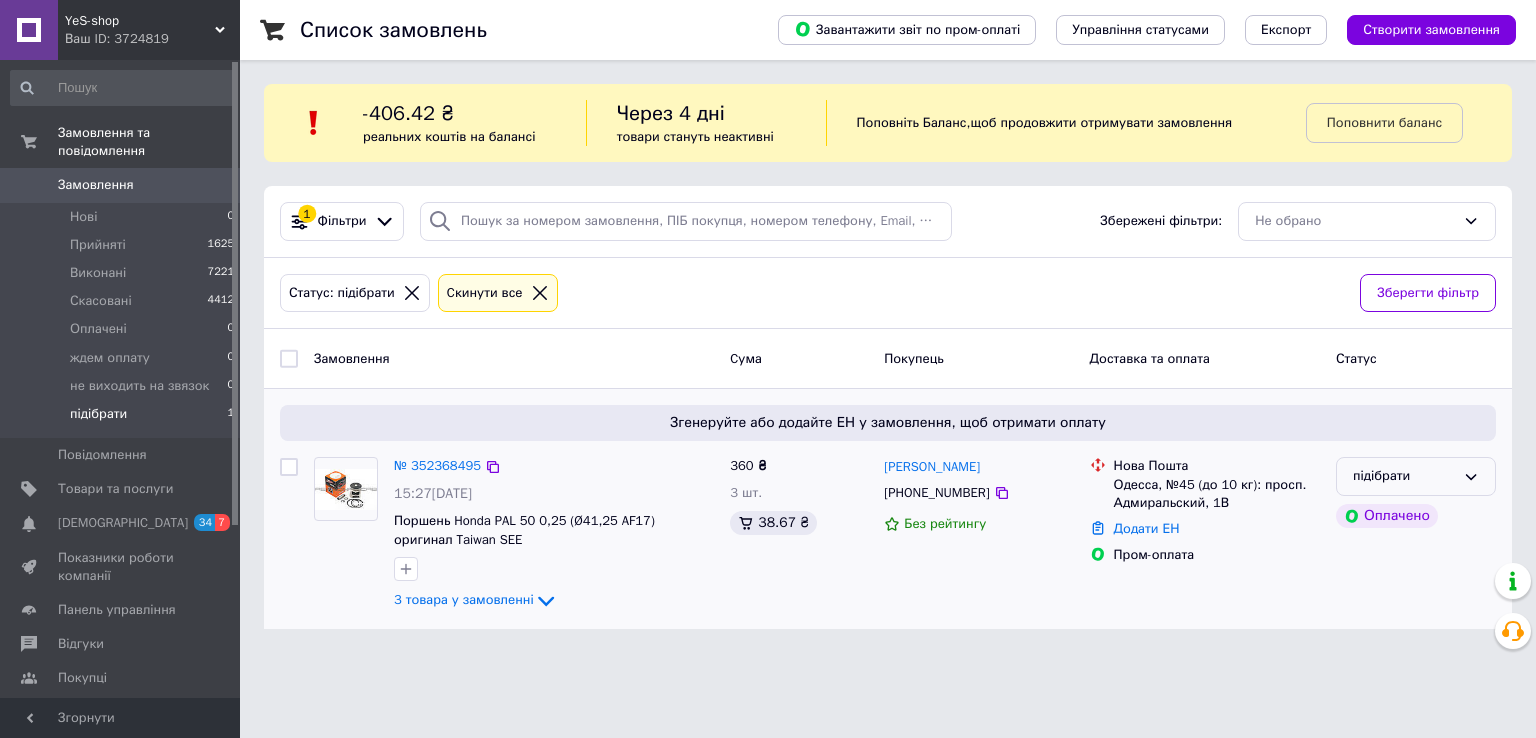 click 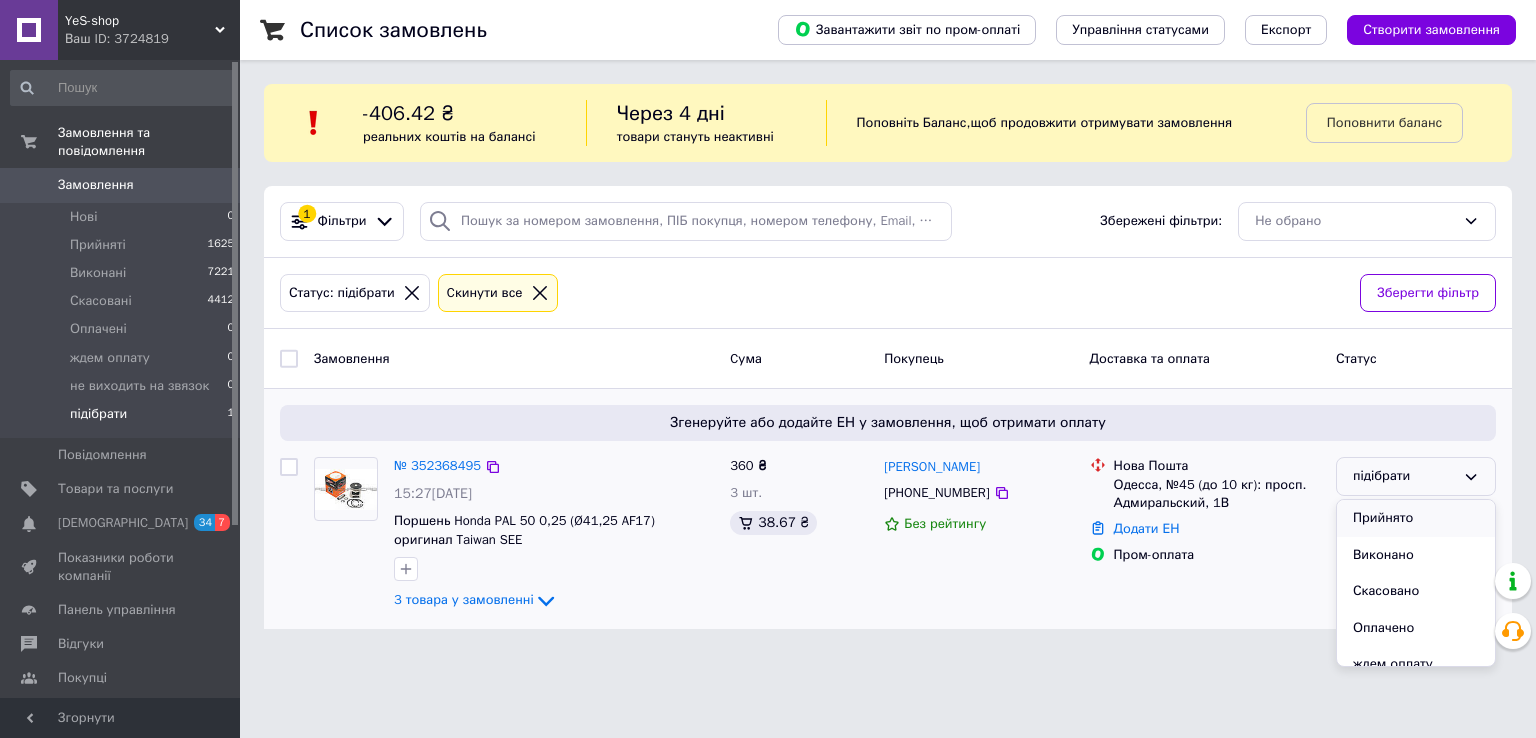 click on "Прийнято" at bounding box center [1416, 518] 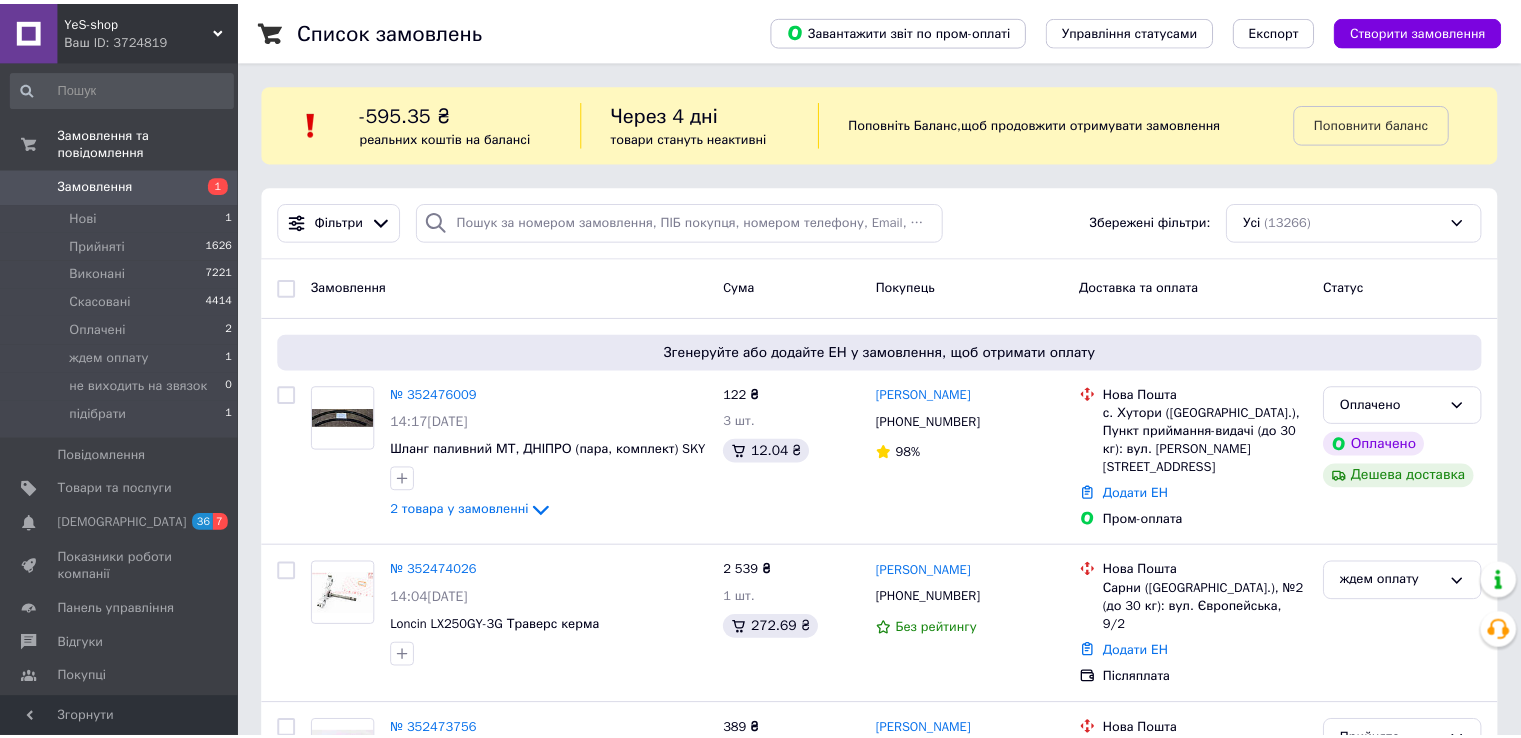 scroll, scrollTop: 0, scrollLeft: 0, axis: both 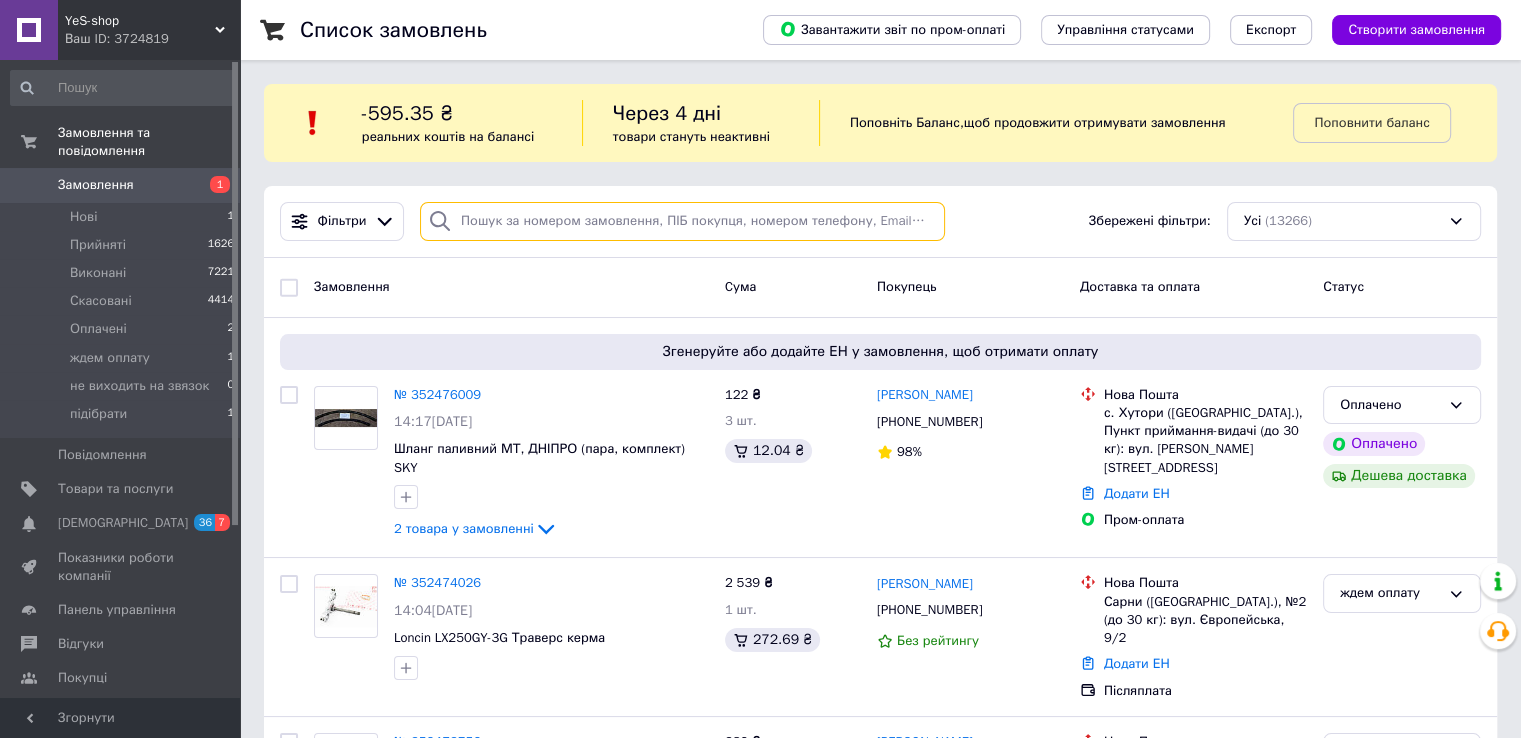 paste on "338699" 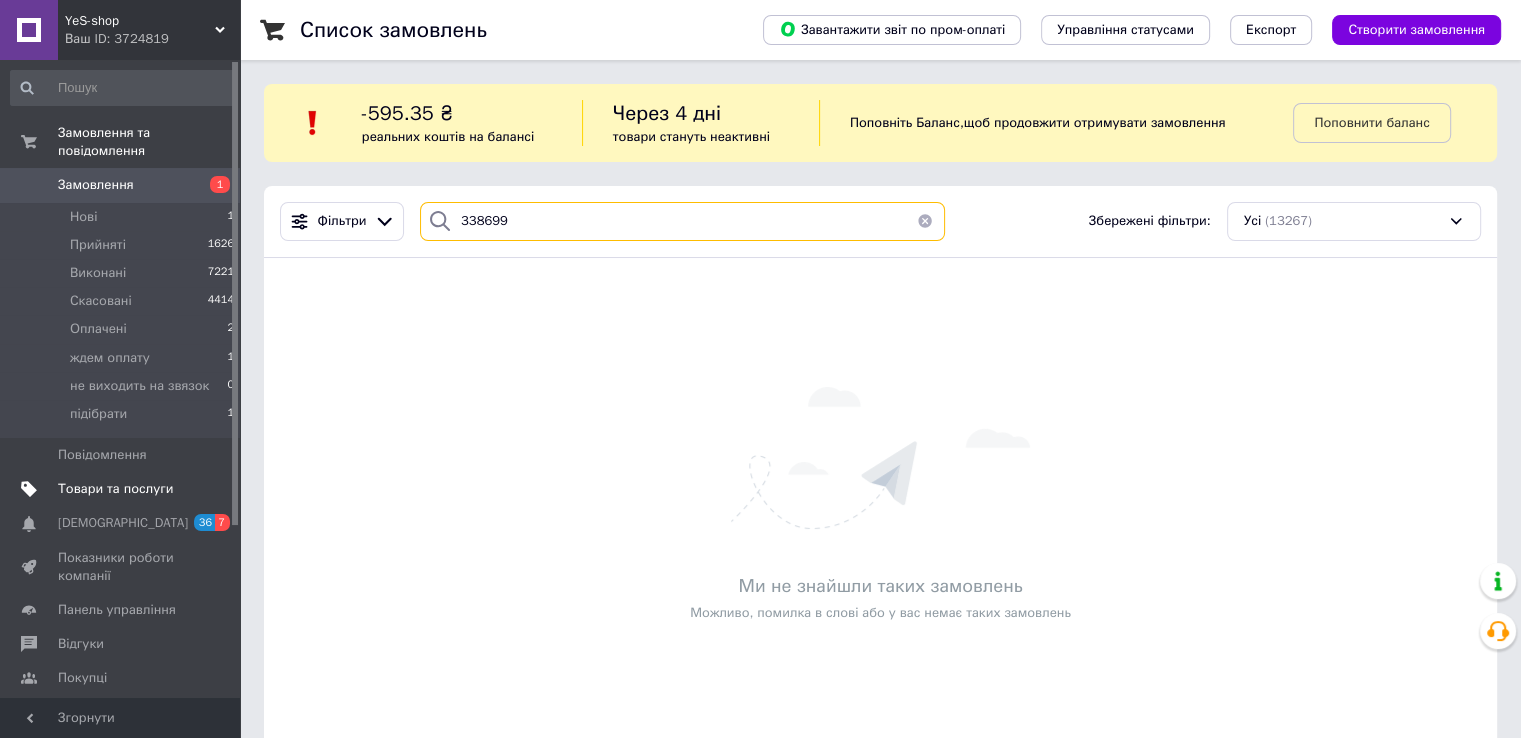 type on "338699" 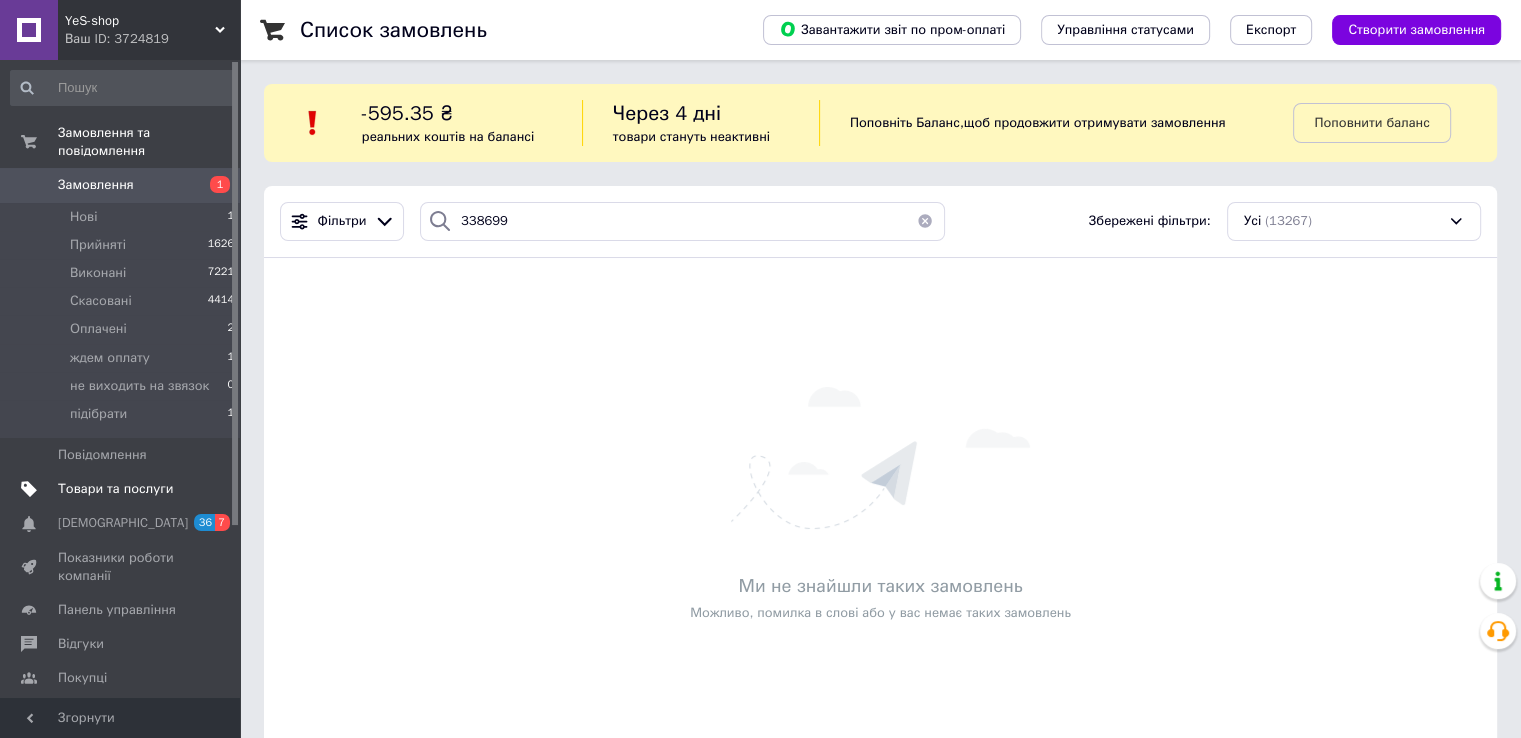 click on "Товари та послуги" at bounding box center (115, 489) 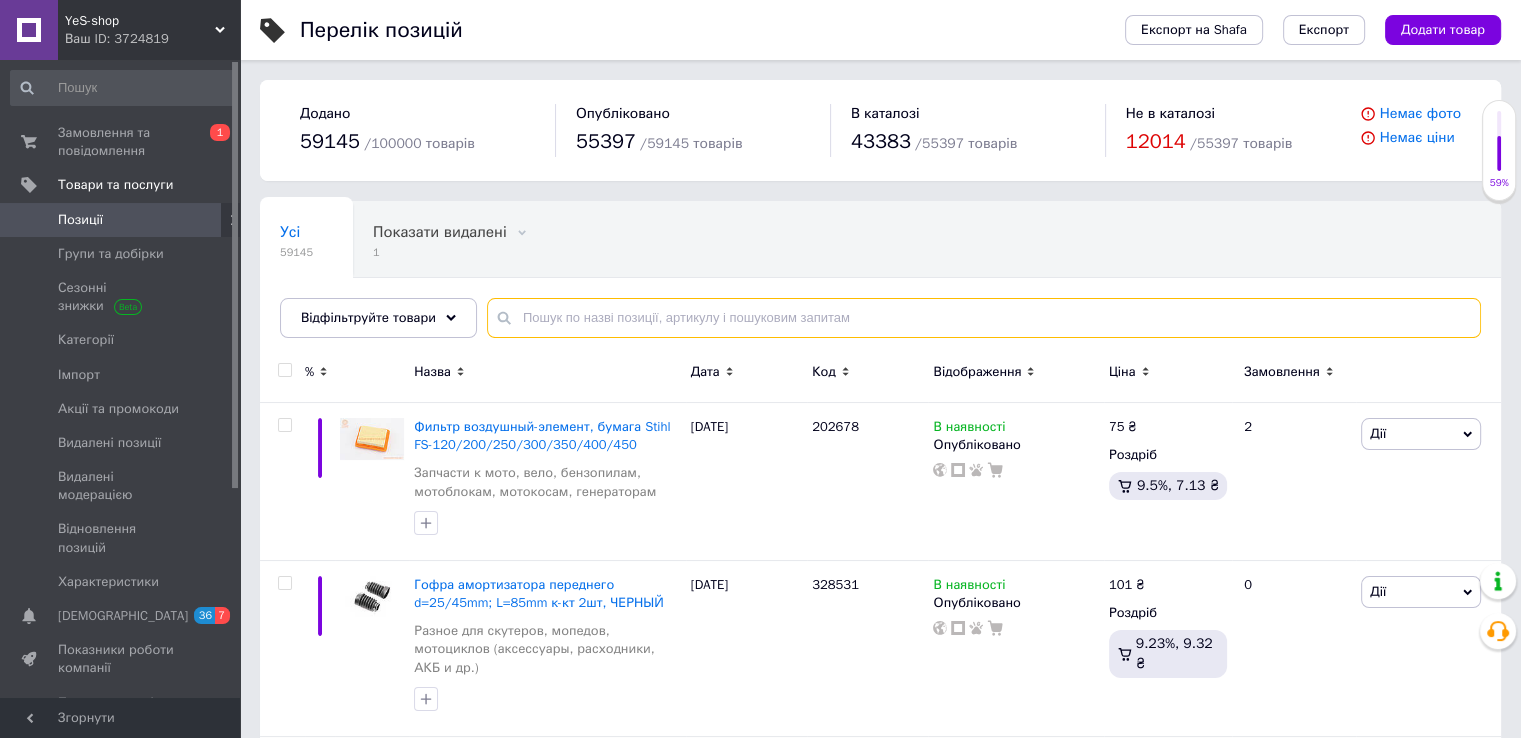 paste on "338699" 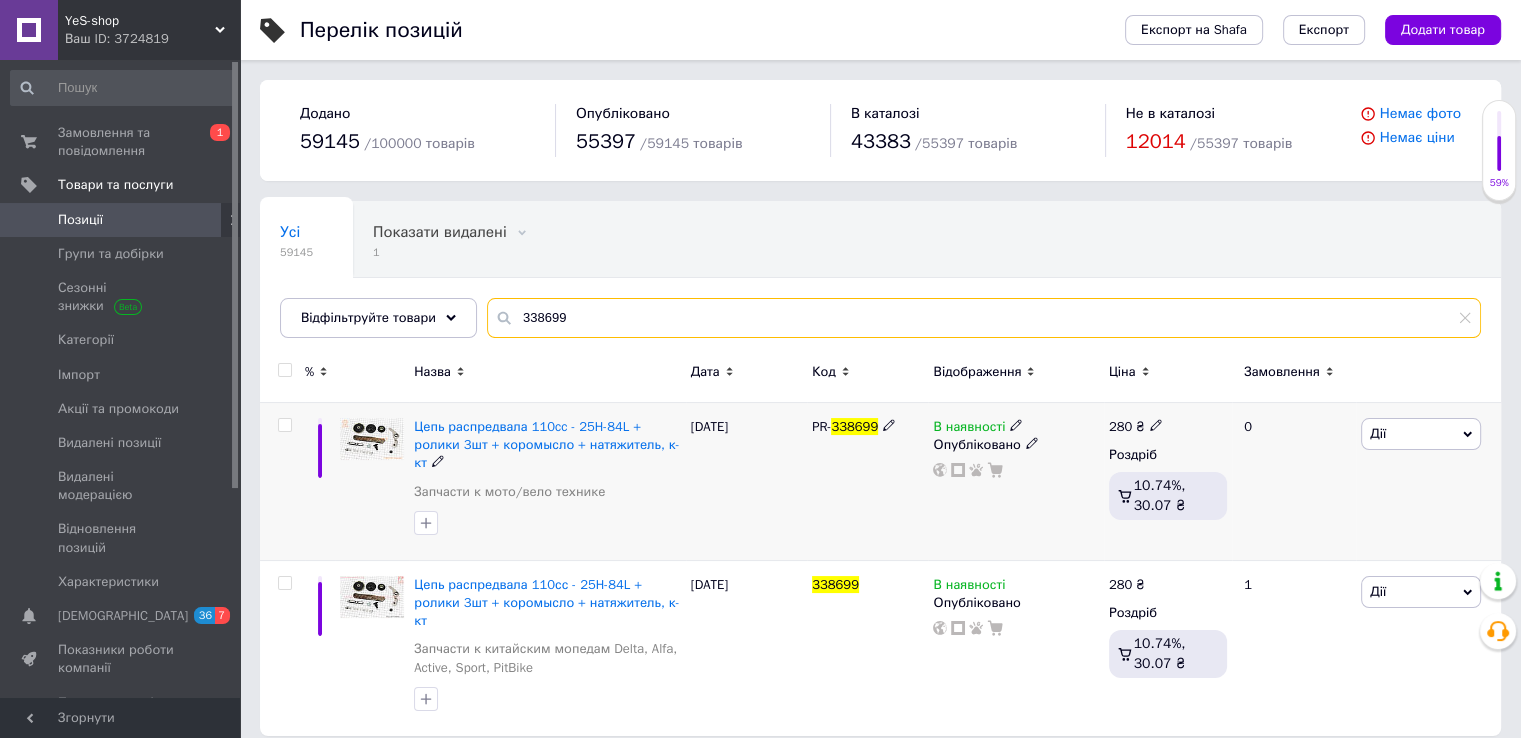 type on "338699" 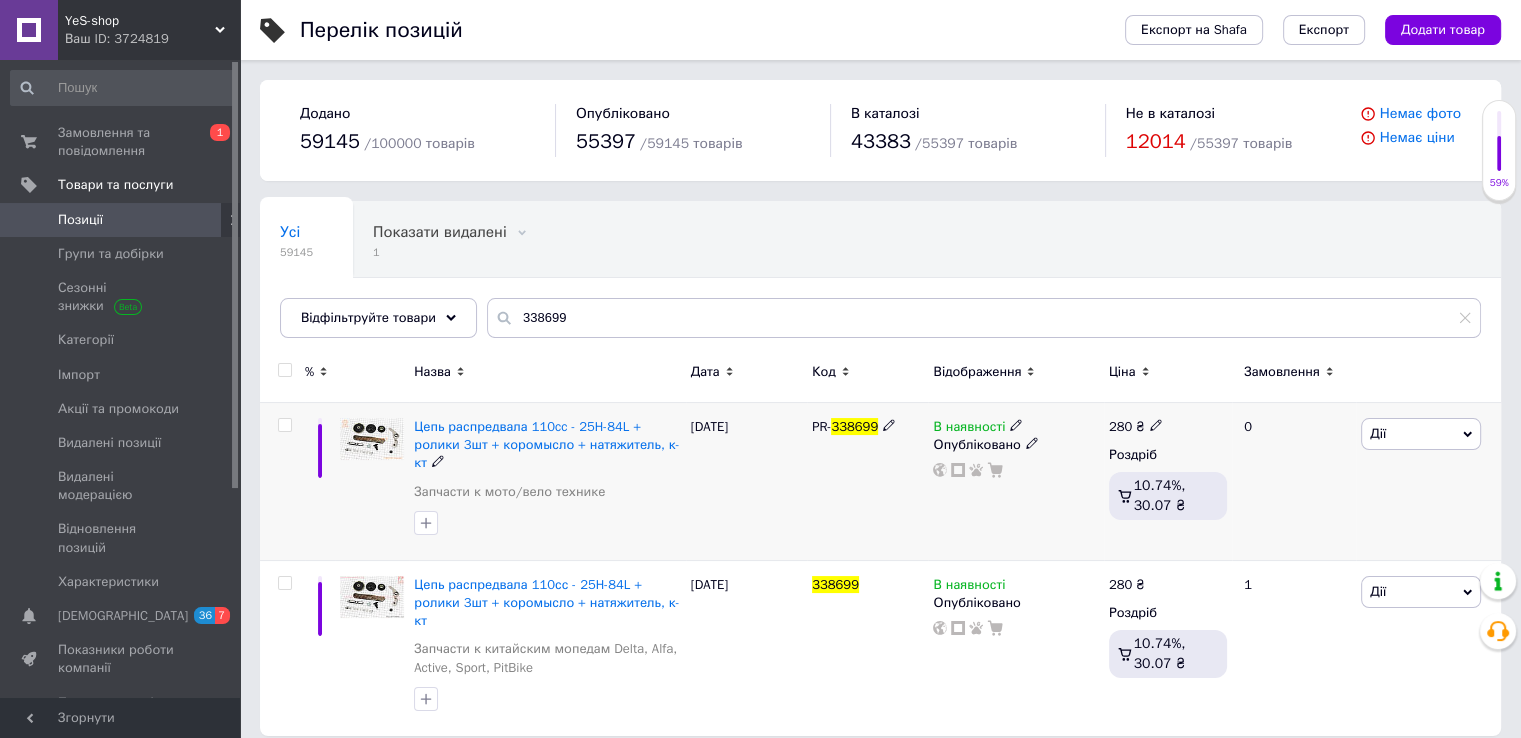 click 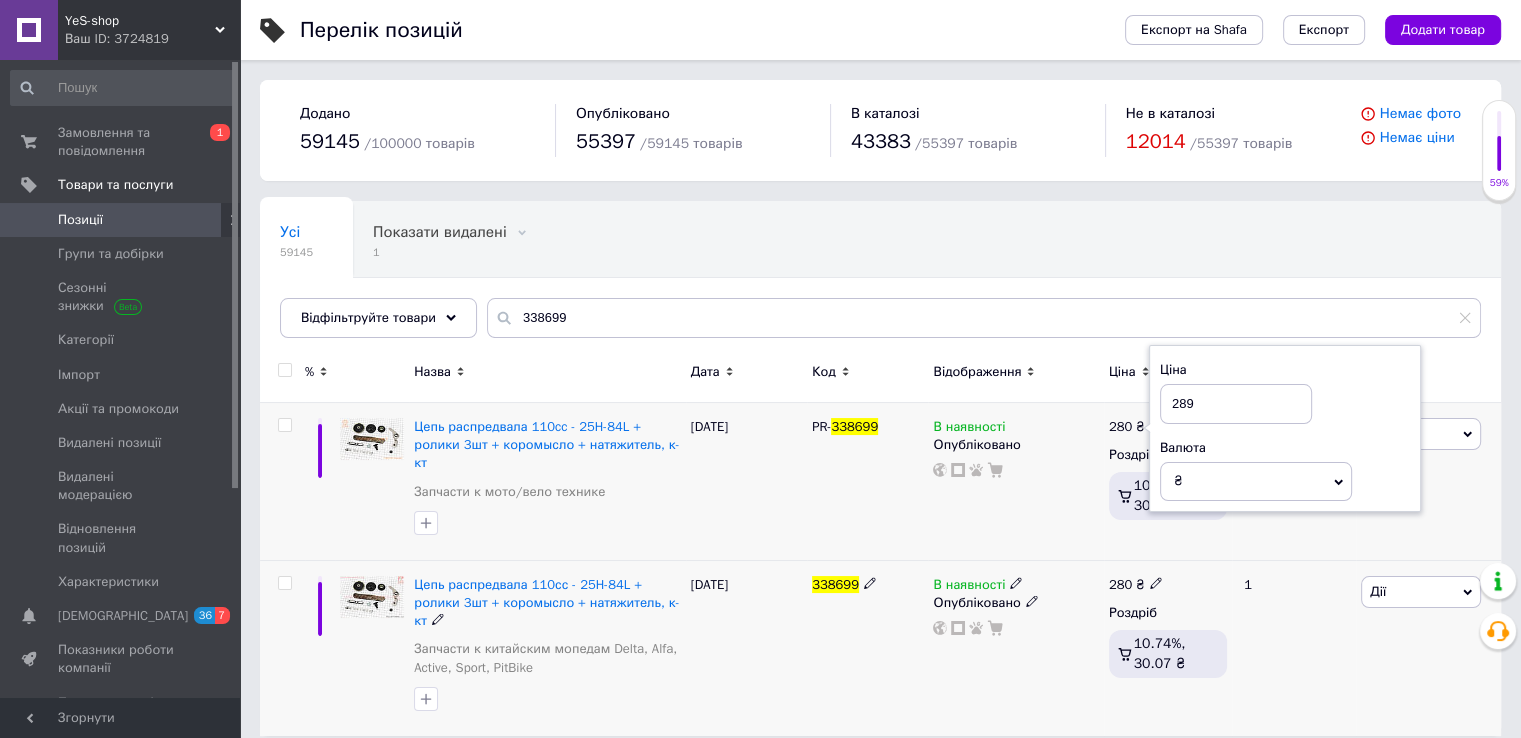 type on "289" 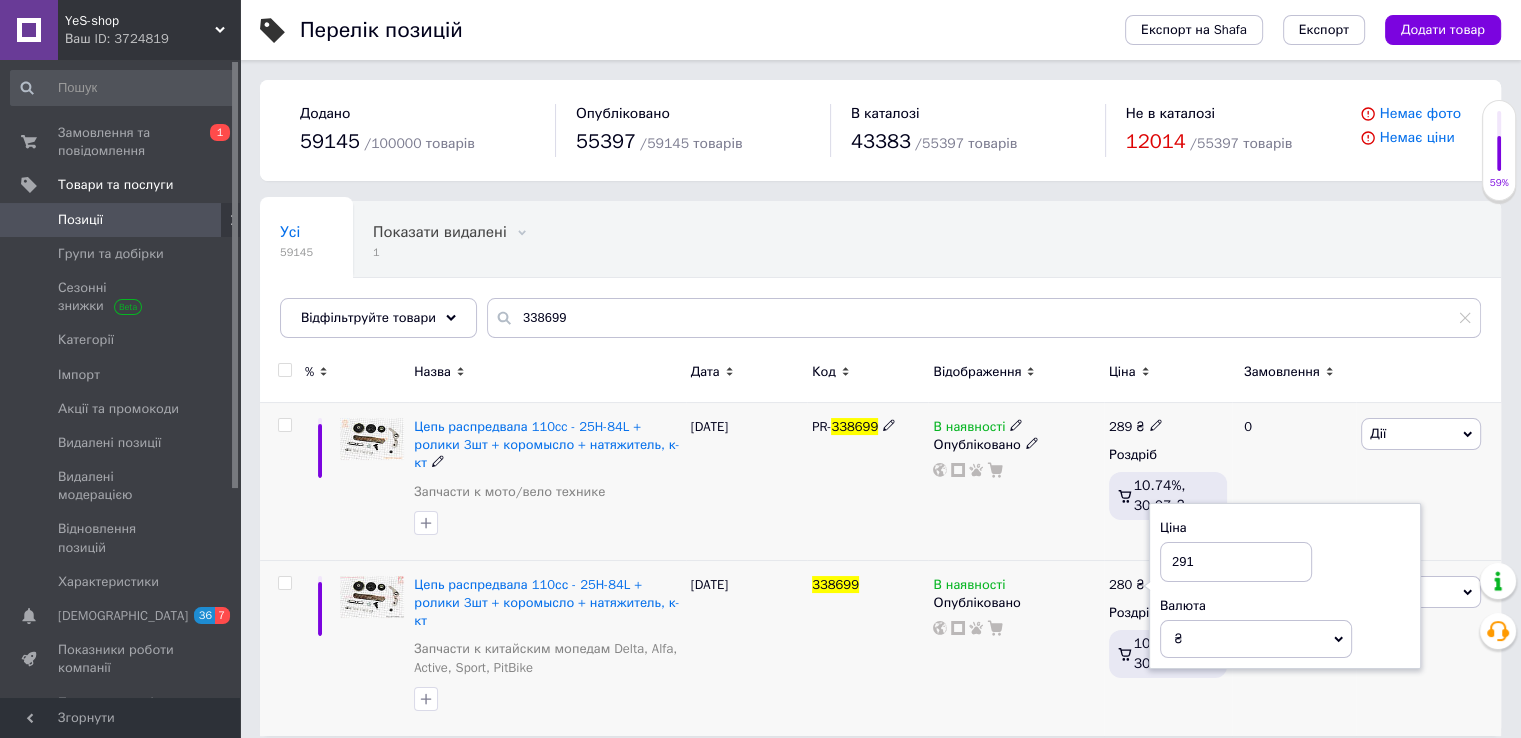 type on "291" 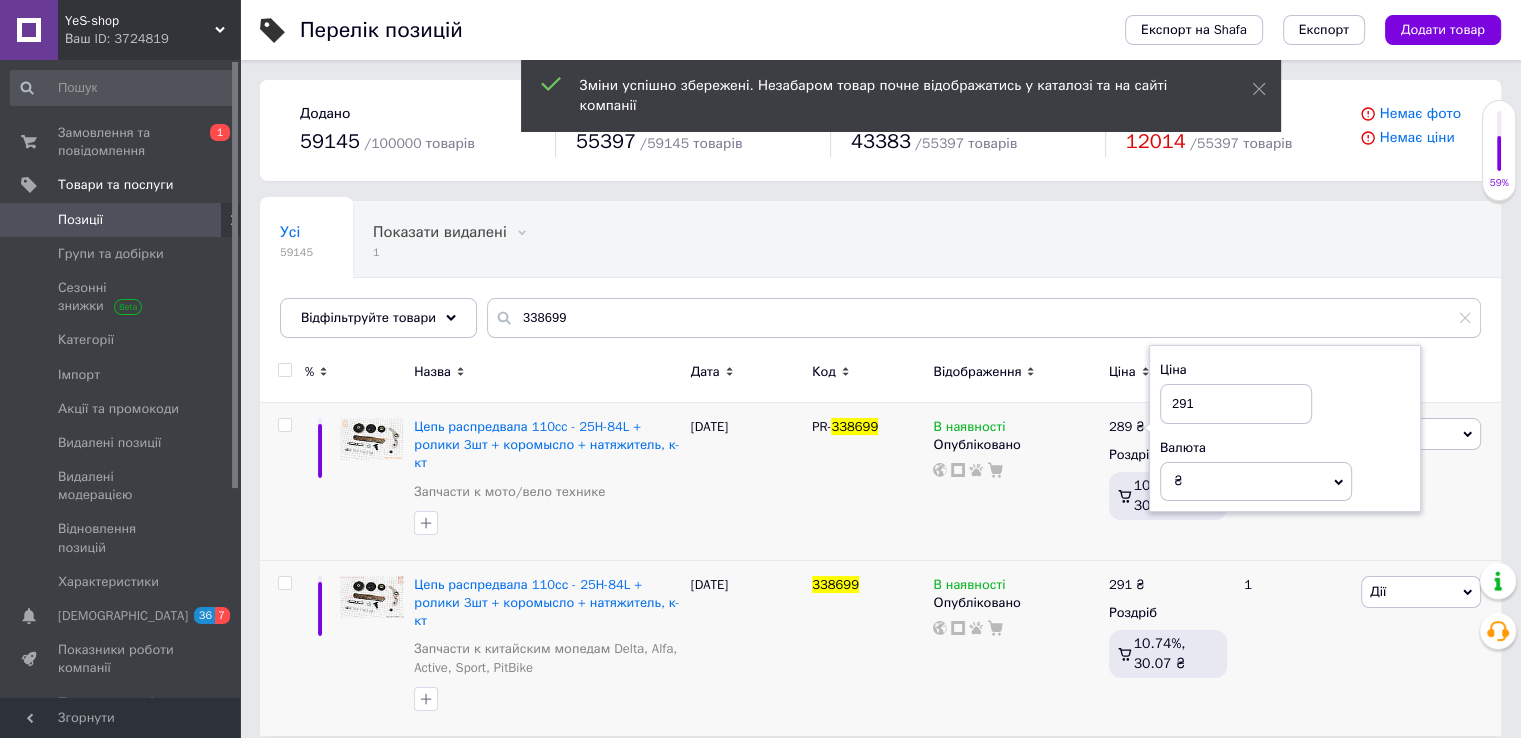 type on "291" 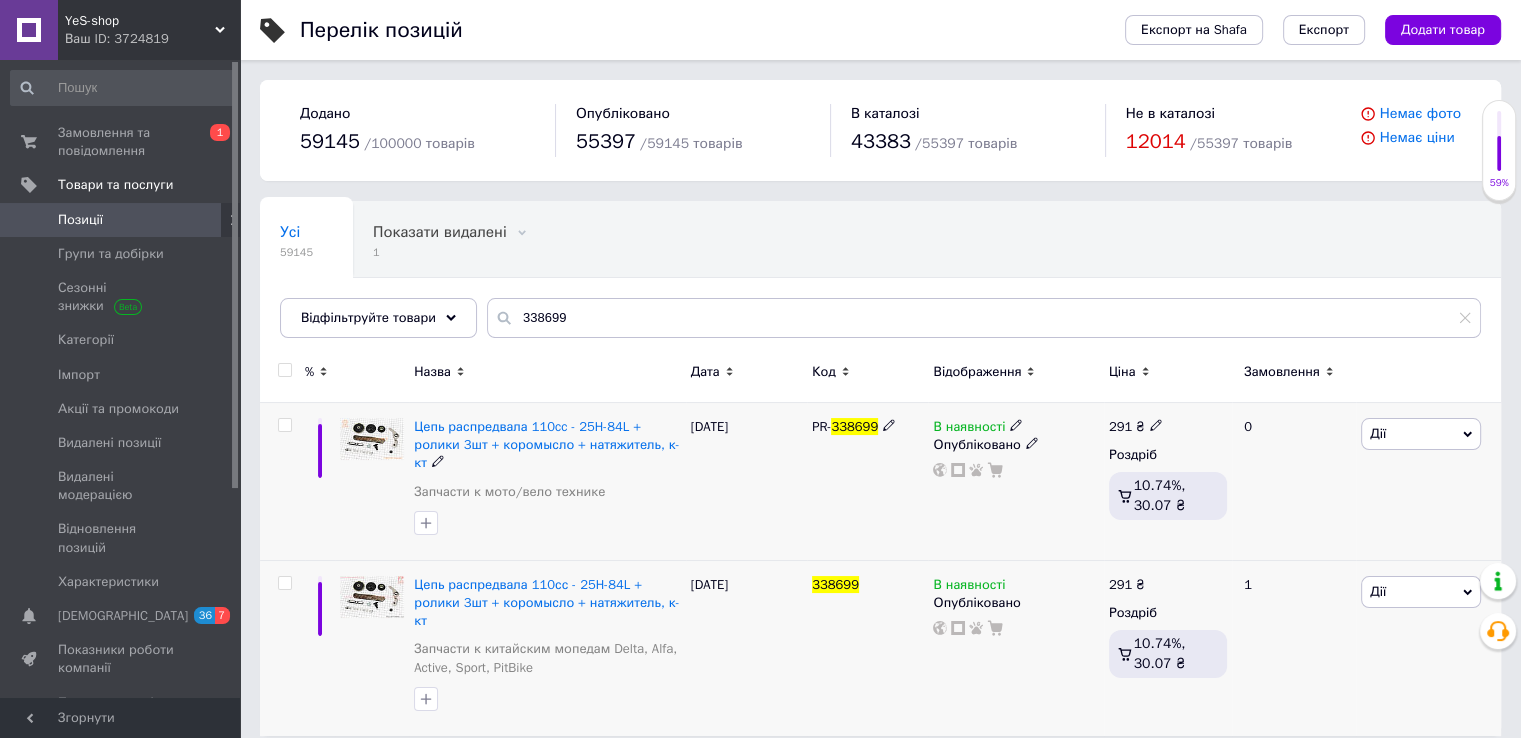 click 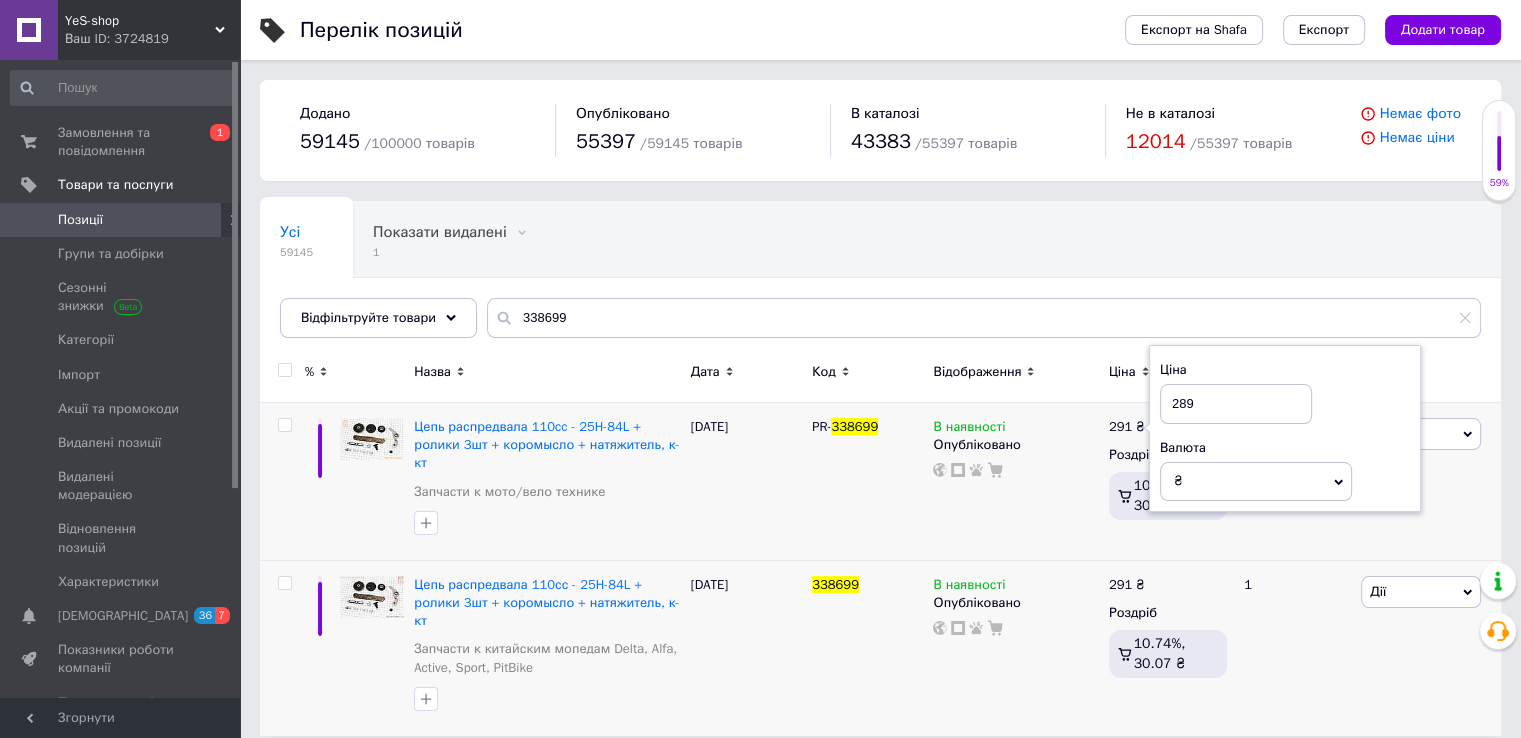 type on "289" 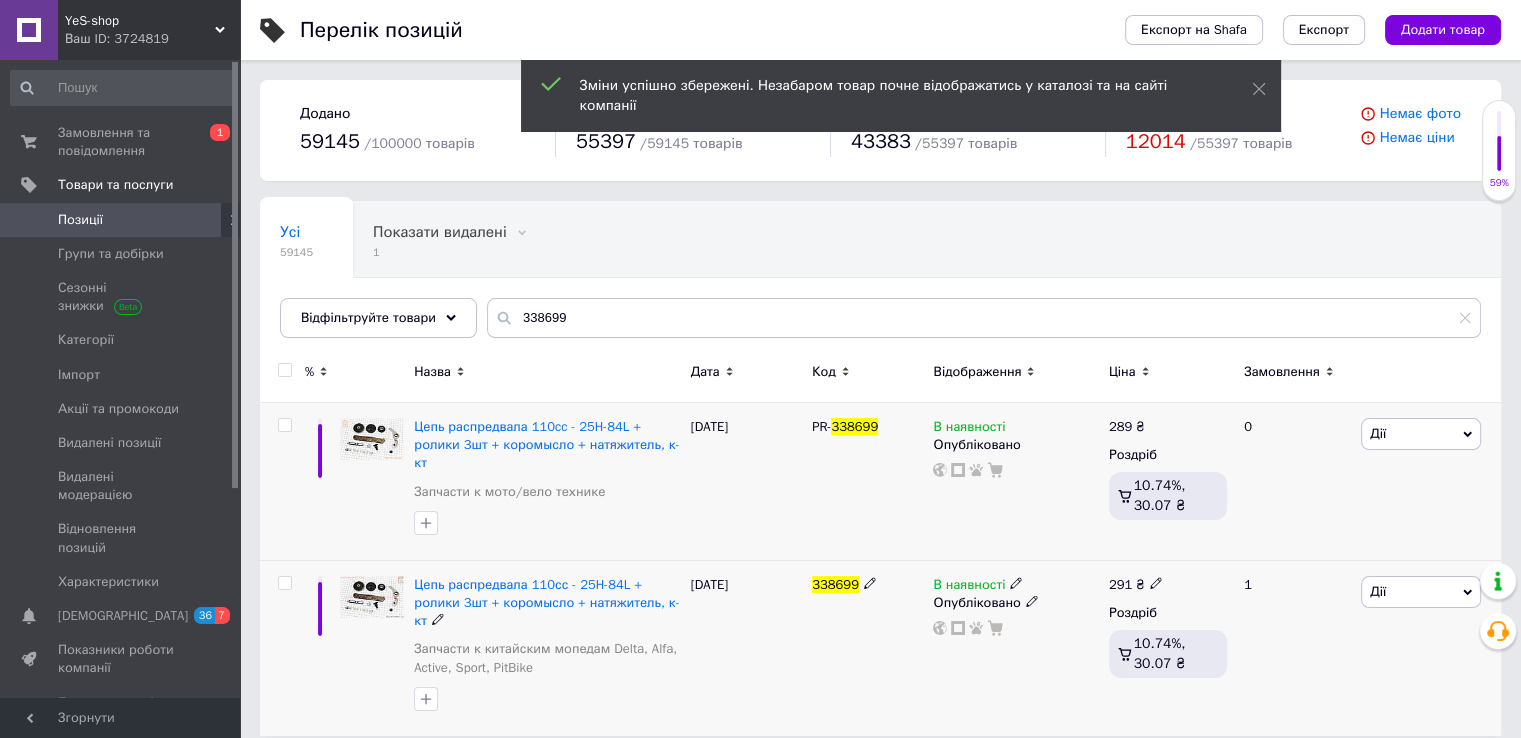 click 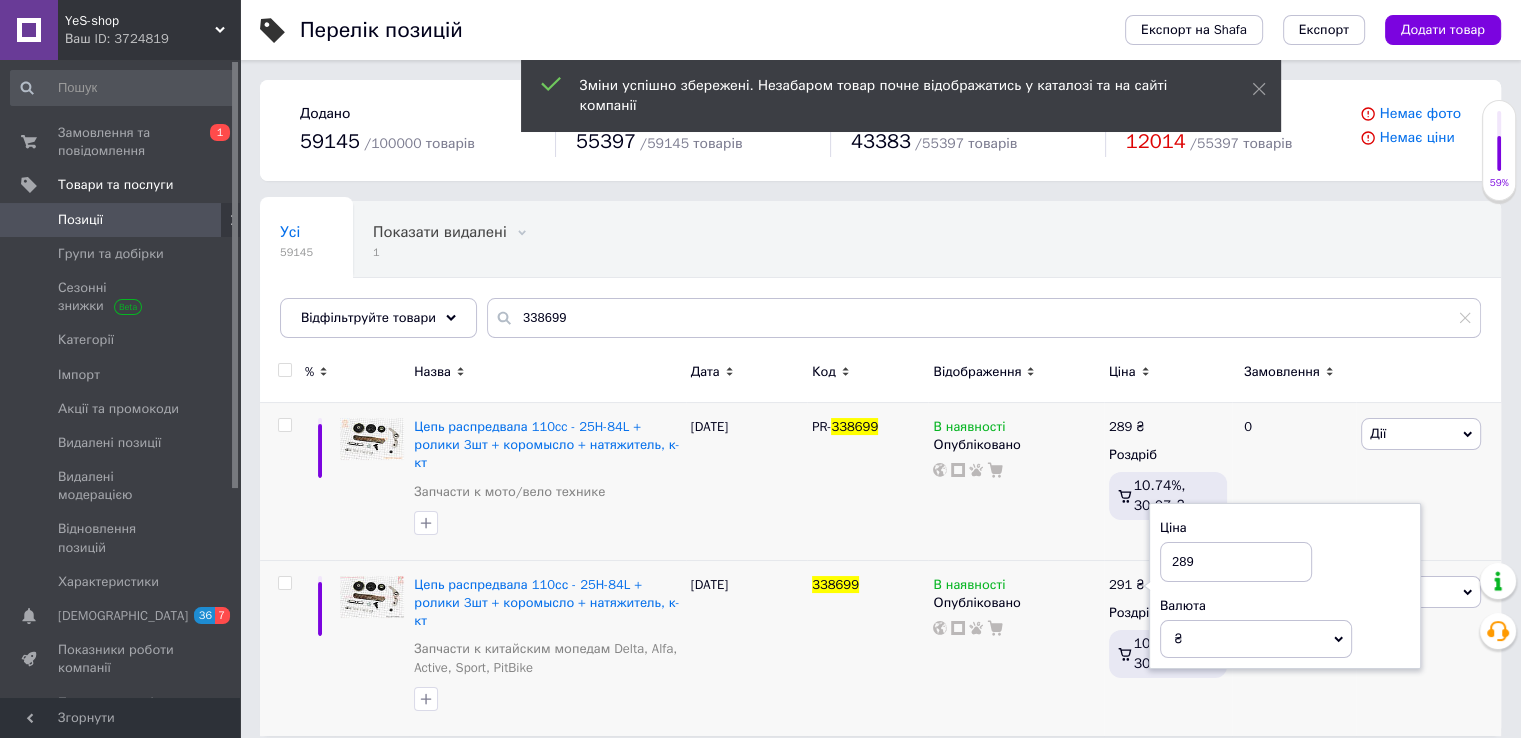type on "289" 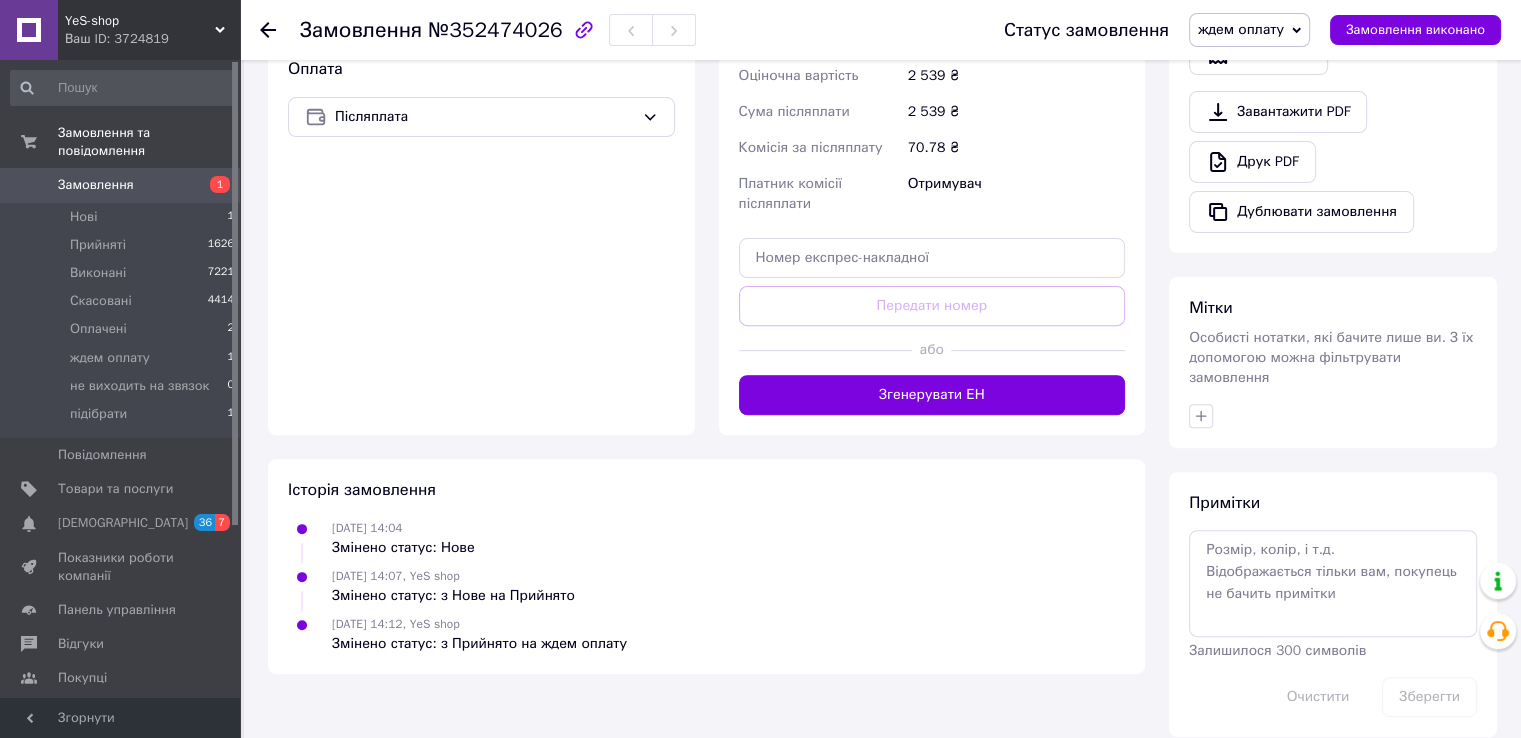 scroll, scrollTop: 644, scrollLeft: 0, axis: vertical 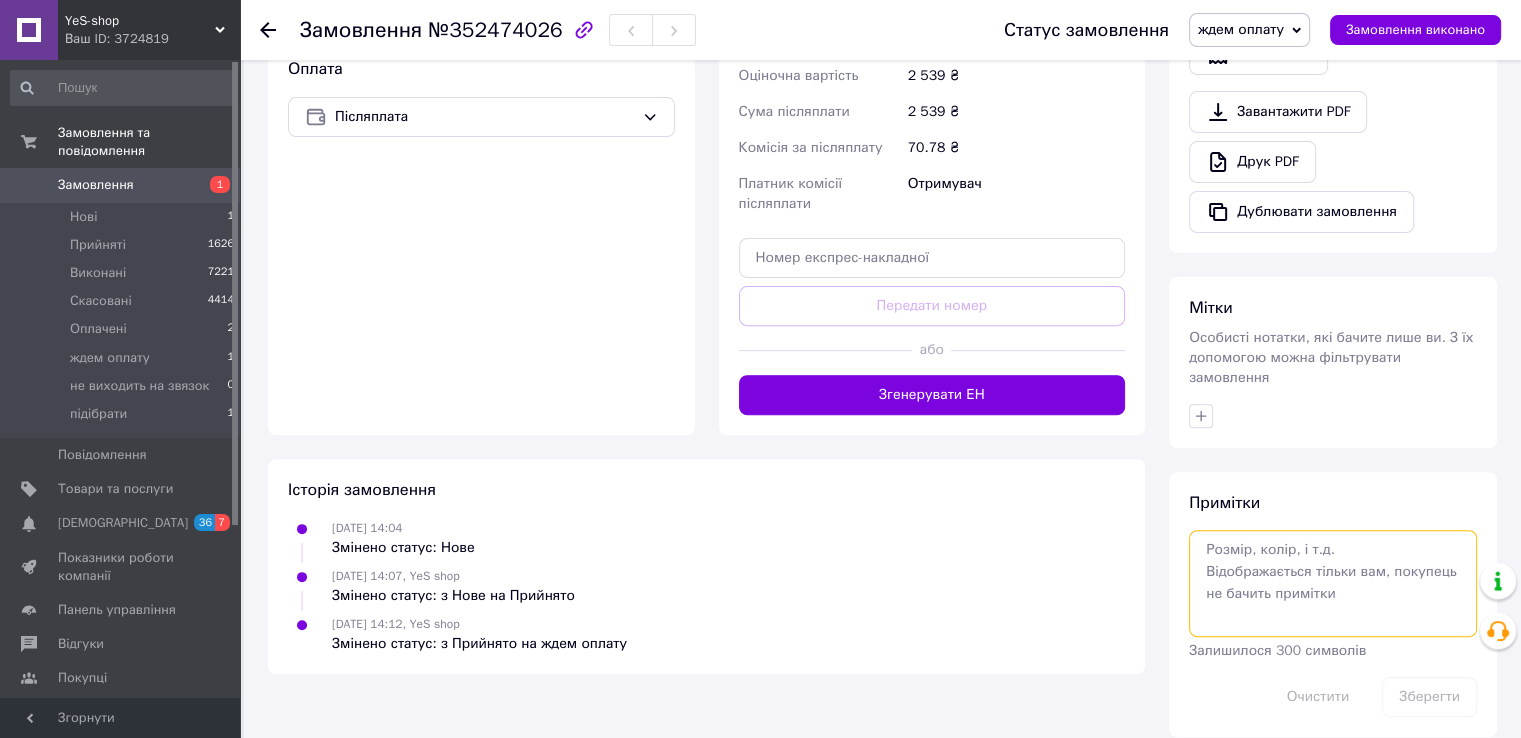 click at bounding box center [1333, 583] 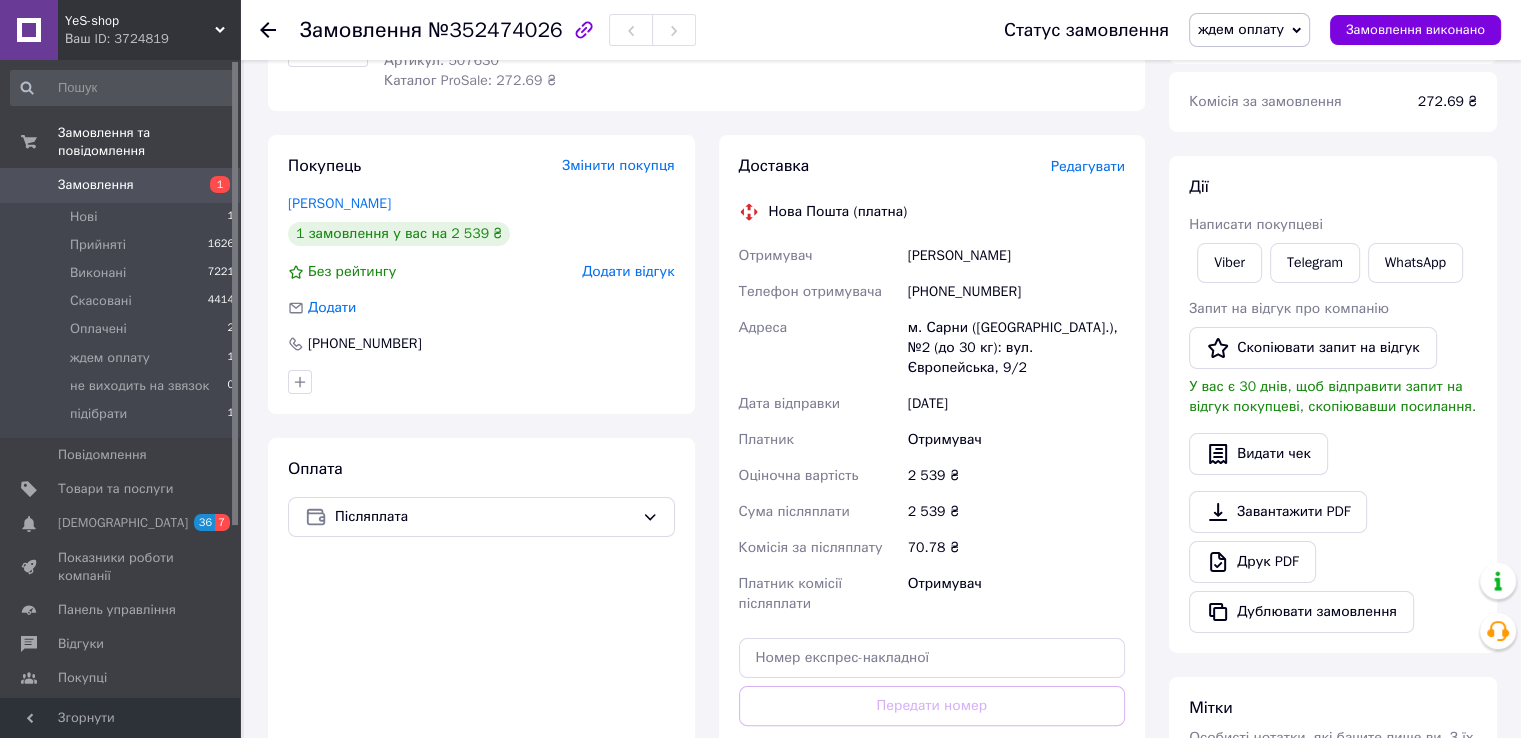 scroll, scrollTop: 0, scrollLeft: 0, axis: both 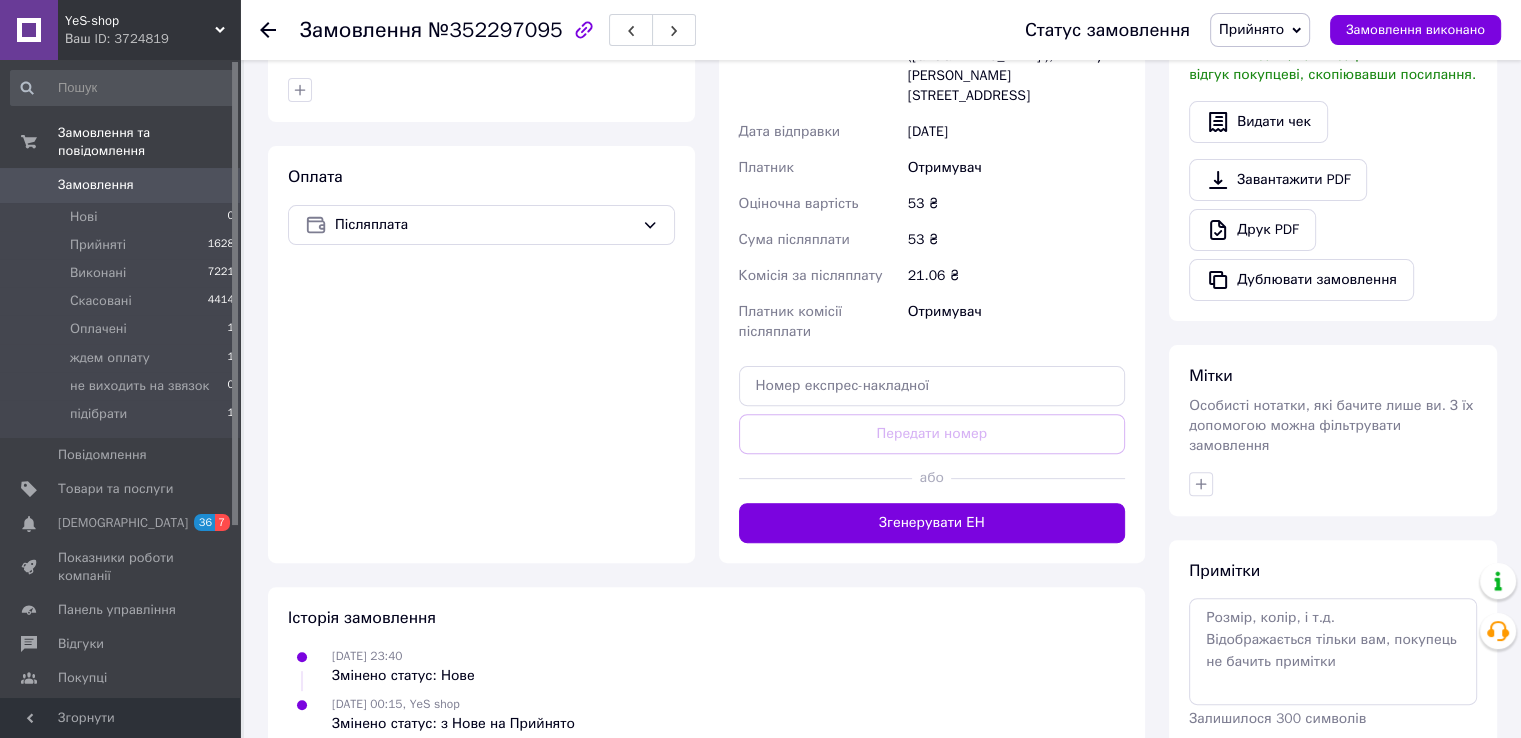 click on "Примітки Залишилося 300 символів Очистити Зберегти" at bounding box center (1333, 672) 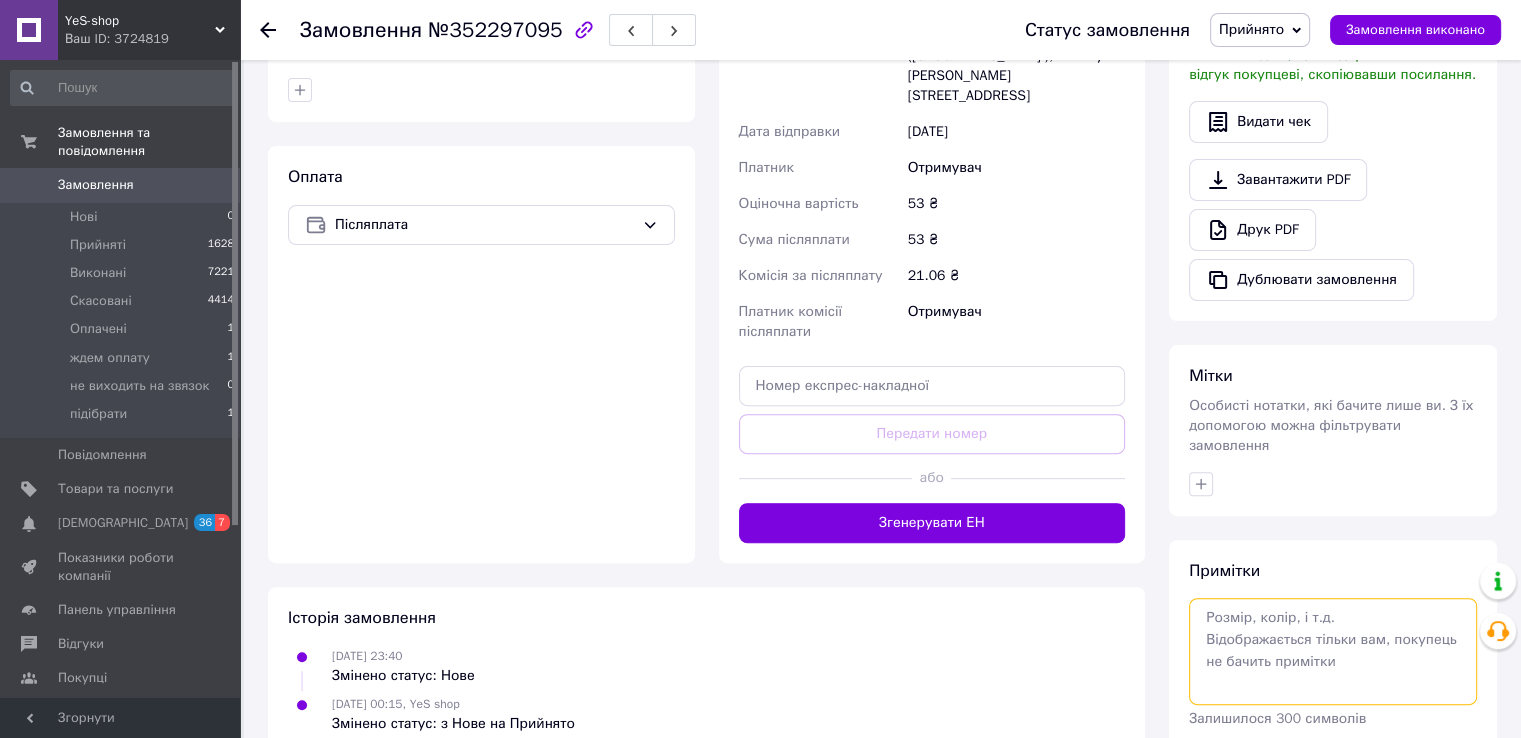 click at bounding box center [1333, 651] 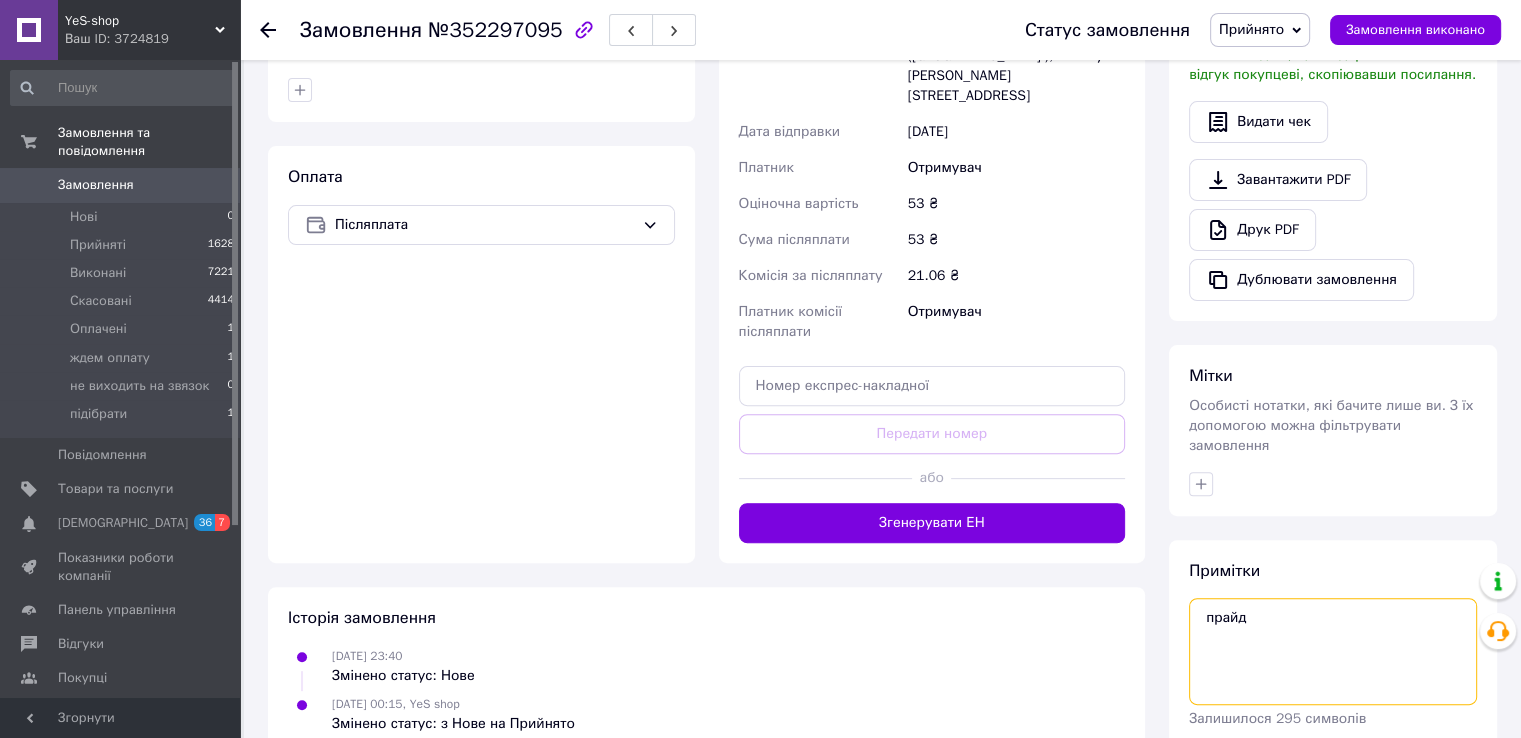 type on "прайд" 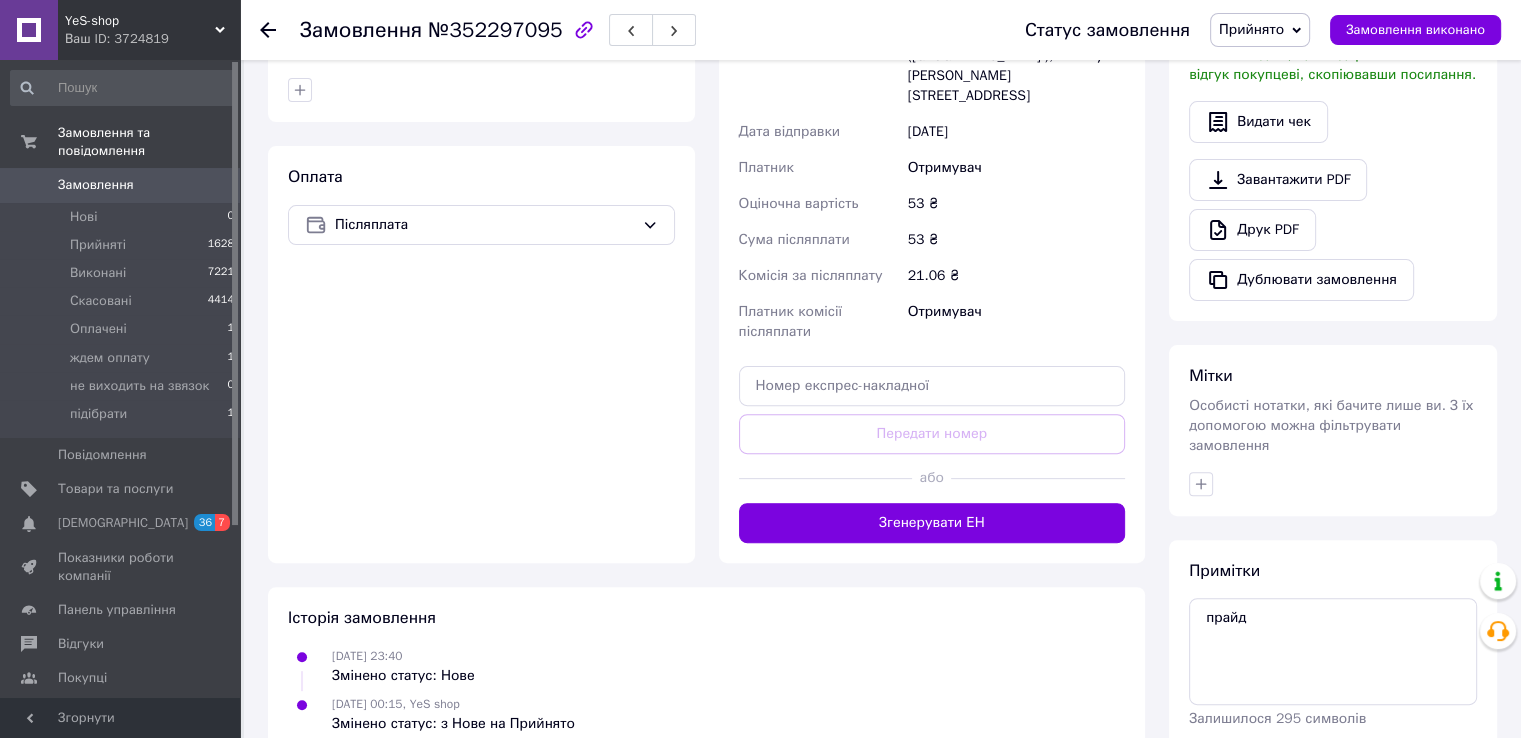 click on "Всього 1 товар 53 ₴ Доставка Необхідно уточнити Знижка Додати Всього до сплати 53 ₴ Комісія за замовлення 5.69 ₴ Дії Написати покупцеві Viber Telegram WhatsApp Запит на відгук про компанію   Скопіювати запит на відгук У вас є 28 днів, щоб відправити запит на відгук покупцеві, скопіювавши посилання.   Видати чек   Завантажити PDF   Друк PDF   Дублювати замовлення Мітки Особисті нотатки, які бачите лише ви. З їх допомогою можна фільтрувати замовлення Примітки прайд Залишилося 295 символів Очистити Зберегти" at bounding box center (1333, 156) 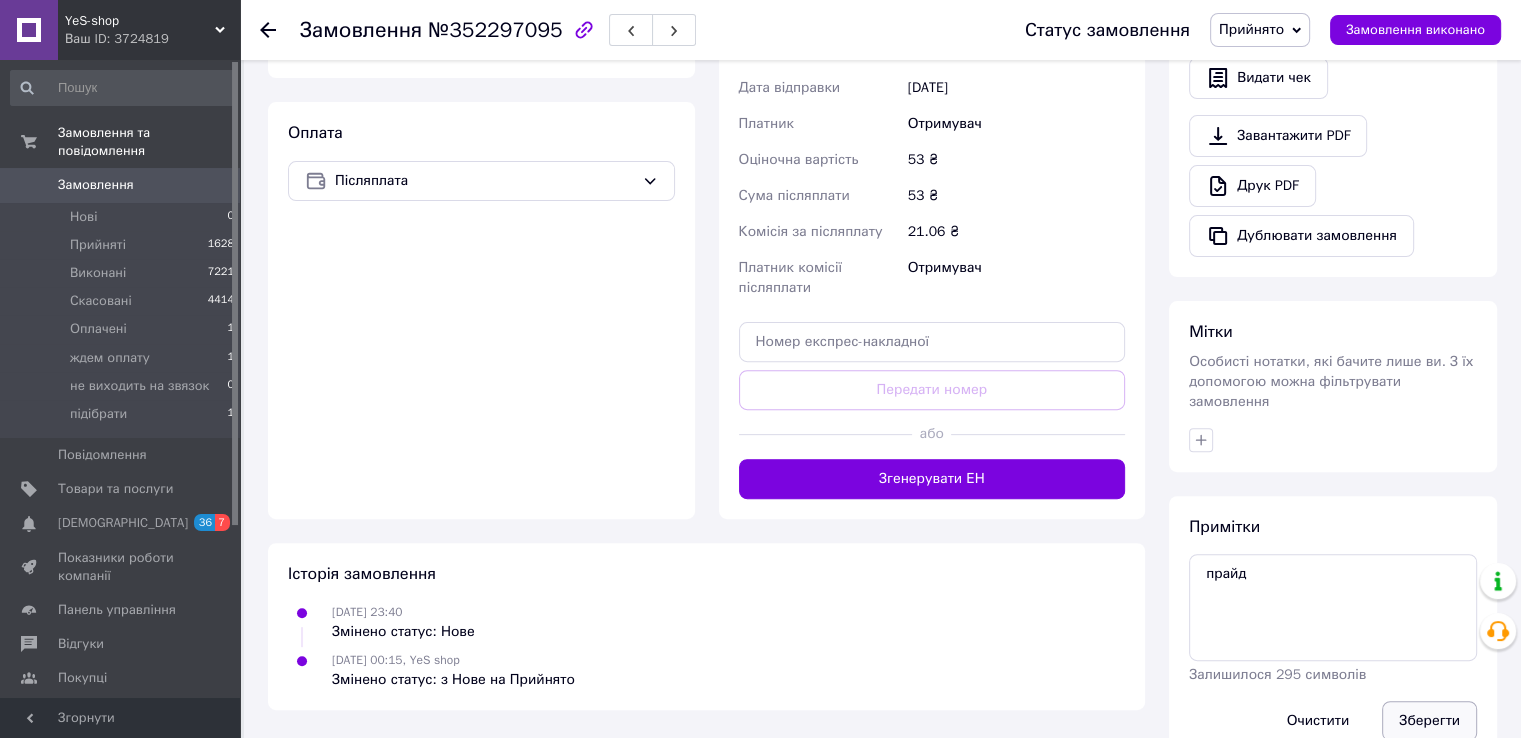 scroll, scrollTop: 644, scrollLeft: 0, axis: vertical 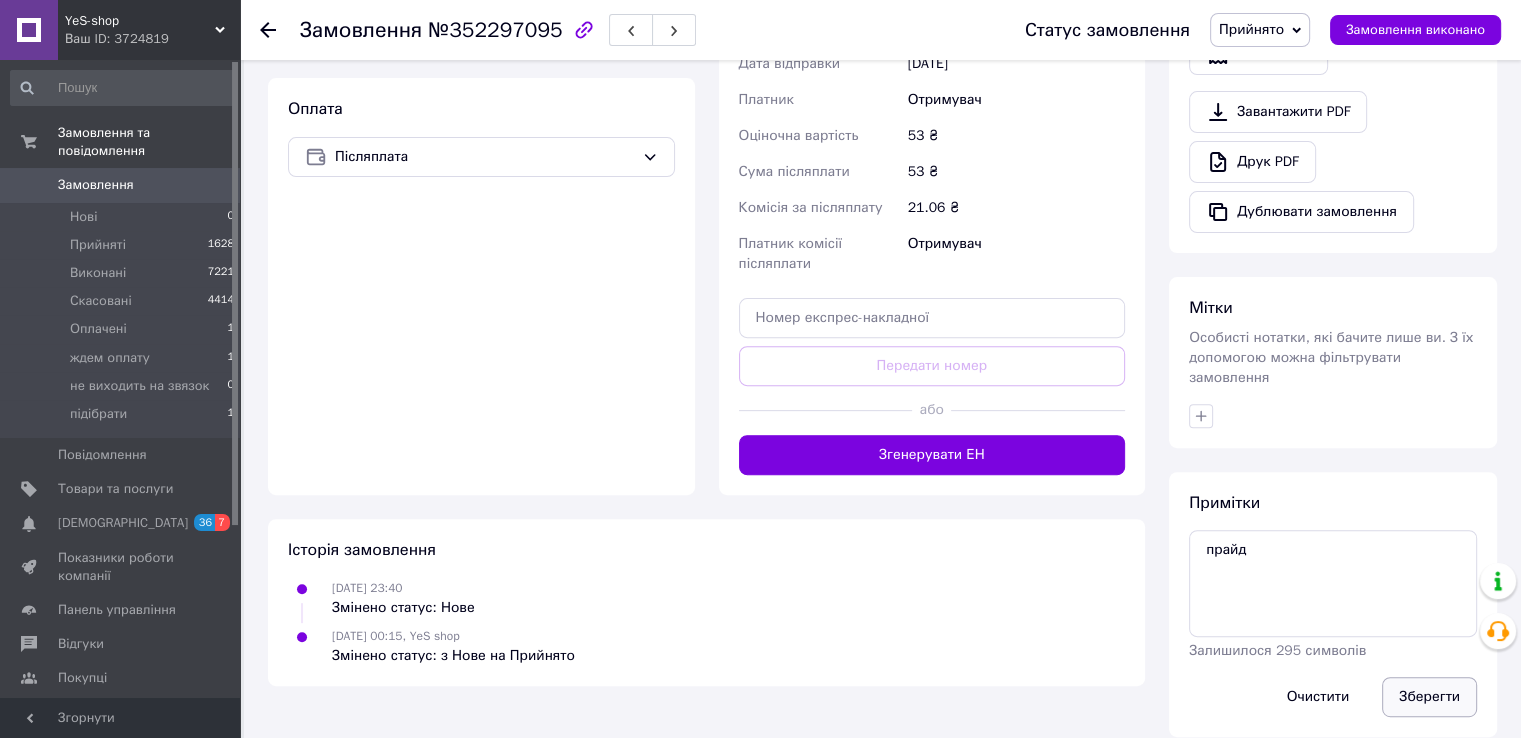 click on "Зберегти" at bounding box center [1429, 697] 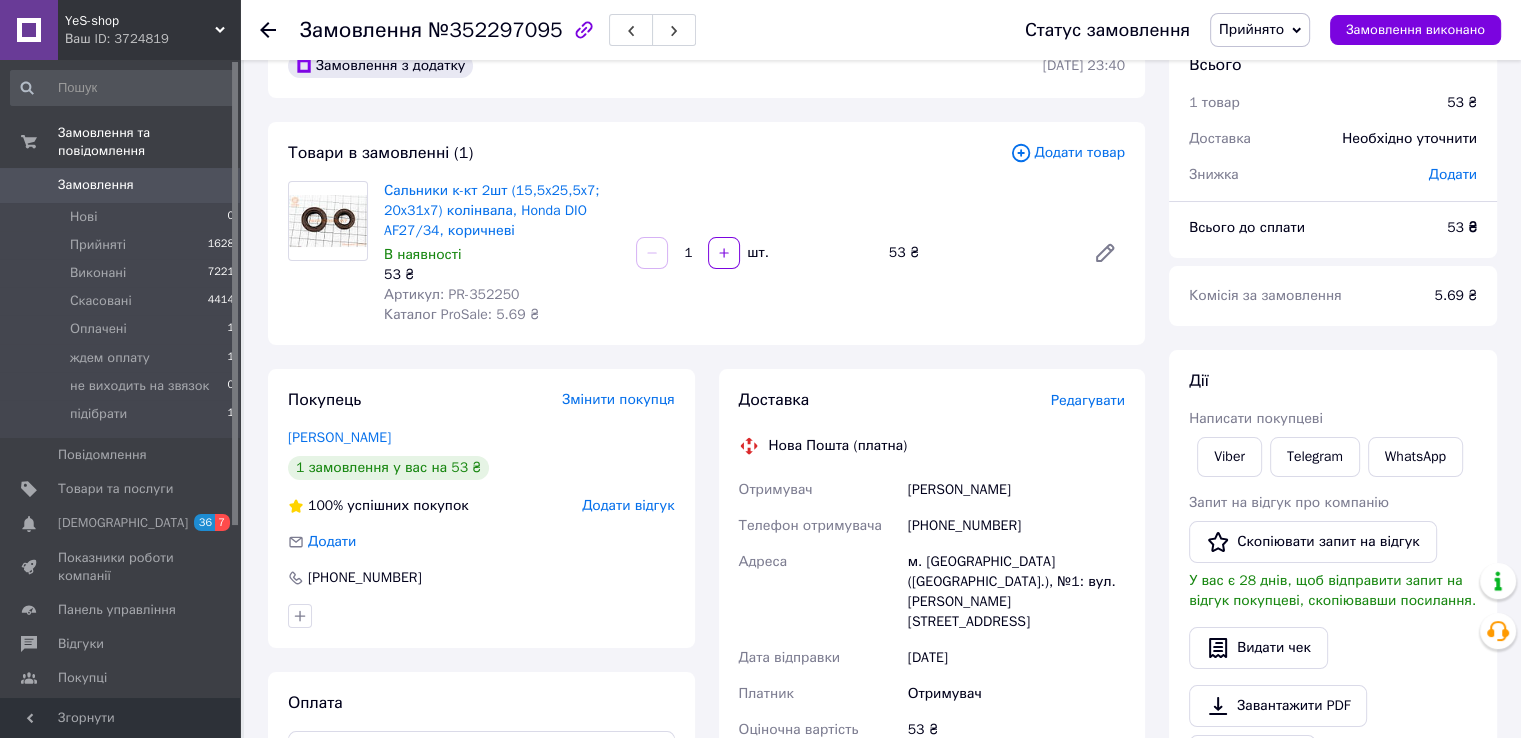 scroll, scrollTop: 44, scrollLeft: 0, axis: vertical 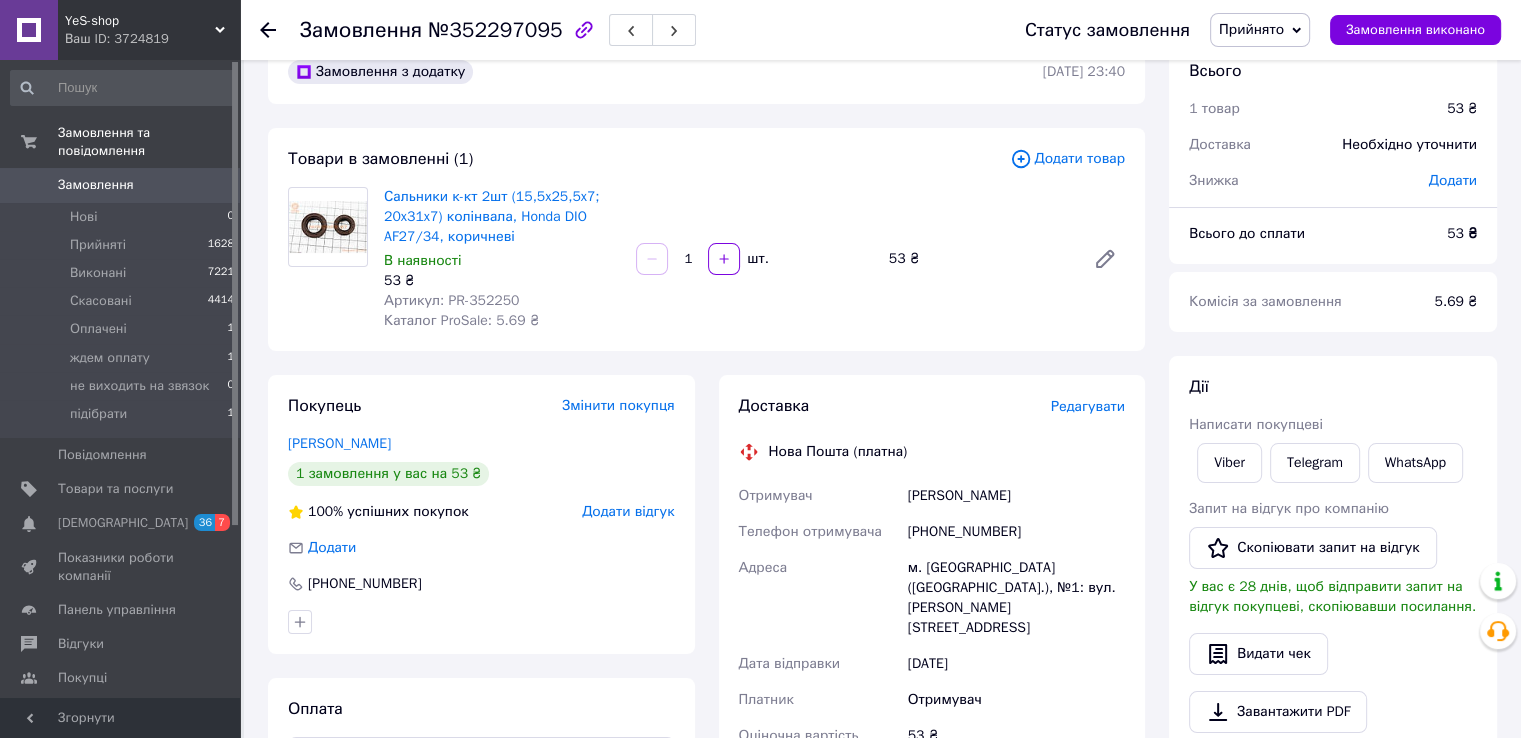 click on "Артикул: PR-352250" at bounding box center (451, 300) 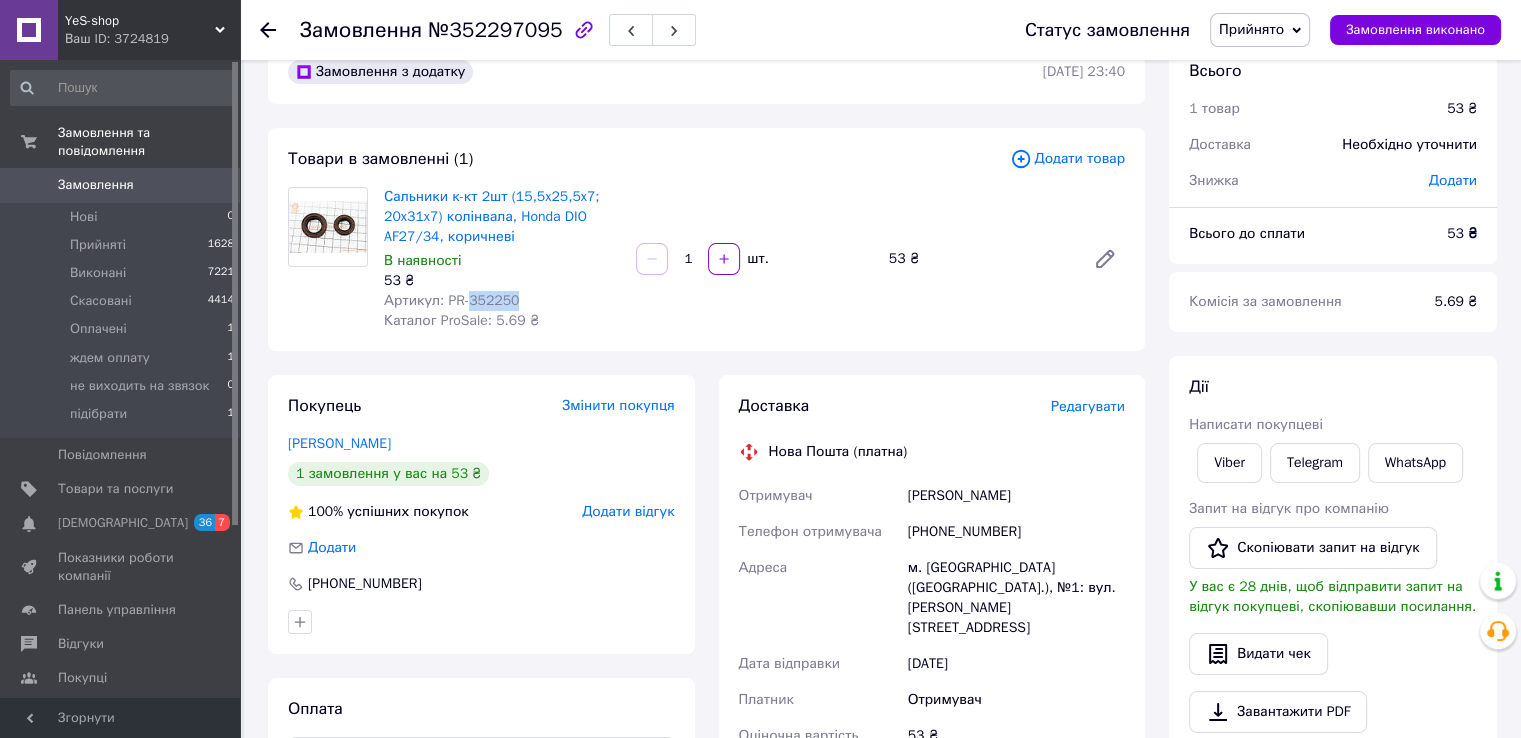 click on "Артикул: PR-352250" at bounding box center [451, 300] 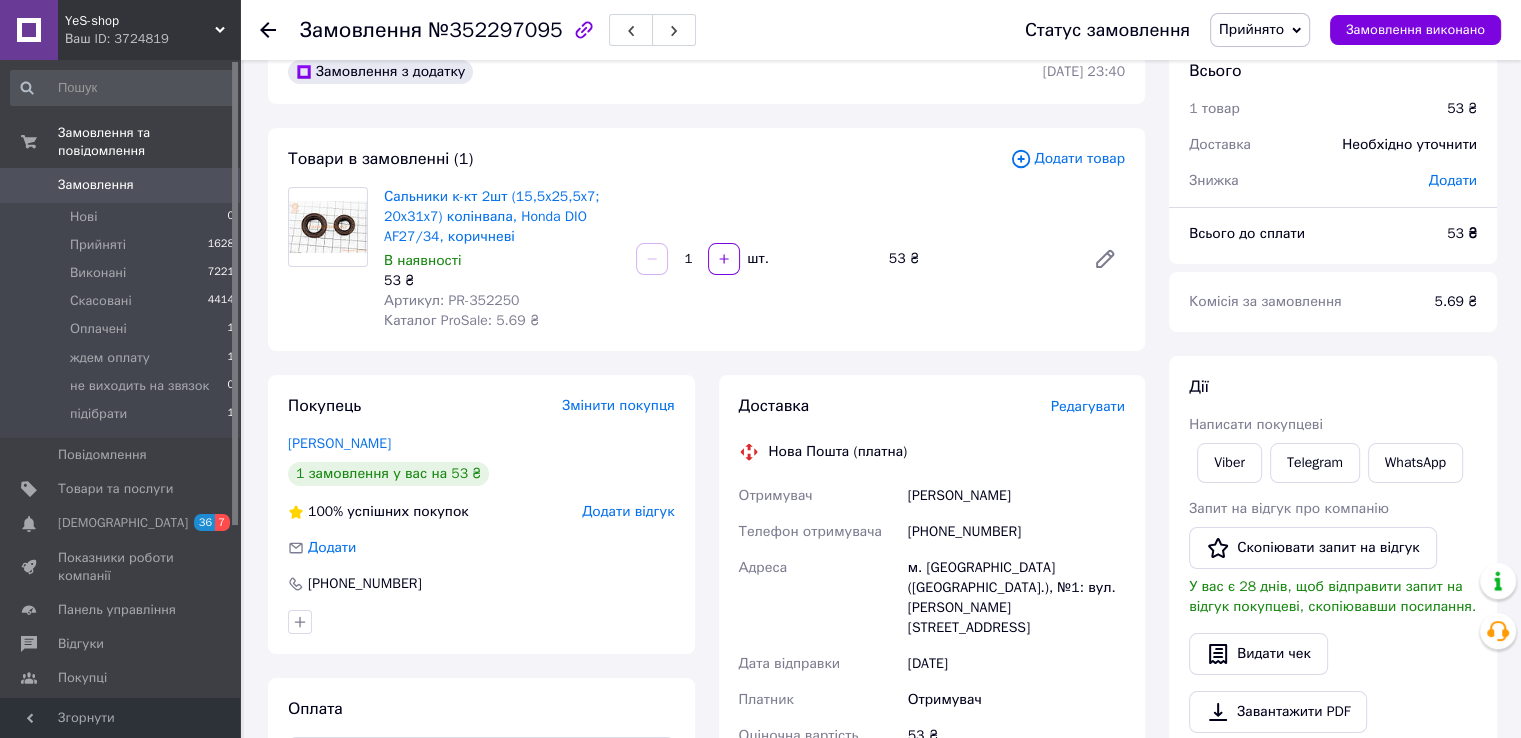 click 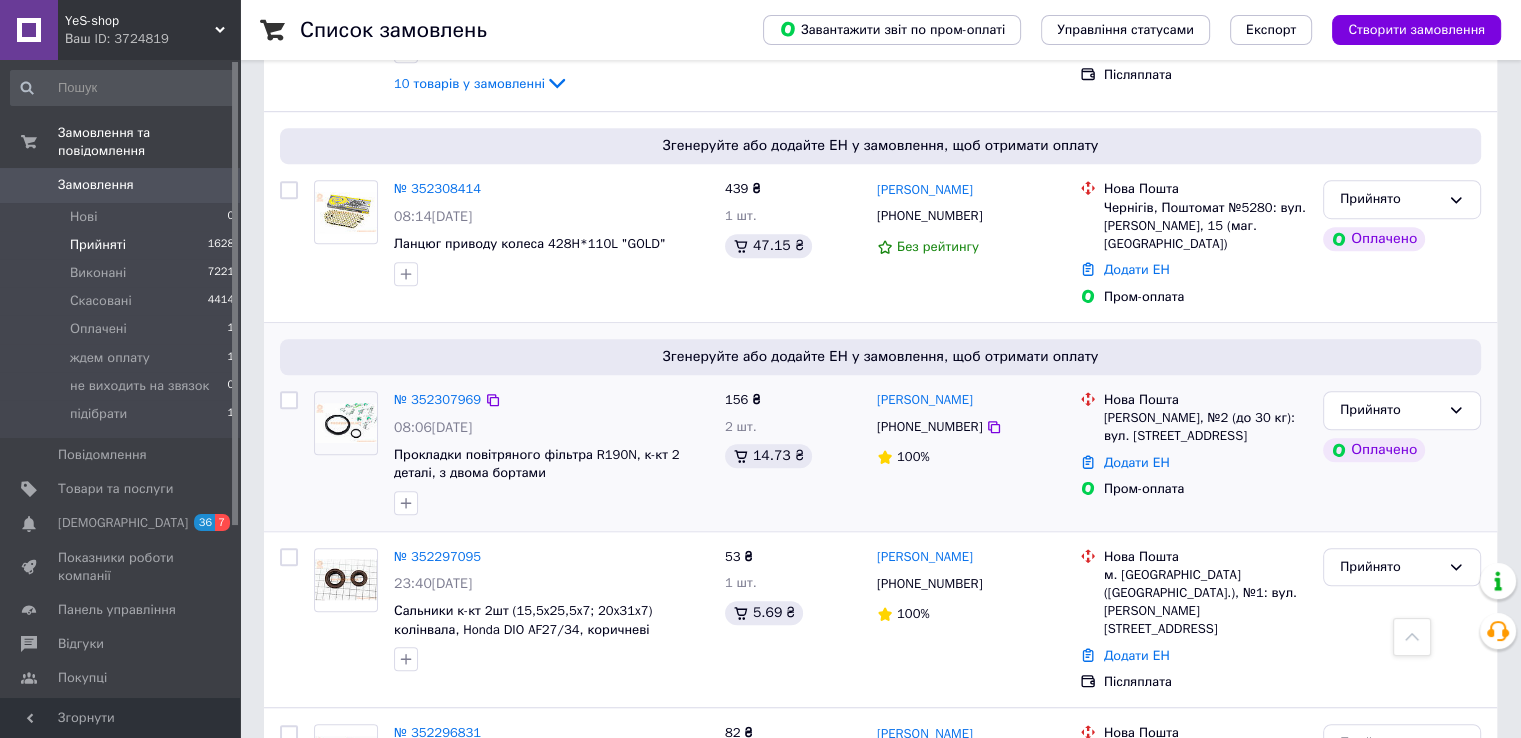 scroll, scrollTop: 1300, scrollLeft: 0, axis: vertical 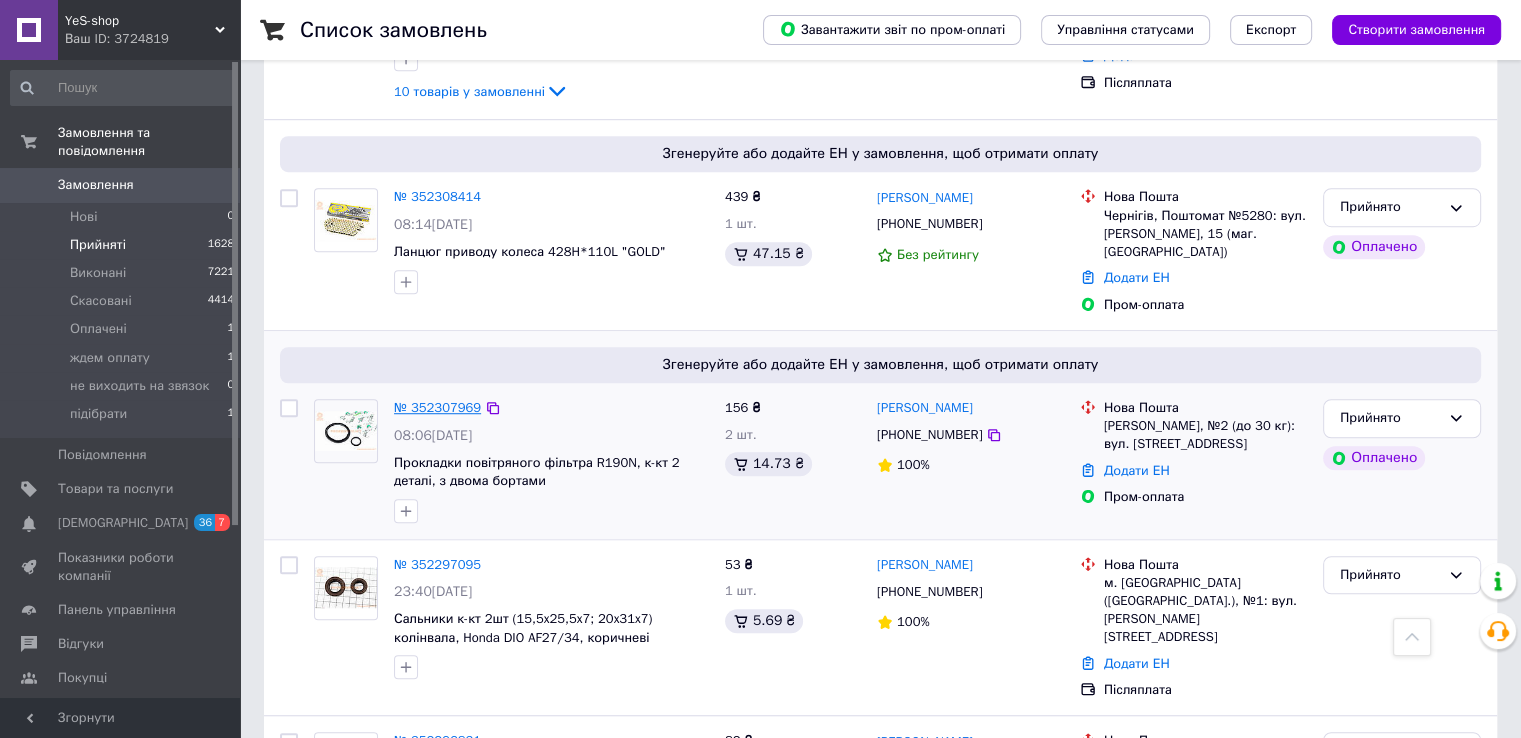 click on "№ 352307969" at bounding box center (437, 407) 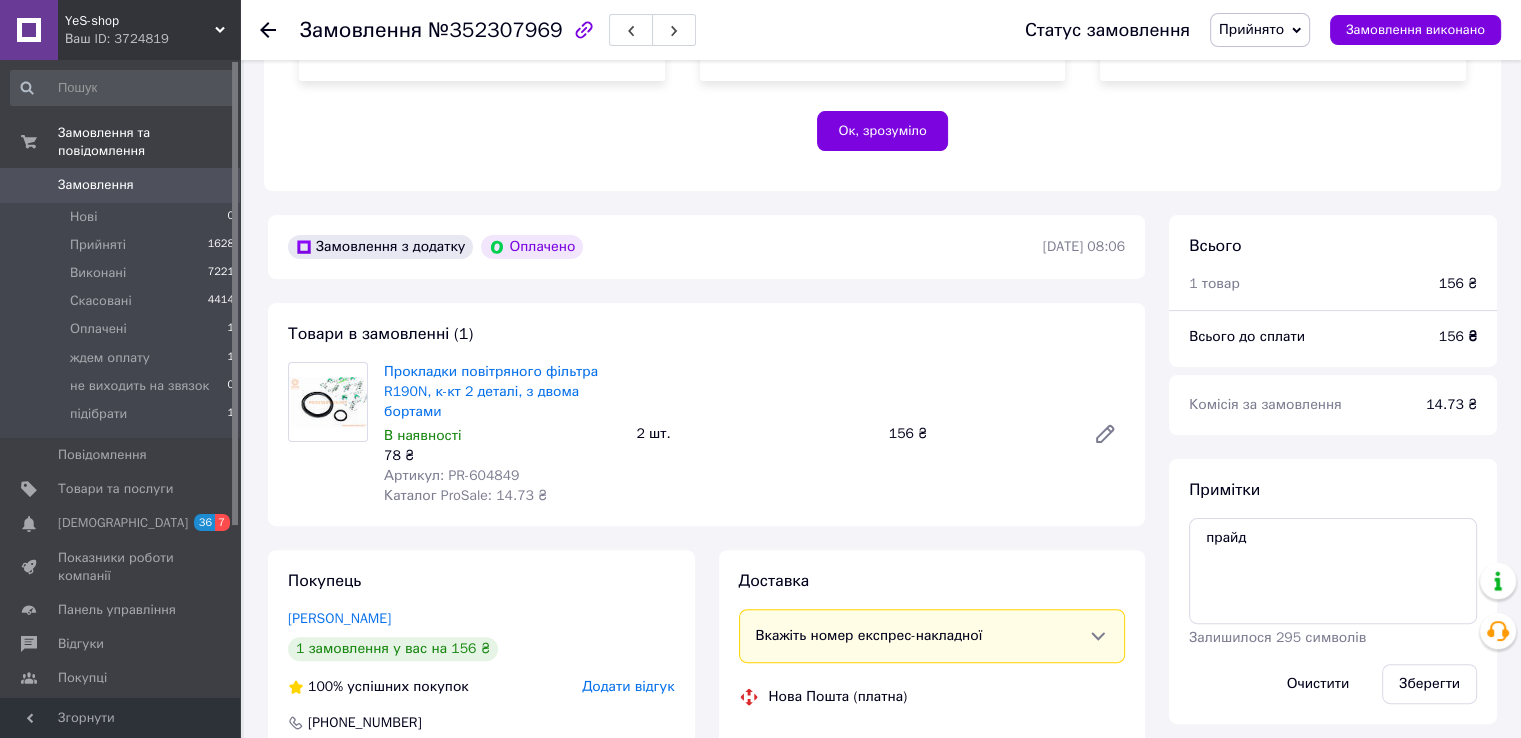 scroll, scrollTop: 380, scrollLeft: 0, axis: vertical 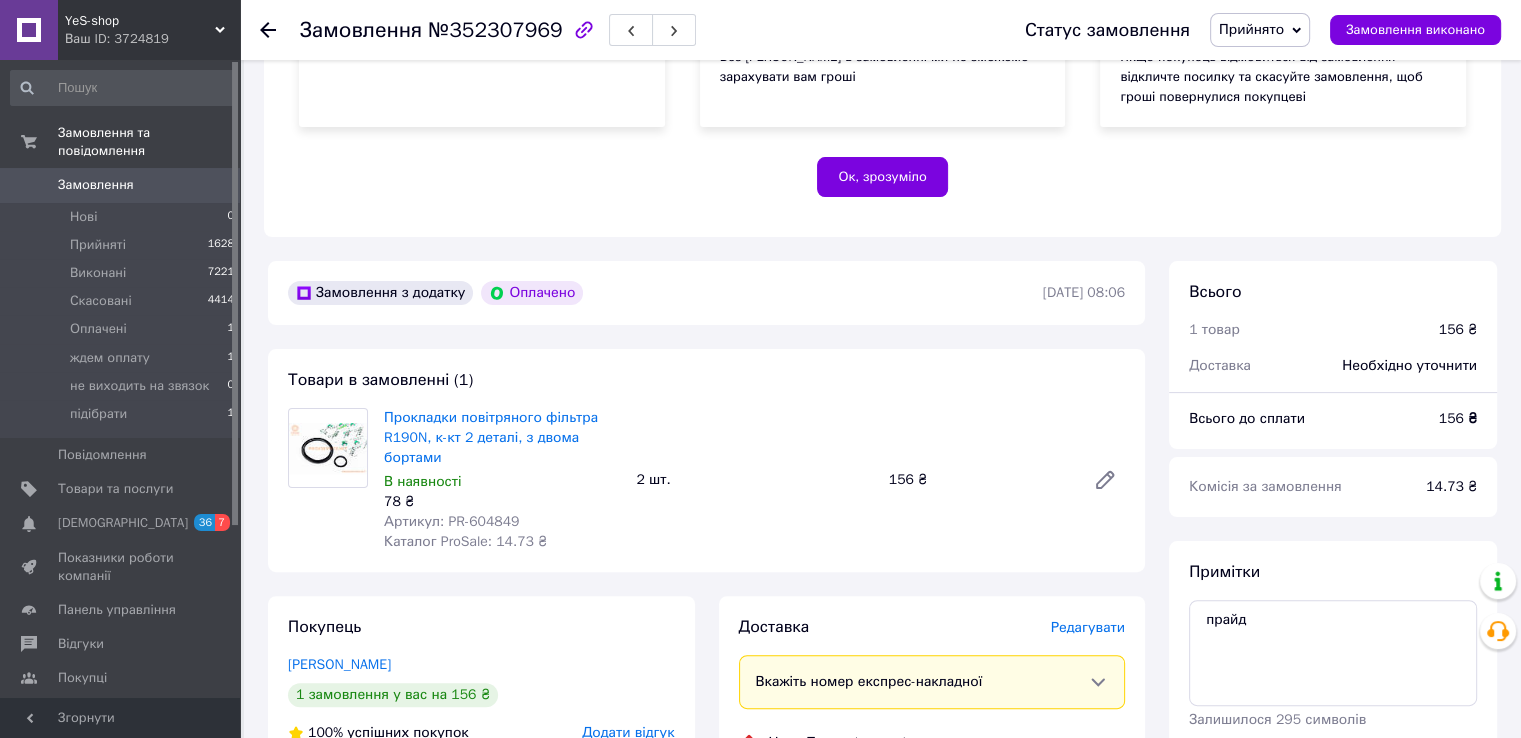 click on "Артикул: PR-604849" at bounding box center [451, 521] 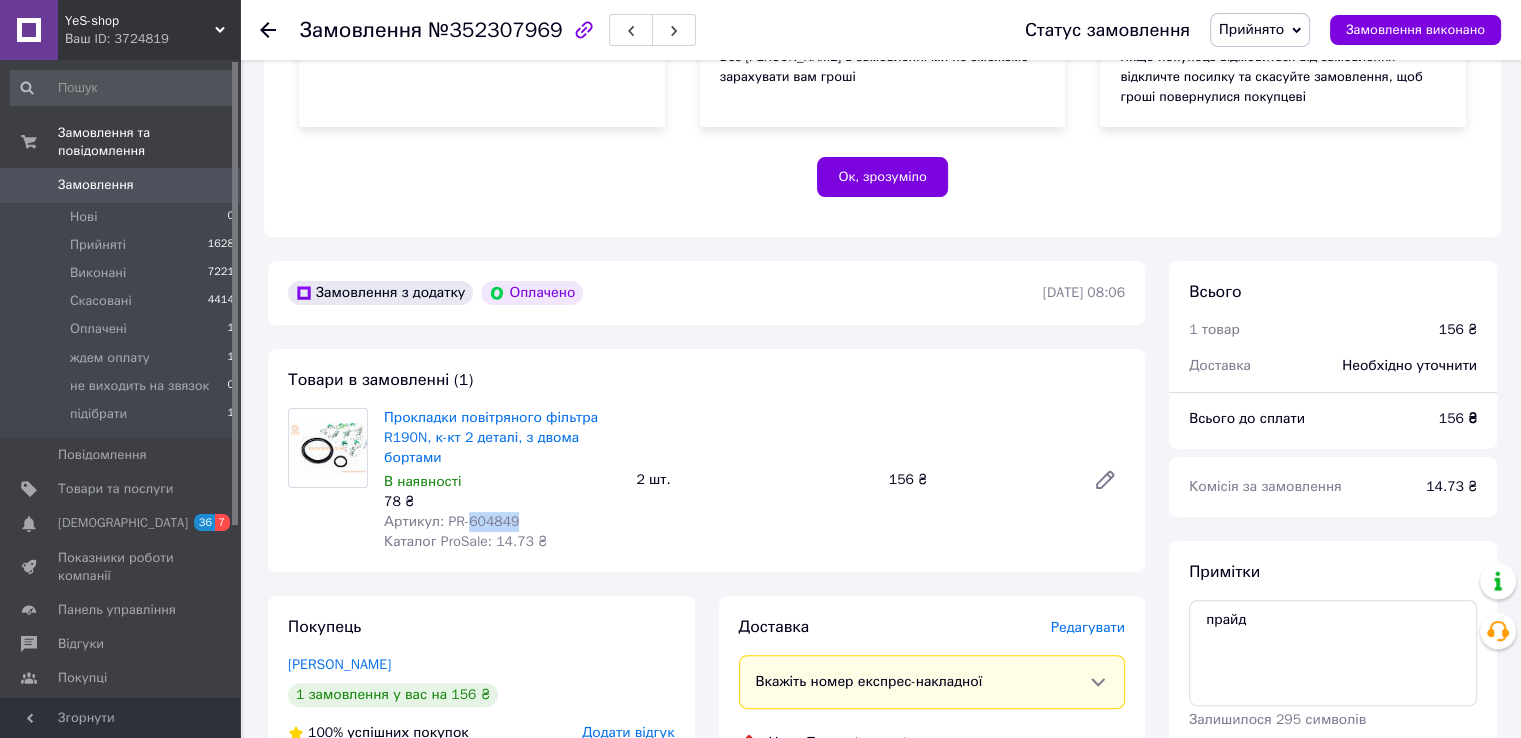 click on "Артикул: PR-604849" at bounding box center (451, 521) 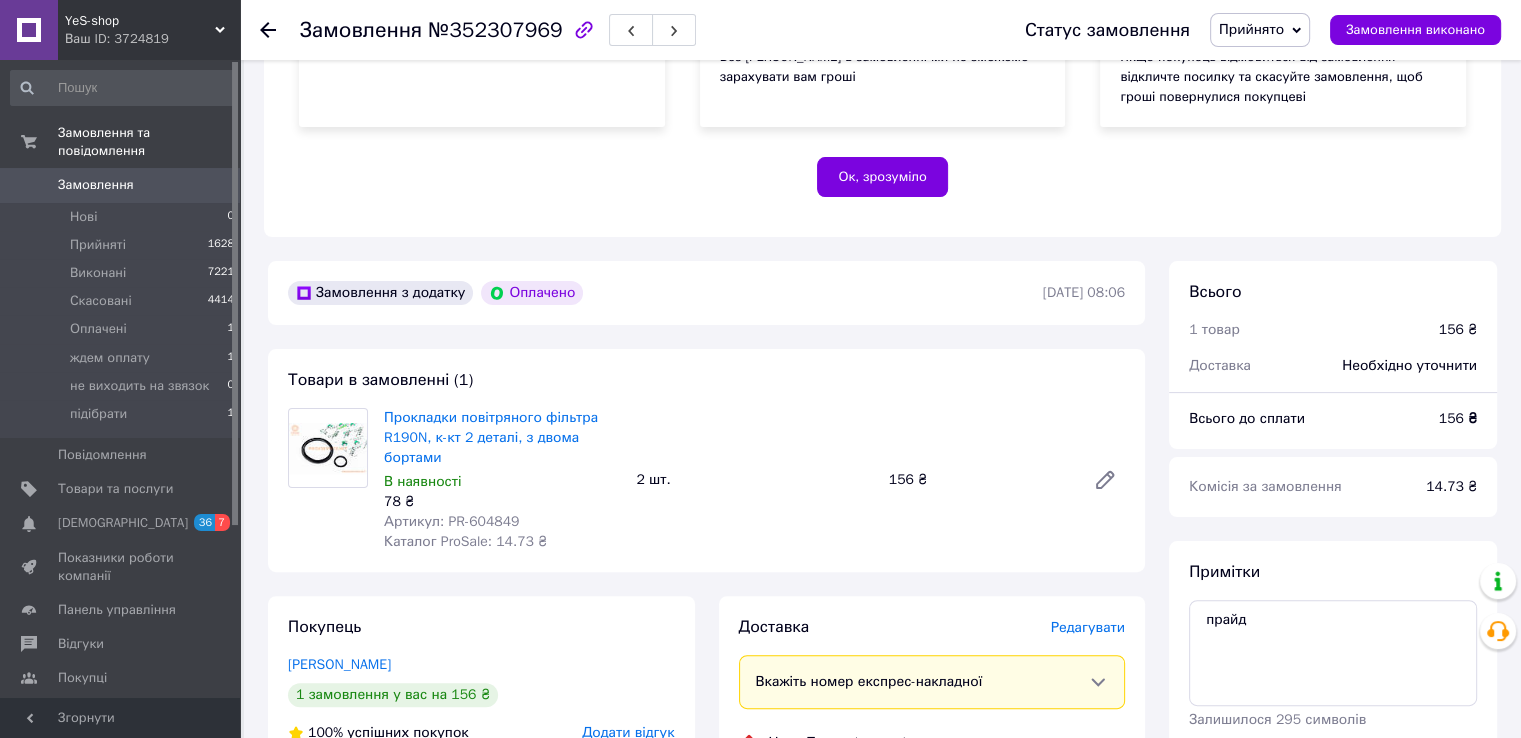 click on "Замовлення з додатку Оплачено [DATE] 08:06 Товари в замовленні (1) Прокладки повітряного фільтра R190N, к-кт 2 деталі, з двома бортами В наявності 78 ₴ Артикул: PR-604849 Каталог ProSale: 14.73 ₴  2 шт. 156 ₴ Покупець [PERSON_NAME] 1 замовлення у вас на 156 ₴ 100%   успішних покупок Додати відгук [PHONE_NUMBER] Оплата Оплачено Пром-оплата Кошти будуть зараховані на розрахунковий рахунок [FC_Acquiring] Prom marketplace [PERSON_NAME] (Активирован) Доставка Редагувати Вкажіть номер експрес-накладної Нова Пошта (платна) Отримувач [PERSON_NAME] отримувача [PHONE_NUMBER] Адреса [DATE] 156 ₴" at bounding box center [706, 920] 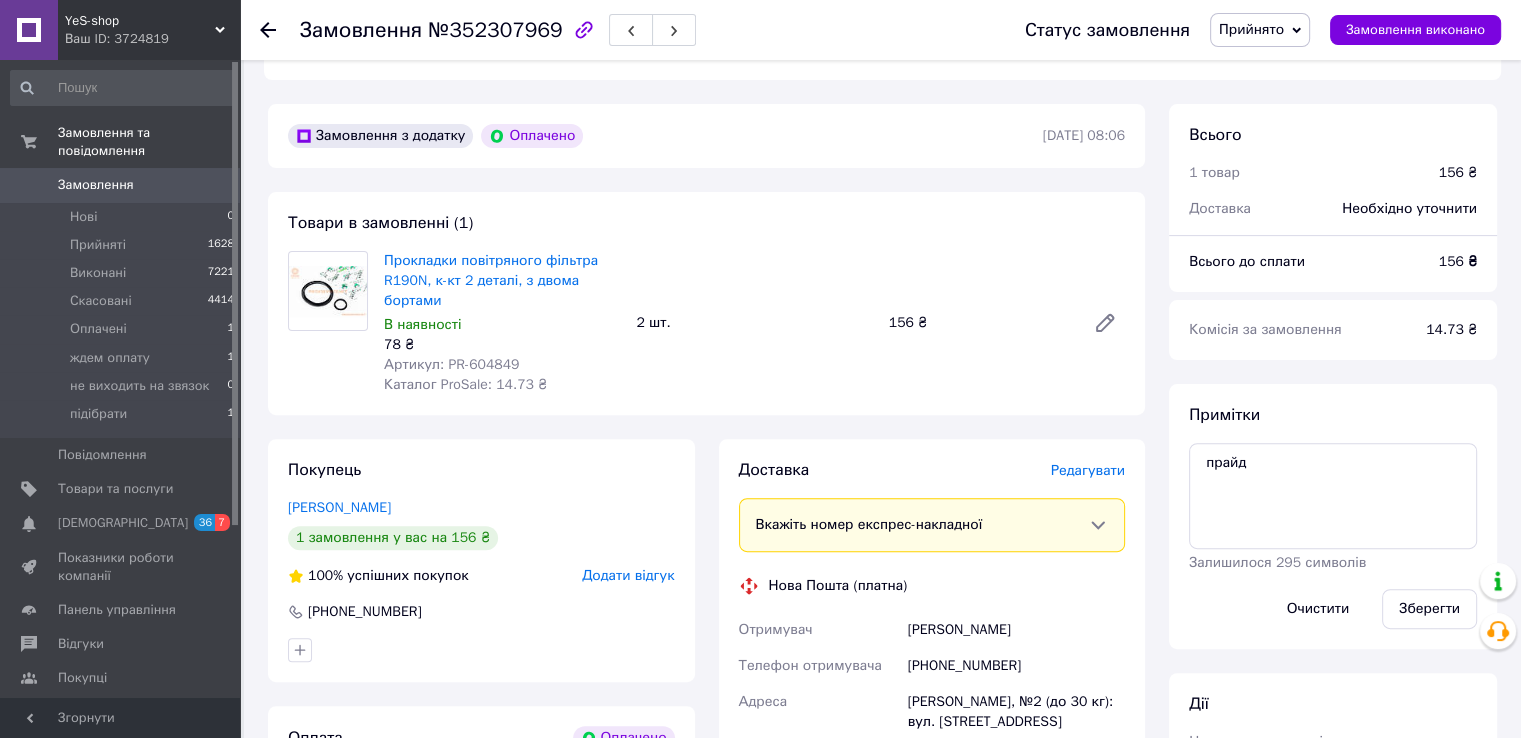 scroll, scrollTop: 780, scrollLeft: 0, axis: vertical 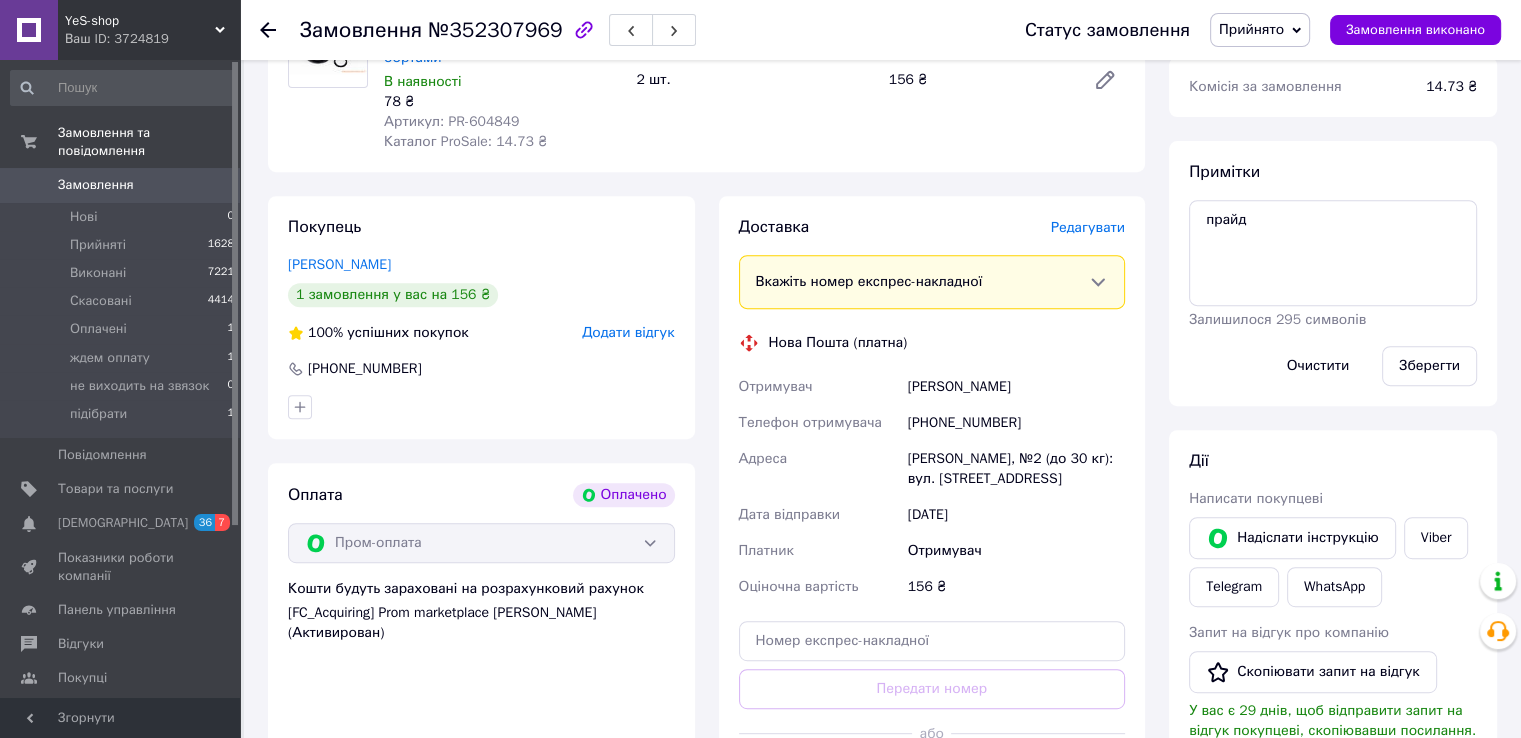 click 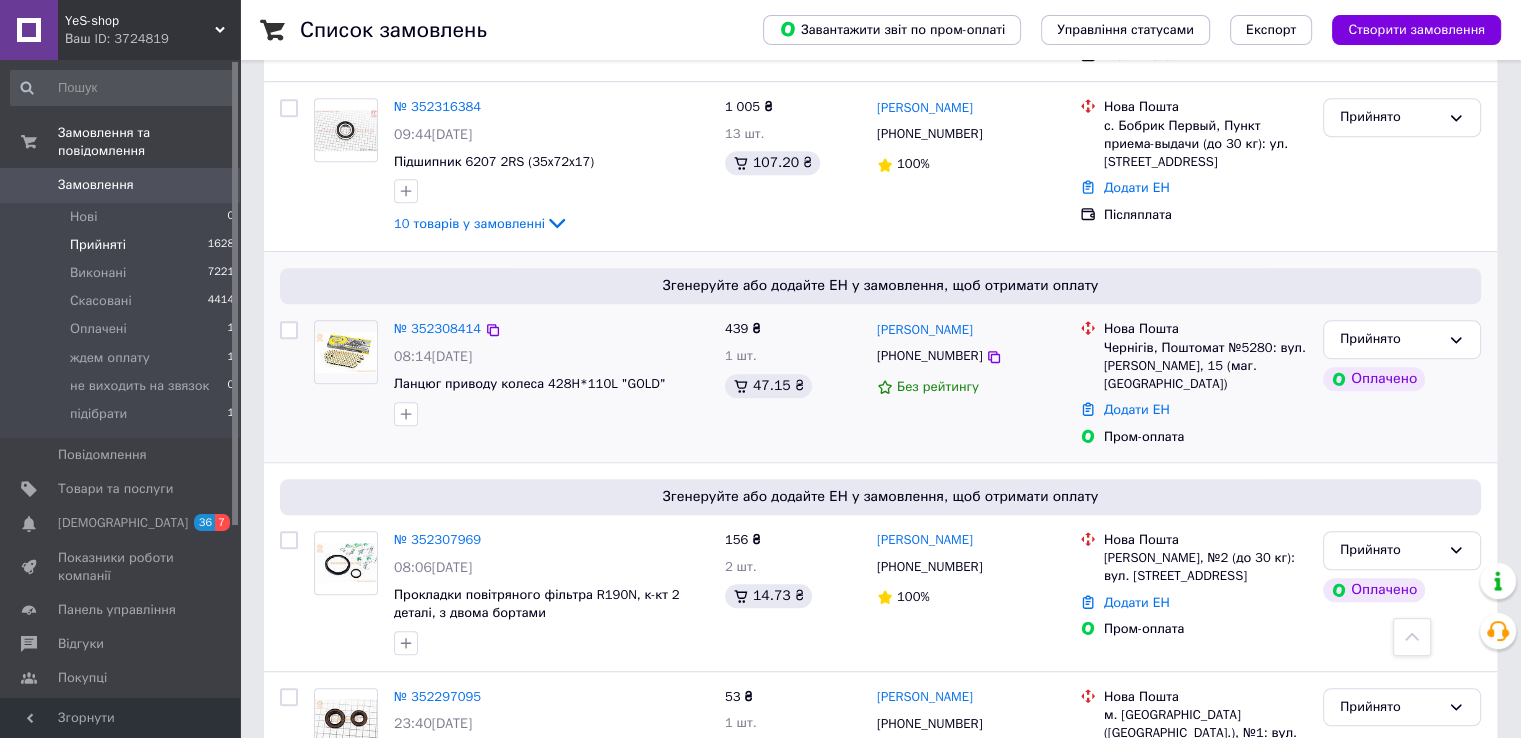 scroll, scrollTop: 1202, scrollLeft: 0, axis: vertical 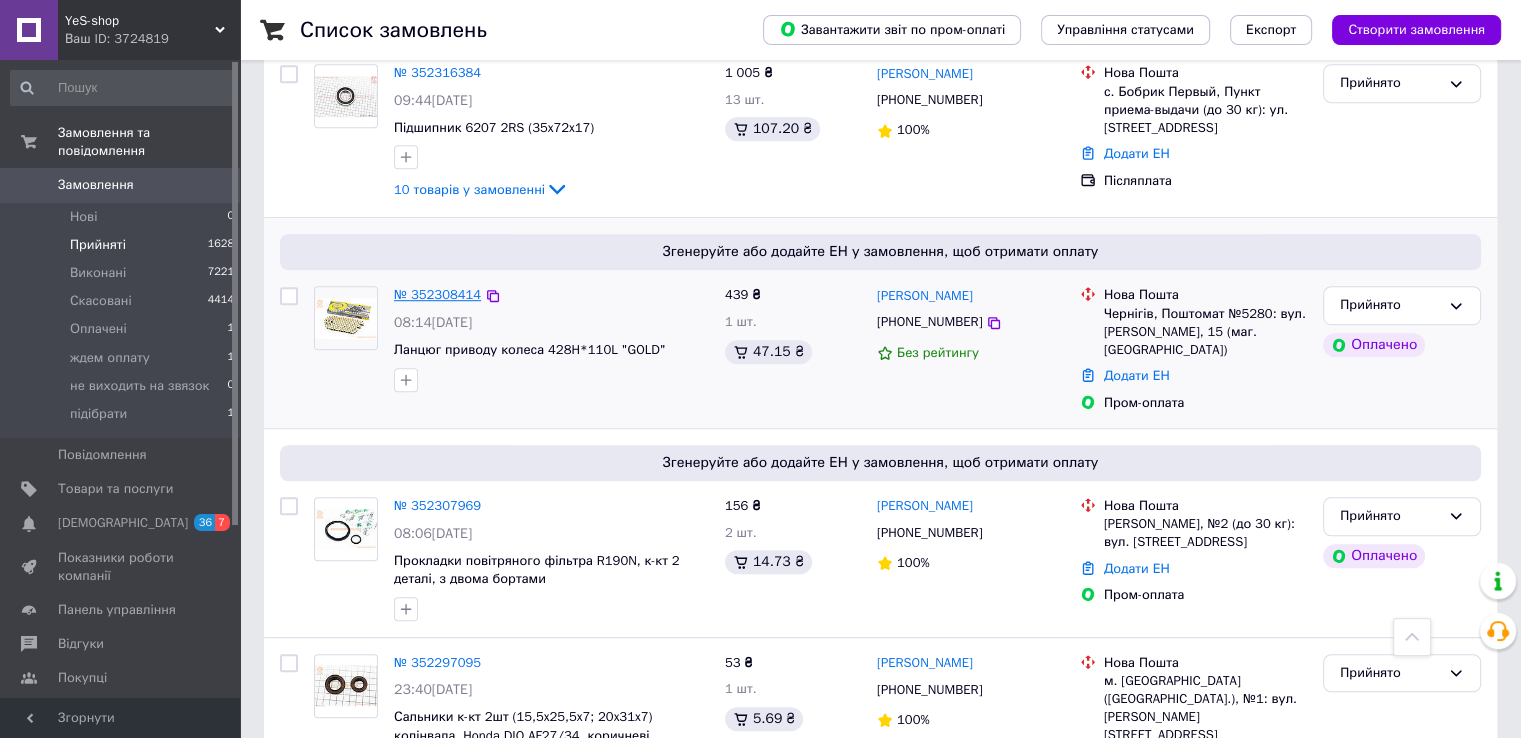 click on "№ 352308414" at bounding box center (437, 294) 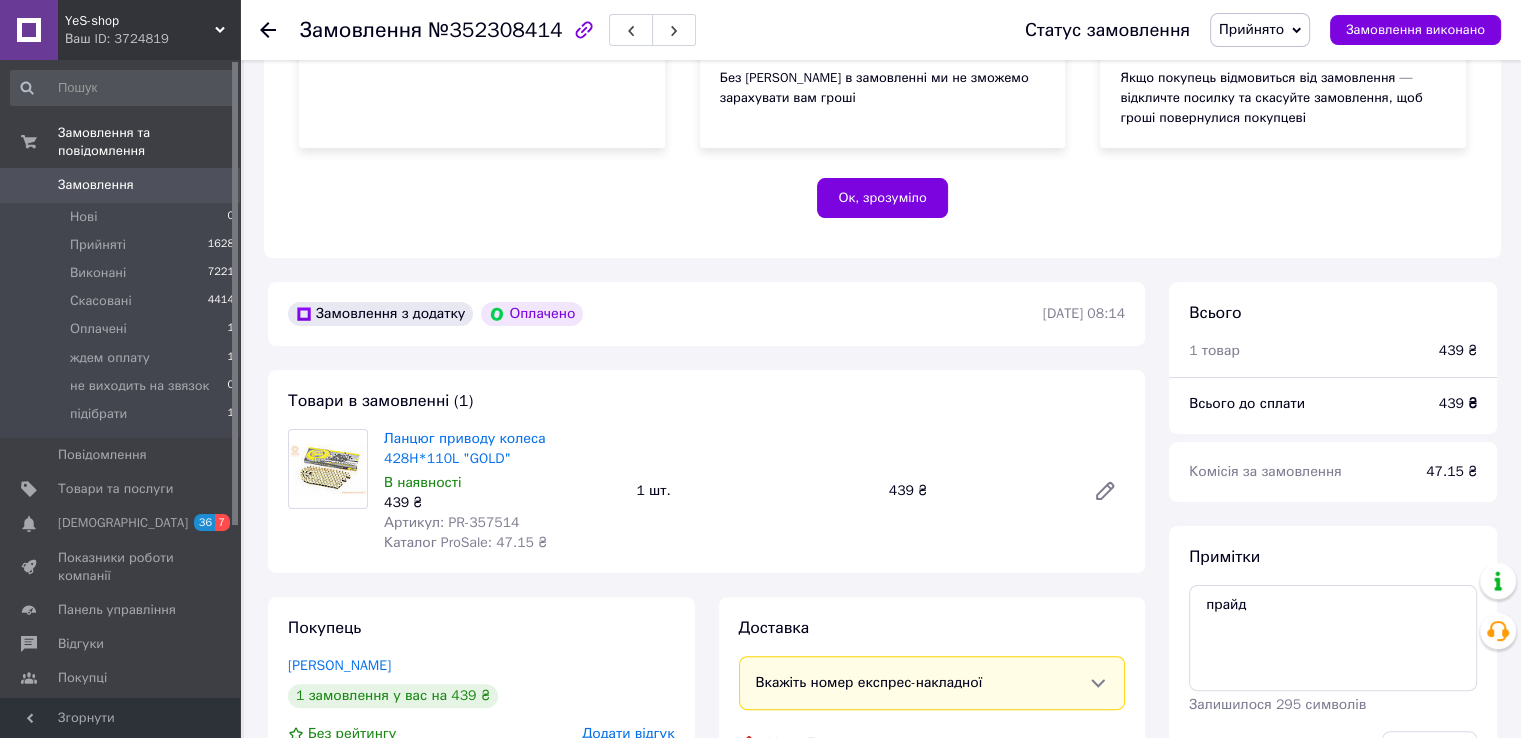 scroll, scrollTop: 340, scrollLeft: 0, axis: vertical 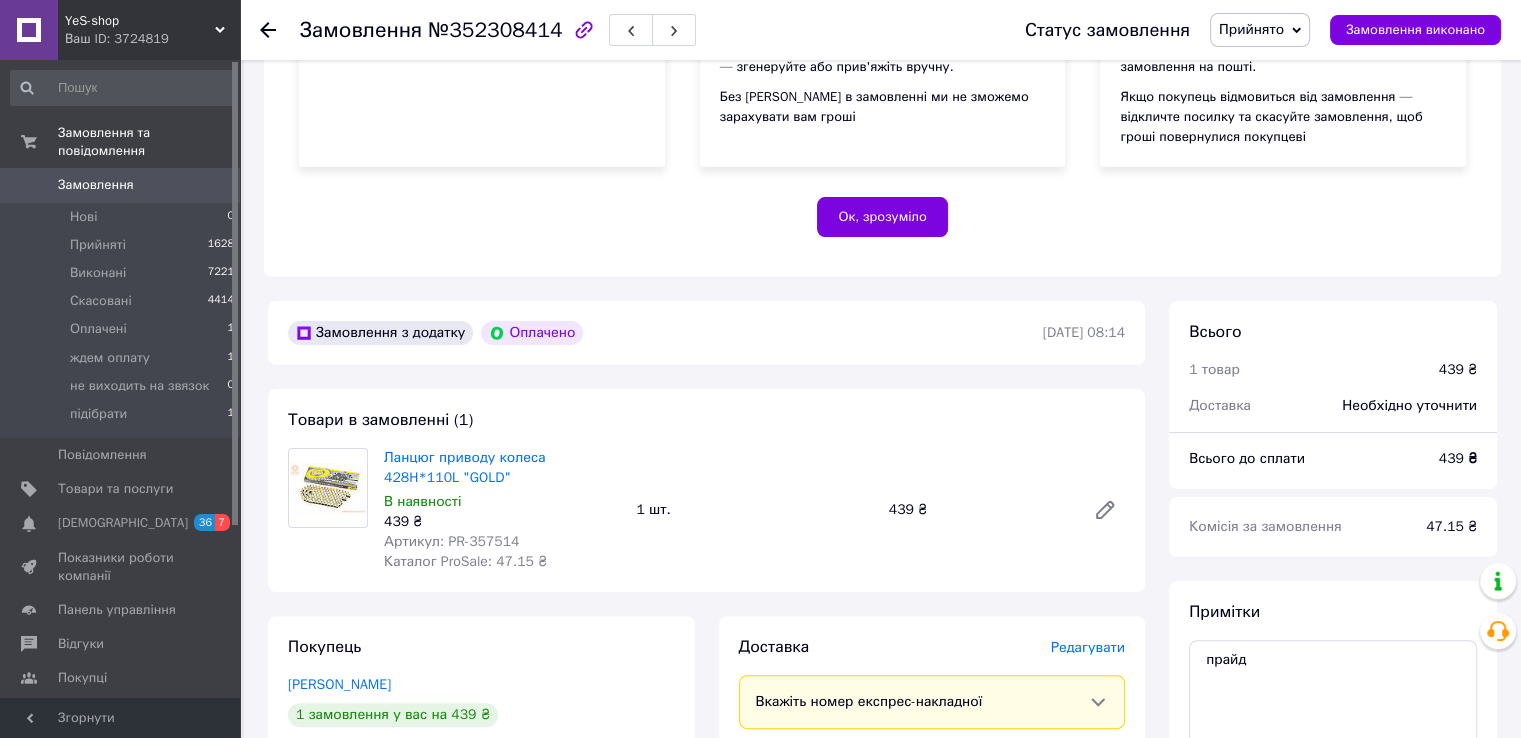 click on "Артикул: PR-357514" at bounding box center (451, 541) 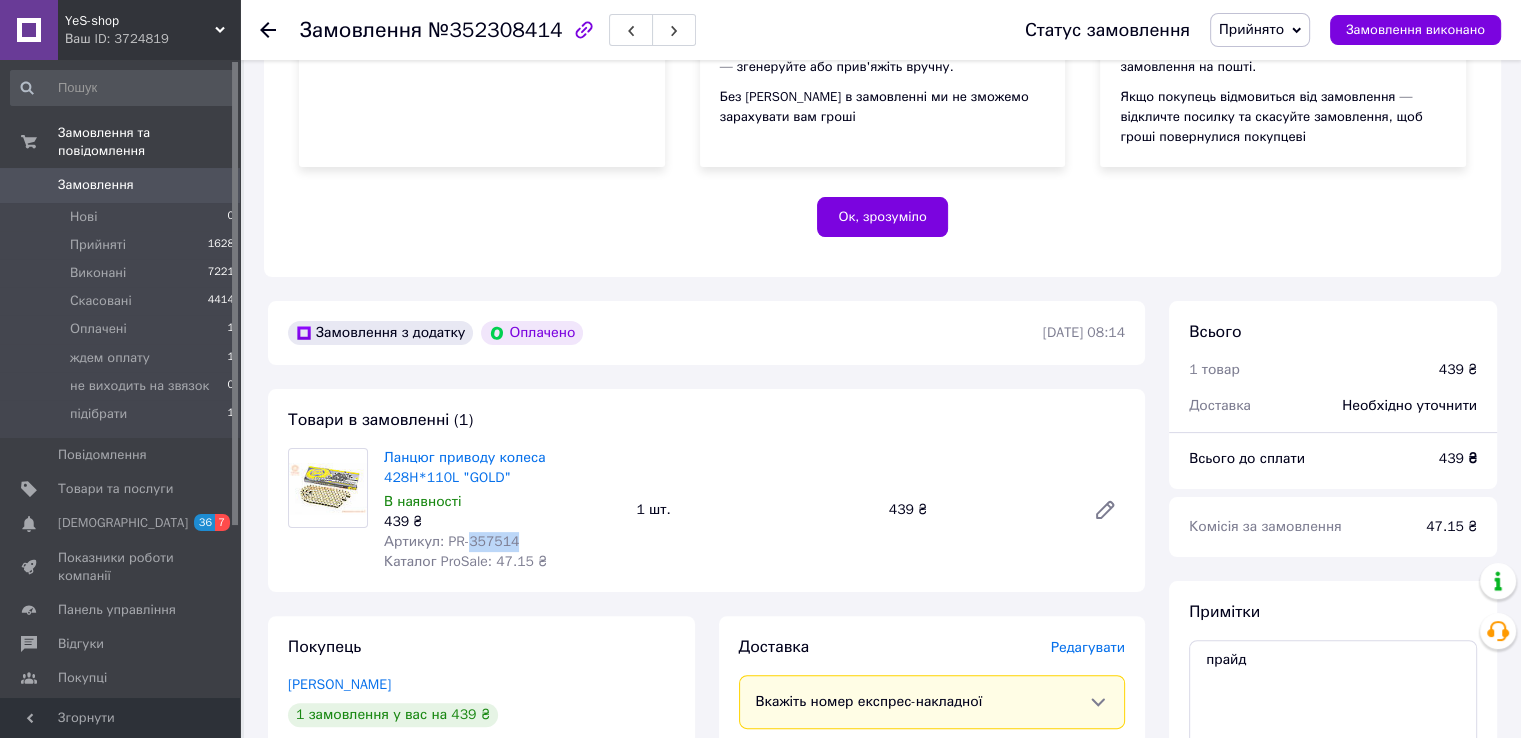 click on "Артикул: PR-357514" at bounding box center (451, 541) 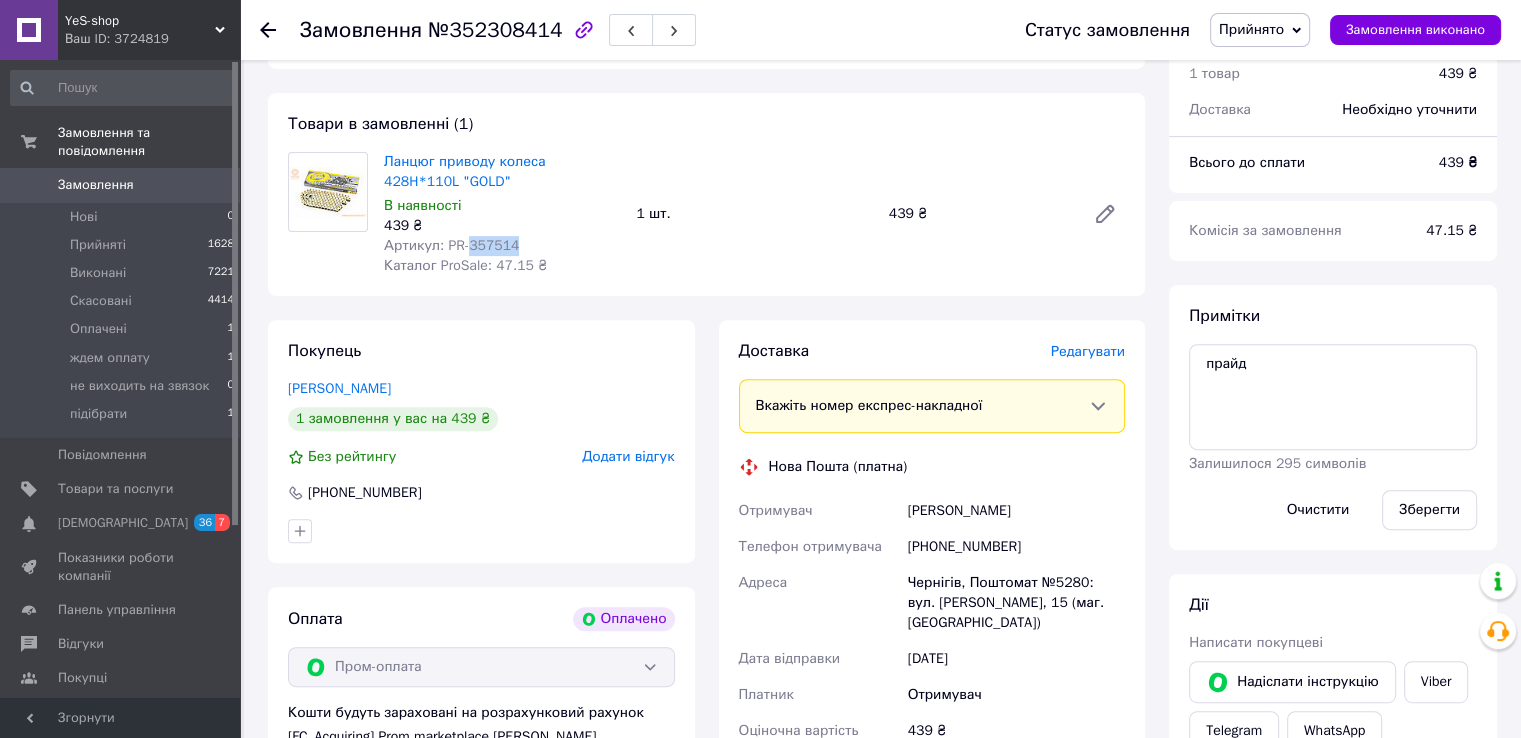 scroll, scrollTop: 640, scrollLeft: 0, axis: vertical 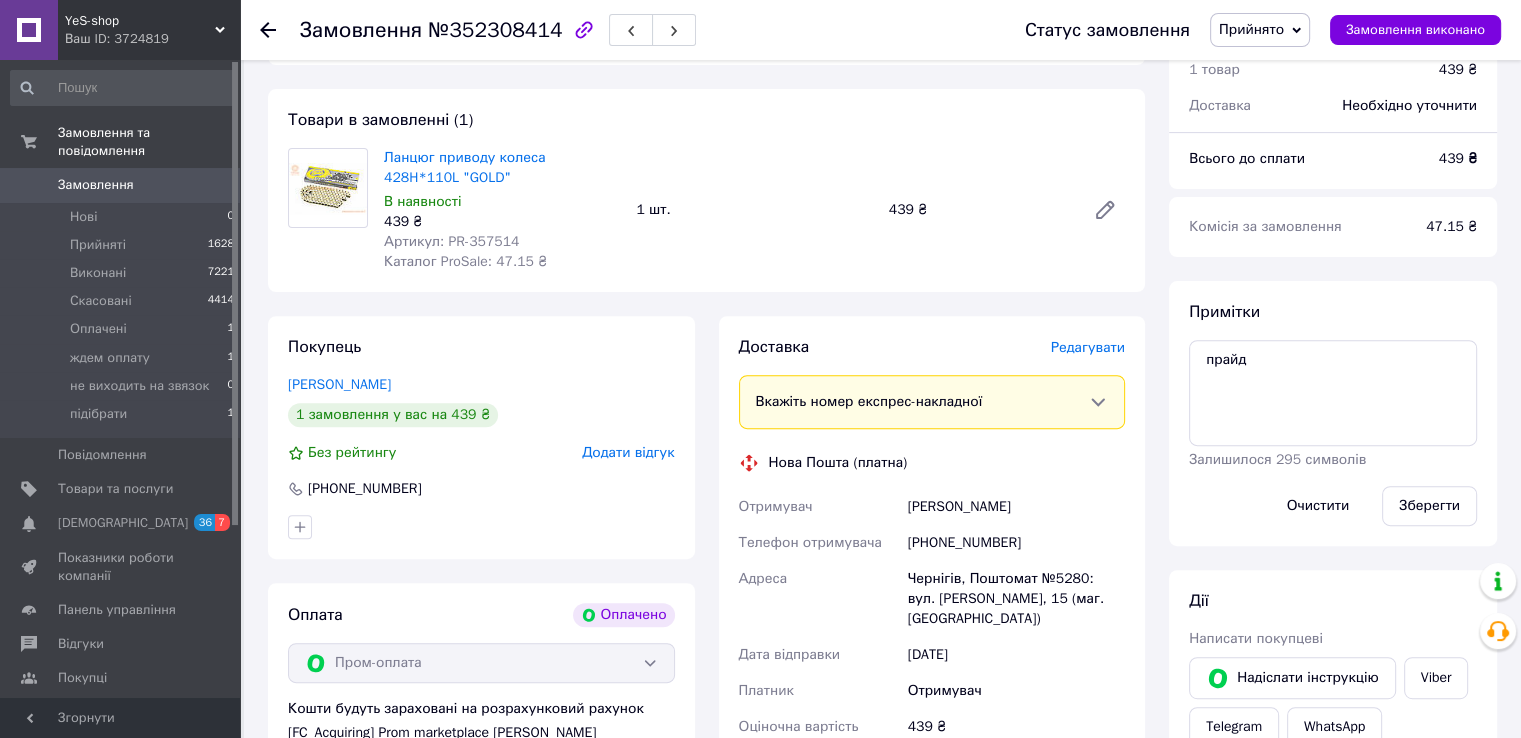 click 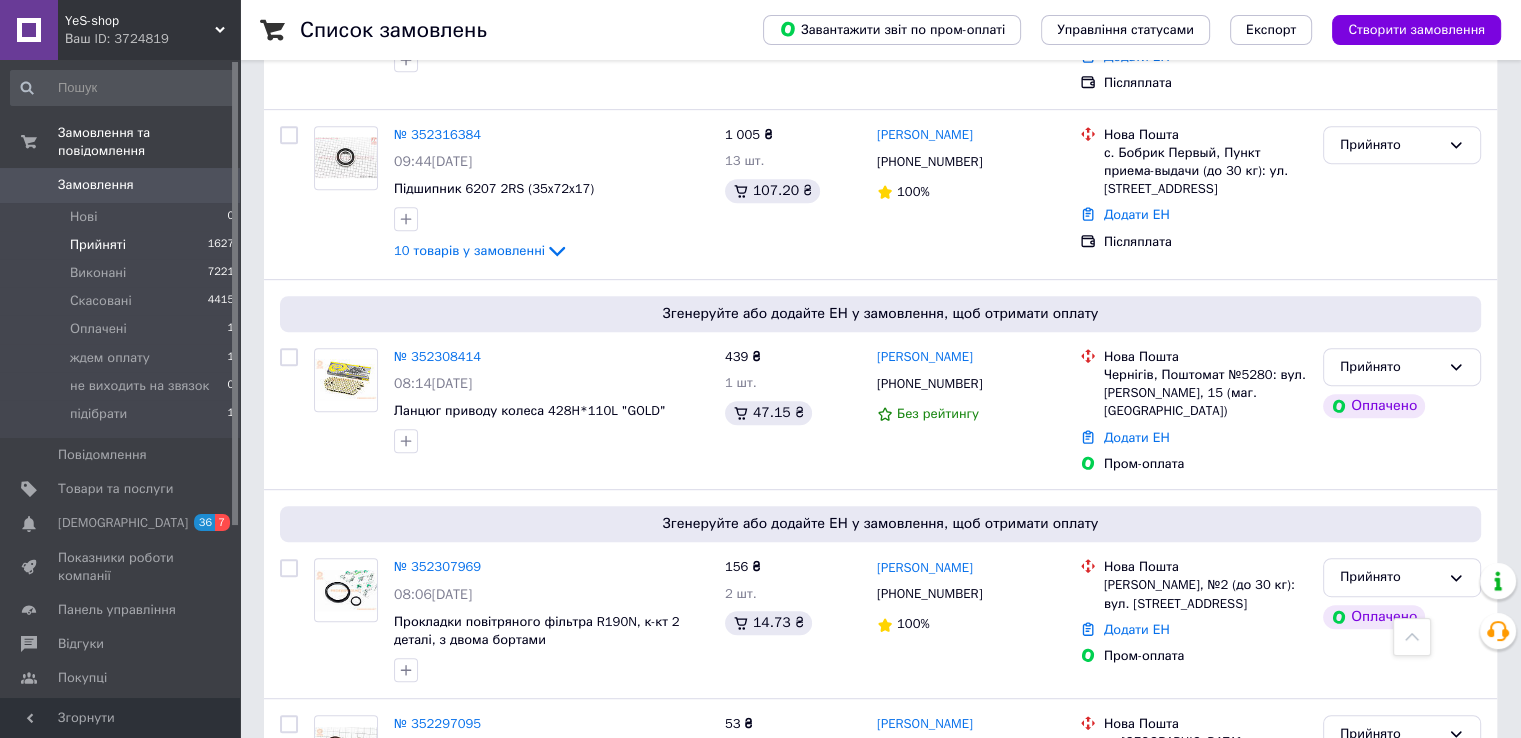 scroll, scrollTop: 900, scrollLeft: 0, axis: vertical 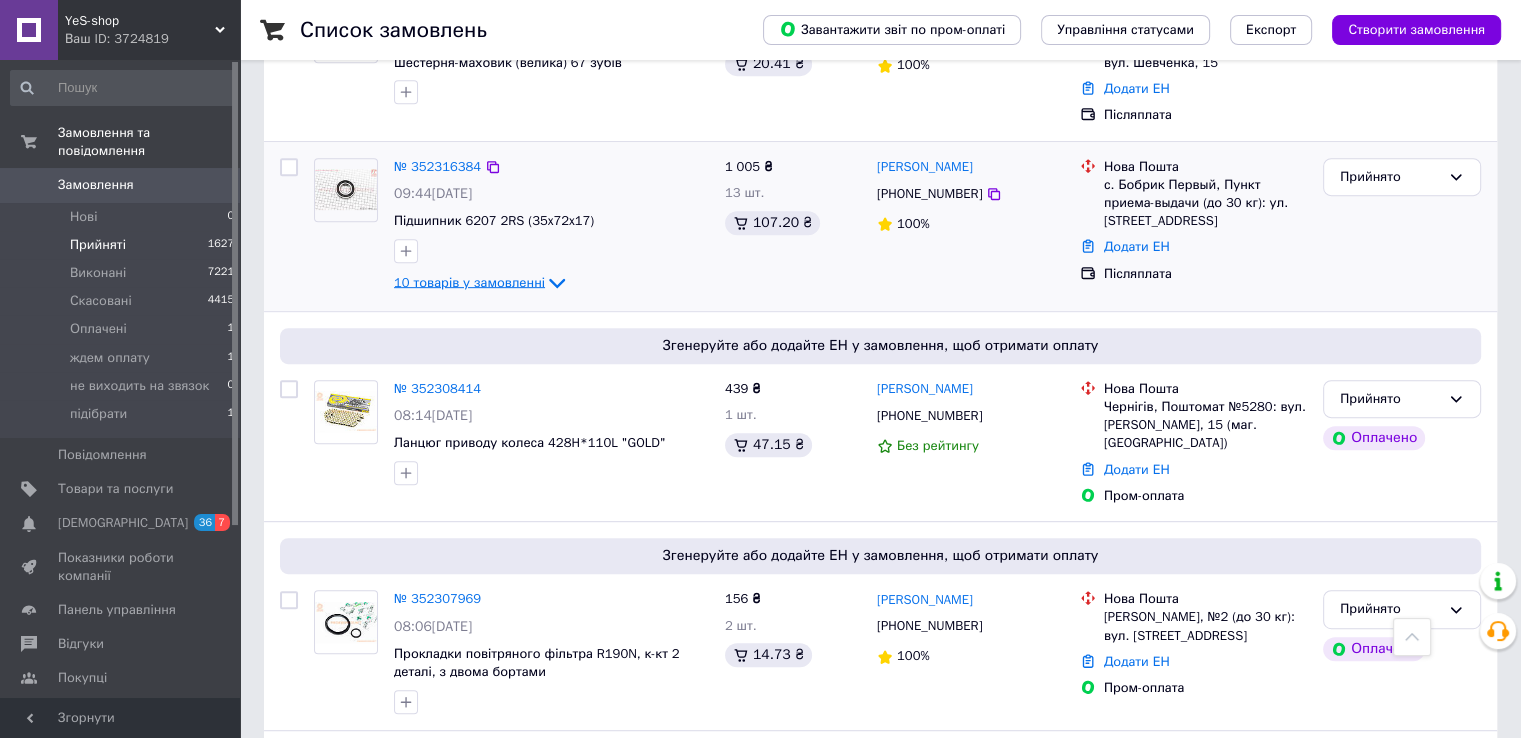 click on "10 товарів у замовленні" at bounding box center (469, 281) 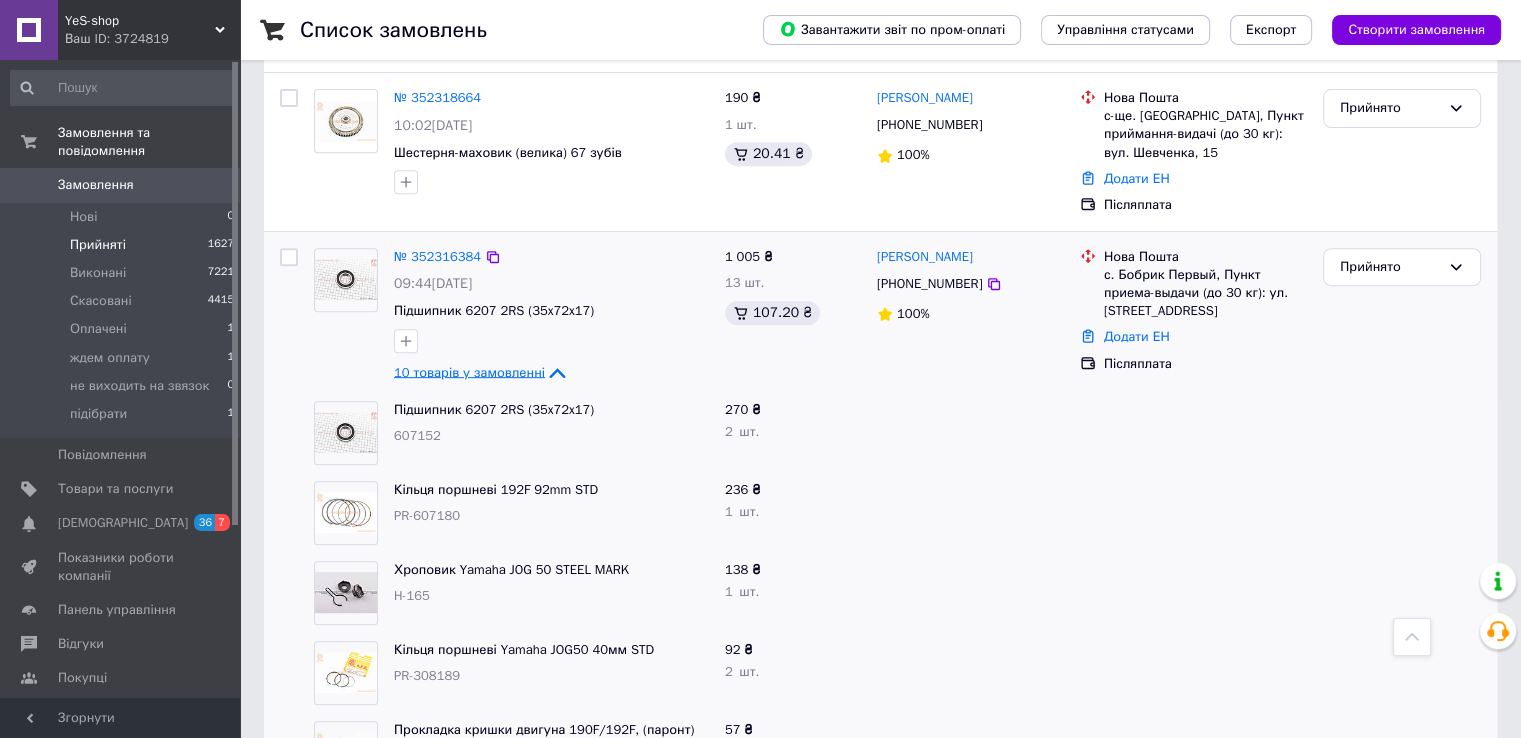 scroll, scrollTop: 800, scrollLeft: 0, axis: vertical 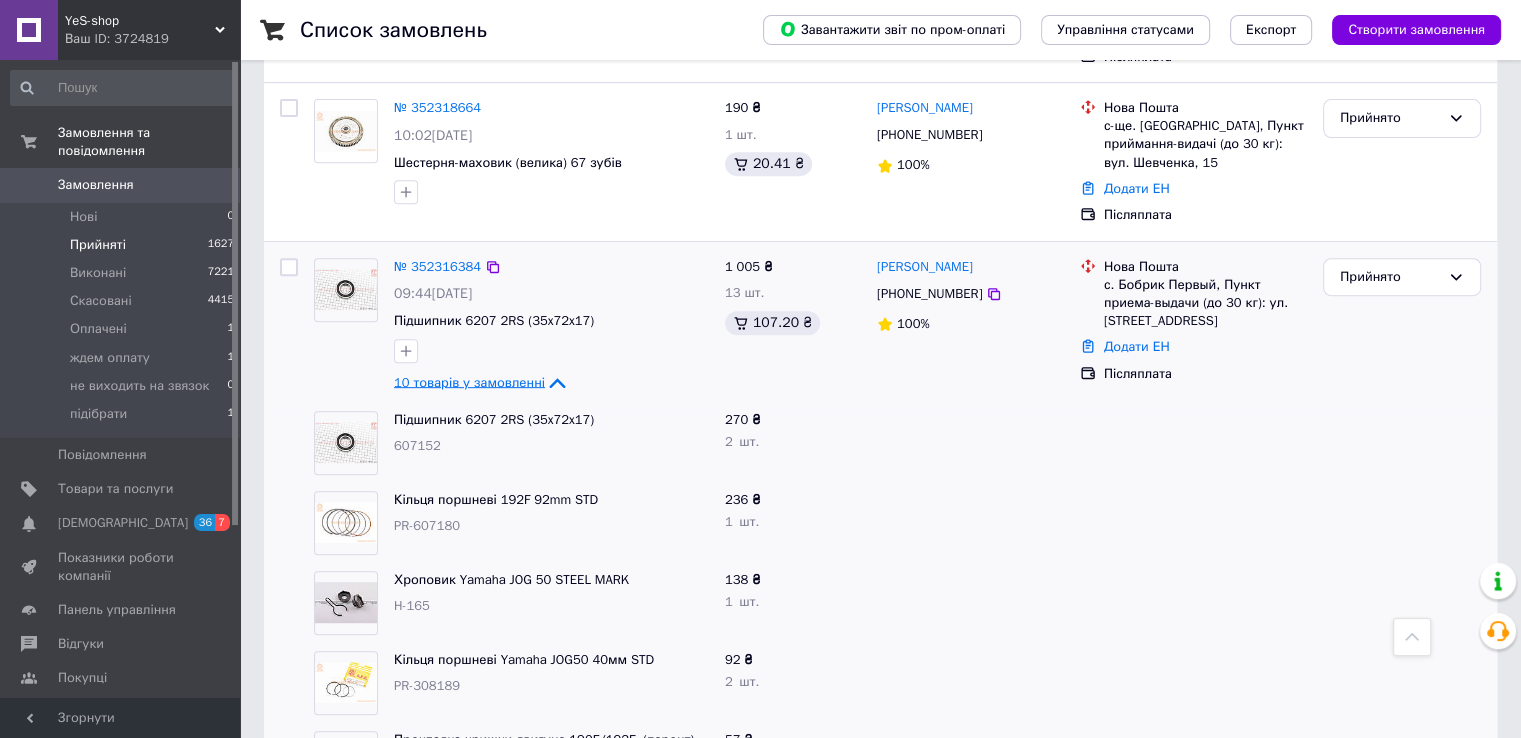 click on "10 товарів у замовленні" at bounding box center [469, 381] 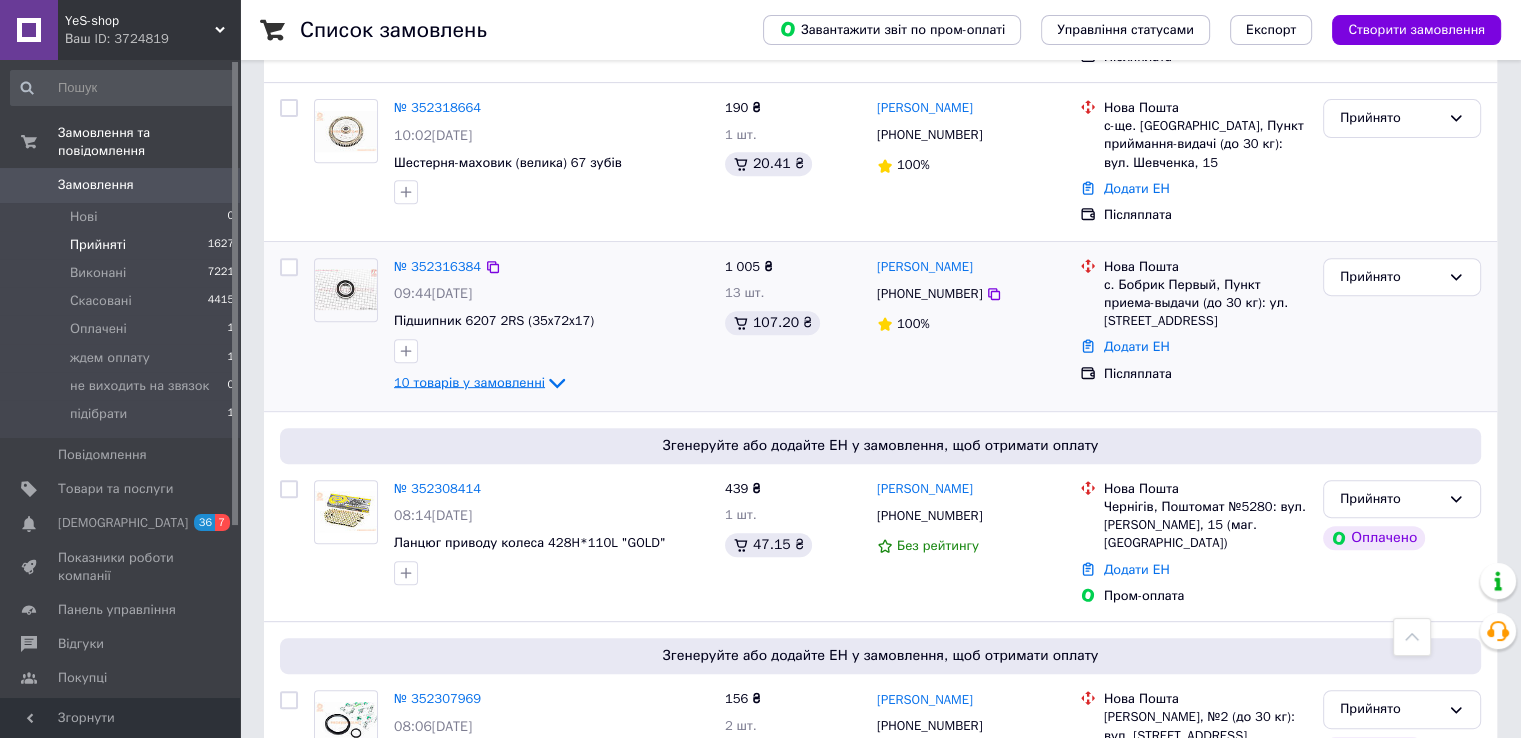click on "10 товарів у замовленні" at bounding box center [469, 381] 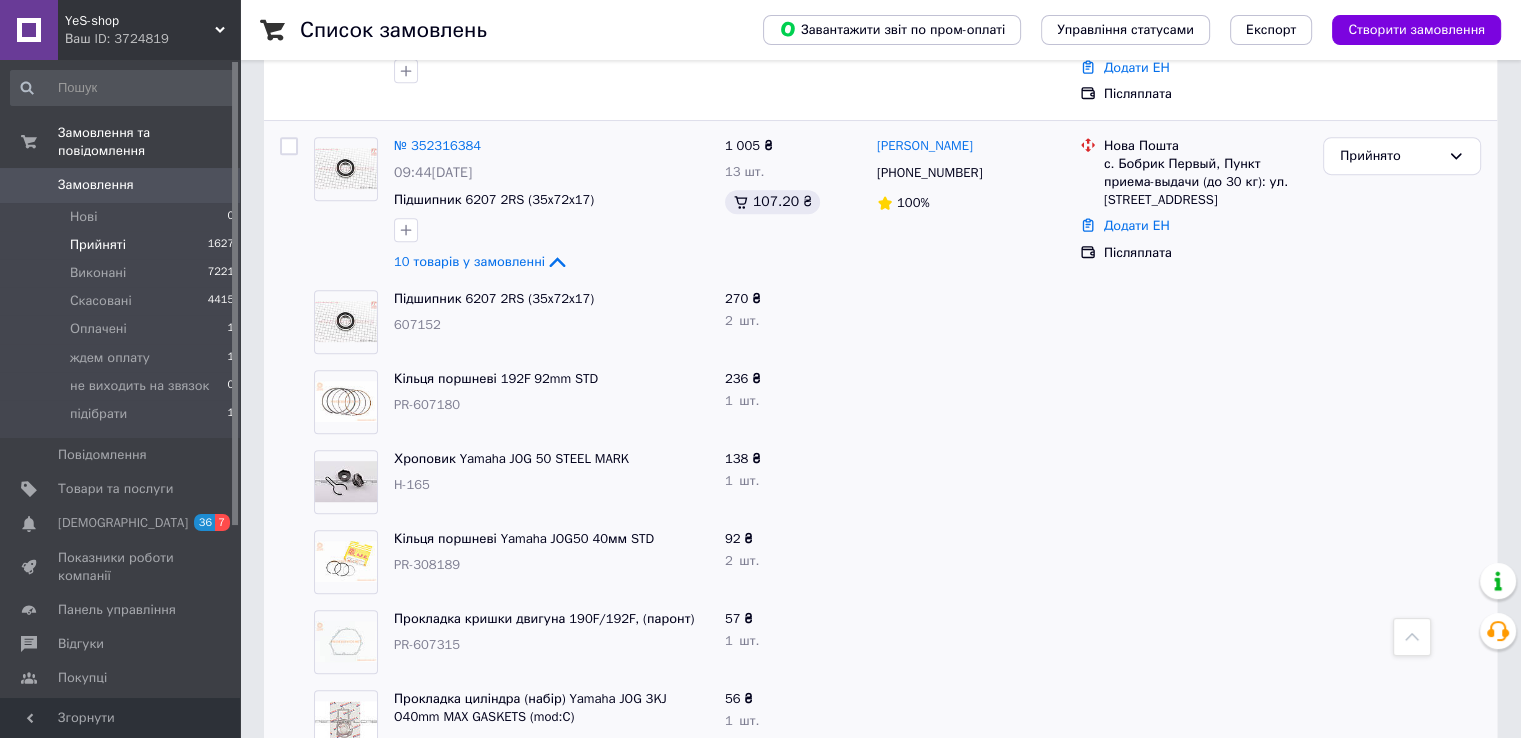 scroll, scrollTop: 900, scrollLeft: 0, axis: vertical 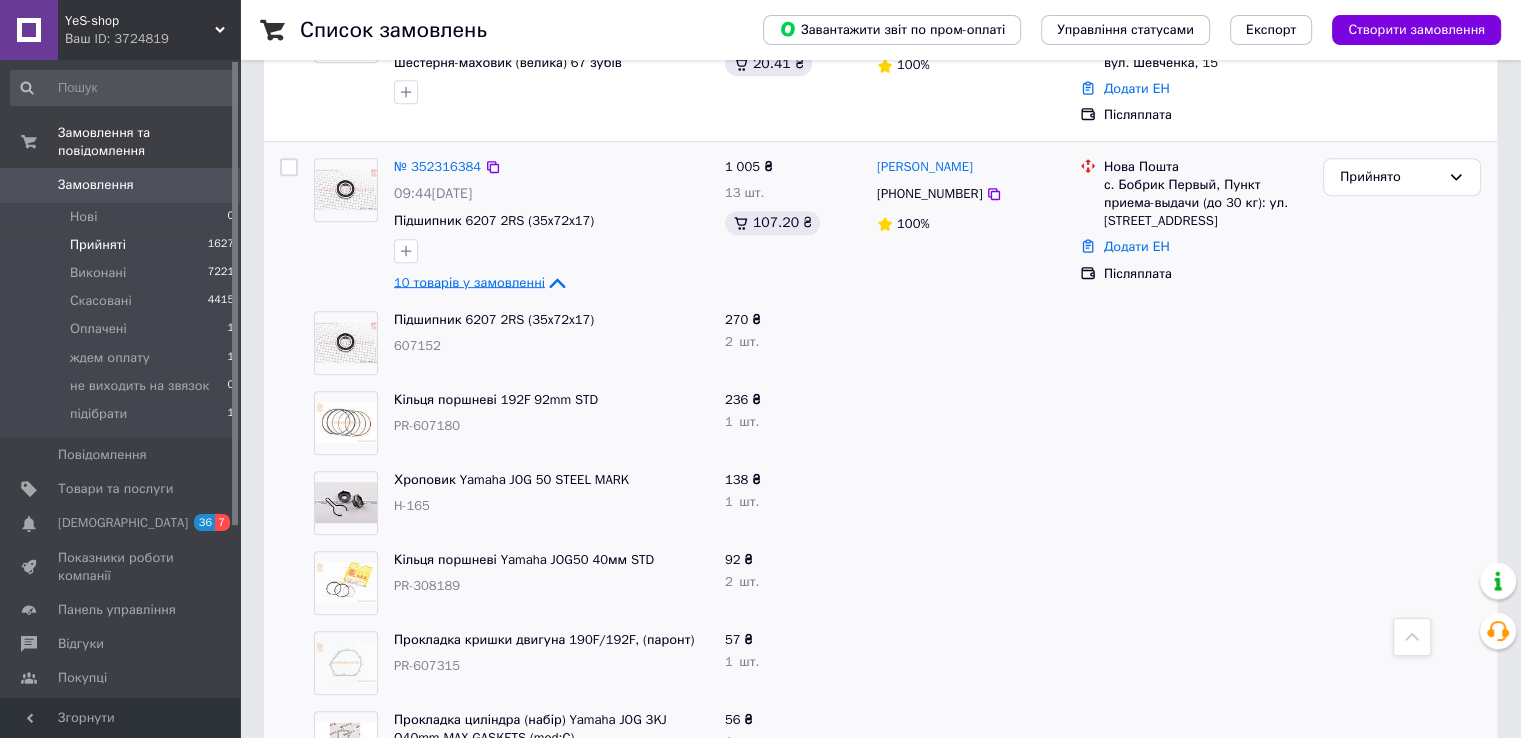 click on "10 товарів у замовленні" at bounding box center [469, 281] 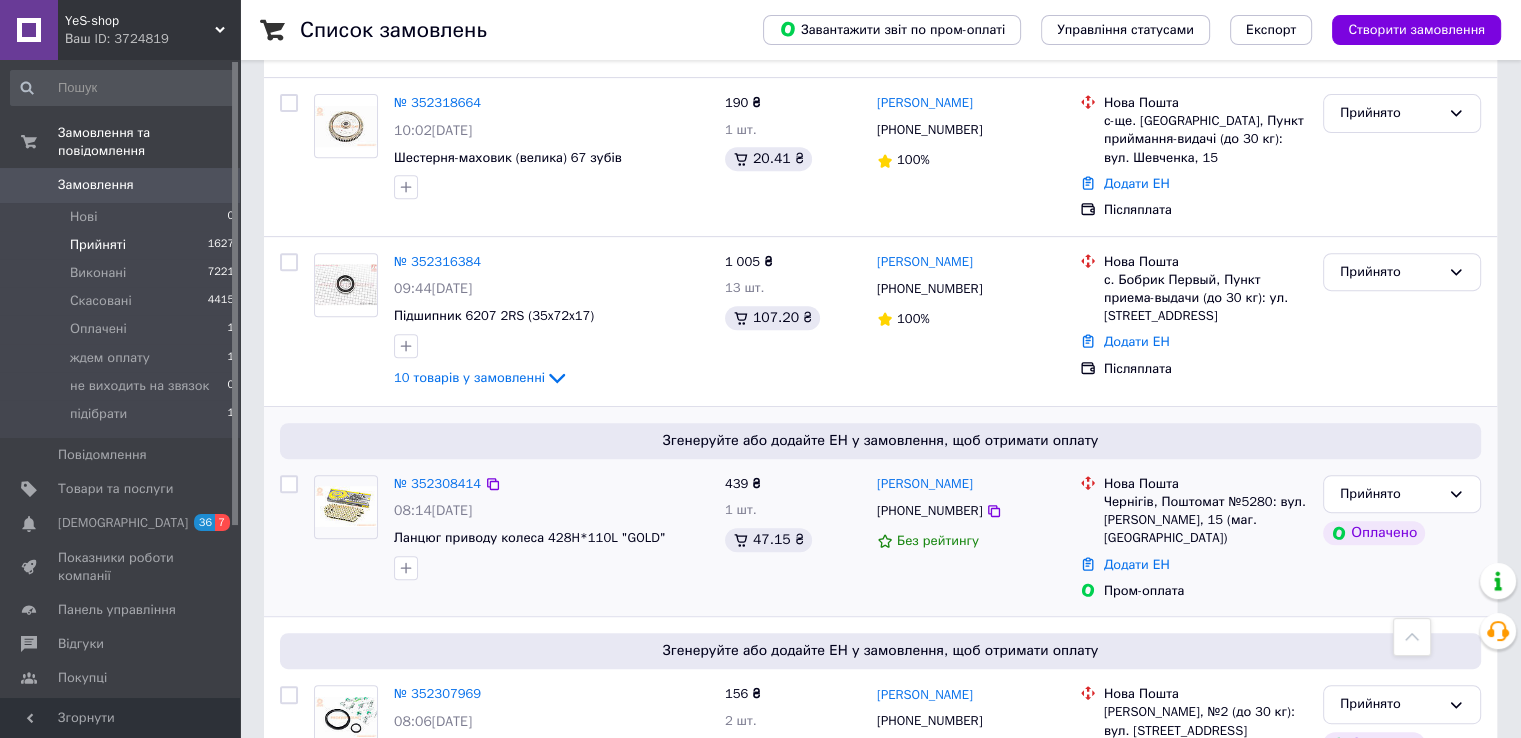 scroll, scrollTop: 700, scrollLeft: 0, axis: vertical 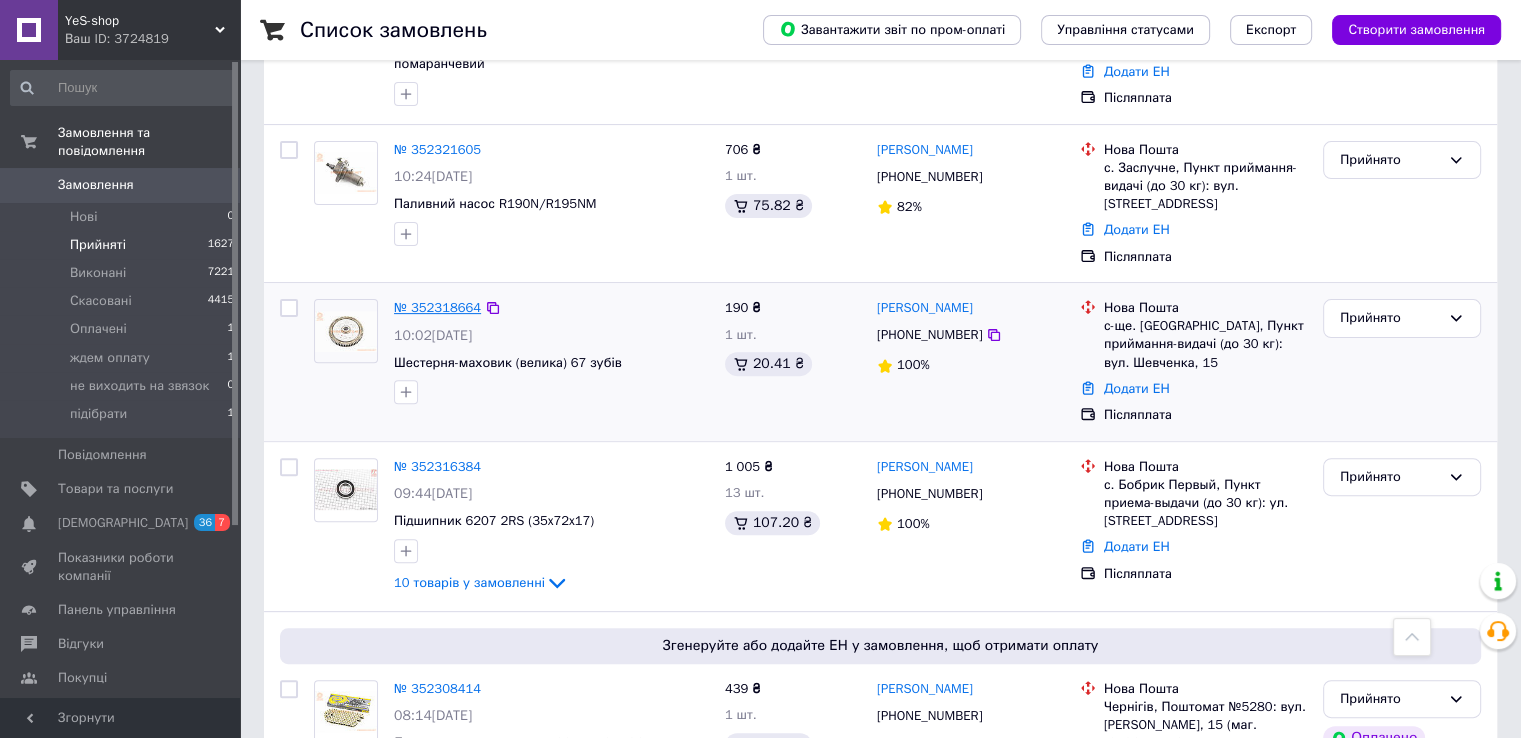 click on "№ 352318664" at bounding box center [437, 307] 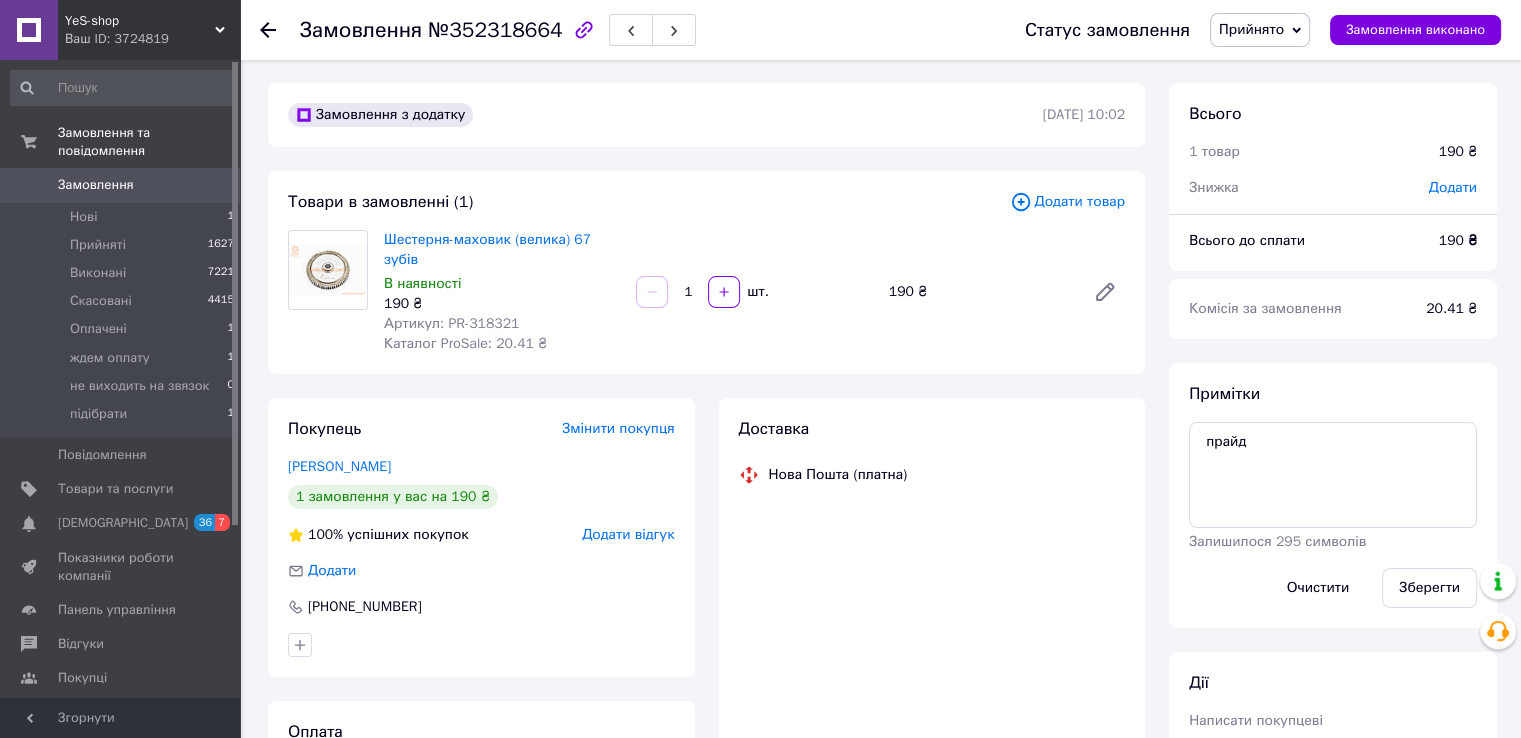 scroll, scrollTop: 0, scrollLeft: 0, axis: both 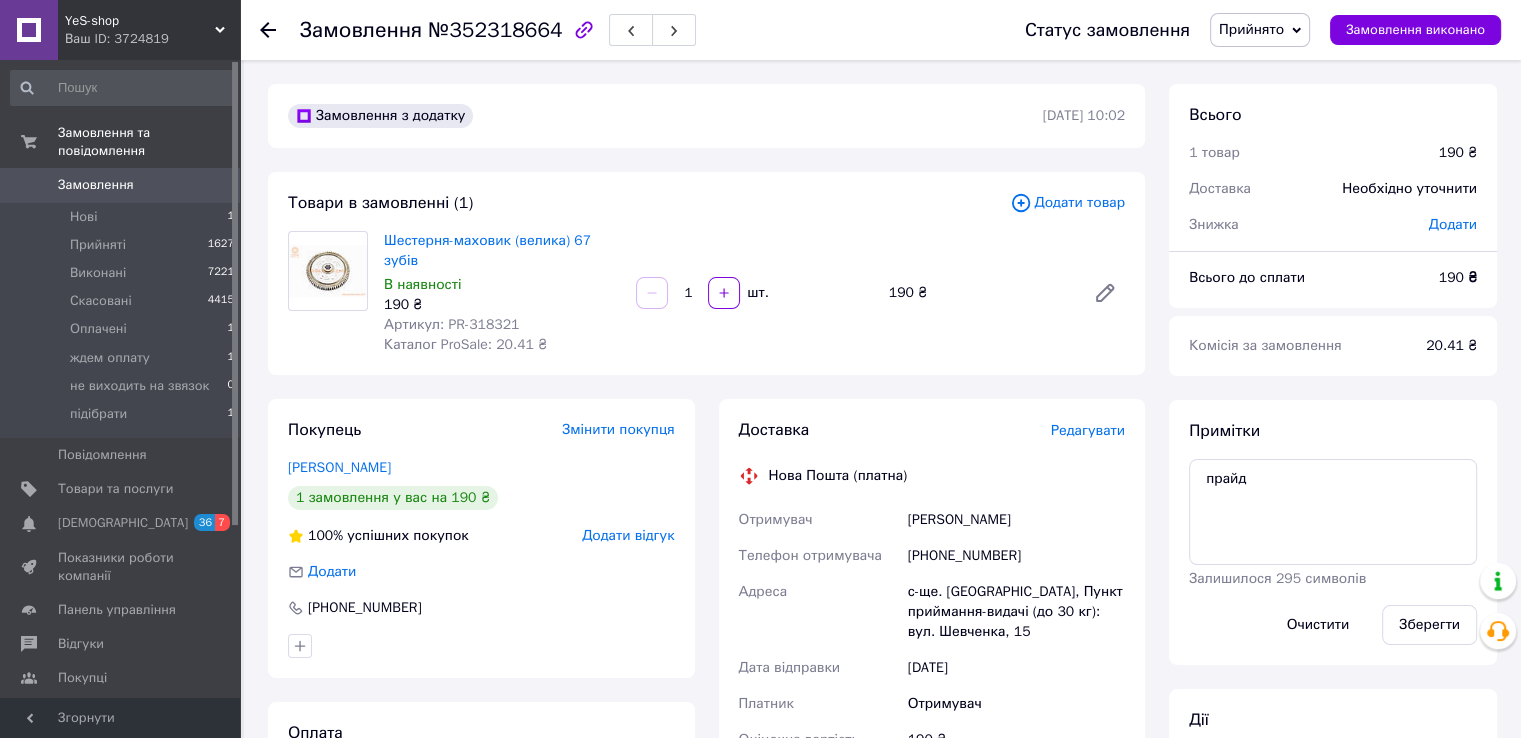 click on "Артикул: PR-318321" at bounding box center (451, 324) 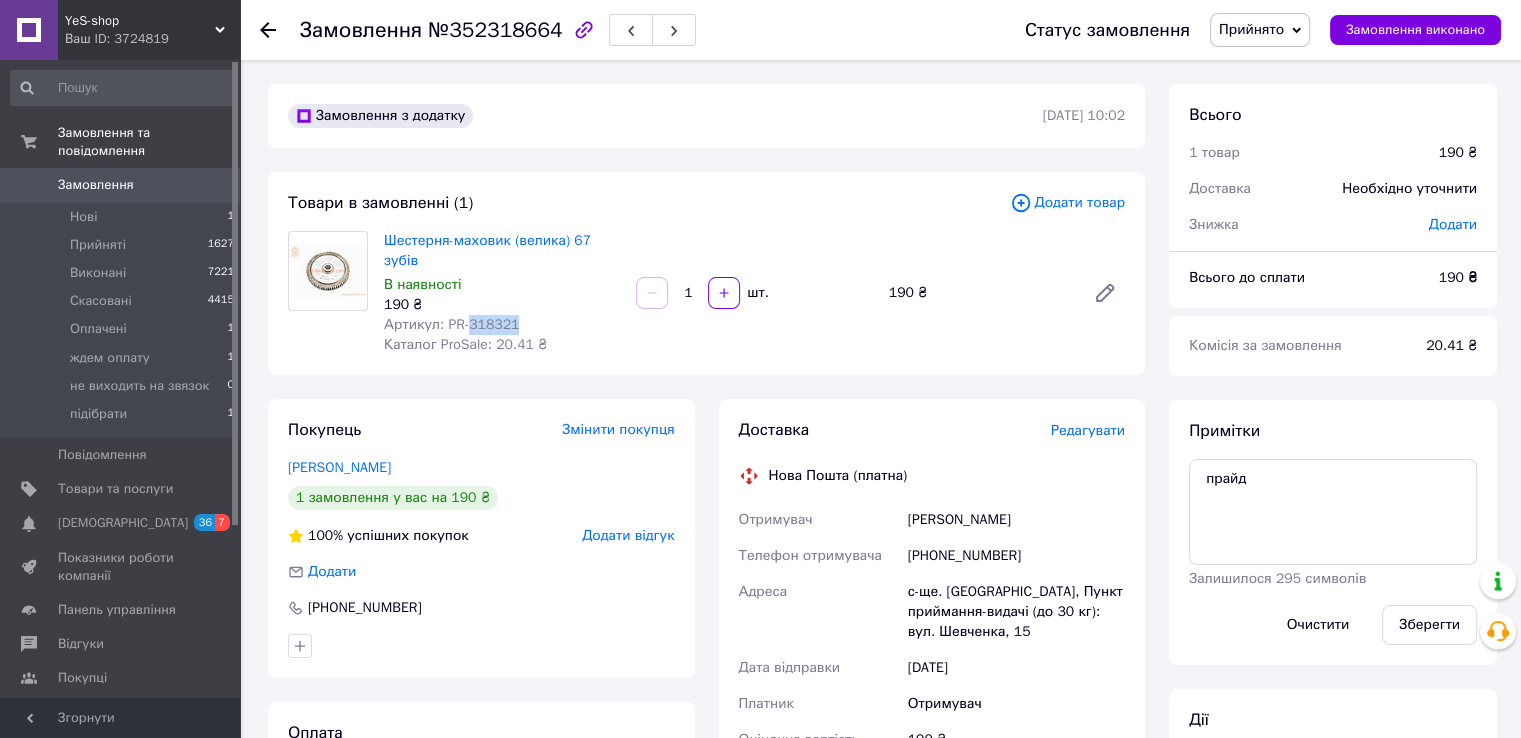 click on "Артикул: PR-318321" at bounding box center (451, 324) 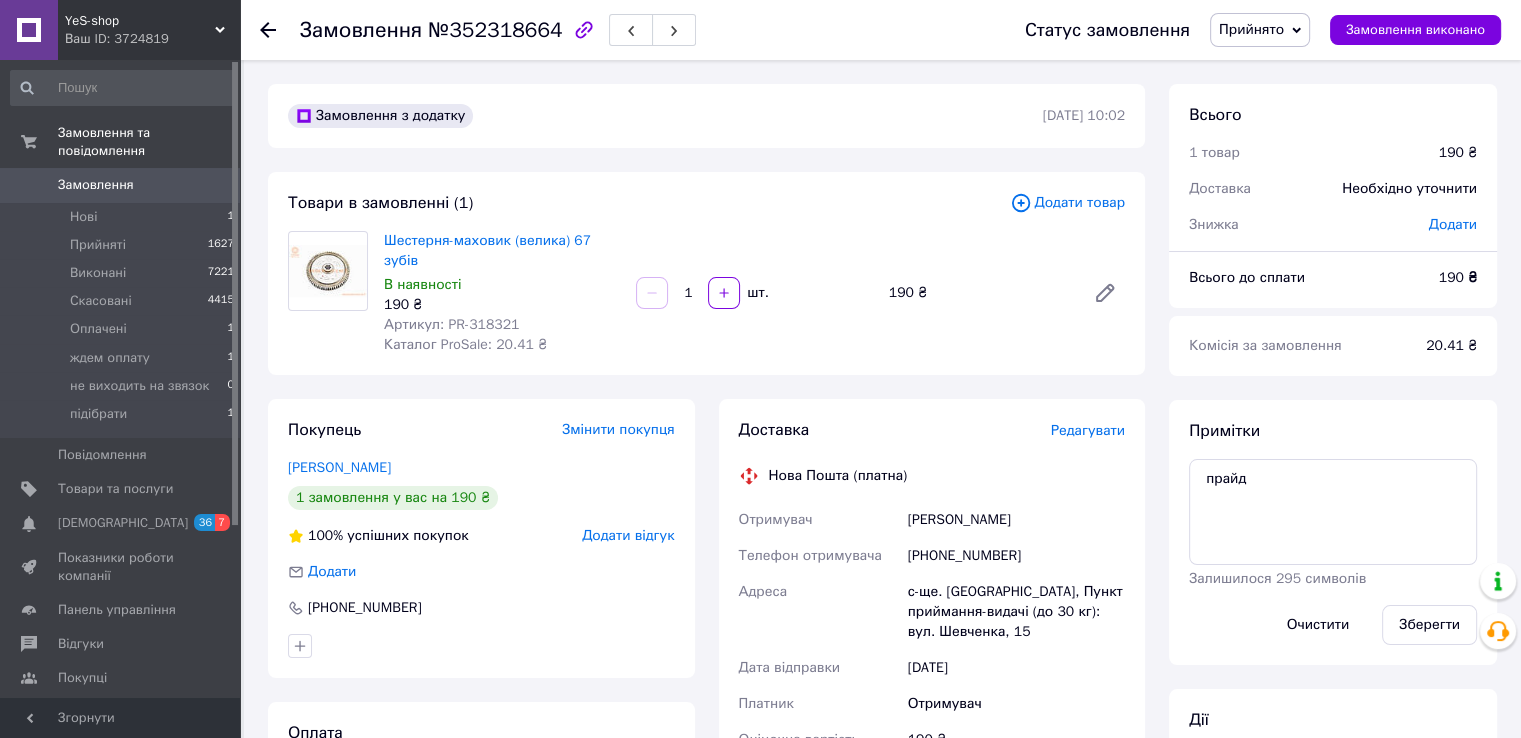 click at bounding box center (268, 30) 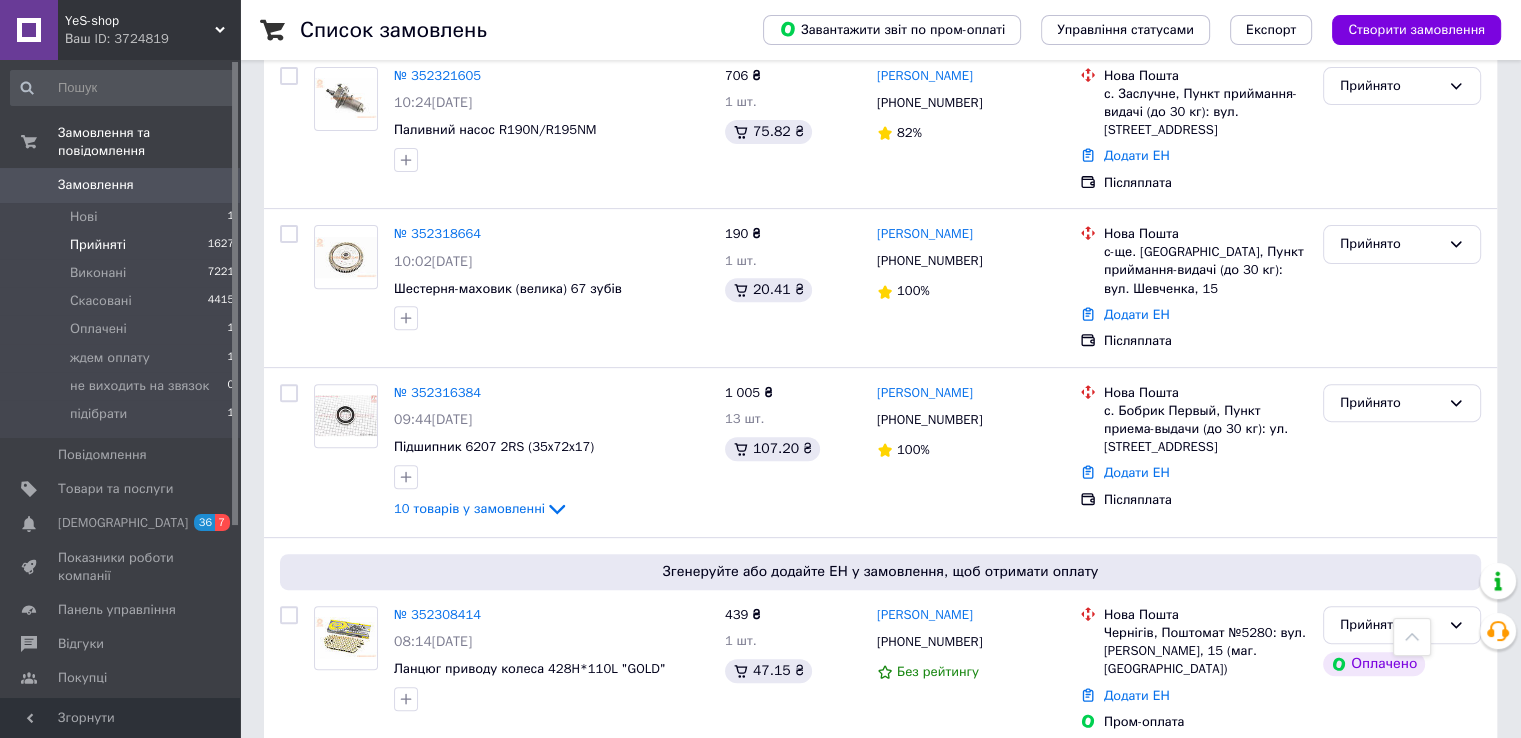 scroll, scrollTop: 500, scrollLeft: 0, axis: vertical 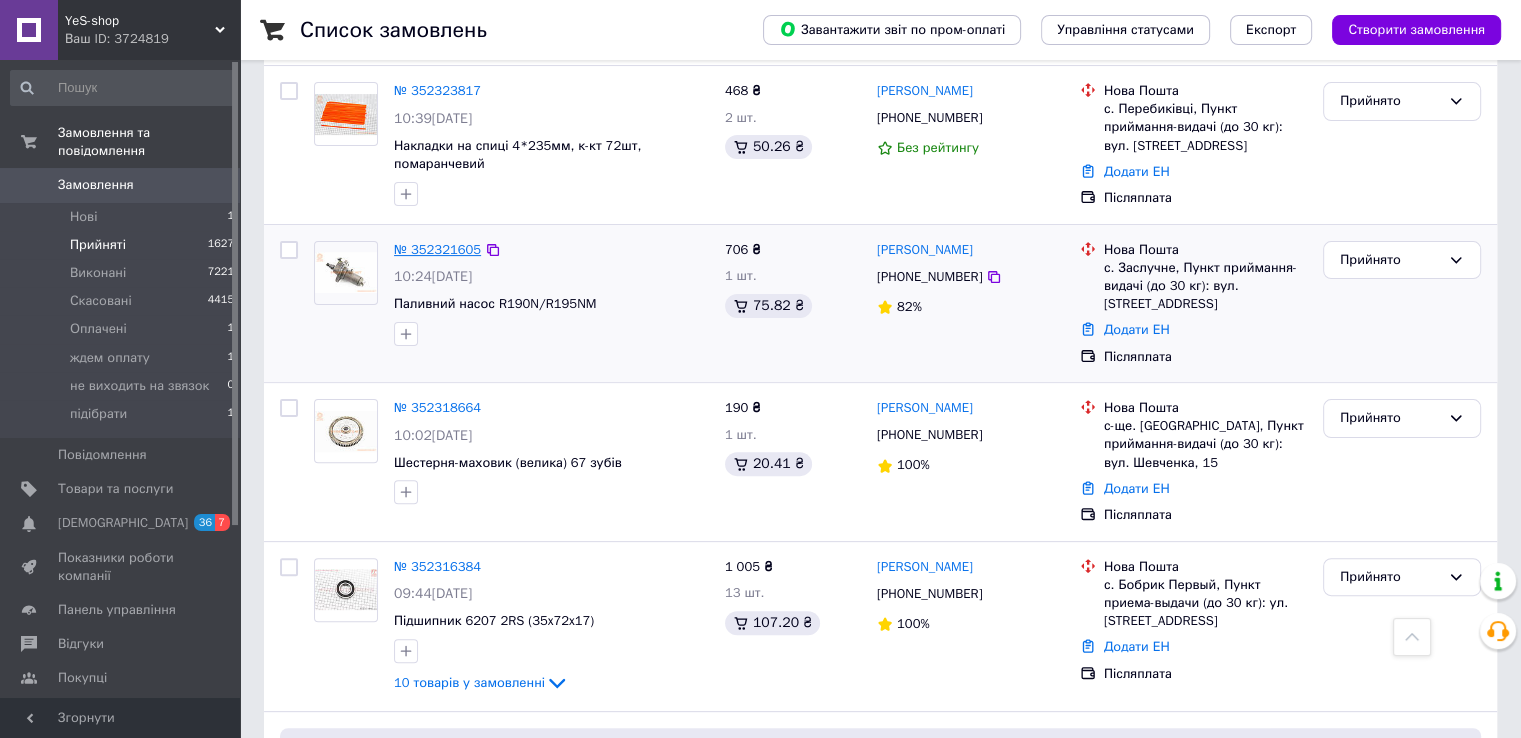 click on "№ 352321605" at bounding box center (437, 249) 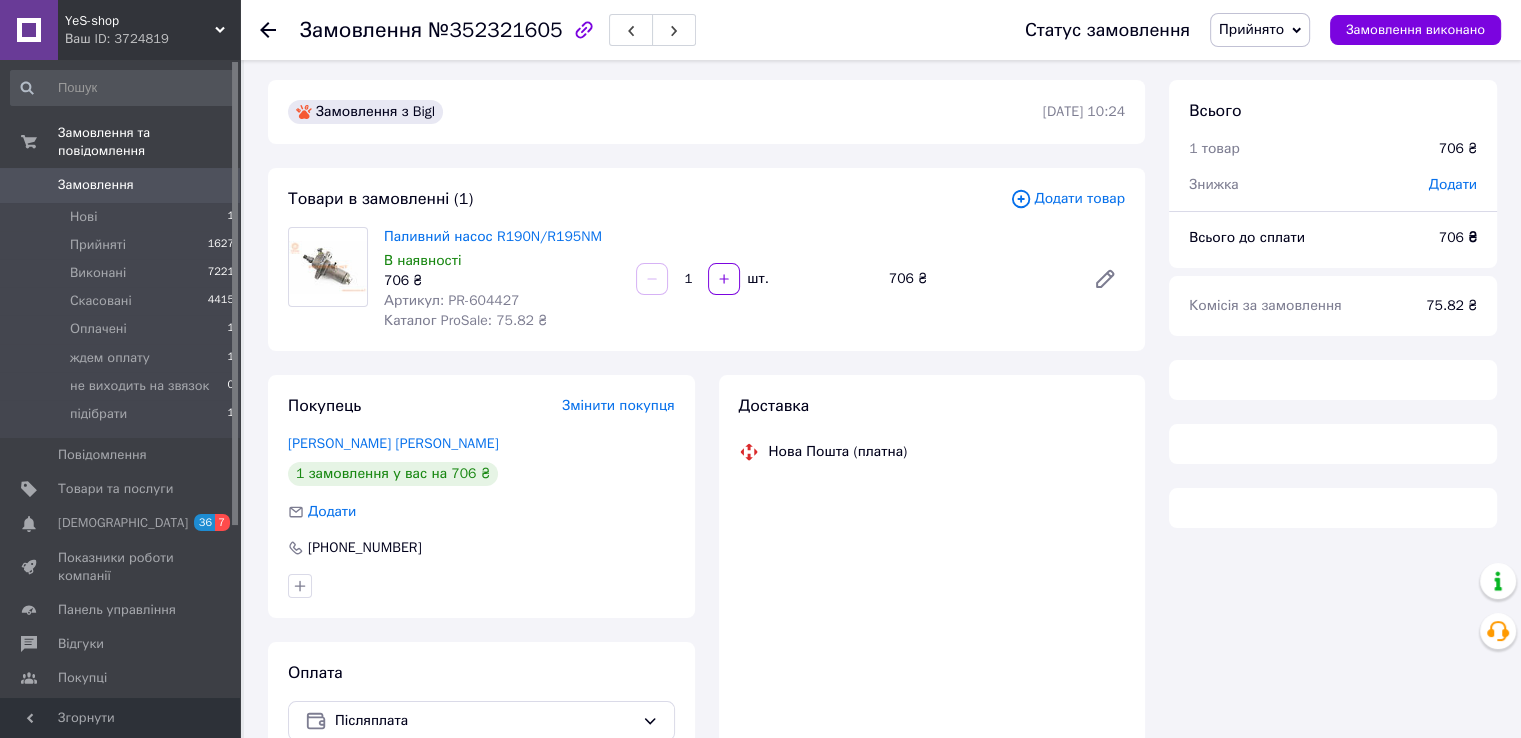 scroll, scrollTop: 0, scrollLeft: 0, axis: both 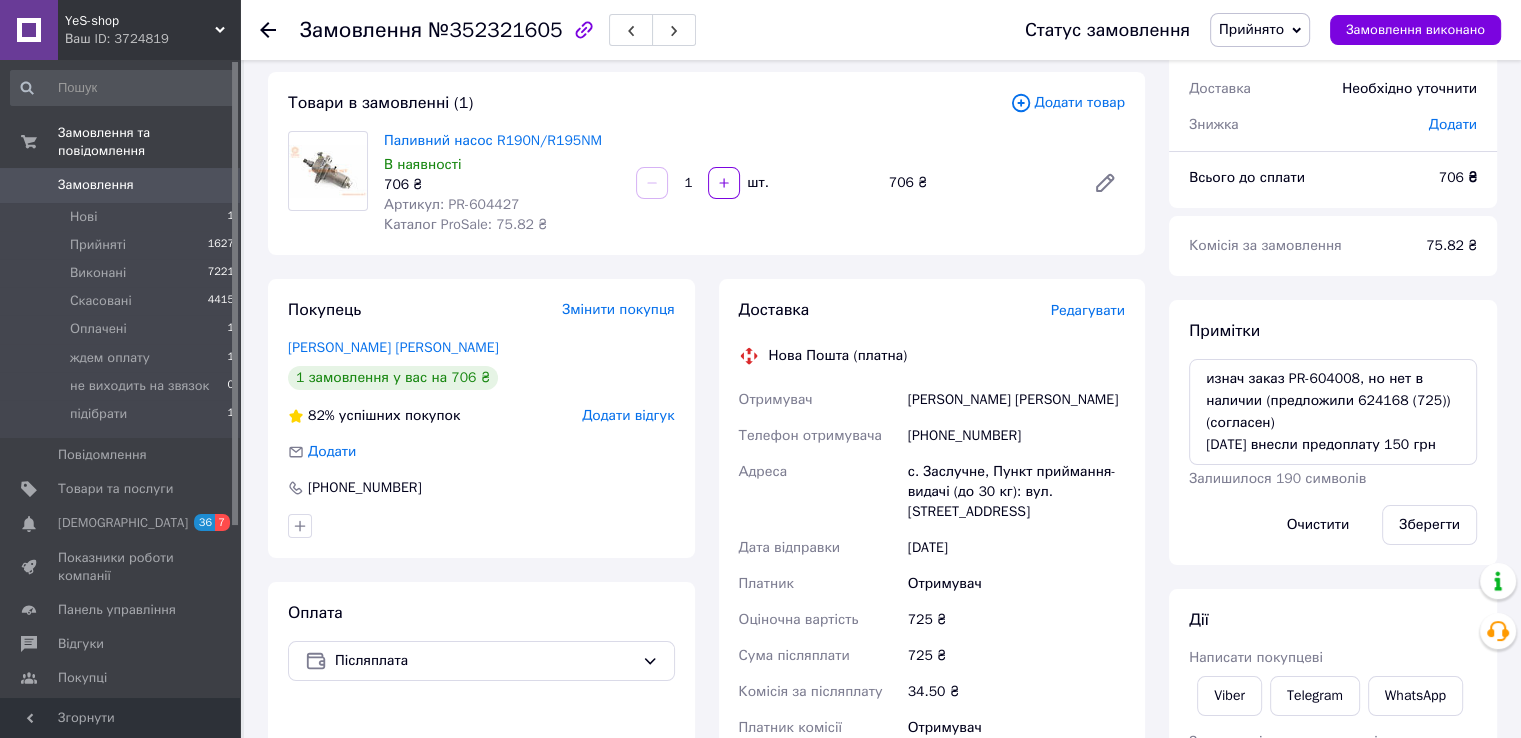 click on "Редагувати" at bounding box center (1088, 310) 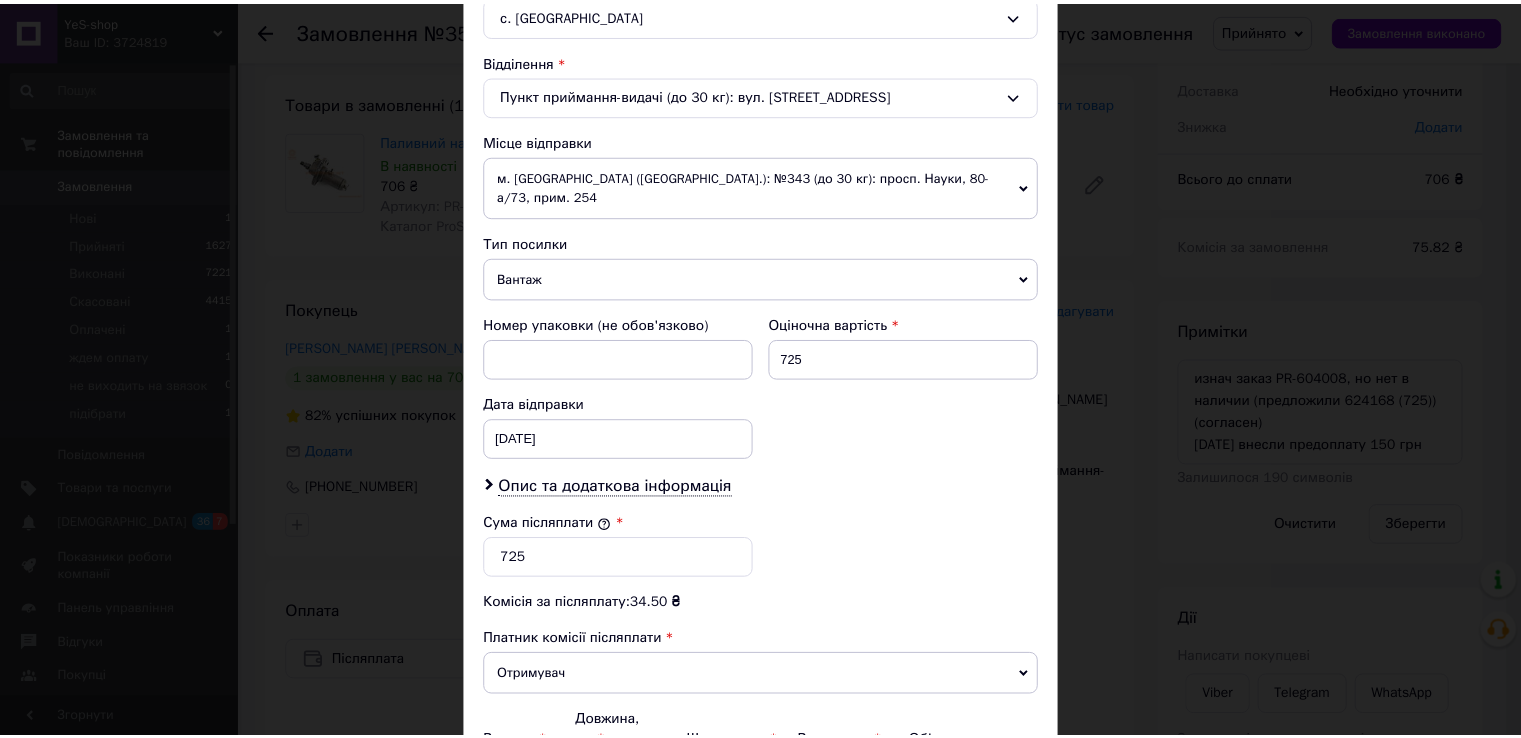 scroll, scrollTop: 700, scrollLeft: 0, axis: vertical 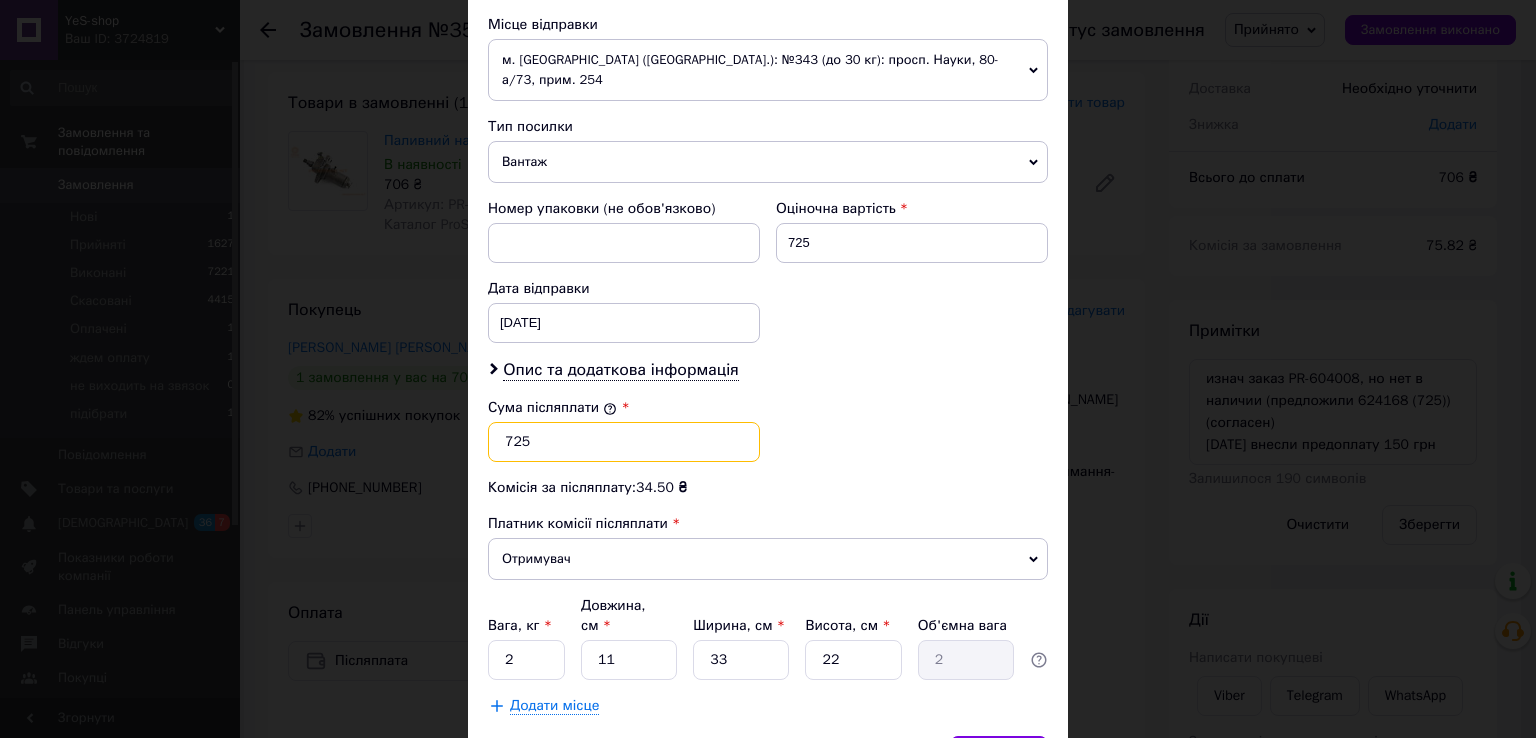 click on "725" at bounding box center (624, 442) 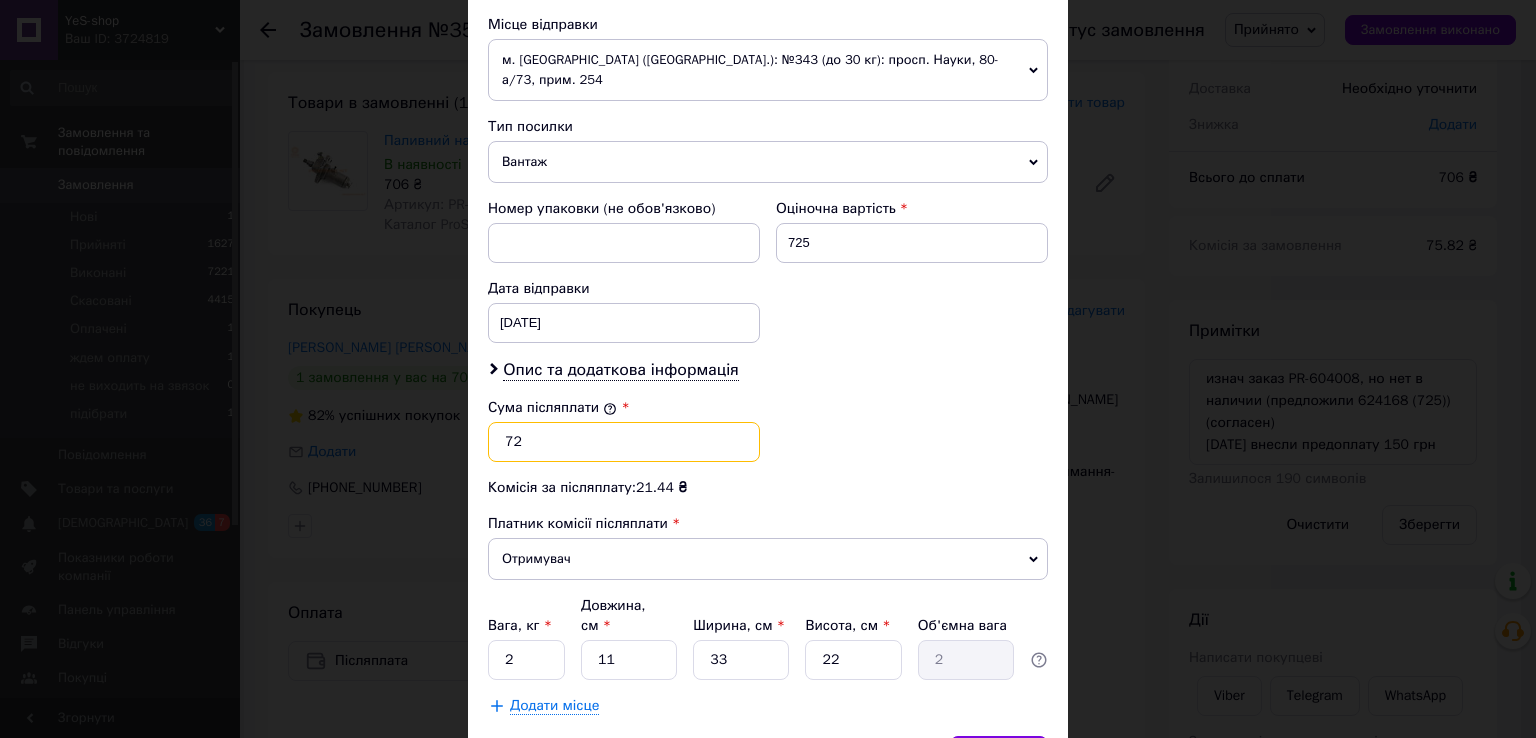 type on "7" 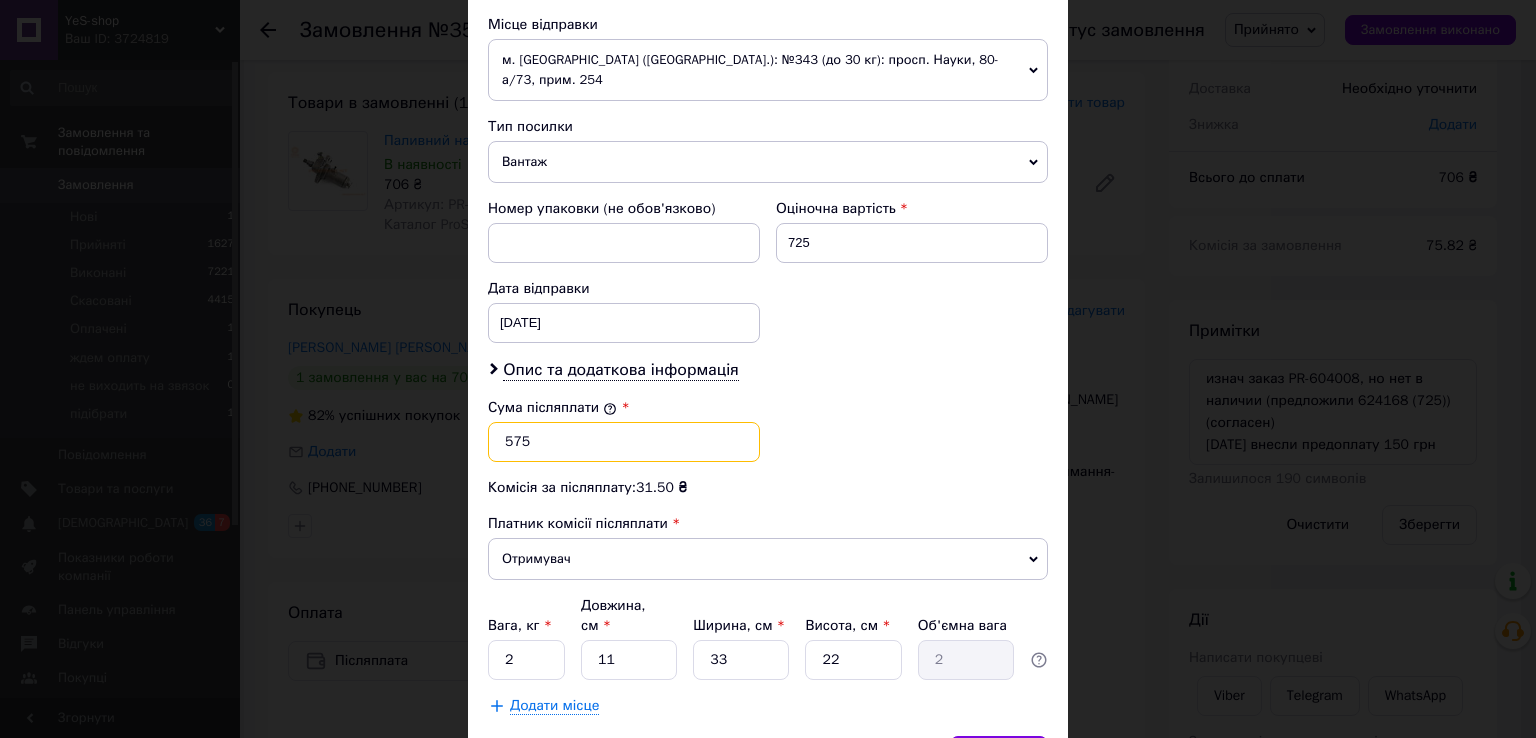 type on "575" 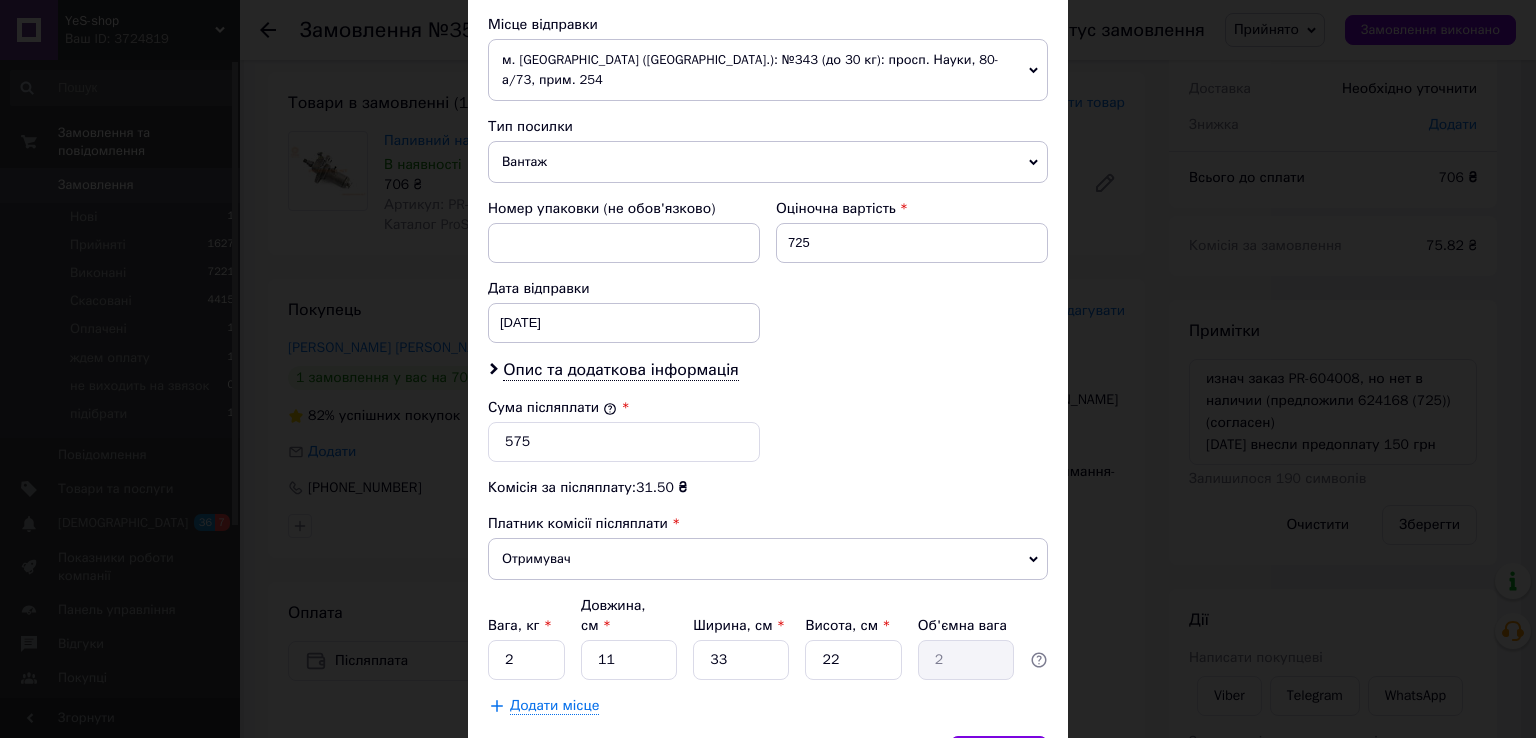 click on "Сума післяплати     * 575" at bounding box center [768, 430] 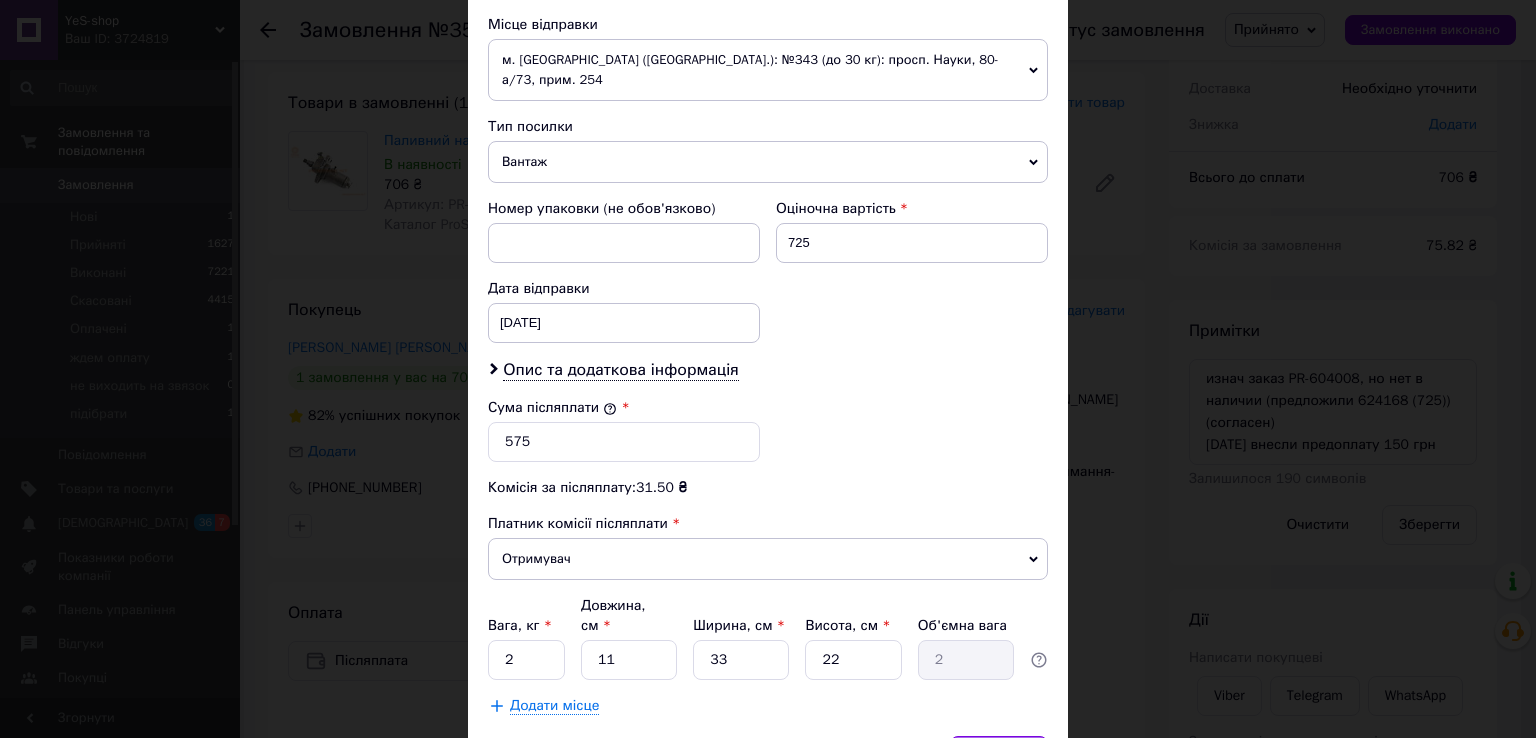 click on "Зберегти" at bounding box center [999, 756] 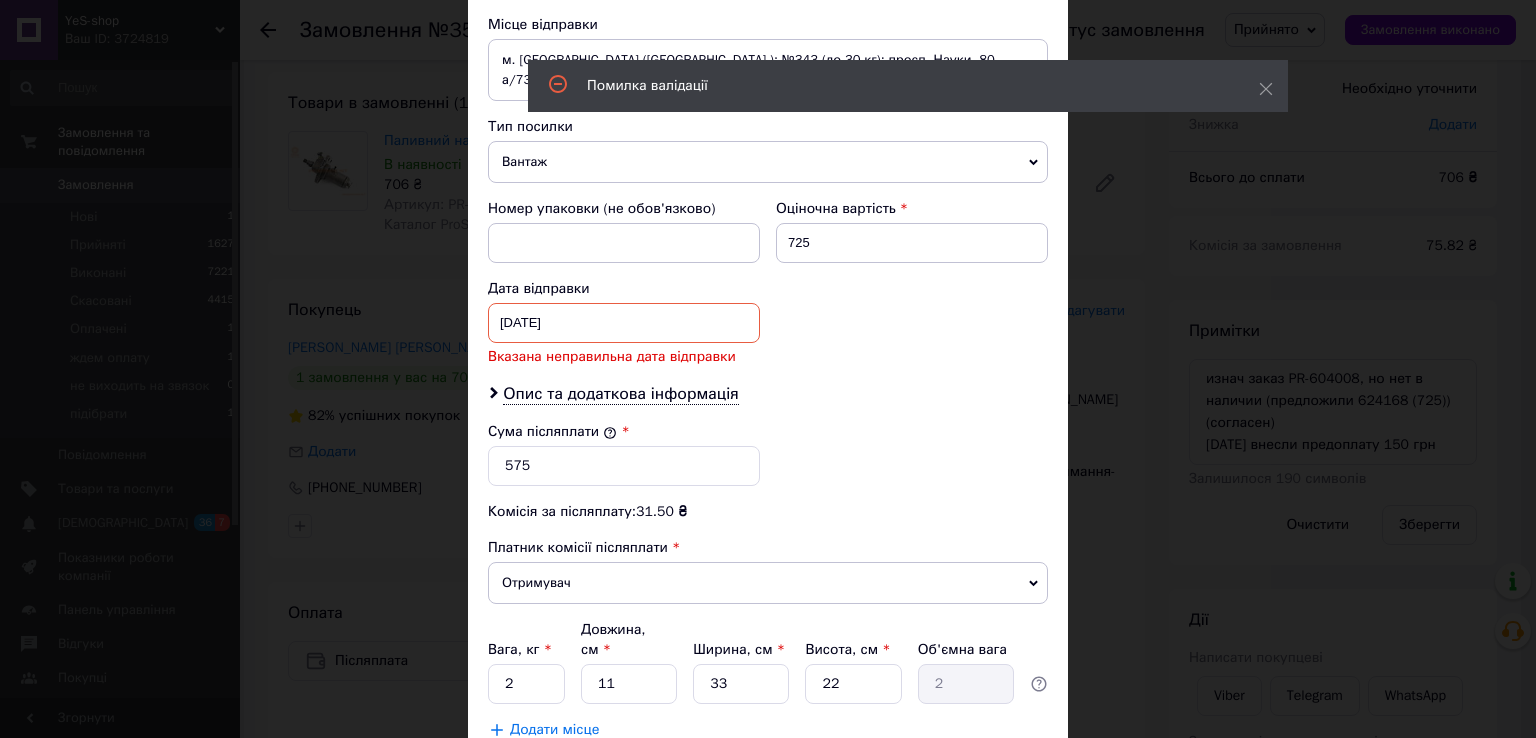 click on "12.07.2025 < 2025 > < Июль > Пн Вт Ср Чт Пт Сб Вс 30 1 2 3 4 5 6 7 8 9 10 11 12 13 14 15 16 17 18 19 20 21 22 23 24 25 26 27 28 29 30 31 1 2 3 4 5 6 7 8 9 10" at bounding box center [624, 323] 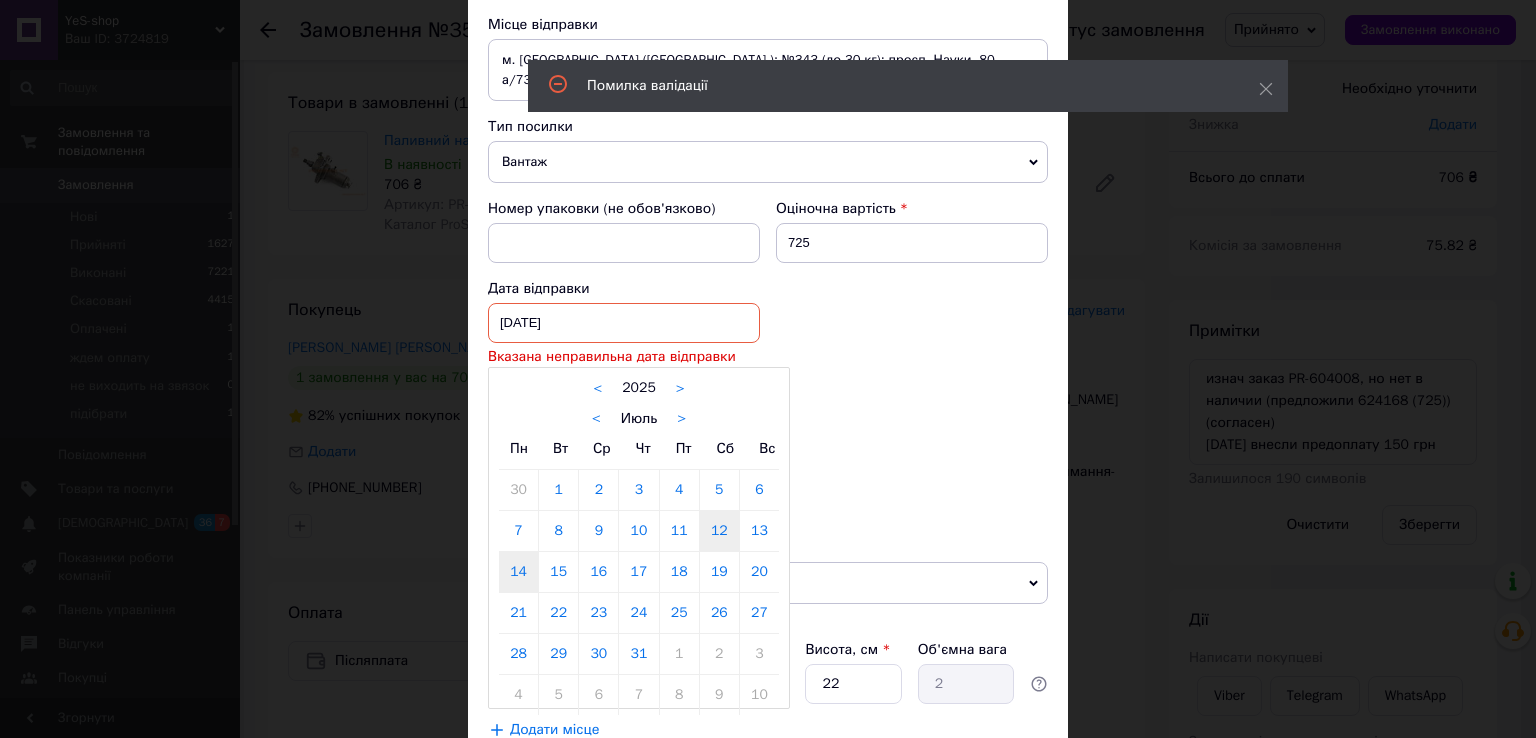 click on "14" at bounding box center (518, 572) 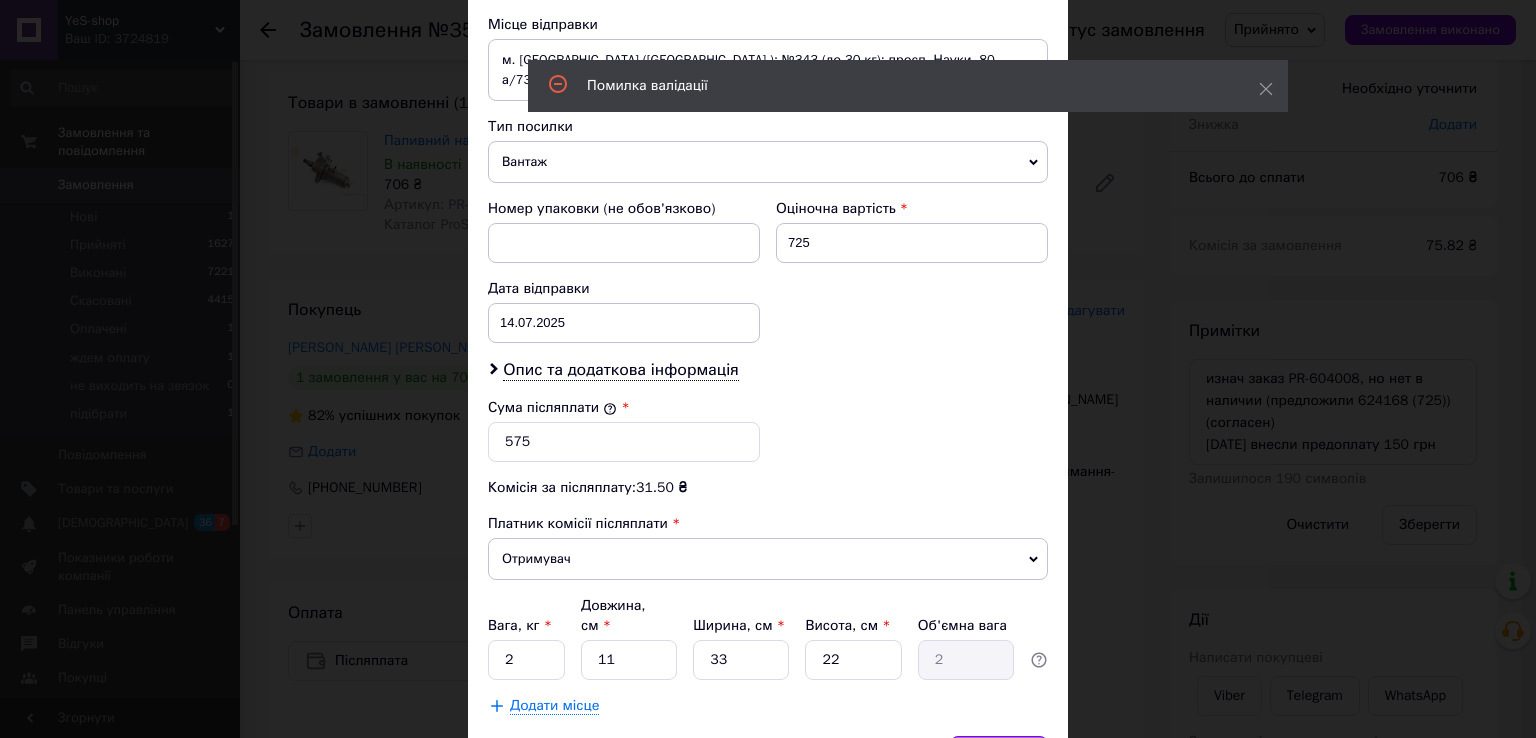 click on "Зберегти" at bounding box center [999, 756] 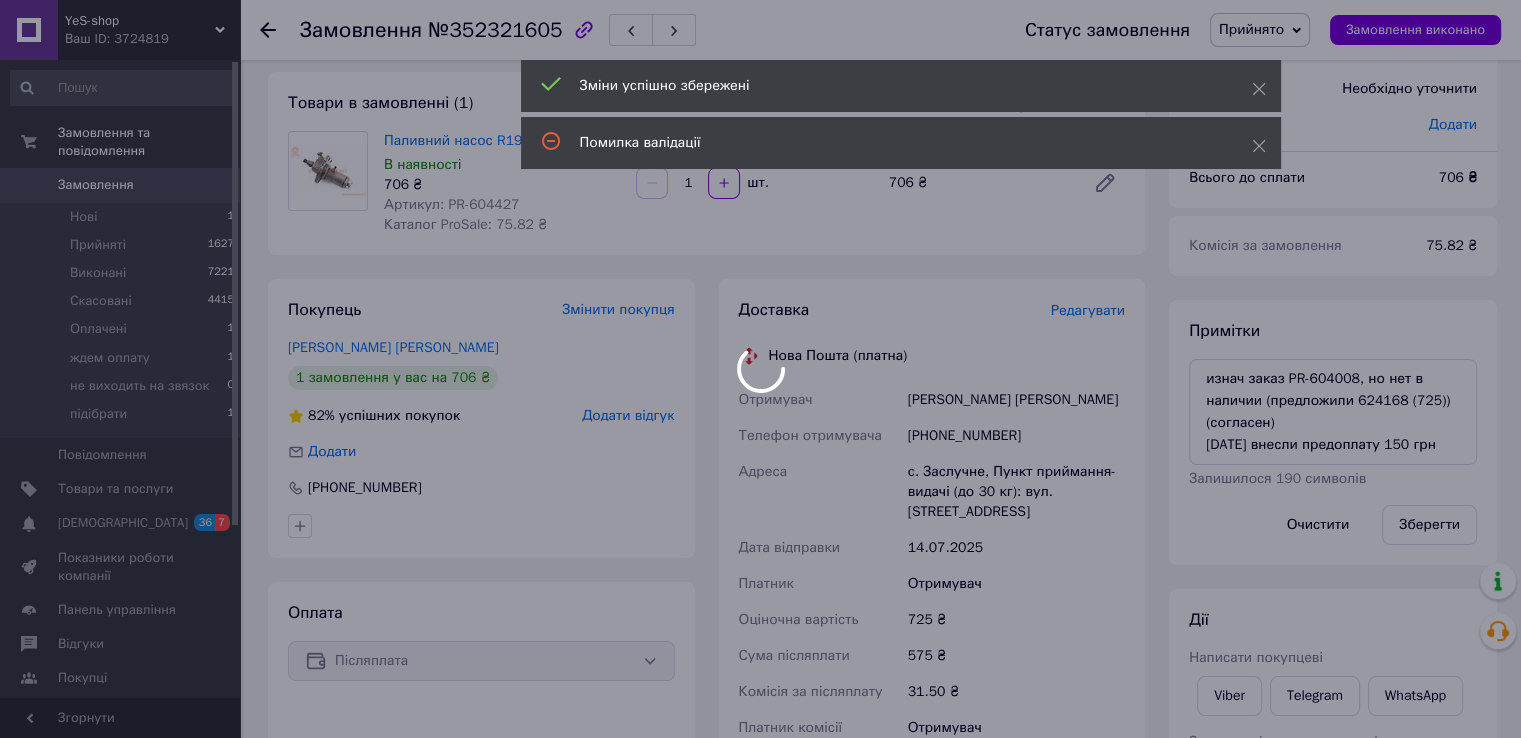 scroll, scrollTop: 217, scrollLeft: 0, axis: vertical 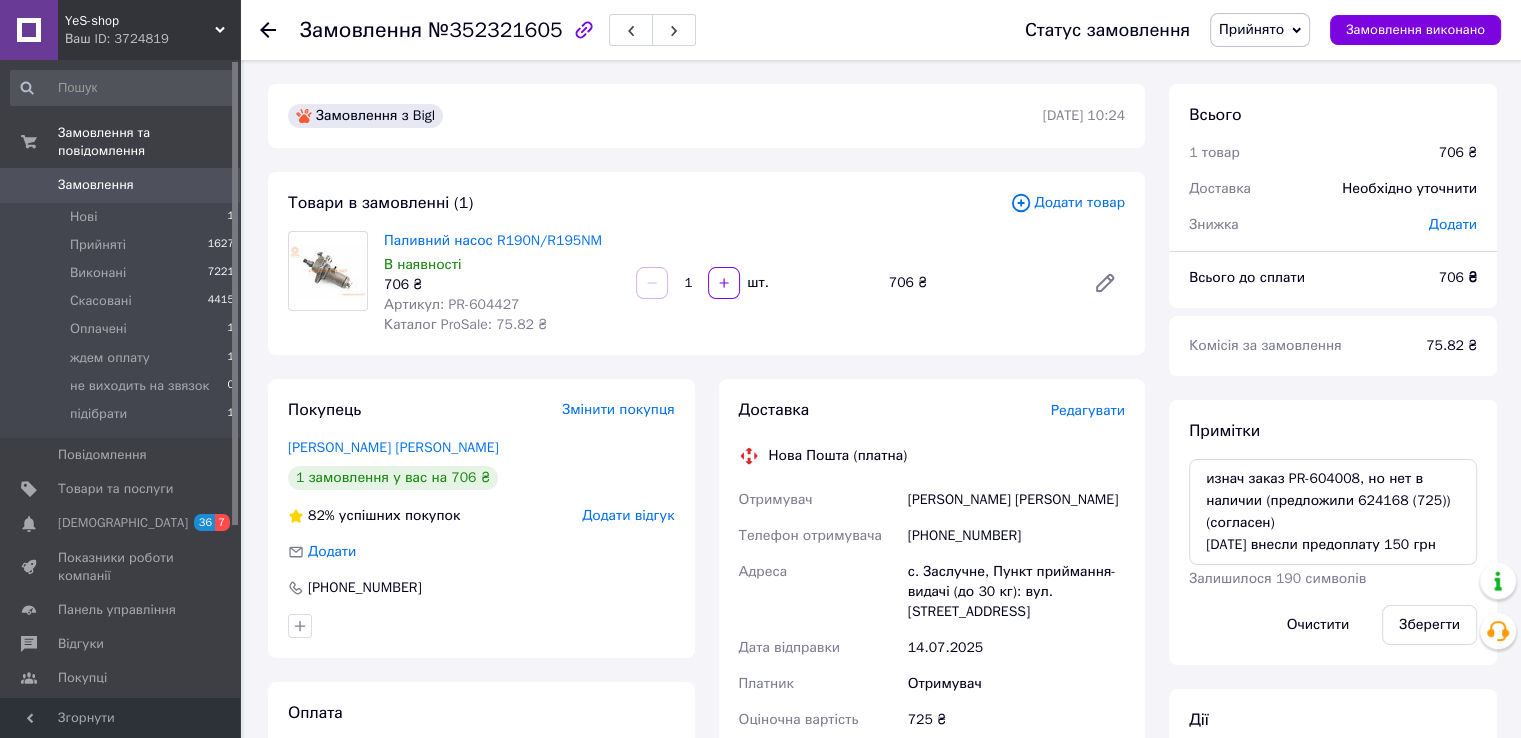 click 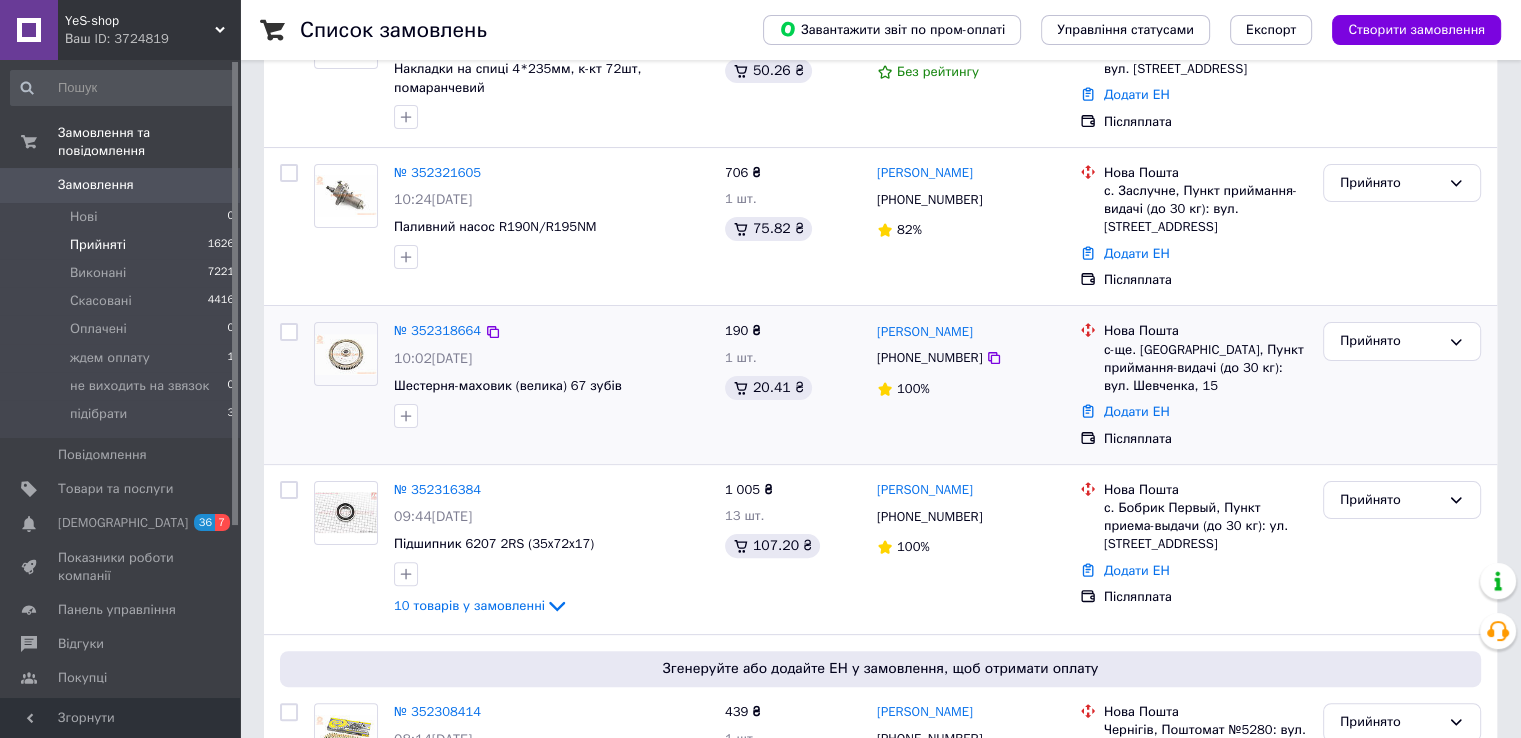 scroll, scrollTop: 200, scrollLeft: 0, axis: vertical 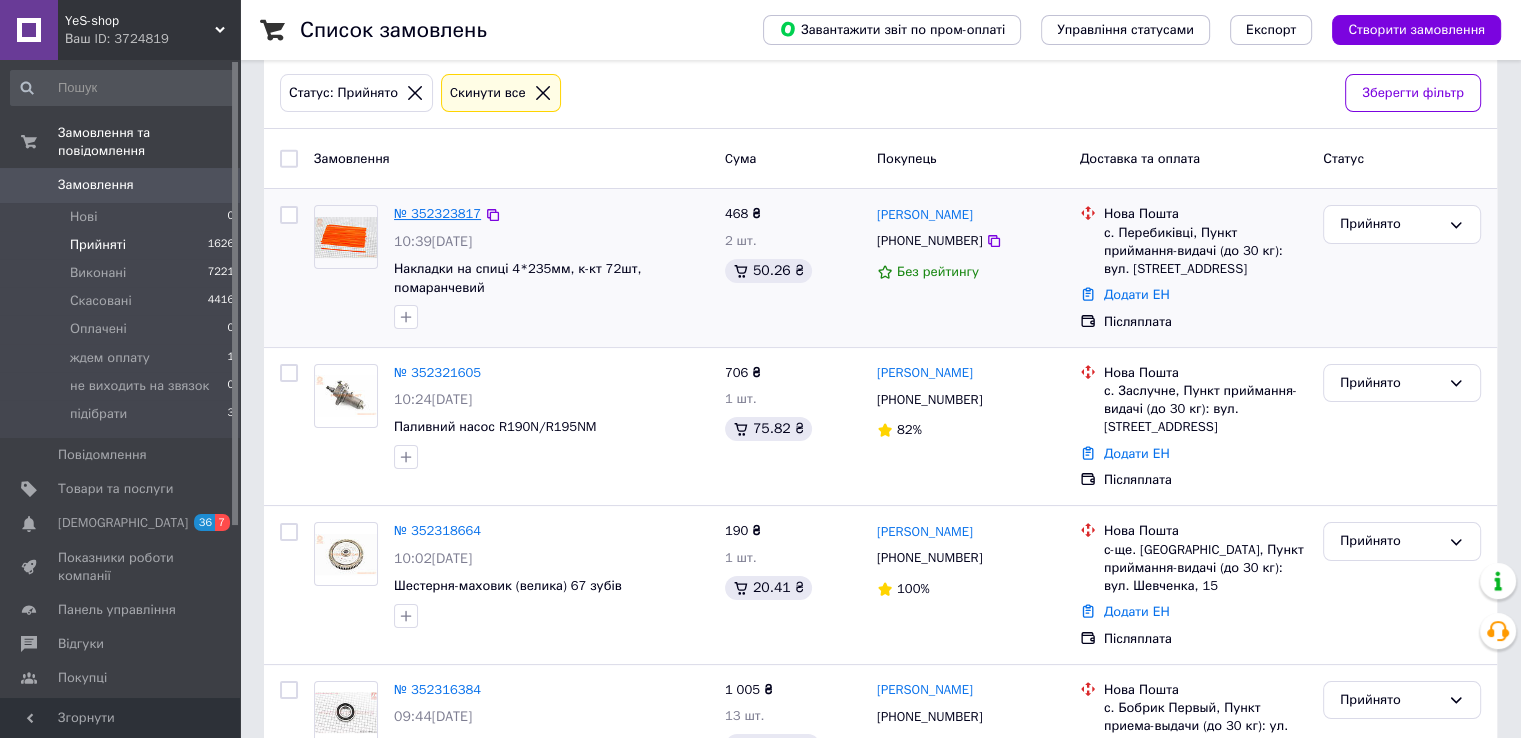 click on "№ 352323817" at bounding box center [437, 213] 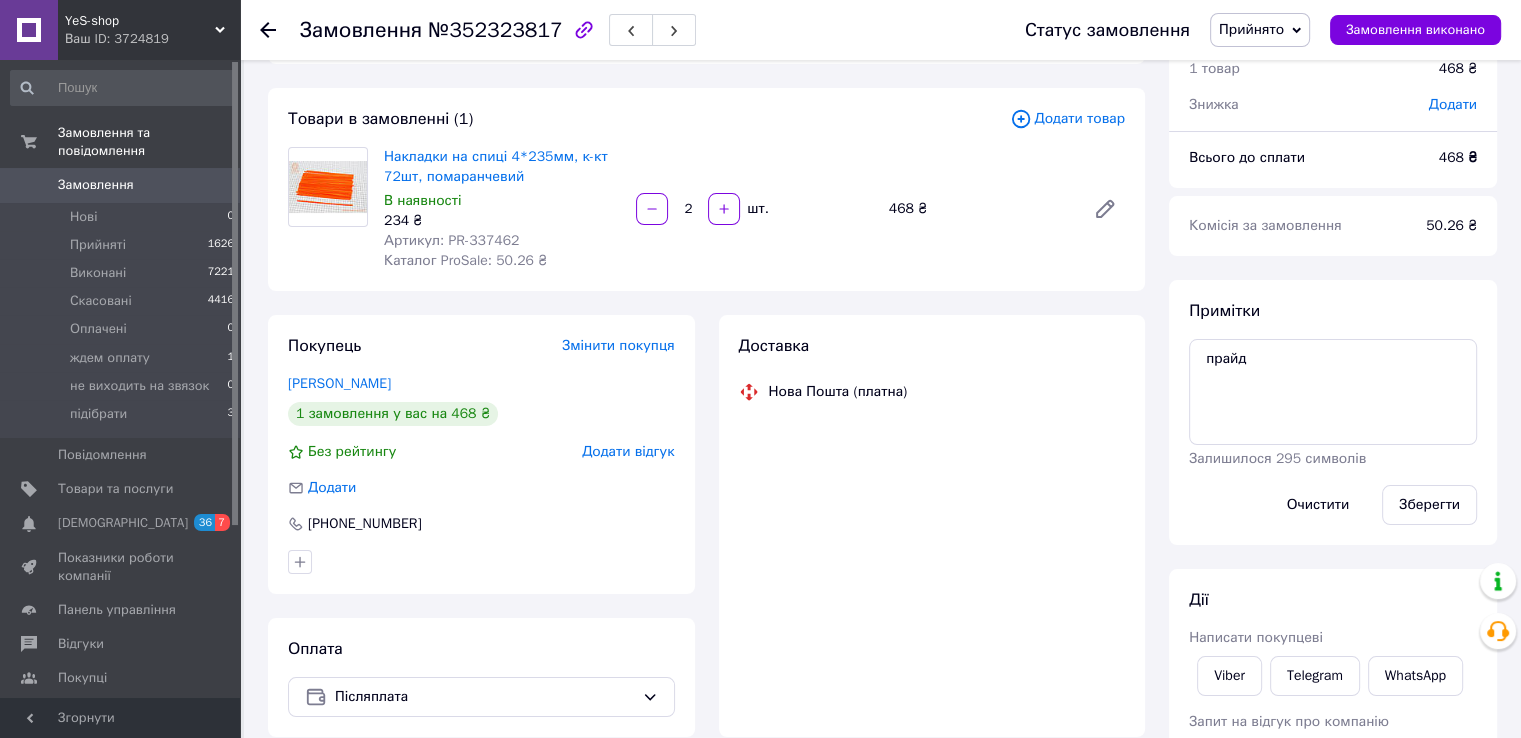 scroll, scrollTop: 0, scrollLeft: 0, axis: both 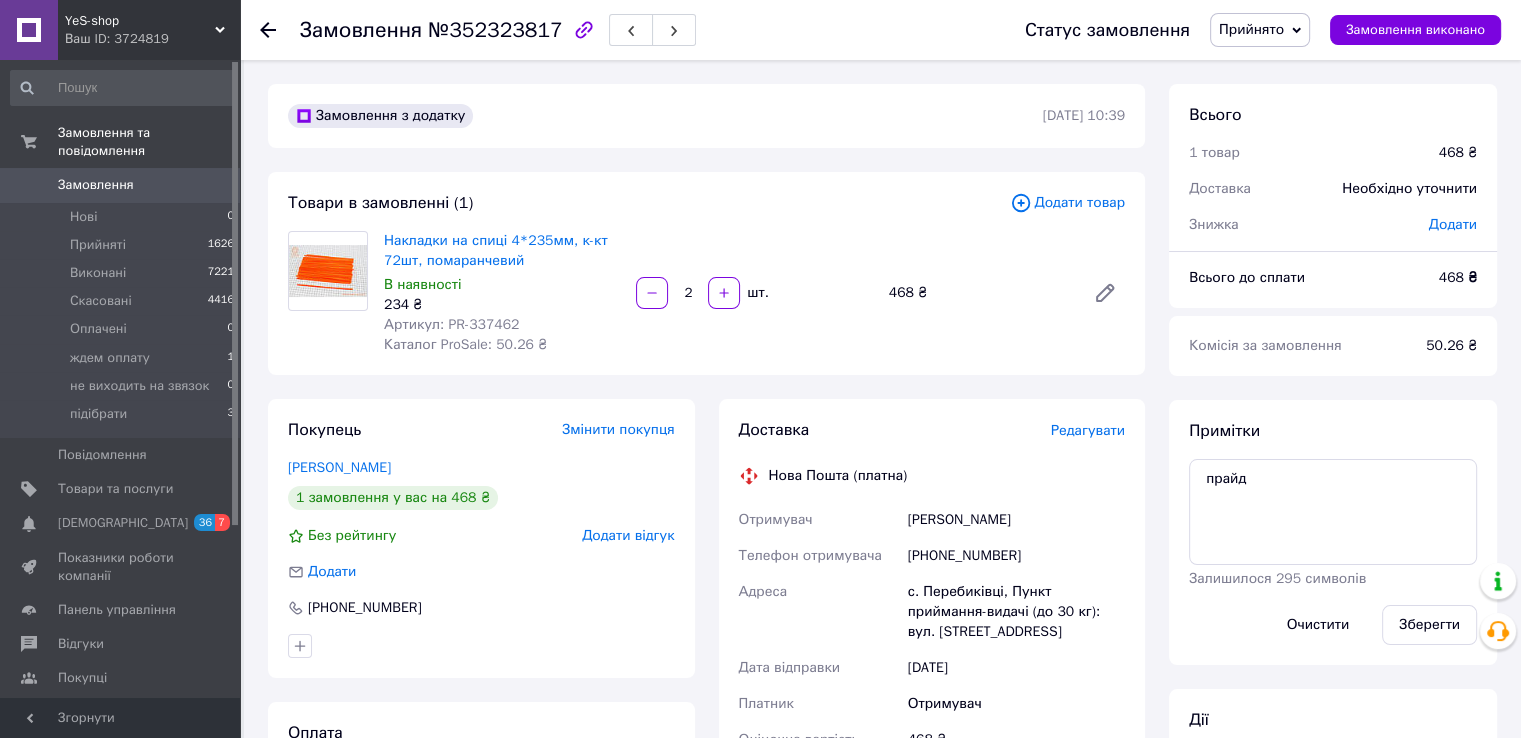 click on "Артикул: PR-337462" at bounding box center (451, 324) 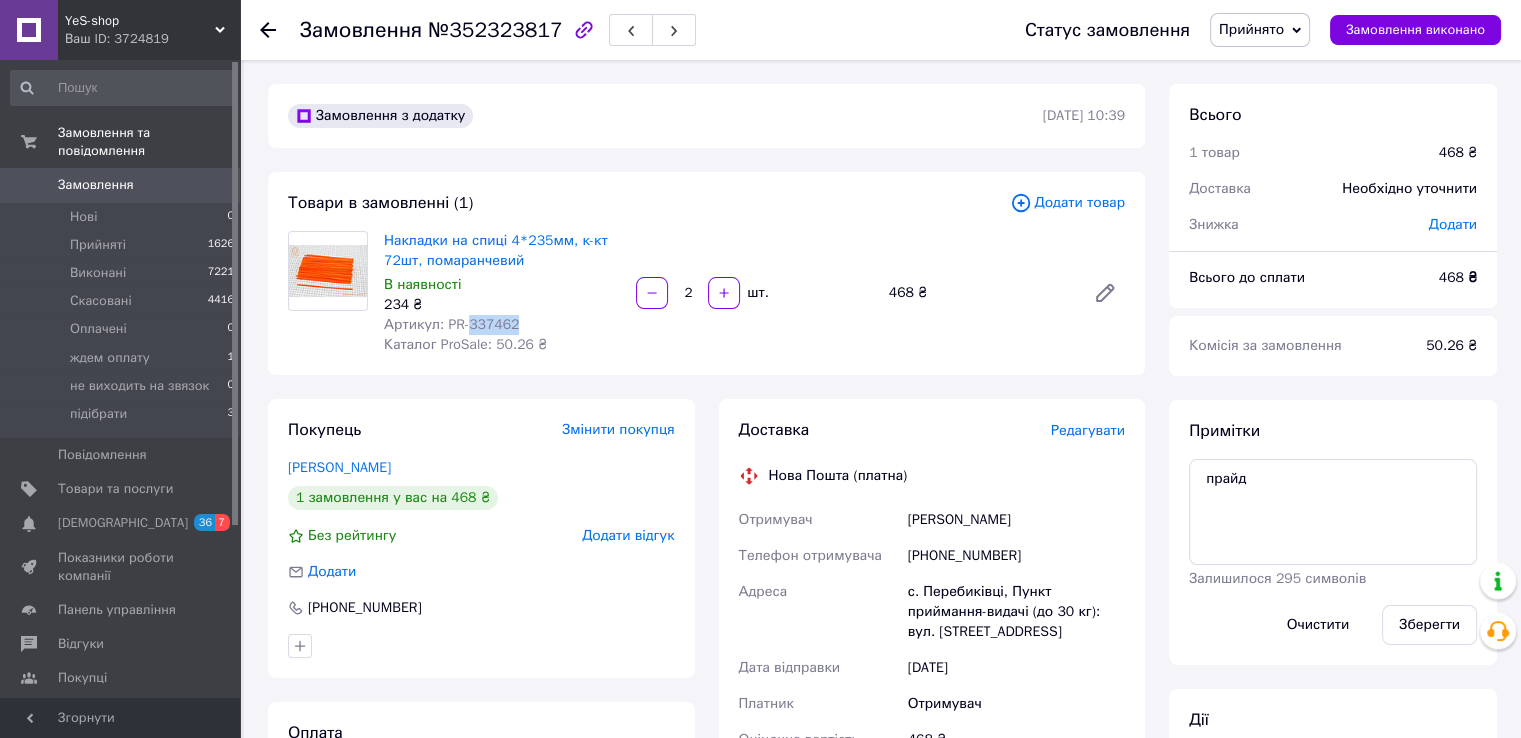 click on "Артикул: PR-337462" at bounding box center [451, 324] 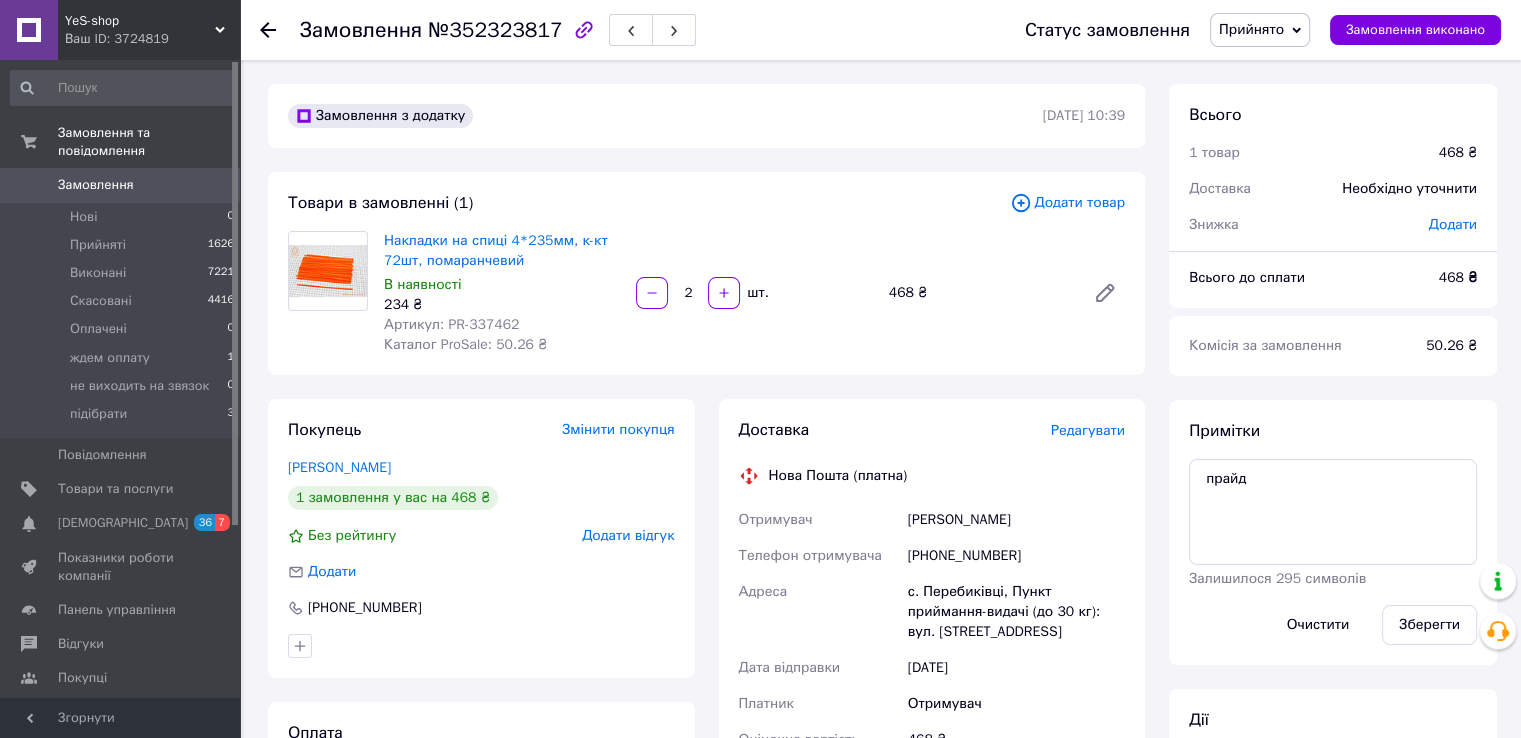 click 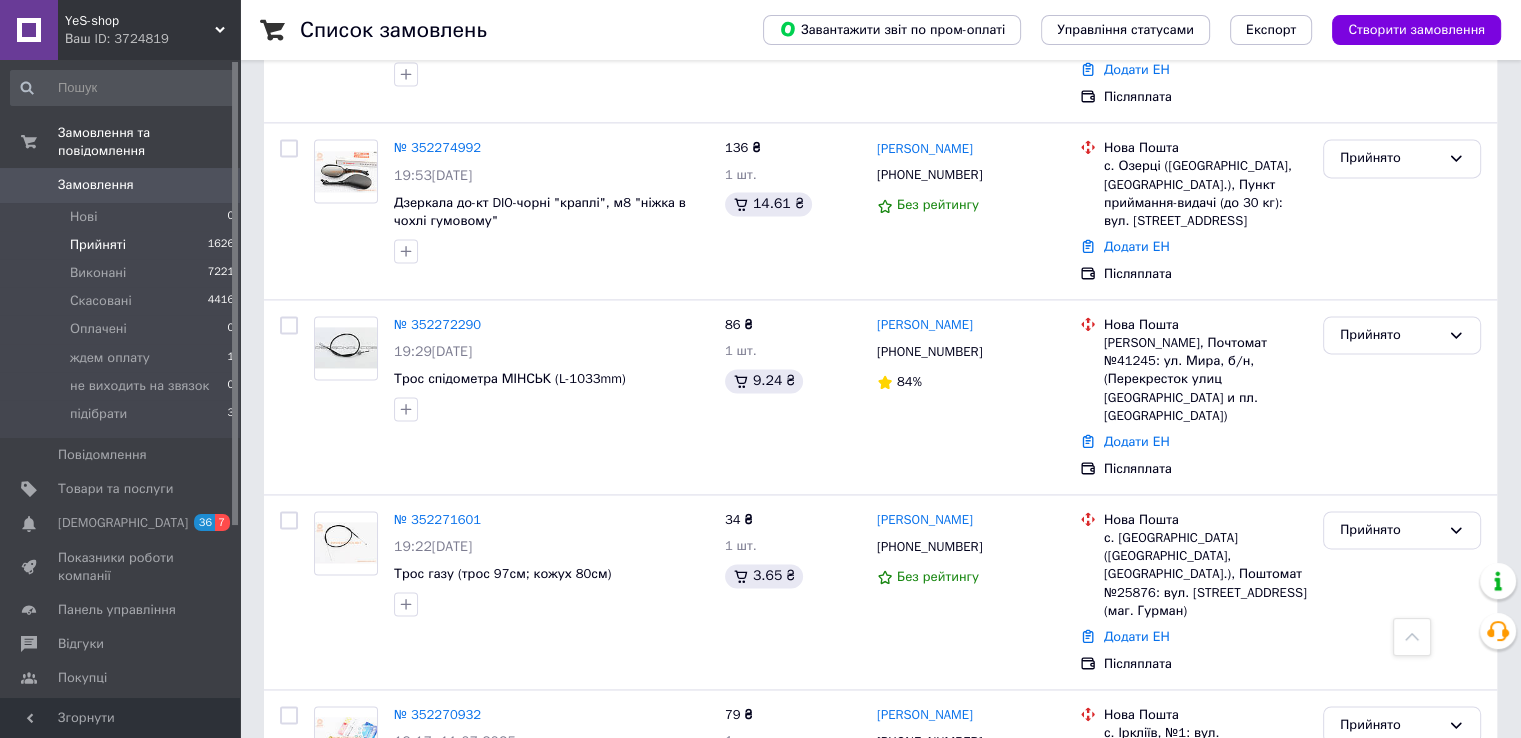 scroll, scrollTop: 3160, scrollLeft: 0, axis: vertical 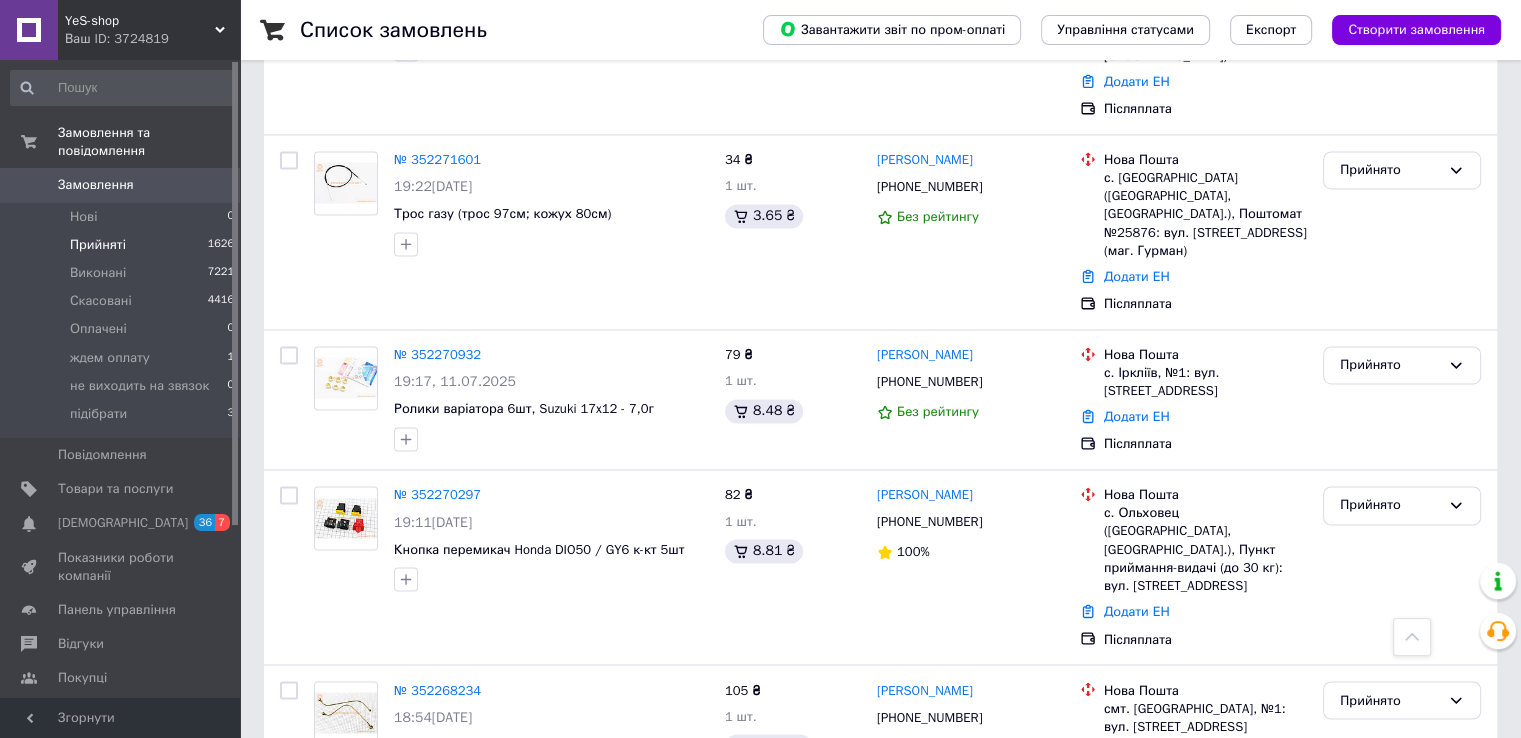 click on "3" at bounding box center (494, 849) 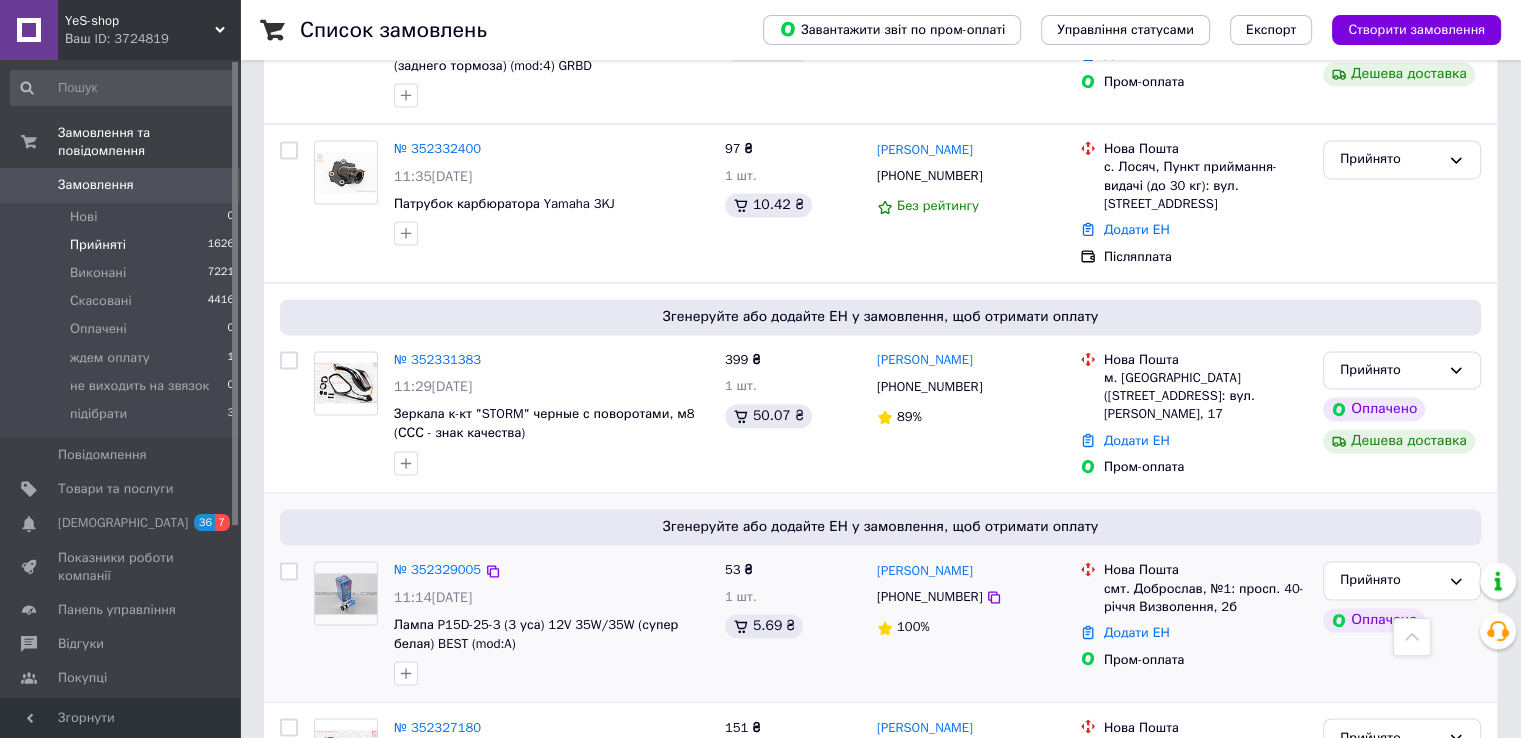 scroll, scrollTop: 3180, scrollLeft: 0, axis: vertical 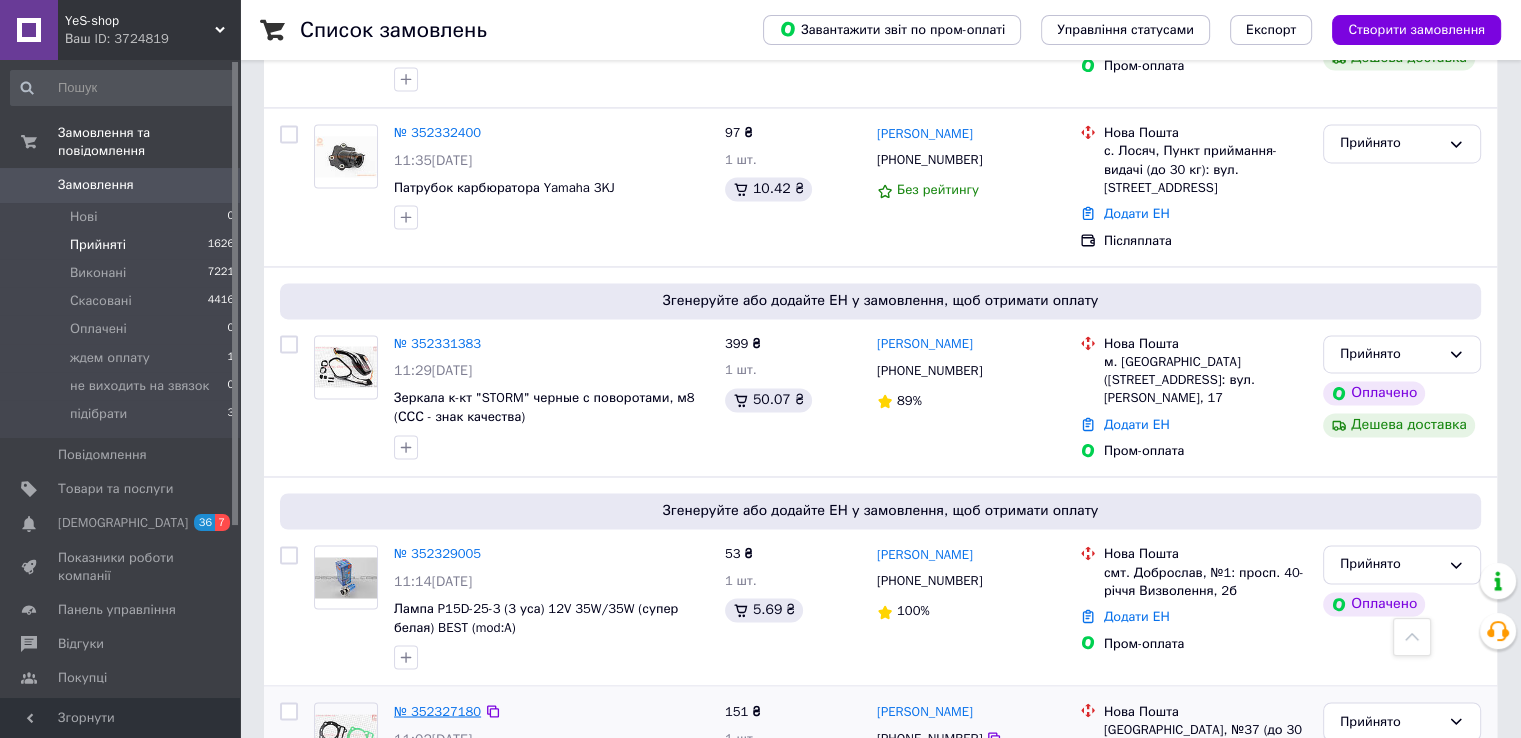 click on "№ 352327180" at bounding box center (437, 710) 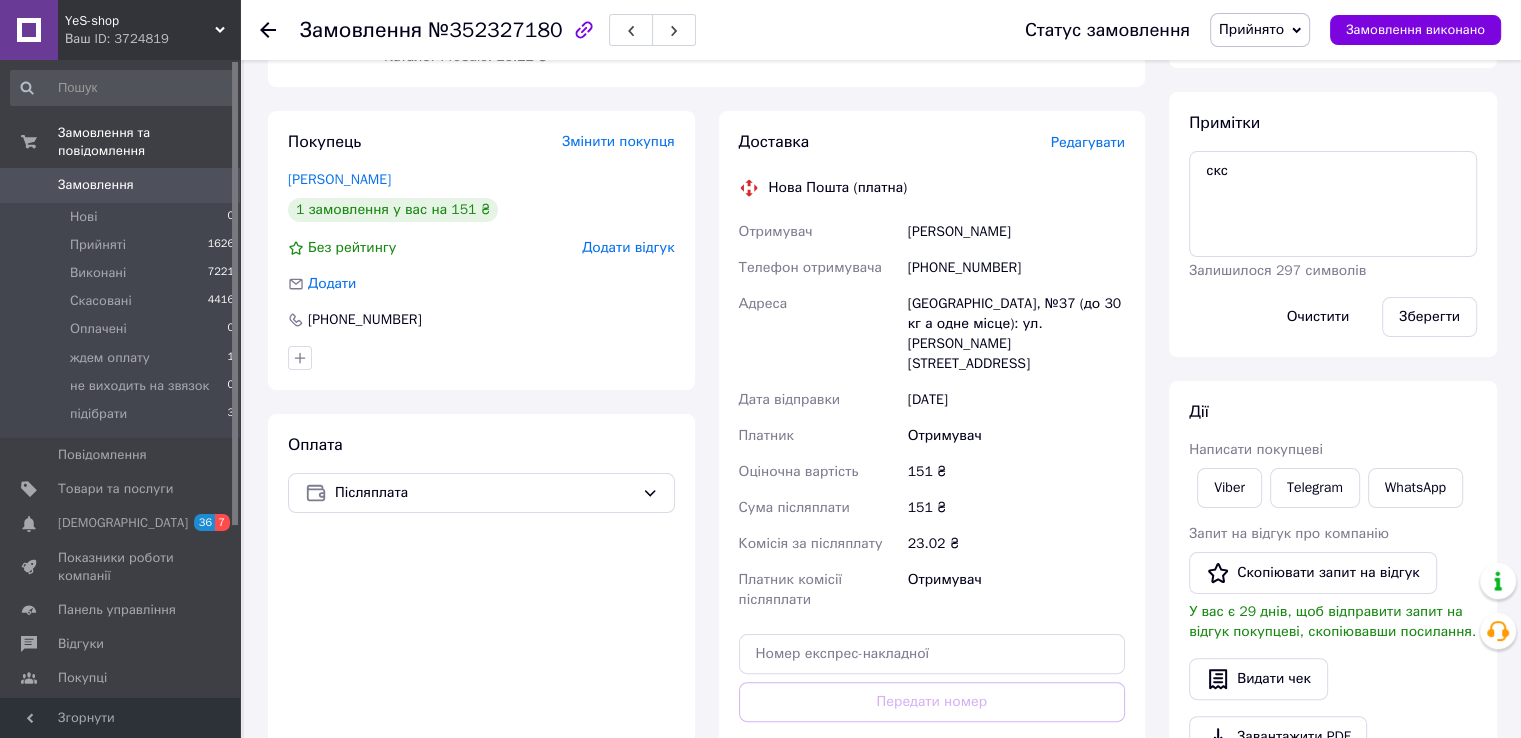 scroll, scrollTop: 8, scrollLeft: 0, axis: vertical 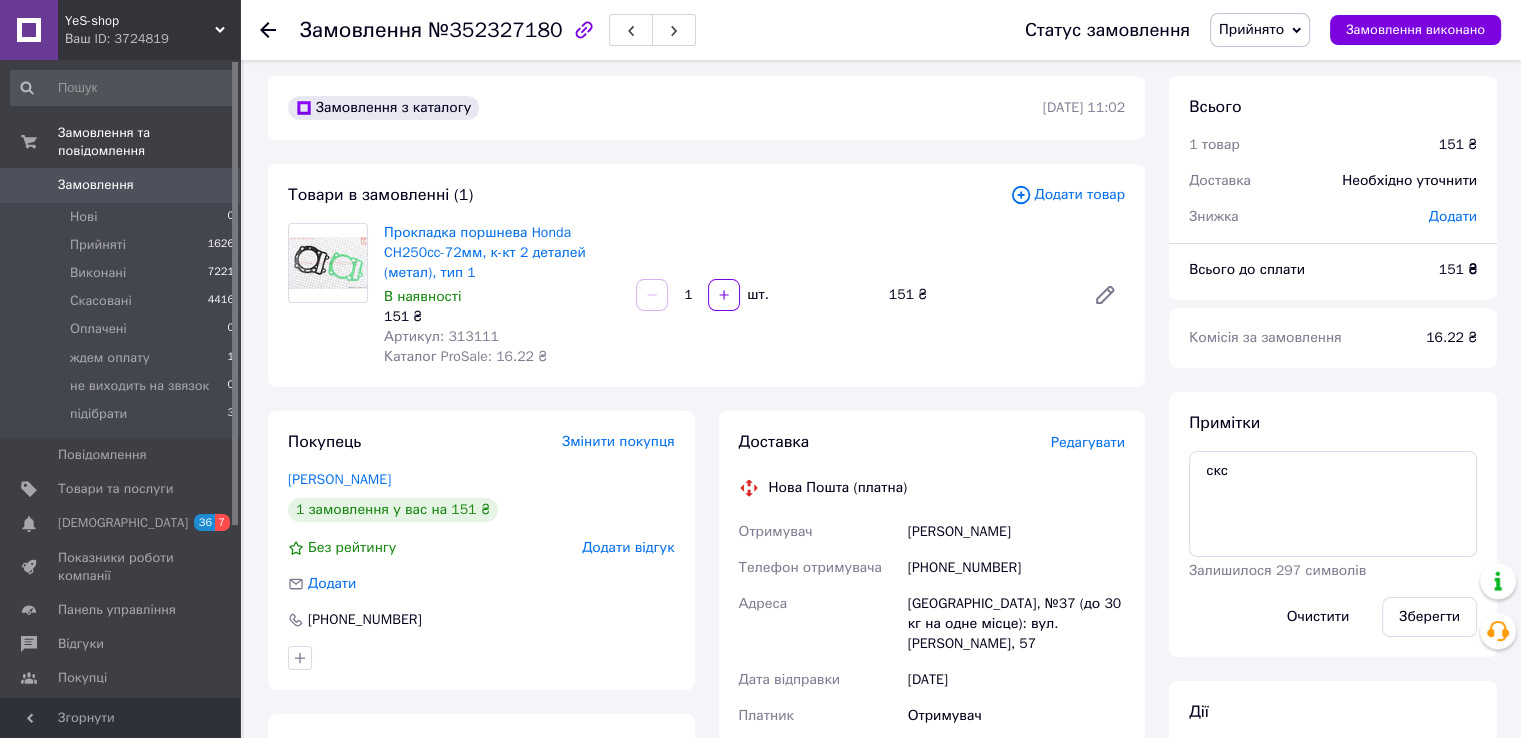 click on "Артикул: 313111" at bounding box center (441, 336) 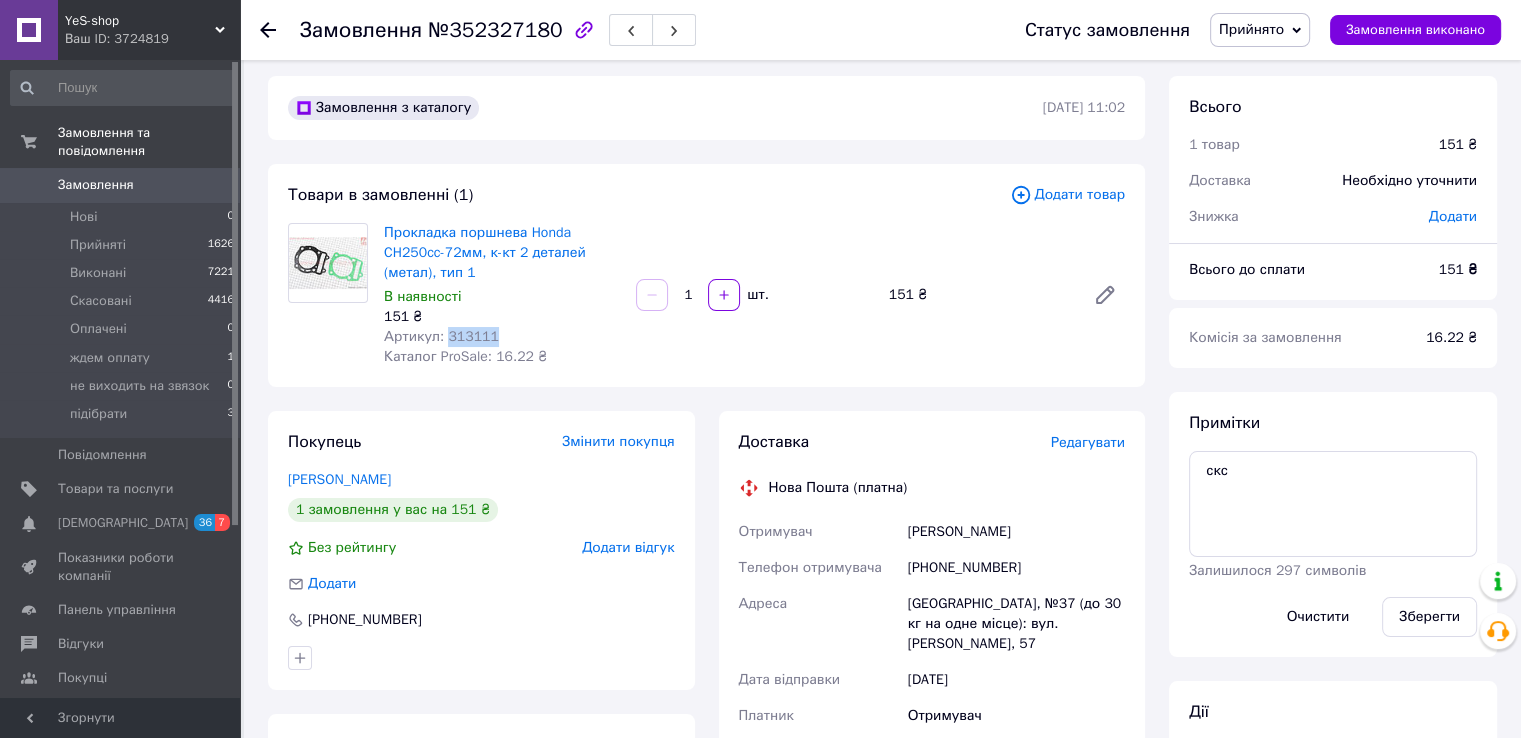click on "Артикул: 313111" at bounding box center (441, 336) 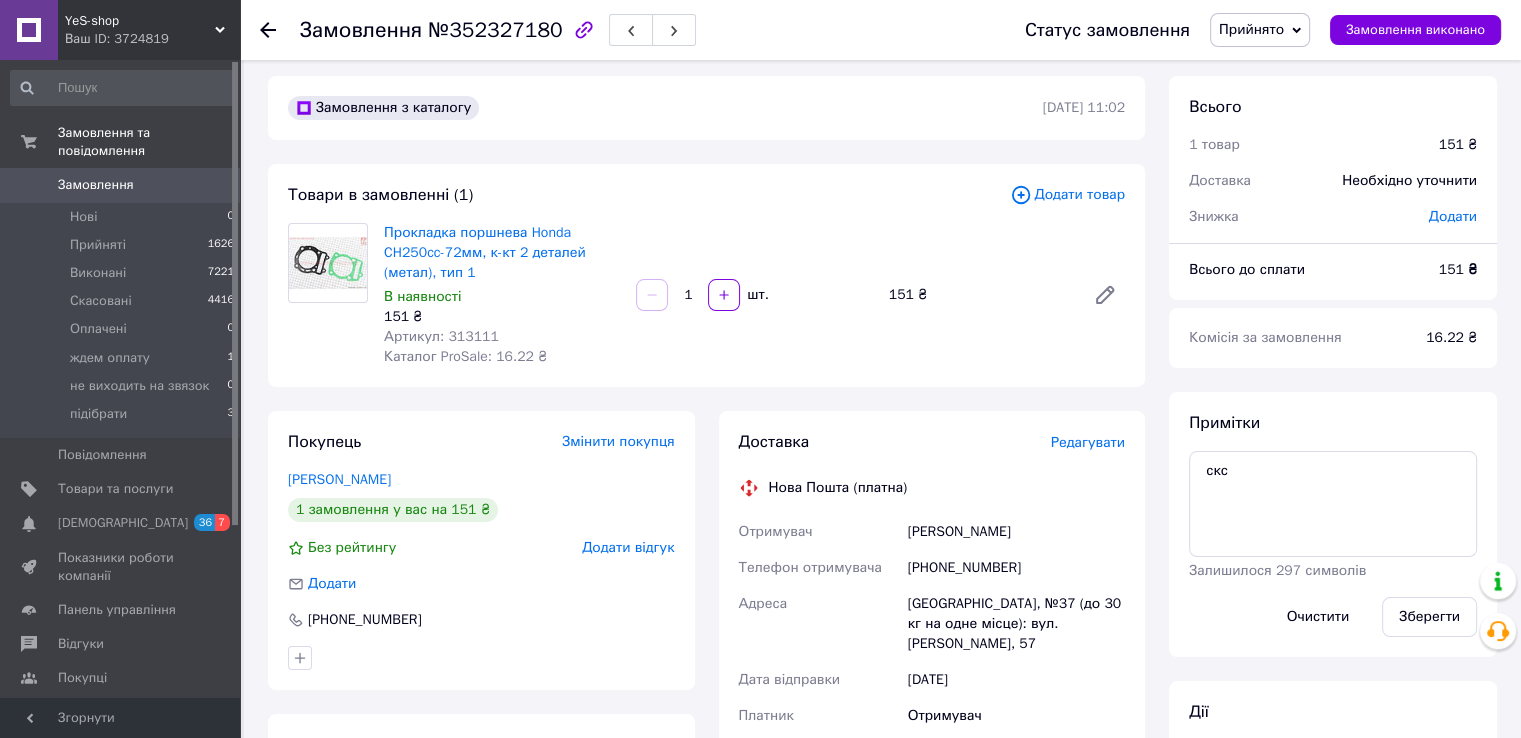 click on "Прокладка поршнева Honda CH250cc-72мм, к-кт 2 деталей (метал), тип 1 В наявності 151 ₴ Артикул: 313111 Каталог ProSale: 16.22 ₴  1   шт. 151 ₴" at bounding box center (754, 295) 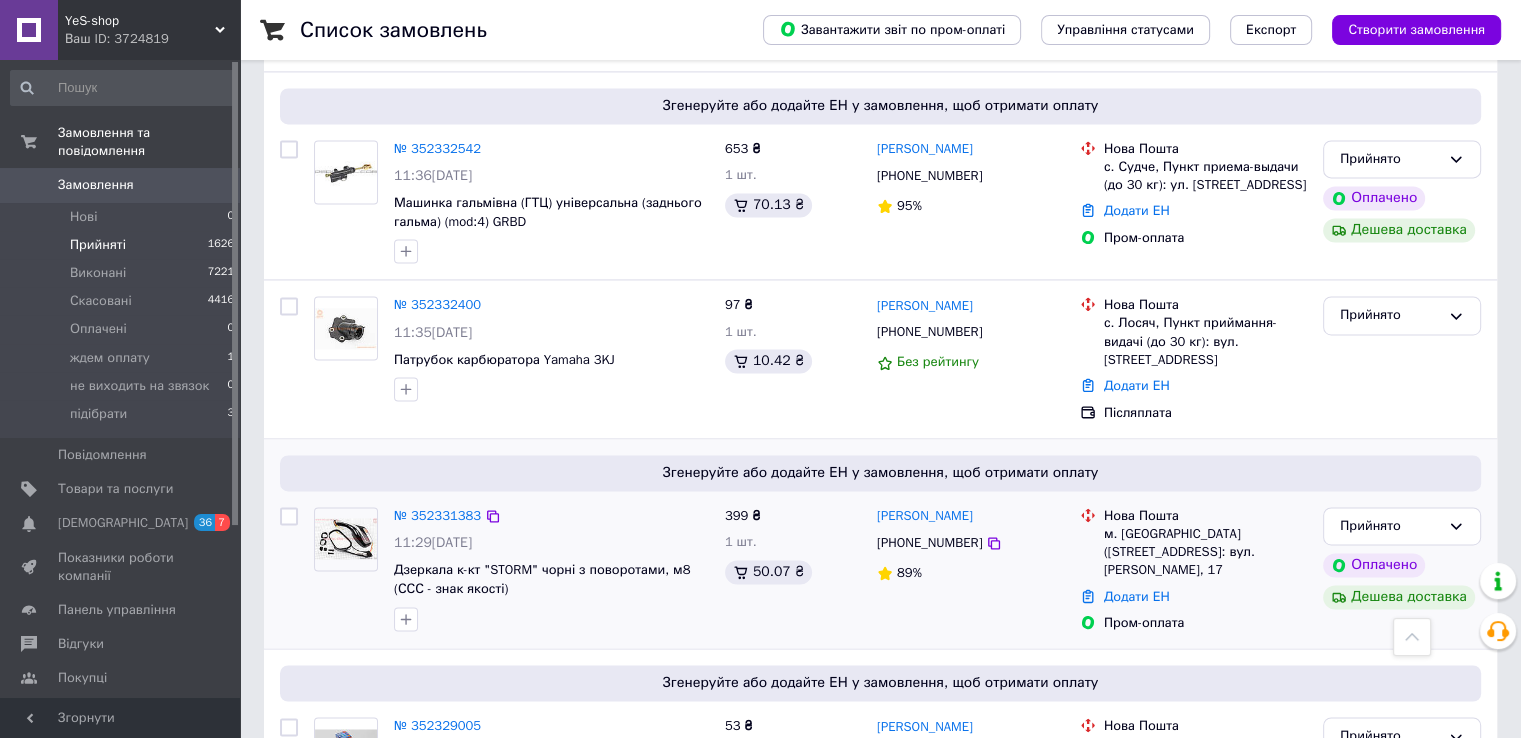 scroll, scrollTop: 3180, scrollLeft: 0, axis: vertical 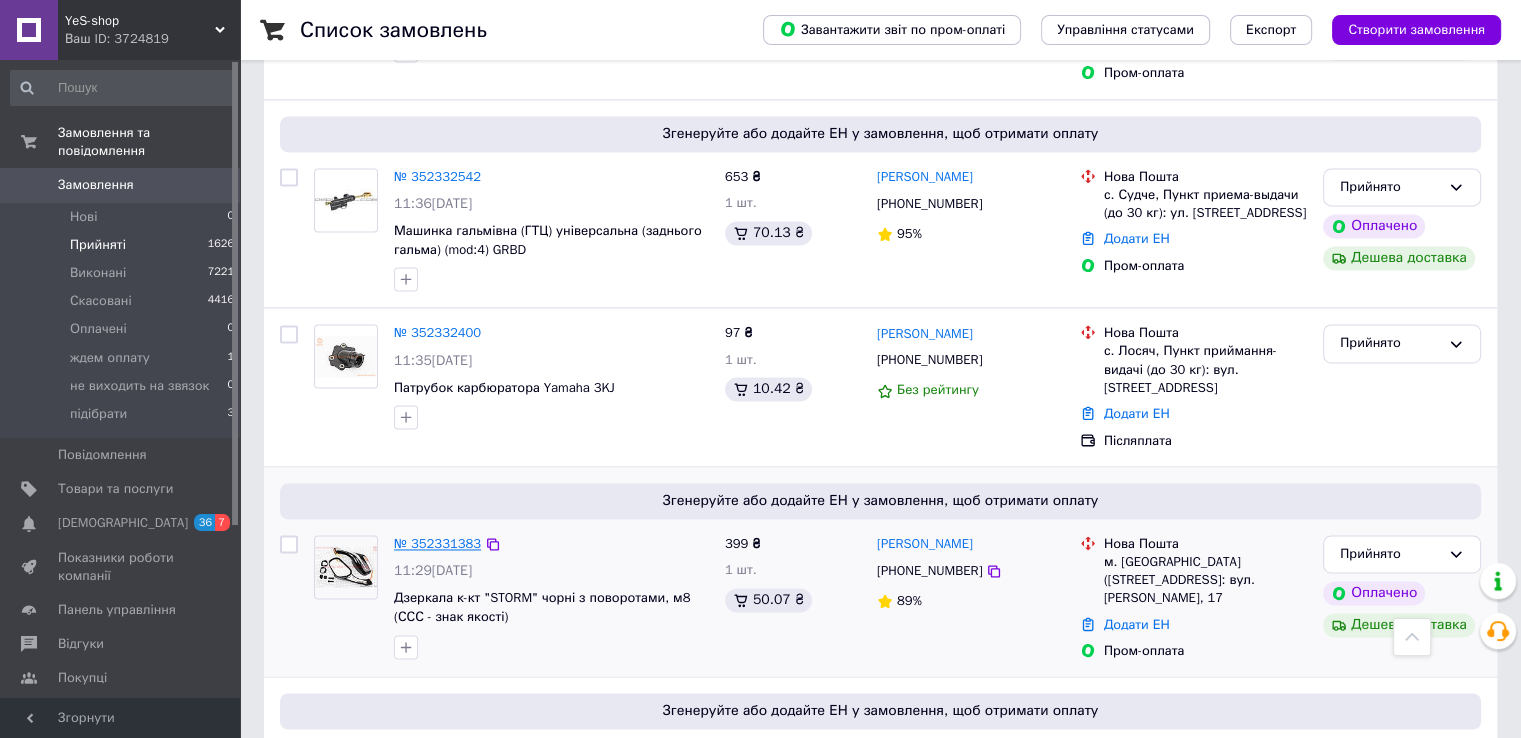 click on "№ 352331383" at bounding box center (437, 543) 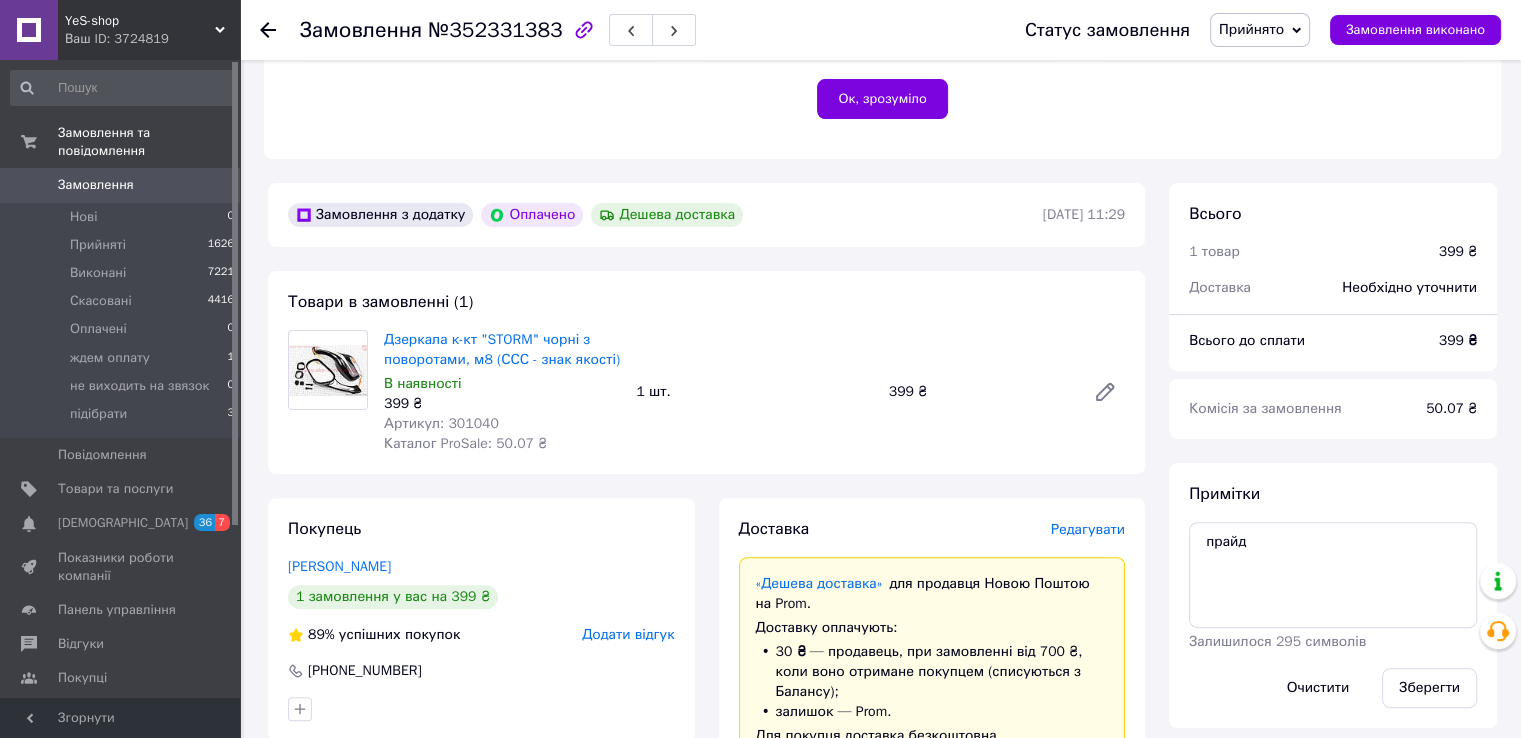 scroll, scrollTop: 416, scrollLeft: 0, axis: vertical 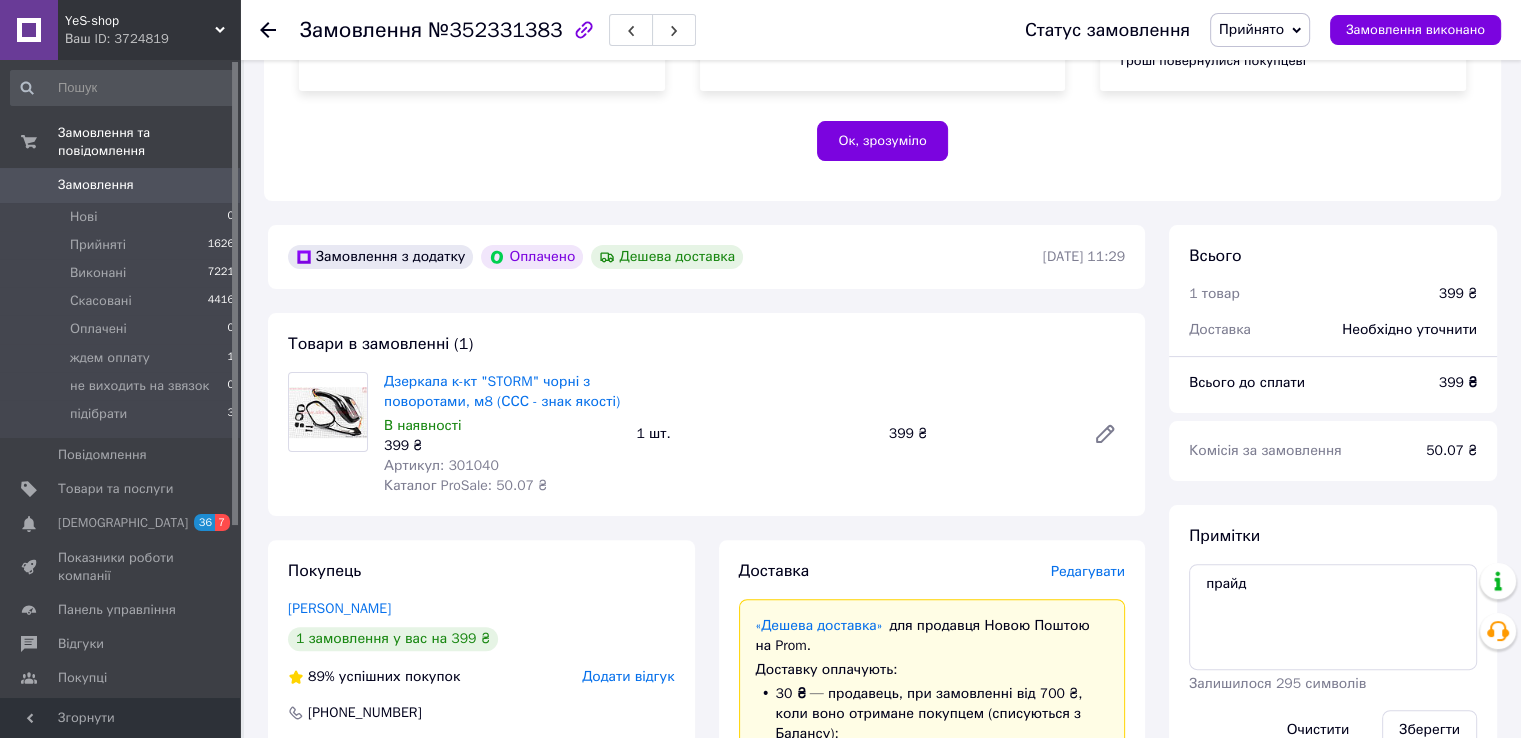 click on "Артикул: 301040" at bounding box center [441, 465] 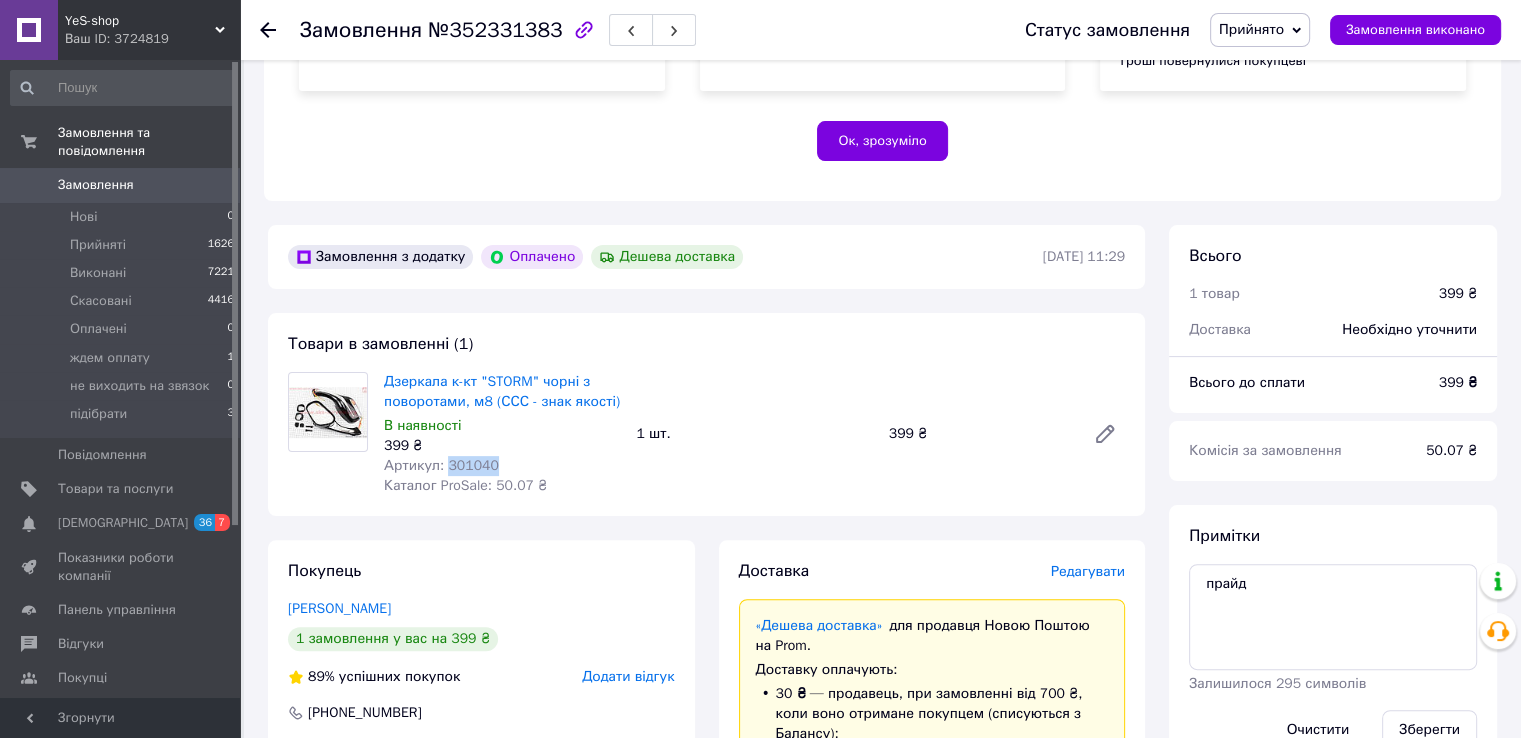 click on "Артикул: 301040" at bounding box center [441, 465] 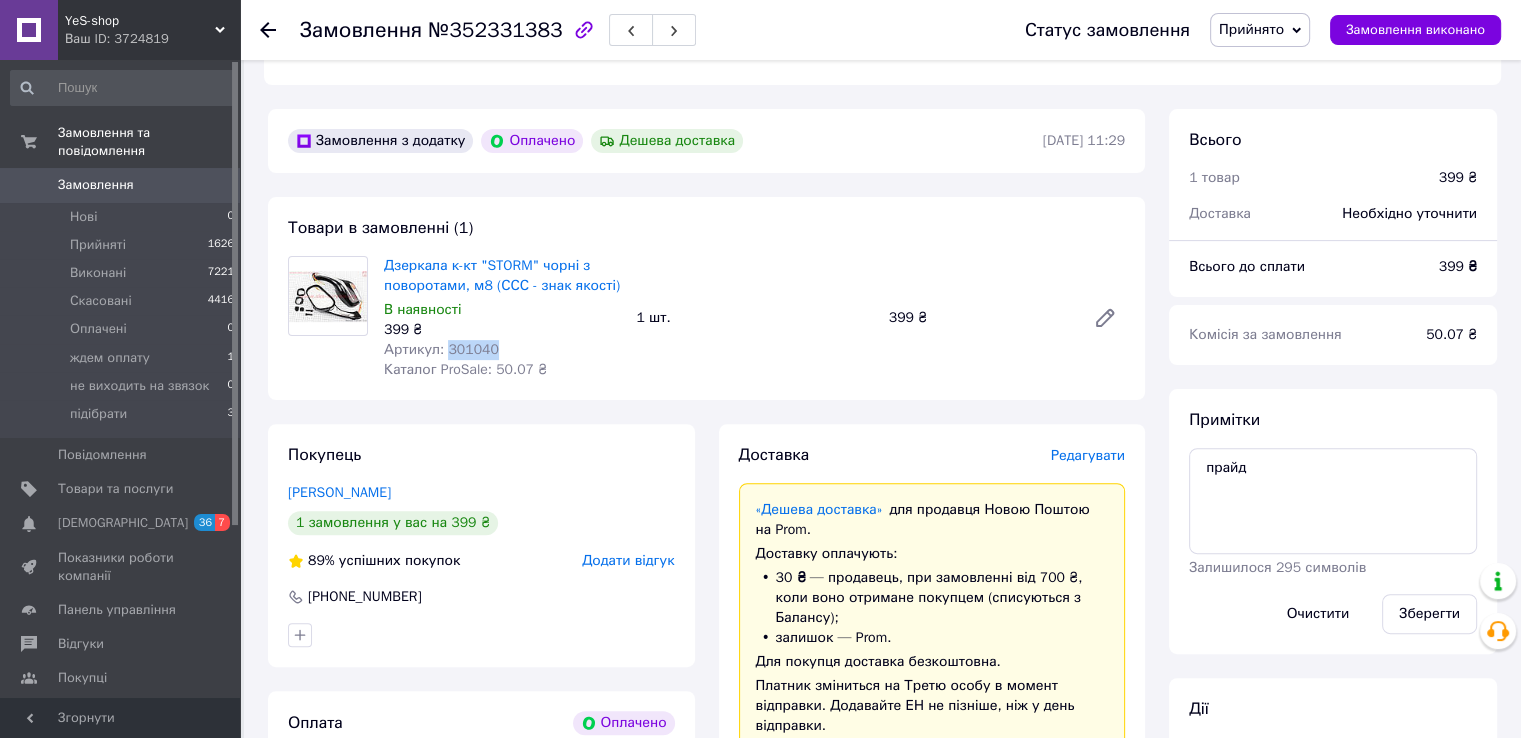 scroll, scrollTop: 816, scrollLeft: 0, axis: vertical 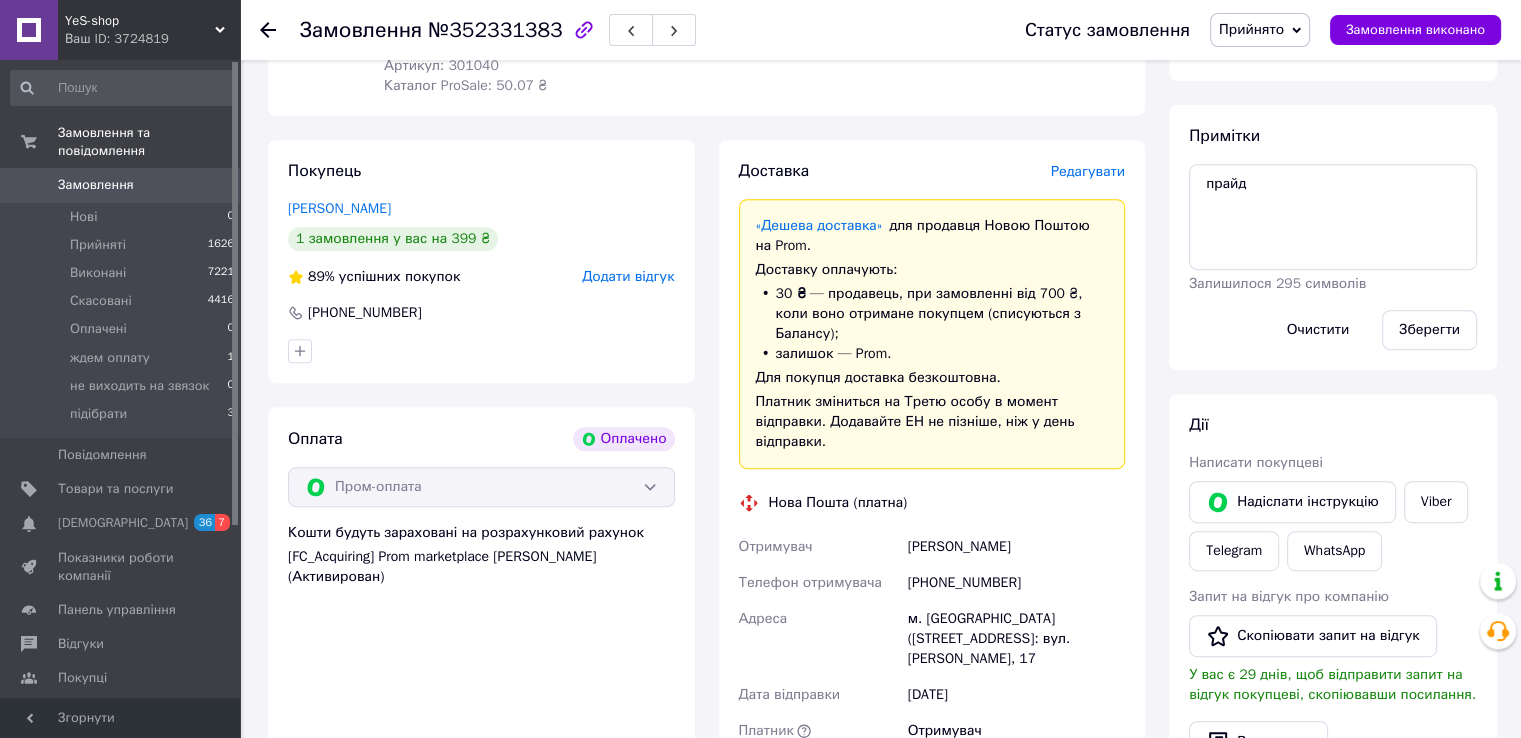click 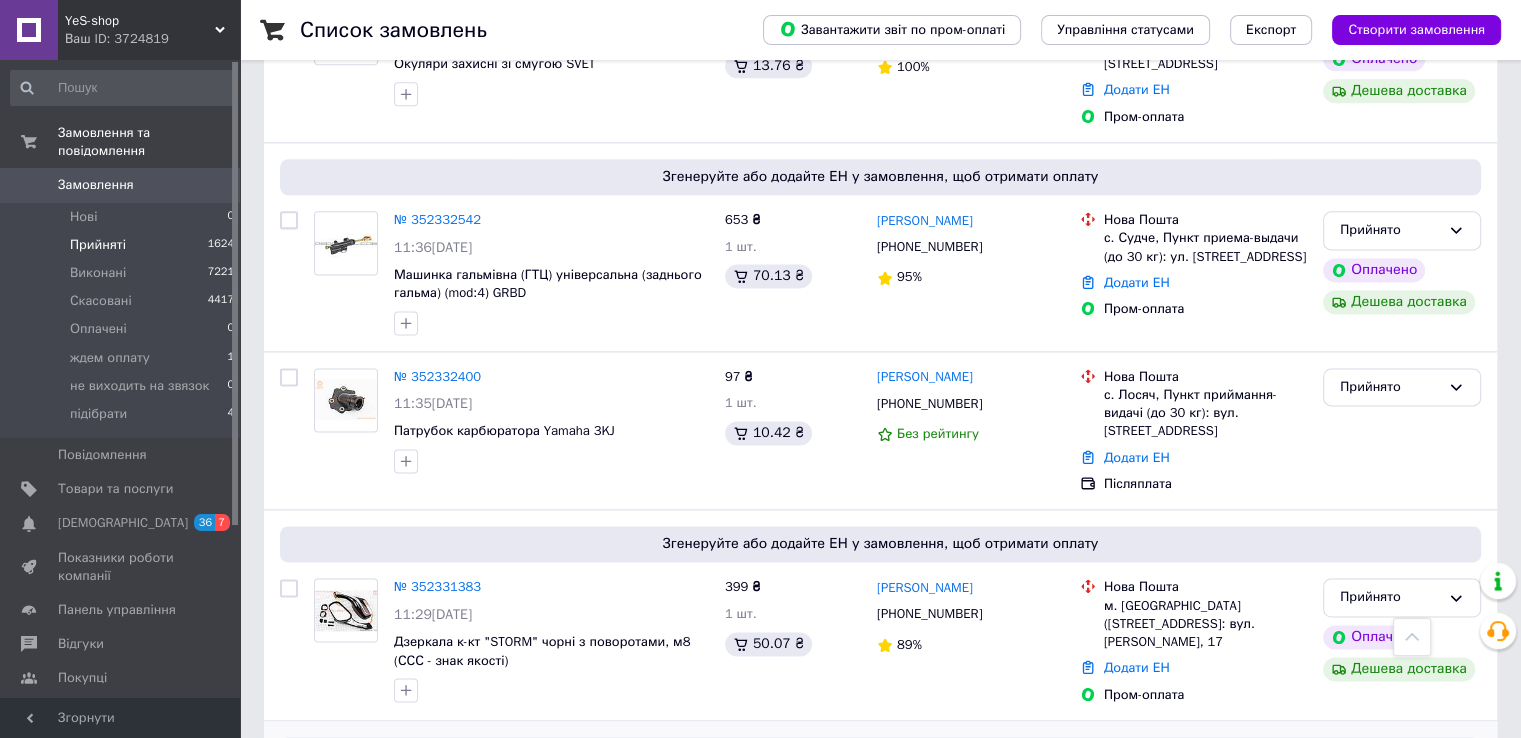 scroll, scrollTop: 2566, scrollLeft: 0, axis: vertical 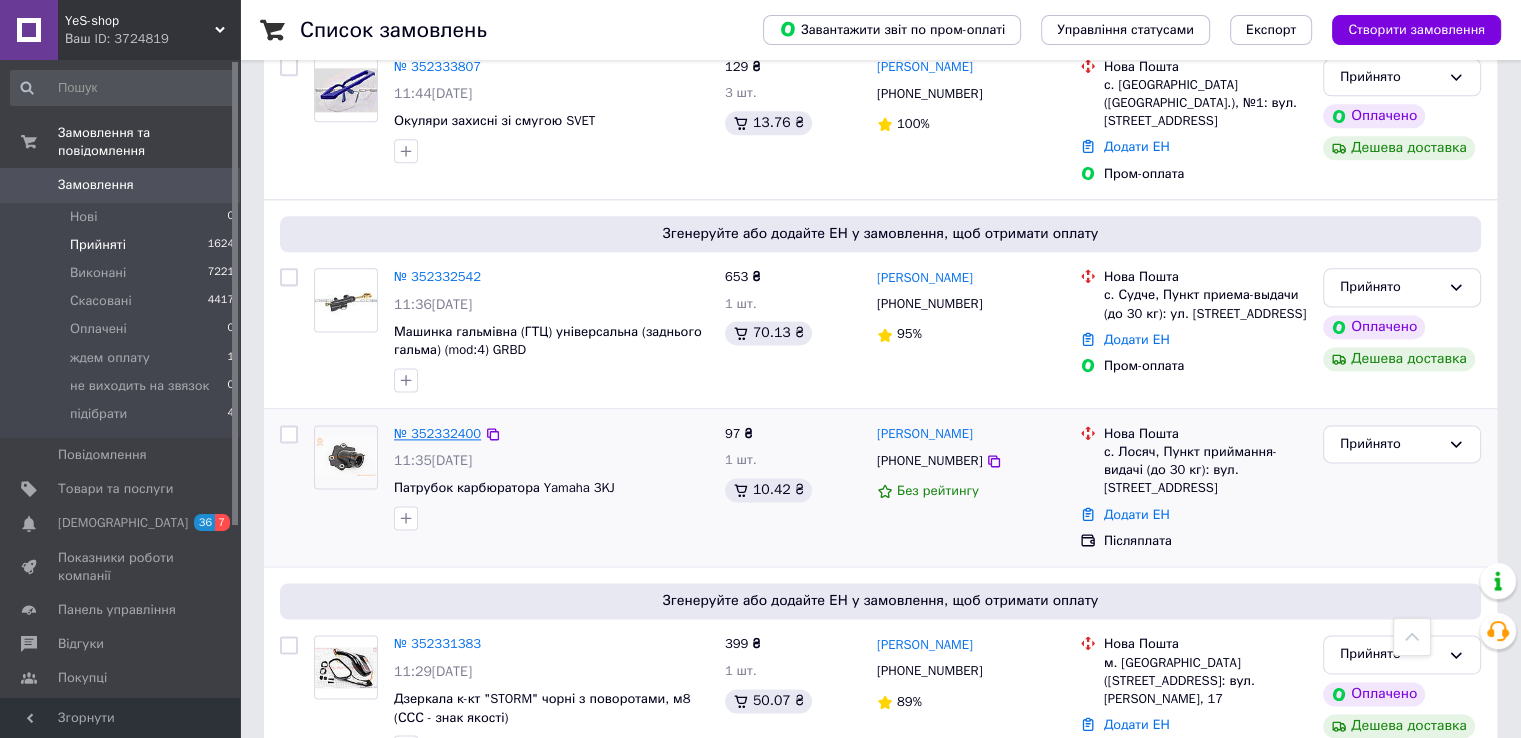 click on "№ 352332400" at bounding box center [437, 433] 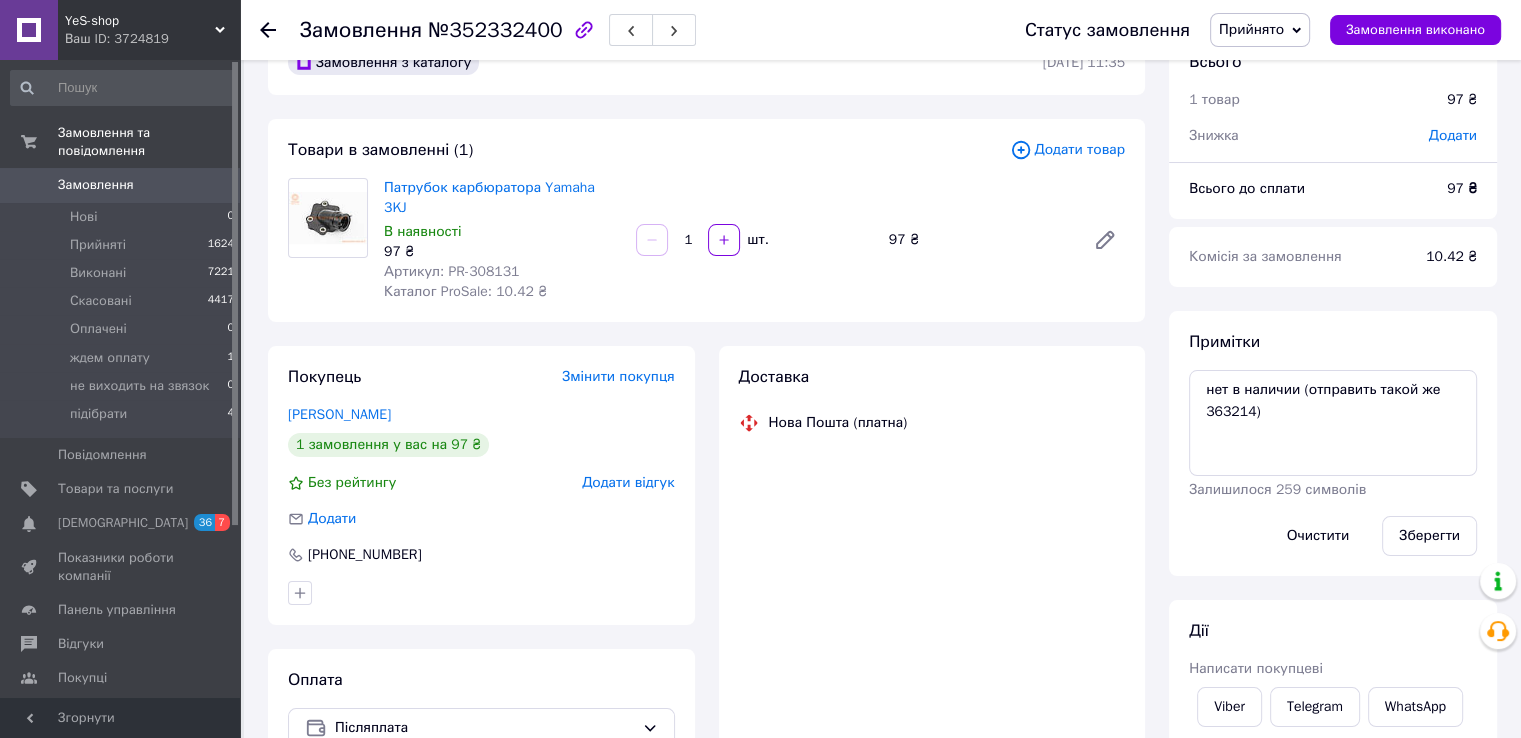 scroll, scrollTop: 0, scrollLeft: 0, axis: both 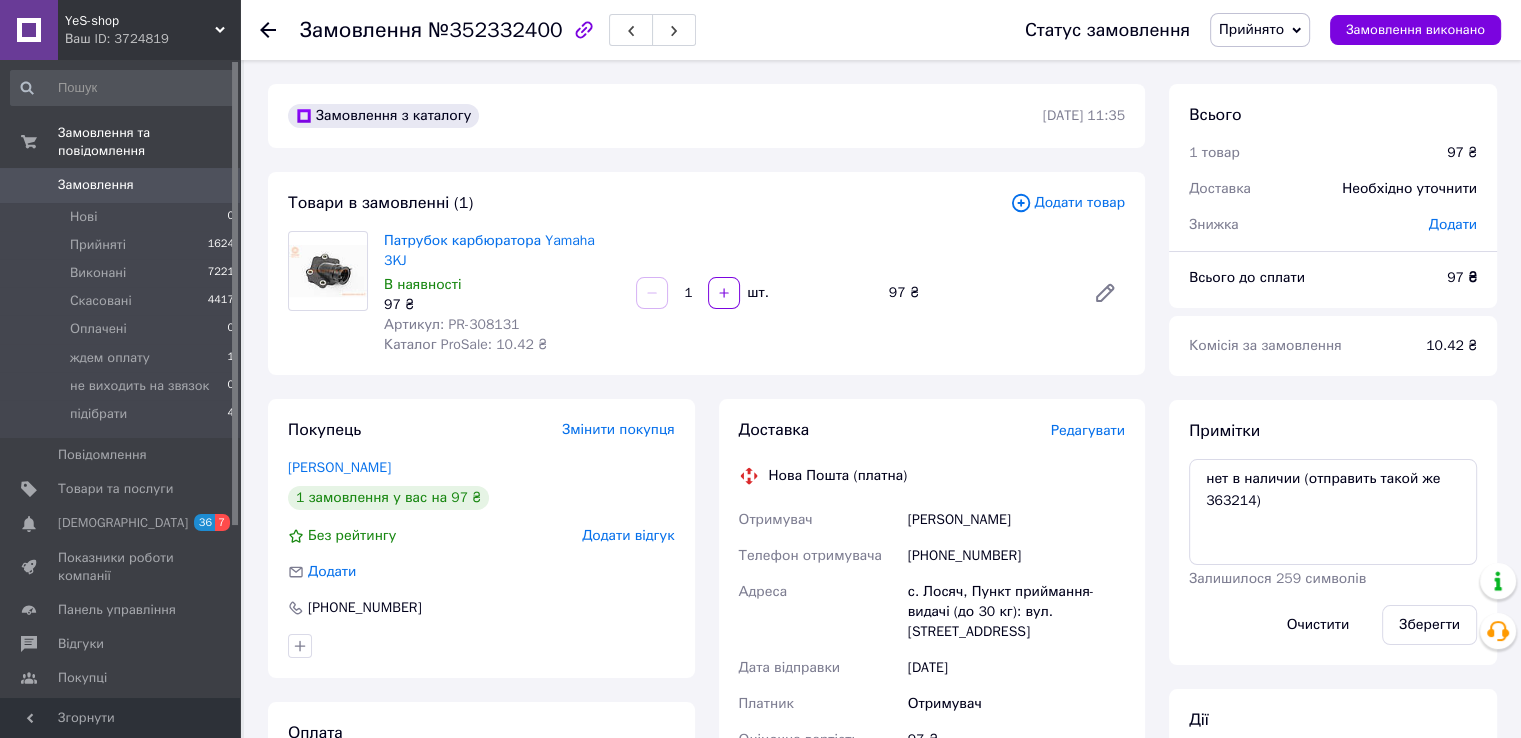click 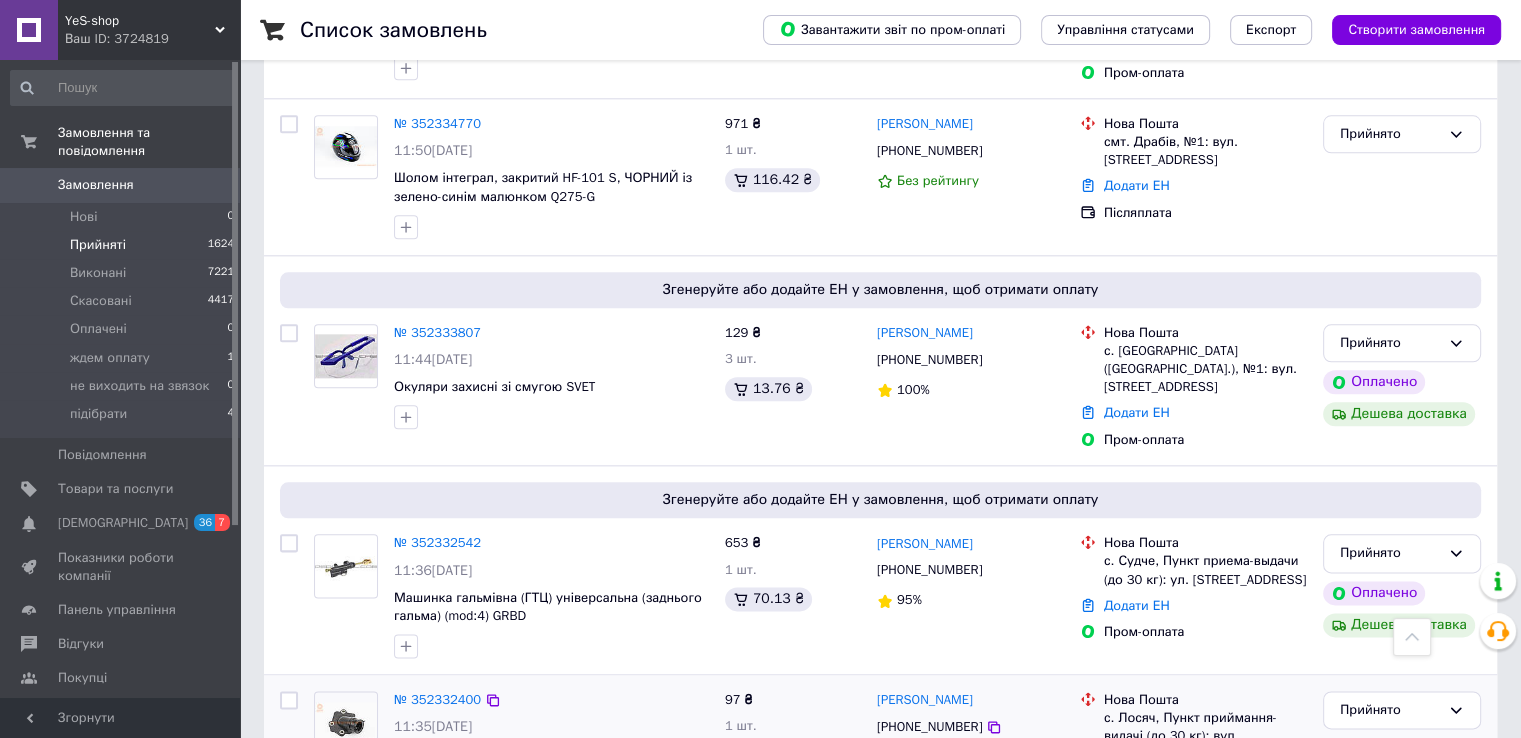 scroll, scrollTop: 2266, scrollLeft: 0, axis: vertical 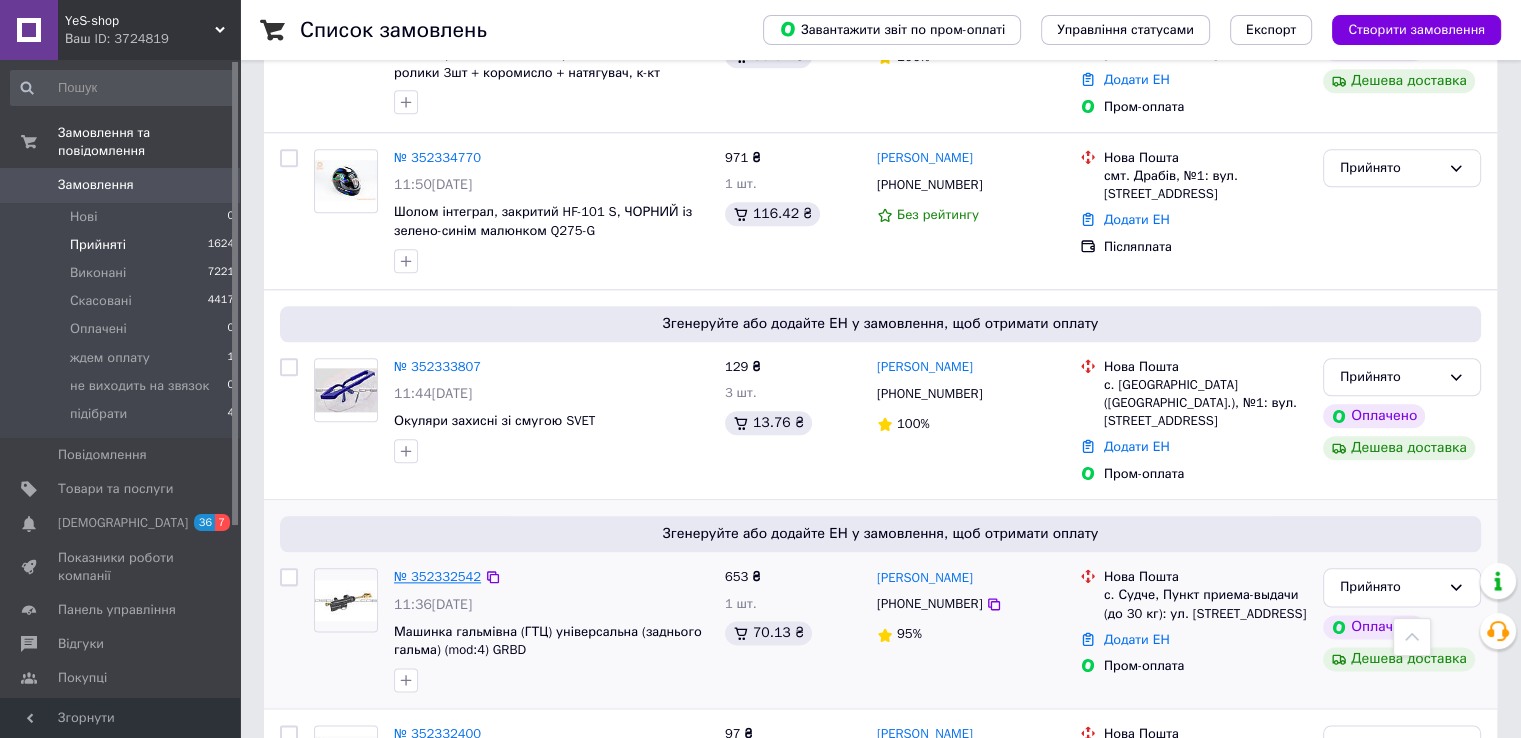 click on "№ 352332542" at bounding box center (437, 576) 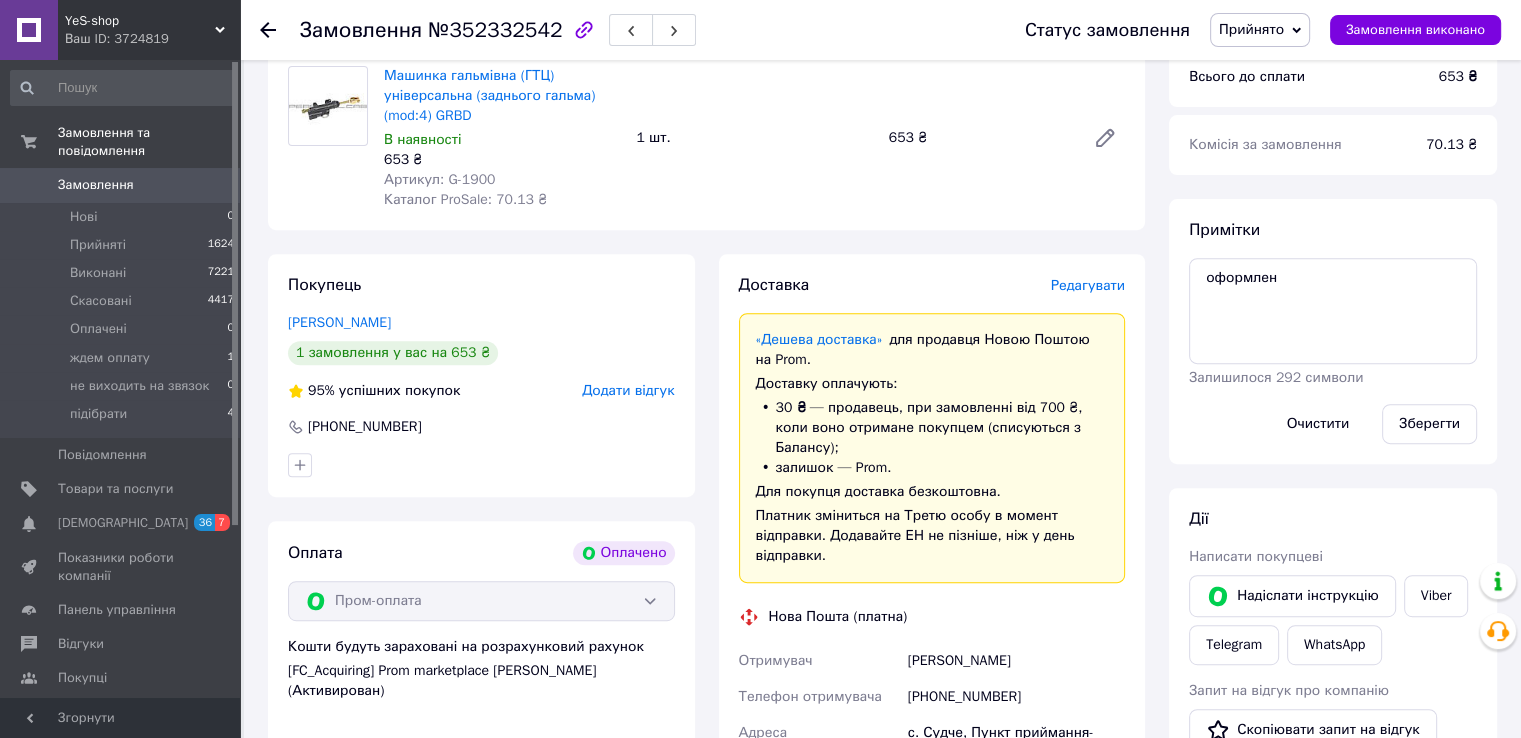 scroll, scrollTop: 724, scrollLeft: 0, axis: vertical 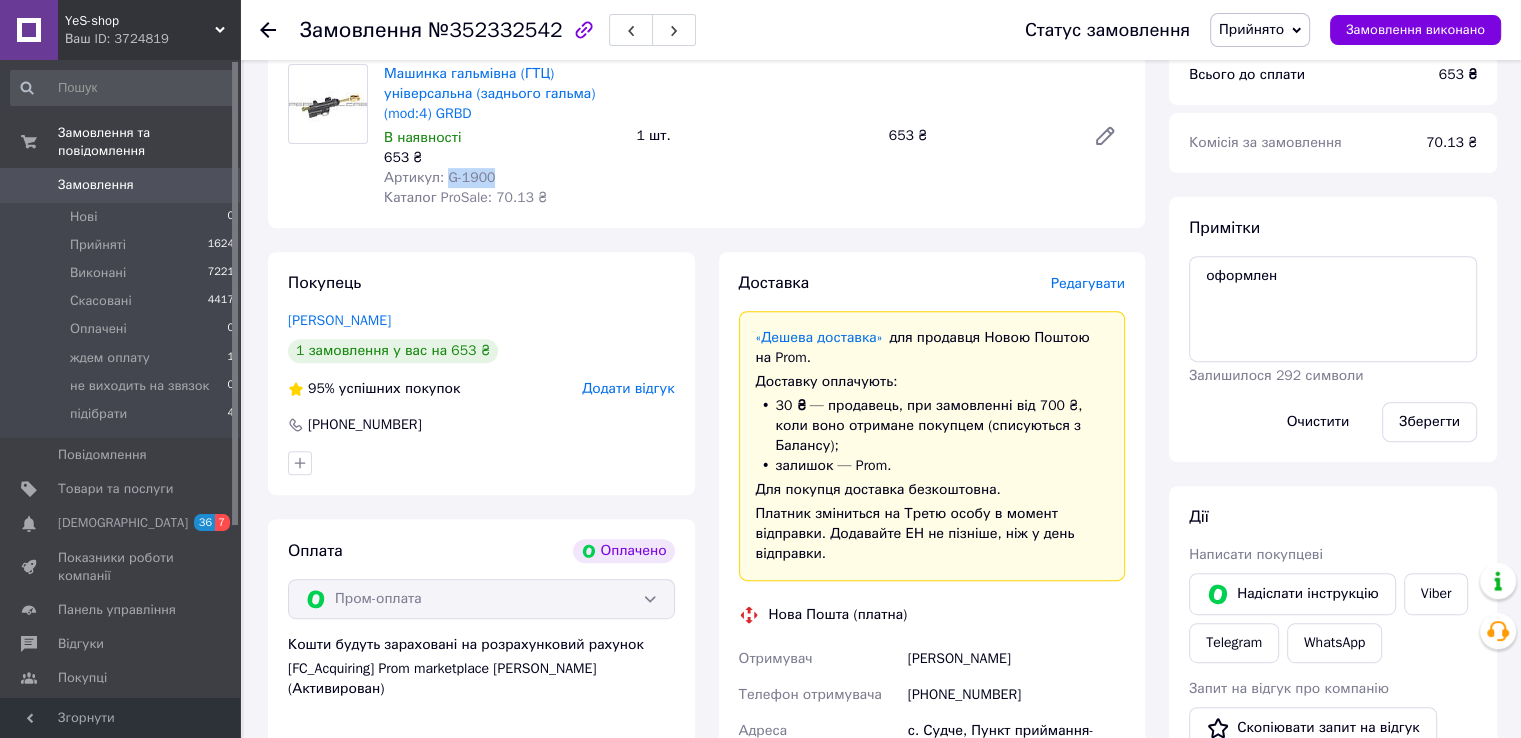drag, startPoint x: 447, startPoint y: 176, endPoint x: 496, endPoint y: 172, distance: 49.162994 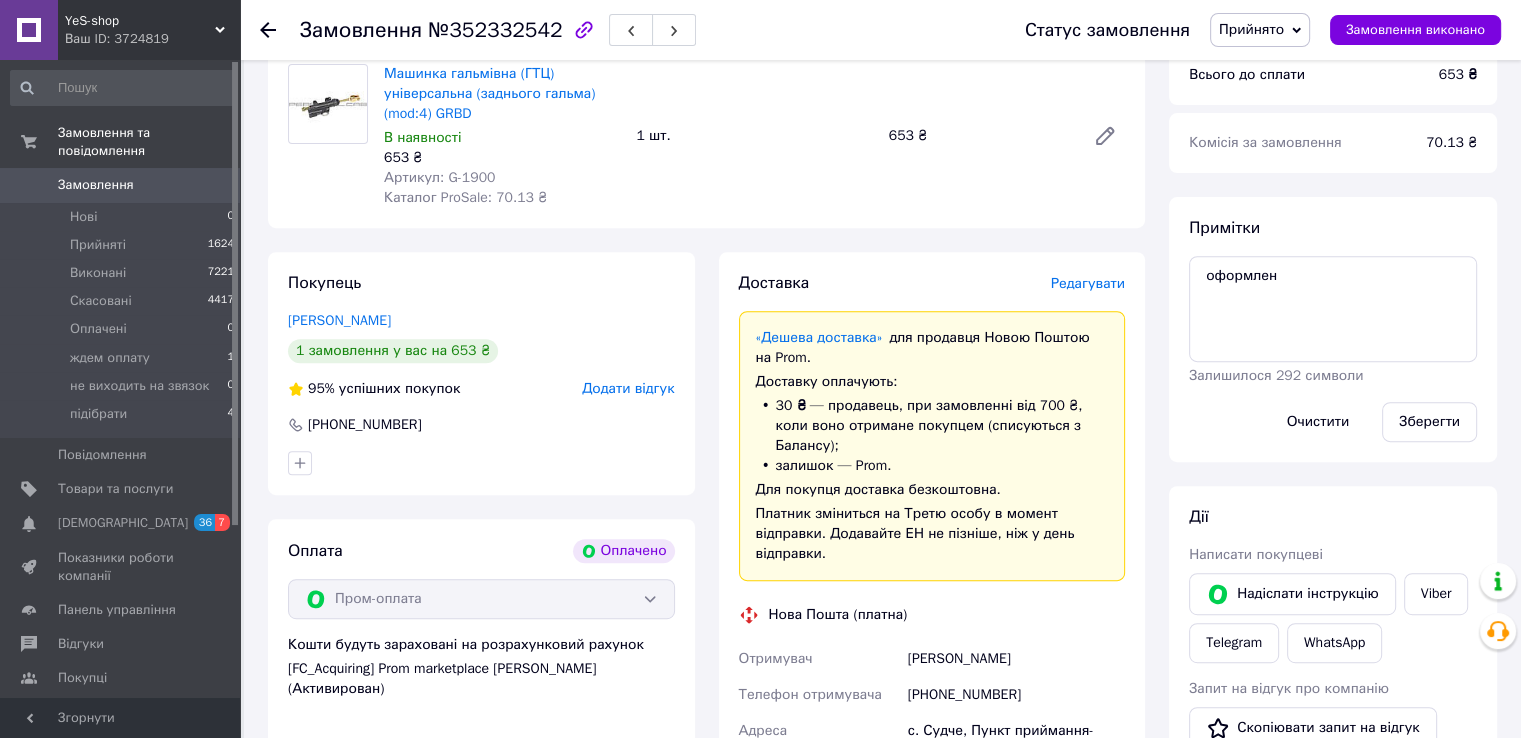 click on "Замовлення №352332542 Статус замовлення Прийнято Виконано Скасовано Оплачено ждем оплату не виходить на звязок підібрати Замовлення виконано" at bounding box center [880, 30] 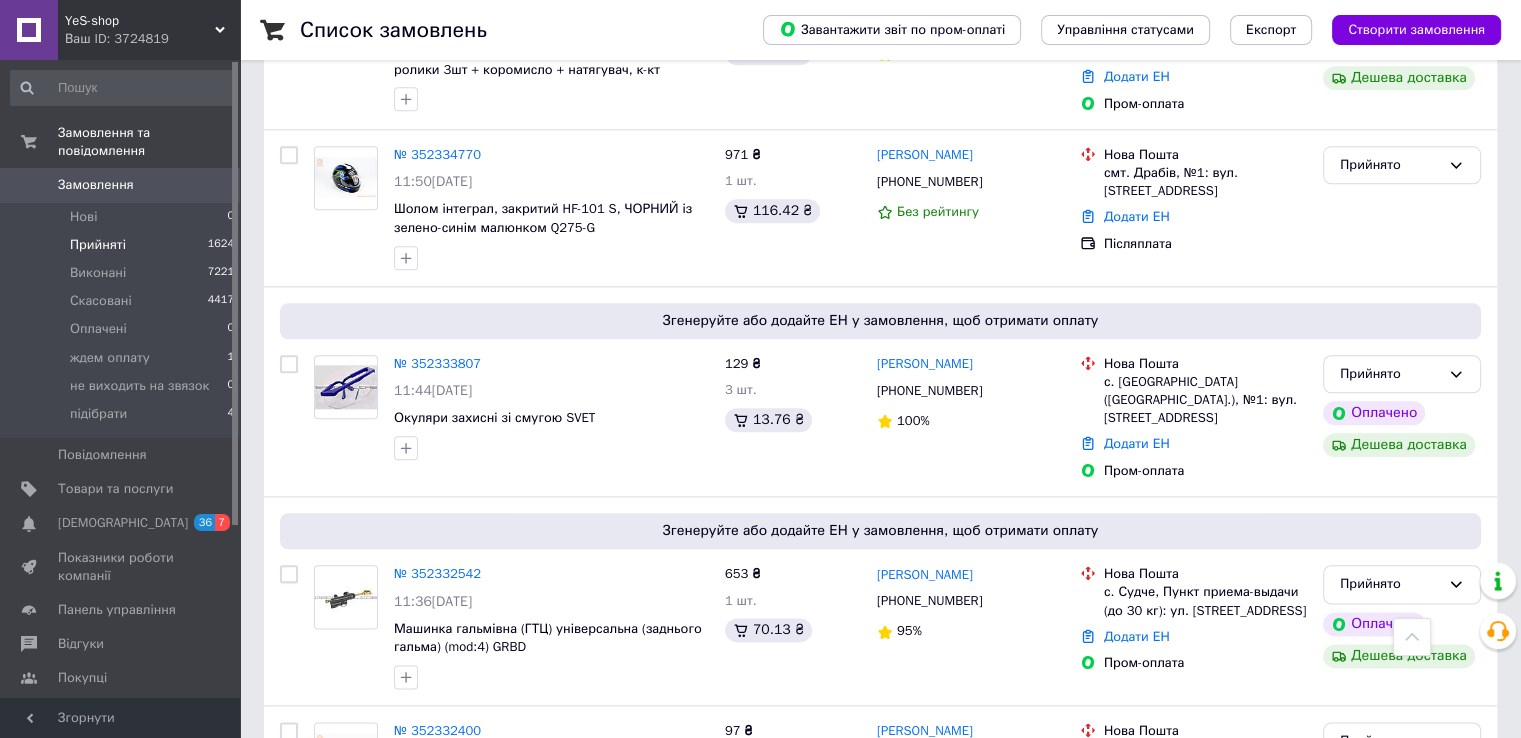 scroll, scrollTop: 2200, scrollLeft: 0, axis: vertical 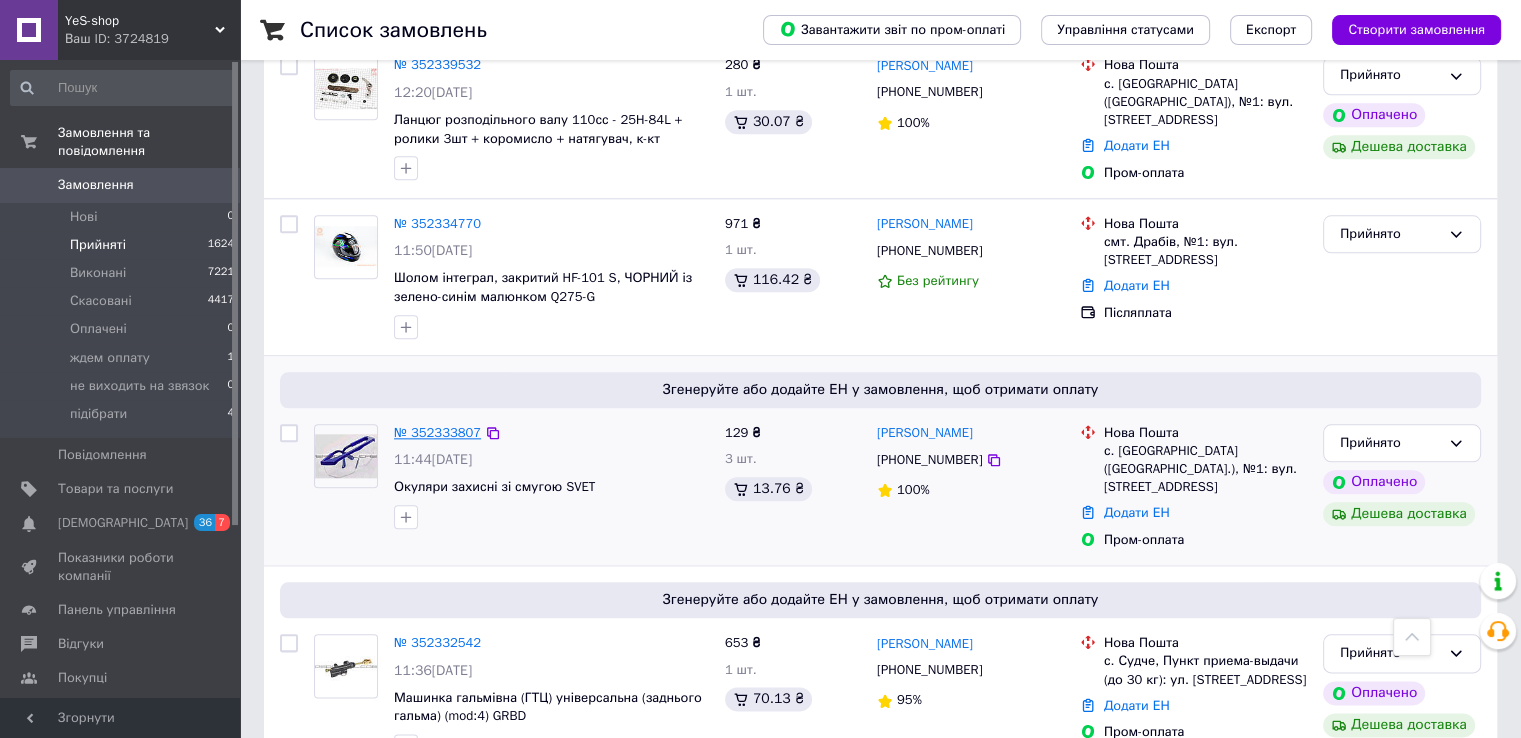 click on "№ 352333807" at bounding box center (437, 432) 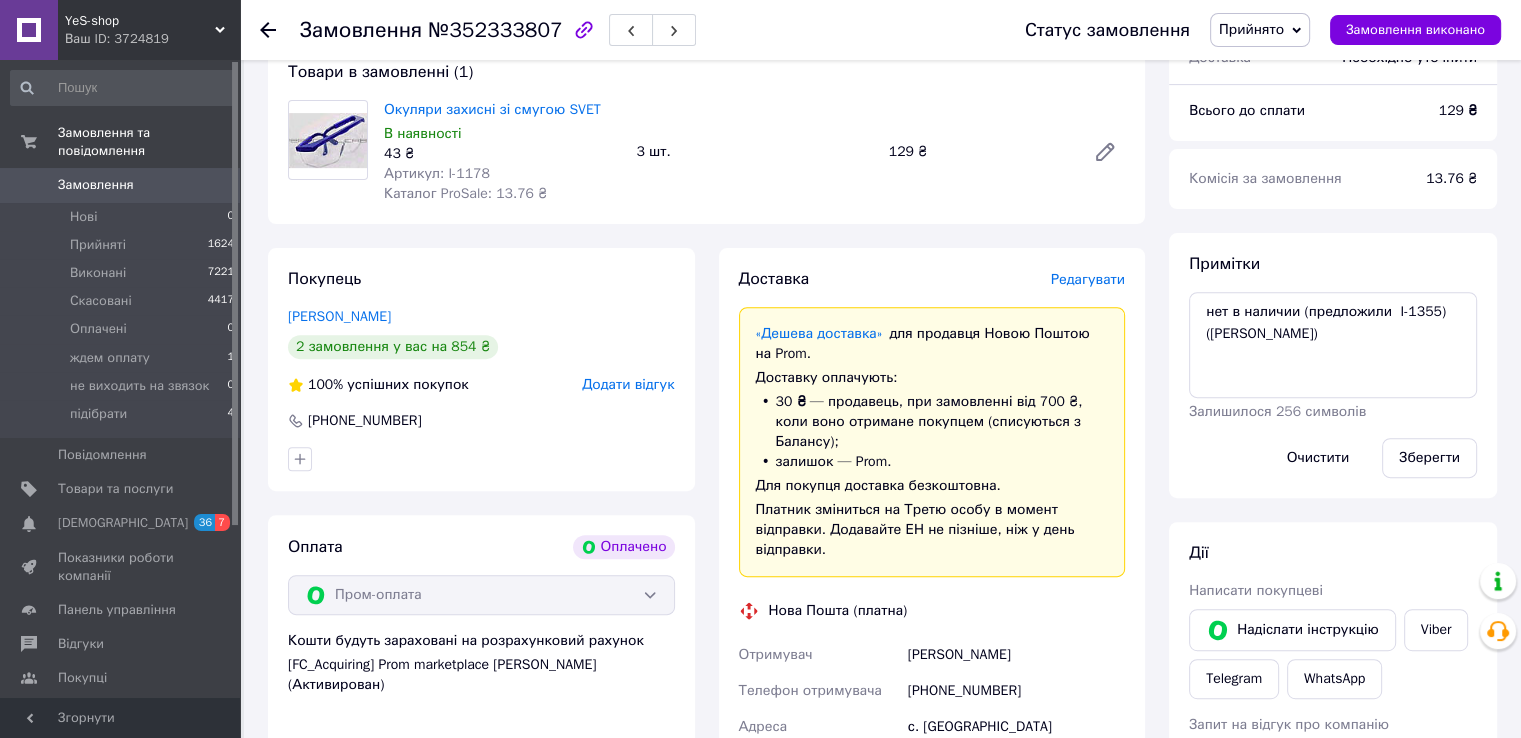 scroll, scrollTop: 820, scrollLeft: 0, axis: vertical 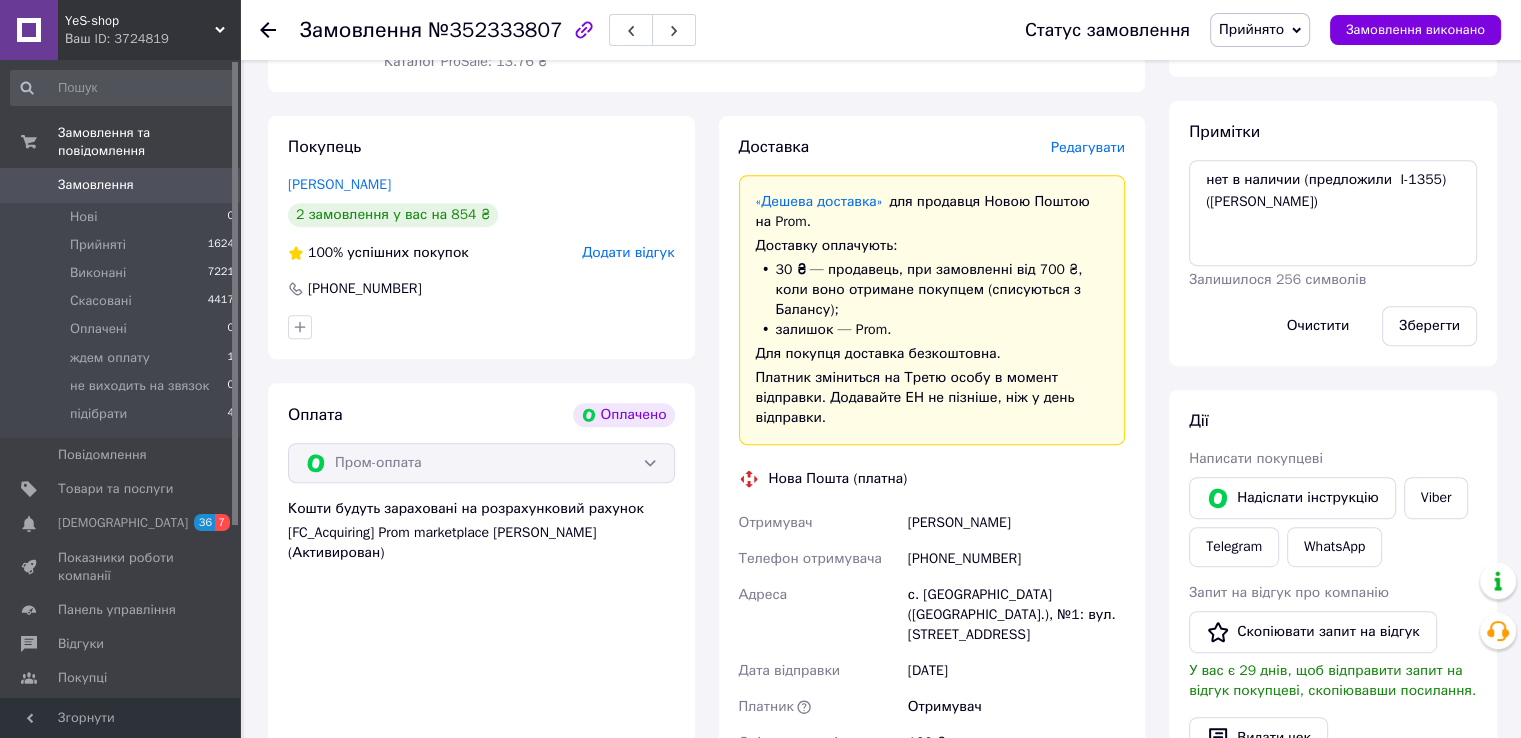 click 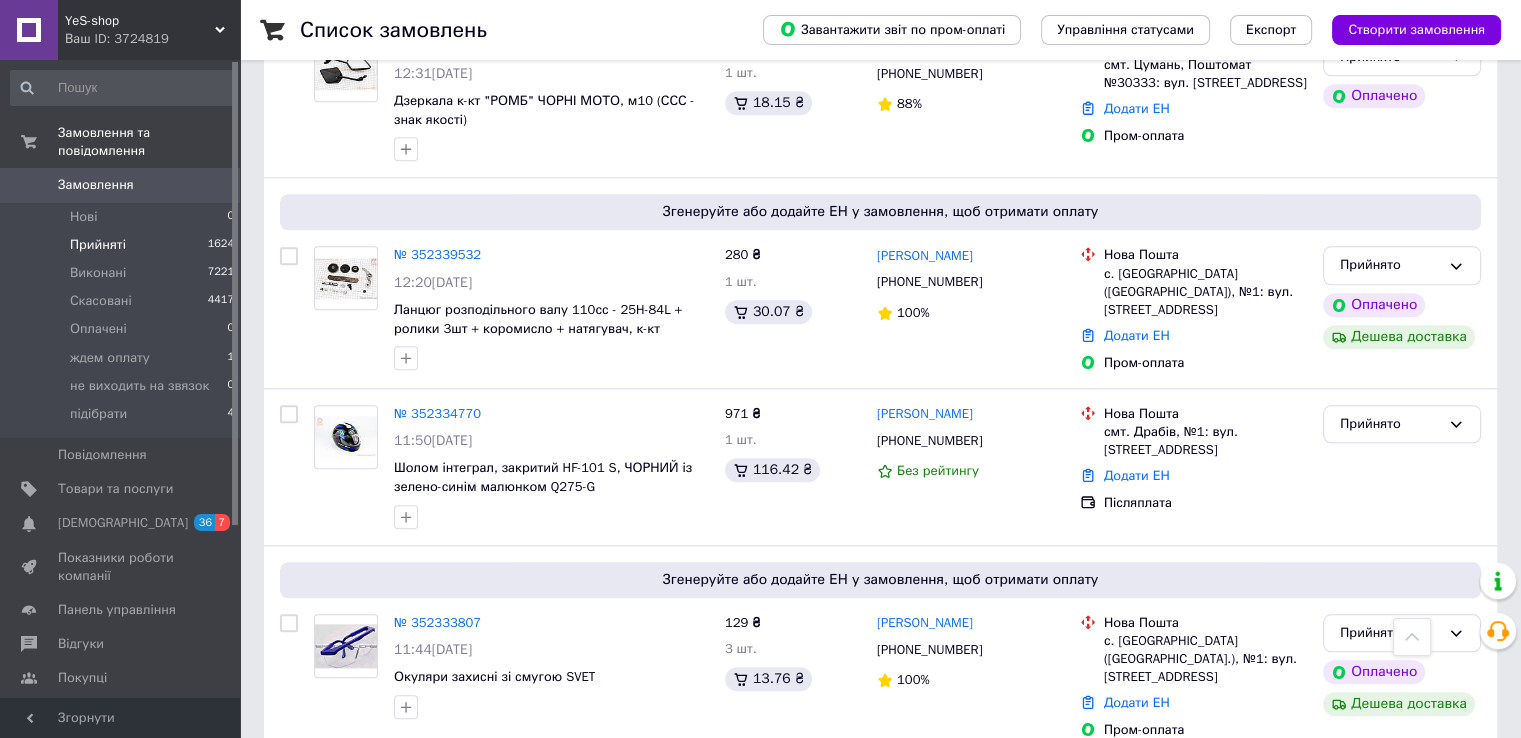 scroll, scrollTop: 2000, scrollLeft: 0, axis: vertical 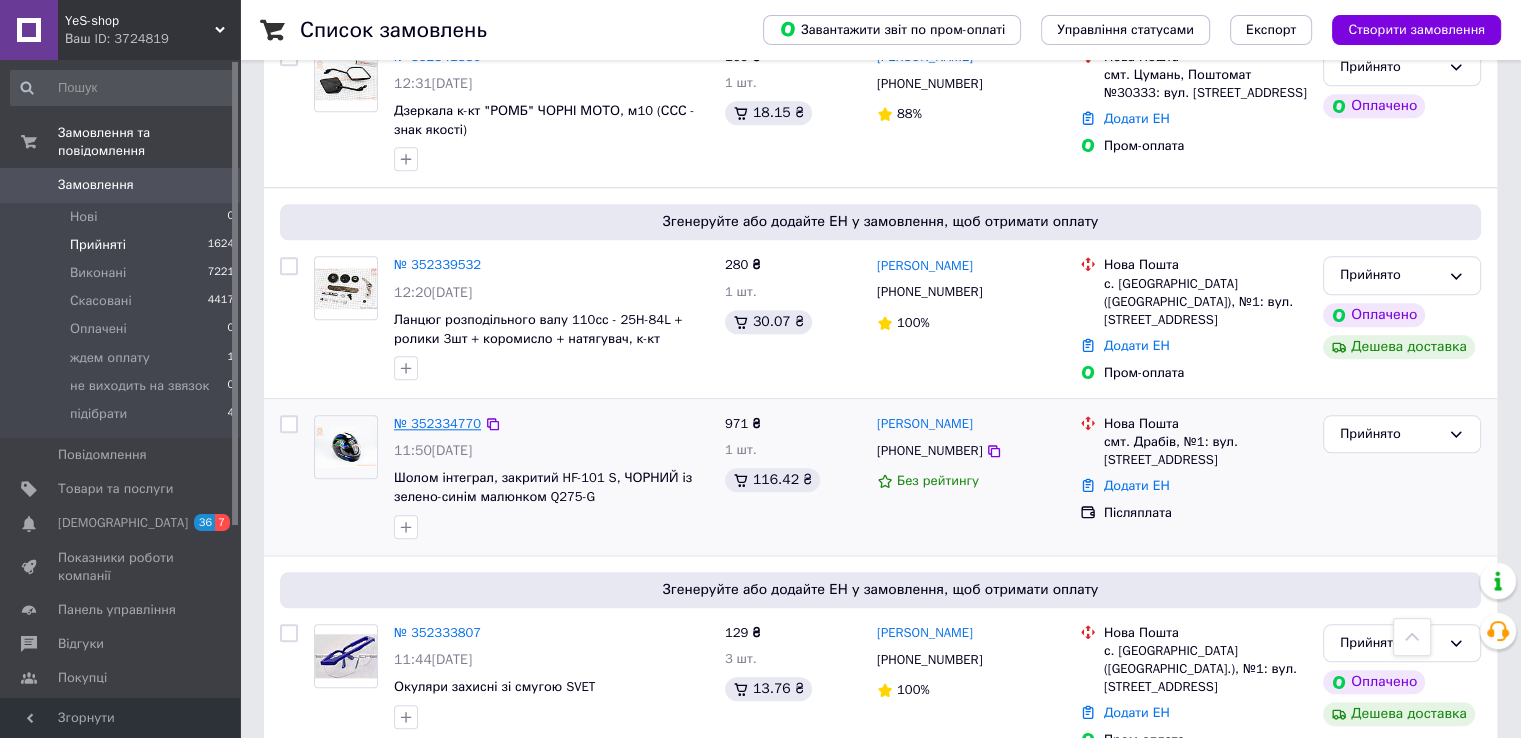 click on "№ 352334770" at bounding box center [437, 423] 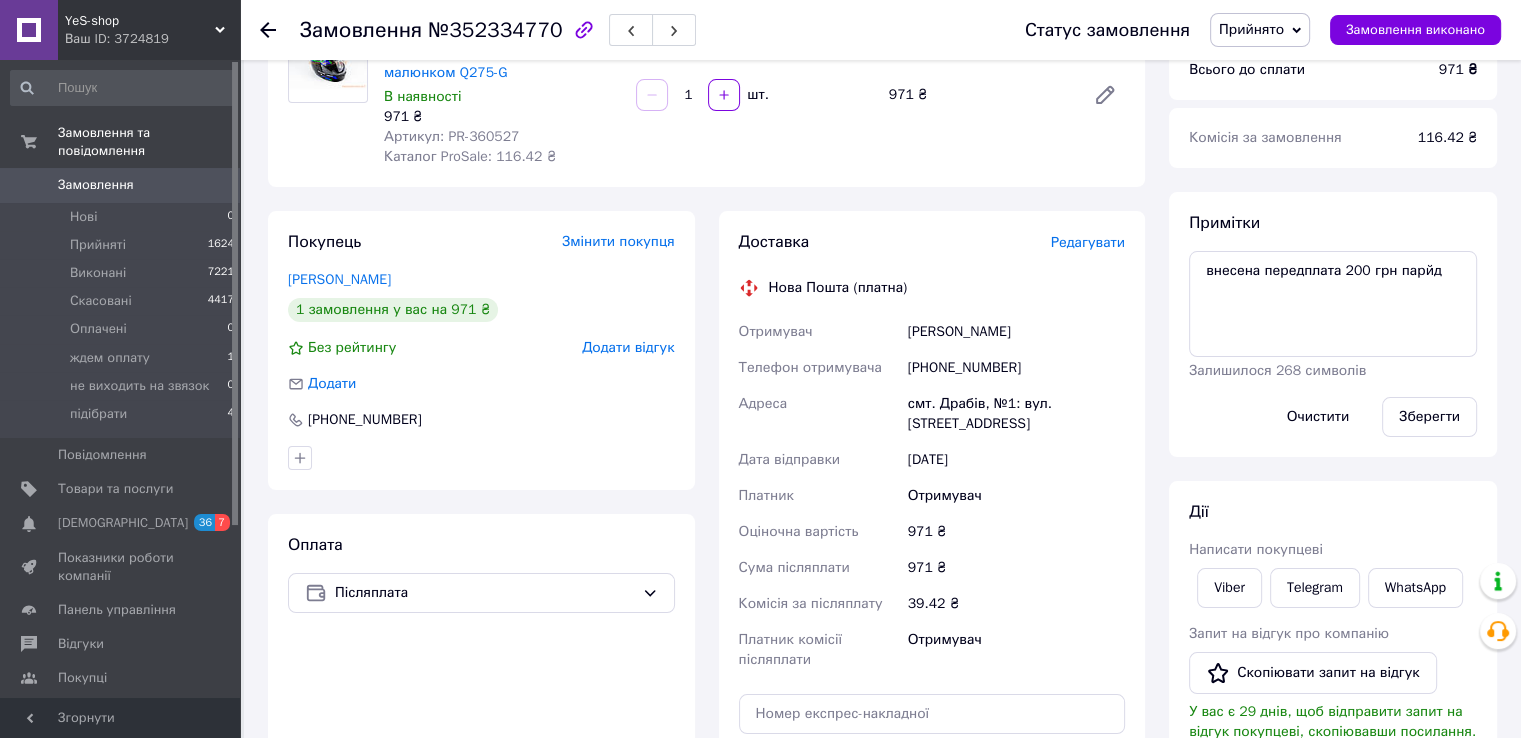 scroll, scrollTop: 108, scrollLeft: 0, axis: vertical 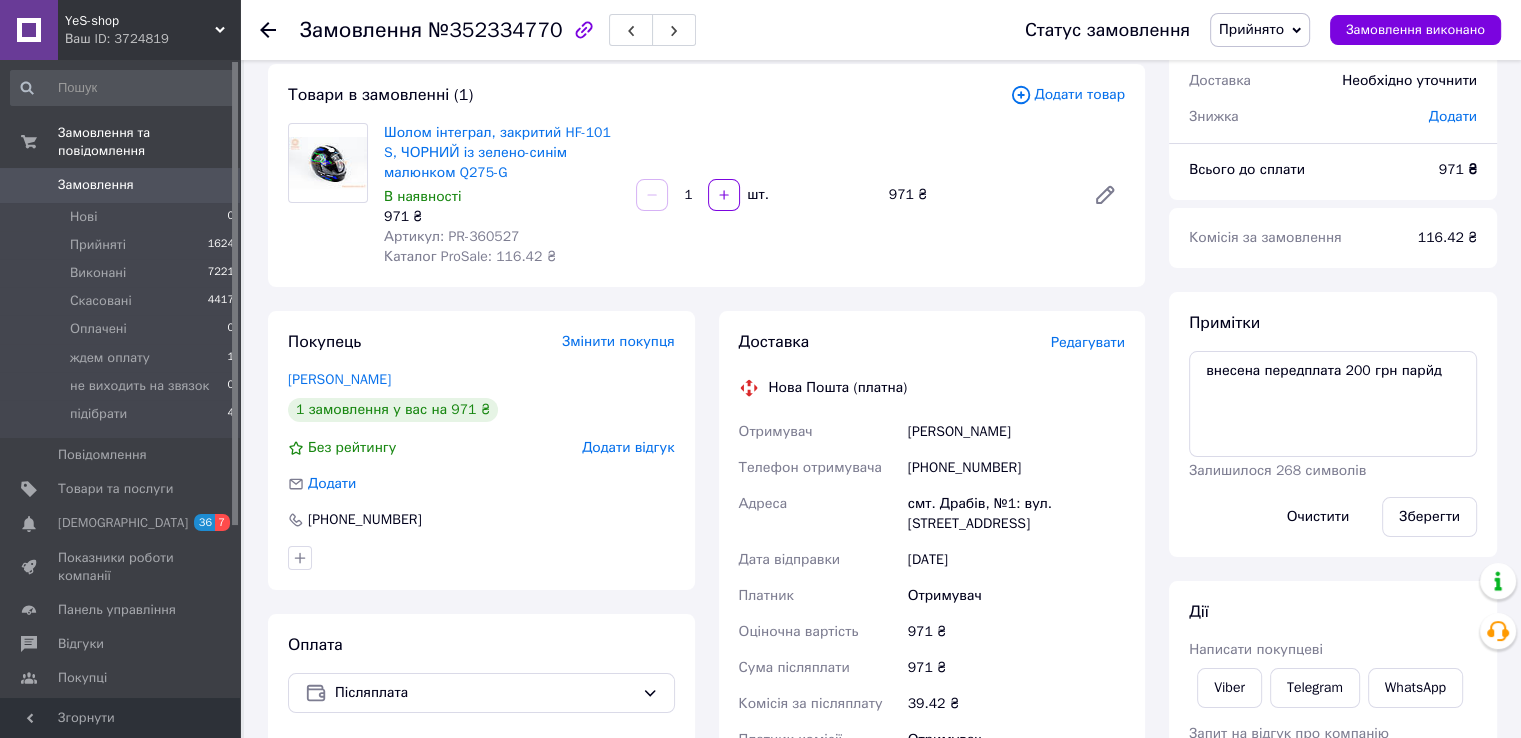 click on "Артикул: PR-360527" at bounding box center (451, 236) 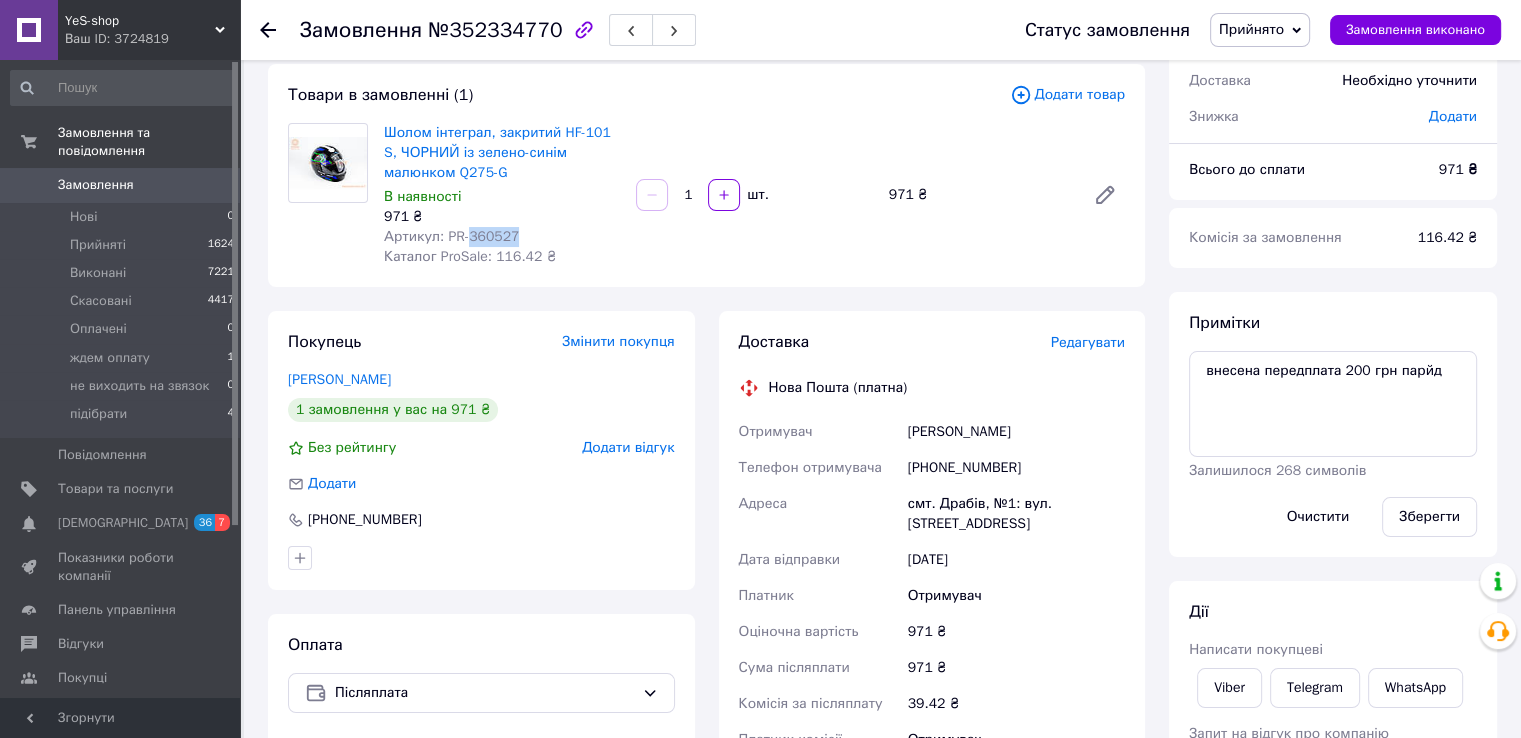 click on "Артикул: PR-360527" at bounding box center (451, 236) 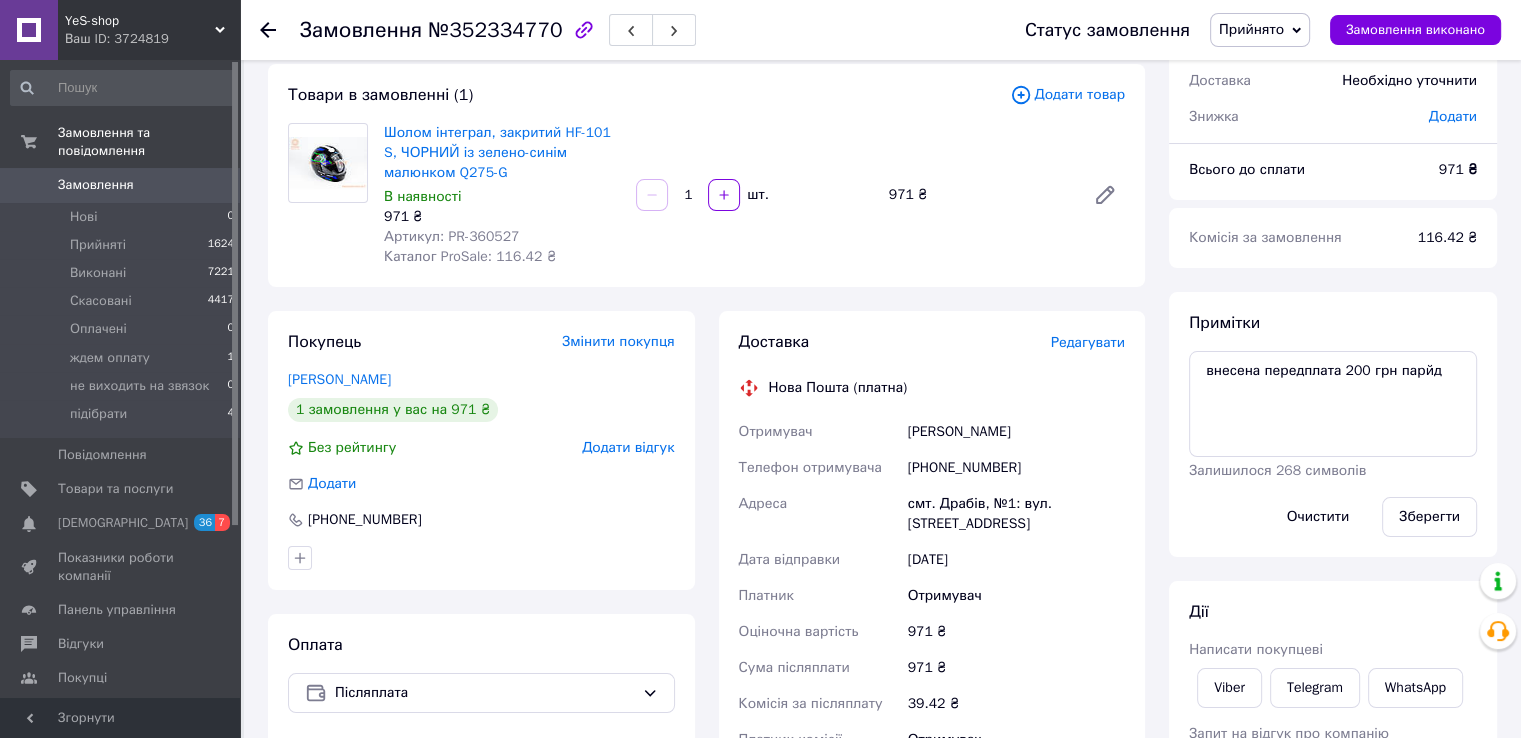 click 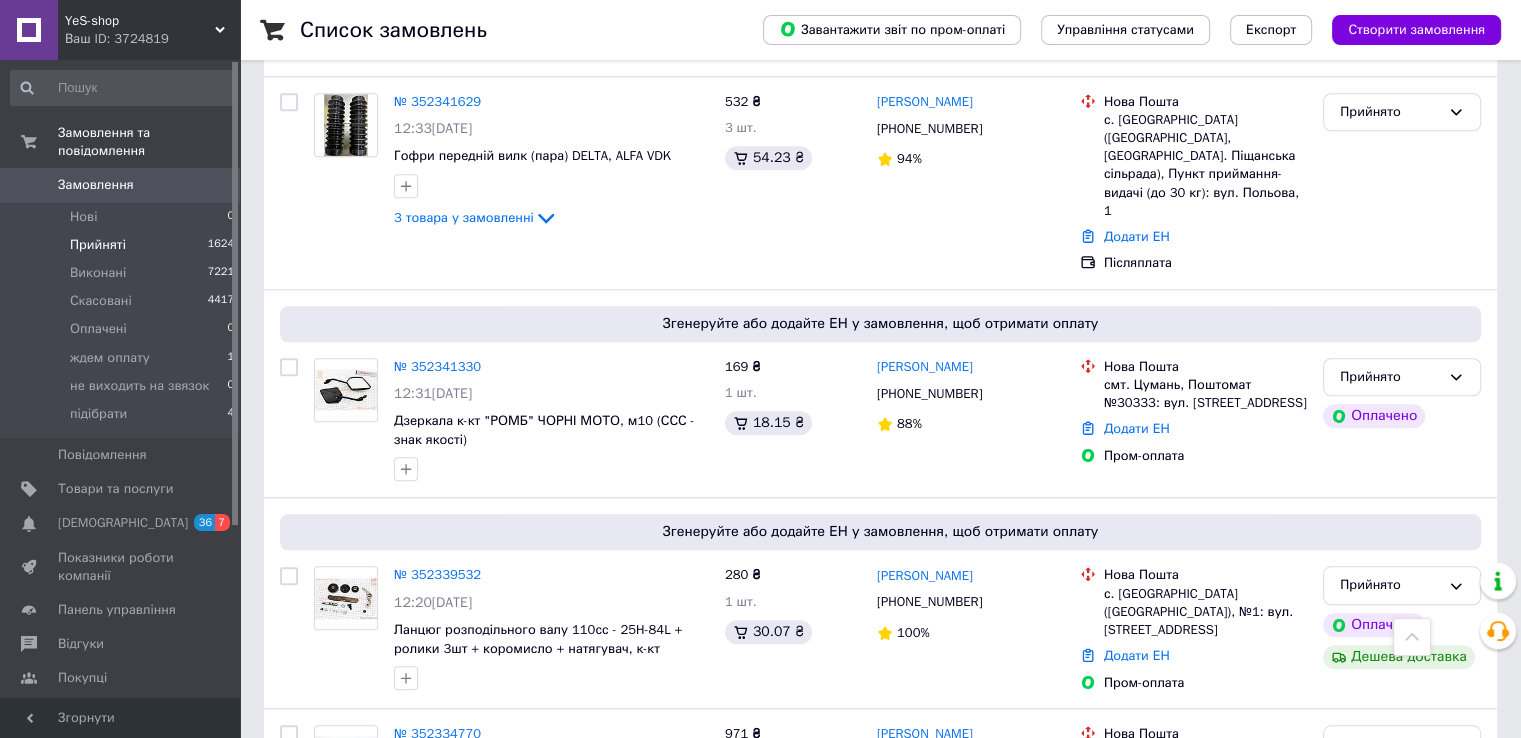 scroll, scrollTop: 1700, scrollLeft: 0, axis: vertical 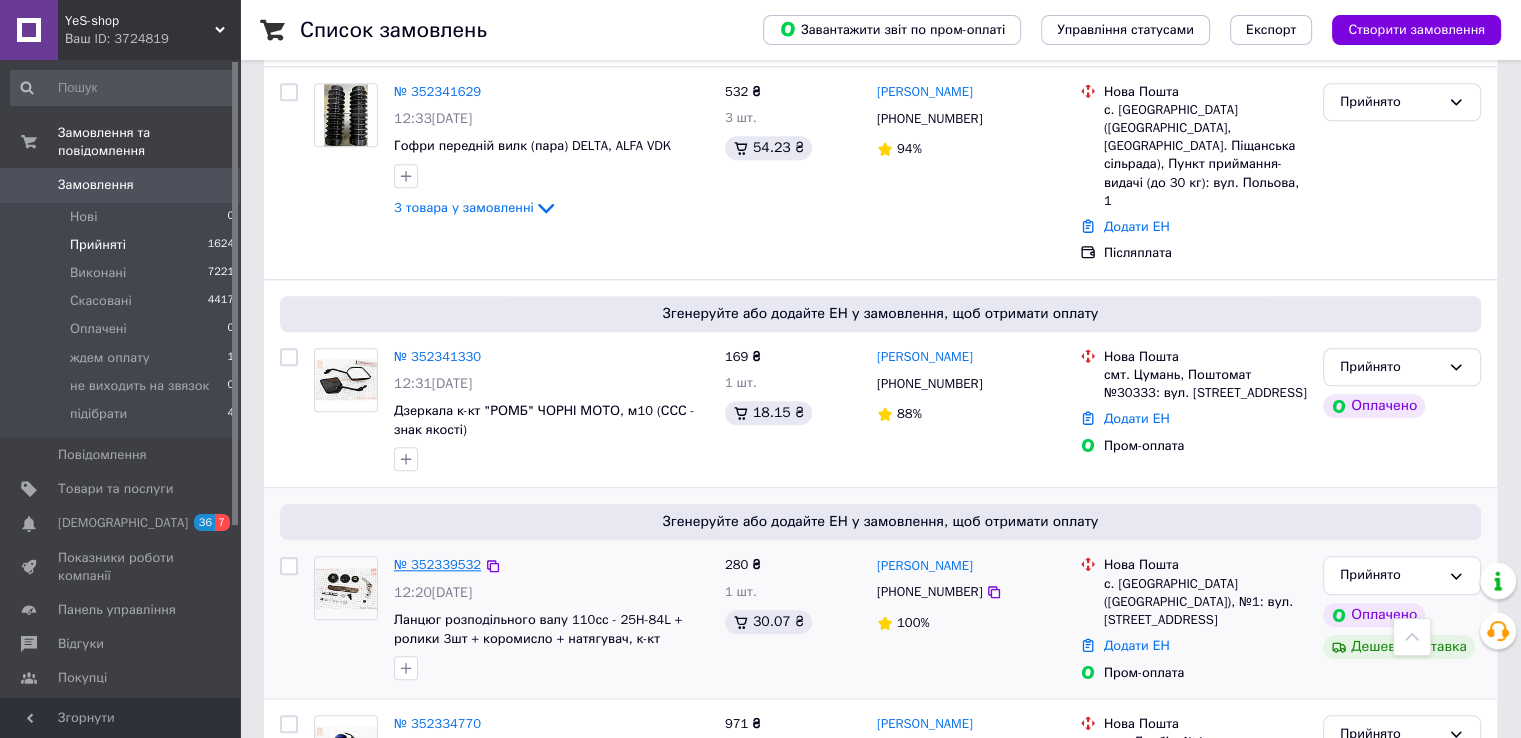 click on "№ 352339532" at bounding box center [437, 564] 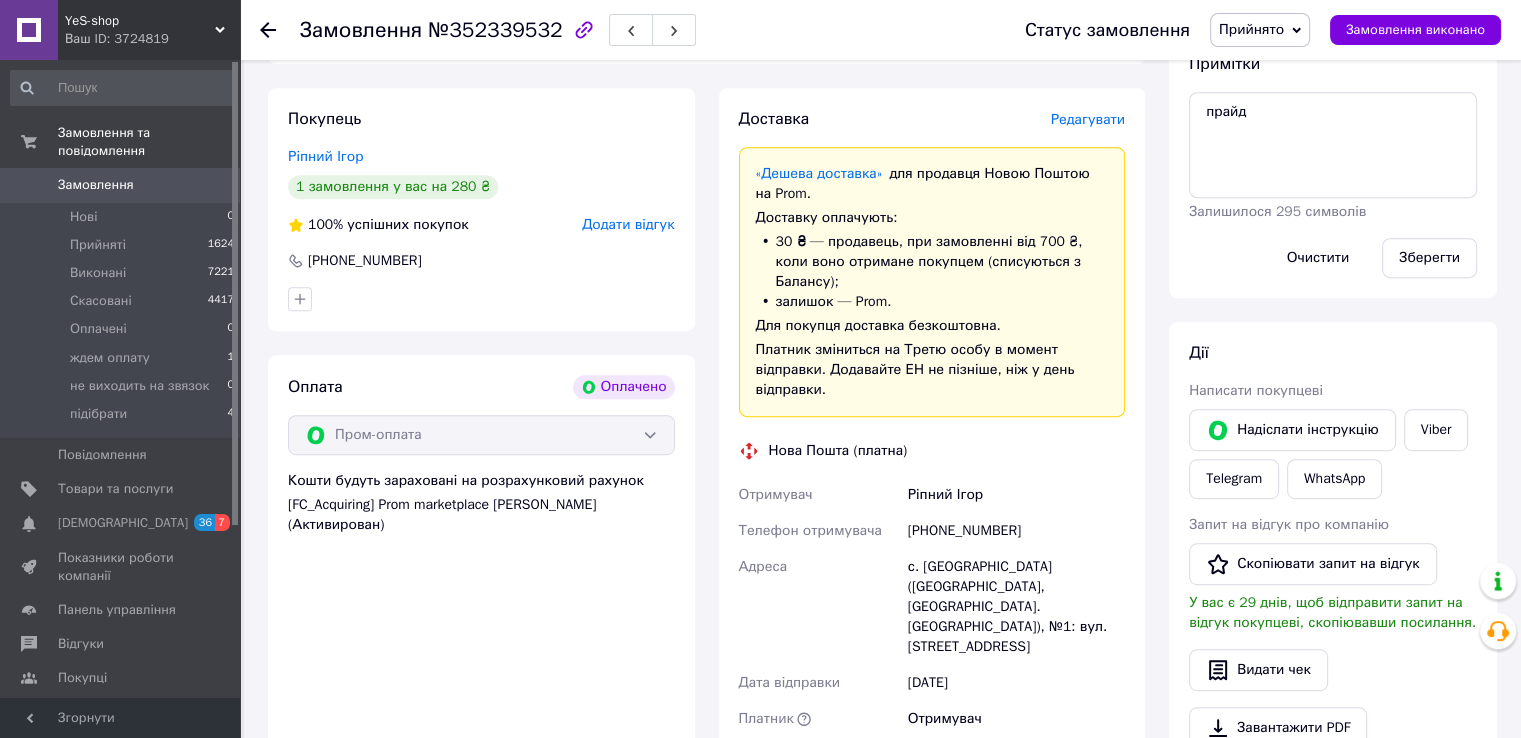 scroll, scrollTop: 688, scrollLeft: 0, axis: vertical 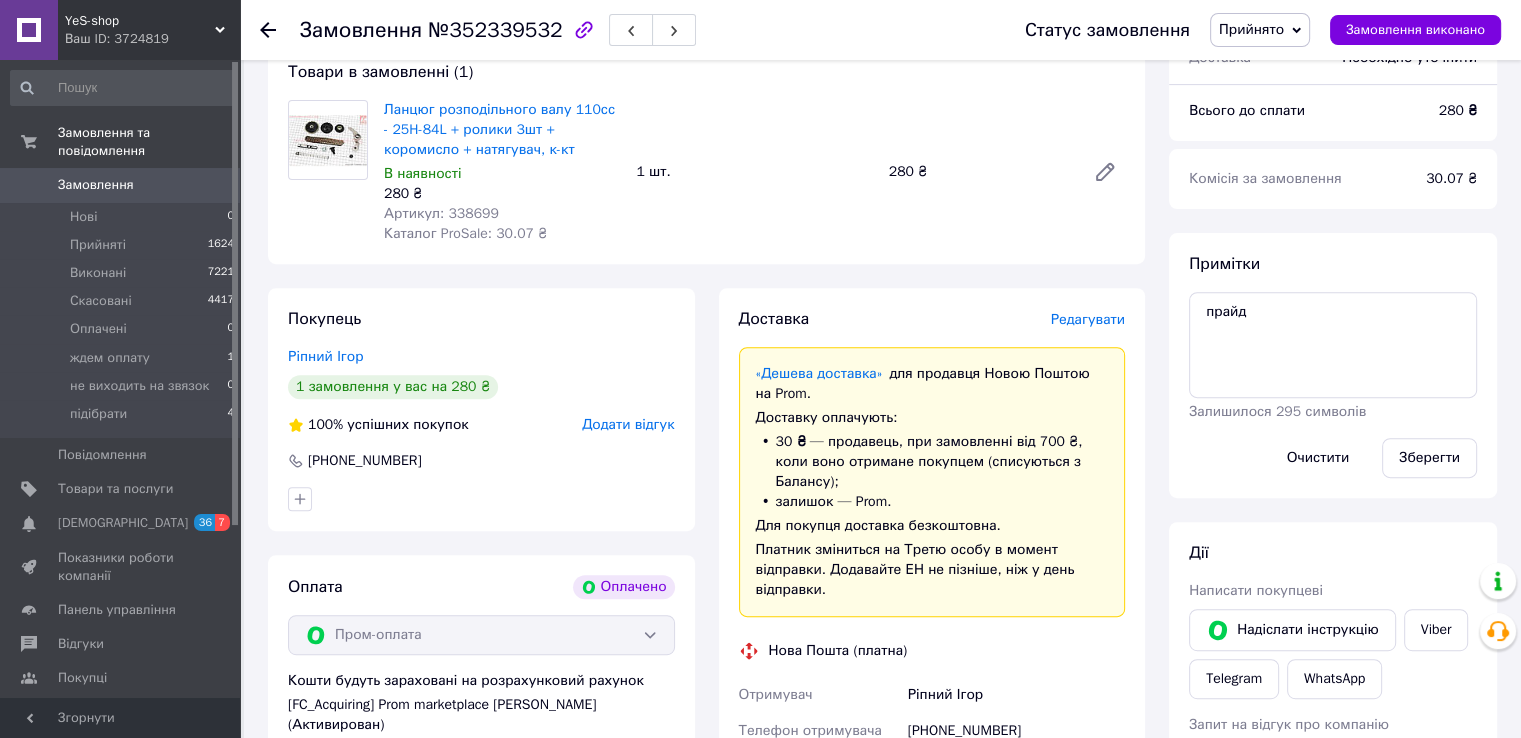 click on "Артикул: 338699" at bounding box center (441, 213) 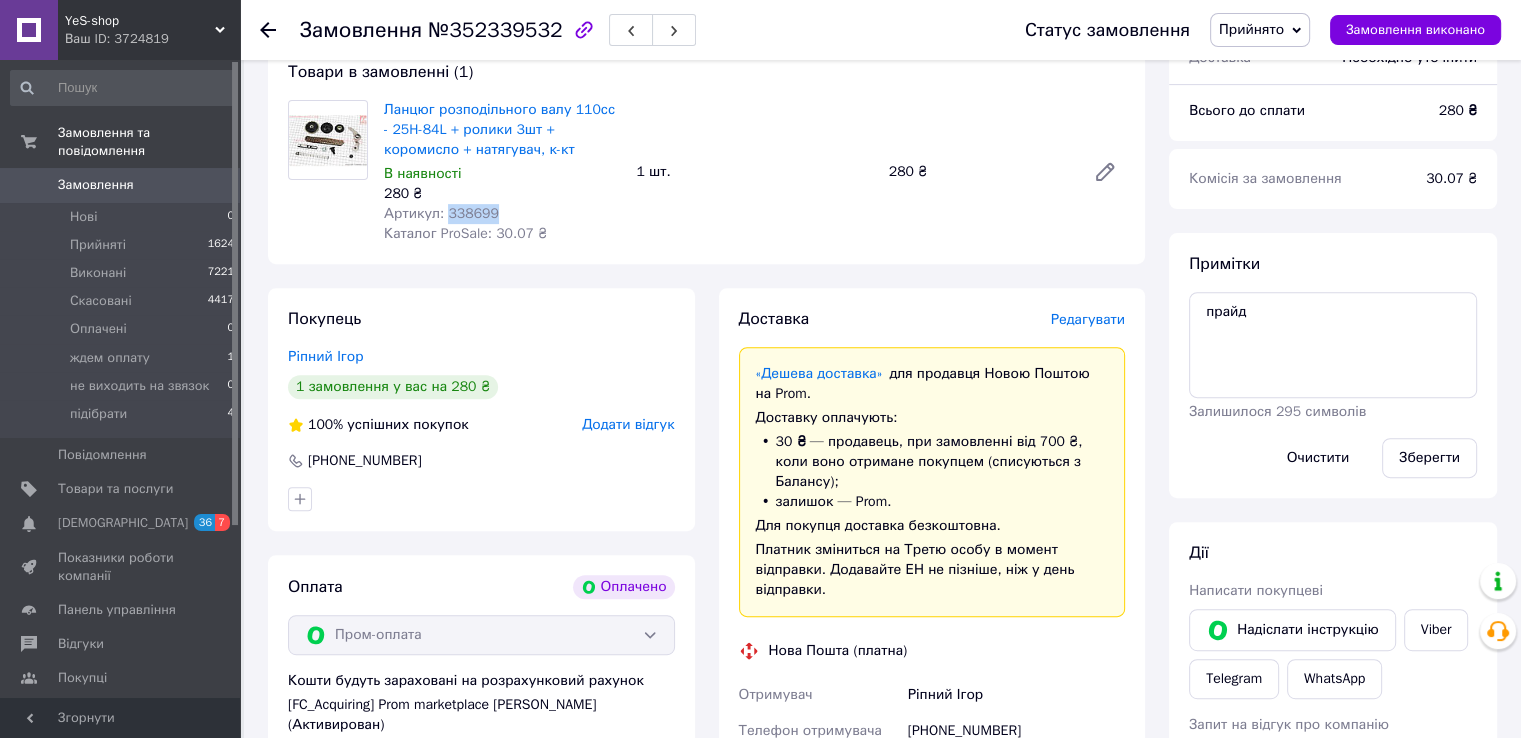click on "Артикул: 338699" at bounding box center [441, 213] 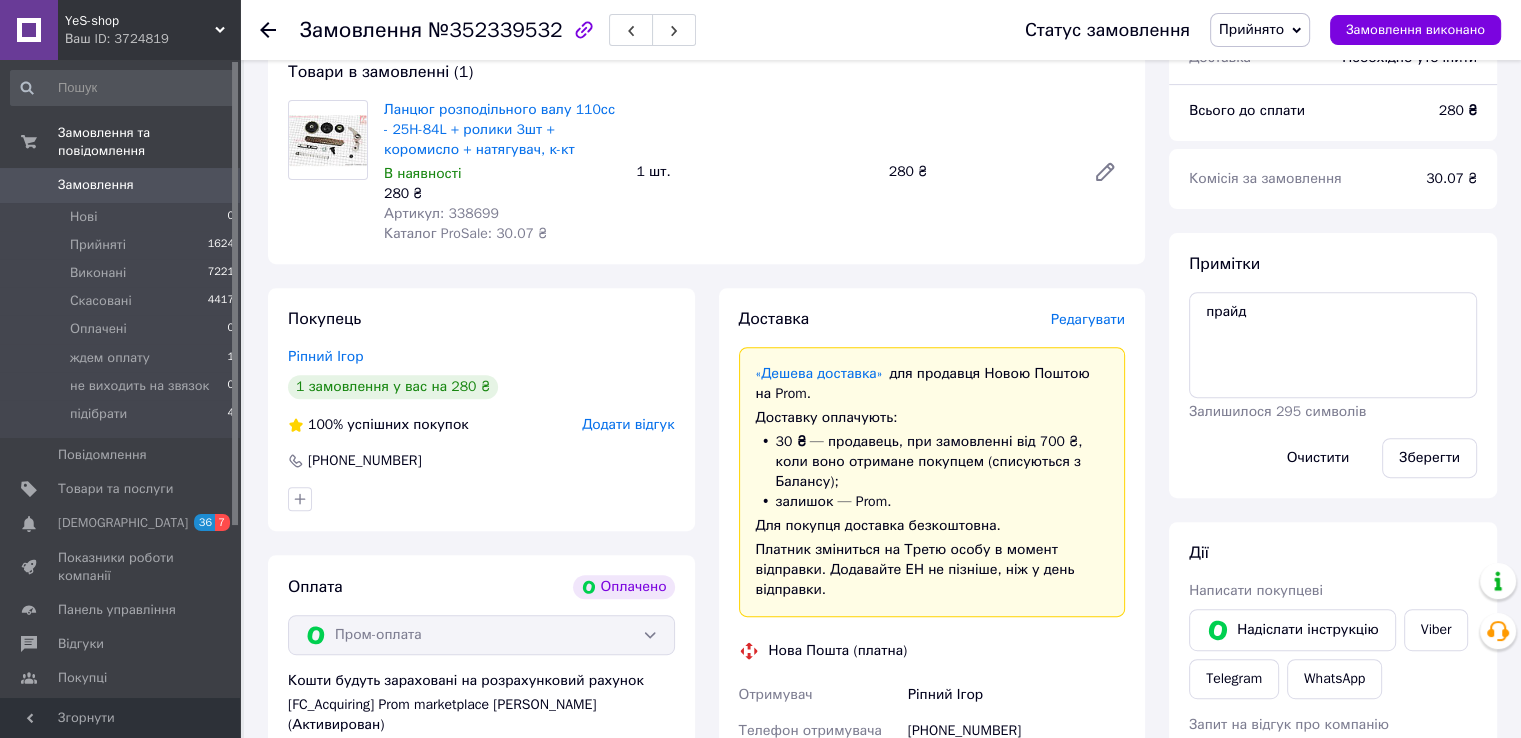 click on "1 шт." at bounding box center (754, 172) 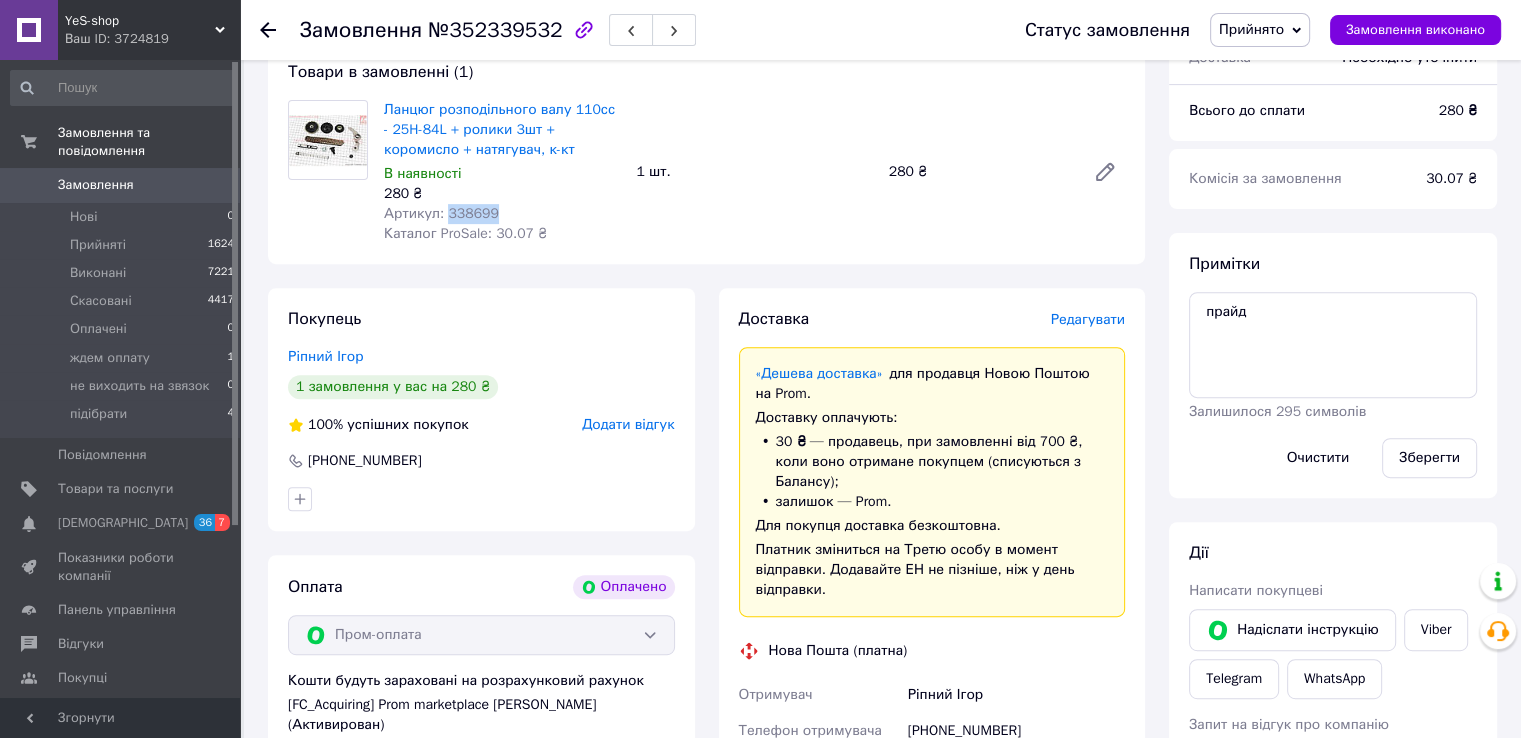 click on "Артикул: 338699" at bounding box center (441, 213) 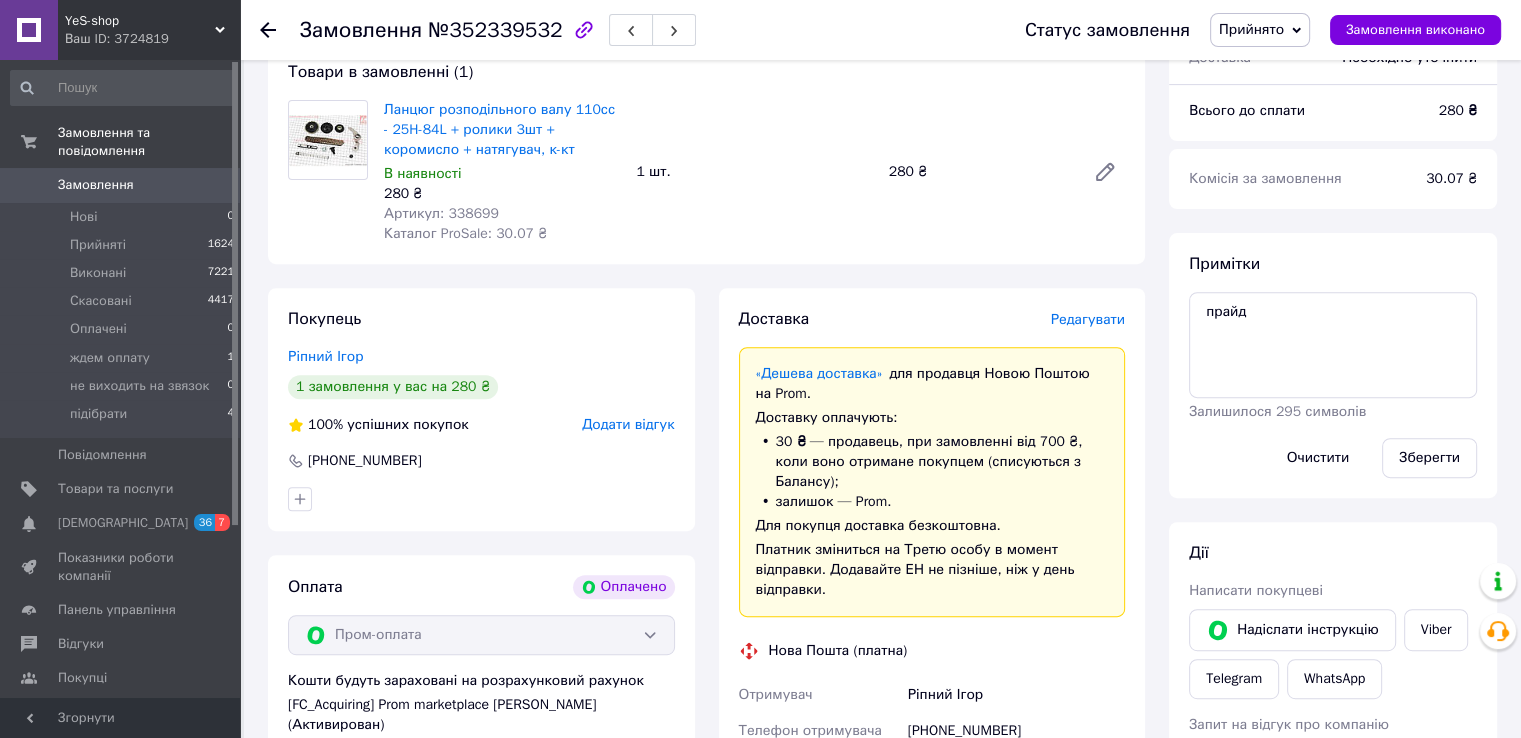 click 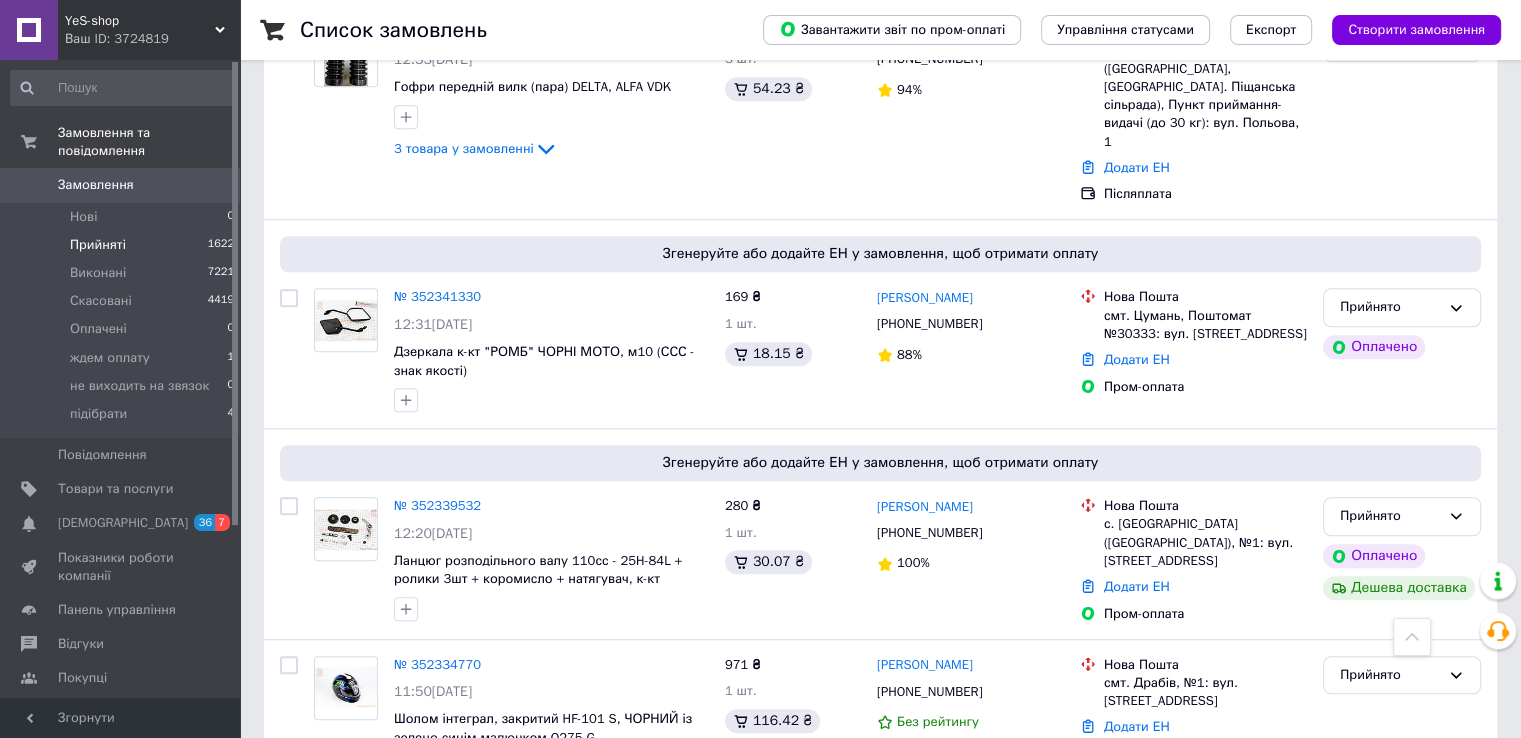 scroll, scrollTop: 1300, scrollLeft: 0, axis: vertical 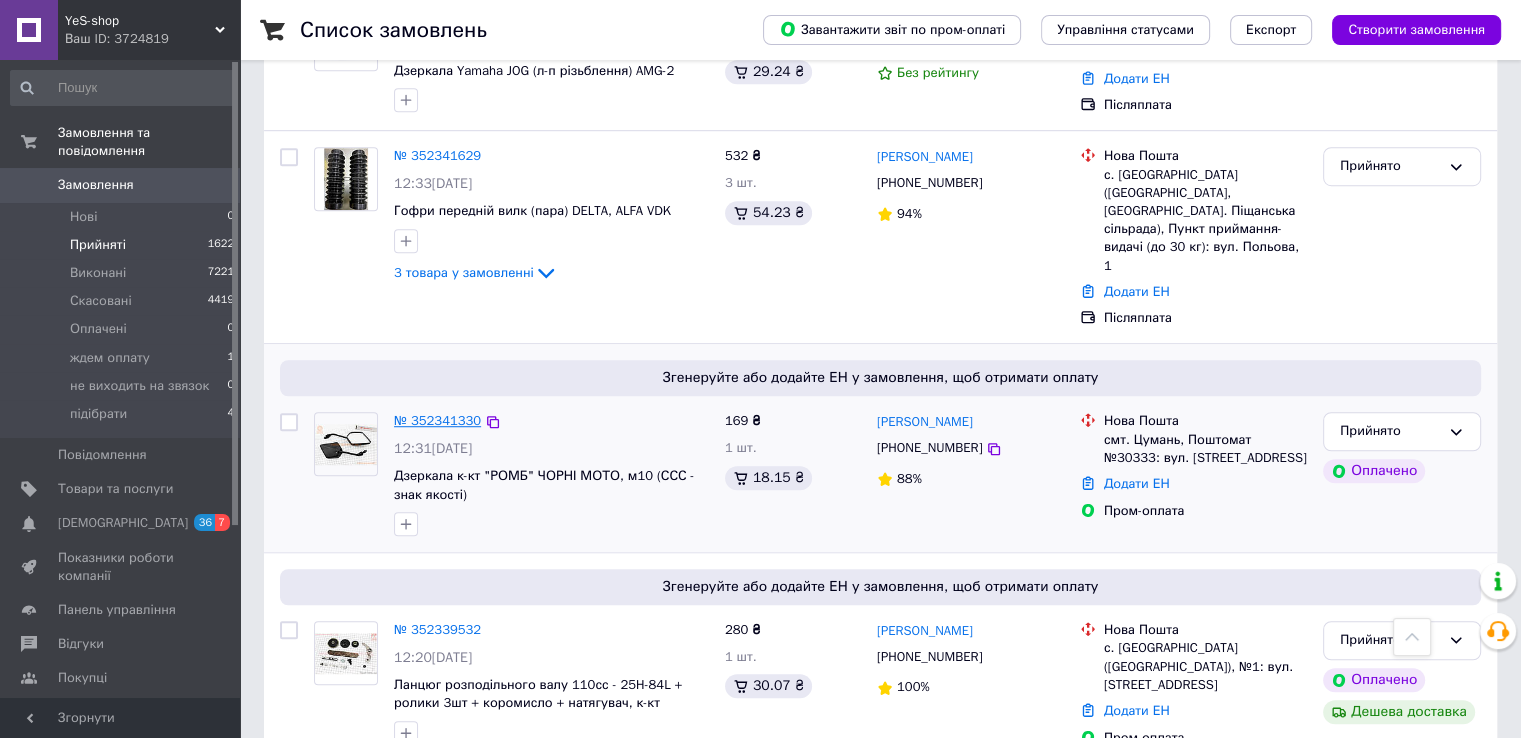 click on "№ 352341330" at bounding box center (437, 420) 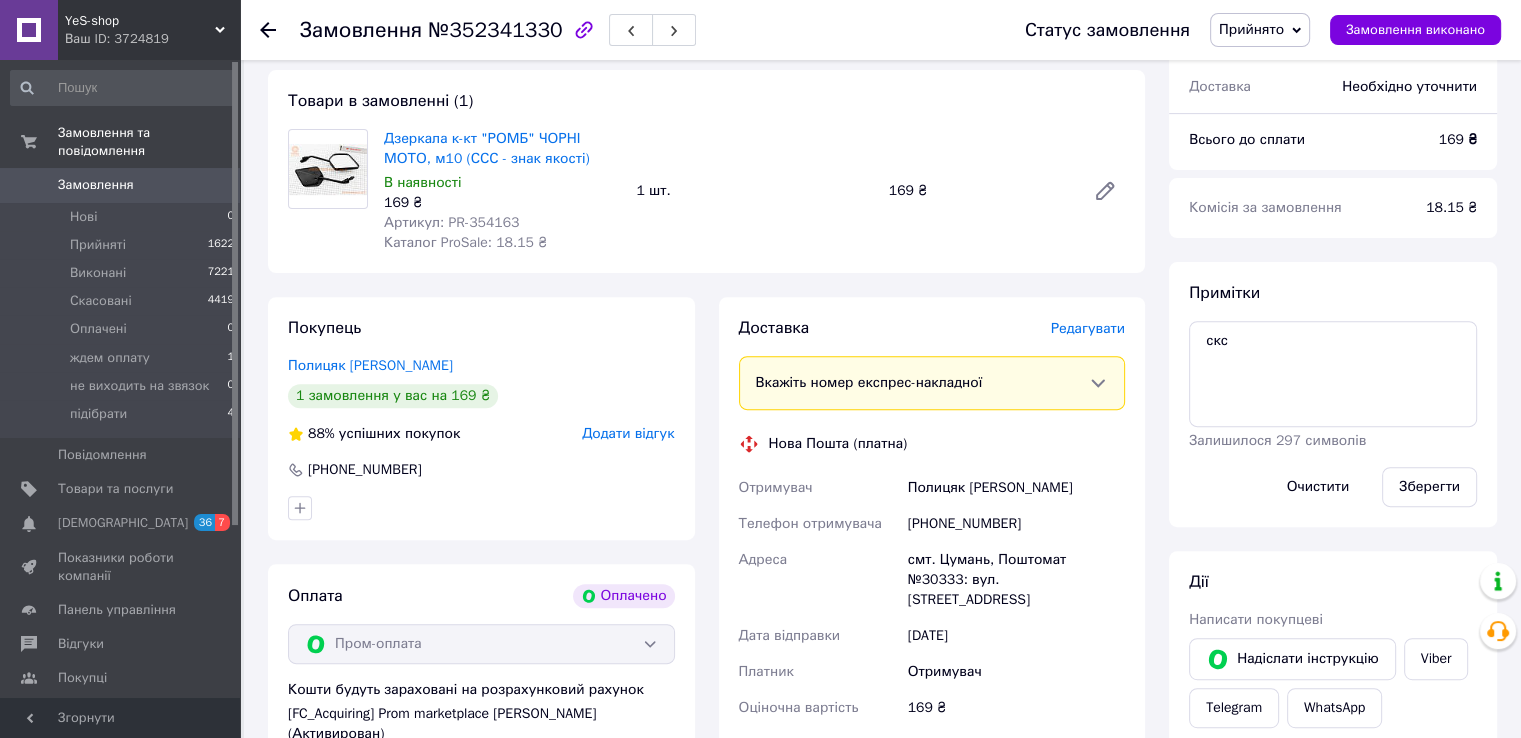 scroll, scrollTop: 624, scrollLeft: 0, axis: vertical 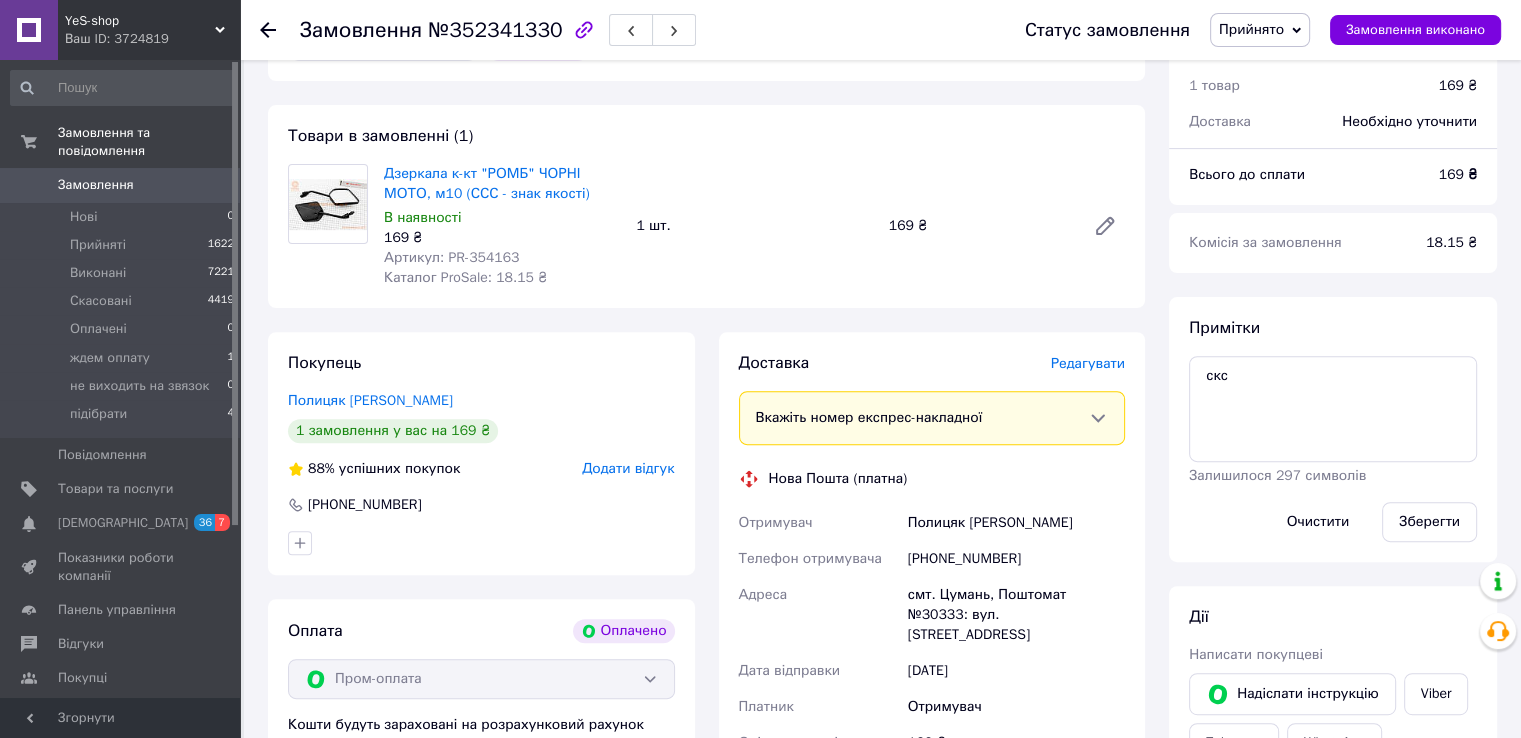 click on "Артикул: PR-354163" at bounding box center (451, 257) 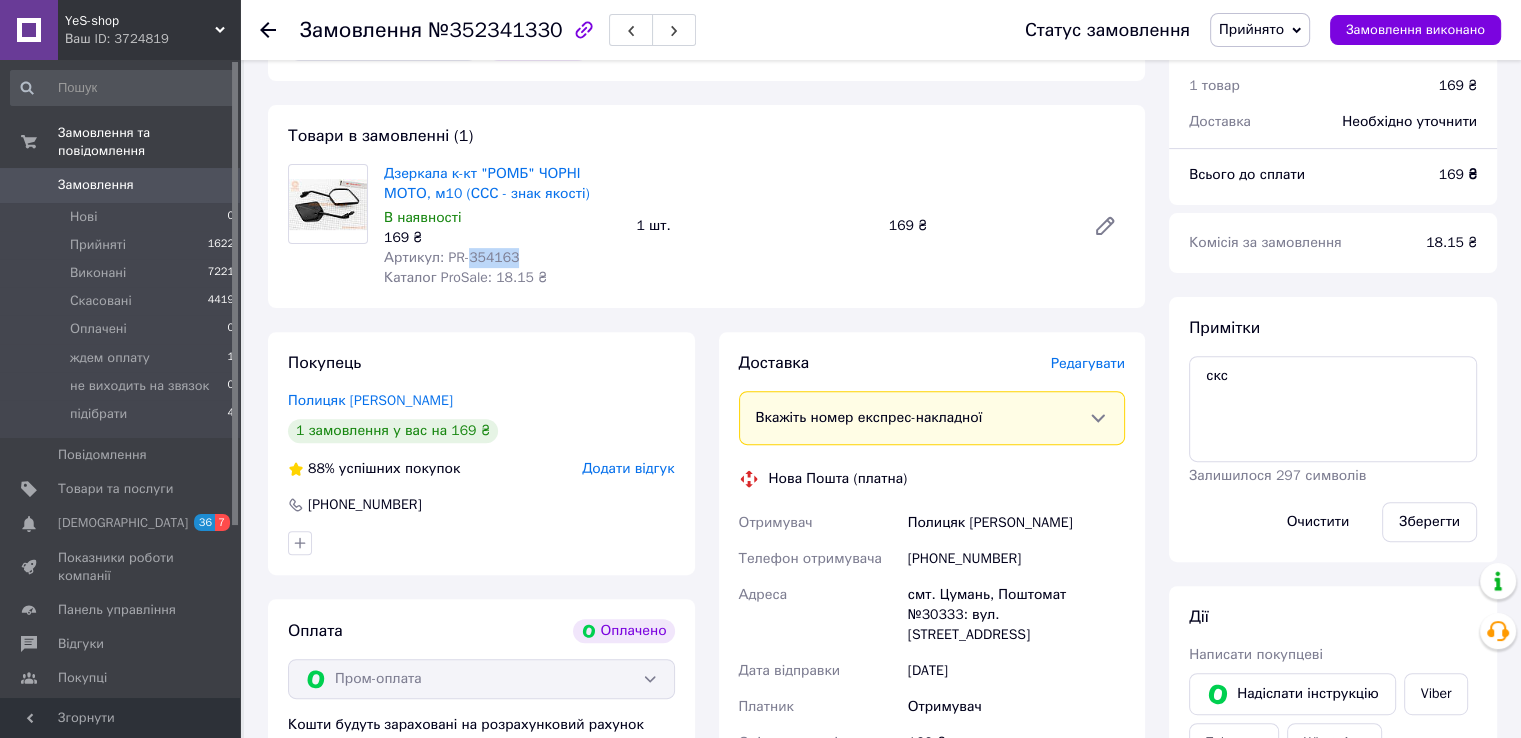 click on "Артикул: PR-354163" at bounding box center (451, 257) 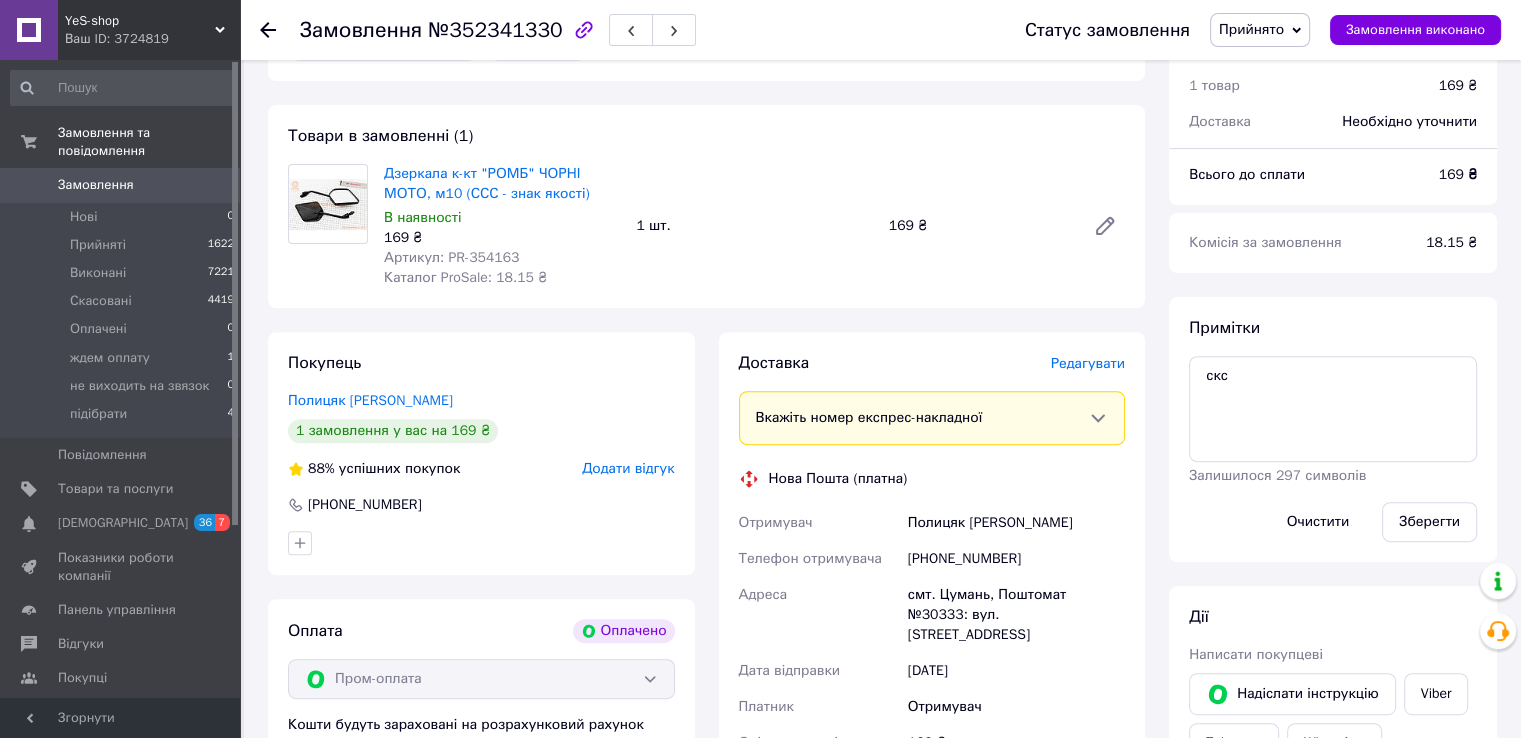click on "Дзеркала к-кт "РОМБ" ЧОРНІ МОТО, м10 (ССС - знак якості) В наявності 169 ₴ Артикул: PR-354163 Каталог ProSale: 18.15 ₴  1 шт. 169 ₴" at bounding box center (754, 226) 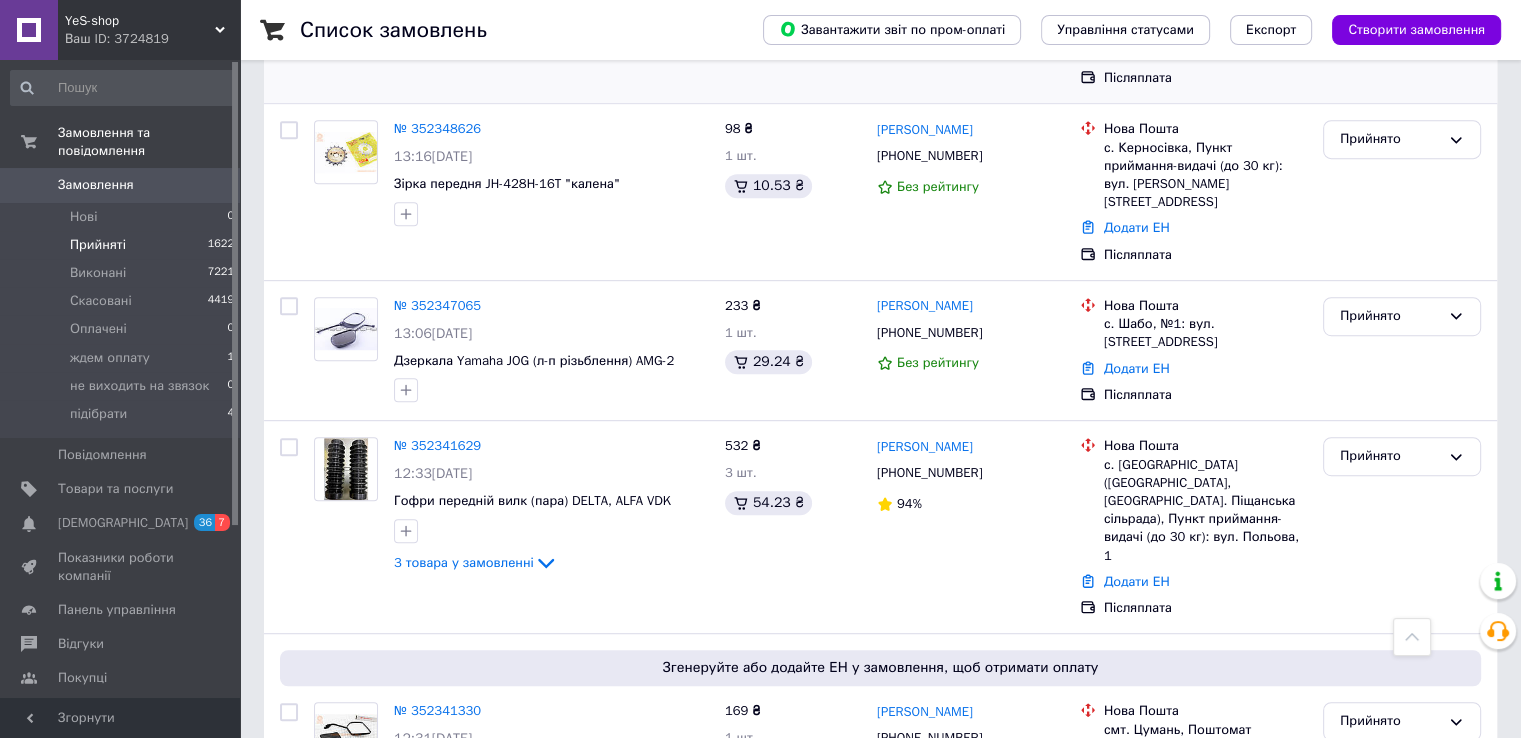 scroll, scrollTop: 1000, scrollLeft: 0, axis: vertical 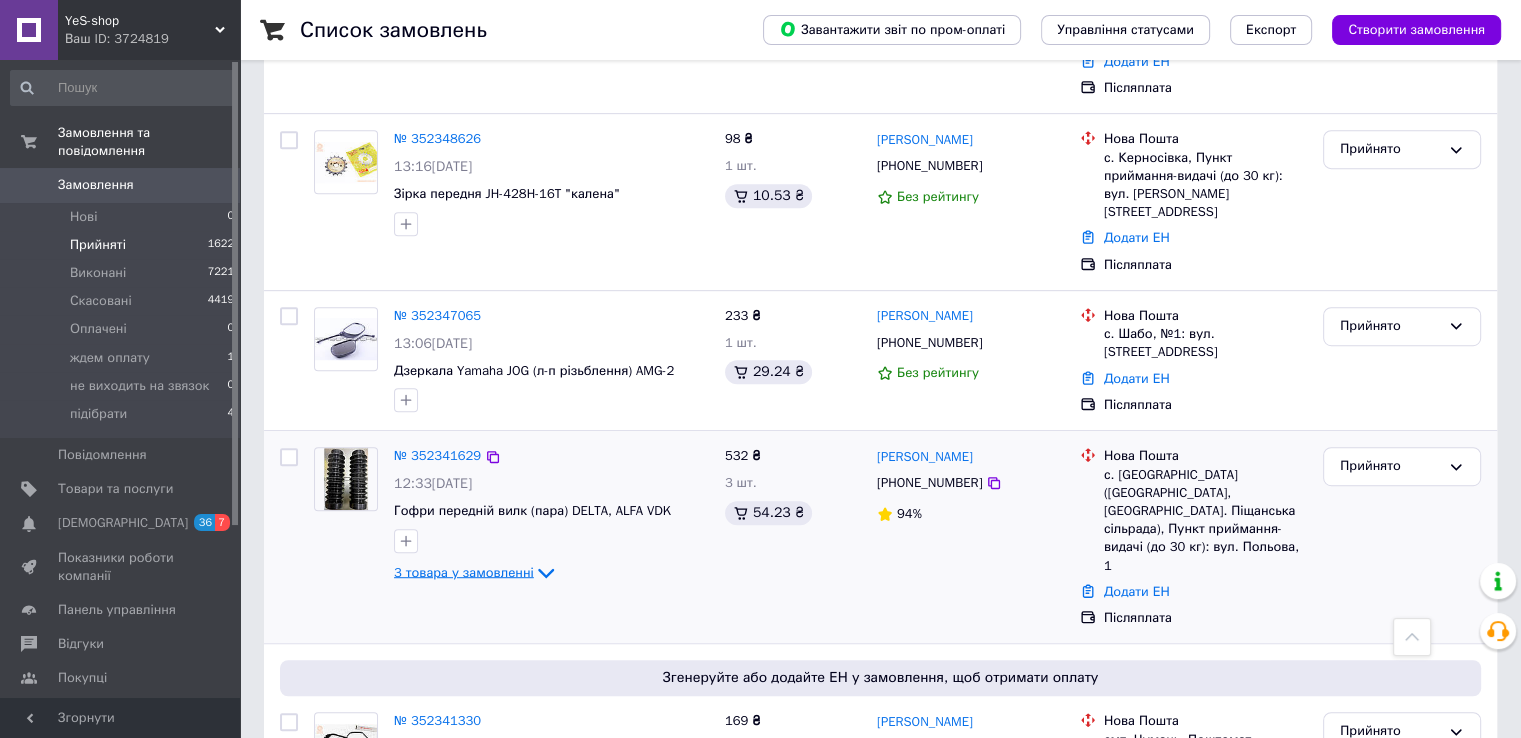 click on "3 товара у замовленні" at bounding box center [464, 571] 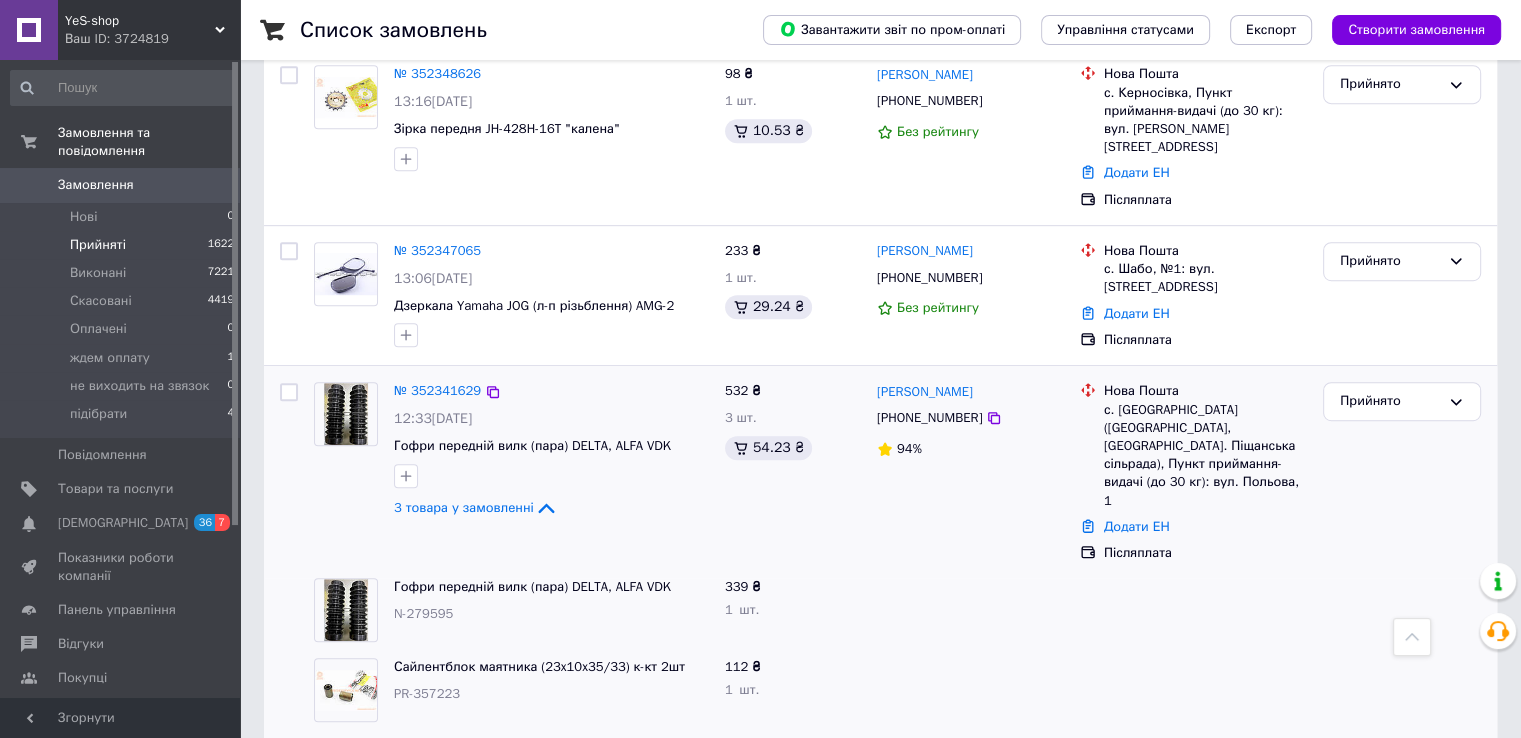 scroll, scrollTop: 1100, scrollLeft: 0, axis: vertical 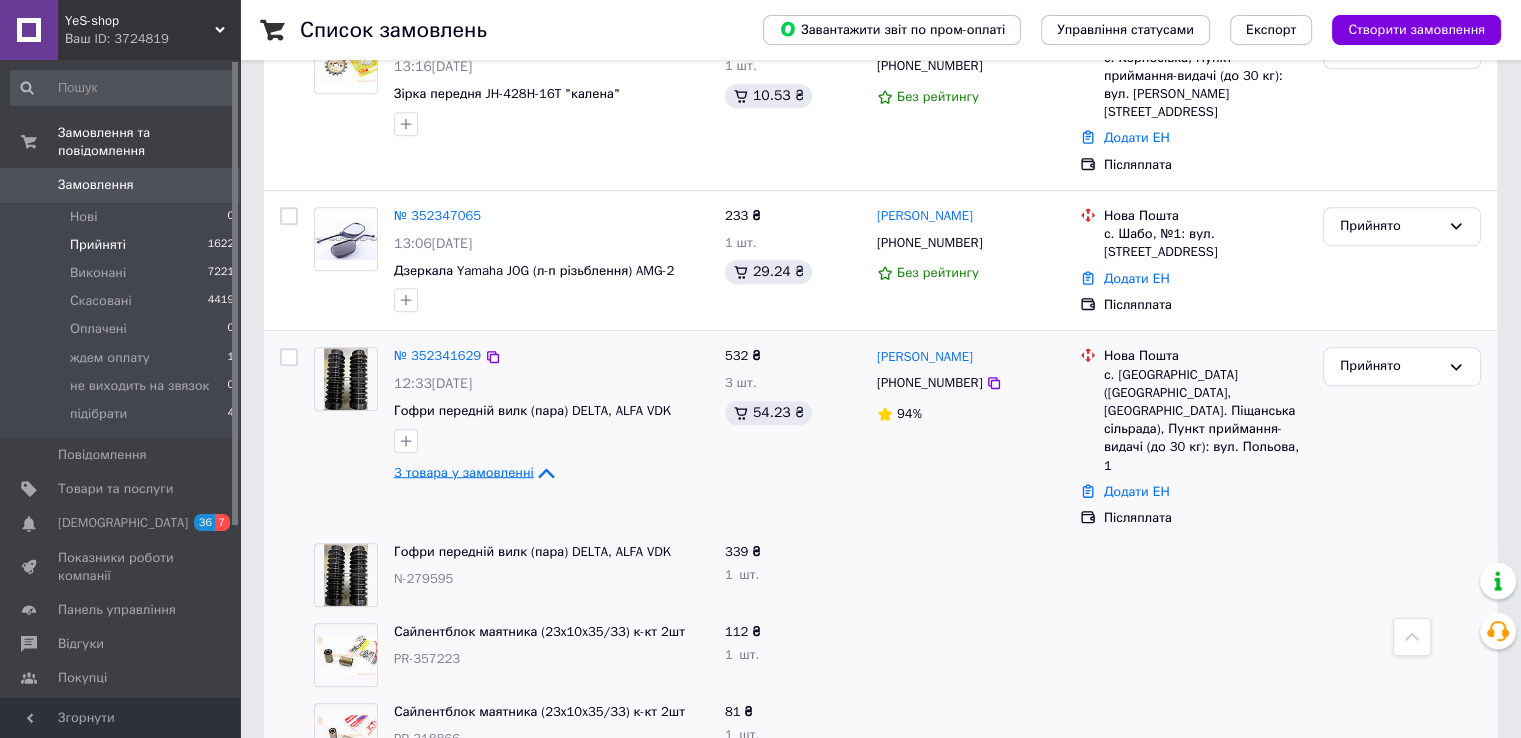click on "3 товара у замовленні" at bounding box center (464, 471) 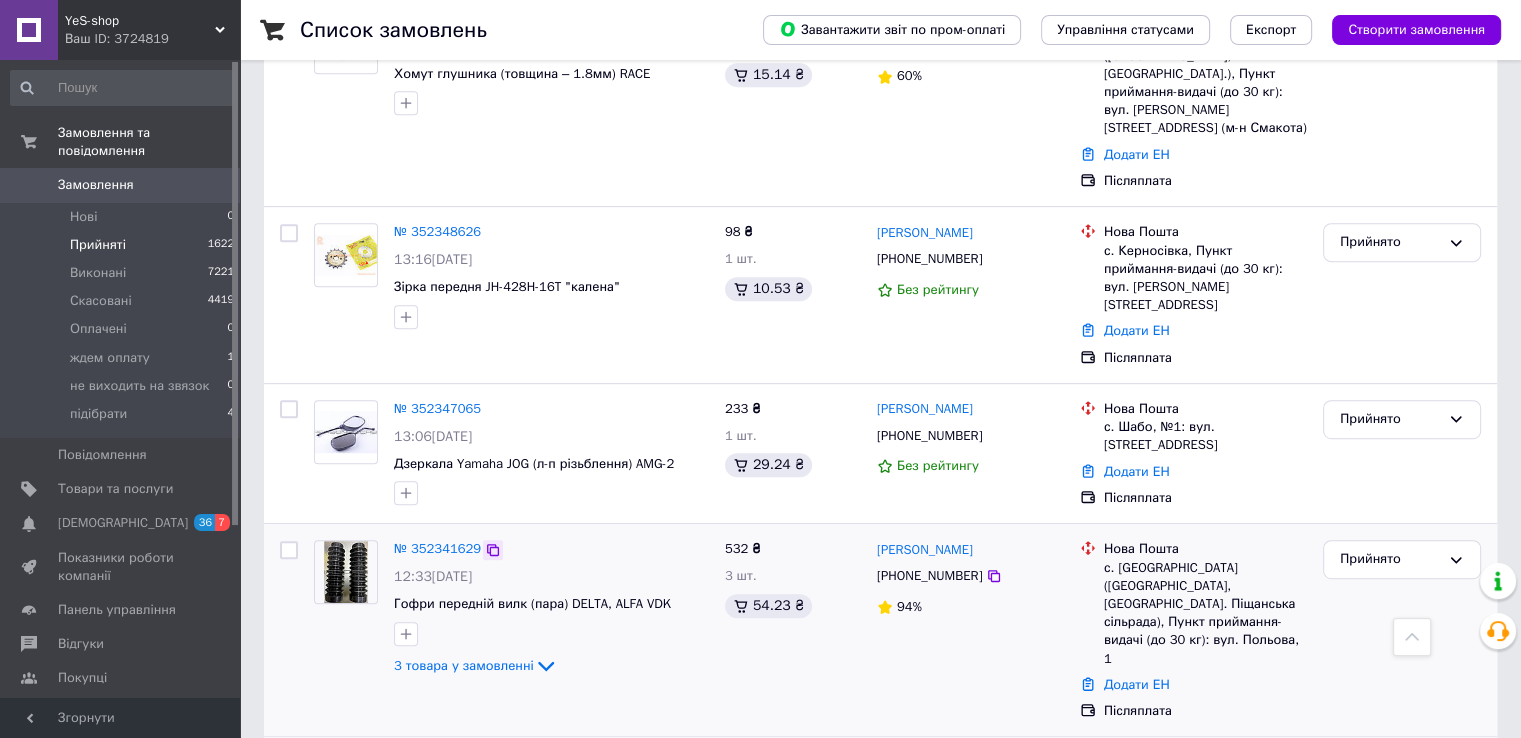 scroll, scrollTop: 900, scrollLeft: 0, axis: vertical 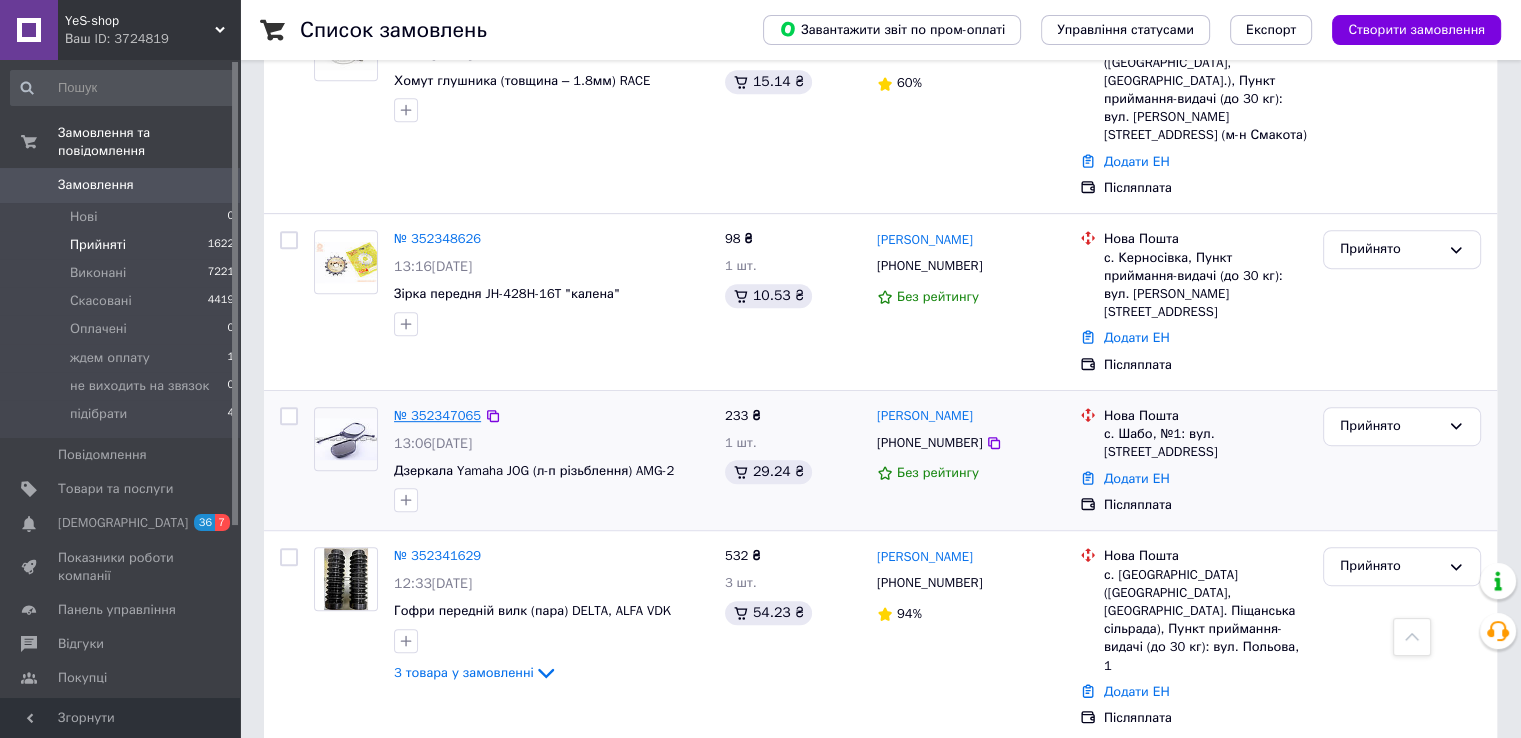 click on "№ 352347065" at bounding box center [437, 415] 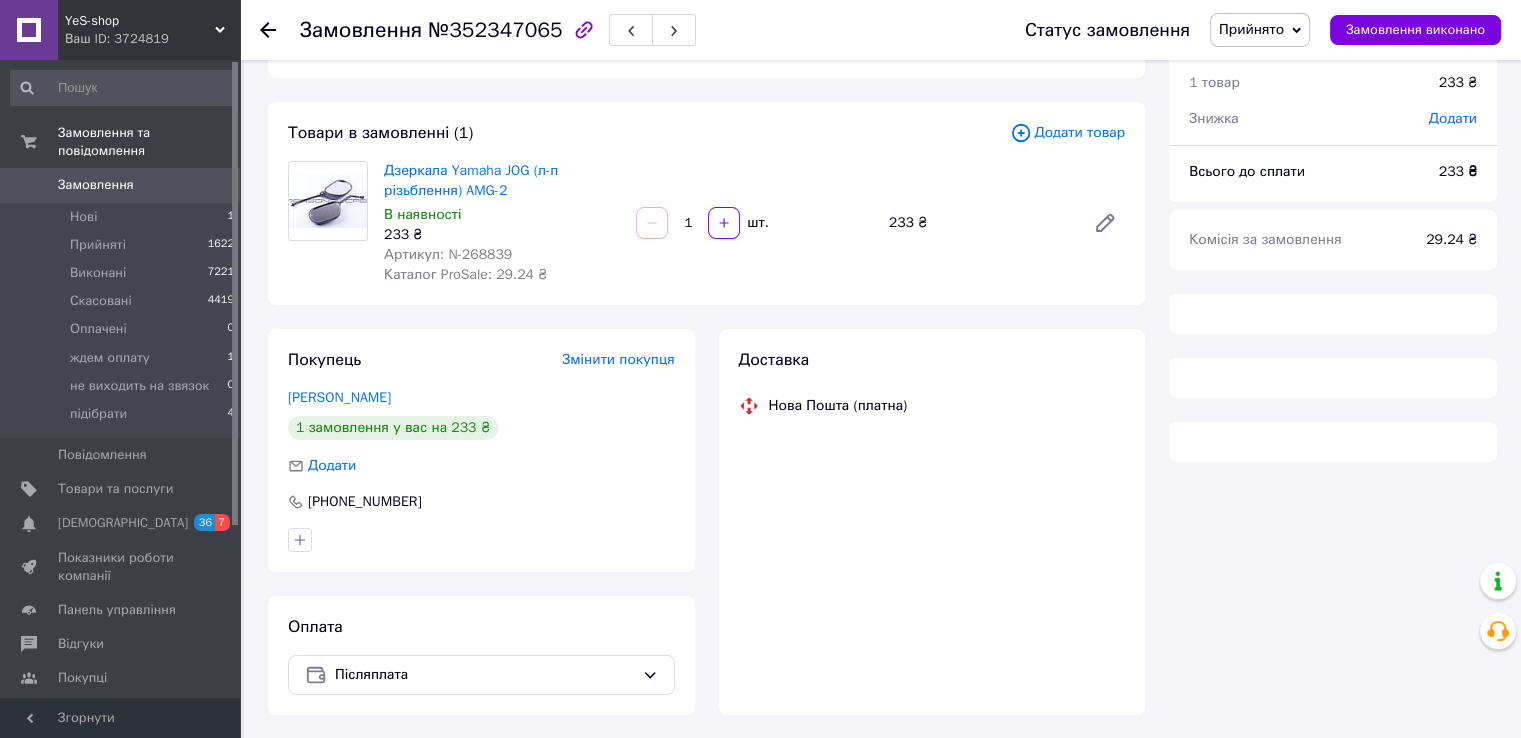 scroll, scrollTop: 0, scrollLeft: 0, axis: both 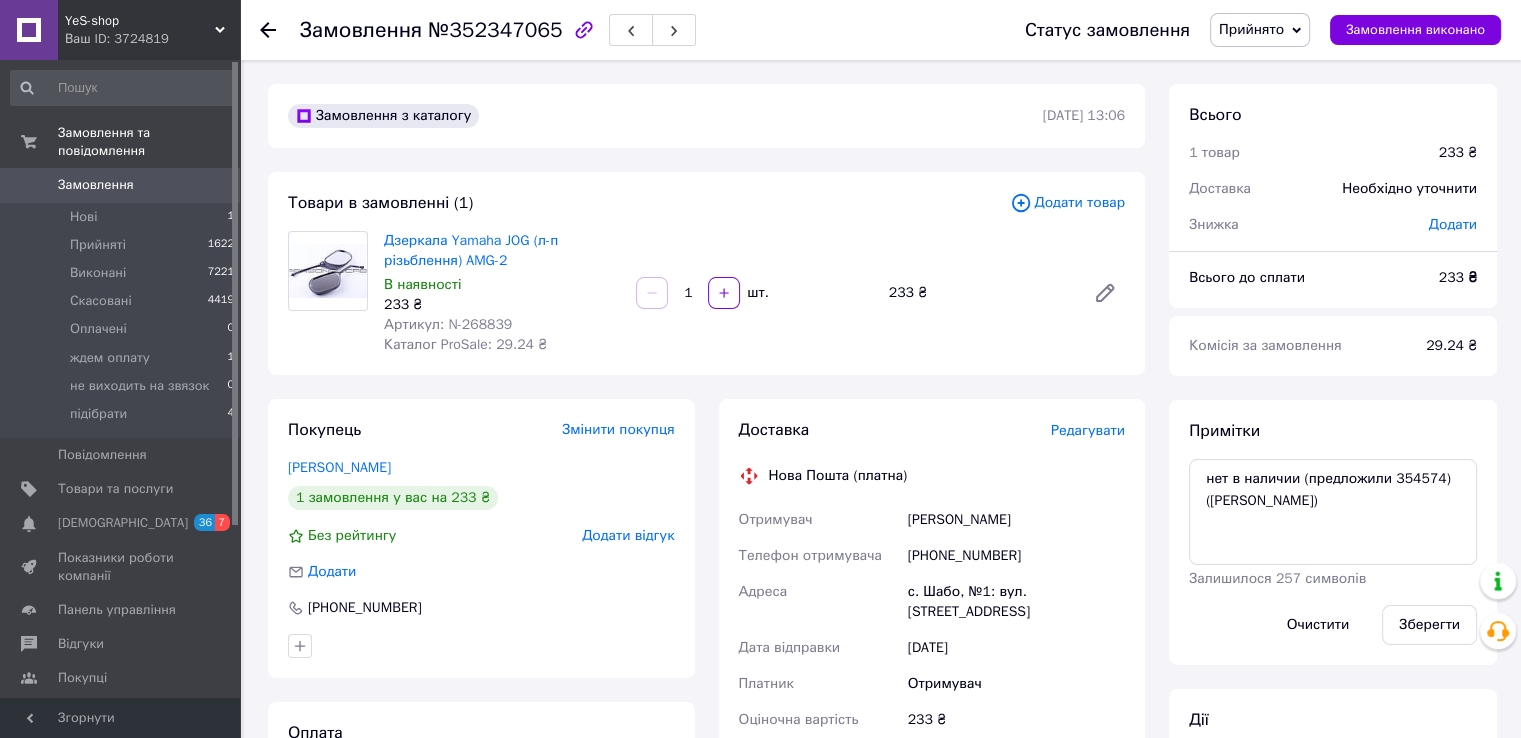 click 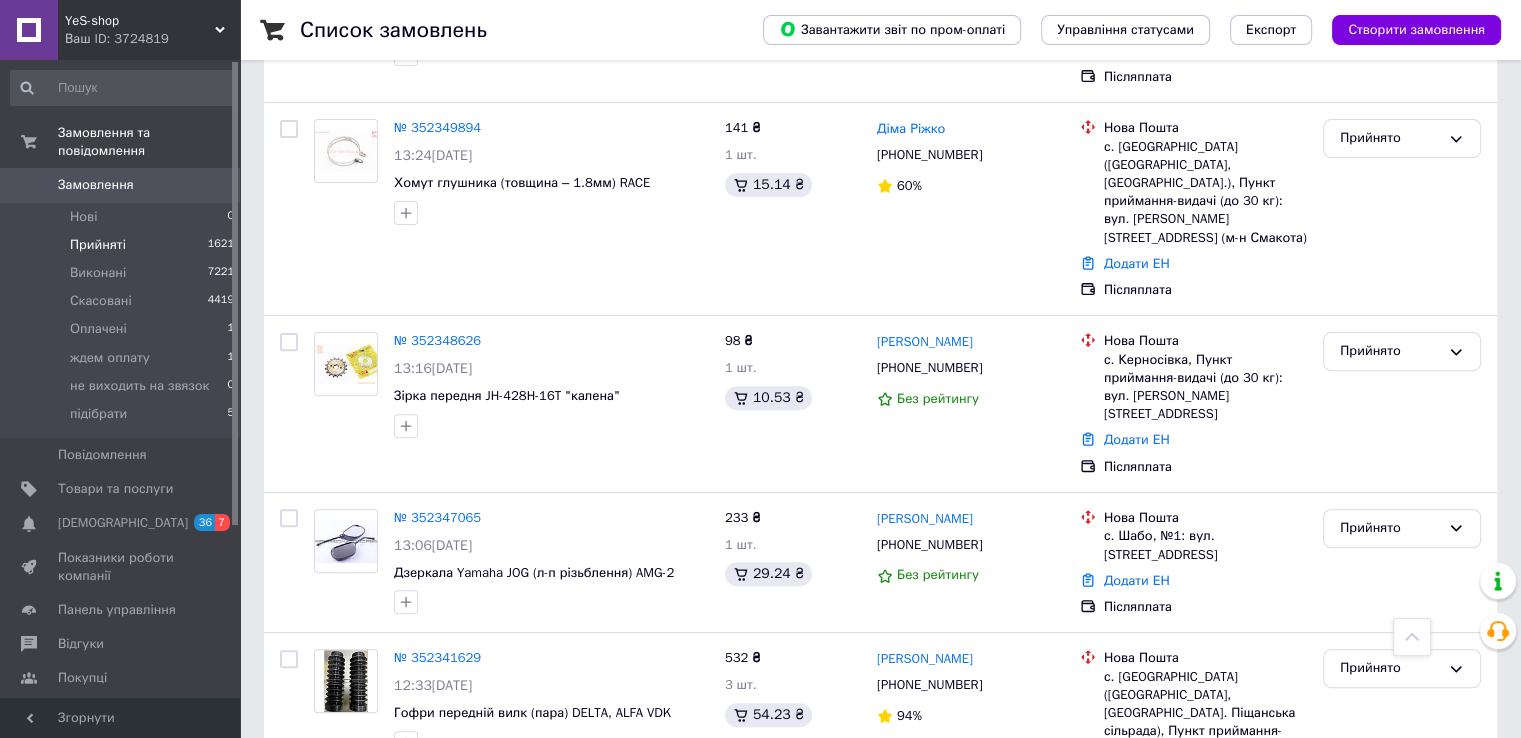 scroll, scrollTop: 600, scrollLeft: 0, axis: vertical 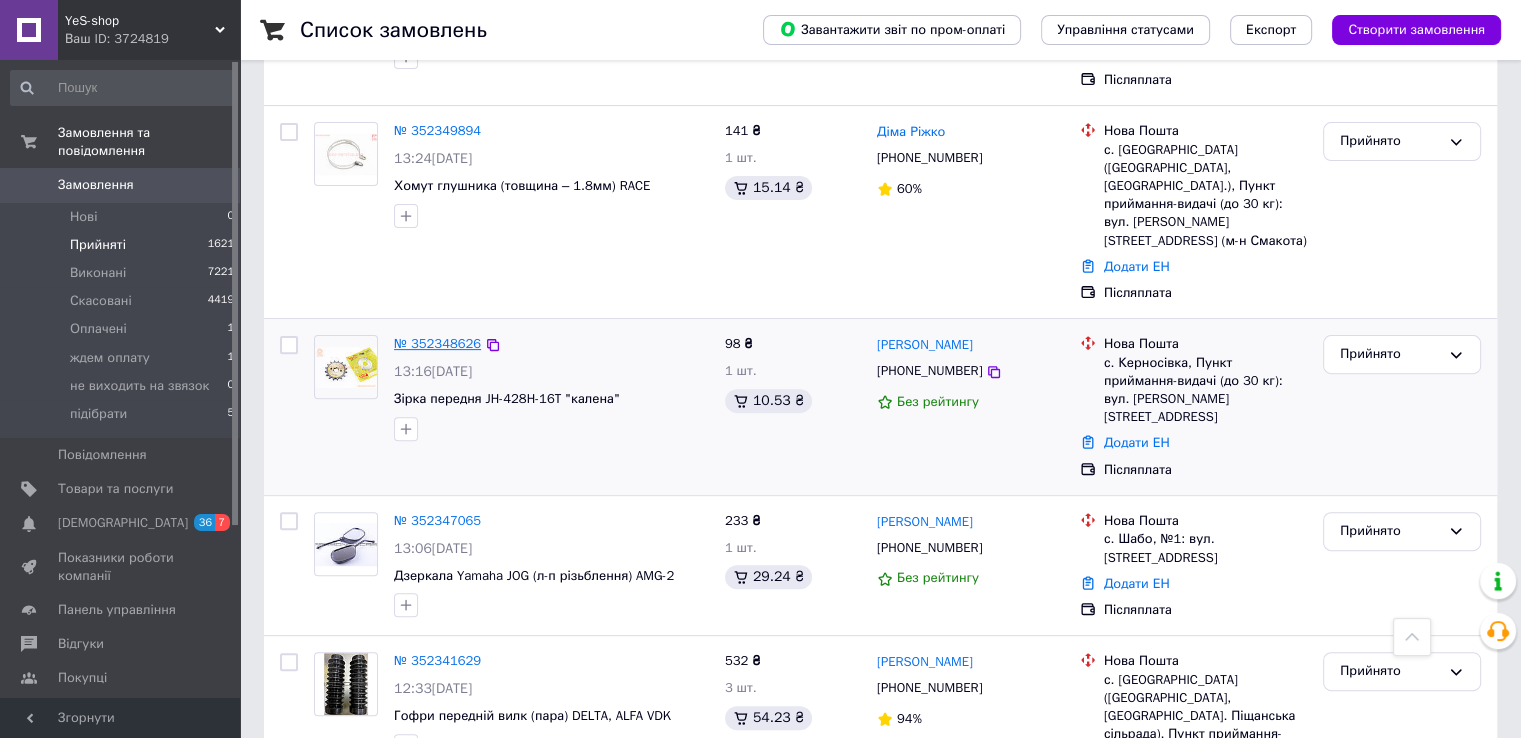 click on "№ 352348626" at bounding box center [437, 343] 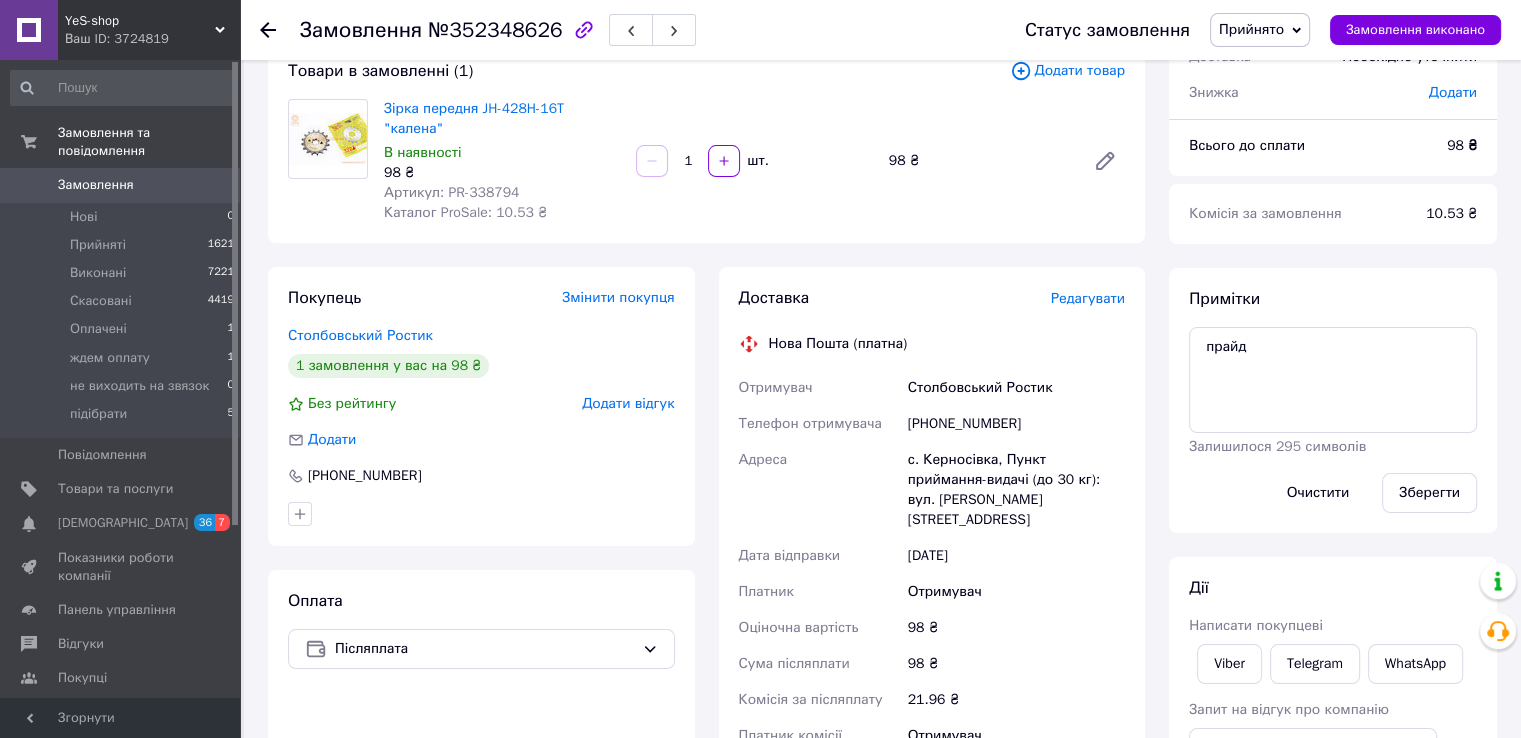 scroll, scrollTop: 100, scrollLeft: 0, axis: vertical 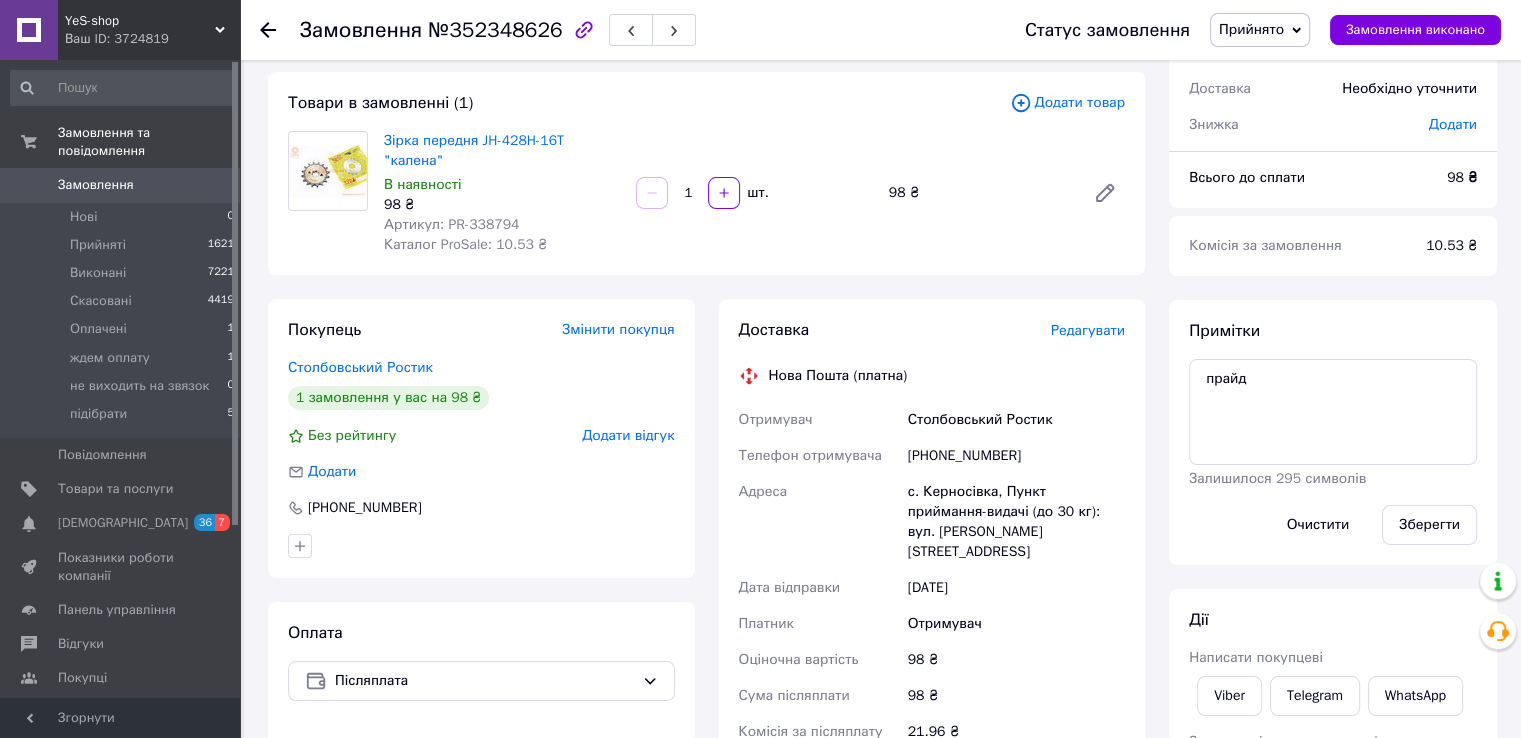 click on "Артикул: PR-338794" at bounding box center [451, 224] 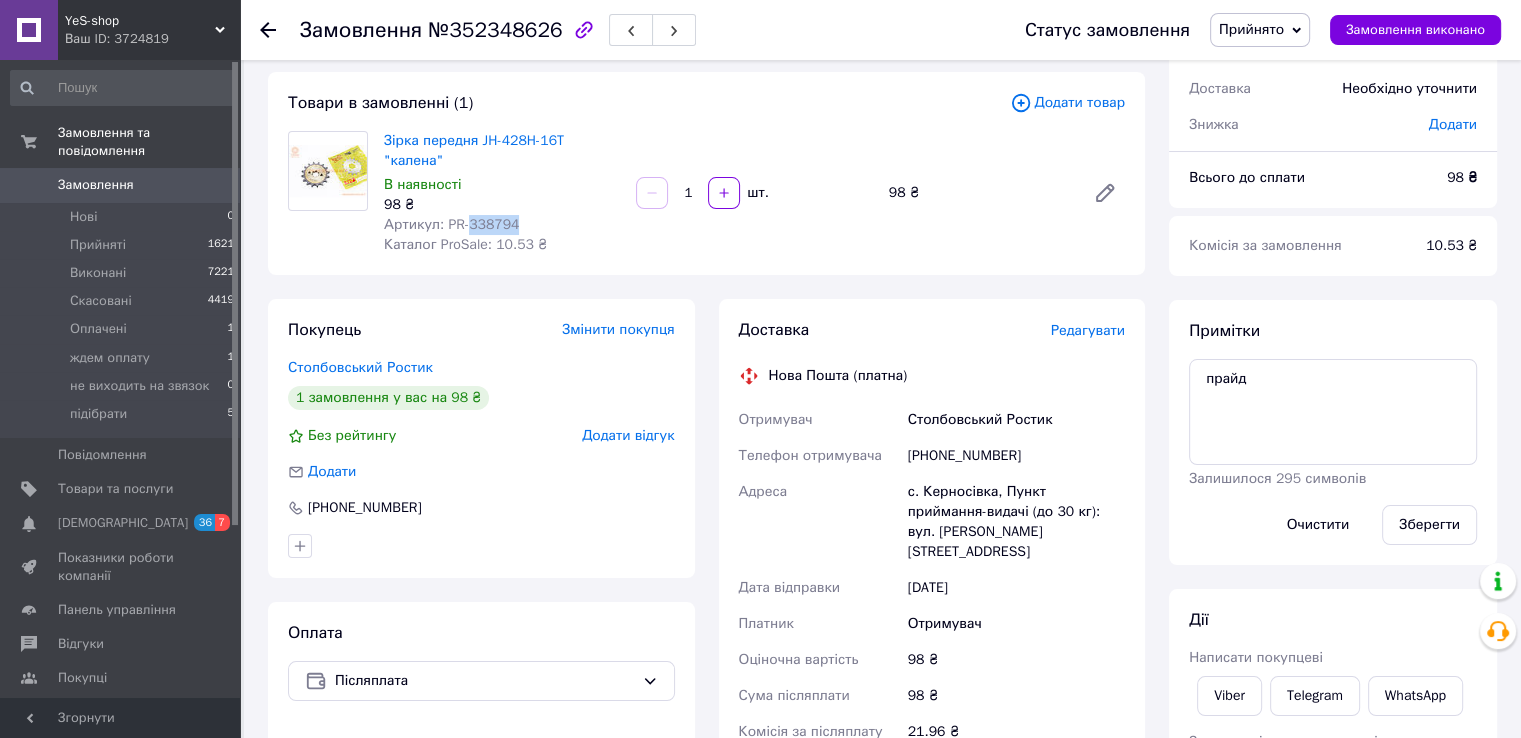 click on "Артикул: PR-338794" at bounding box center (451, 224) 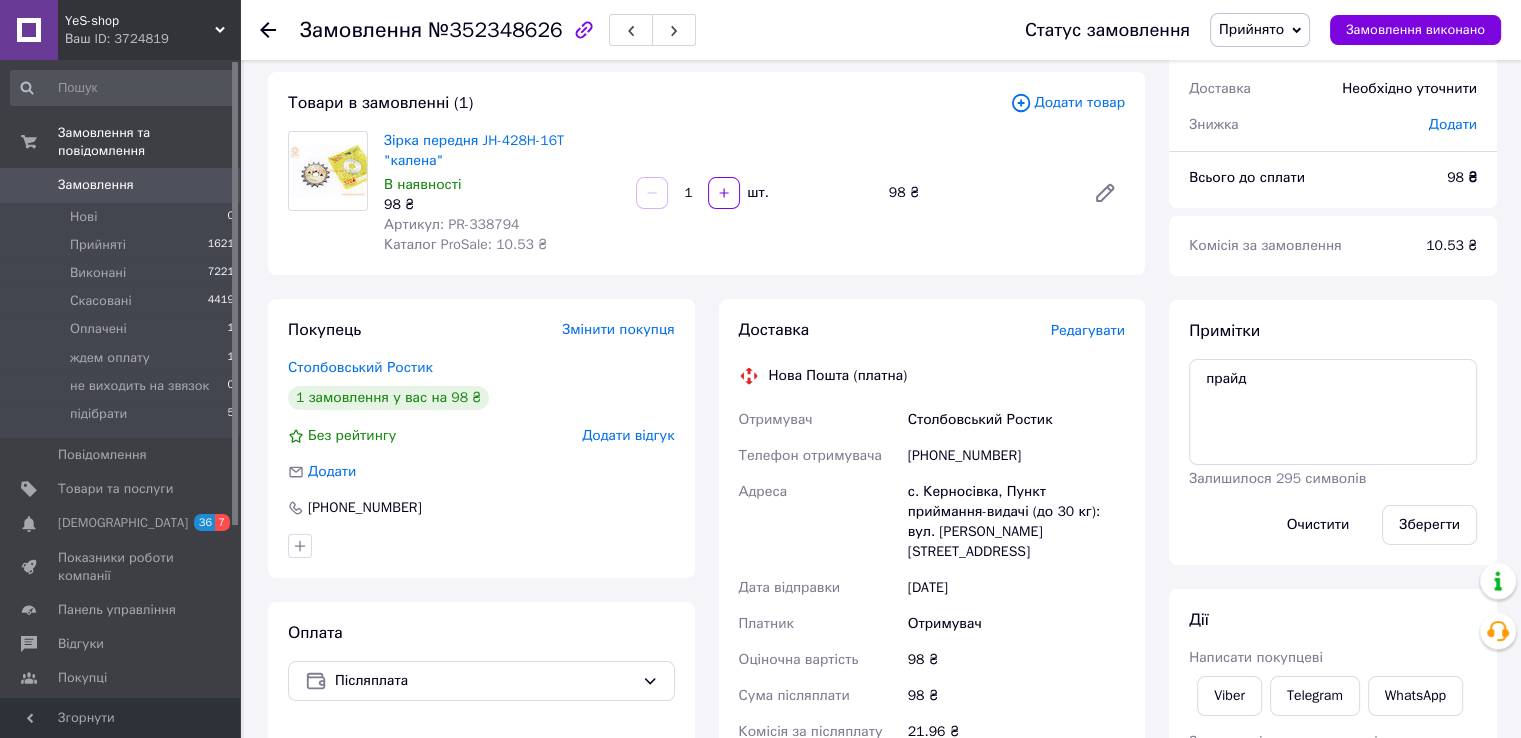 click on "Зірка передня JH-428H-16T "калена" В наявності 98 ₴ Артикул: PR-338794 Каталог ProSale: 10.53 ₴  1   шт. 98 ₴" at bounding box center [754, 193] 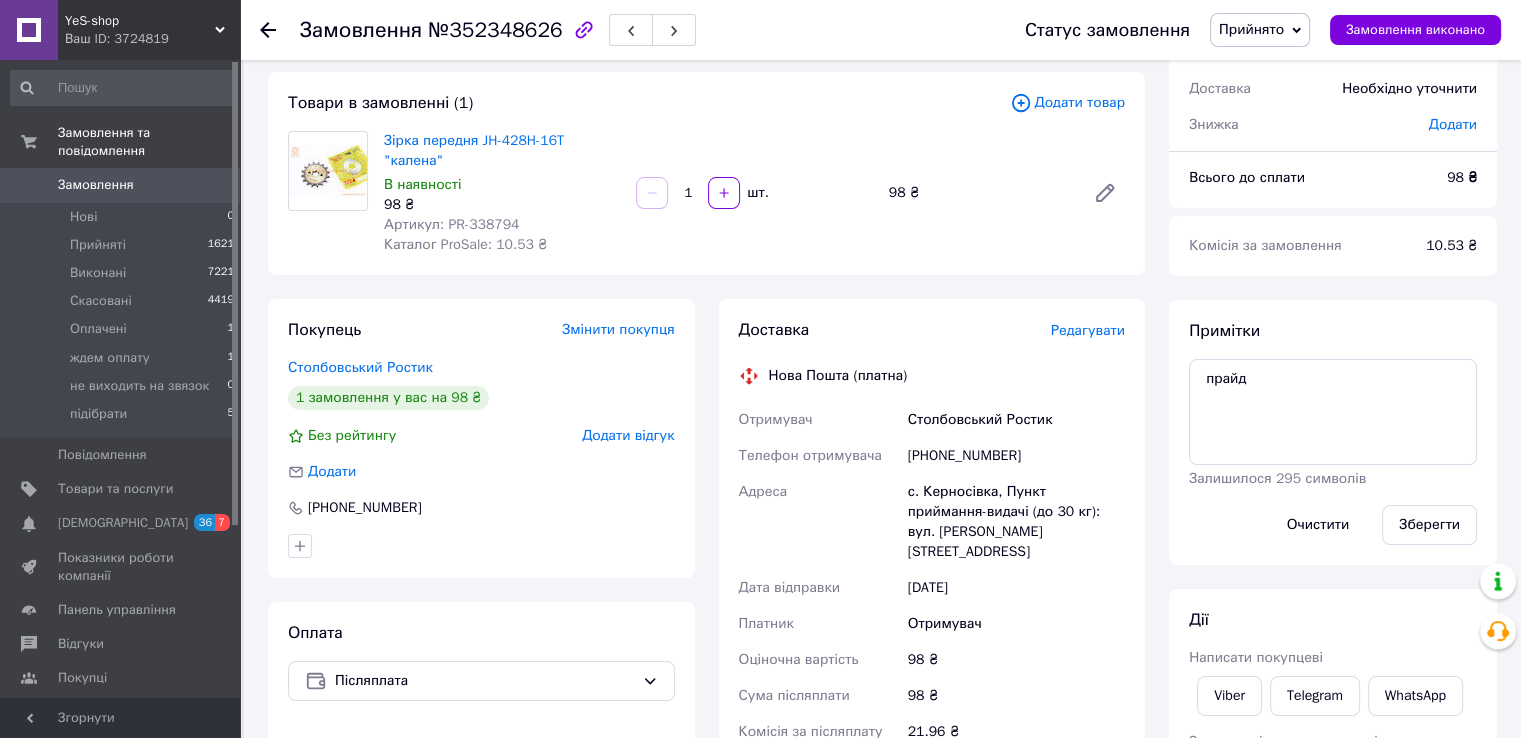 click 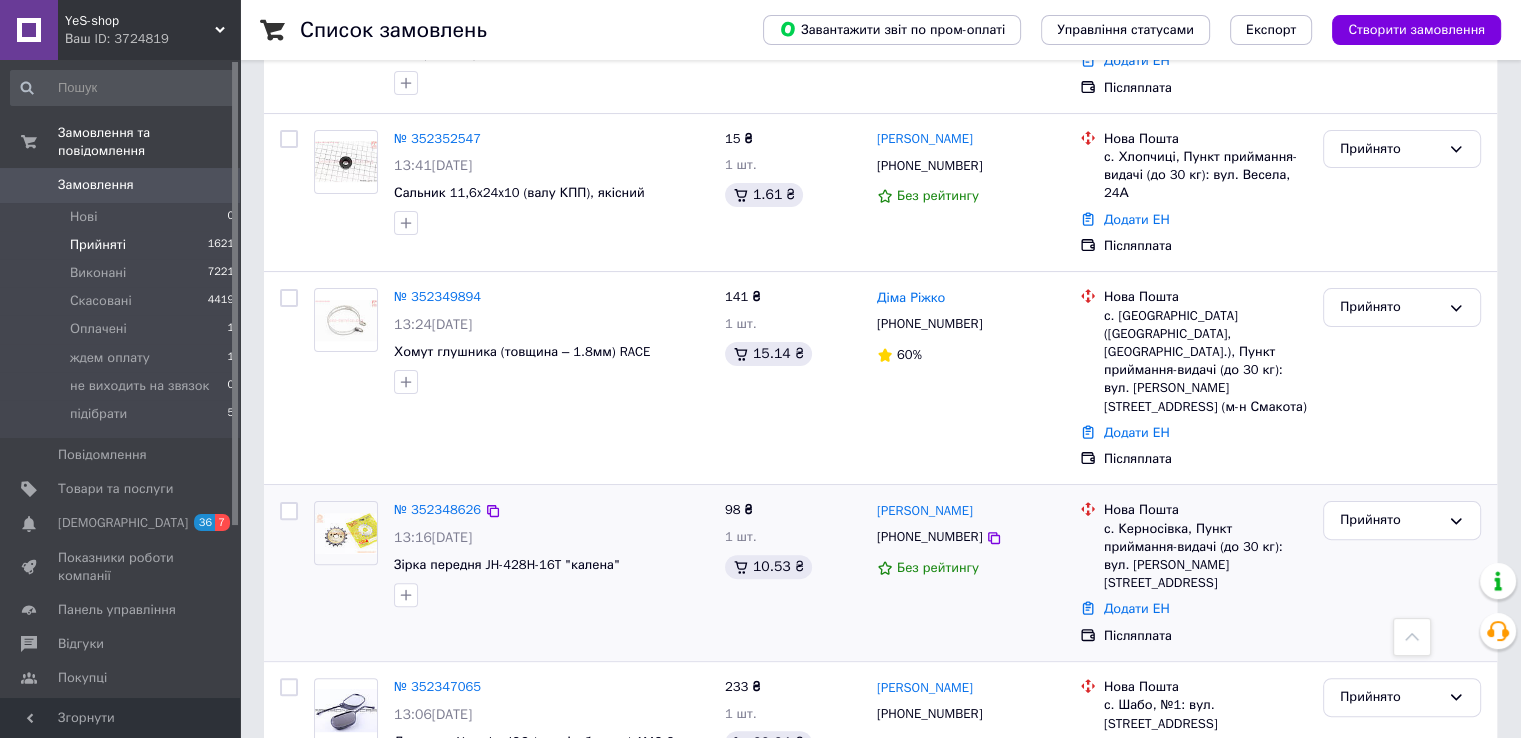 scroll, scrollTop: 400, scrollLeft: 0, axis: vertical 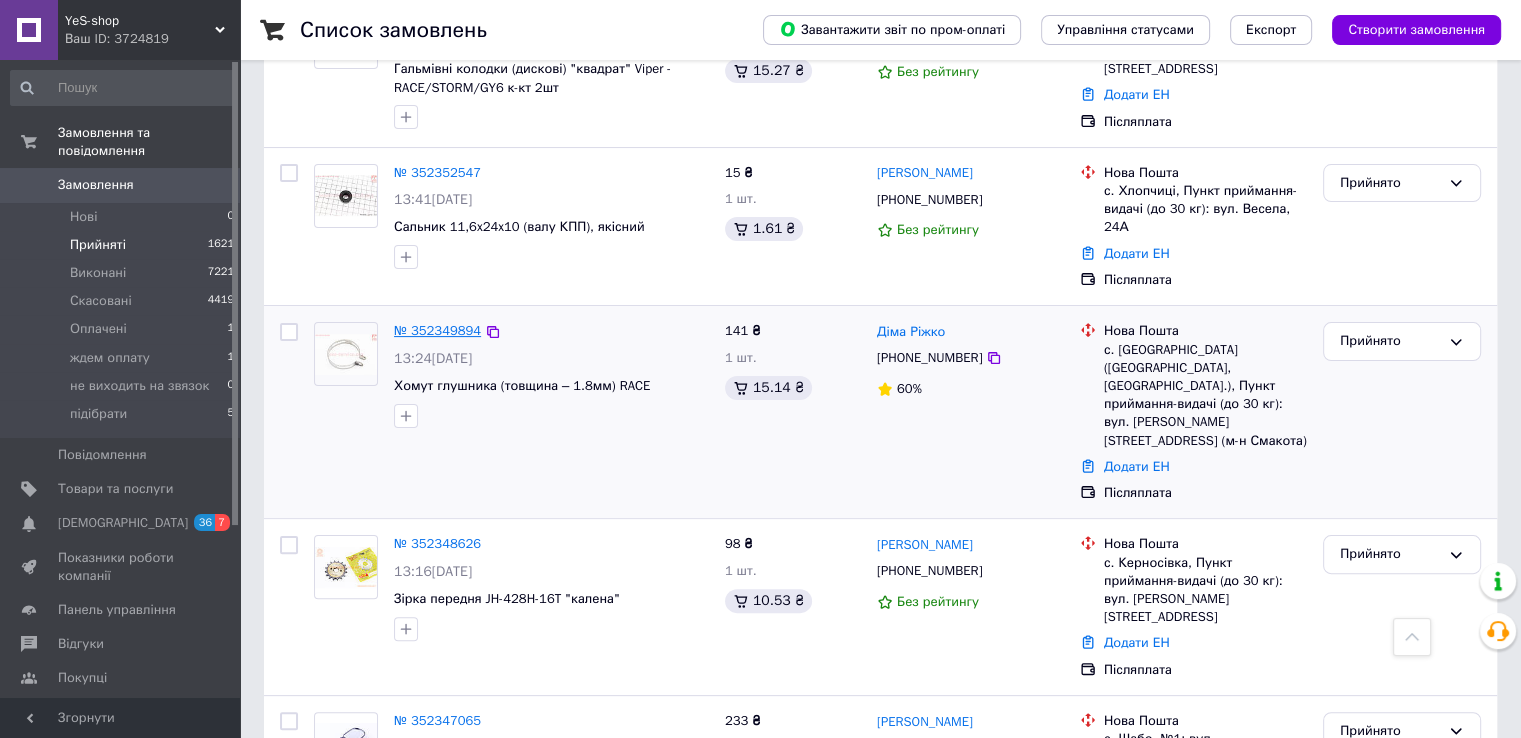click on "№ 352349894" at bounding box center [437, 330] 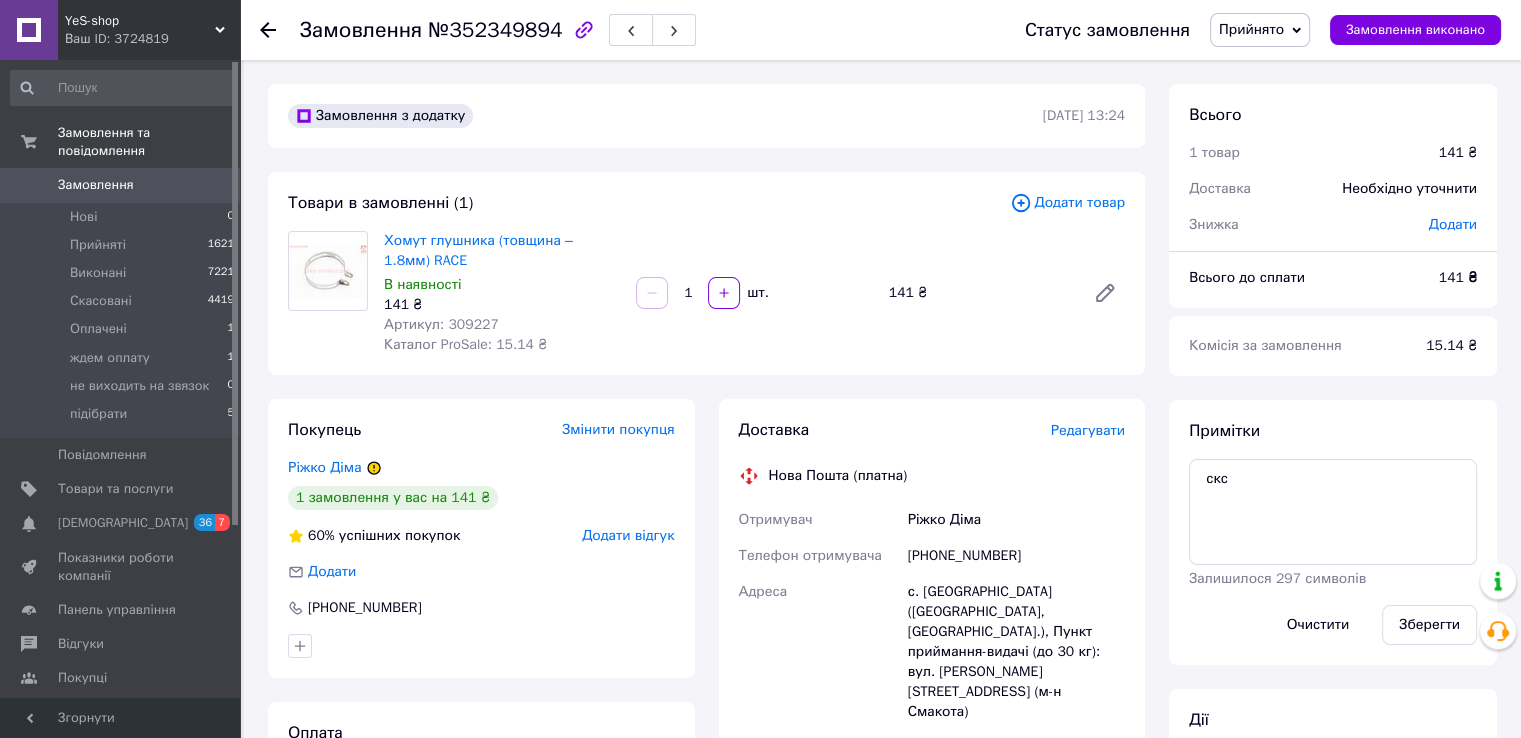 scroll, scrollTop: 100, scrollLeft: 0, axis: vertical 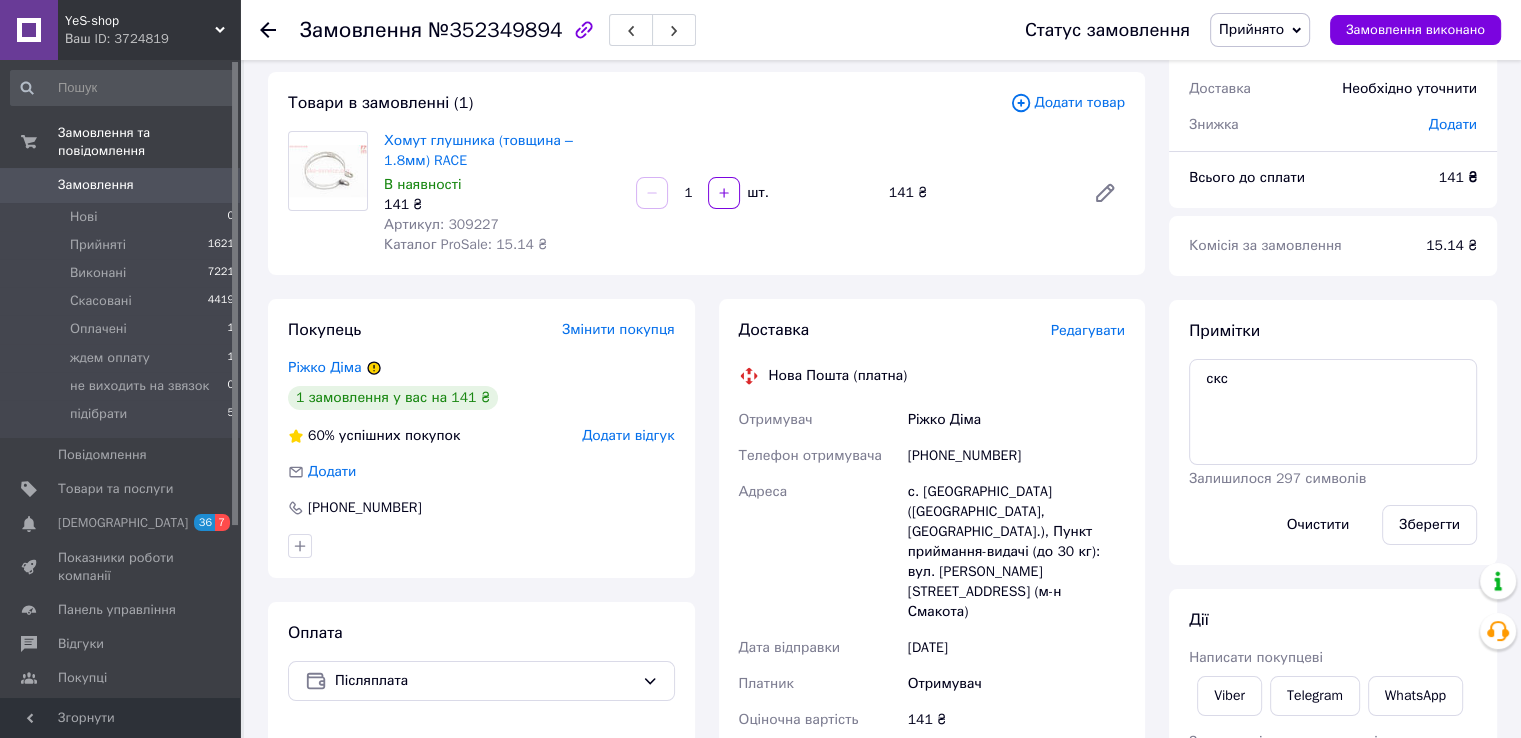 click on "Артикул: 309227" at bounding box center (441, 224) 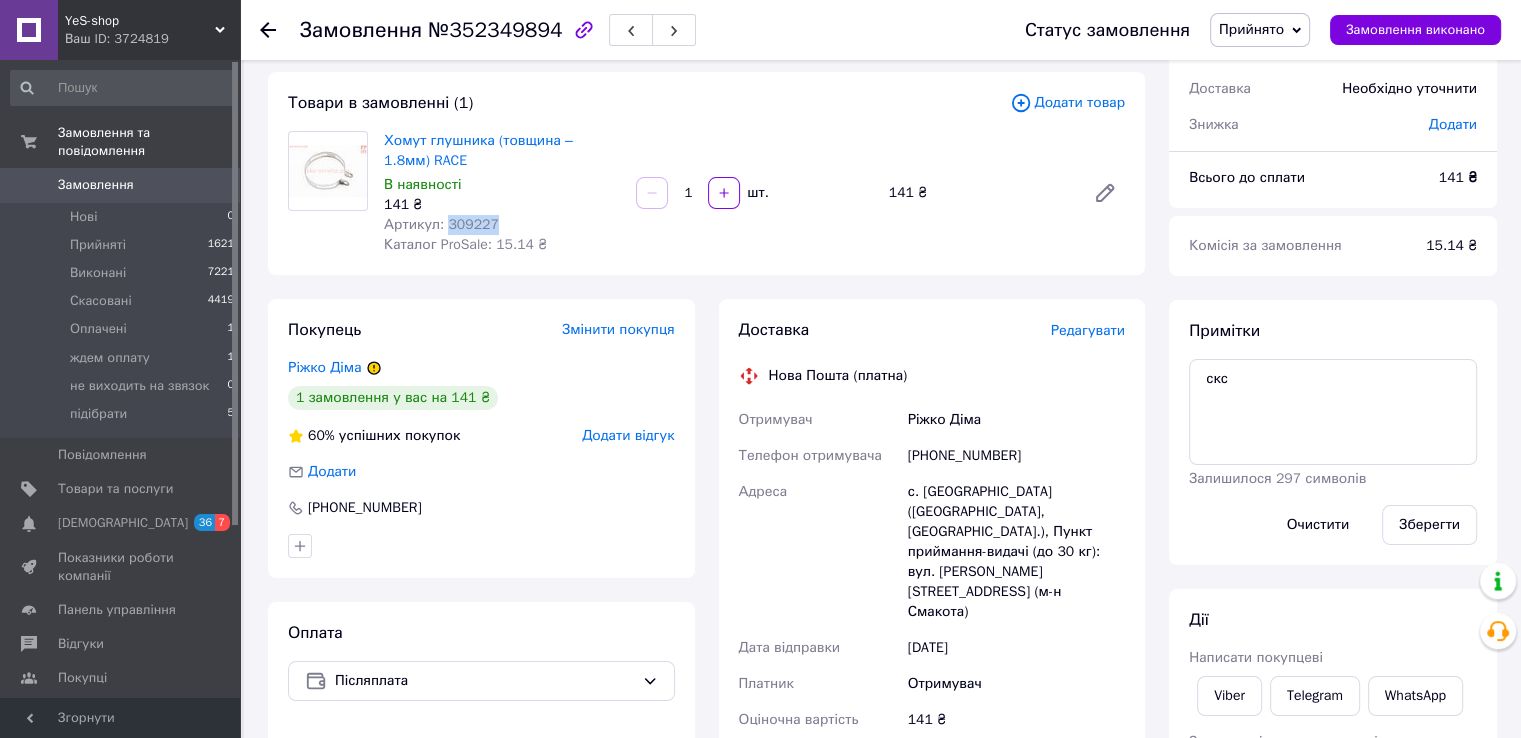 click on "Артикул: 309227" at bounding box center [441, 224] 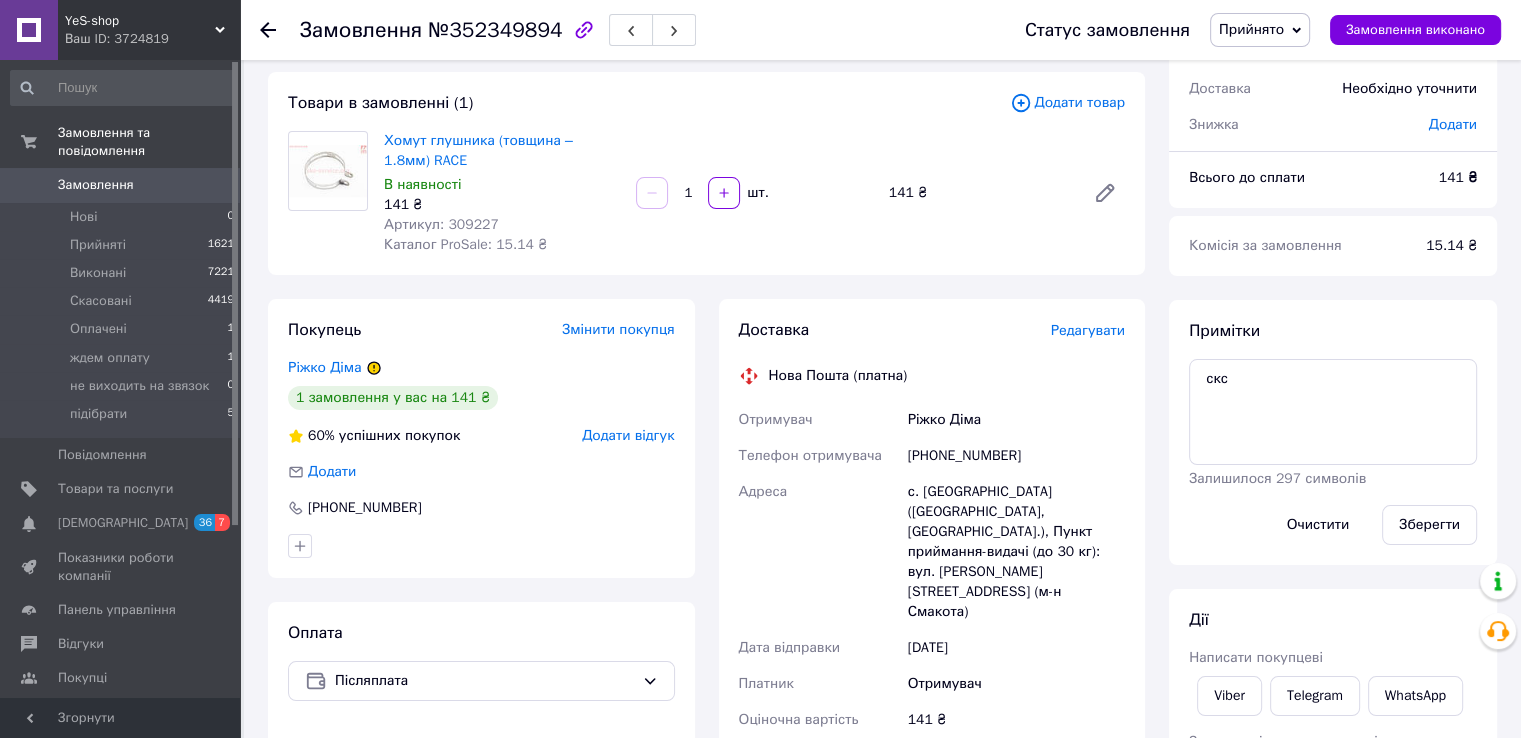 click on "Хомут глушника (товщина – 1.8мм) RACE В наявності 141 ₴ Артикул: 309227 Каталог ProSale: 15.14 ₴" at bounding box center (502, 193) 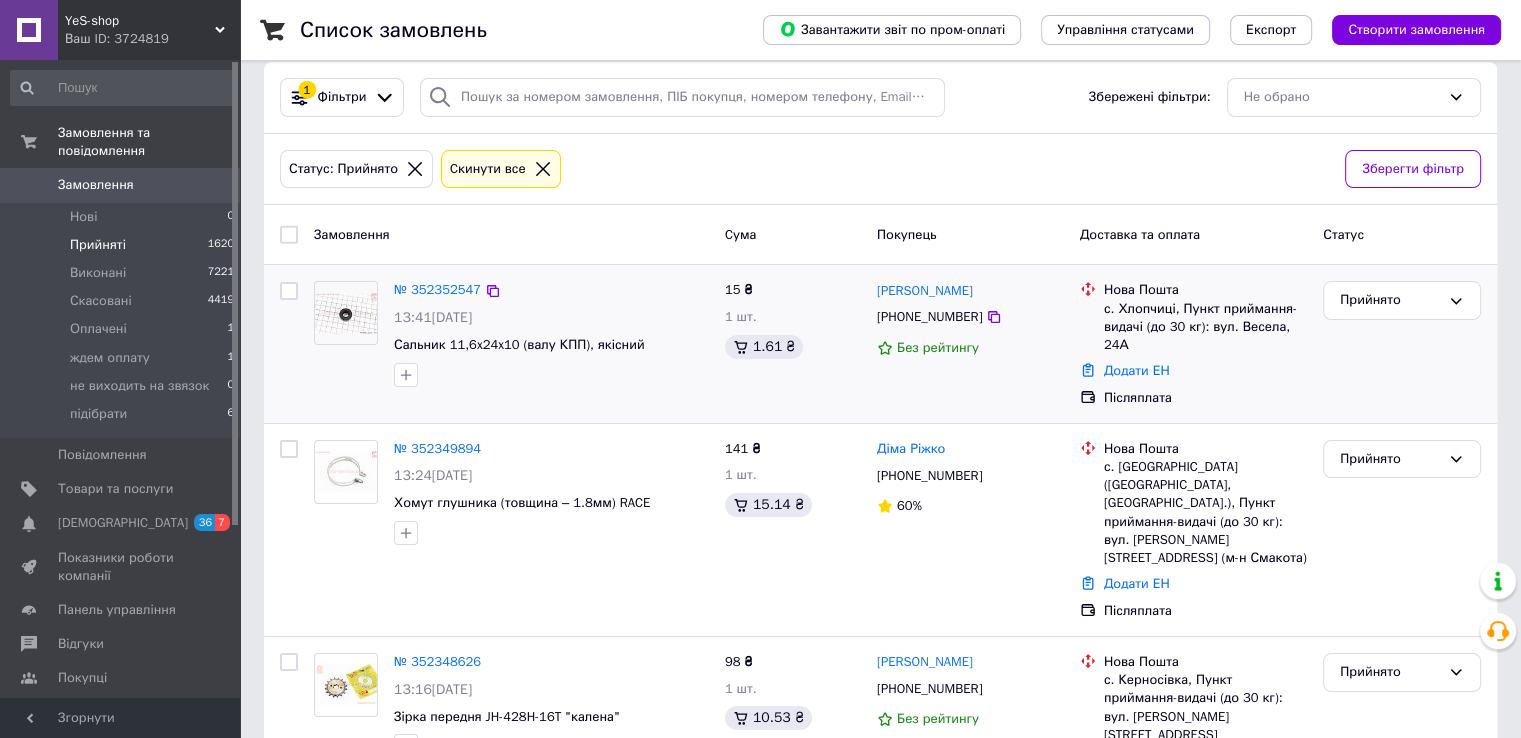 scroll, scrollTop: 102, scrollLeft: 0, axis: vertical 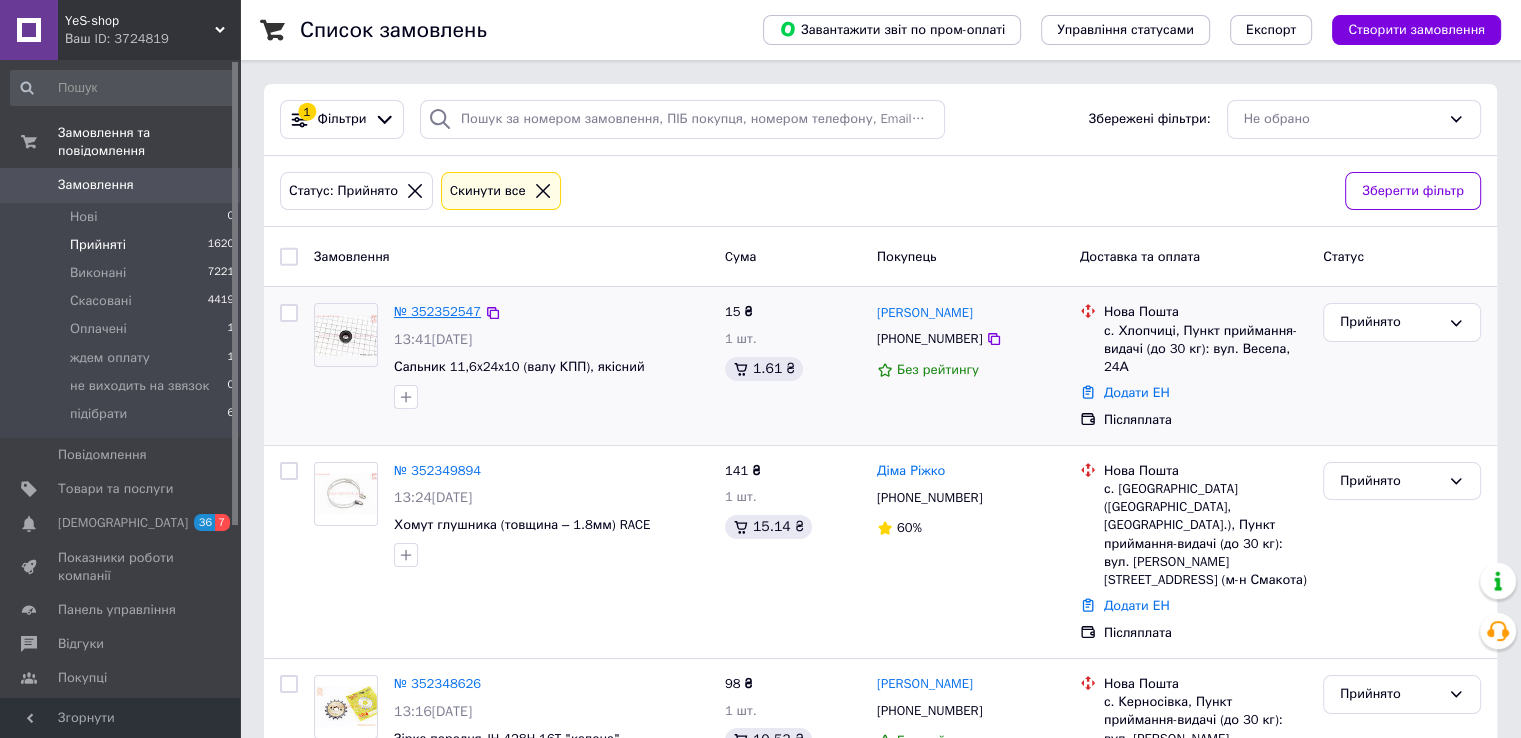 click on "№ 352352547" at bounding box center [437, 311] 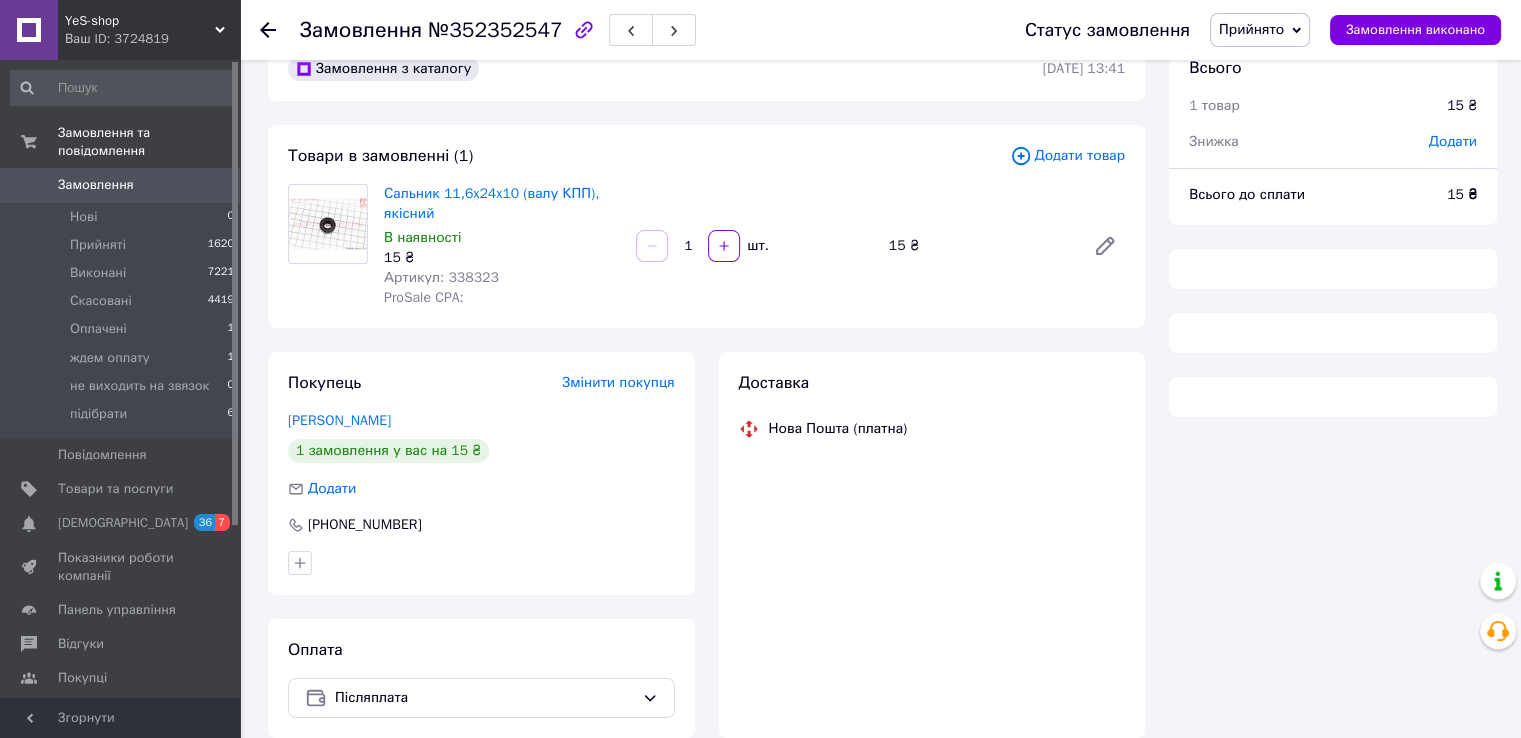 scroll, scrollTop: 0, scrollLeft: 0, axis: both 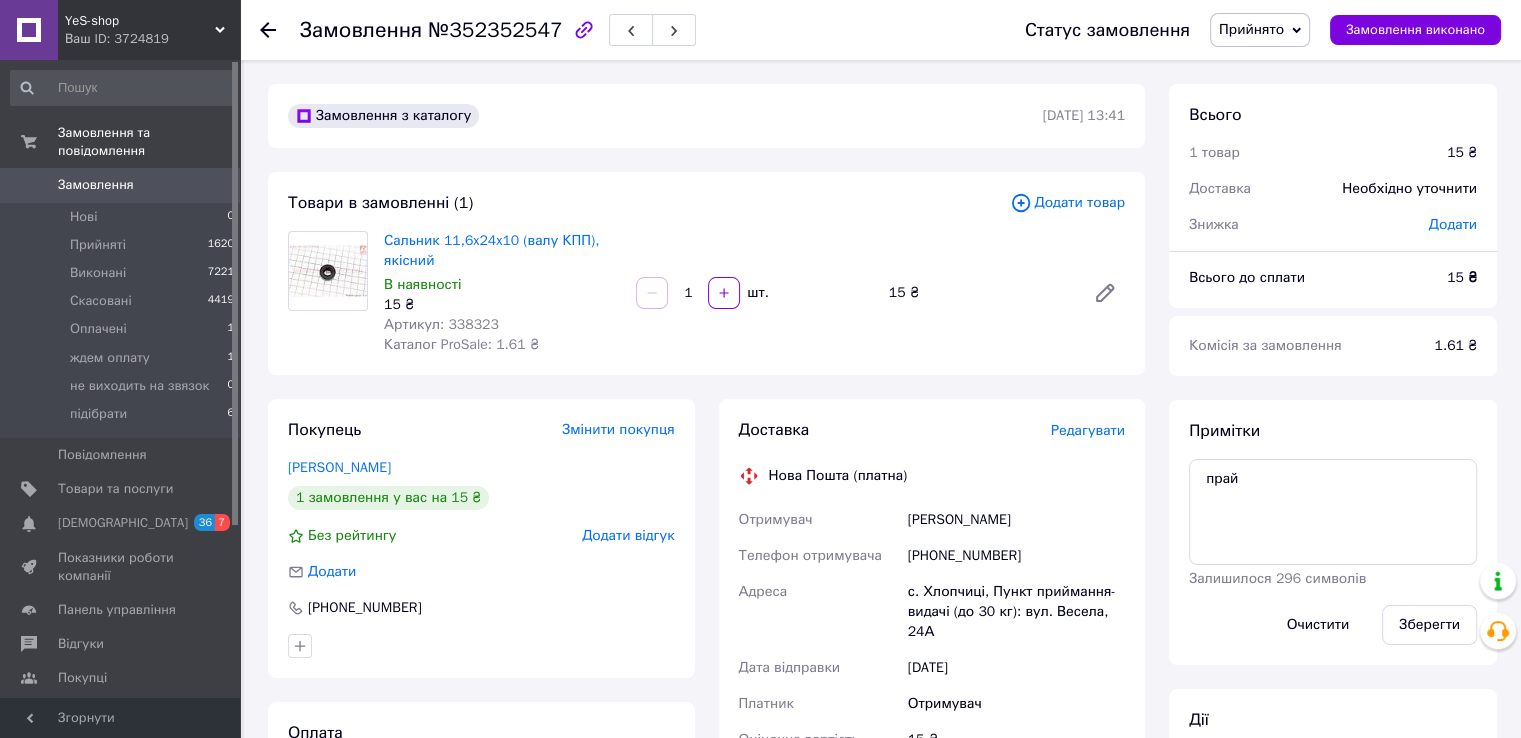 click on "Артикул: 338323" at bounding box center (441, 324) 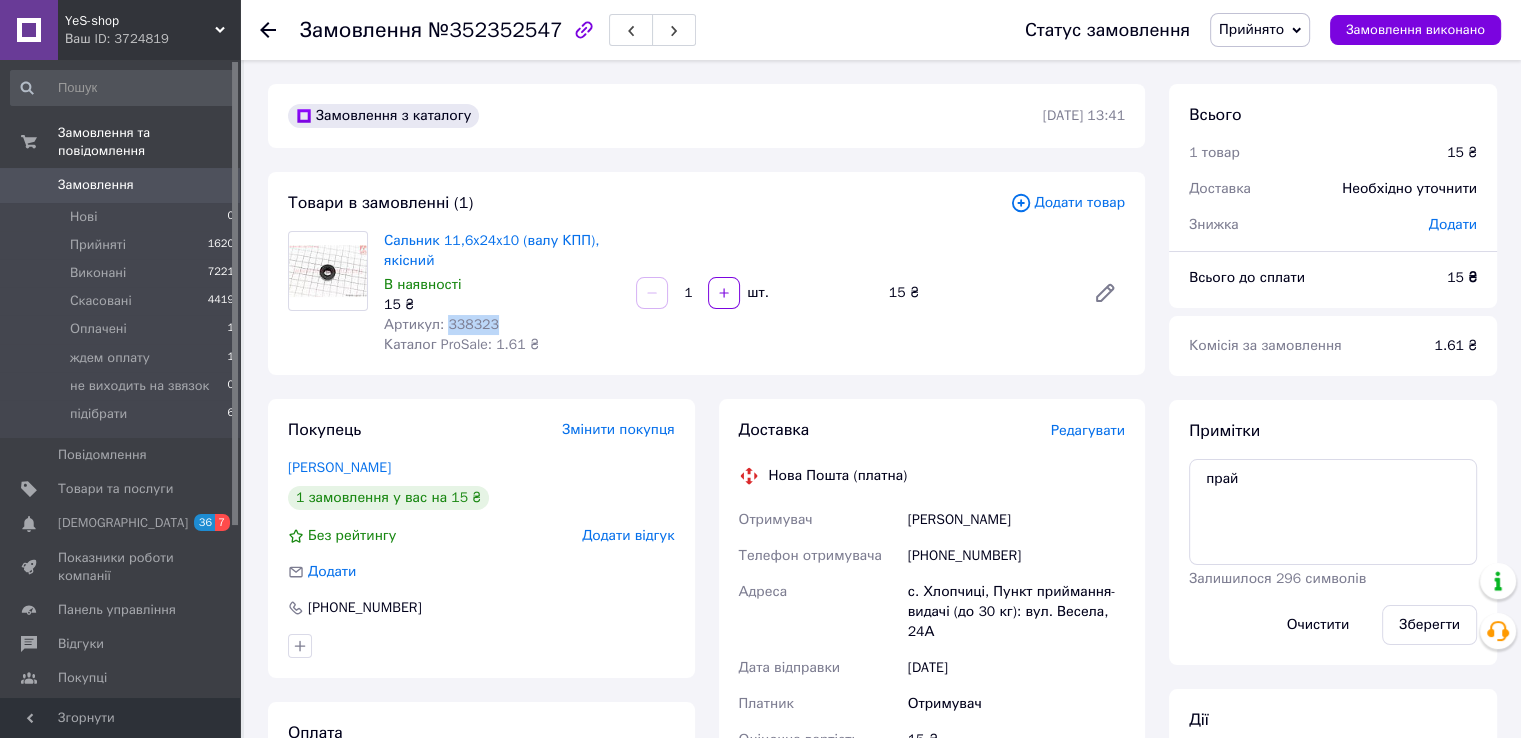 click on "Артикул: 338323" at bounding box center [441, 324] 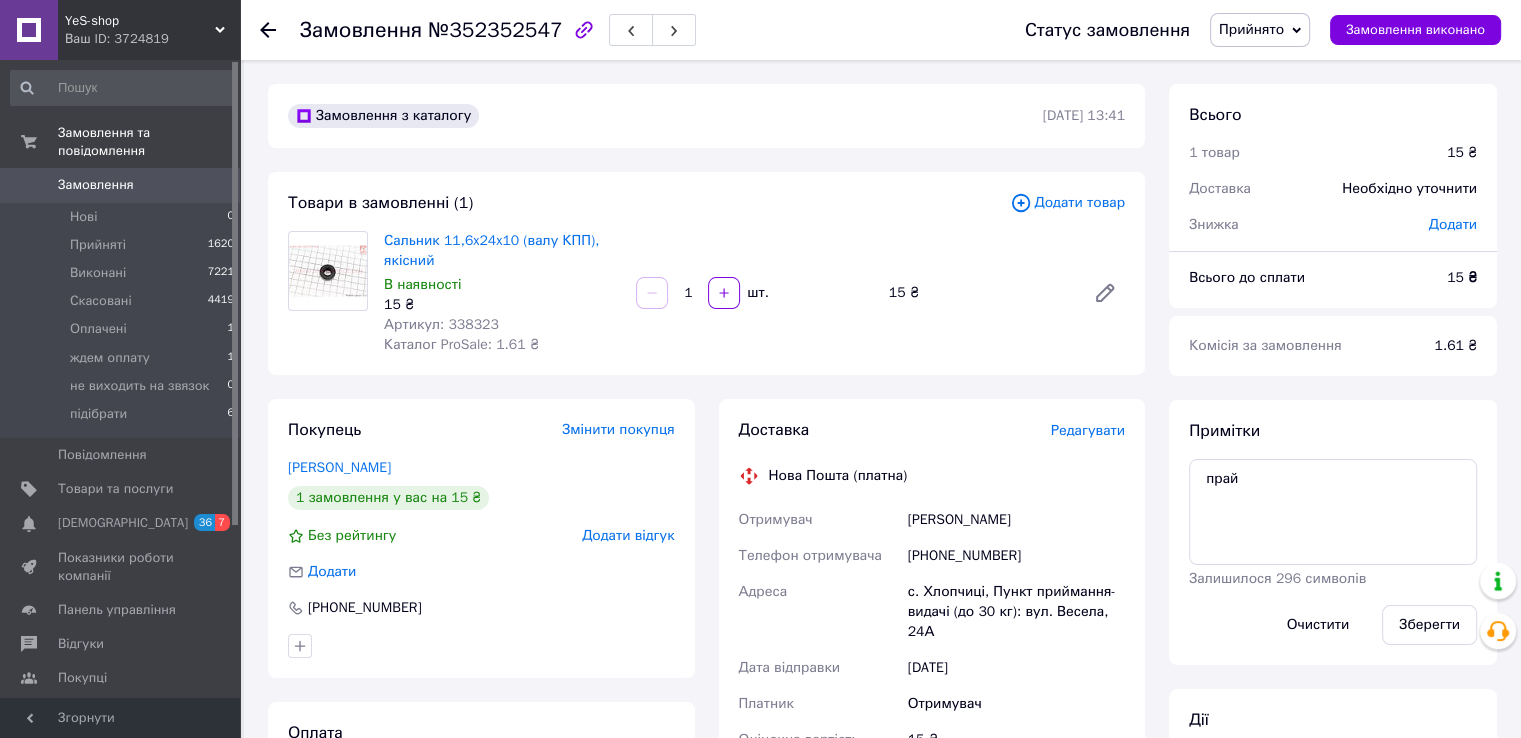 click on "Сальник 11,6x24x10 (валу КПП), якісний В наявності 15 ₴ Артикул: 338323 Каталог ProSale: 1.61 ₴  1   шт. 15 ₴" at bounding box center [754, 293] 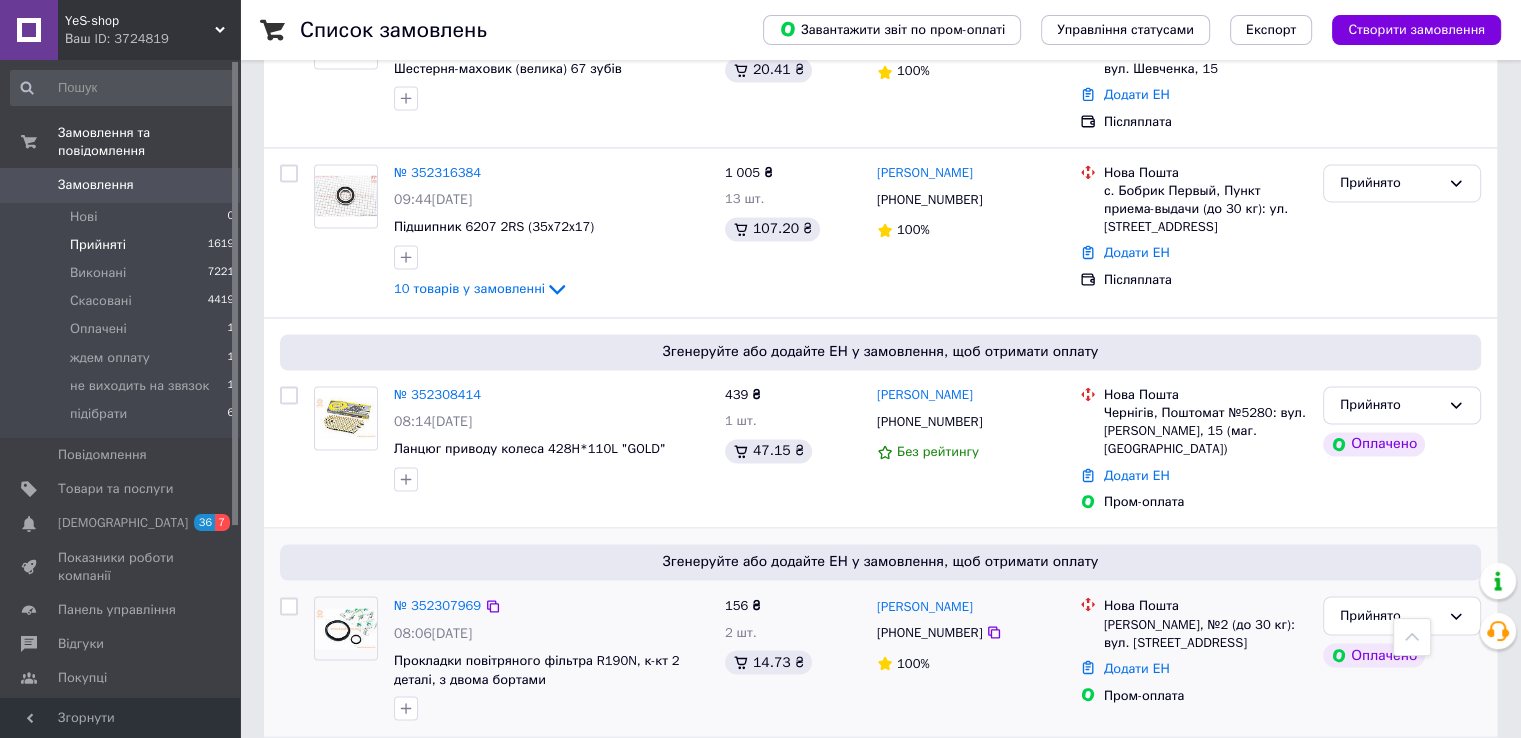 scroll, scrollTop: 3282, scrollLeft: 0, axis: vertical 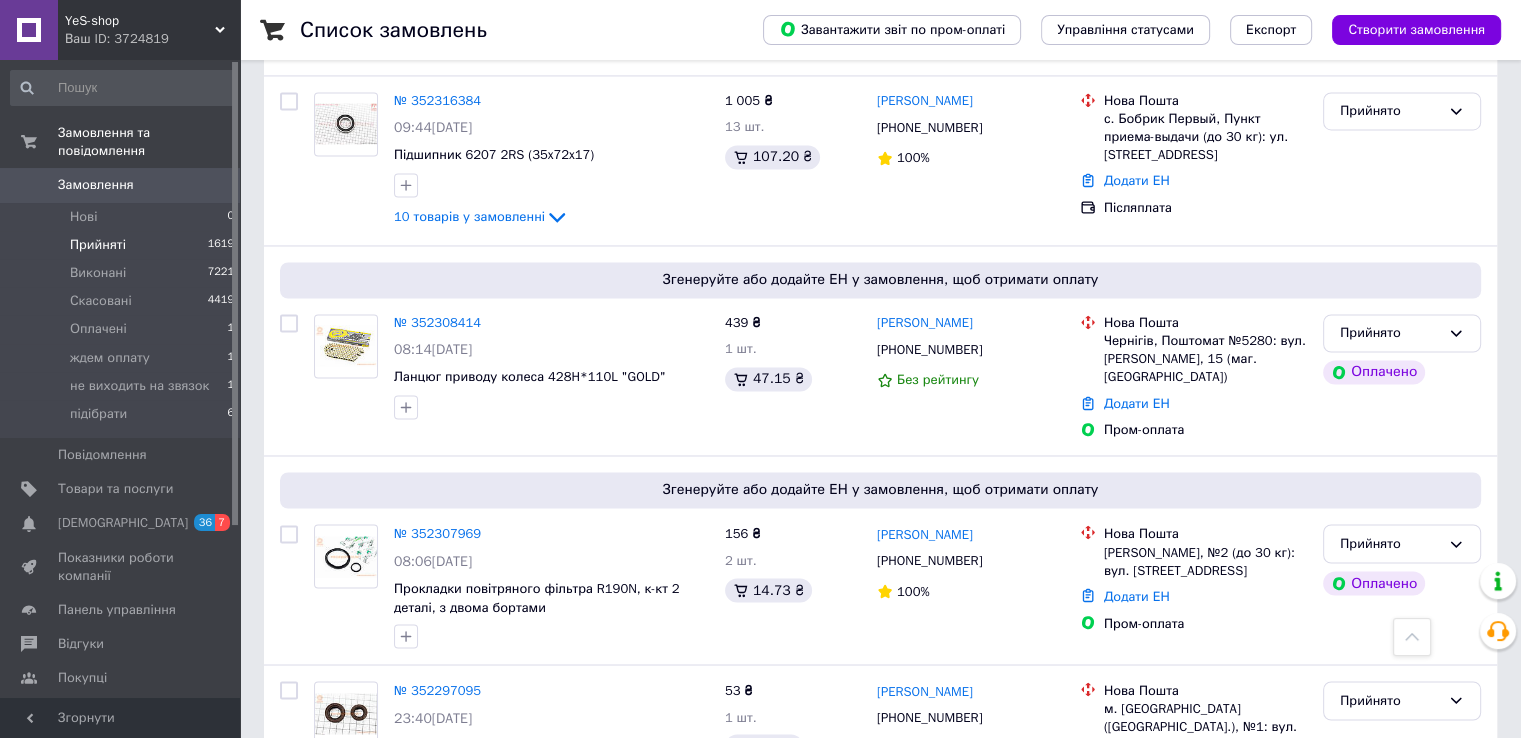 click on "2" at bounding box center [449, 886] 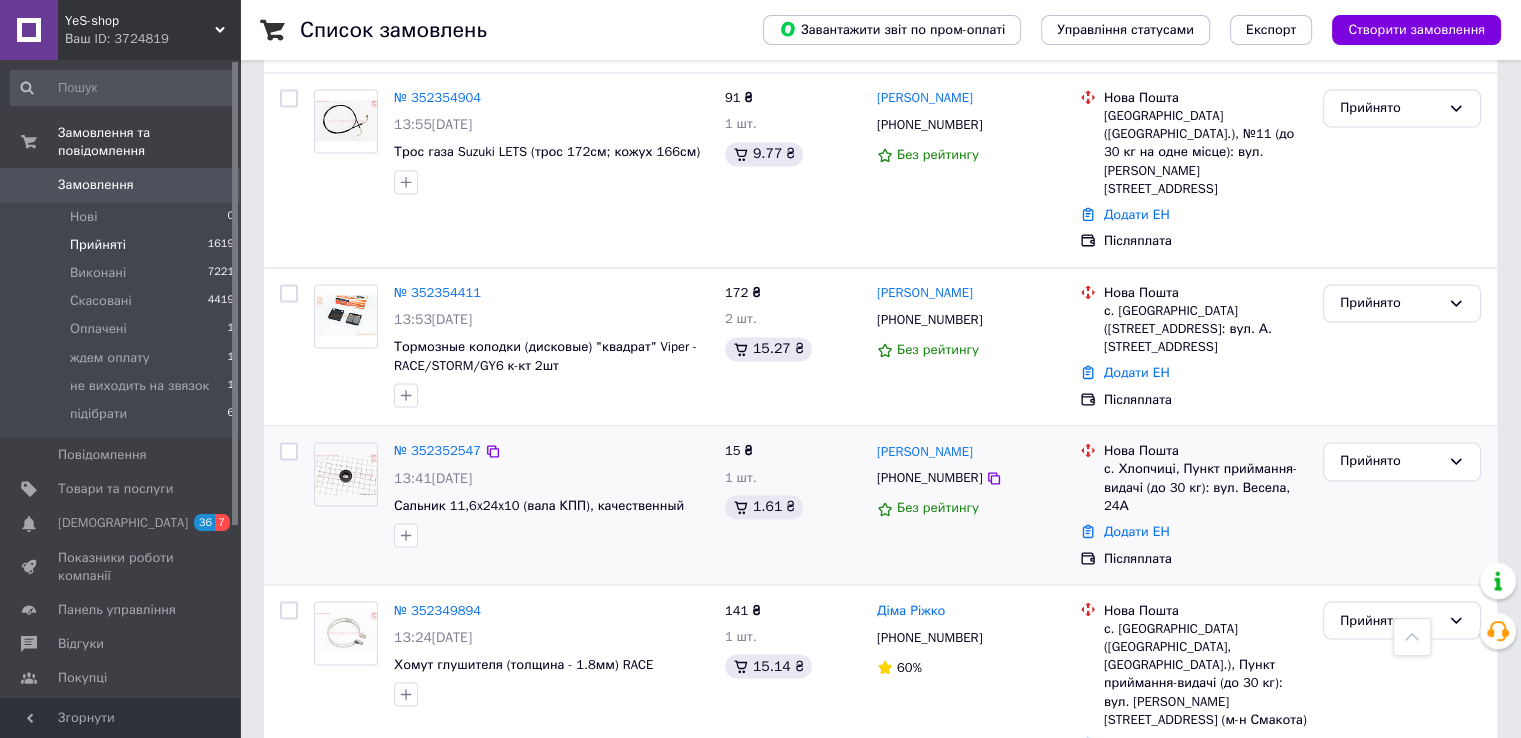 scroll, scrollTop: 3032, scrollLeft: 0, axis: vertical 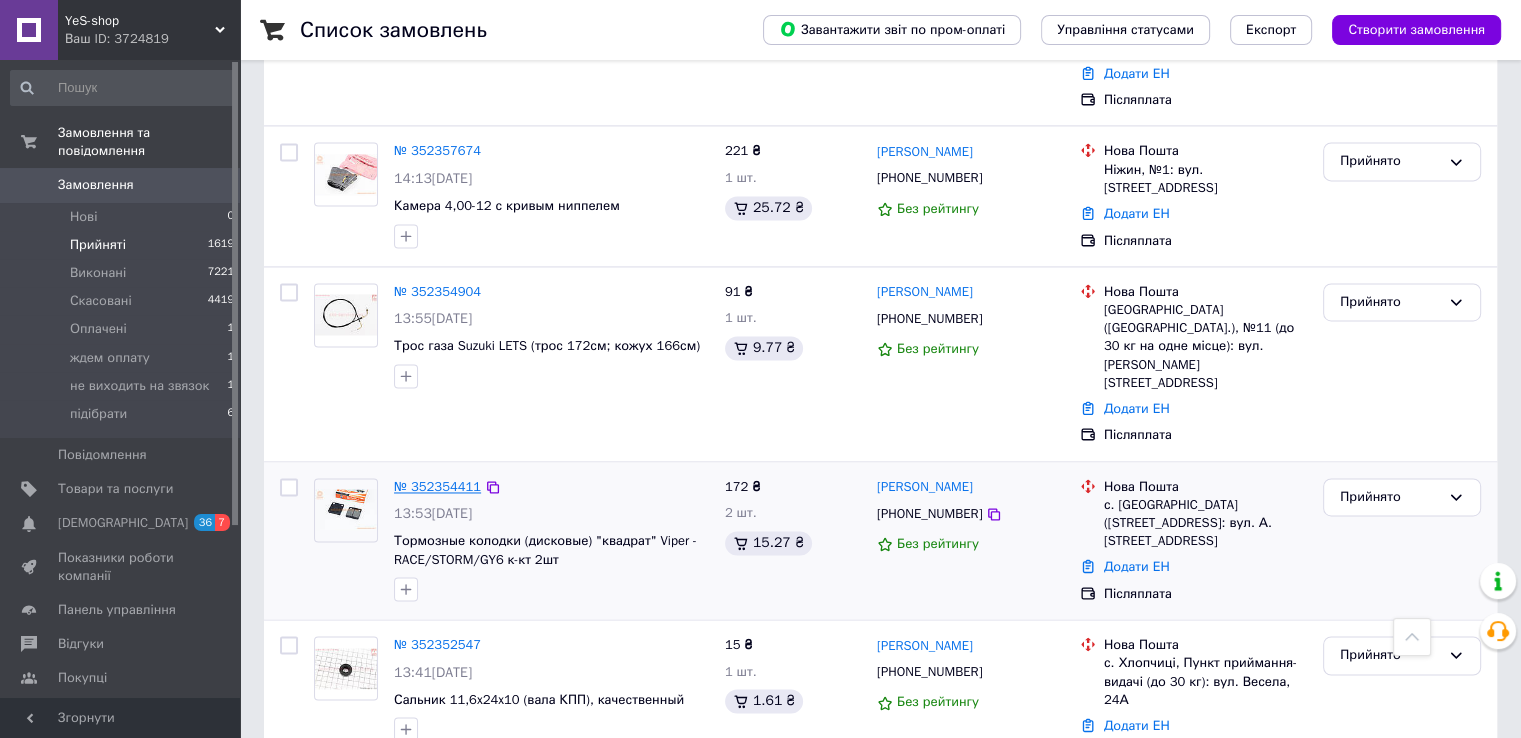 click on "№ 352354411" at bounding box center [437, 486] 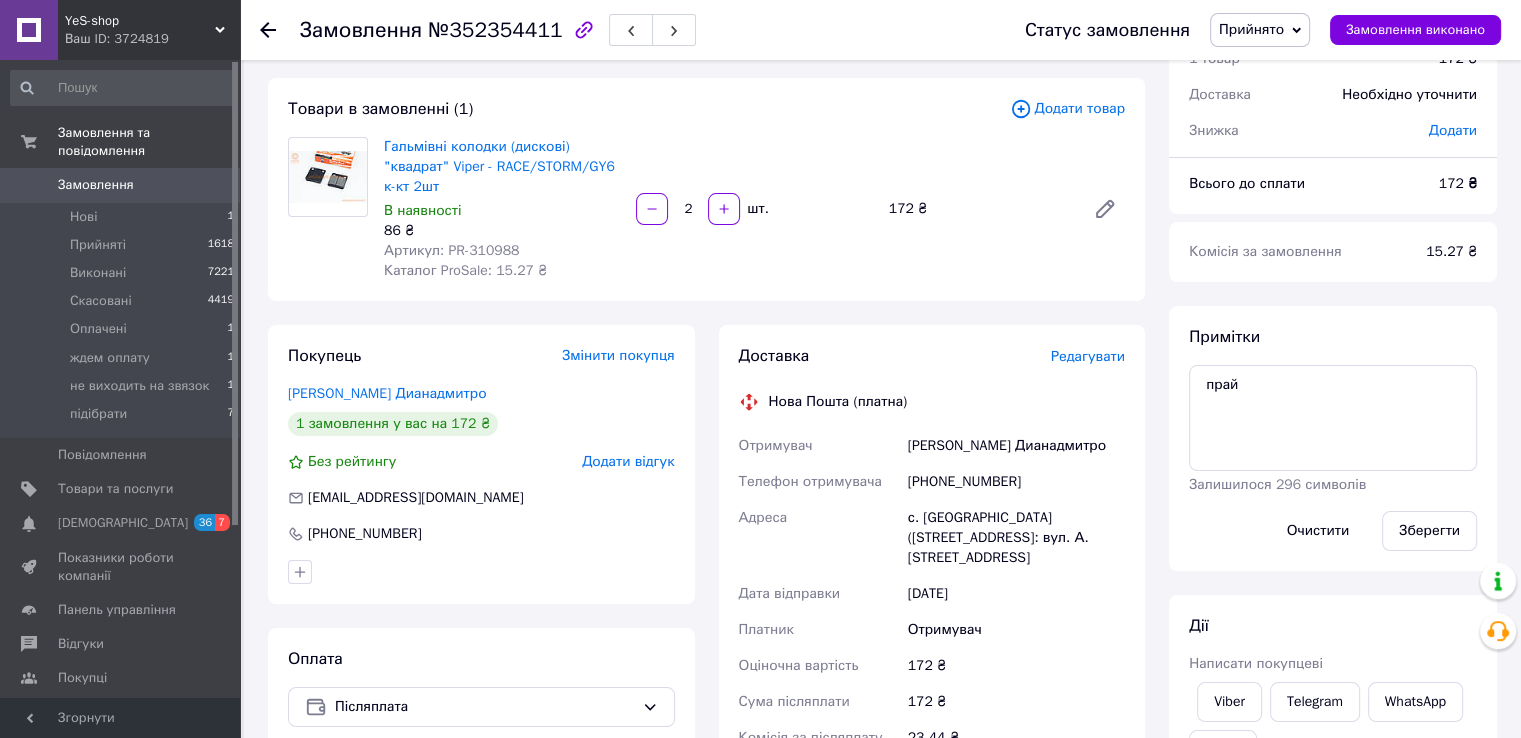 scroll, scrollTop: 0, scrollLeft: 0, axis: both 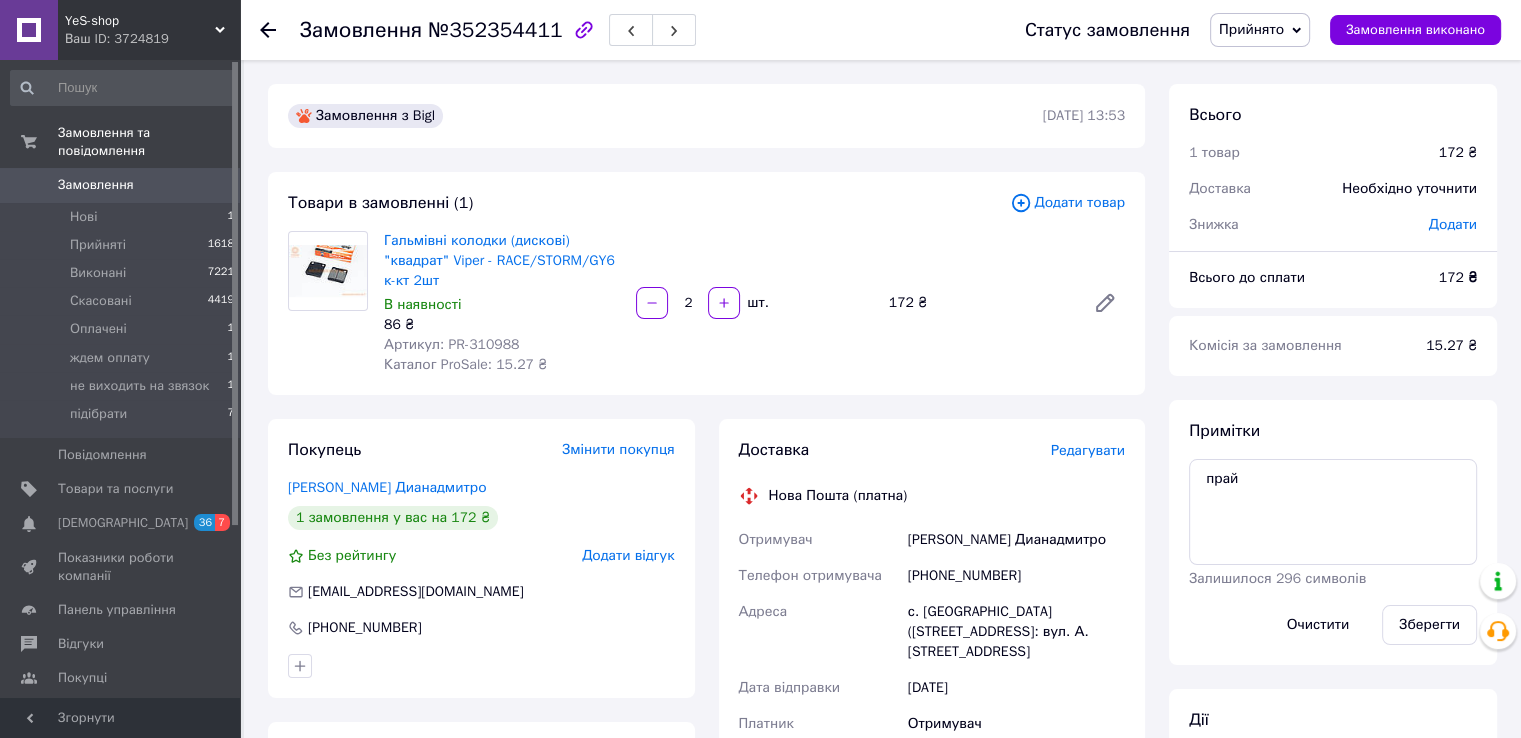 click on "Артикул: PR-310988" at bounding box center (451, 344) 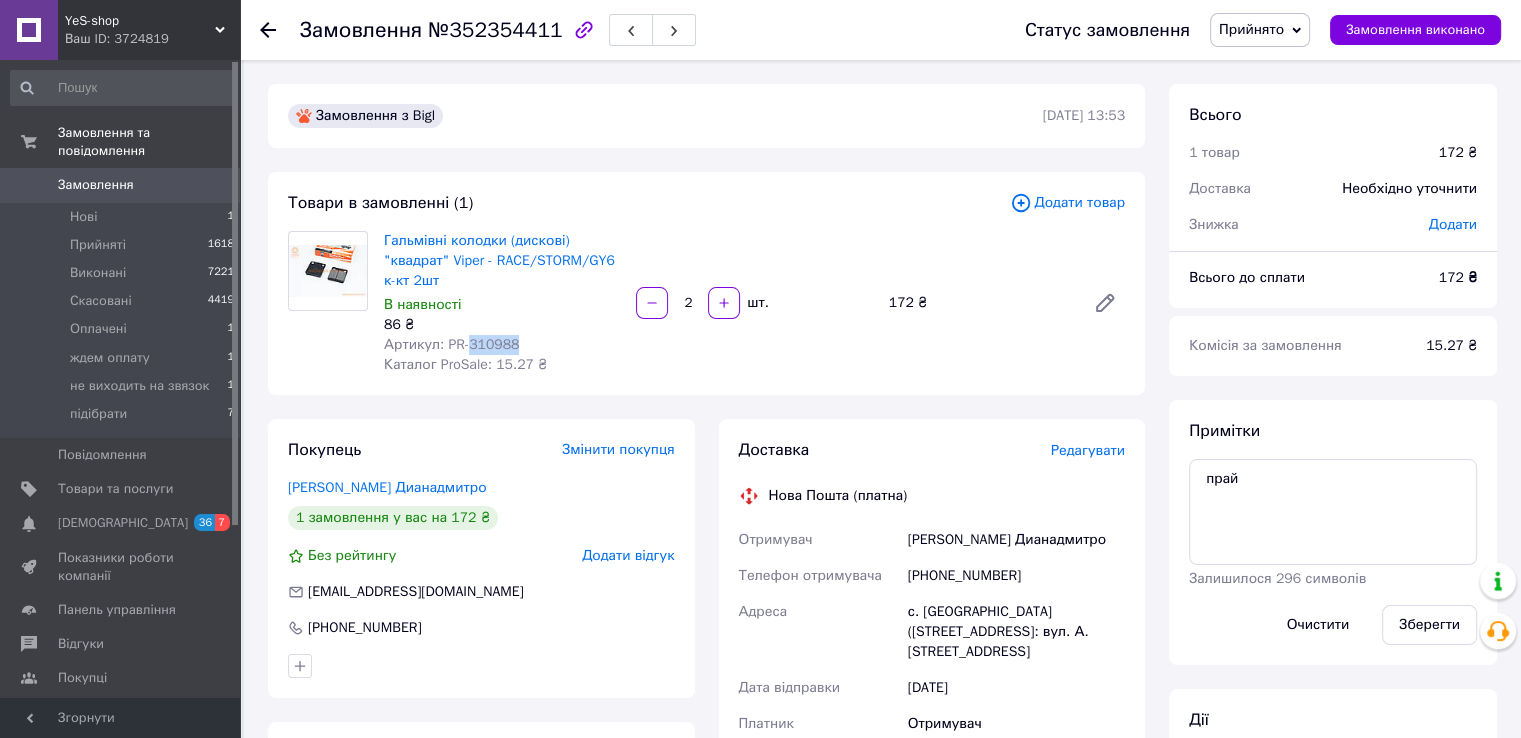 click on "Артикул: PR-310988" at bounding box center (451, 344) 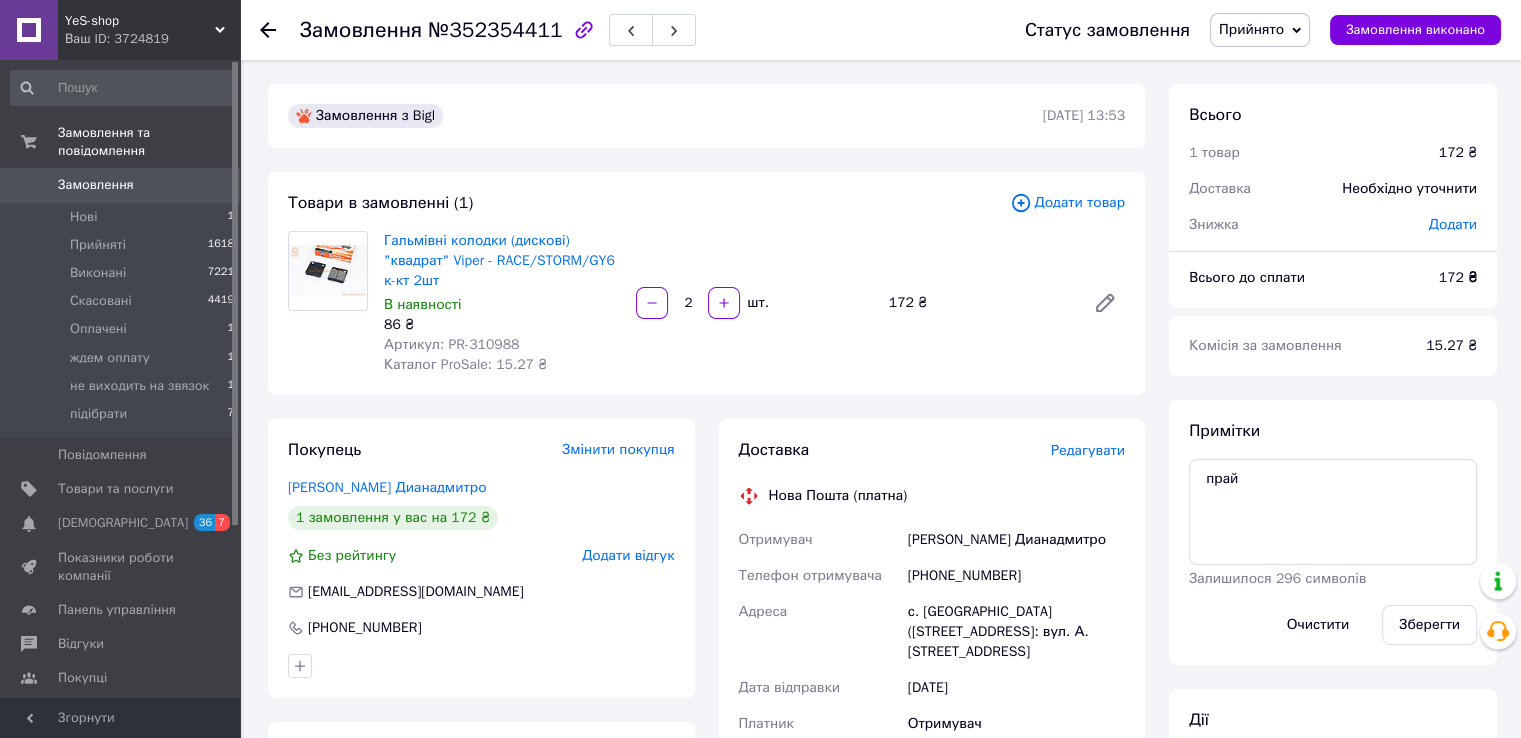 click on "Гальмівні колодки (дискові) "квадрат" Viper - RACE/STORM/GY6 к-кт 2шт В наявності 86 ₴ Артикул: PR-310988 Каталог ProSale: 15.27 ₴  2   шт. 172 ₴" at bounding box center [754, 303] 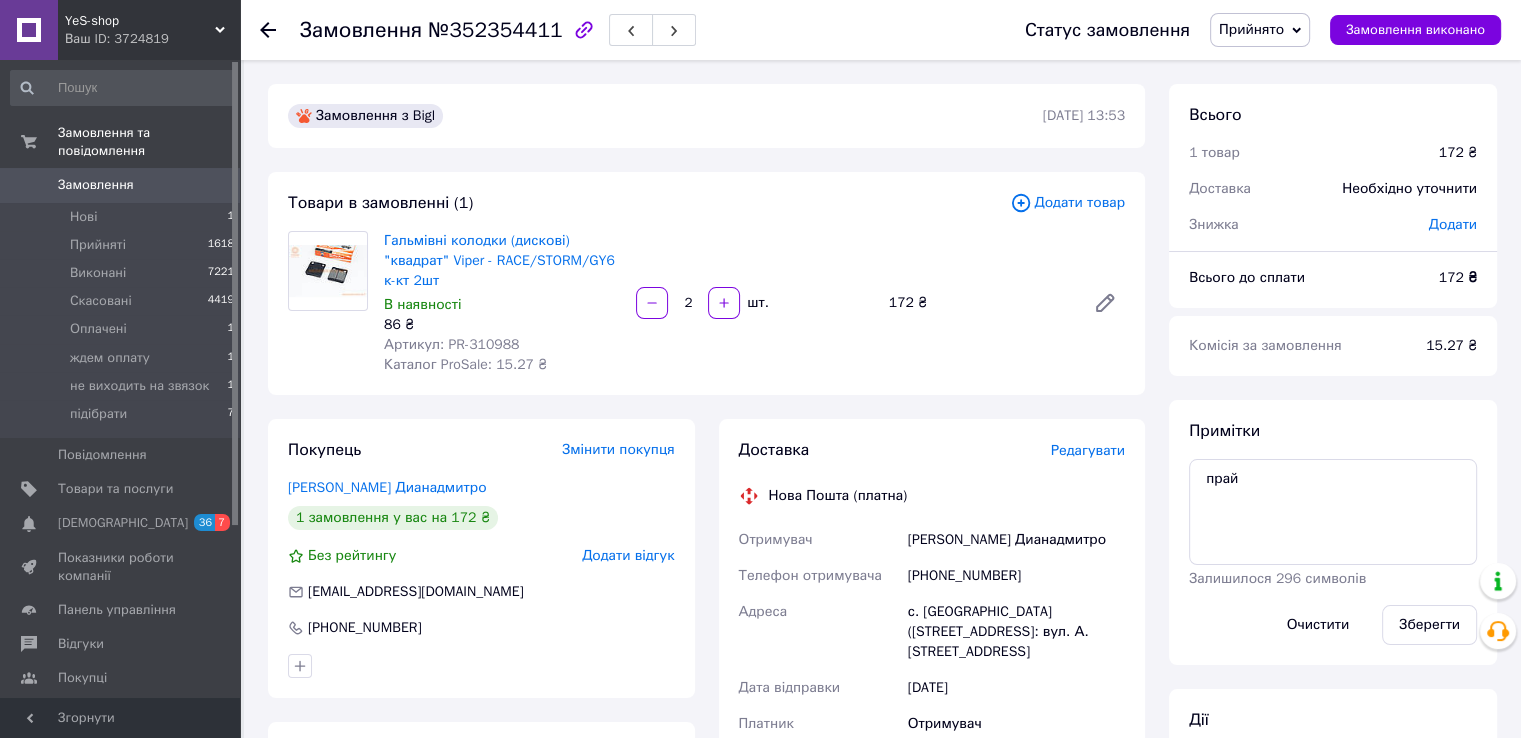 click 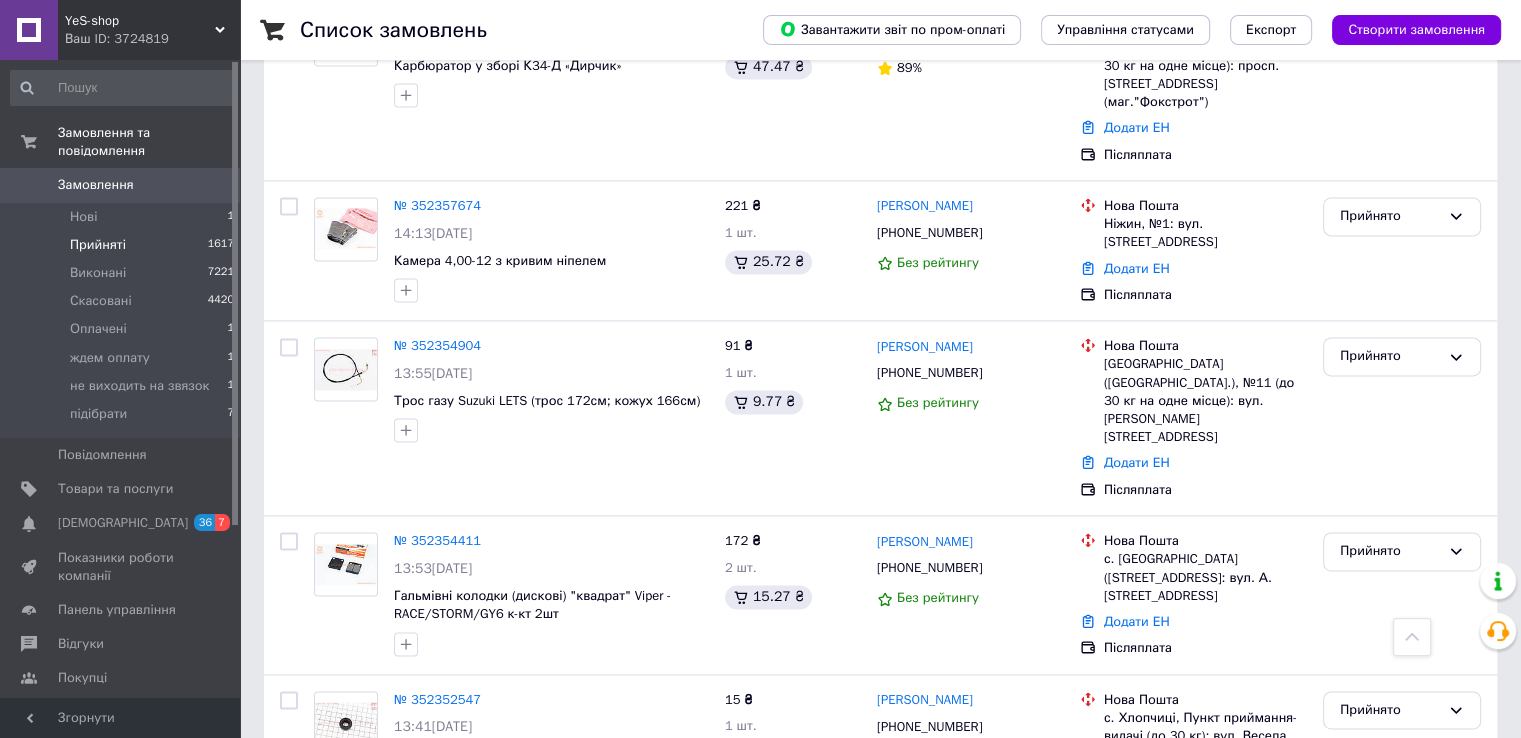scroll, scrollTop: 2814, scrollLeft: 0, axis: vertical 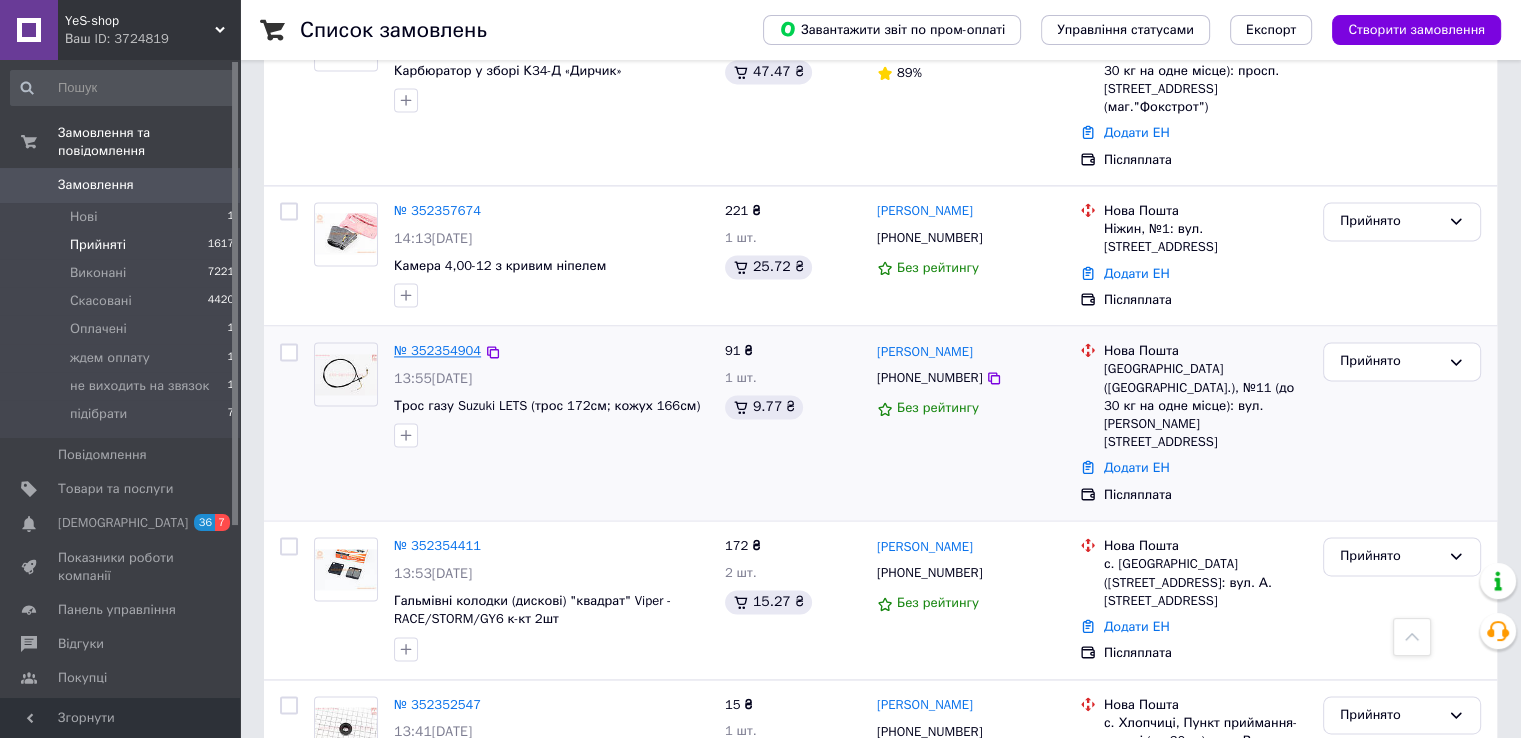 click on "№ 352354904" at bounding box center [437, 350] 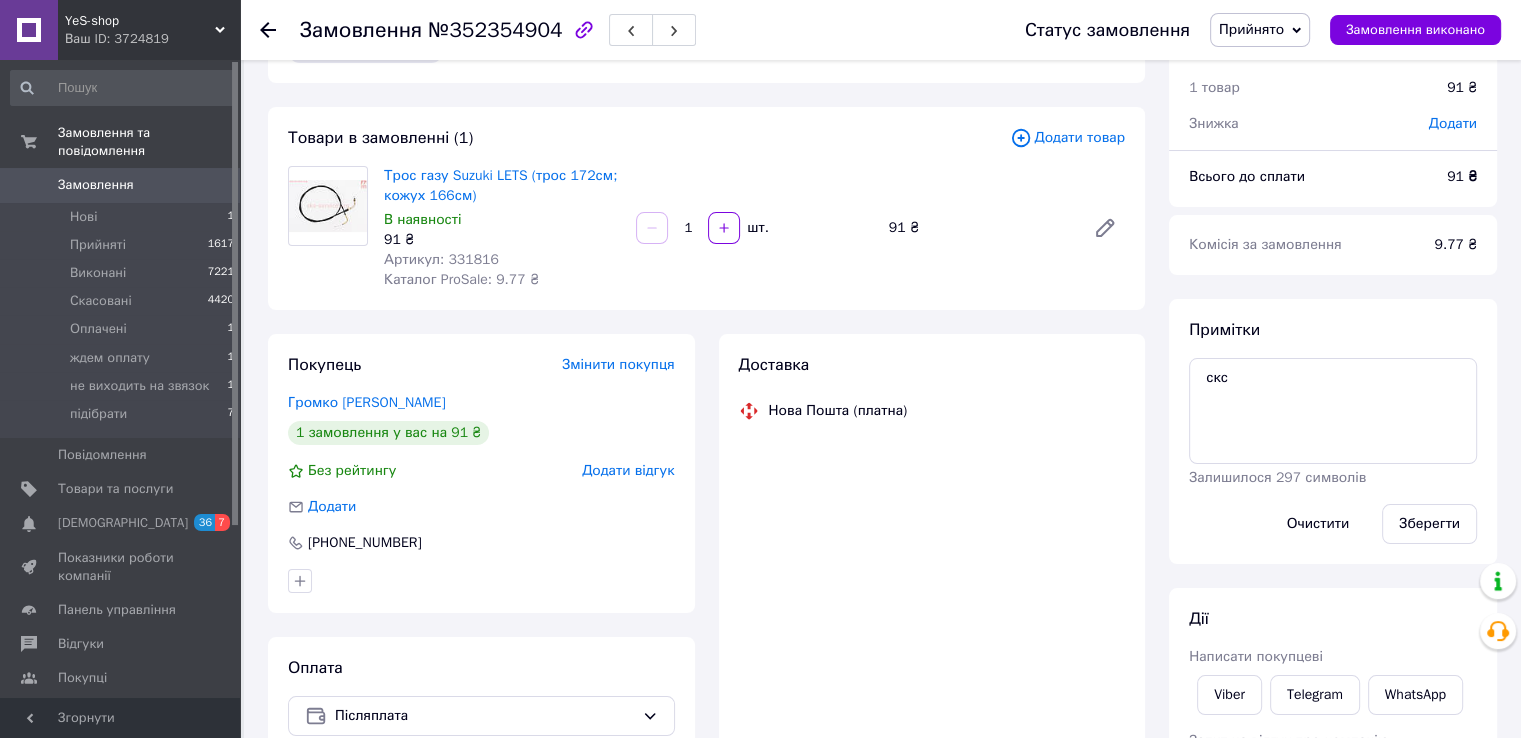 scroll, scrollTop: 0, scrollLeft: 0, axis: both 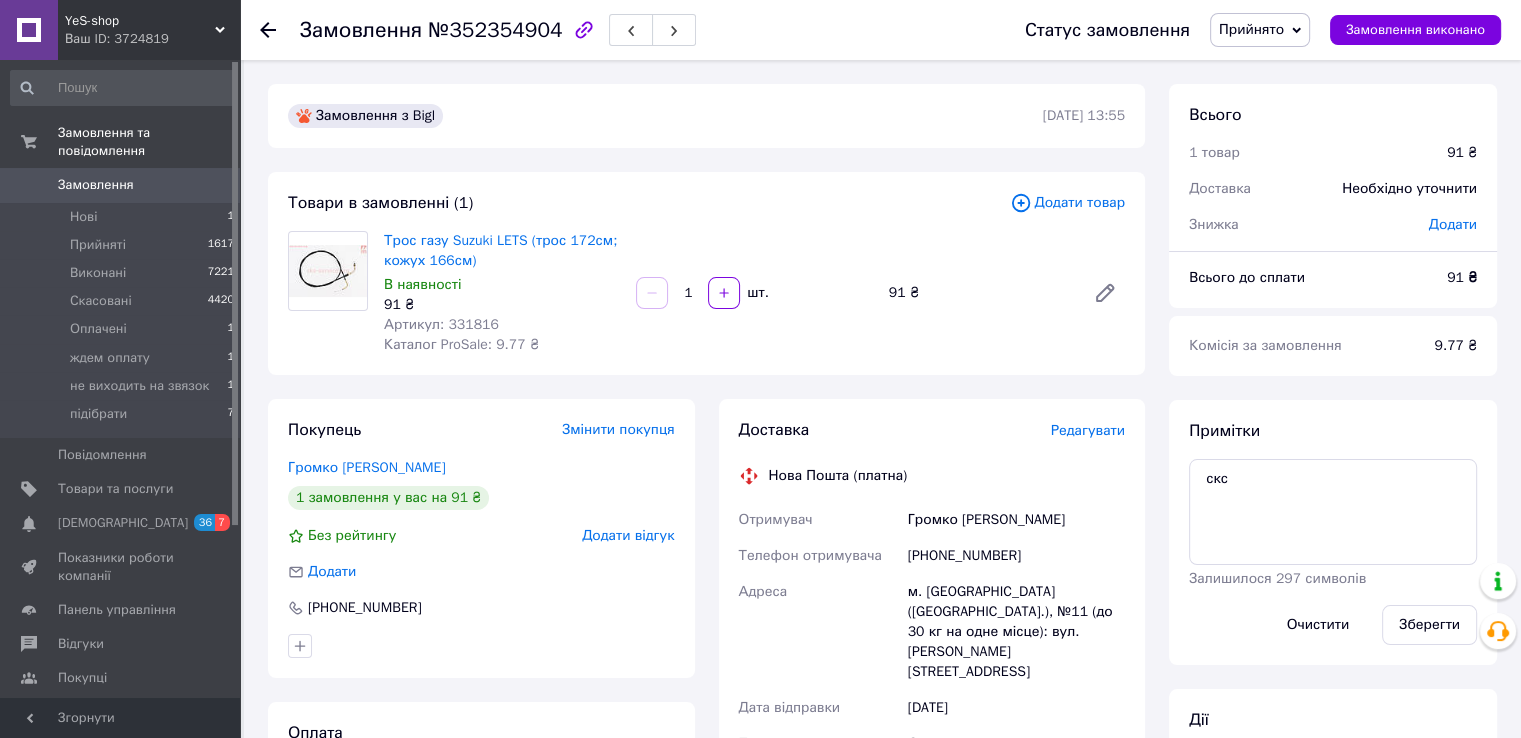 click on "Артикул: 331816" at bounding box center [441, 324] 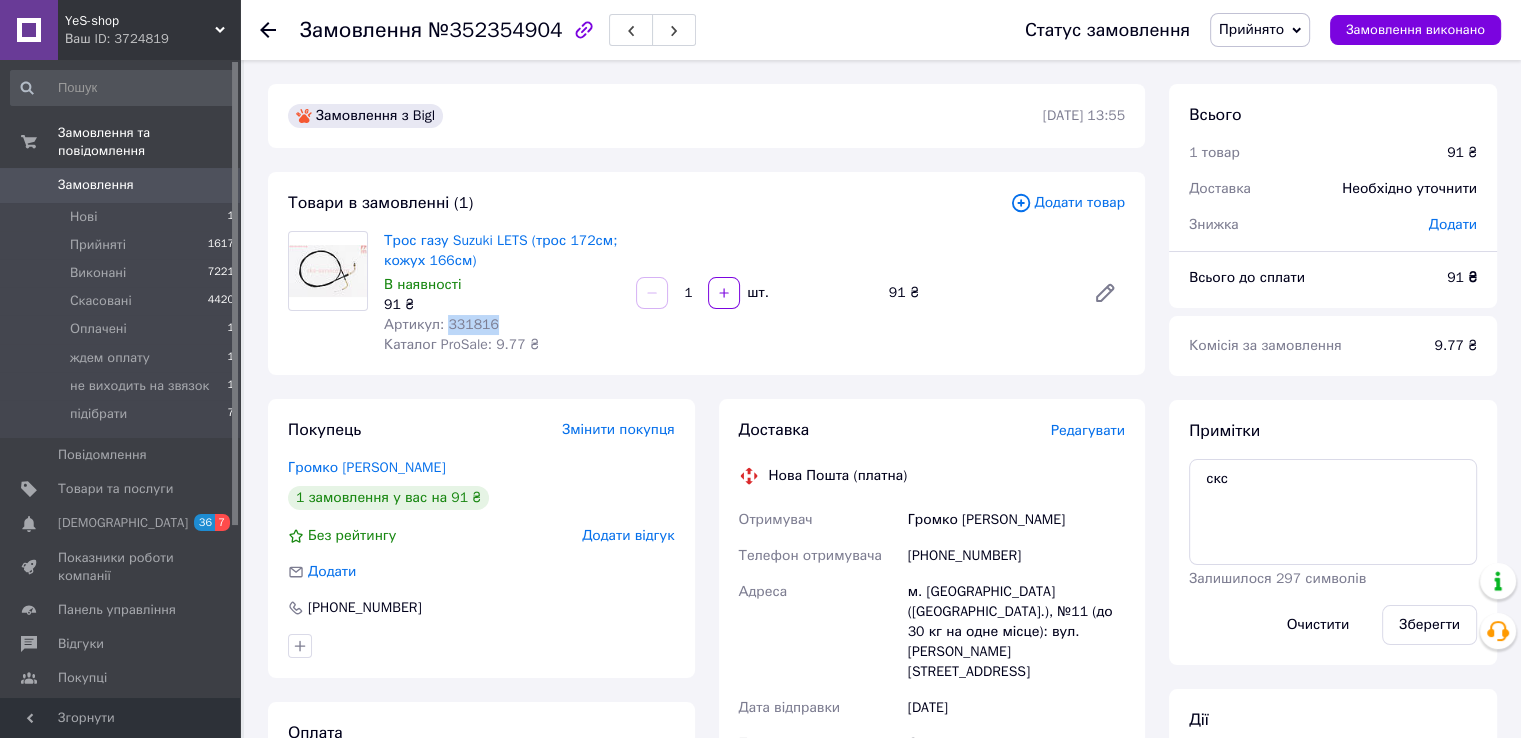 click on "Артикул: 331816" at bounding box center [441, 324] 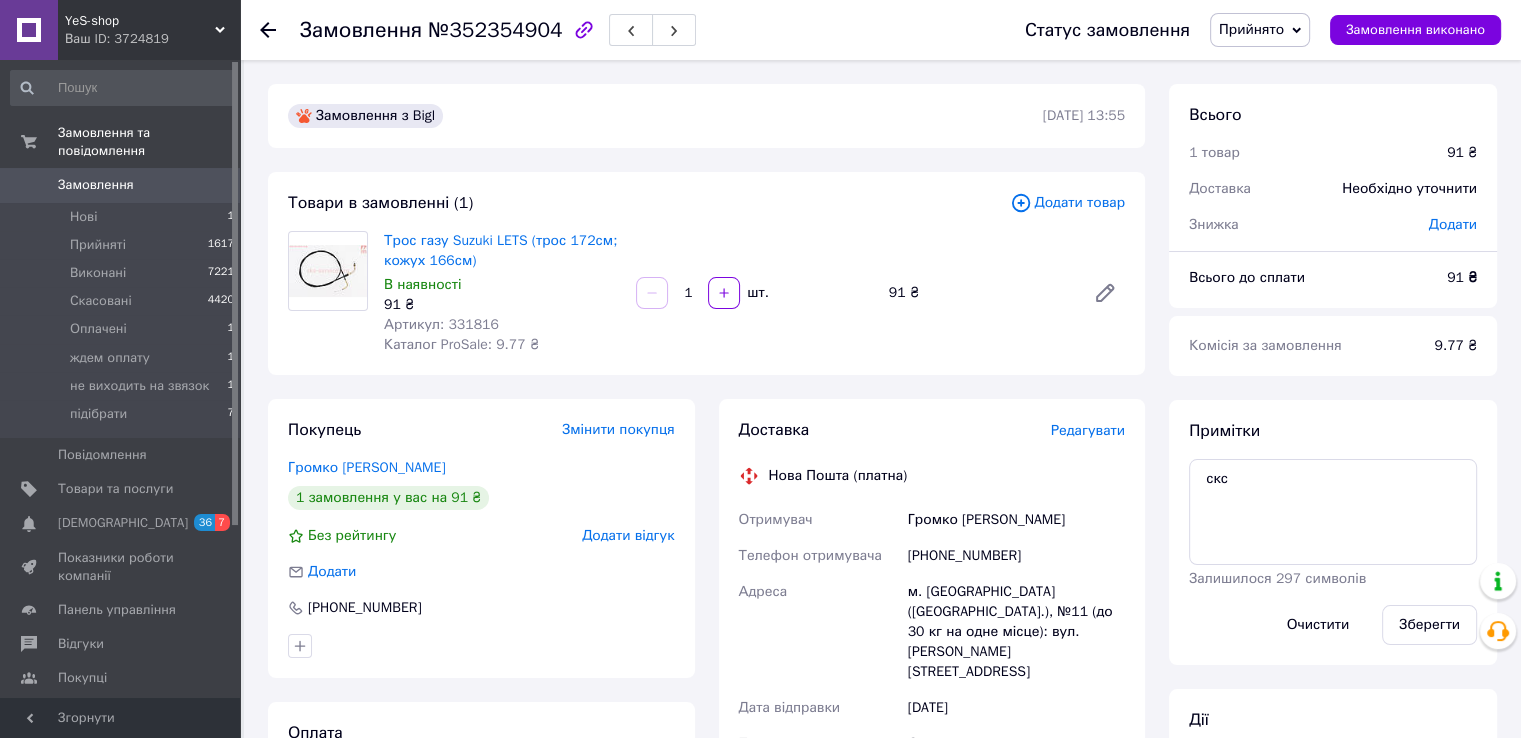 click 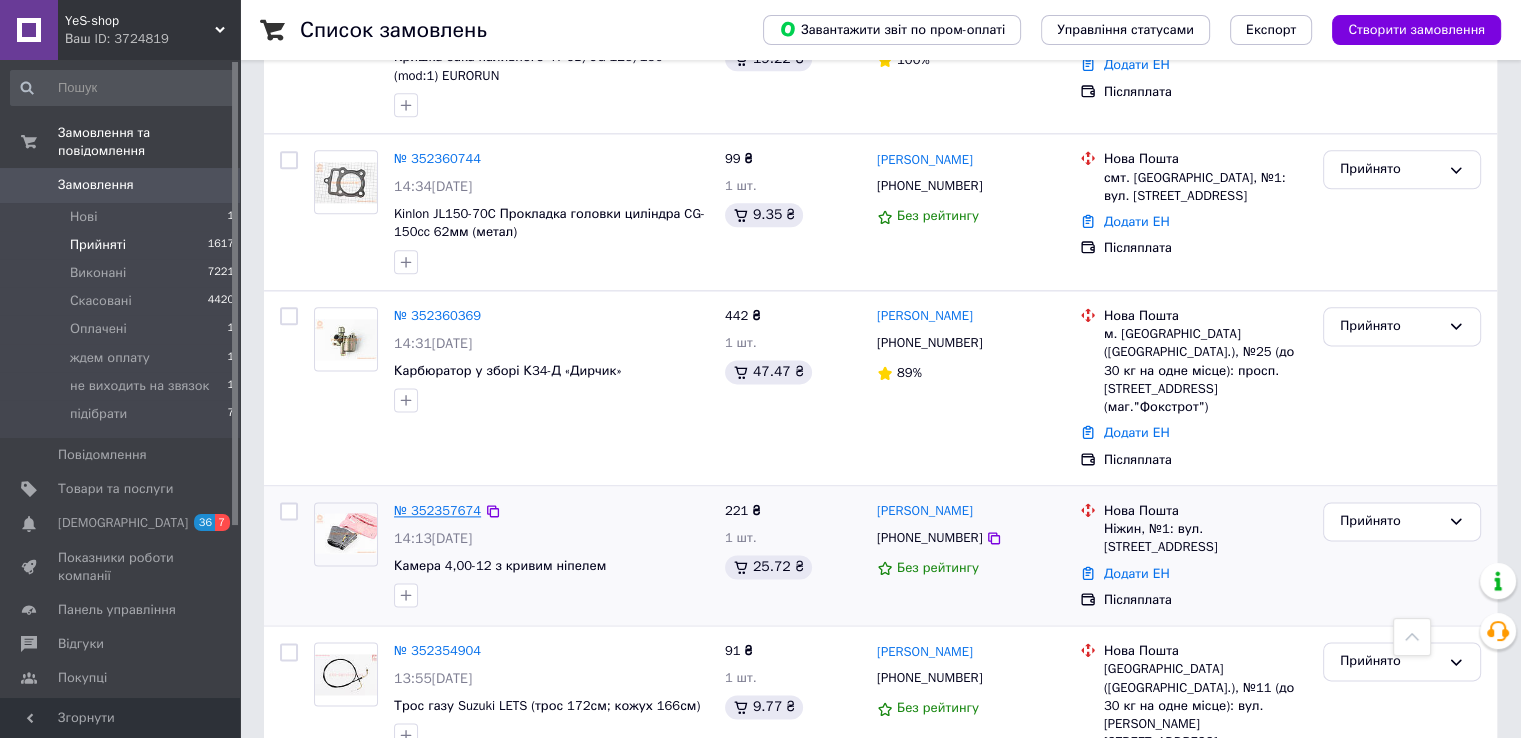 click on "№ 352357674" at bounding box center (437, 510) 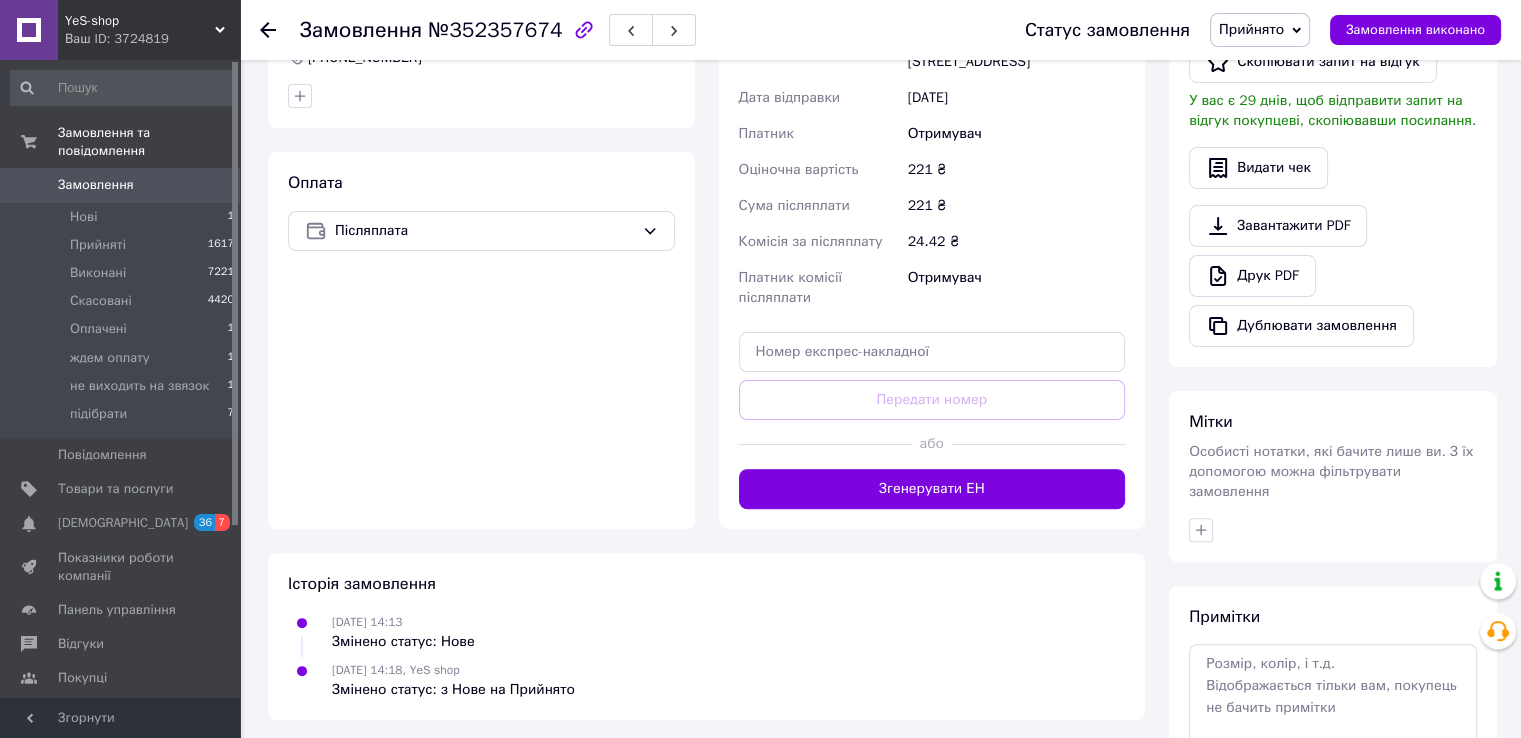 scroll, scrollTop: 600, scrollLeft: 0, axis: vertical 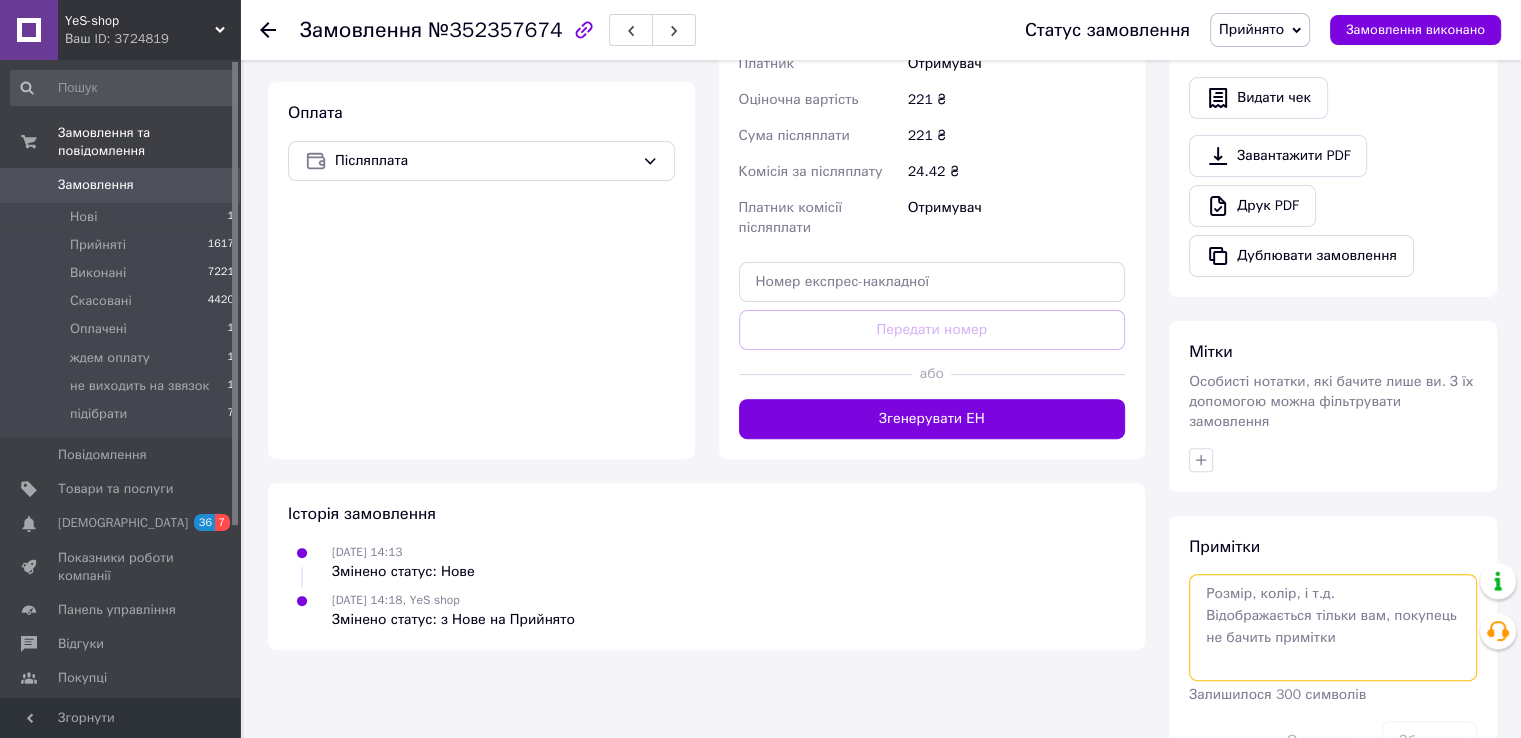 click at bounding box center [1333, 627] 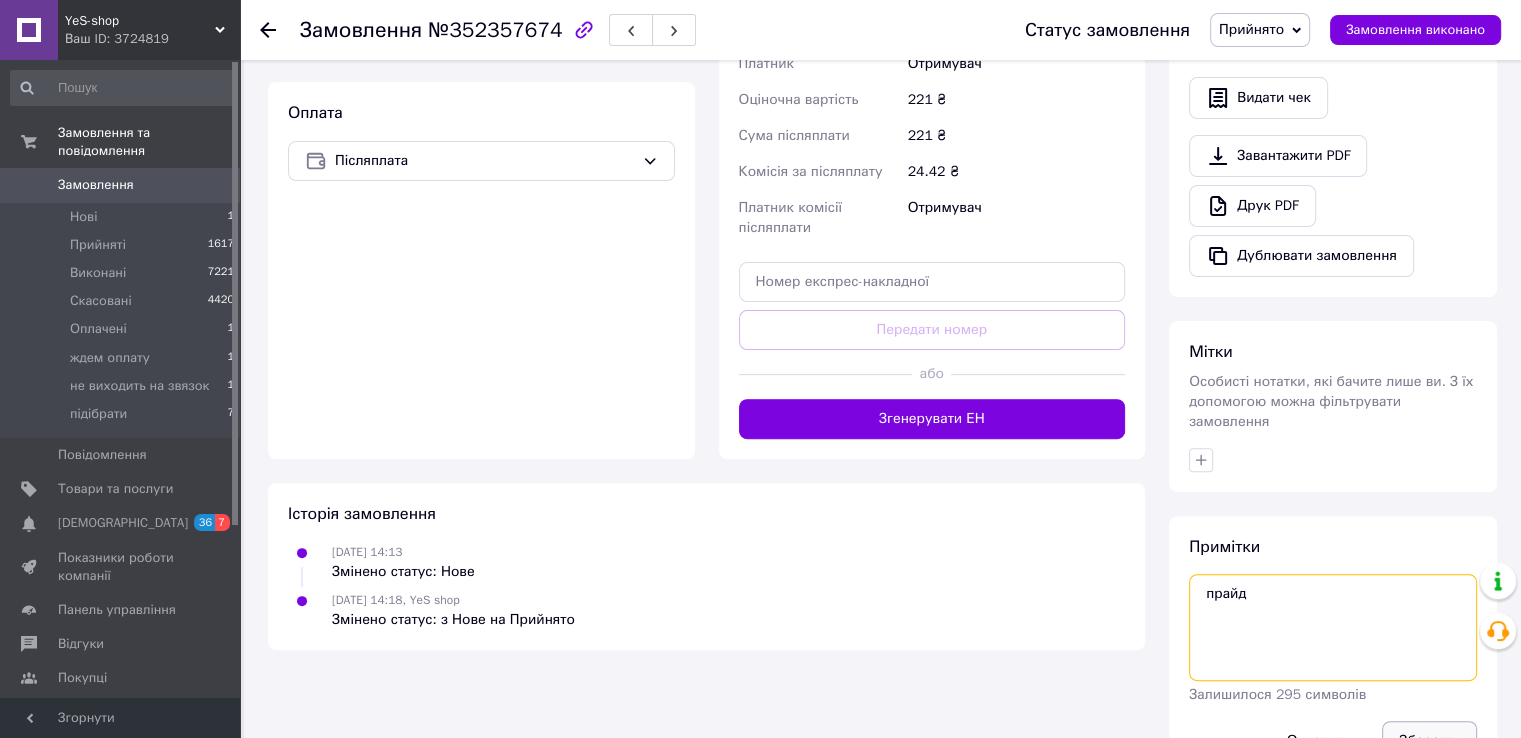 type on "прайд" 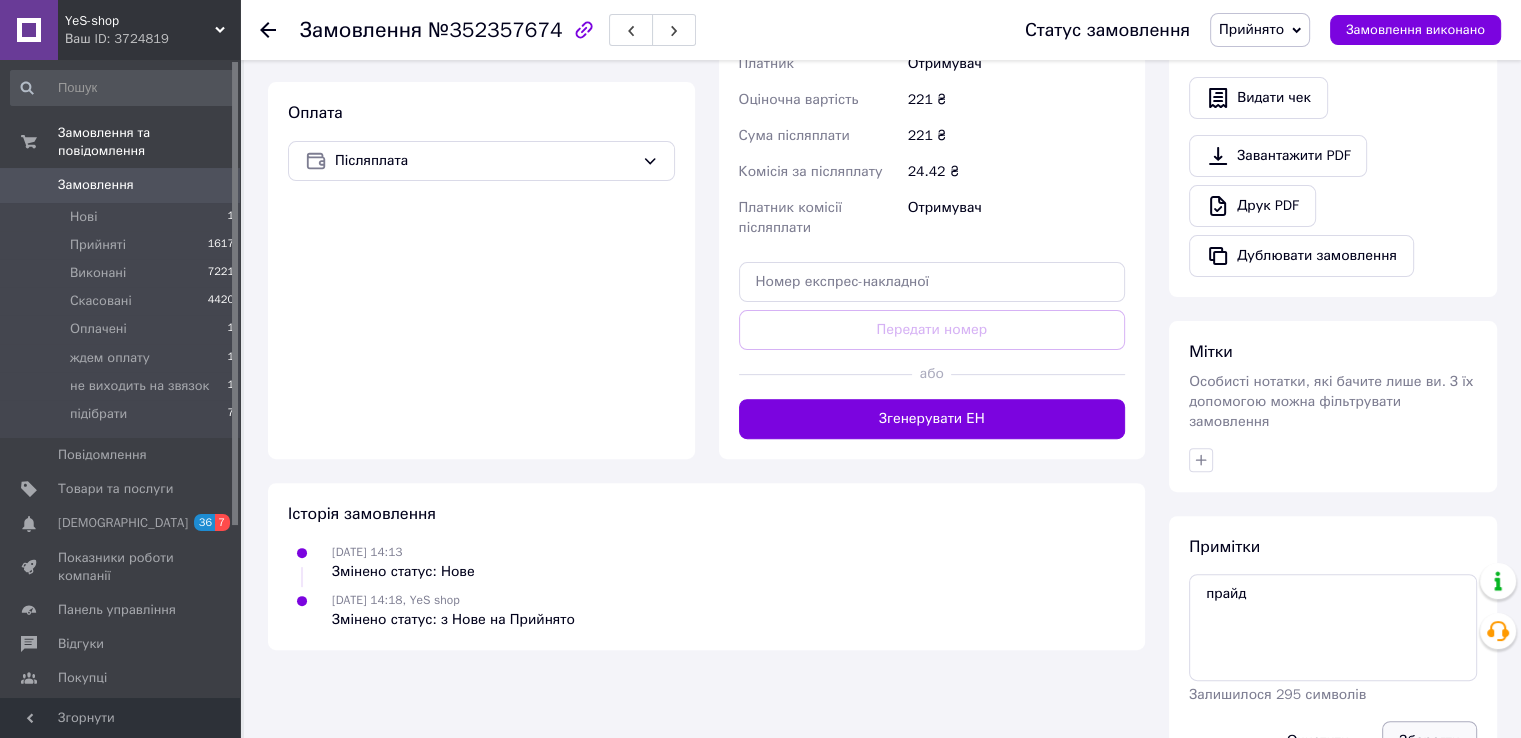 click on "Зберегти" at bounding box center [1429, 741] 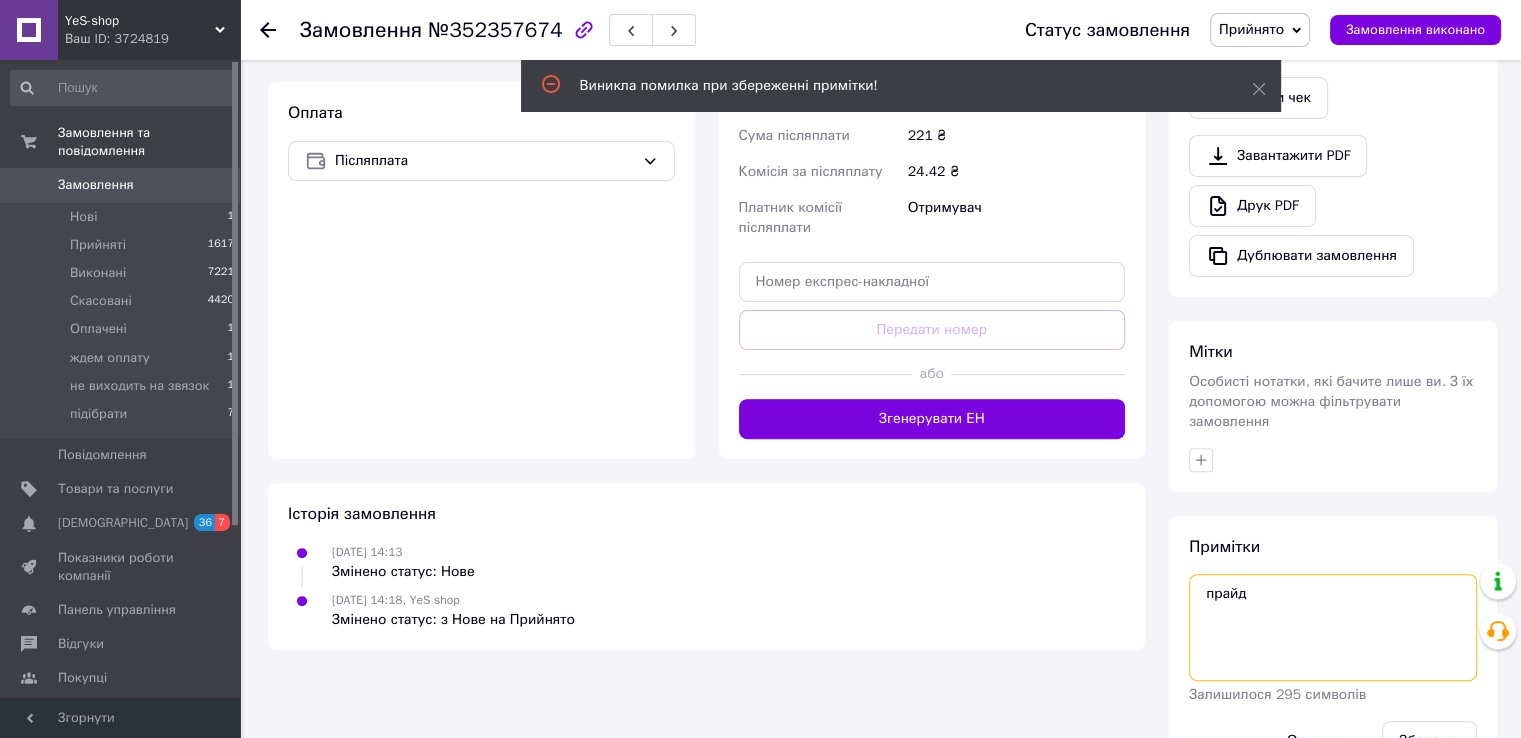 click on "прайд" at bounding box center [1333, 627] 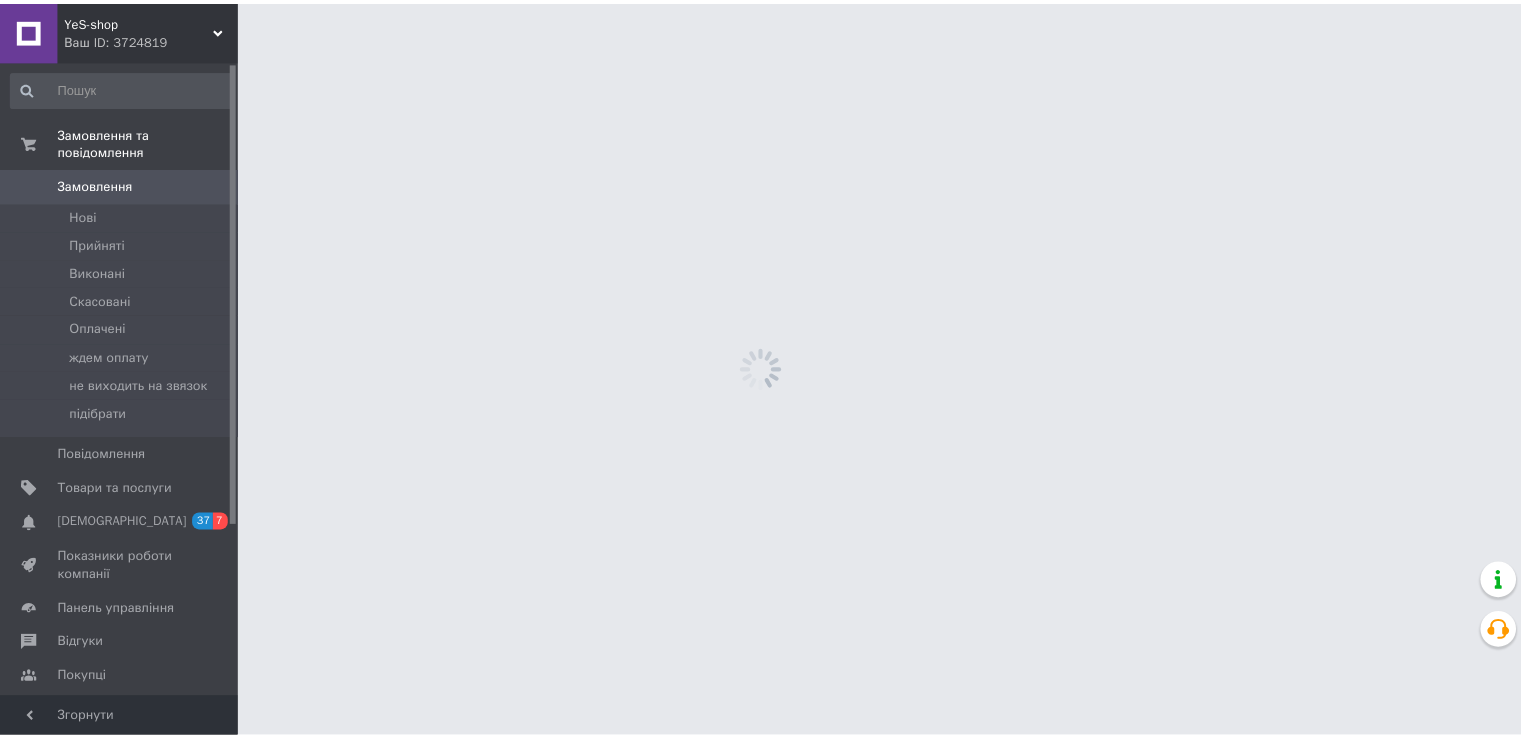 scroll, scrollTop: 0, scrollLeft: 0, axis: both 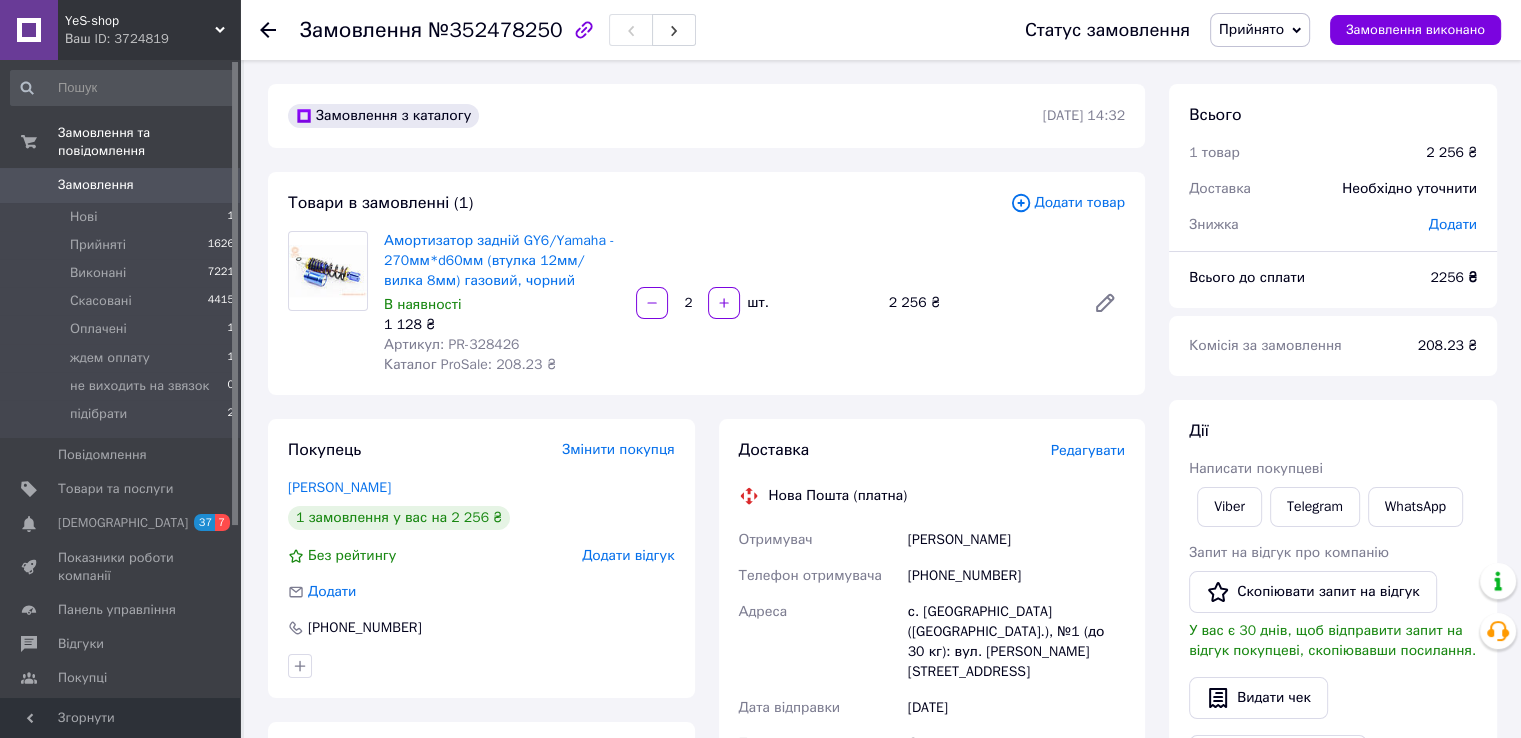 click on "Замовлення" at bounding box center [96, 185] 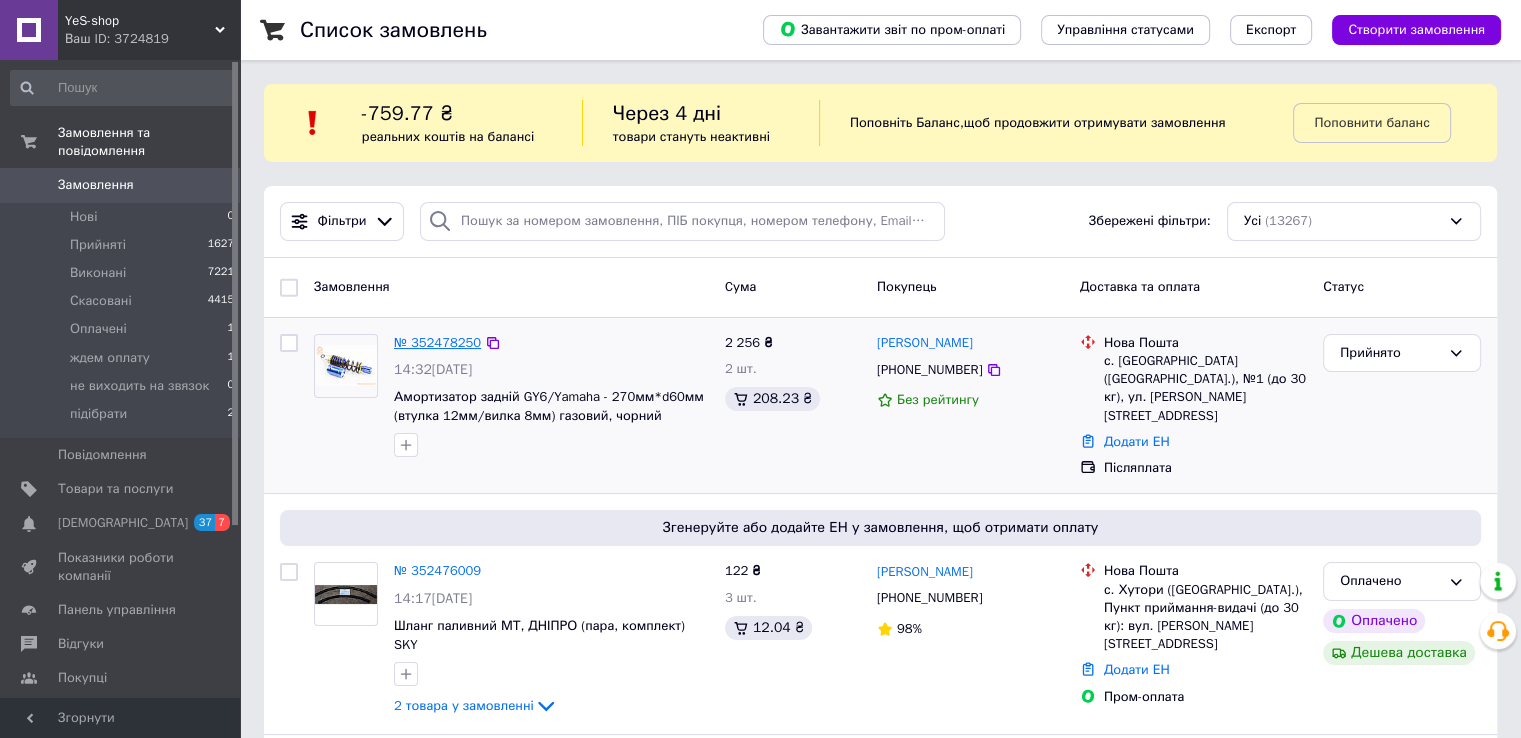 click on "№ 352478250" at bounding box center [437, 342] 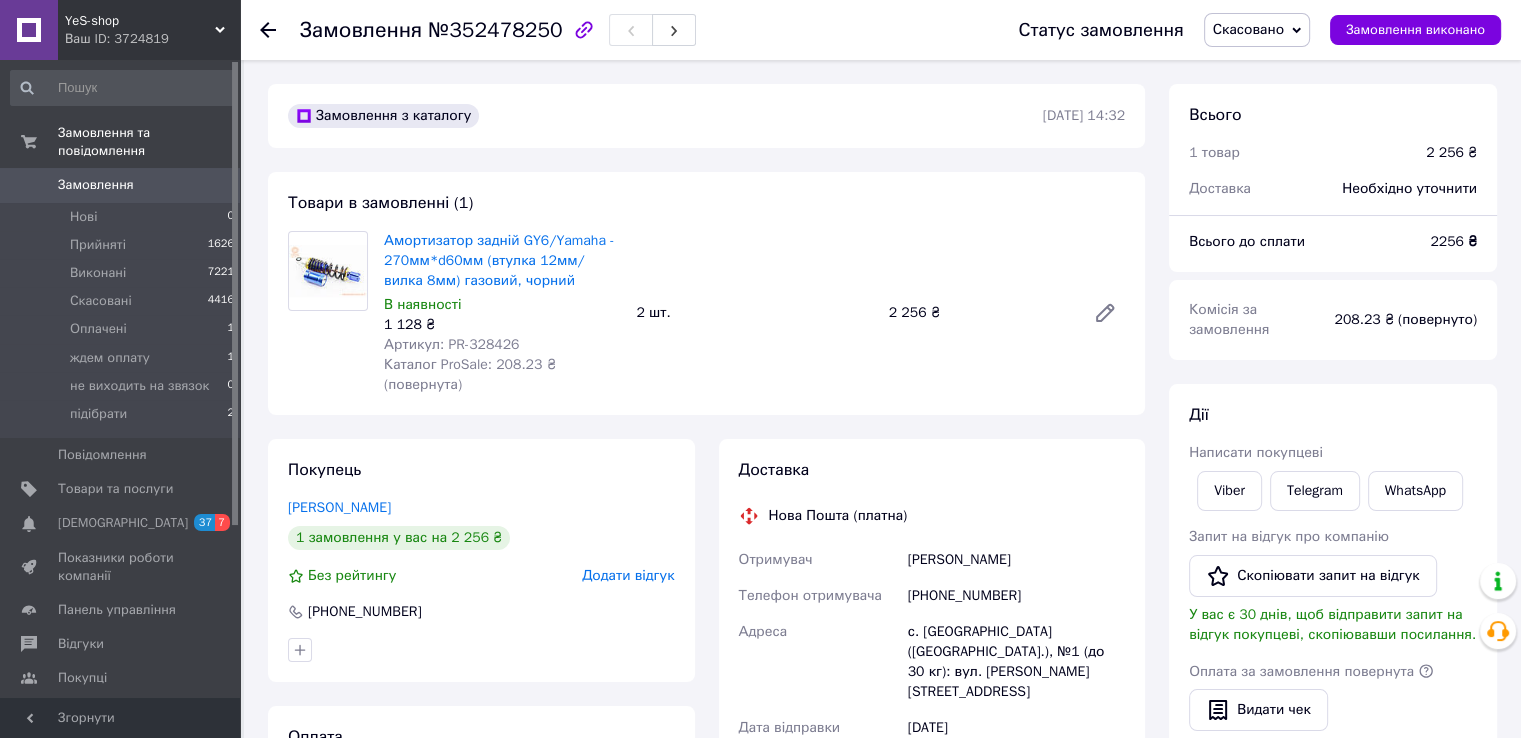 click on "Артикул: PR-328426" at bounding box center (451, 344) 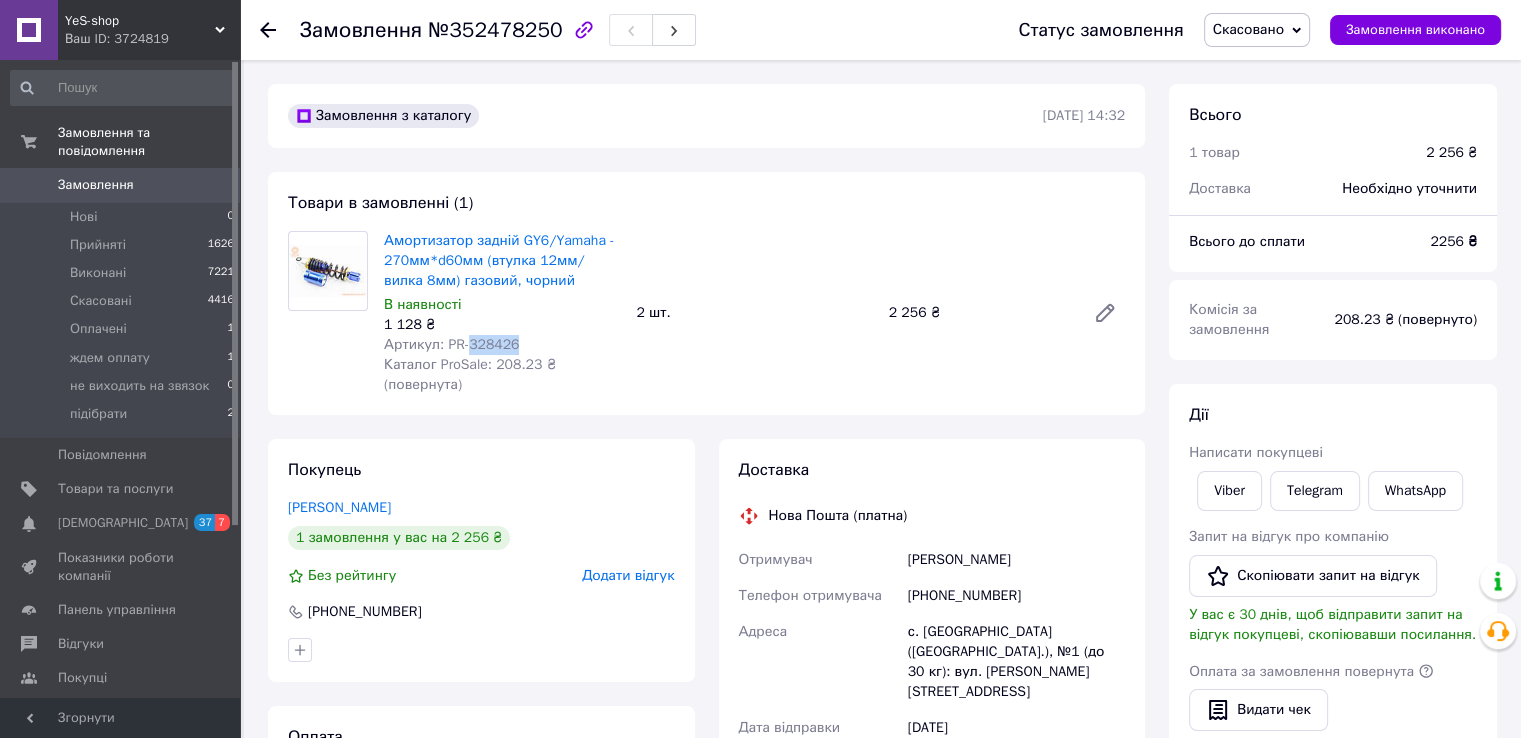 click on "Артикул: PR-328426" at bounding box center [451, 344] 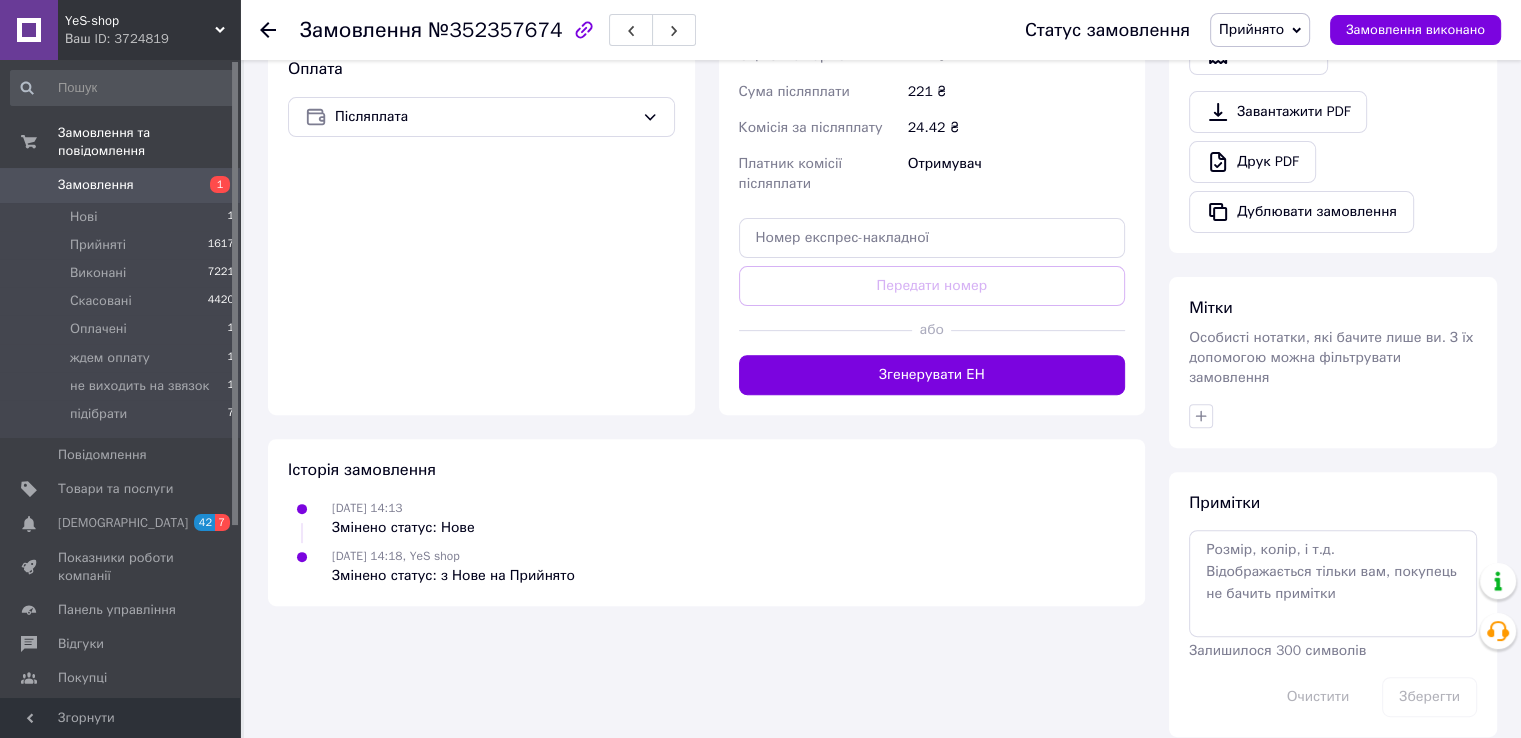 scroll, scrollTop: 644, scrollLeft: 0, axis: vertical 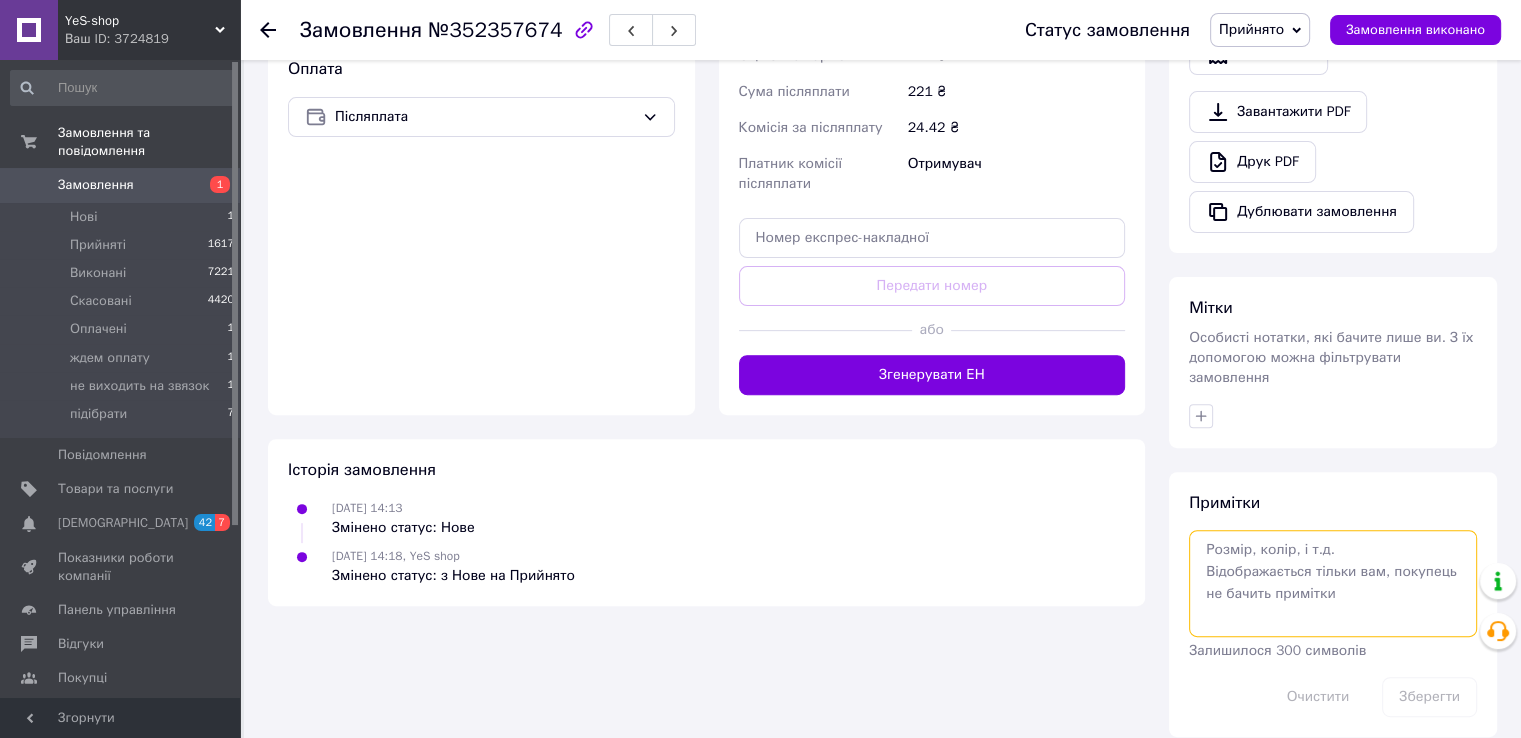 click at bounding box center (1333, 583) 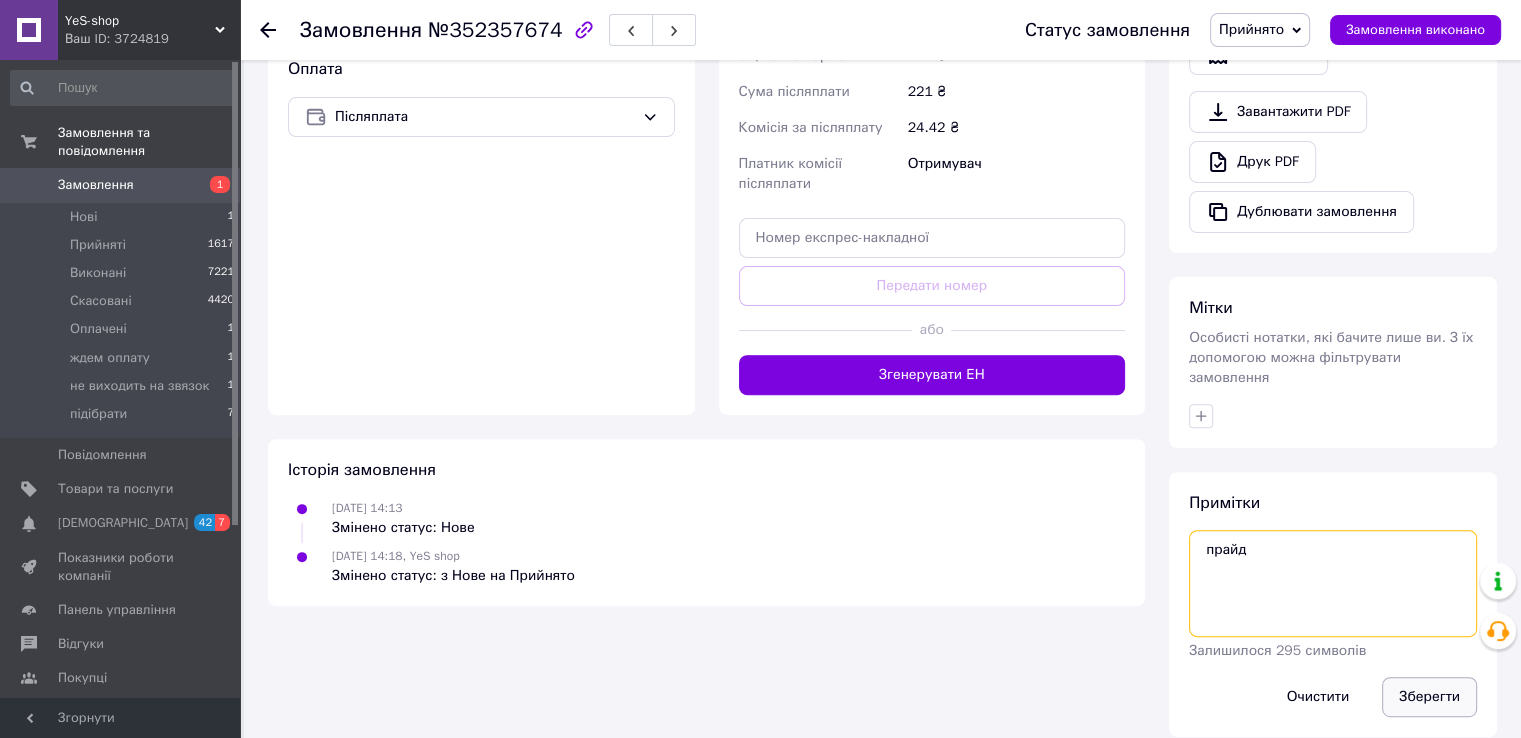 type on "прайд" 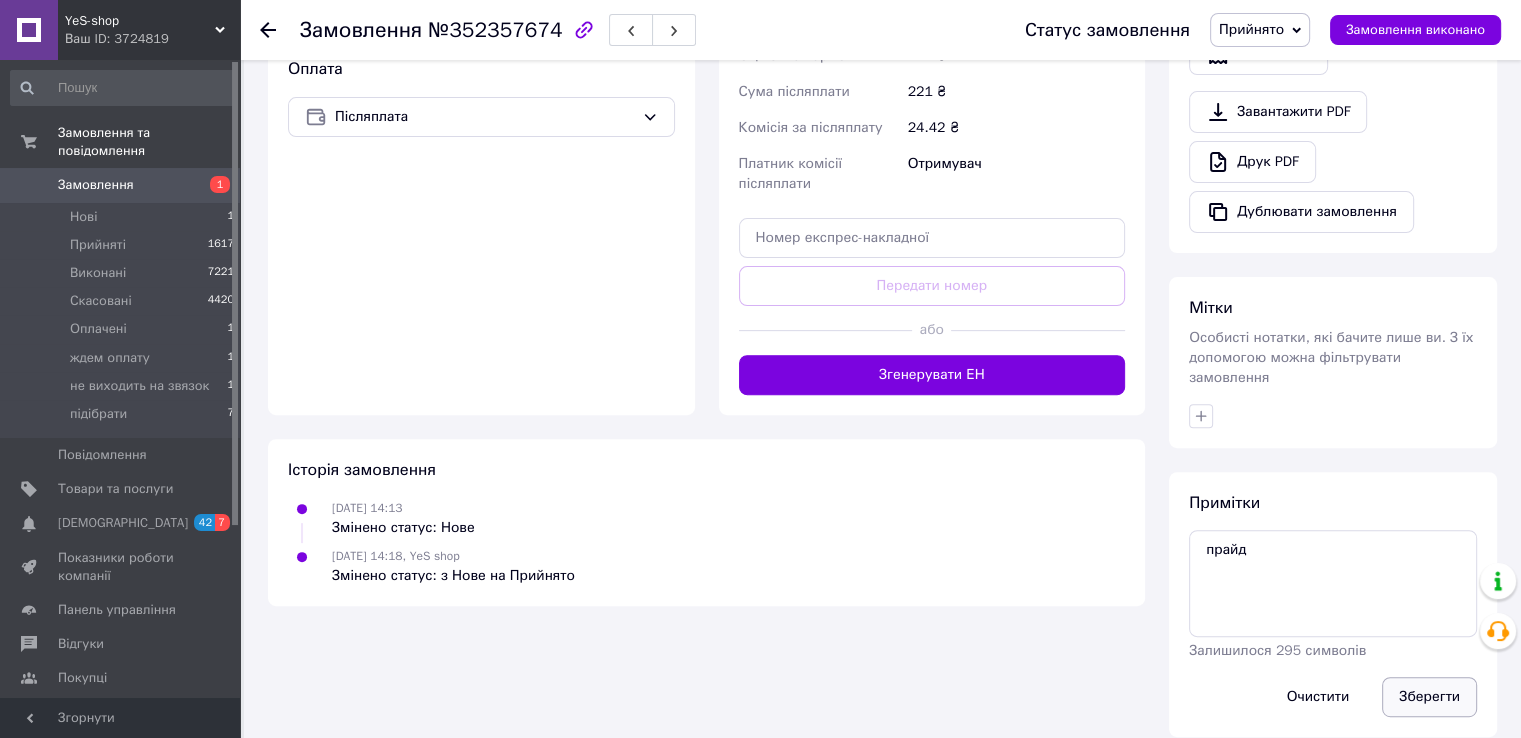 click on "Зберегти" at bounding box center [1429, 697] 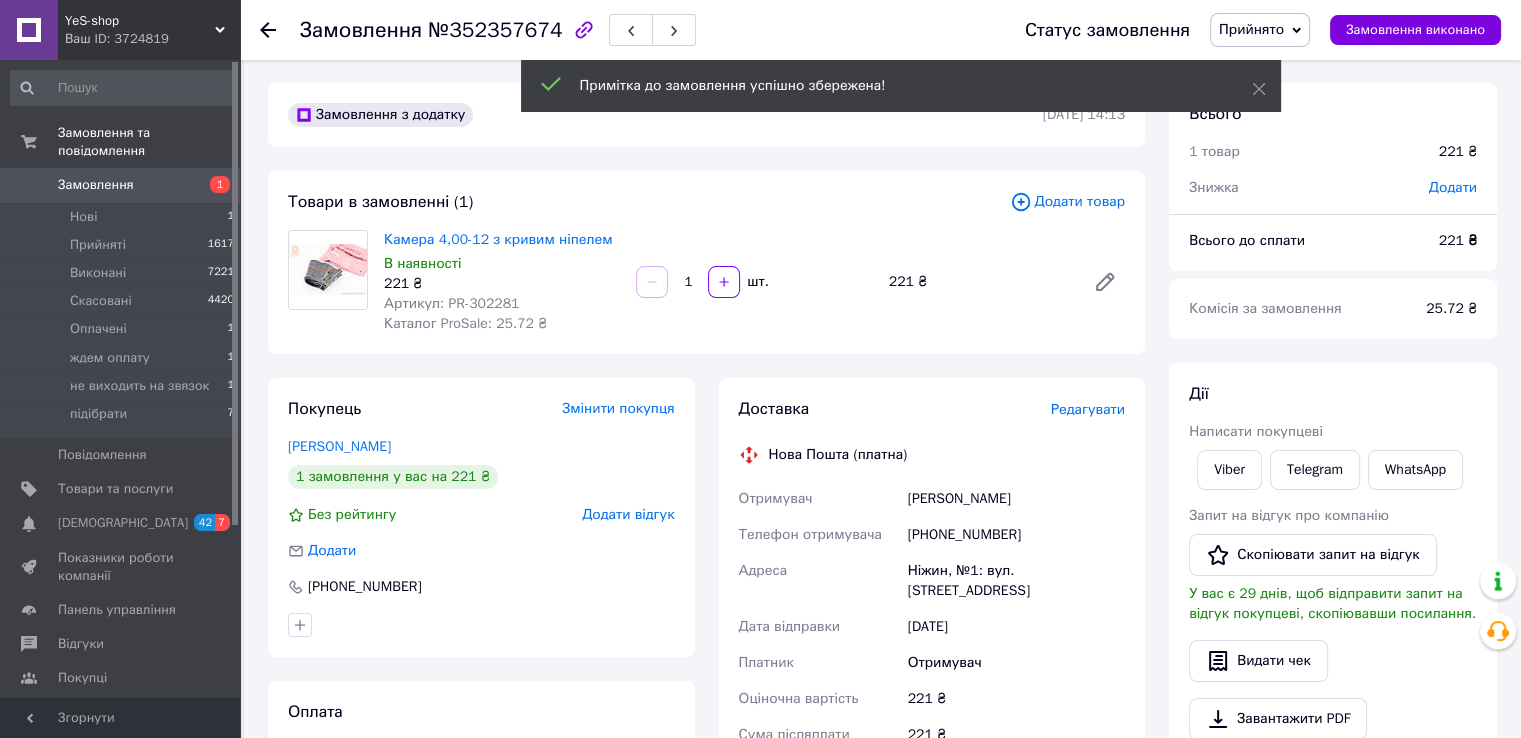 scroll, scrollTop: 0, scrollLeft: 0, axis: both 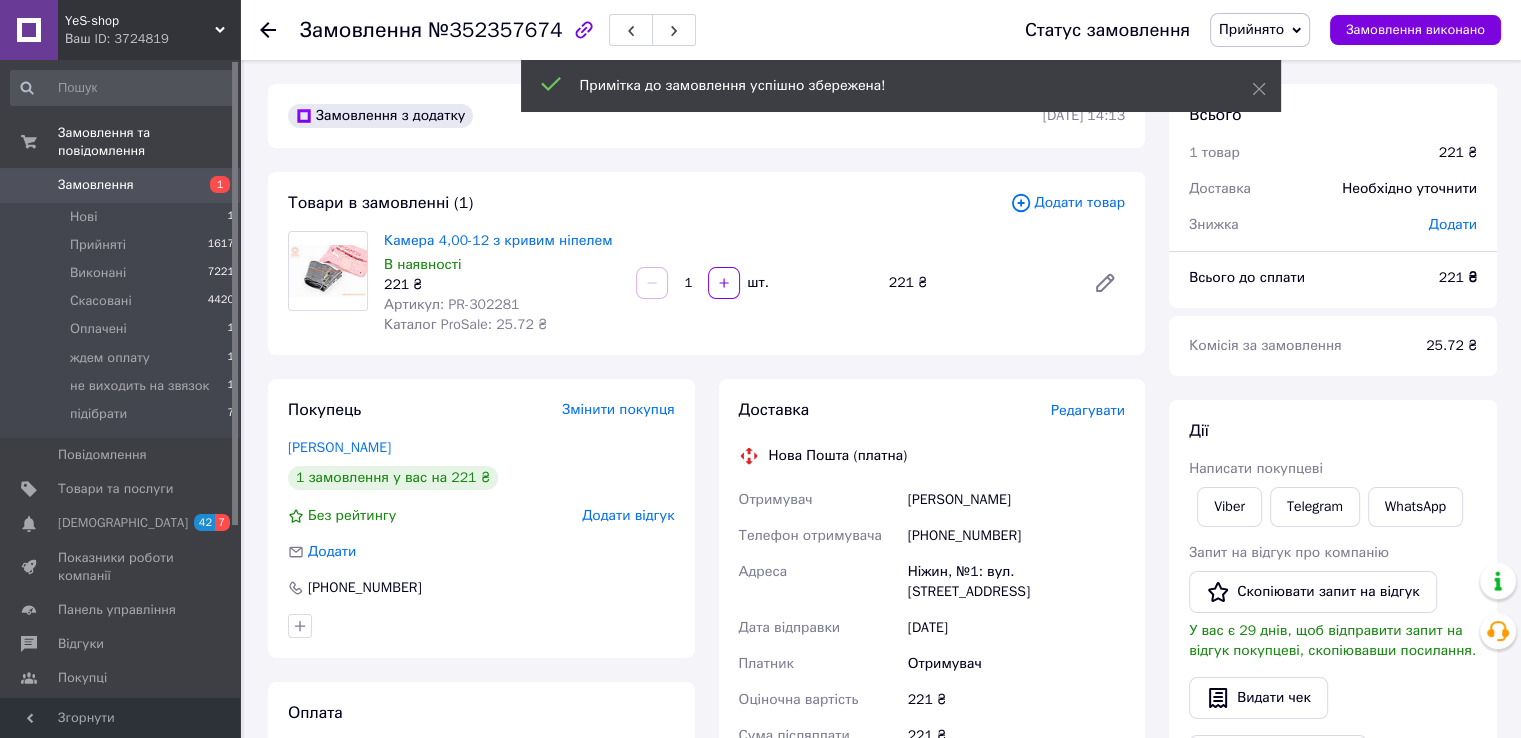 click on "Артикул: PR-302281" at bounding box center (451, 304) 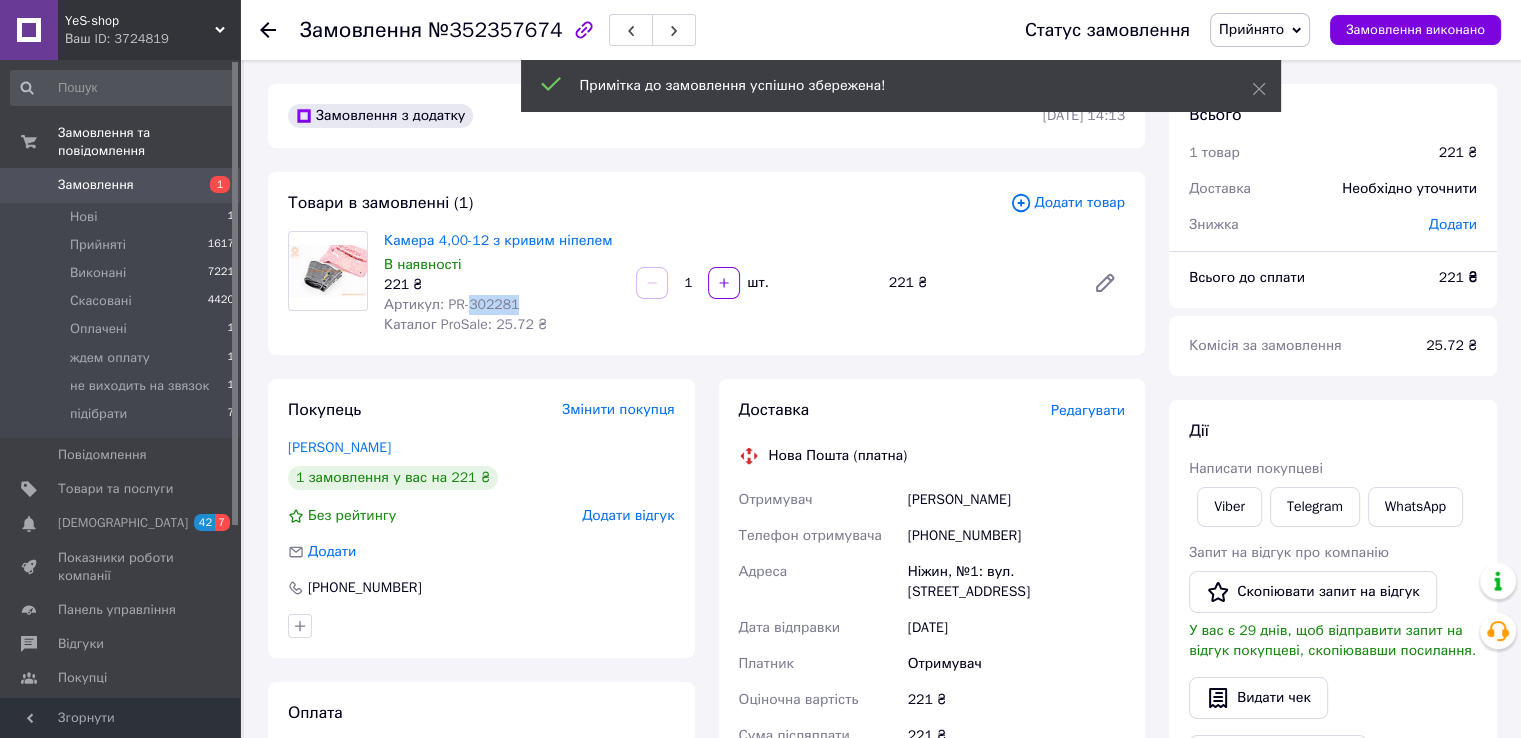 click on "Артикул: PR-302281" at bounding box center (451, 304) 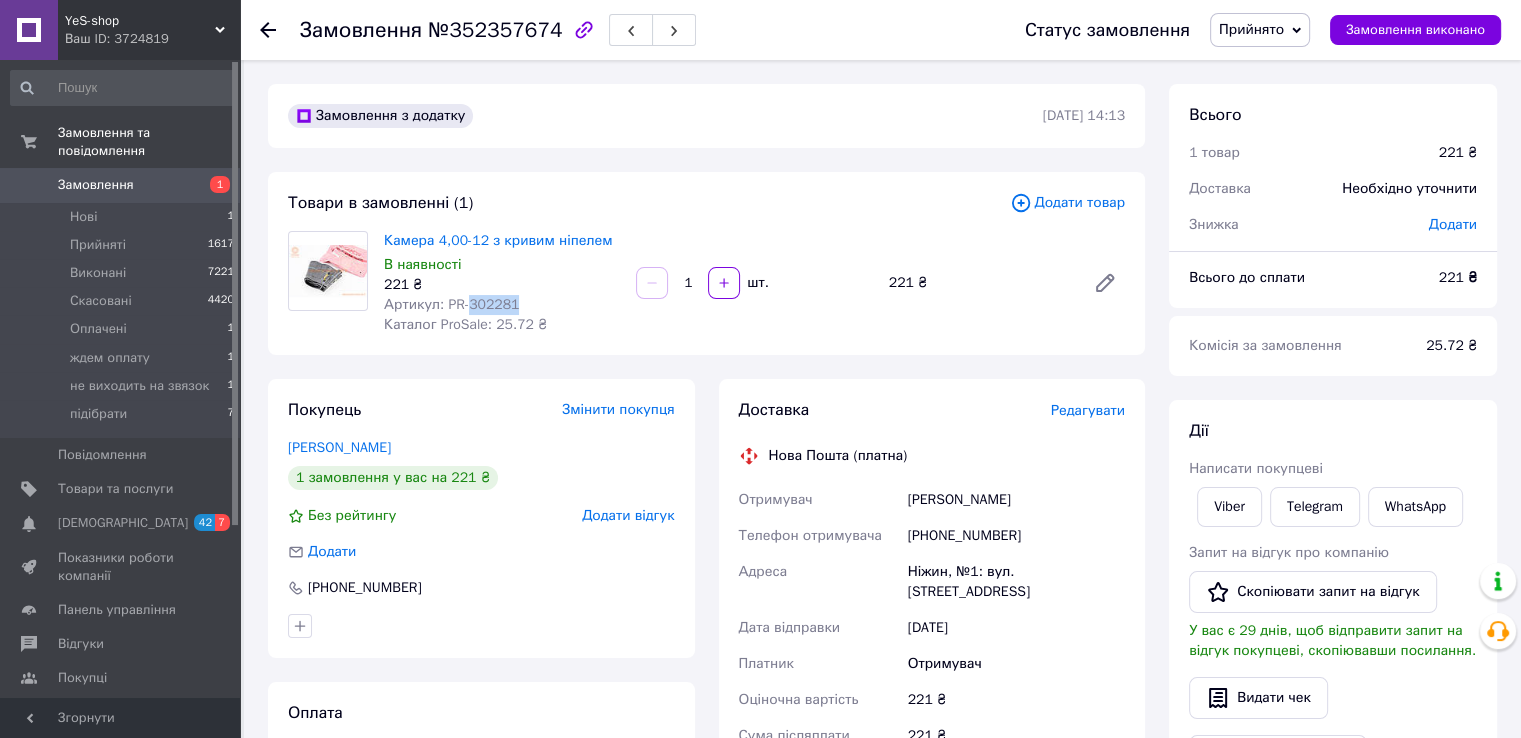 copy on "302281" 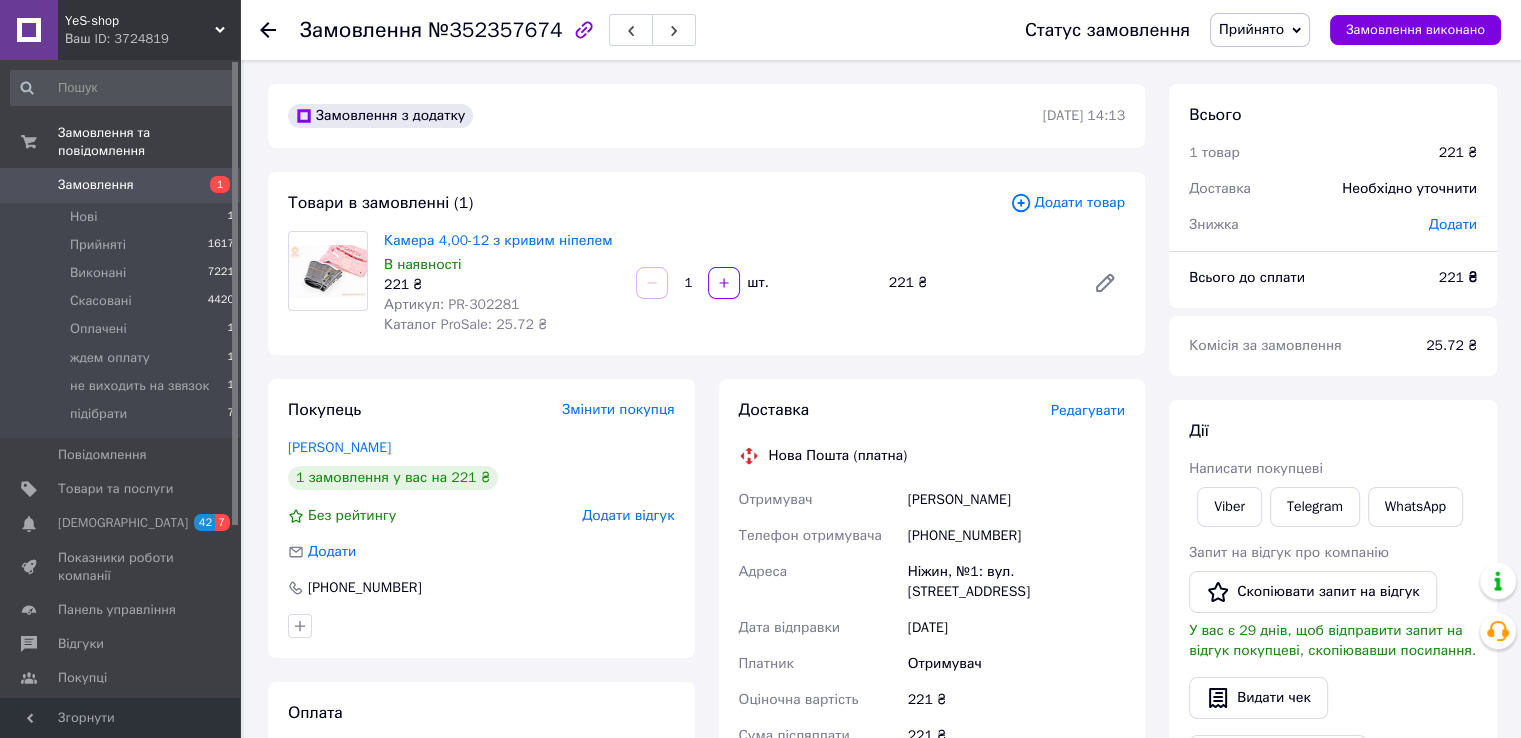 click on "Замовлення з додатку [DATE] 14:13 Товари в замовленні (1) Додати товар Камера 4,00-12 з кривим ніпелем В наявності 221 ₴ Артикул: PR-302281 Каталог ProSale: 25.72 ₴  1   шт. 221 ₴ Покупець Змінити покупця [PERSON_NAME] 1 замовлення у вас на 221 ₴ Без рейтингу   Додати відгук Додати [PHONE_NUMBER] Оплата Післяплата Доставка Редагувати Нова Пошта (платна) Отримувач [PERSON_NAME] Телефон отримувача [PHONE_NUMBER] Адреса Ніжин, №1: вул. Синяківська, 79 Дата відправки [DATE] Платник Отримувач Оціночна вартість 221 ₴ Сума післяплати 221 ₴ Комісія за післяплату 24.42 ₴ Платник комісії післяплати Отримувач <" at bounding box center (706, 732) 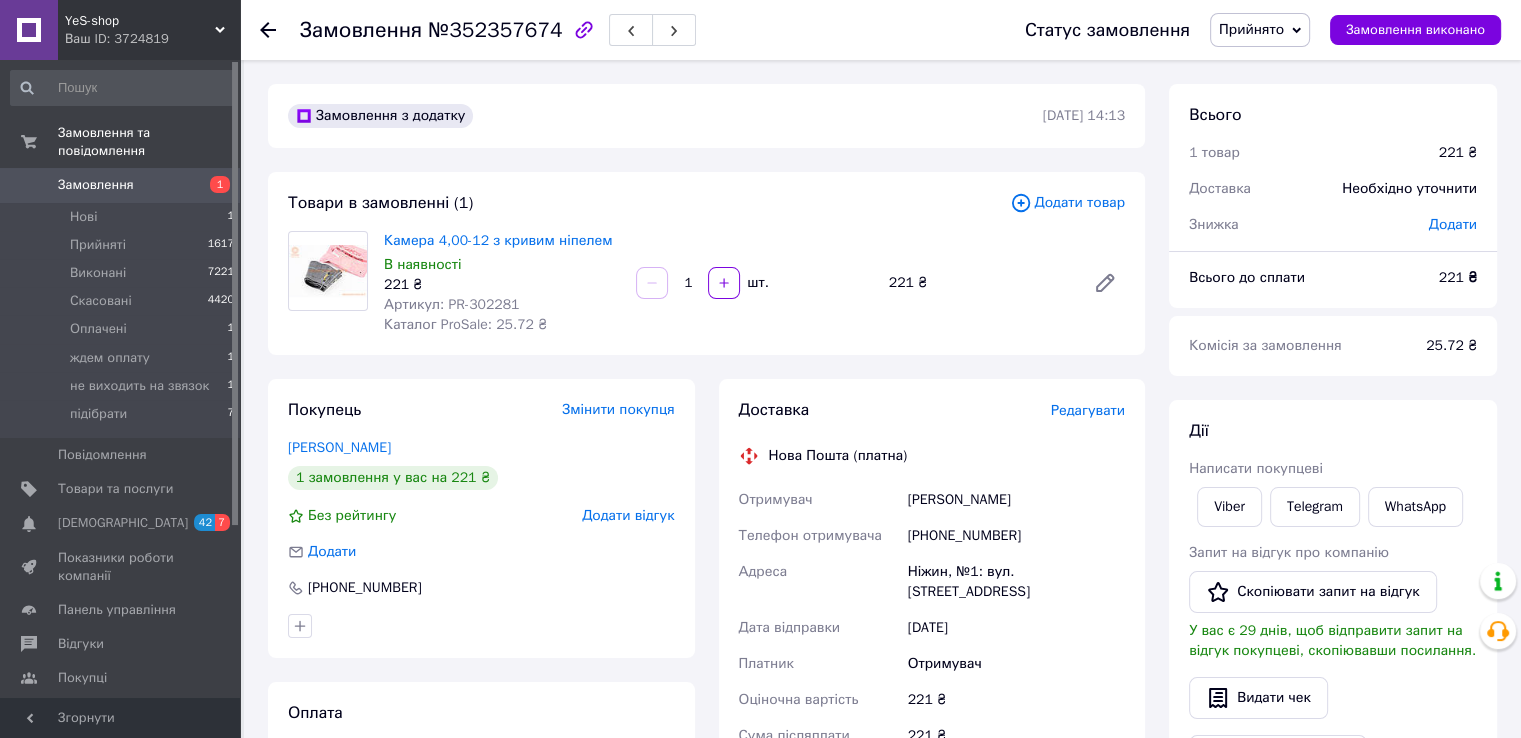 click 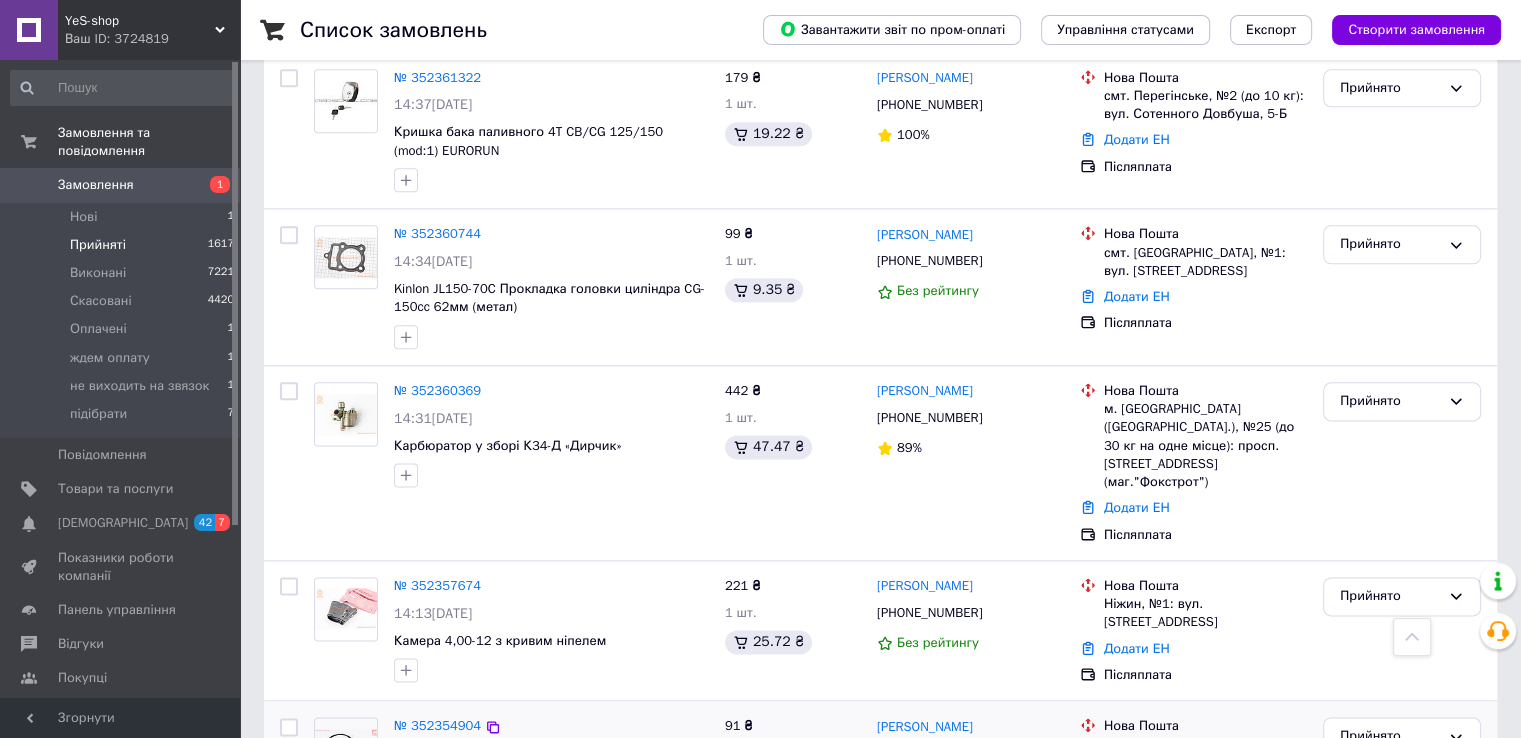 scroll, scrollTop: 2400, scrollLeft: 0, axis: vertical 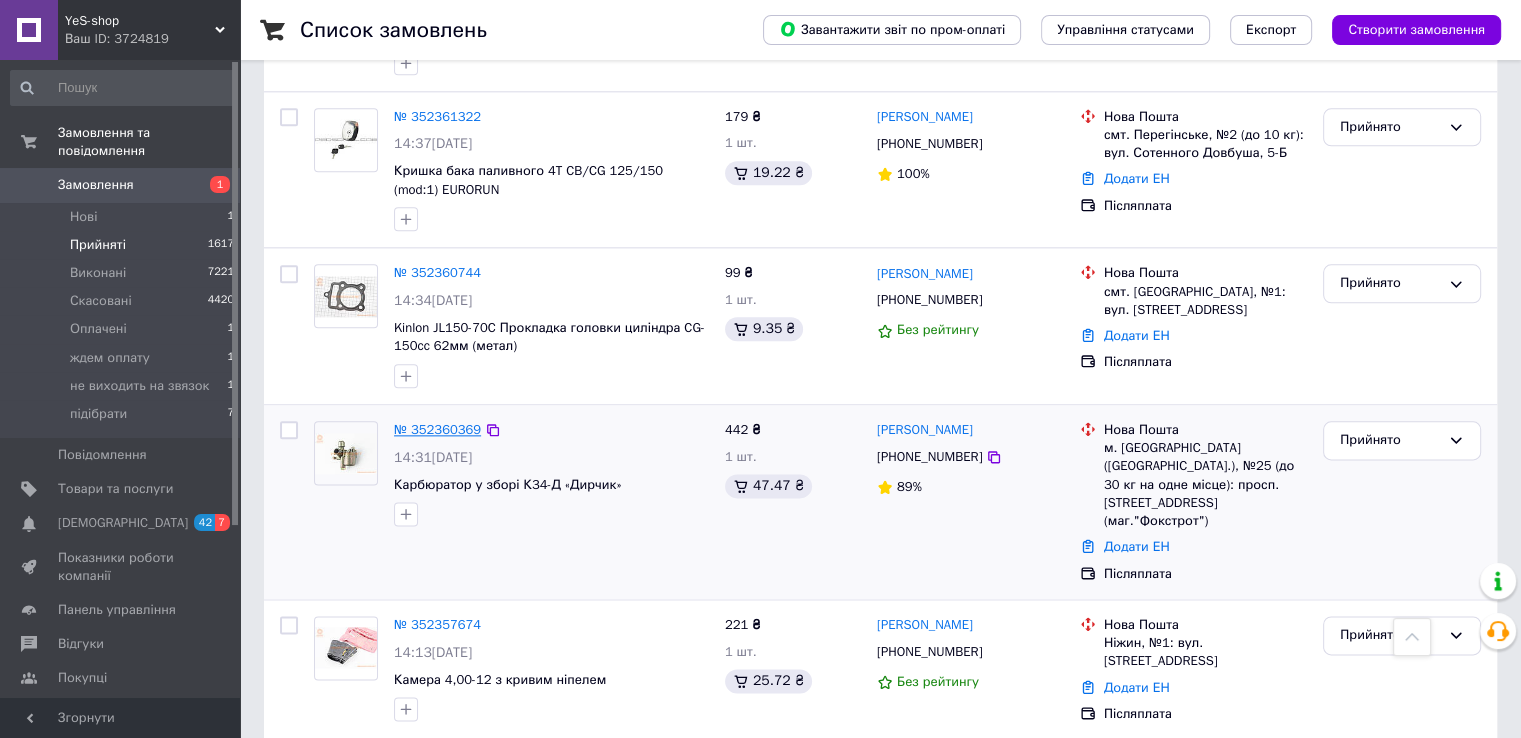 click on "№ 352360369" at bounding box center (437, 429) 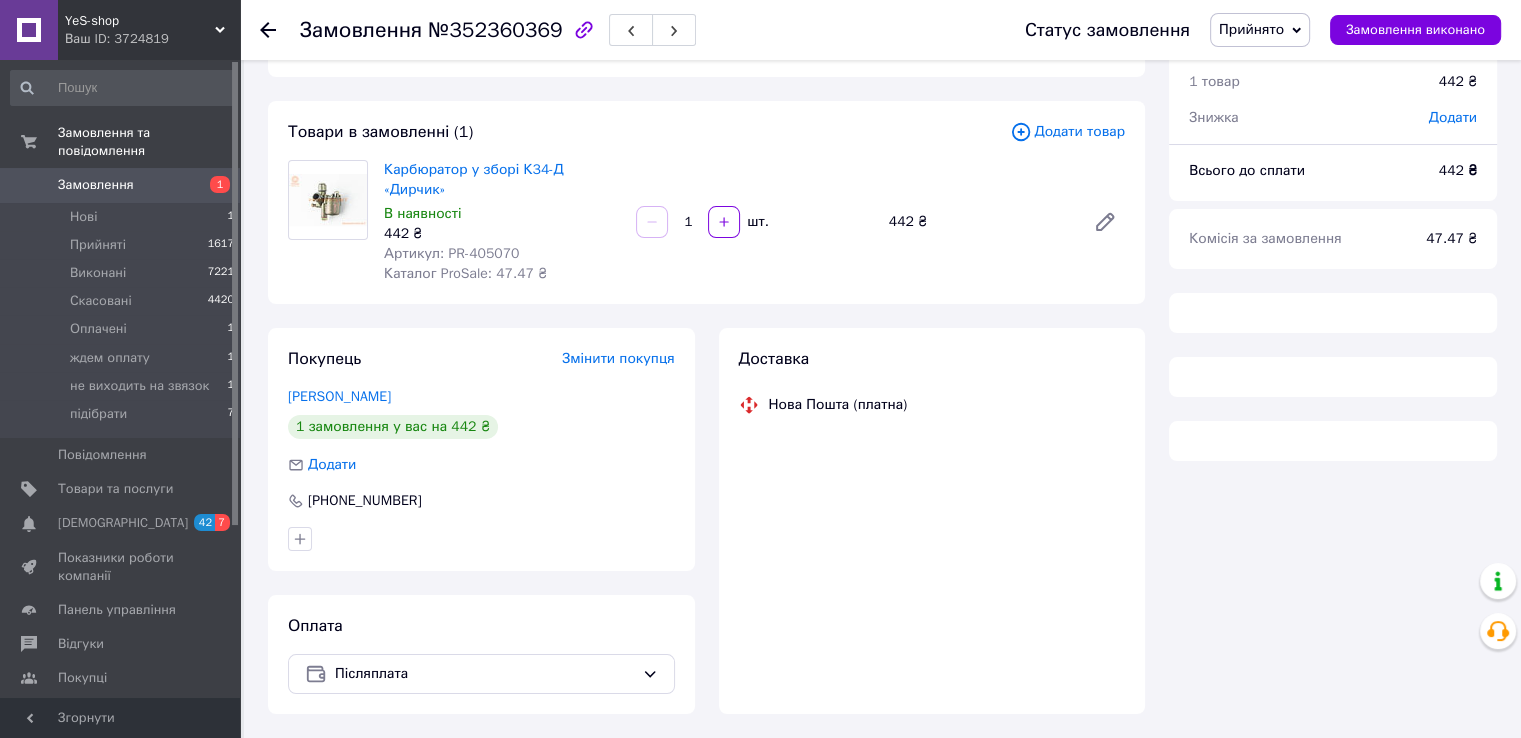 scroll, scrollTop: 0, scrollLeft: 0, axis: both 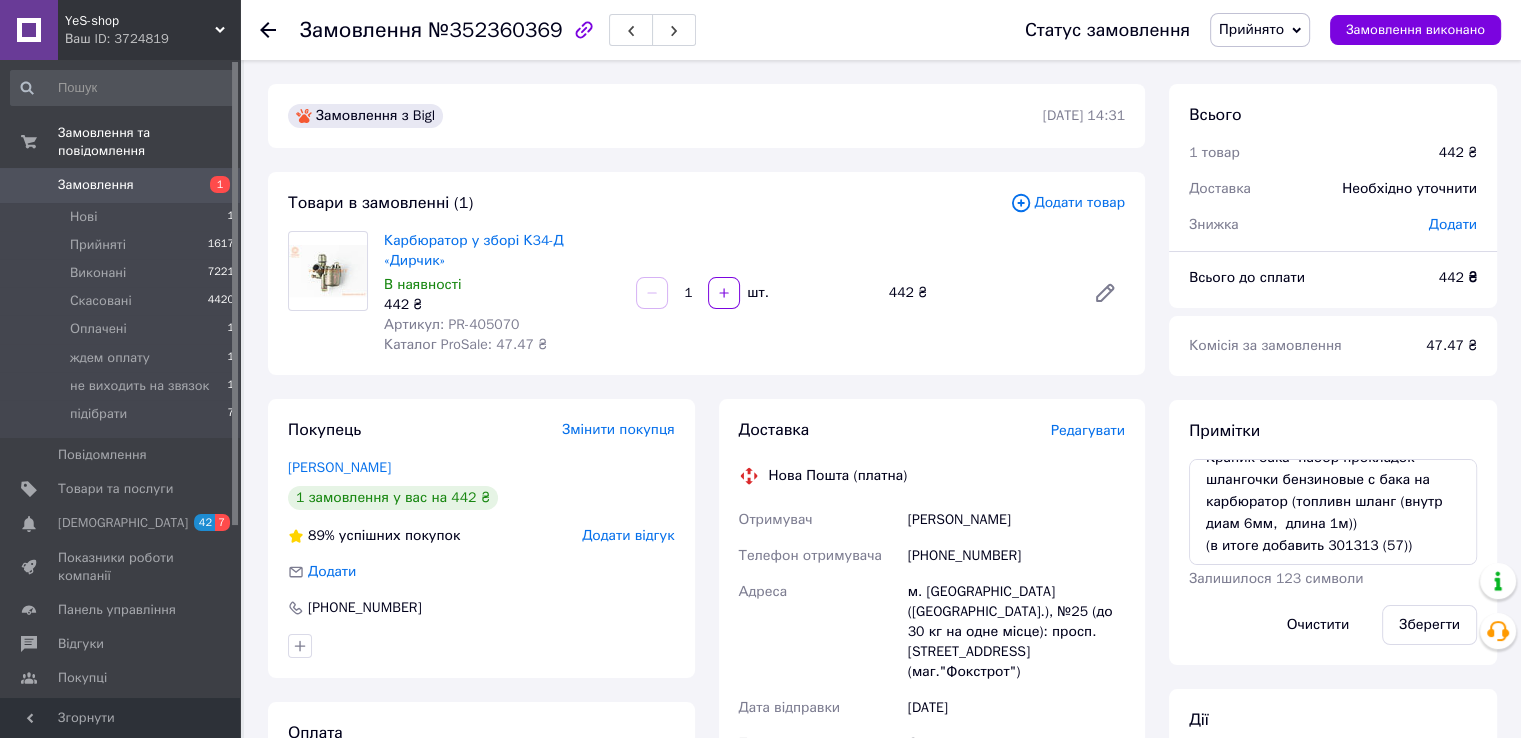 click 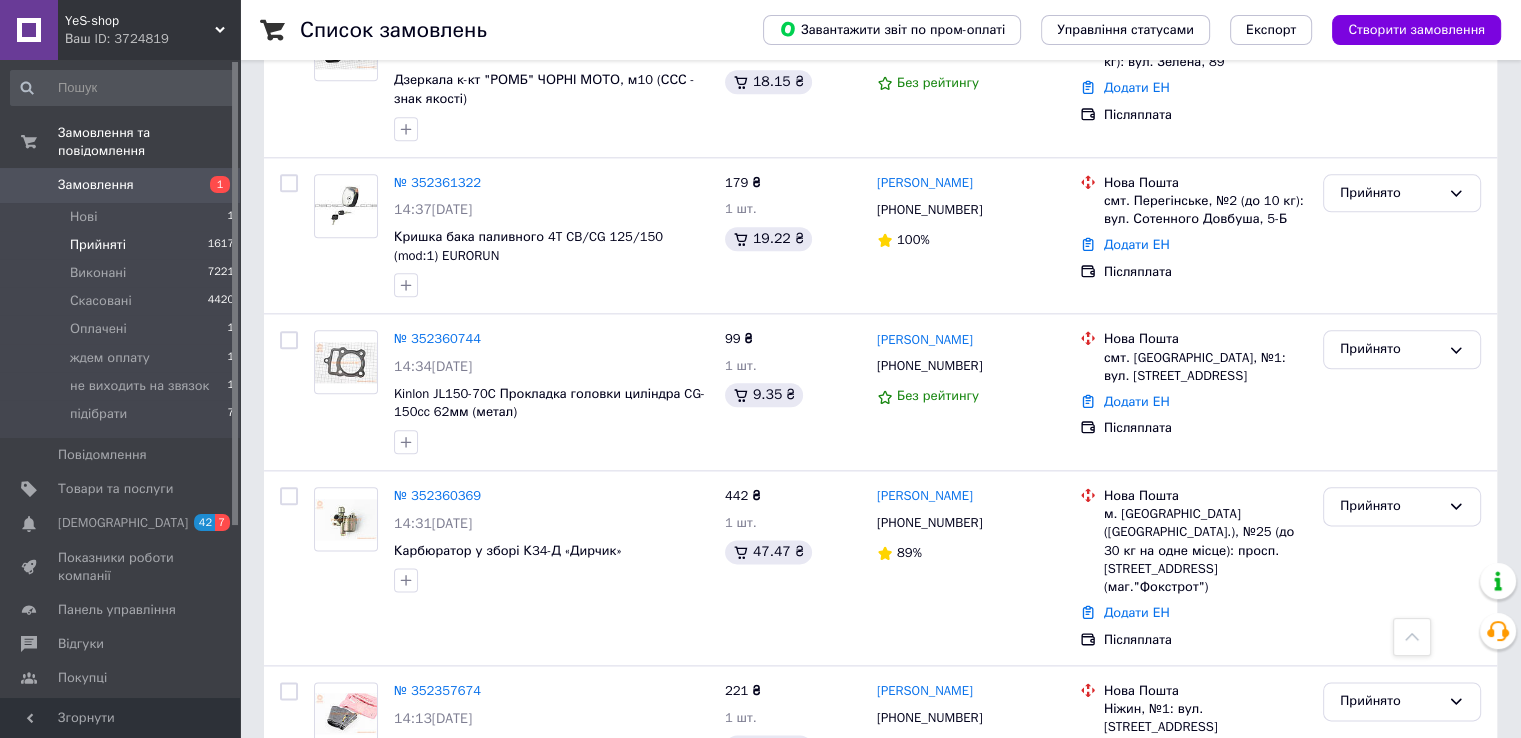 scroll, scrollTop: 2300, scrollLeft: 0, axis: vertical 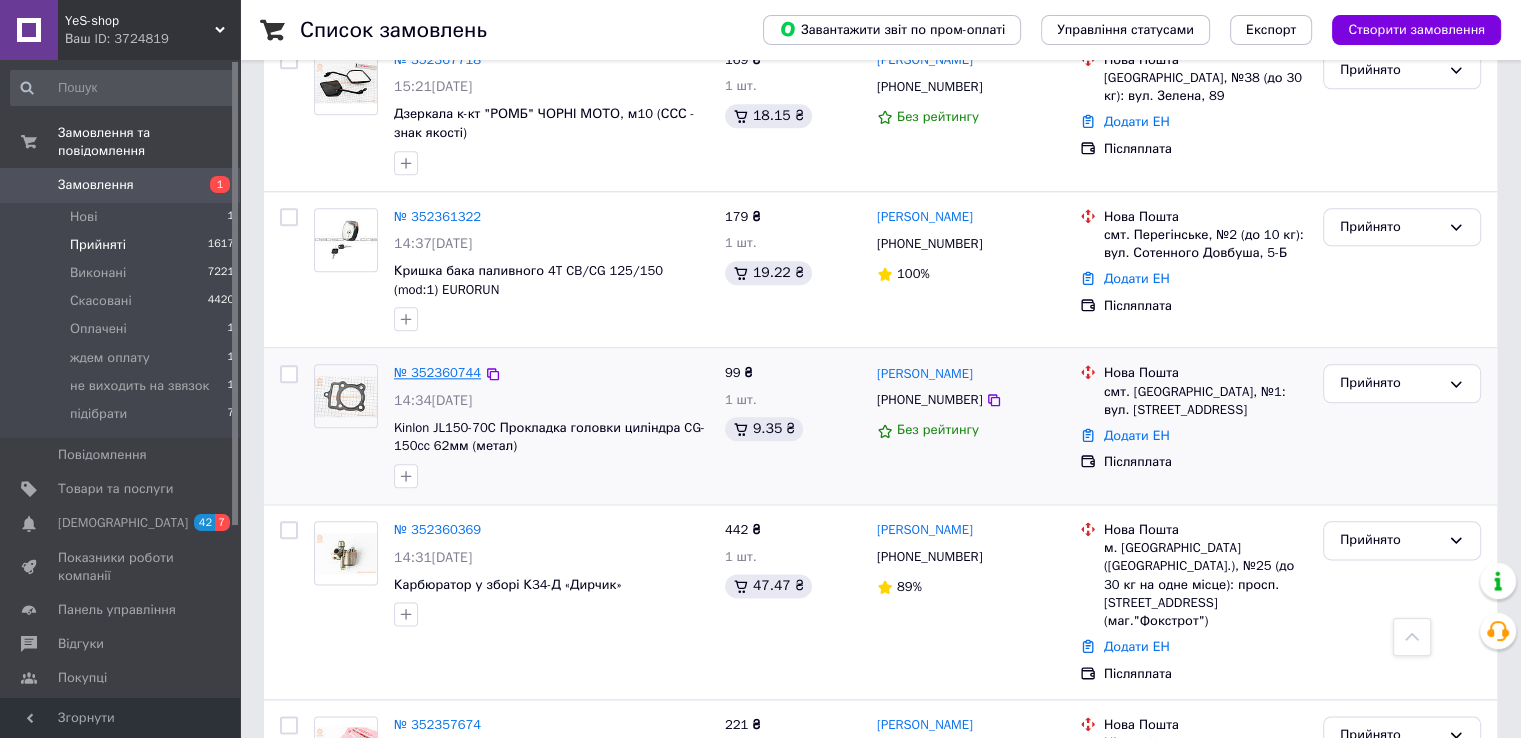 click on "№ 352360744" at bounding box center (437, 372) 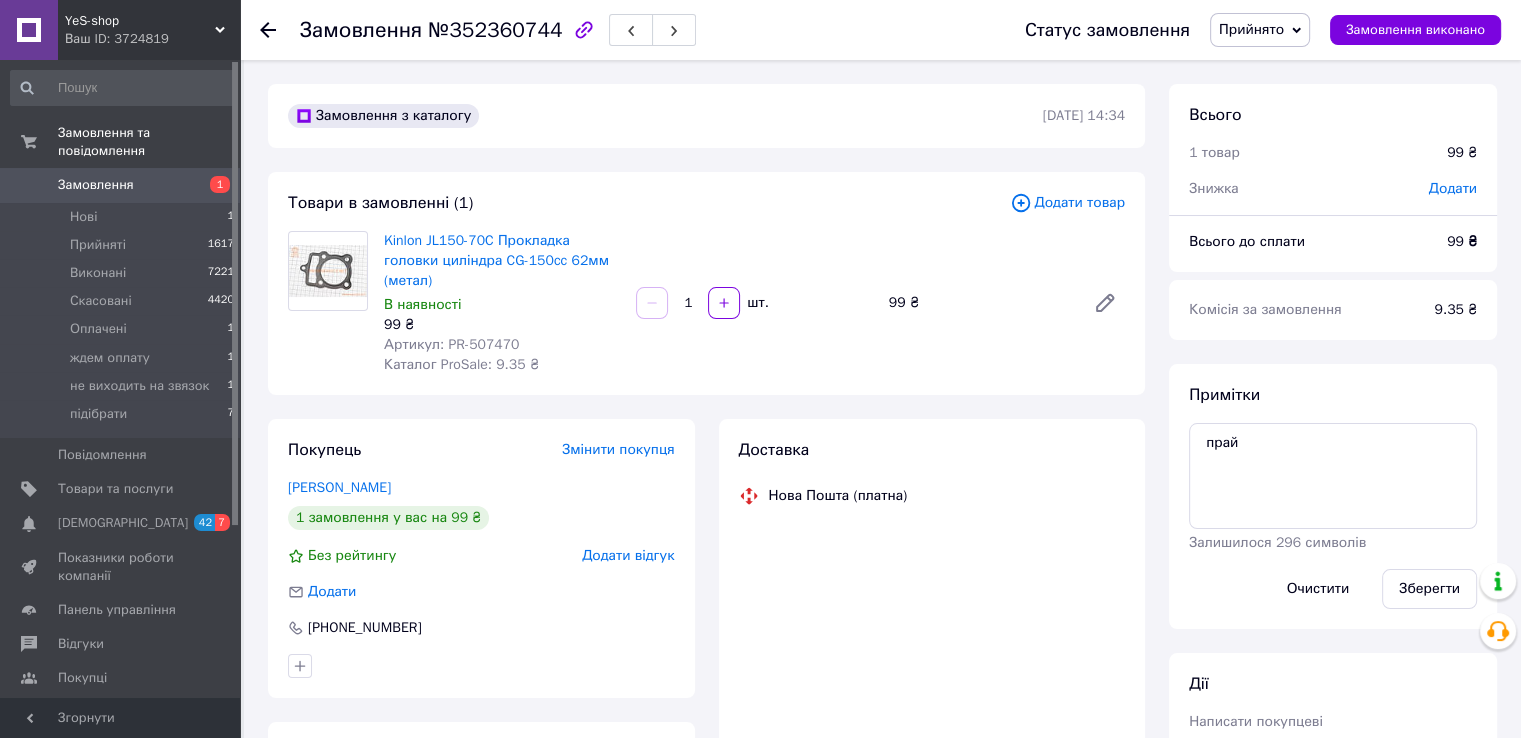 scroll, scrollTop: 0, scrollLeft: 0, axis: both 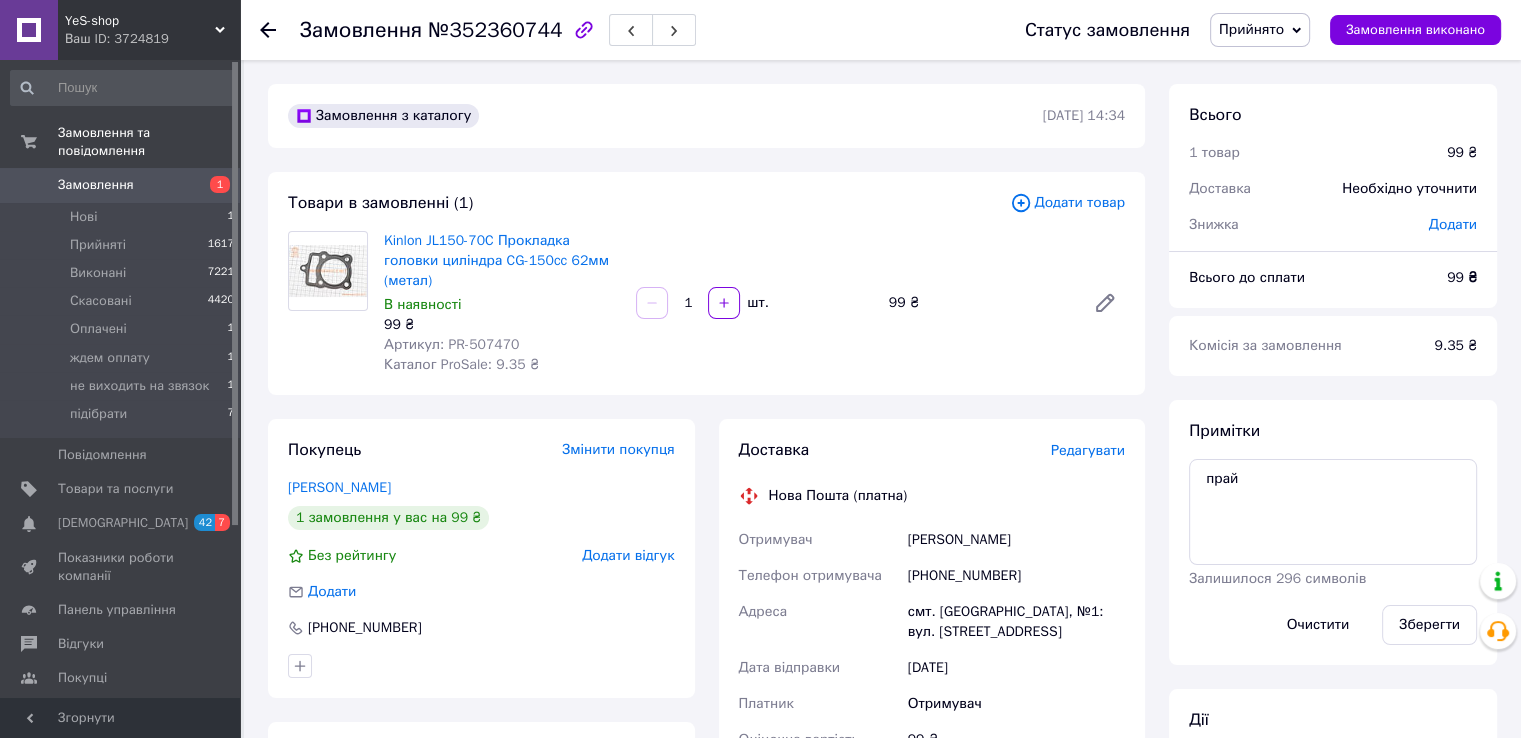 click on "Артикул: PR-507470" at bounding box center (451, 344) 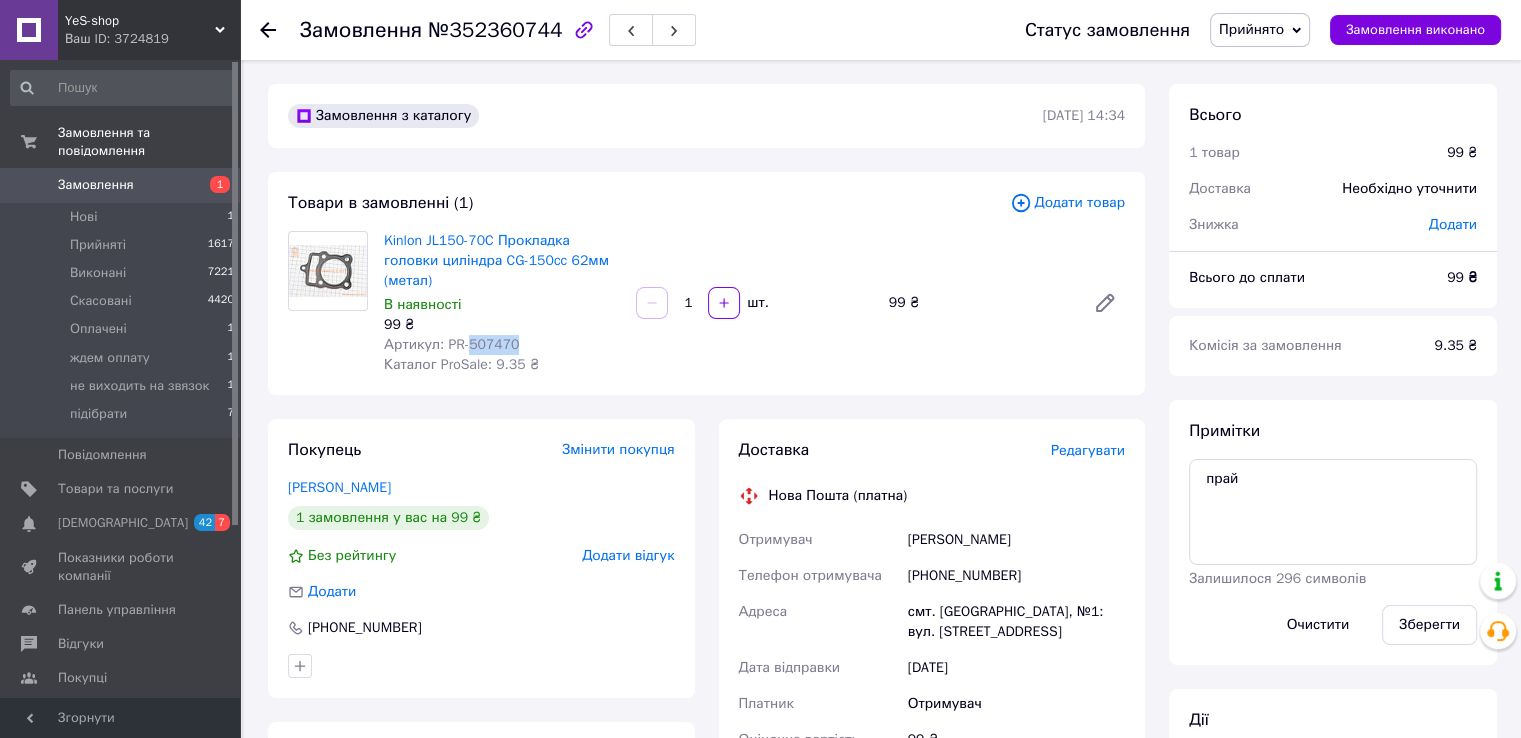 click on "Артикул: PR-507470" at bounding box center [451, 344] 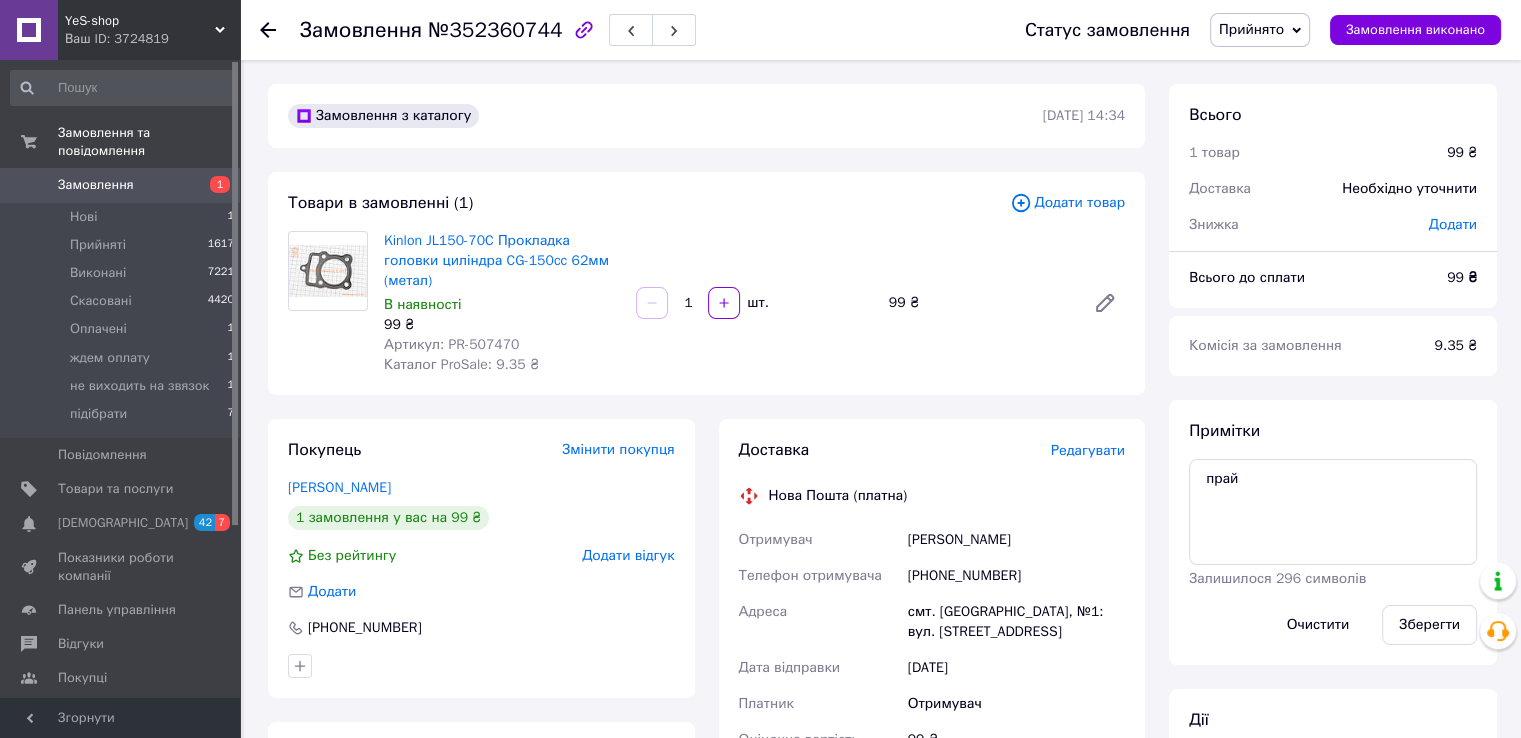 click on "Замовлення з каталогу [DATE] 14:34 Товари в замовленні (1) Додати товар Kinlon JL150-70C Прокладка головки циліндра CG-150cc 62мм (метал) В наявності 99 ₴ Артикул: PR-507470 Каталог ProSale: 9.35 ₴  1   шт. 99 ₴ Покупець Змінити покупця [PERSON_NAME] 1 замовлення у вас на 99 ₴ Без рейтингу   Додати відгук Додати [PHONE_NUMBER] Оплата Післяплата Доставка Редагувати Нова Пошта (платна) Отримувач [PERSON_NAME] Телефон отримувача [PHONE_NUMBER] [GEOGRAPHIC_DATA] смт. [GEOGRAPHIC_DATA], №1: вул. [STREET_ADDRESS] Дата відправки [DATE] Платник Отримувач Оціночна вартість 99 ₴ Сума післяплати 99 ₴ Комісія за післяплату 21.98 ₴ 99 <" at bounding box center (706, 732) 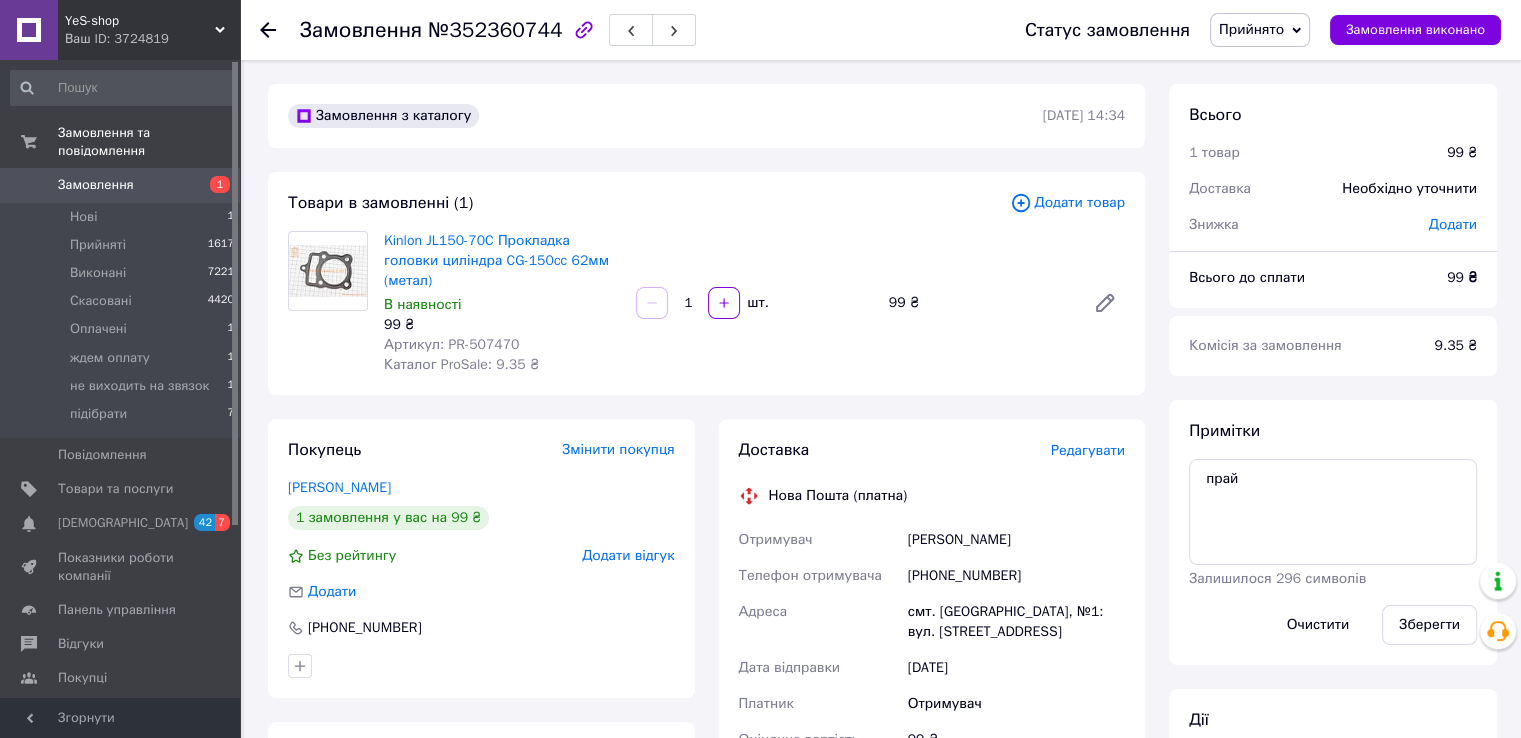 click 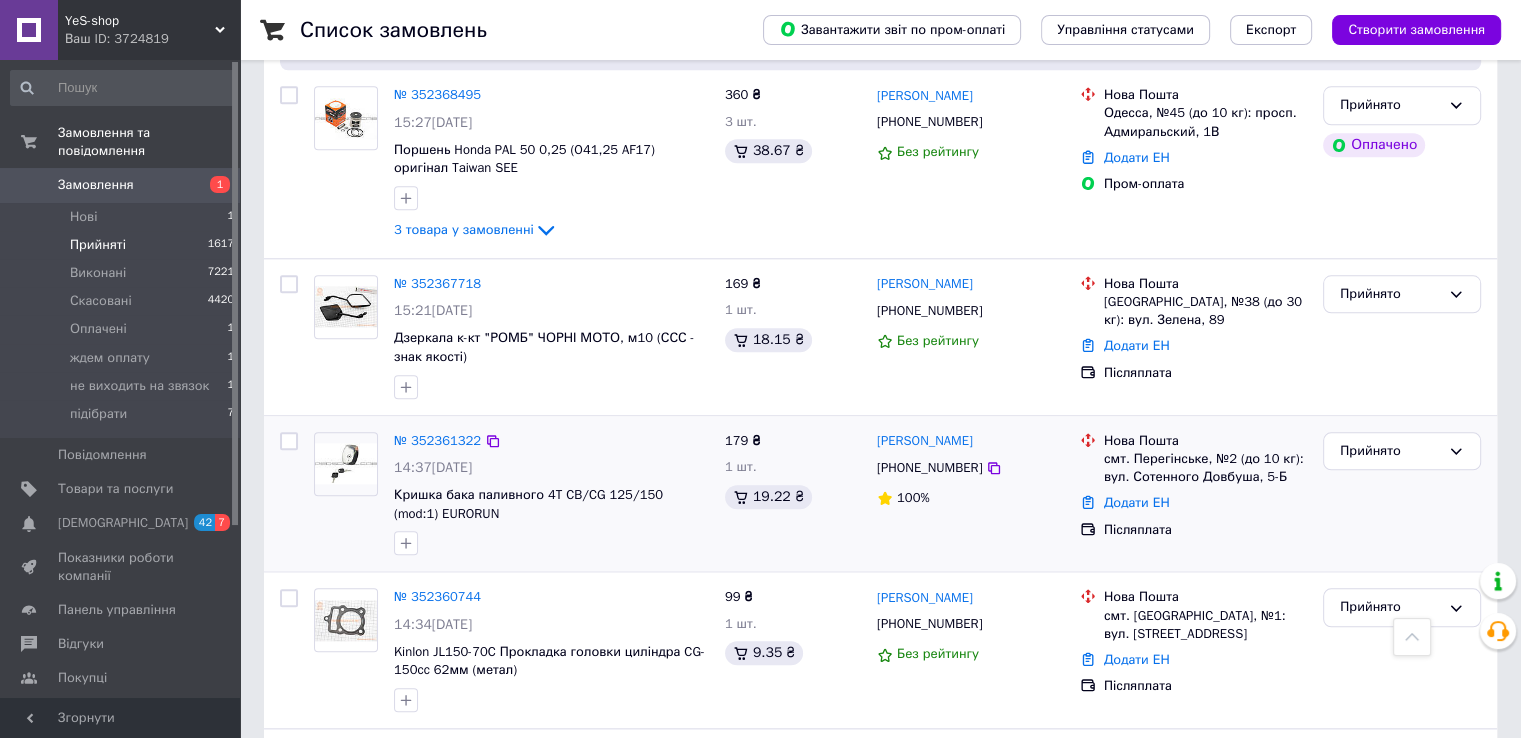 scroll, scrollTop: 2014, scrollLeft: 0, axis: vertical 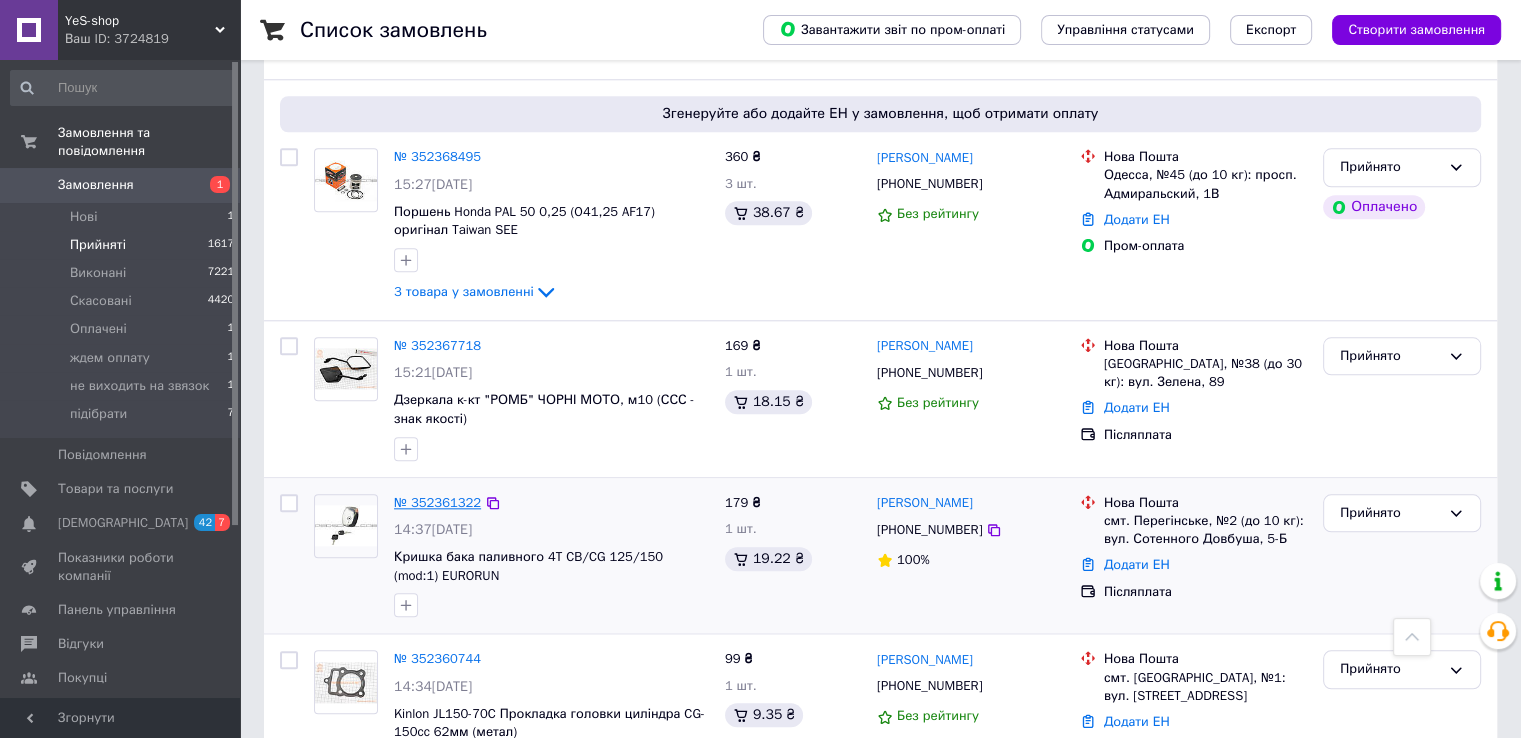 click on "№ 352361322" at bounding box center (437, 502) 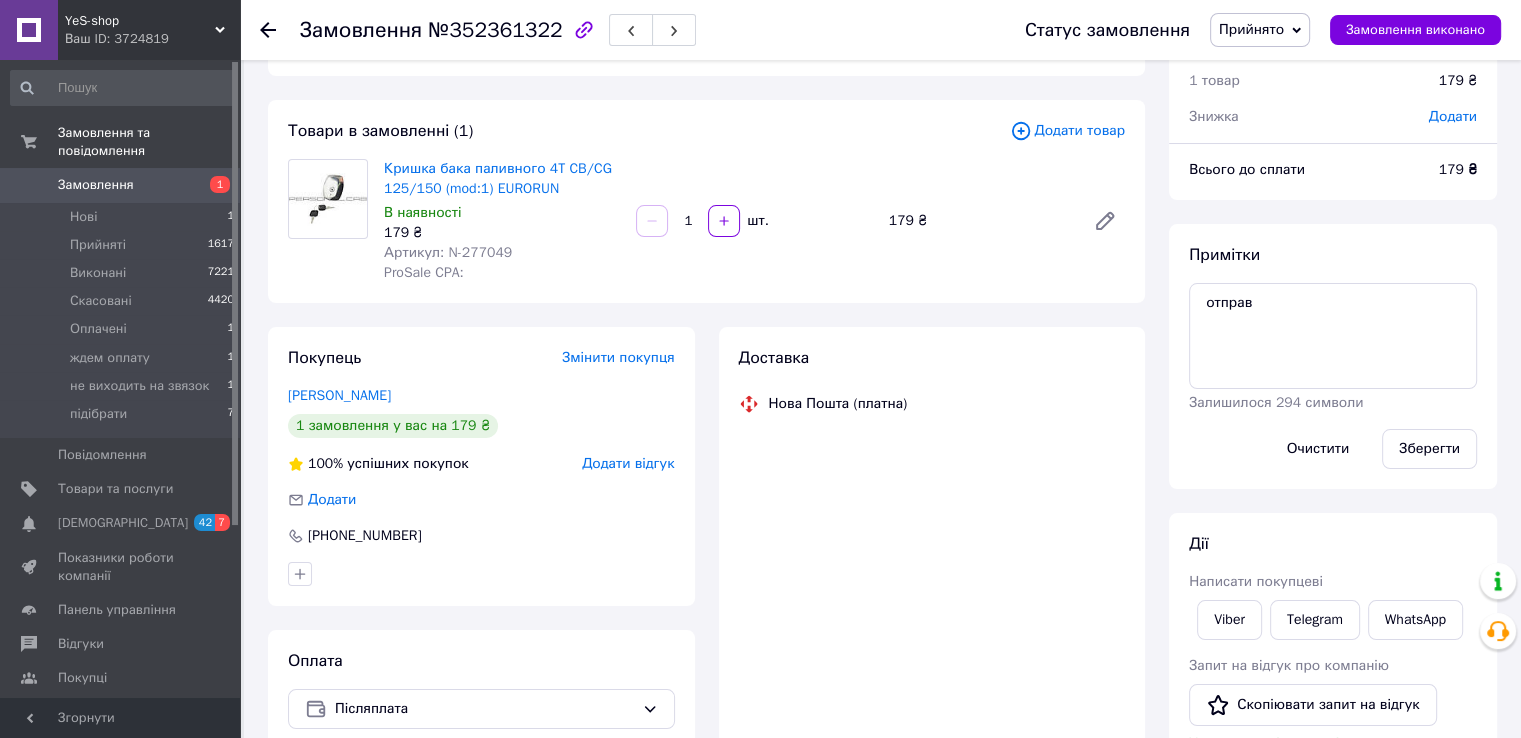 scroll, scrollTop: 0, scrollLeft: 0, axis: both 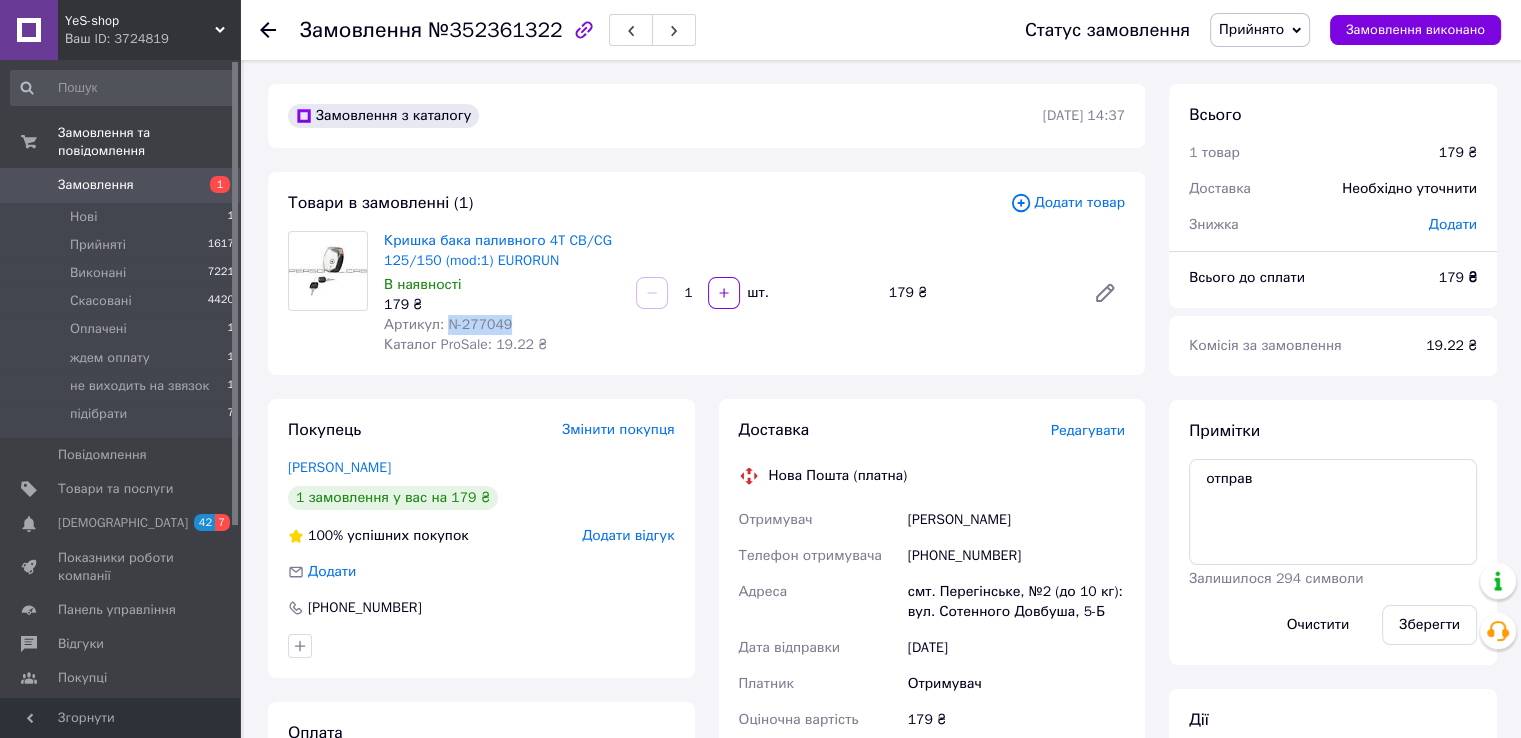 drag, startPoint x: 456, startPoint y: 322, endPoint x: 512, endPoint y: 332, distance: 56.88585 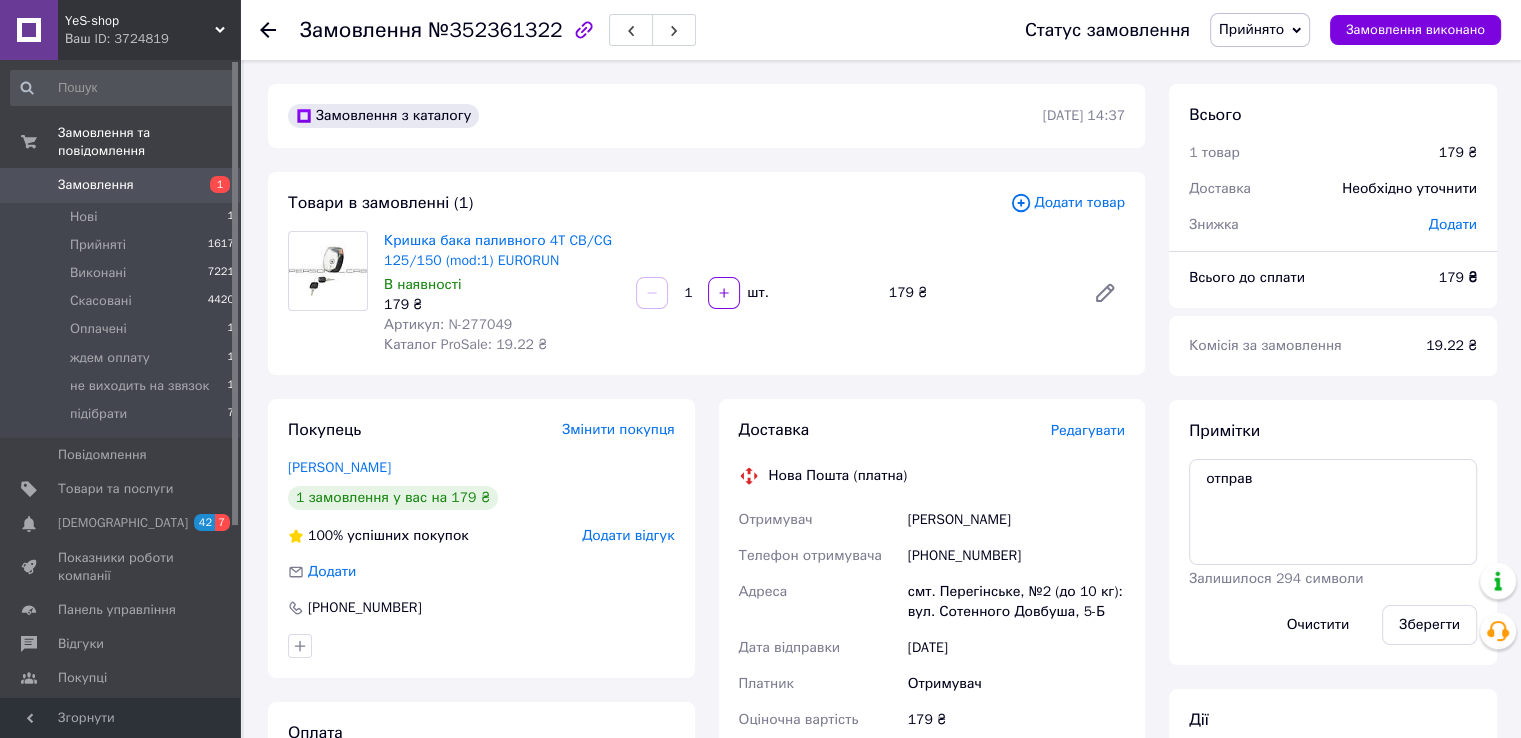 click on "Кришка бака паливного 4T CB/CG 125/150 (mod:1) EURORUN В наявності 179 ₴ Артикул: N-277049 Каталог ProSale: 19.22 ₴" at bounding box center [502, 293] 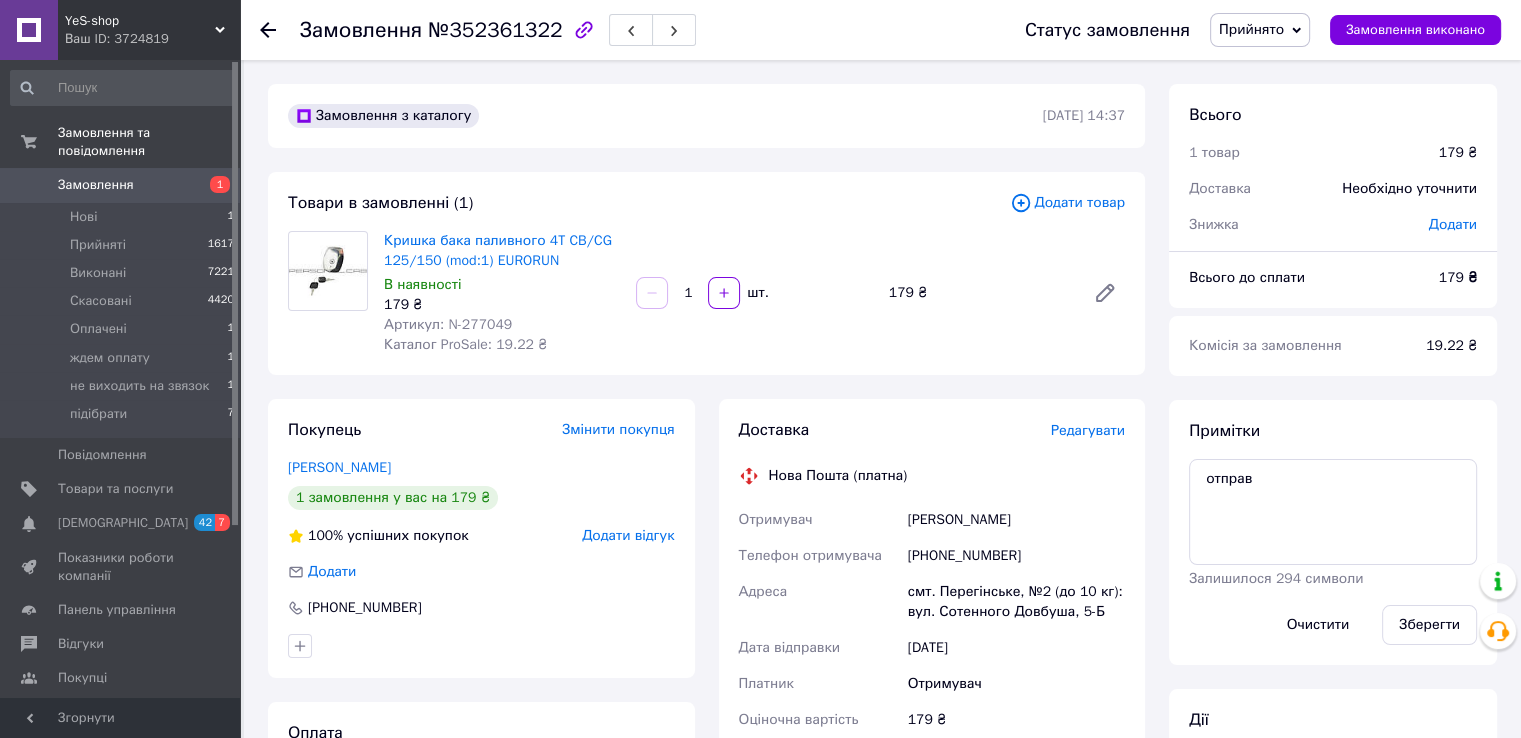 click 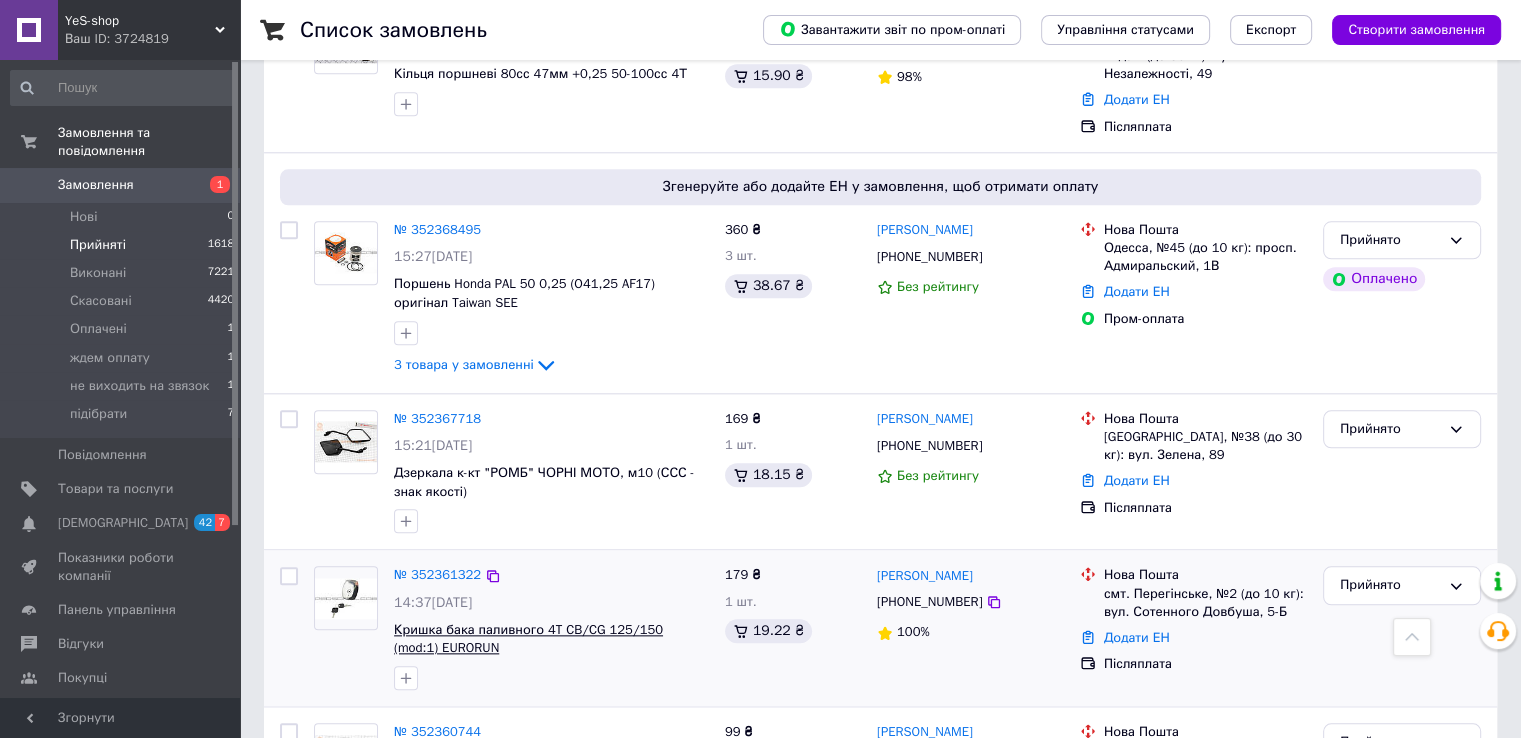 scroll, scrollTop: 2000, scrollLeft: 0, axis: vertical 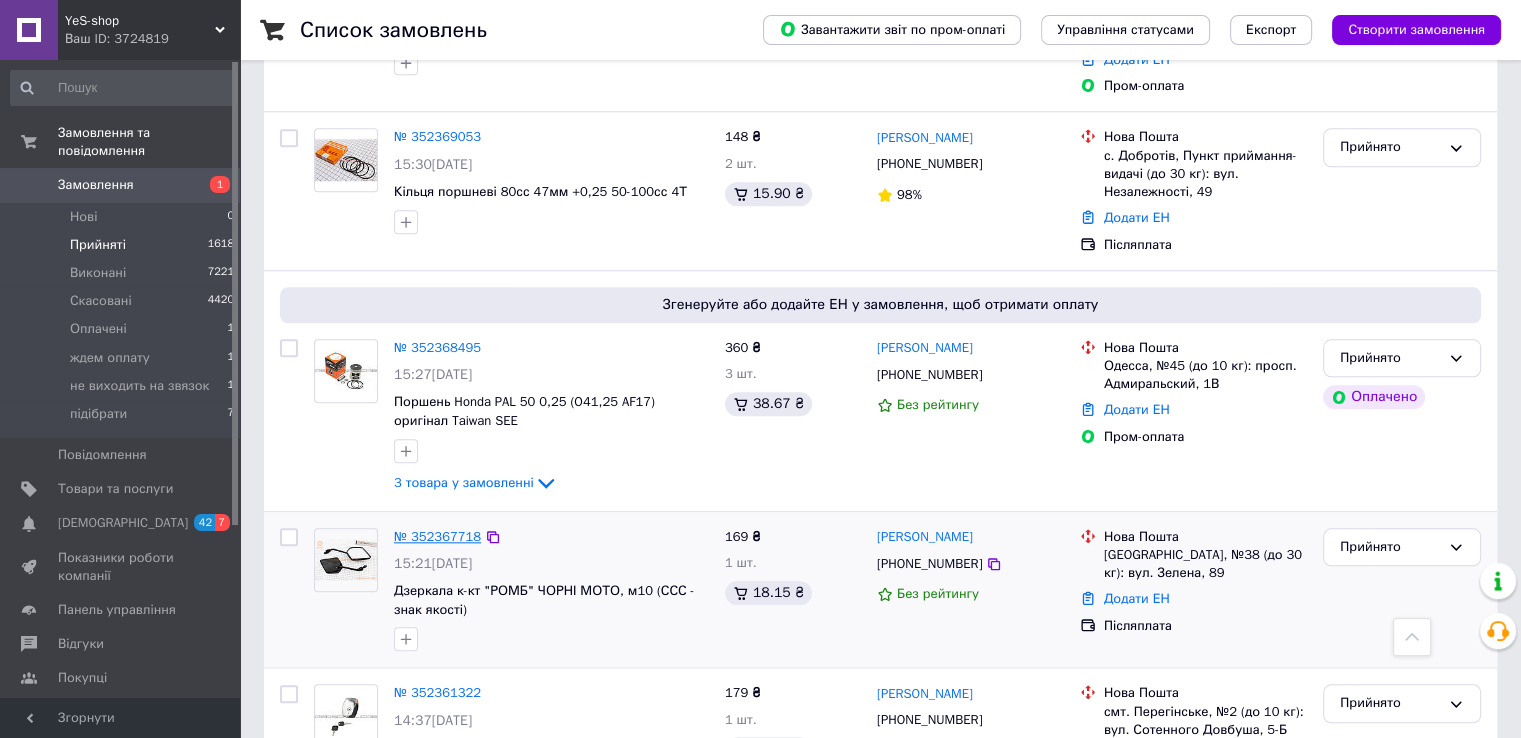 click on "№ 352367718" at bounding box center [437, 536] 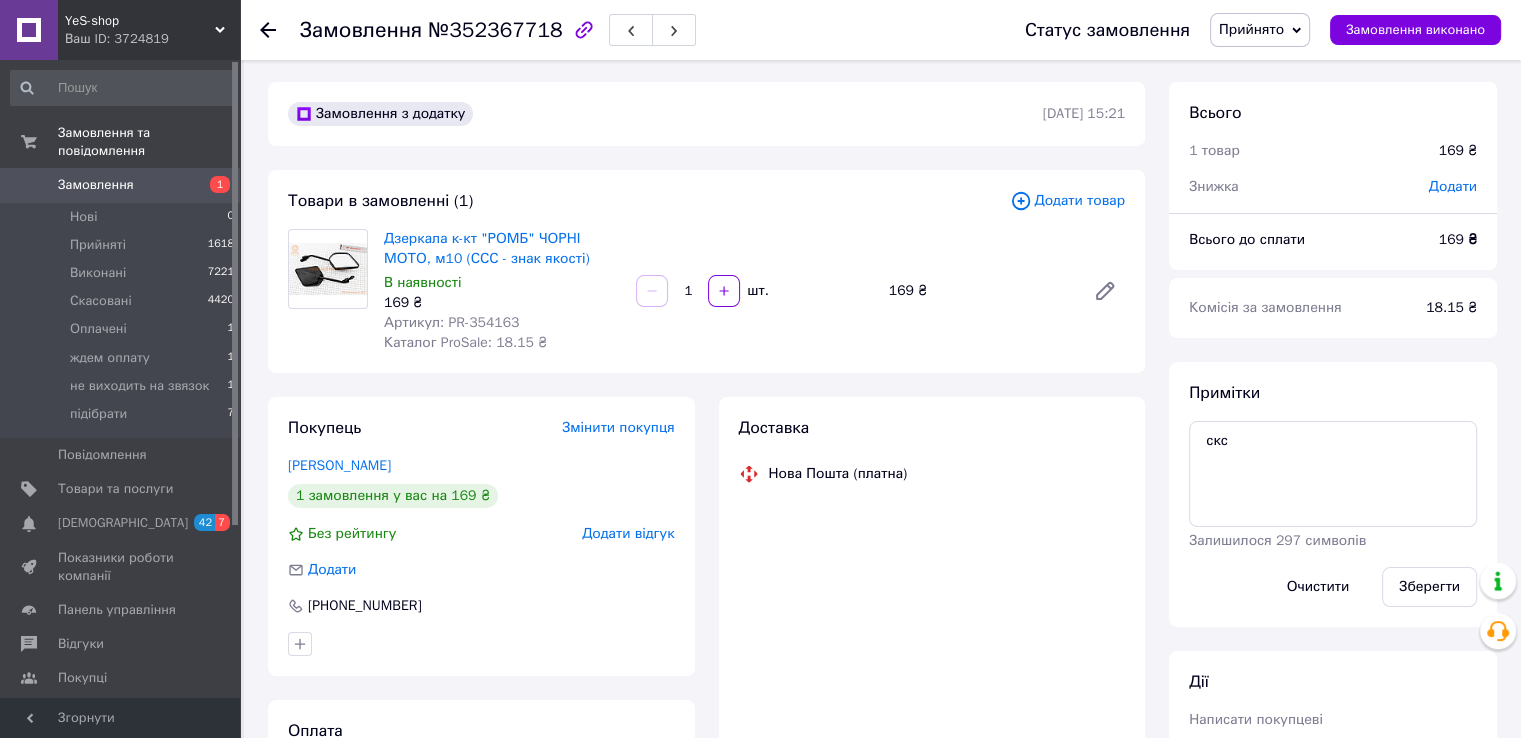 scroll, scrollTop: 0, scrollLeft: 0, axis: both 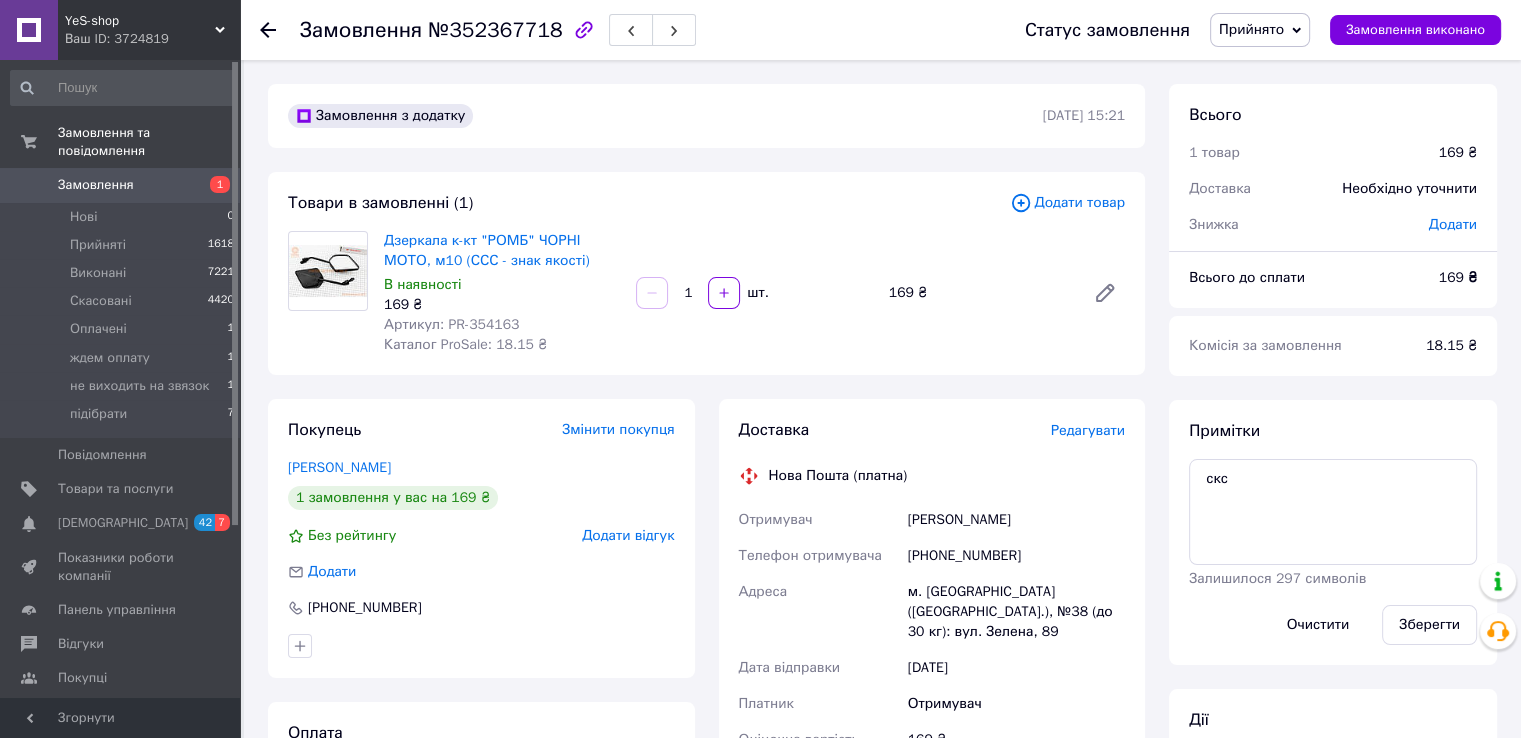 click on "Артикул: PR-354163" at bounding box center [451, 324] 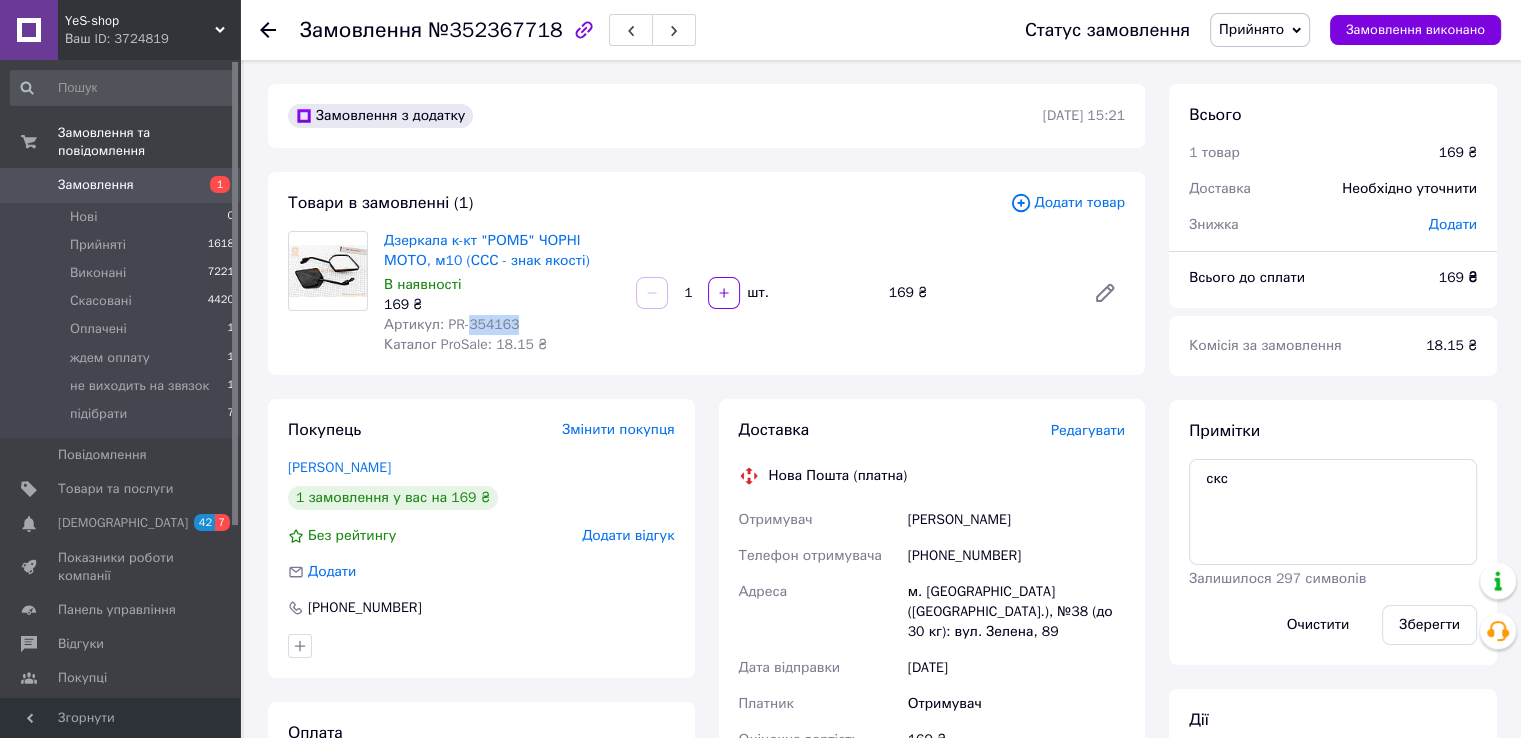 click on "Артикул: PR-354163" at bounding box center (451, 324) 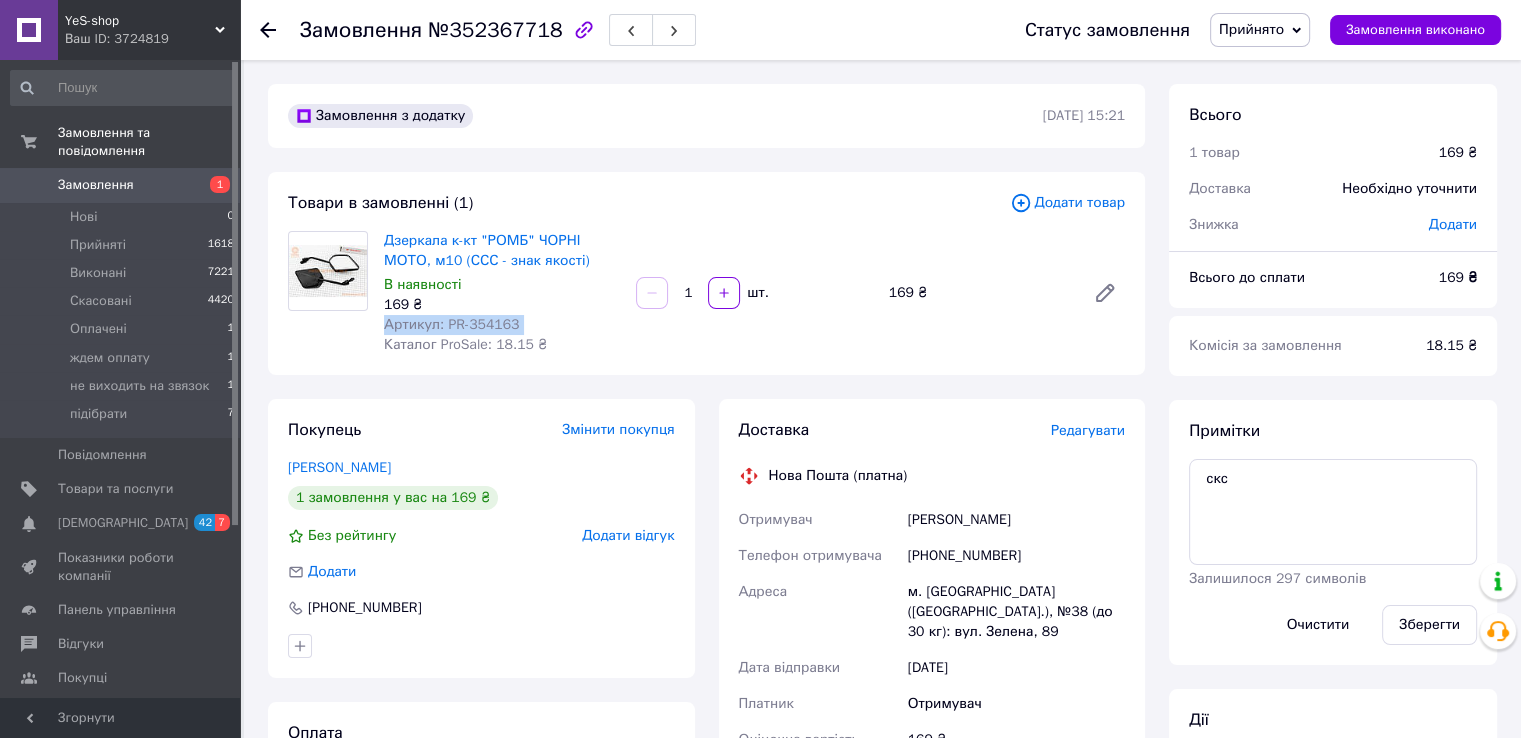 click on "Артикул: PR-354163" at bounding box center [451, 324] 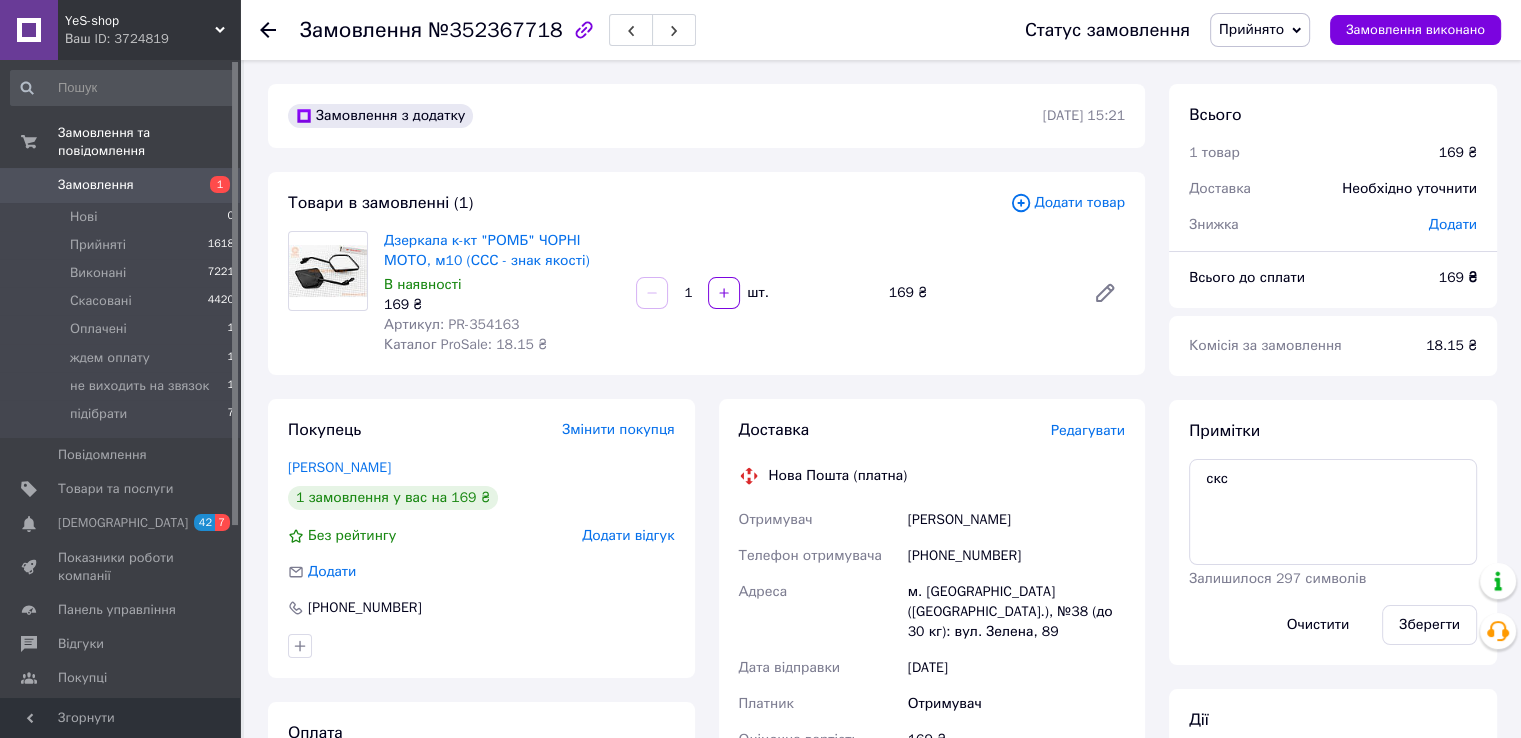 drag, startPoint x: 490, startPoint y: 324, endPoint x: 545, endPoint y: 289, distance: 65.192024 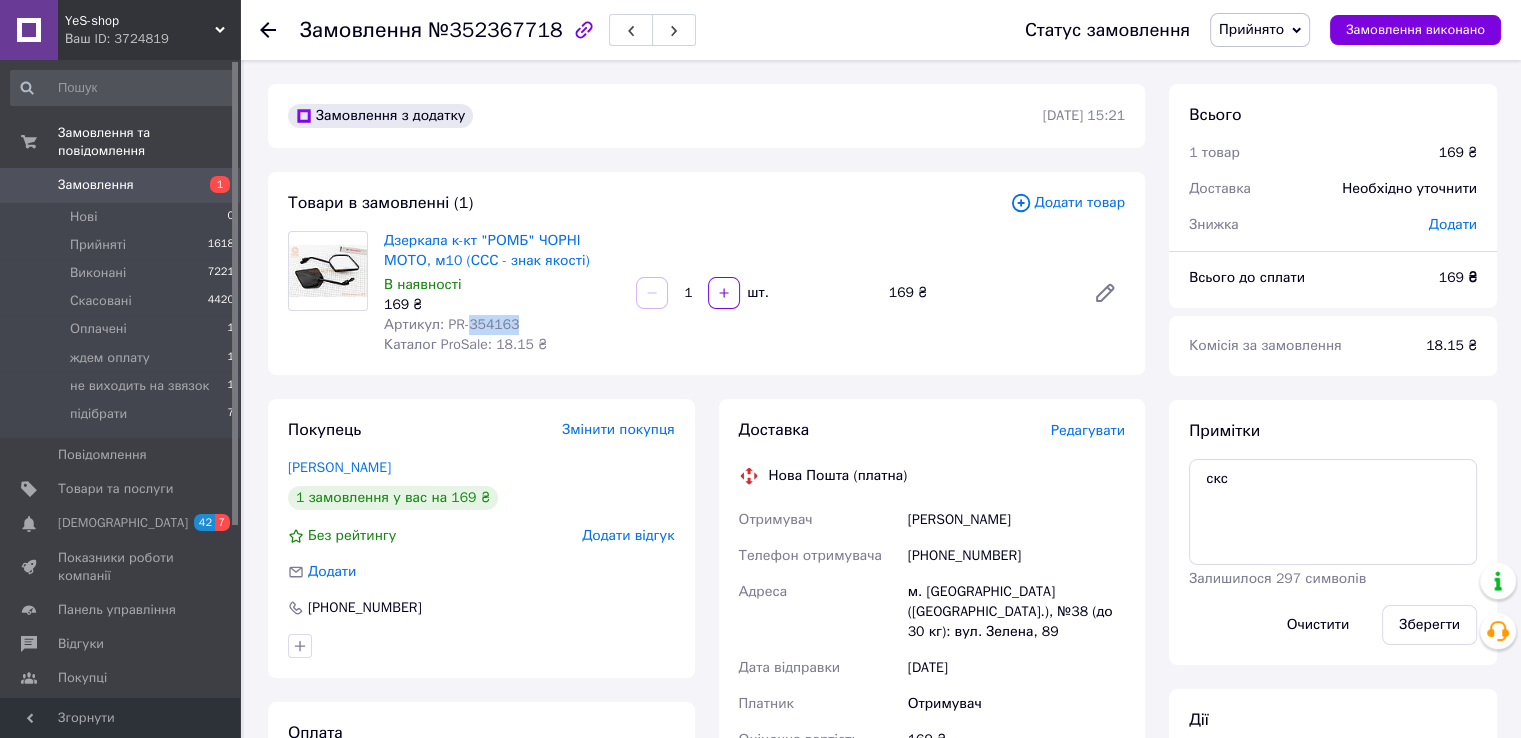 click on "Артикул: PR-354163" at bounding box center (451, 324) 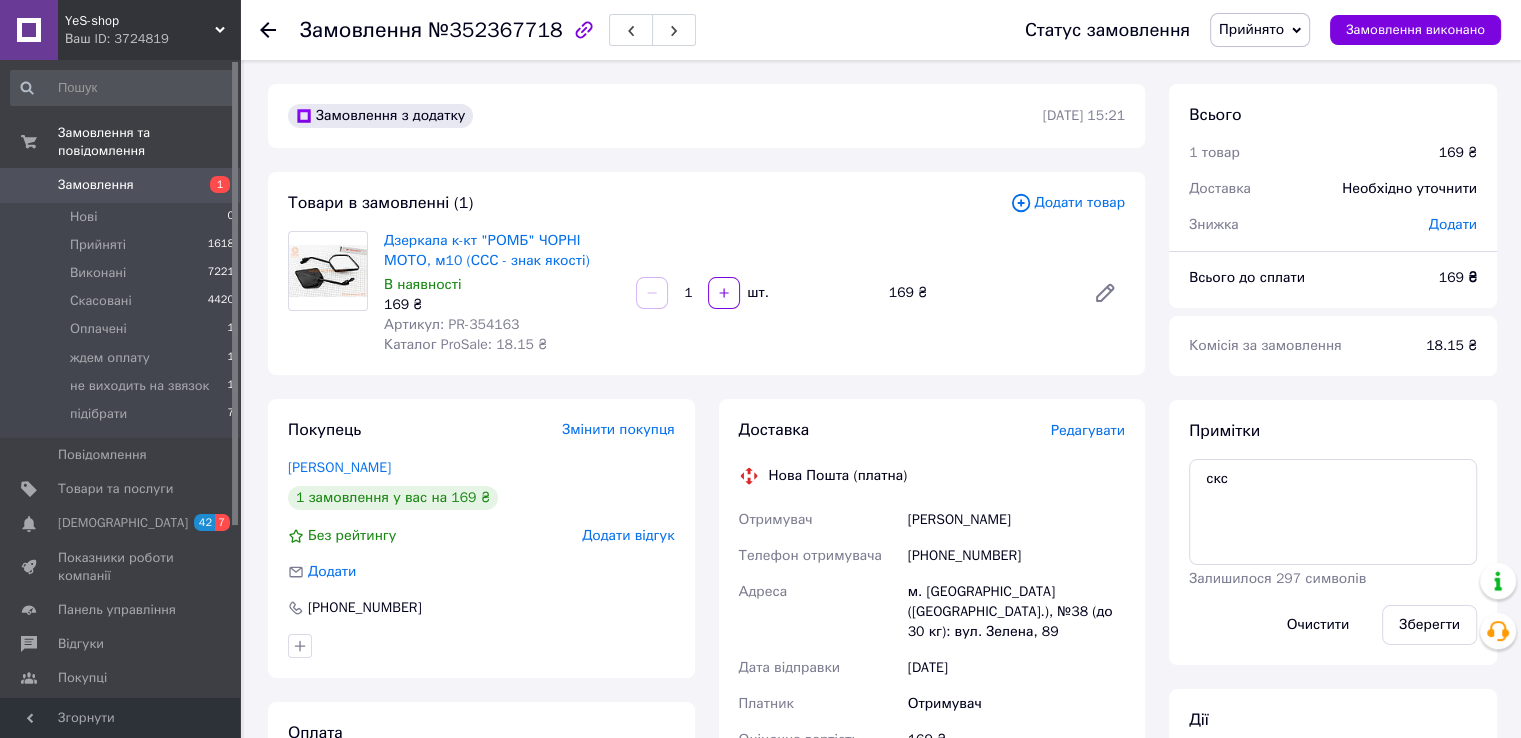 click 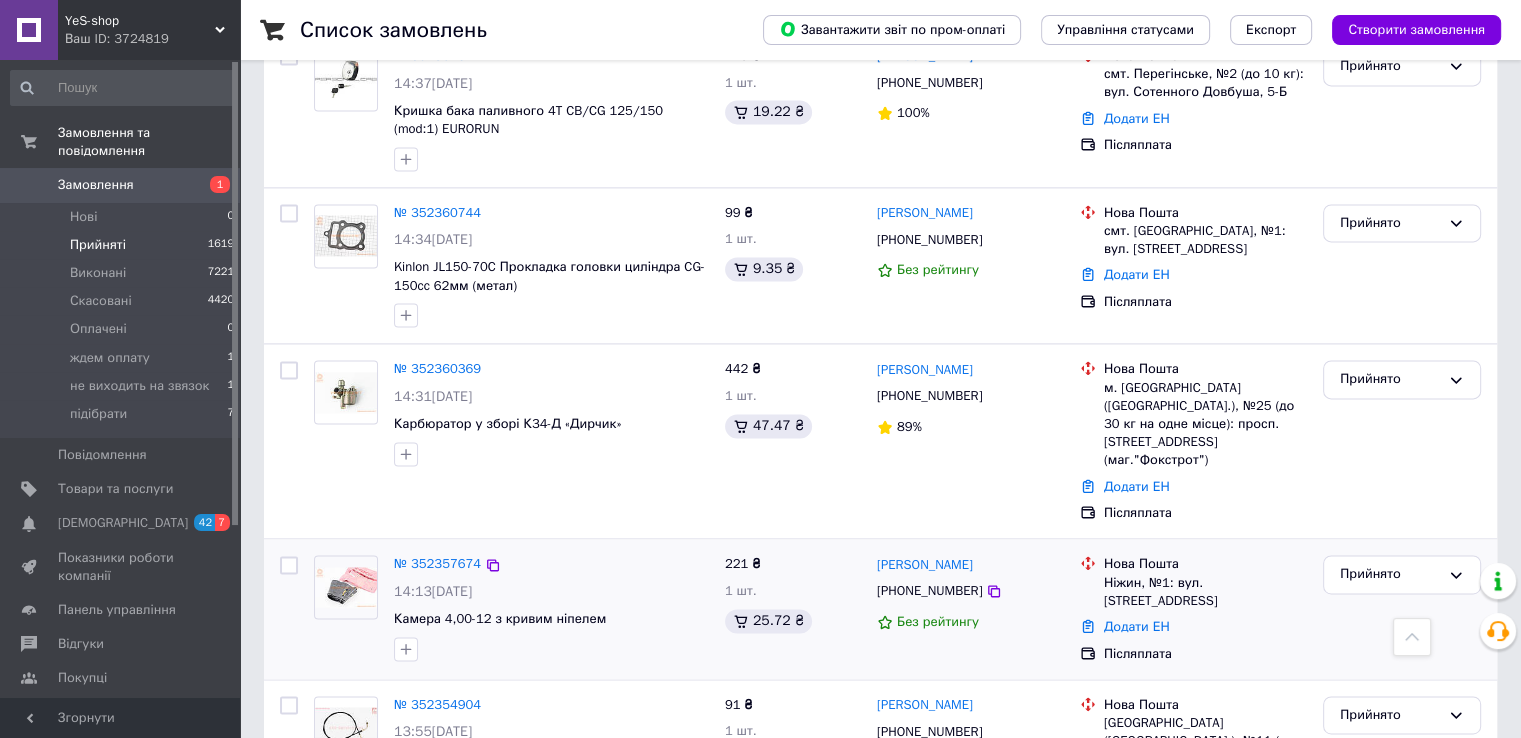 scroll, scrollTop: 3194, scrollLeft: 0, axis: vertical 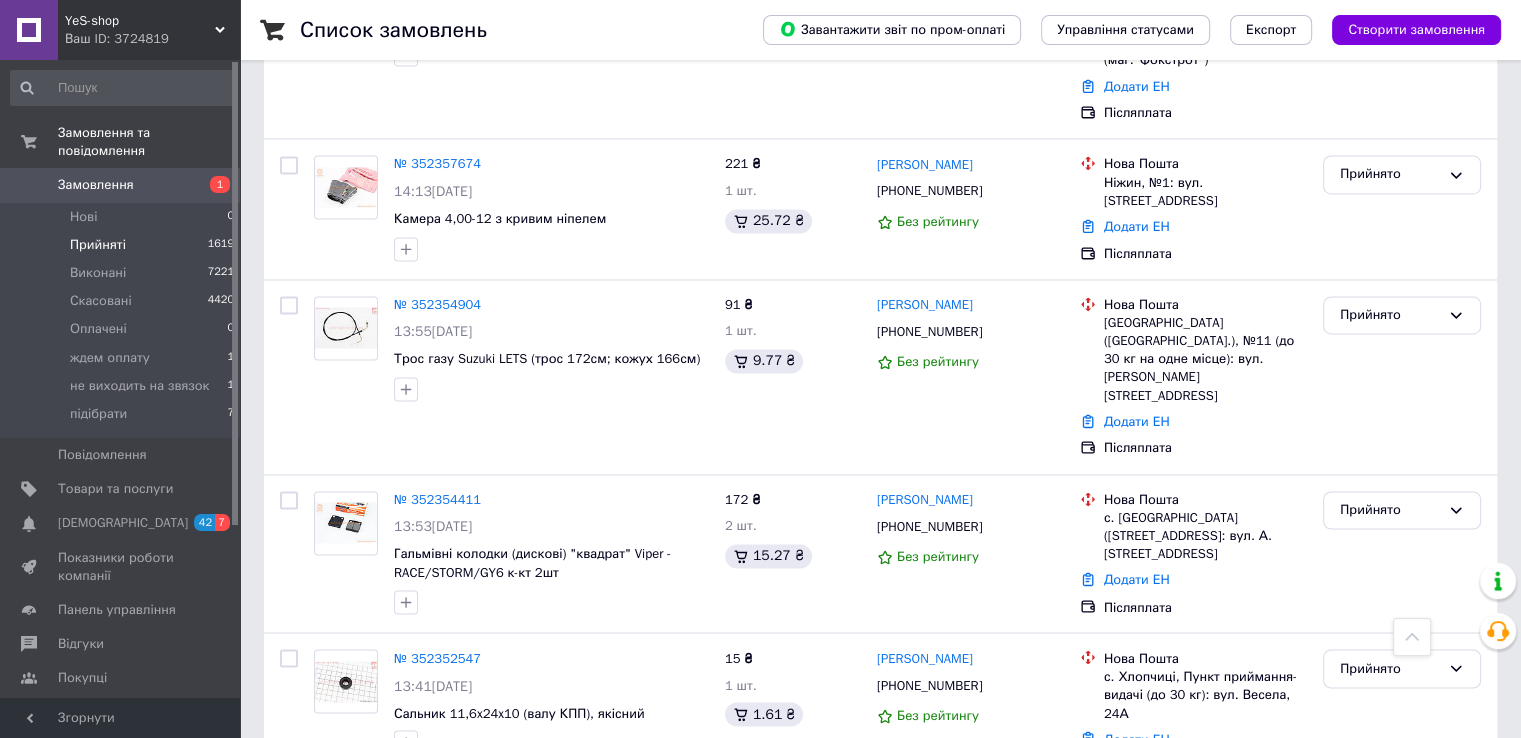 click on "3" at bounding box center (494, 836) 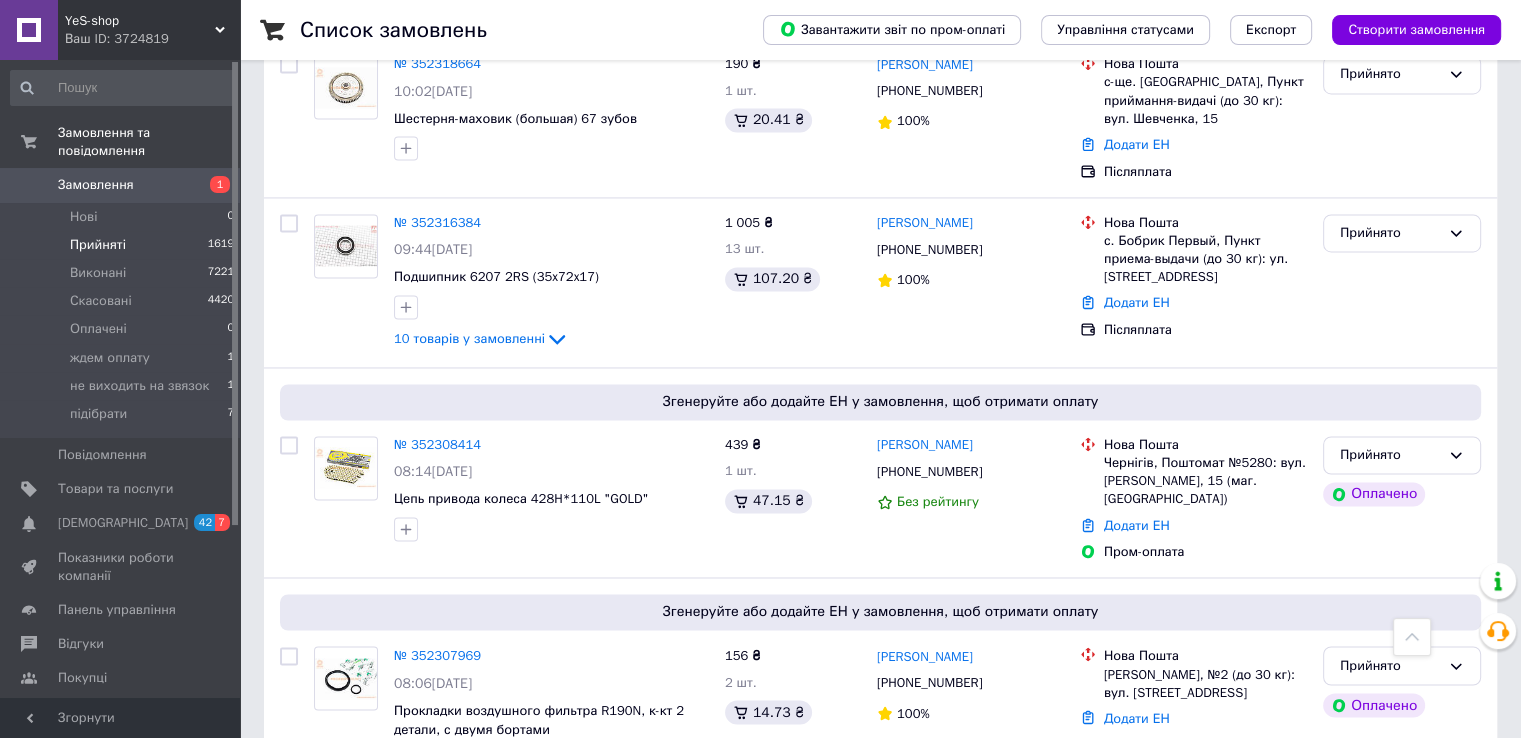 scroll, scrollTop: 3282, scrollLeft: 0, axis: vertical 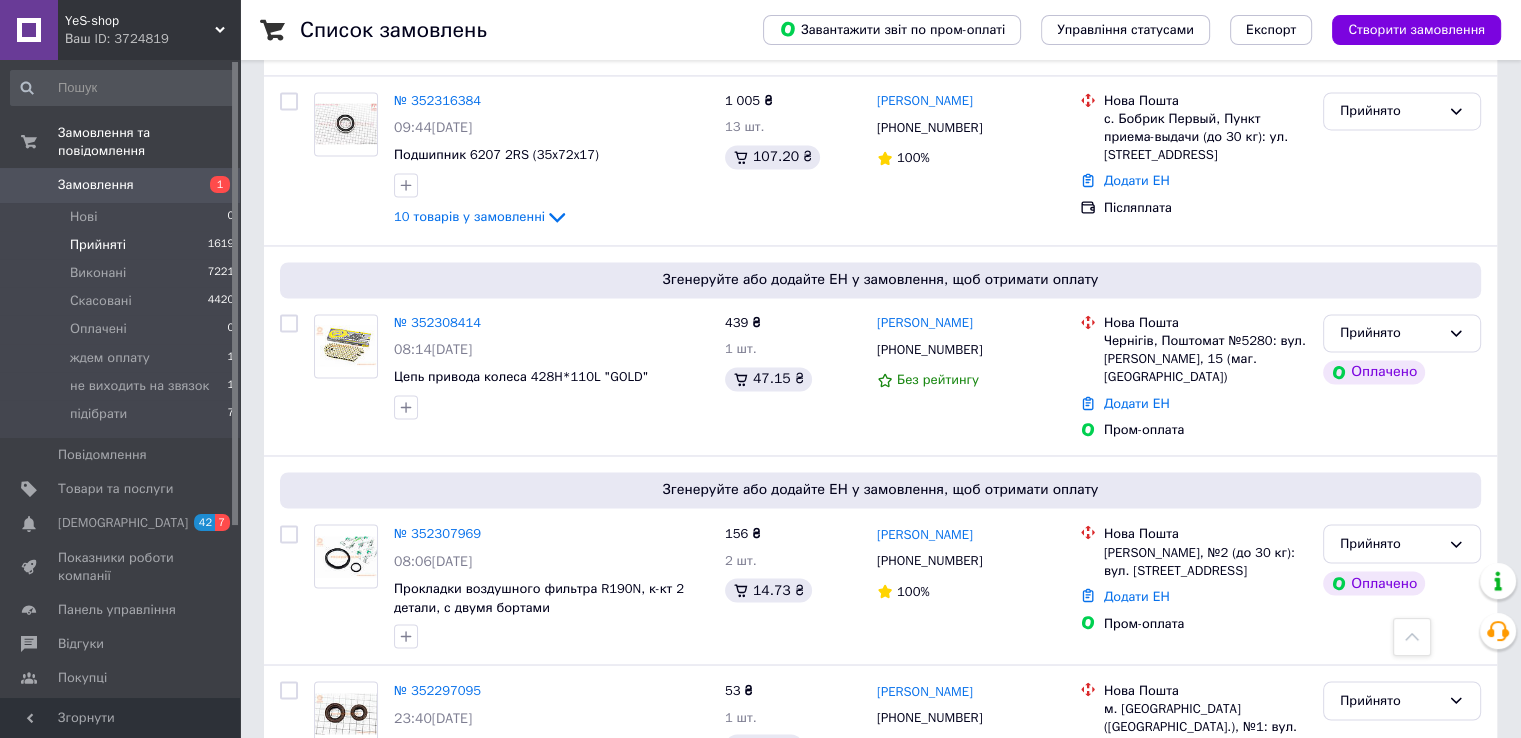 click on "2" at bounding box center [449, 886] 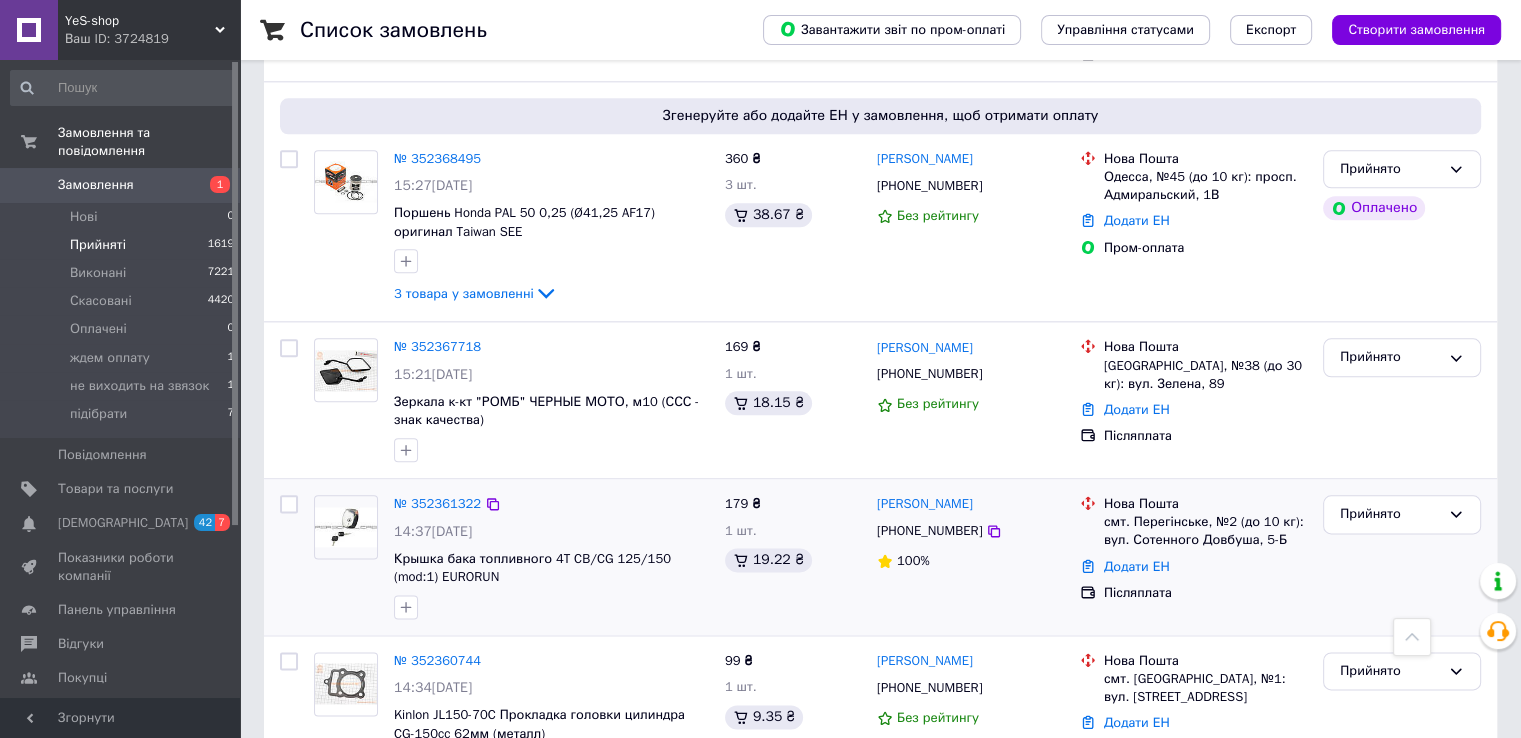 scroll, scrollTop: 2300, scrollLeft: 0, axis: vertical 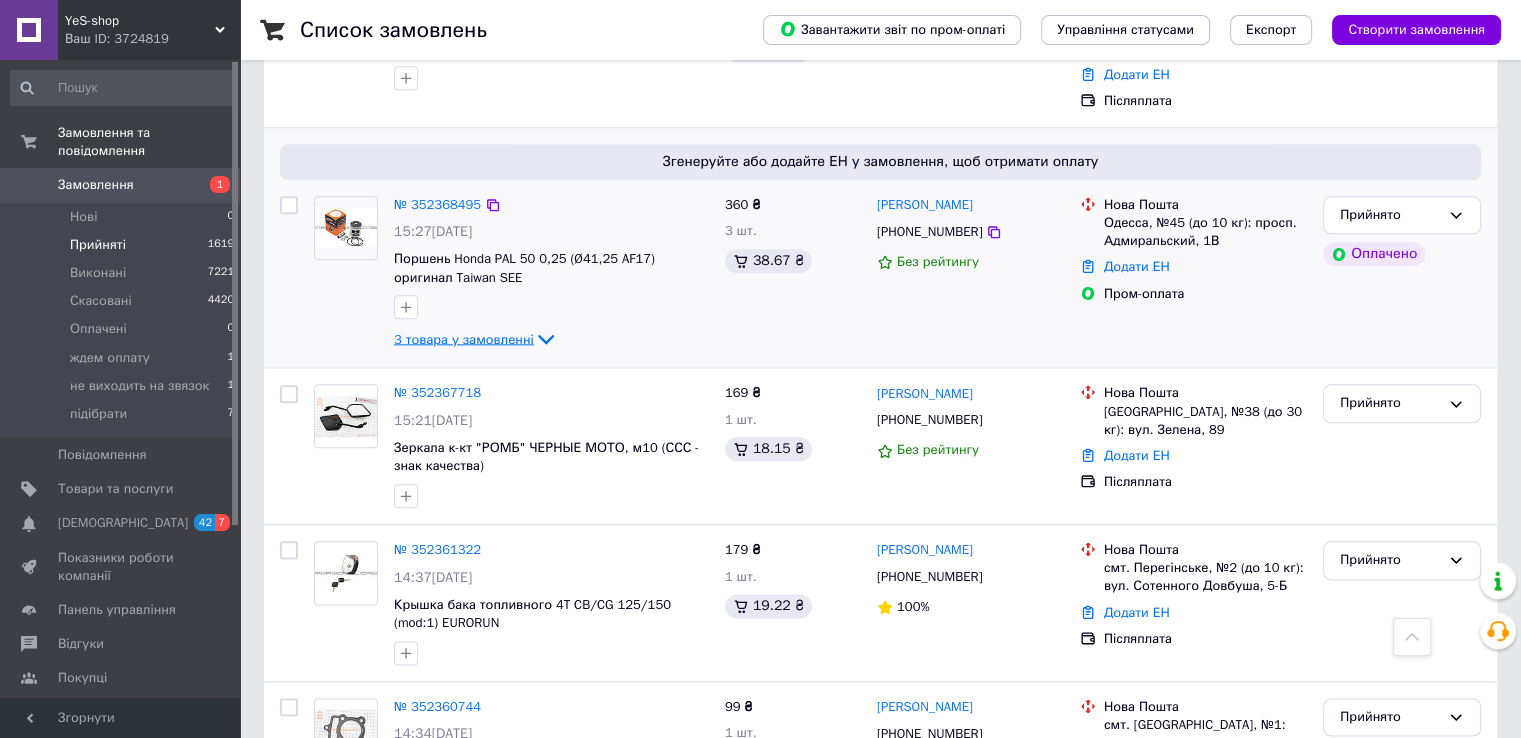 click on "3 товара у замовленні" at bounding box center (464, 338) 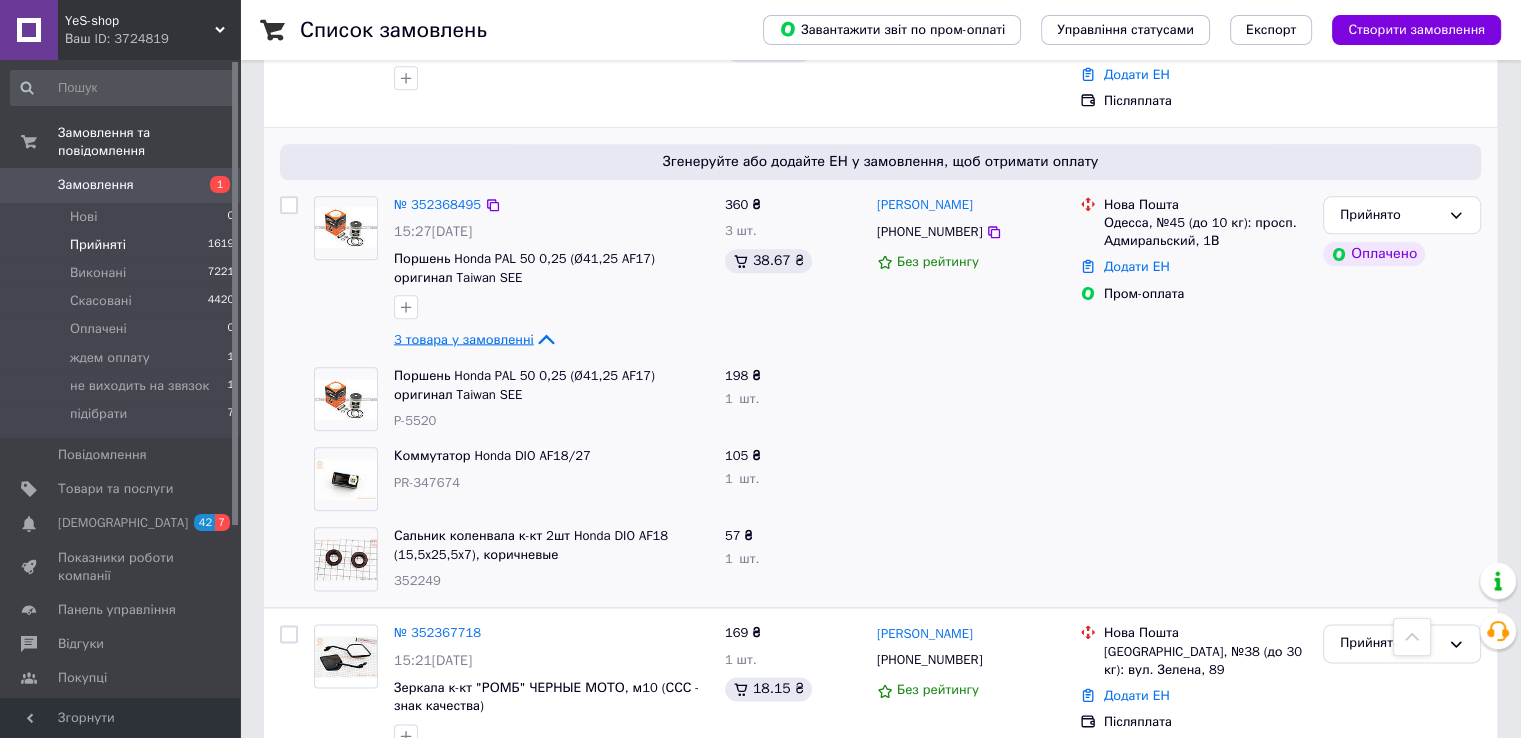 click on "3 товара у замовленні" at bounding box center (464, 338) 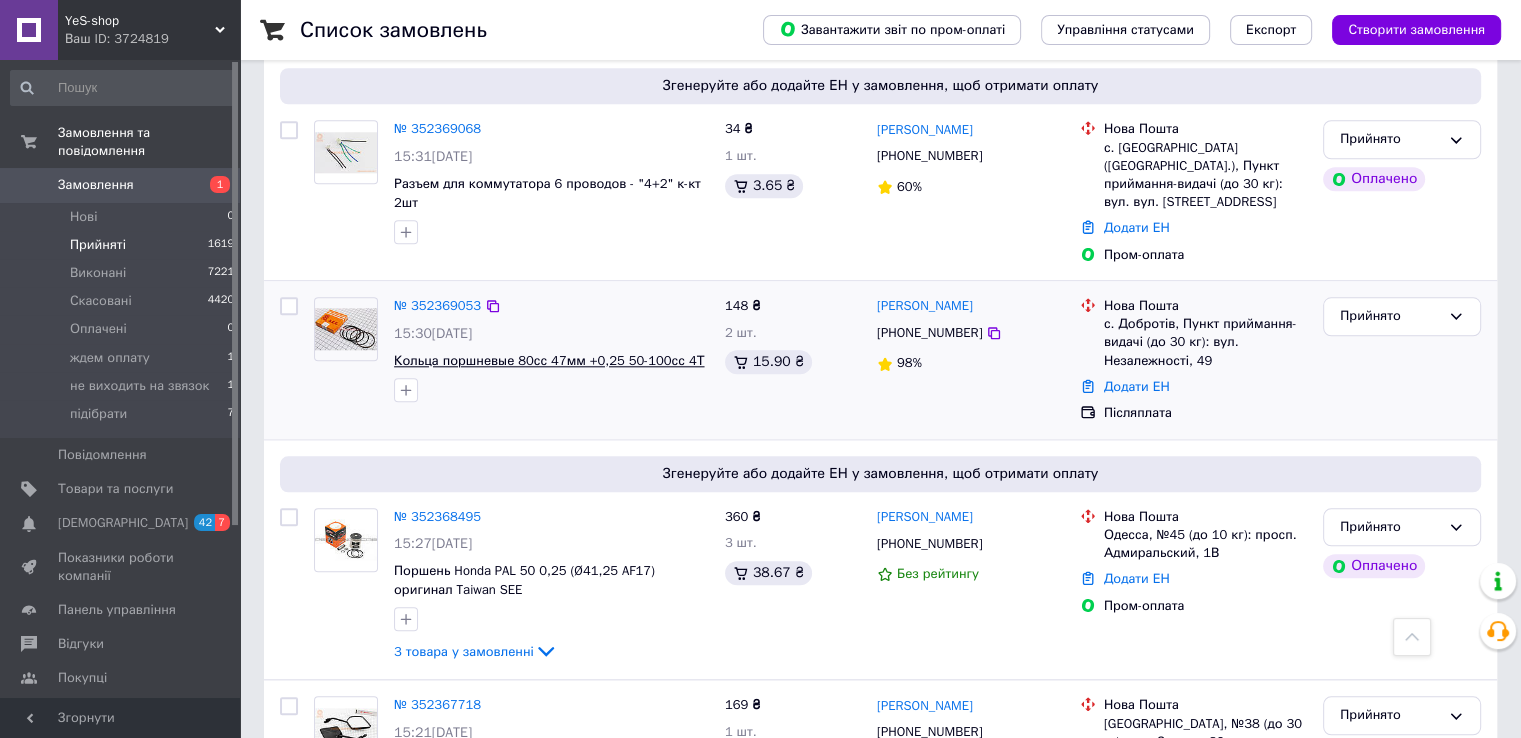 scroll, scrollTop: 2000, scrollLeft: 0, axis: vertical 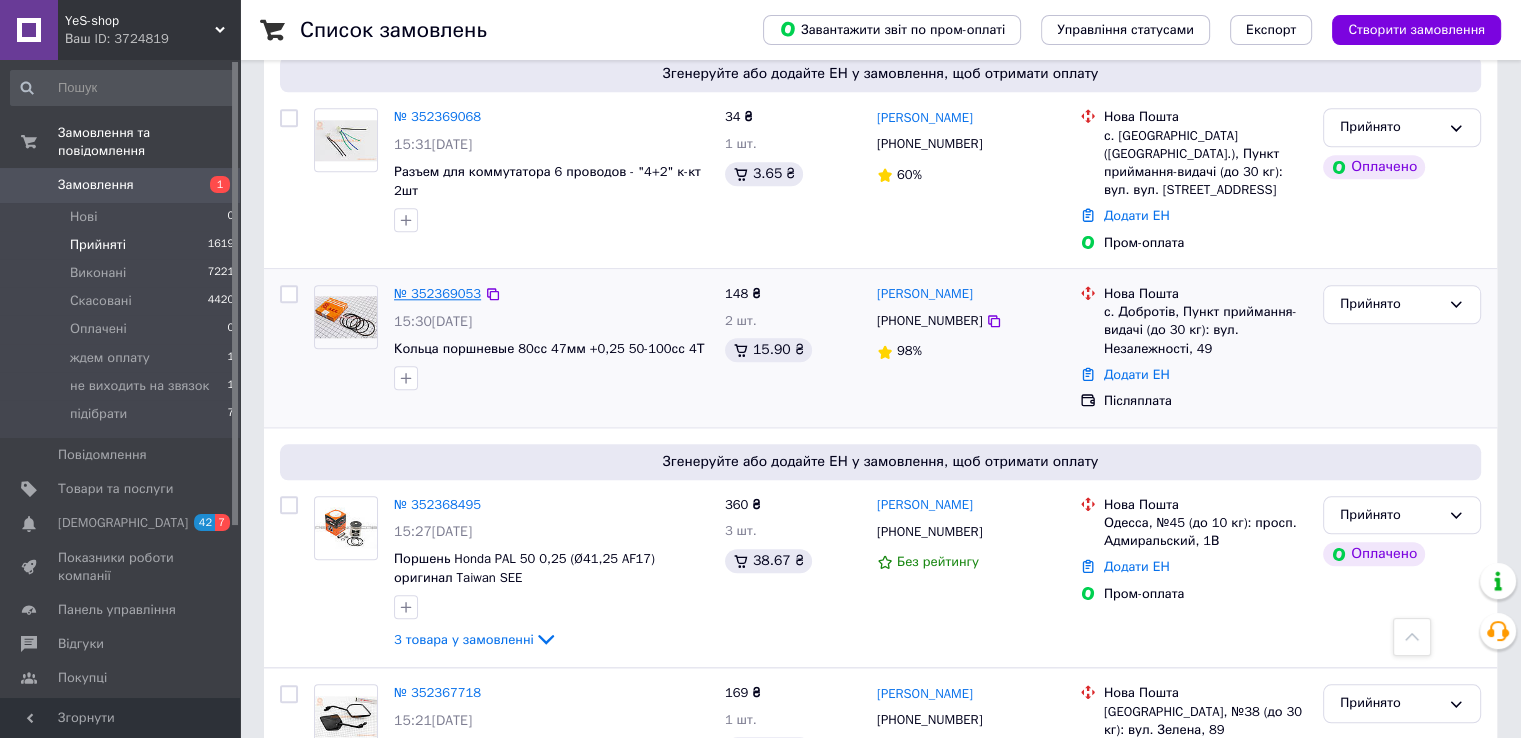 click on "№ 352369053" at bounding box center (437, 293) 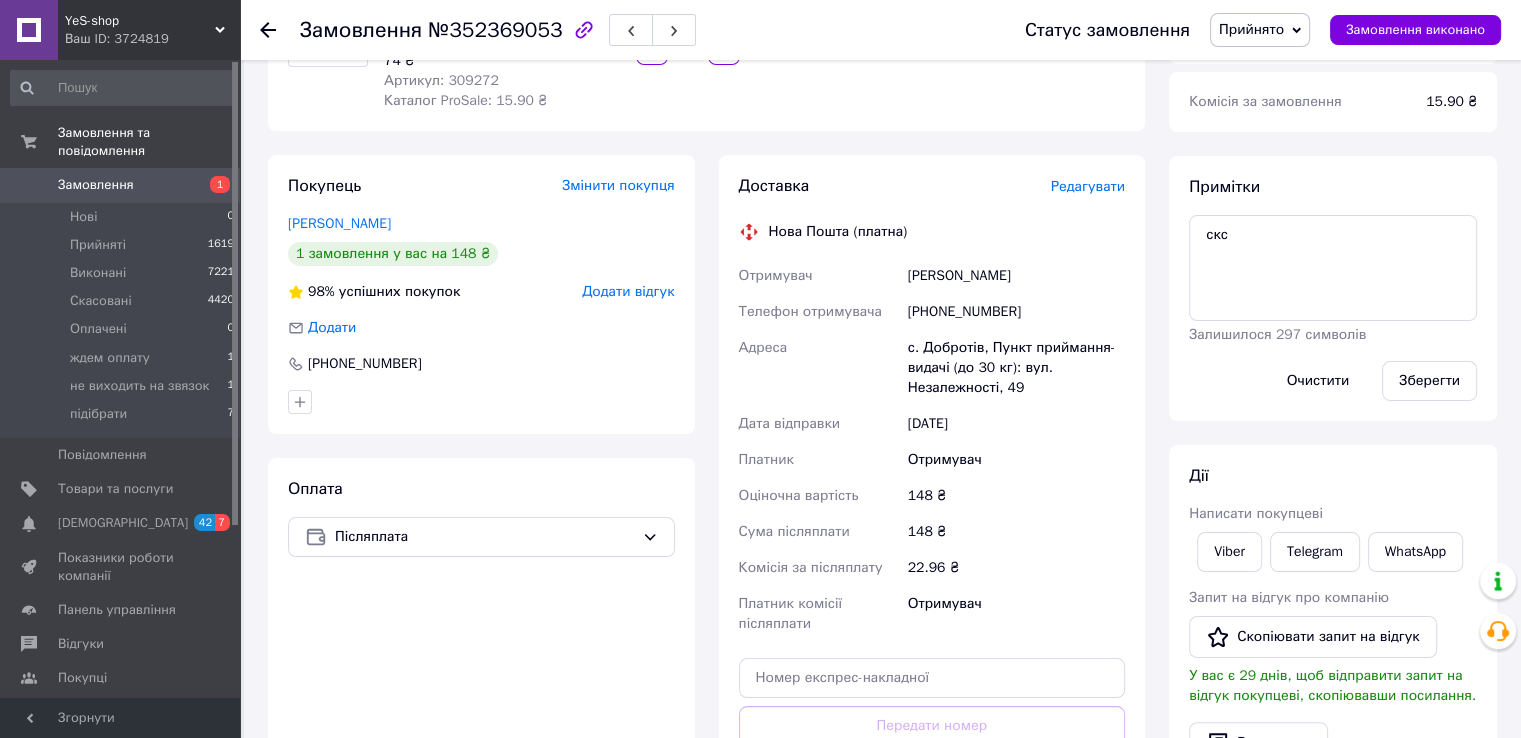 scroll, scrollTop: 44, scrollLeft: 0, axis: vertical 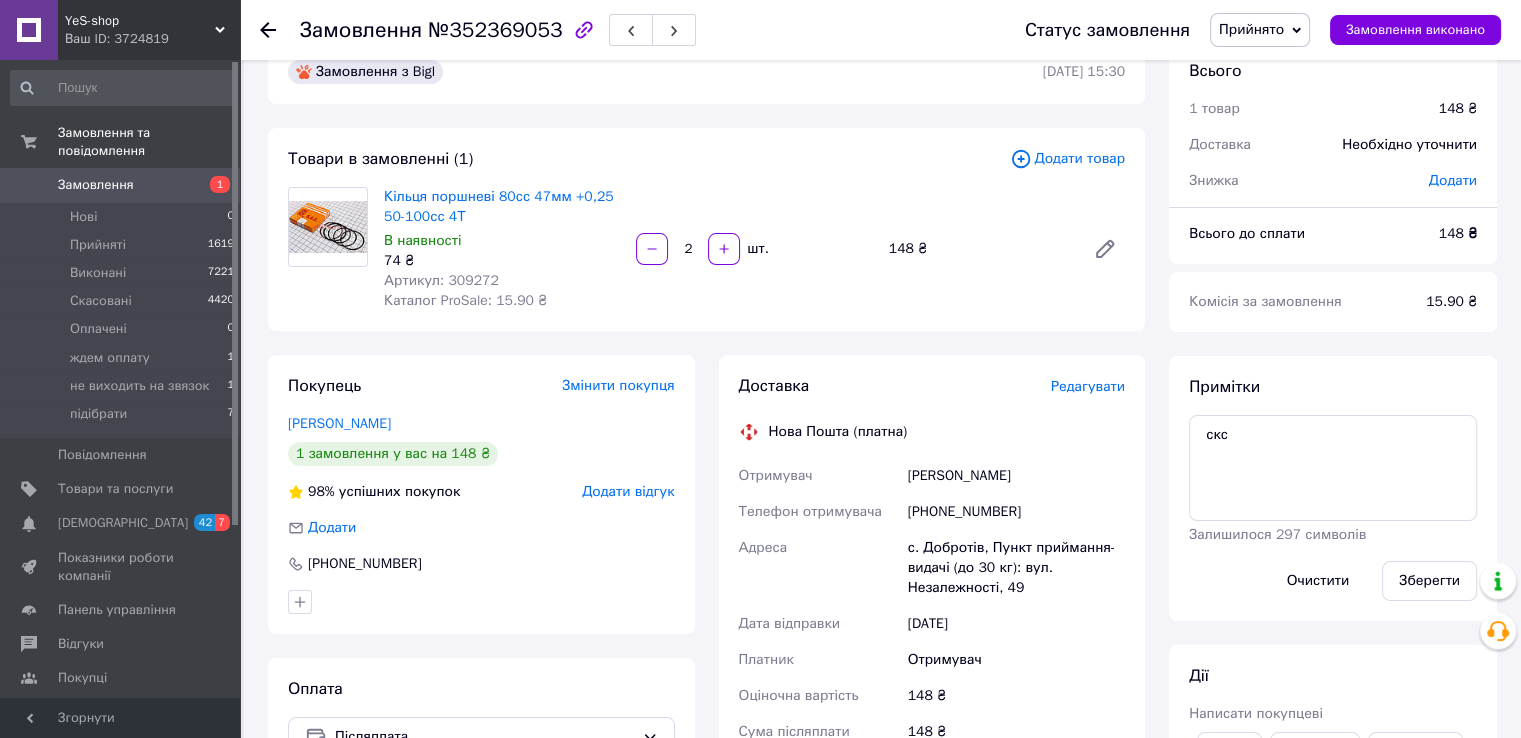 click on "Артикул: 309272" at bounding box center (441, 280) 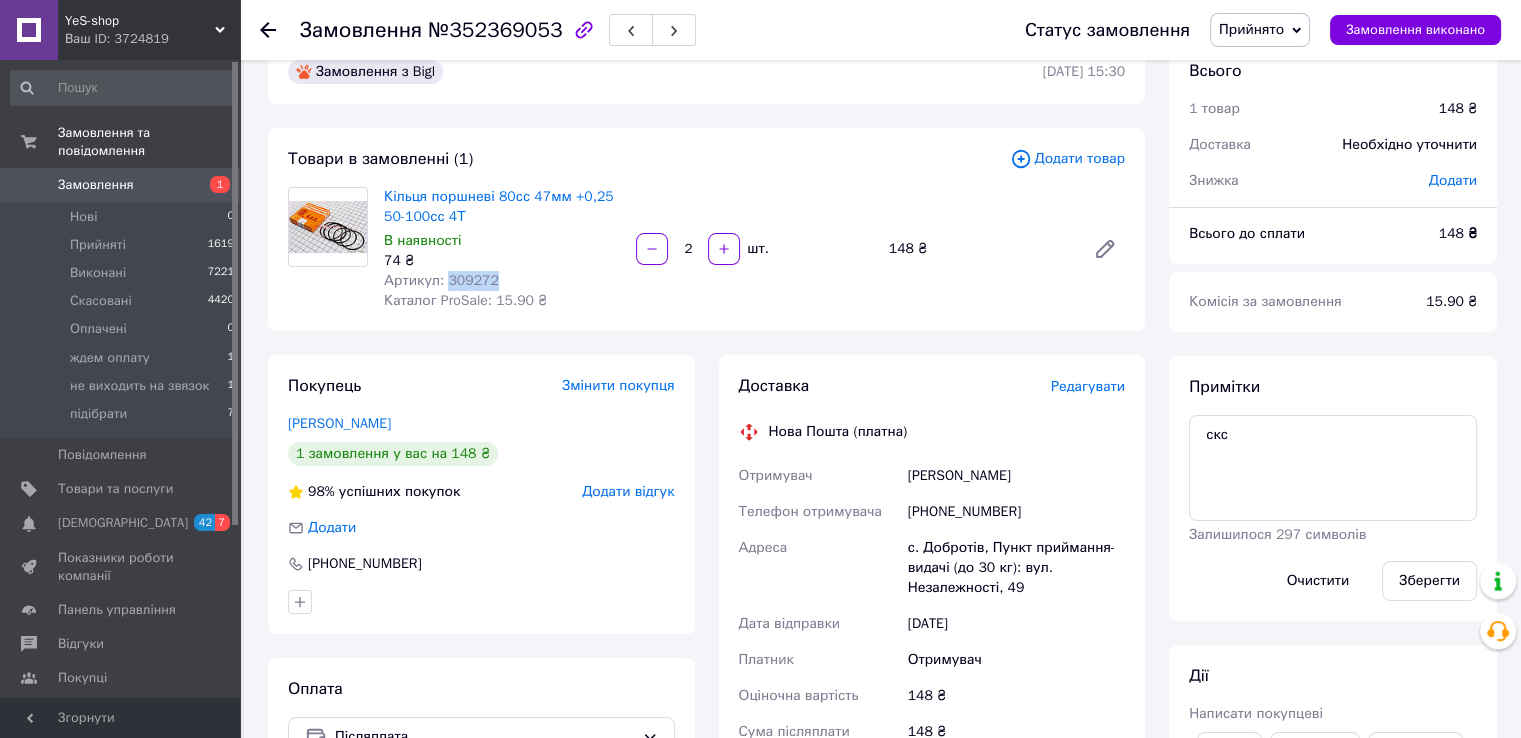 click on "Артикул: 309272" at bounding box center (441, 280) 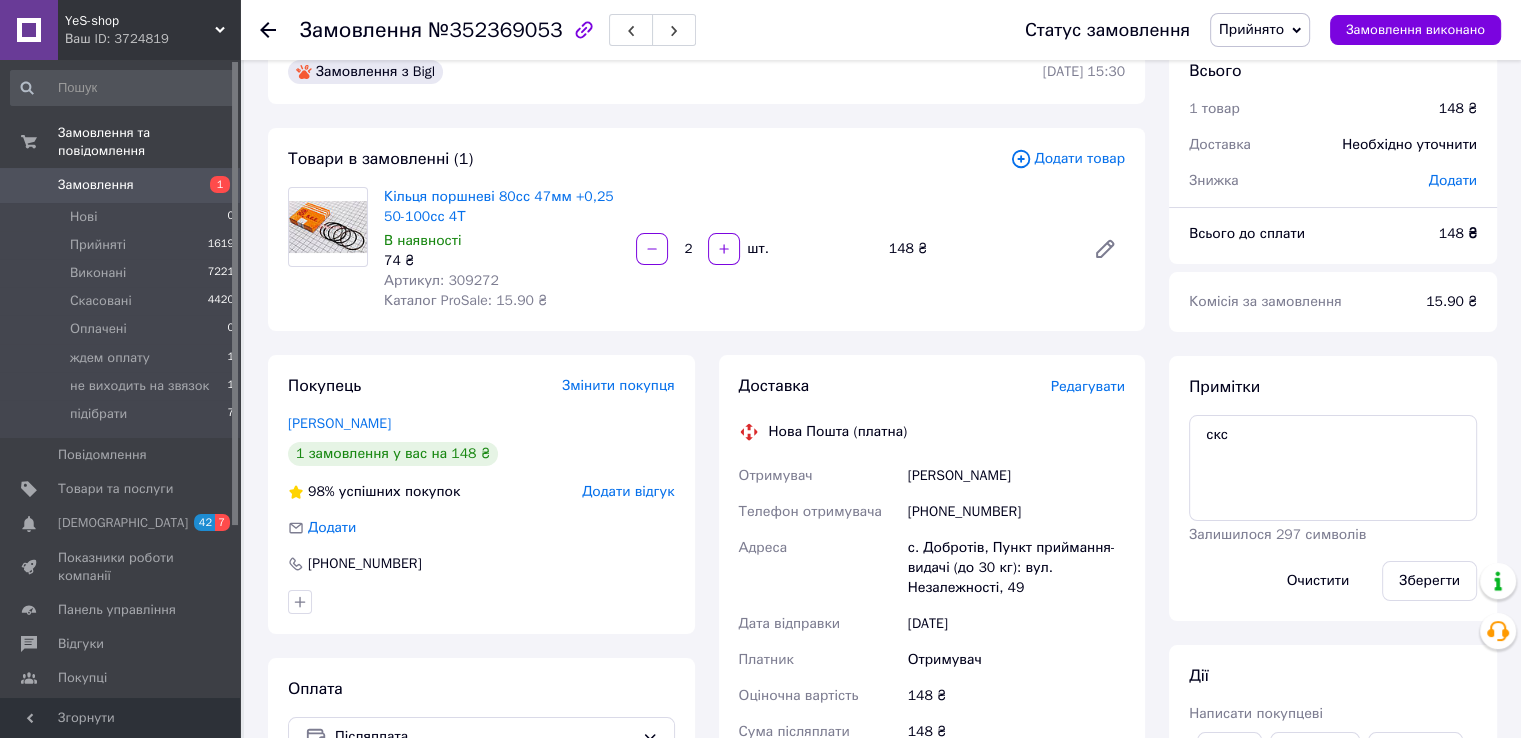 click on "Товари в замовленні (1) Додати товар Кільця поршневі 80сс 47мм +0,25 50-100сс 4Т В наявності 74 ₴ Артикул: 309272 Каталог ProSale: 15.90 ₴  2   шт. 148 ₴" at bounding box center [706, 229] 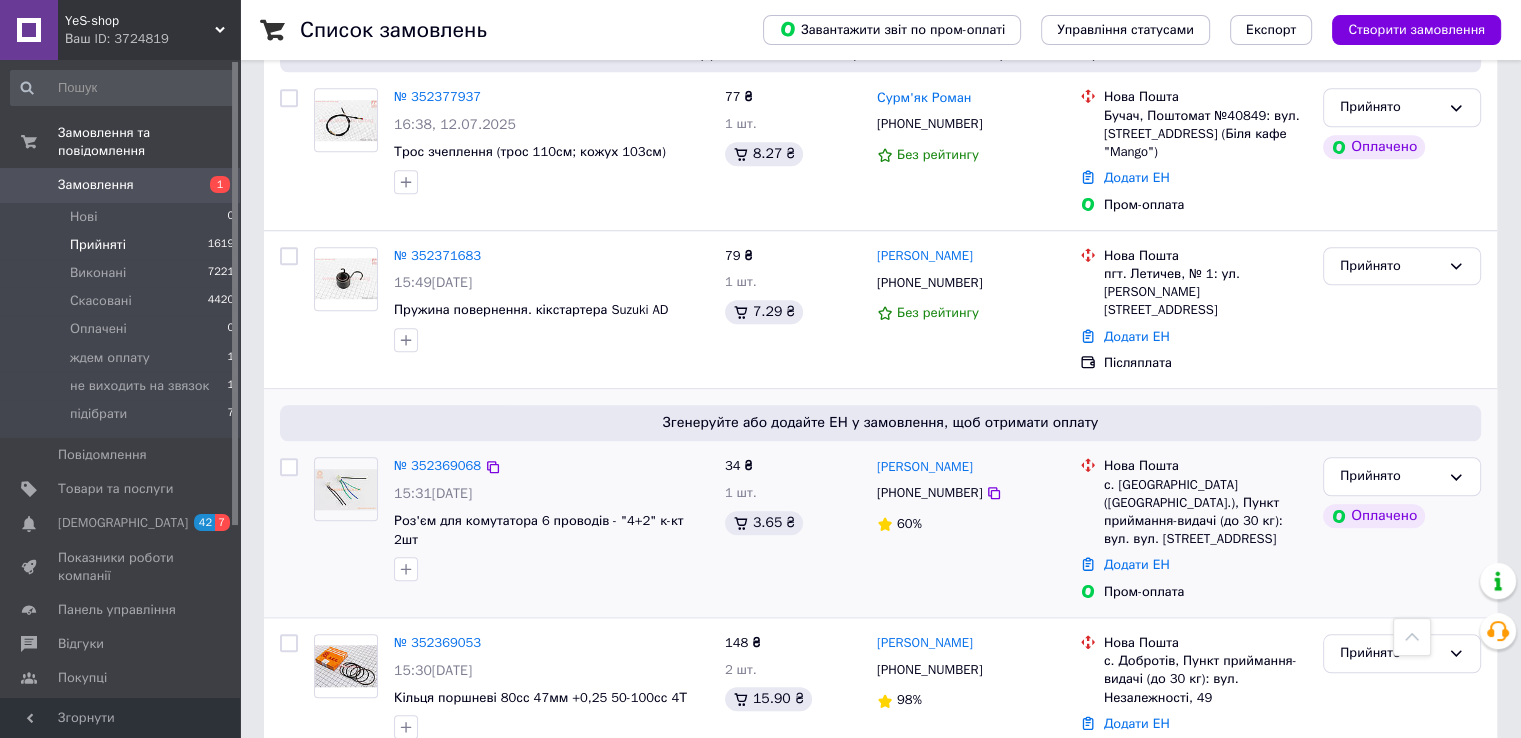 scroll, scrollTop: 1602, scrollLeft: 0, axis: vertical 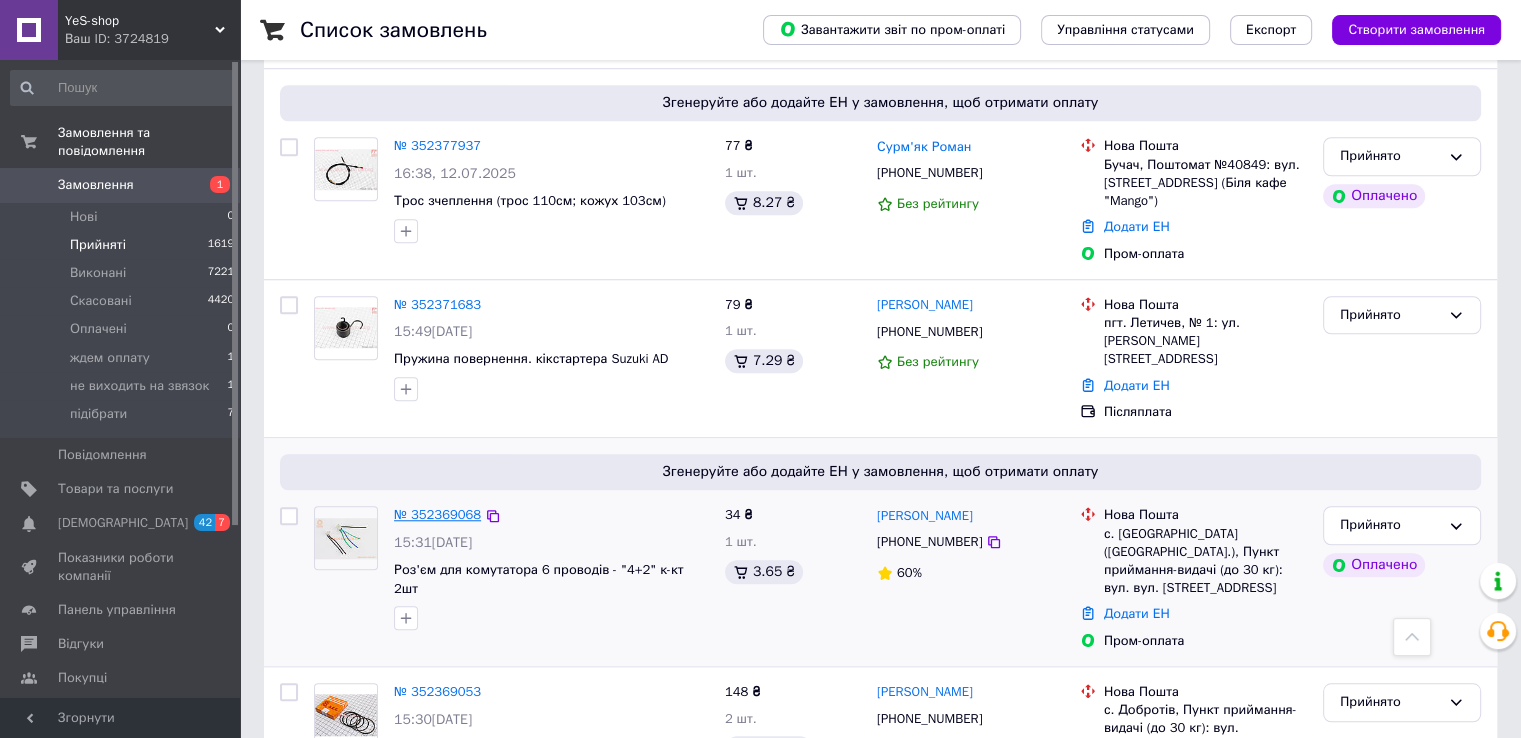 click on "№ 352369068" at bounding box center (437, 514) 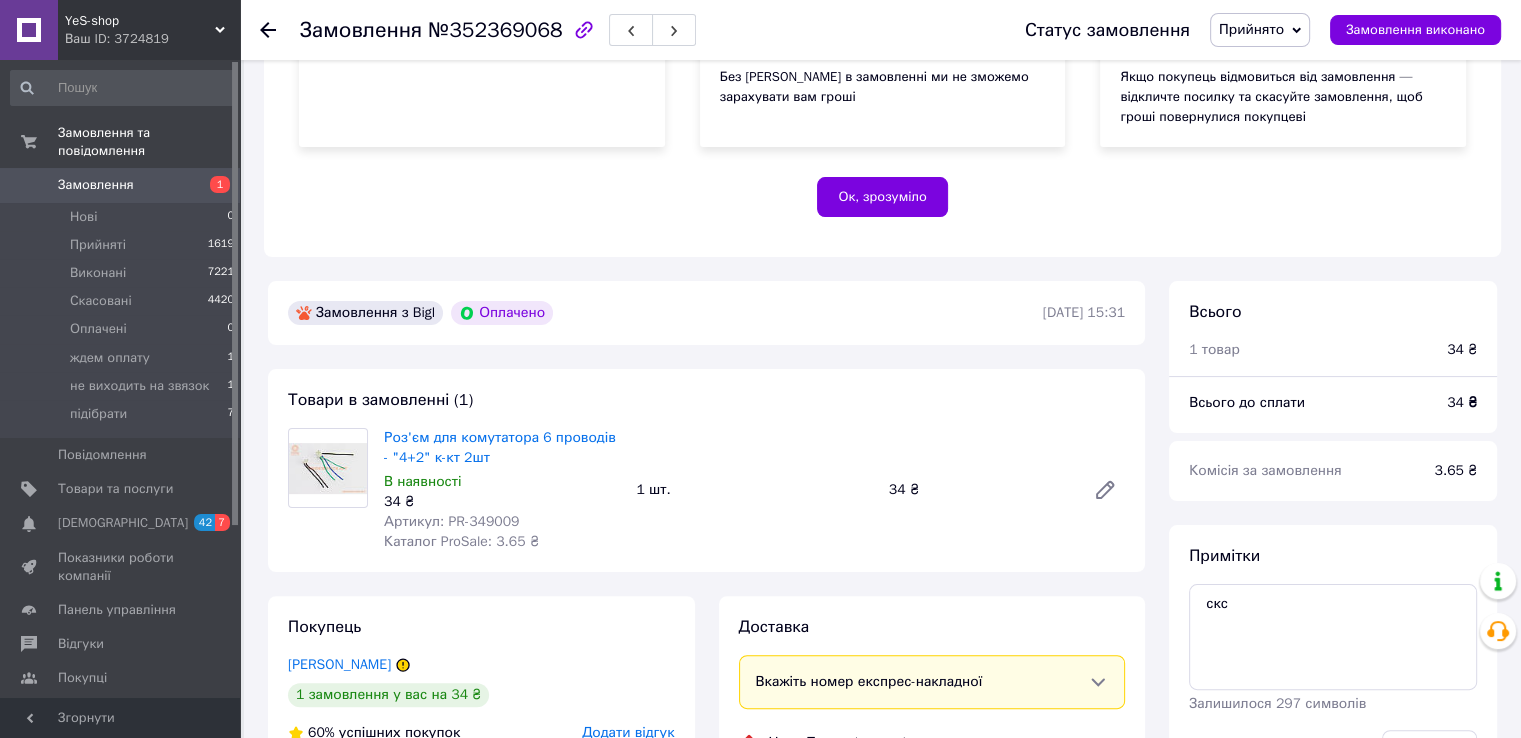scroll, scrollTop: 560, scrollLeft: 0, axis: vertical 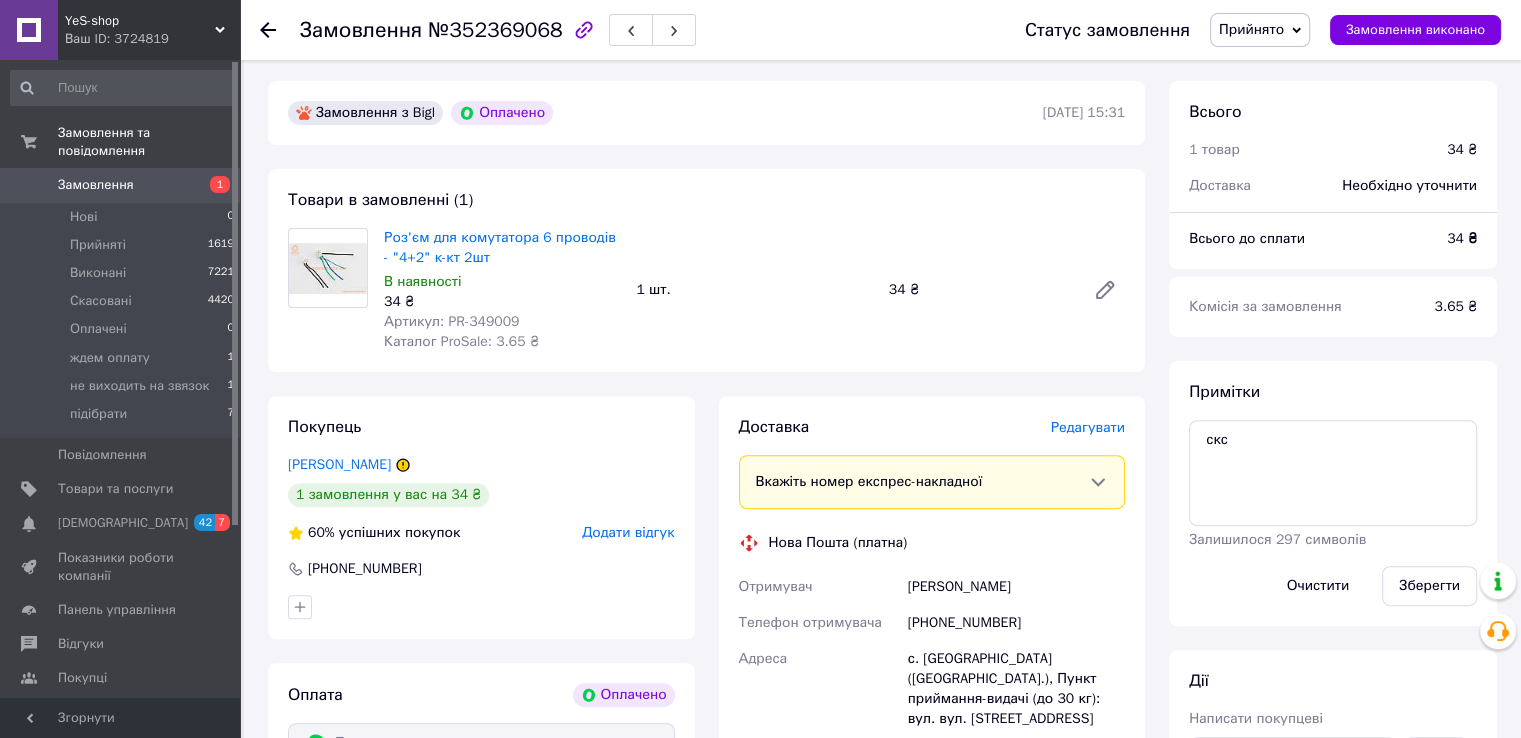 click 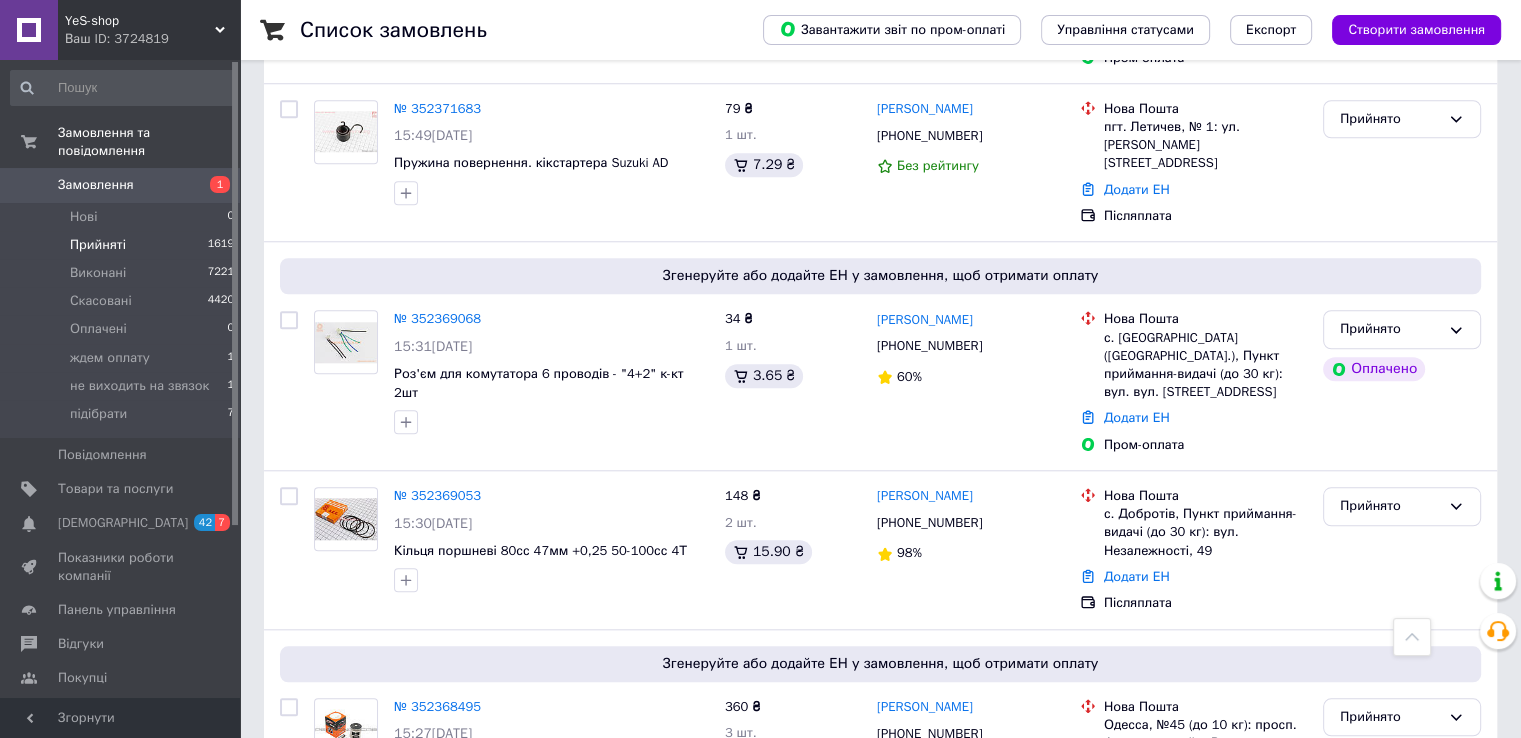 scroll, scrollTop: 1800, scrollLeft: 0, axis: vertical 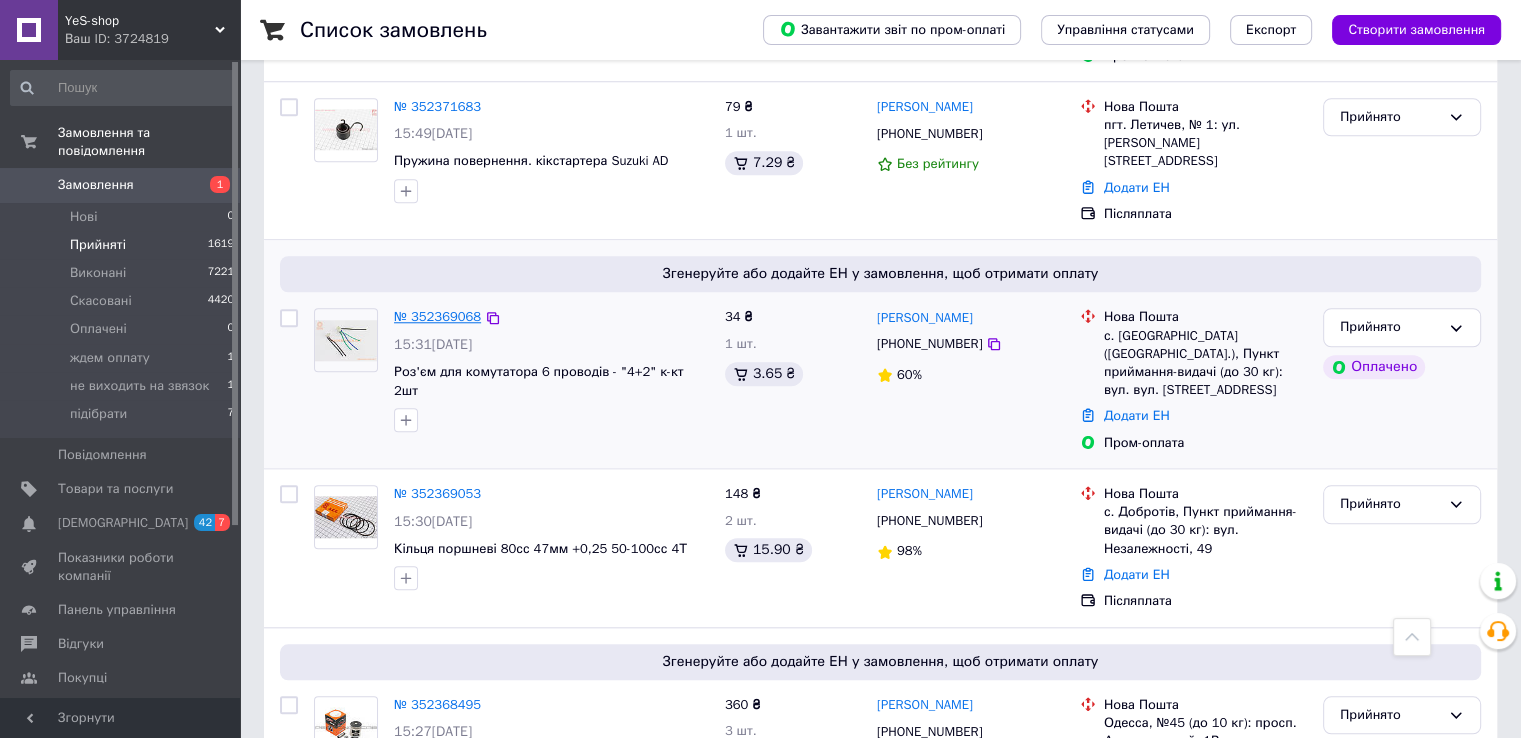 click on "№ 352369068" at bounding box center [437, 316] 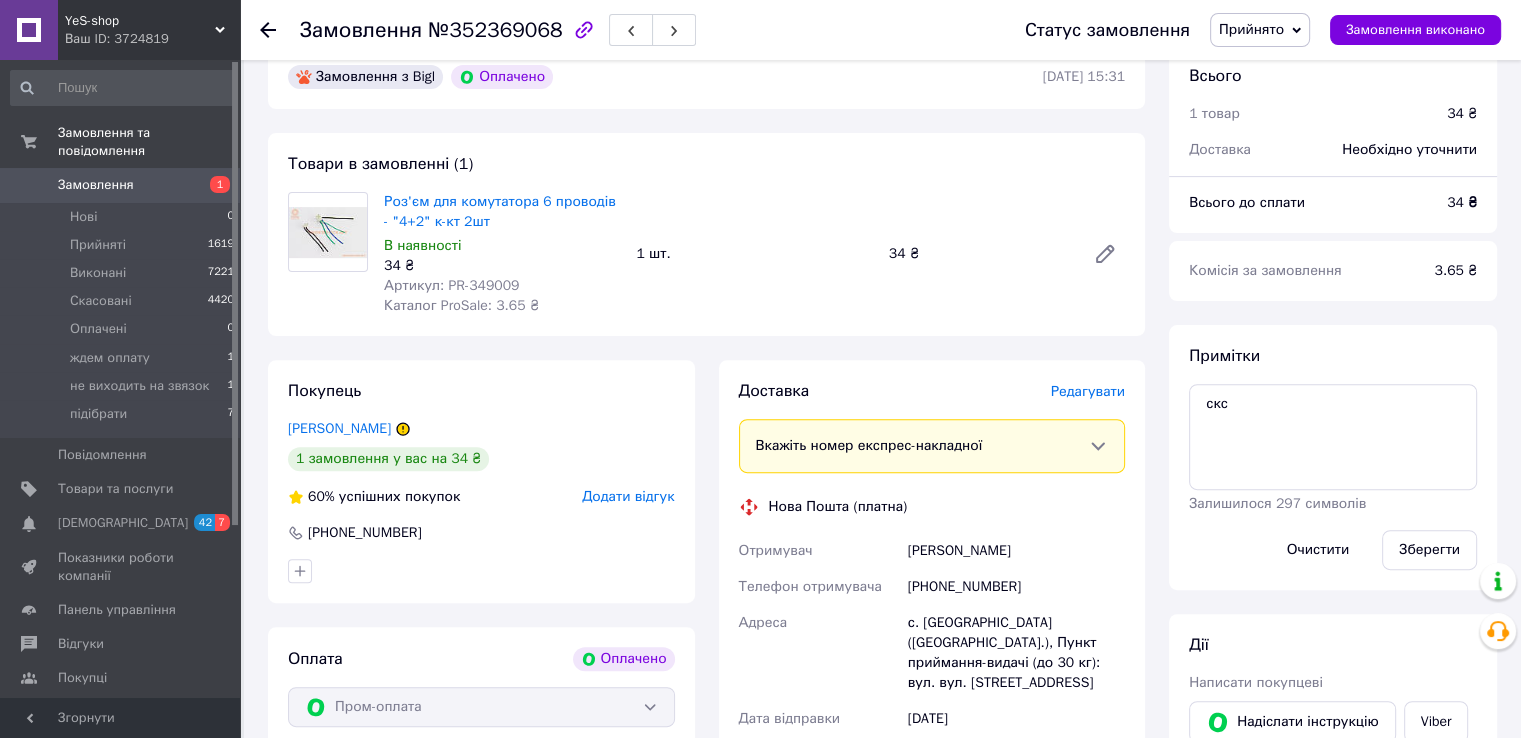 scroll, scrollTop: 600, scrollLeft: 0, axis: vertical 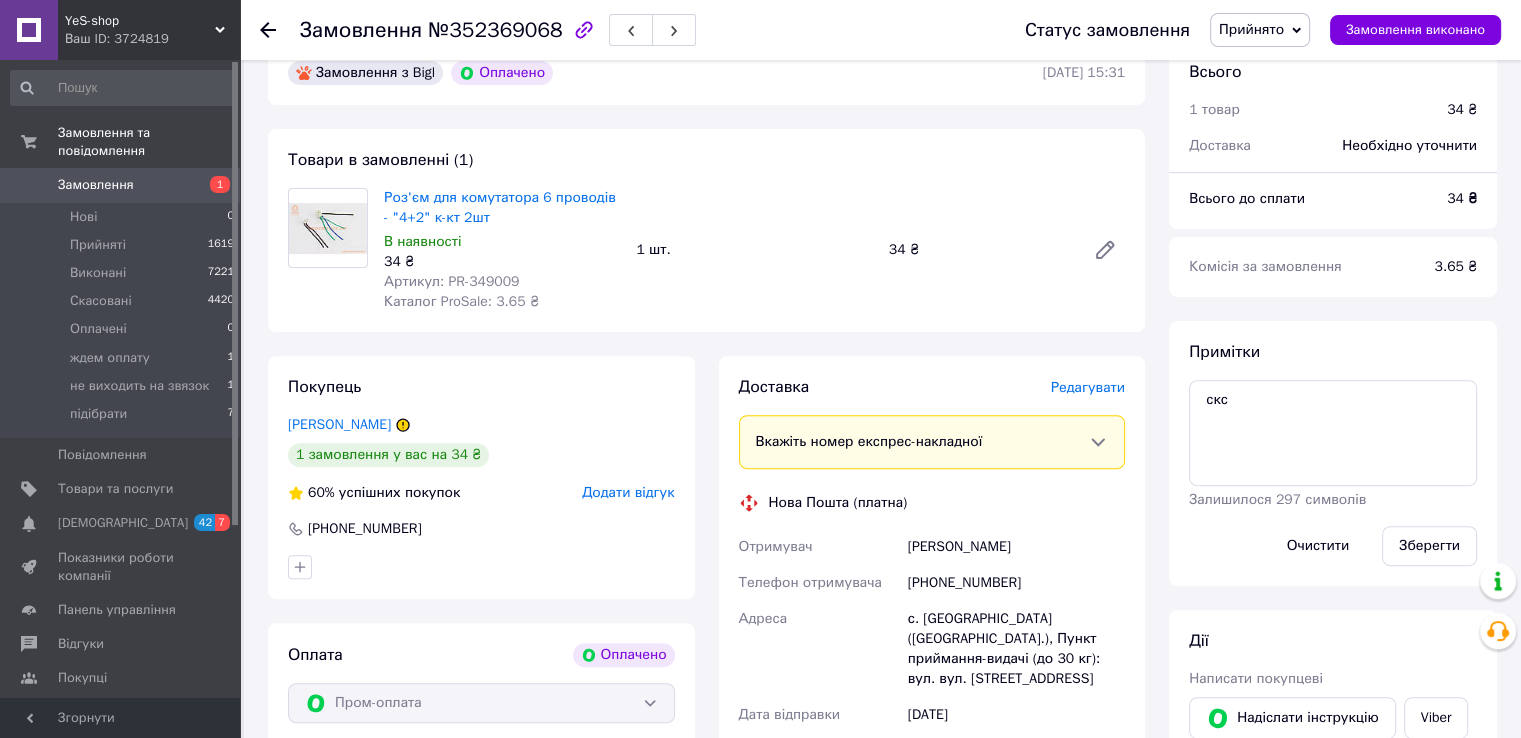 click on "Артикул: PR-349009" at bounding box center (451, 281) 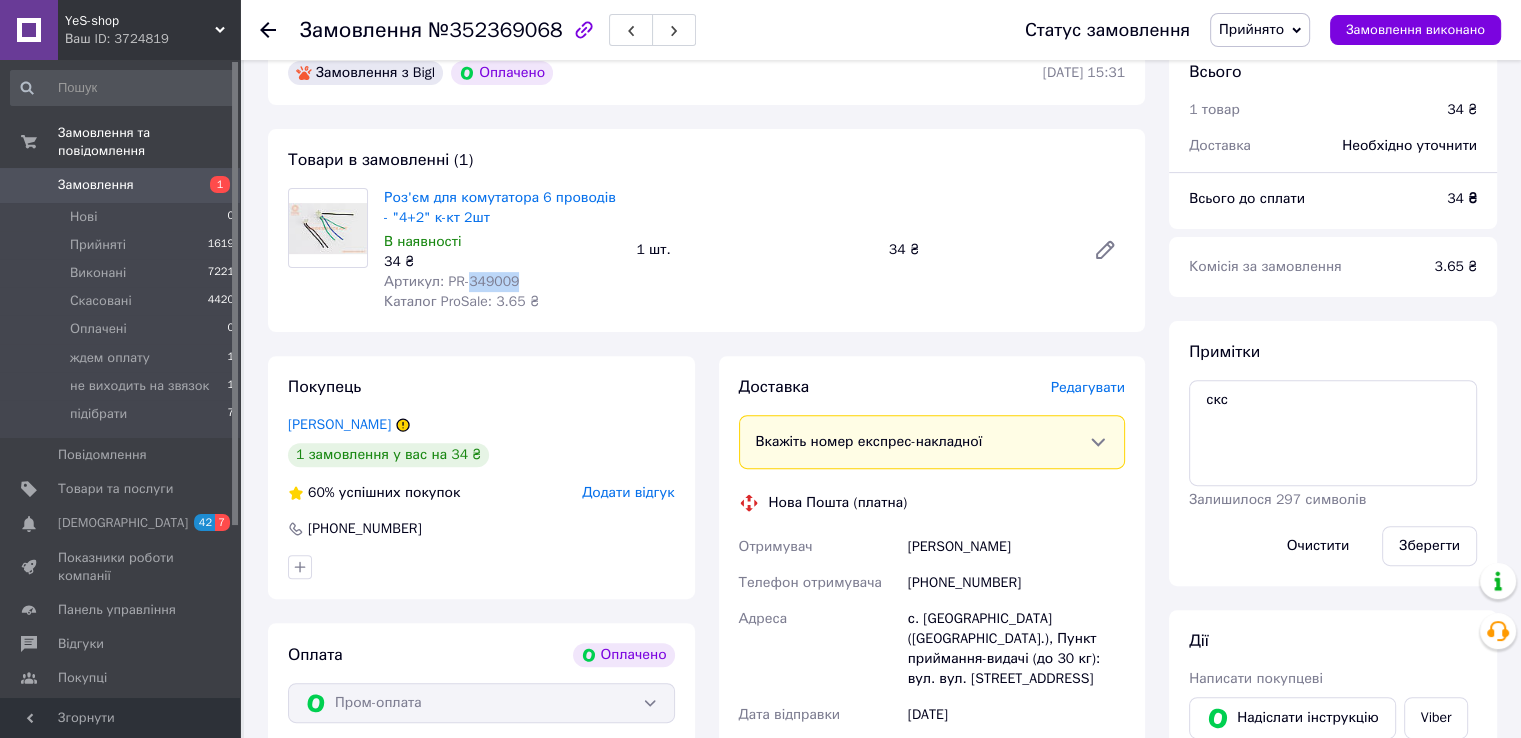 click on "Артикул: PR-349009" at bounding box center (451, 281) 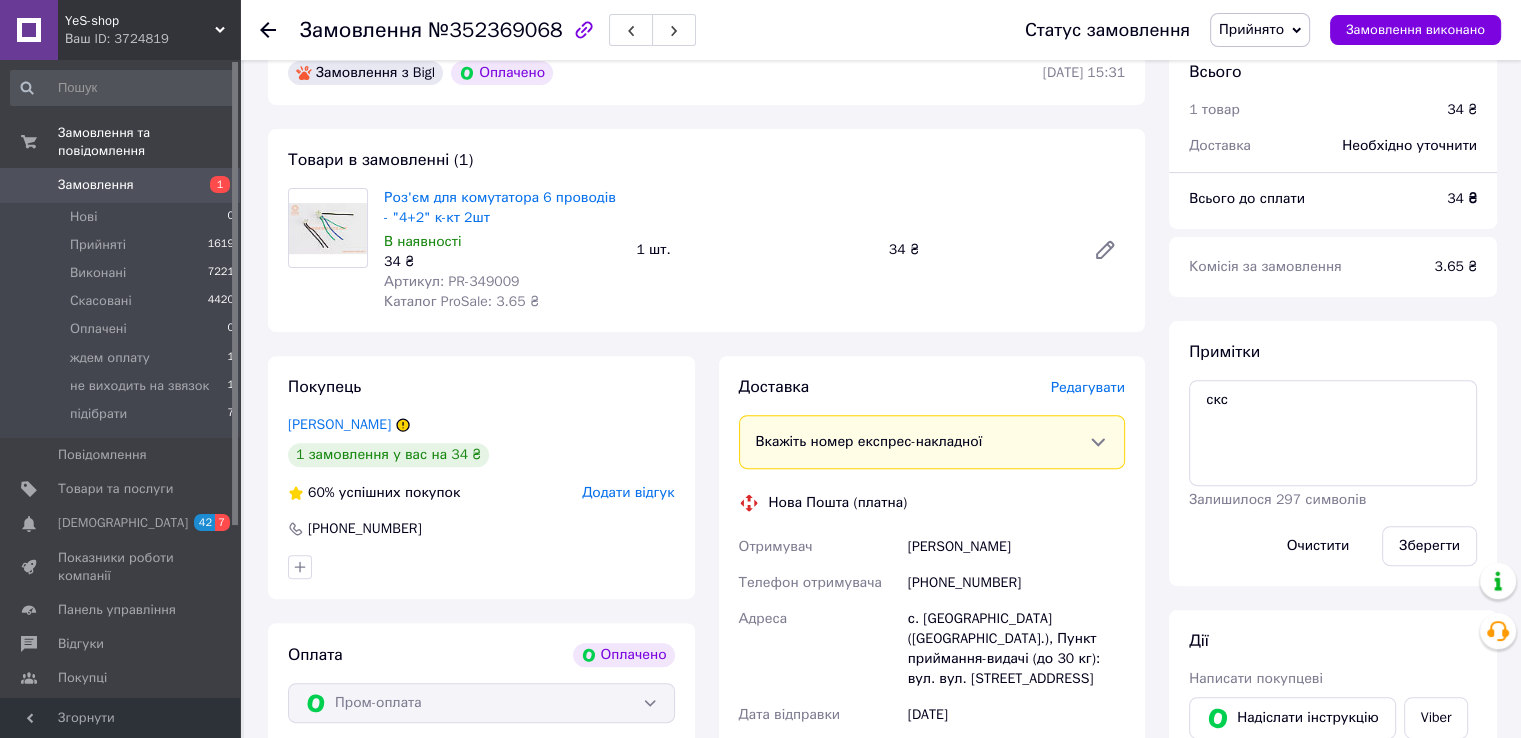 click on "34 ₴" at bounding box center (502, 262) 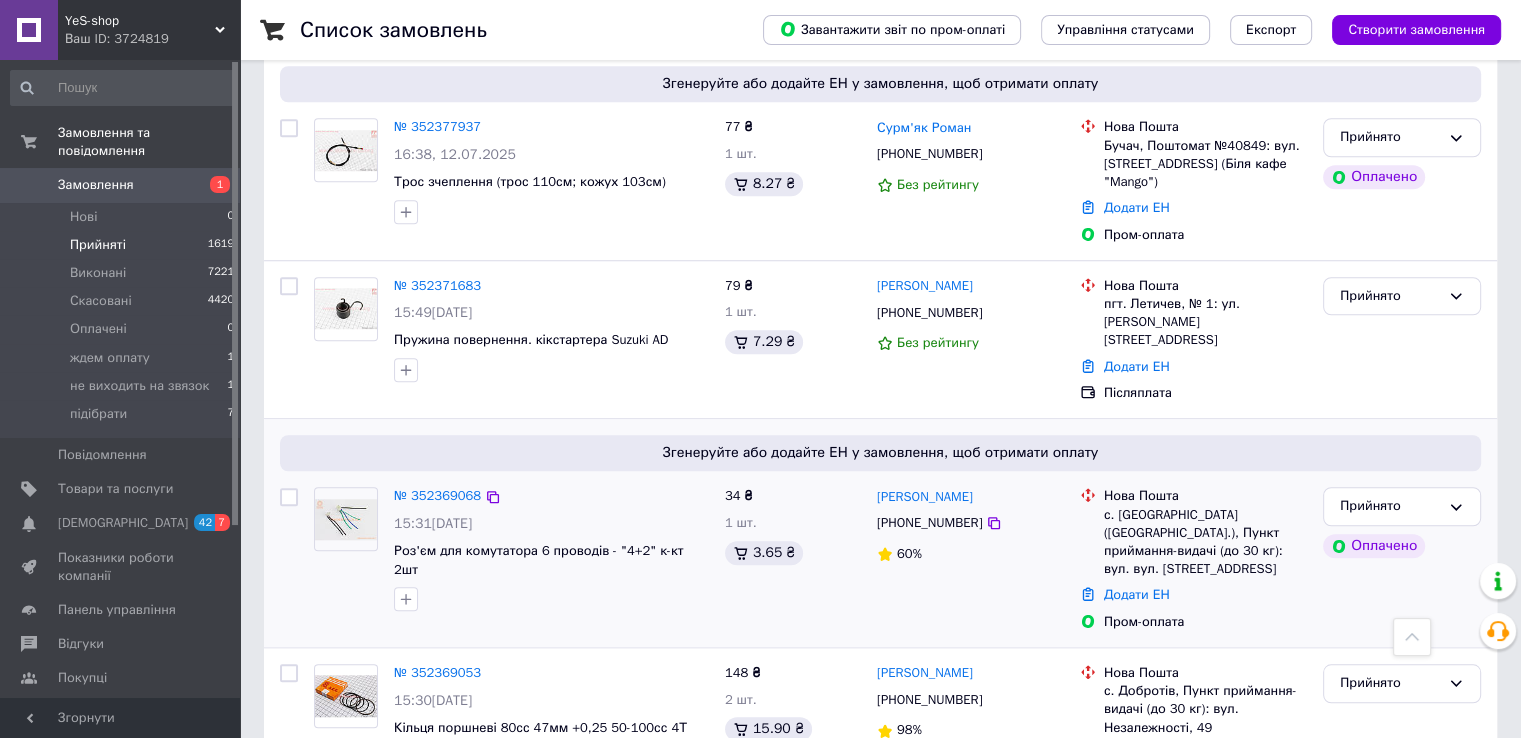 scroll, scrollTop: 1500, scrollLeft: 0, axis: vertical 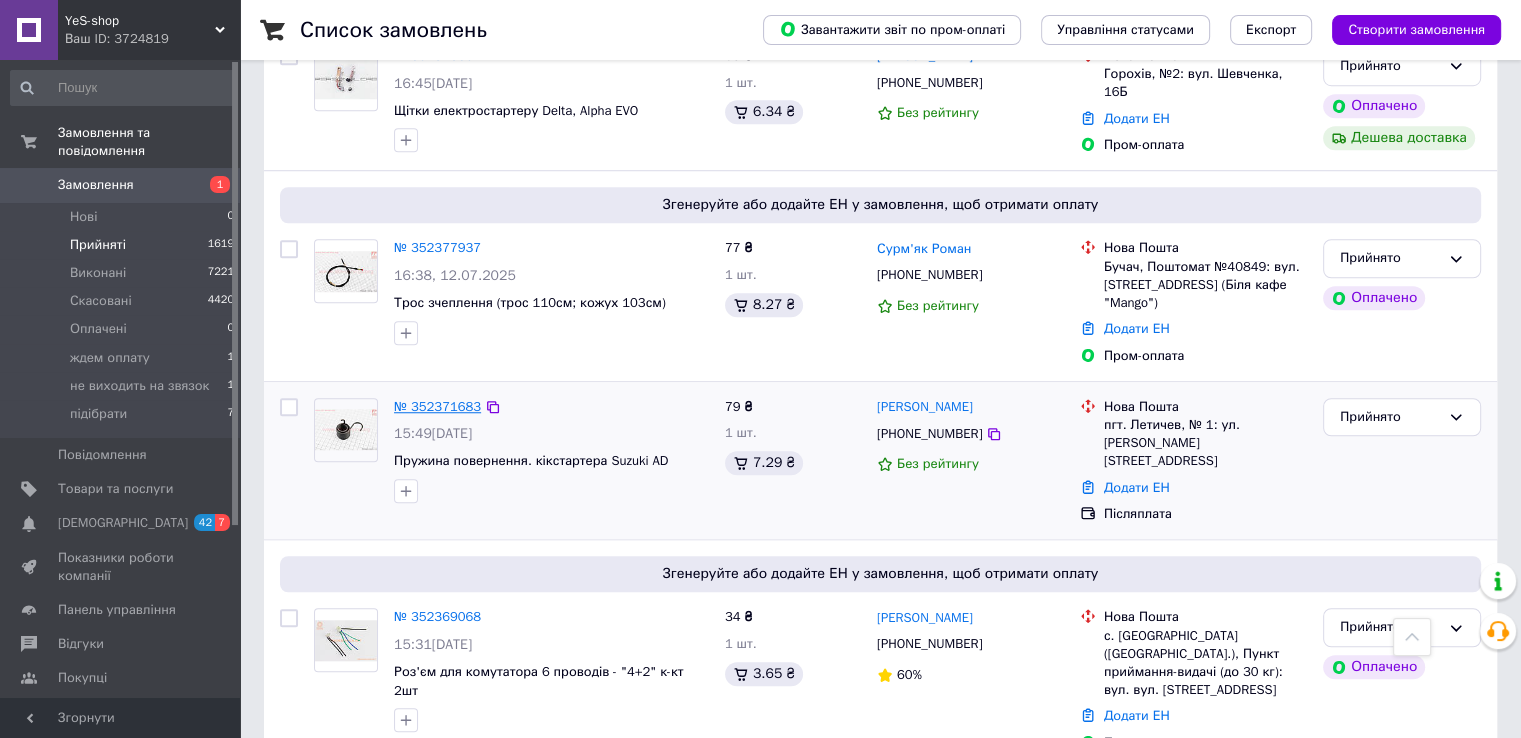 click on "№ 352371683" at bounding box center (437, 406) 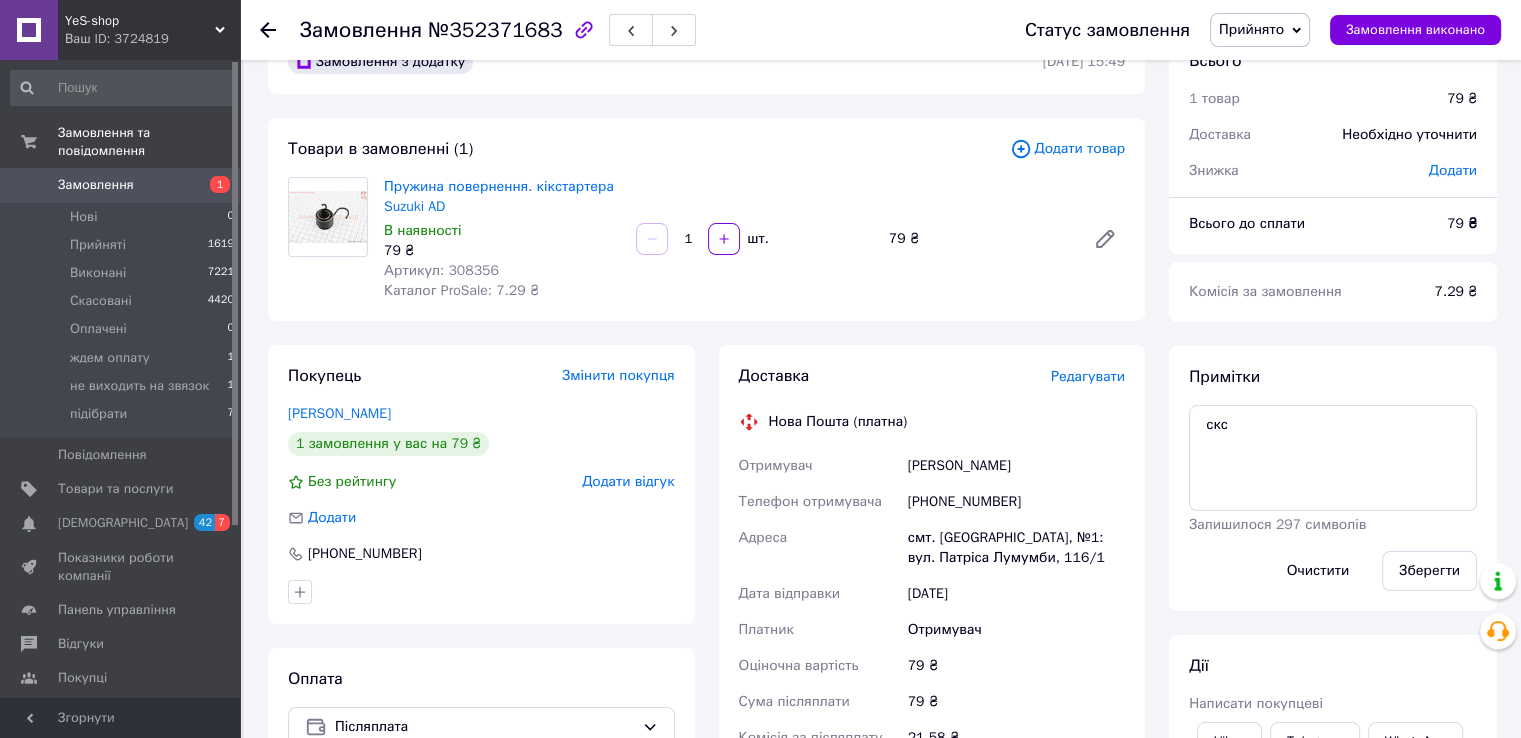 scroll, scrollTop: 8, scrollLeft: 0, axis: vertical 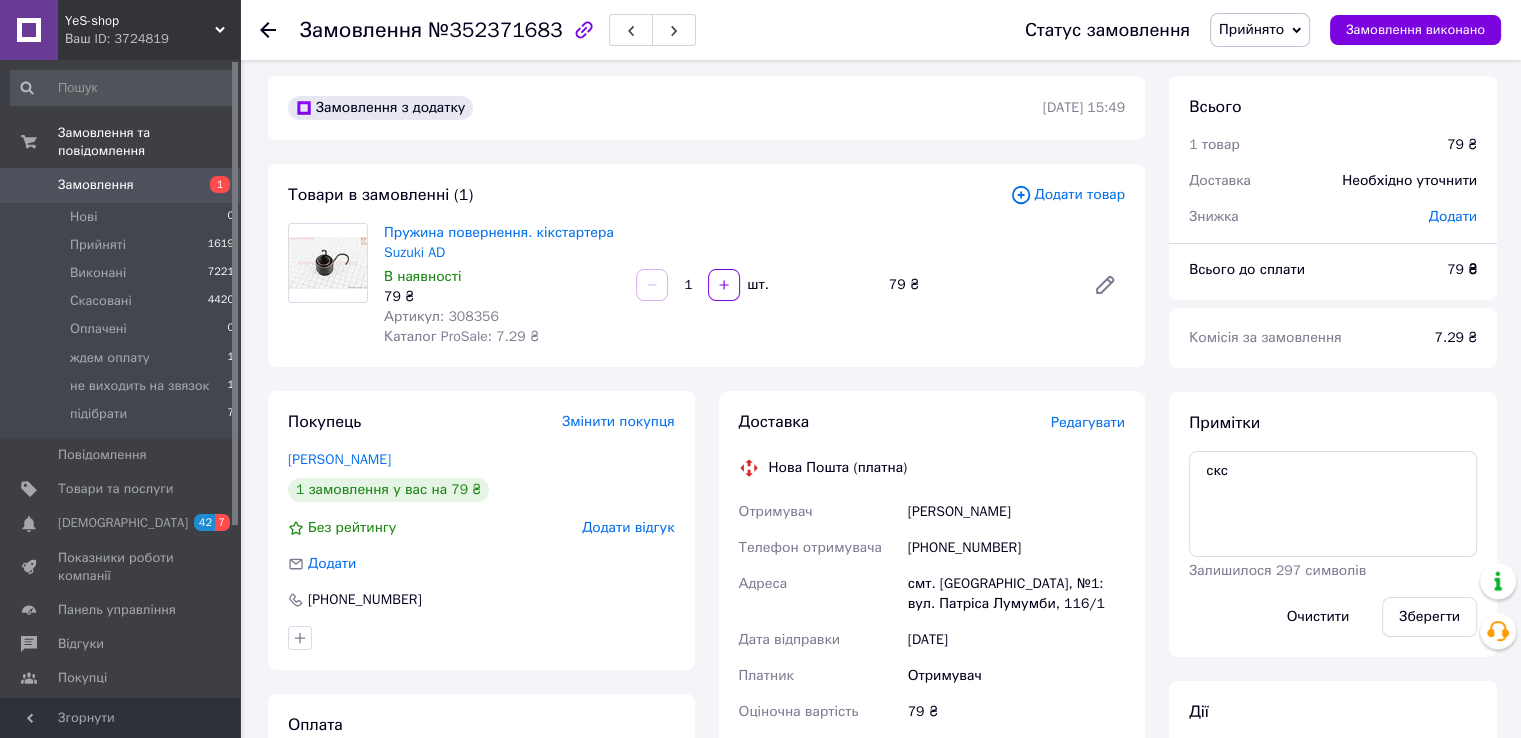 click on "Артикул: 308356" at bounding box center [441, 316] 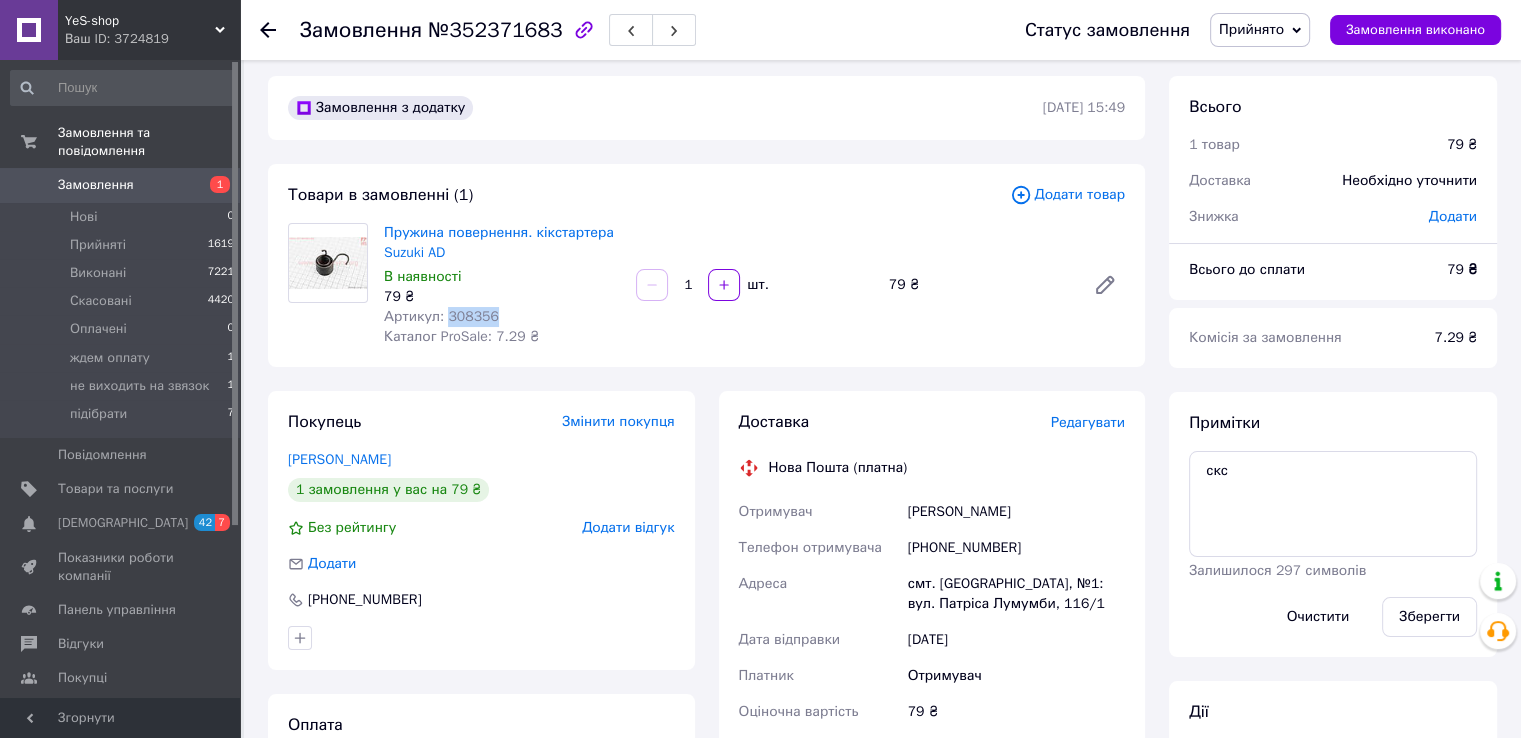 click on "Артикул: 308356" at bounding box center (441, 316) 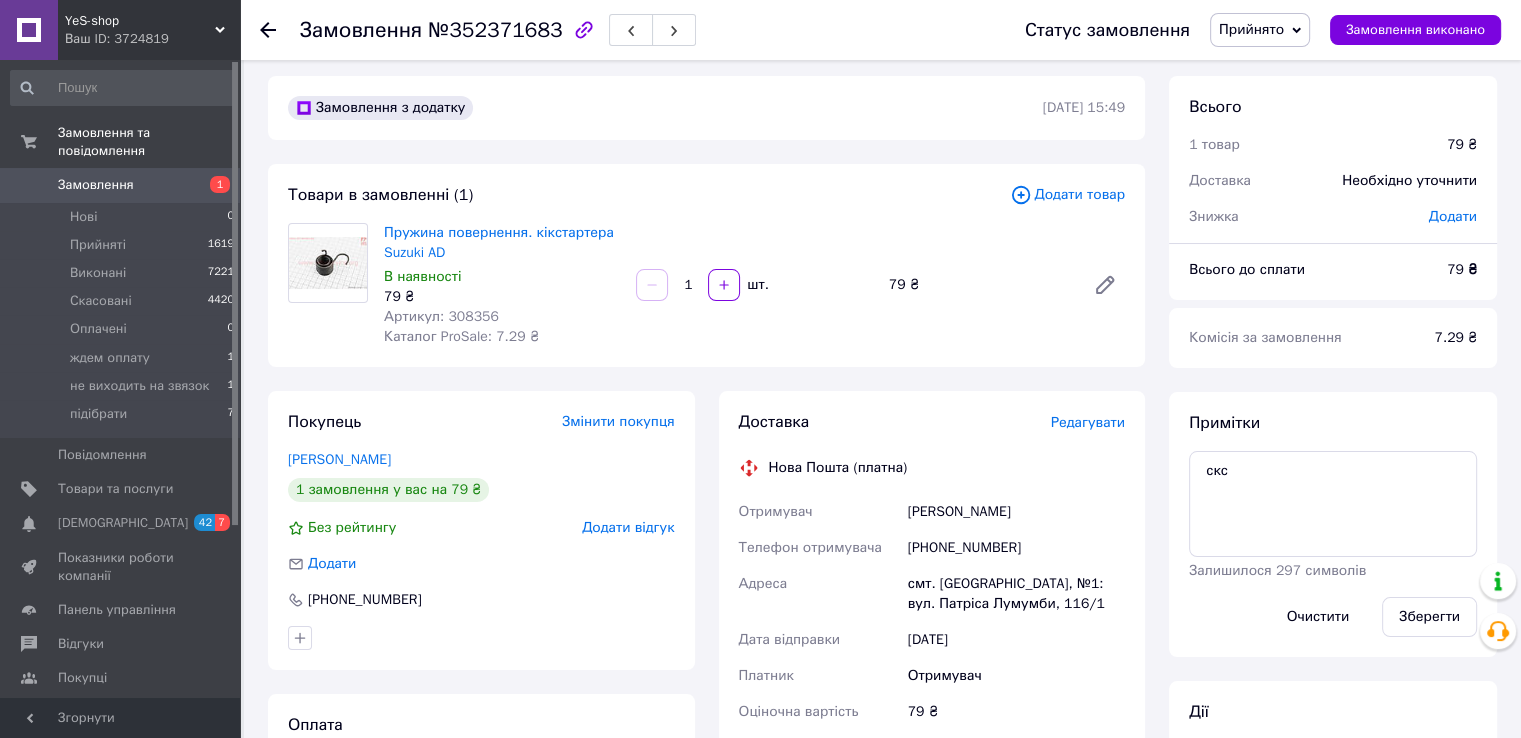 click on "Товари в замовленні (1)" at bounding box center (649, 195) 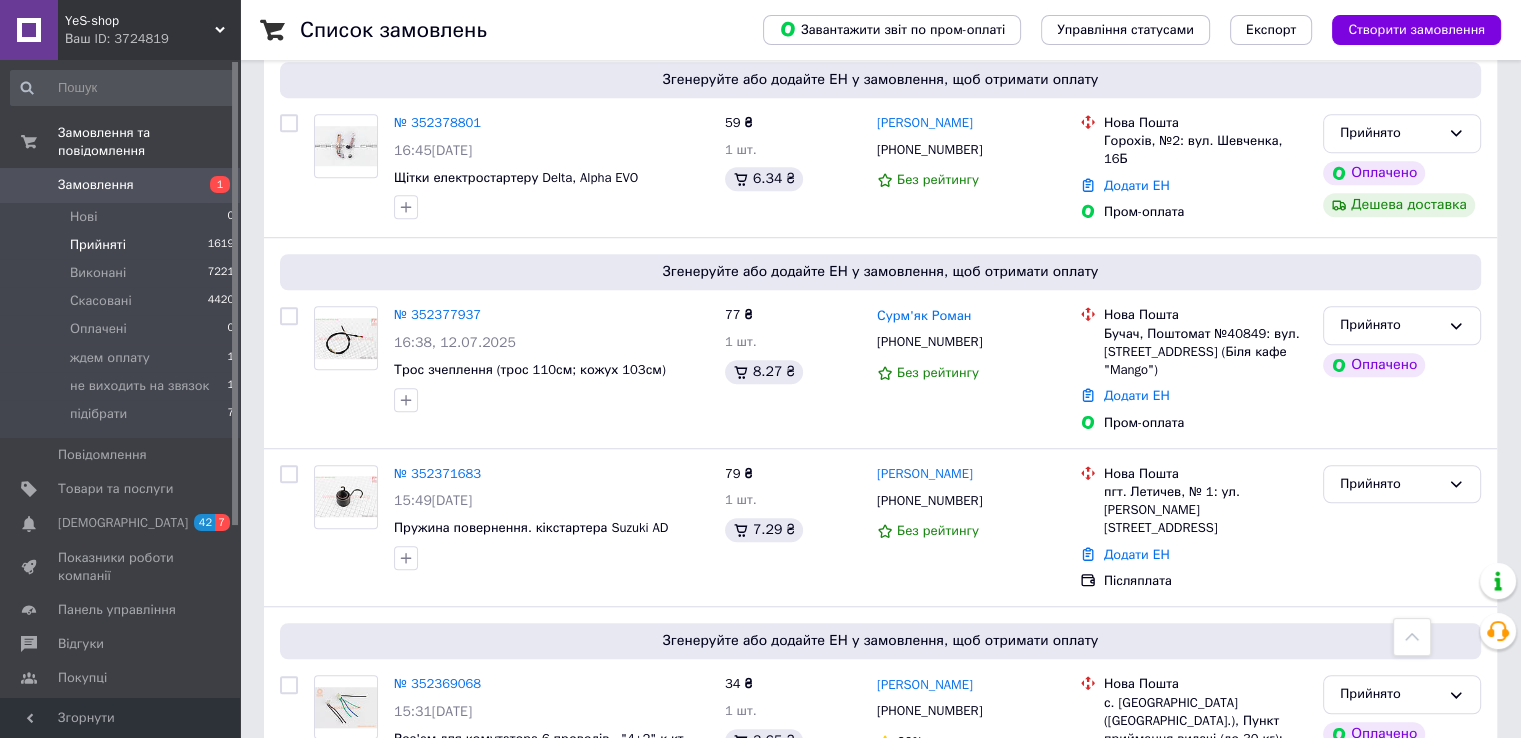 scroll, scrollTop: 1500, scrollLeft: 0, axis: vertical 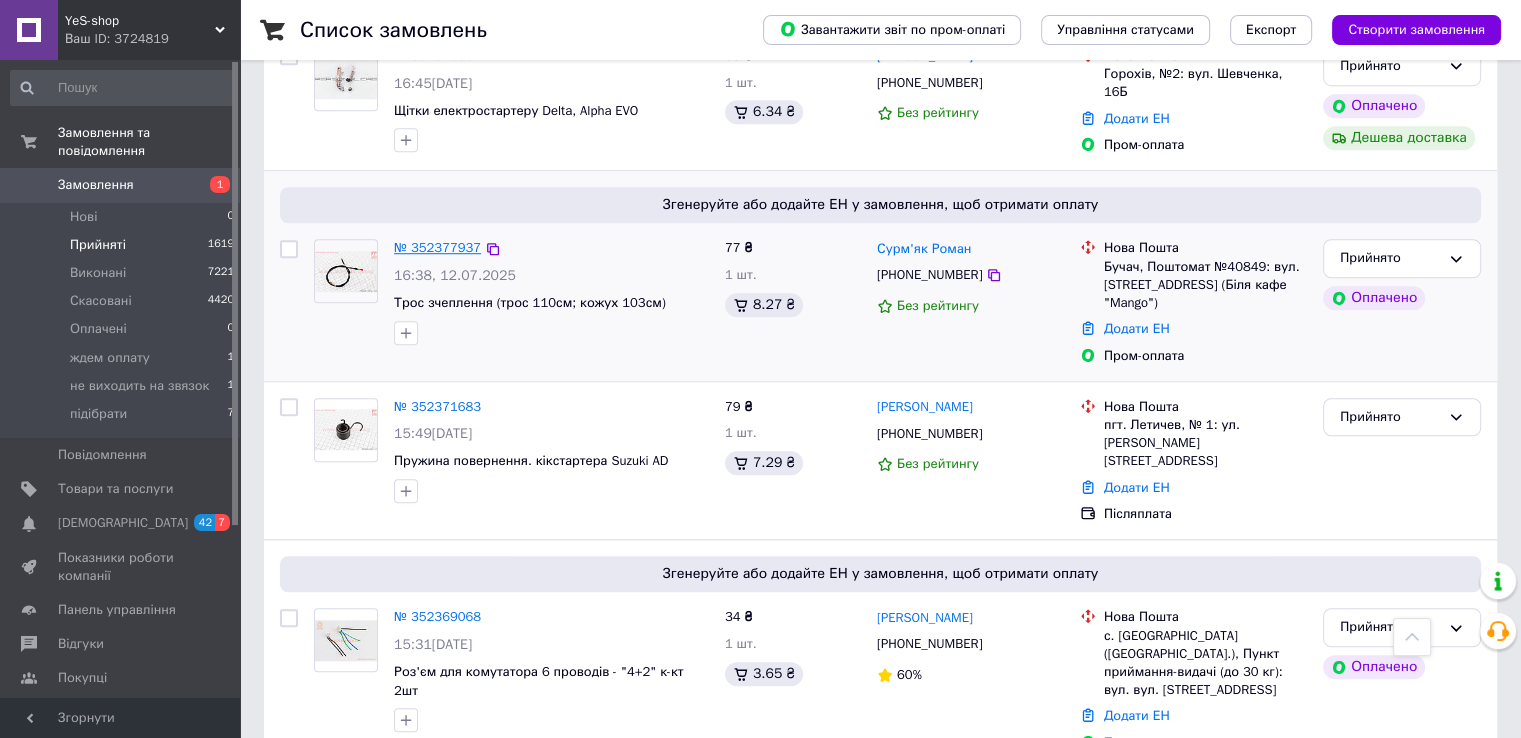 click on "№ 352377937" at bounding box center (437, 247) 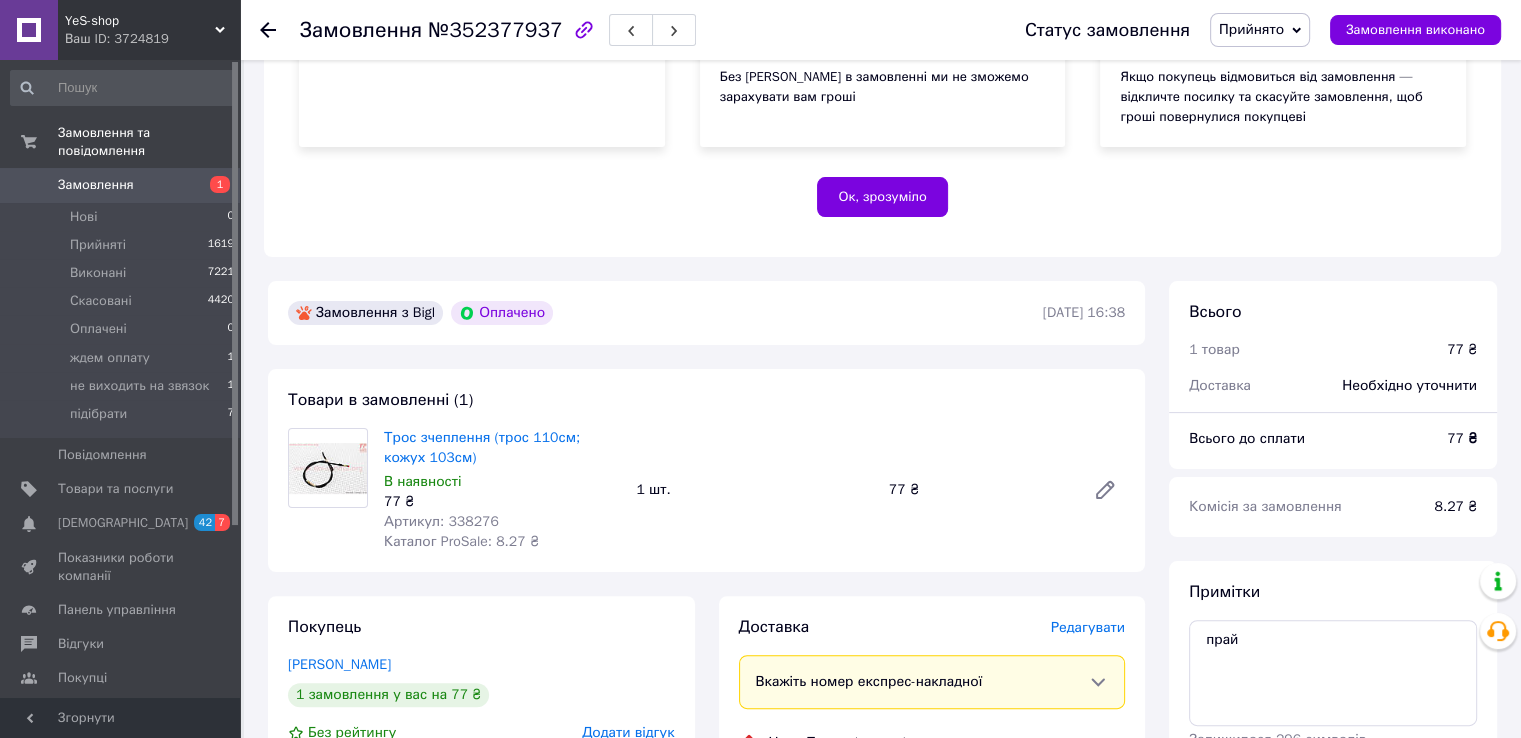 scroll, scrollTop: 460, scrollLeft: 0, axis: vertical 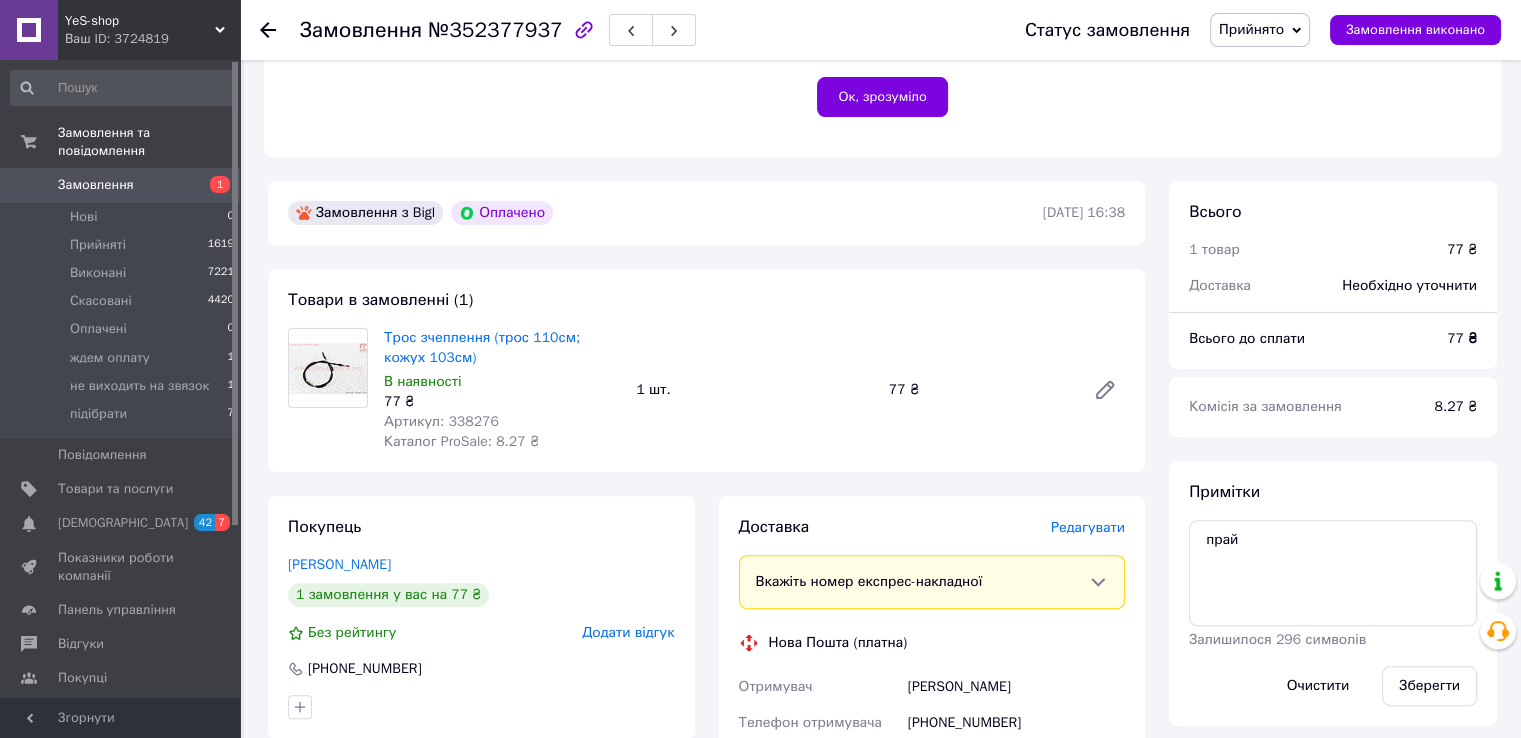 click on "Артикул: 338276" at bounding box center (441, 421) 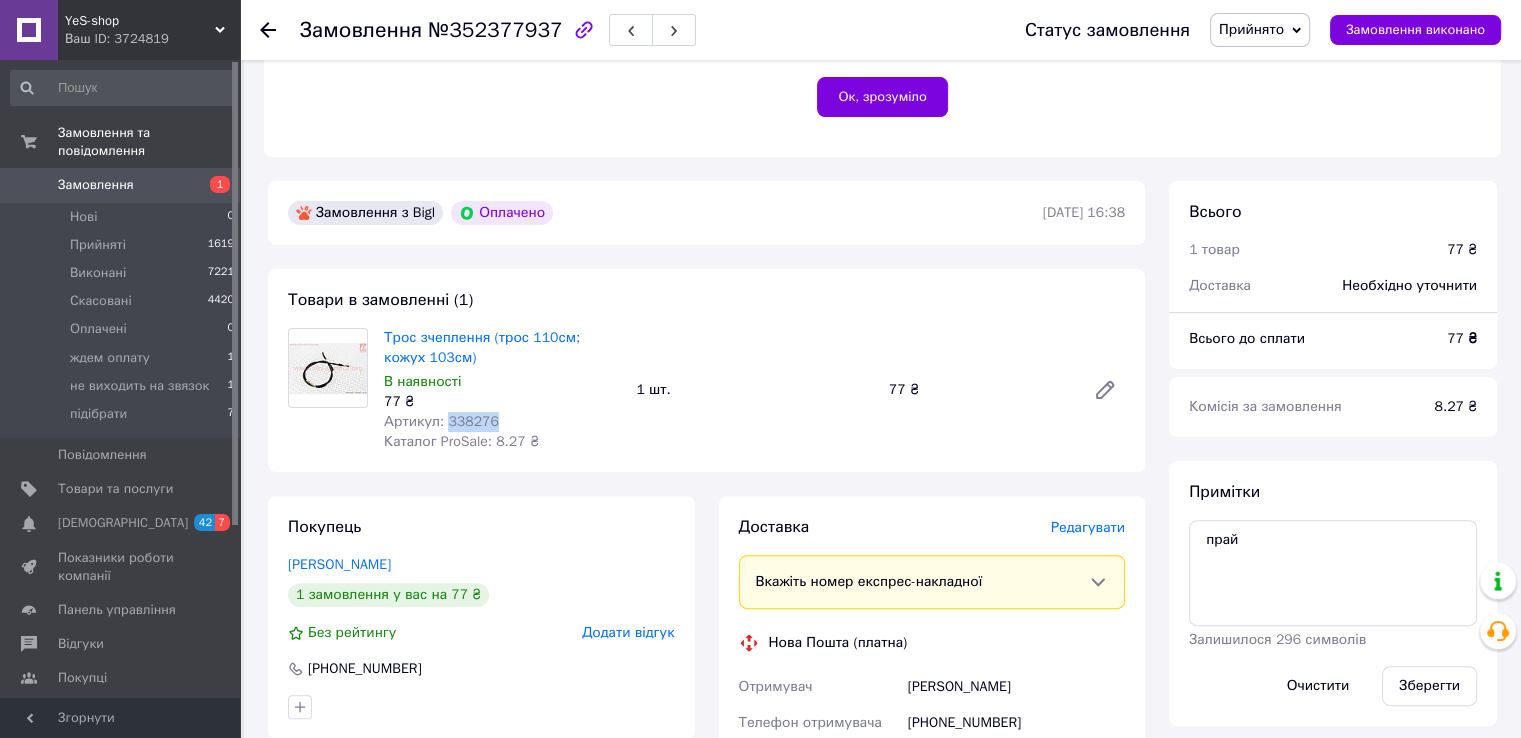 click on "Артикул: 338276" at bounding box center [441, 421] 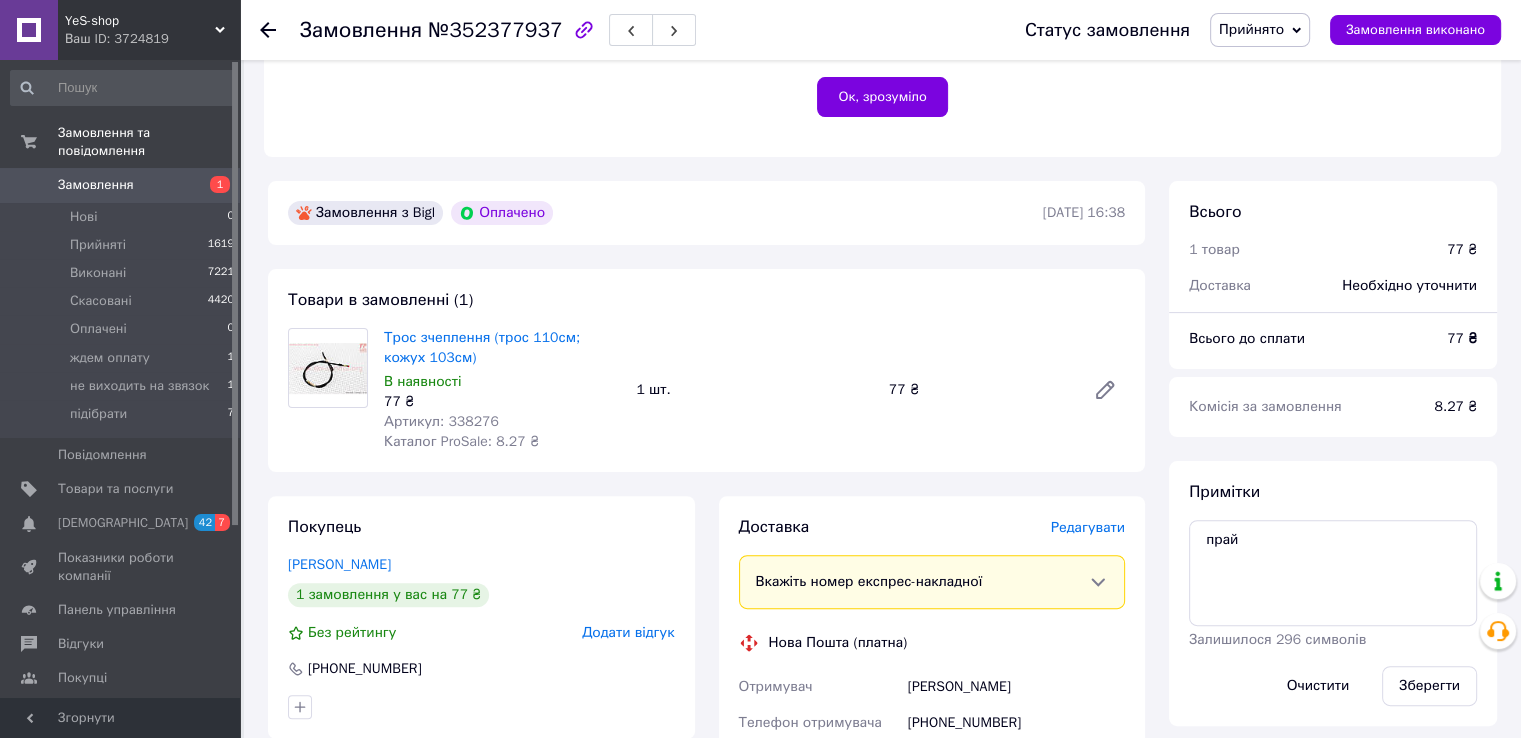 click on "Трос зчеплення (трос 110см; кожух 103см) В наявності 77 ₴ Артикул: 338276 Каталог ProSale: 8.27 ₴  1 шт. 77 ₴" at bounding box center (754, 390) 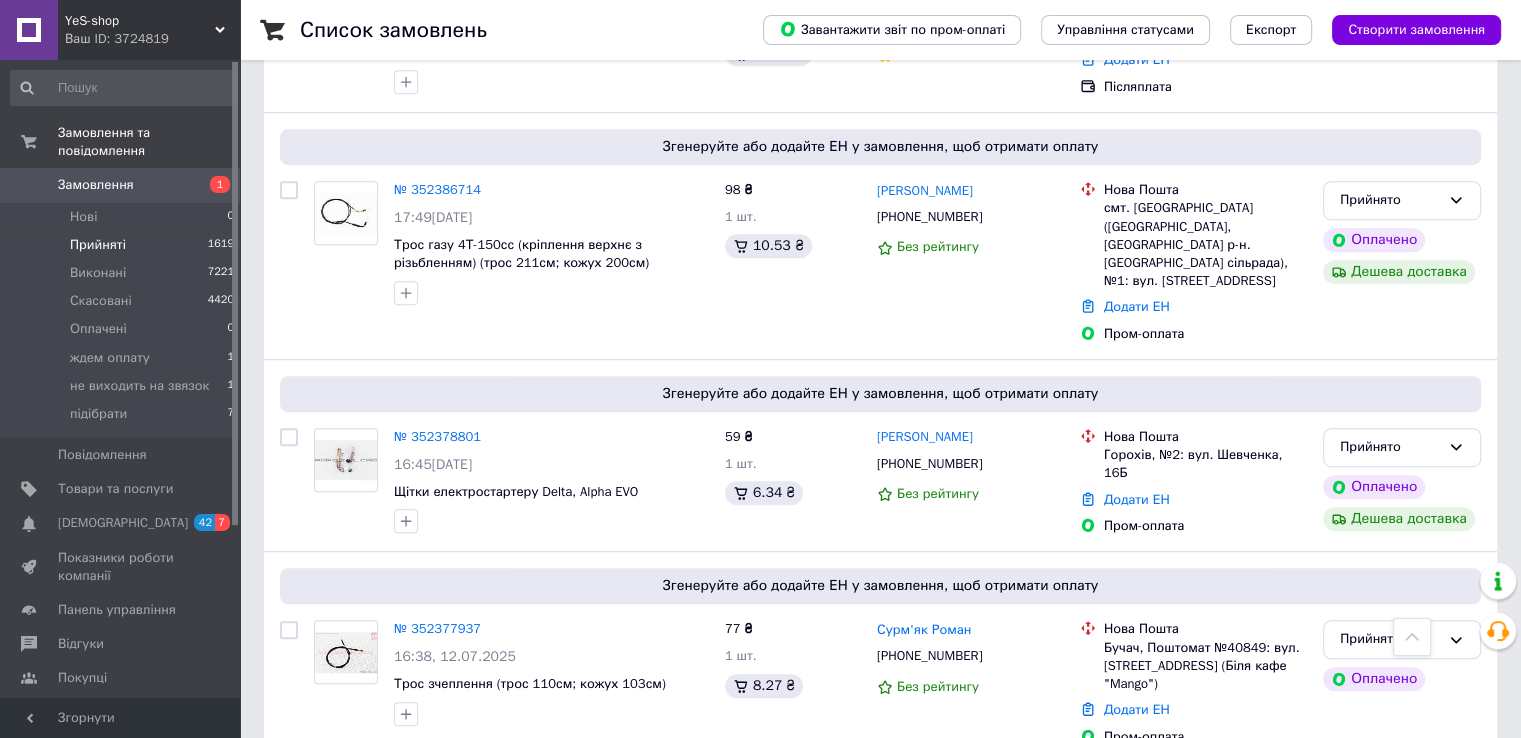 scroll, scrollTop: 1000, scrollLeft: 0, axis: vertical 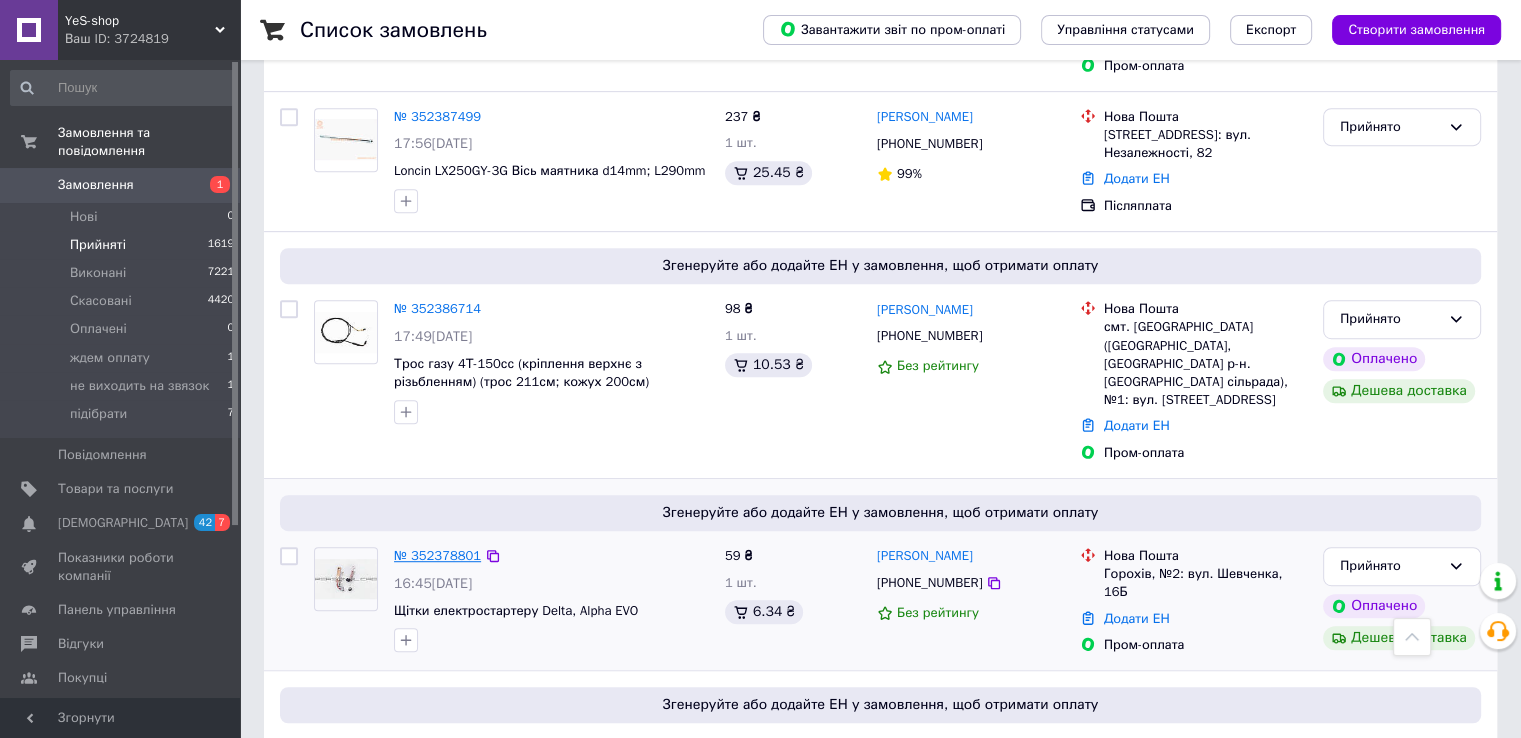 click on "№ 352378801" at bounding box center [437, 555] 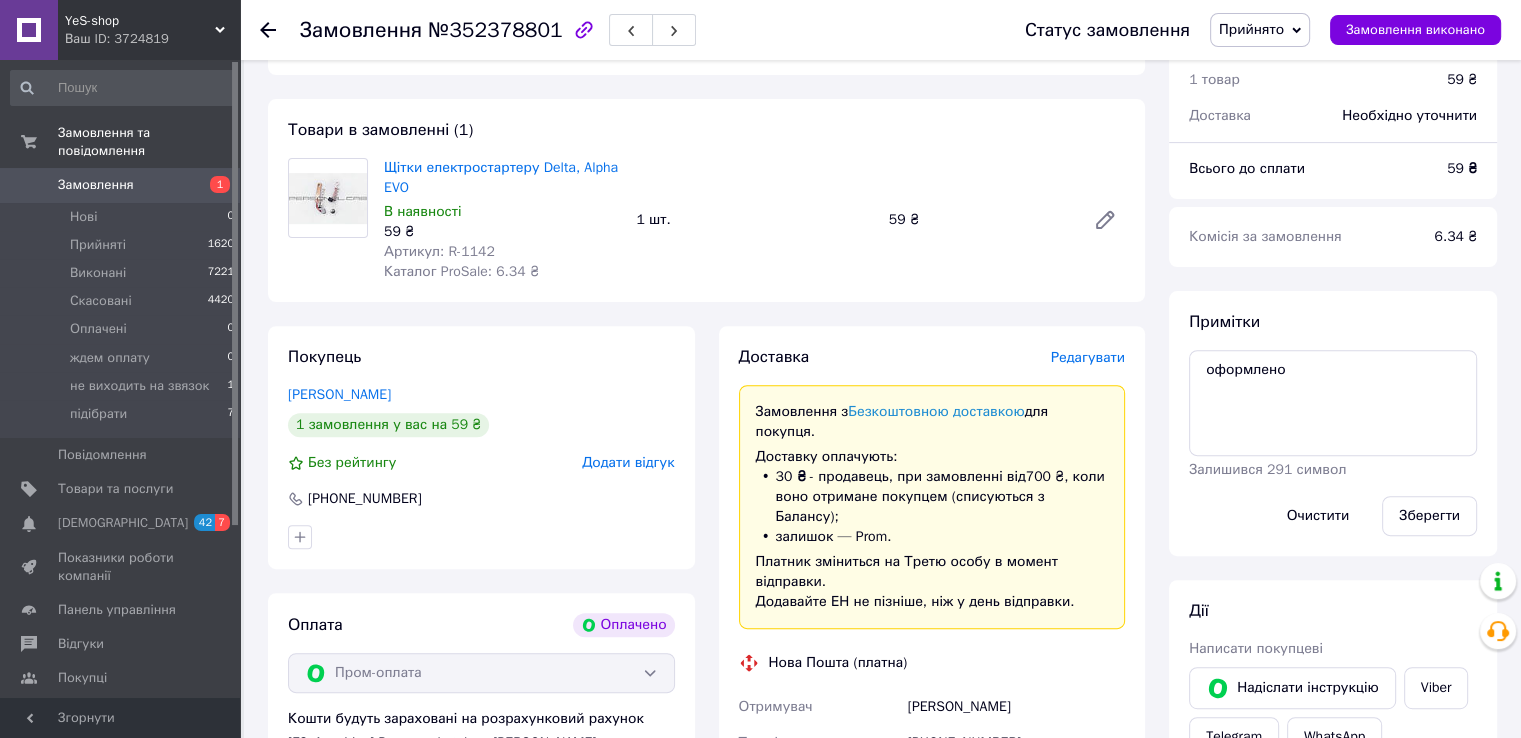 scroll, scrollTop: 560, scrollLeft: 0, axis: vertical 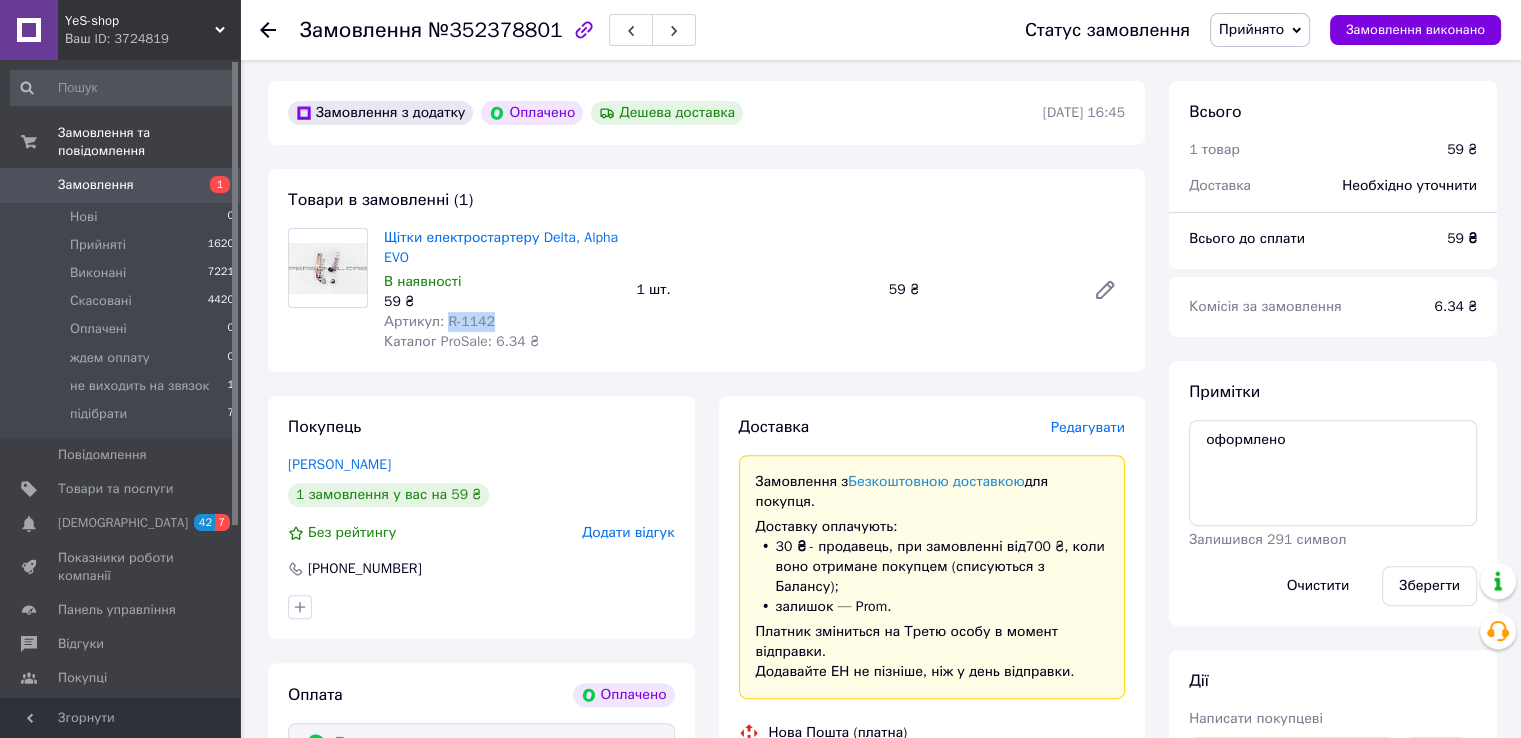 drag, startPoint x: 446, startPoint y: 317, endPoint x: 490, endPoint y: 324, distance: 44.553337 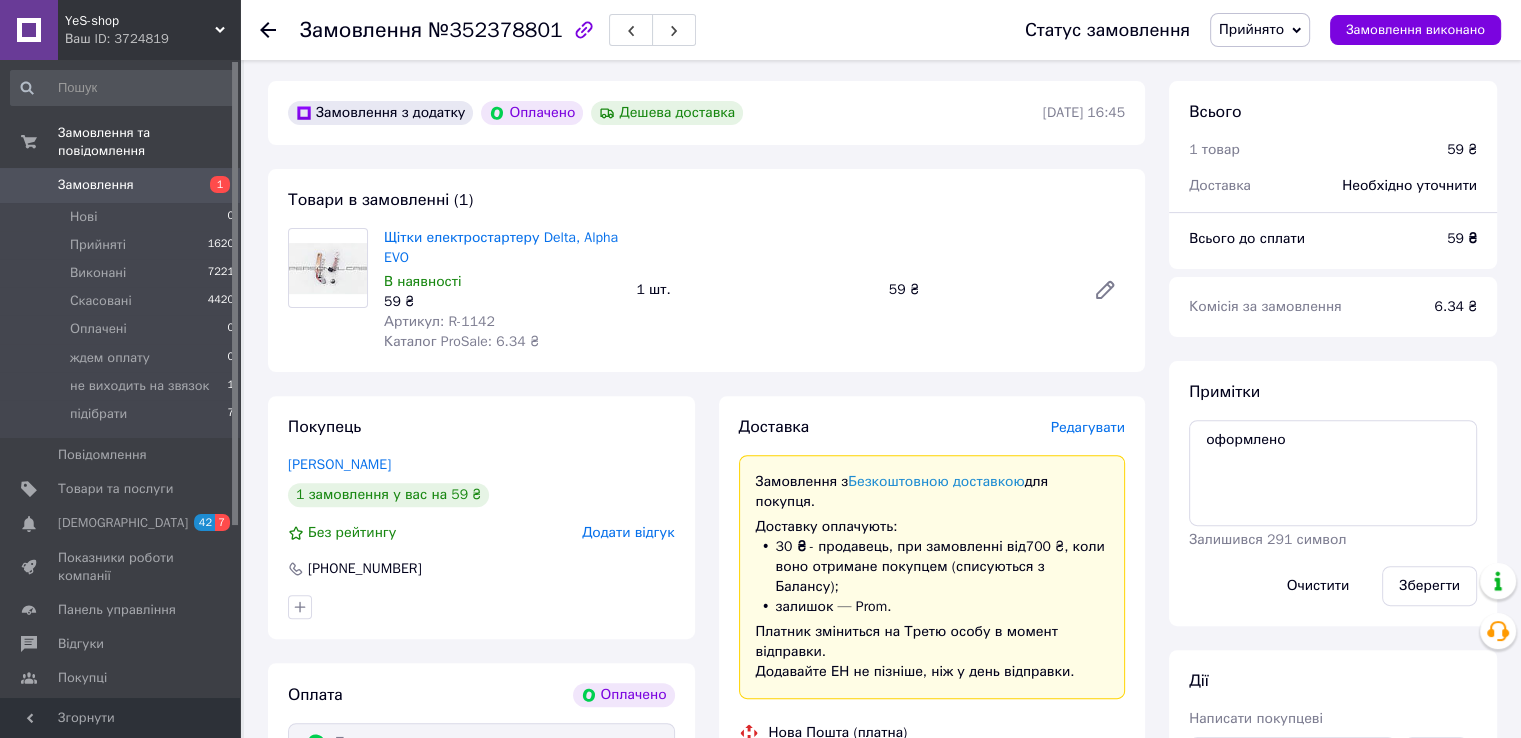 click on "Щітки електростартеру Delta, Alpha EVO В наявності 59 ₴ Артикул: R-1142 Каталог ProSale: 6.34 ₴  1 шт. 59 ₴" at bounding box center [754, 290] 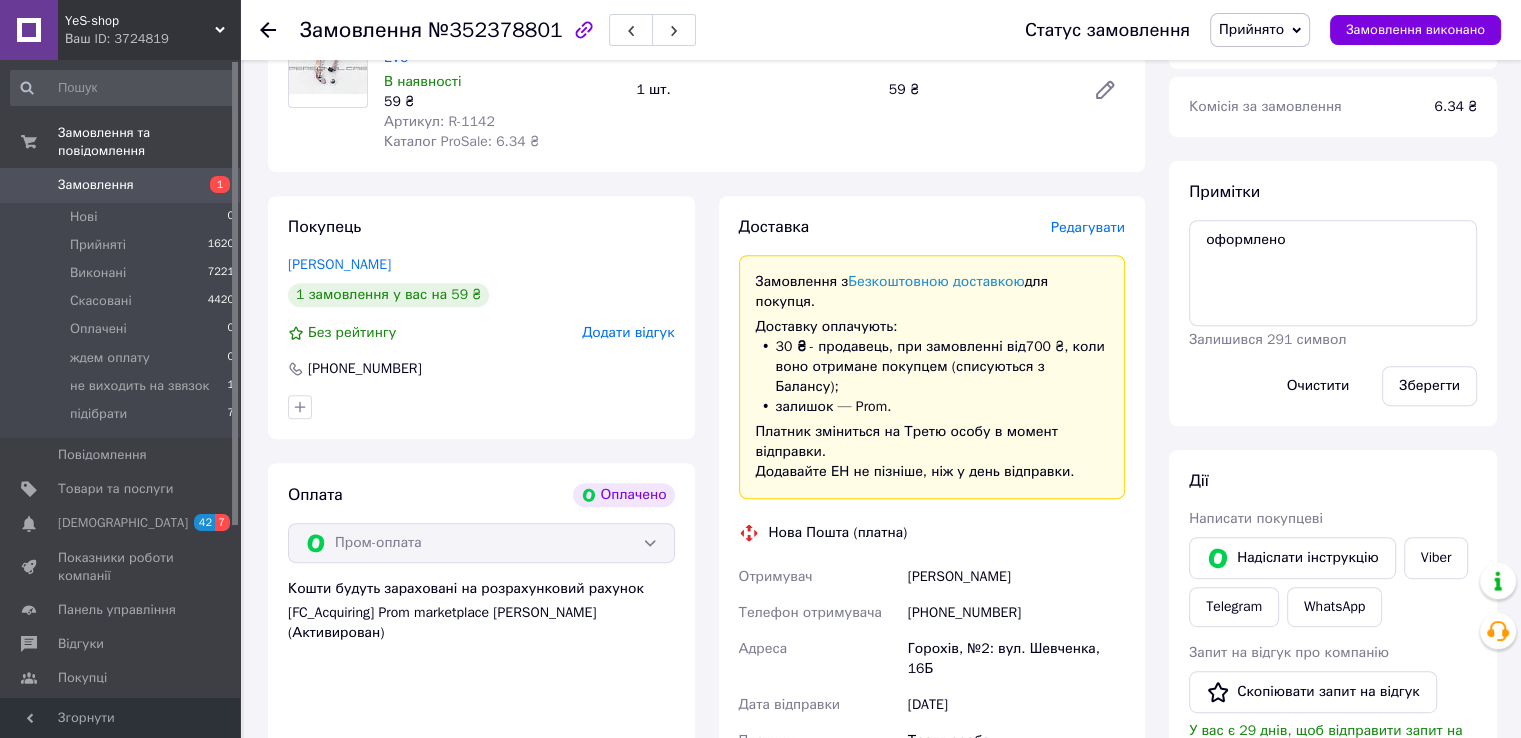 click 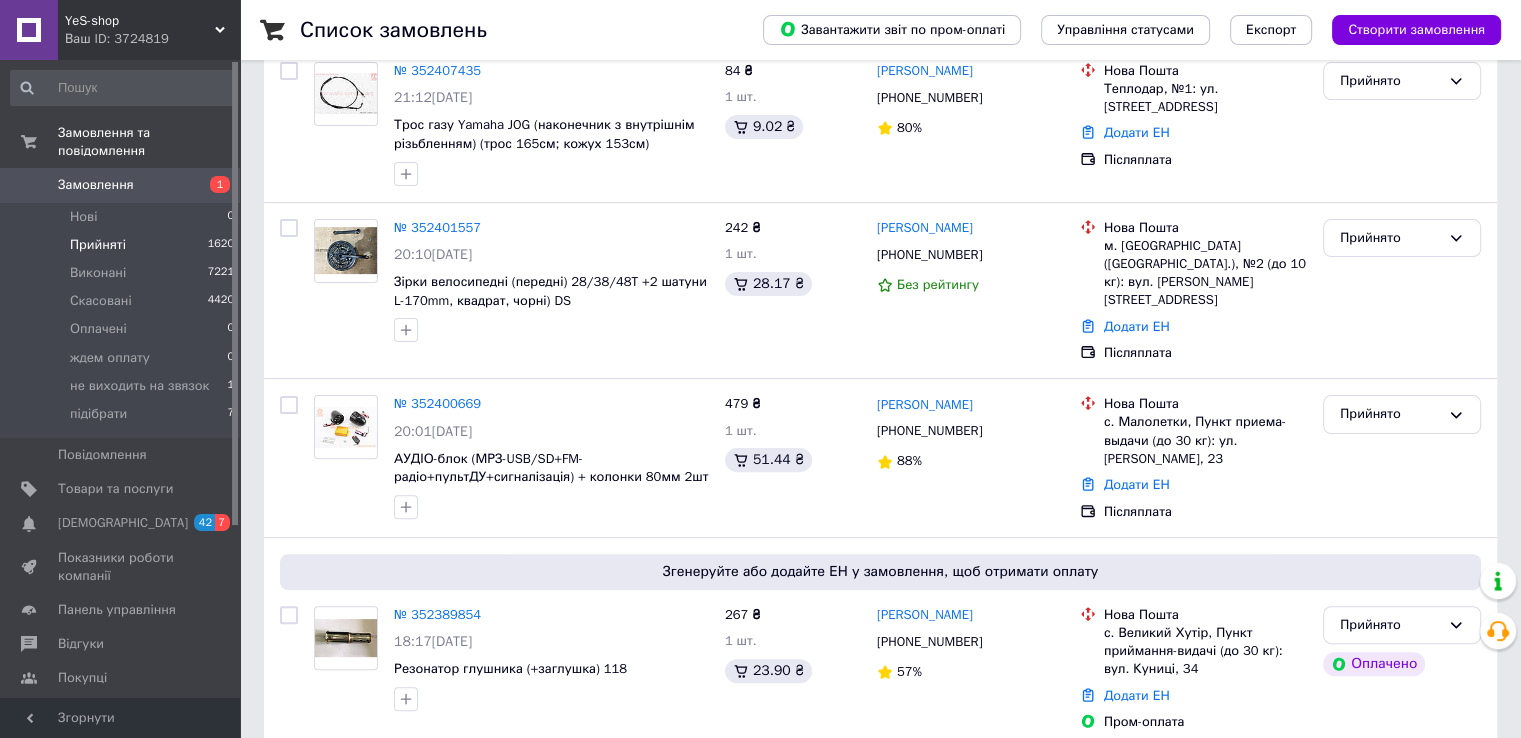 scroll, scrollTop: 802, scrollLeft: 0, axis: vertical 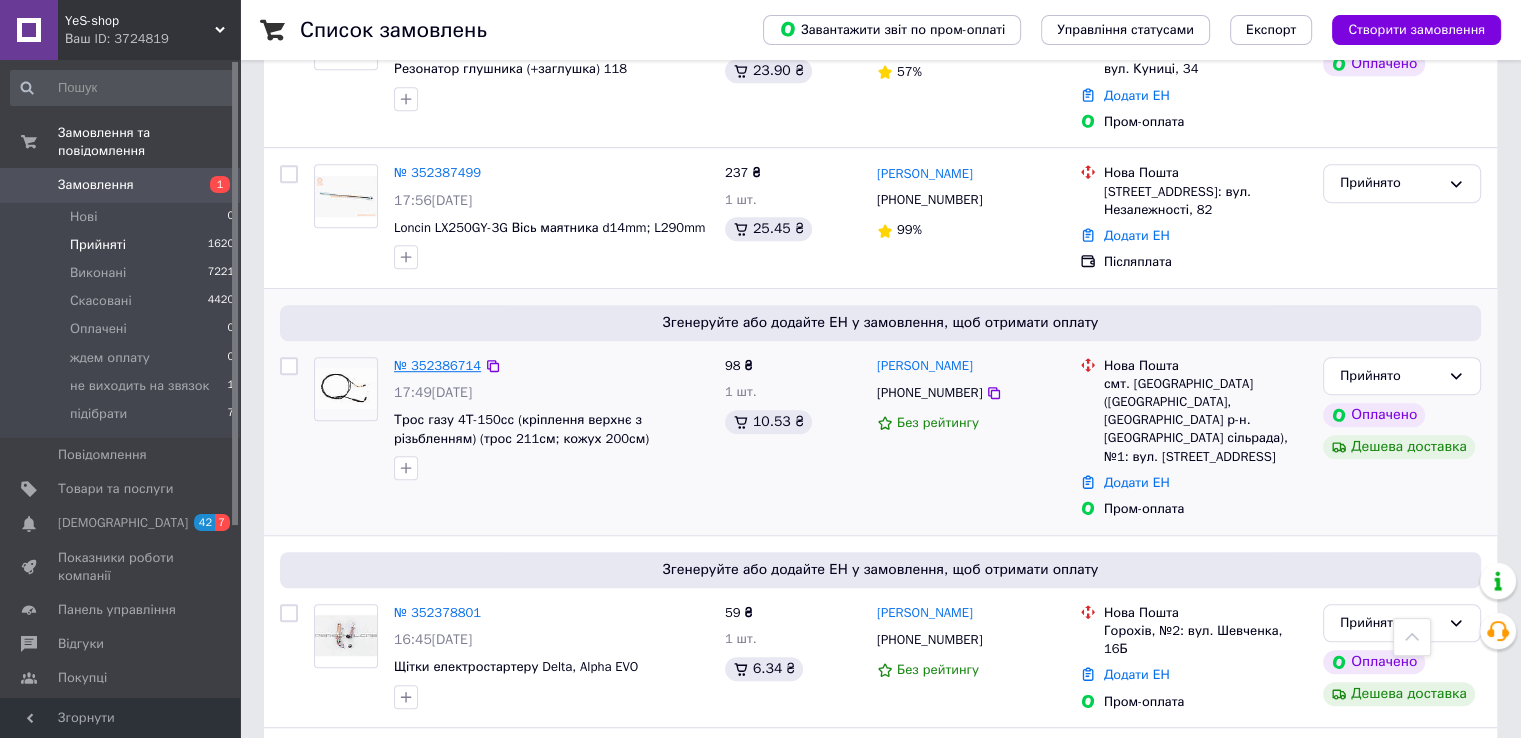 click on "№ 352386714" at bounding box center [437, 365] 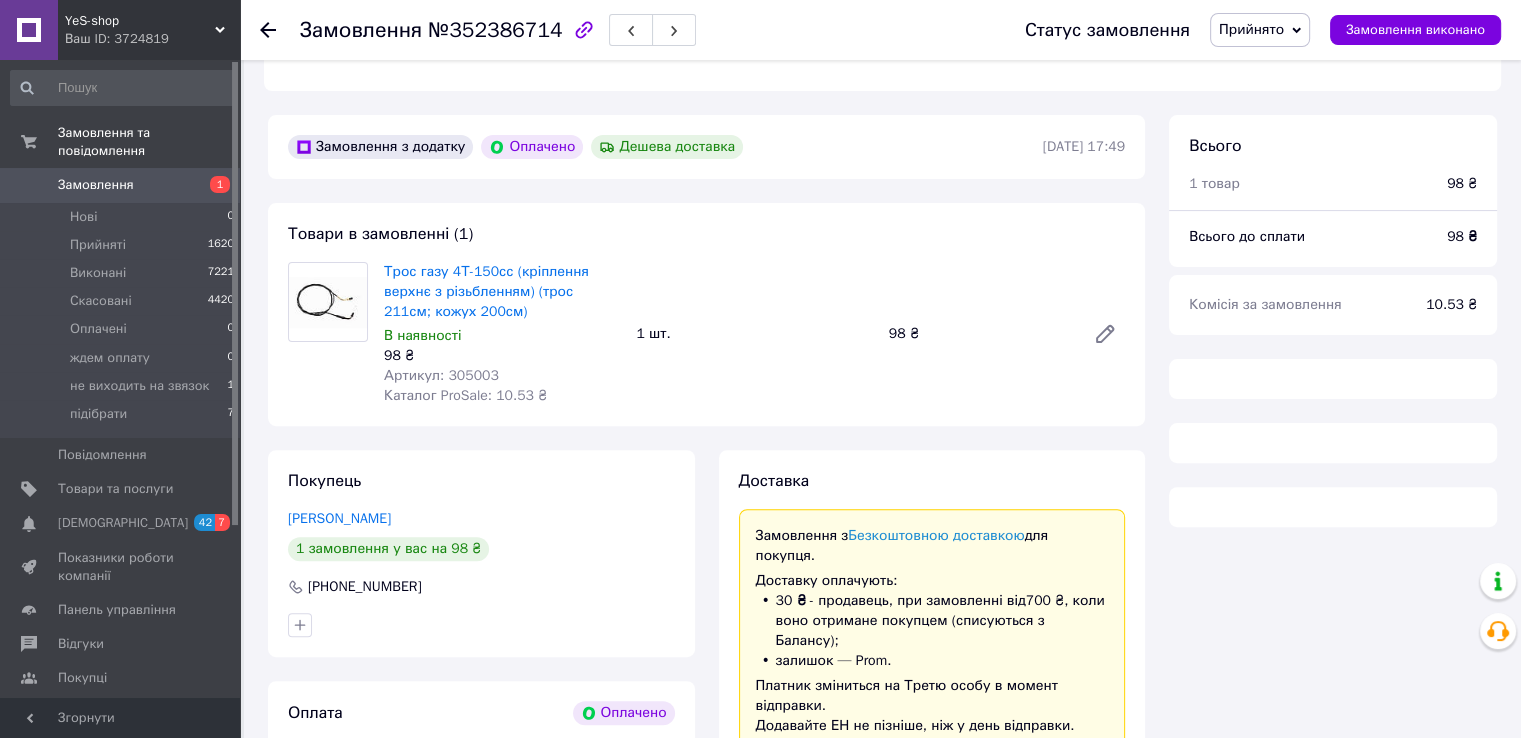scroll, scrollTop: 480, scrollLeft: 0, axis: vertical 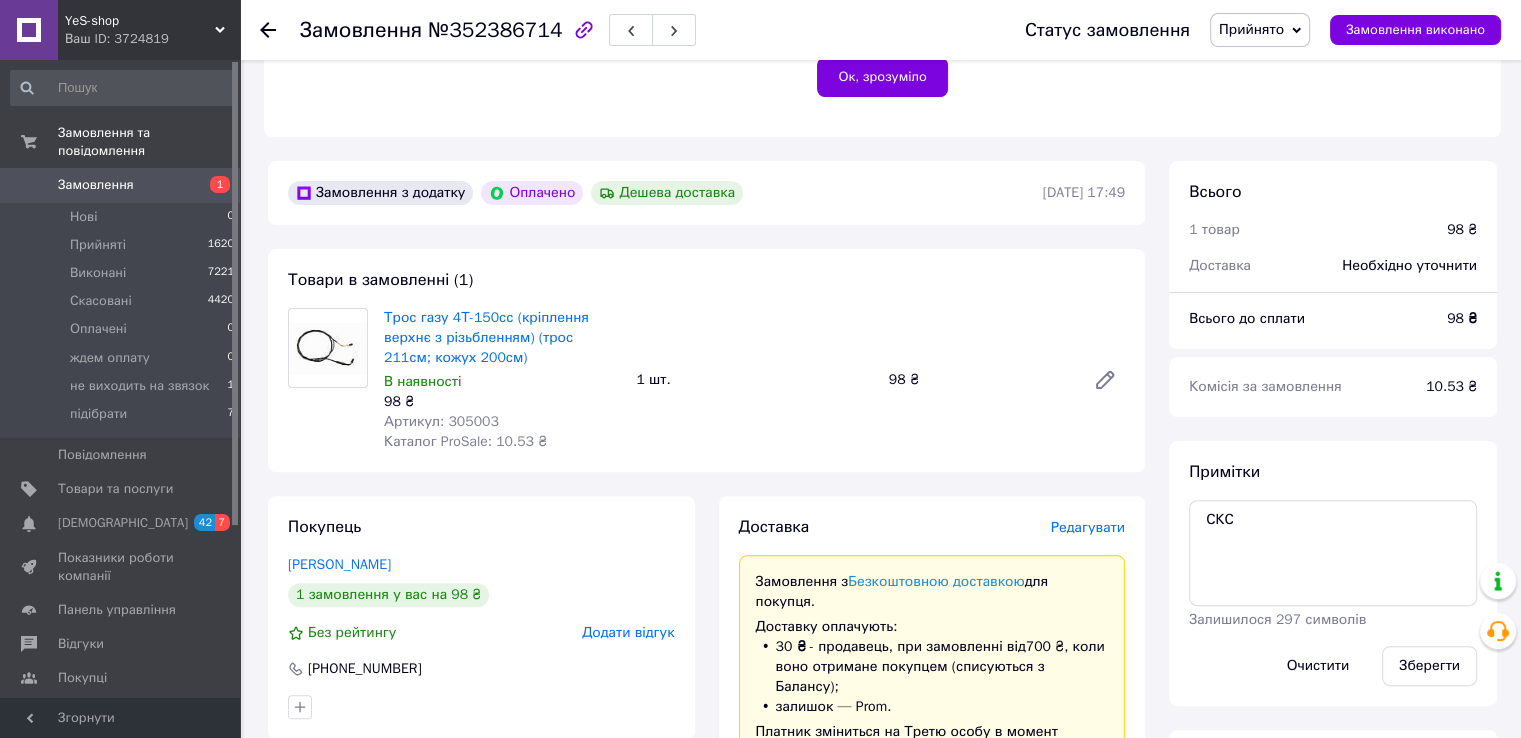 click on "Артикул: 305003" at bounding box center [441, 421] 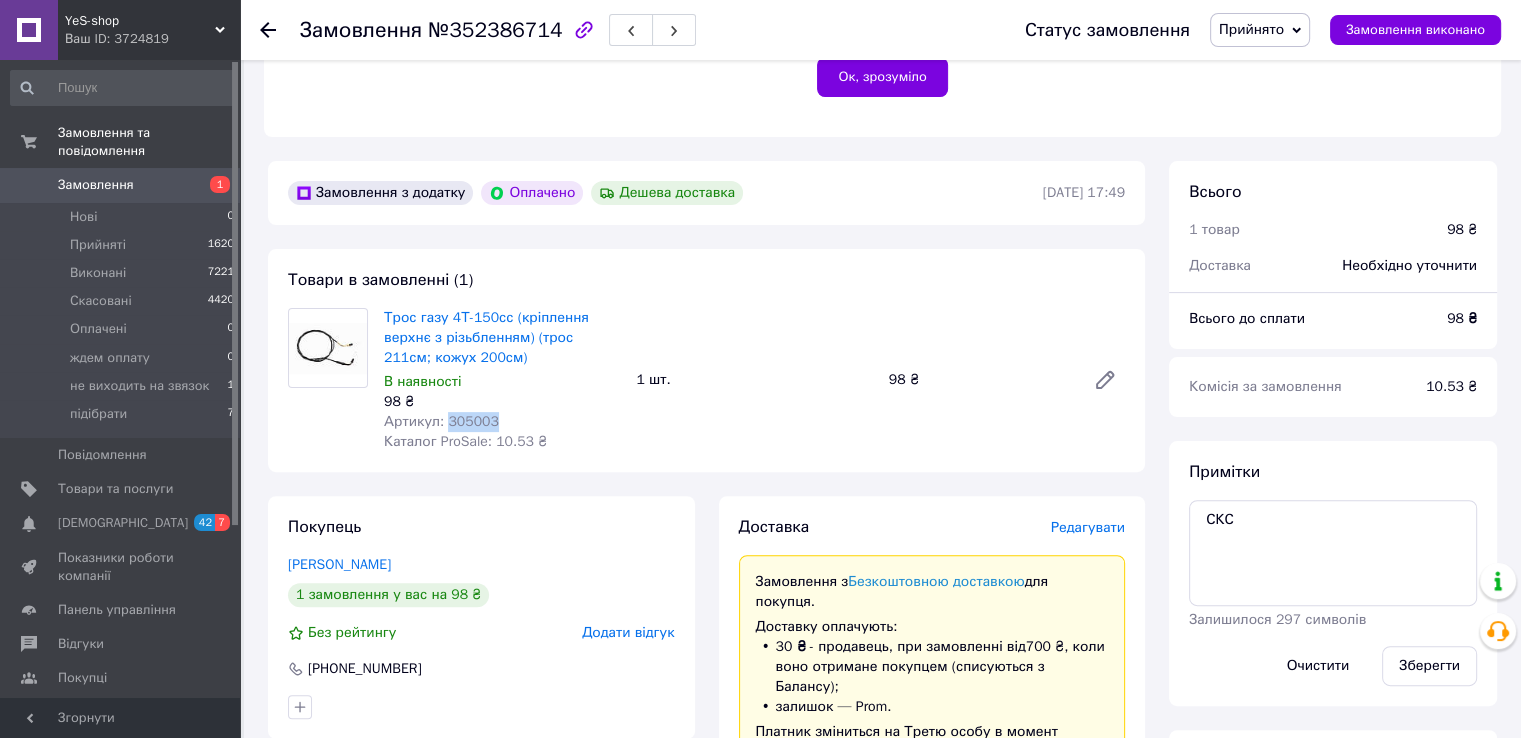 click on "Артикул: 305003" at bounding box center [441, 421] 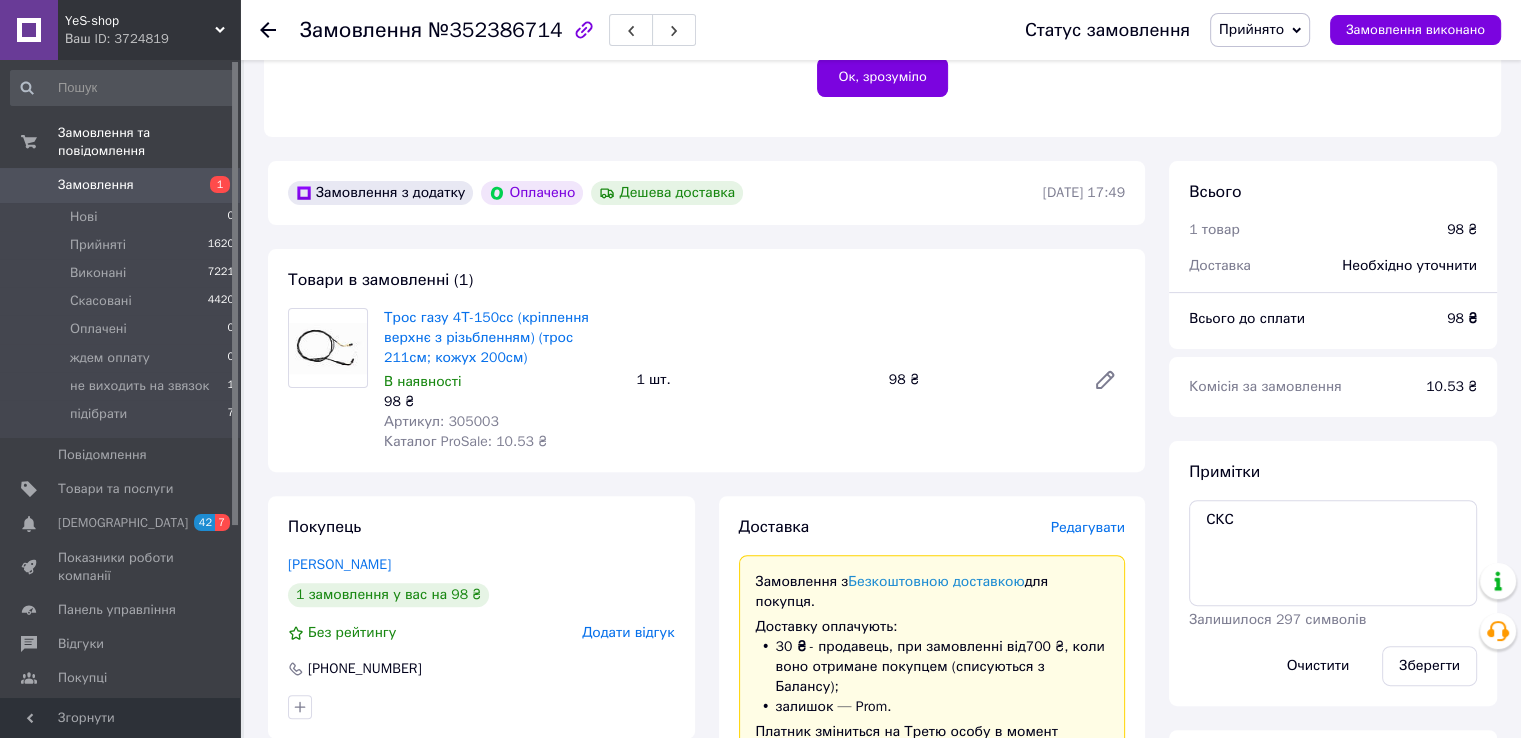 click on "Трос газу 4Т-150сс (кріплення верхнє з різьбленням) (трос 211см; кожух 200см) В наявності 98 ₴ Артикул: 305003 Каталог ProSale: 10.53 ₴  1 шт. 98 ₴" at bounding box center (754, 380) 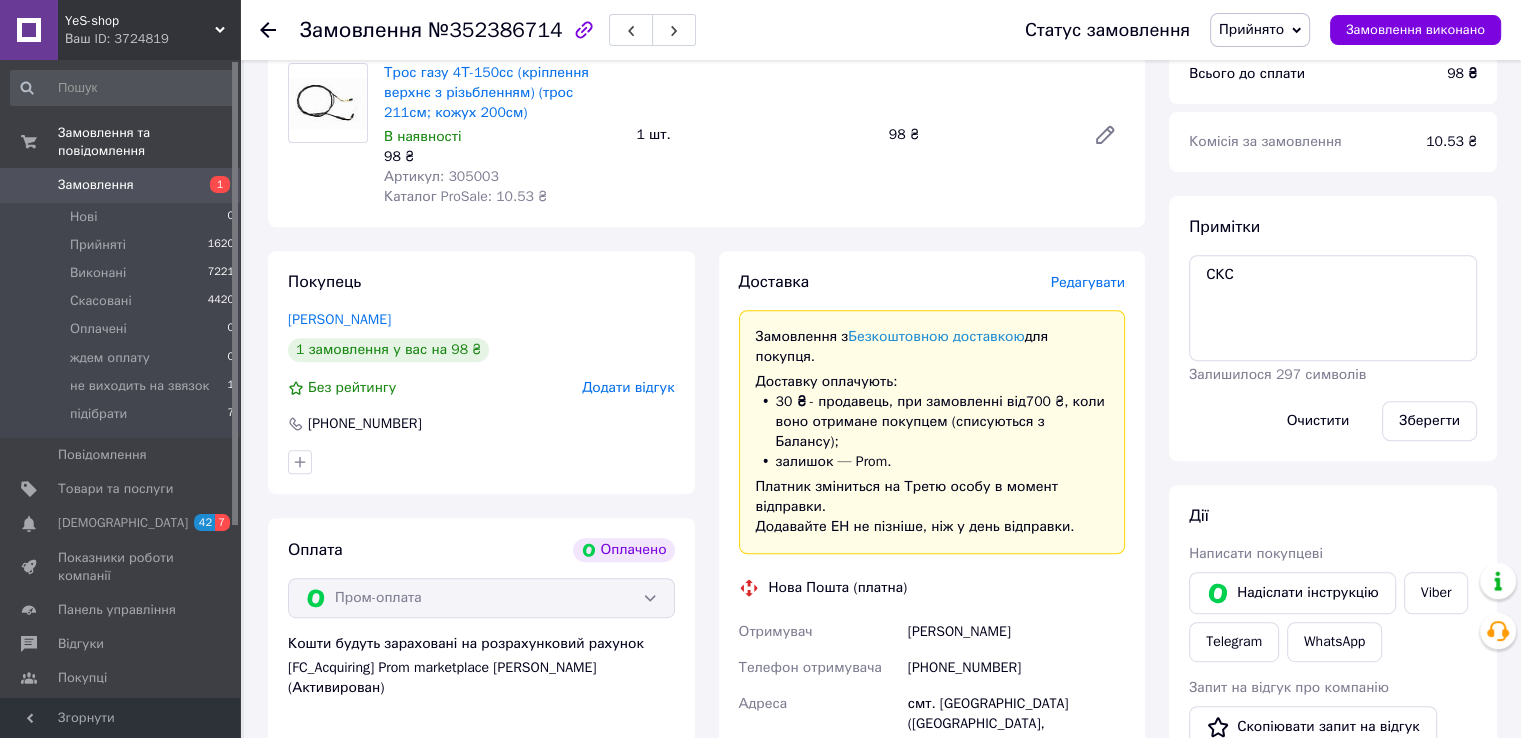 scroll, scrollTop: 880, scrollLeft: 0, axis: vertical 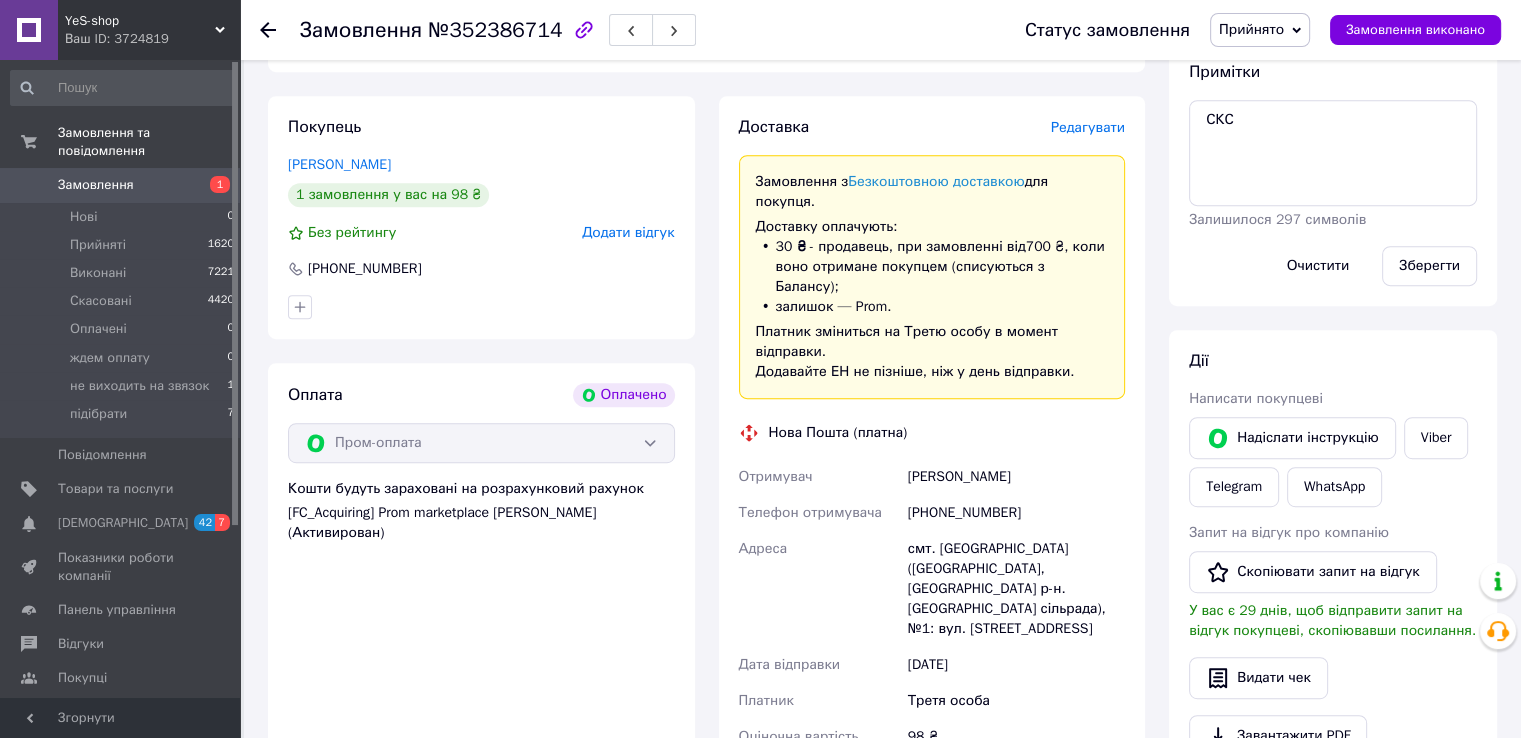 click 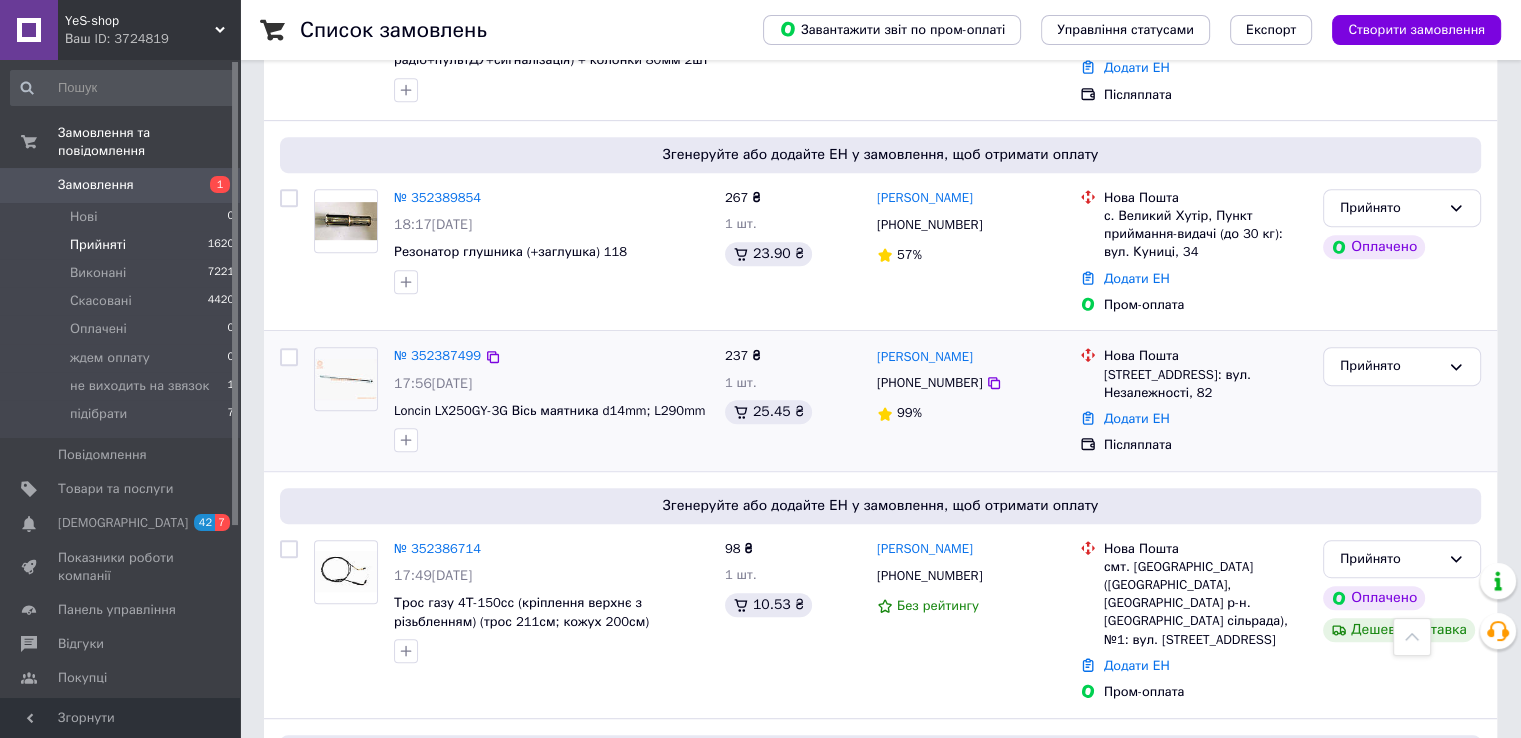 scroll, scrollTop: 902, scrollLeft: 0, axis: vertical 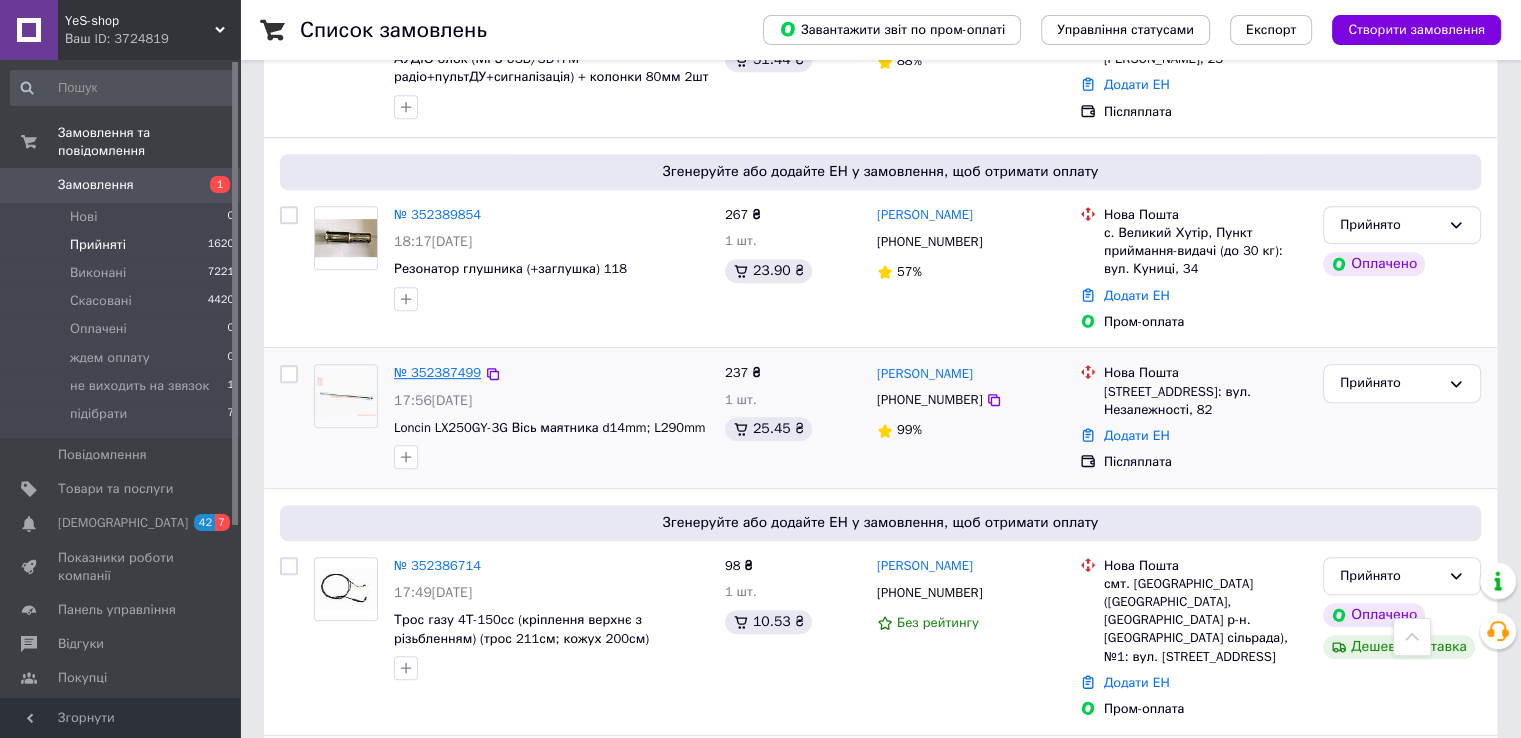 click on "№ 352387499" at bounding box center (437, 372) 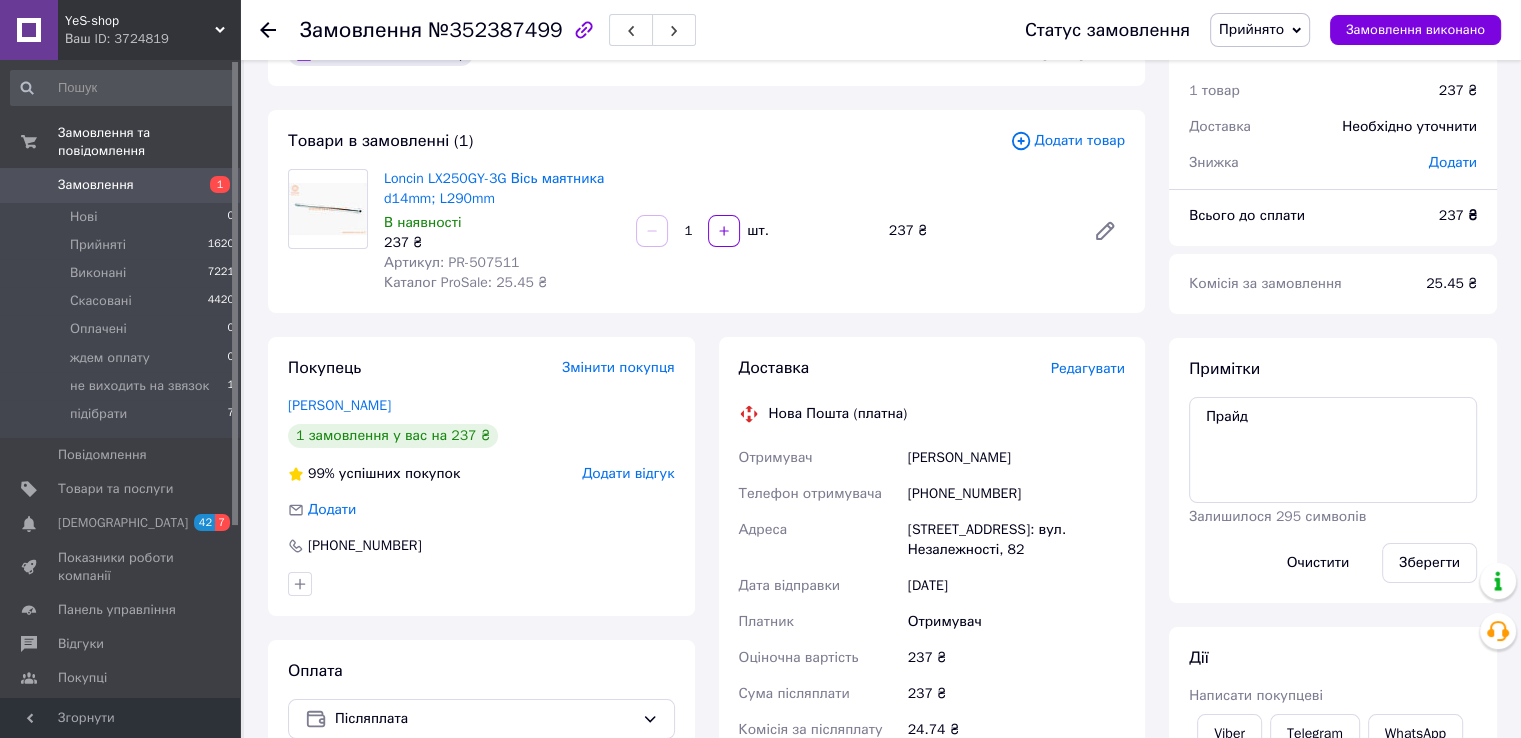 scroll, scrollTop: 0, scrollLeft: 0, axis: both 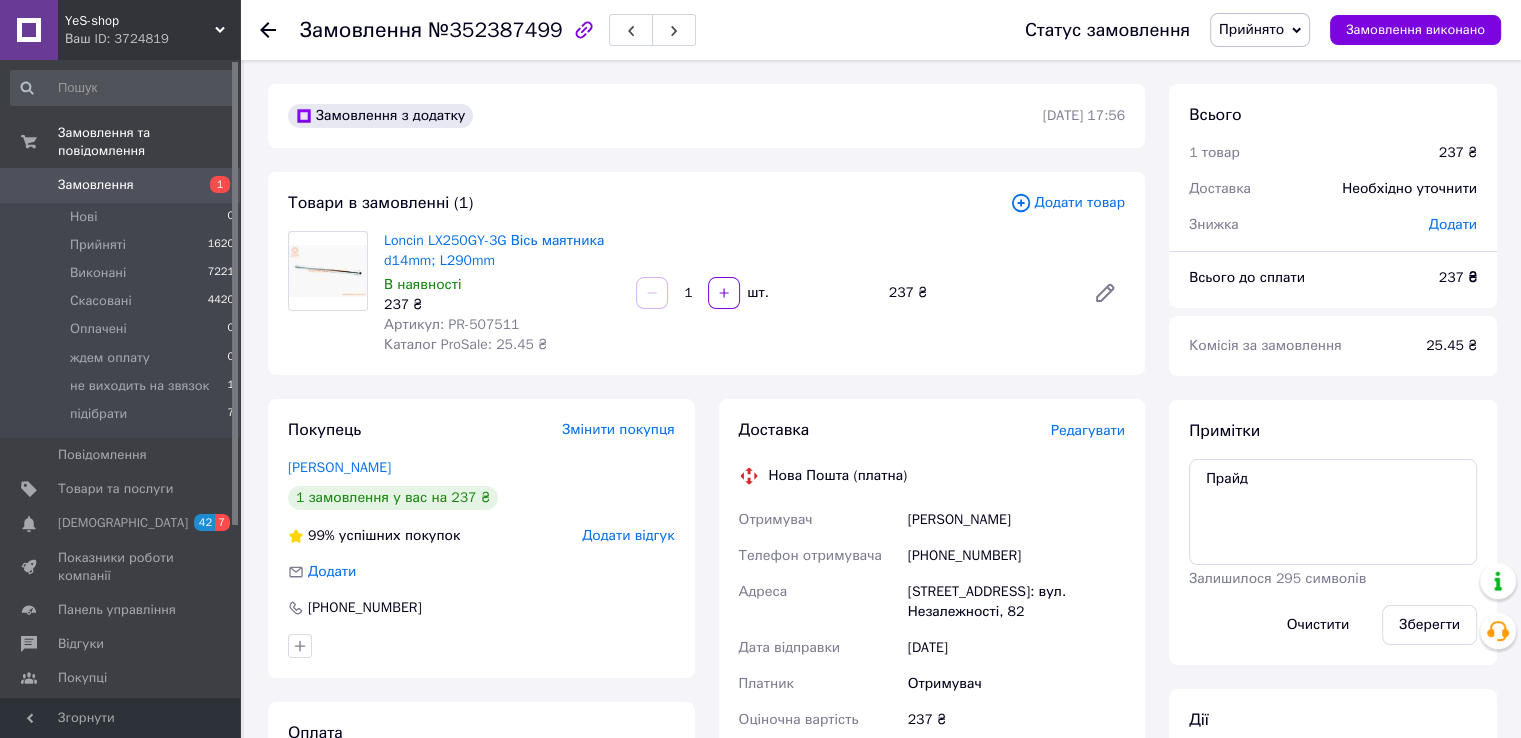 click on "Артикул: PR-507511" at bounding box center (451, 324) 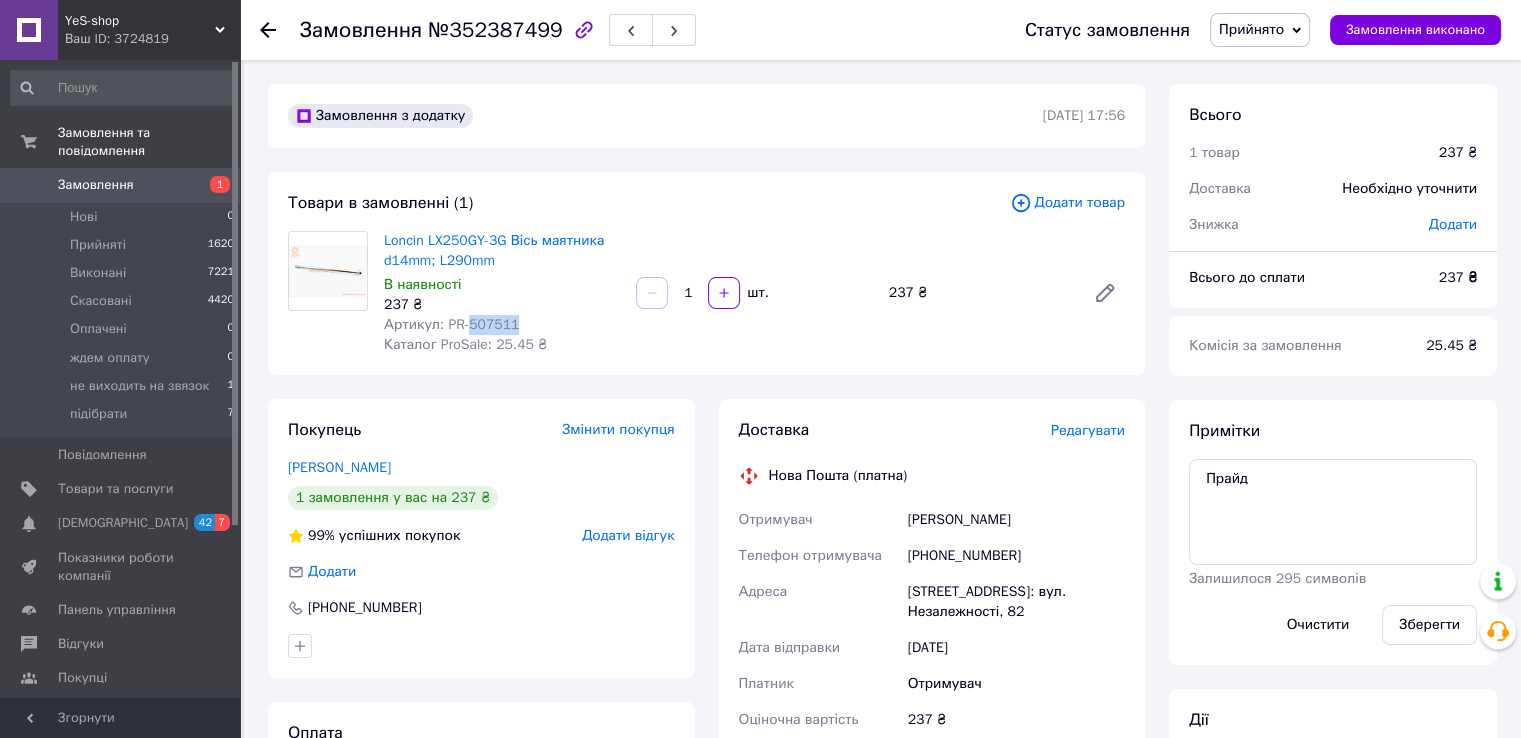 click on "Артикул: PR-507511" at bounding box center [451, 324] 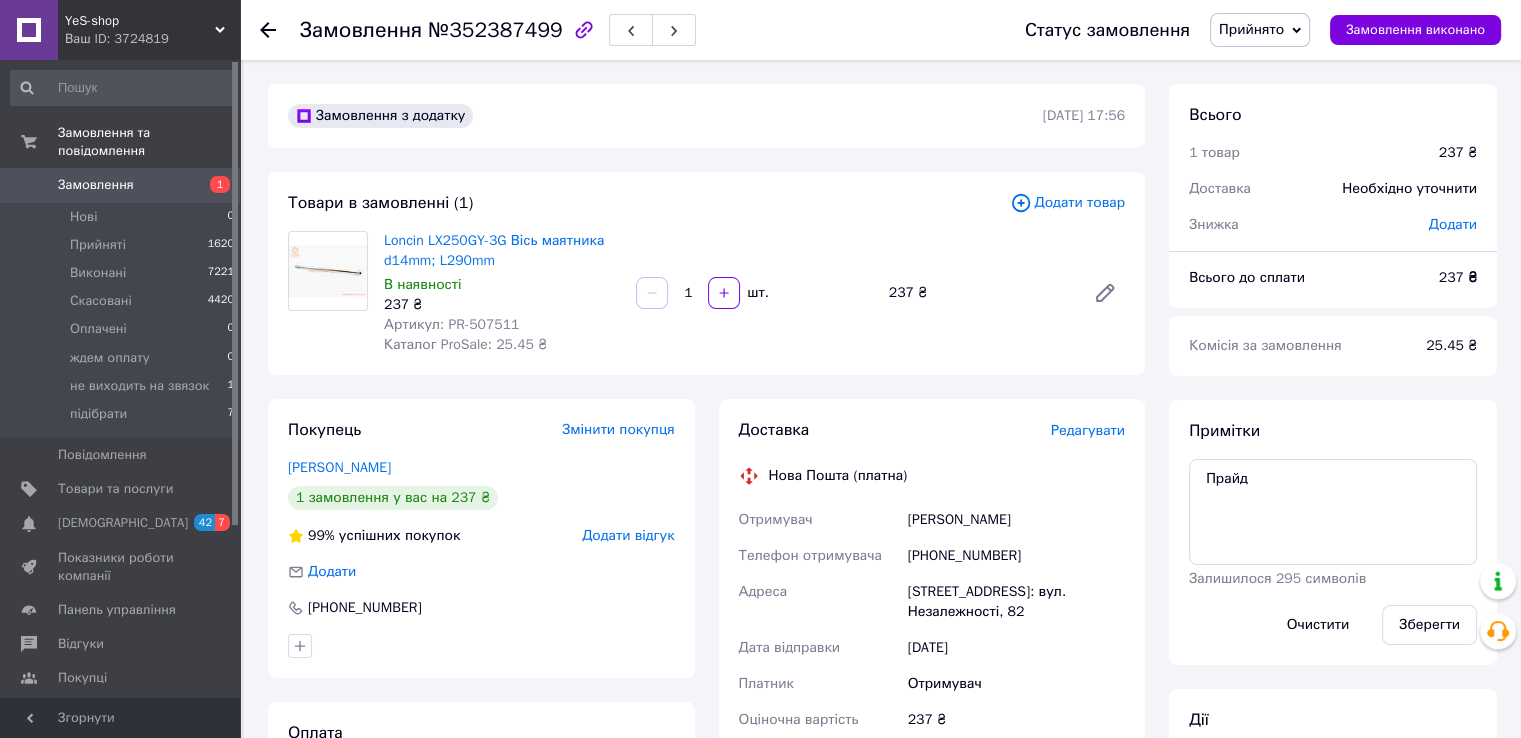 click on "Loncin LX250GY-3G Вісь маятника d14mm; L290mm В наявності 237 ₴ Артикул: PR-507511 Каталог ProSale: 25.45 ₴  1   шт. 237 ₴" at bounding box center (754, 293) 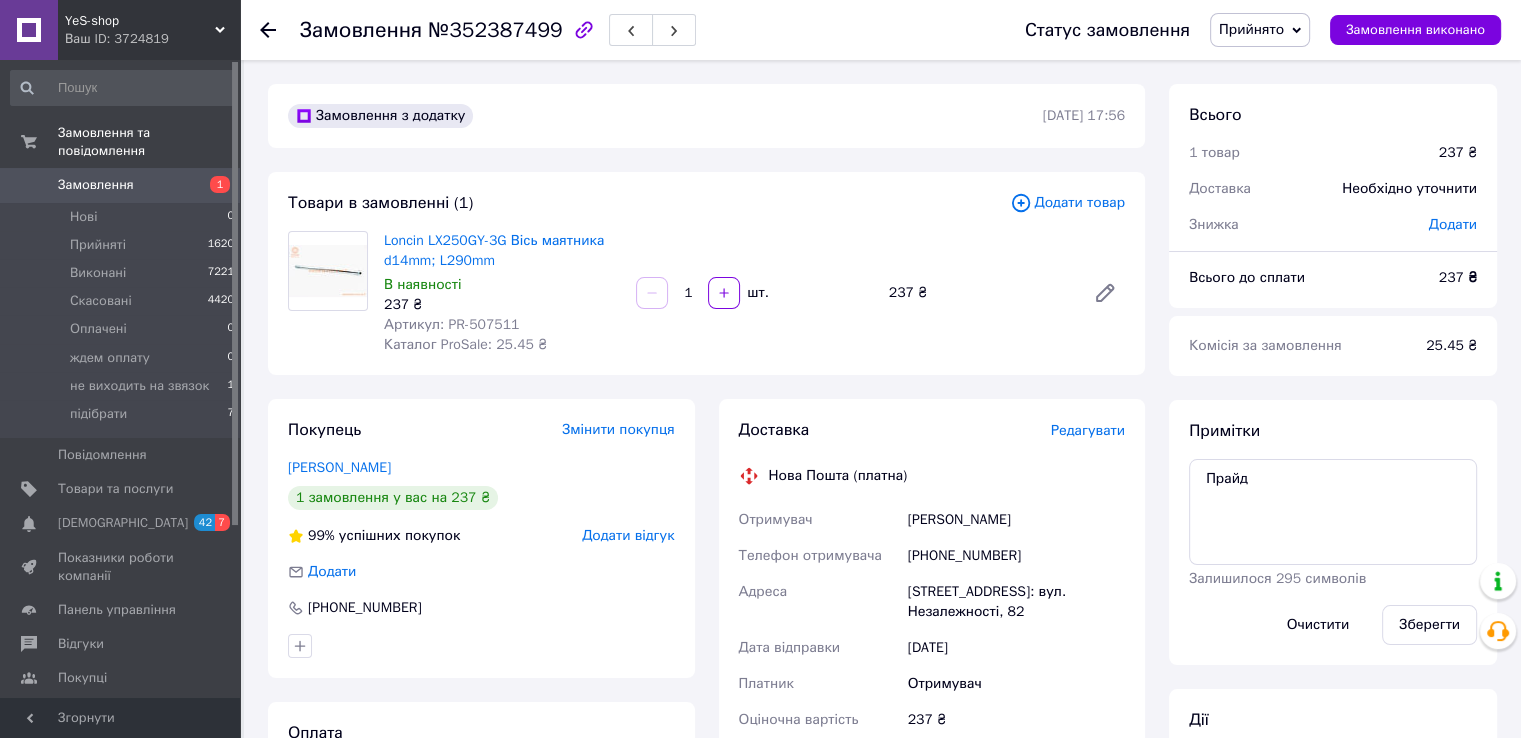 click 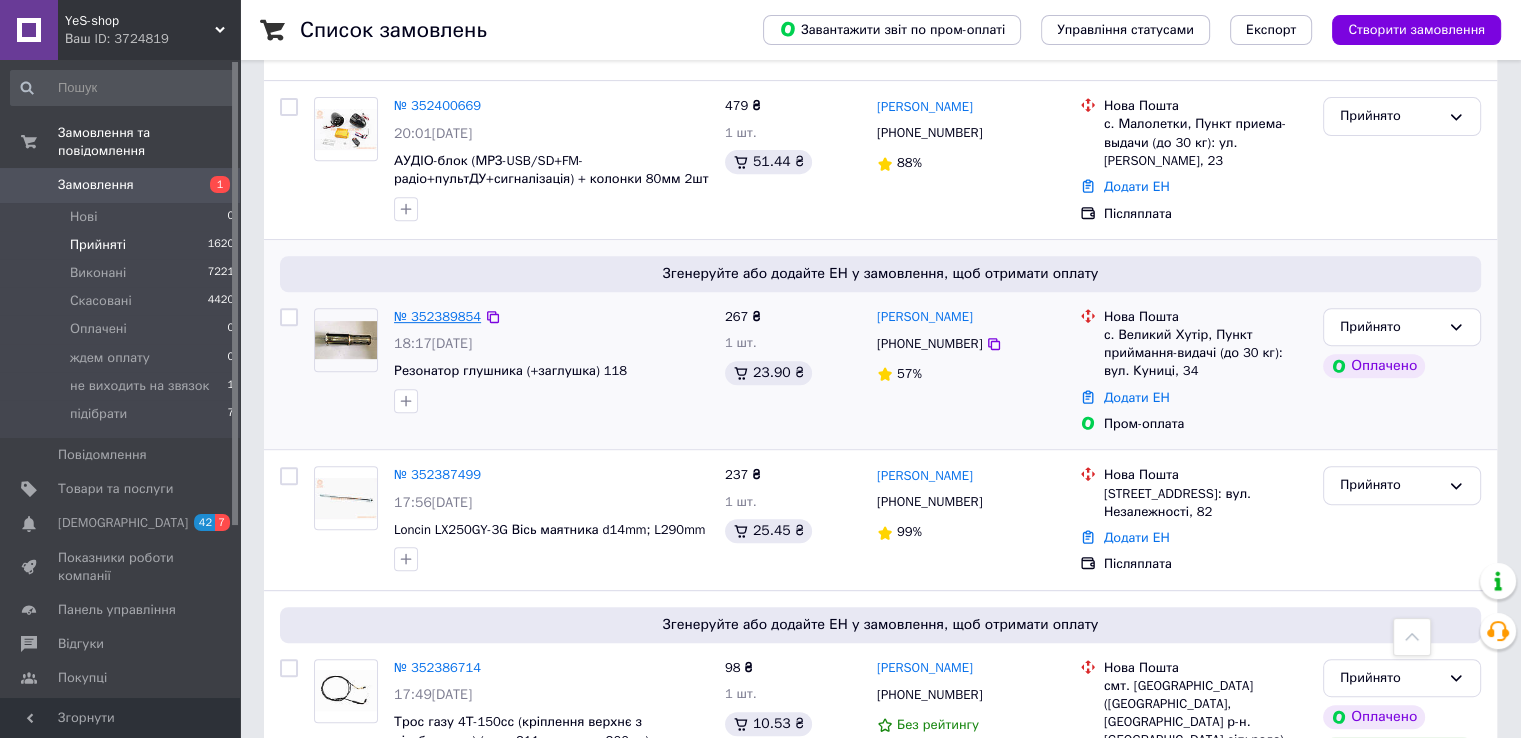 click on "№ 352389854" at bounding box center [437, 316] 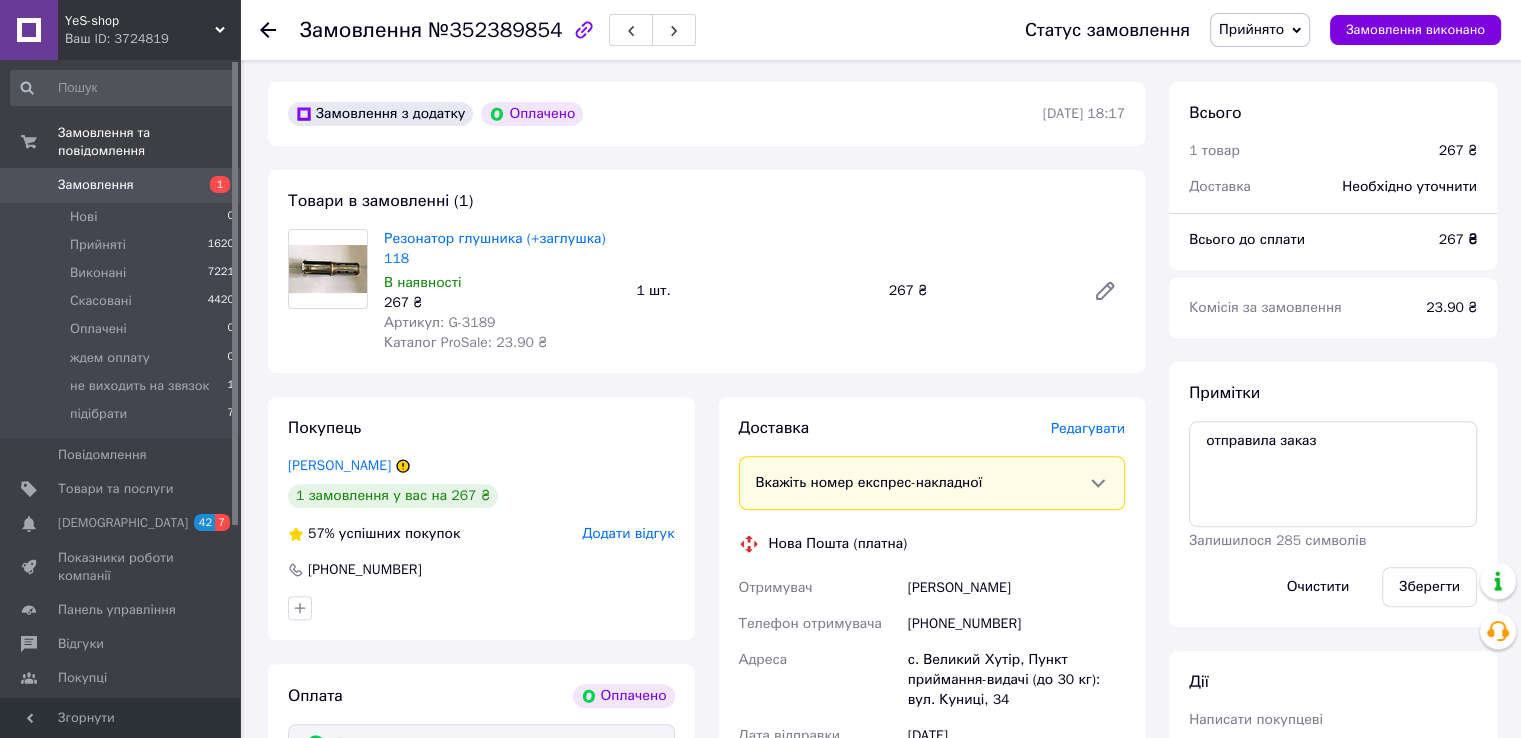 scroll, scrollTop: 460, scrollLeft: 0, axis: vertical 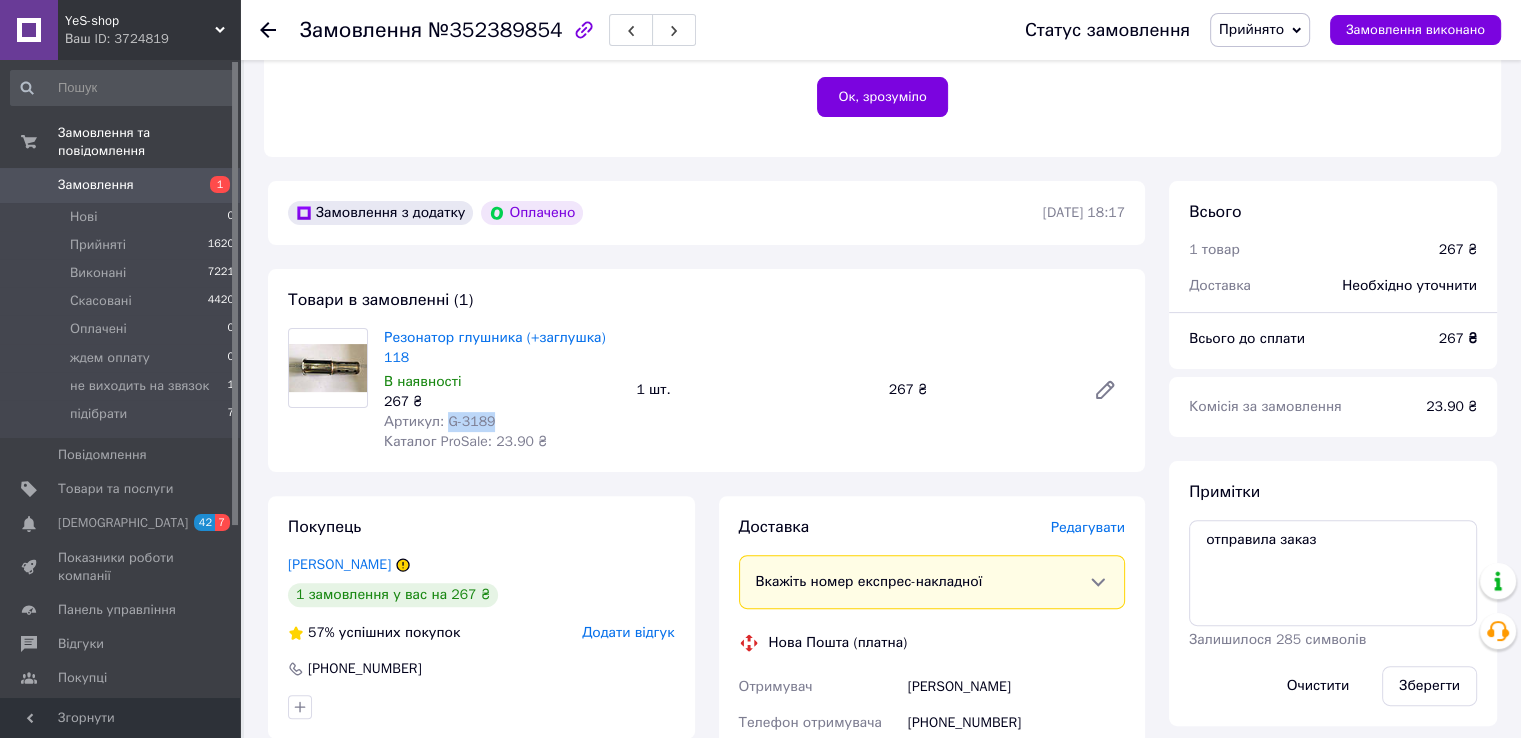 drag, startPoint x: 445, startPoint y: 421, endPoint x: 492, endPoint y: 424, distance: 47.095646 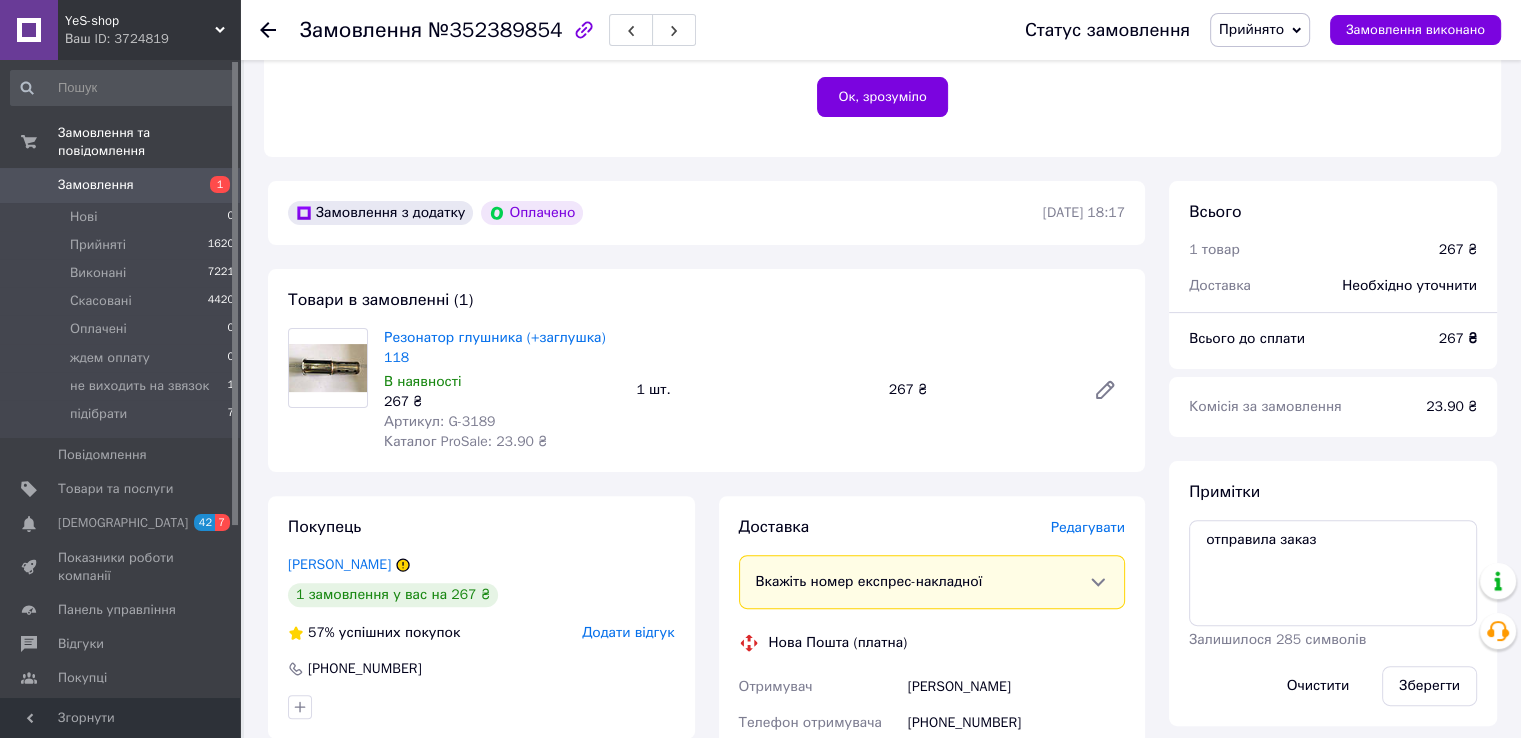 click on "Товари в замовленні (1) Резонатор глушника (+заглушка) 118 В наявності 267 ₴ Артикул: G-3189 Каталог ProSale: 23.90 ₴  1 шт. 267 ₴" at bounding box center (706, 370) 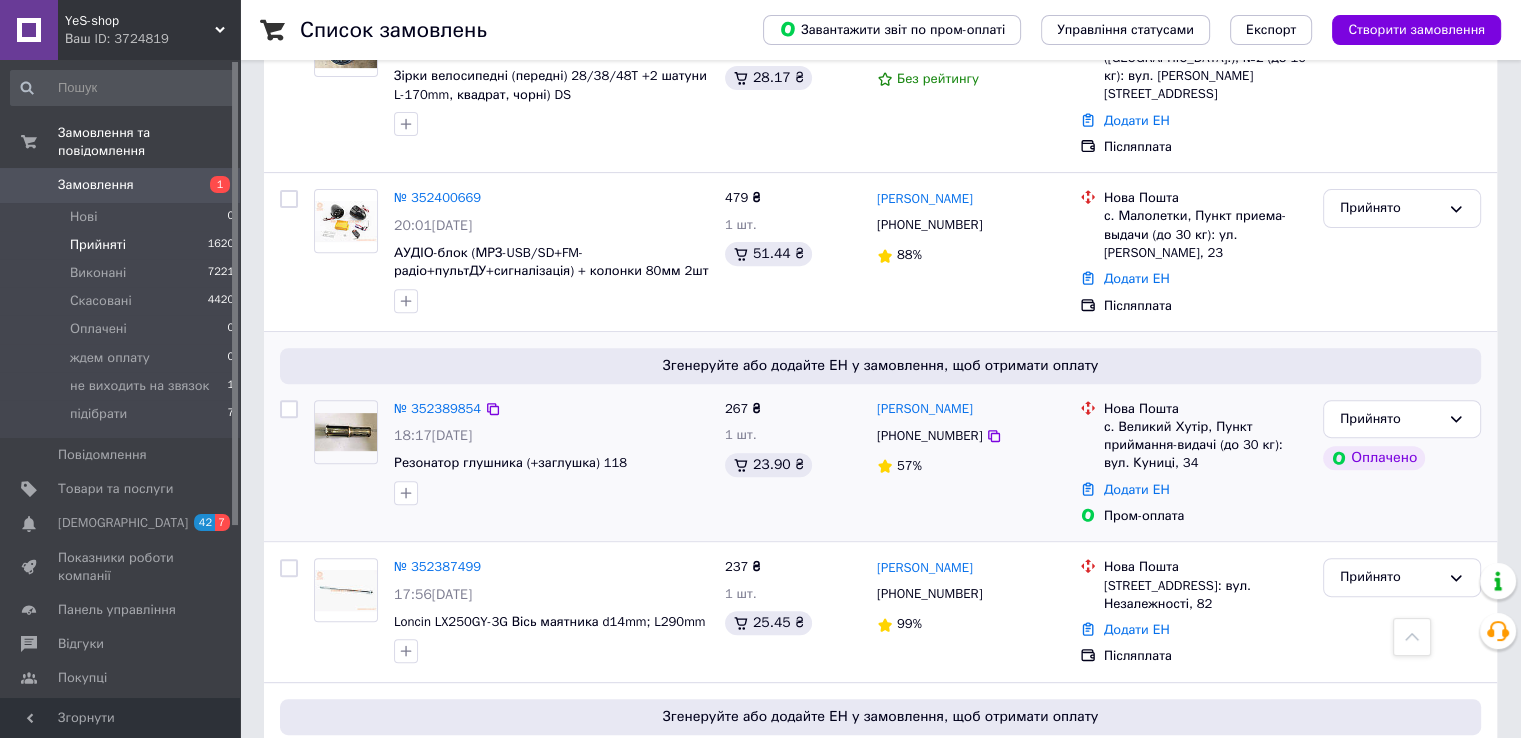 scroll, scrollTop: 600, scrollLeft: 0, axis: vertical 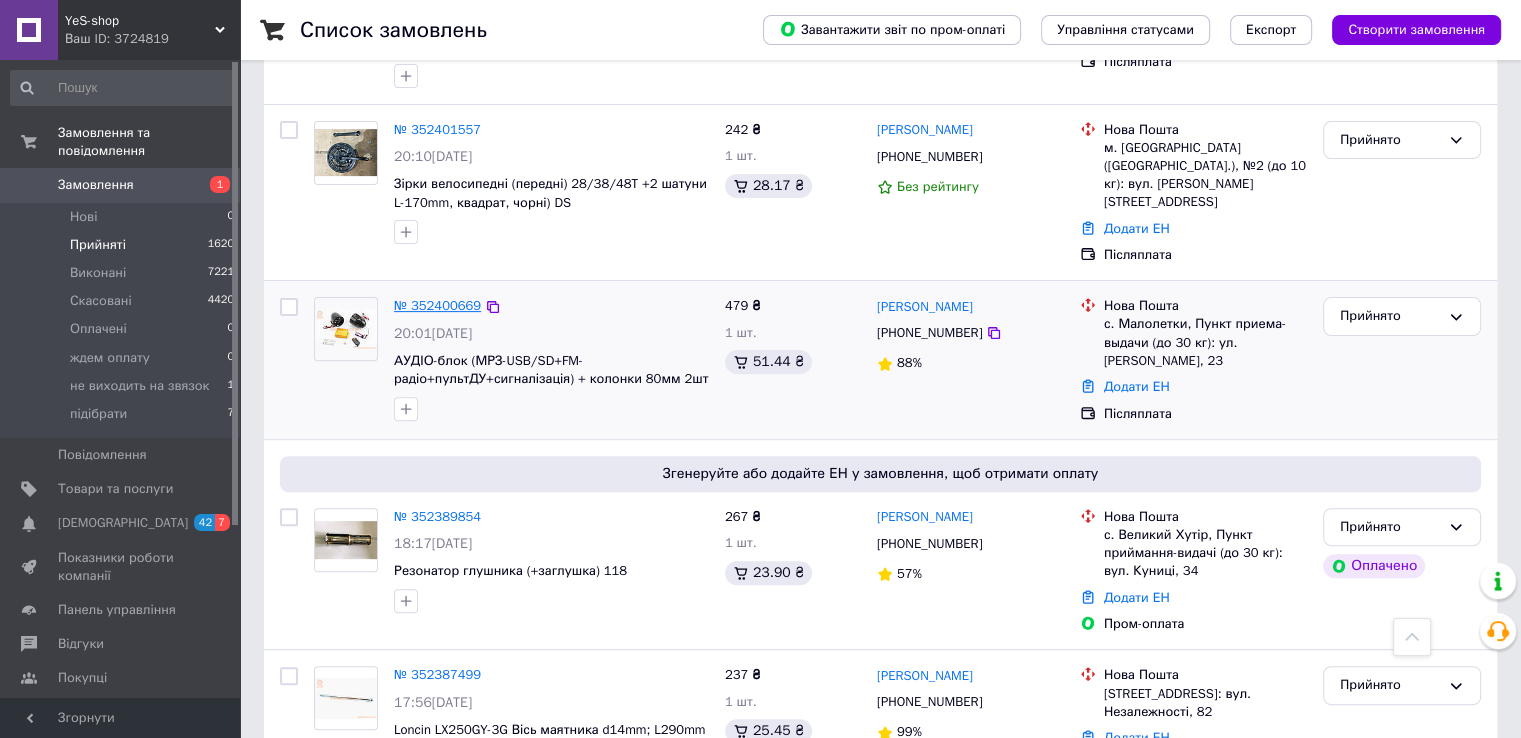 click on "№ 352400669" at bounding box center [437, 305] 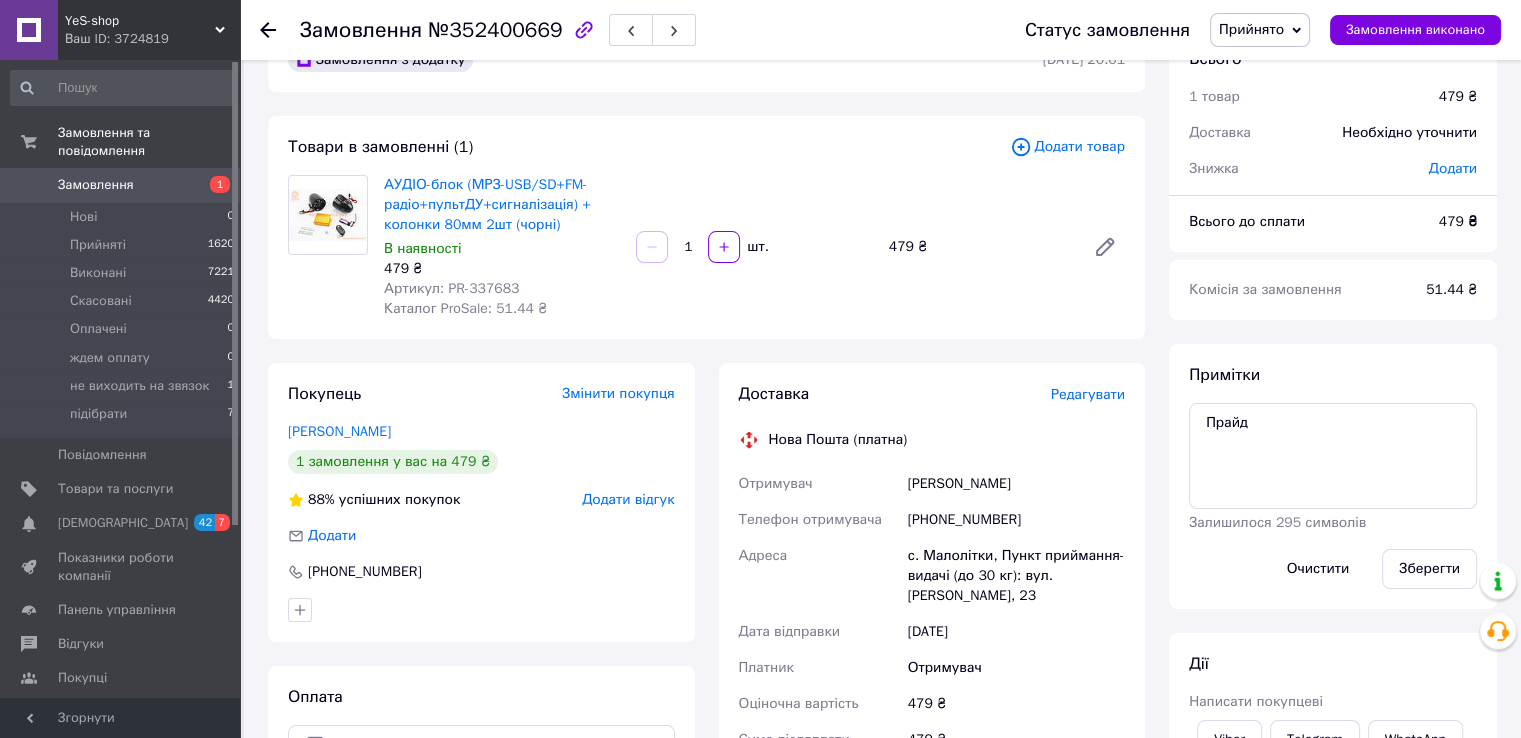 scroll, scrollTop: 0, scrollLeft: 0, axis: both 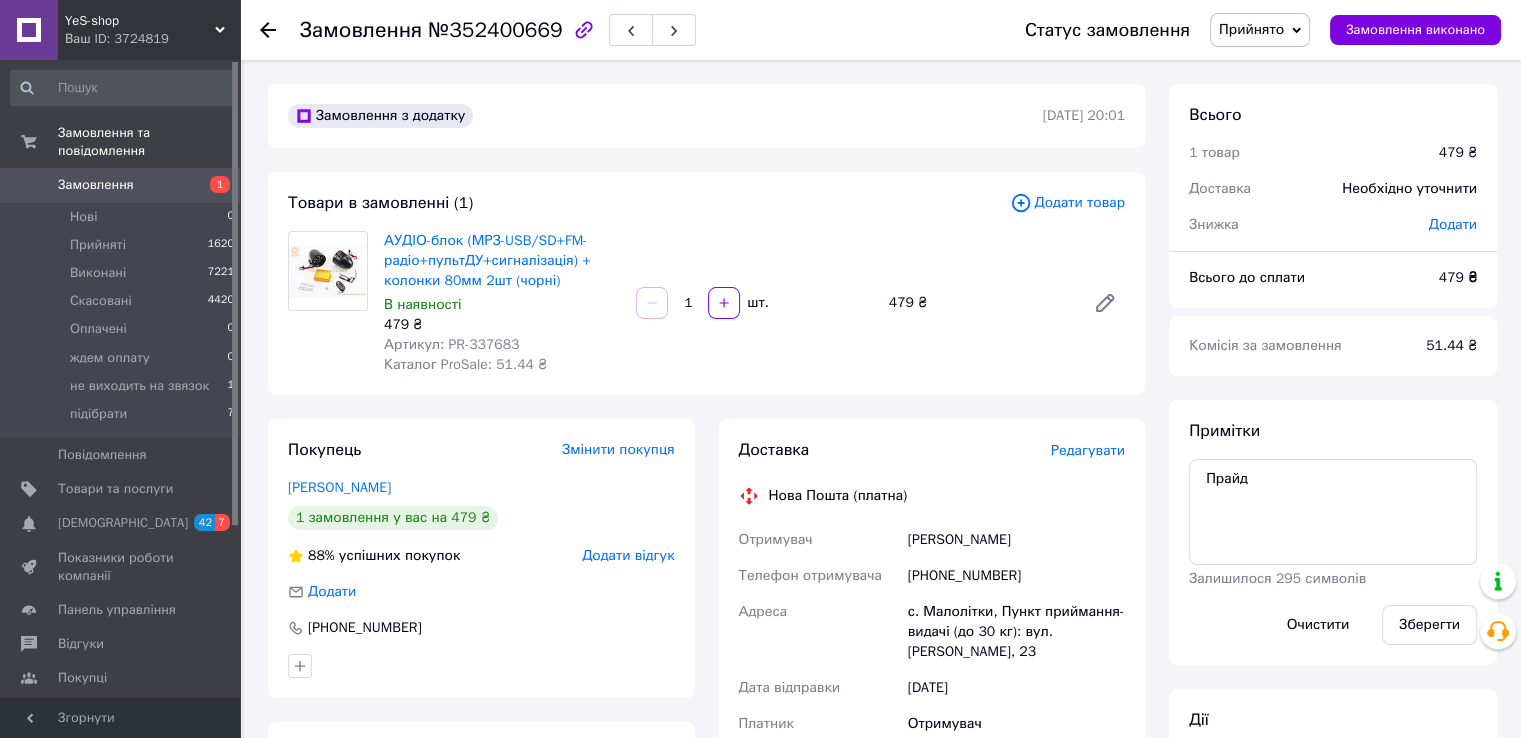 click on "Артикул: PR-337683" at bounding box center (451, 344) 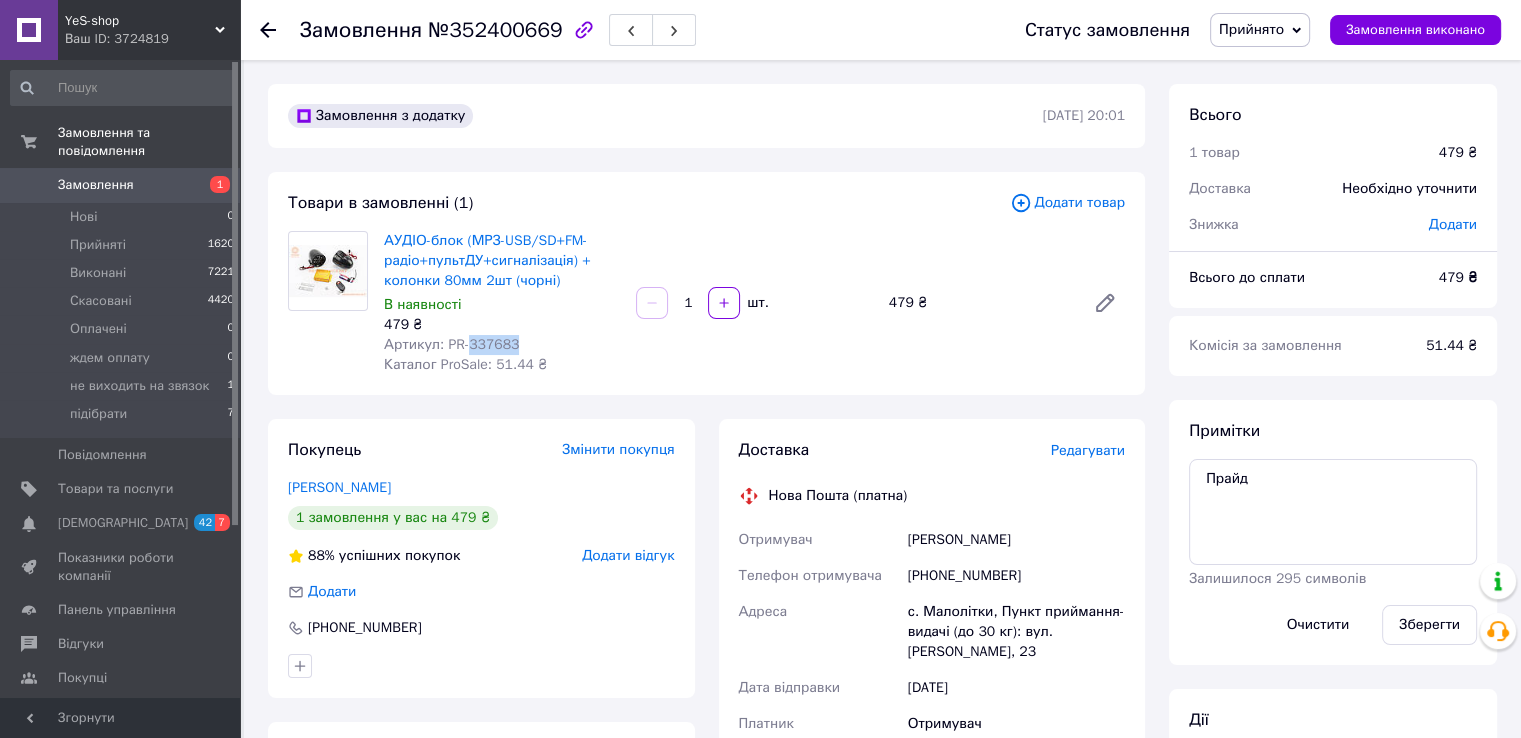 click on "Артикул: PR-337683" at bounding box center (451, 344) 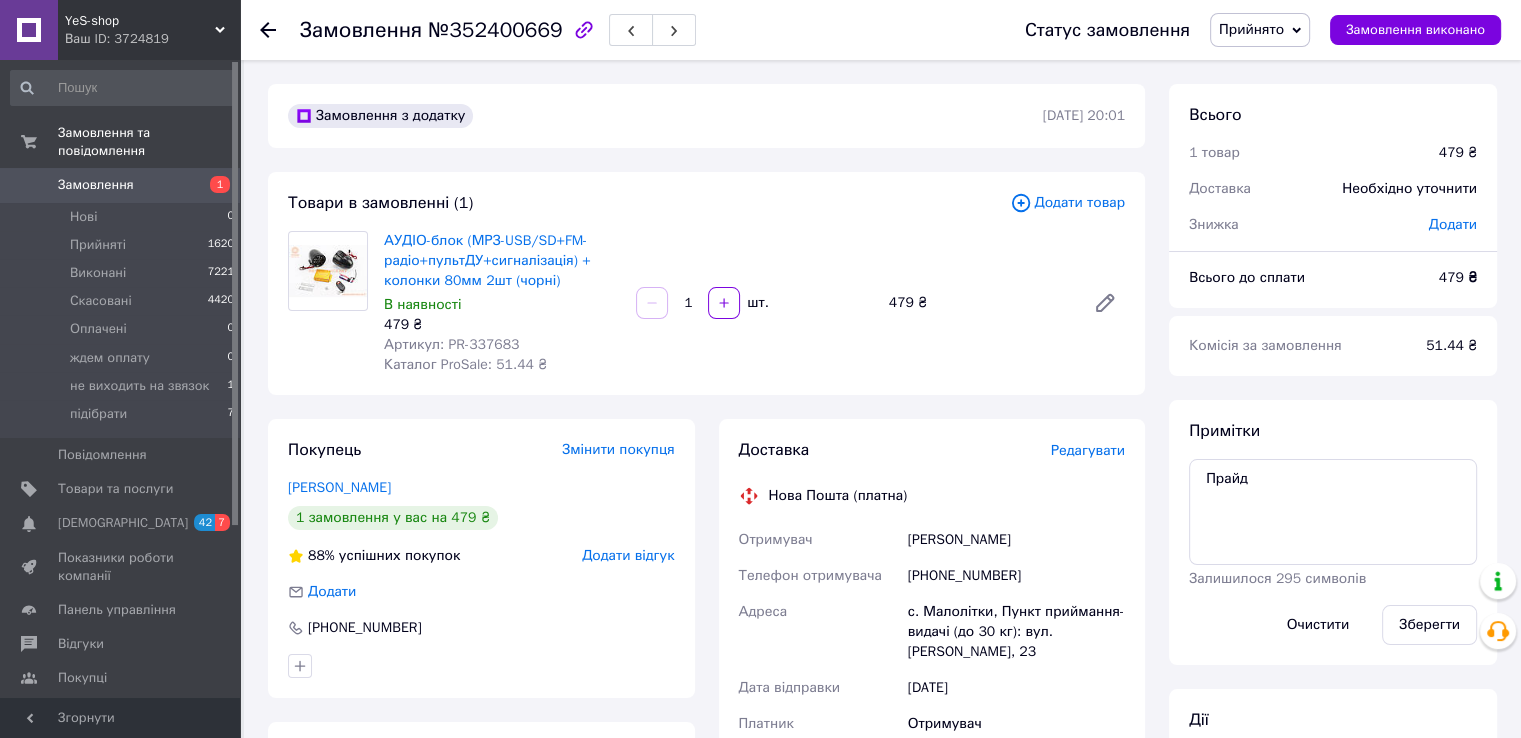 click on "Товари в замовленні (1) Додати товар АУДІО-блок (МРЗ-USB/SD+FM-радіо+пультДУ+сигналізація) + колонки 80мм 2шт (чорні) В наявності 479 ₴ Артикул: PR-337683 Каталог ProSale: 51.44 ₴  1   шт. 479 ₴" at bounding box center (706, 283) 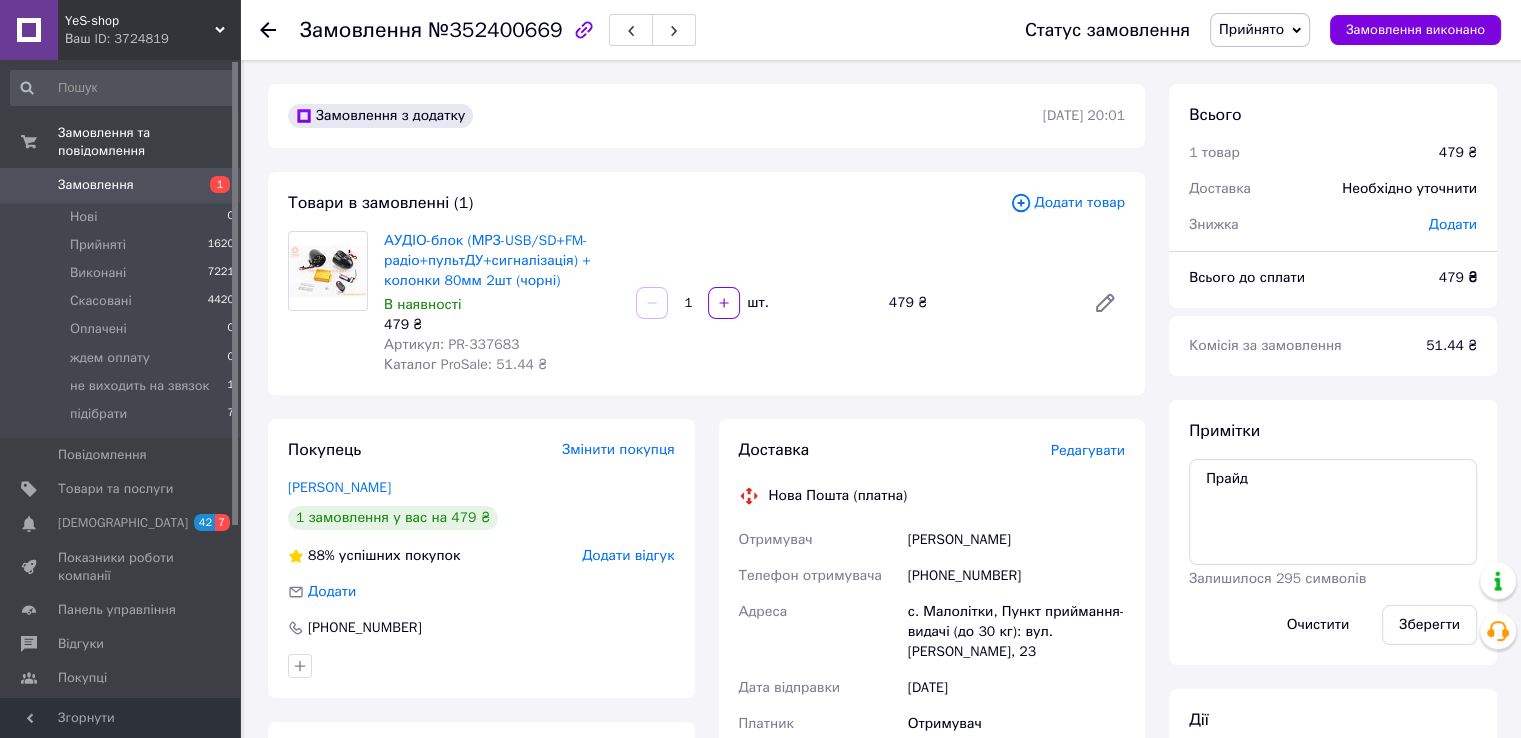 click 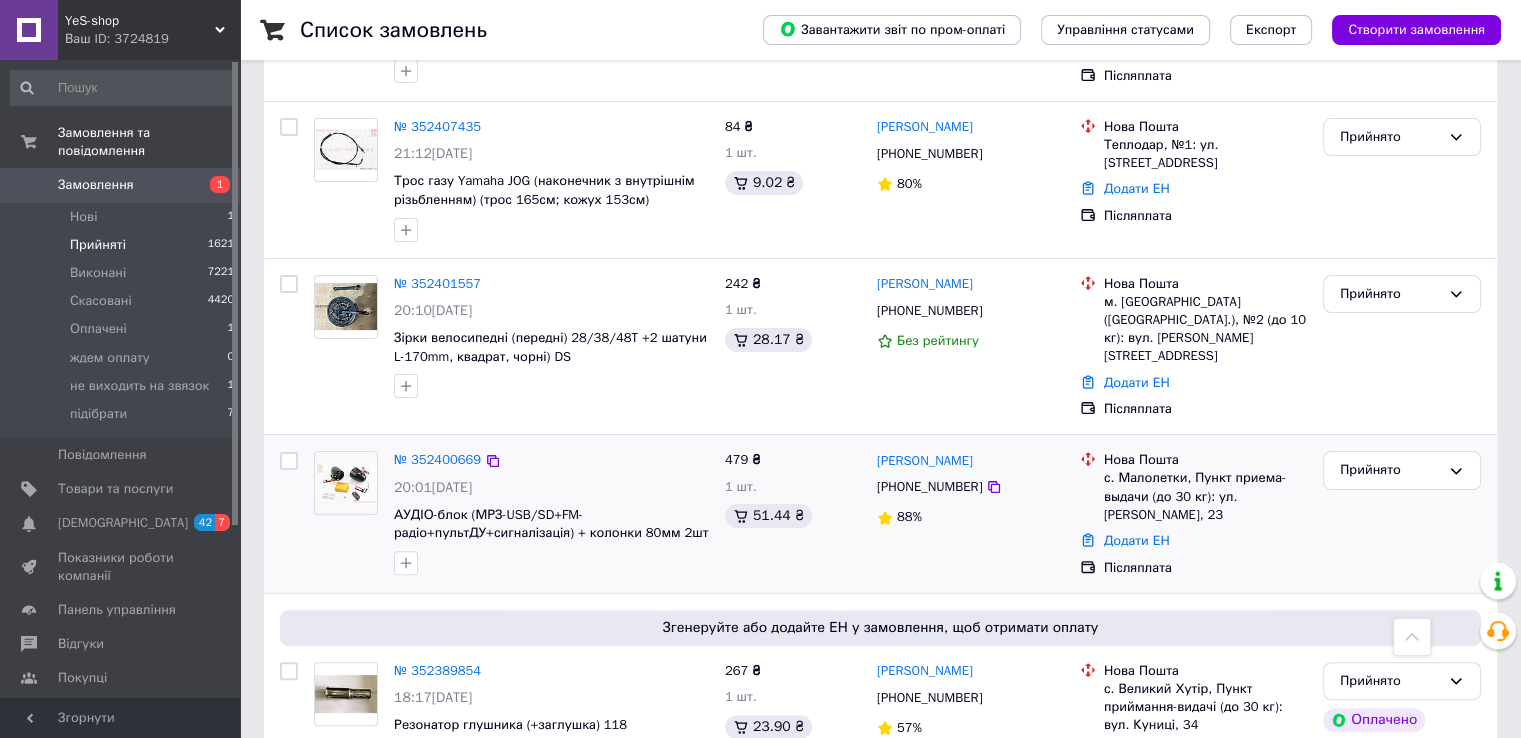 scroll, scrollTop: 400, scrollLeft: 0, axis: vertical 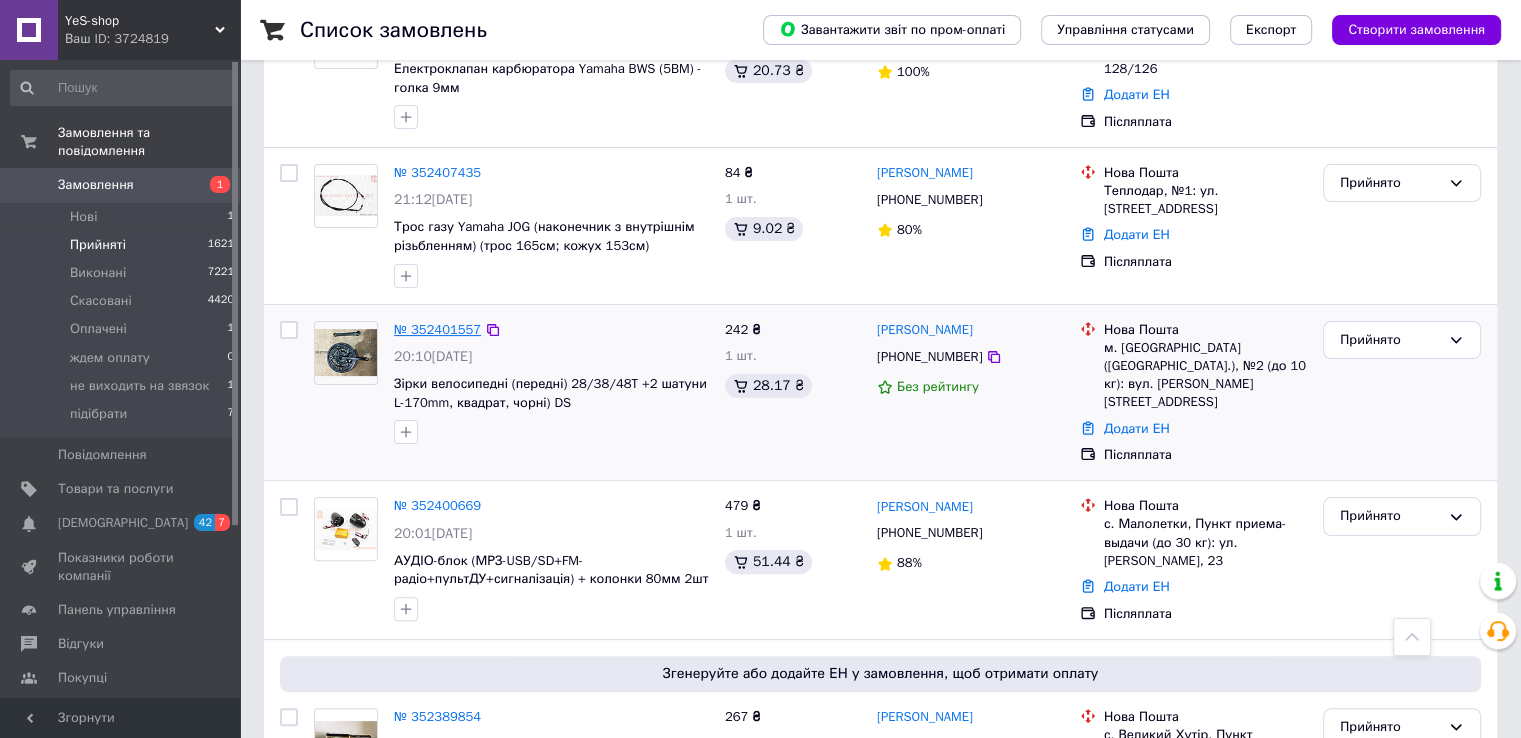 click on "№ 352401557" at bounding box center [437, 329] 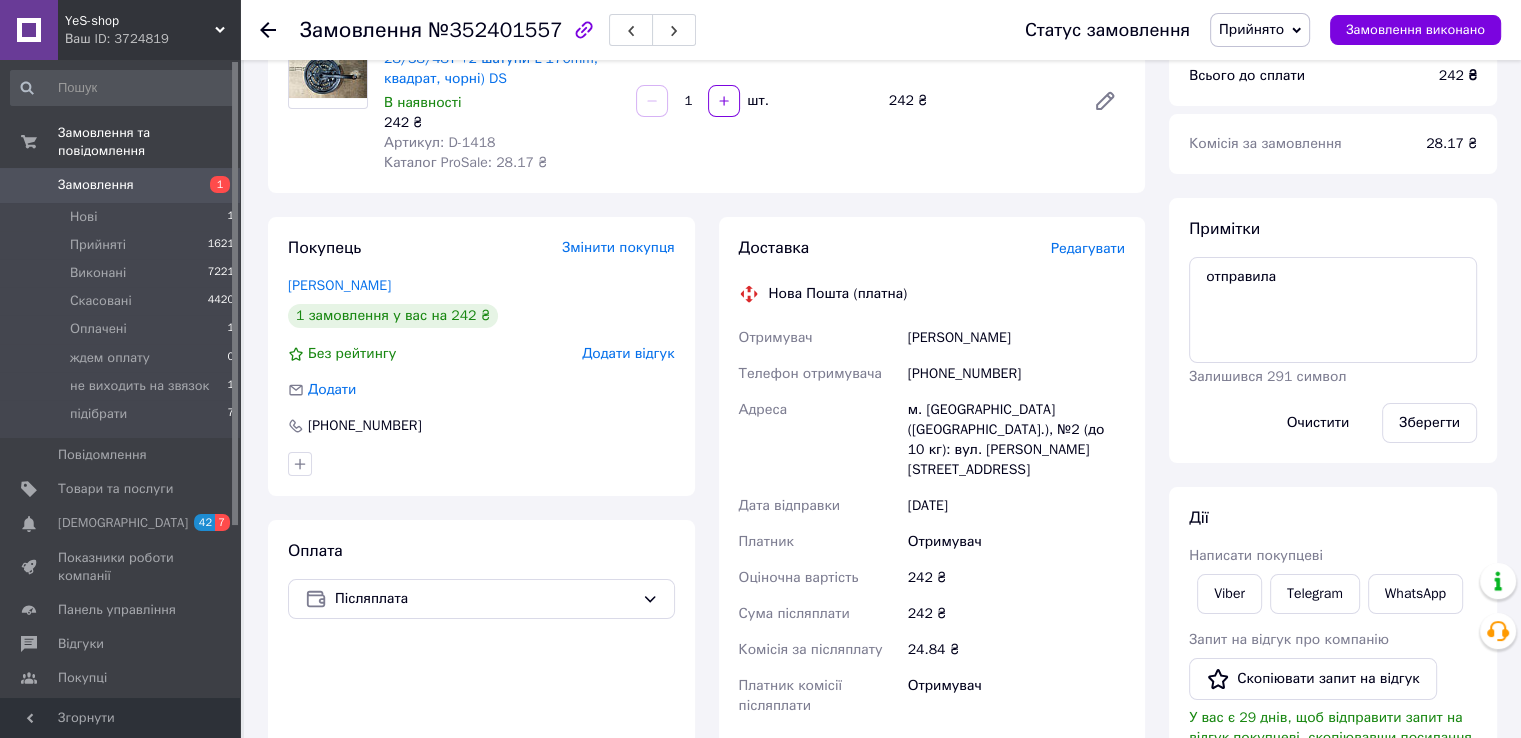 scroll, scrollTop: 0, scrollLeft: 0, axis: both 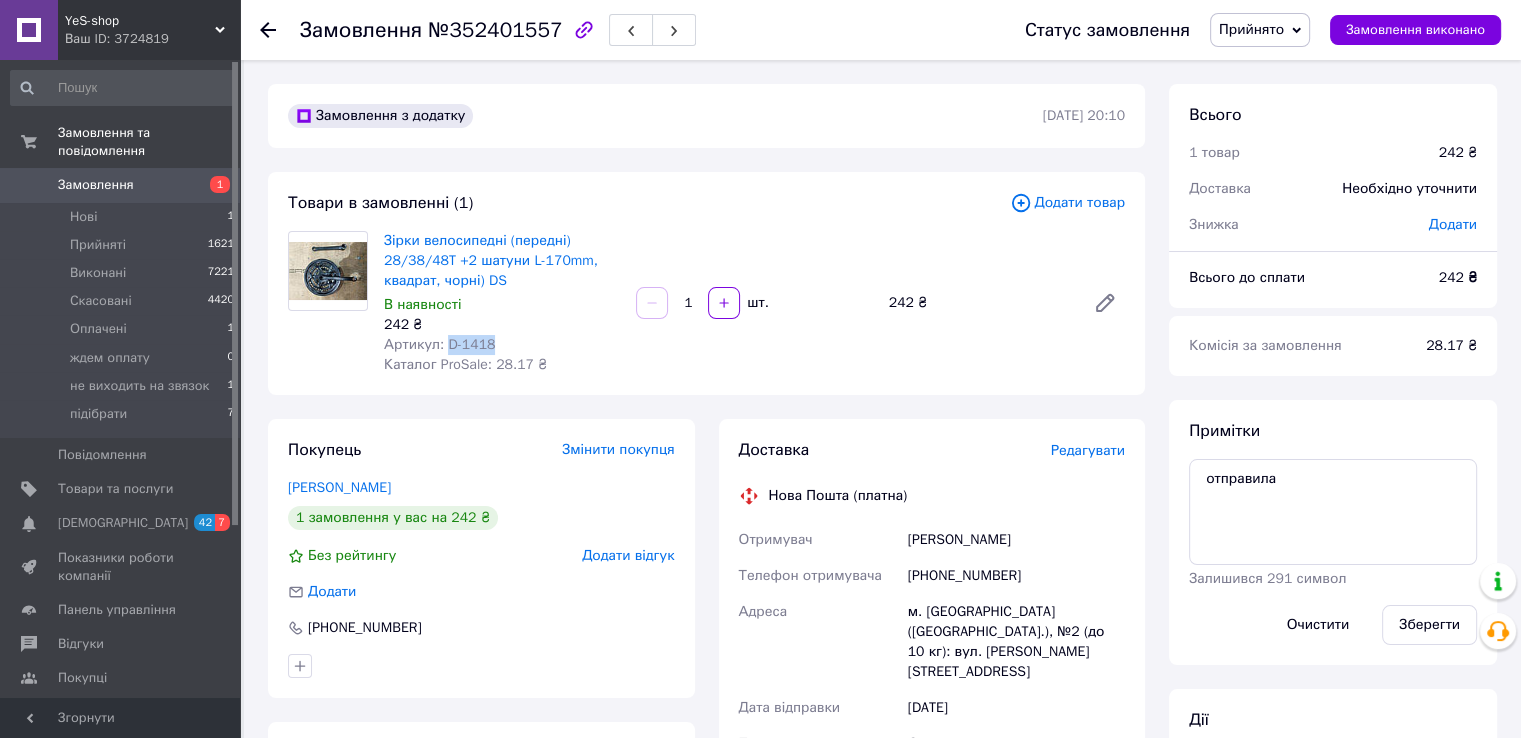 drag, startPoint x: 446, startPoint y: 342, endPoint x: 508, endPoint y: 353, distance: 62.968246 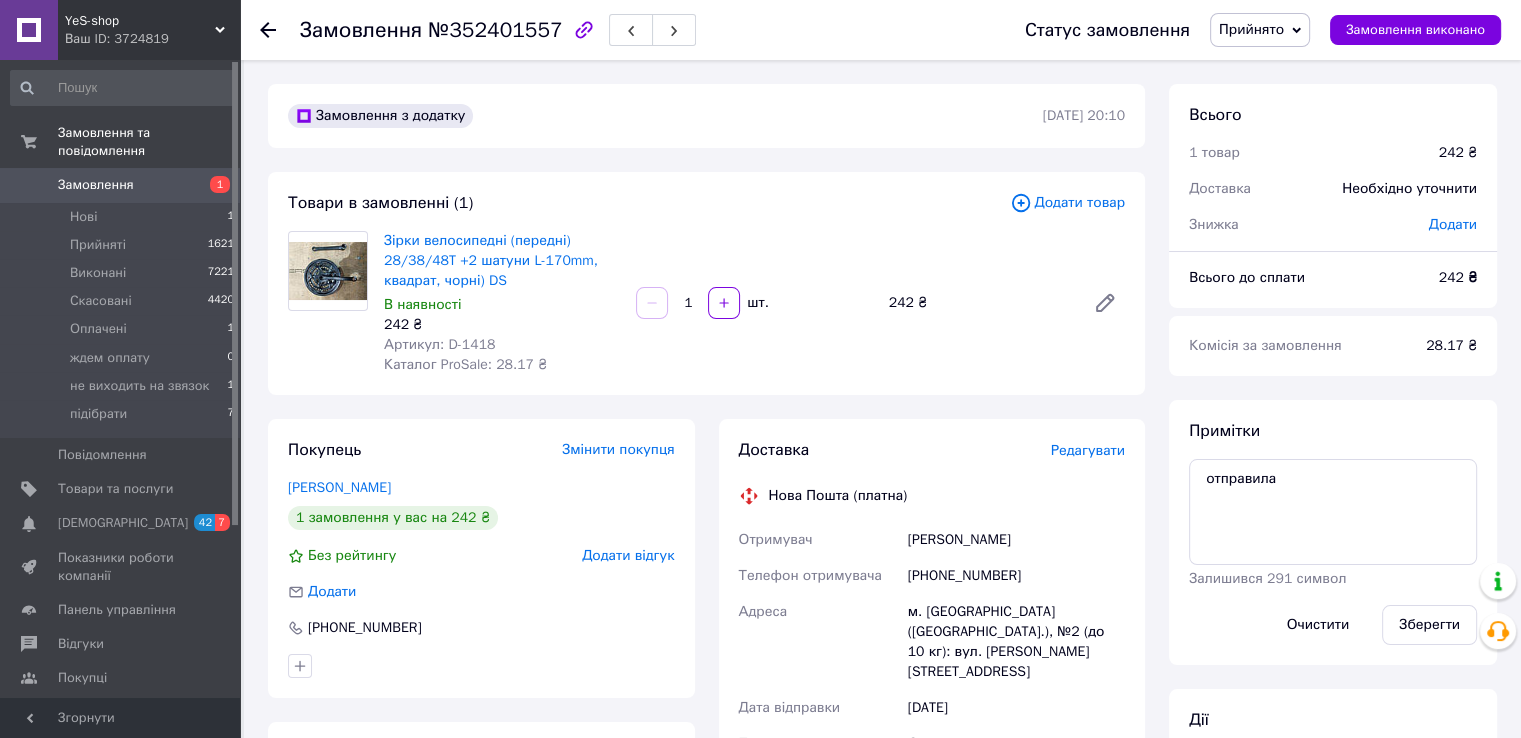click on "Замовлення з додатку 12.07.2025 | 20:10 Товари в замовленні (1) Додати товар Зірки велосипедні (передні) 28/38/48T +2 шатуни L-170mm, квадрат, чорні) DS В наявності 242 ₴ Артикул: D-1418 Каталог ProSale: 28.17 ₴  1   шт. 242 ₴ Покупець Змінити покупця Данилко юля 1 замовлення у вас на 242 ₴ Без рейтингу   Додати відгук Додати +380971758663 Оплата Післяплата Доставка Редагувати Нова Пошта (платна) Отримувач Данилко юля Телефон отримувача +380971758663 Адреса м. Андрушівка (Житомирська обл.), №2 (до 10 кг): вул. Корольова, 10б Дата відправки 13.07.2025 Платник Отримувач Оціночна вартість 242 ₴ Сума післяплати 242 ₴ <" at bounding box center (706, 732) 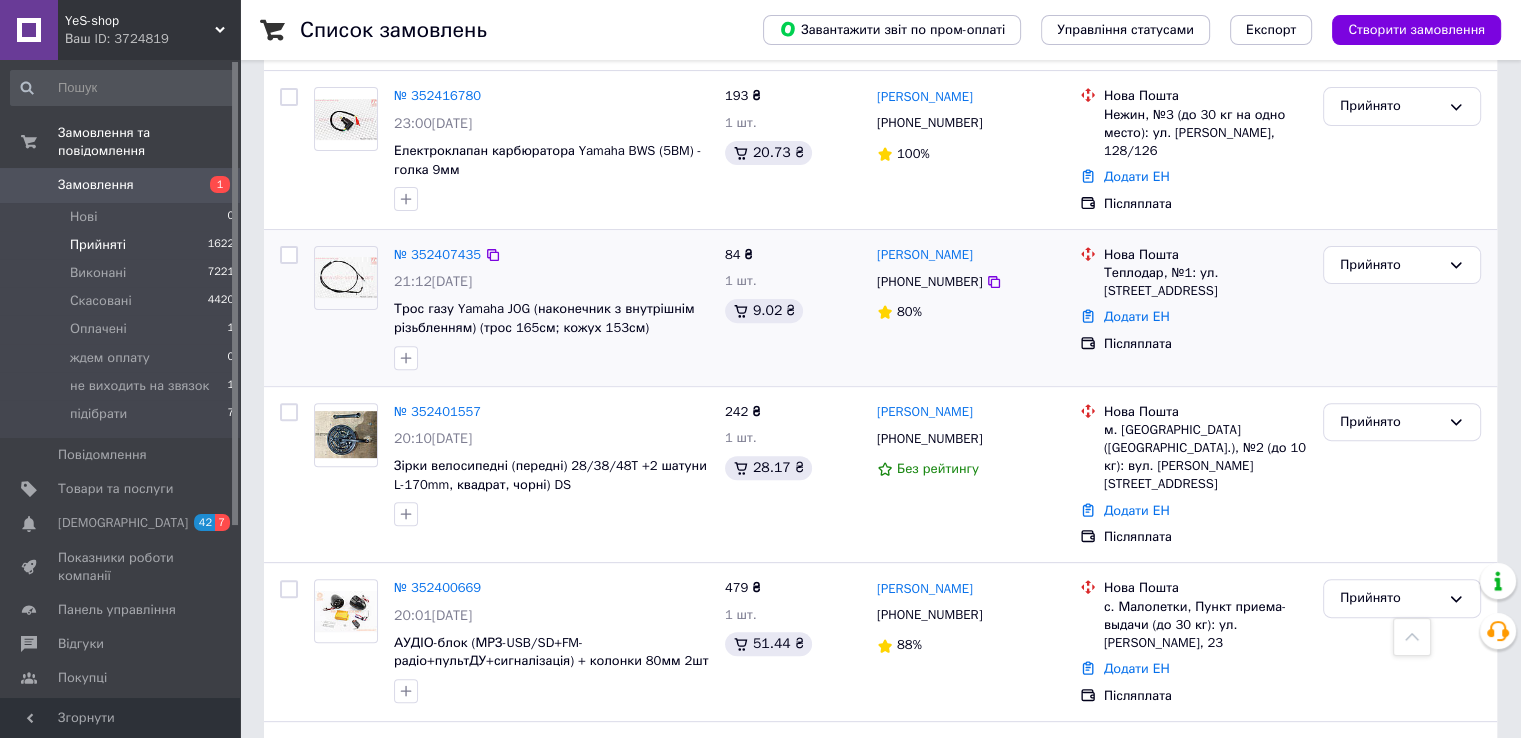scroll, scrollTop: 600, scrollLeft: 0, axis: vertical 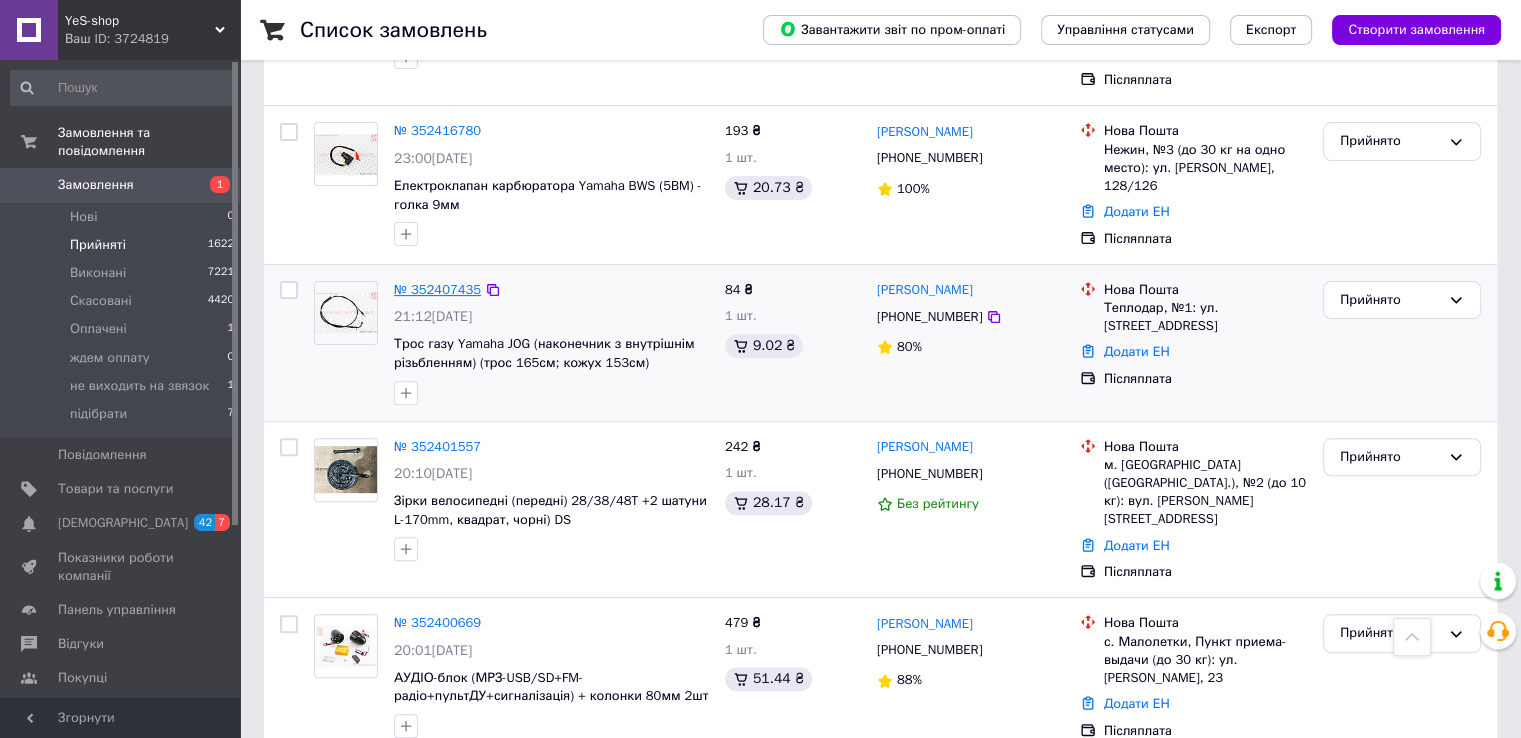 click on "№ 352407435" at bounding box center [437, 289] 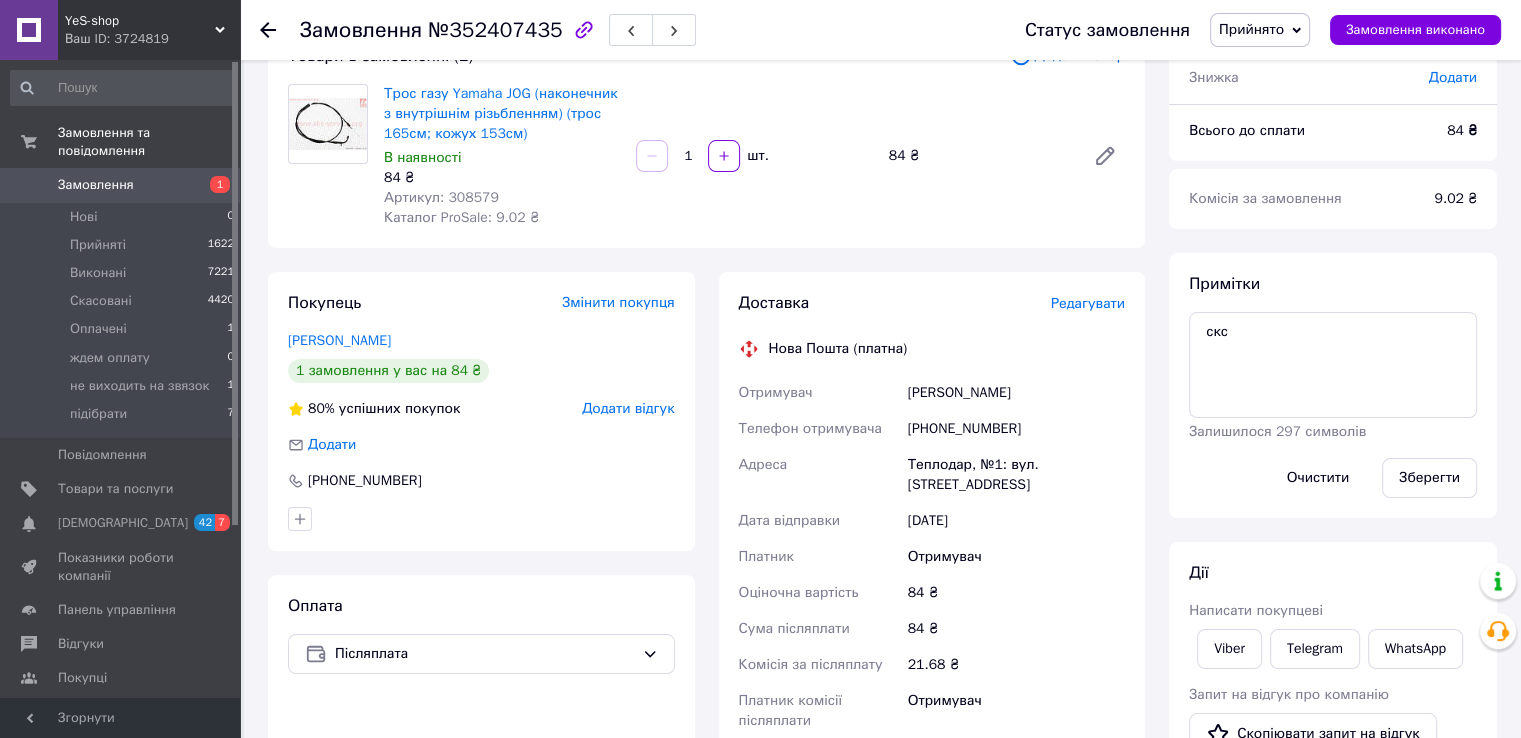 scroll, scrollTop: 0, scrollLeft: 0, axis: both 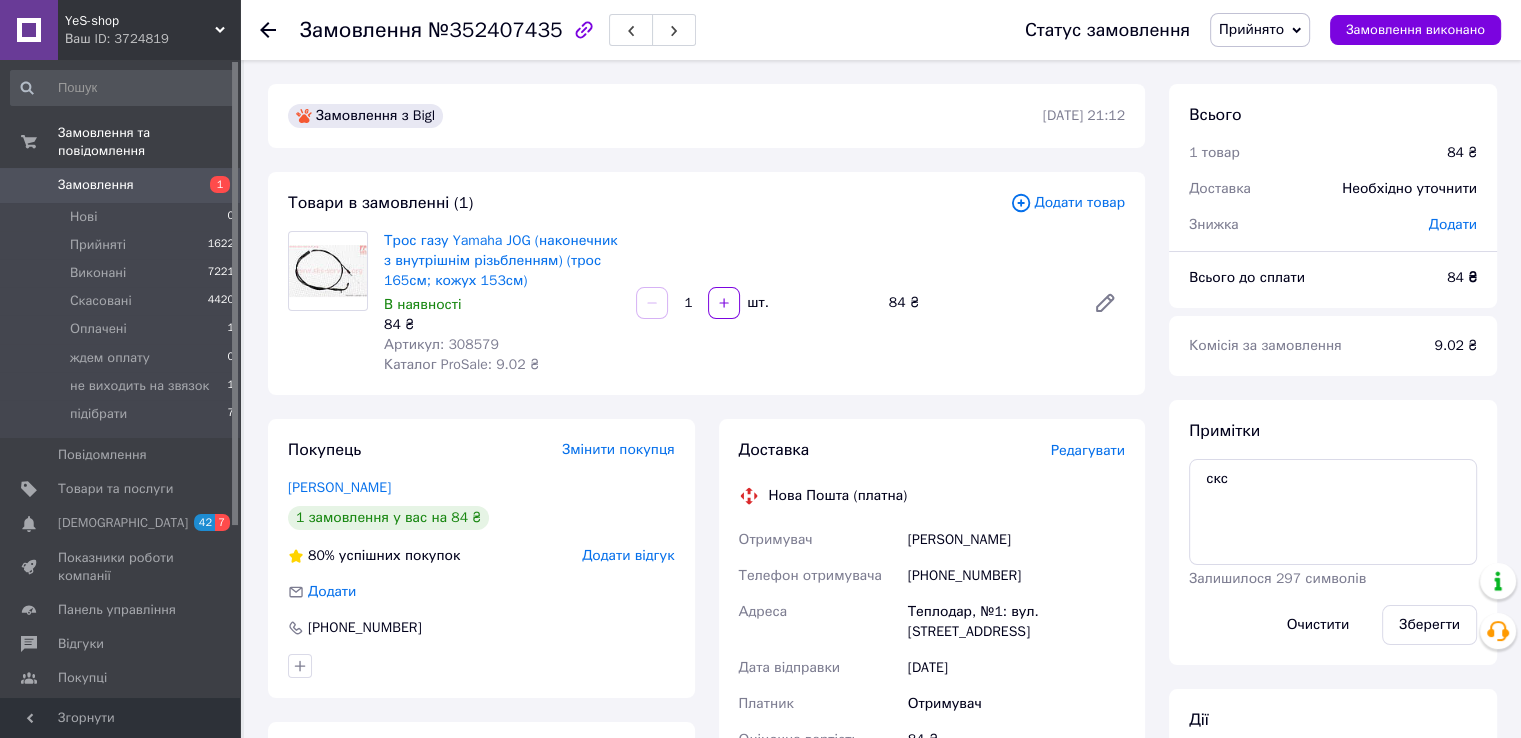 click on "Артикул: 308579" at bounding box center [441, 344] 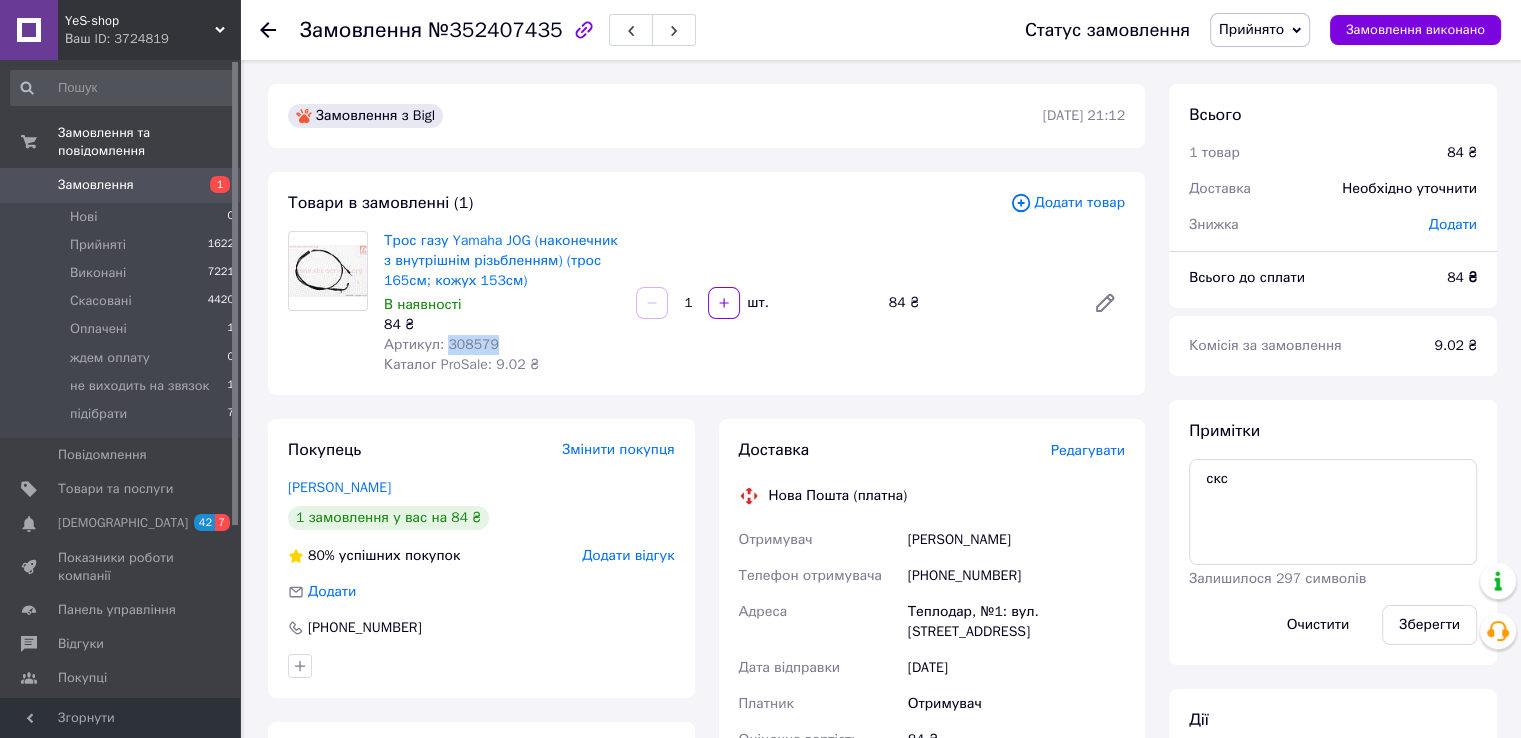 click on "Артикул: 308579" at bounding box center [441, 344] 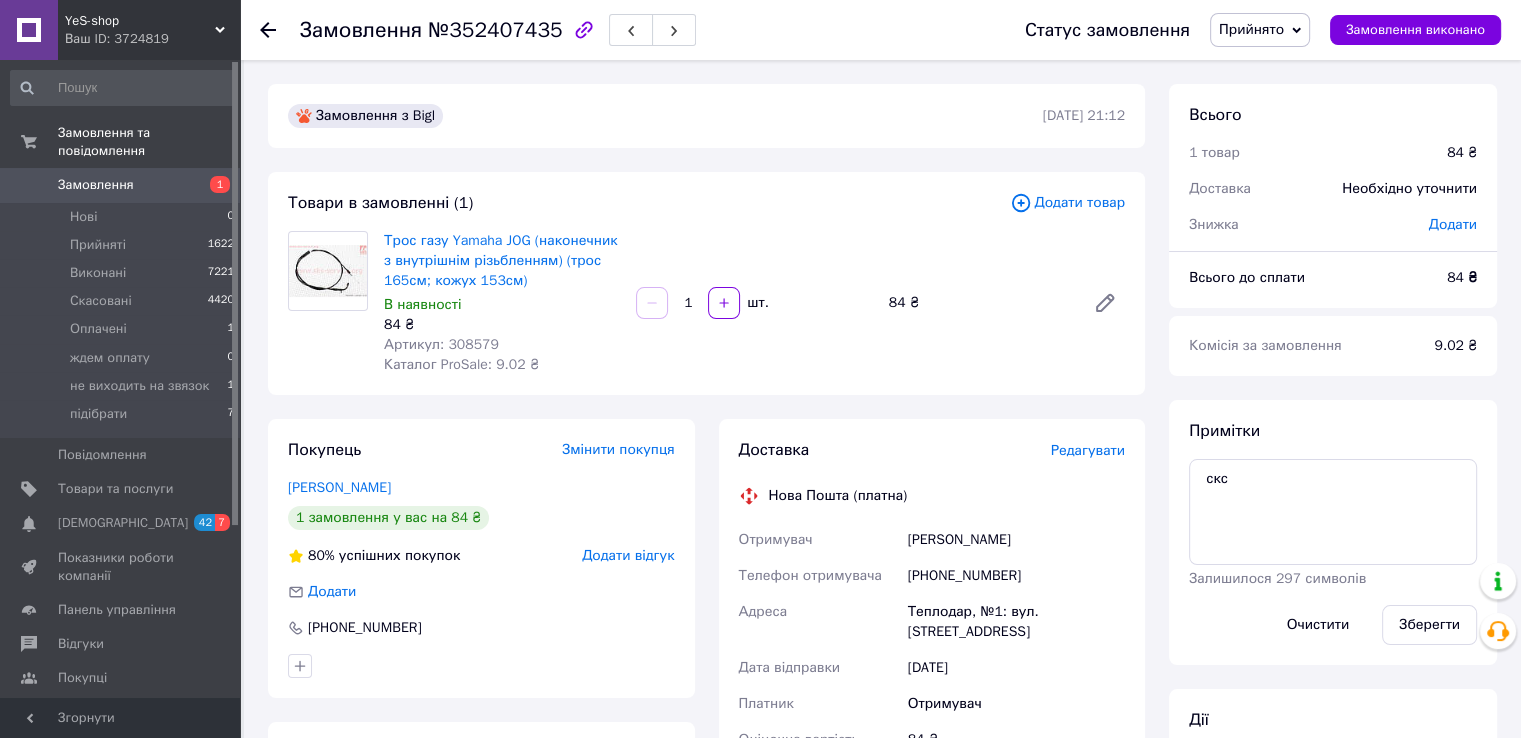 click on "Трос газу Yamaha JOG (наконечник з внутрішнім різьбленням) (трос 165см; кожух 153см) В наявності 84 ₴ Артикул: 308579 Каталог ProSale: 9.02 ₴  1   шт. 84 ₴" at bounding box center (754, 303) 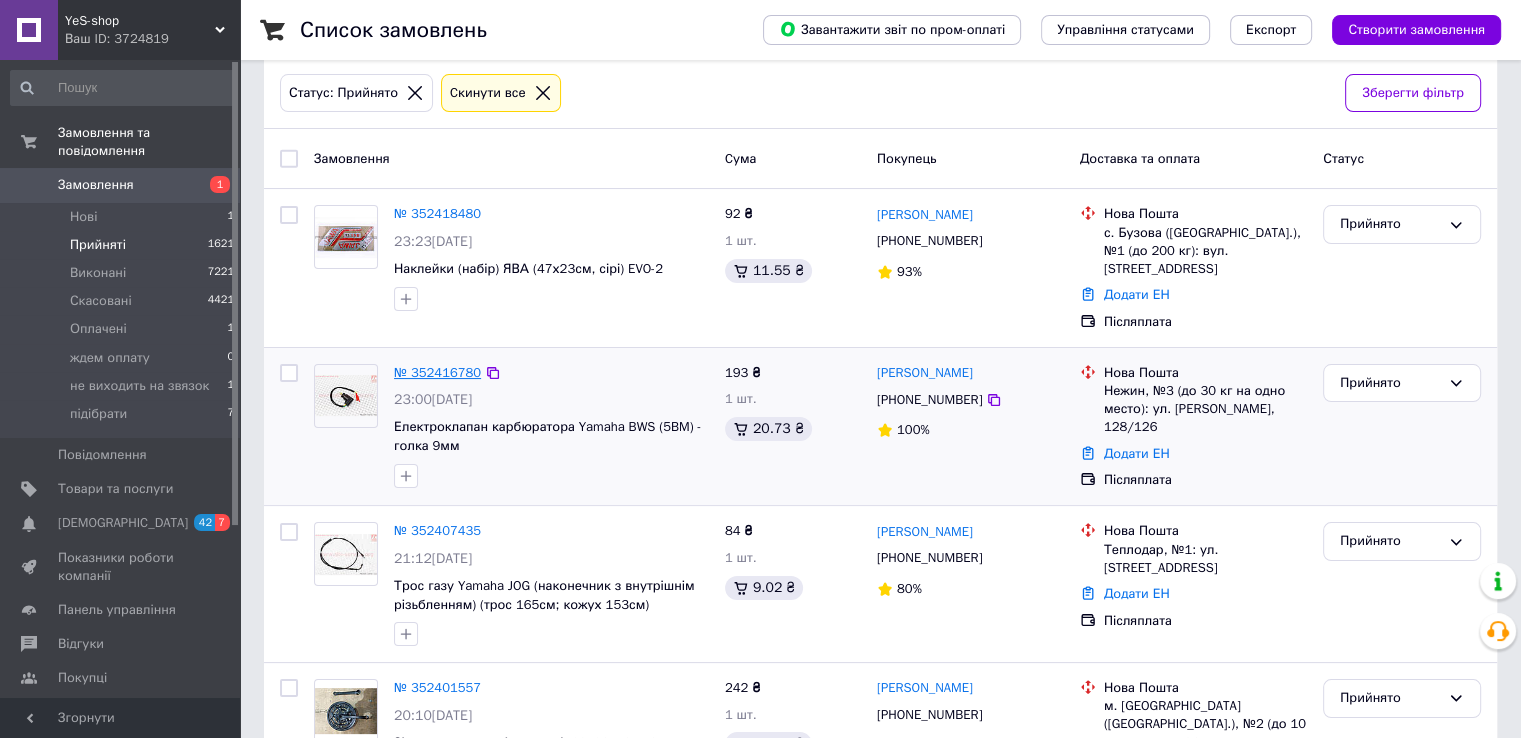 click on "№ 352416780" at bounding box center [437, 372] 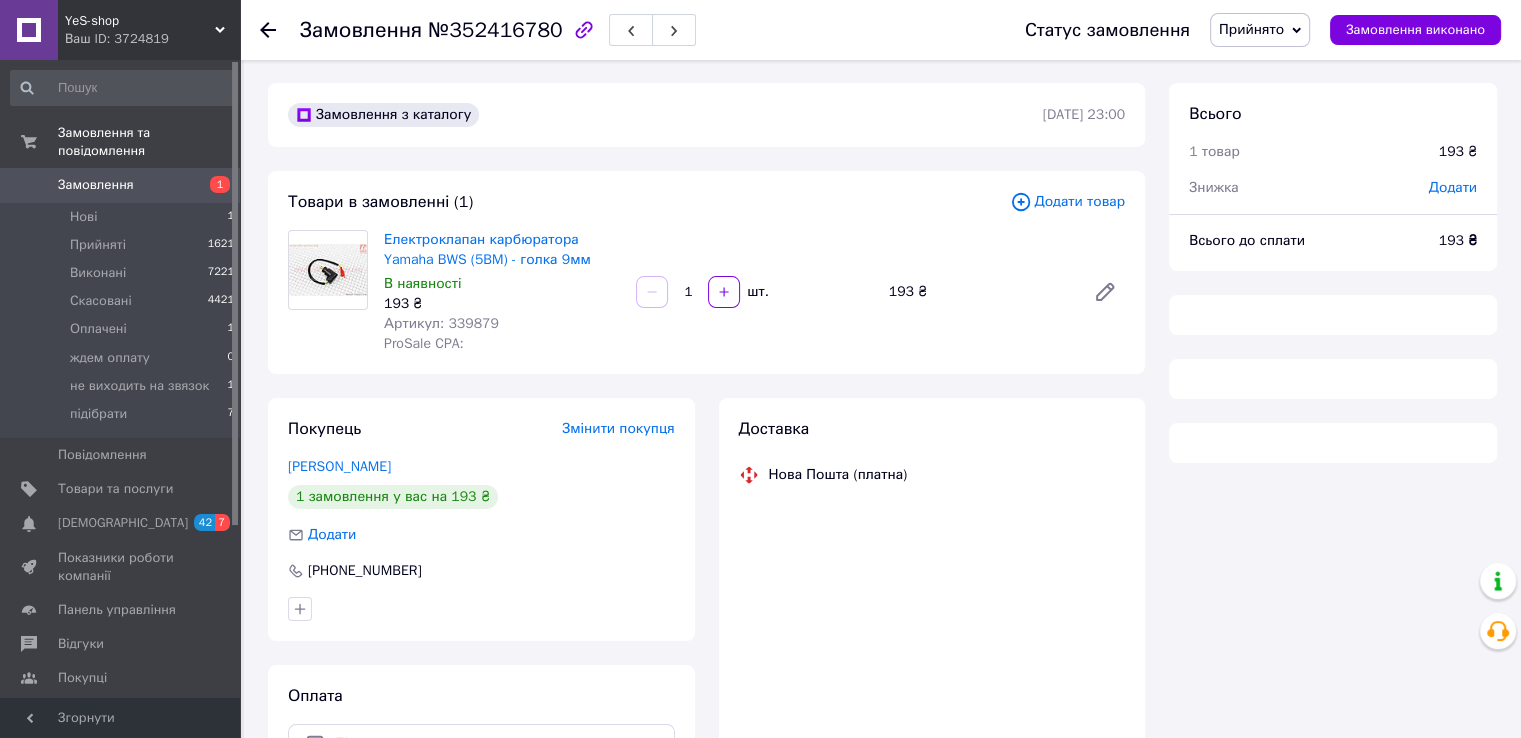 scroll, scrollTop: 0, scrollLeft: 0, axis: both 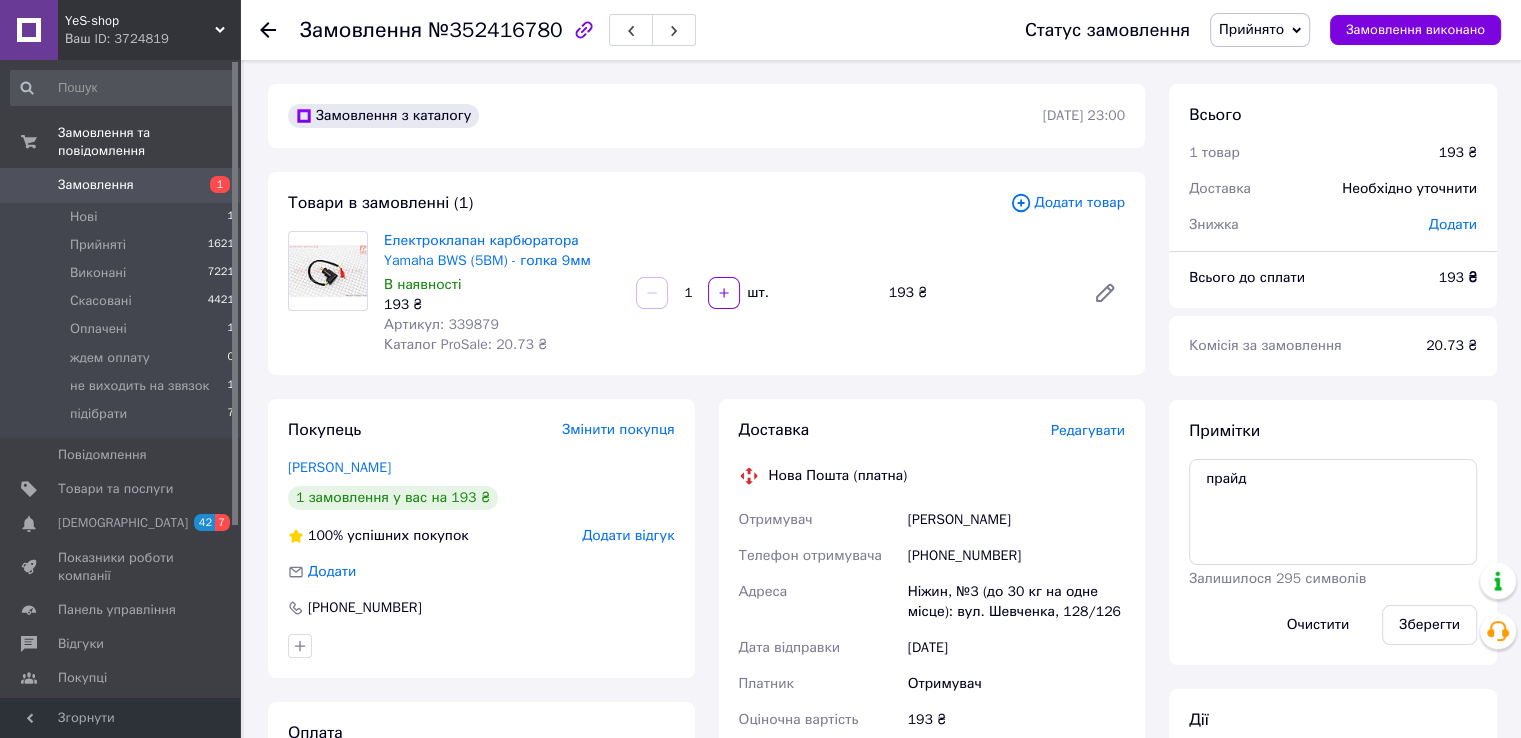 click on "Артикул: 339879" at bounding box center [441, 324] 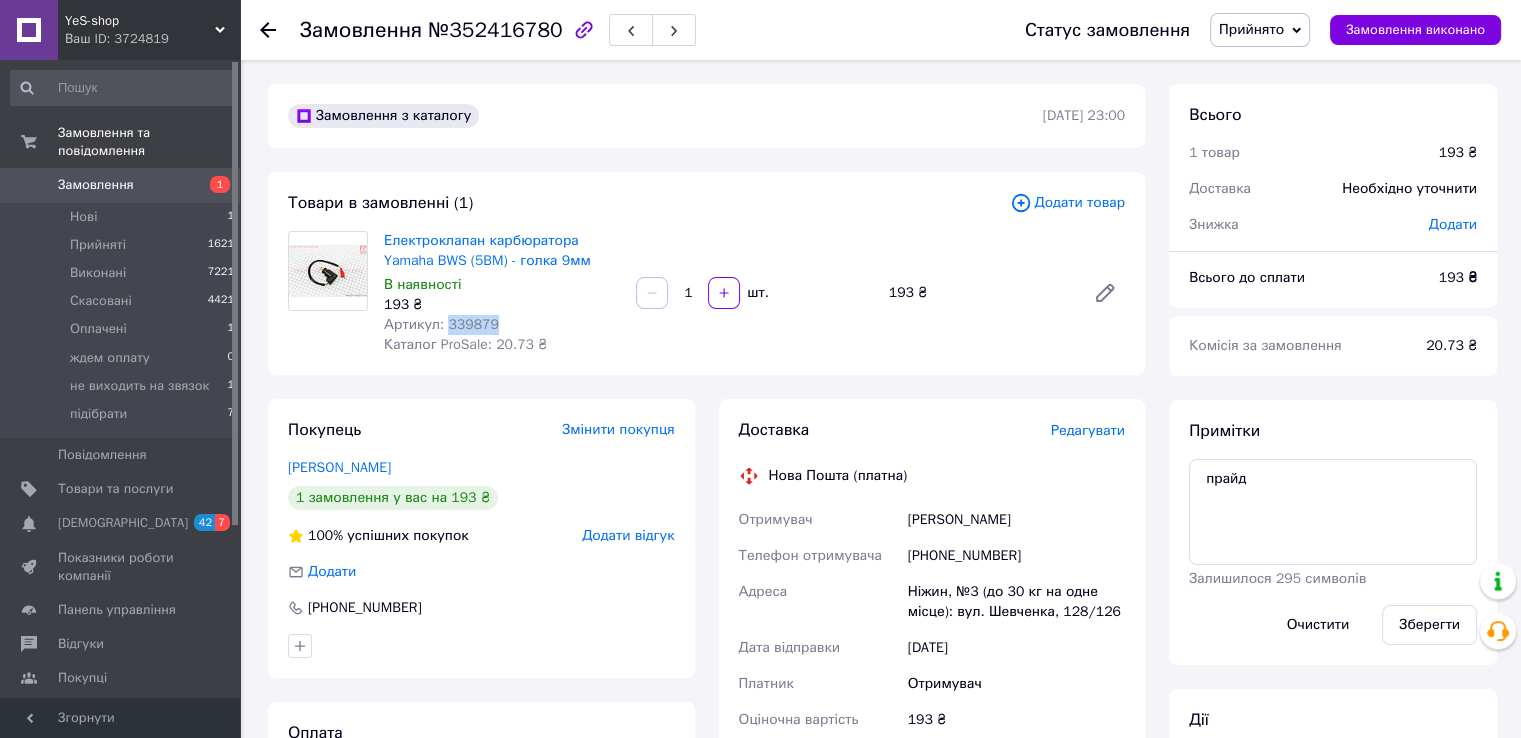 click on "Артикул: 339879" at bounding box center (441, 324) 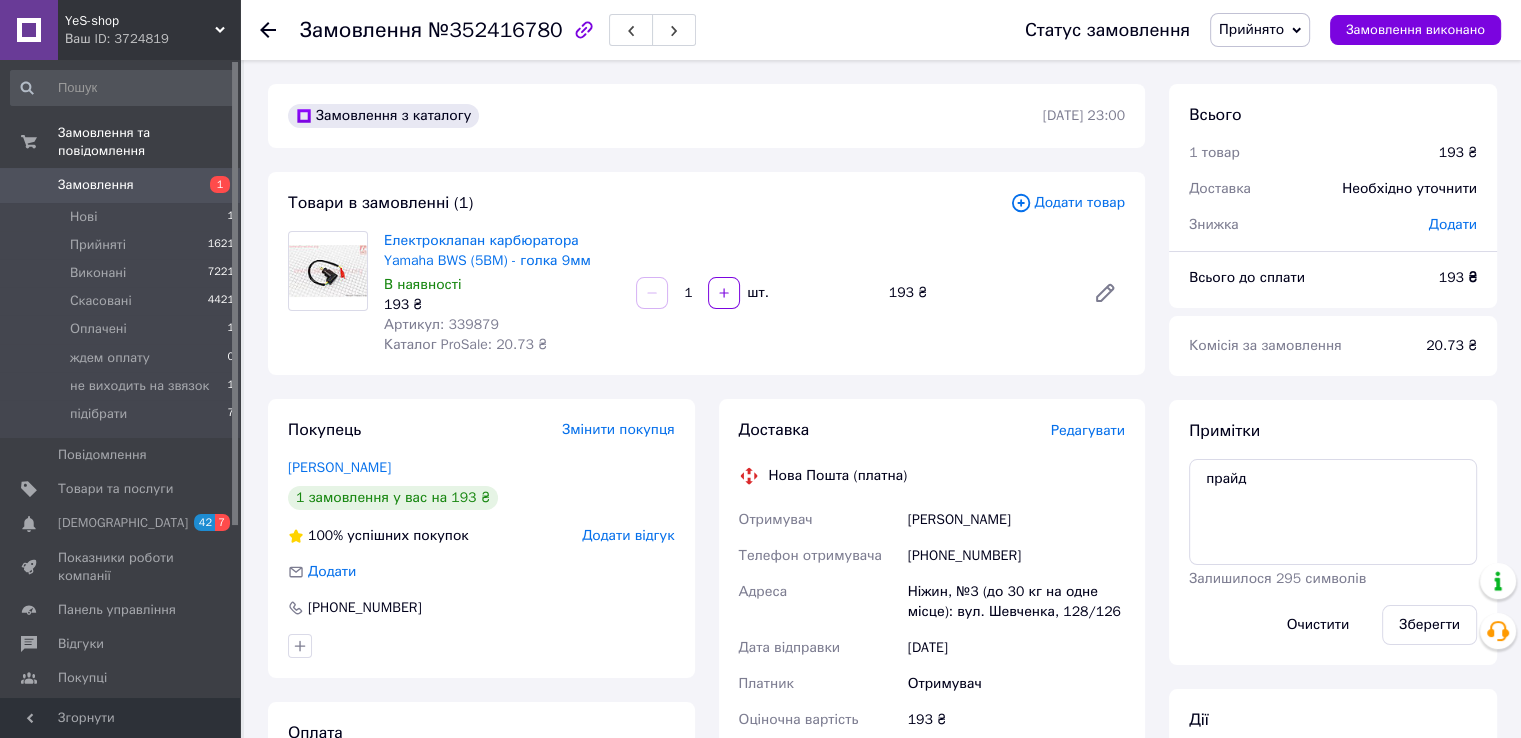 click on "Електроклапан карбюратора Yamaha BWS (5BM) - голка 9мм В наявності 193 ₴ Артикул: 339879 Каталог ProSale: 20.73 ₴  1   шт. 193 ₴" at bounding box center (754, 293) 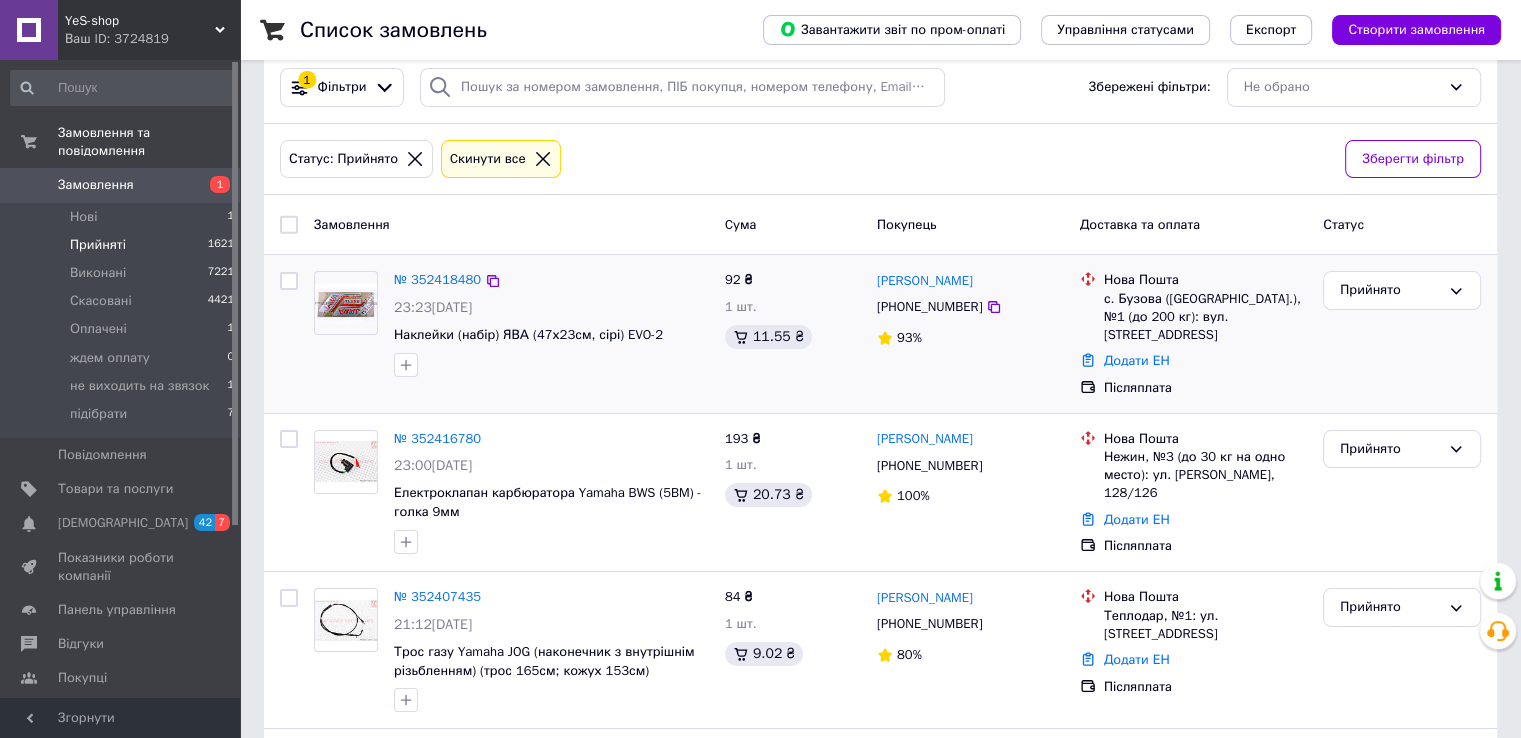 scroll, scrollTop: 100, scrollLeft: 0, axis: vertical 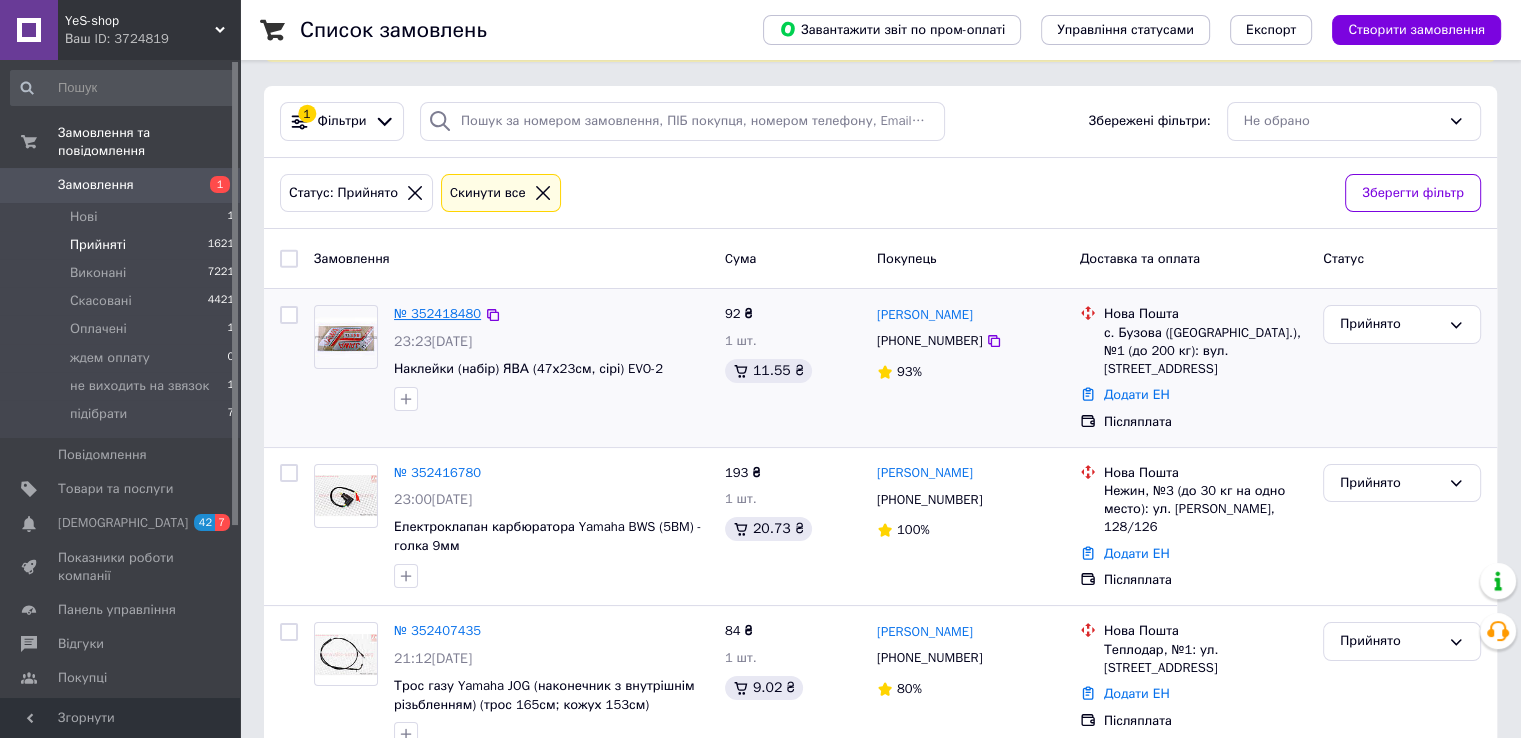click on "№ 352418480" at bounding box center [437, 313] 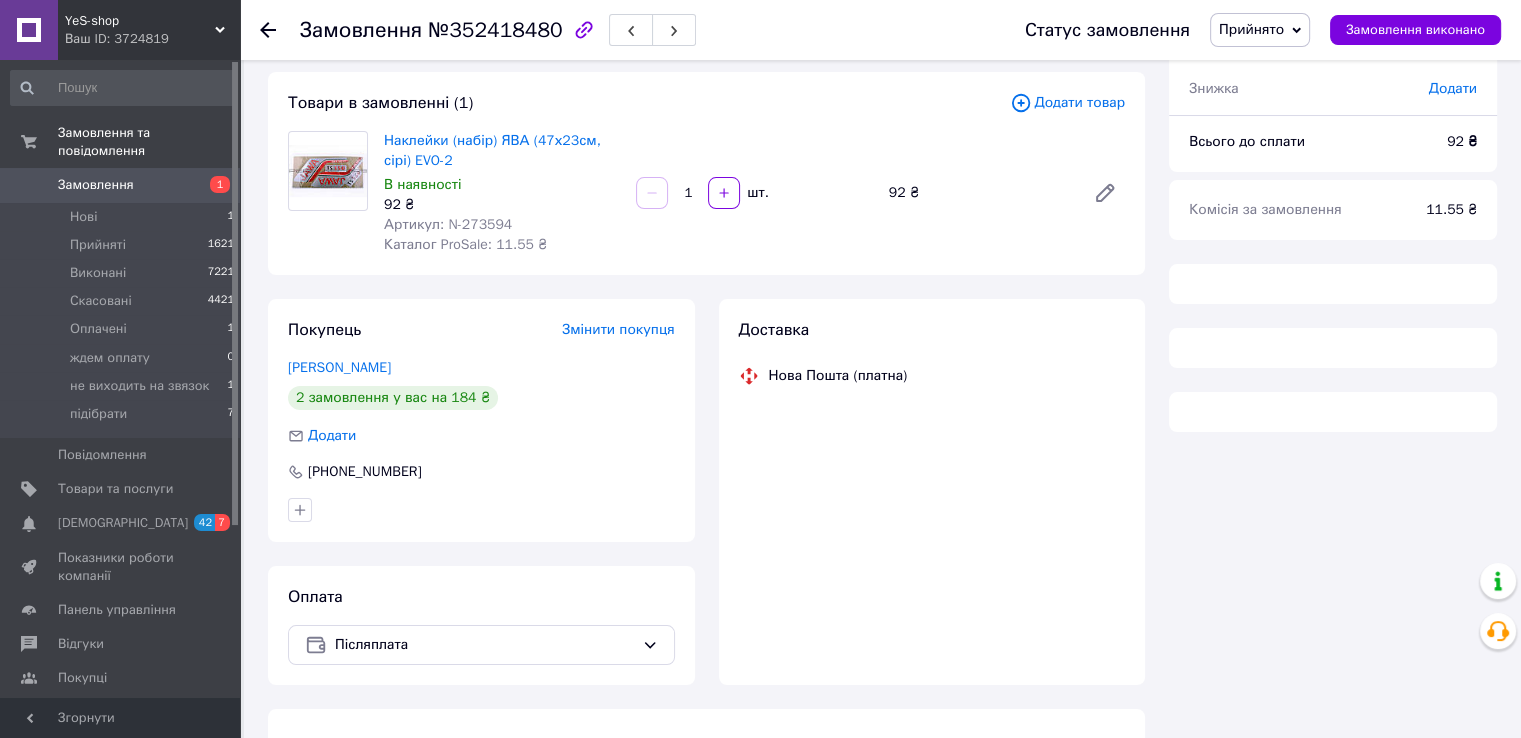 scroll, scrollTop: 0, scrollLeft: 0, axis: both 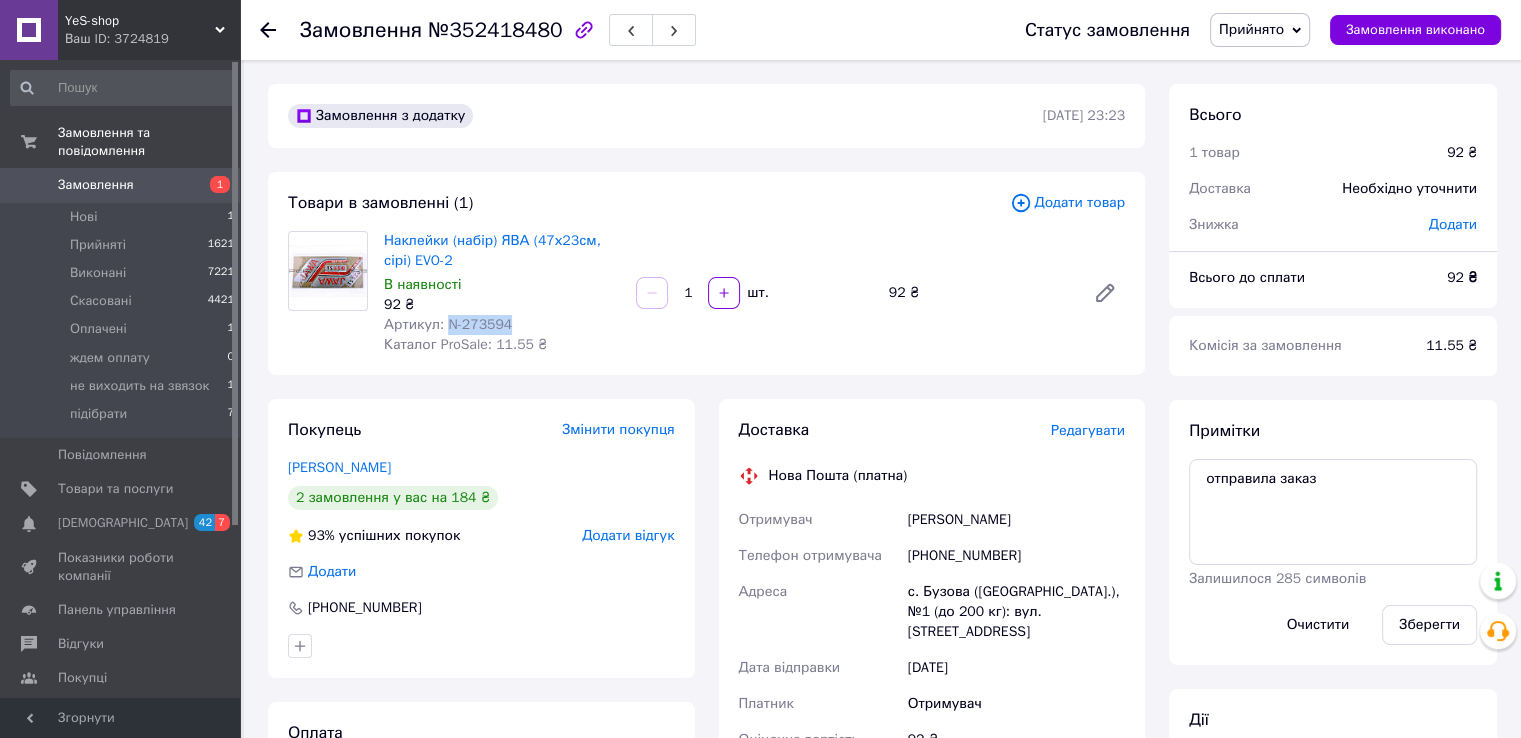 drag, startPoint x: 445, startPoint y: 326, endPoint x: 548, endPoint y: 317, distance: 103.392456 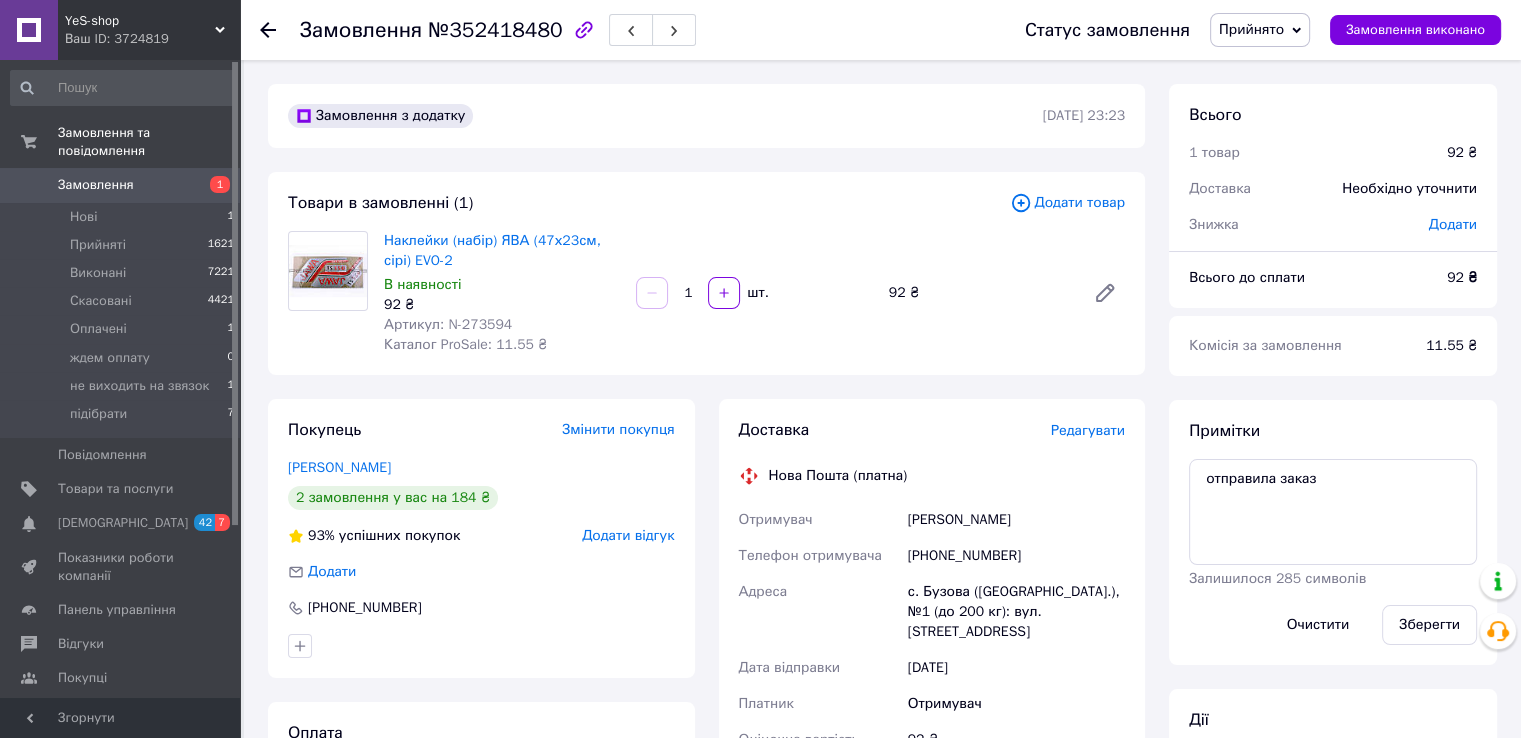 click on "Наклейки (набір) ЯВА (47х23см, сірі) EVO-2 В наявності 92 ₴ Артикул: N-273594 Каталог ProSale: 11.55 ₴  1   шт. 92 ₴" at bounding box center [754, 293] 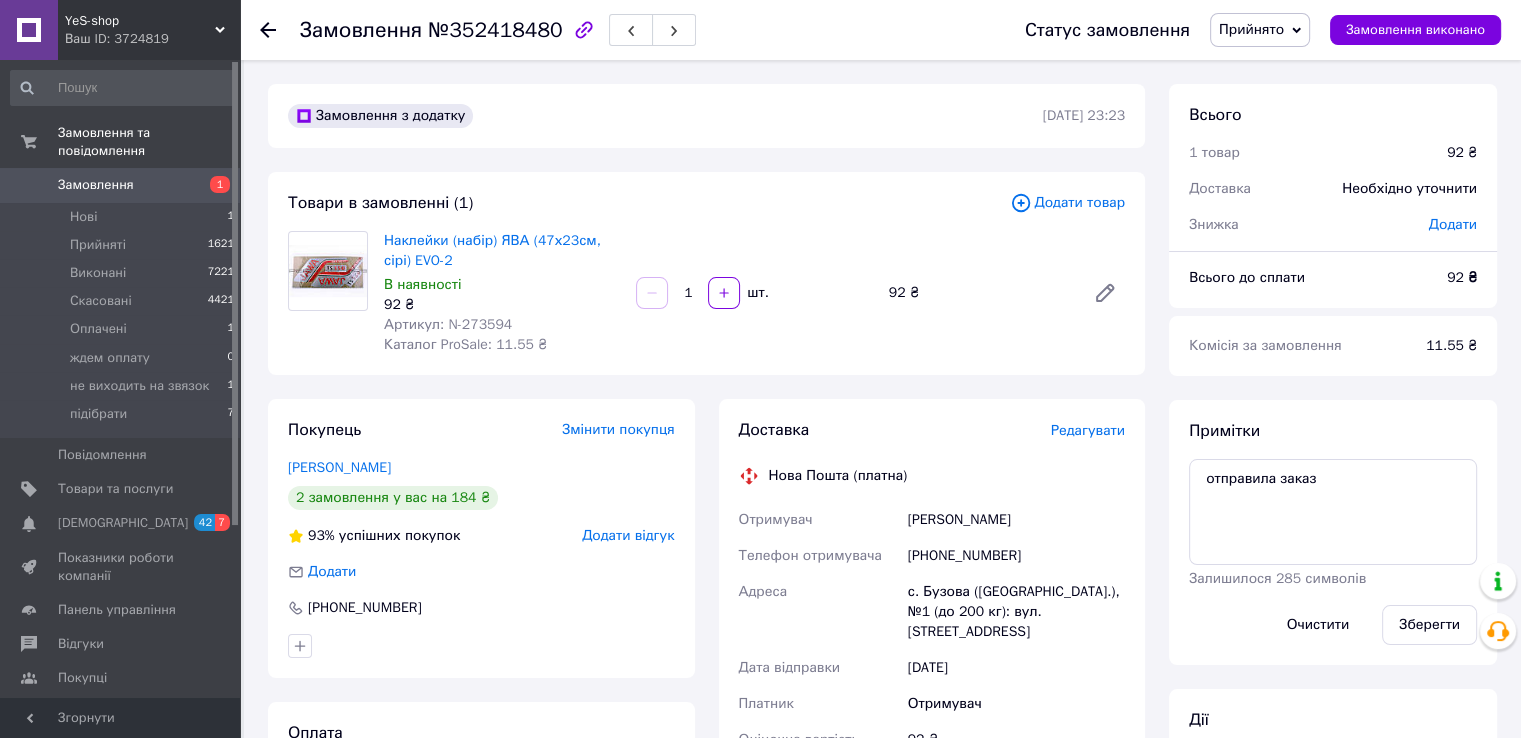 click 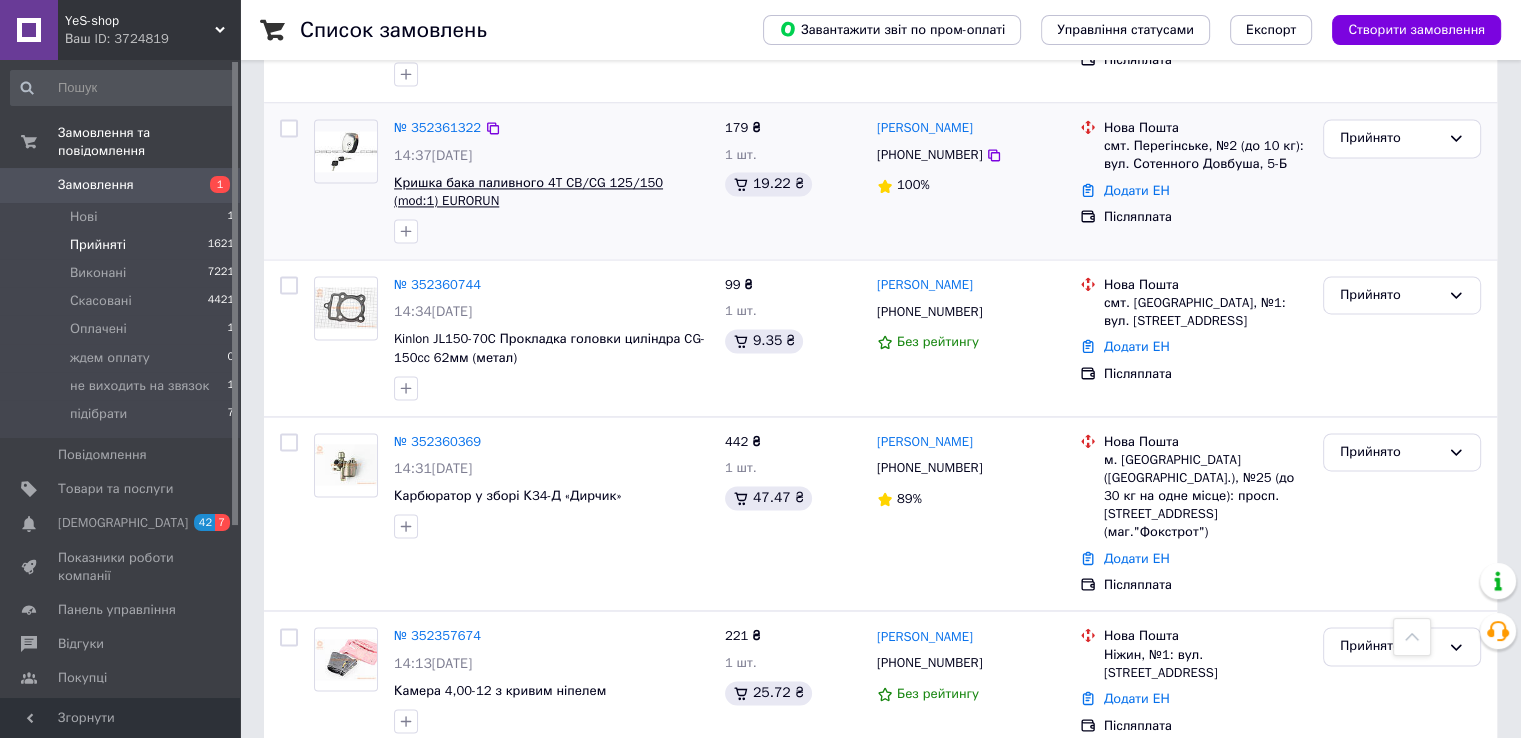 scroll, scrollTop: 3194, scrollLeft: 0, axis: vertical 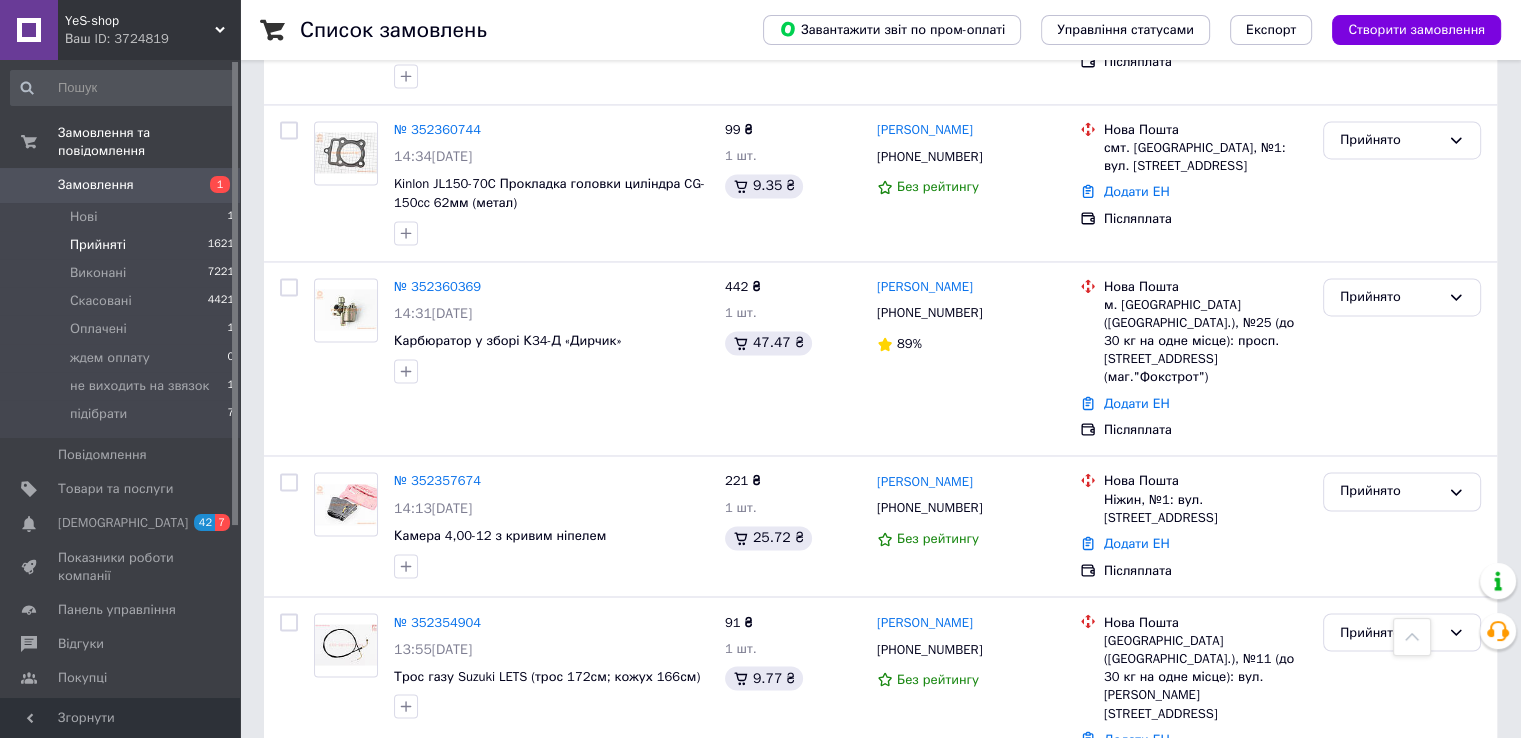 click on "1" at bounding box center [404, 836] 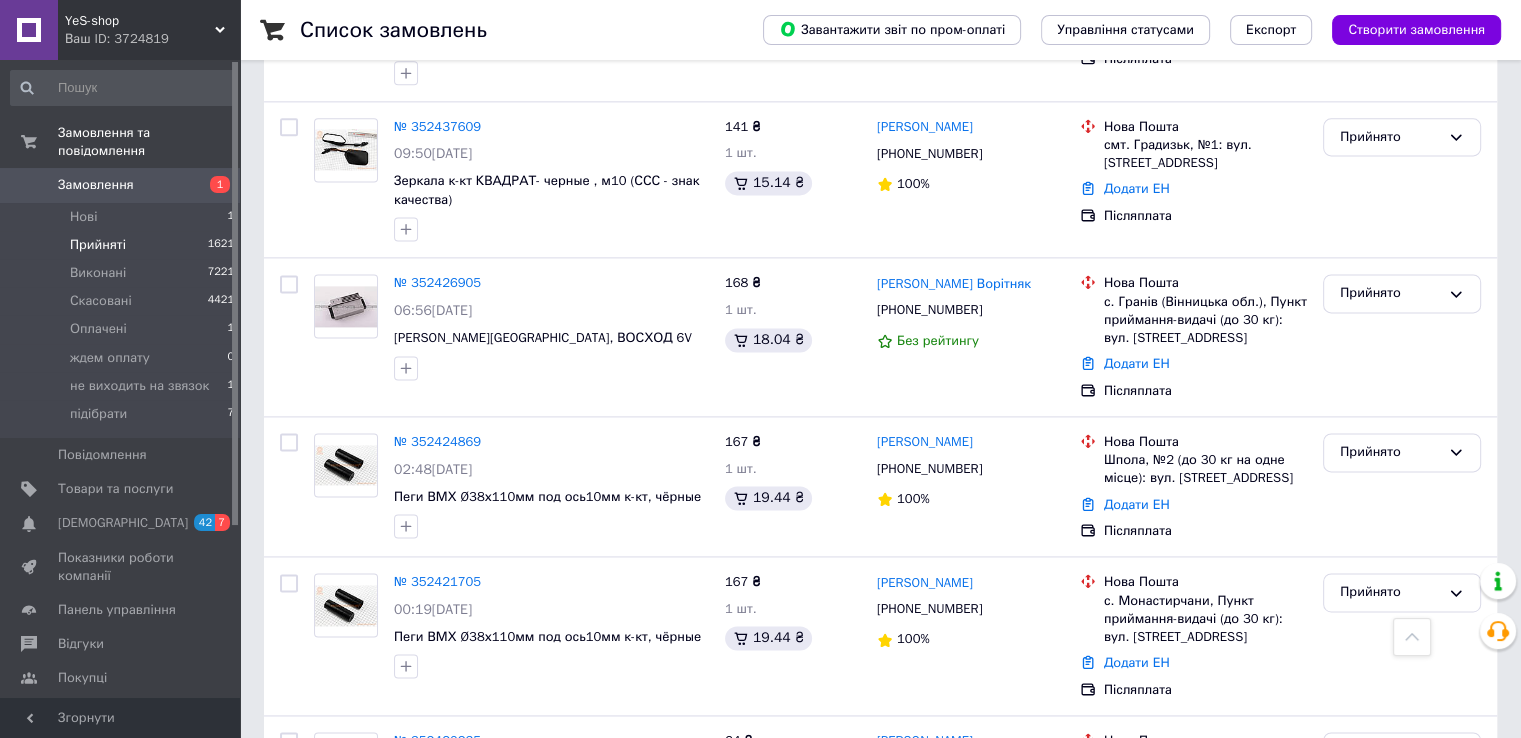 scroll, scrollTop: 3080, scrollLeft: 0, axis: vertical 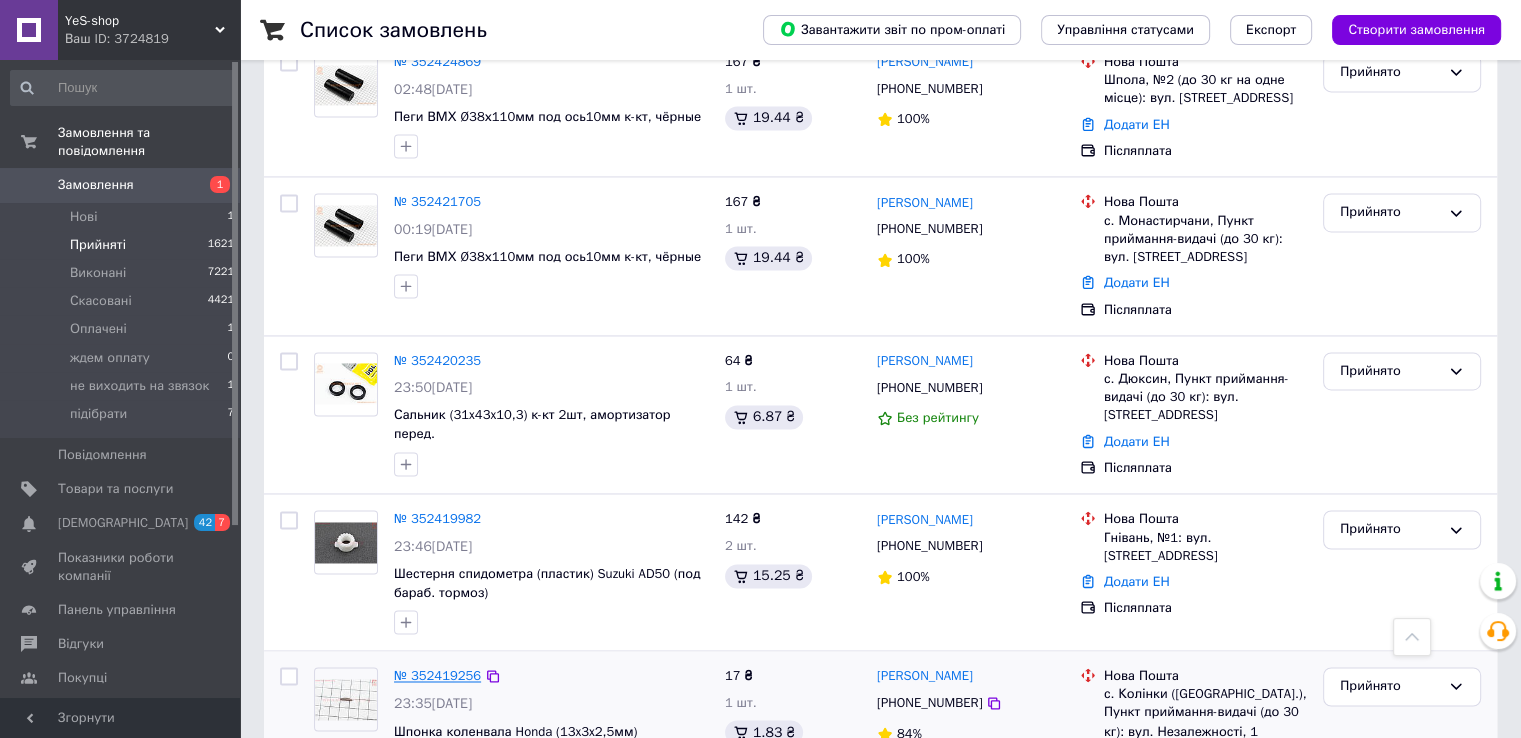 click on "№ 352419256" at bounding box center [437, 675] 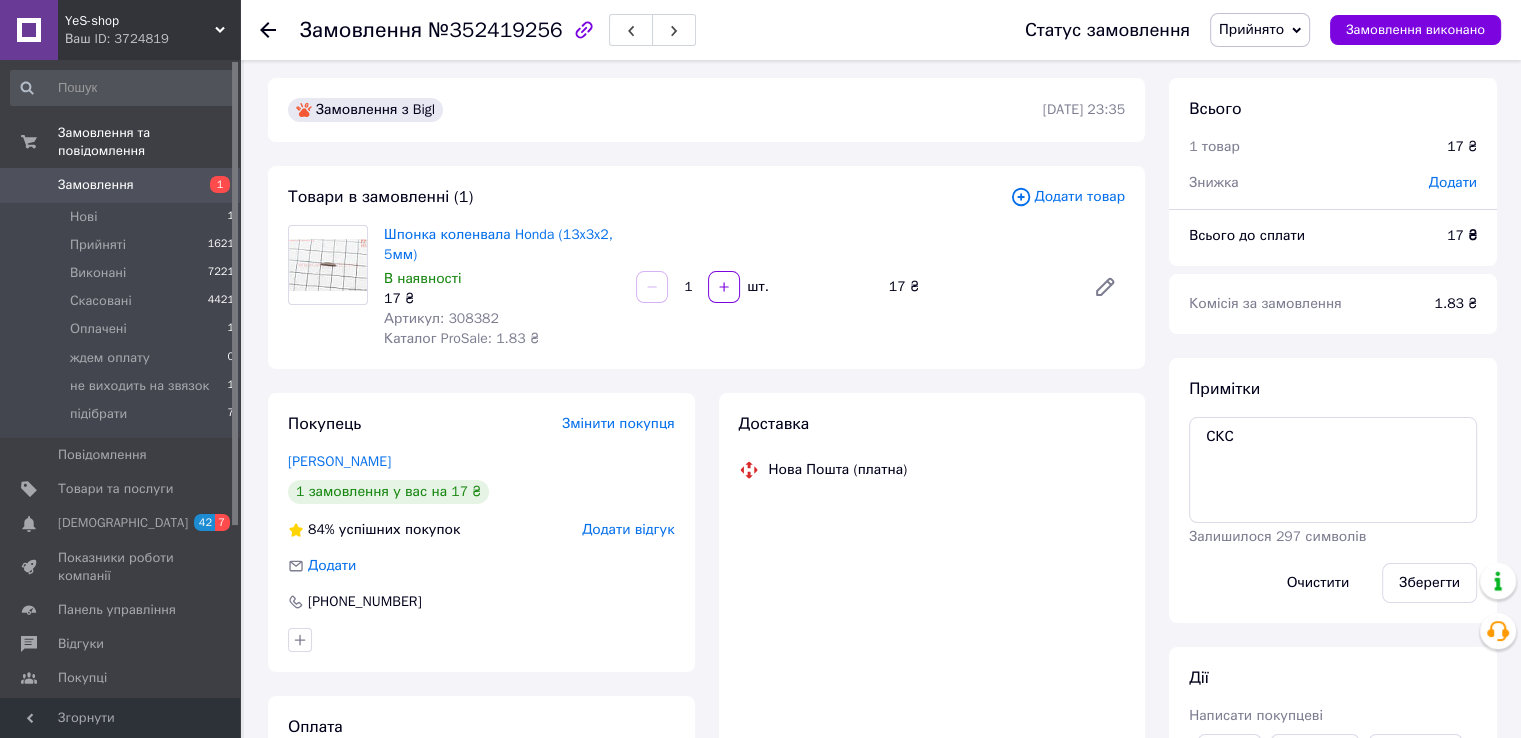 scroll, scrollTop: 0, scrollLeft: 0, axis: both 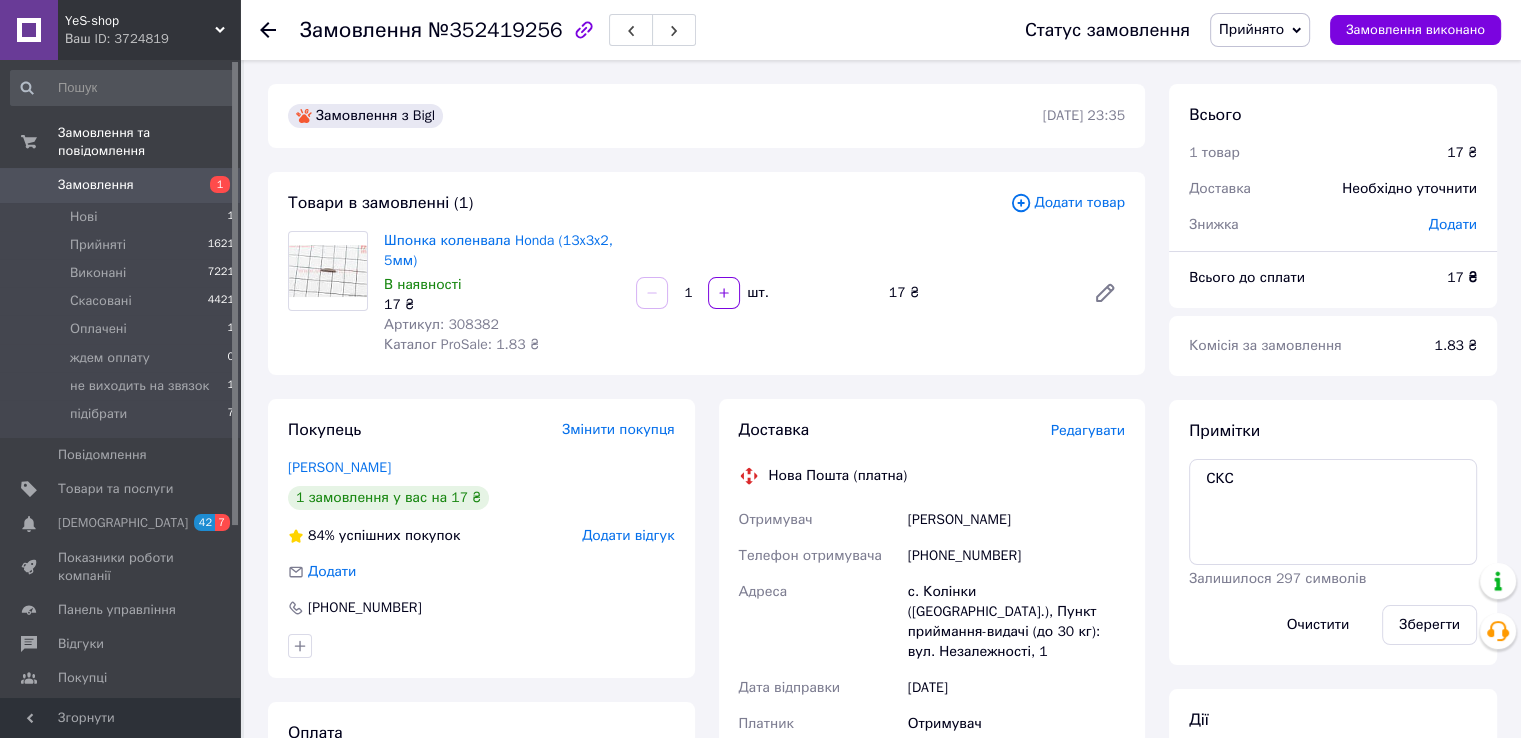 click on "Артикул: 308382" at bounding box center [441, 324] 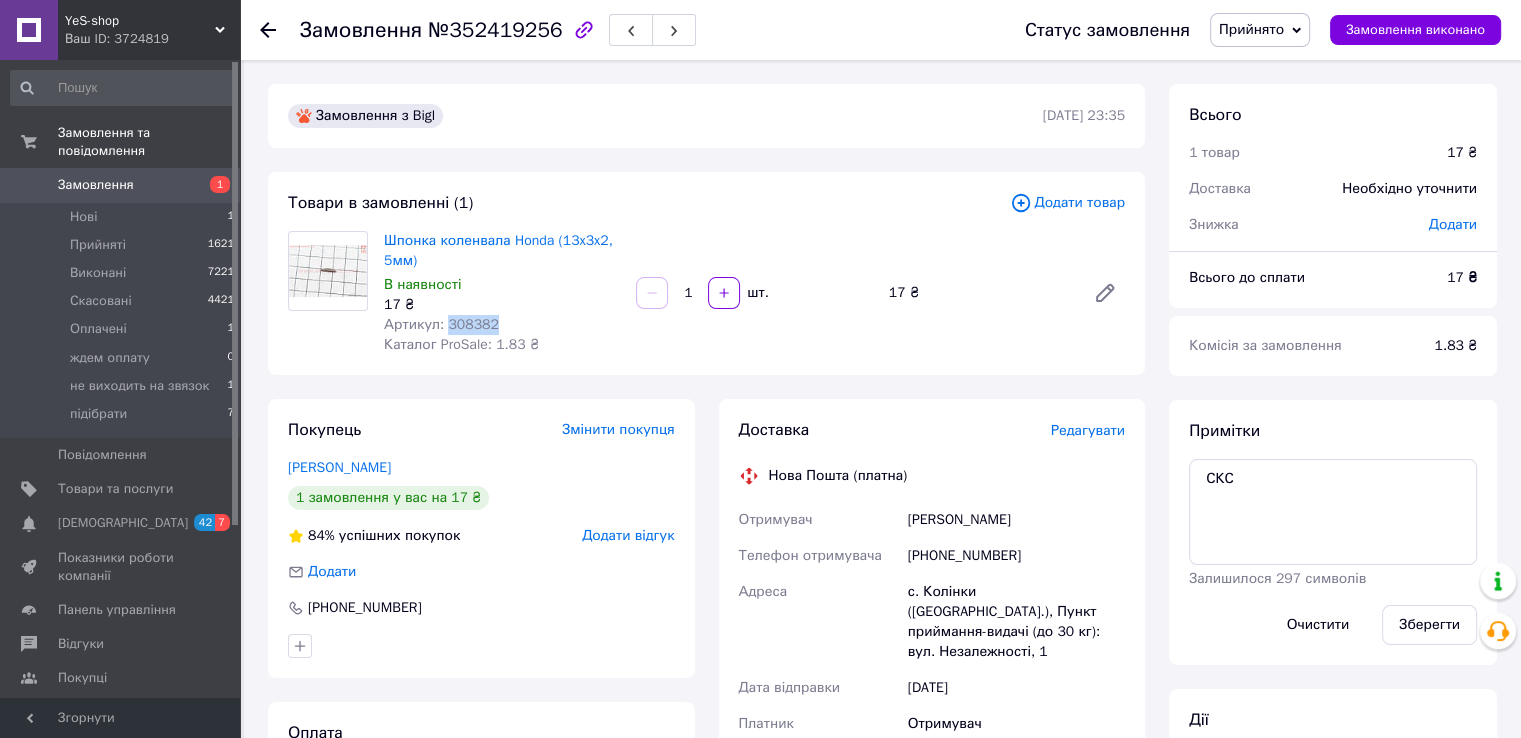 click on "Артикул: 308382" at bounding box center (441, 324) 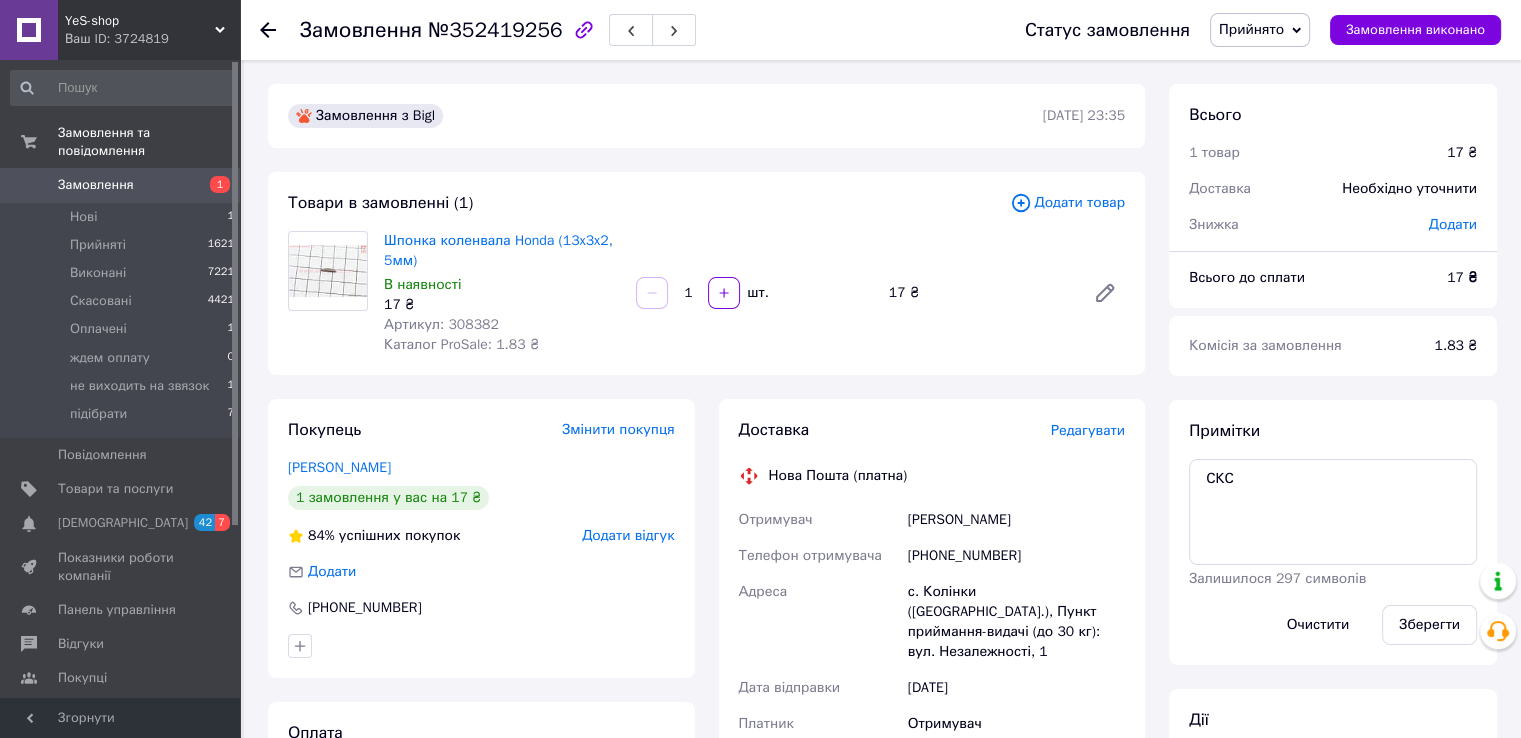 click on "Шпонка коленвала Honda (13x3x2, 5мм) В наявності 17 ₴ Артикул: 308382 Каталог ProSale: 1.83 ₴" at bounding box center (502, 293) 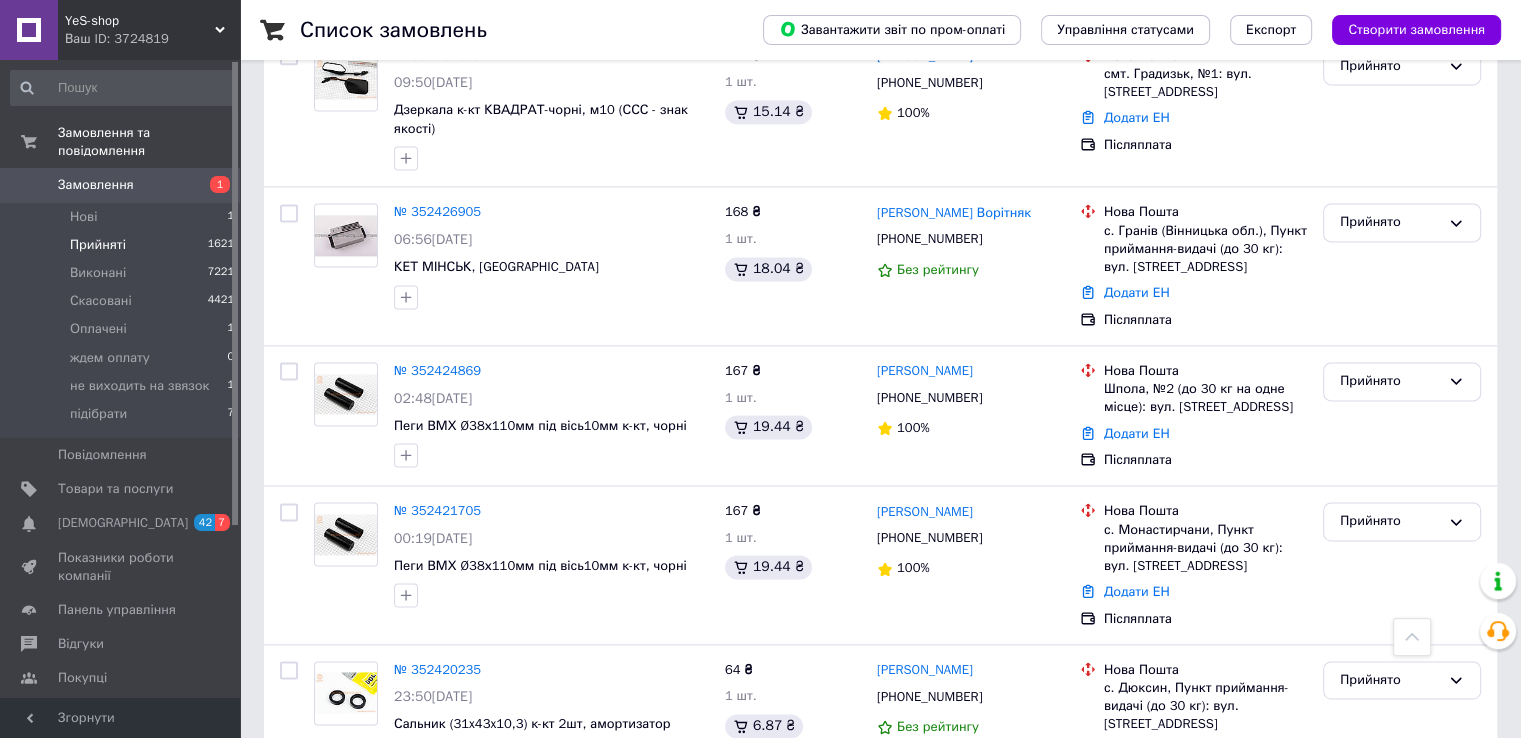 scroll, scrollTop: 3080, scrollLeft: 0, axis: vertical 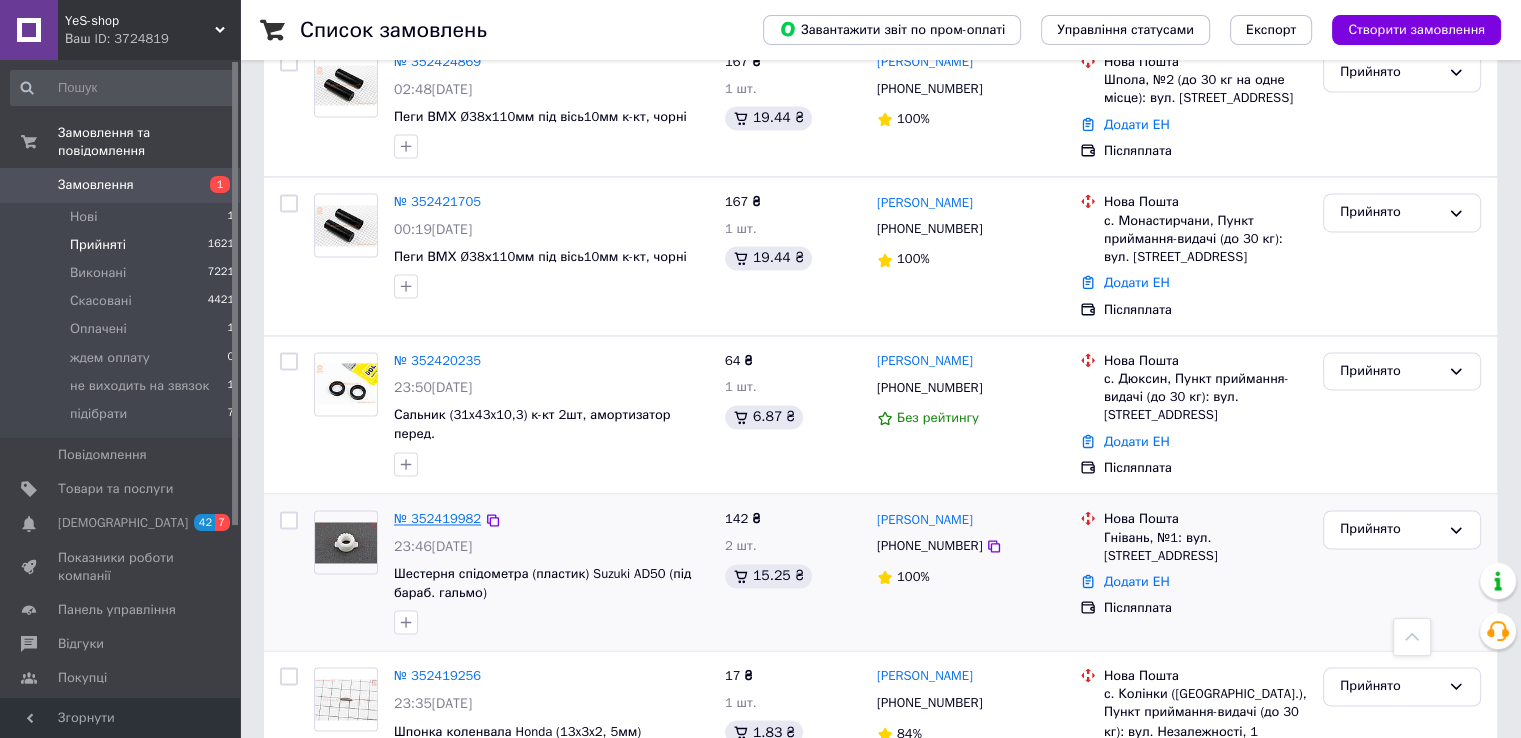 click on "№ 352419982" at bounding box center (437, 518) 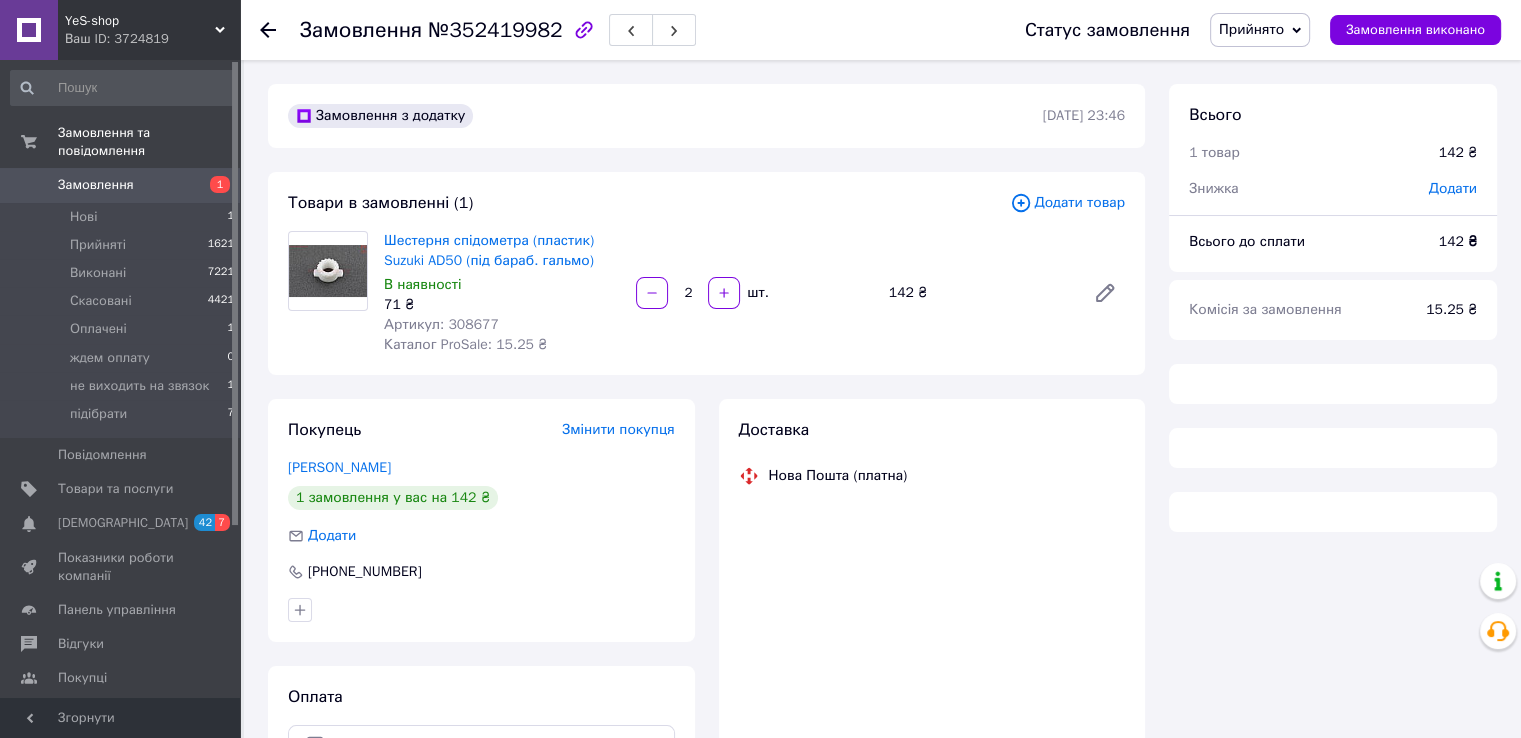 scroll, scrollTop: 0, scrollLeft: 0, axis: both 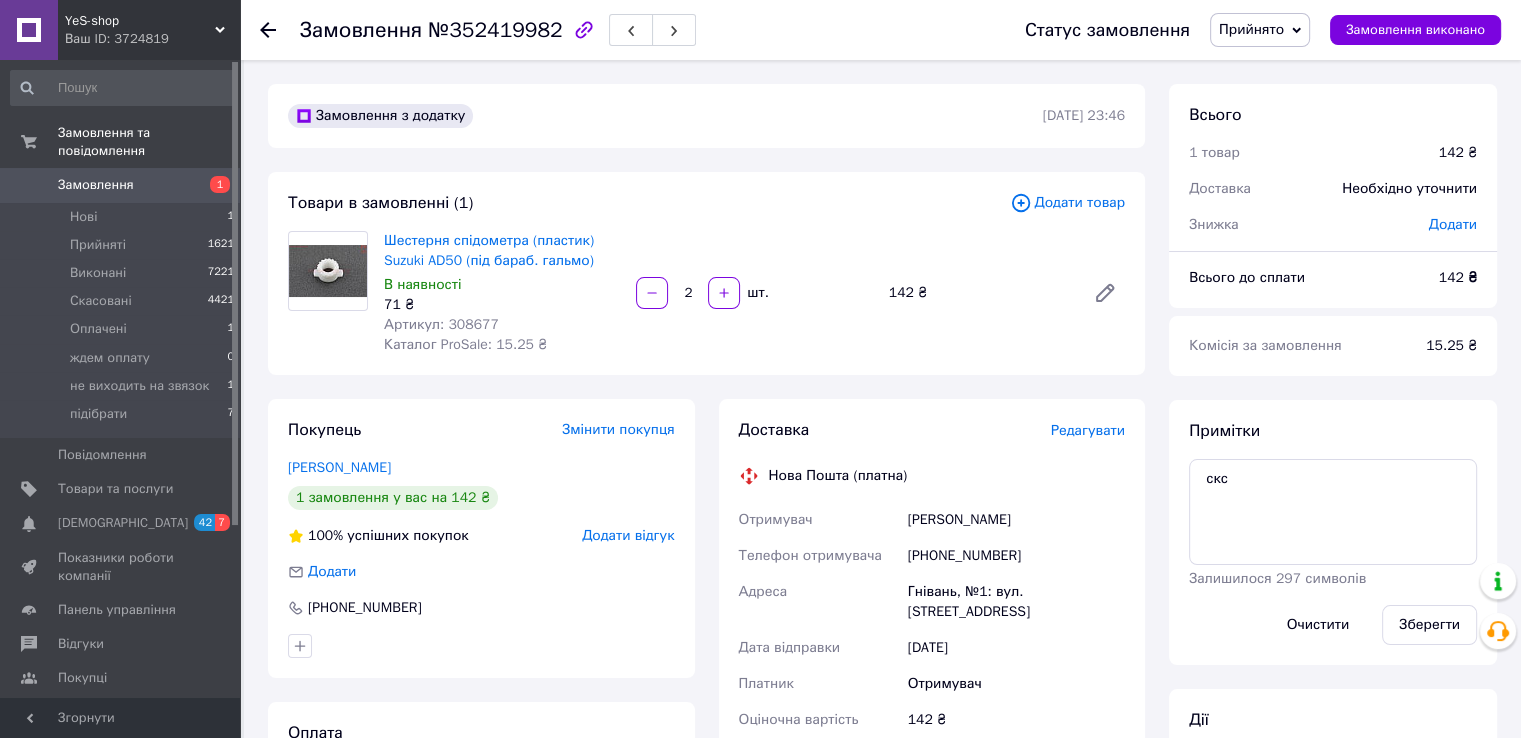 click on "Артикул: 308677" at bounding box center (441, 324) 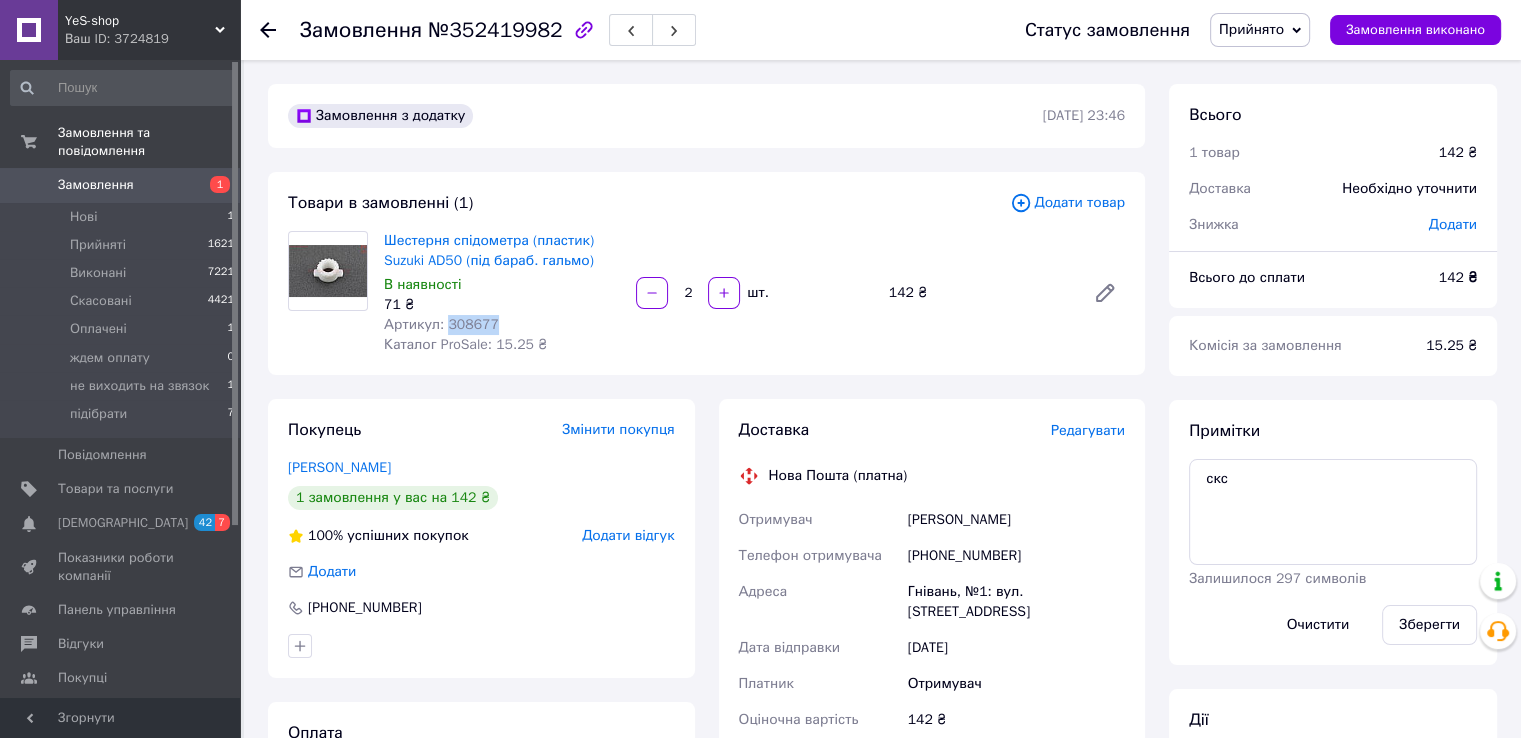 click on "Артикул: 308677" at bounding box center (441, 324) 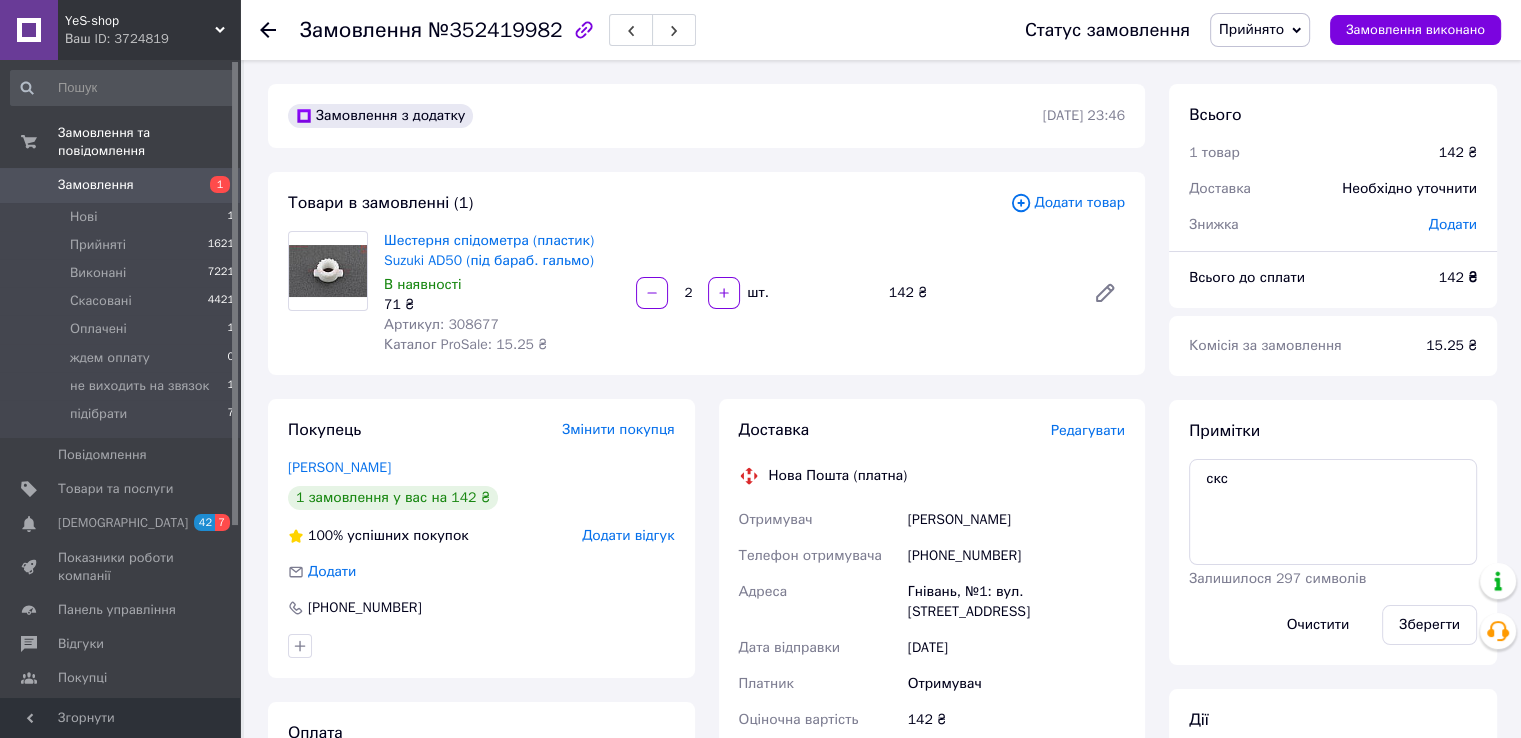click on "Шестерня спідометра (пластик) Suzuki AD50 (під бараб. гальмо) В наявності 71 ₴ Артикул: 308677 Каталог ProSale: 15.25 ₴  2   шт. 142 ₴" at bounding box center [754, 293] 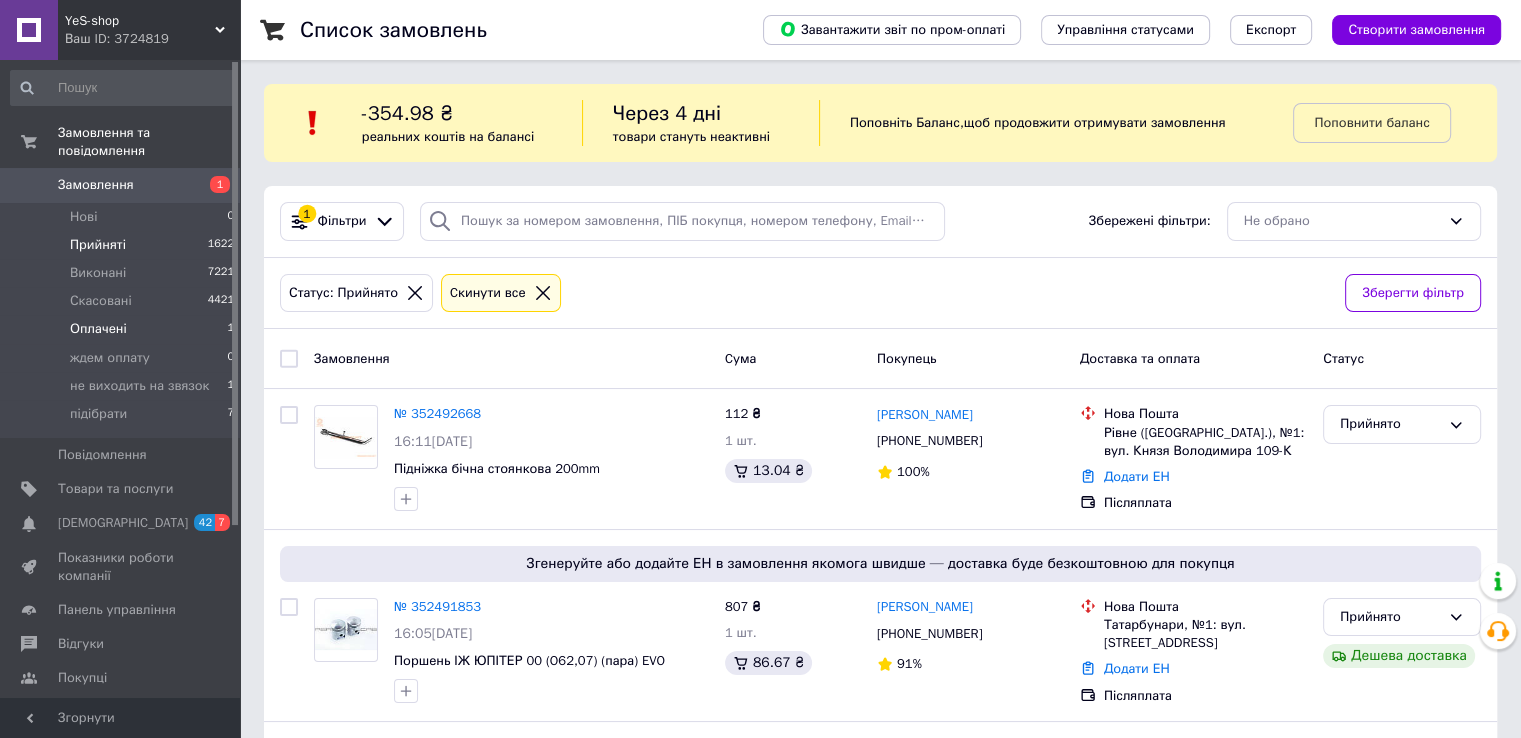 click on "Оплачені" at bounding box center (98, 329) 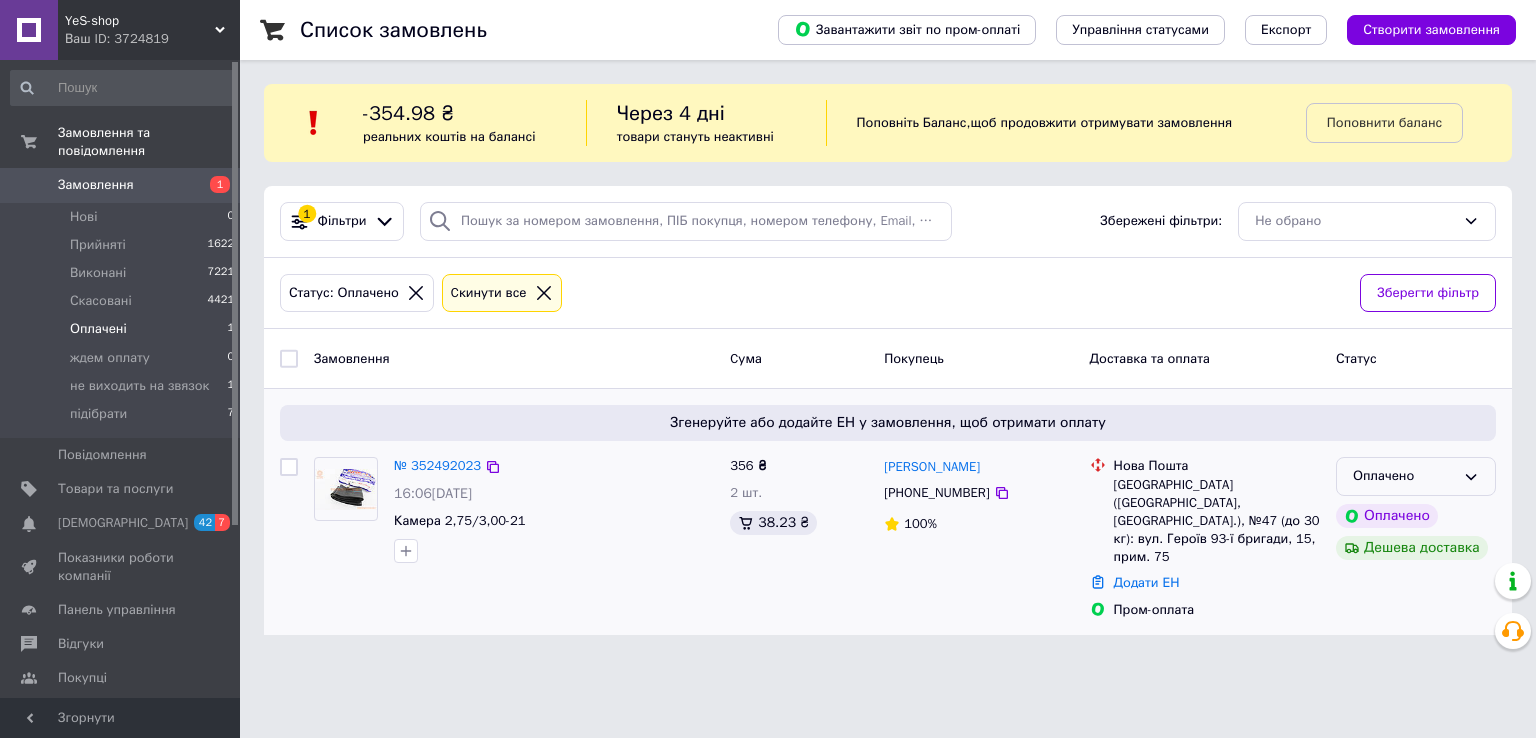 click 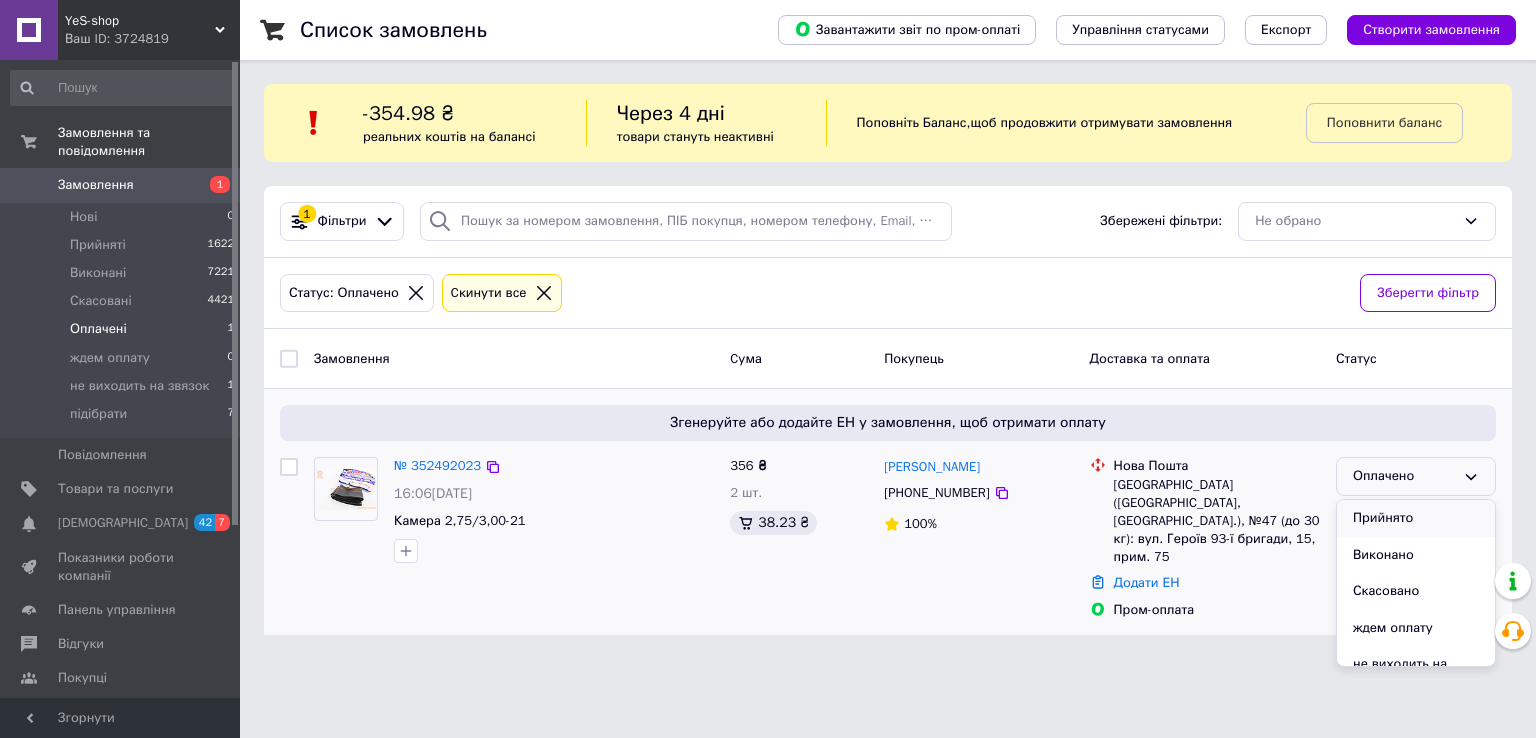 click on "Прийнято" at bounding box center (1416, 518) 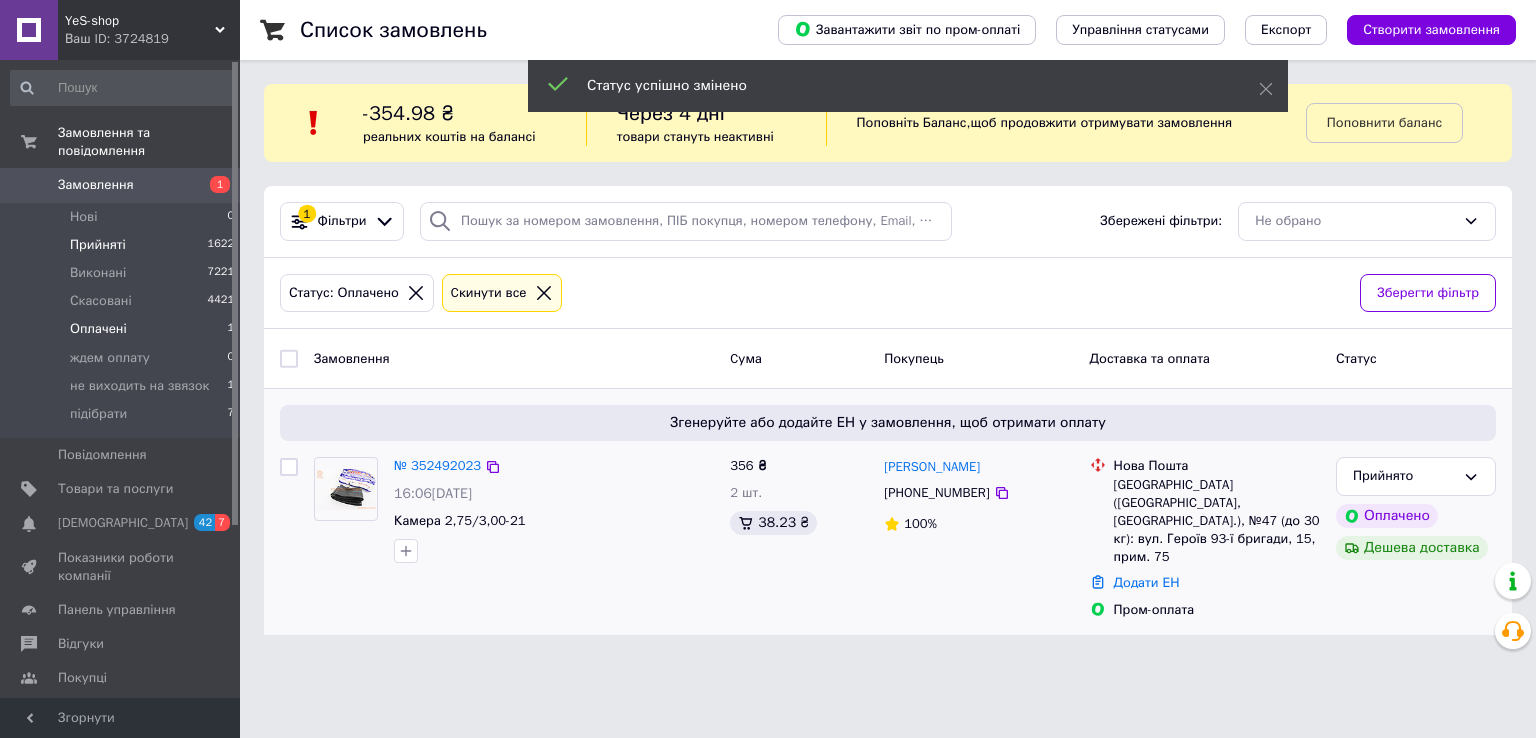 click on "Прийняті" at bounding box center (98, 245) 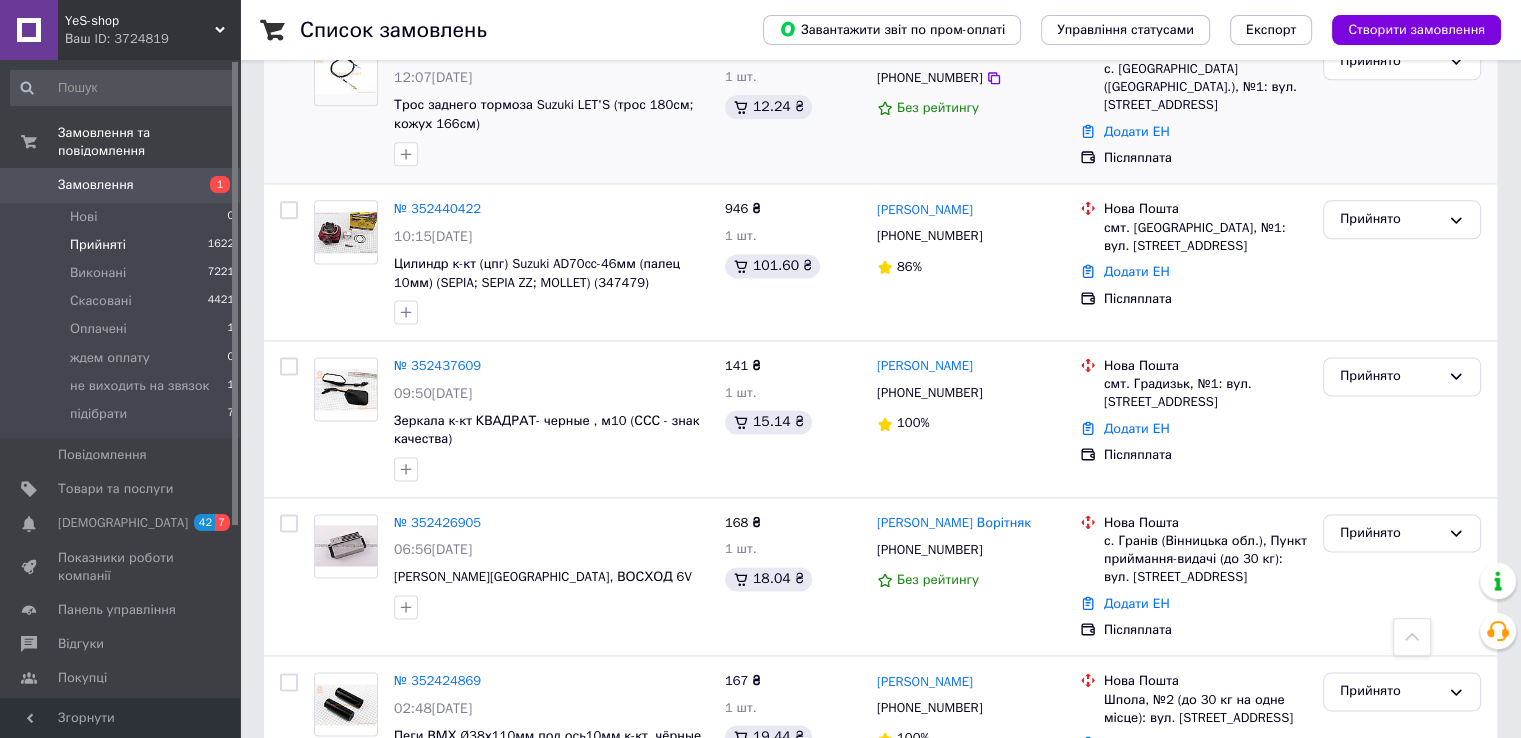 scroll, scrollTop: 3062, scrollLeft: 0, axis: vertical 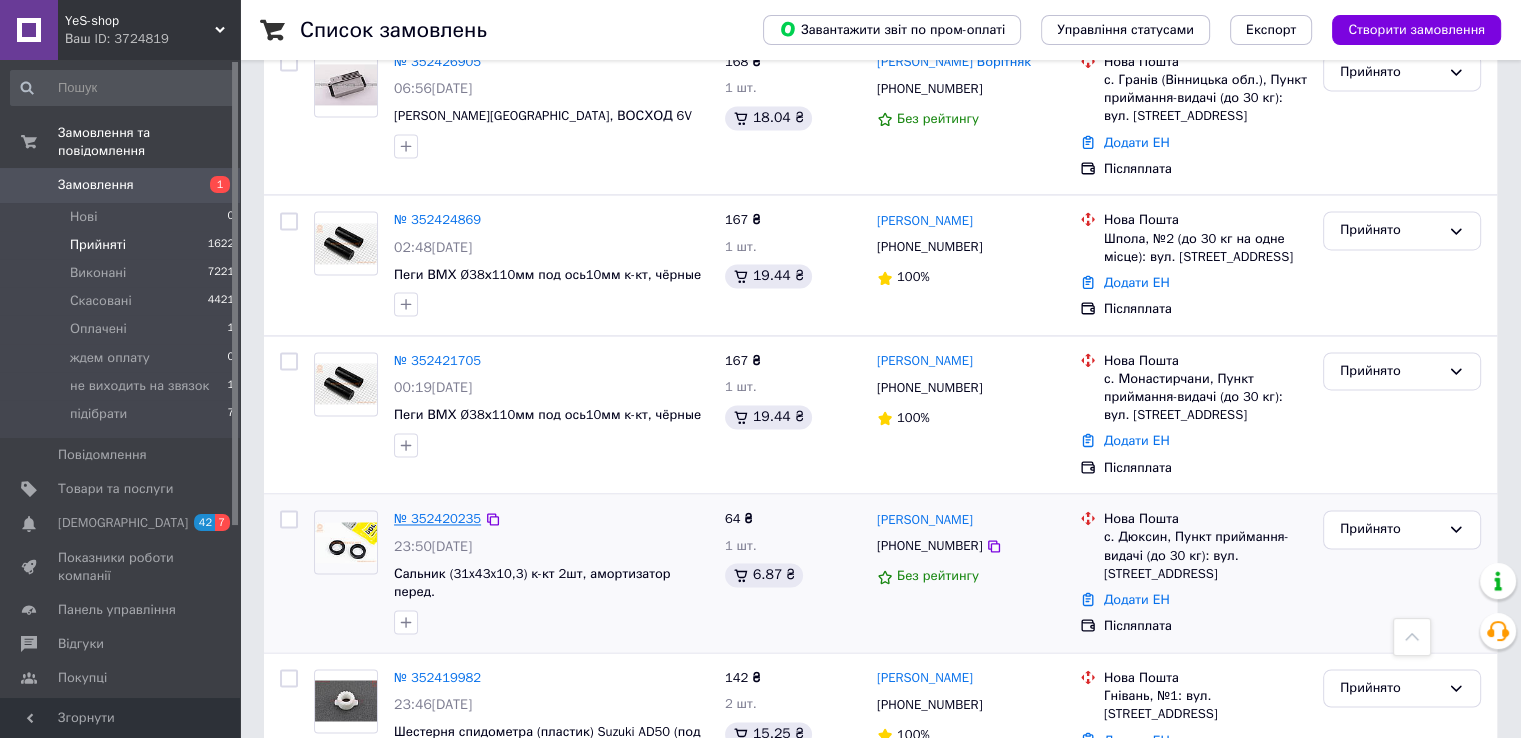 click on "№ 352420235" at bounding box center [437, 518] 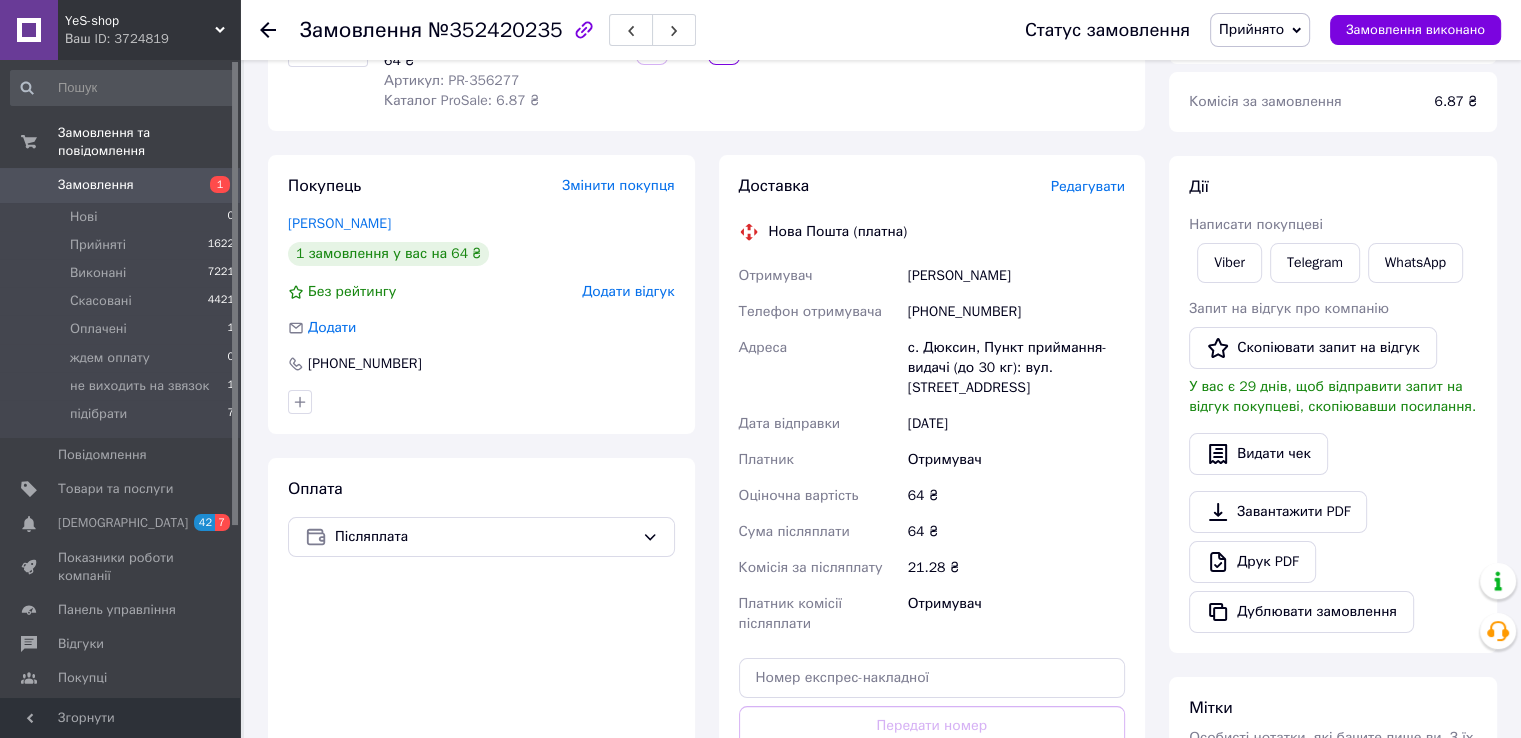 scroll, scrollTop: 0, scrollLeft: 0, axis: both 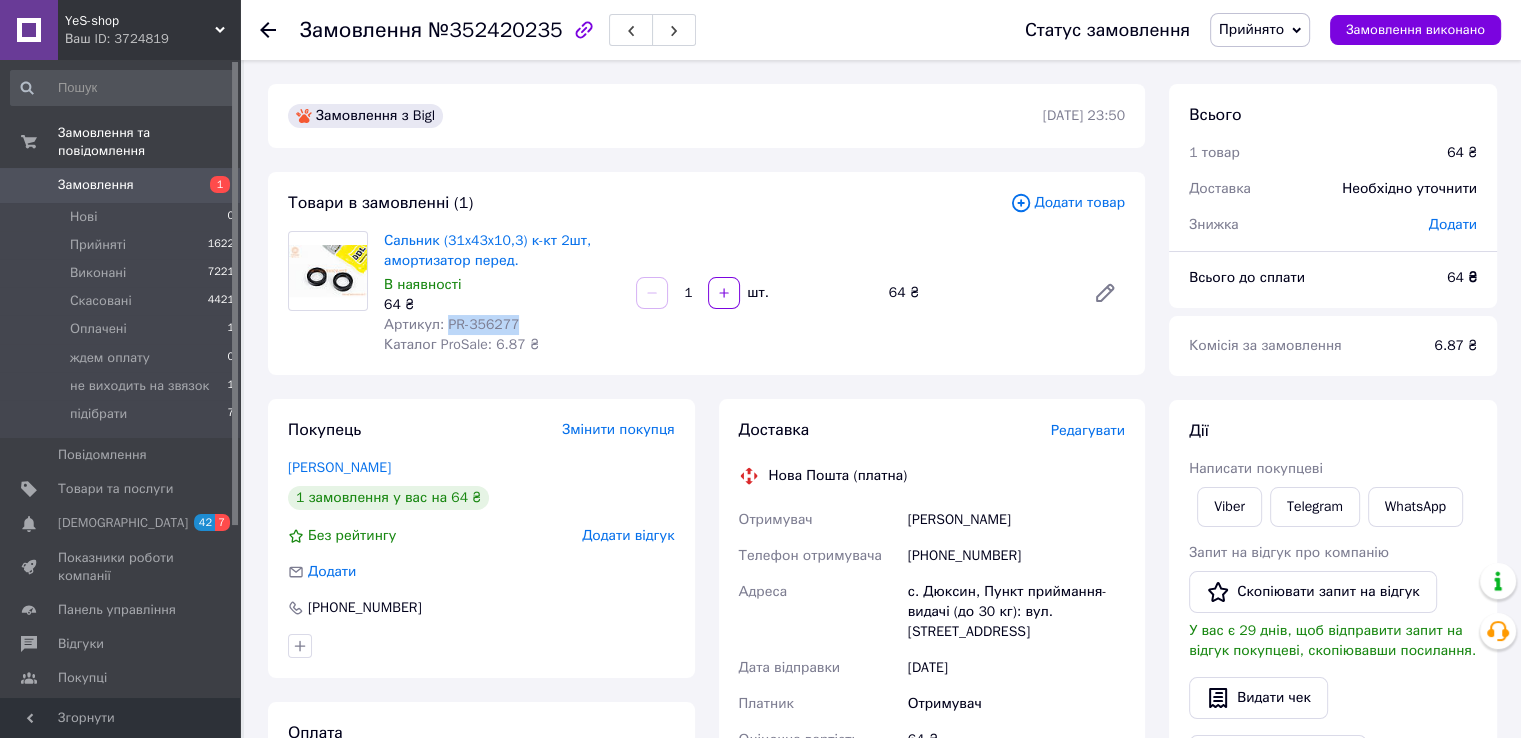 drag, startPoint x: 444, startPoint y: 321, endPoint x: 509, endPoint y: 321, distance: 65 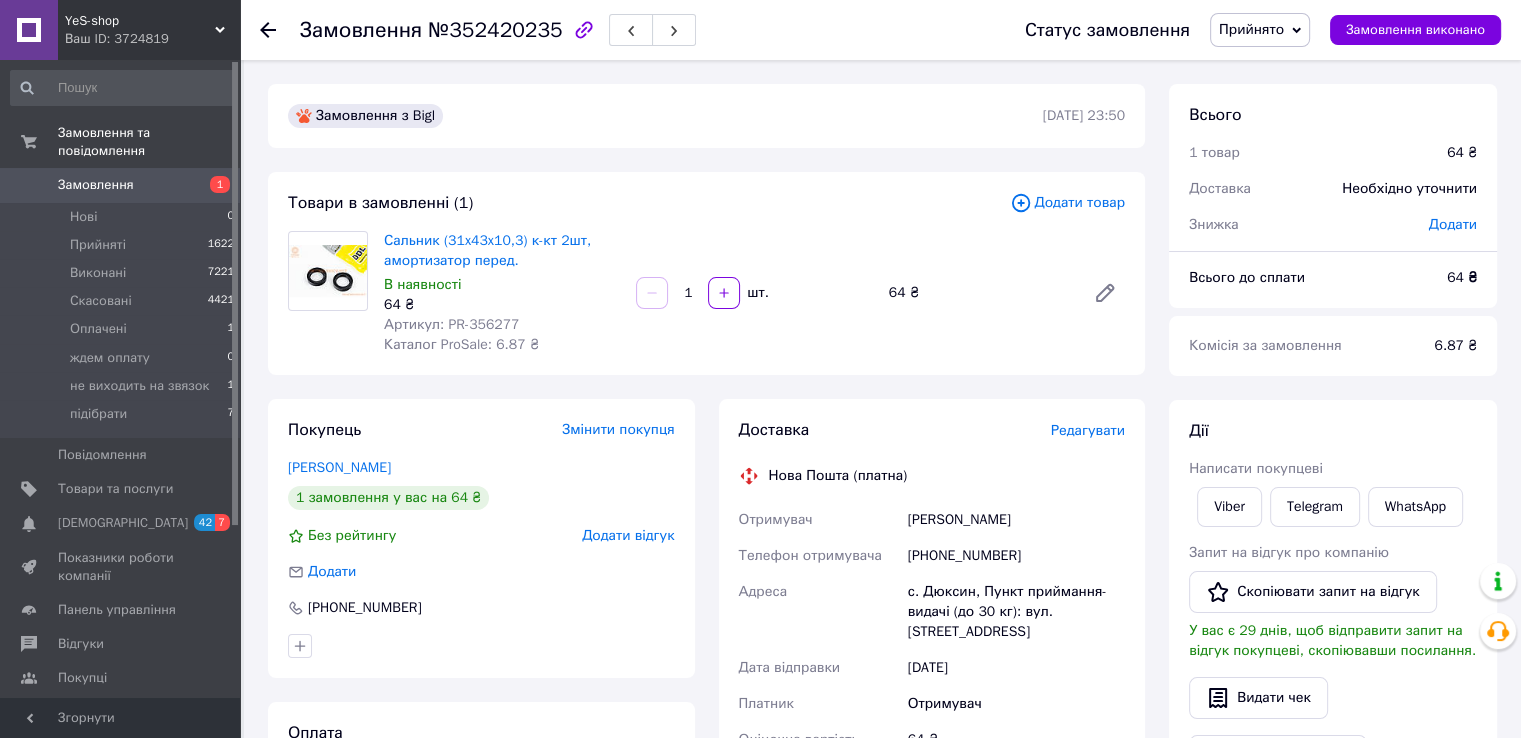 click on "Сальник (31x43x10,3) к-кт 2шт, амортизатор перед. В наявності 64 ₴ Артикул: PR-356277 Каталог ProSale: 6.87 ₴  1   шт. 64 ₴" at bounding box center [754, 293] 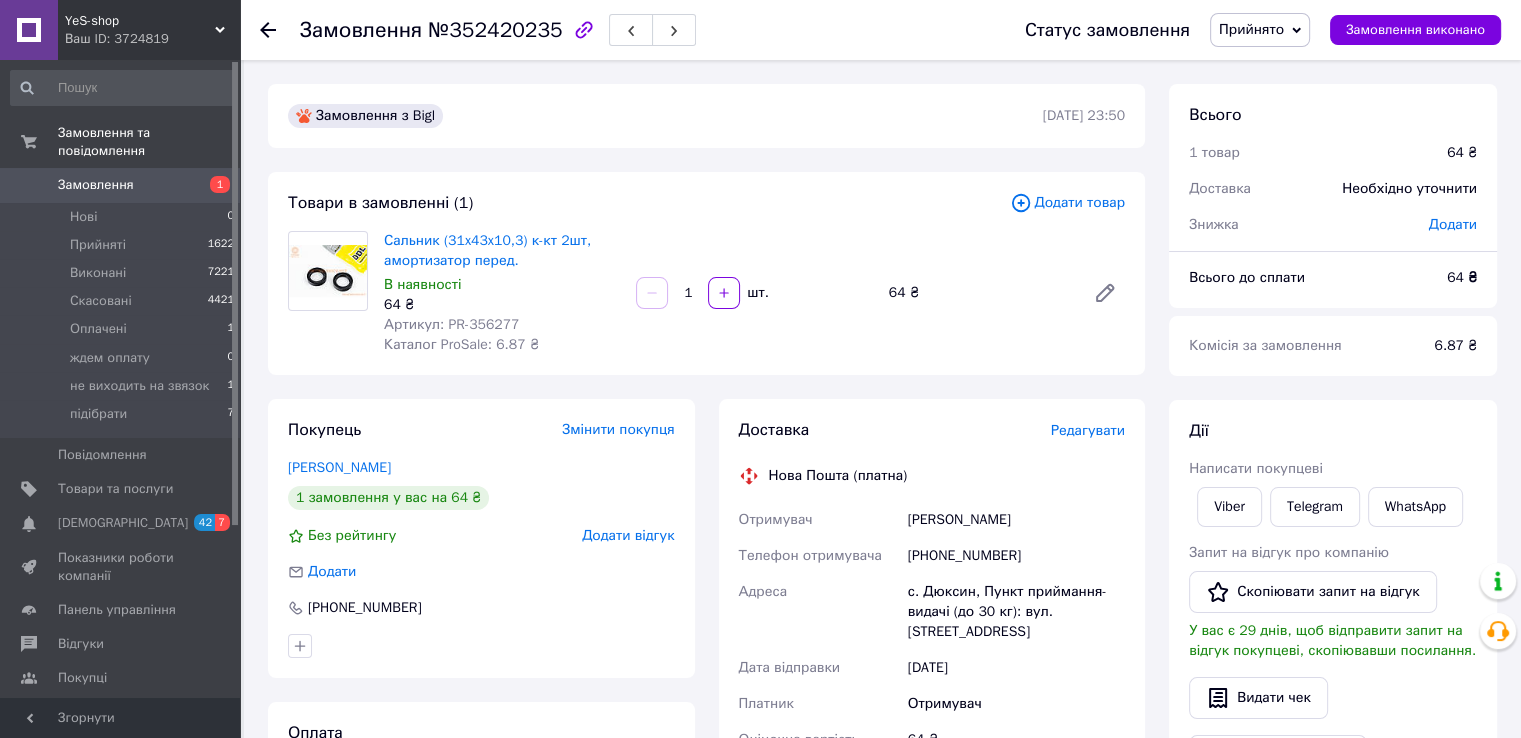 click 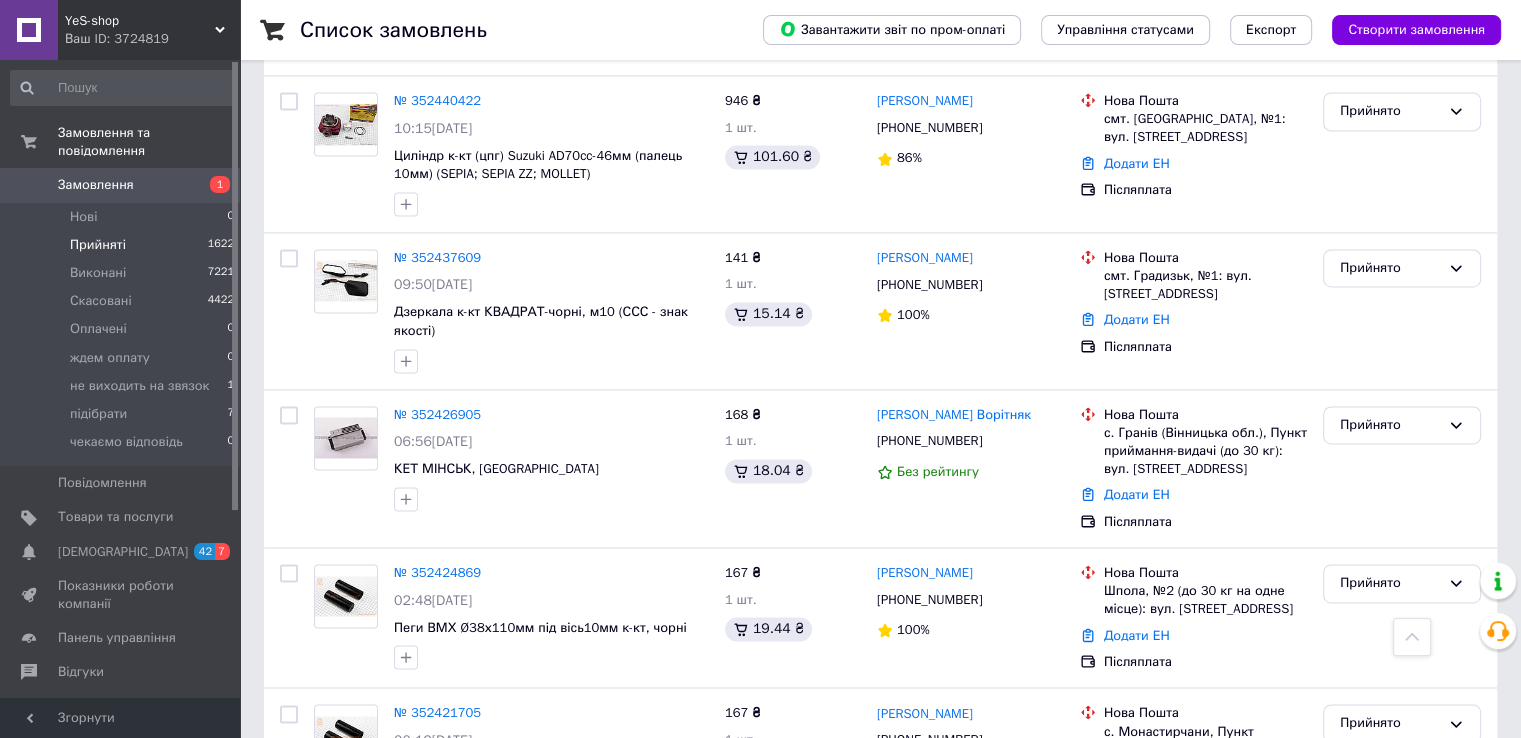 scroll, scrollTop: 3134, scrollLeft: 0, axis: vertical 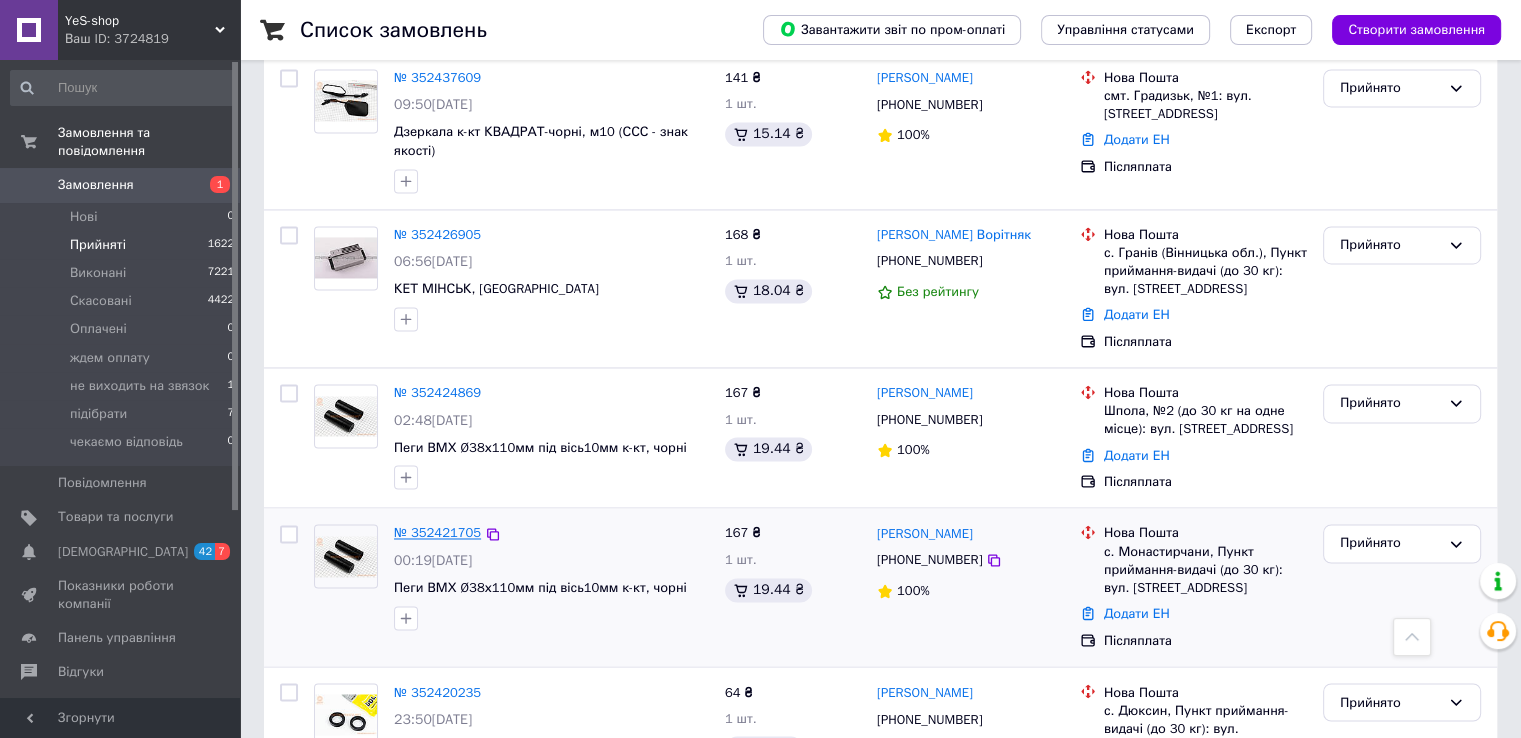 click on "№ 352421705" at bounding box center [437, 532] 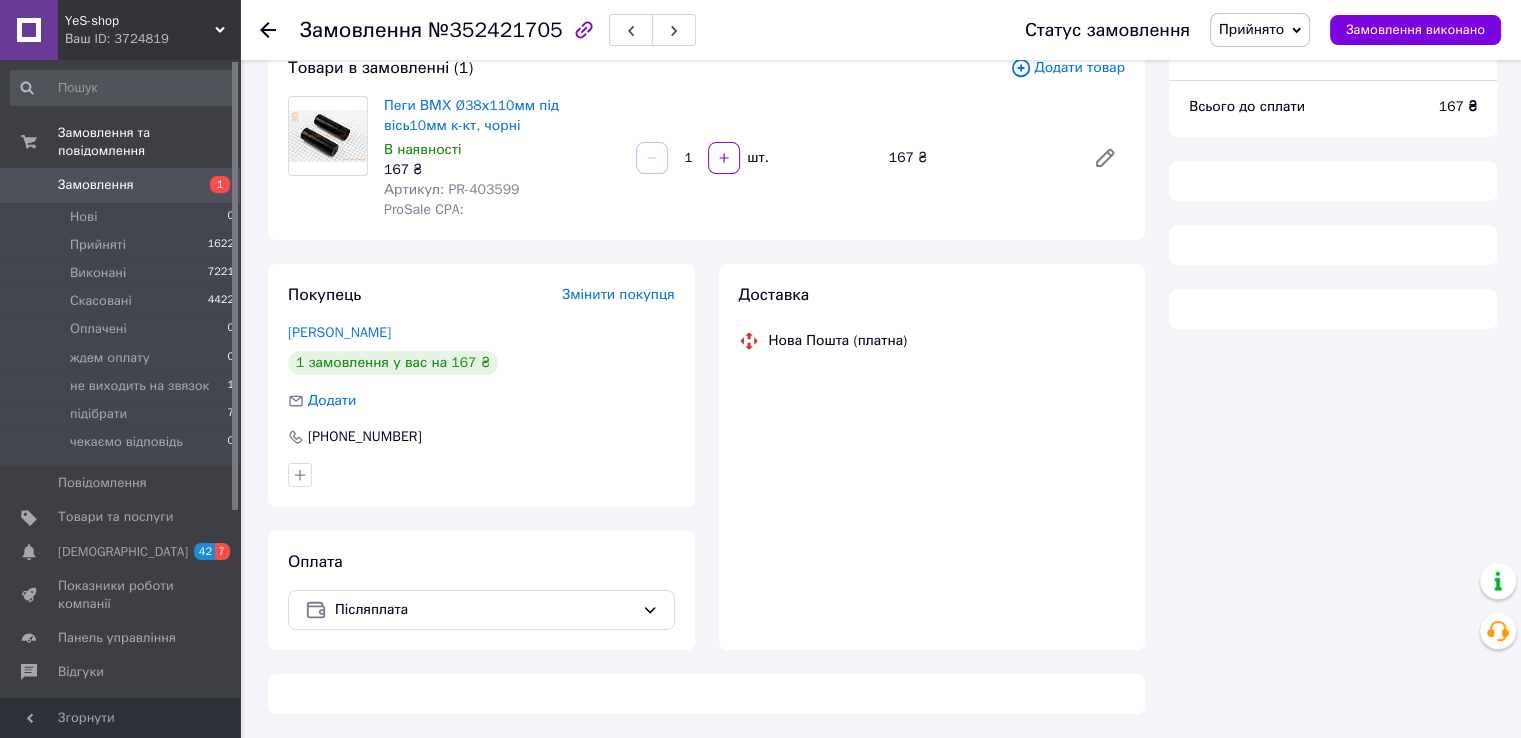 scroll, scrollTop: 0, scrollLeft: 0, axis: both 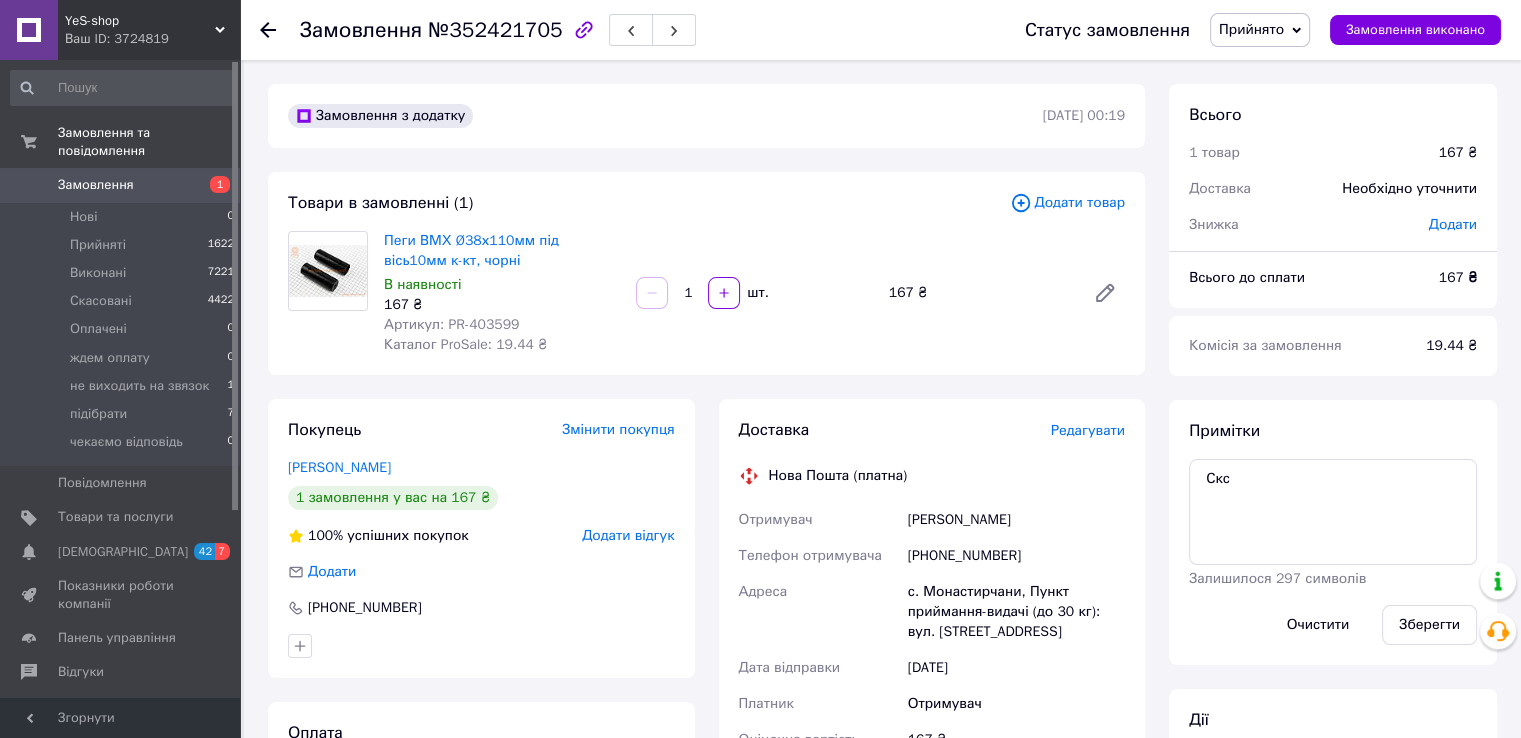 click on "Артикул: PR-403599" at bounding box center (451, 324) 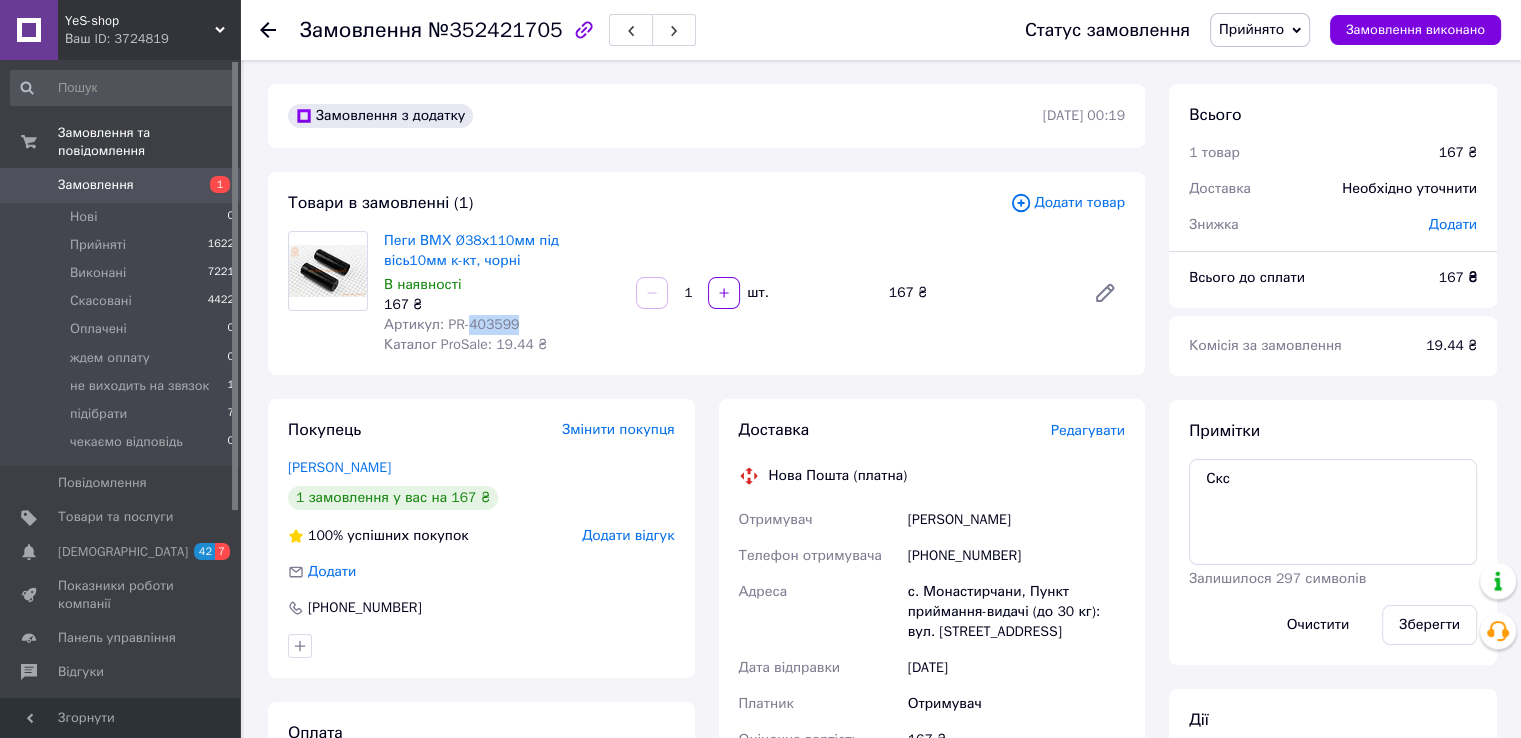 click on "Артикул: PR-403599" at bounding box center (451, 324) 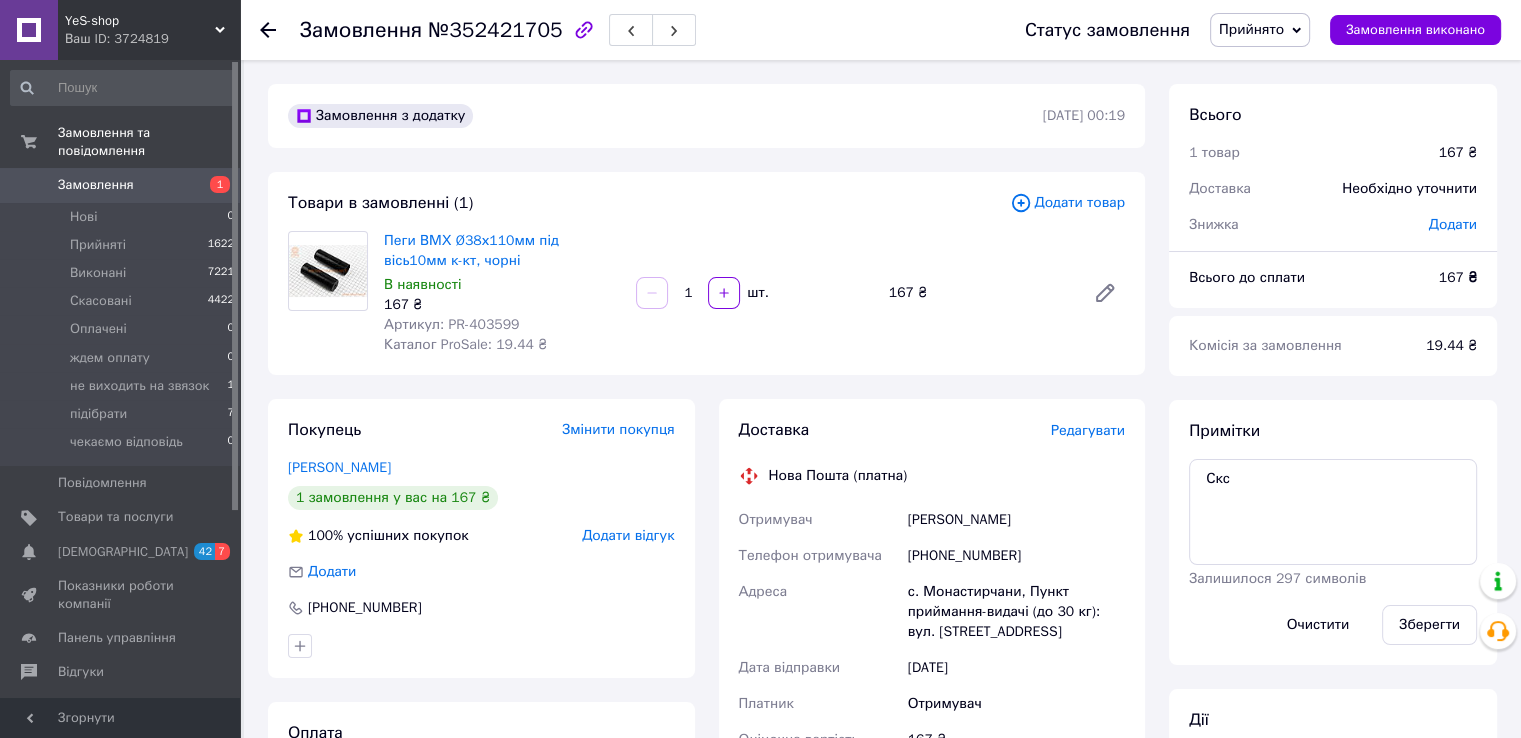 drag, startPoint x: 1001, startPoint y: 381, endPoint x: 968, endPoint y: 395, distance: 35.846897 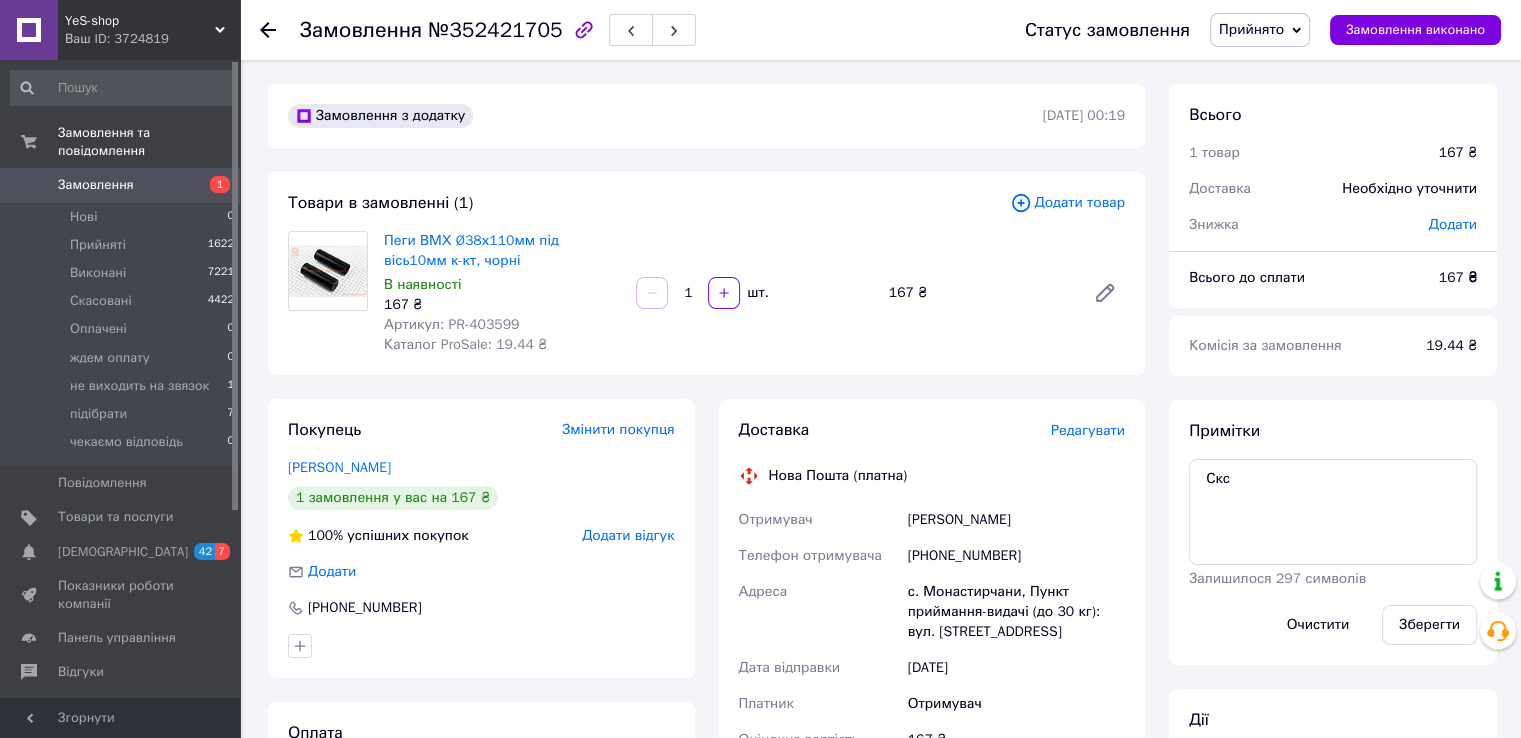 click 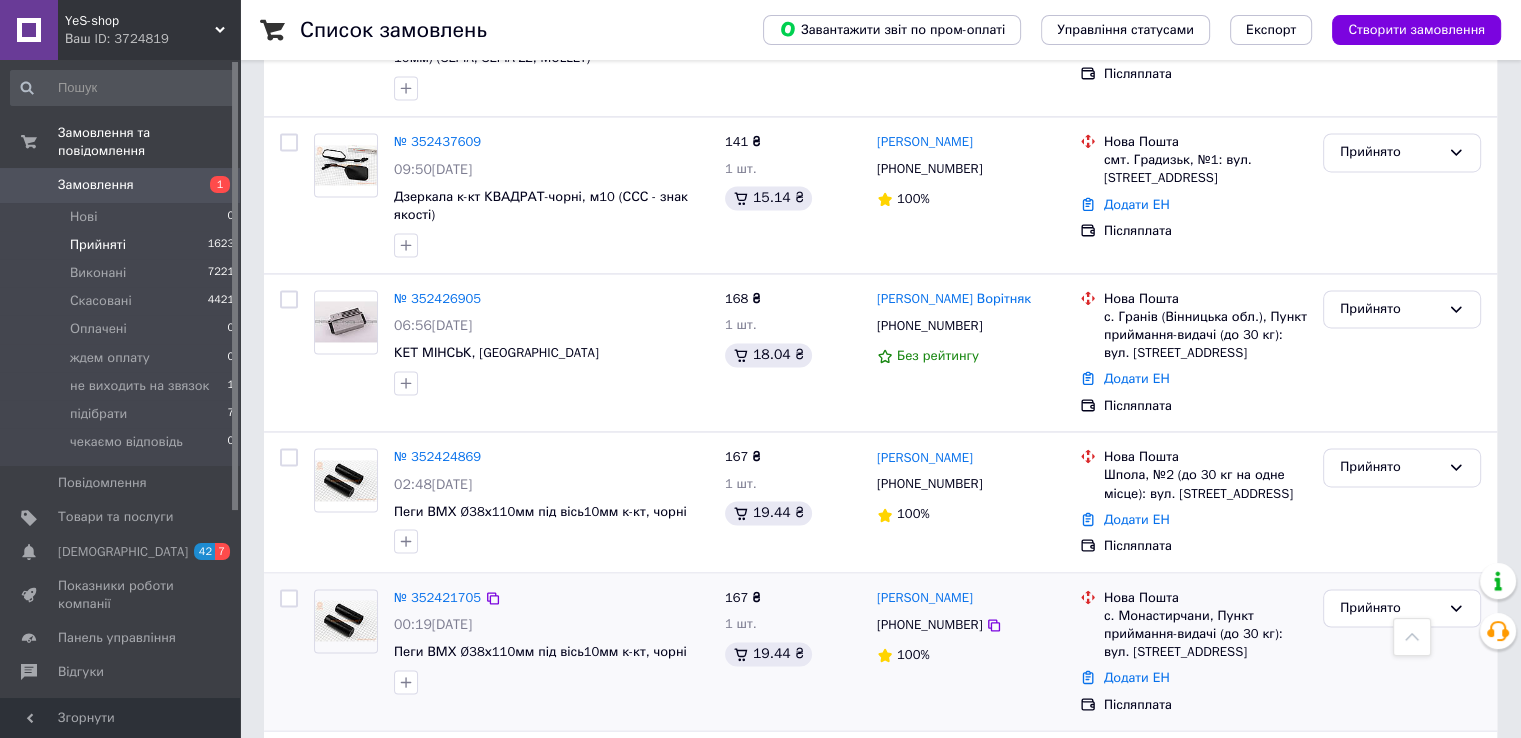 scroll, scrollTop: 3134, scrollLeft: 0, axis: vertical 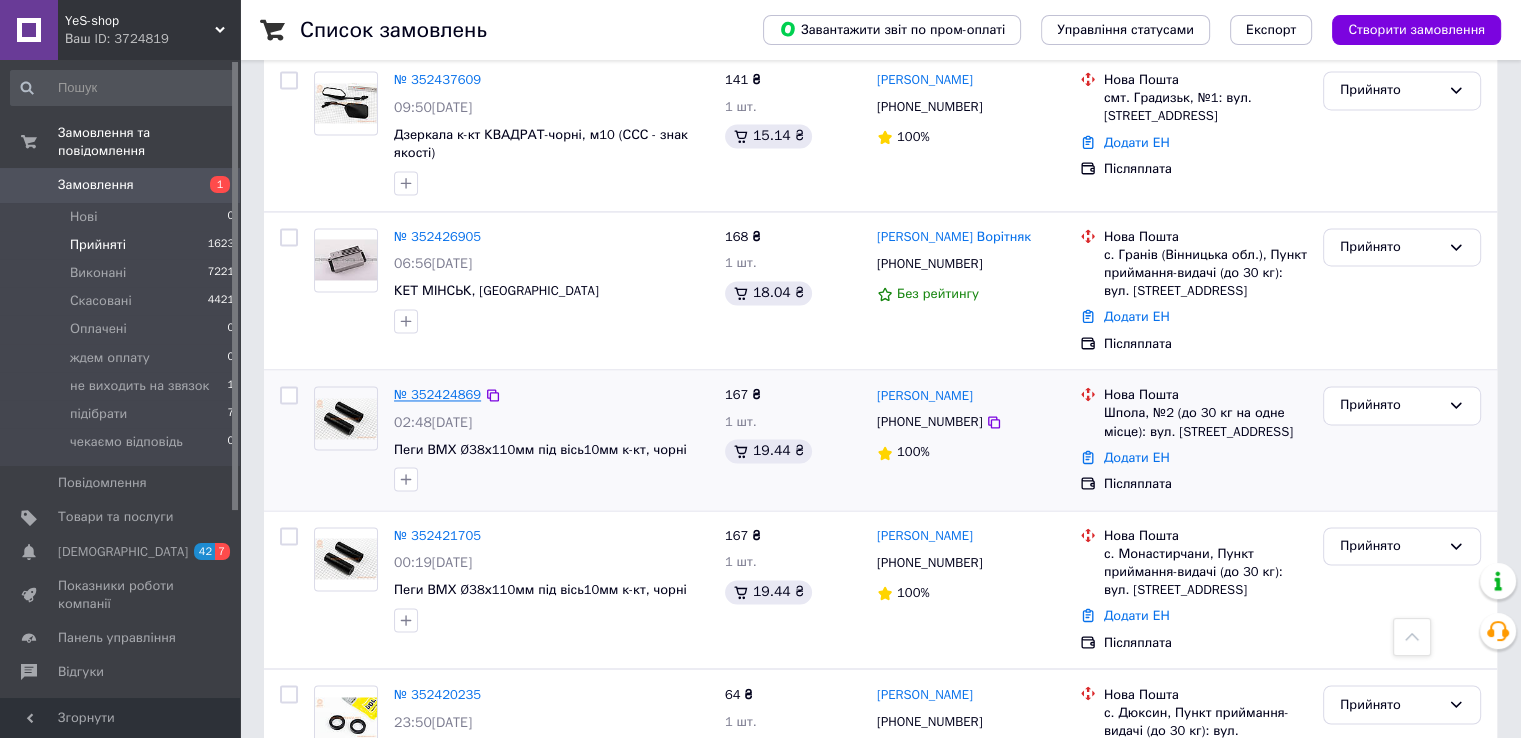 click on "№ 352424869" at bounding box center (437, 394) 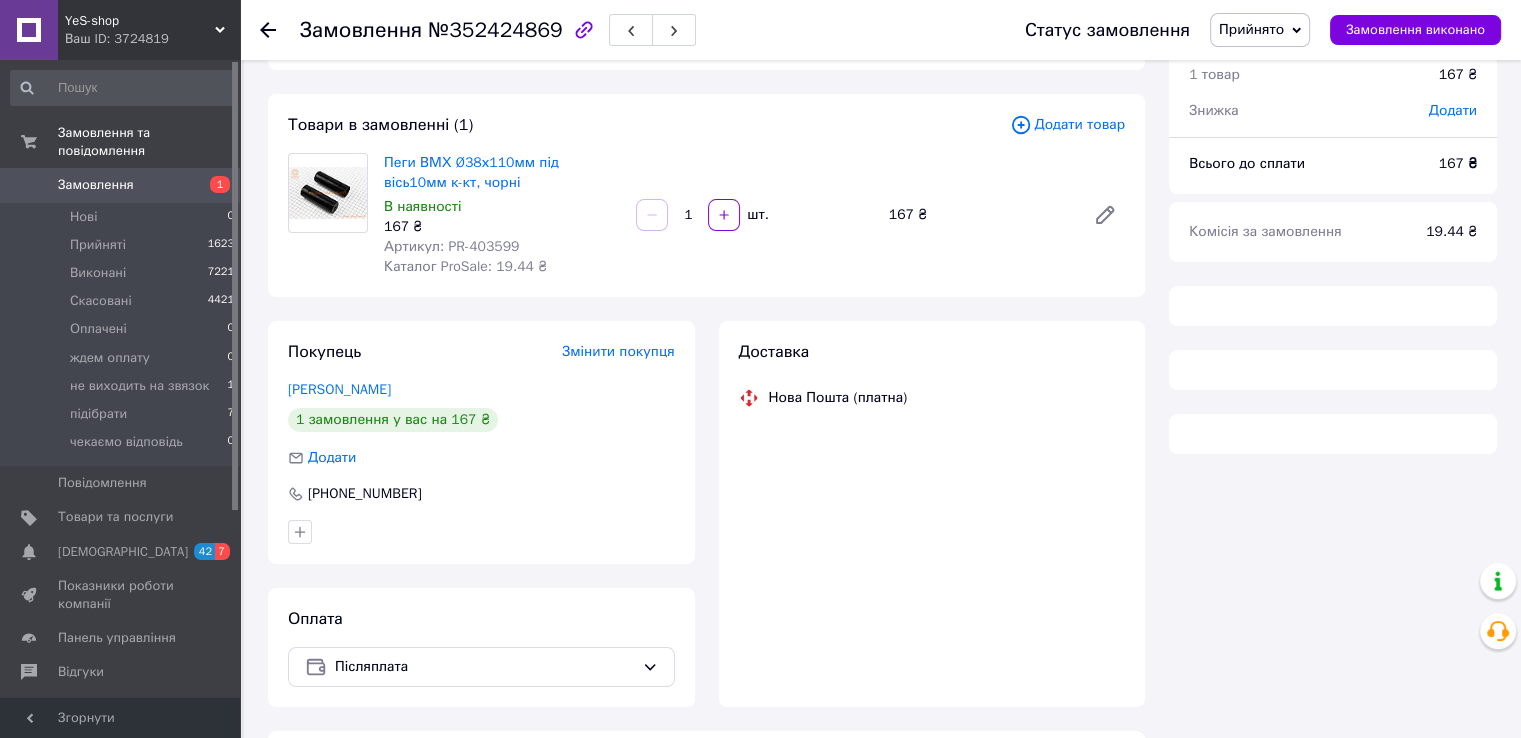 scroll, scrollTop: 0, scrollLeft: 0, axis: both 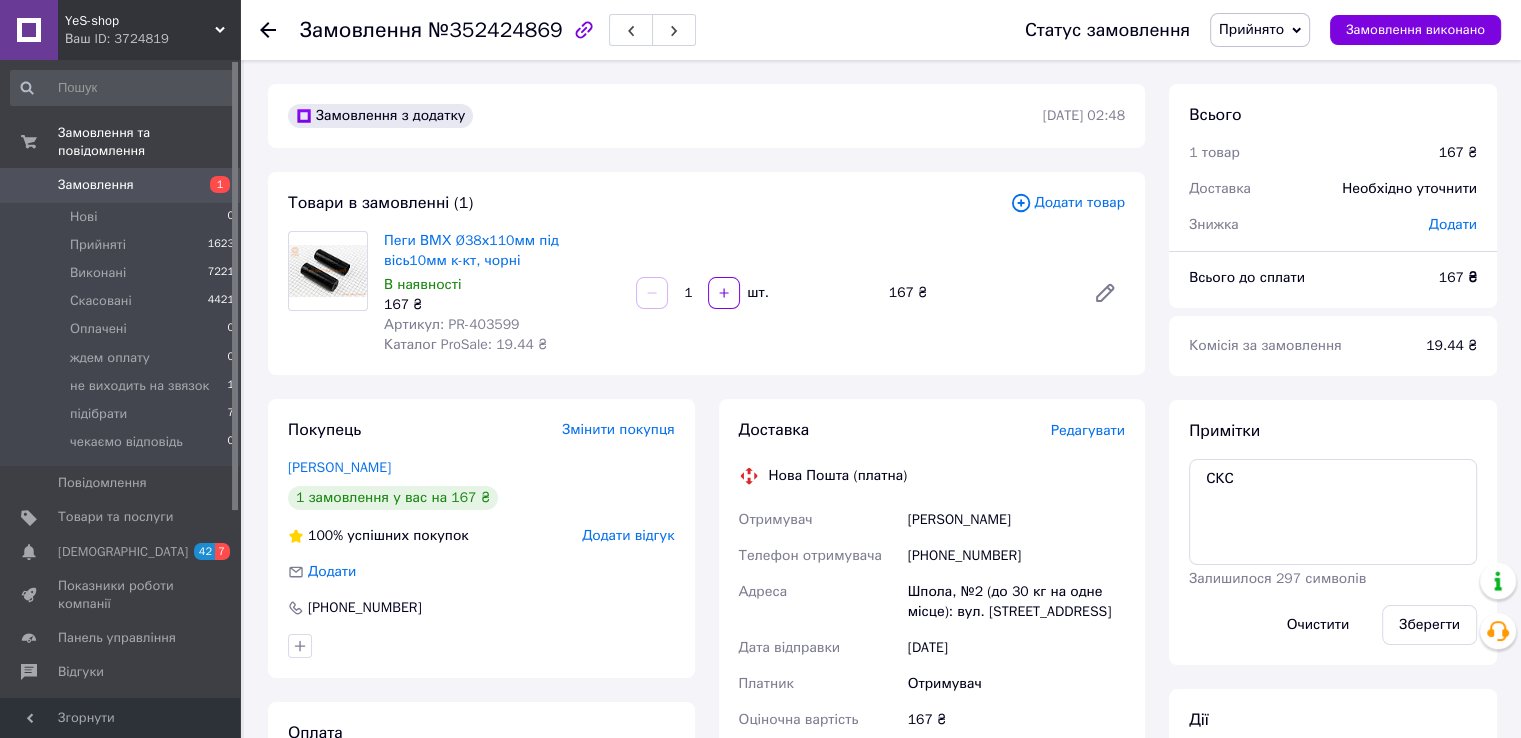 click 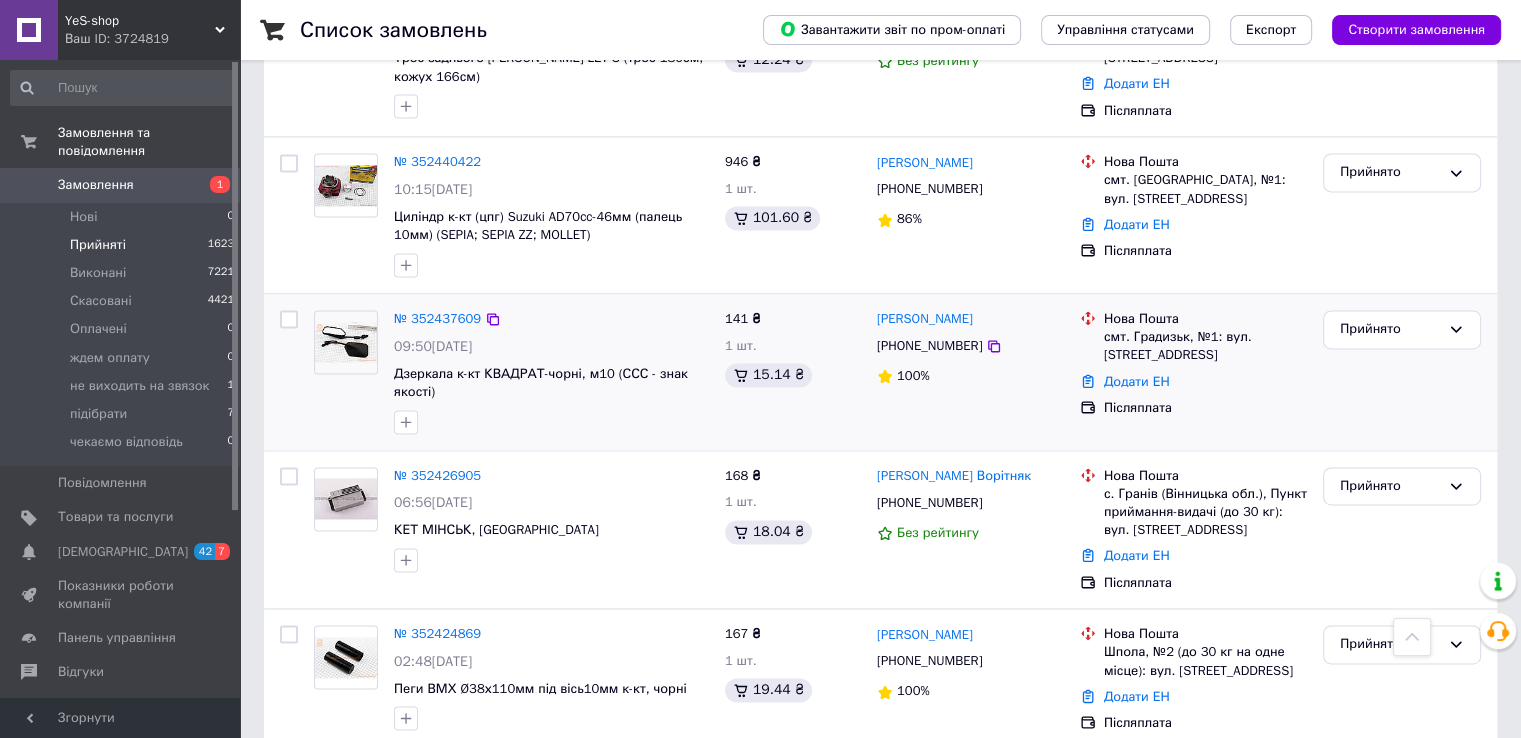 scroll, scrollTop: 2734, scrollLeft: 0, axis: vertical 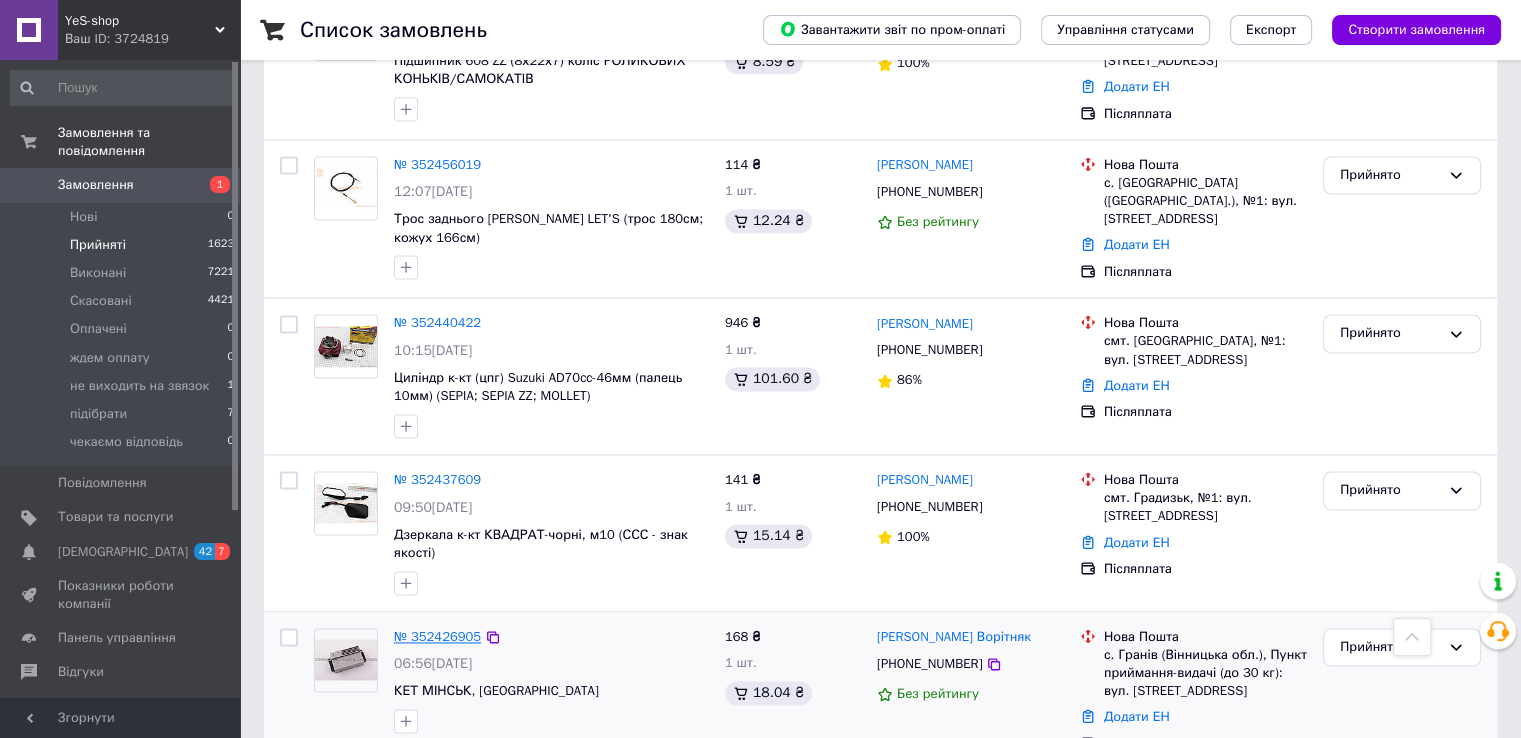 click on "№ 352426905" at bounding box center [437, 636] 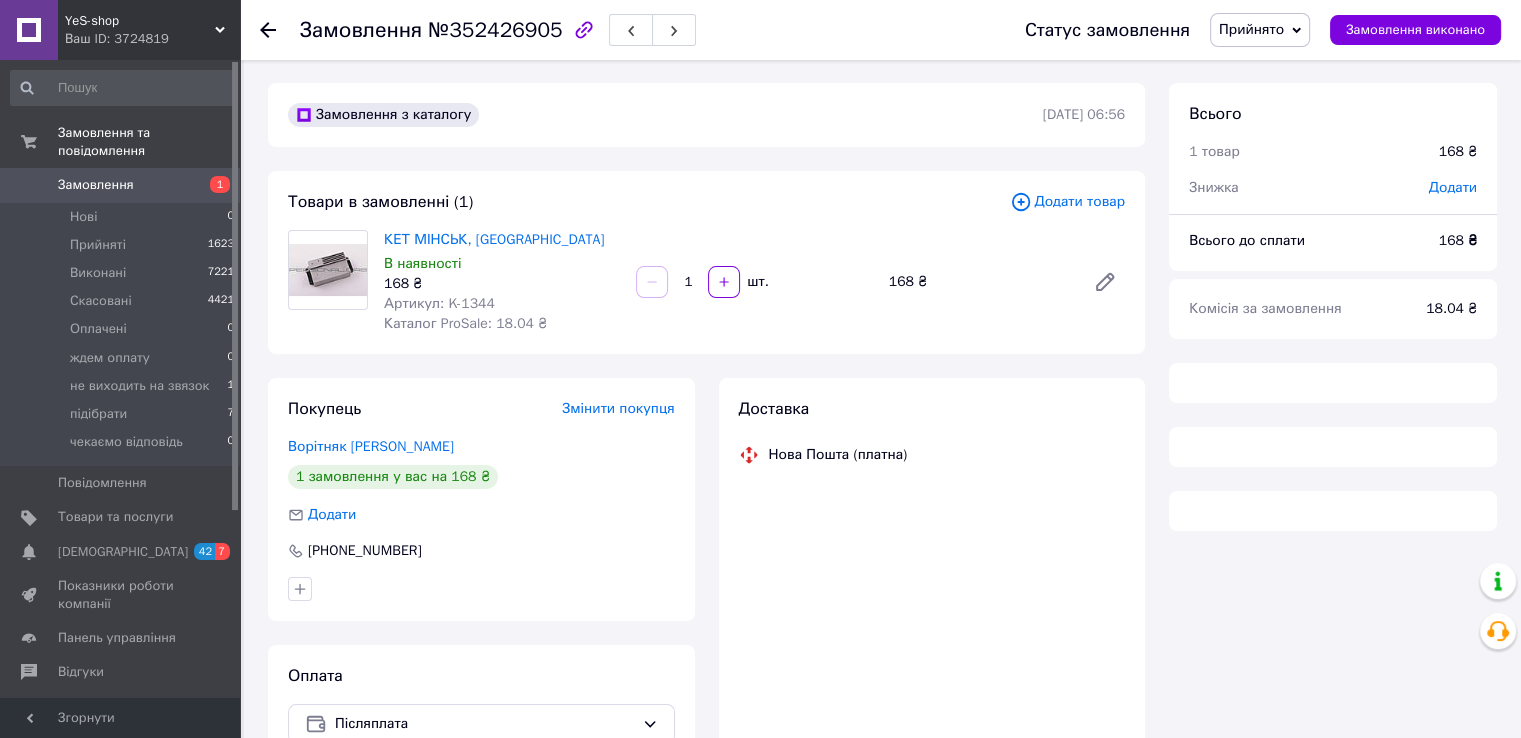 scroll, scrollTop: 0, scrollLeft: 0, axis: both 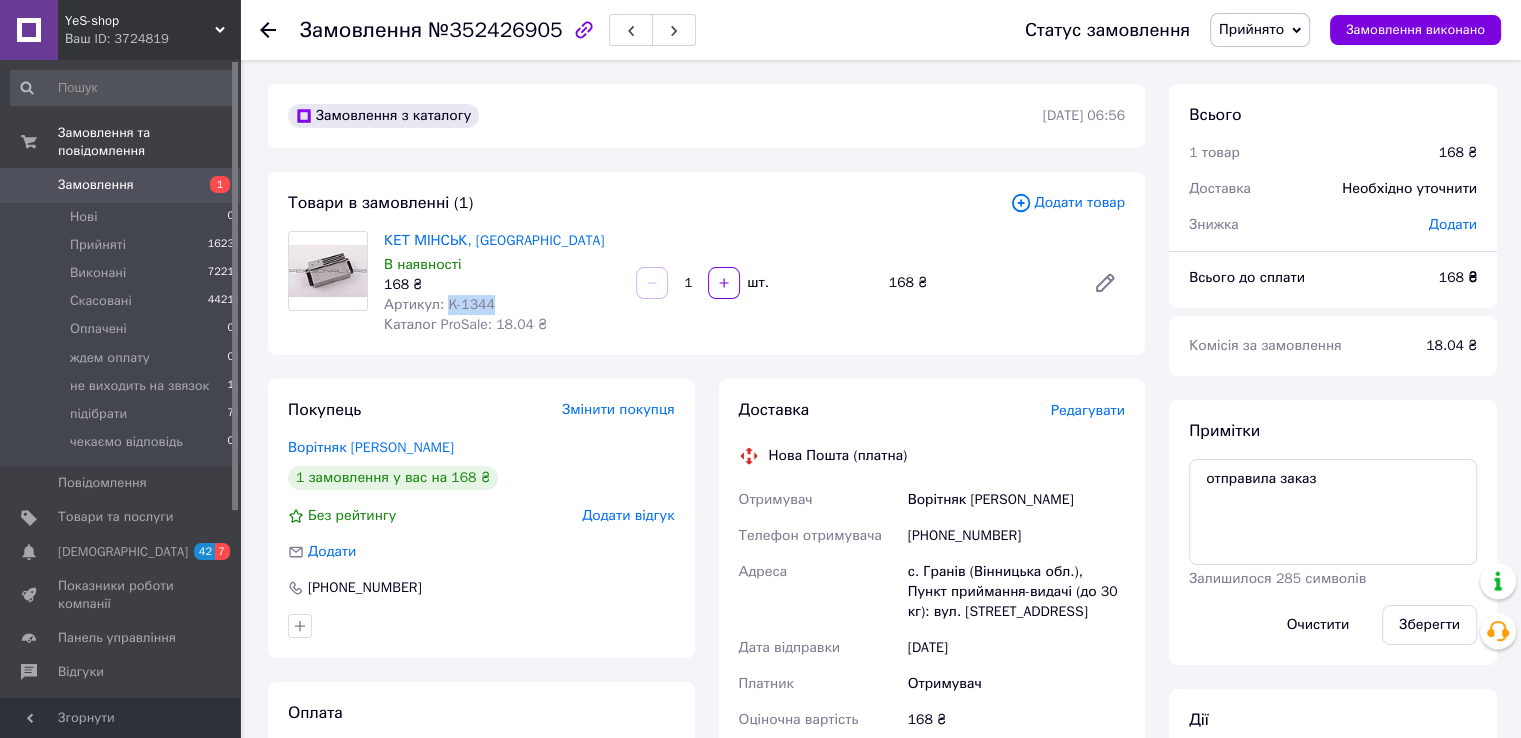 drag, startPoint x: 446, startPoint y: 301, endPoint x: 499, endPoint y: 309, distance: 53.600372 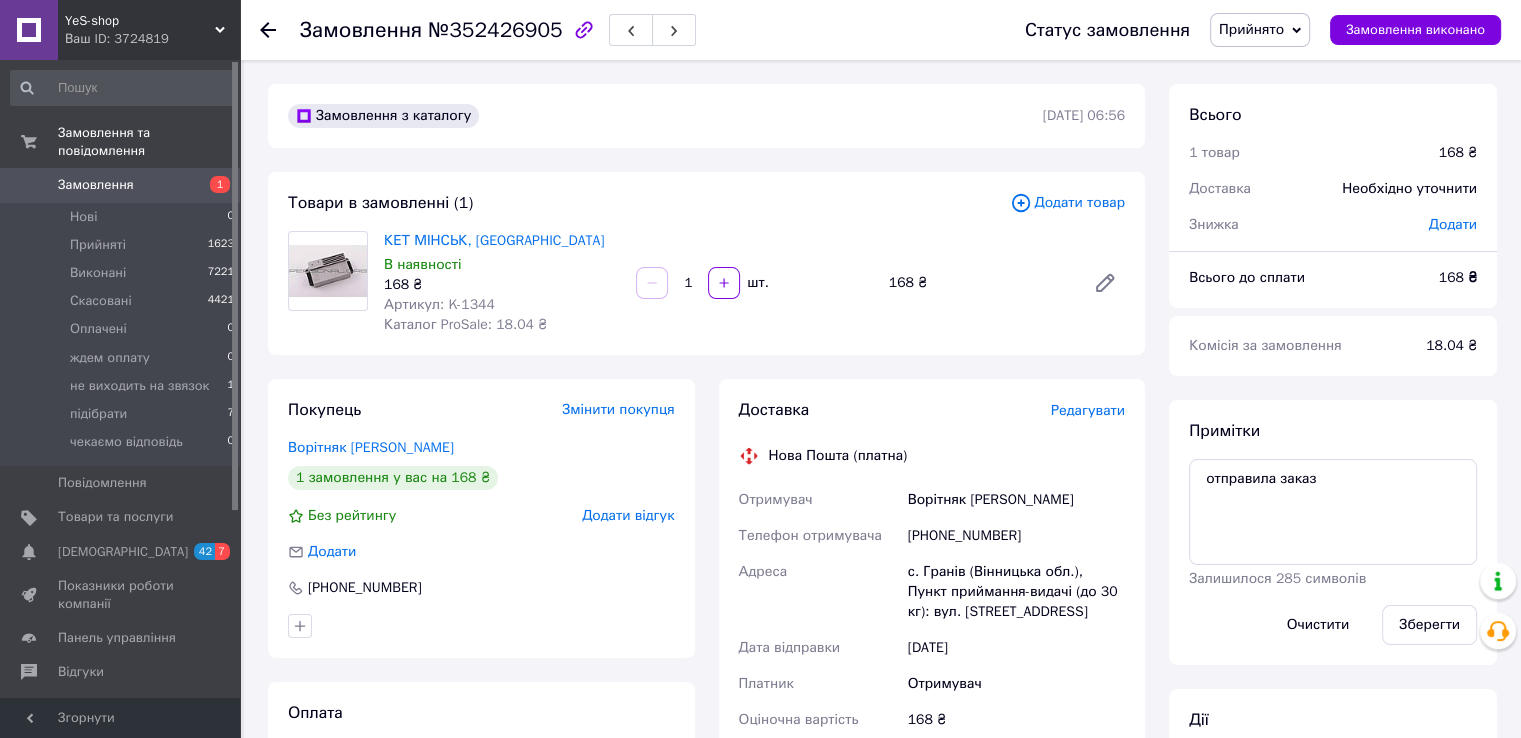click on "Товари в замовленні (1) Додати товар КЕТ МІНСЬК, СХІД 6V В наявності 168 ₴ Артикул: K-1344 Каталог ProSale: 18.04 ₴  1   шт. 168 ₴" at bounding box center (706, 263) 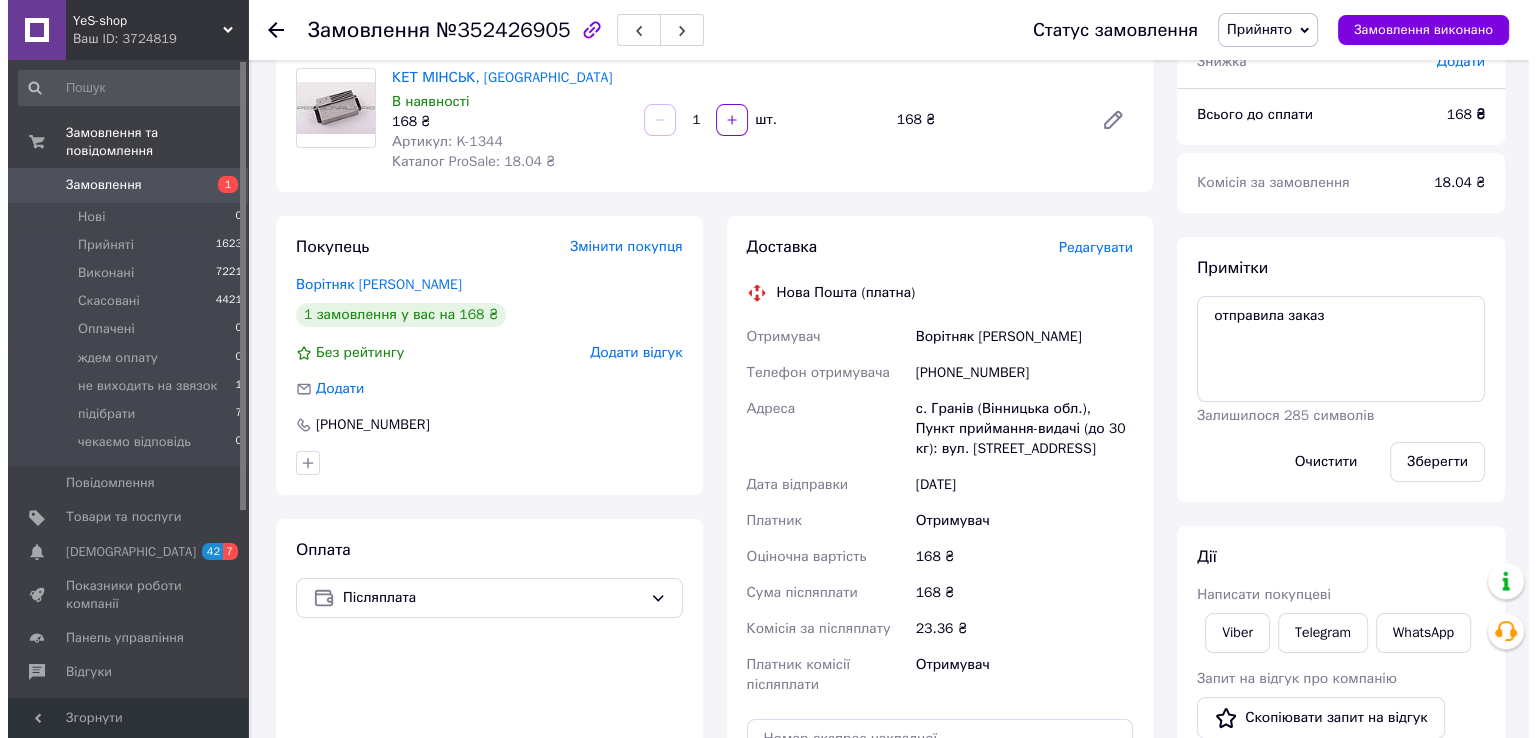 scroll, scrollTop: 0, scrollLeft: 0, axis: both 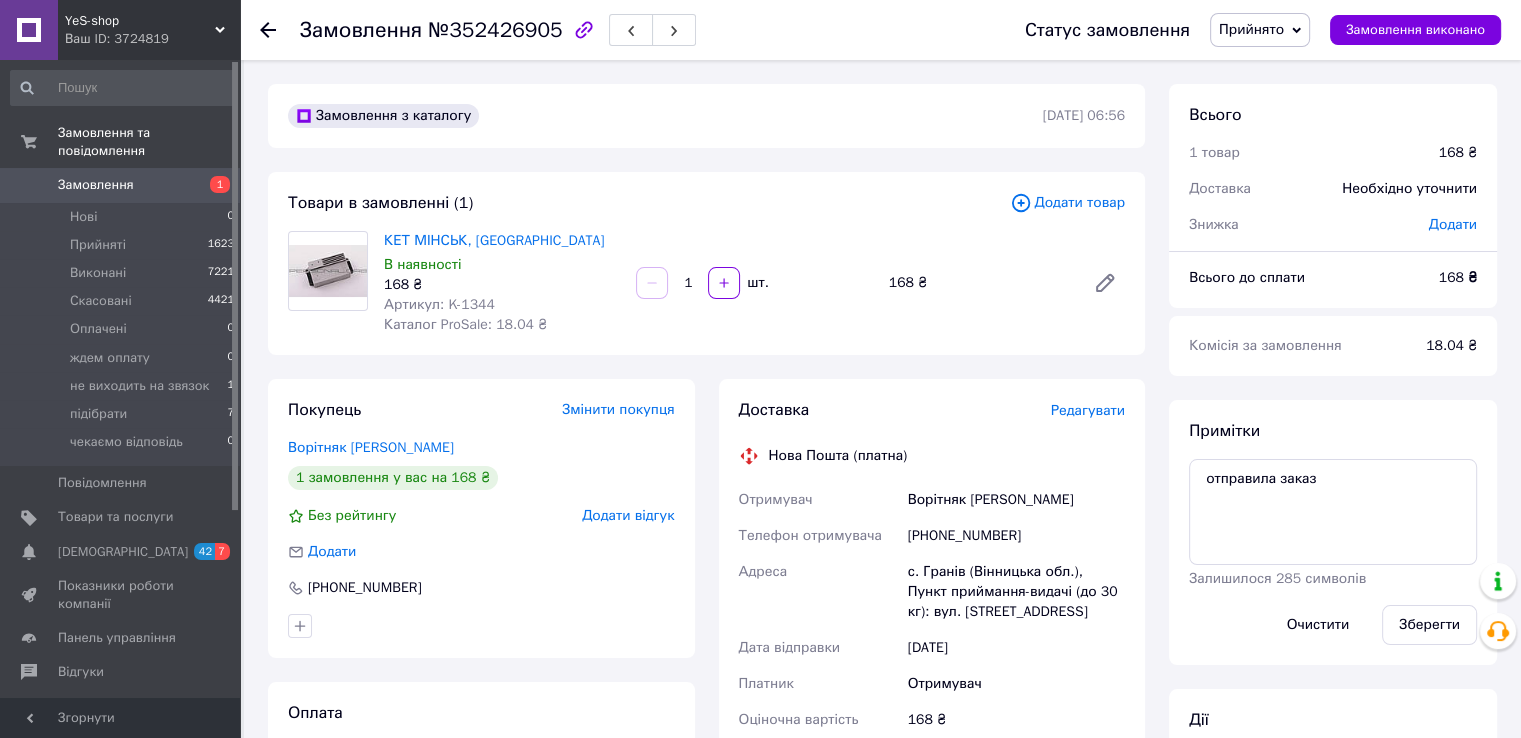 click on "КЕТ МІНСЬК, СХІД 6V В наявності 168 ₴ Артикул: K-1344 Каталог ProSale: 18.04 ₴  1   шт. 168 ₴" at bounding box center [754, 283] 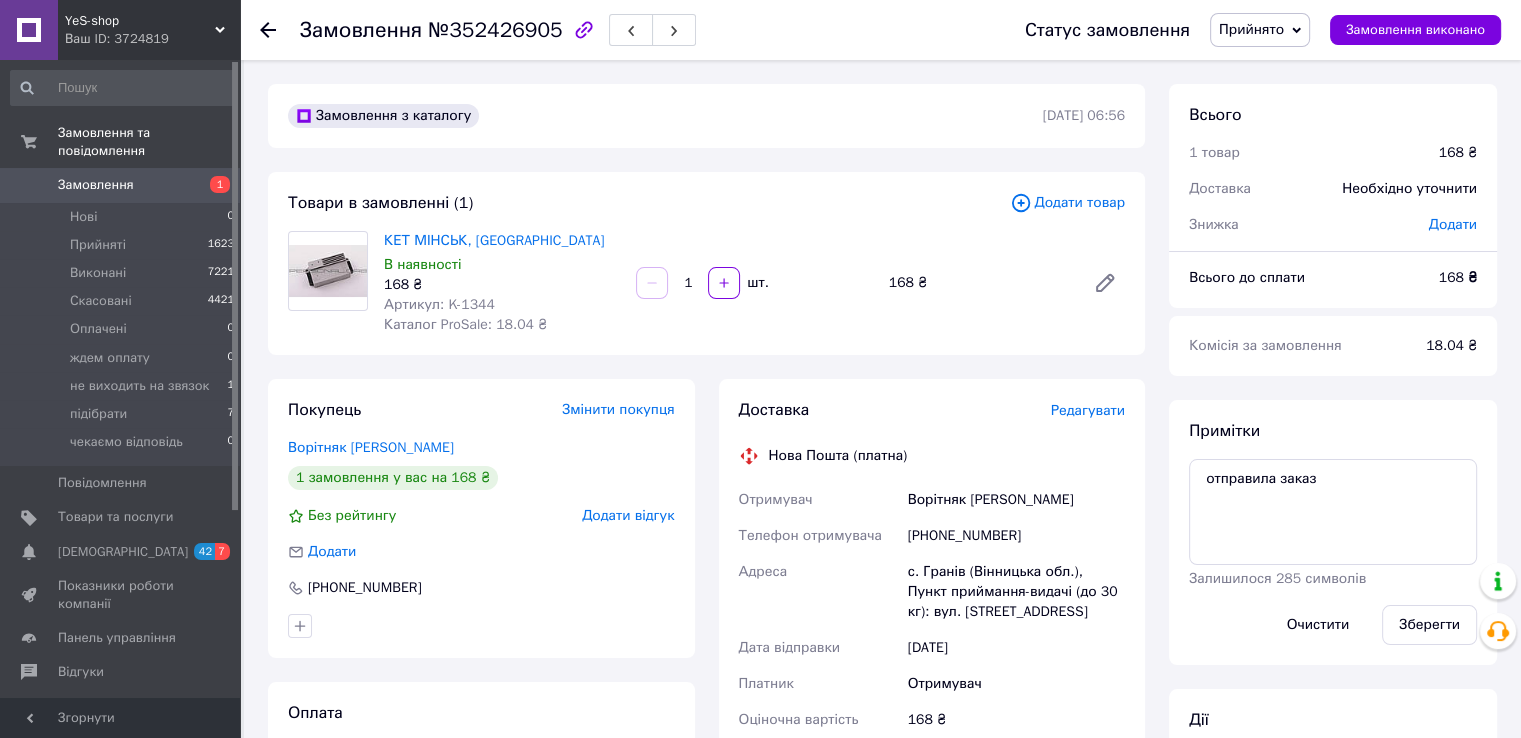 click 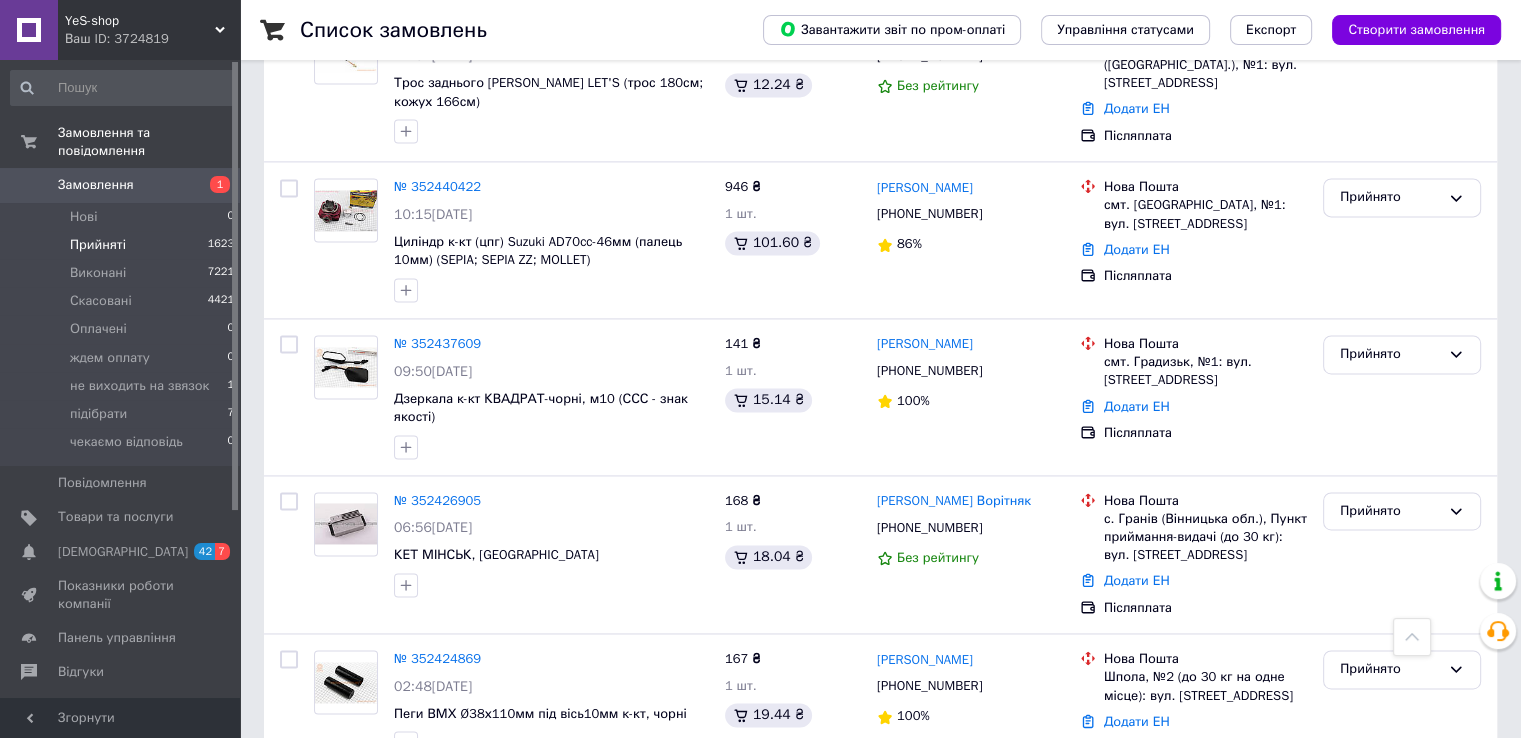 scroll, scrollTop: 2734, scrollLeft: 0, axis: vertical 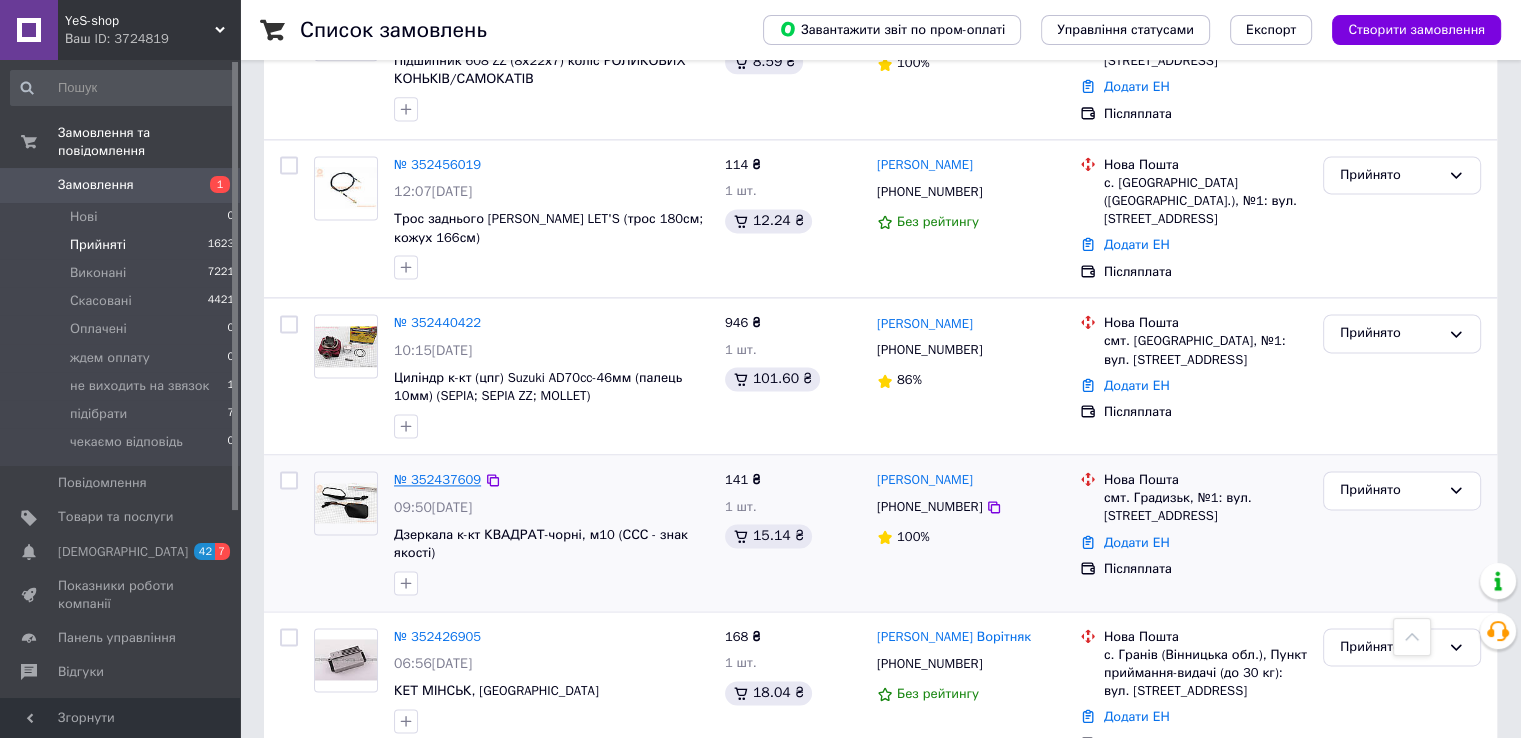 click on "№ 352437609" at bounding box center (437, 479) 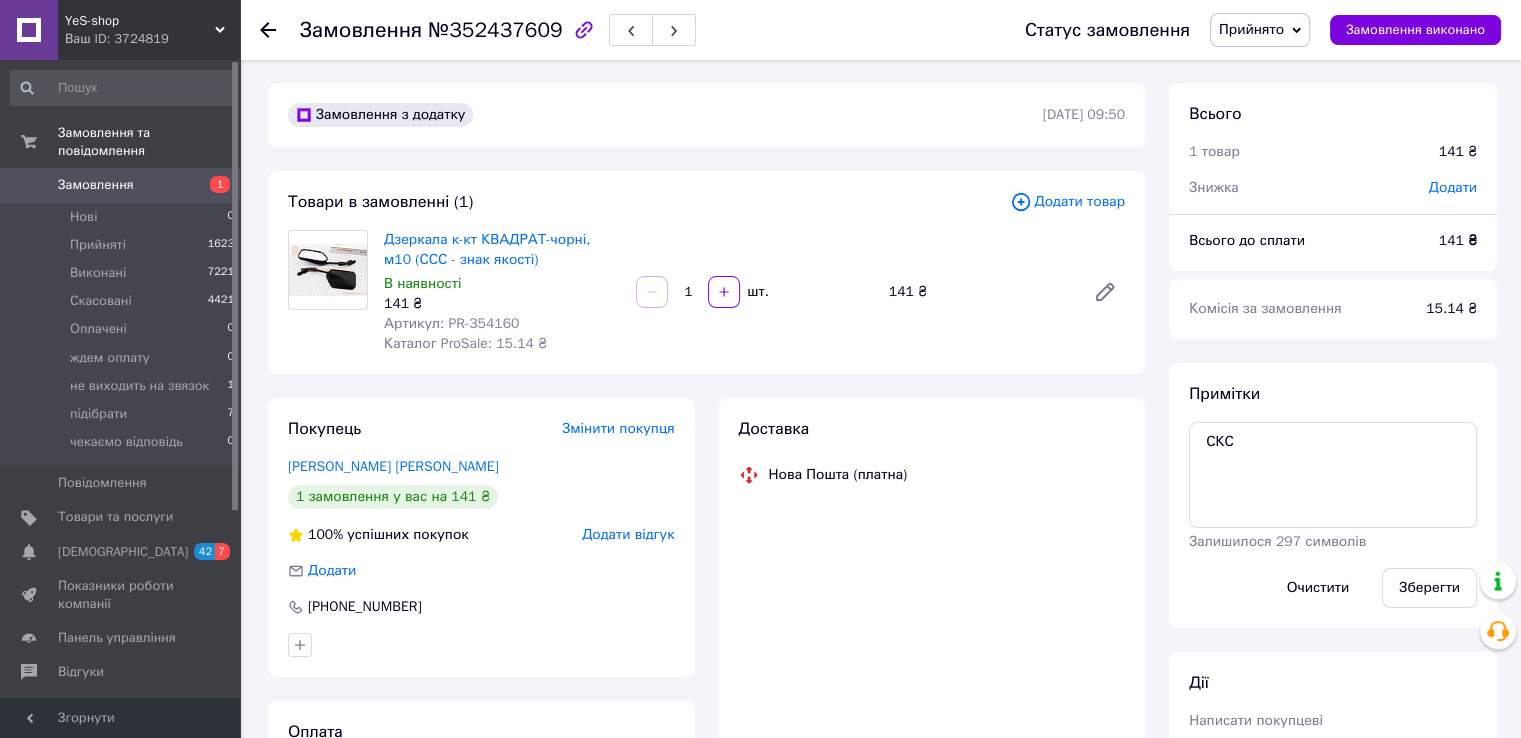 scroll, scrollTop: 0, scrollLeft: 0, axis: both 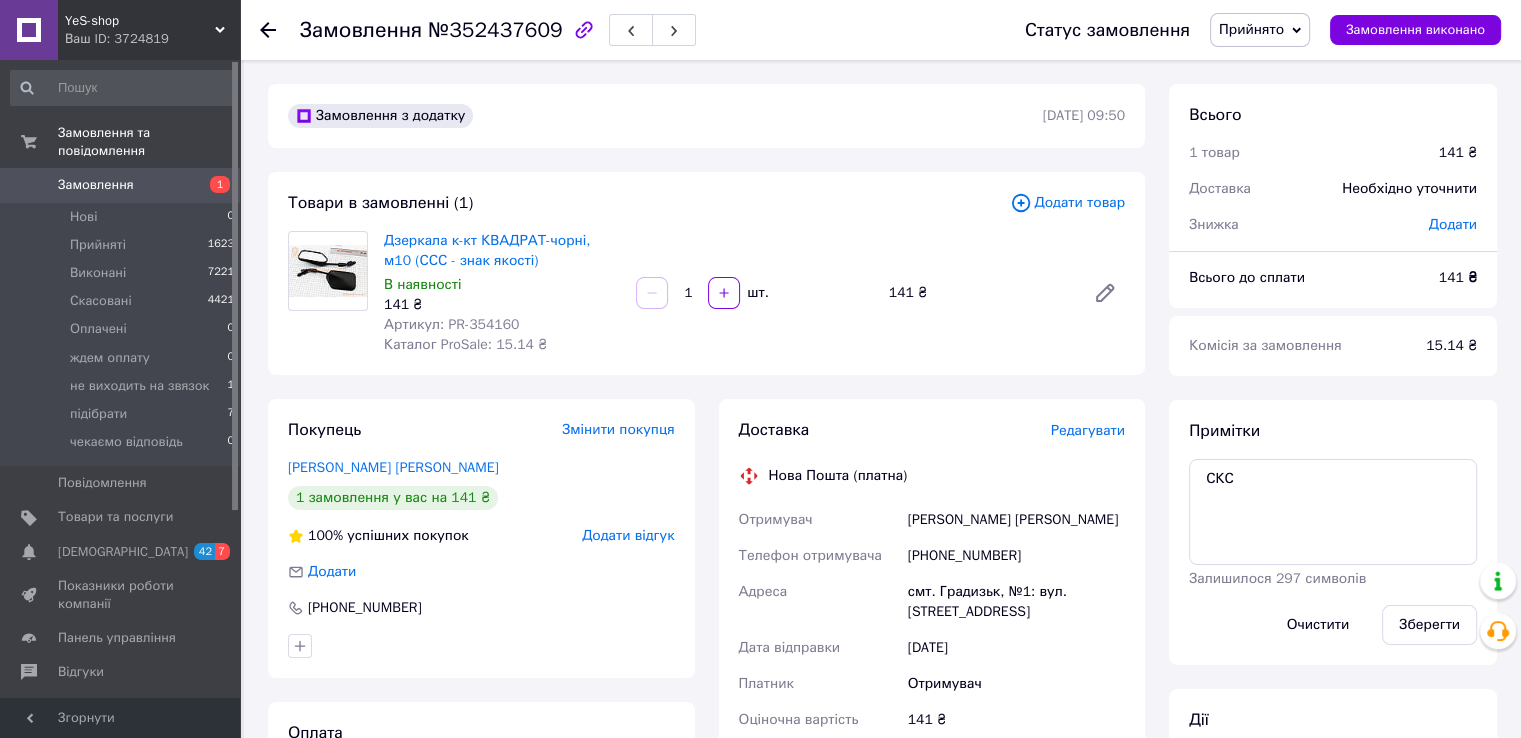 click on "Артикул: PR-354160" at bounding box center [451, 324] 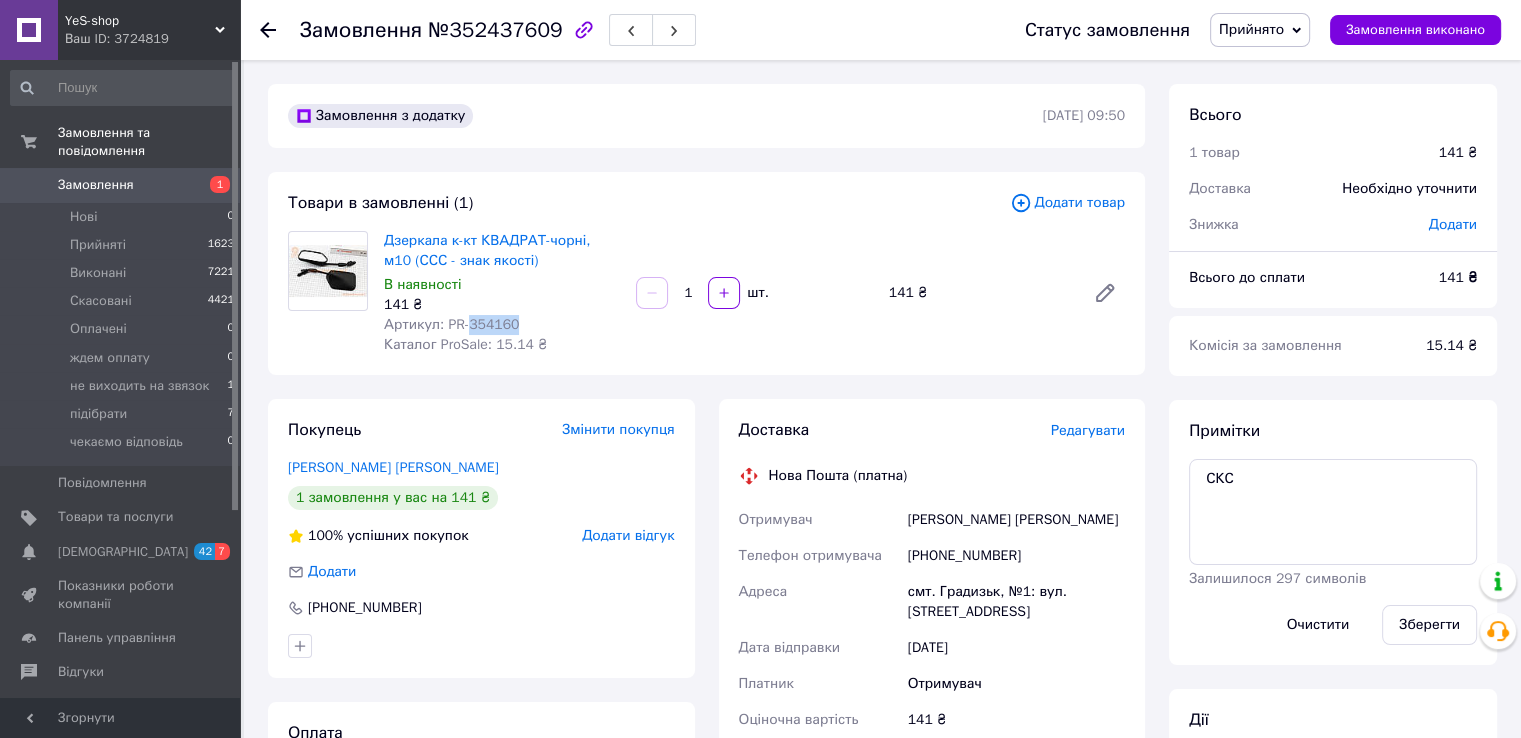 click on "Артикул: PR-354160" at bounding box center [451, 324] 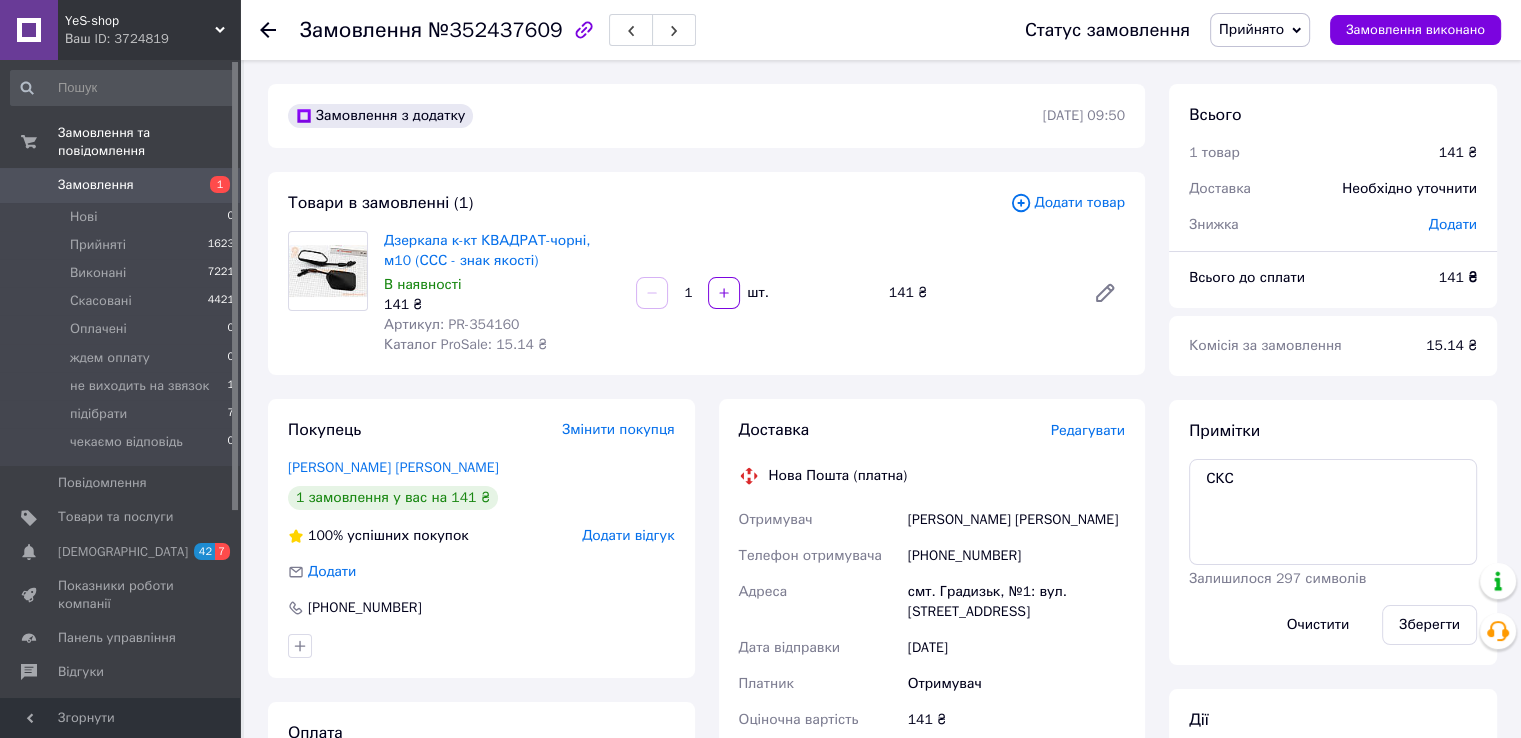 click on "Товари в замовленні (1) Додати товар Дзеркала к-кт КВАДРАТ-чорні, м10 (ССС - знак якості) В наявності 141 ₴ Артикул: PR-354160 Каталог ProSale: 15.14 ₴  1   шт. 141 ₴" at bounding box center (706, 273) 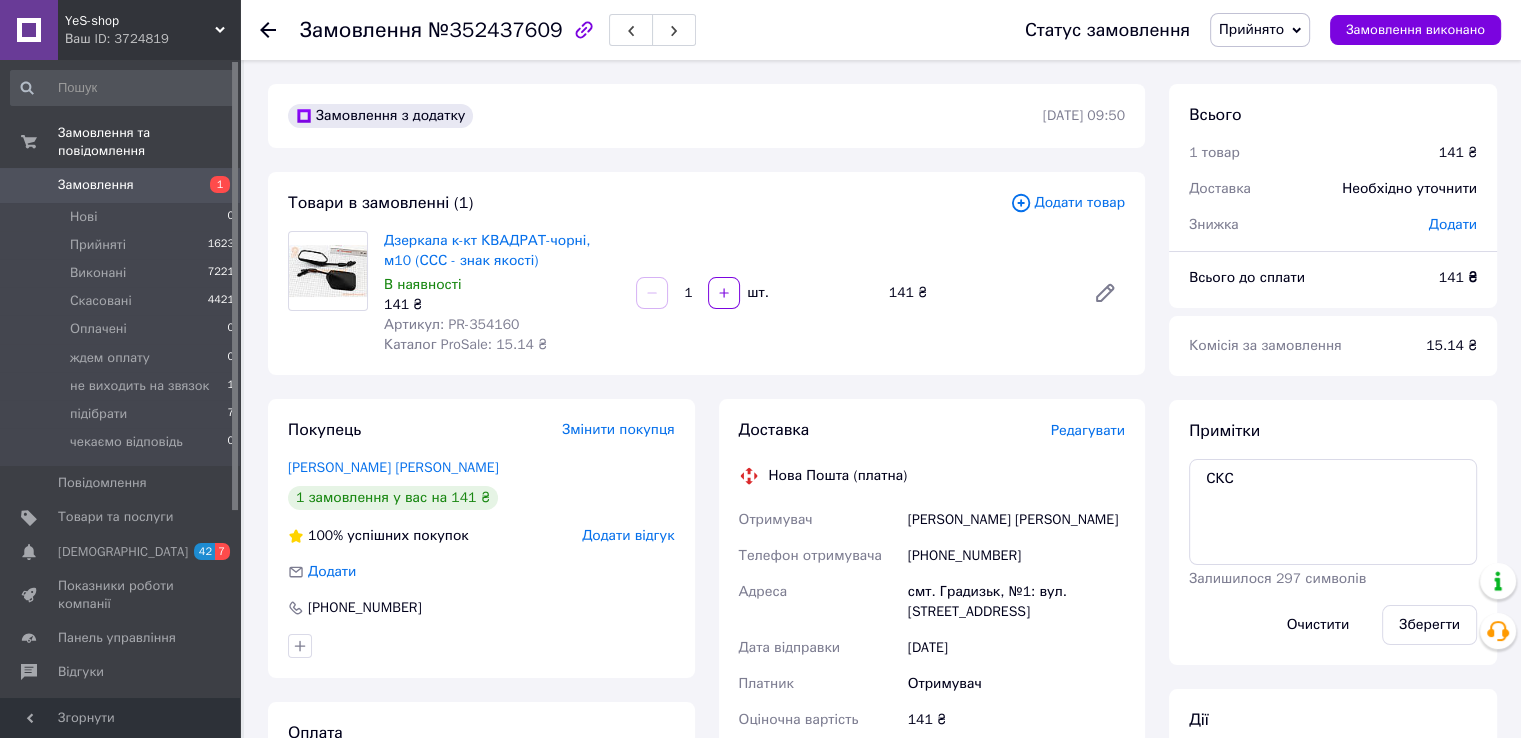 click 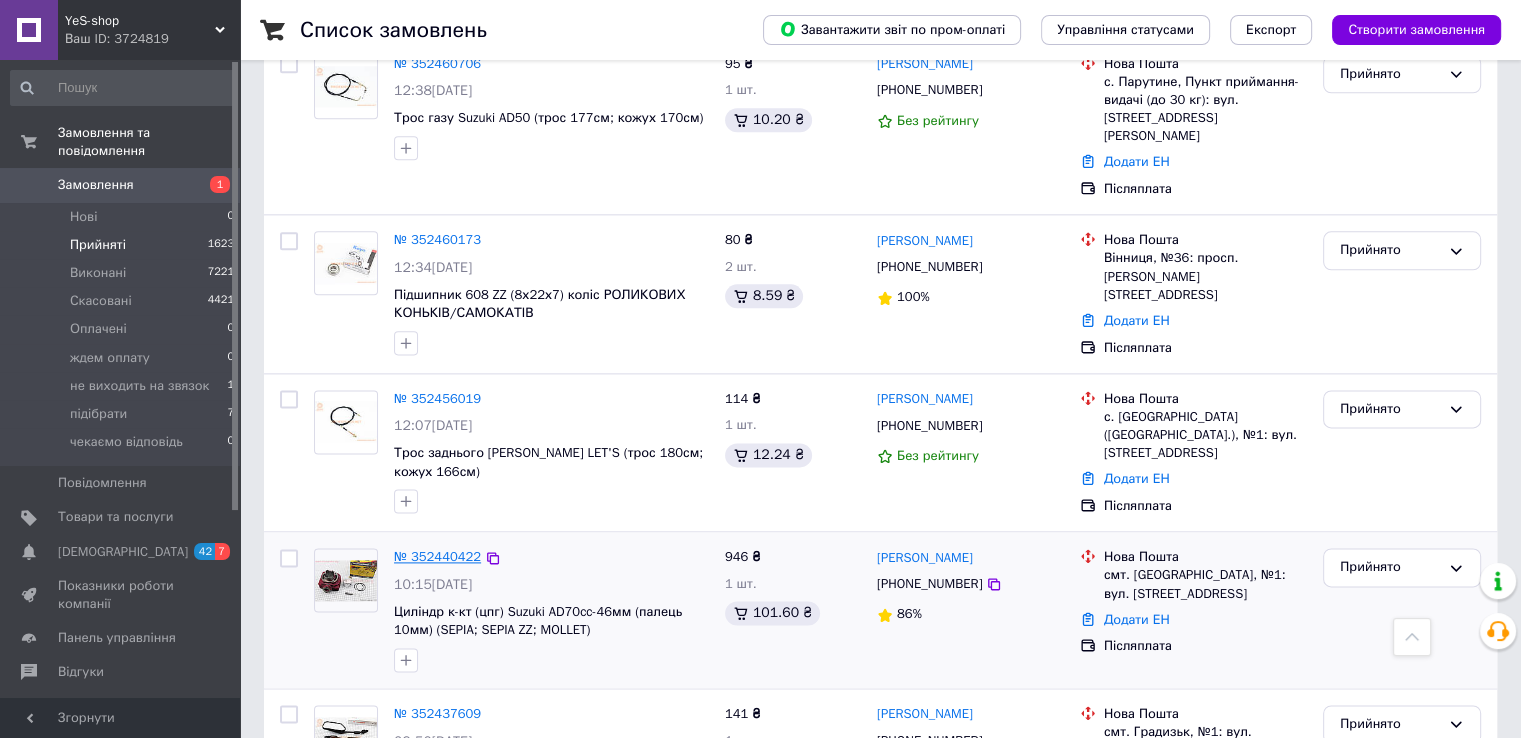 click on "№ 352440422" at bounding box center (437, 556) 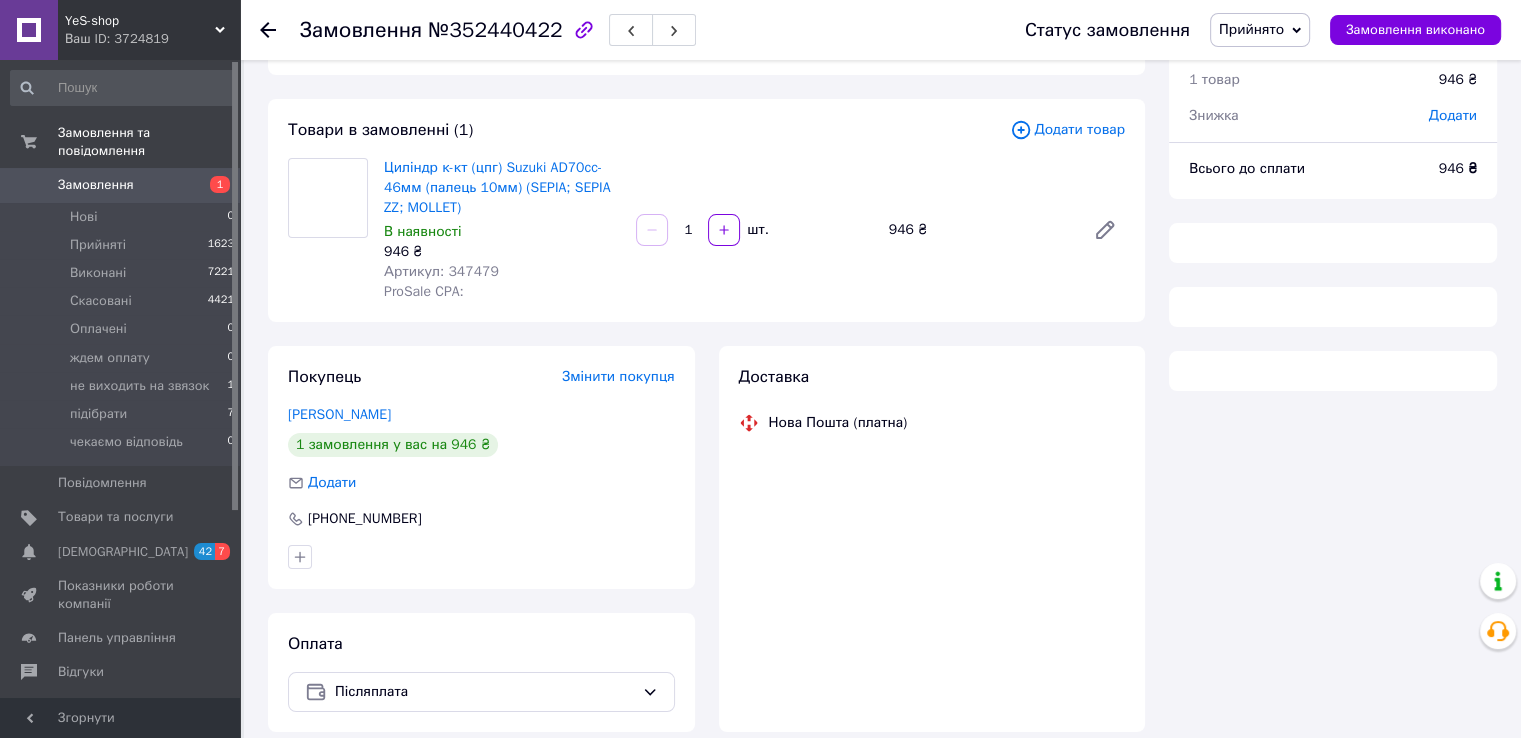 scroll, scrollTop: 0, scrollLeft: 0, axis: both 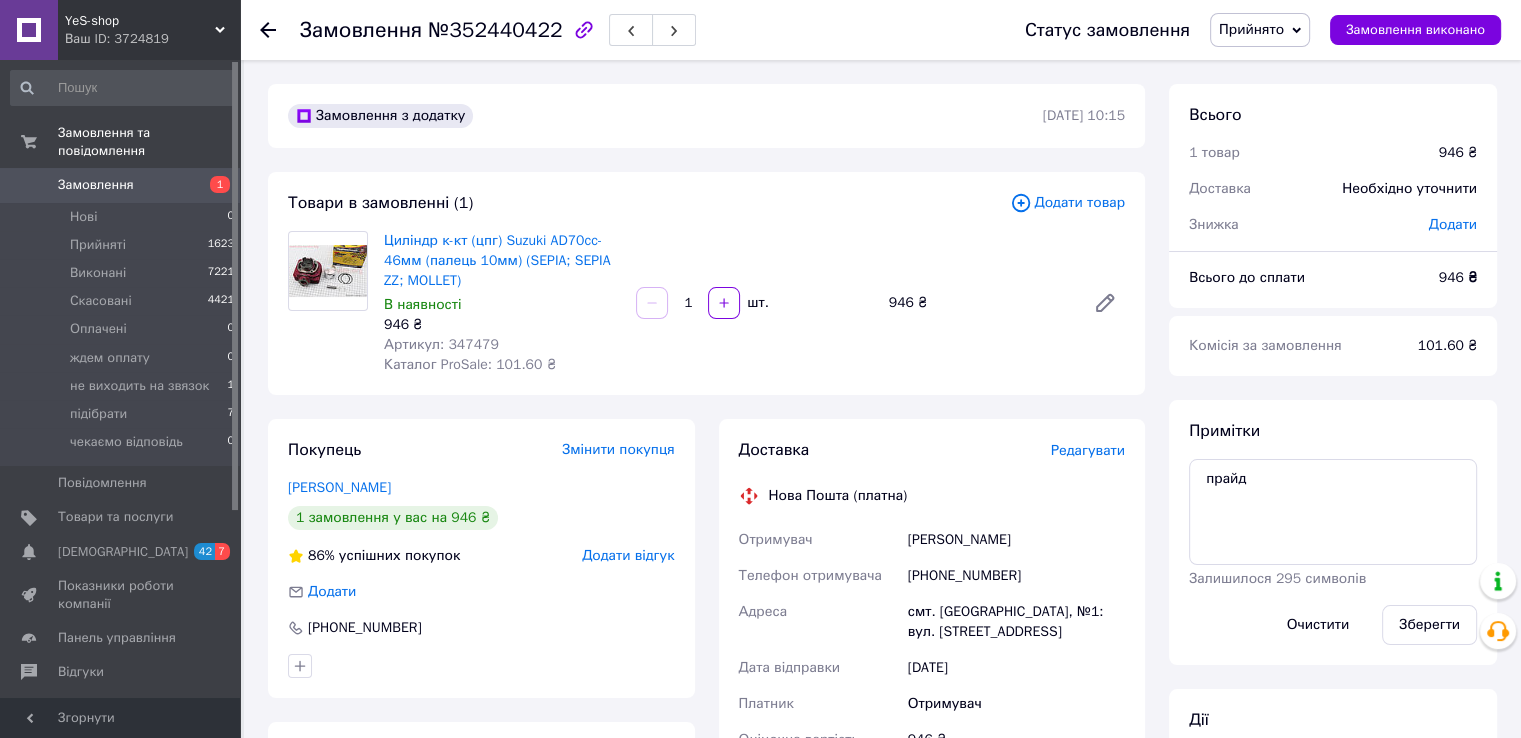 click on "Артикул: 347479" at bounding box center [441, 344] 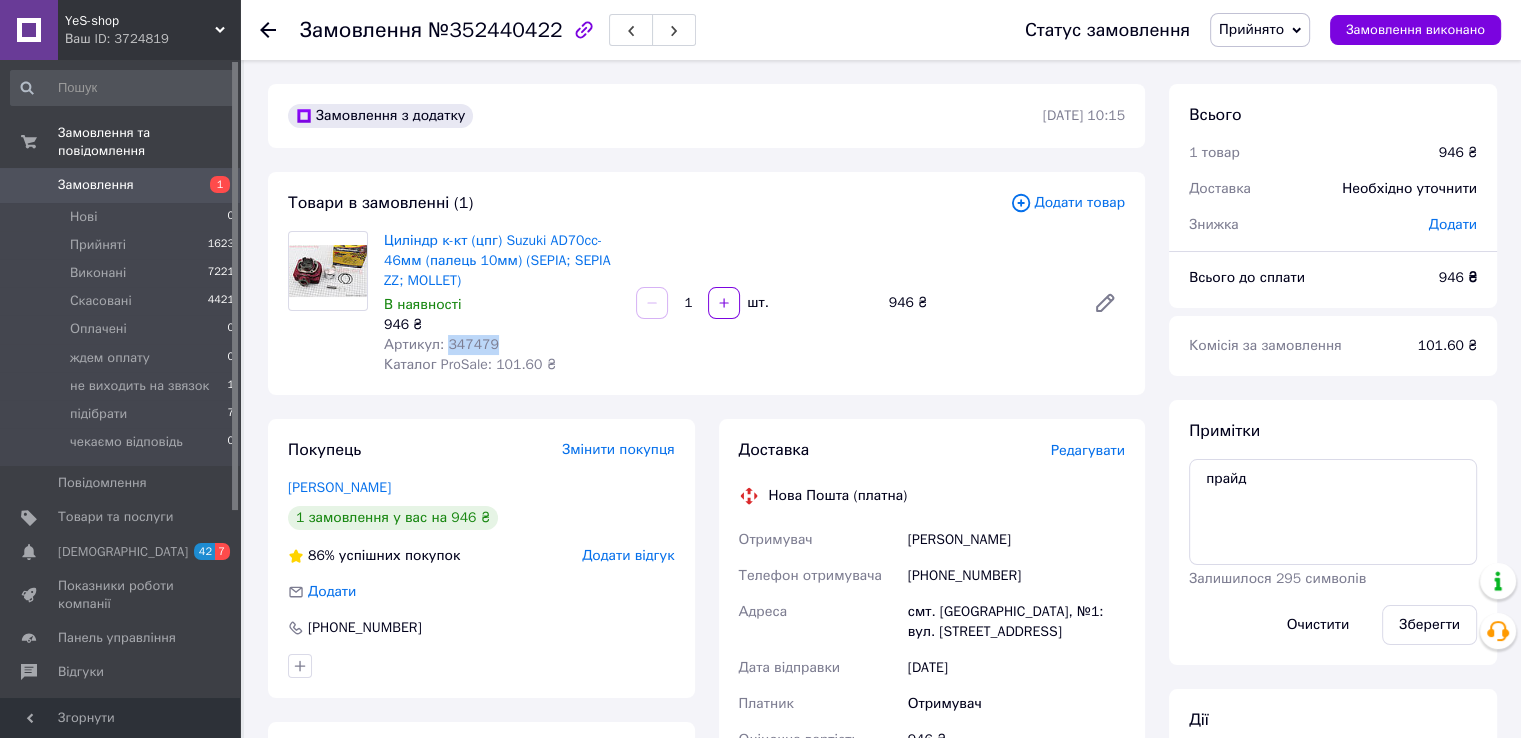 click on "Артикул: 347479" at bounding box center (441, 344) 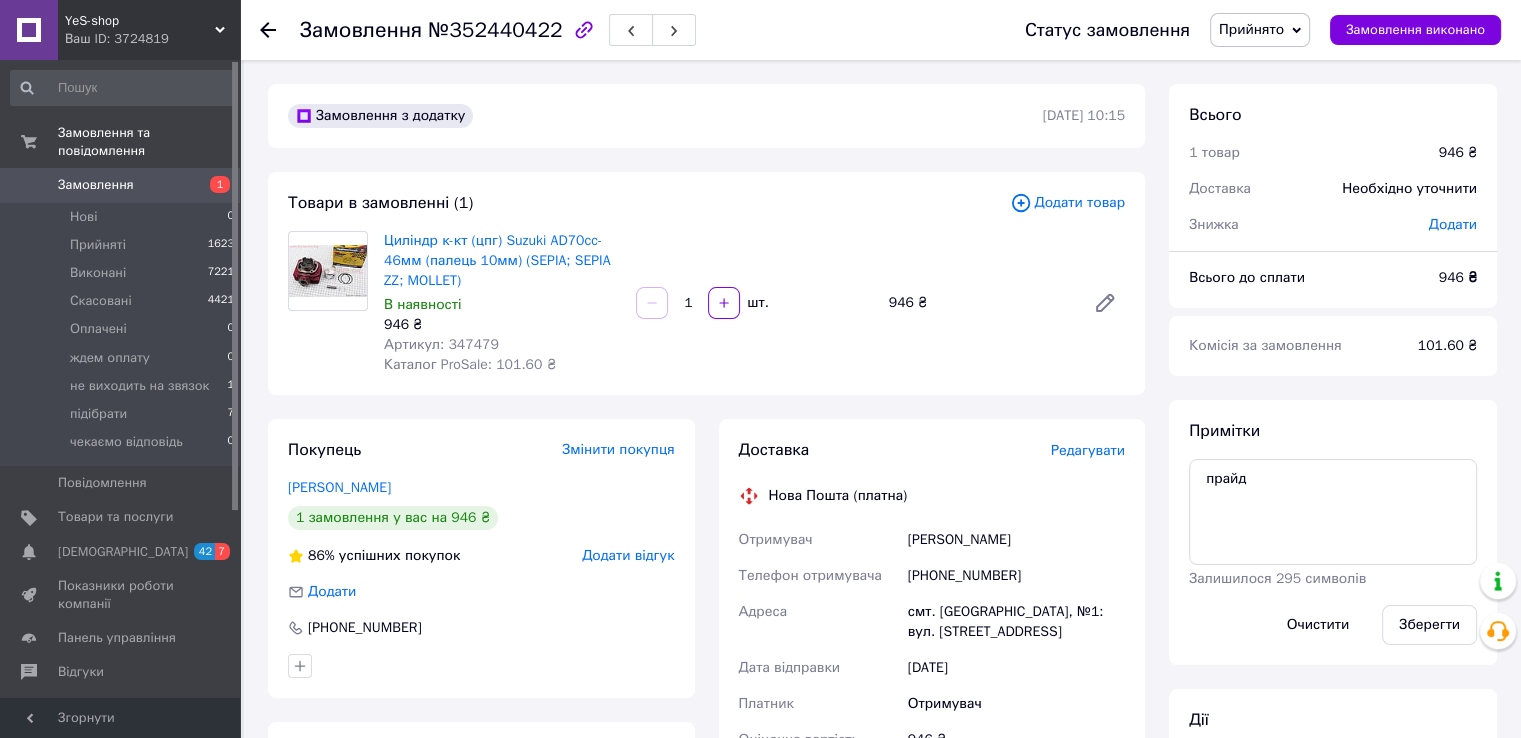 click on "Циліндр к-кт (цпг) Suzuki AD70cc-46мм (палець 10мм) (SEPIA; SEPIA ZZ; MOLLET) В наявності 946 ₴ Артикул: 347479 Каталог ProSale: 101.60 ₴  1   шт. 946 ₴" at bounding box center (754, 303) 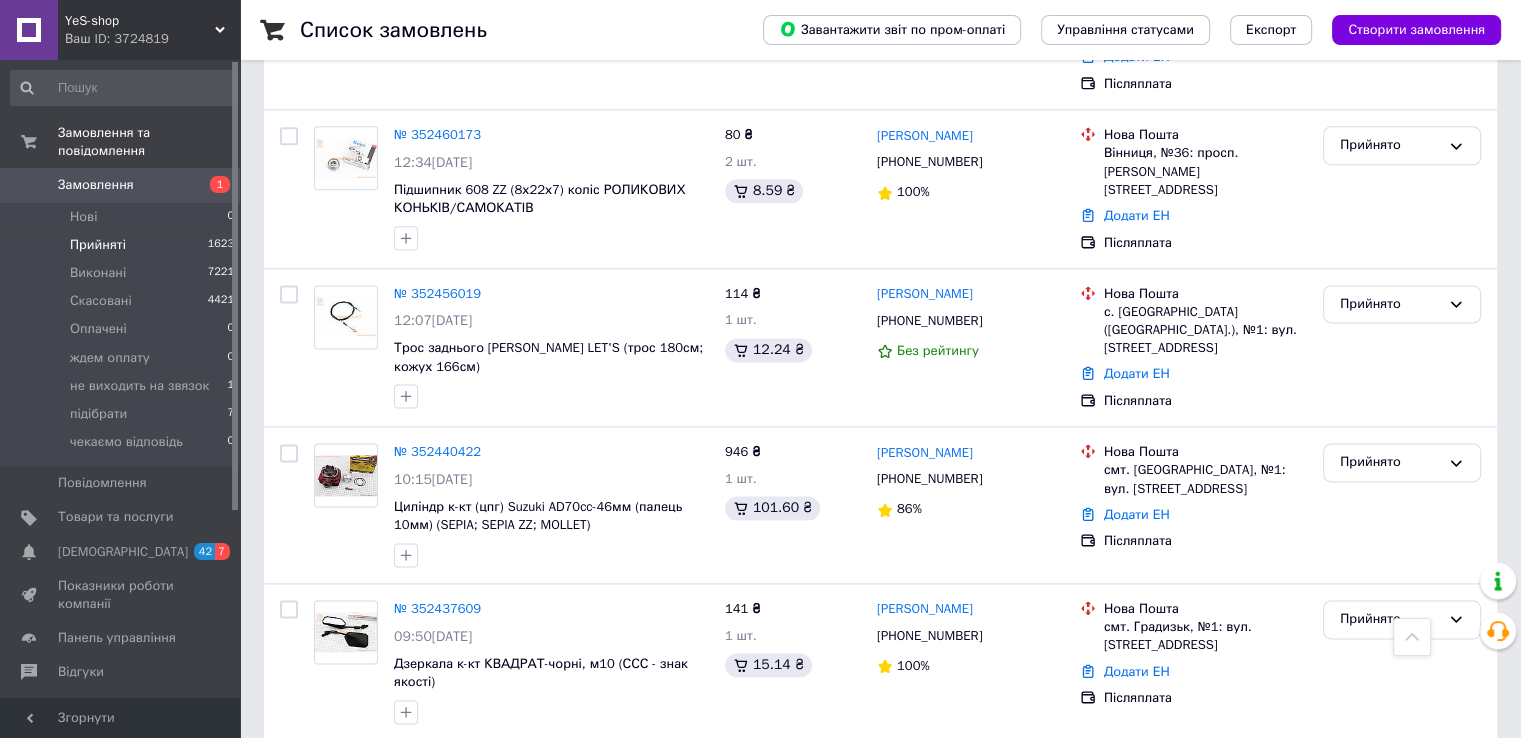 scroll, scrollTop: 2700, scrollLeft: 0, axis: vertical 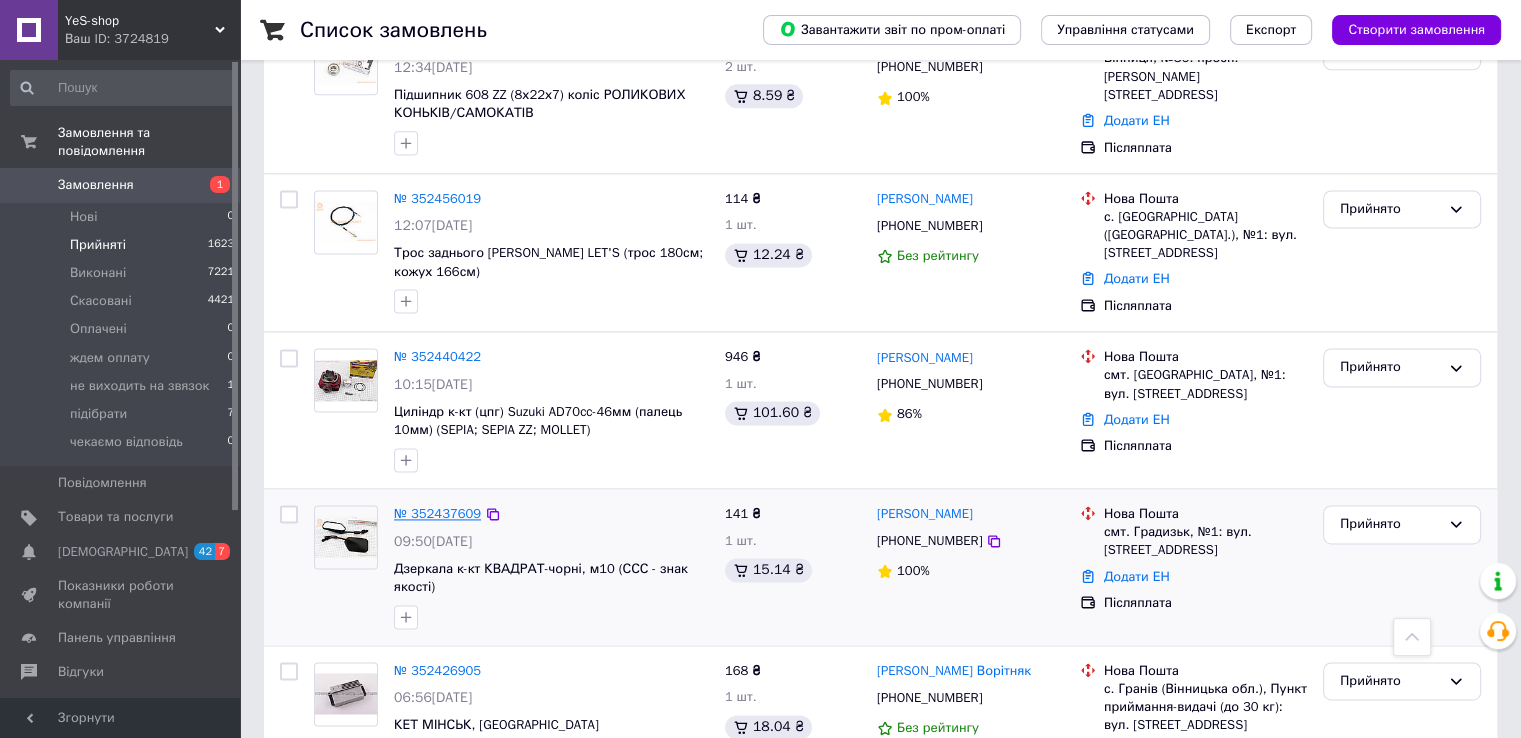 click on "№ 352437609" at bounding box center [437, 513] 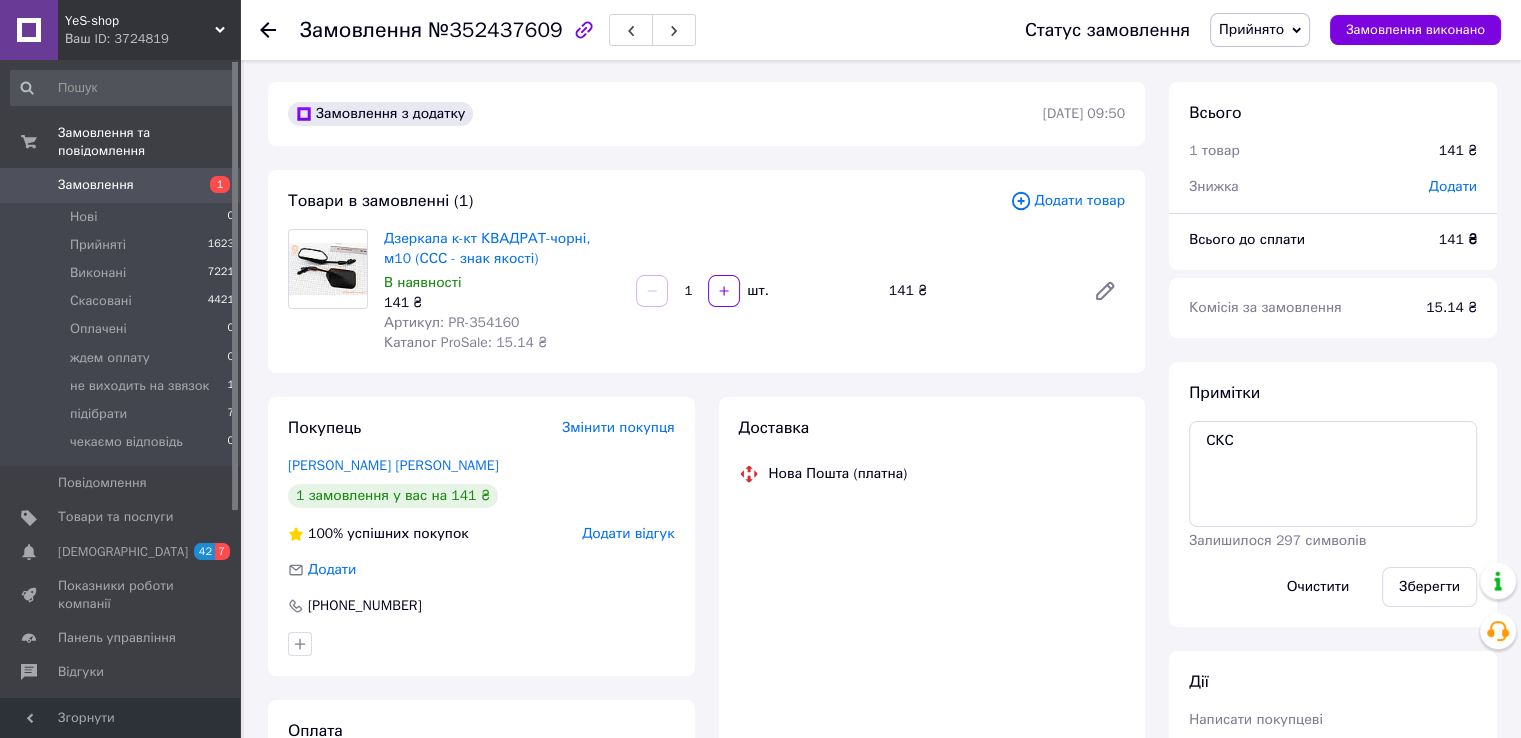 scroll, scrollTop: 0, scrollLeft: 0, axis: both 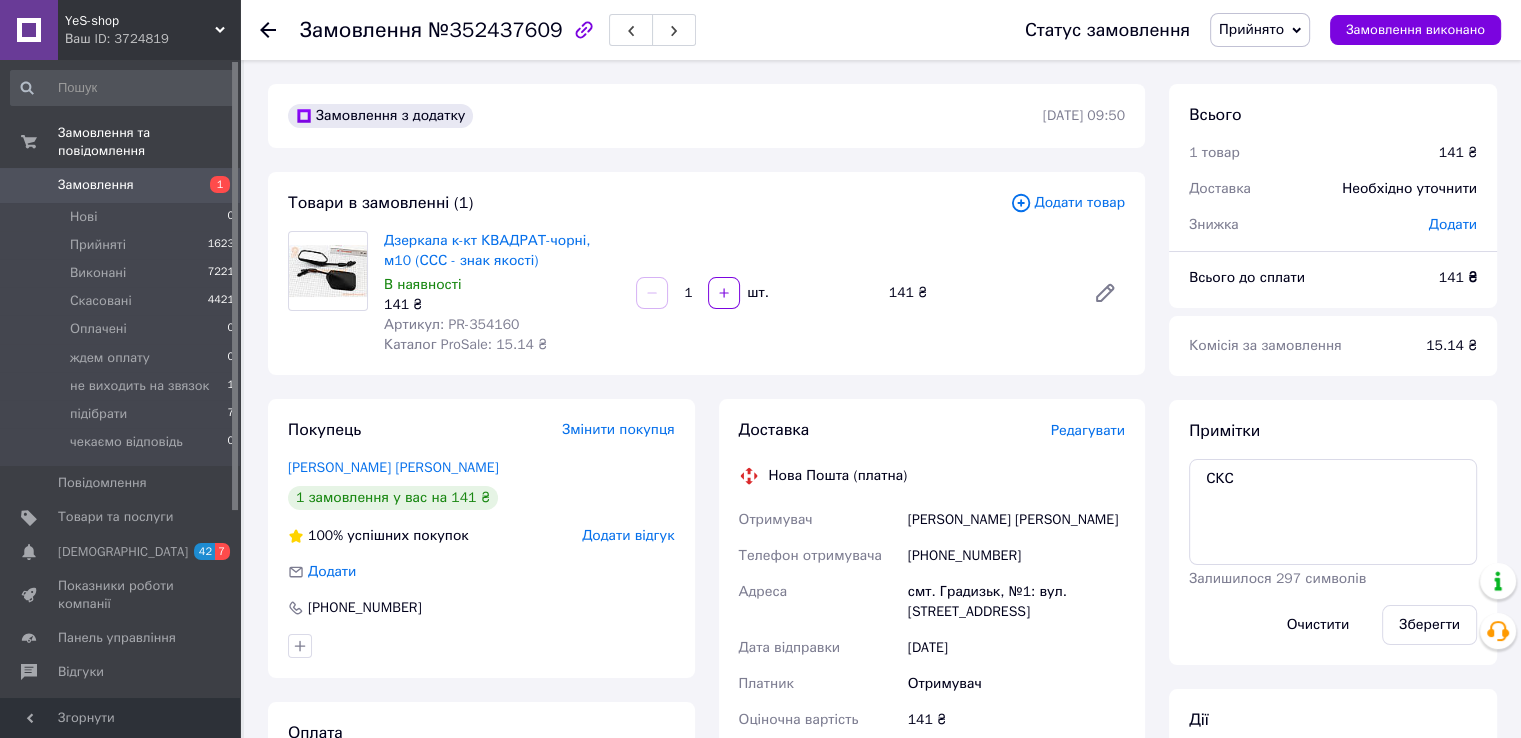 click on "Артикул: PR-354160" at bounding box center (451, 324) 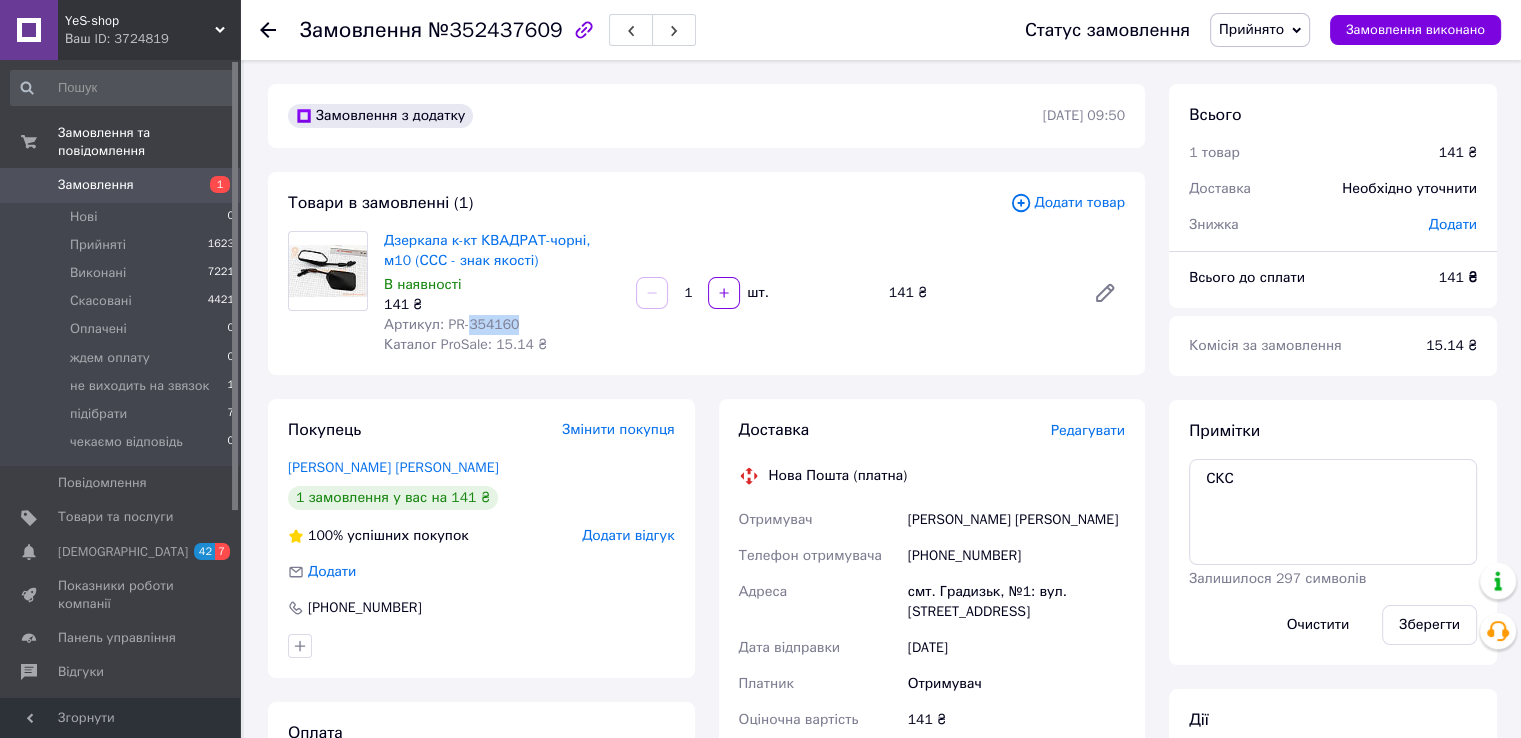 click on "Артикул: PR-354160" at bounding box center (451, 324) 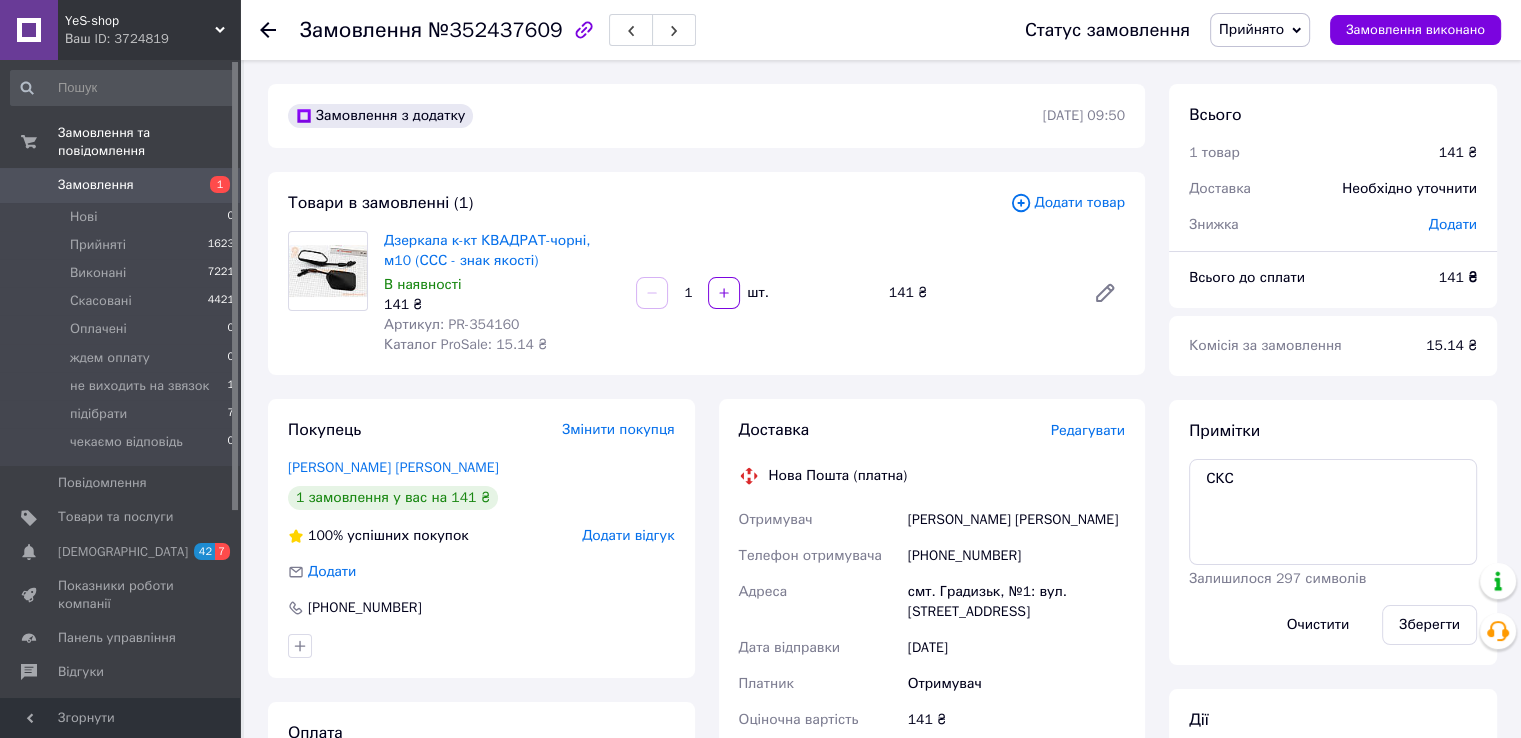 click on "Замовлення з додатку 13.07.2025 | 09:50 Товари в замовленні (1) Додати товар Дзеркала к-кт КВАДРАТ-чорні, м10 (ССС - знак якості) В наявності 141 ₴ Артикул: PR-354160 Каталог ProSale: 15.14 ₴  1   шт. 141 ₴ Покупець Змінити покупця Дорощенкова Анжеліка 1 замовлення у вас на 141 ₴ 100%   успішних покупок Додати відгук Додати +380987604886 Оплата Післяплата Доставка Редагувати Нова Пошта (платна) Отримувач Дорощенкова Анжеліка Телефон отримувача +380987604886 Адреса смт. Градизьк, №1: вул. Київська, 46 Дата відправки 13.07.2025 Платник Отримувач Оціночна вартість 141 ₴ Сума післяплати 141 ₴ 22.82 ₴ або Місто" at bounding box center (706, 732) 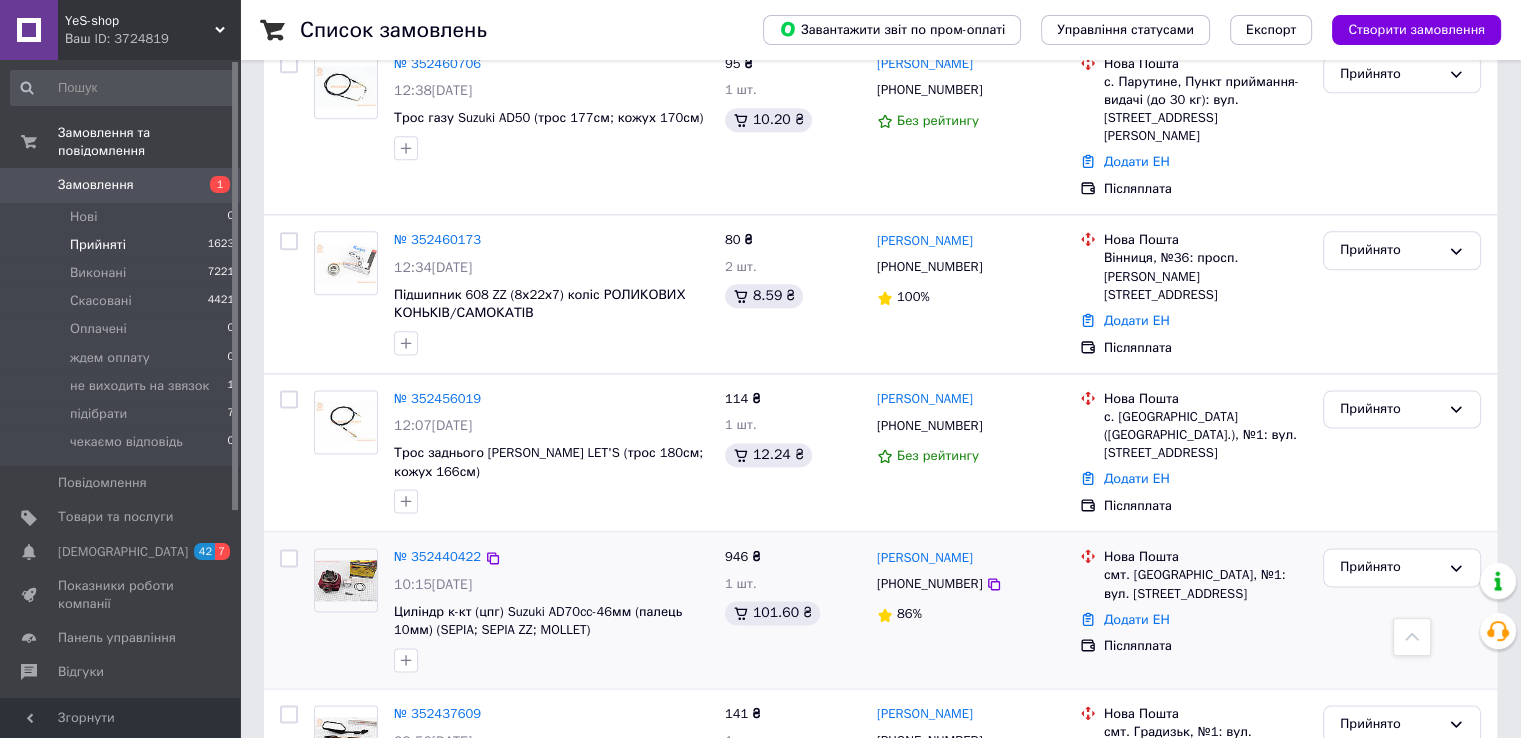 scroll, scrollTop: 2400, scrollLeft: 0, axis: vertical 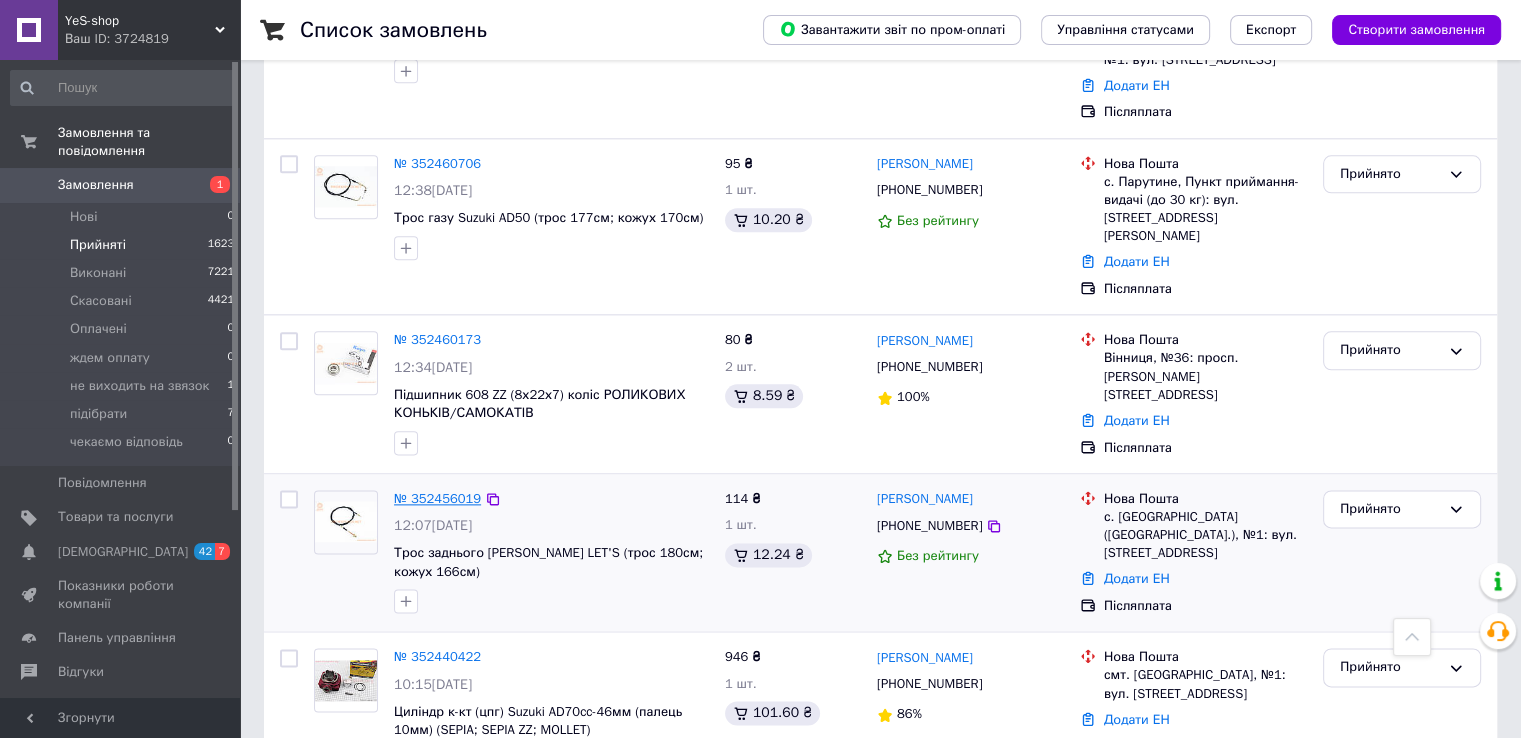 click on "№ 352456019" at bounding box center [437, 498] 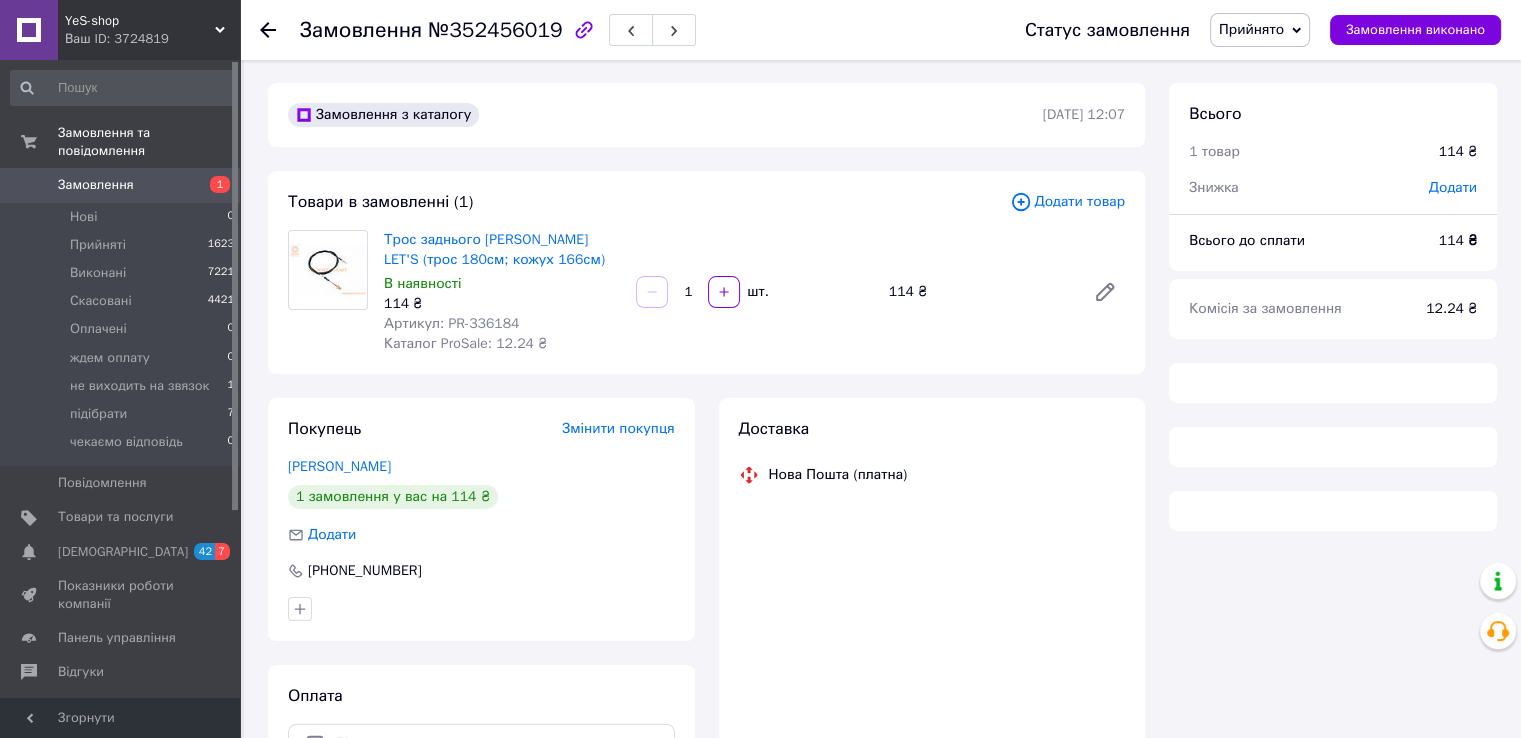 scroll, scrollTop: 0, scrollLeft: 0, axis: both 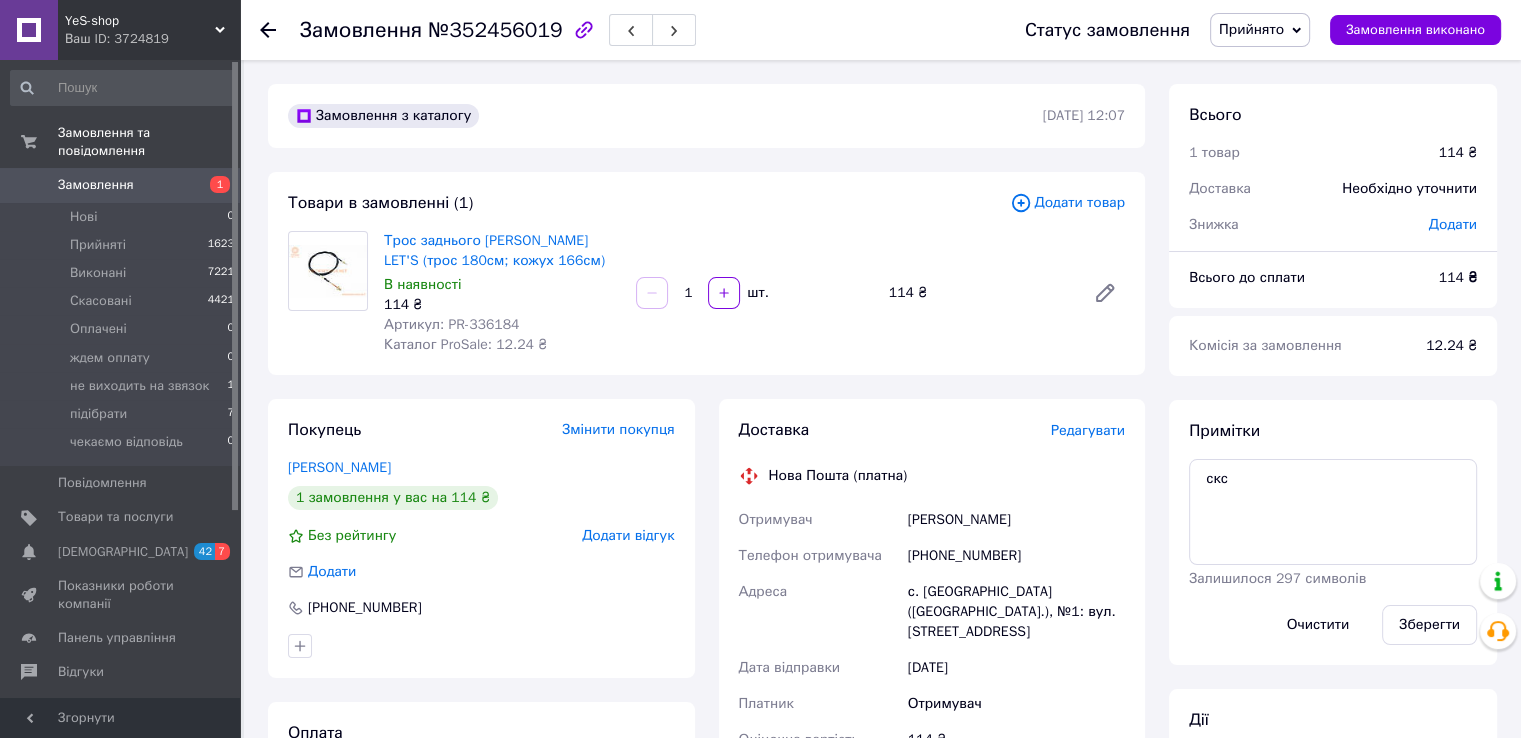 click on "Артикул: PR-336184" at bounding box center [451, 324] 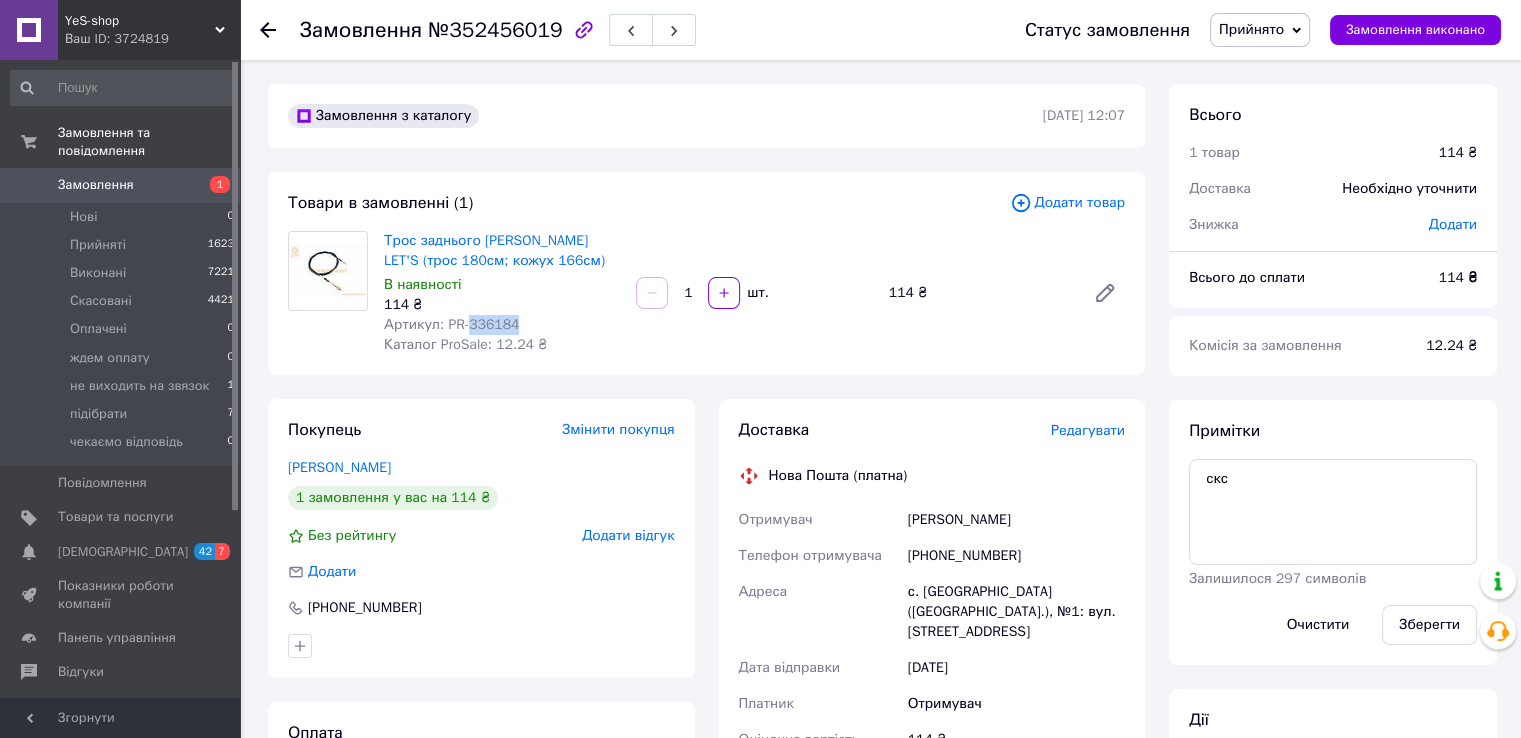 click on "Артикул: PR-336184" at bounding box center (451, 324) 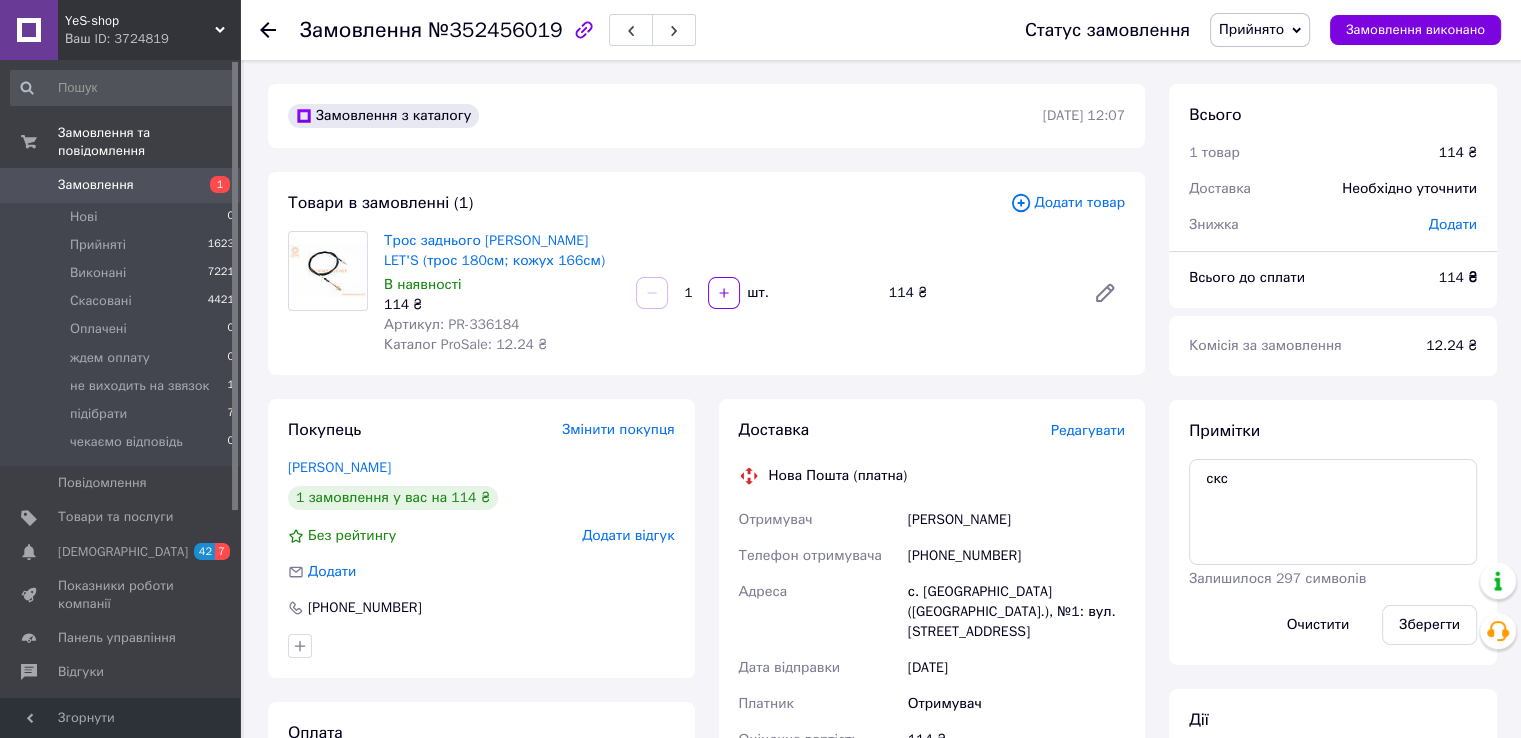 click on "Товари в замовленні (1) Додати товар Трос заднього гальма Suzuki LET'S (трос 180см; кожух 166см) В наявності 114 ₴ Артикул: PR-336184 Каталог ProSale: 12.24 ₴  1   шт. 114 ₴" at bounding box center [706, 273] 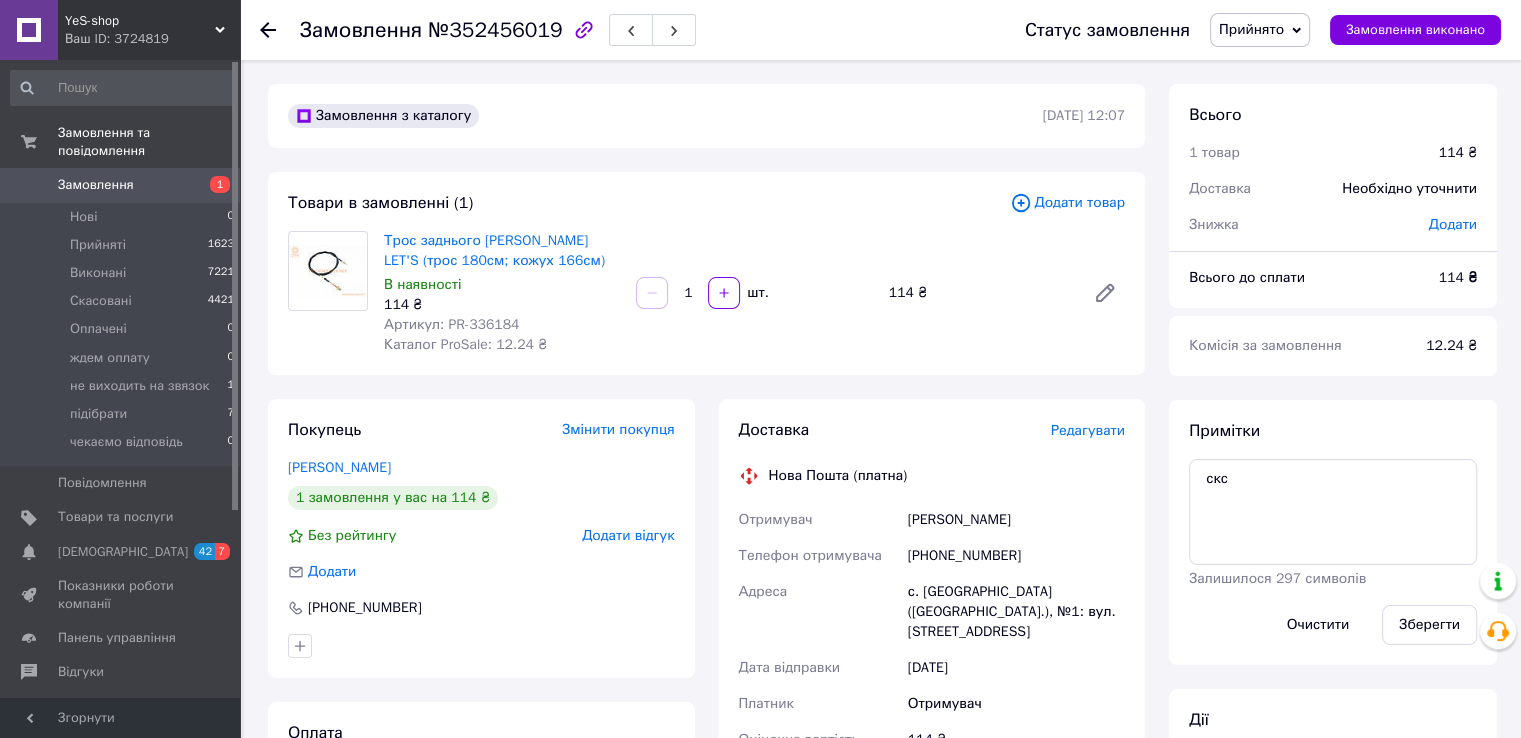 click 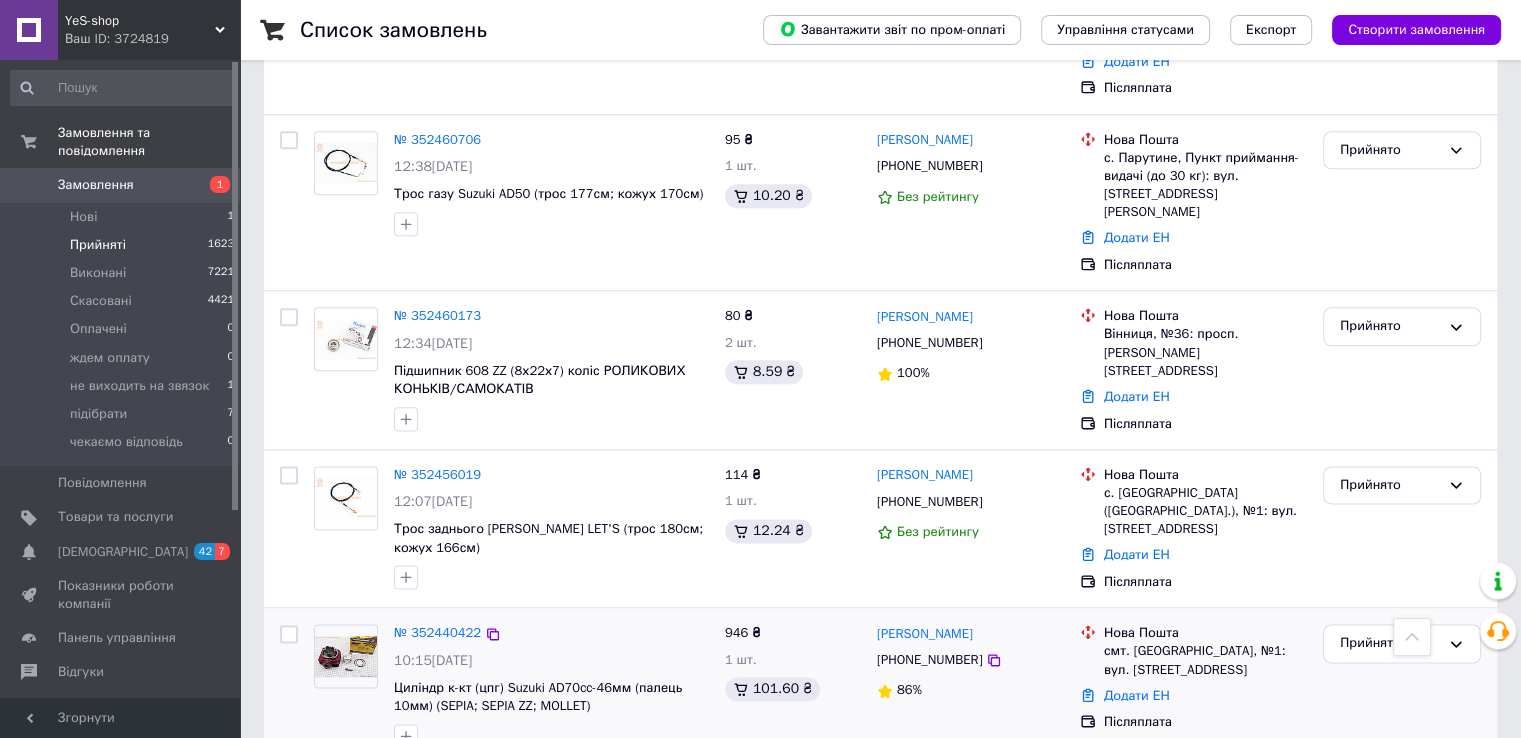 scroll, scrollTop: 2202, scrollLeft: 0, axis: vertical 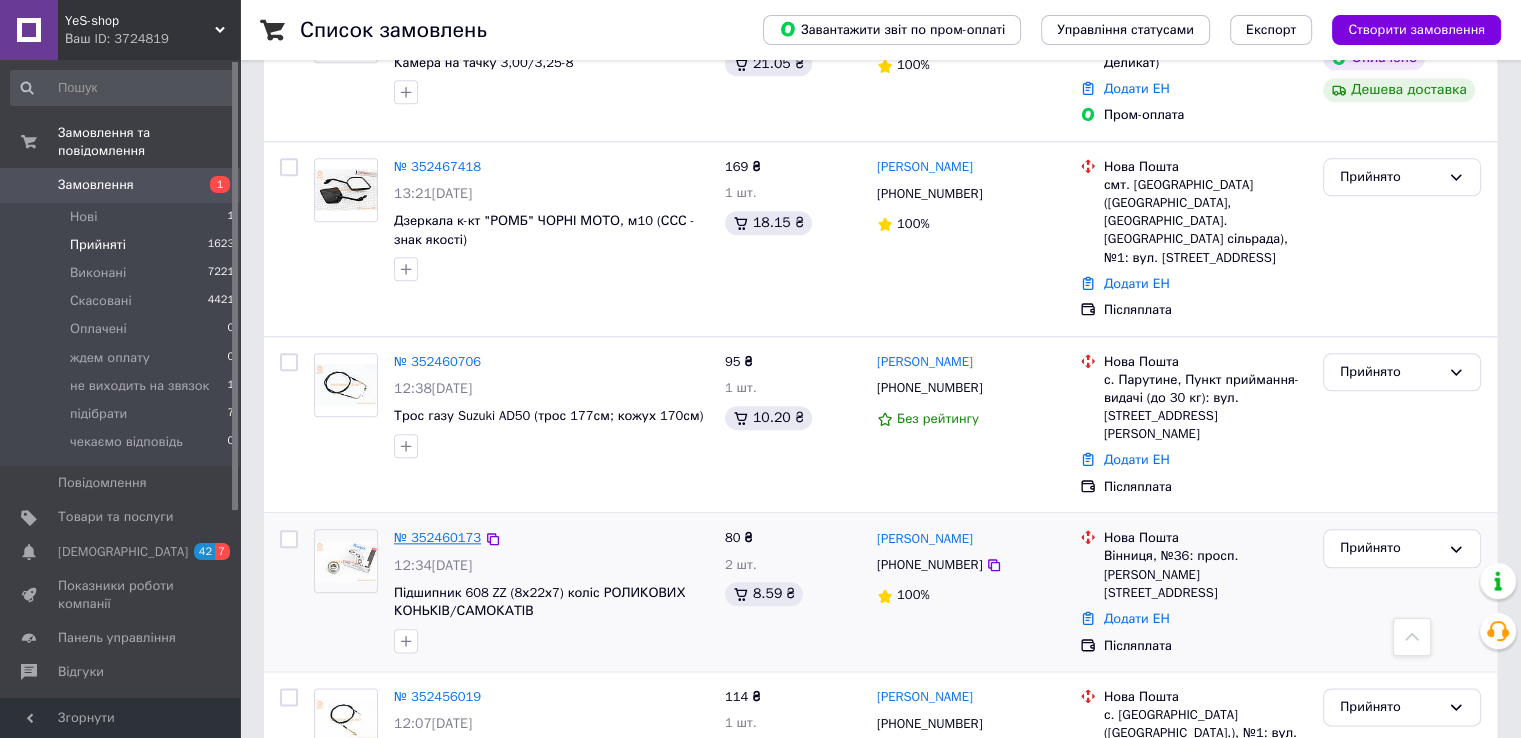 click on "№ 352460173" at bounding box center (437, 537) 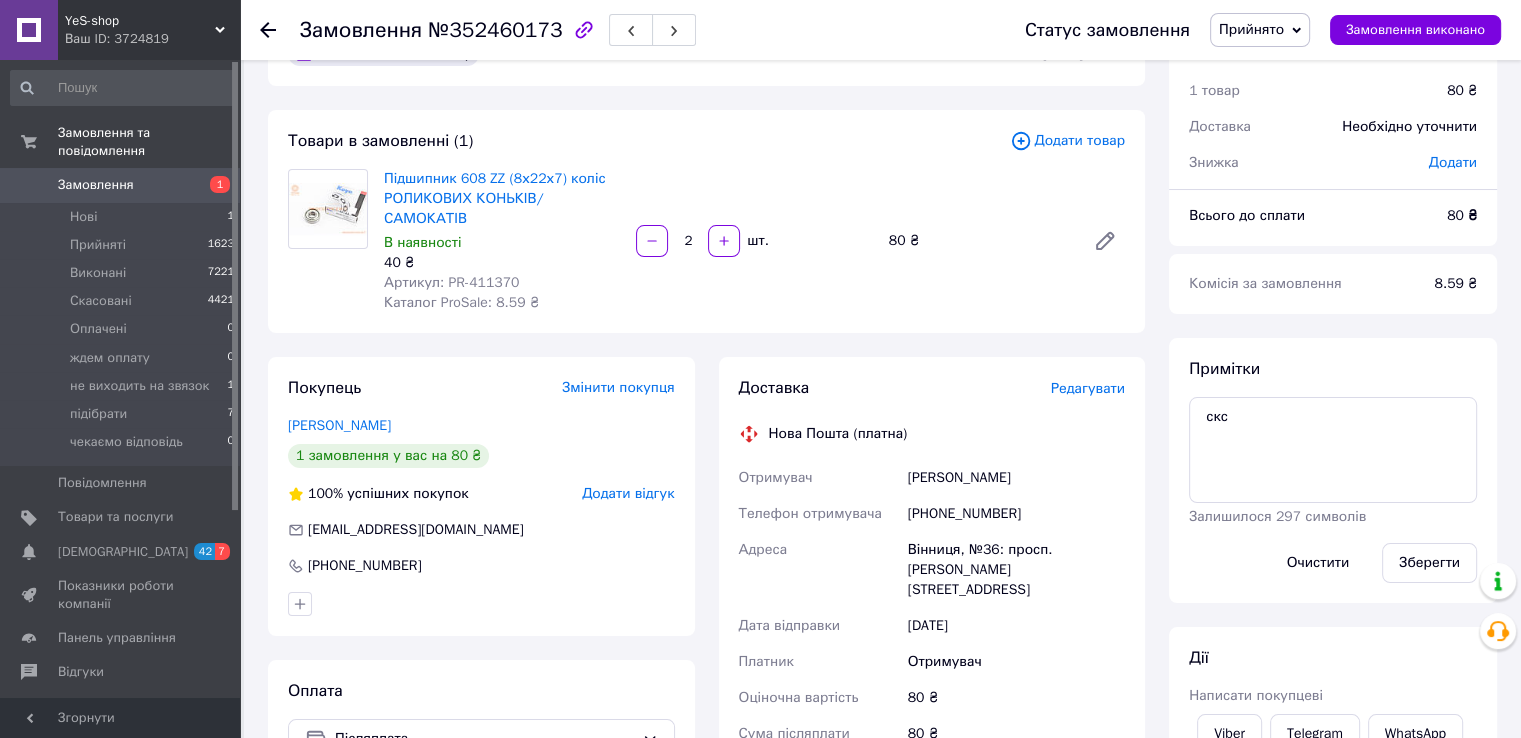 scroll, scrollTop: 100, scrollLeft: 0, axis: vertical 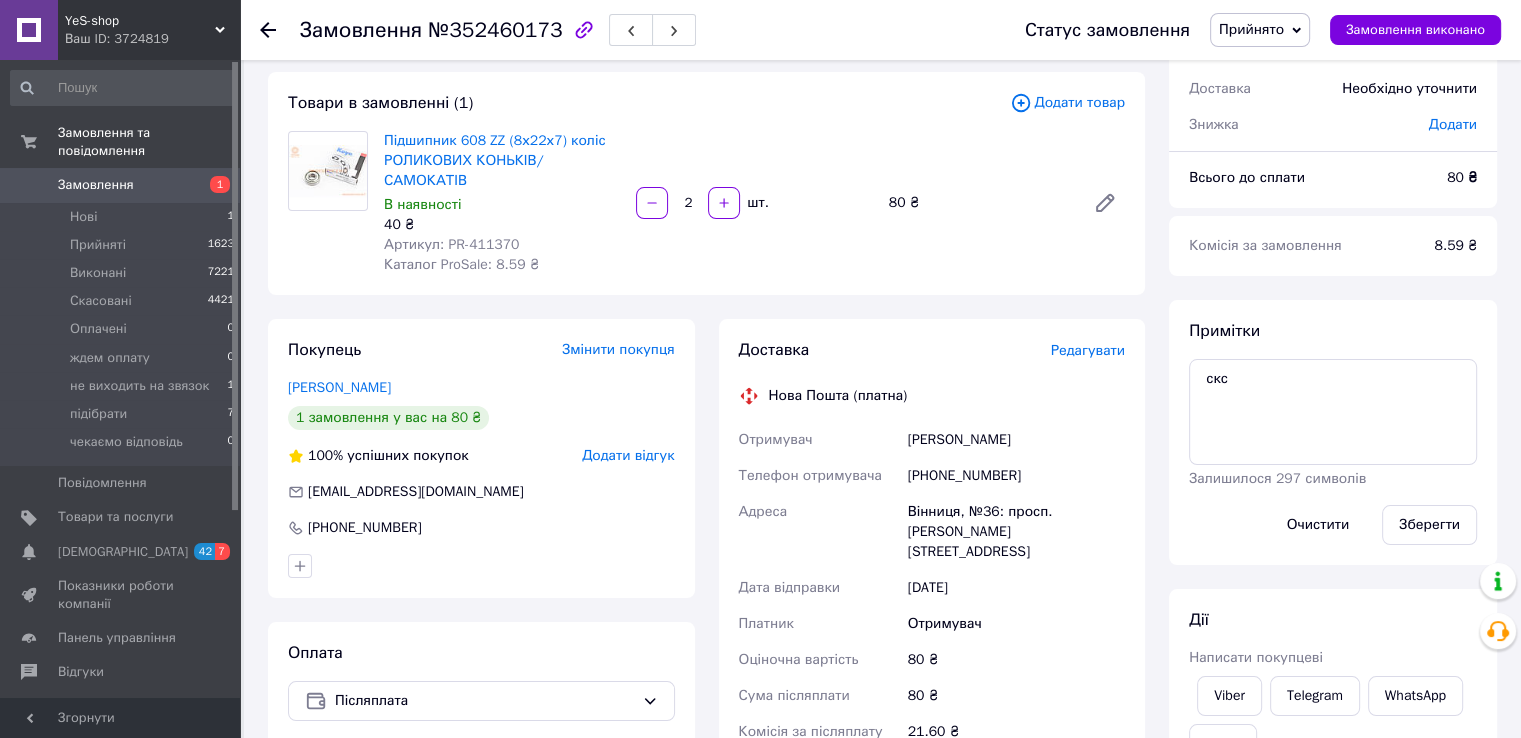 click on "Артикул: PR-411370" at bounding box center (451, 244) 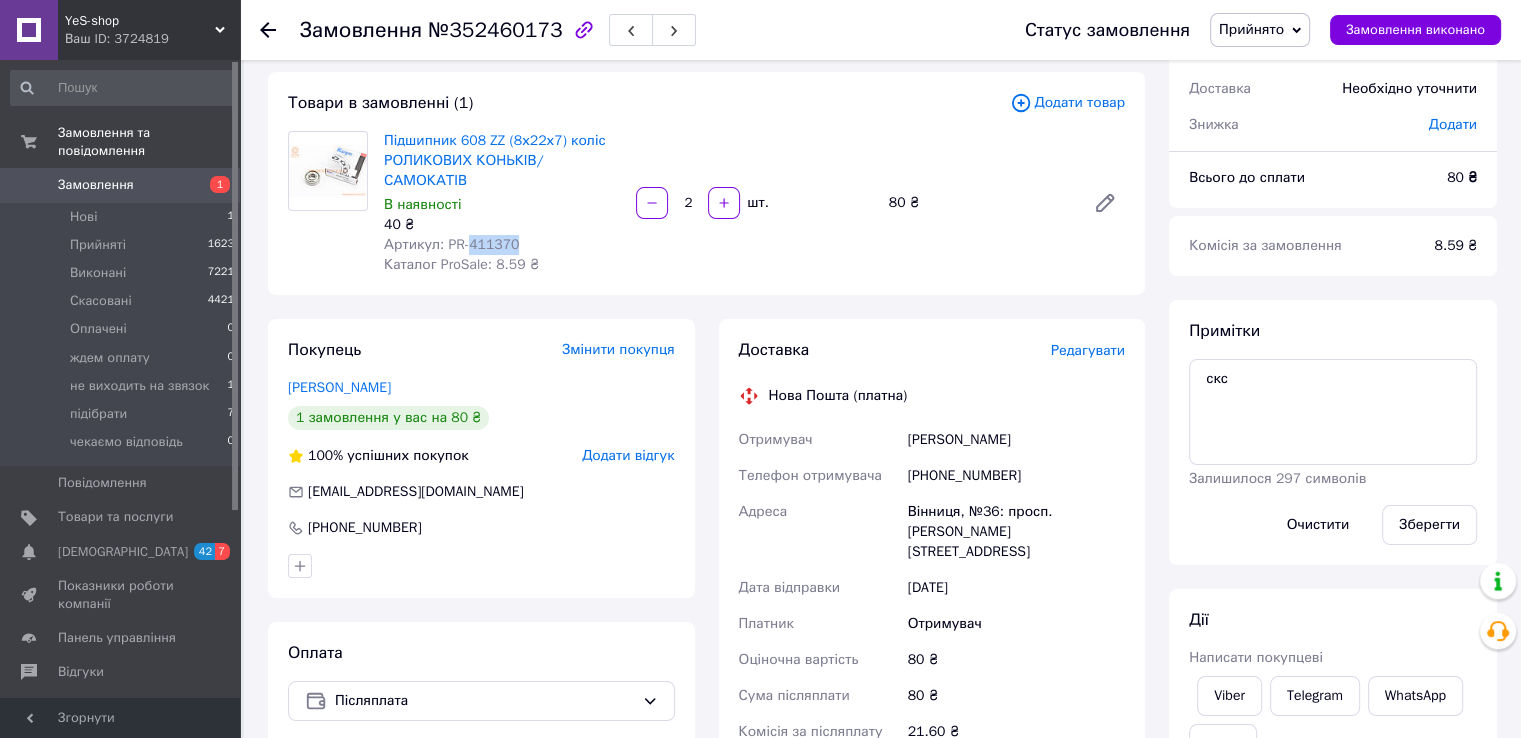 click on "Артикул: PR-411370" at bounding box center [451, 244] 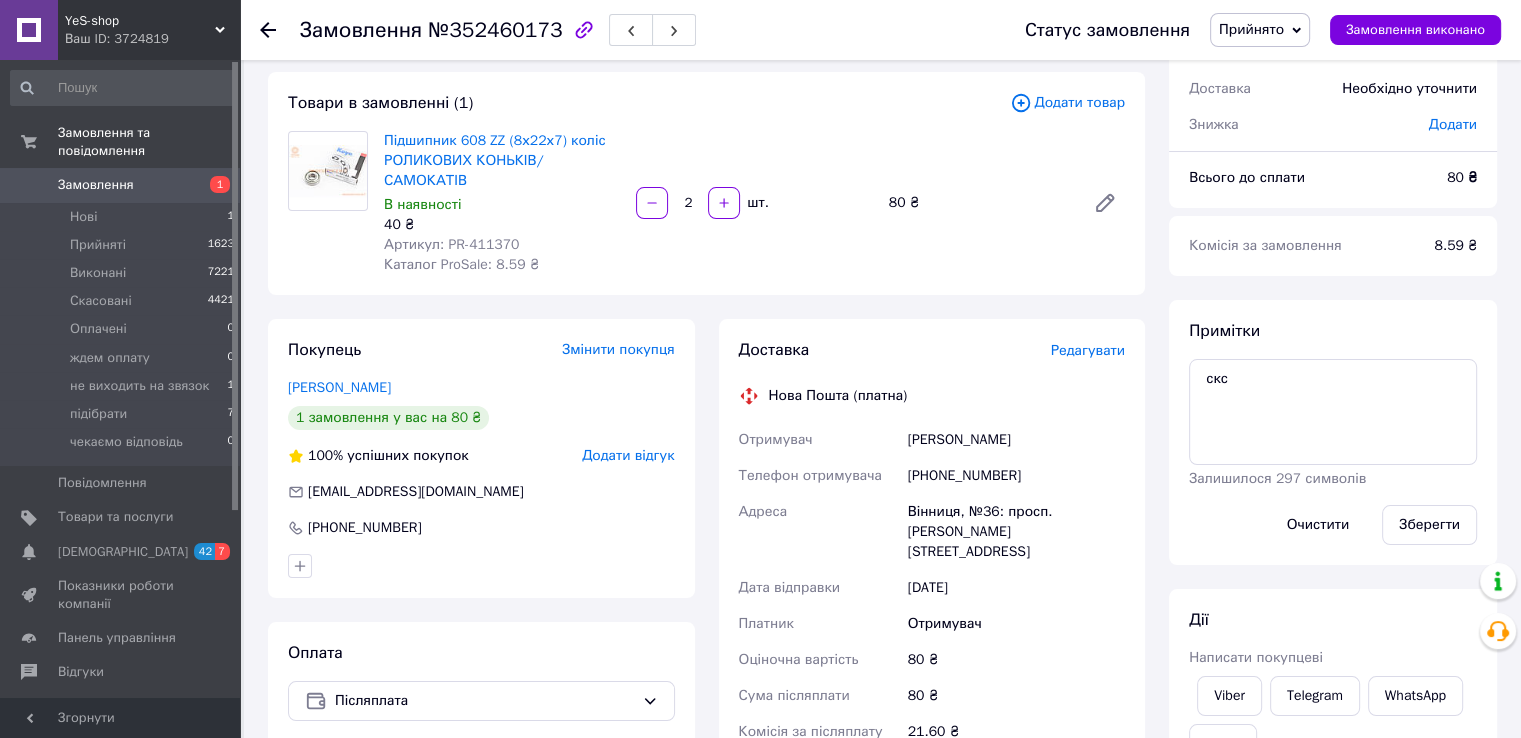 click on "Підшипник 608 ZZ (8х22х7) коліс РОЛИКОВИХ КОНЬКІВ/САМОКАТІВ В наявності 40 ₴ Артикул: PR-411370 Каталог ProSale: 8.59 ₴" at bounding box center (502, 203) 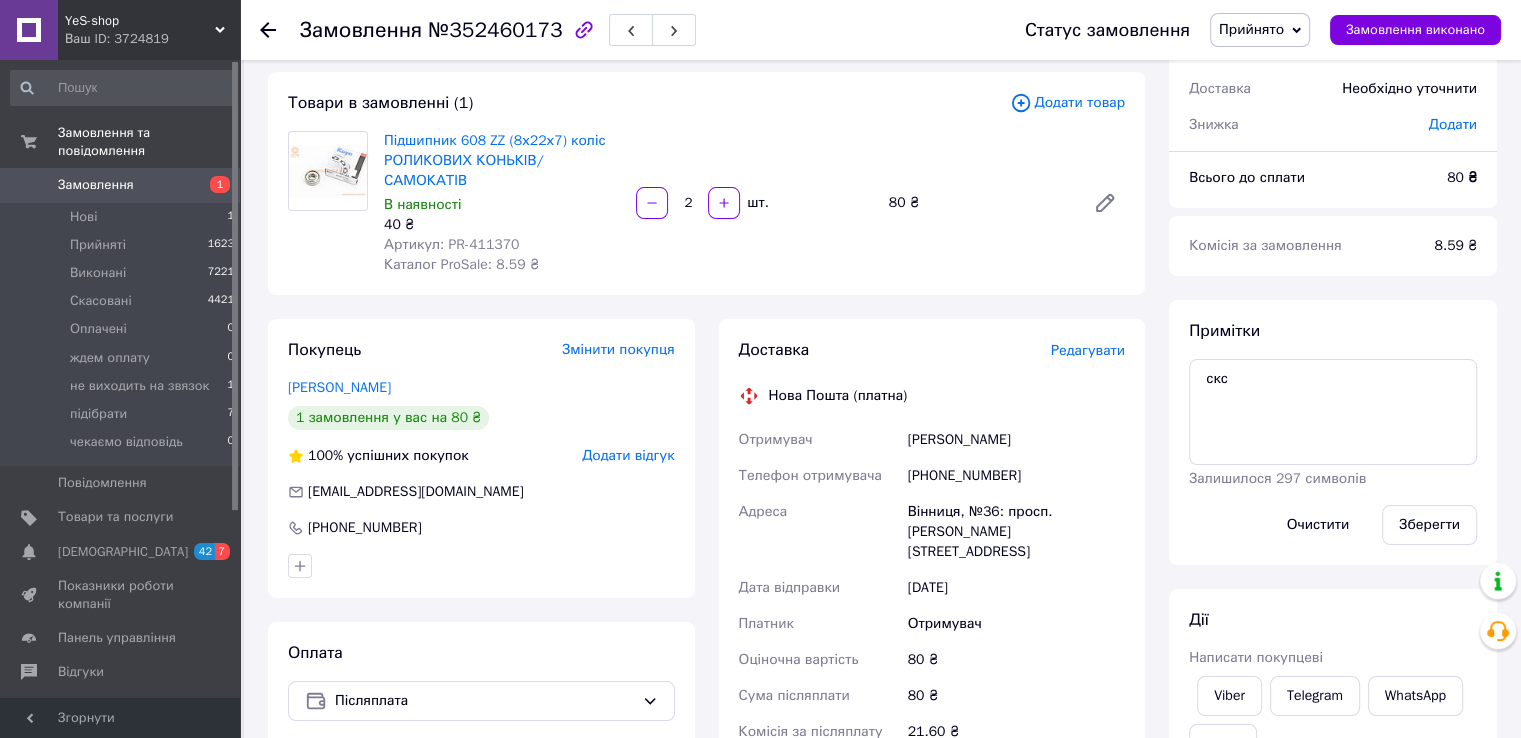 click 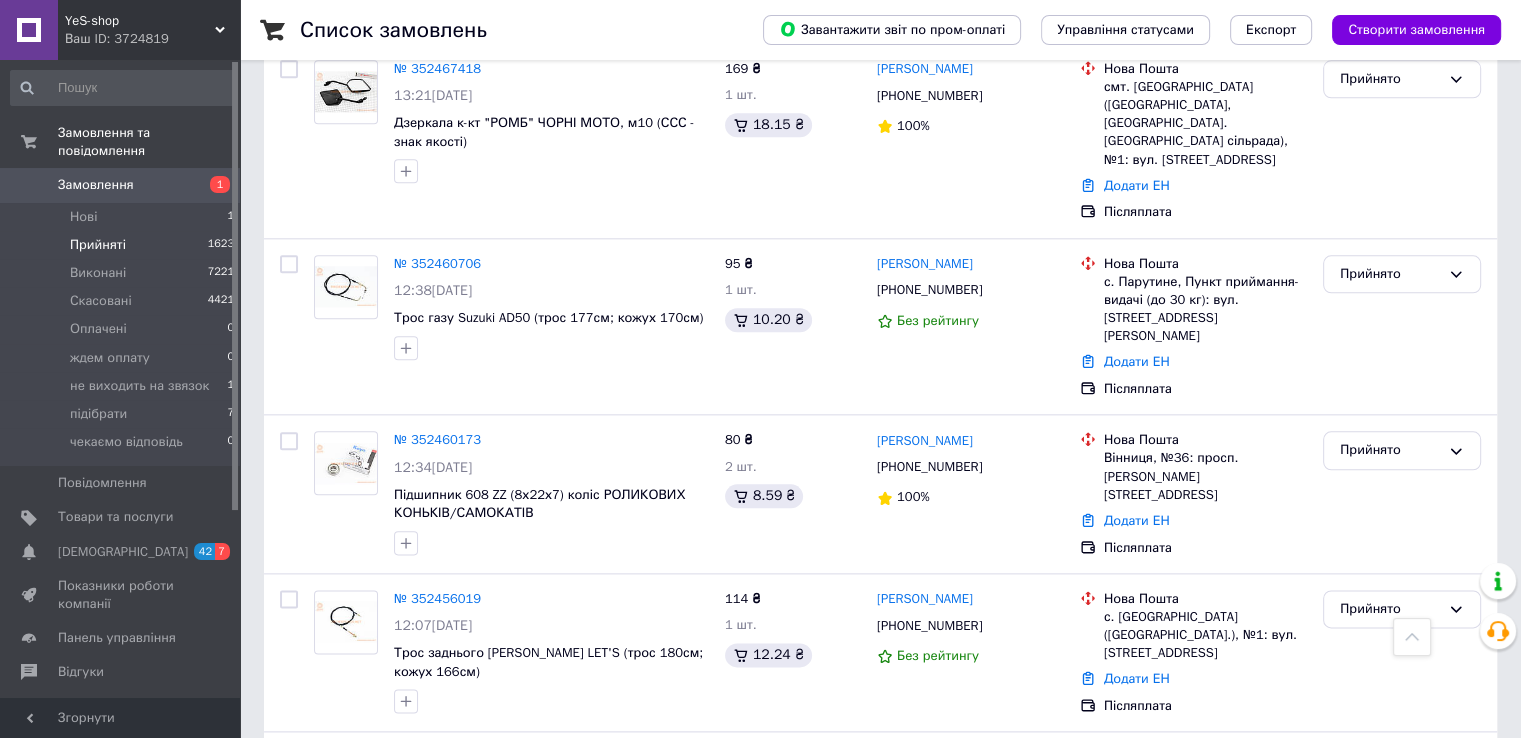 scroll, scrollTop: 2100, scrollLeft: 0, axis: vertical 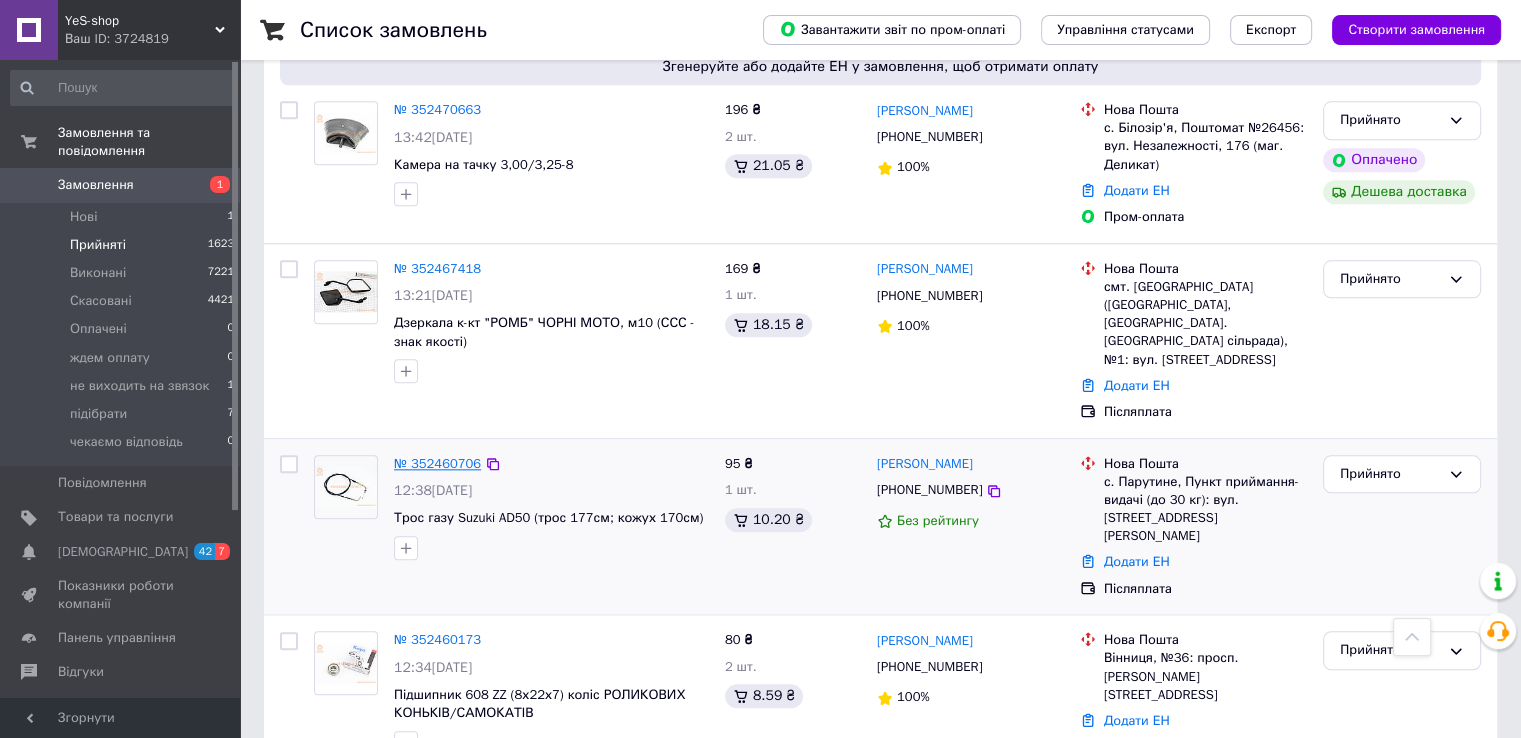 click on "№ 352460706" at bounding box center [437, 463] 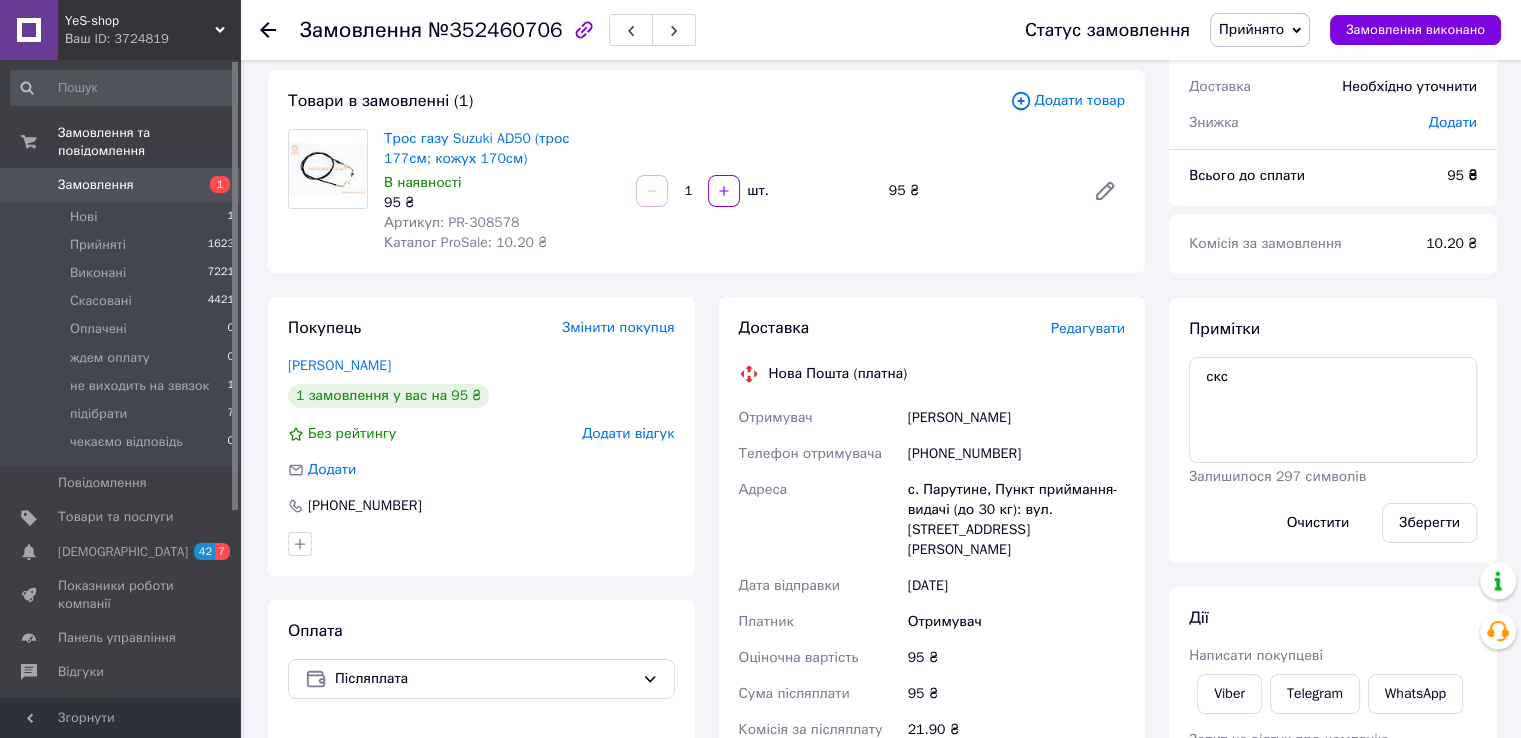 scroll, scrollTop: 8, scrollLeft: 0, axis: vertical 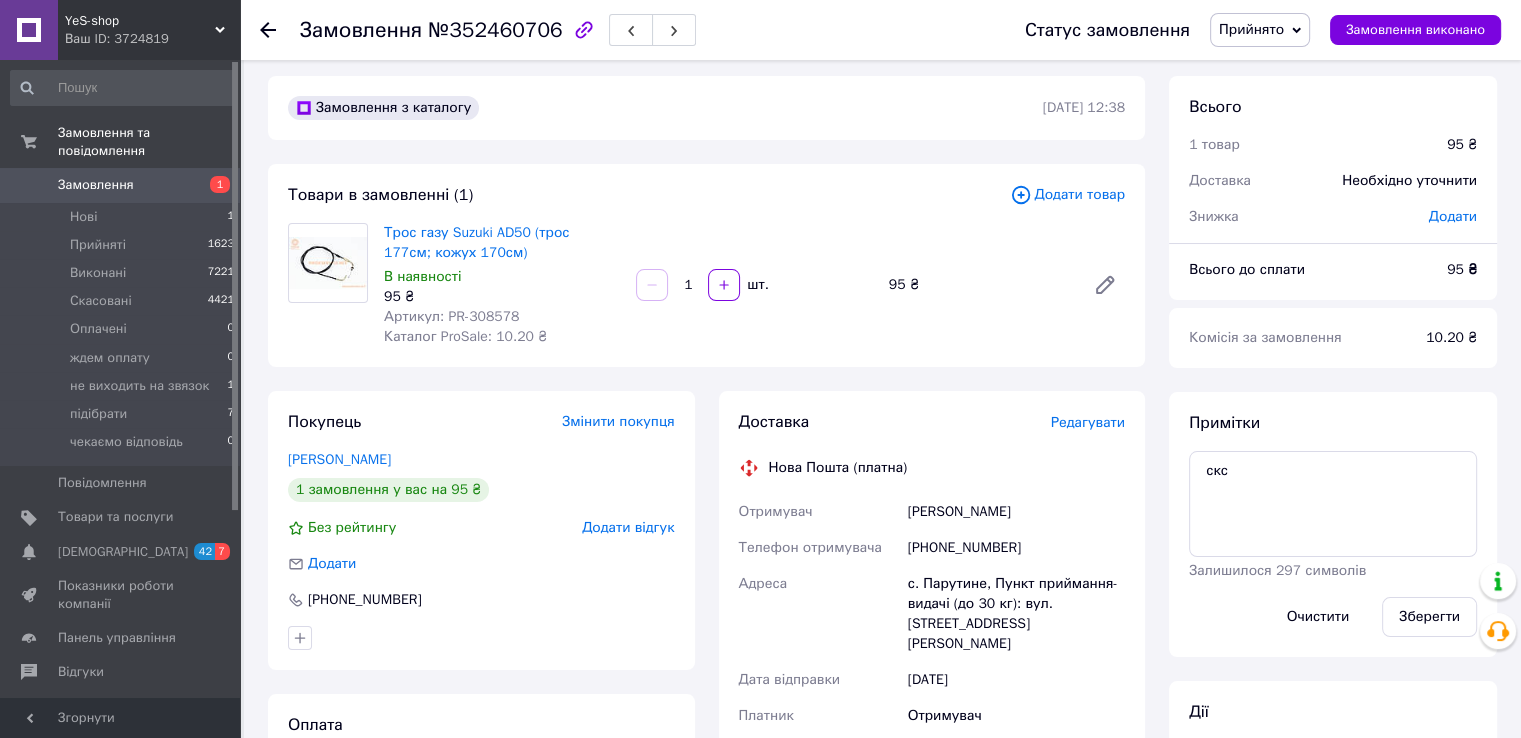 click on "Артикул: PR-308578" at bounding box center (451, 316) 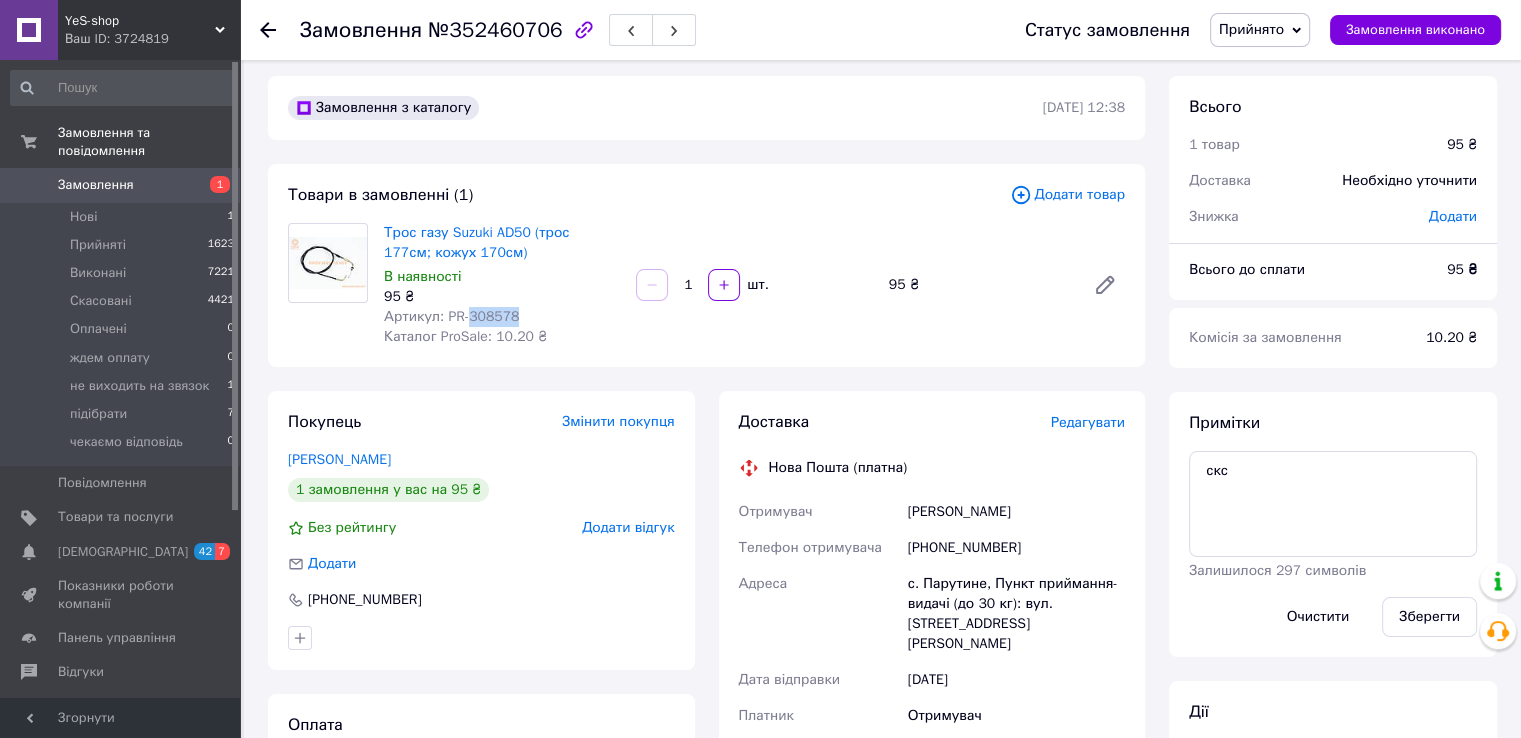 click on "Артикул: PR-308578" at bounding box center [451, 316] 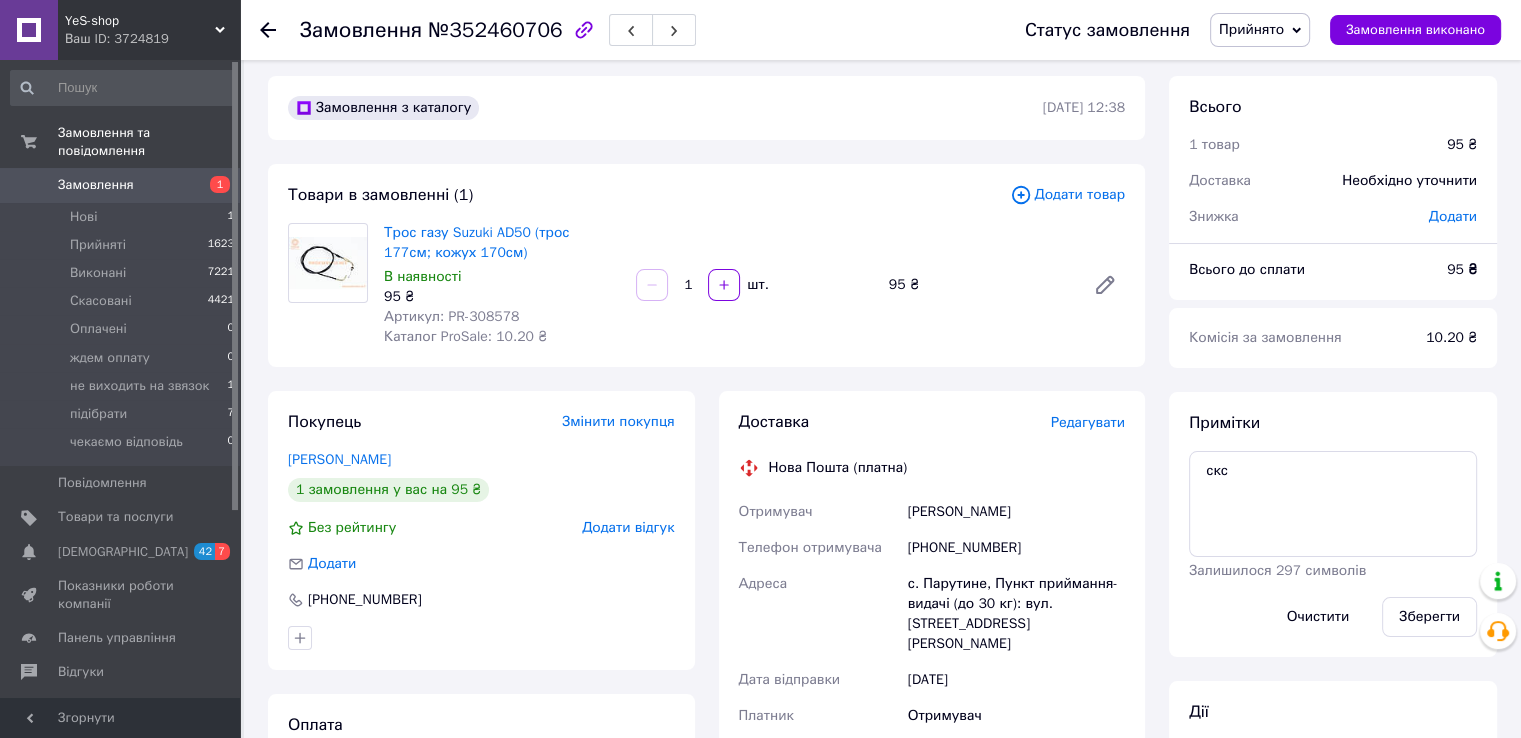 click on "Товари в замовленні (1) Додати товар Трос газу Suzuki AD50 (трос 177см; кожух 170см) В наявності 95 ₴ Артикул: PR-308578 Каталог ProSale: 10.20 ₴  1   шт. 95 ₴" at bounding box center [706, 265] 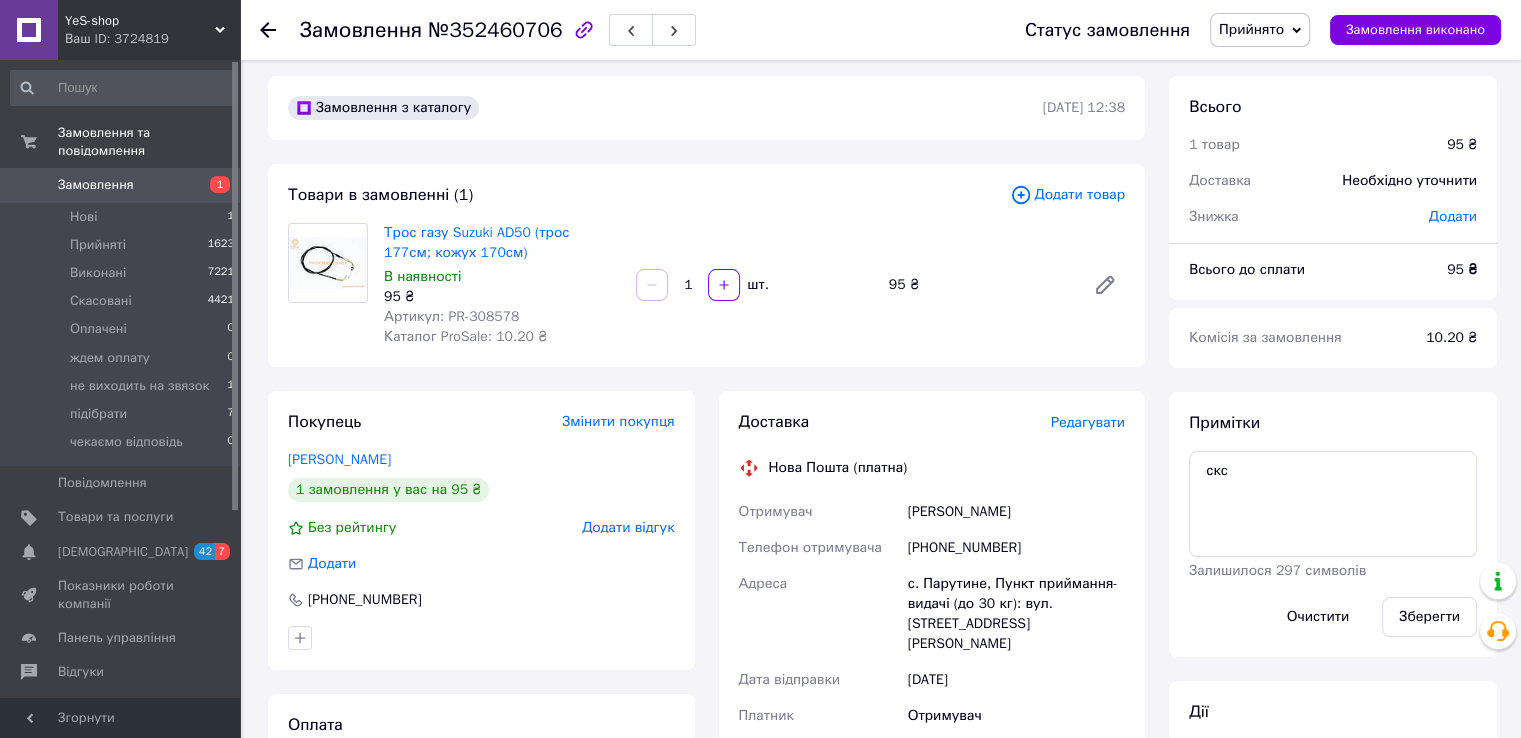 click 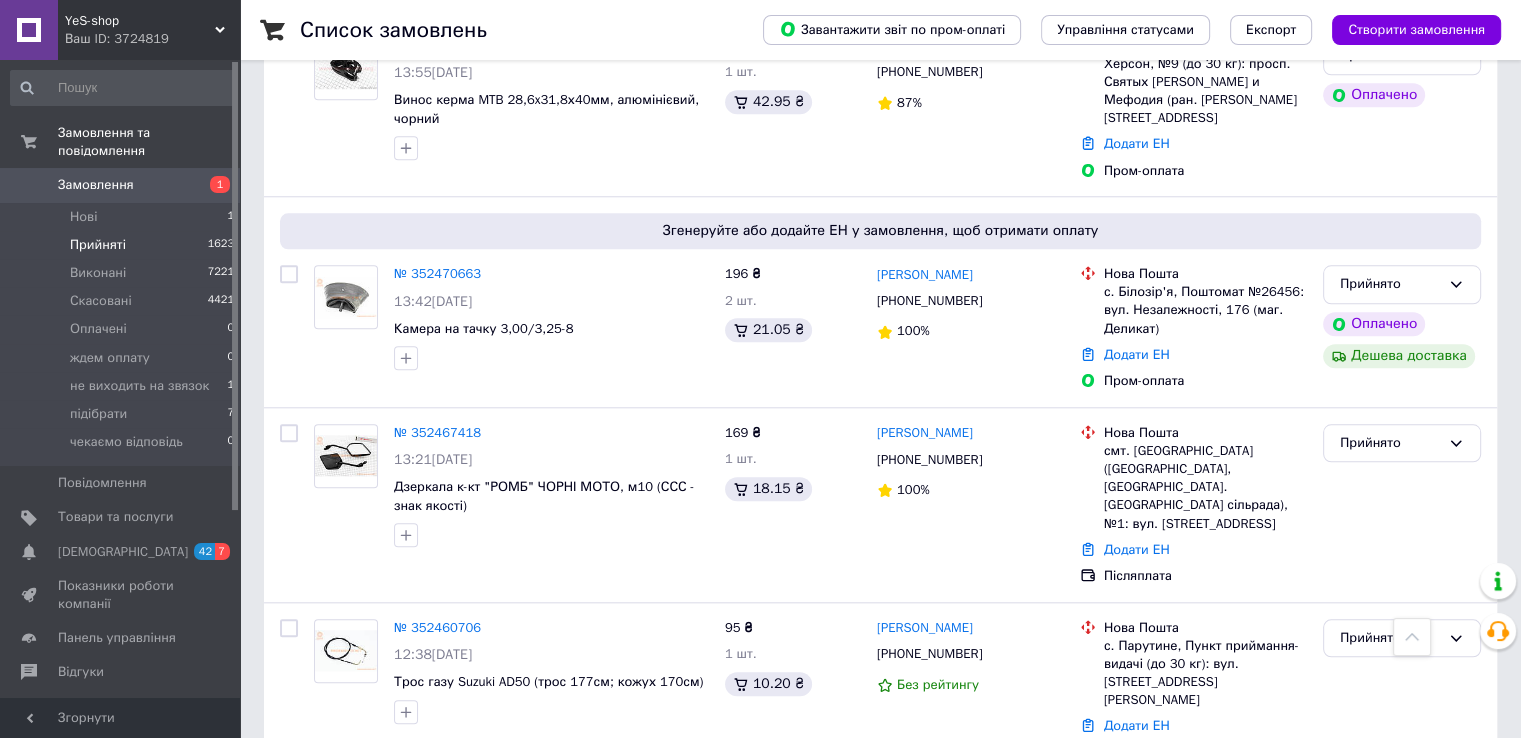 scroll, scrollTop: 1900, scrollLeft: 0, axis: vertical 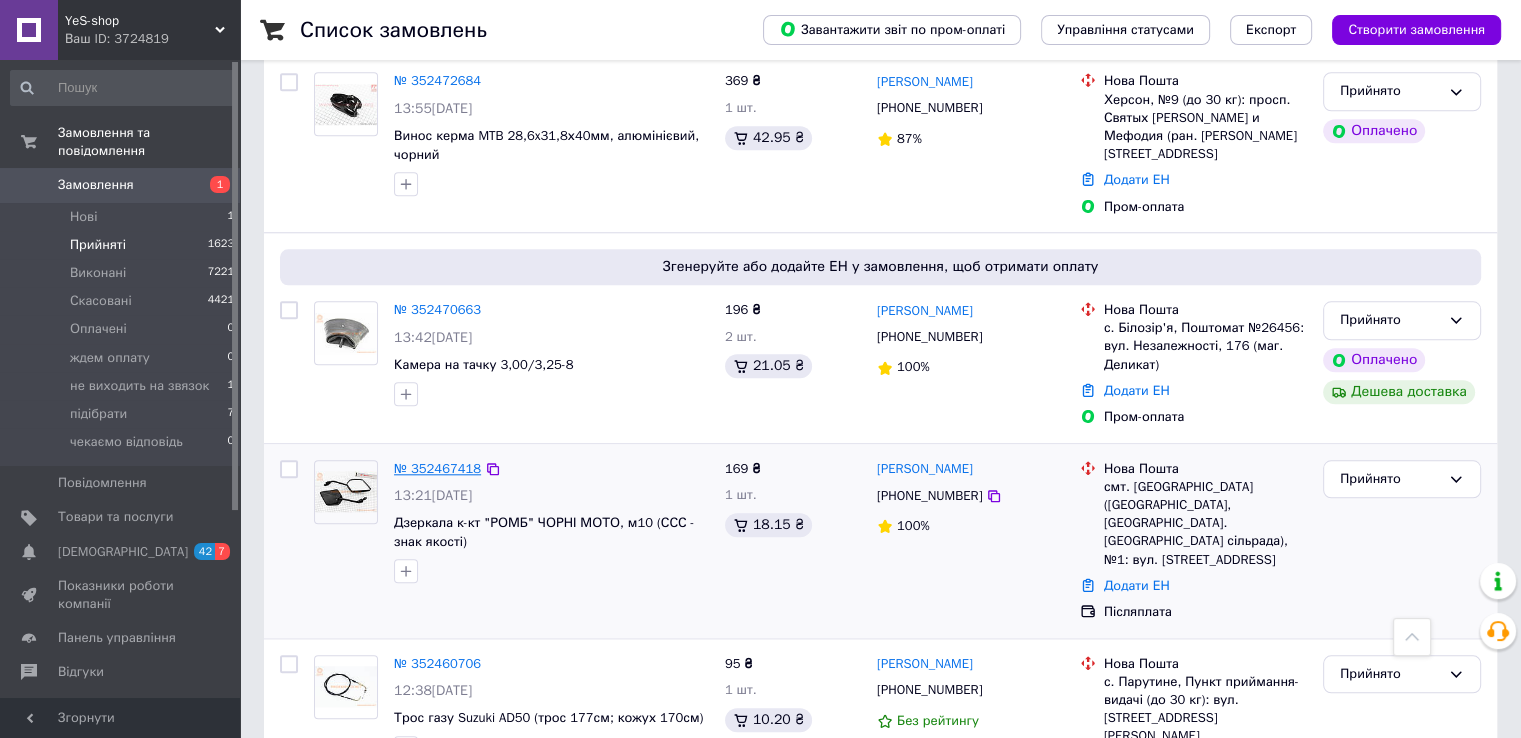 click on "№ 352467418" at bounding box center [437, 468] 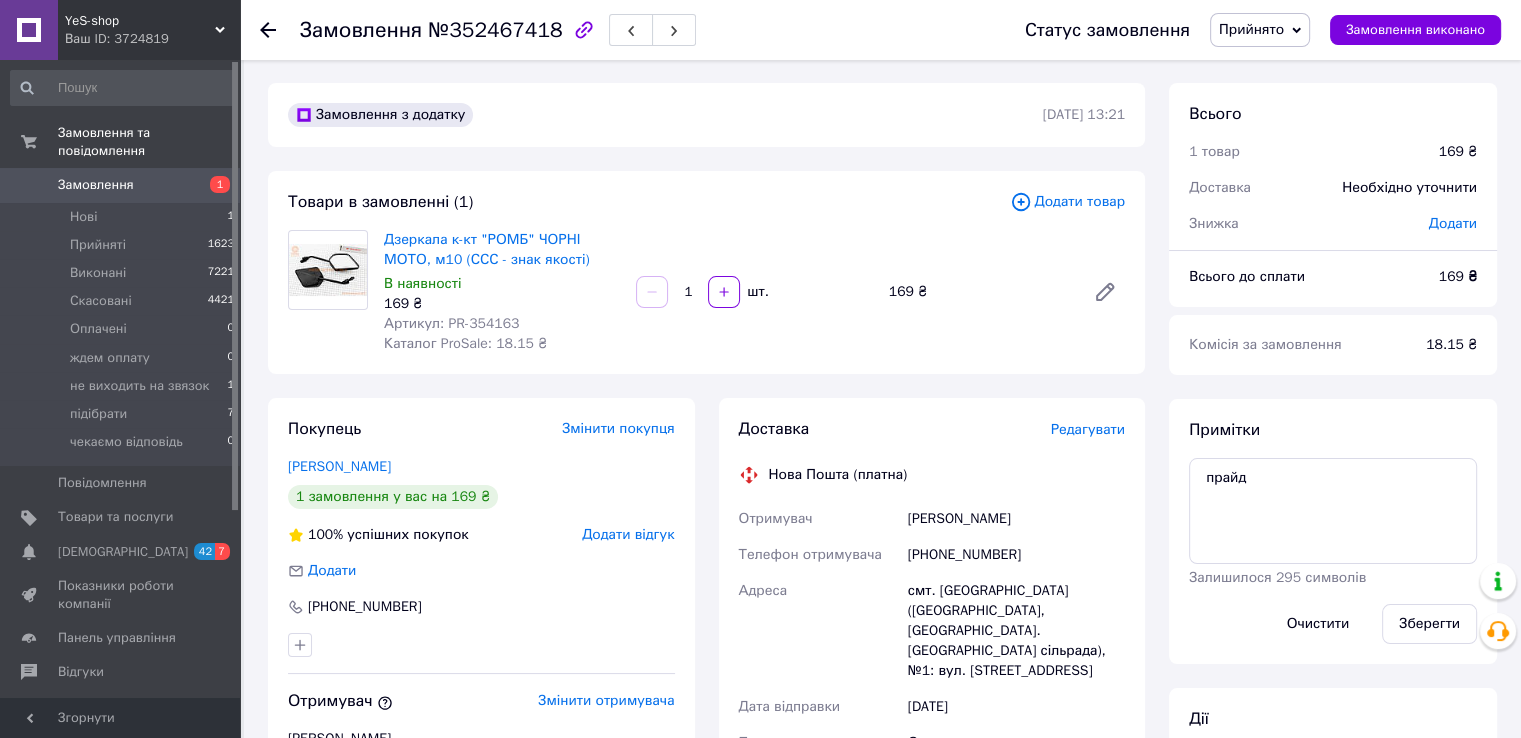 scroll, scrollTop: 0, scrollLeft: 0, axis: both 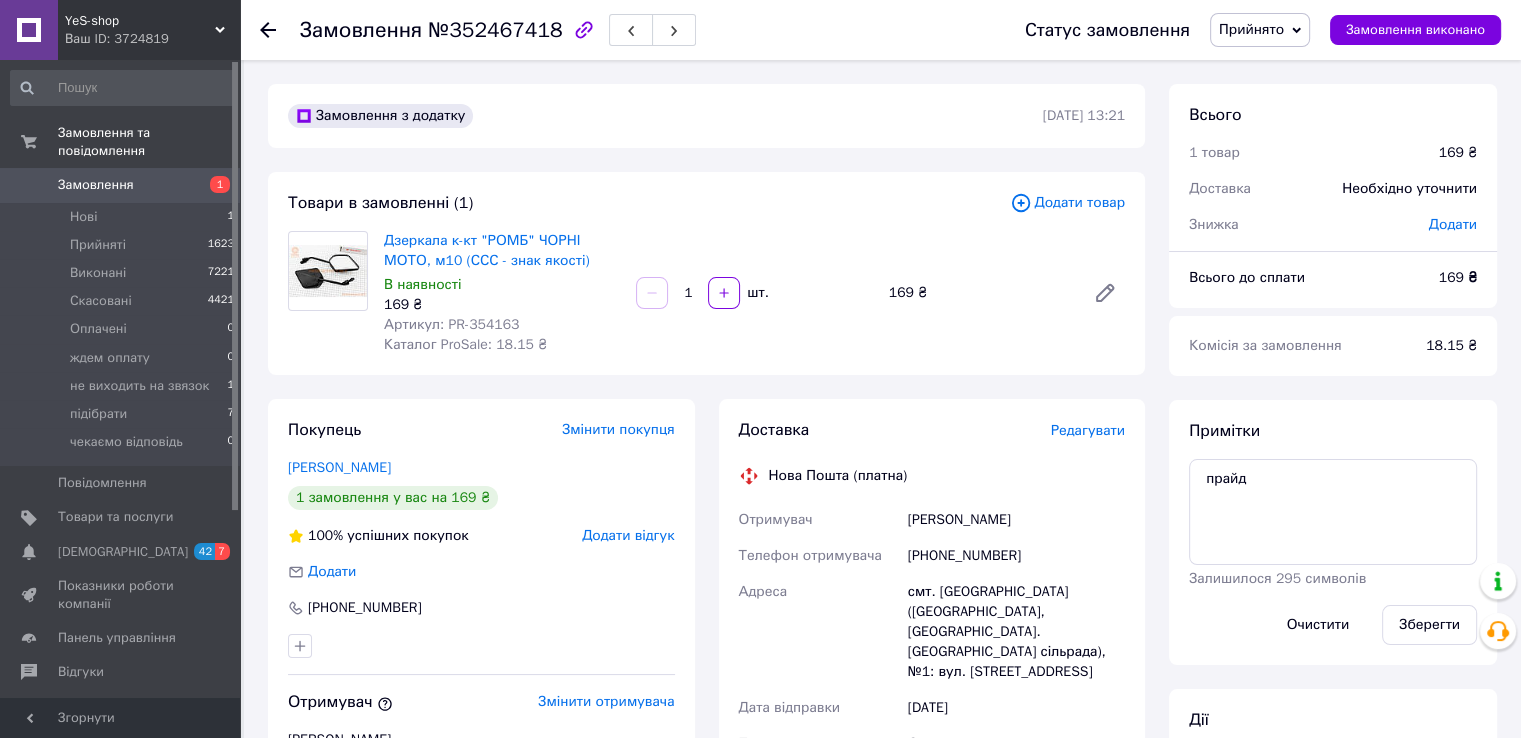 click on "Артикул: PR-354163" at bounding box center [451, 324] 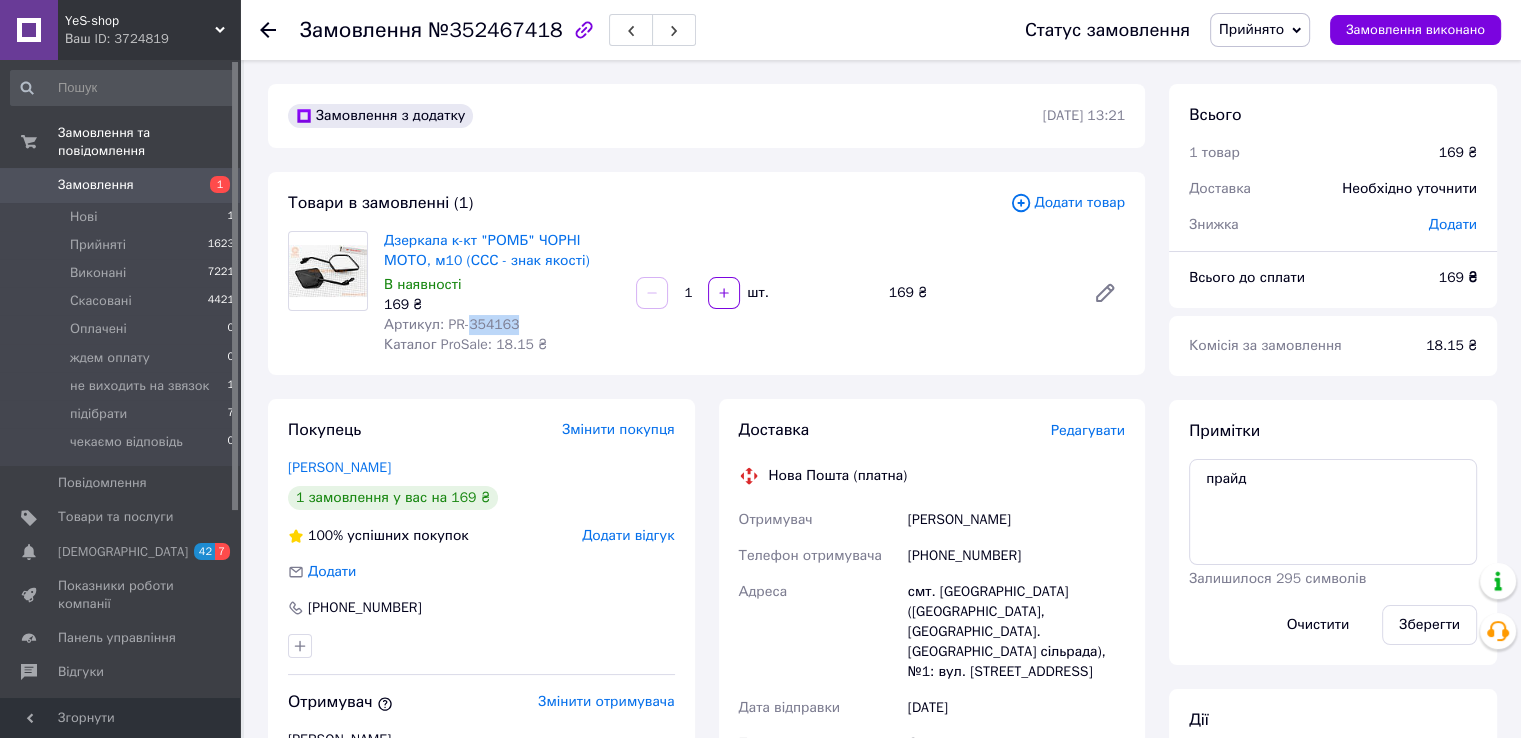 click on "Артикул: PR-354163" at bounding box center (451, 324) 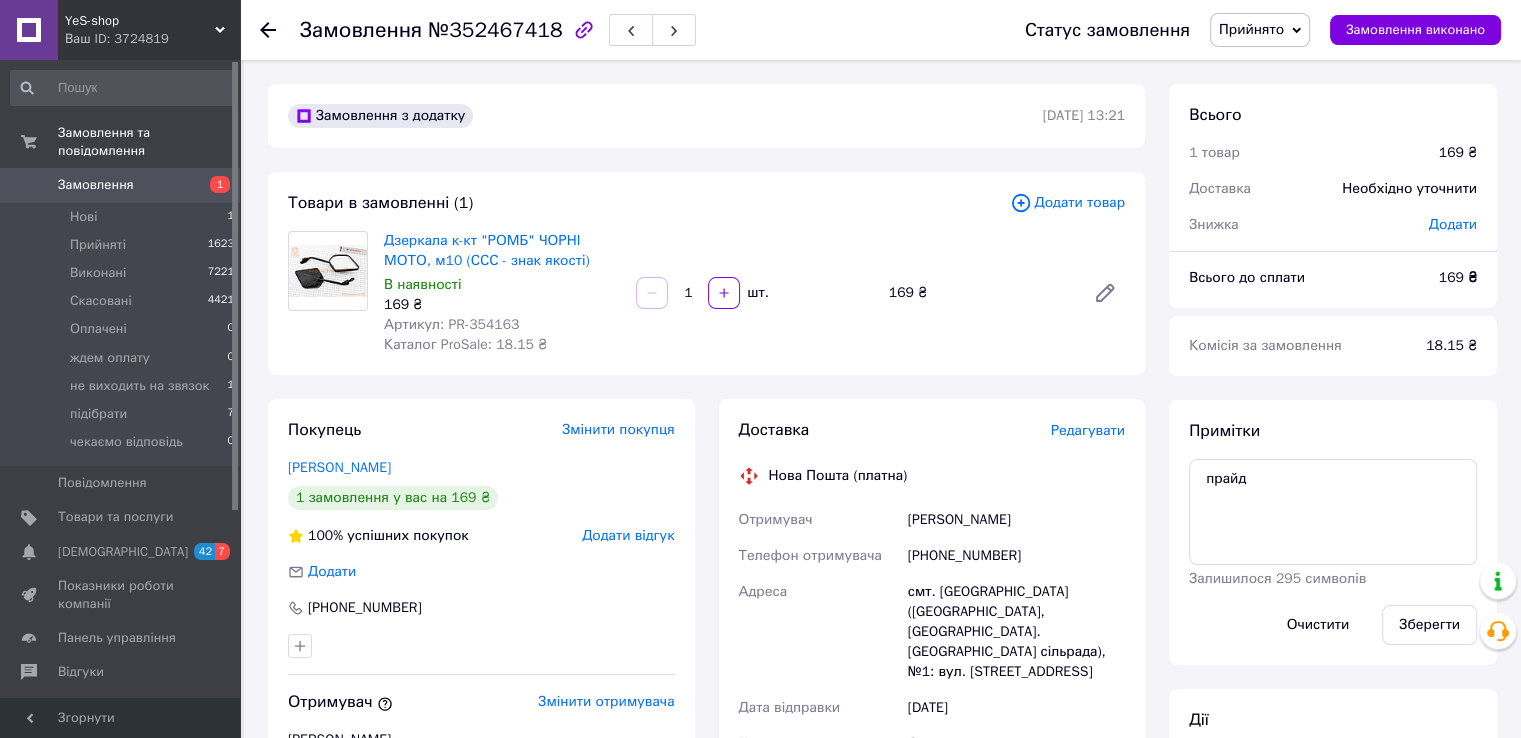 click on "Дзеркала к-кт "РОМБ" ЧОРНІ МОТО, м10 (ССС - знак якості) В наявності 169 ₴ Артикул: PR-354163 Каталог ProSale: 18.15 ₴  1   шт. 169 ₴" at bounding box center (754, 293) 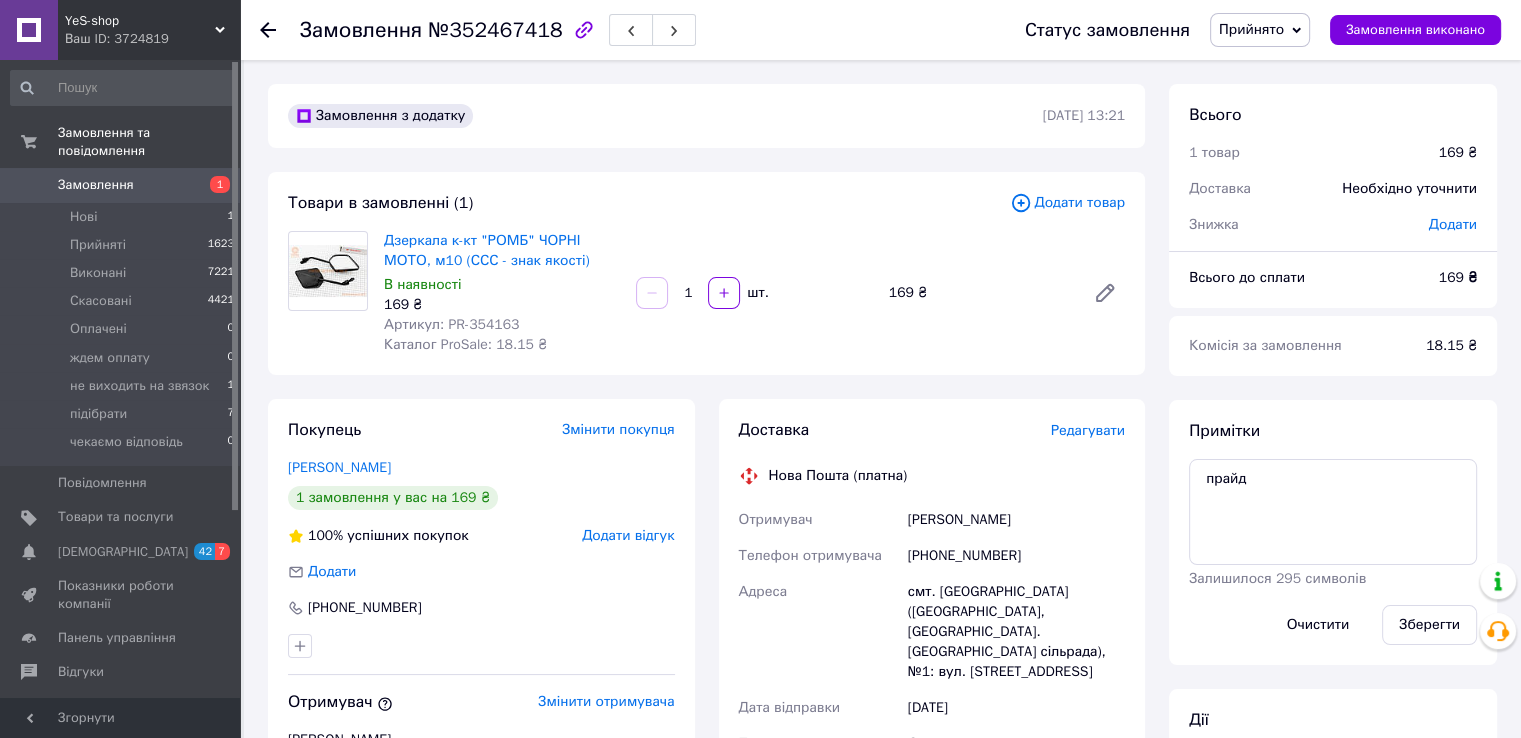 click 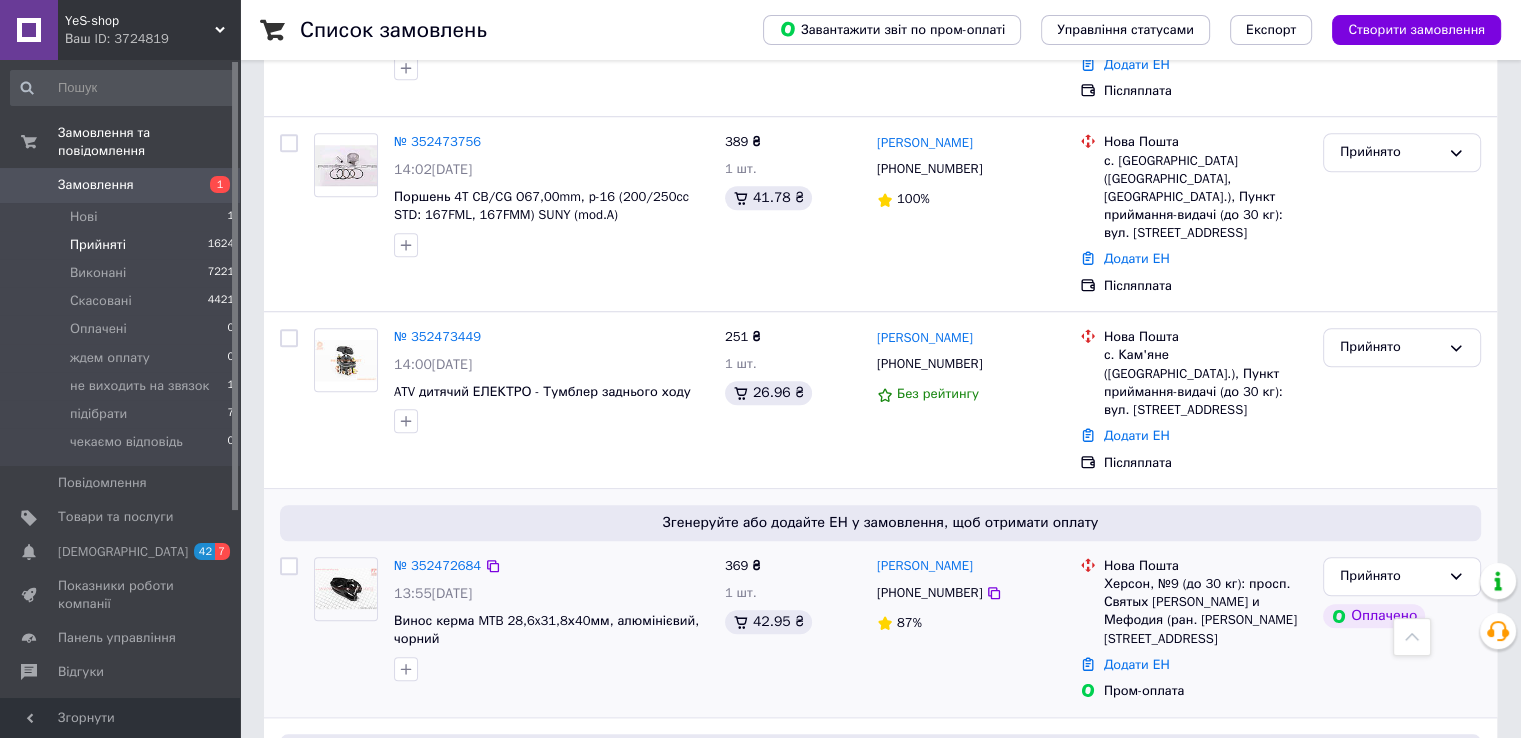 scroll, scrollTop: 1800, scrollLeft: 0, axis: vertical 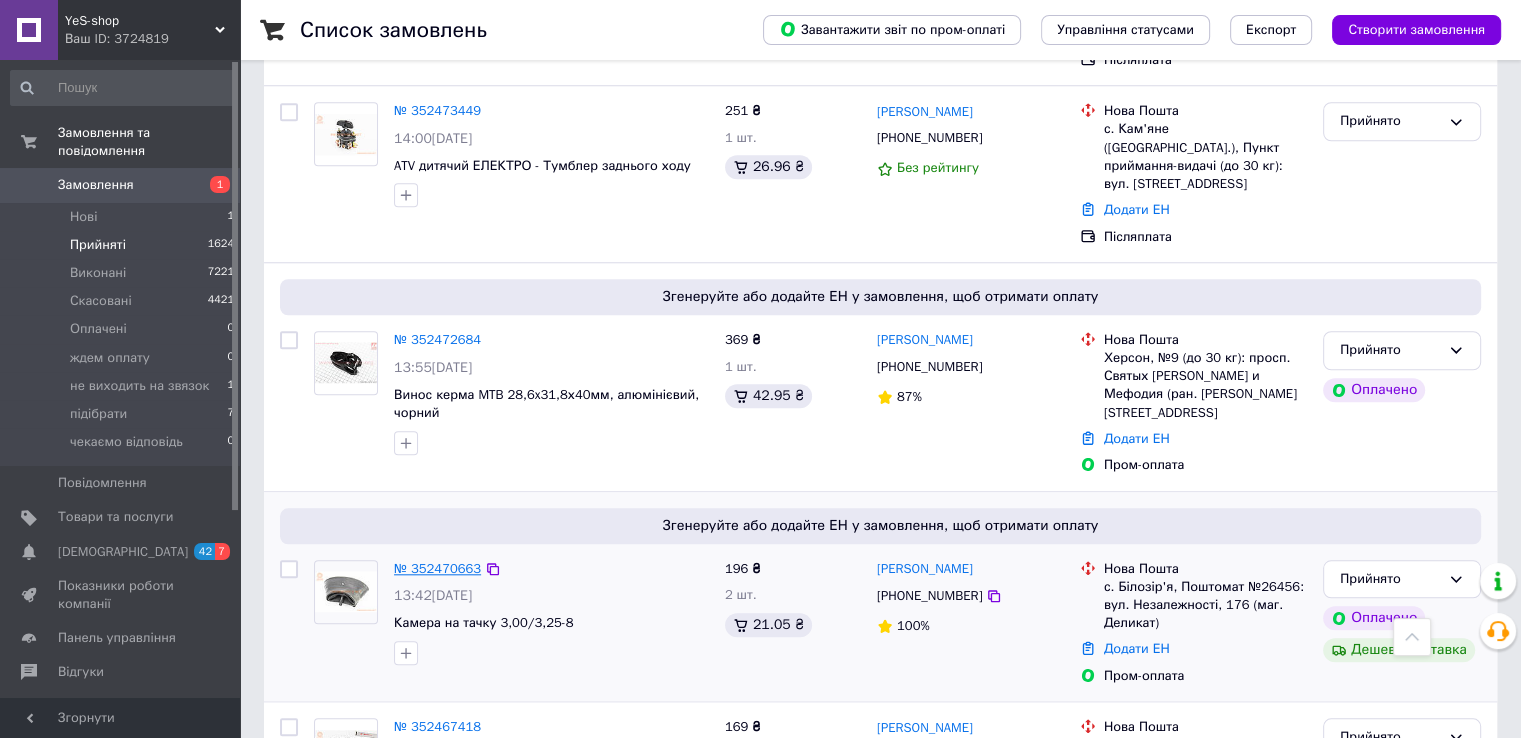 click on "№ 352470663" at bounding box center (437, 568) 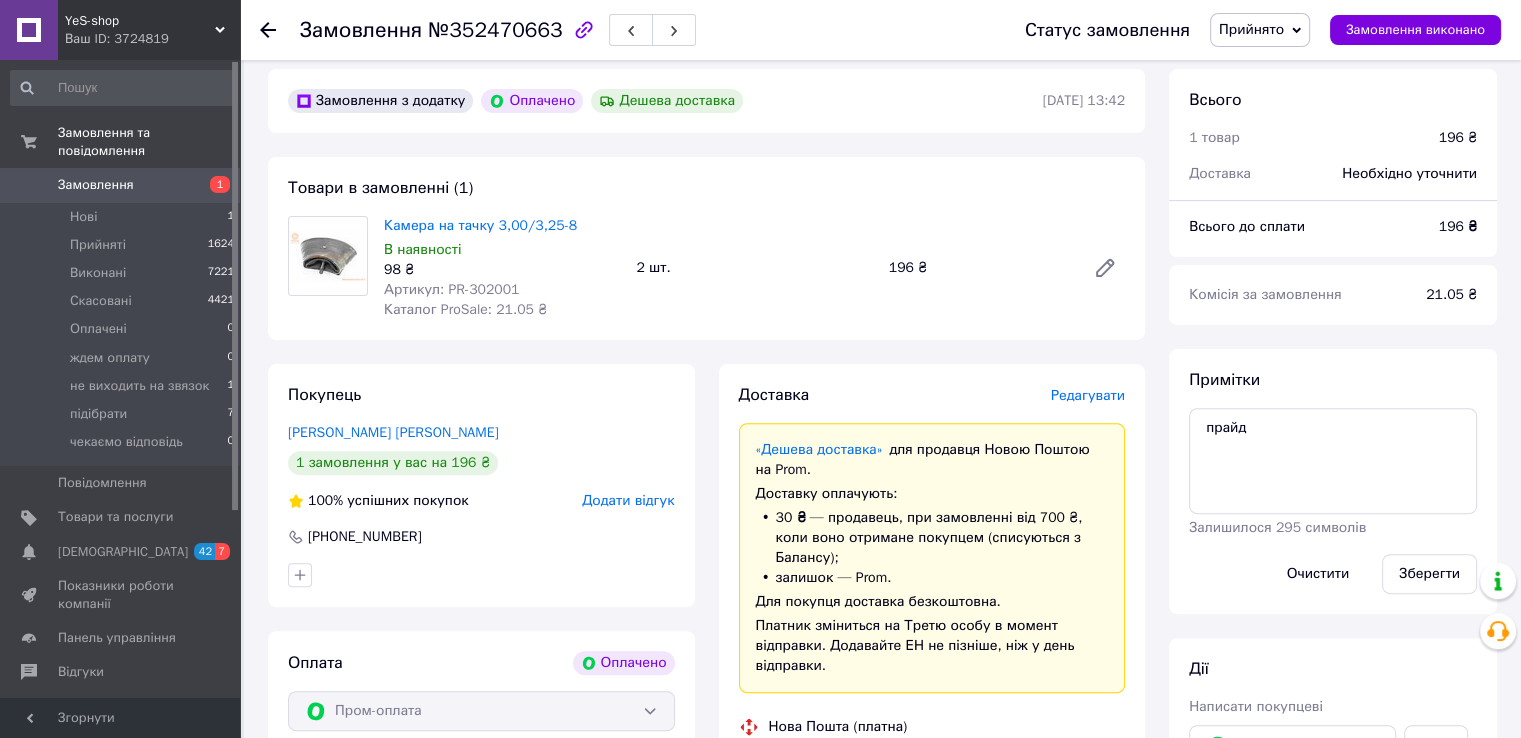 scroll, scrollTop: 584, scrollLeft: 0, axis: vertical 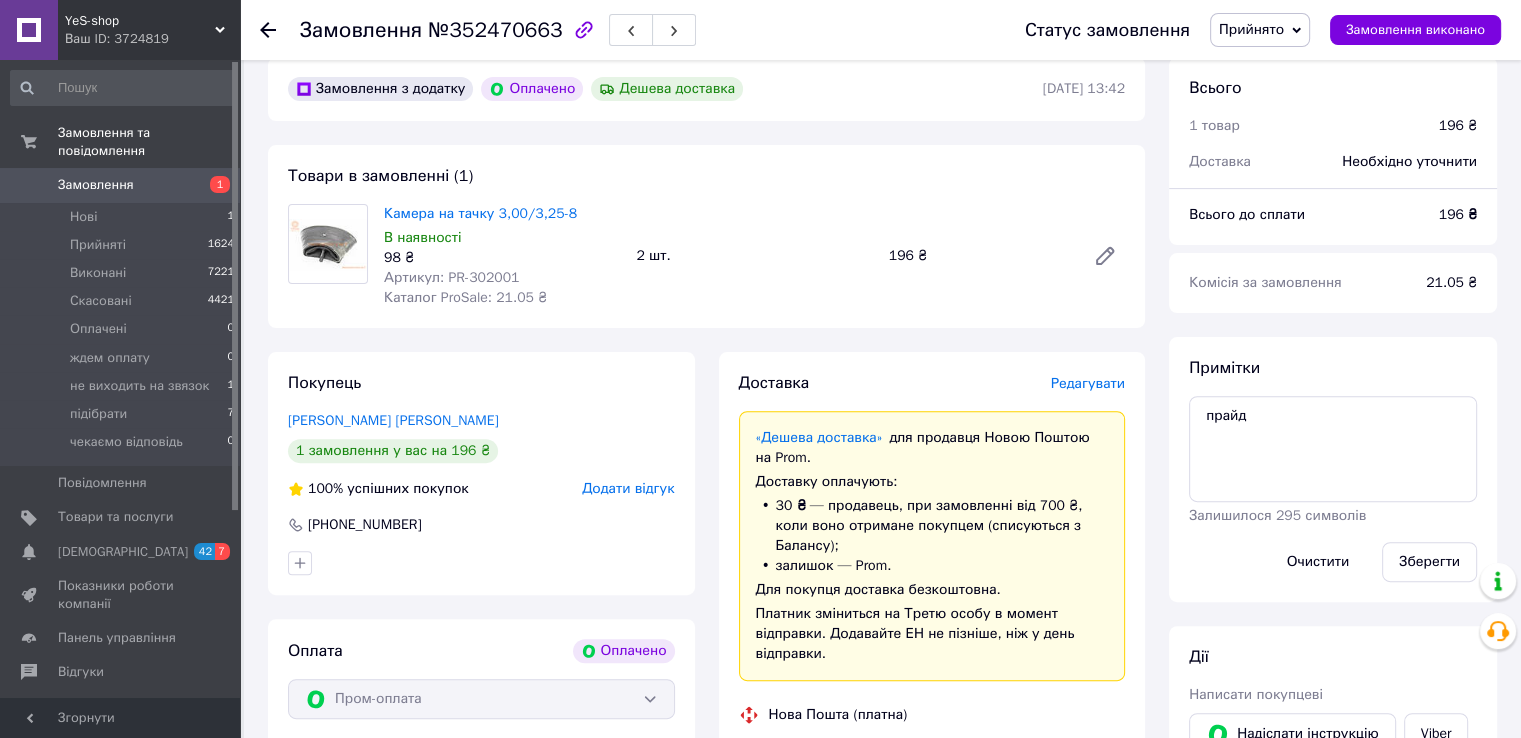 click on "Артикул: PR-302001" at bounding box center [451, 277] 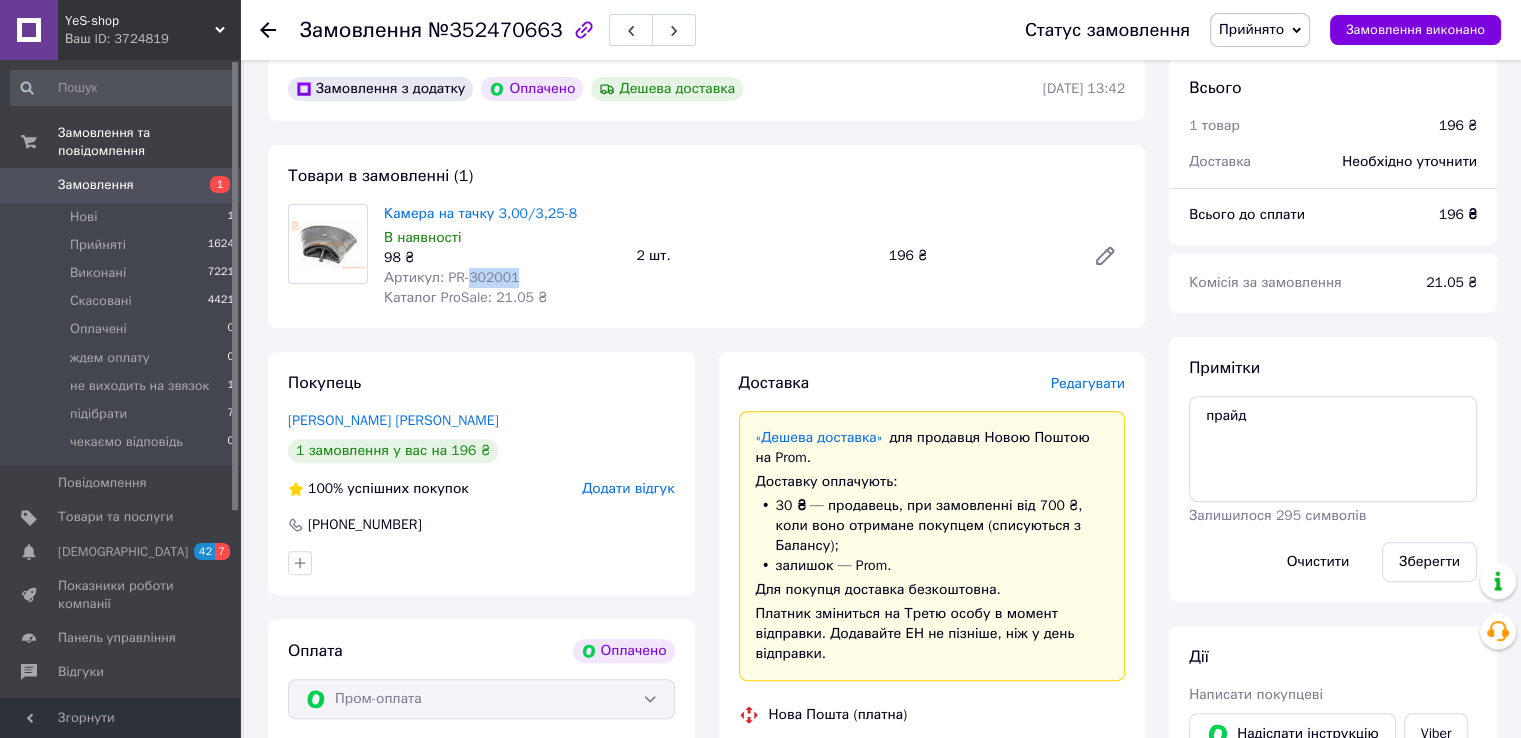 click on "Артикул: PR-302001" at bounding box center (451, 277) 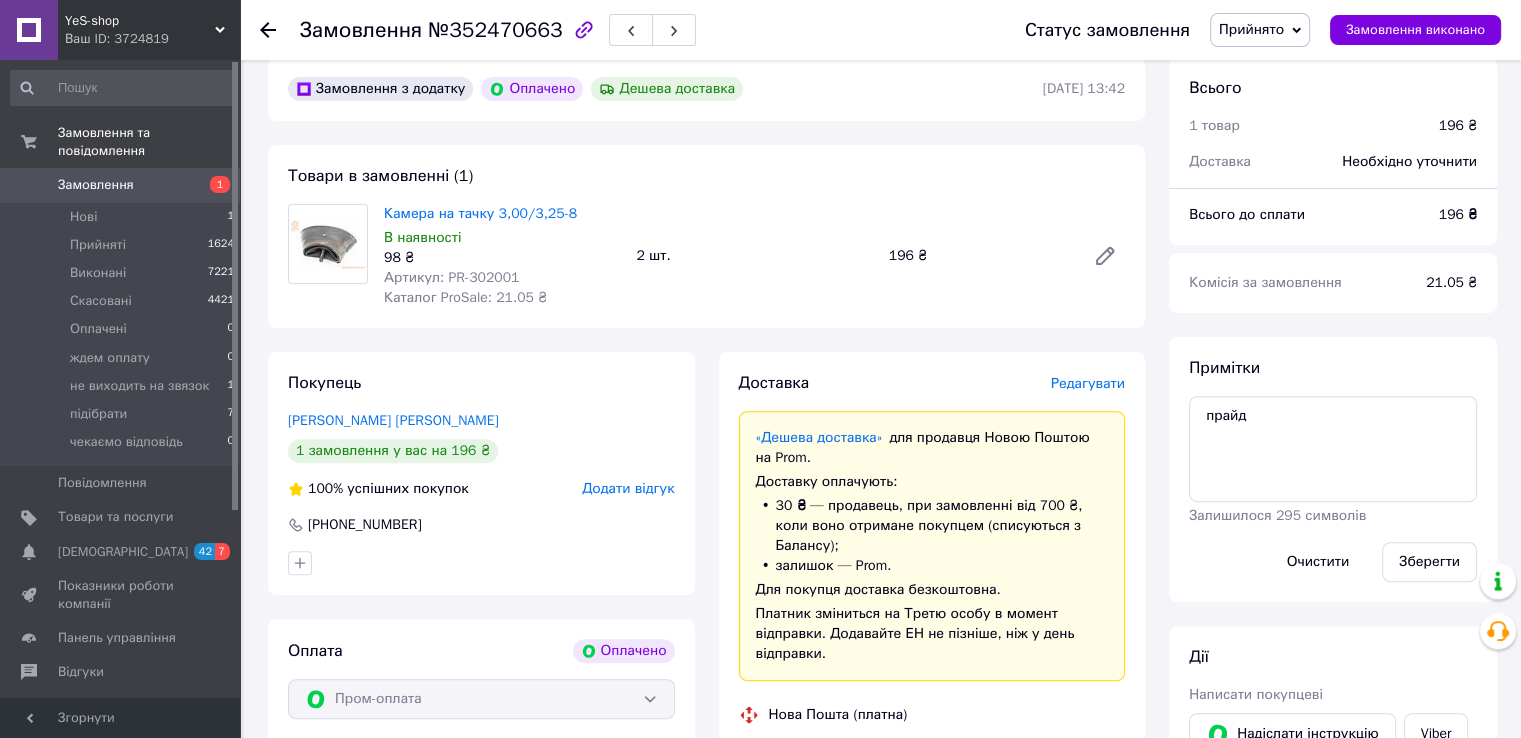 click on "Камера на тачку 3,00/3,25-8 В наявності 98 ₴ Артикул: PR-302001 Каталог ProSale: 21.05 ₴  2 шт. 196 ₴" at bounding box center [754, 256] 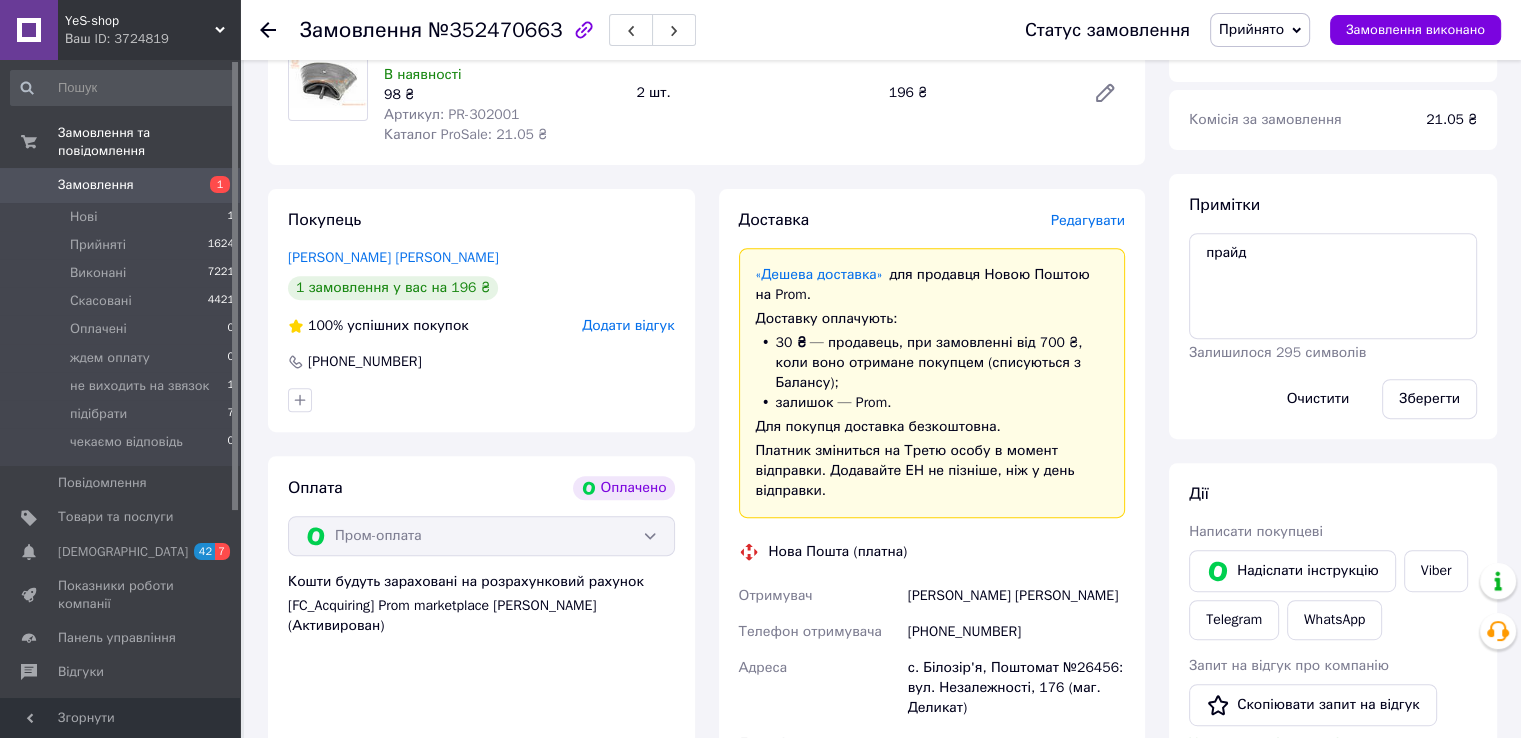 scroll, scrollTop: 484, scrollLeft: 0, axis: vertical 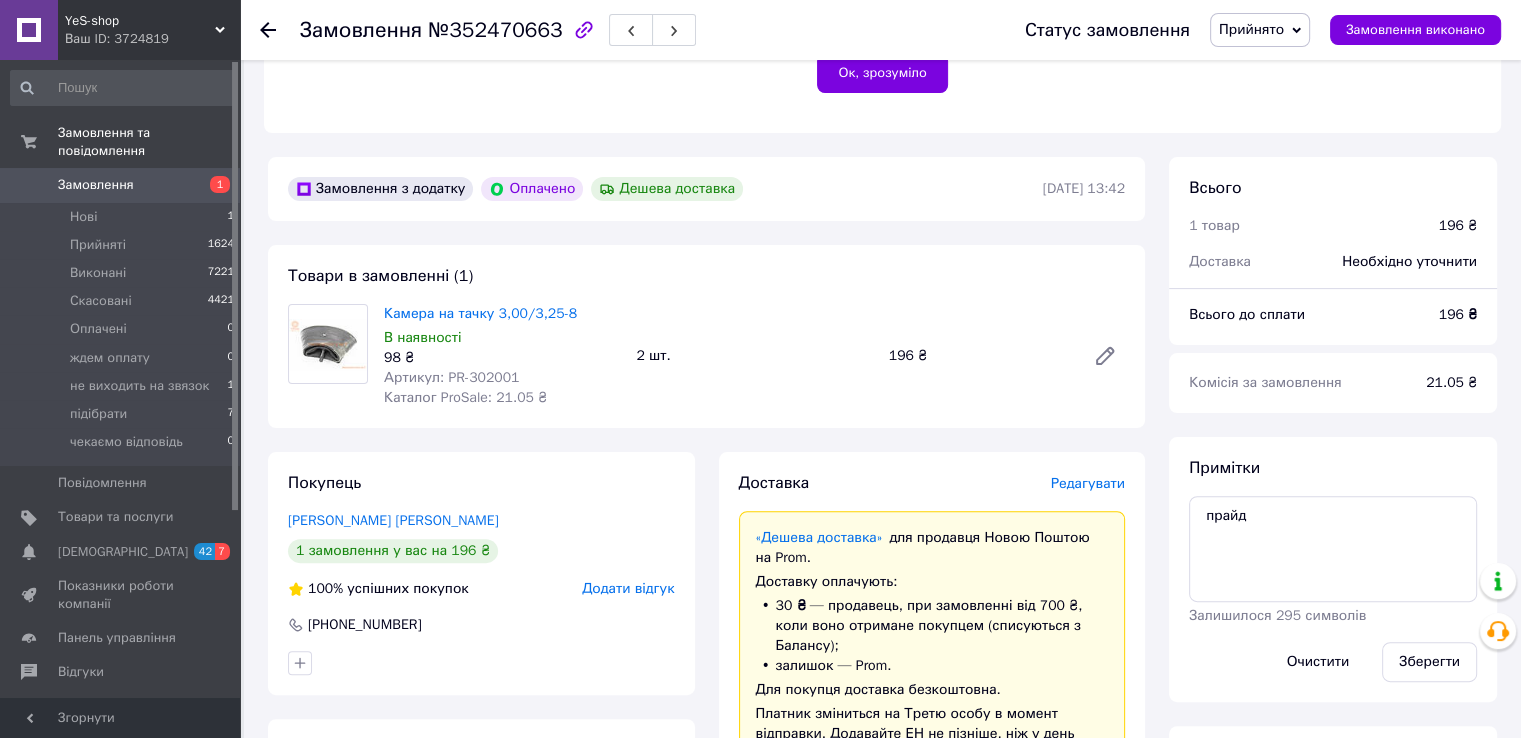 click 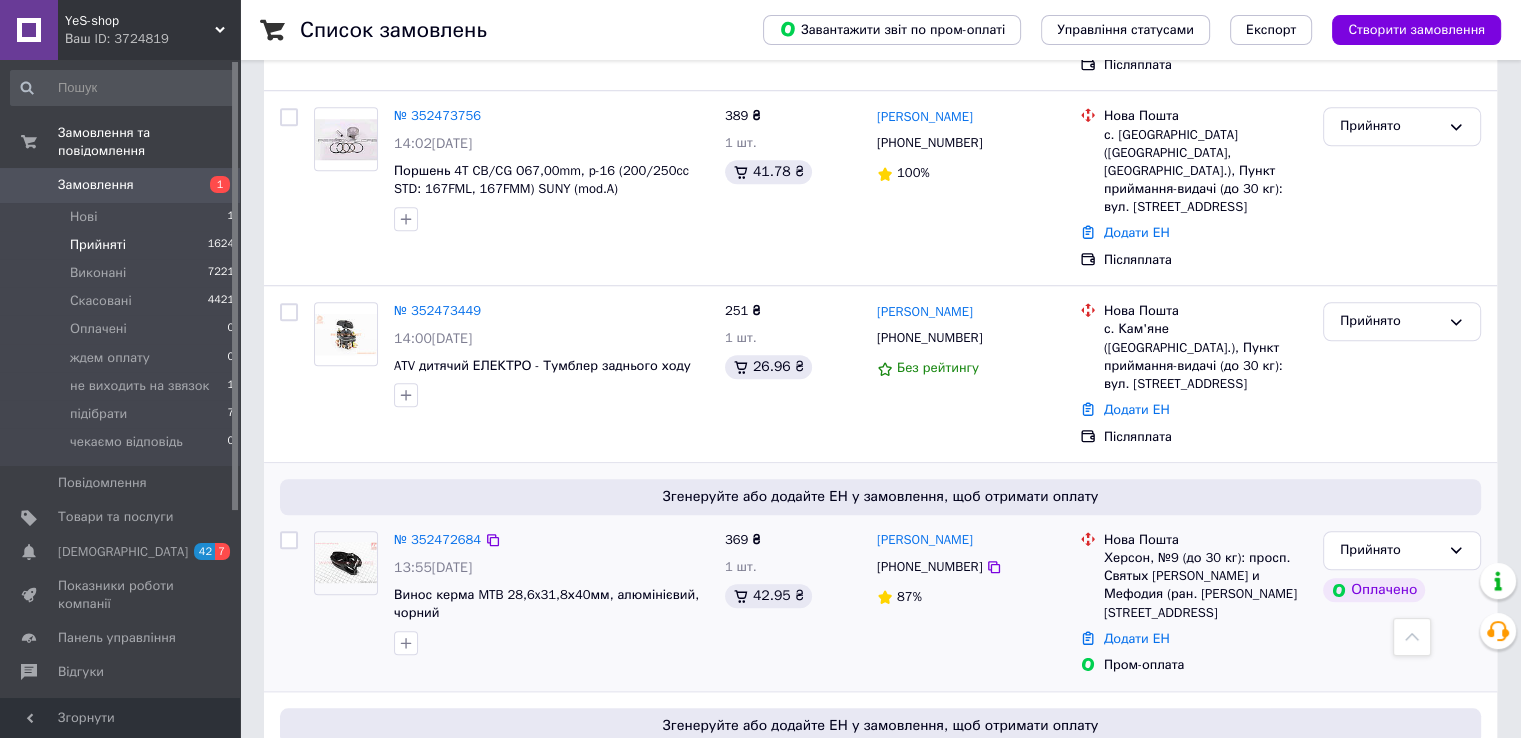 scroll, scrollTop: 1800, scrollLeft: 0, axis: vertical 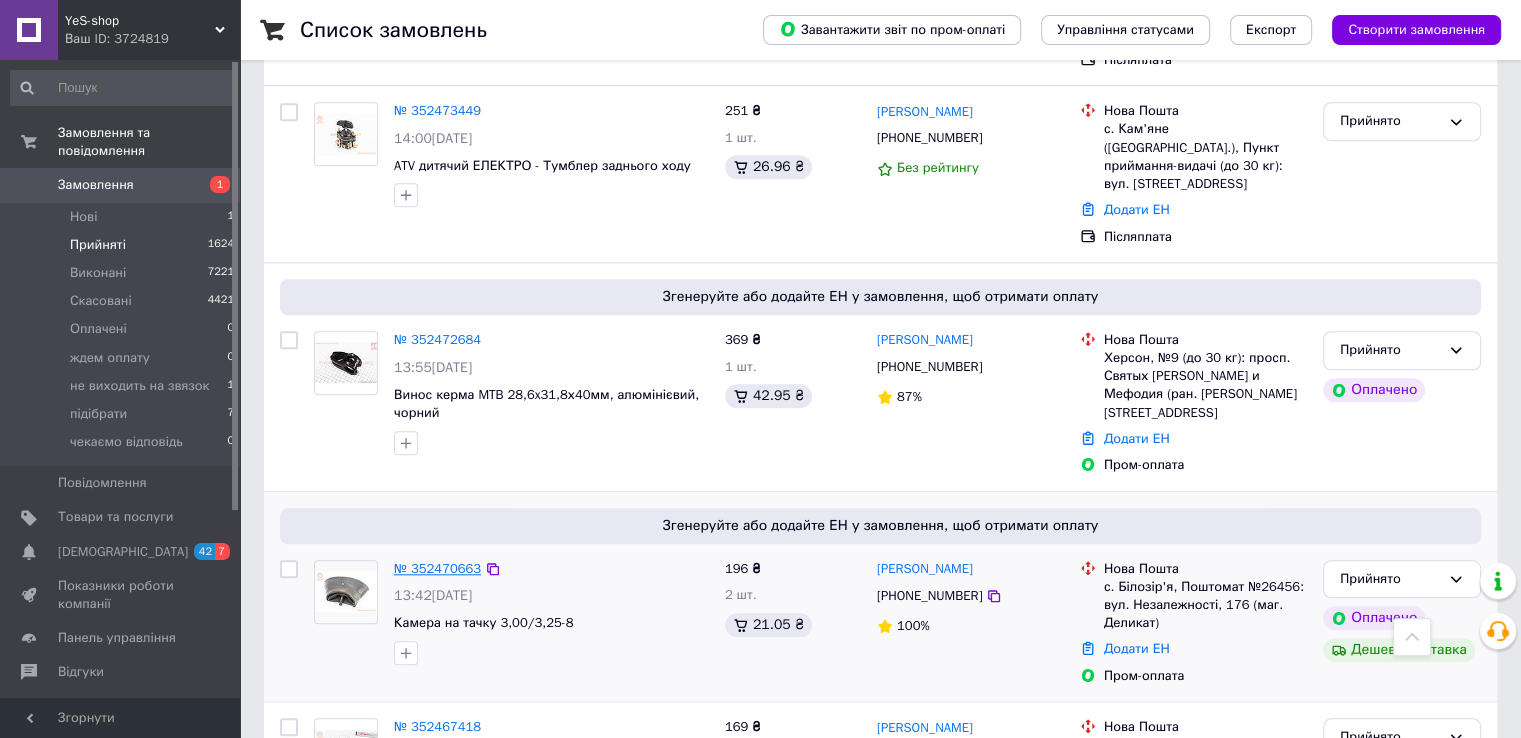 click on "№ 352470663" at bounding box center [437, 568] 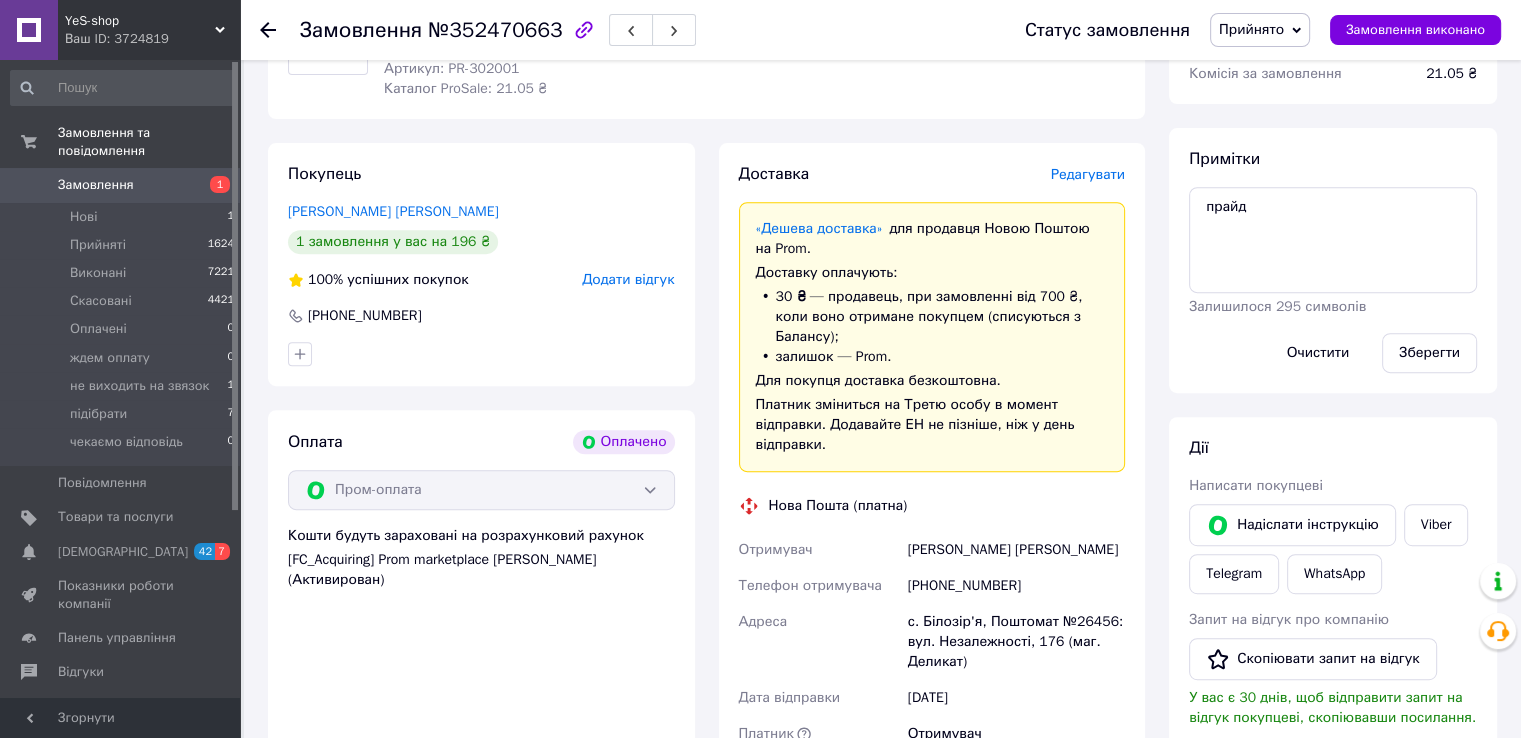 scroll, scrollTop: 693, scrollLeft: 0, axis: vertical 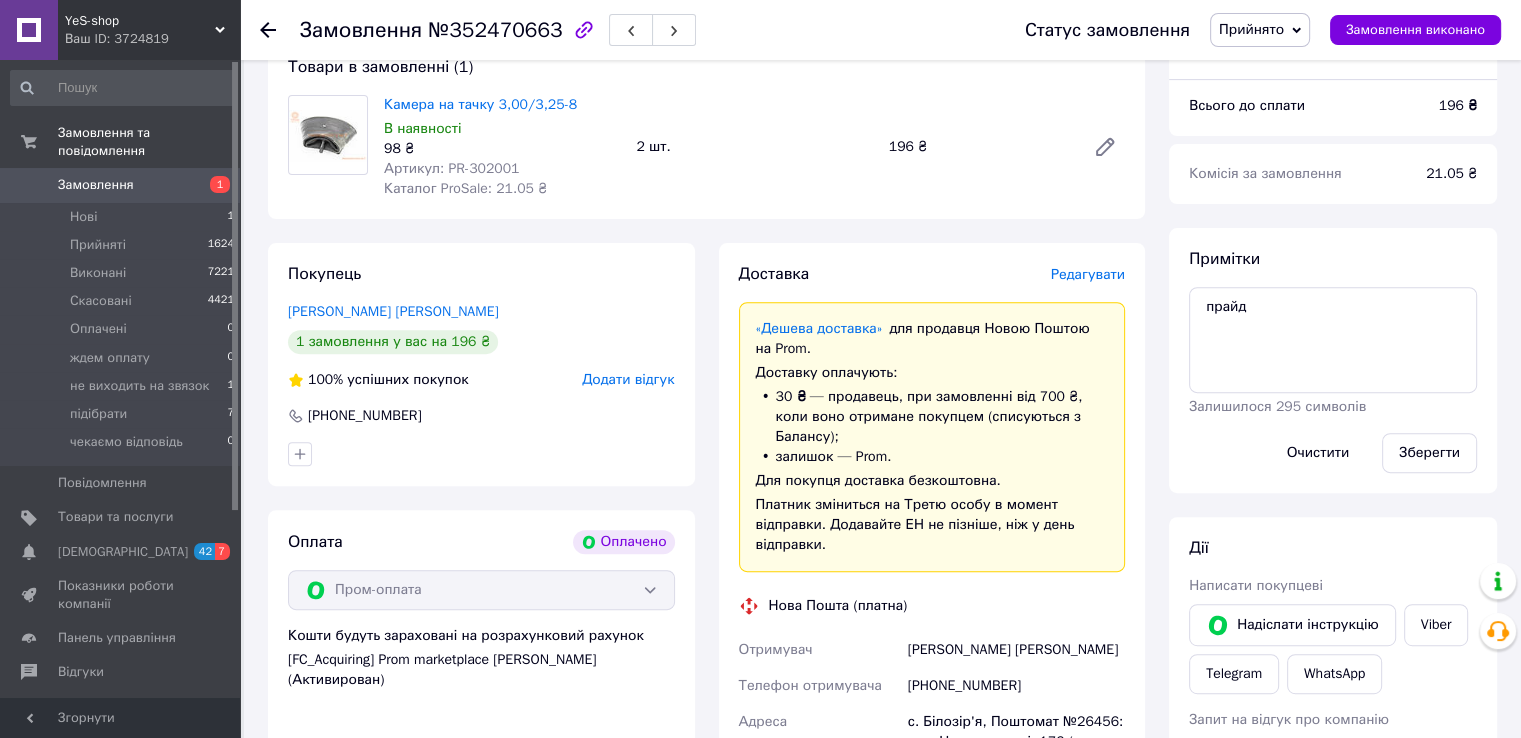 click 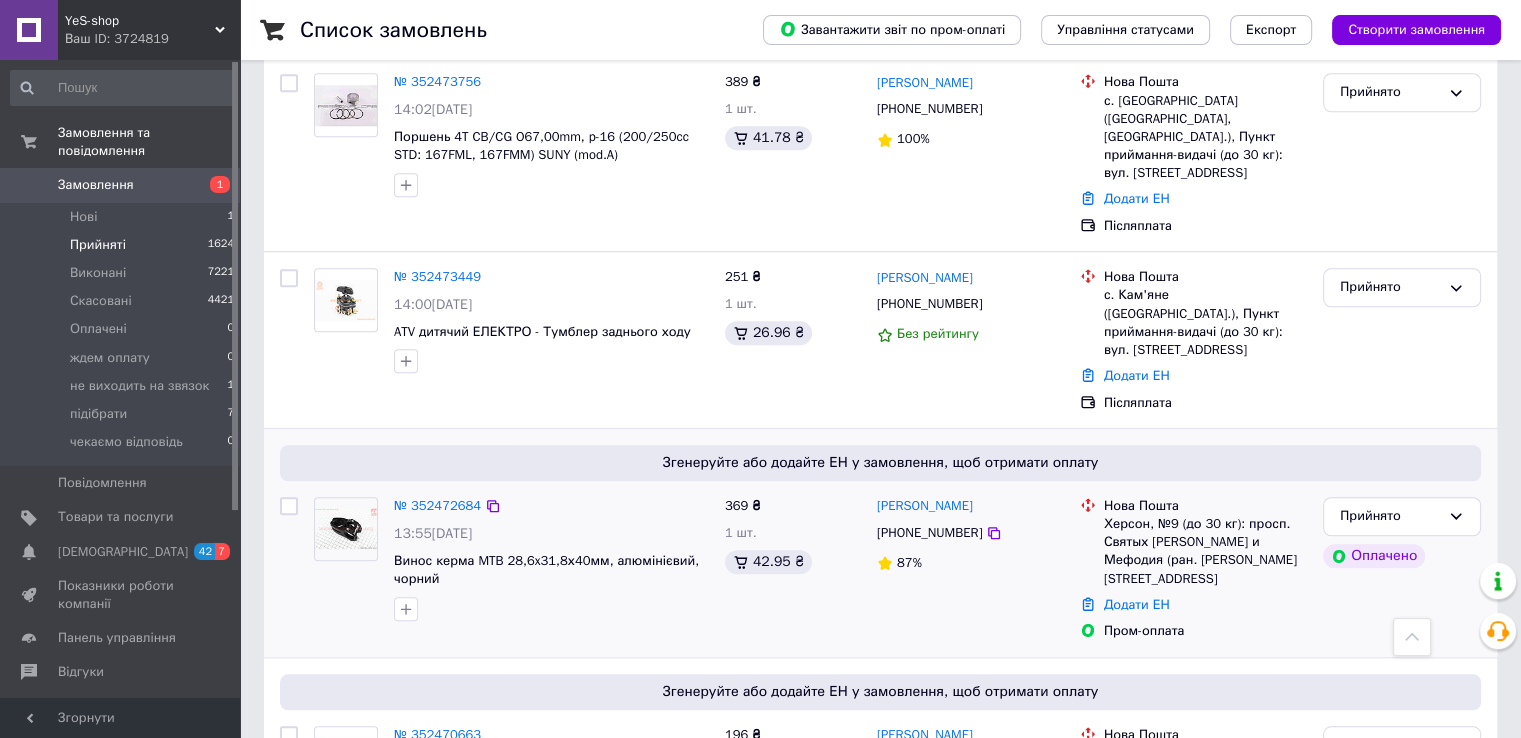 scroll, scrollTop: 1600, scrollLeft: 0, axis: vertical 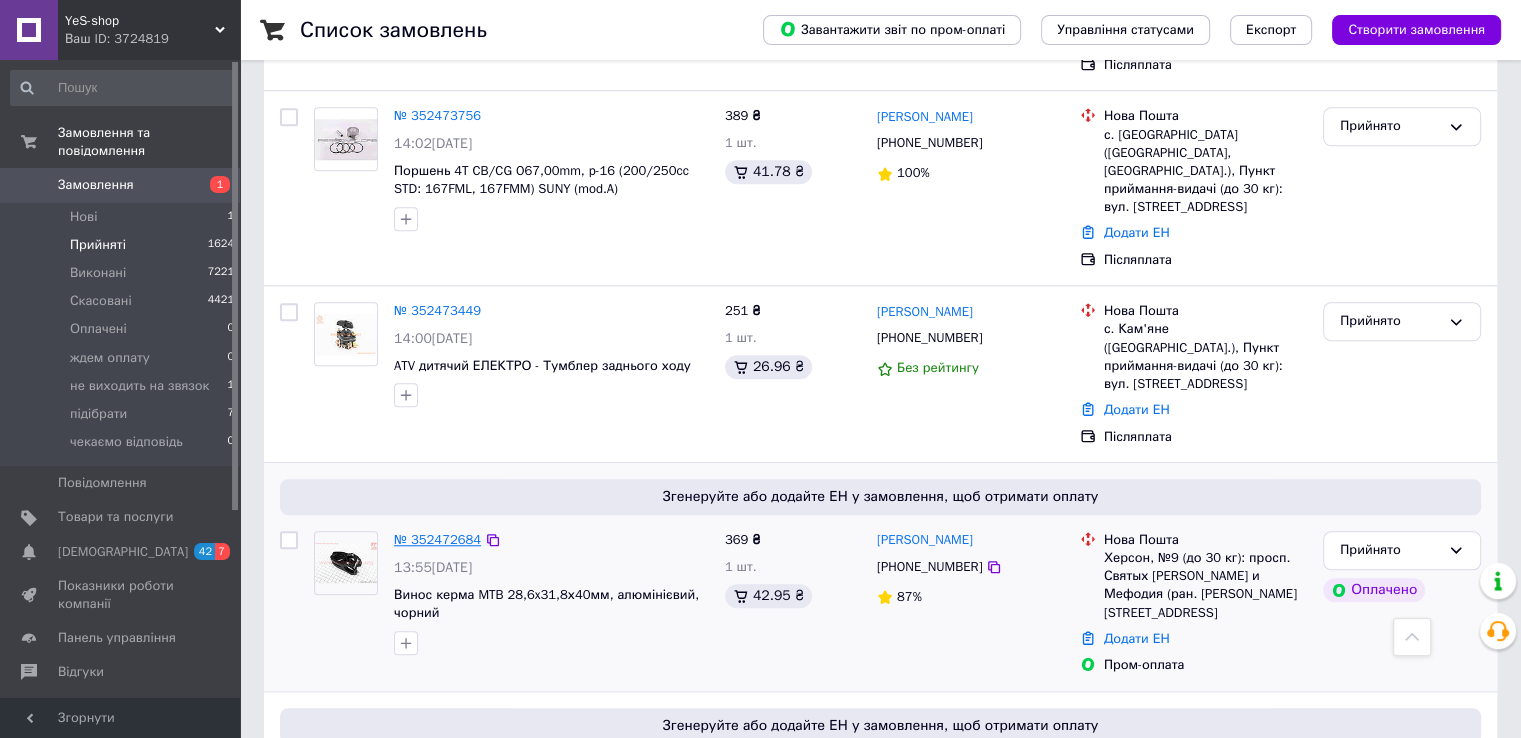 click on "№ 352472684" at bounding box center [437, 539] 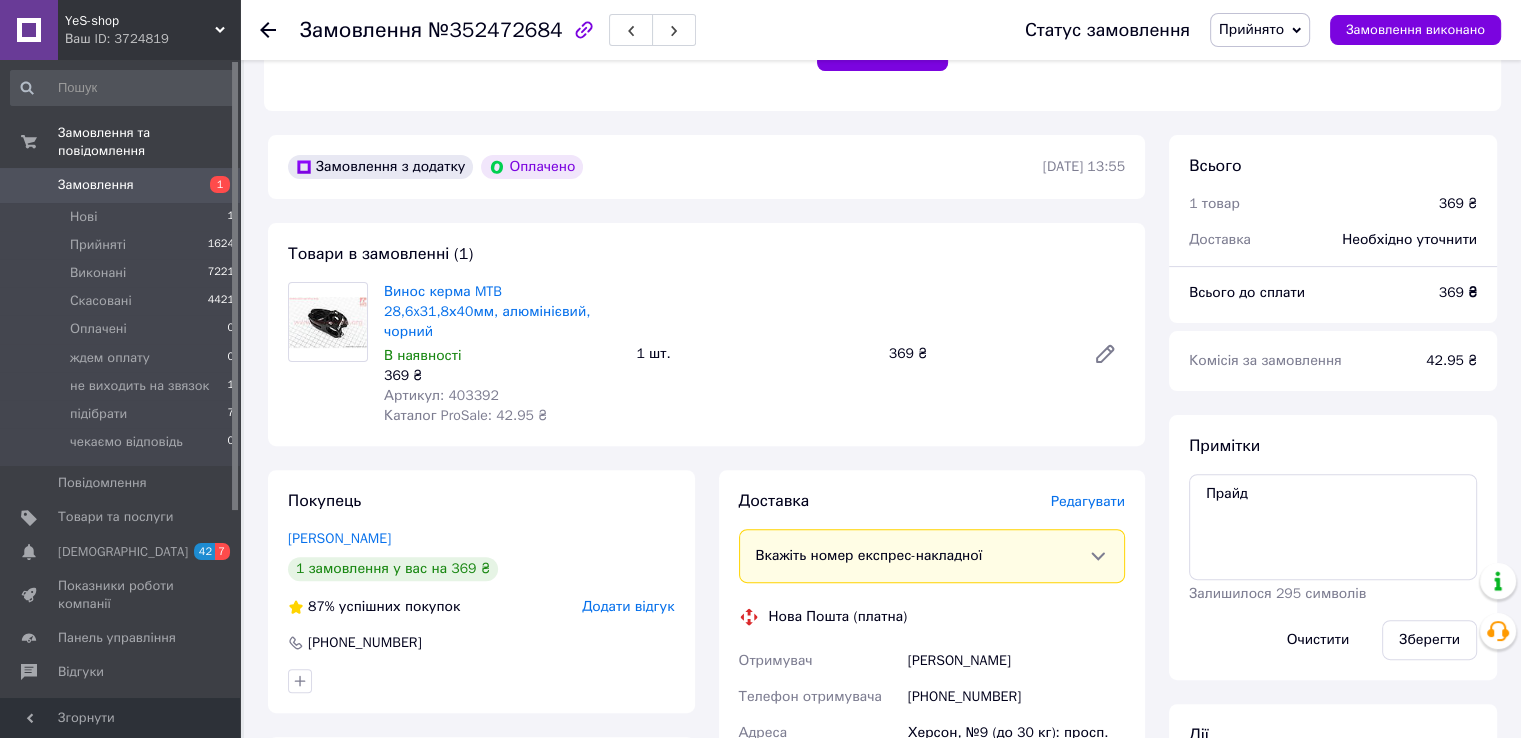 scroll, scrollTop: 524, scrollLeft: 0, axis: vertical 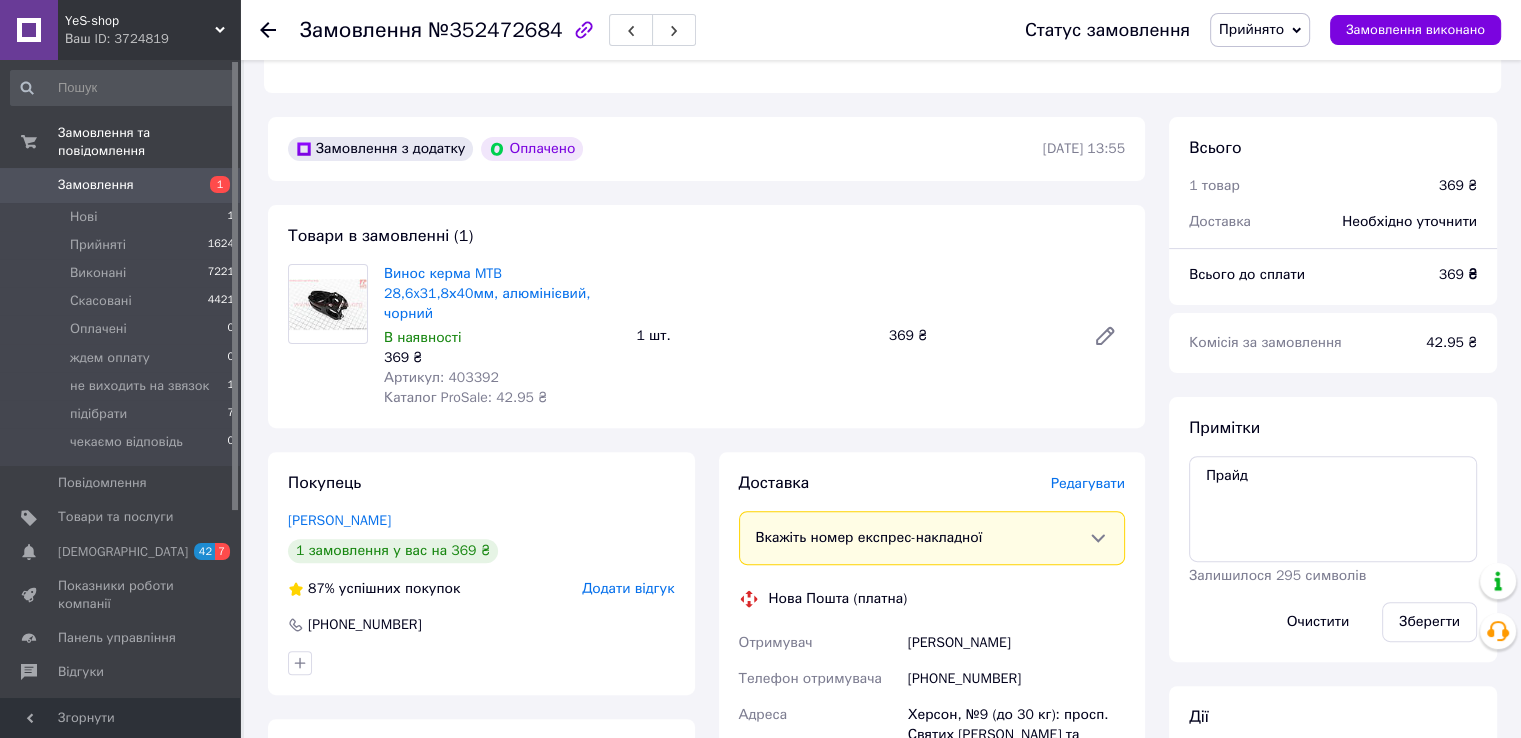 click on "Артикул: 403392" at bounding box center (441, 377) 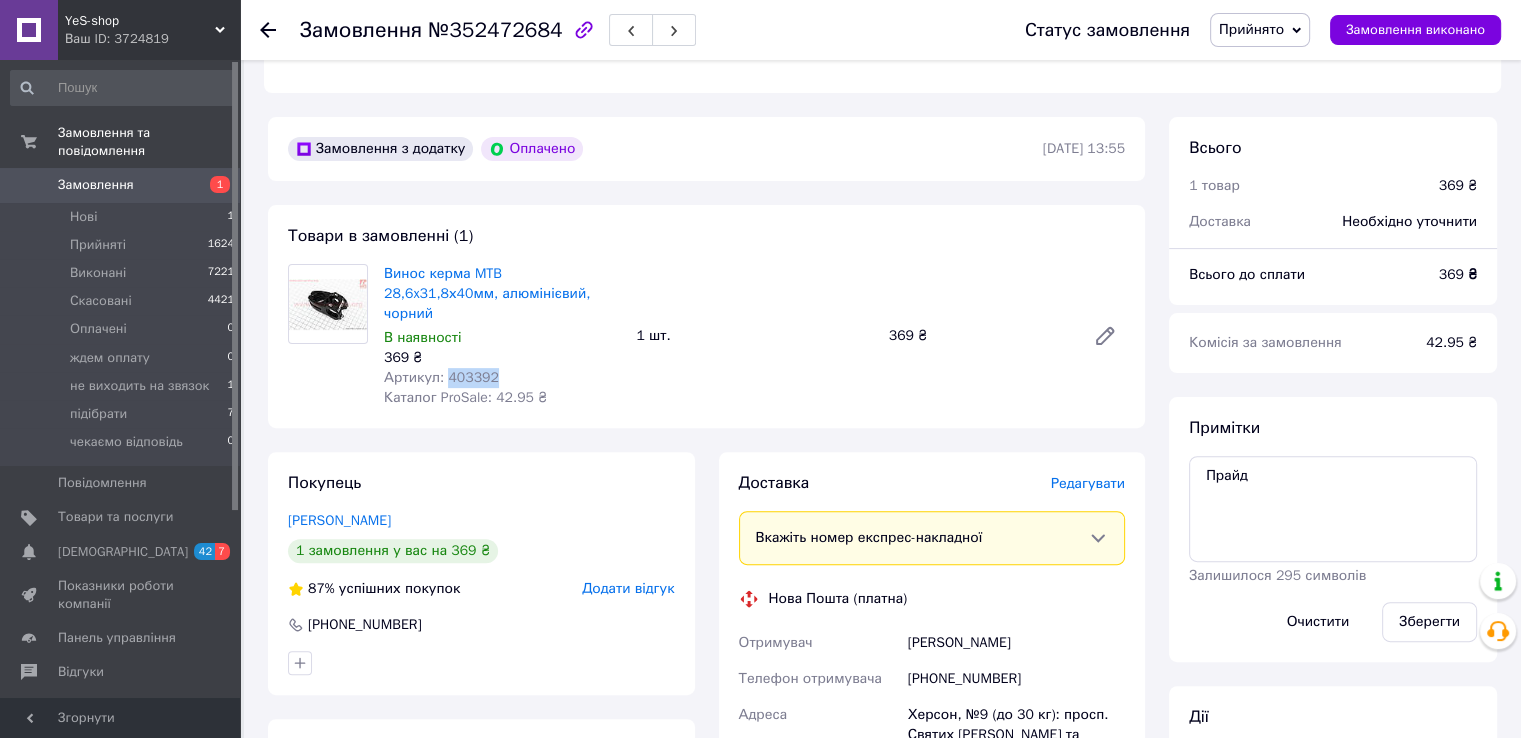 click on "Артикул: 403392" at bounding box center (441, 377) 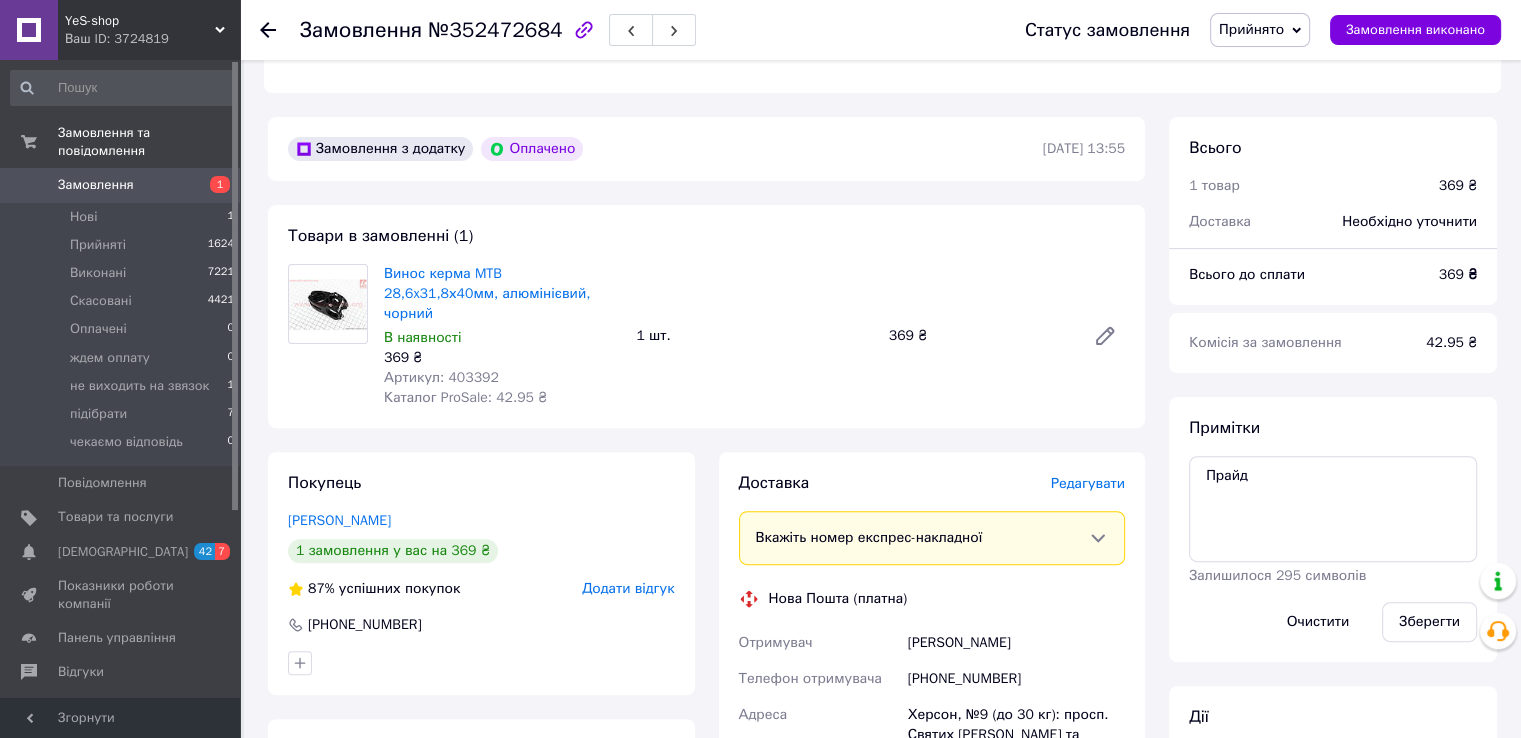 click on "Винос керма MTB 28,6x31,8х40мм, алюмінієвий, чорний В наявності 369 ₴ Артикул: 403392 Каталог ProSale: 42.95 ₴  1 шт. 369 ₴" at bounding box center [754, 336] 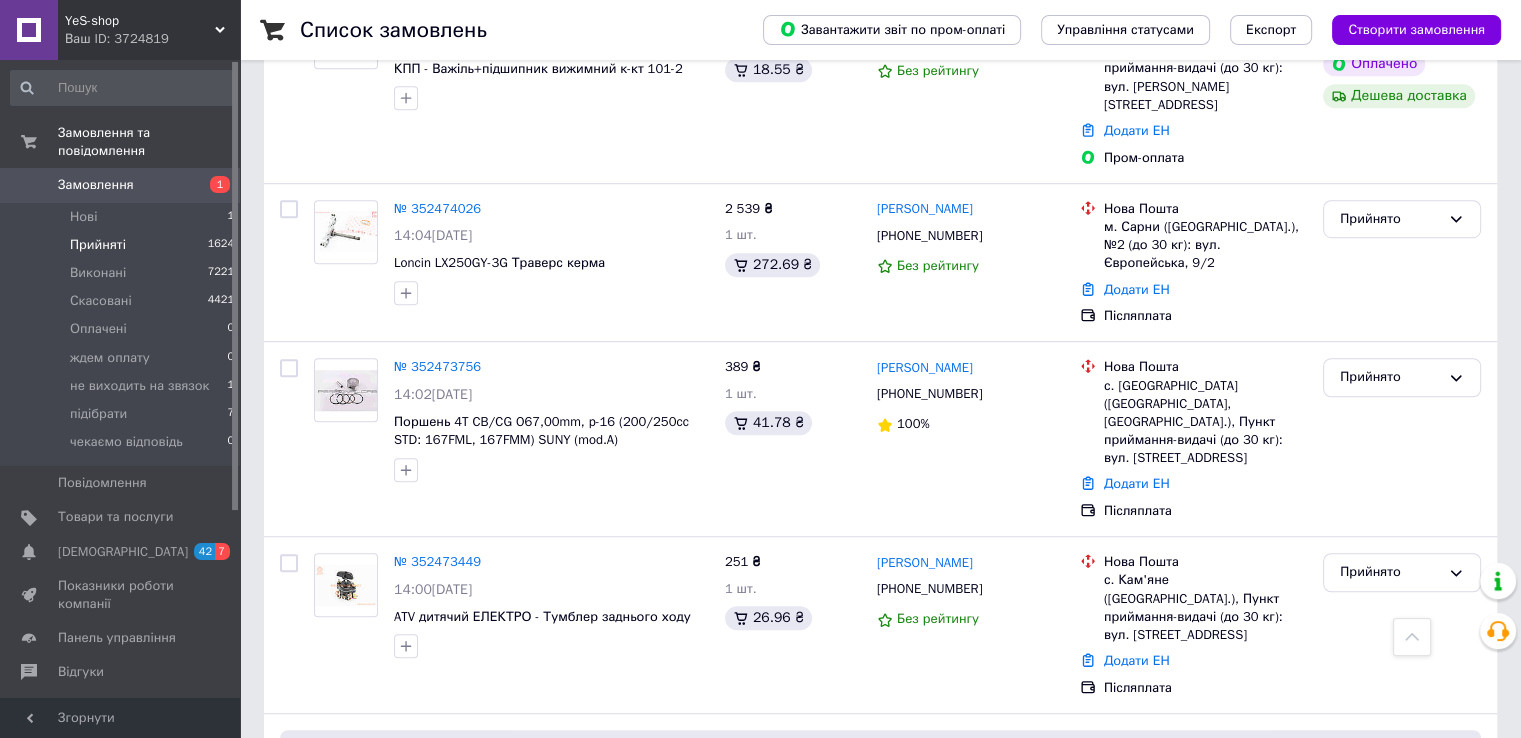 scroll, scrollTop: 1500, scrollLeft: 0, axis: vertical 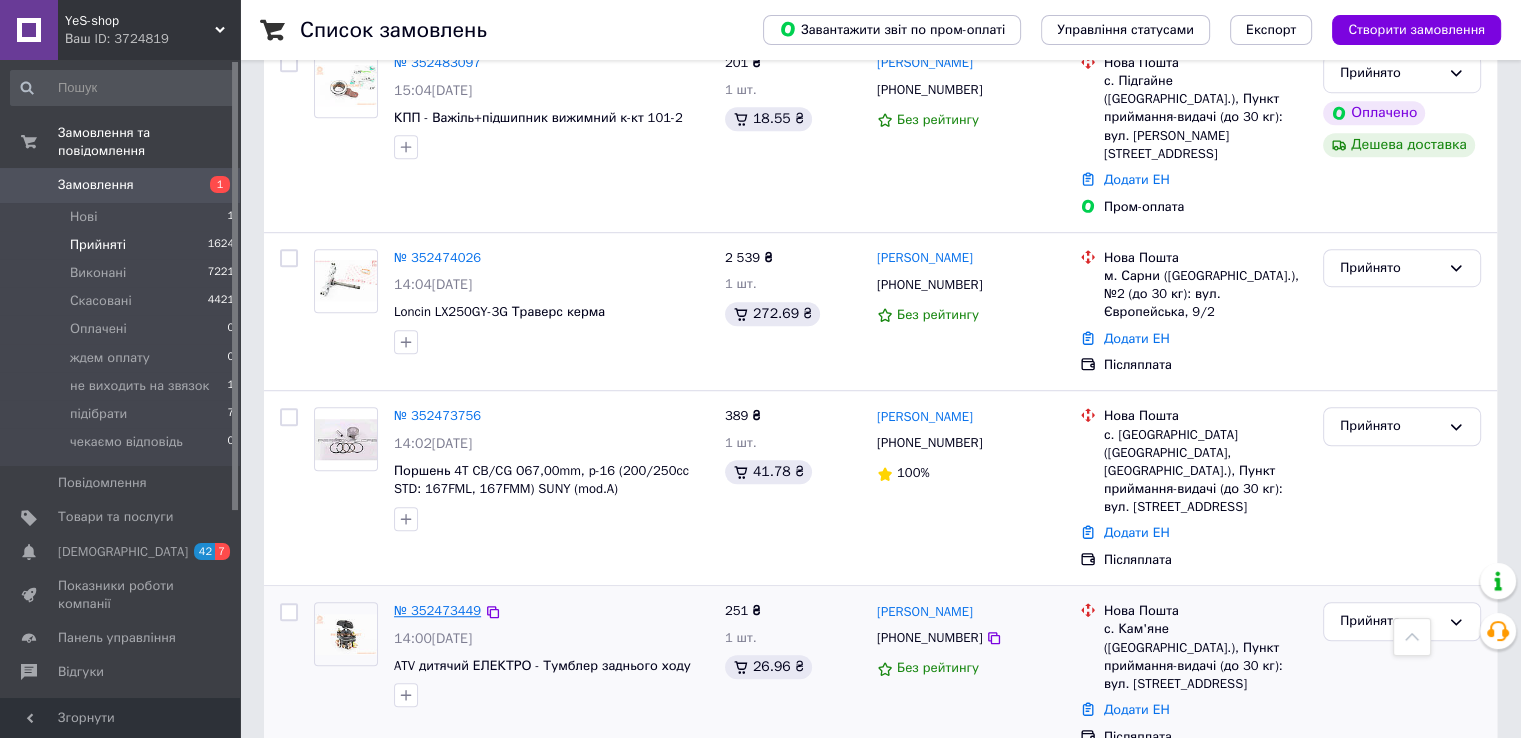 click on "№ 352473449" at bounding box center (437, 610) 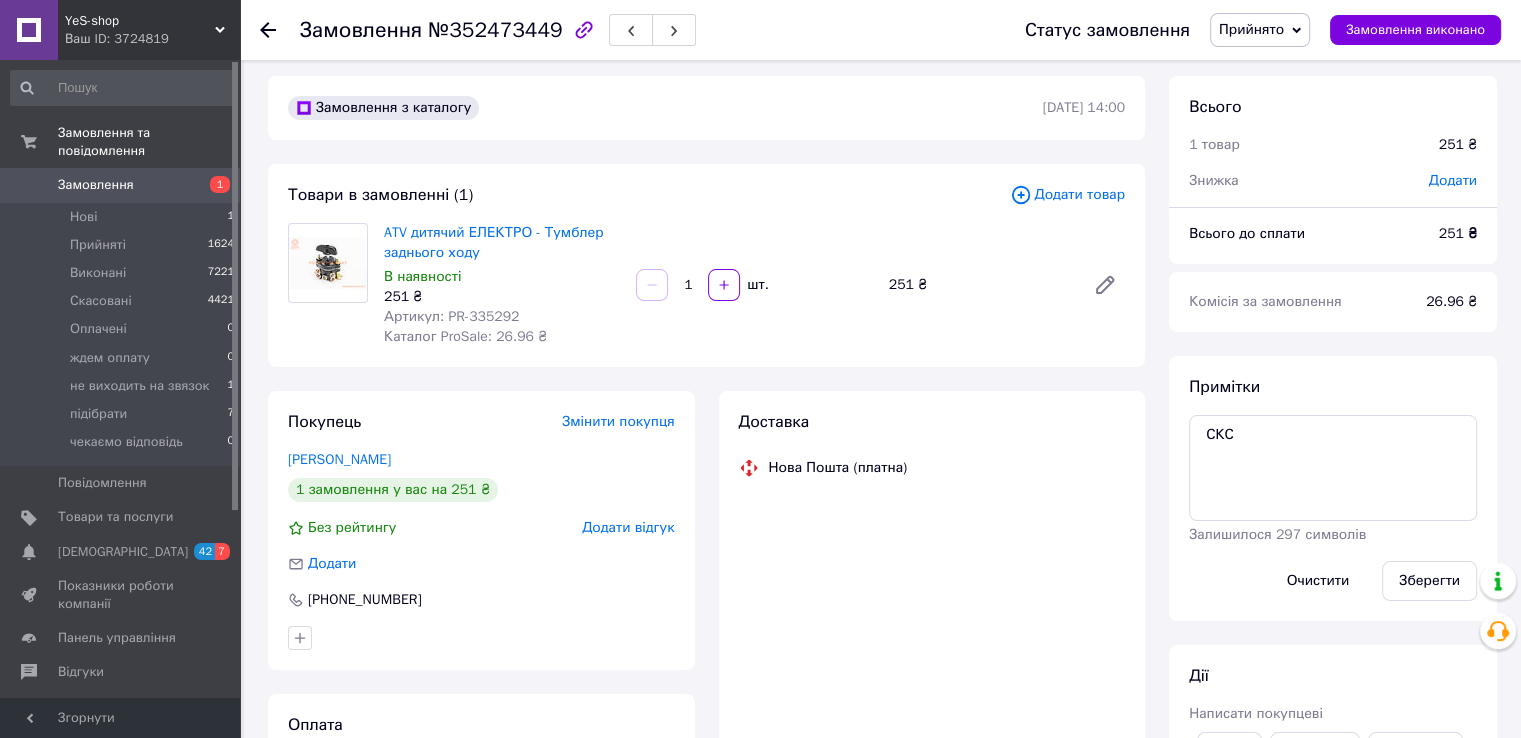 scroll, scrollTop: 0, scrollLeft: 0, axis: both 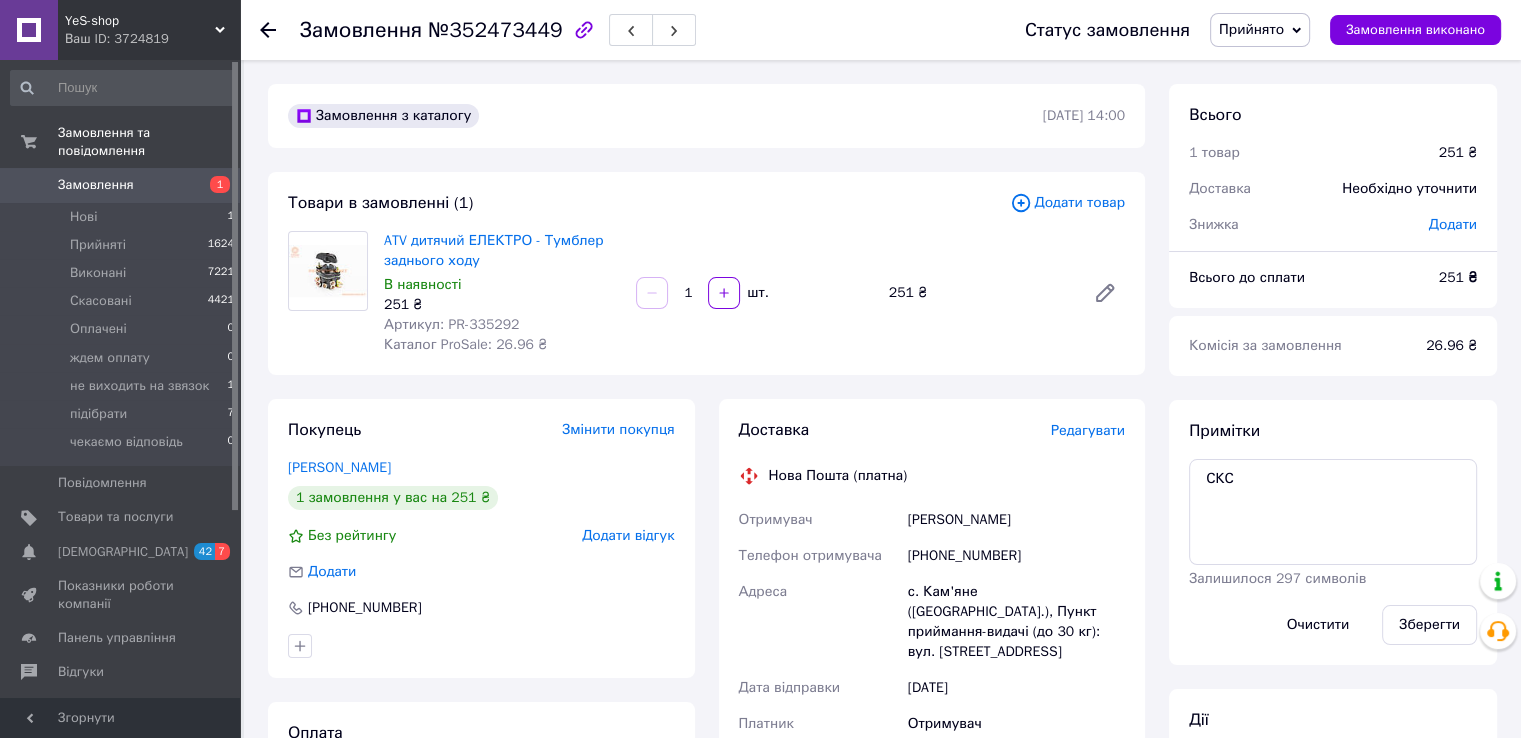click on "Артикул: PR-335292" at bounding box center [451, 324] 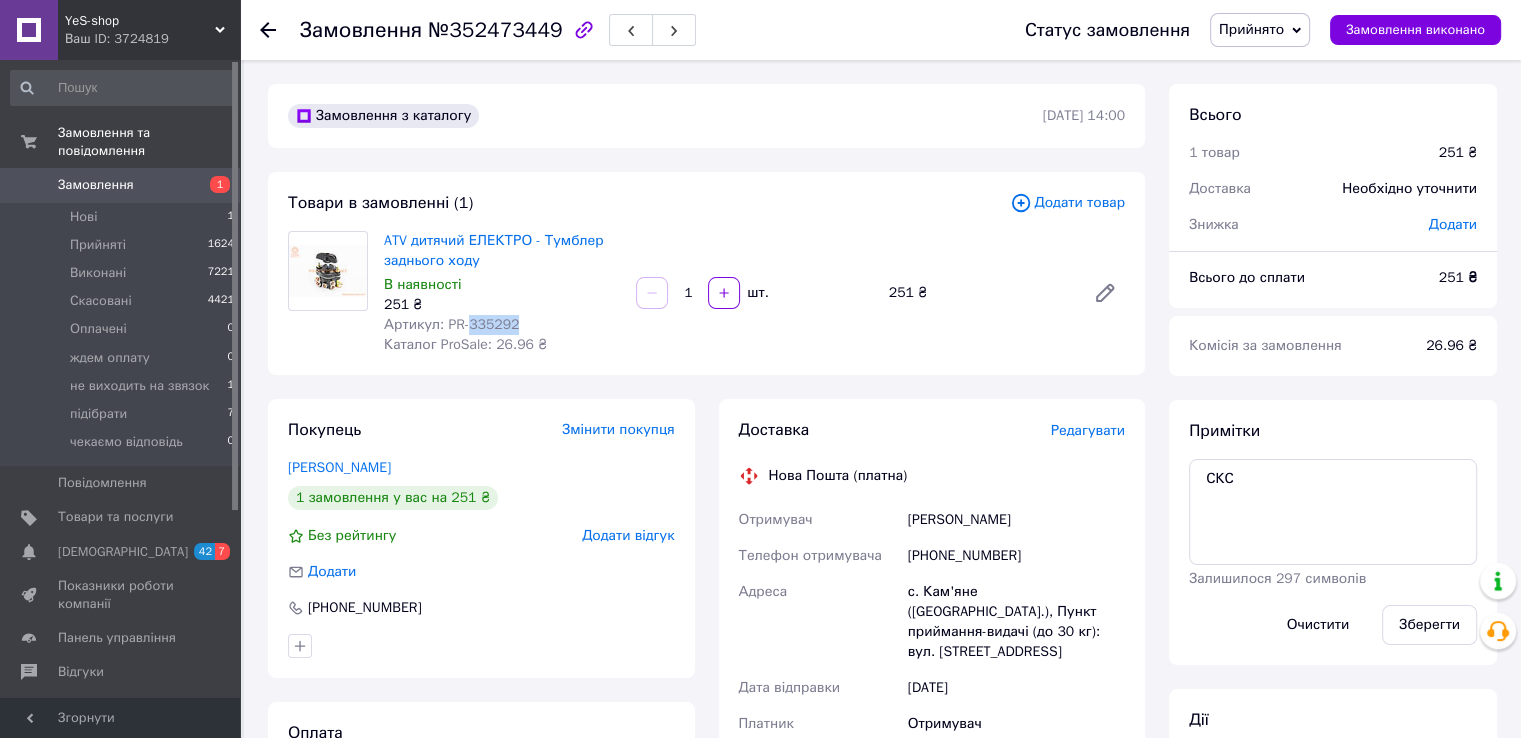 click on "Артикул: PR-335292" at bounding box center [451, 324] 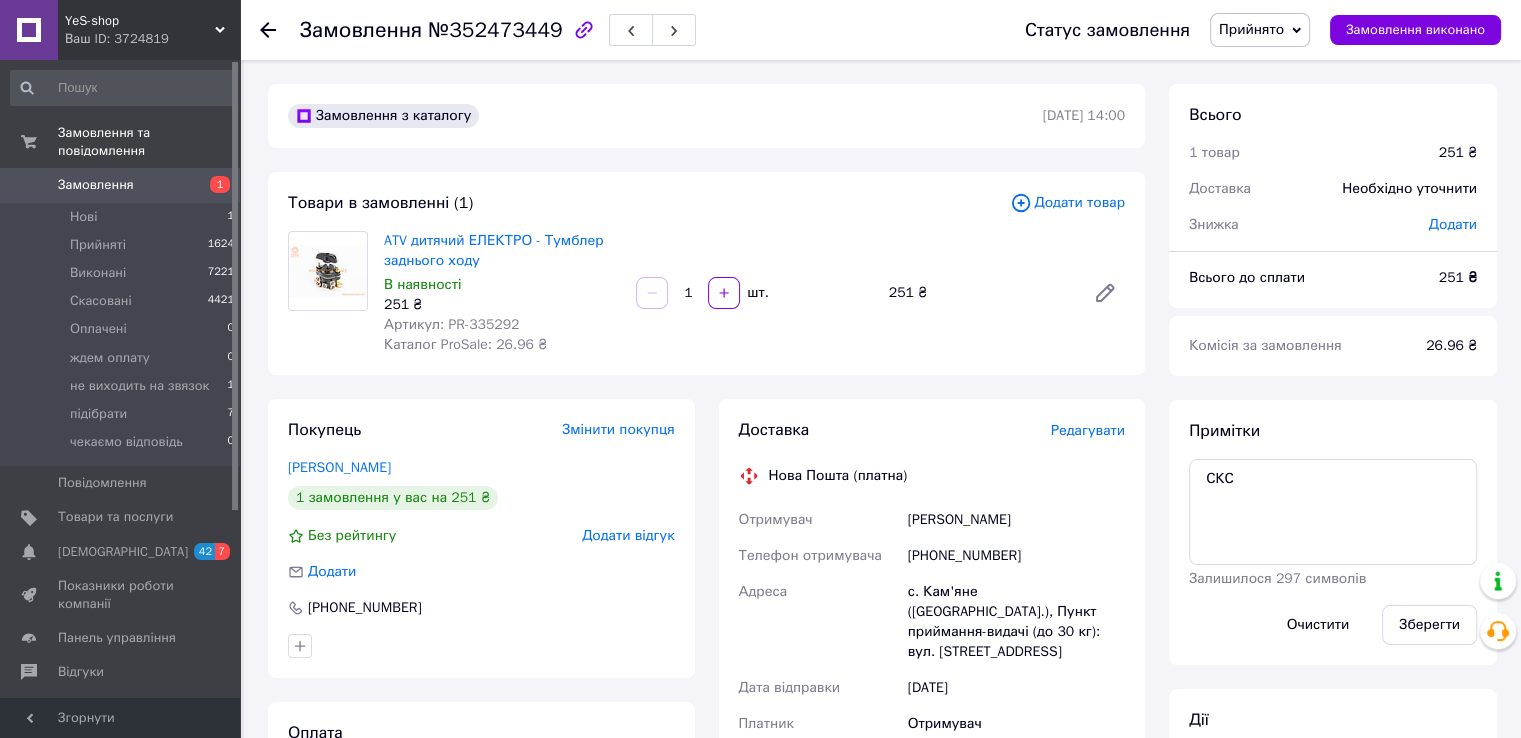 click on "ATV дитячий ЕЛЕКТРО - Тумблер заднього ходу В наявності 251 ₴ Артикул: PR-335292 Каталог ProSale: 26.96 ₴" at bounding box center [502, 293] 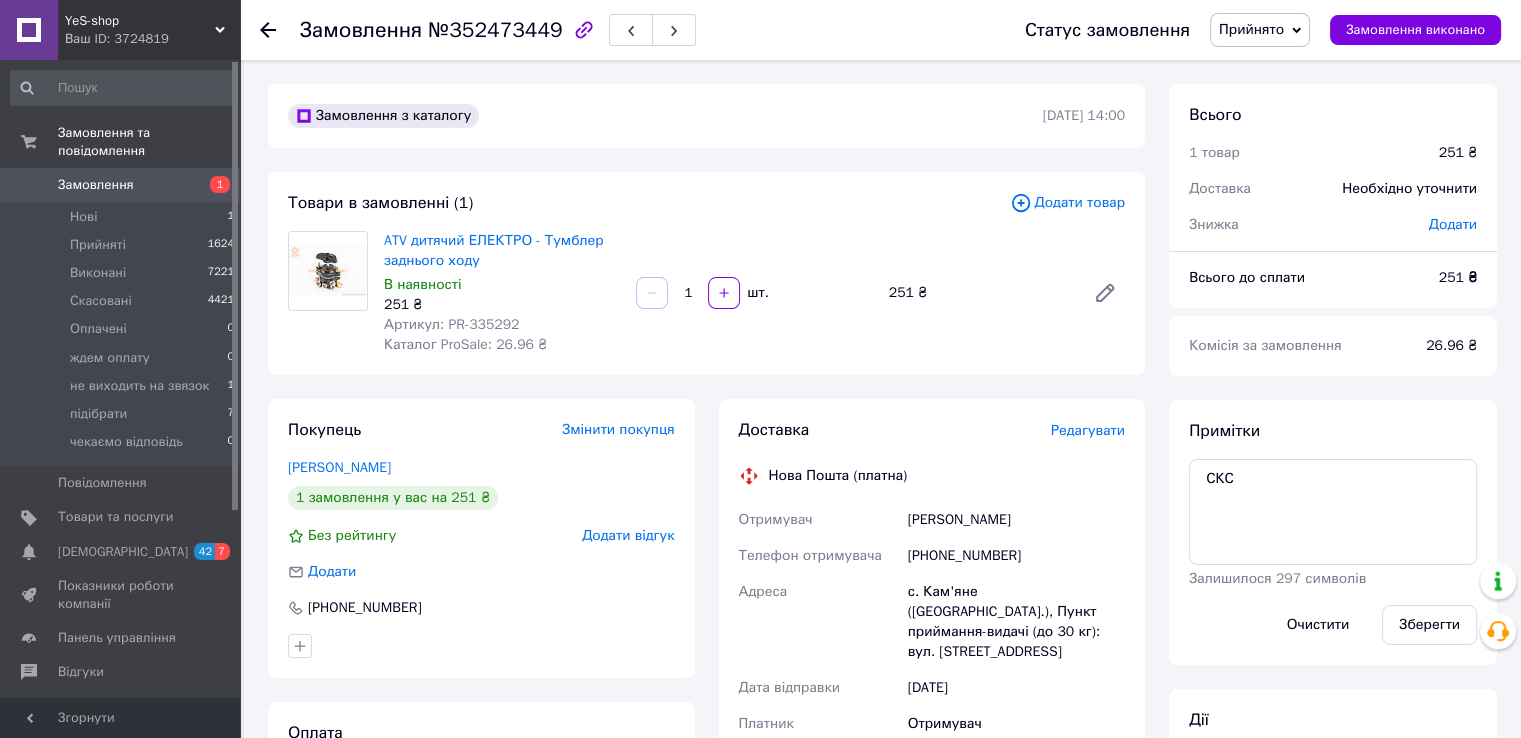 click on "ATV дитячий ЕЛЕКТРО - Тумблер заднього ходу В наявності 251 ₴ Артикул: PR-335292 Каталог ProSale: 26.96 ₴  1   шт. 251 ₴" at bounding box center (754, 293) 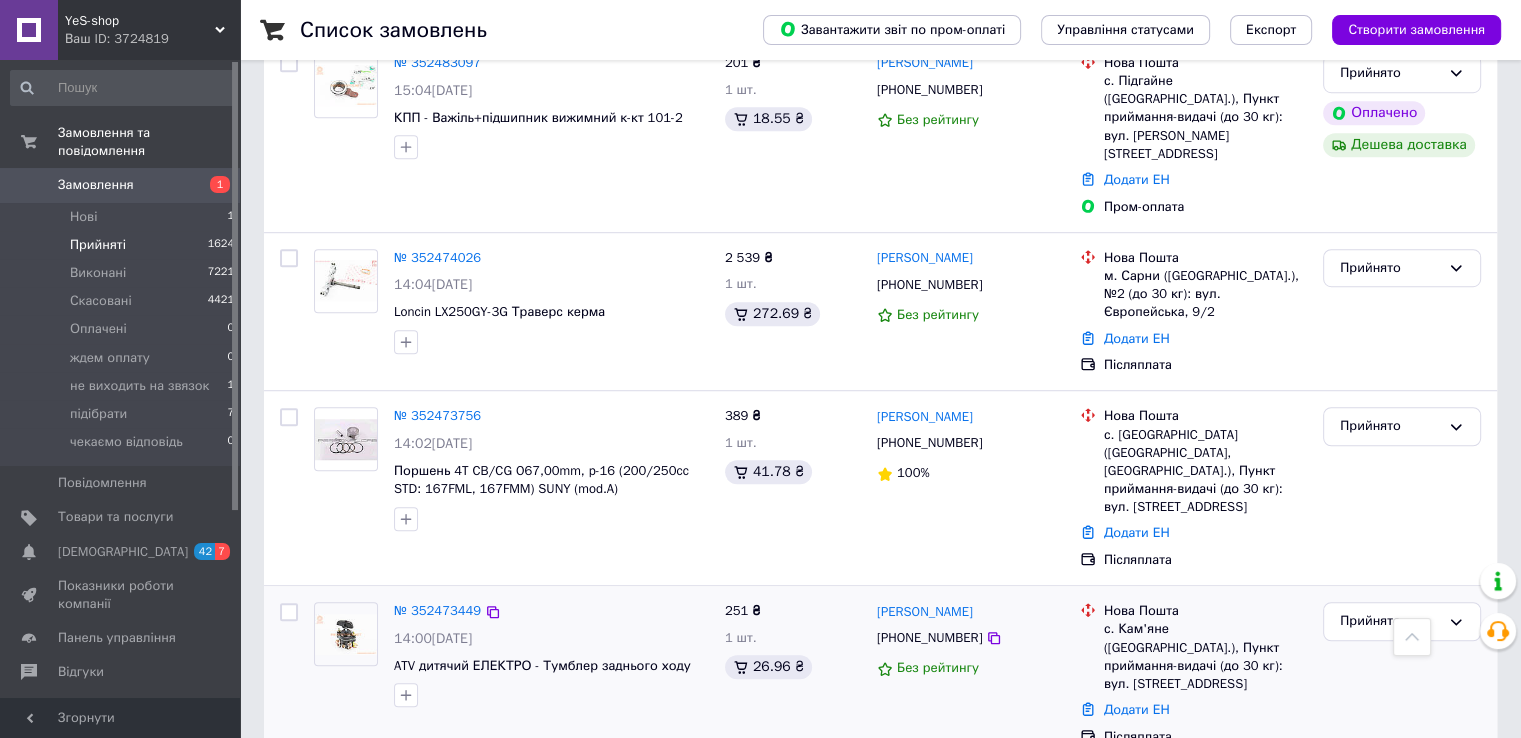 scroll, scrollTop: 1200, scrollLeft: 0, axis: vertical 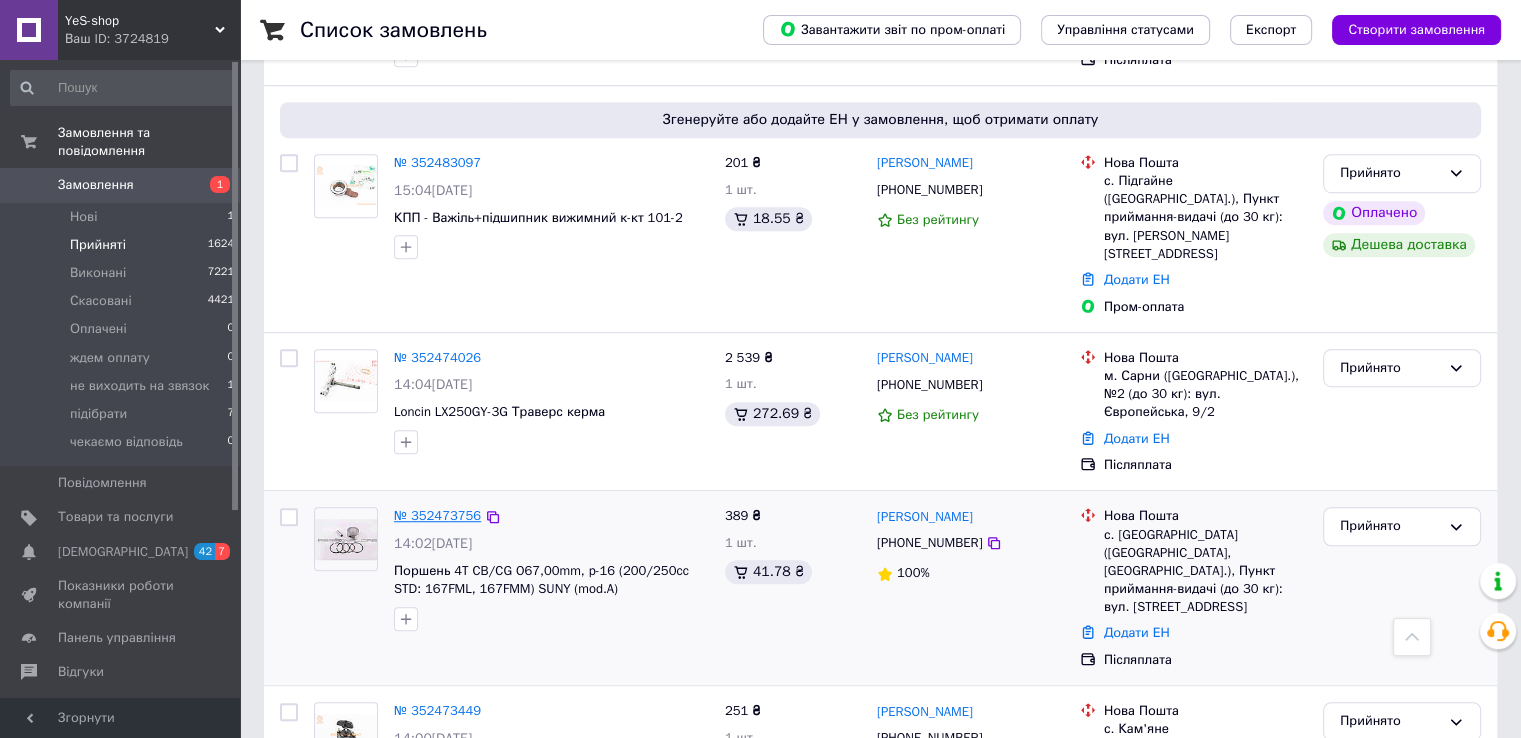 click on "№ 352473756" at bounding box center (437, 515) 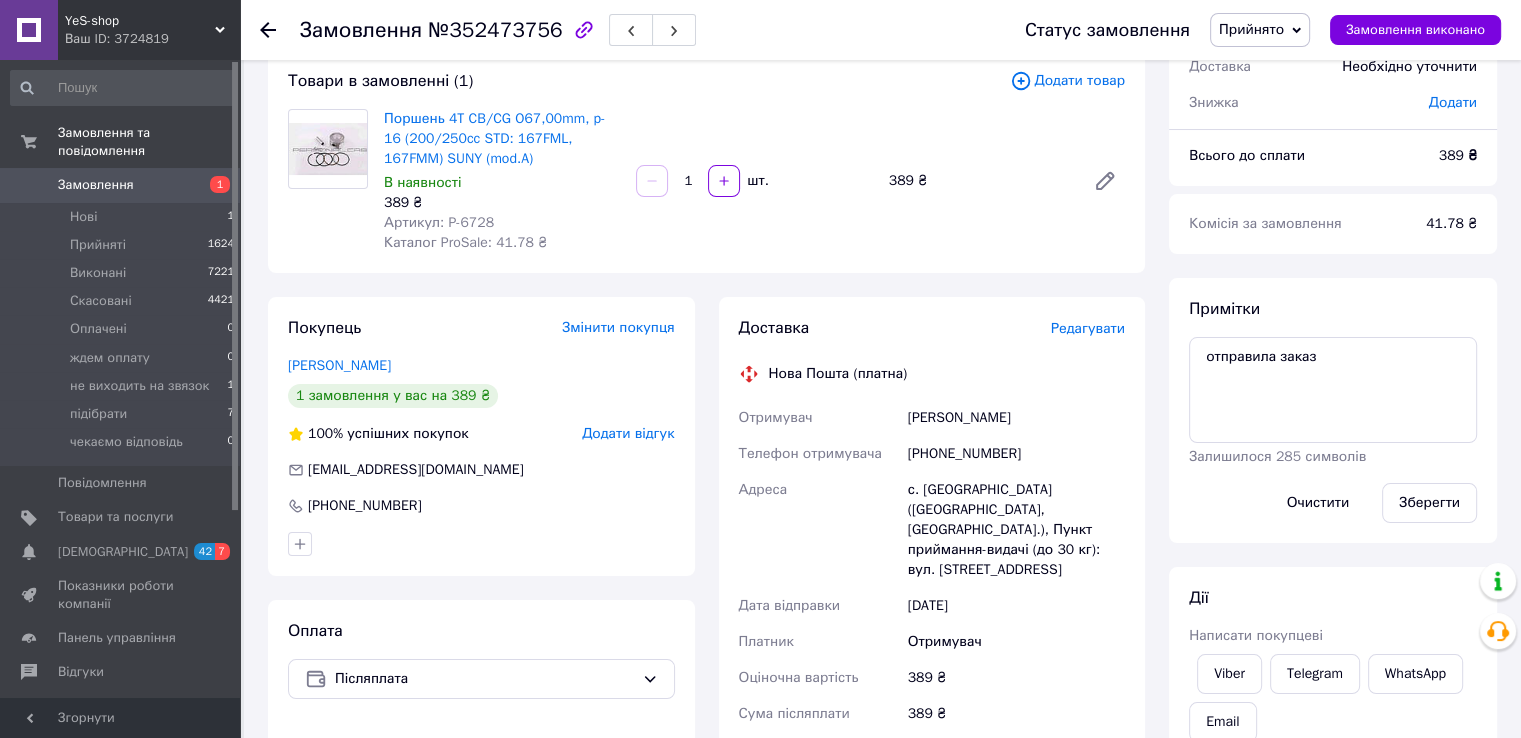 scroll, scrollTop: 92, scrollLeft: 0, axis: vertical 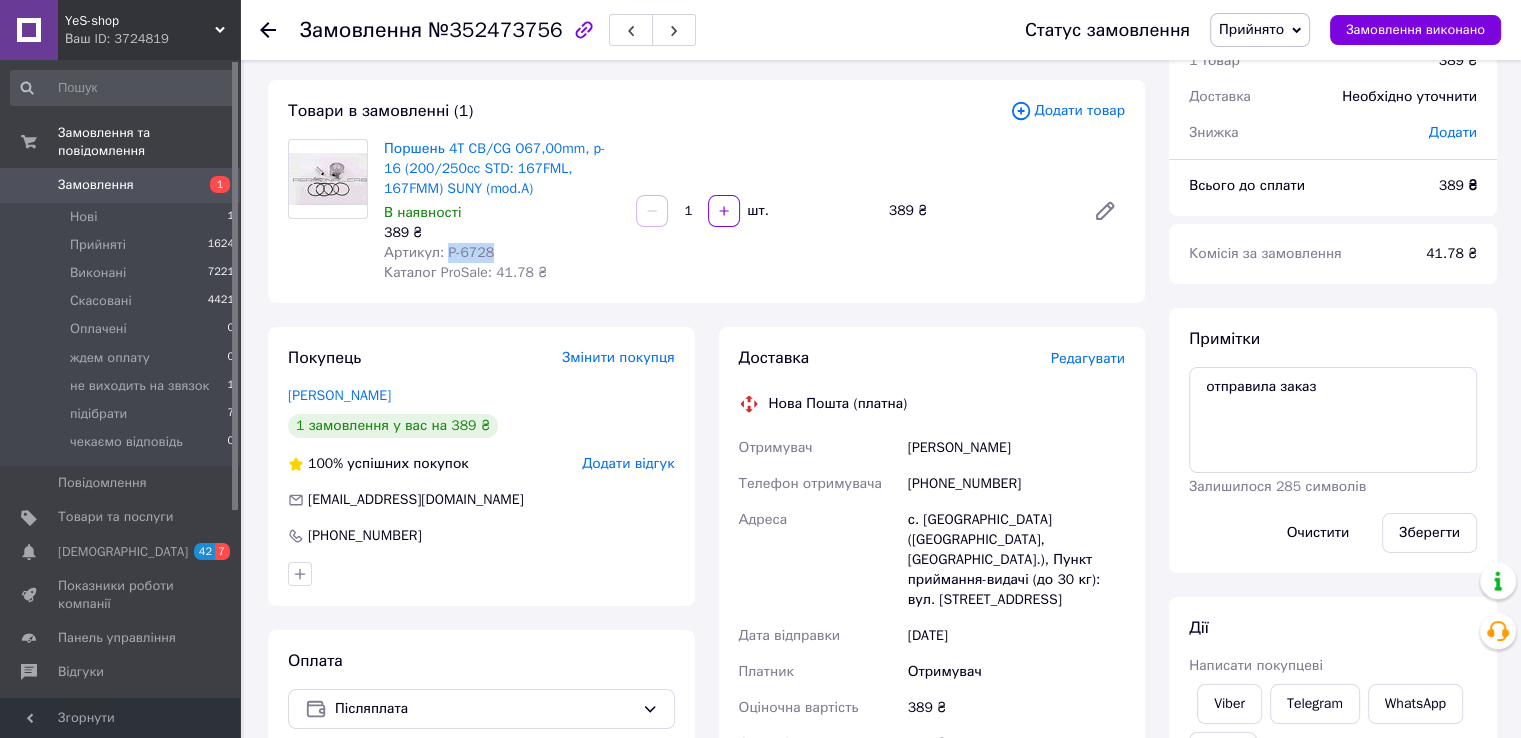 drag, startPoint x: 444, startPoint y: 244, endPoint x: 491, endPoint y: 253, distance: 47.853943 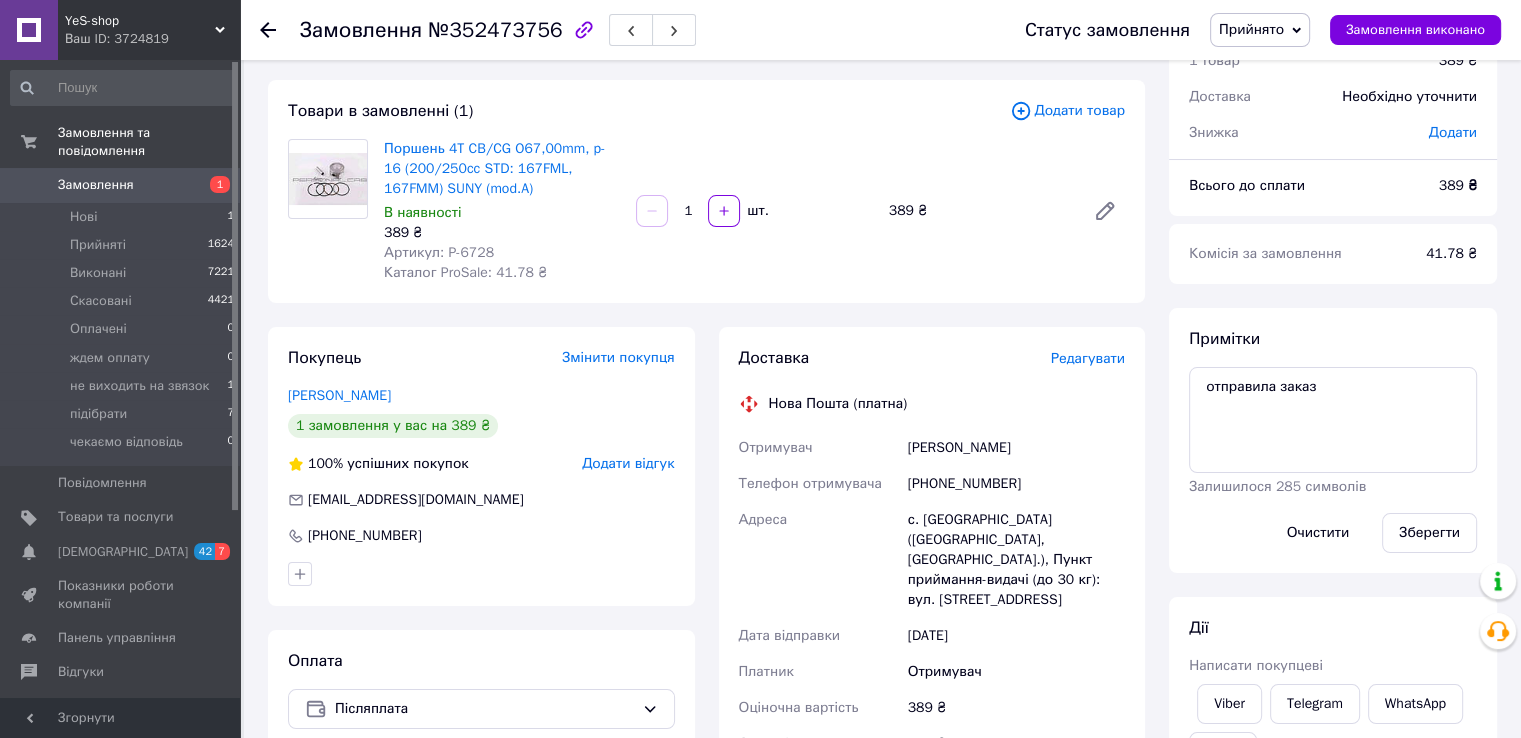 click on "Поршень 4T CB/CG O67,00mm, p-16 (200/250cc STD: 167FML, 167FMM) SUNY (mod.A) В наявності 389 ₴ Артикул: P-6728 Каталог ProSale: 41.78 ₴  1   шт. 389 ₴" at bounding box center [754, 211] 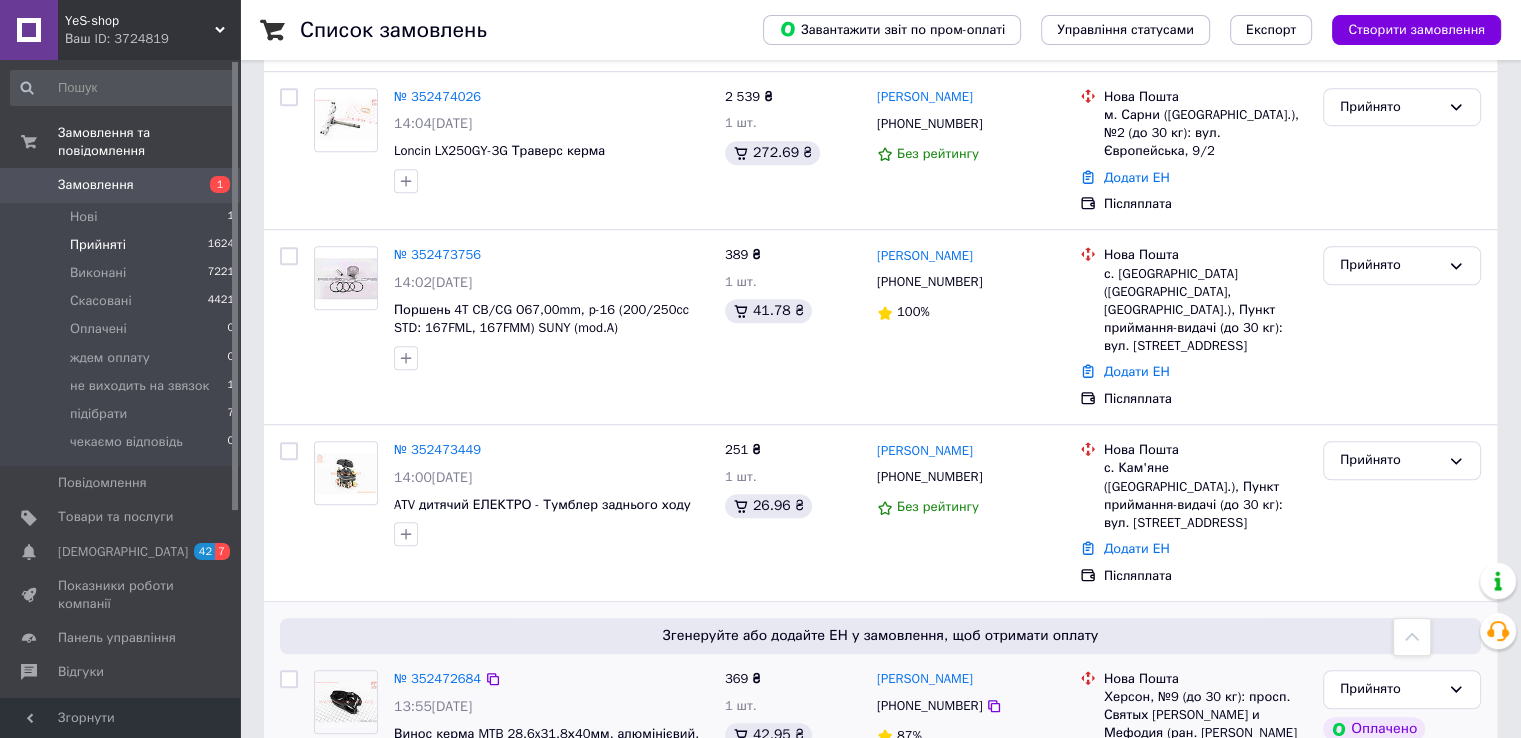 scroll, scrollTop: 1202, scrollLeft: 0, axis: vertical 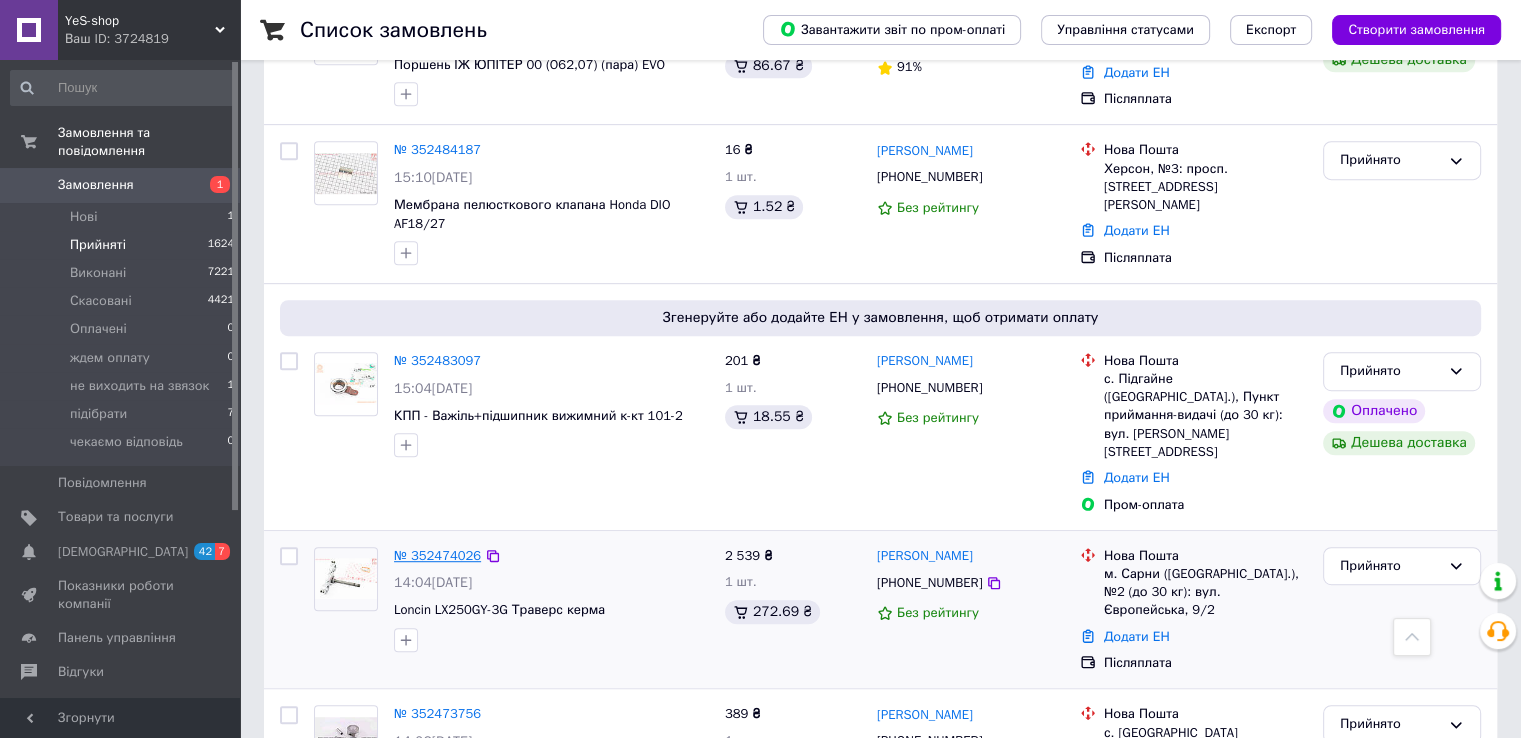 click on "№ 352474026" at bounding box center [437, 555] 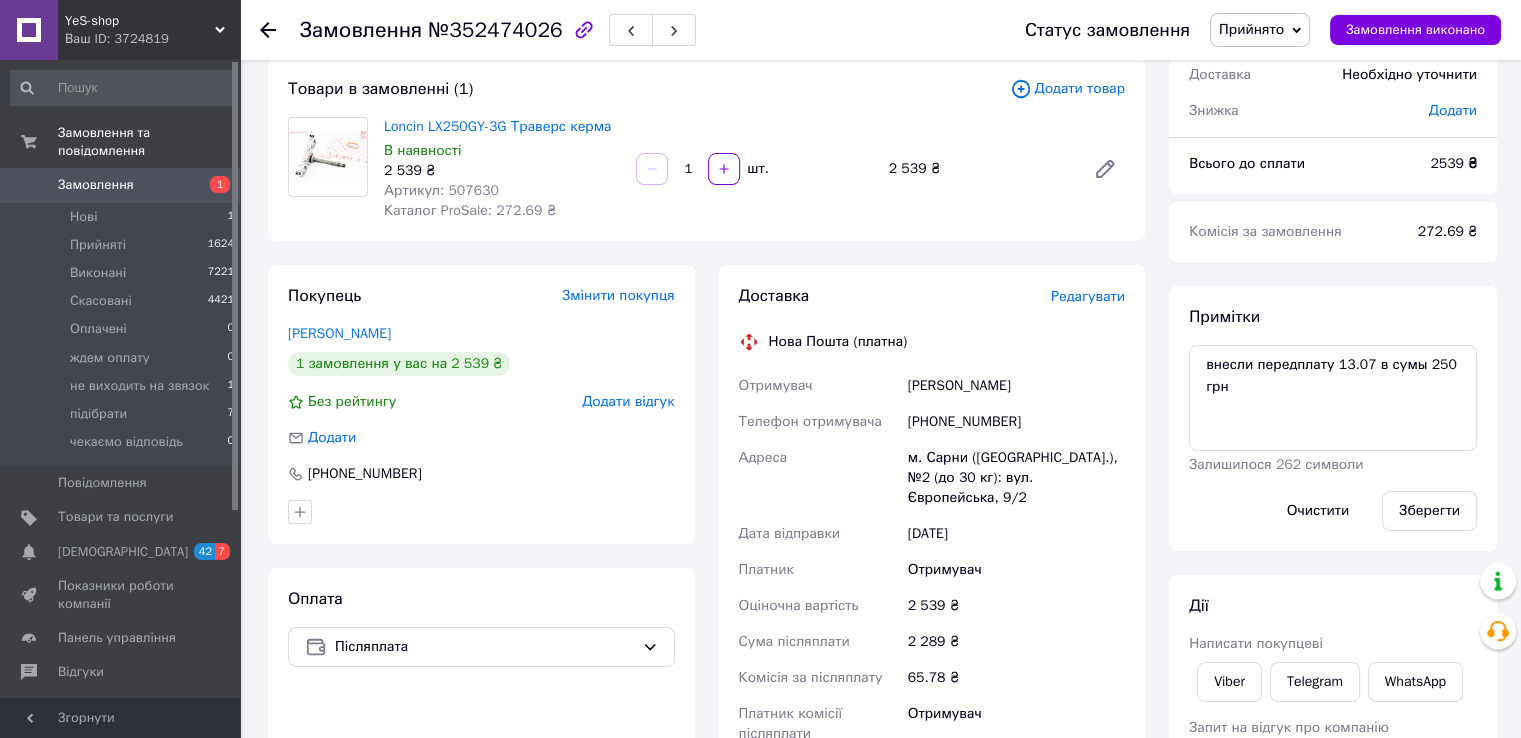 scroll, scrollTop: 0, scrollLeft: 0, axis: both 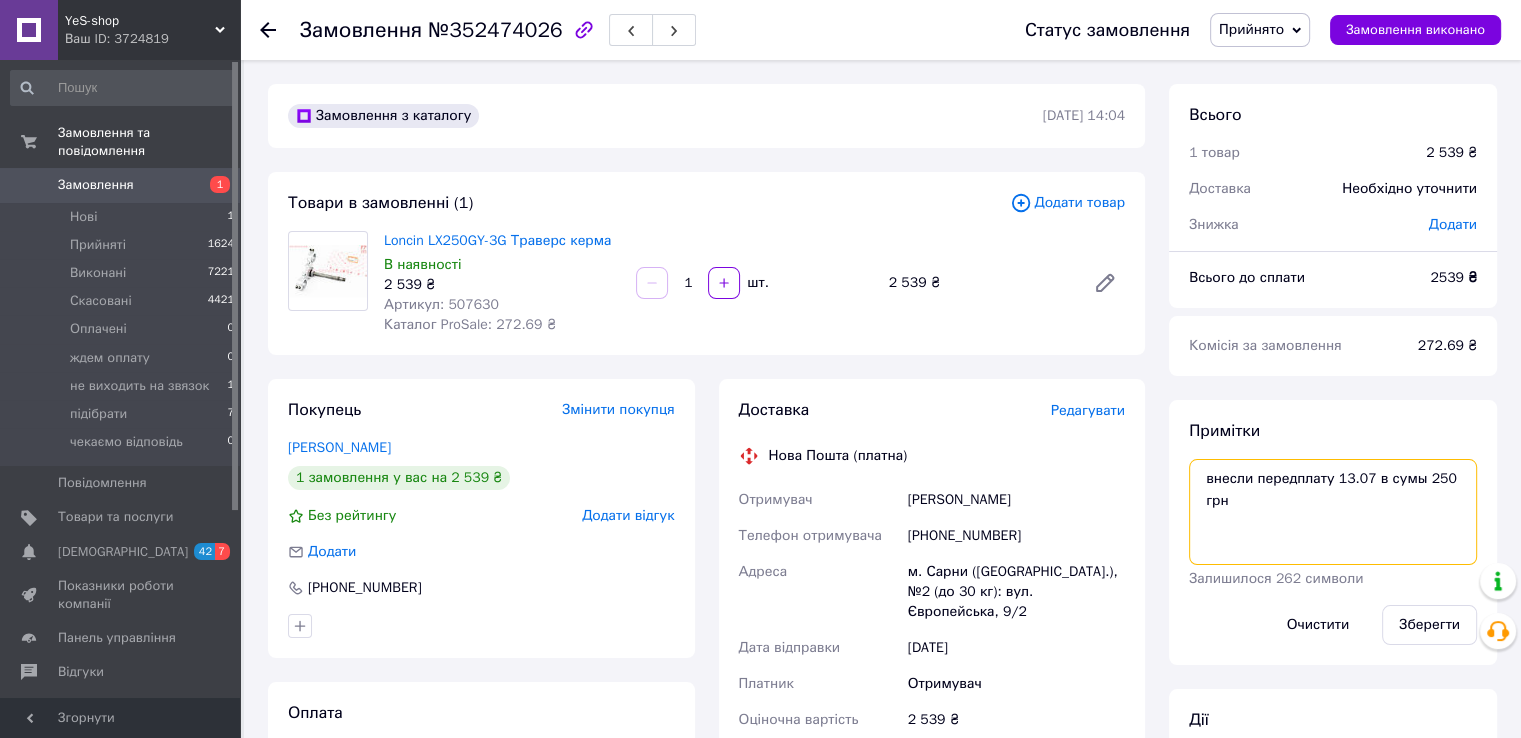 click on "внесли передплату 13.07 в сумы 250 грн" at bounding box center [1333, 512] 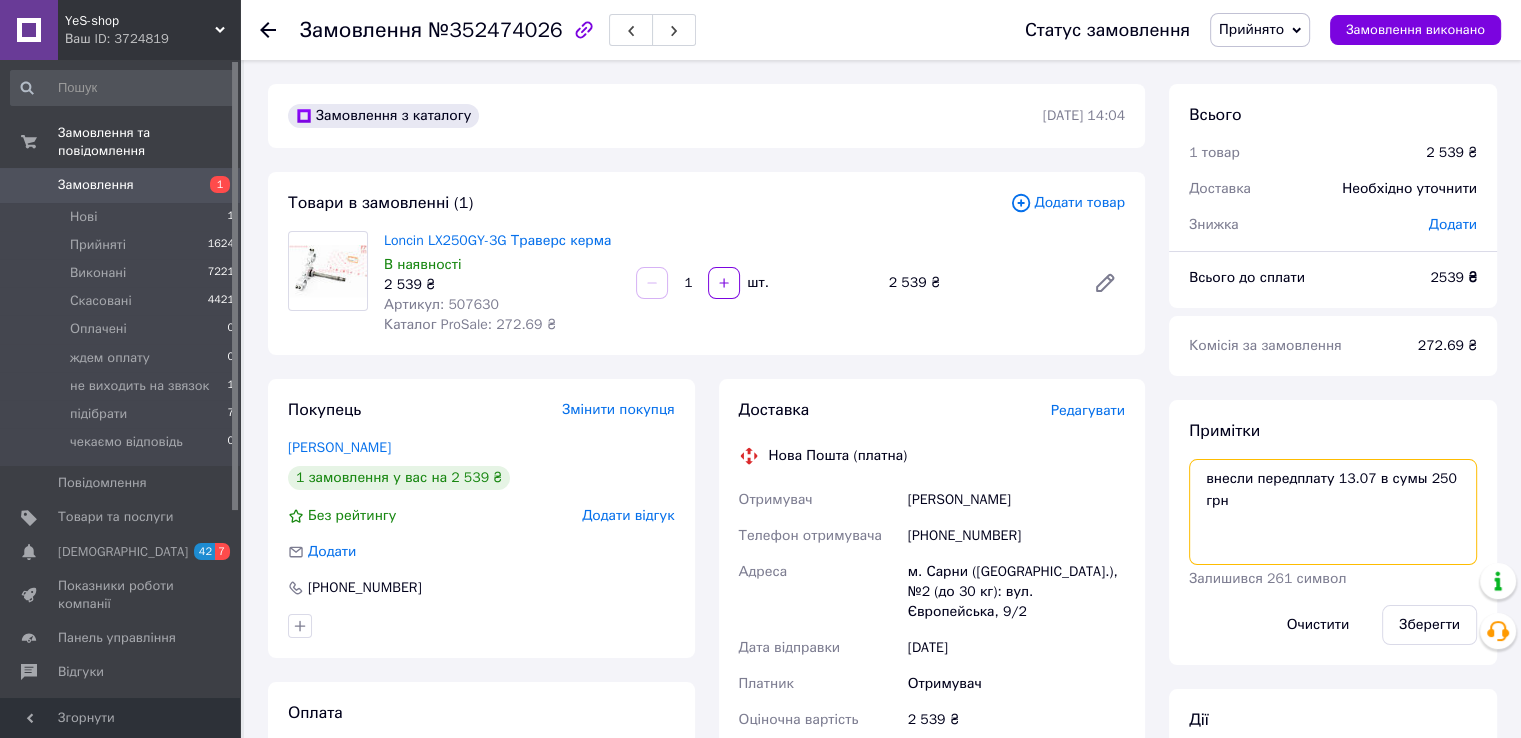 click on "внесли передплату 13.07 в сумы 250 грн" at bounding box center [1333, 512] 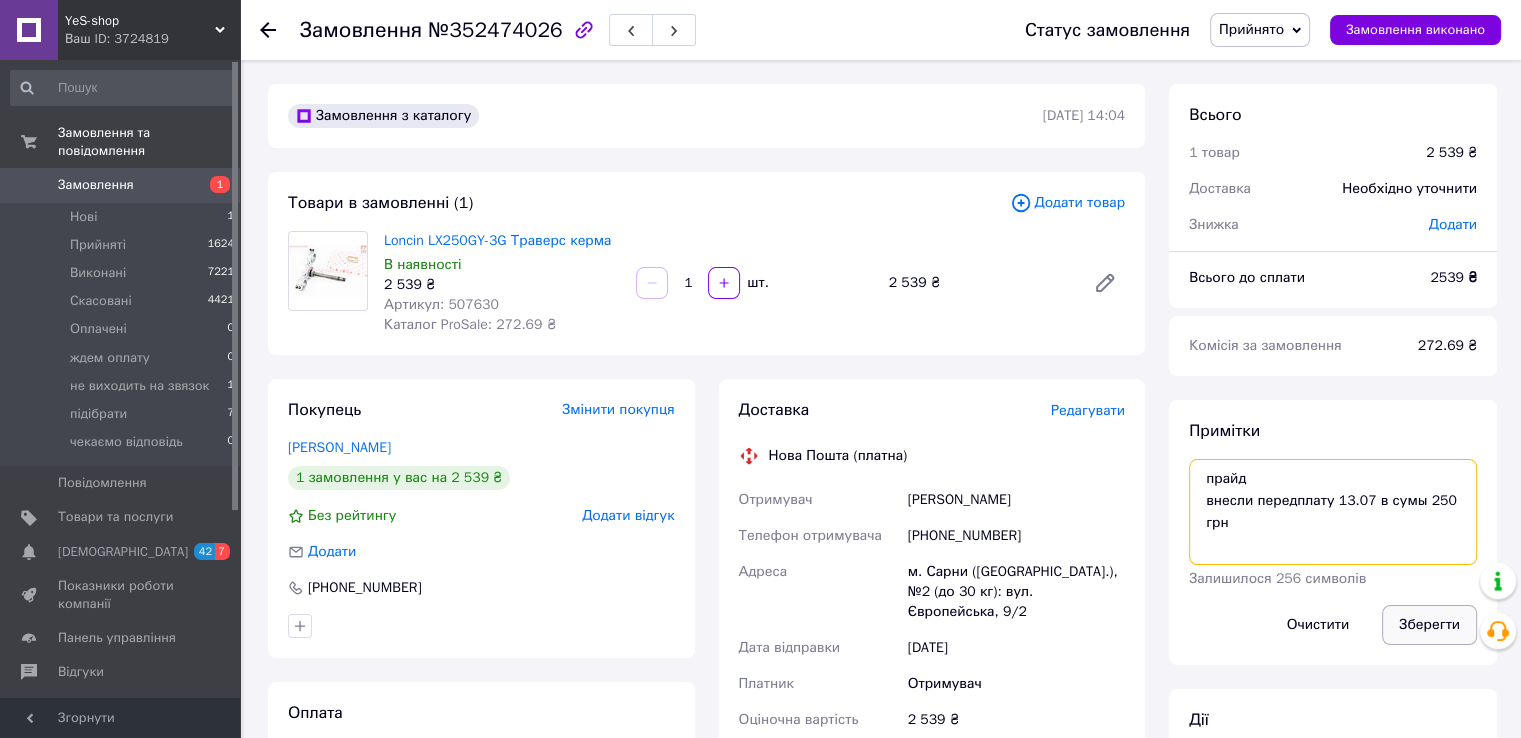 type on "прайд
внесли передплату 13.07 в сумы 250 грн" 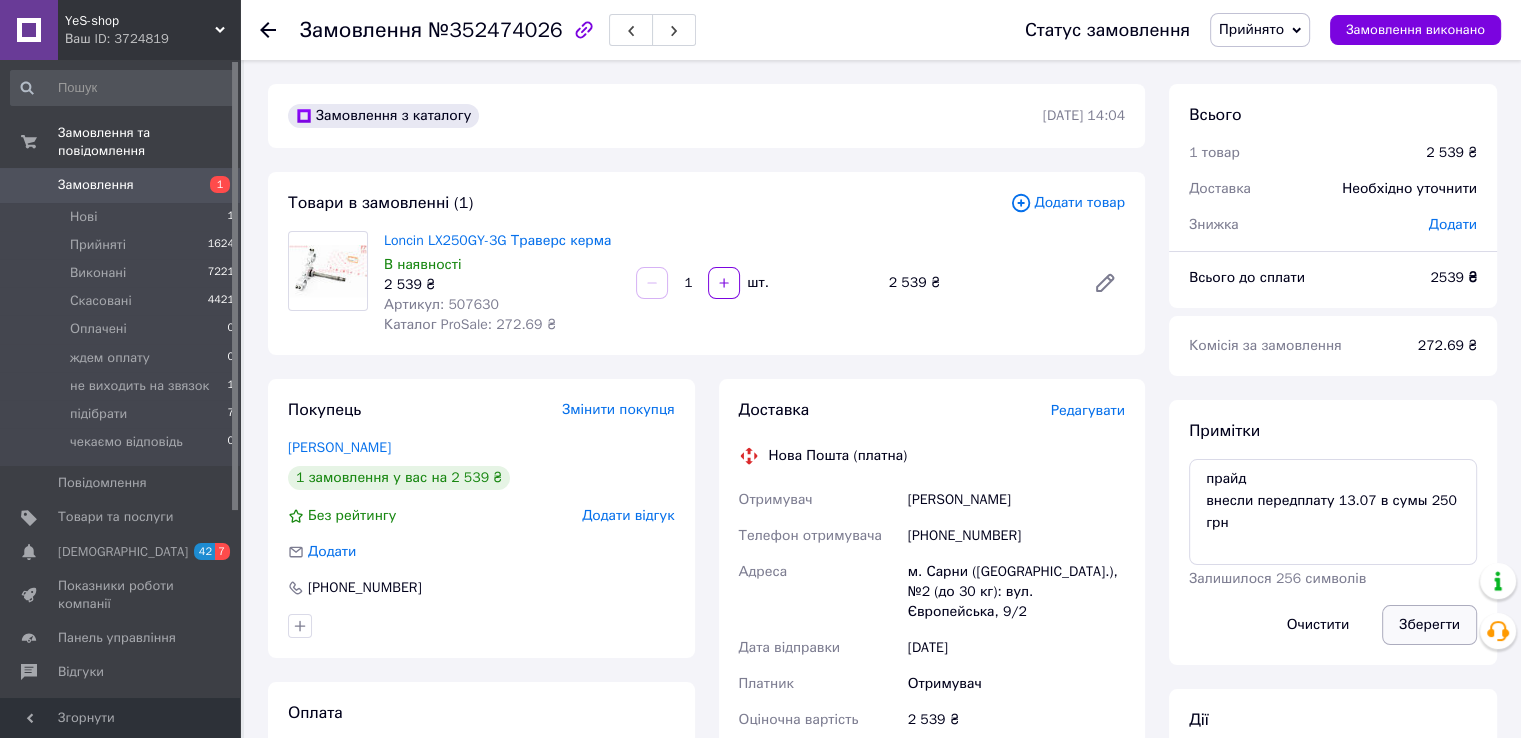 click on "Зберегти" at bounding box center [1429, 625] 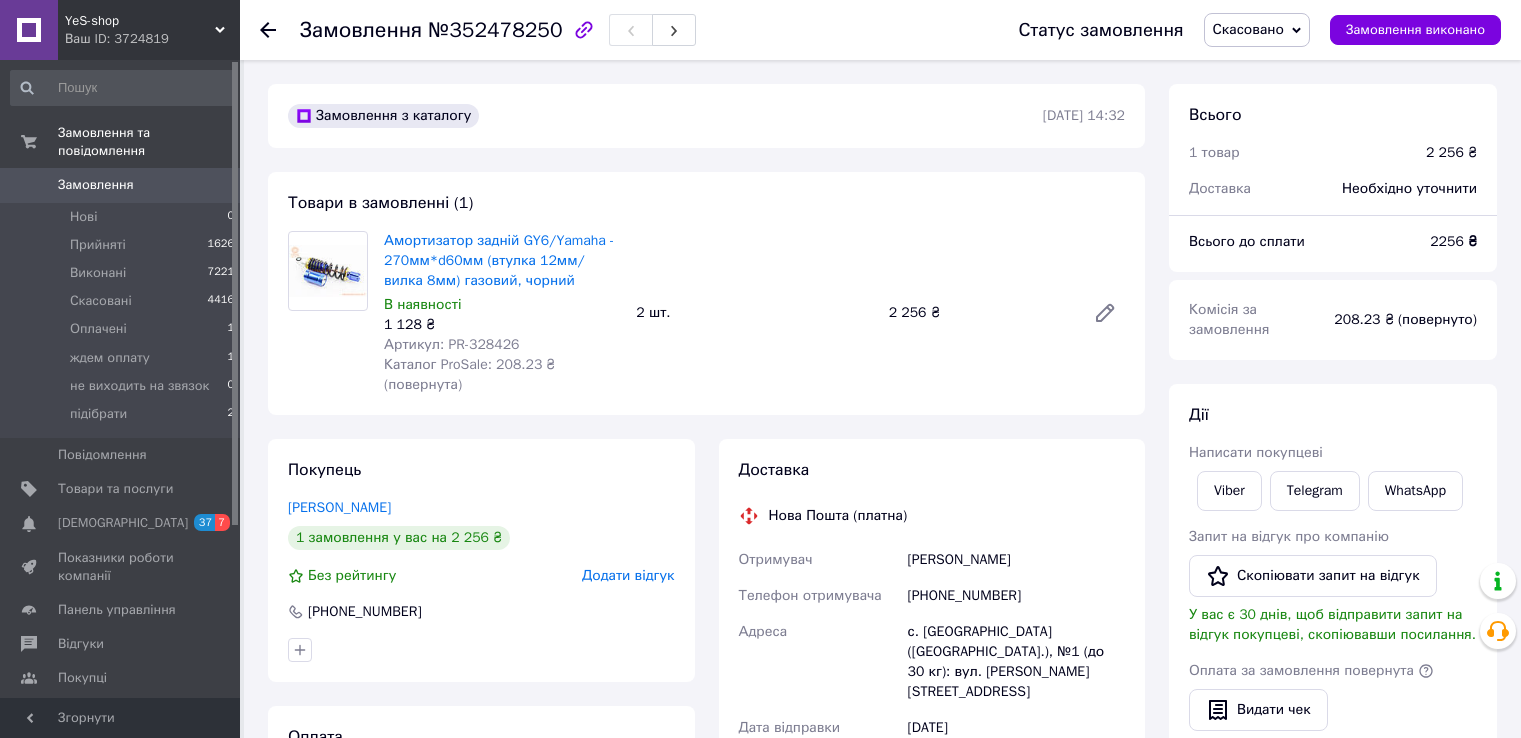 scroll, scrollTop: 0, scrollLeft: 0, axis: both 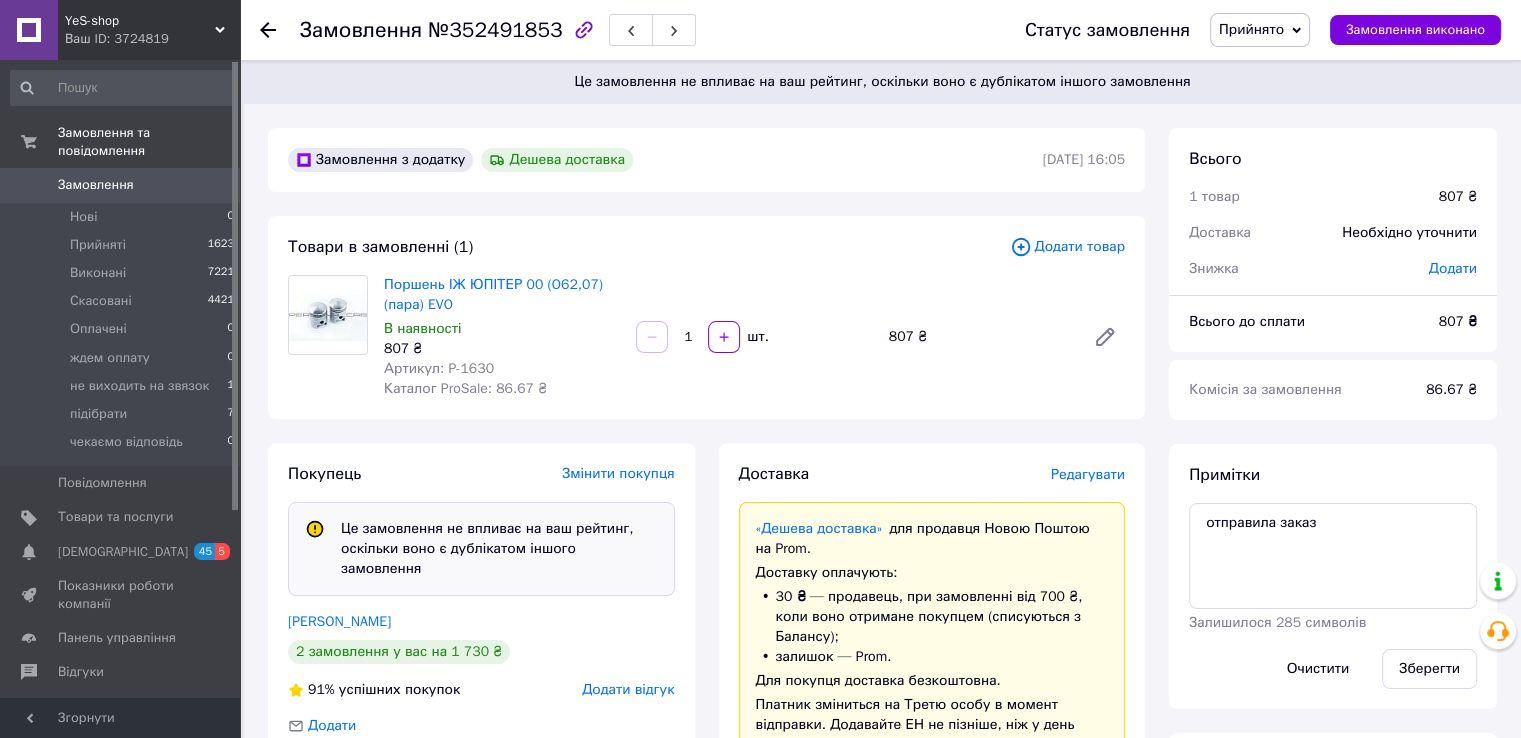 click 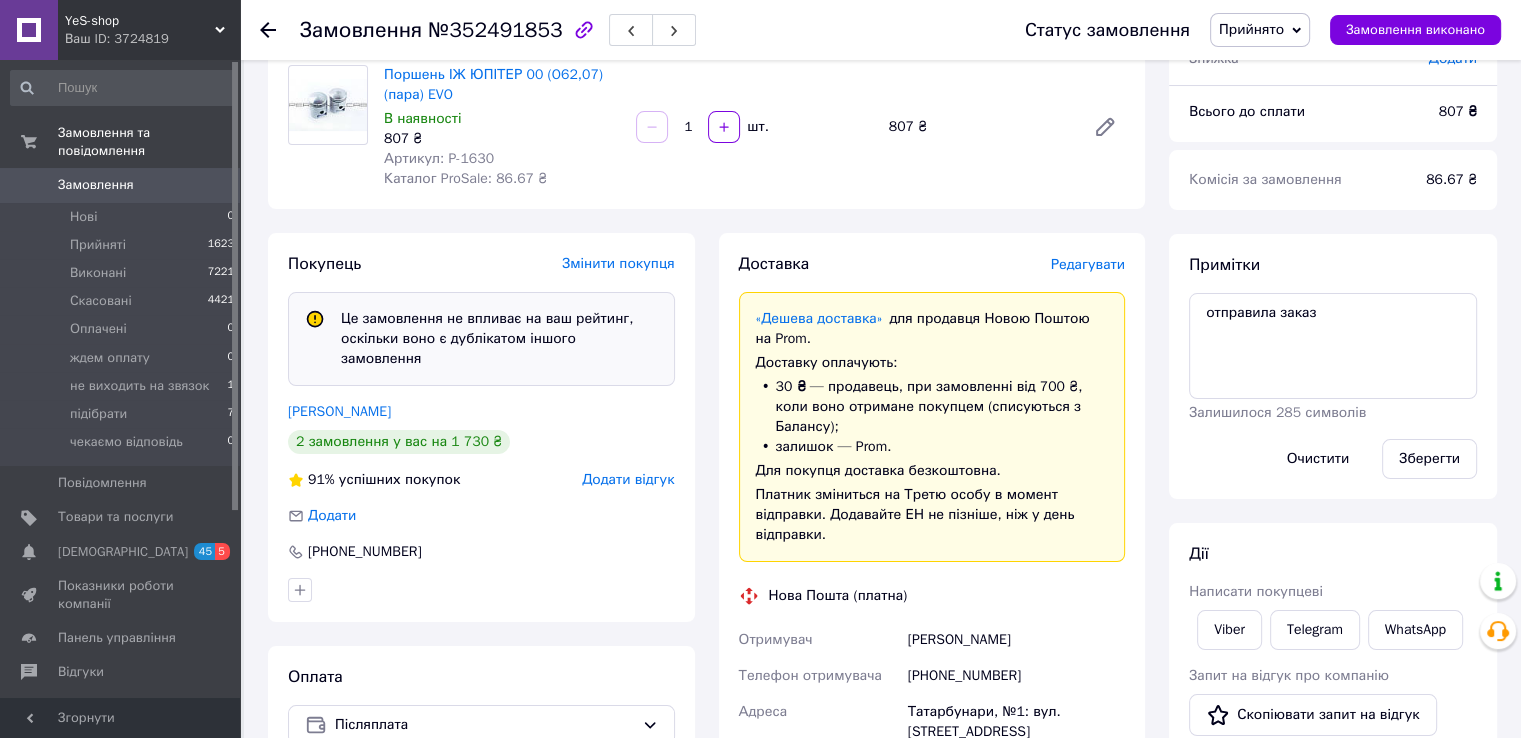 scroll, scrollTop: 0, scrollLeft: 0, axis: both 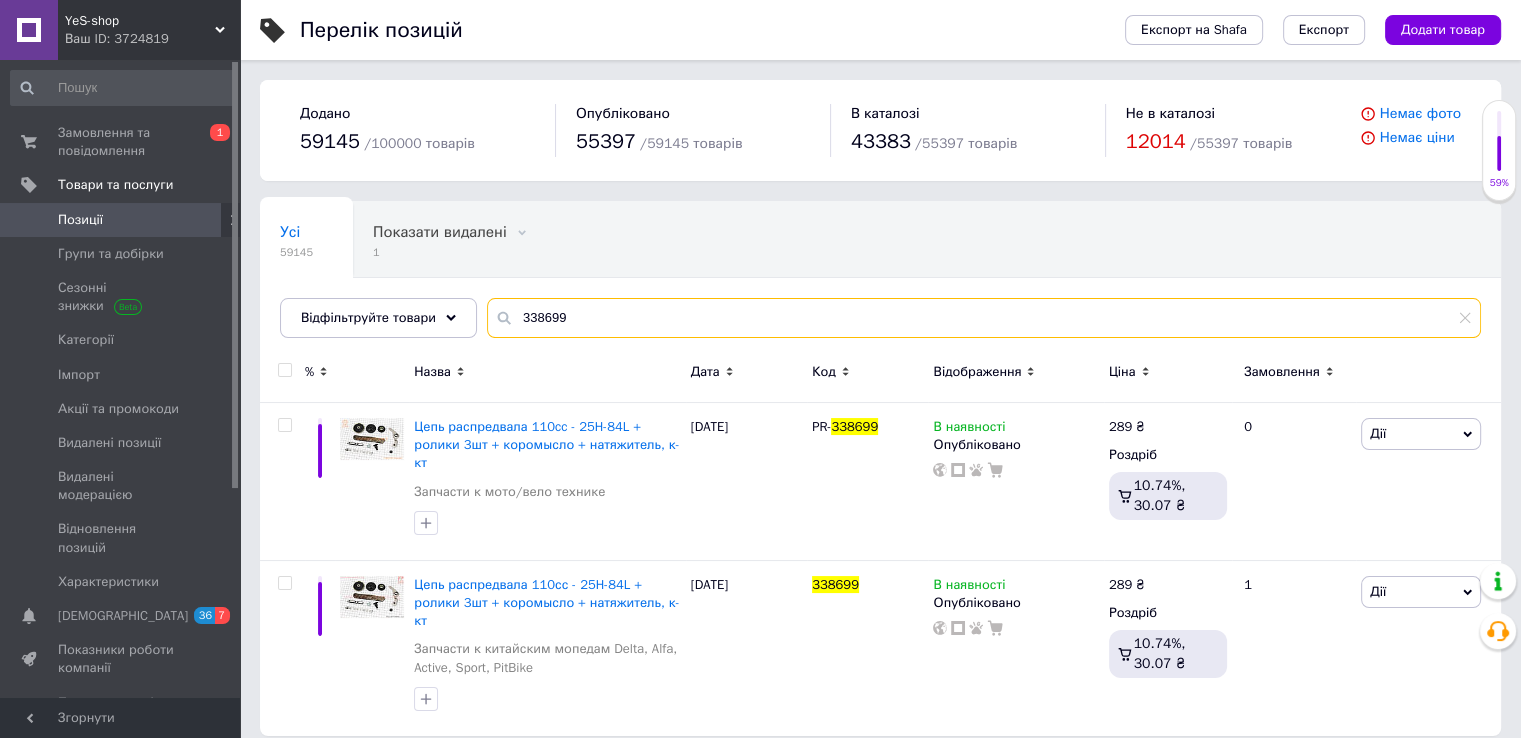 drag, startPoint x: 552, startPoint y: 315, endPoint x: 517, endPoint y: 310, distance: 35.35534 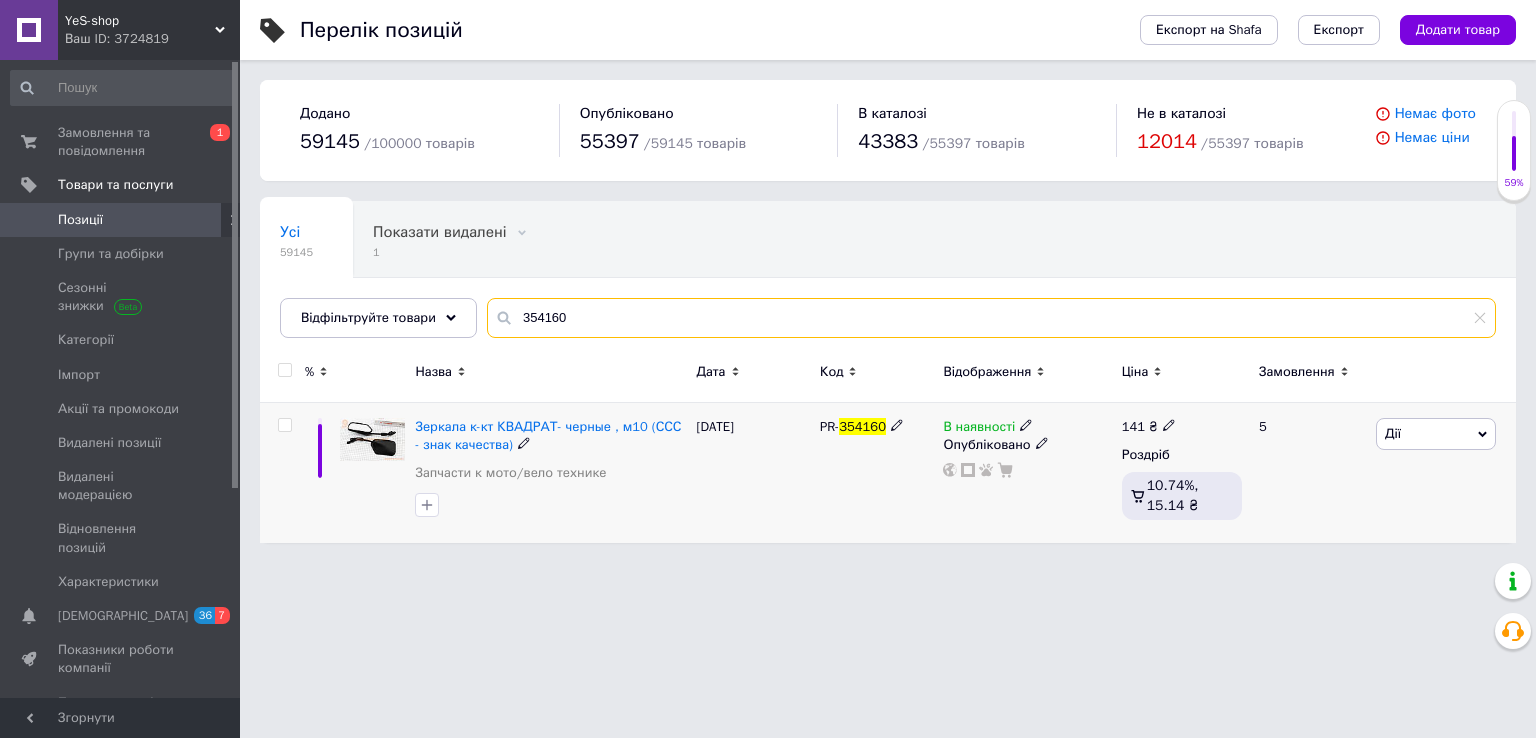 type on "354160" 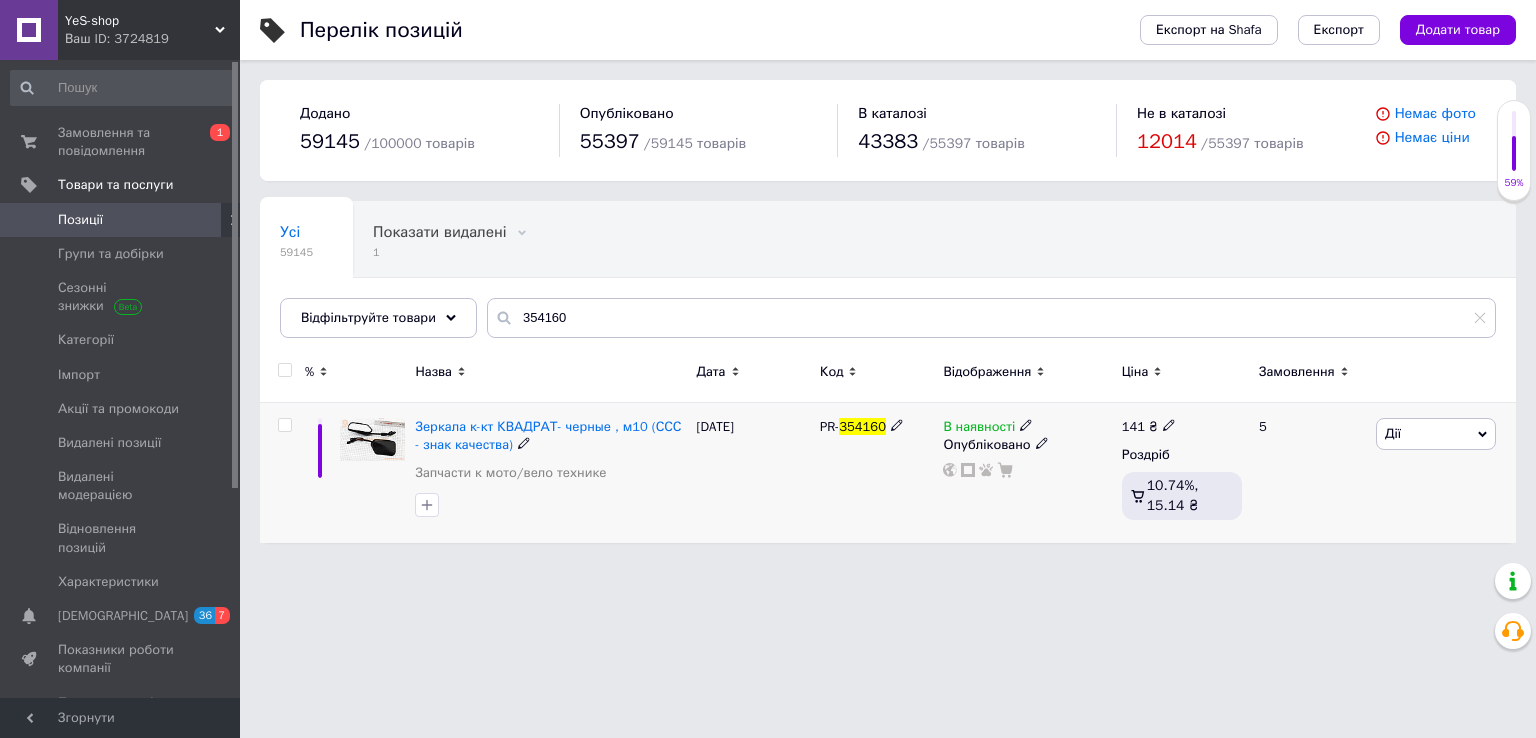 click 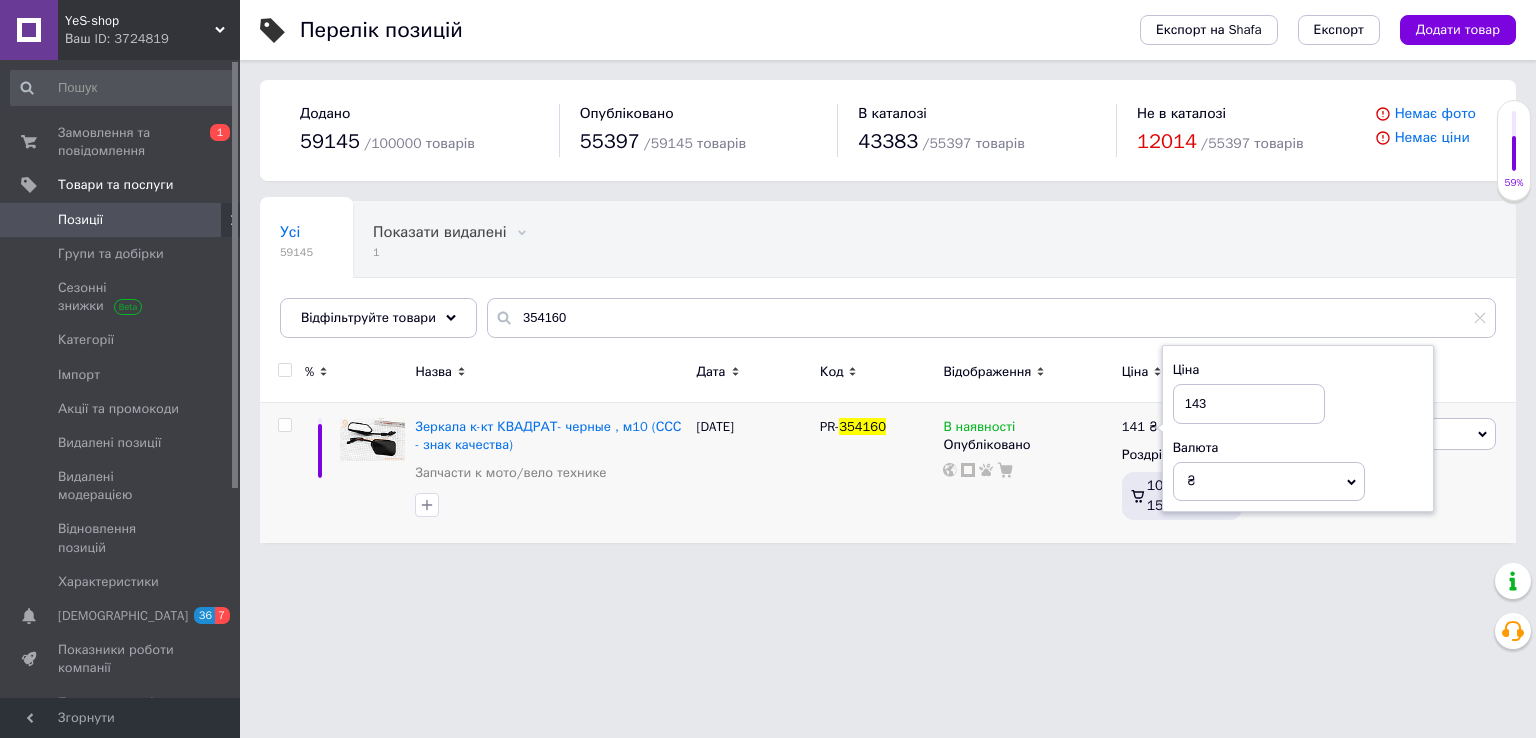 type on "143" 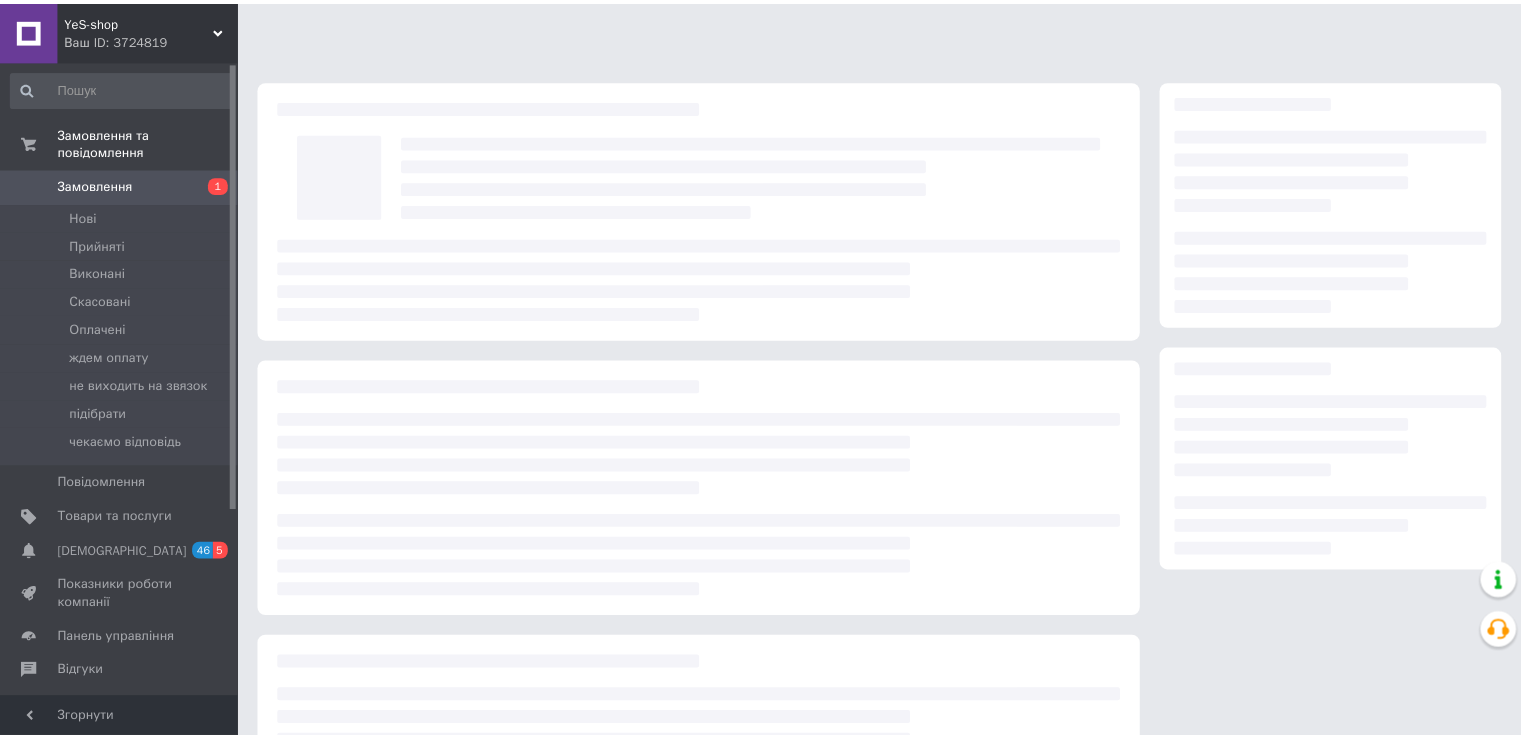 scroll, scrollTop: 0, scrollLeft: 0, axis: both 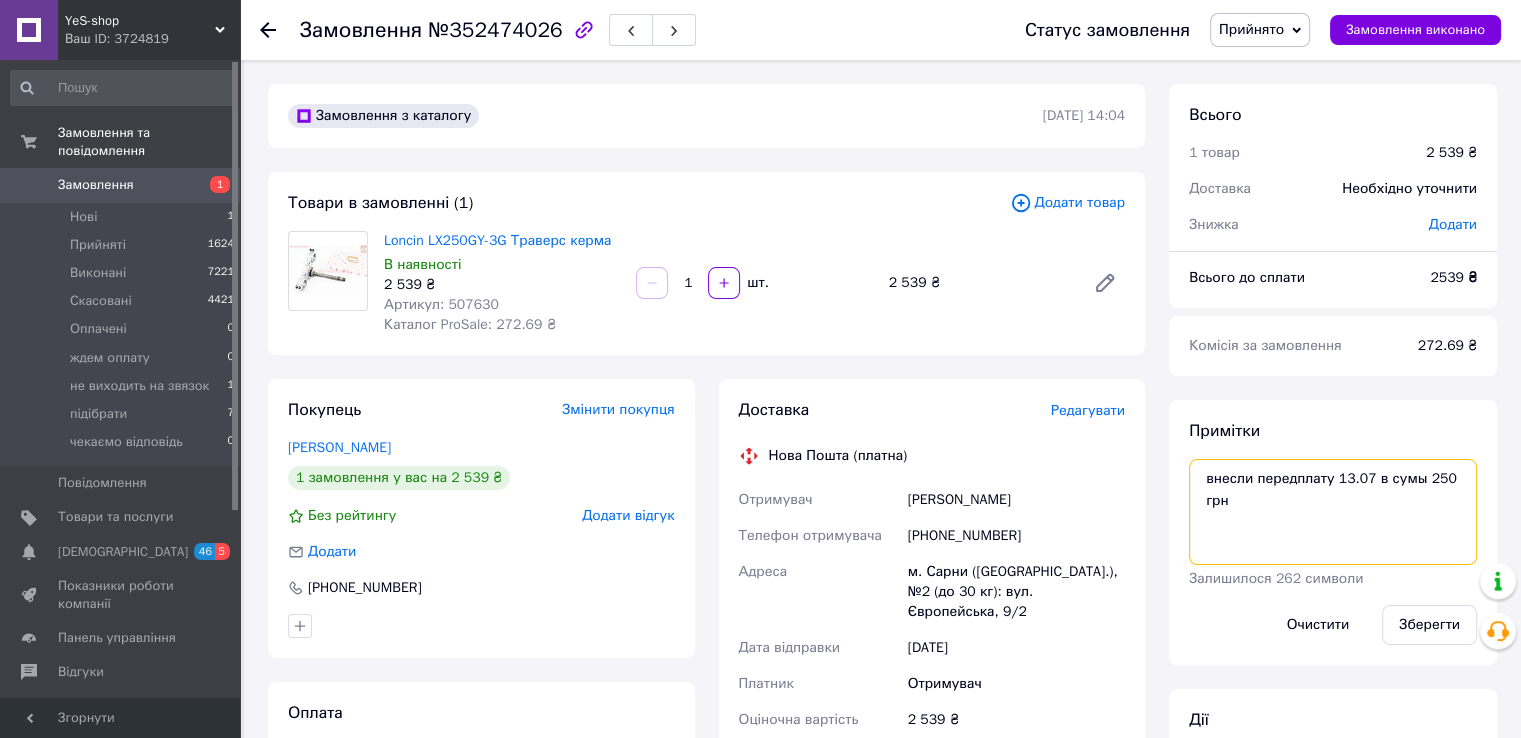 click on "внесли передплату 13.07 в сумы 250 грн" at bounding box center (1333, 512) 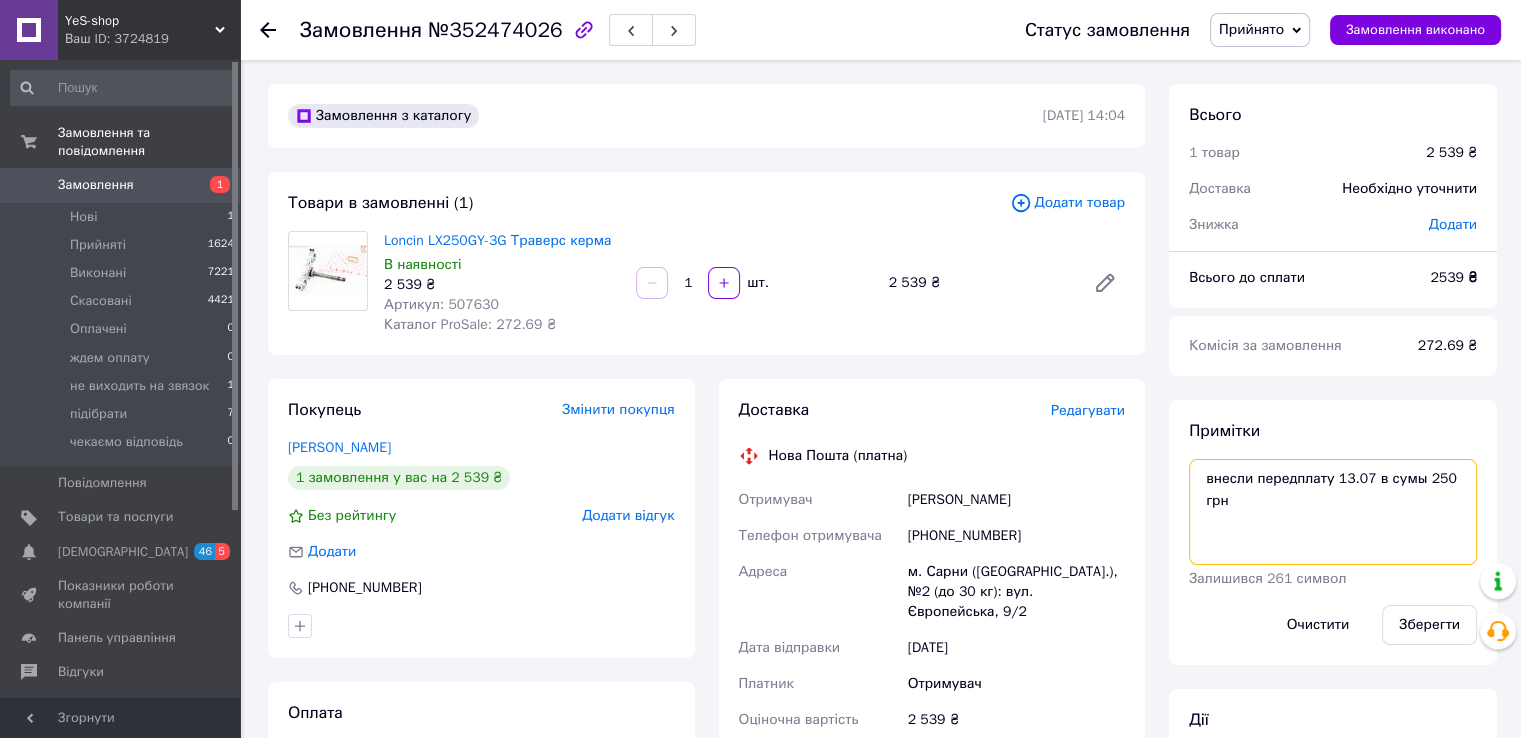 click on "внесли передплату 13.07 в сумы 250 грн" at bounding box center [1333, 512] 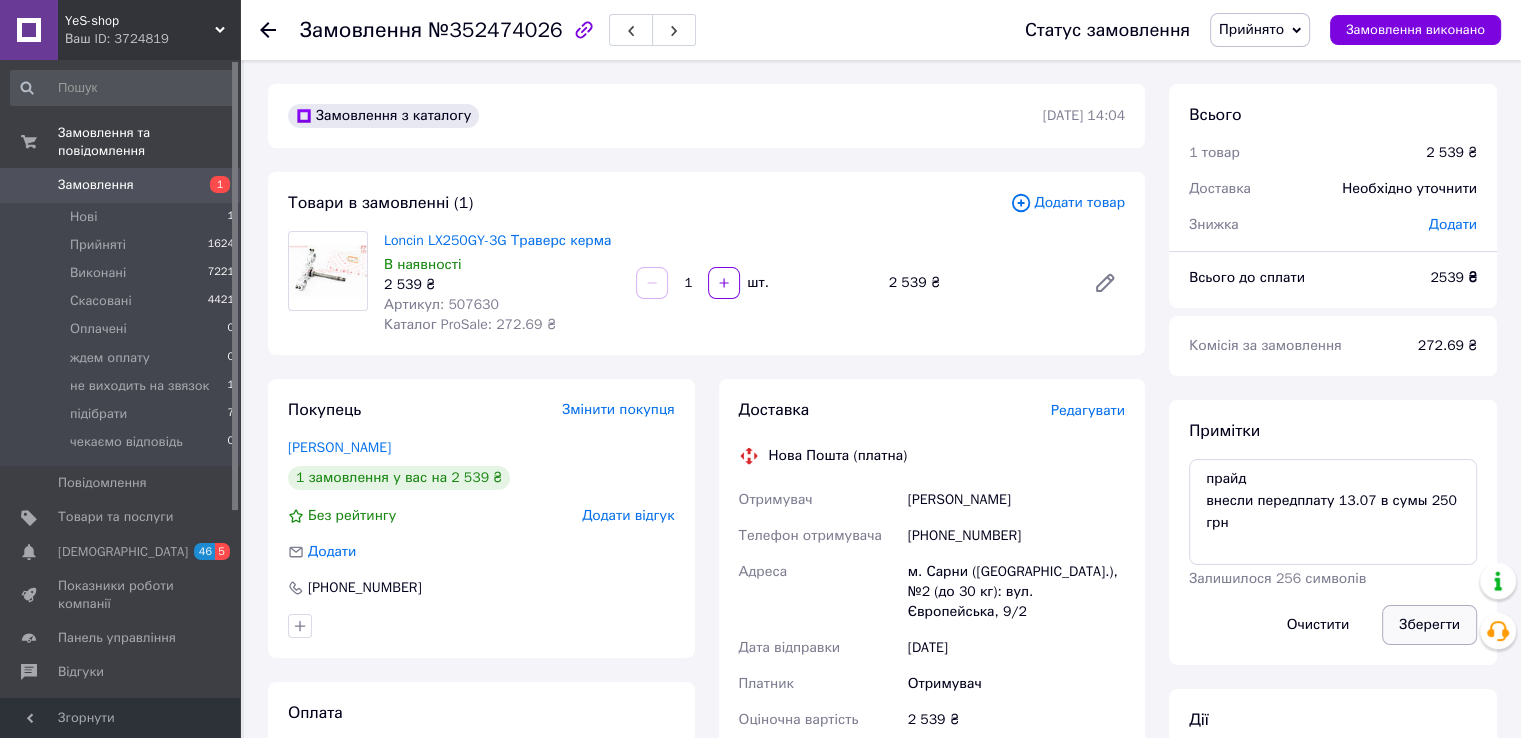 click on "Зберегти" at bounding box center (1429, 625) 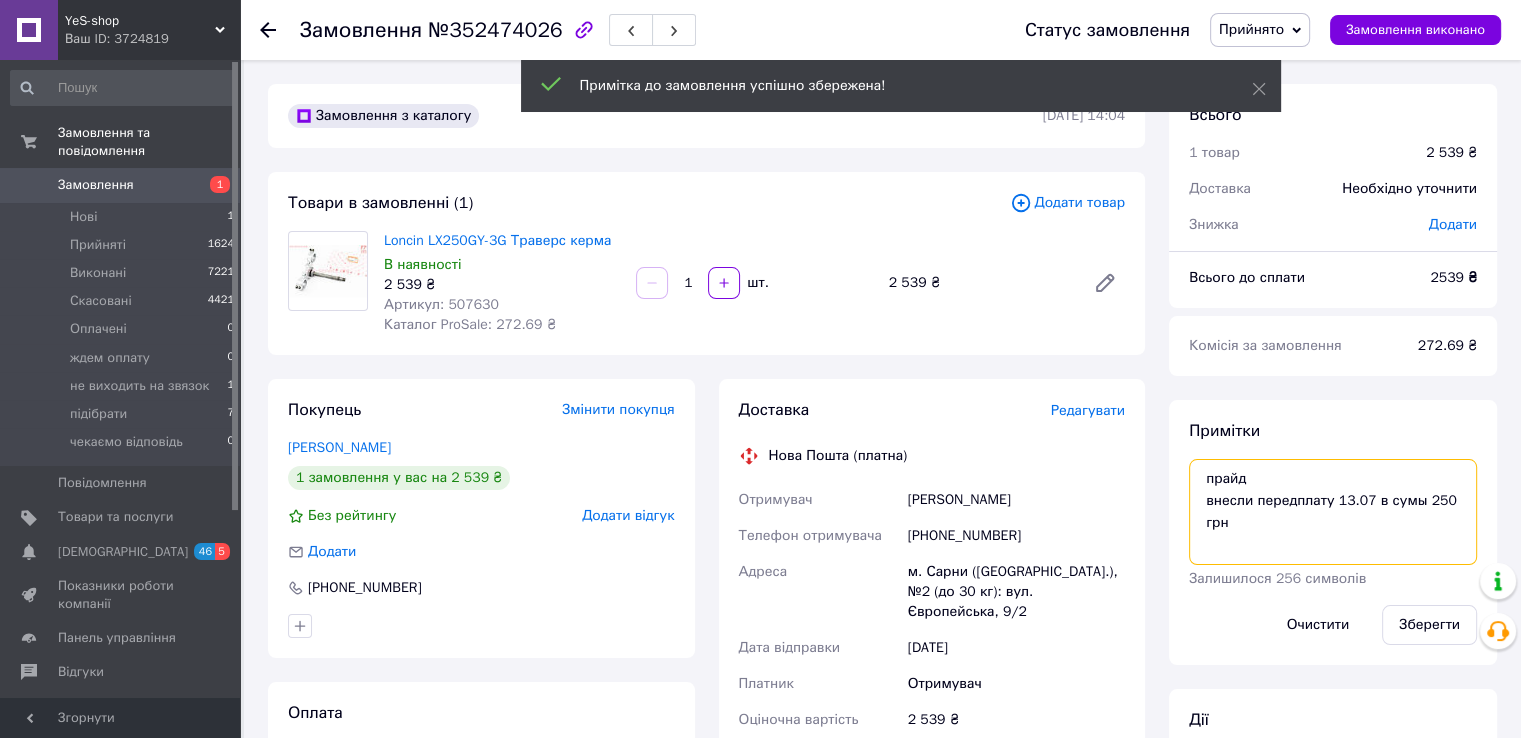 click on "прайд
внесли передплату 13.07 в сумы 250 грн" at bounding box center (1333, 512) 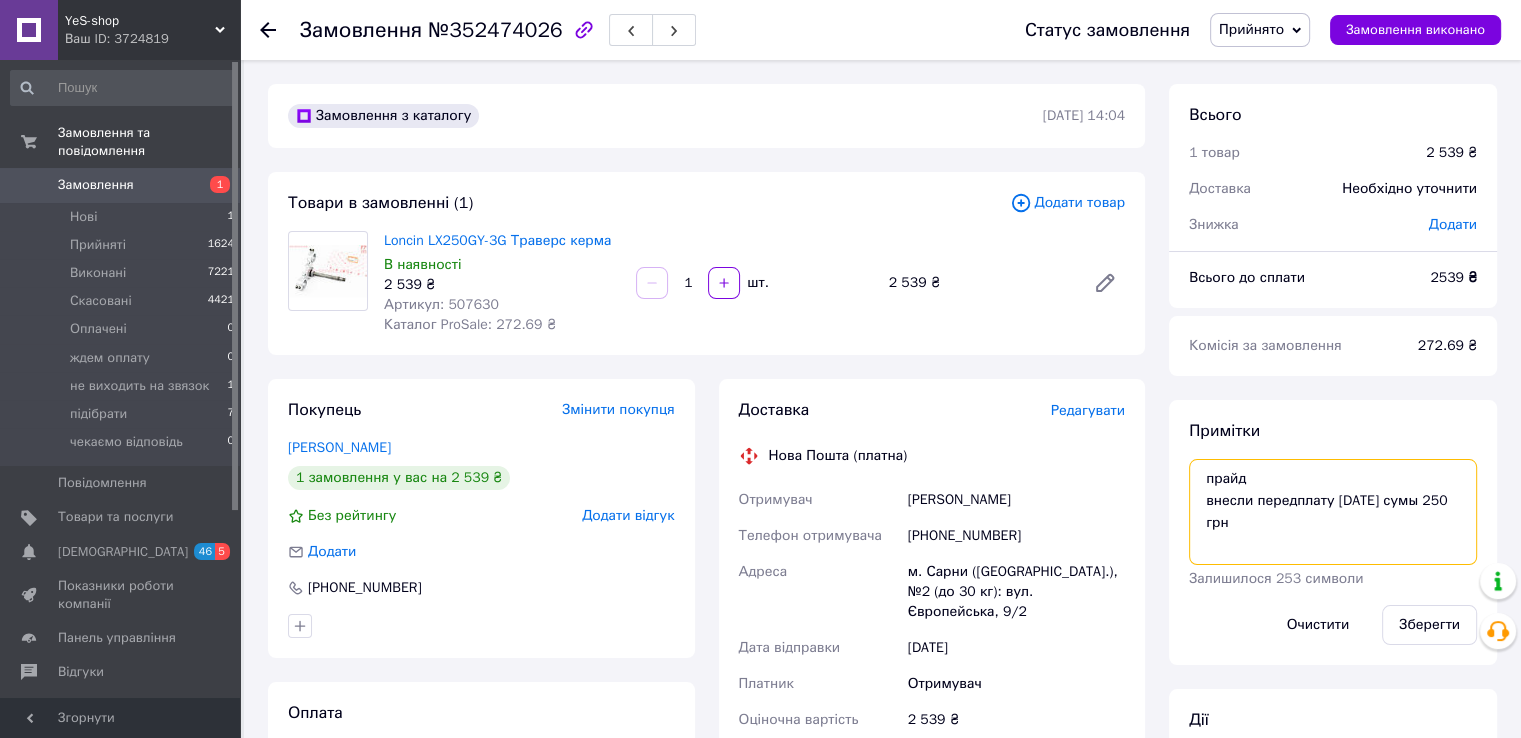 click on "прайд
внесли передплату [DATE] сумы 250 грн" at bounding box center (1333, 512) 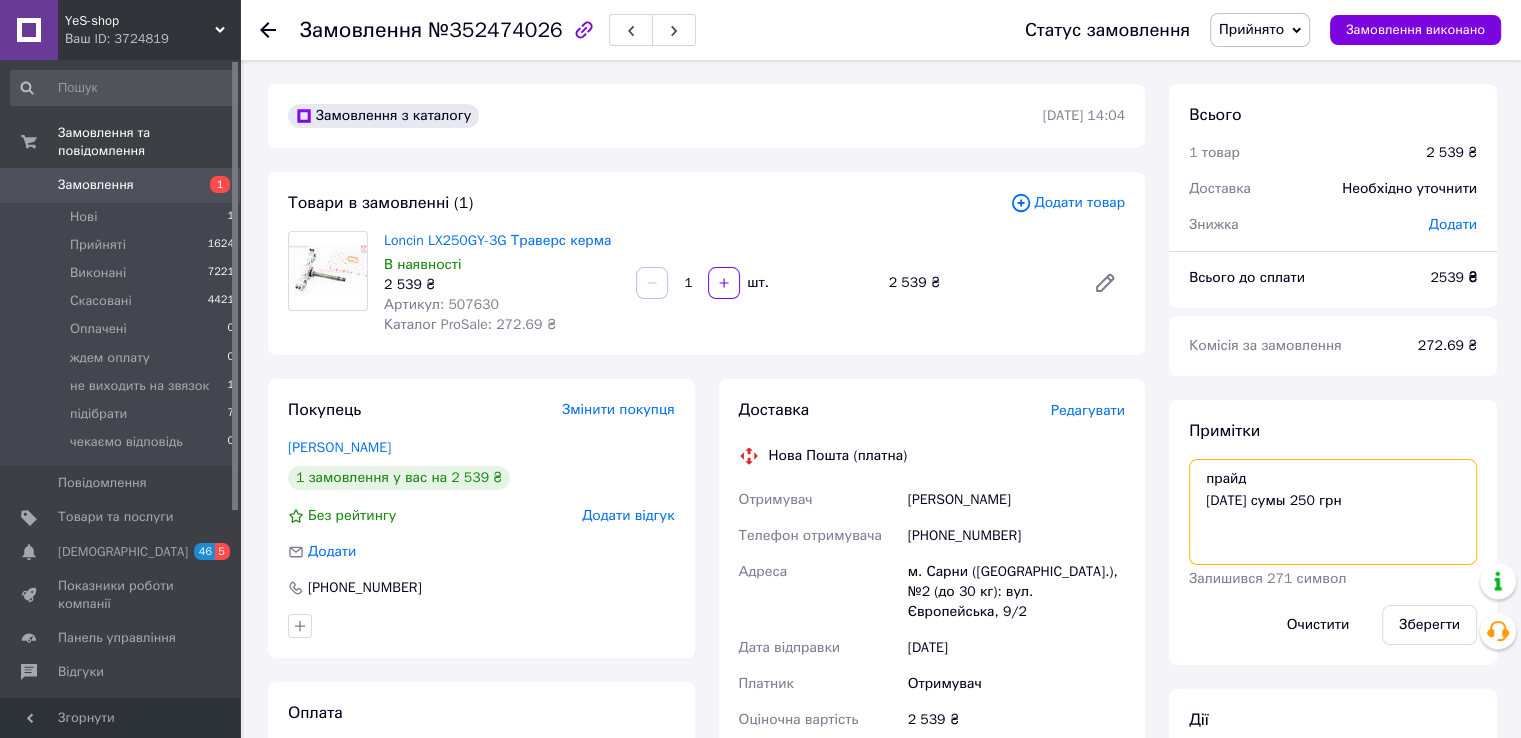 drag, startPoint x: 1304, startPoint y: 498, endPoint x: 1308, endPoint y: 554, distance: 56.142673 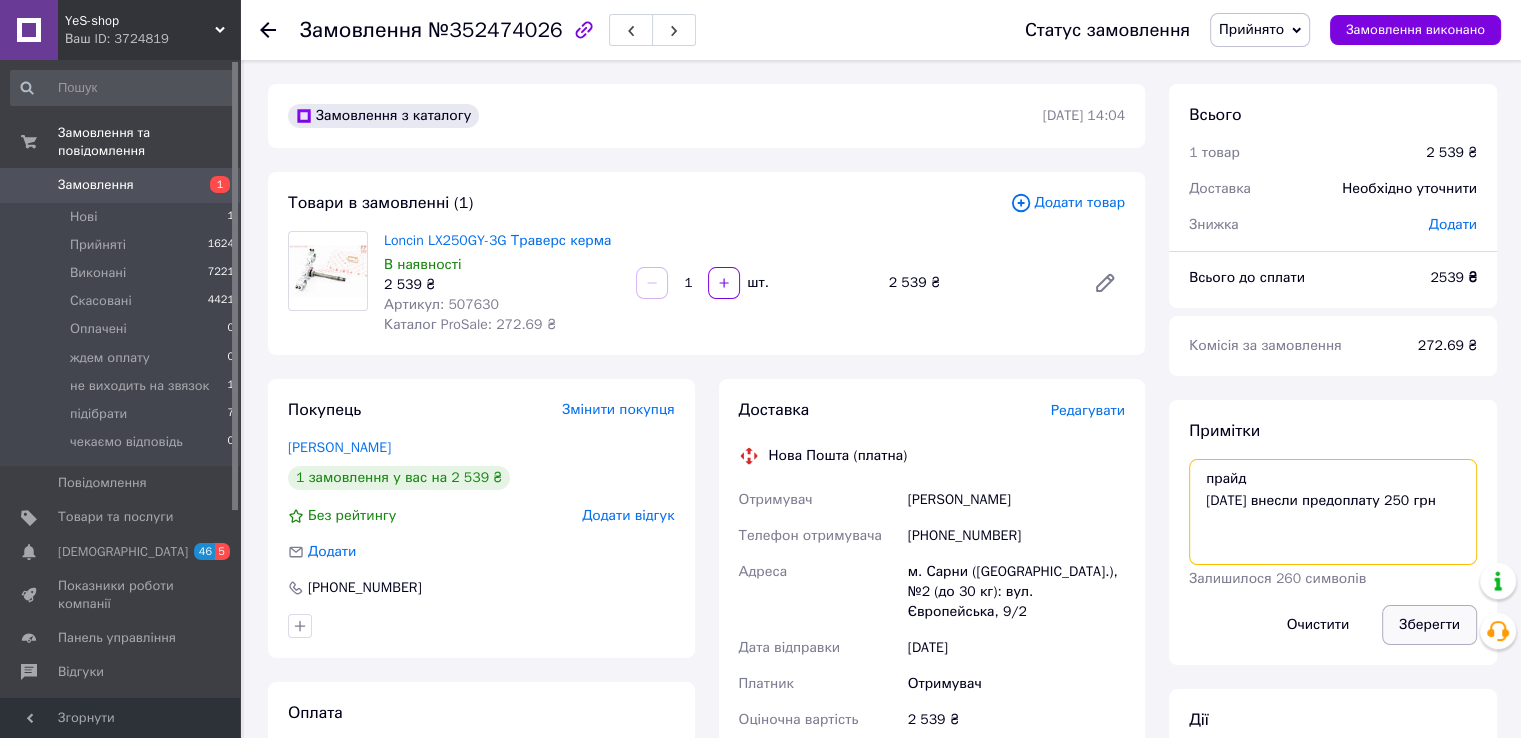 type on "прайд
[DATE] внесли предоплату 250 грн" 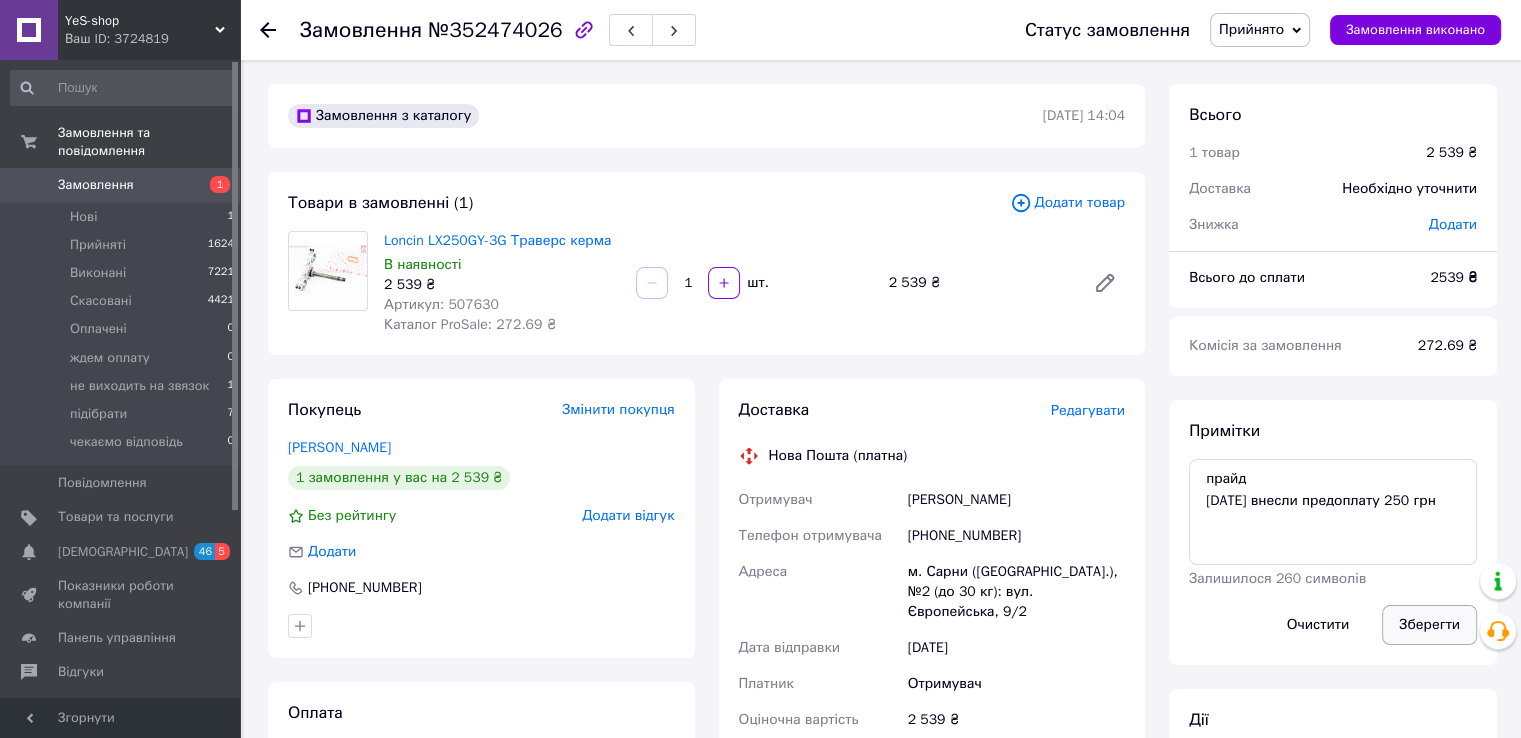 click on "Зберегти" at bounding box center (1429, 625) 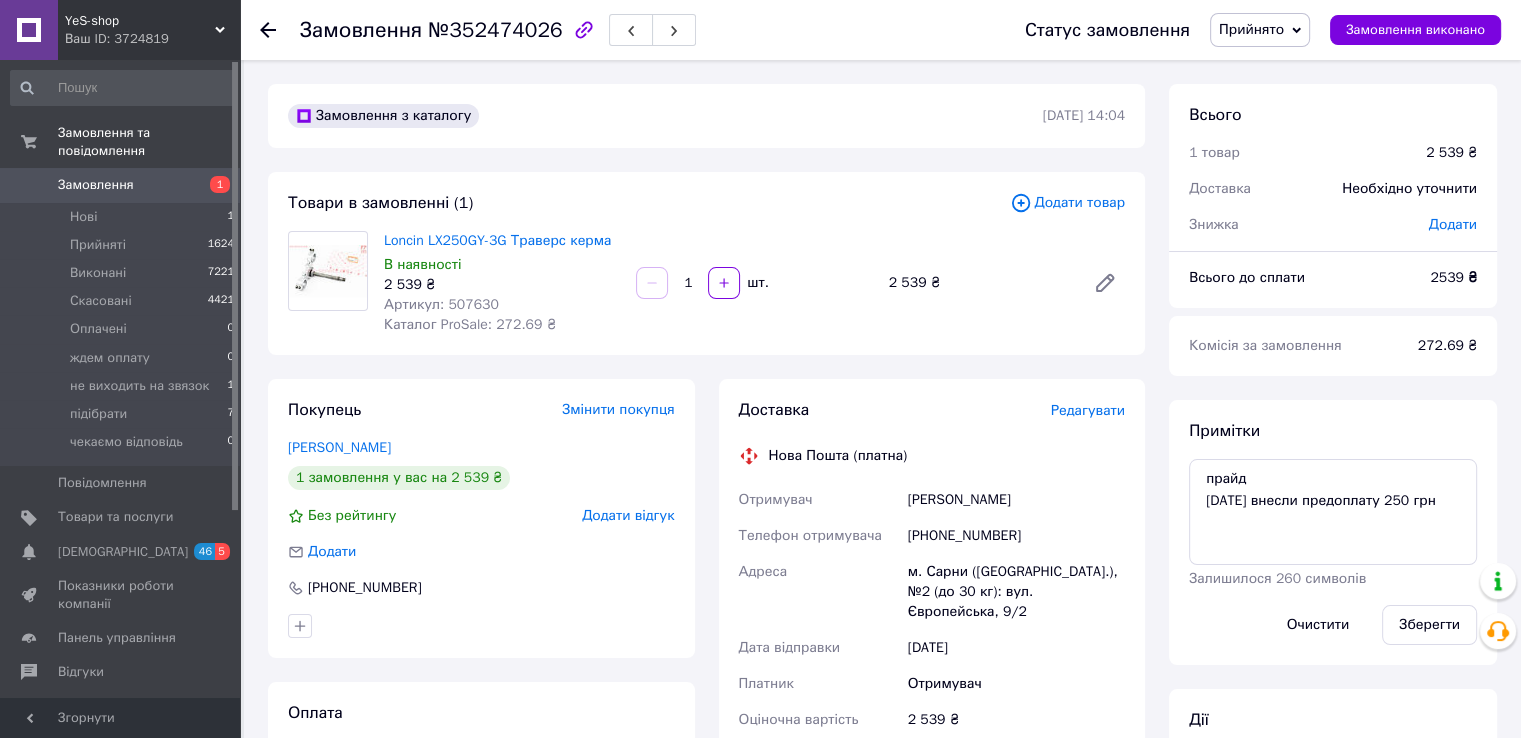 click on "Товари в замовленні (1) Додати товар Loncin LX250GY-3G Траверс керма В наявності 2 539 ₴ Артикул: 507630 Каталог ProSale: 272.69 ₴  1   шт. 2 539 ₴" at bounding box center [706, 263] 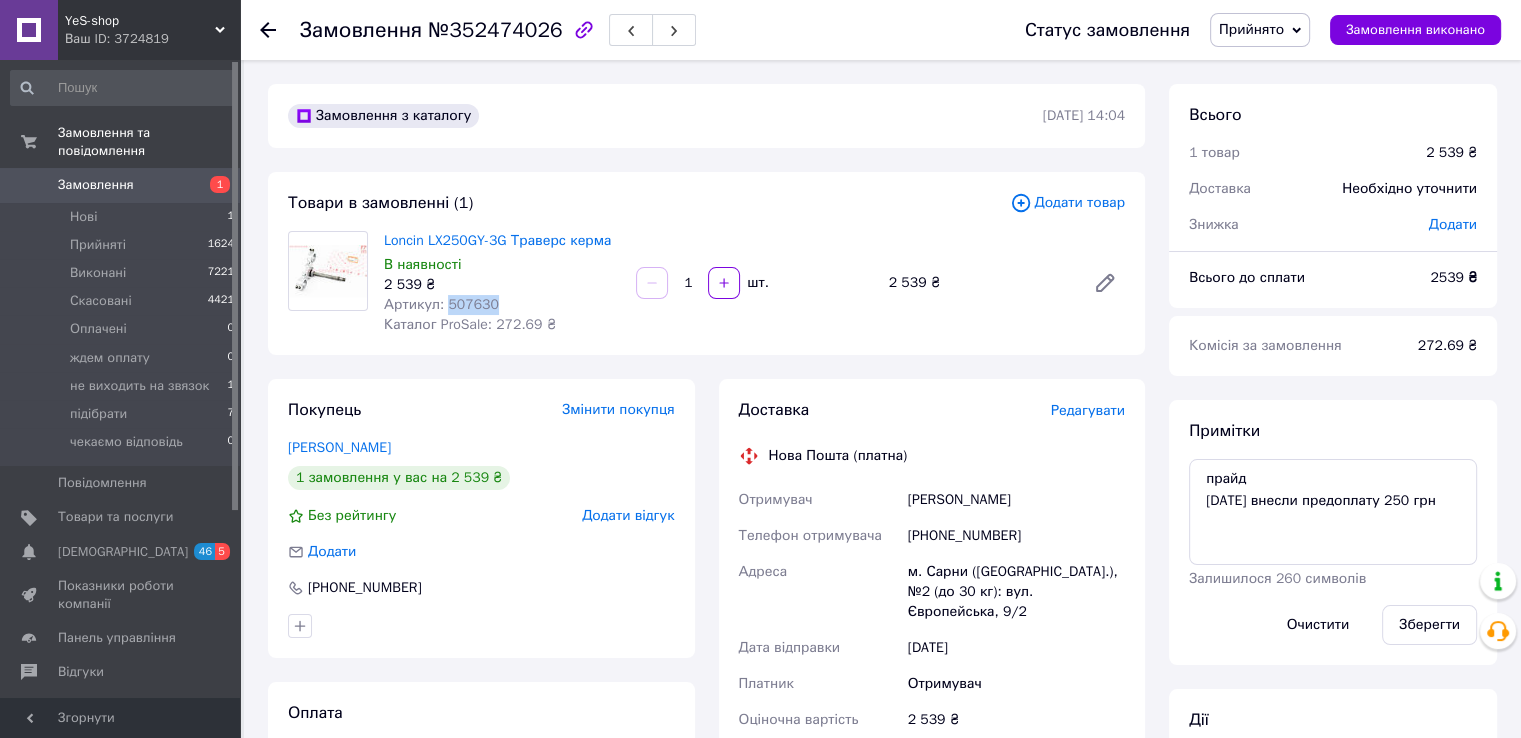 click on "Артикул: 507630" at bounding box center [441, 304] 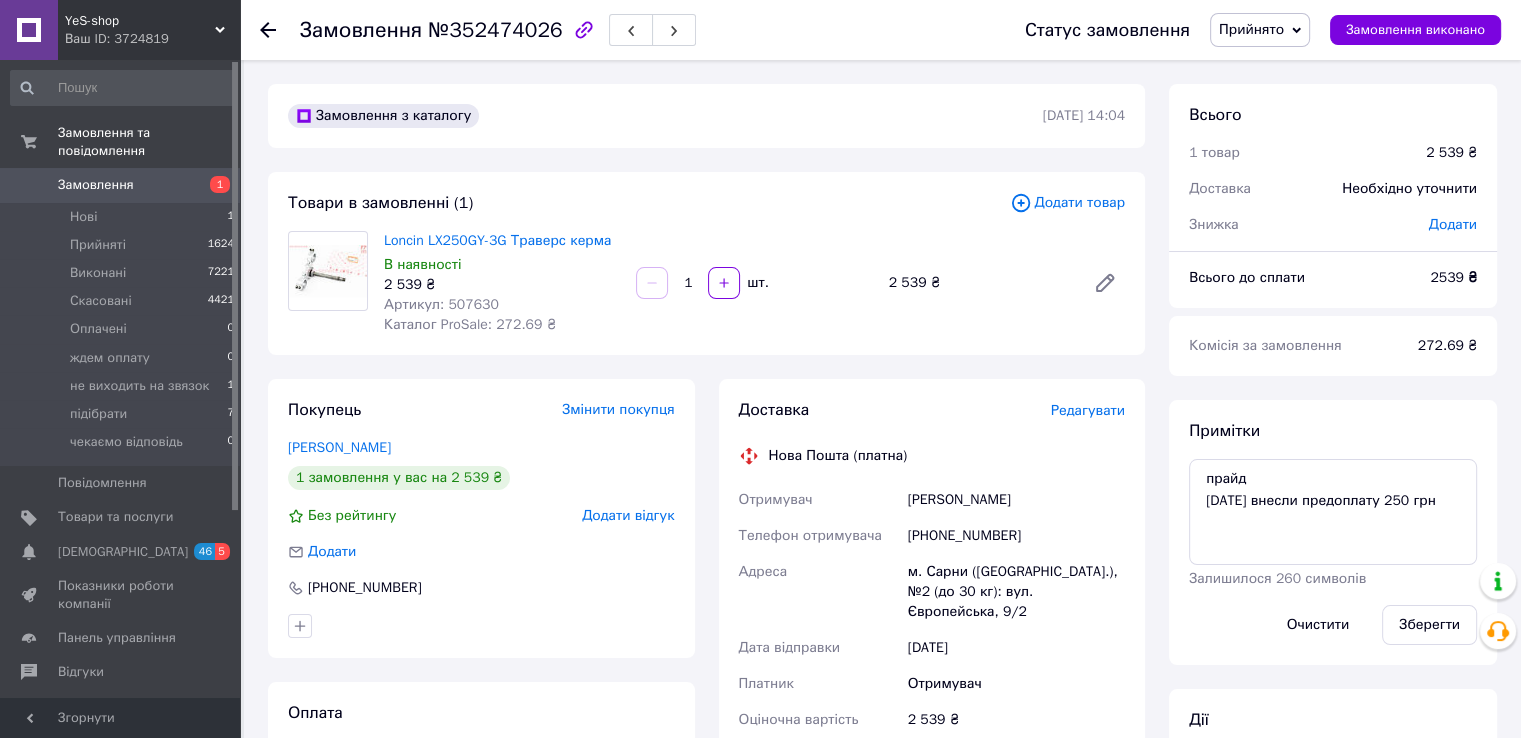 click on "Loncin LX250GY-3G Траверс керма В наявності 2 539 ₴ Артикул: 507630 Каталог ProSale: 272.69 ₴  1   шт. 2 539 ₴" at bounding box center (754, 283) 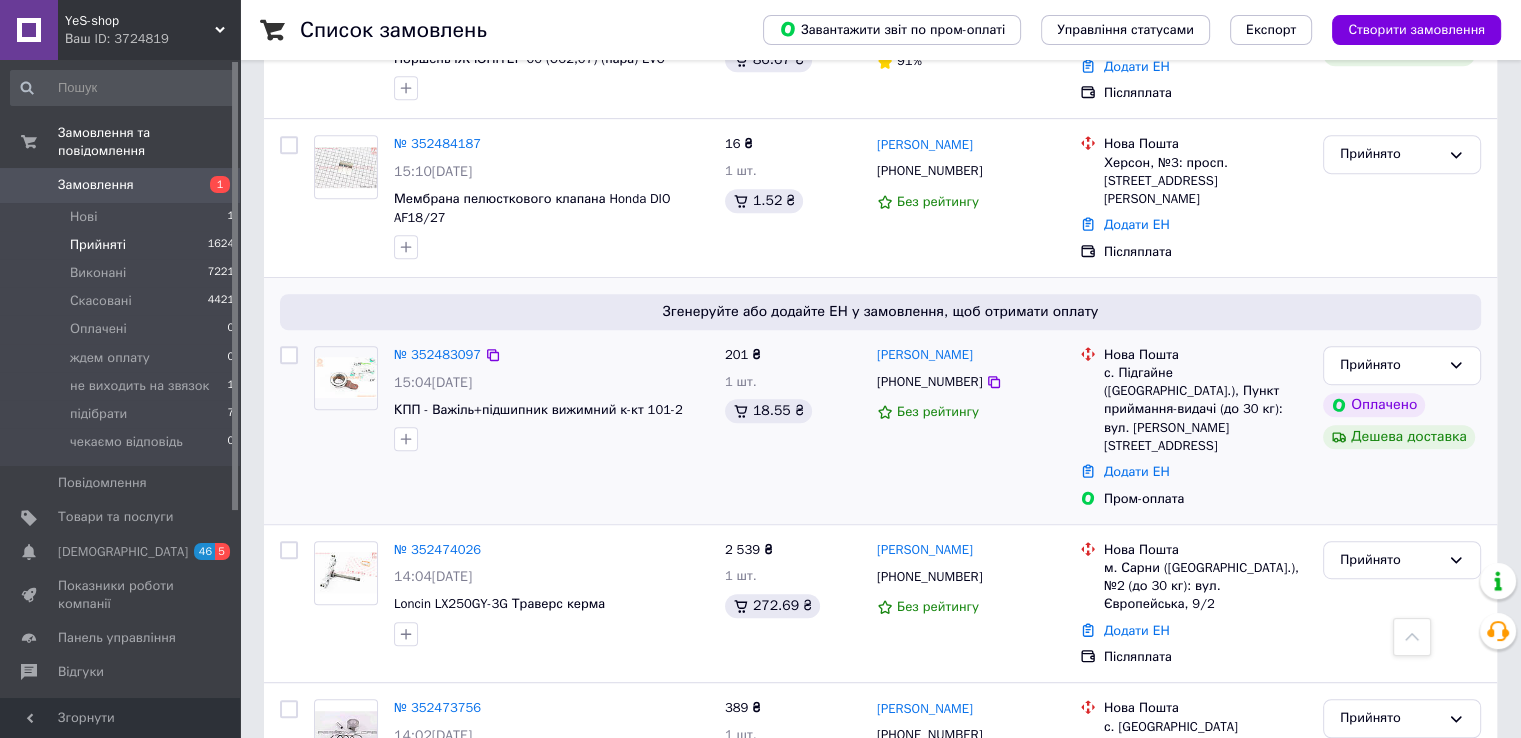 scroll, scrollTop: 1000, scrollLeft: 0, axis: vertical 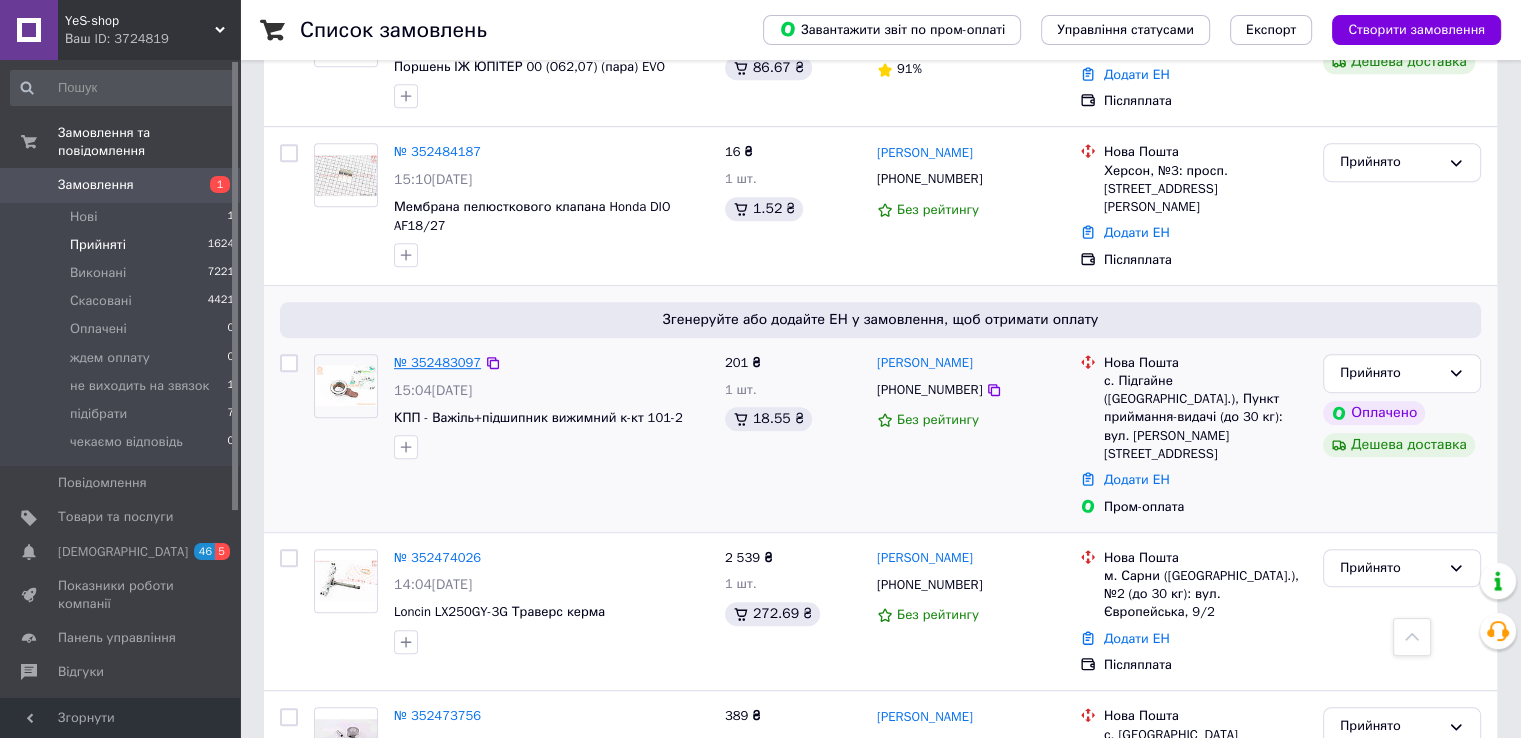 click on "№ 352483097" at bounding box center (437, 362) 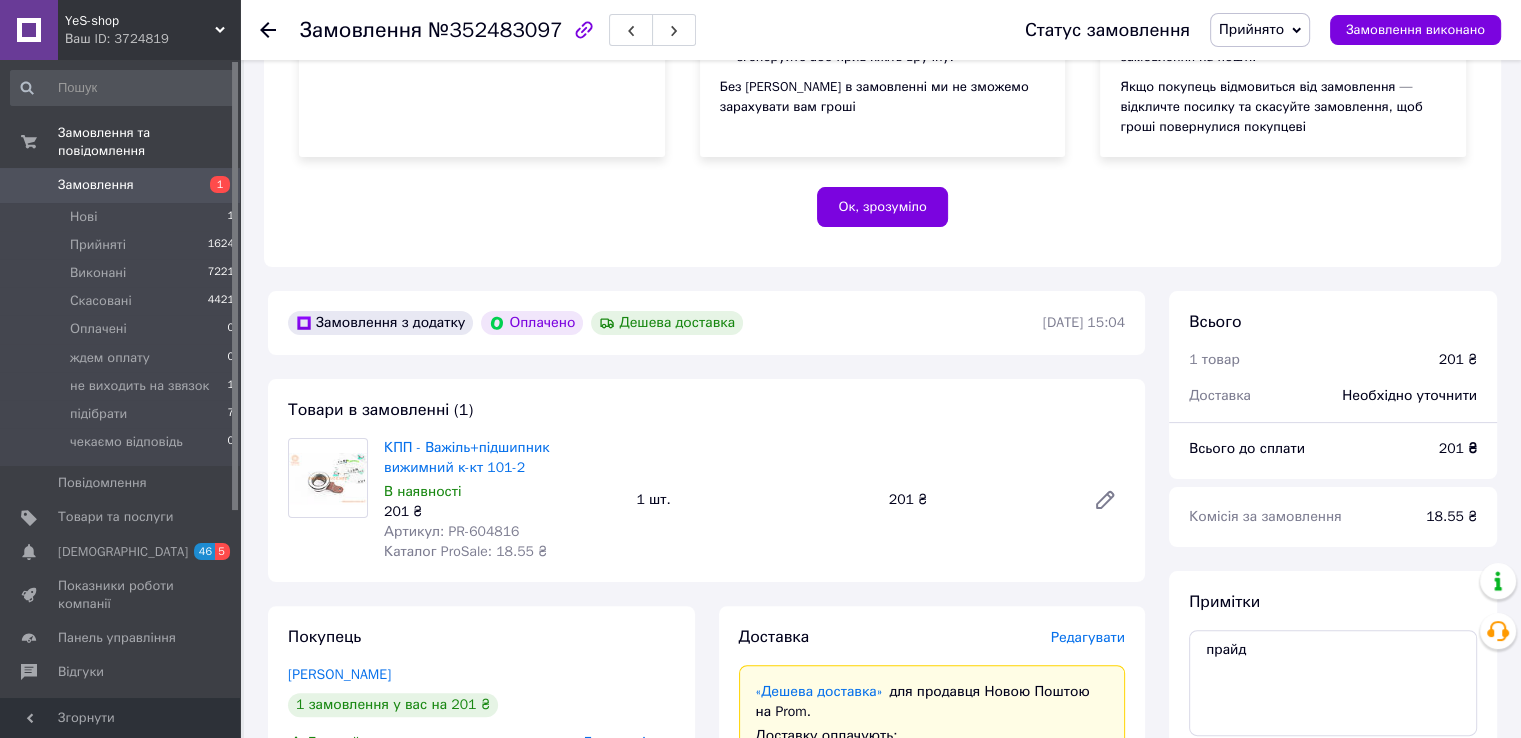 scroll, scrollTop: 550, scrollLeft: 0, axis: vertical 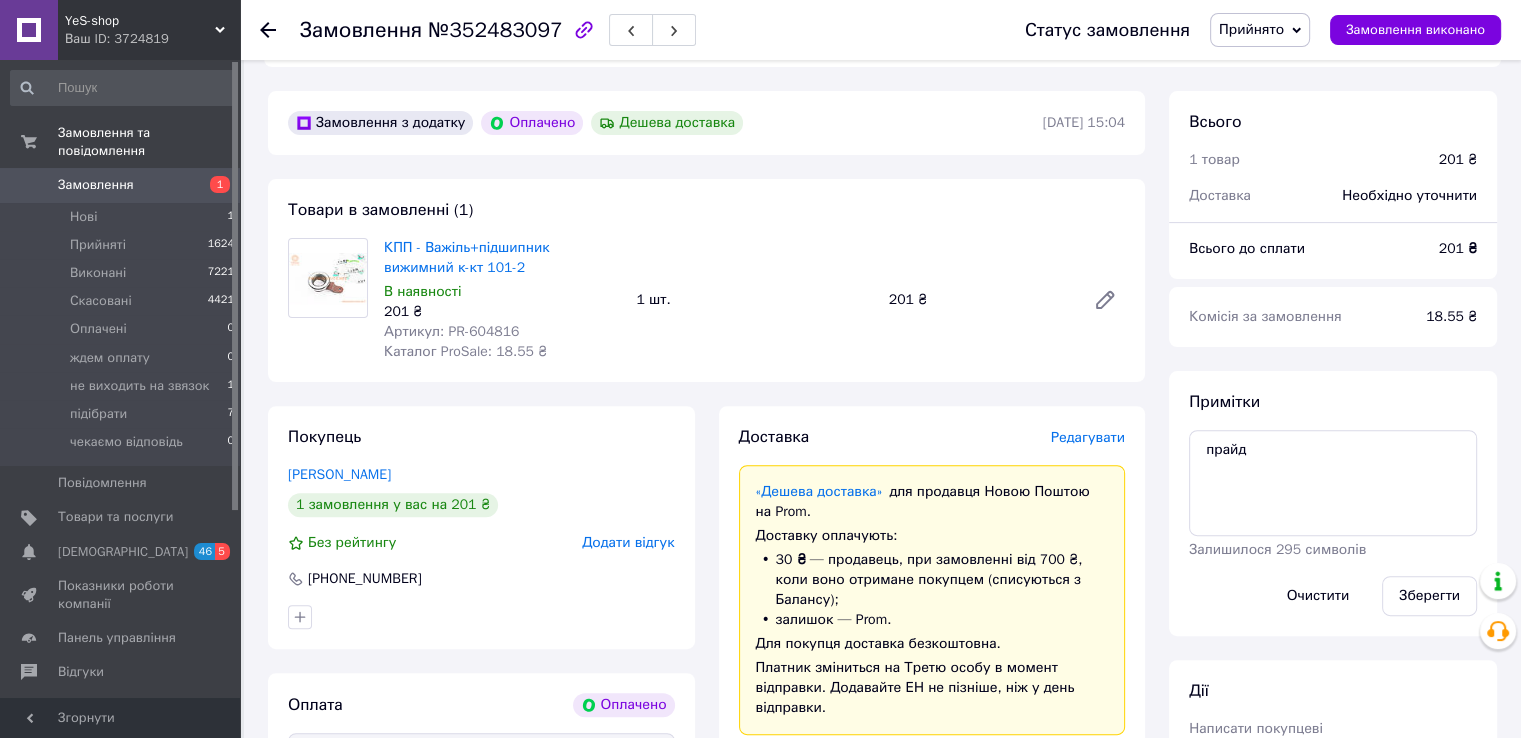 click on "Артикул: PR-604816" at bounding box center [451, 331] 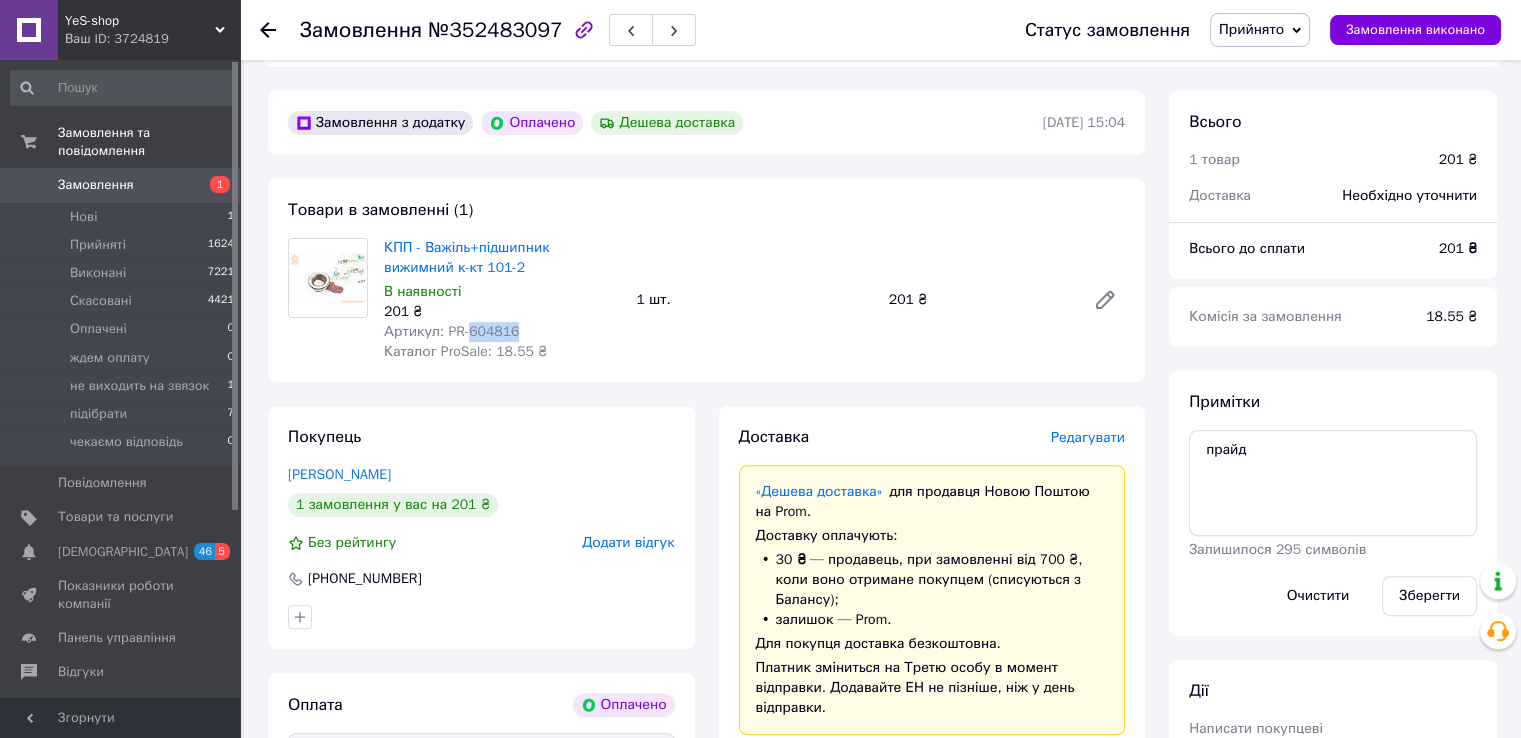 click on "Артикул: PR-604816" at bounding box center [451, 331] 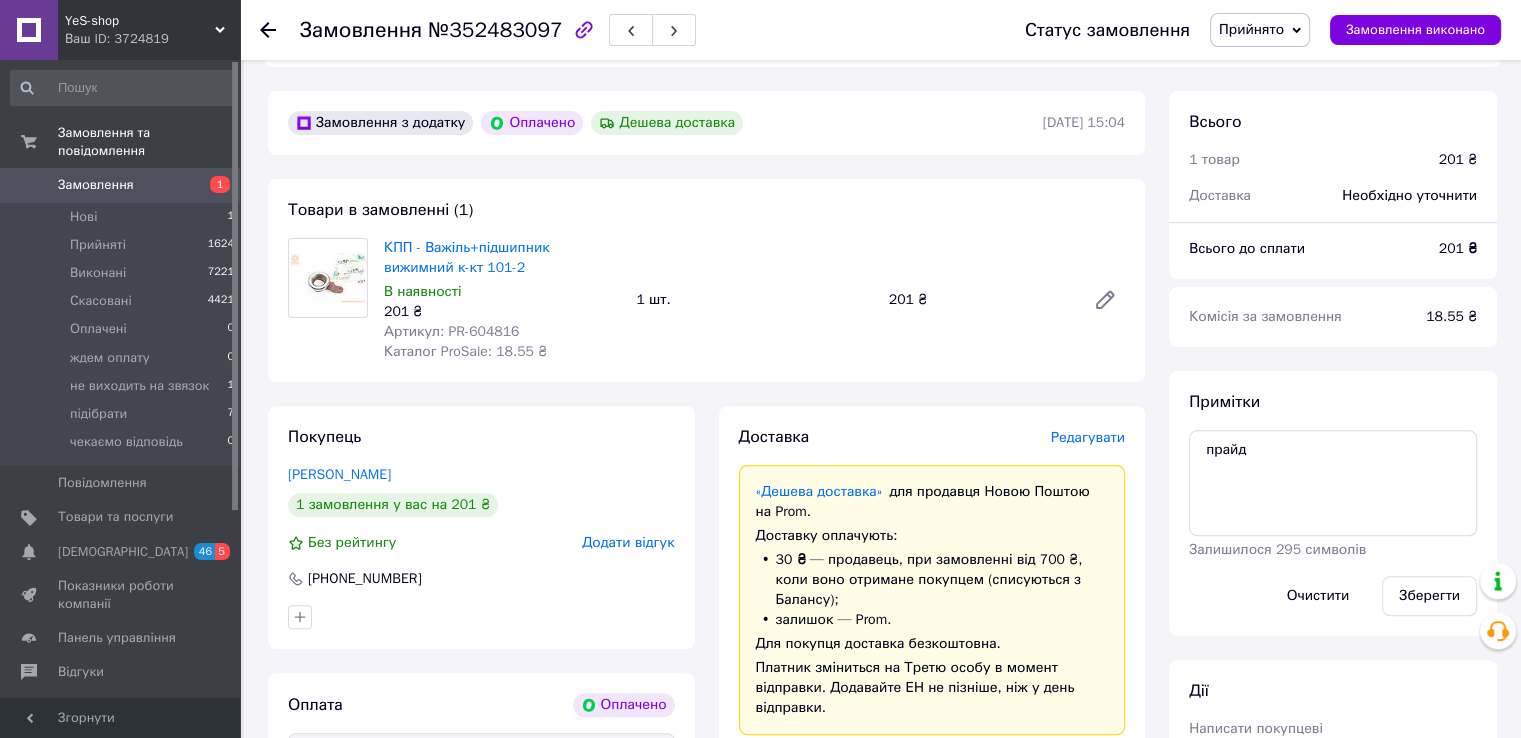 click on "Замовлення з додатку Оплачено Дешева доставка 13.07.2025 | 15:04 Товари в замовленні (1) КПП - Важіль+підшипник вижимний к-кт 101-2 В наявності 201 ₴ Артикул: PR-604816 Каталог ProSale: 18.55 ₴  1 шт. 201 ₴ Покупець Потап Василий 1 замовлення у вас на 201 ₴ Без рейтингу   Додати відгук +380979192552 Оплата Оплачено Пром-оплата Кошти будуть зараховані на розрахунковий рахунок [FC_Acquiring] Prom marketplace Стельмах Василь Валерійович (Активирован) Доставка Редагувати «Дешева доставка»   для продавця Новою Поштою на Prom. Доставку оплачують: 30 ₴   — продавець залишок — Prom. Нова Пошта (платна) Отримувач" at bounding box center [706, 963] 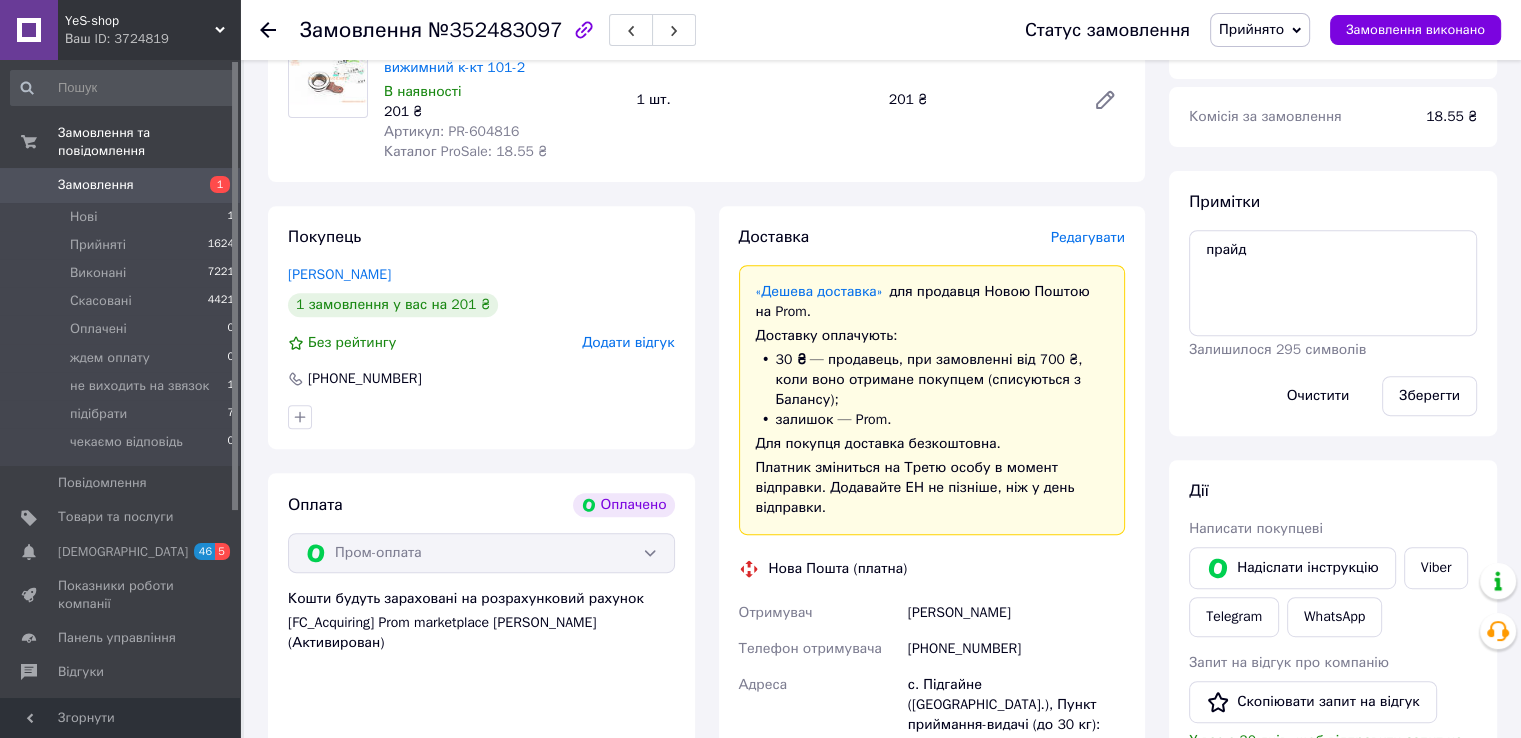 click 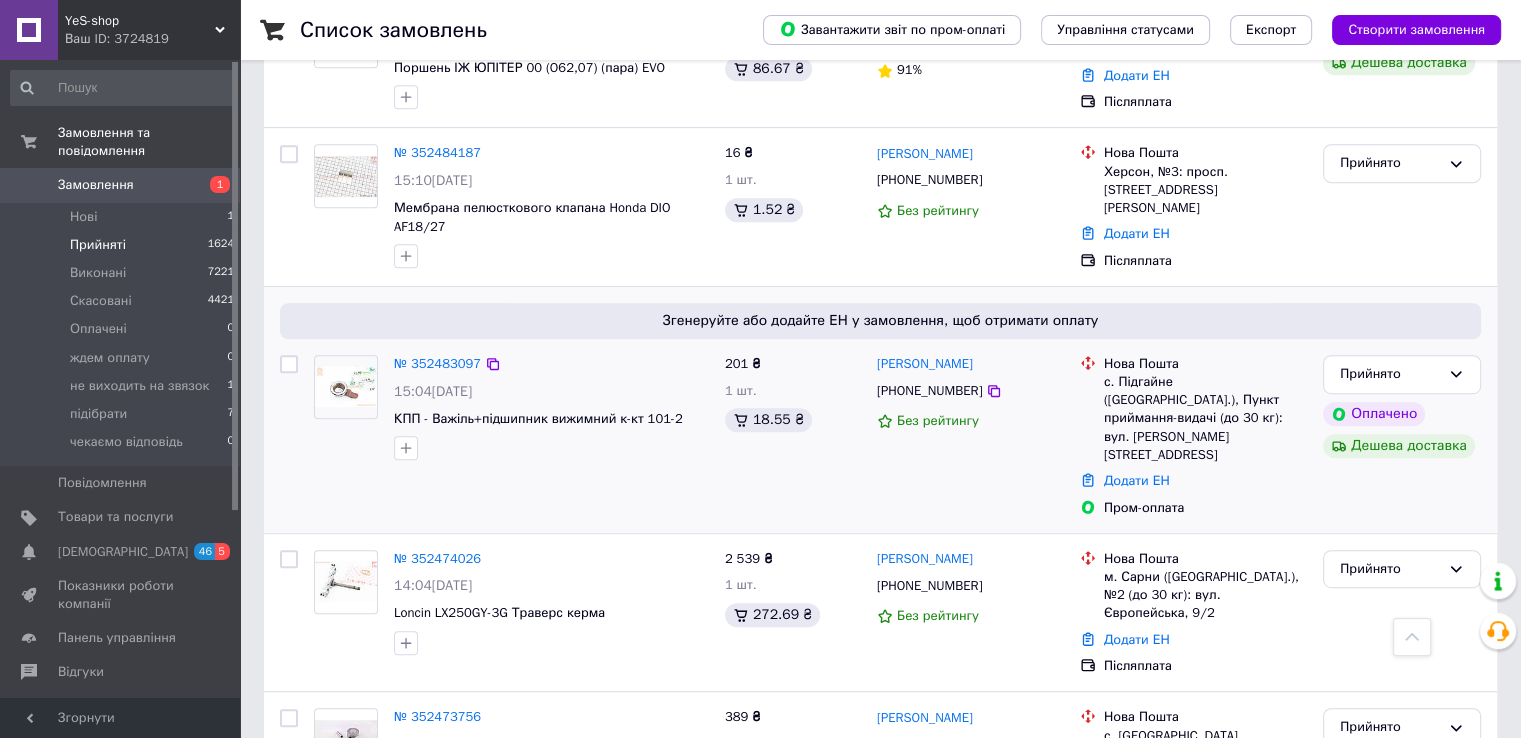 scroll, scrollTop: 1000, scrollLeft: 0, axis: vertical 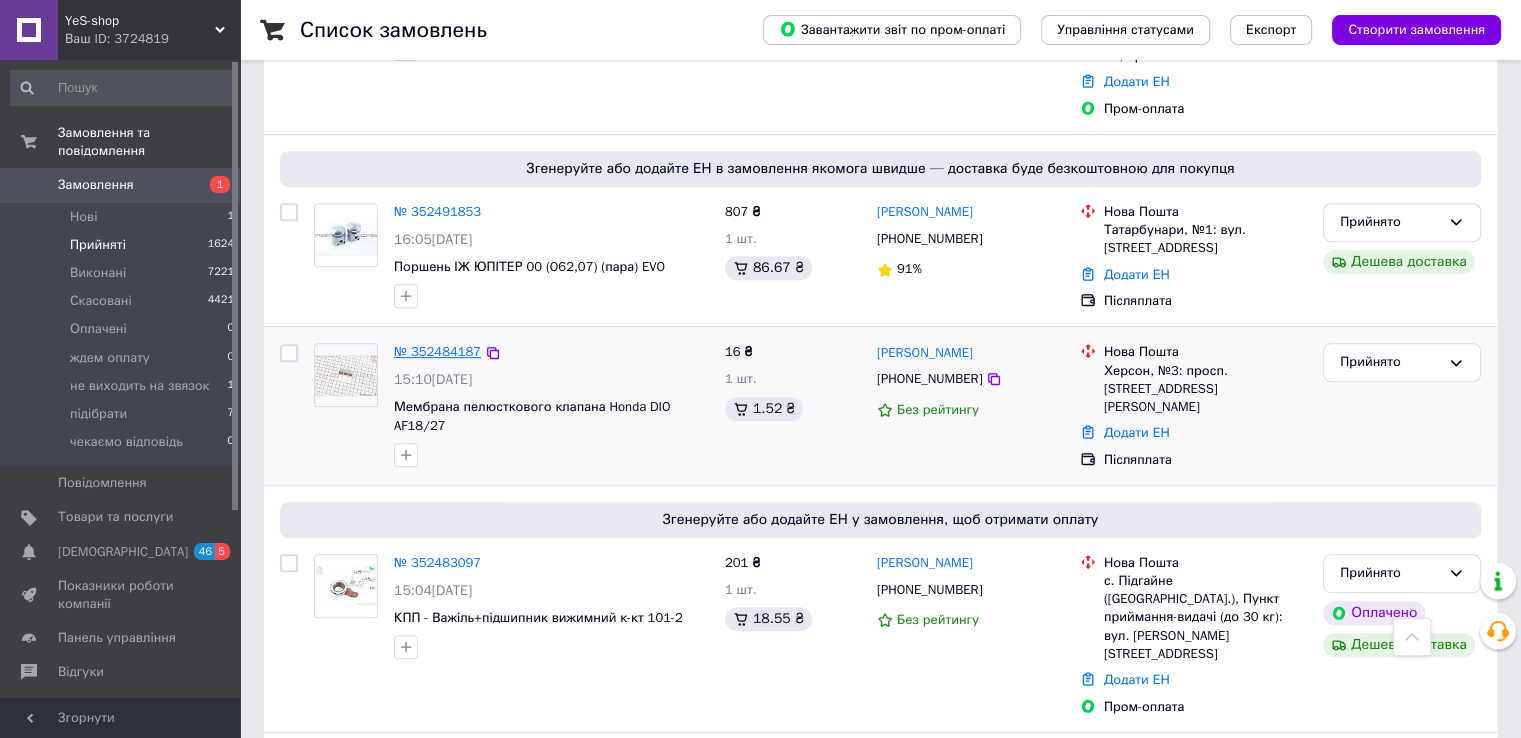 click on "№ 352484187" at bounding box center [437, 351] 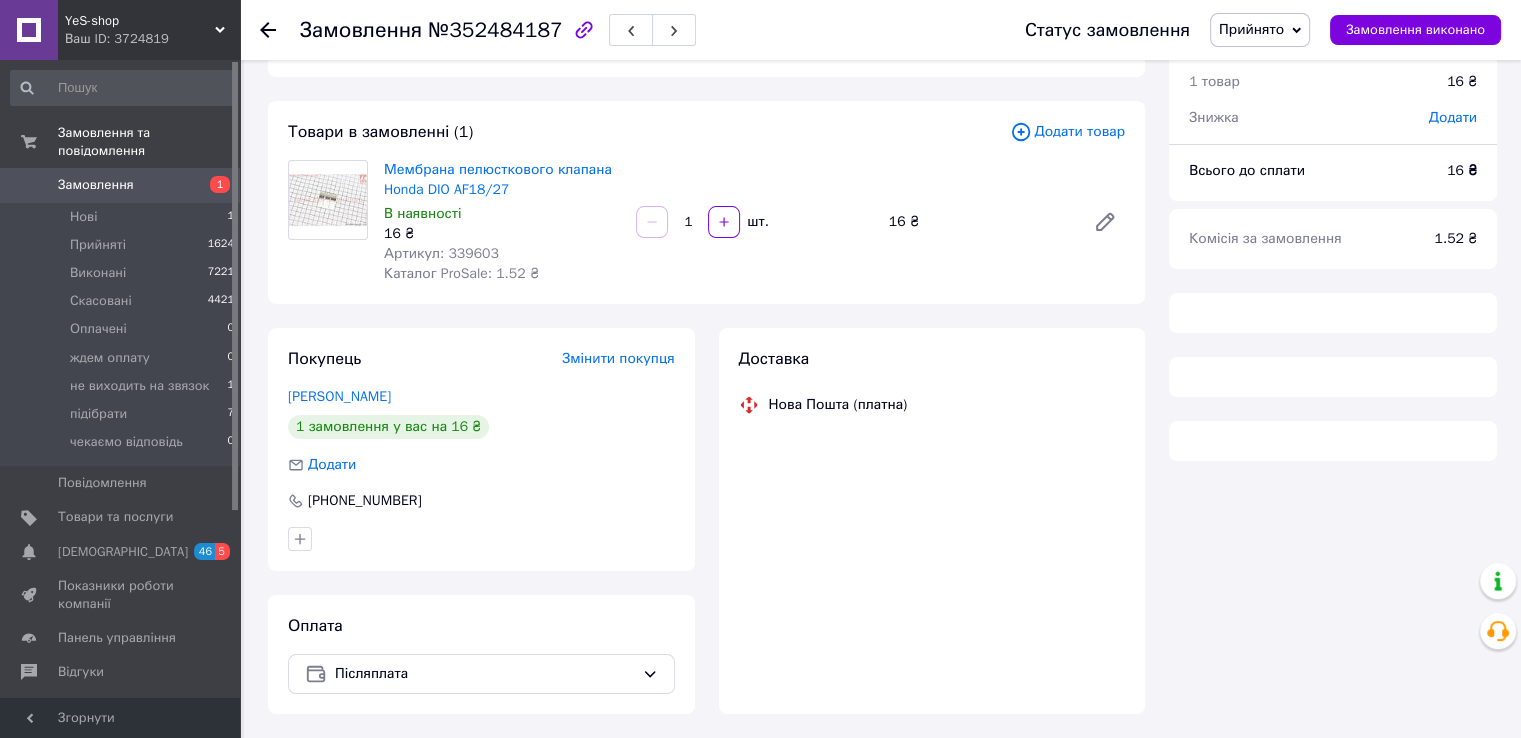 scroll, scrollTop: 0, scrollLeft: 0, axis: both 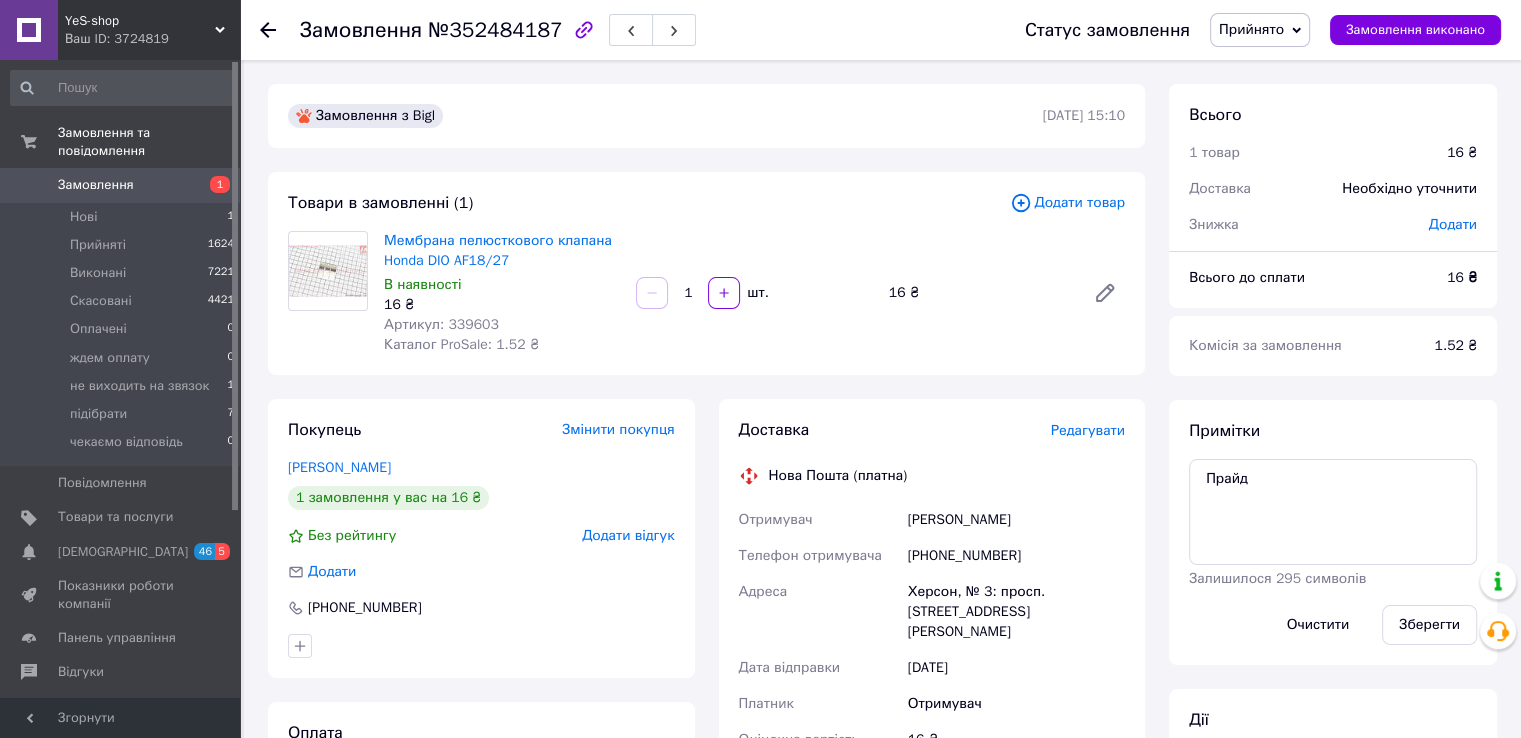 click on "Артикул: 339603" at bounding box center [441, 324] 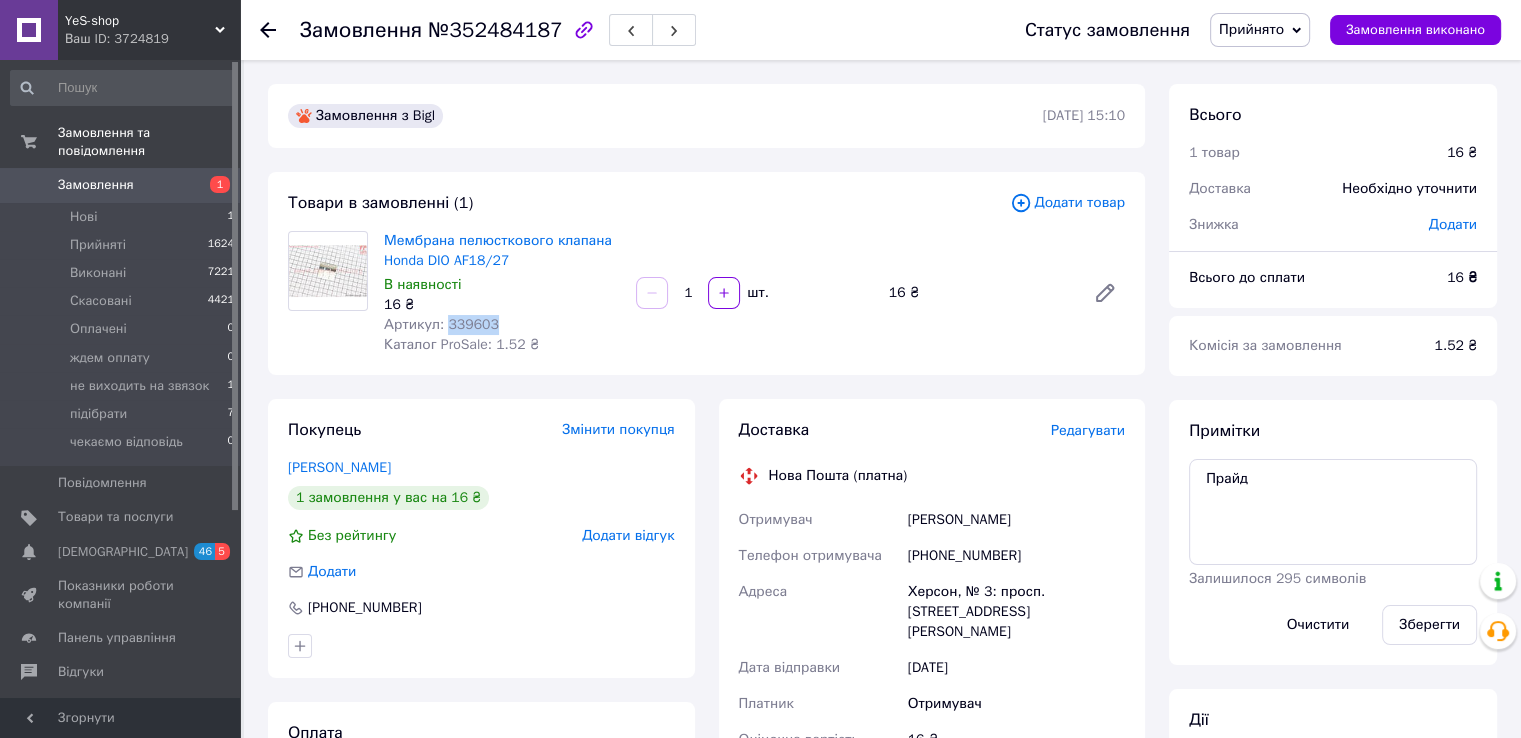 click on "Артикул: 339603" at bounding box center [441, 324] 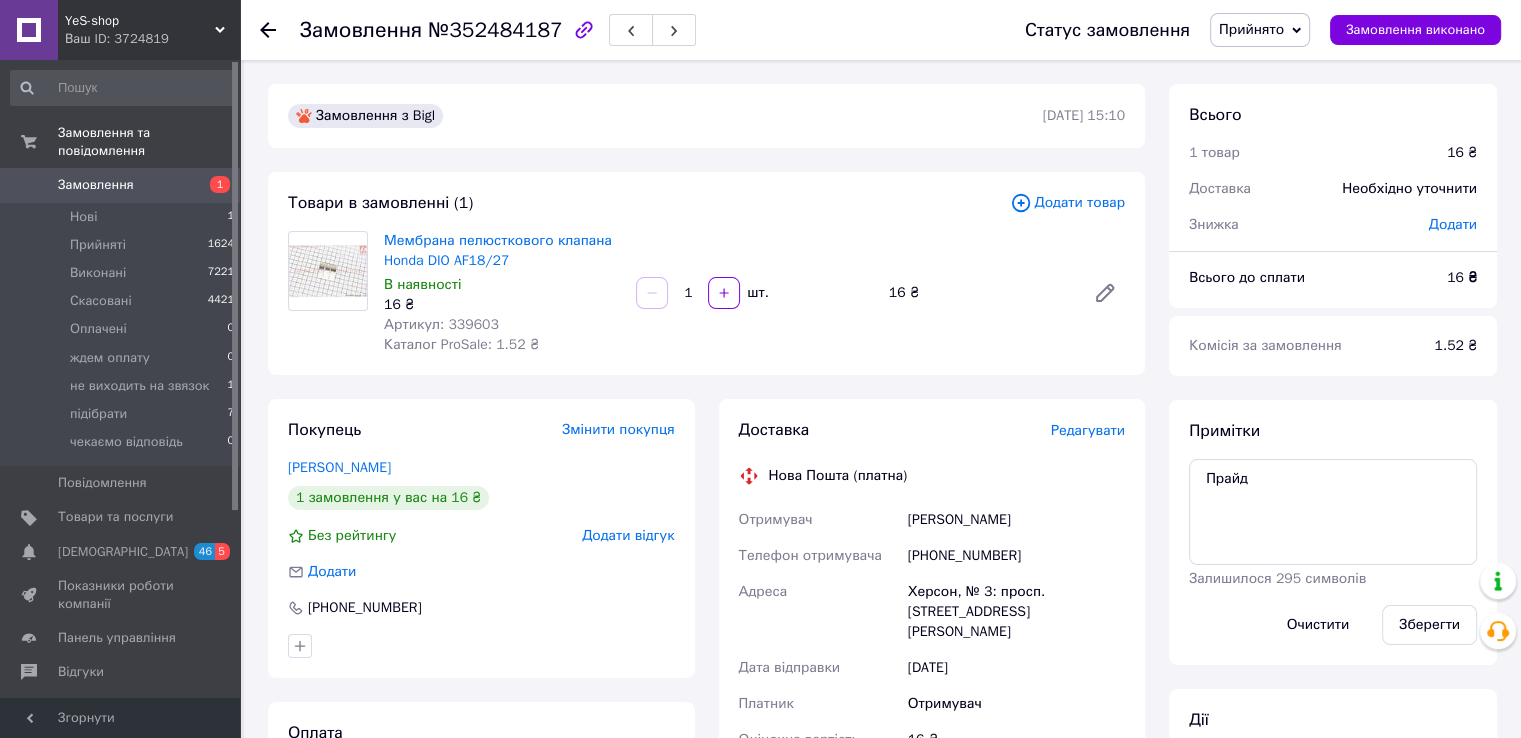 click 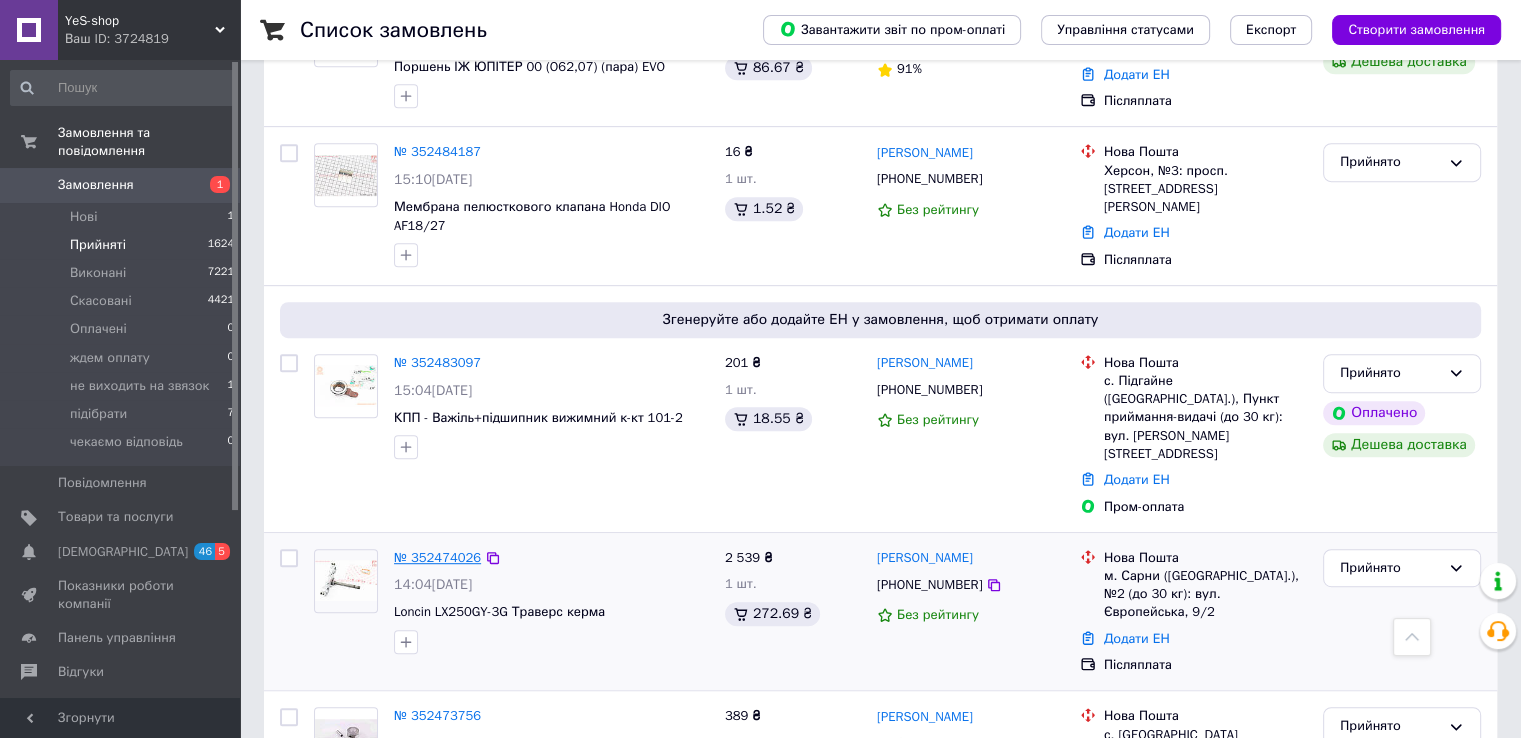 click on "№ 352474026" at bounding box center (437, 557) 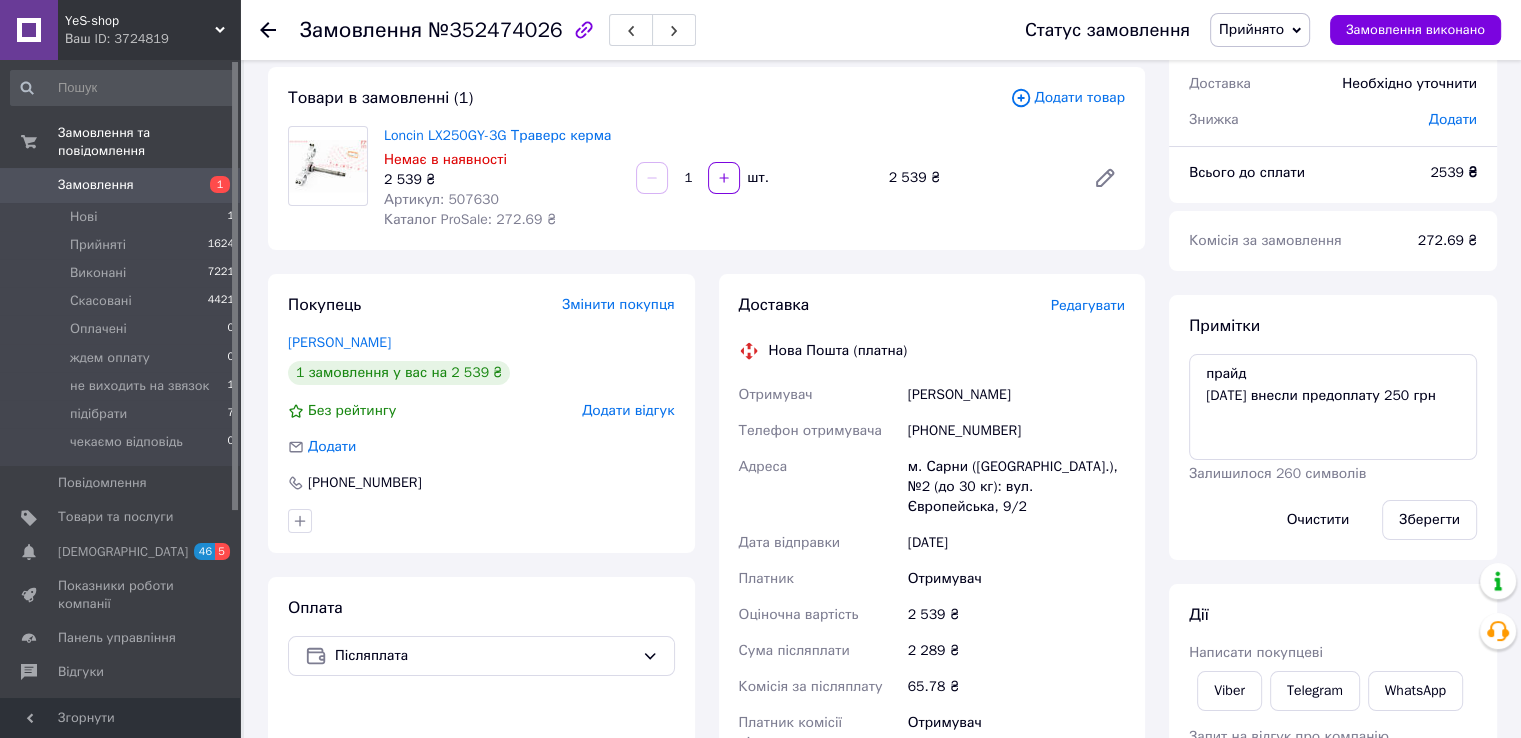scroll, scrollTop: 0, scrollLeft: 0, axis: both 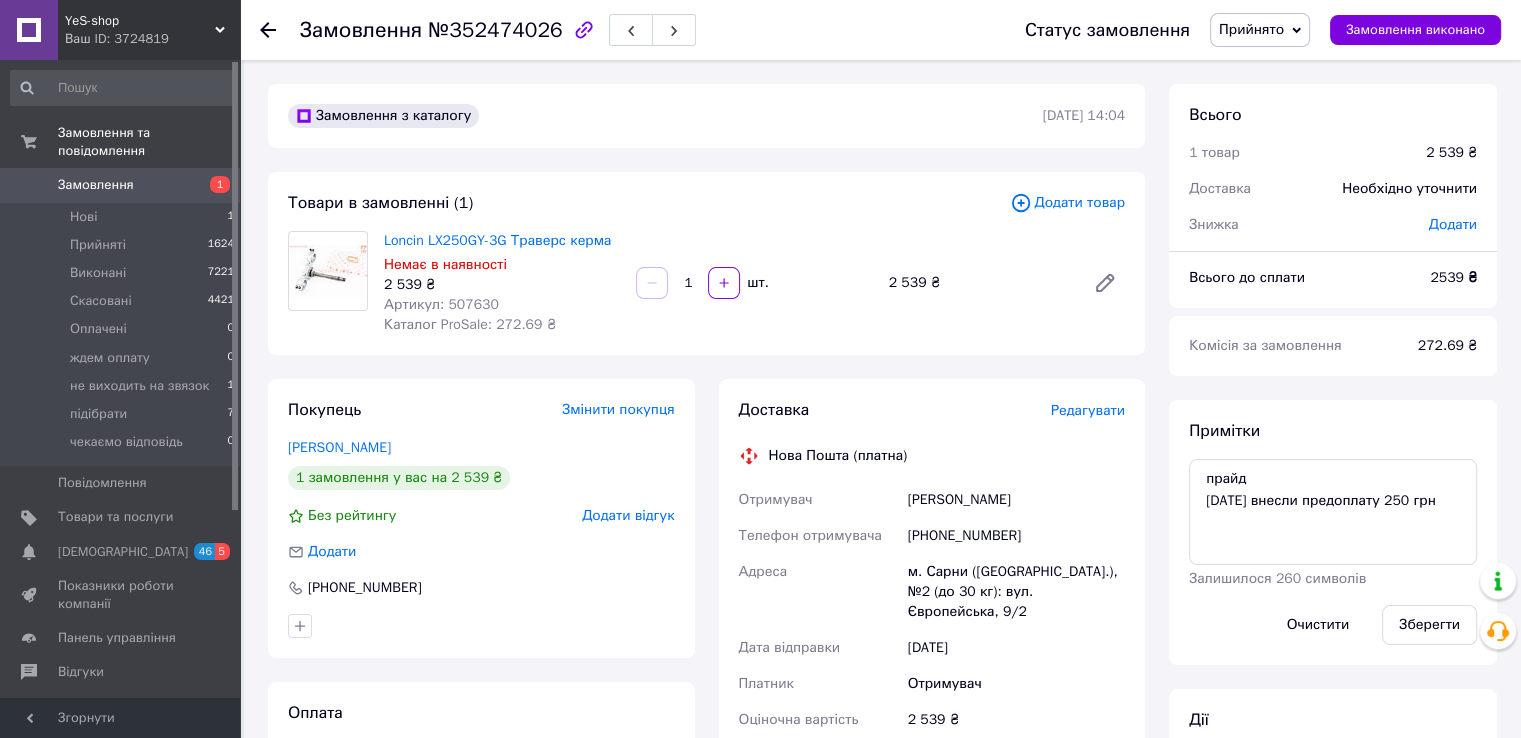 click 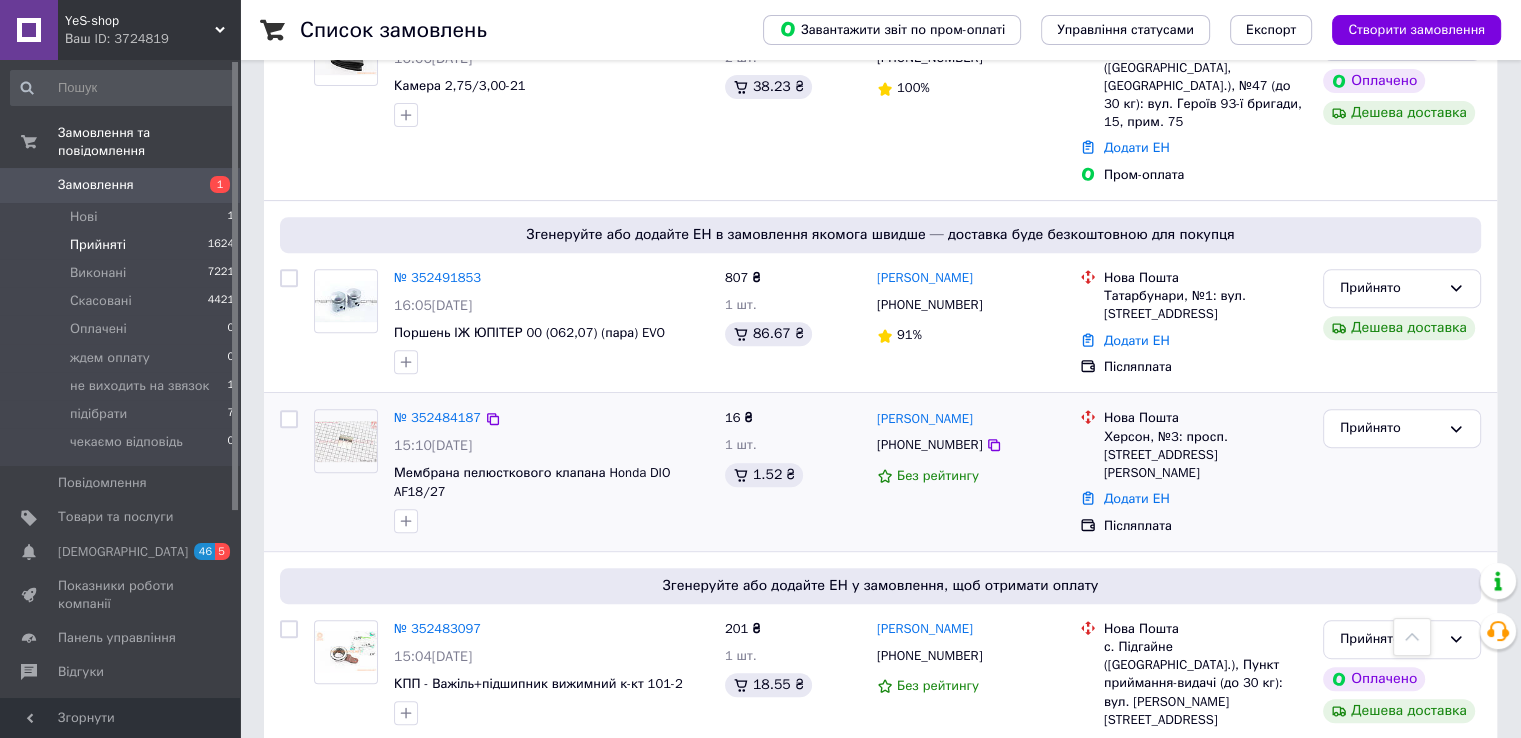 scroll, scrollTop: 700, scrollLeft: 0, axis: vertical 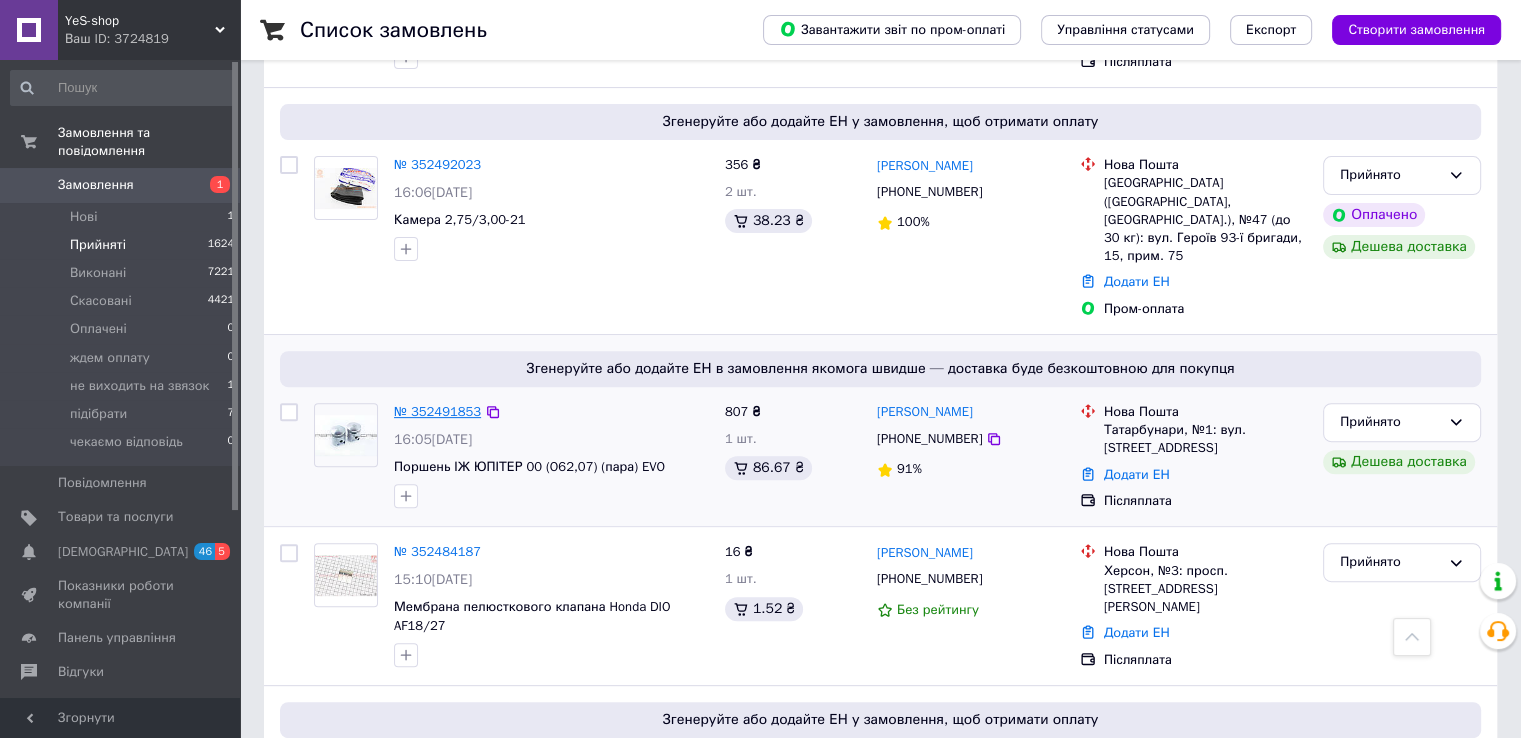 click on "№ 352491853" at bounding box center [437, 411] 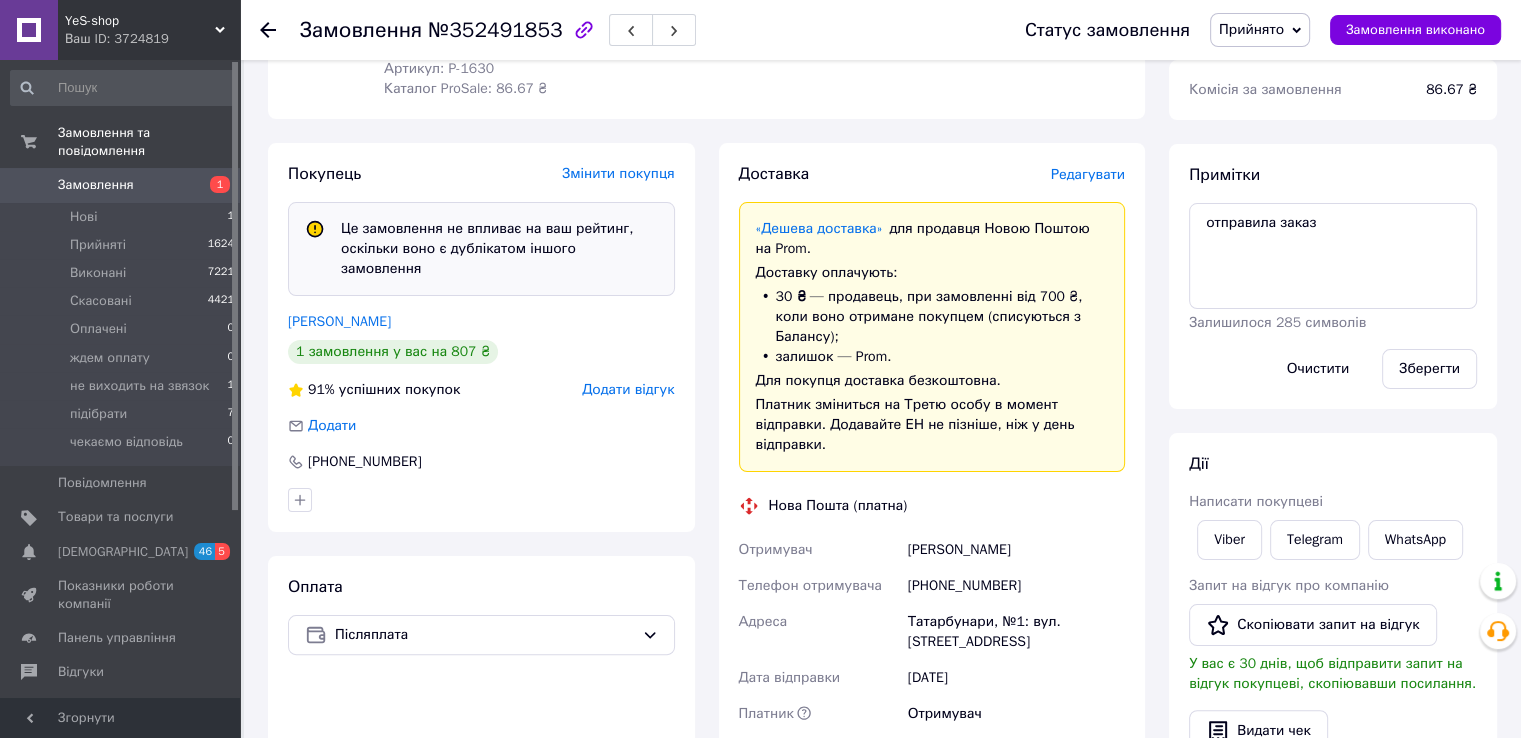 scroll, scrollTop: 100, scrollLeft: 0, axis: vertical 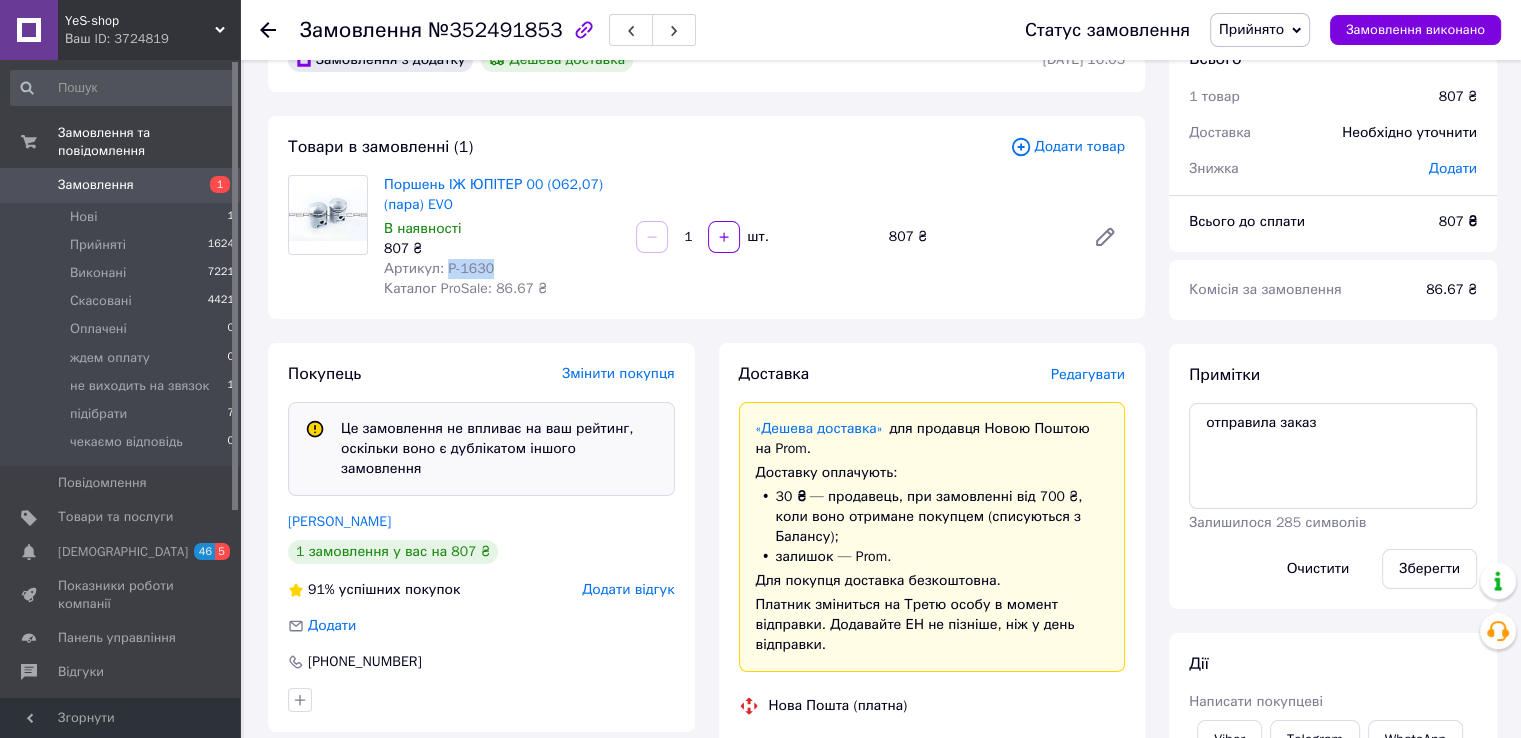 drag, startPoint x: 444, startPoint y: 268, endPoint x: 493, endPoint y: 262, distance: 49.365982 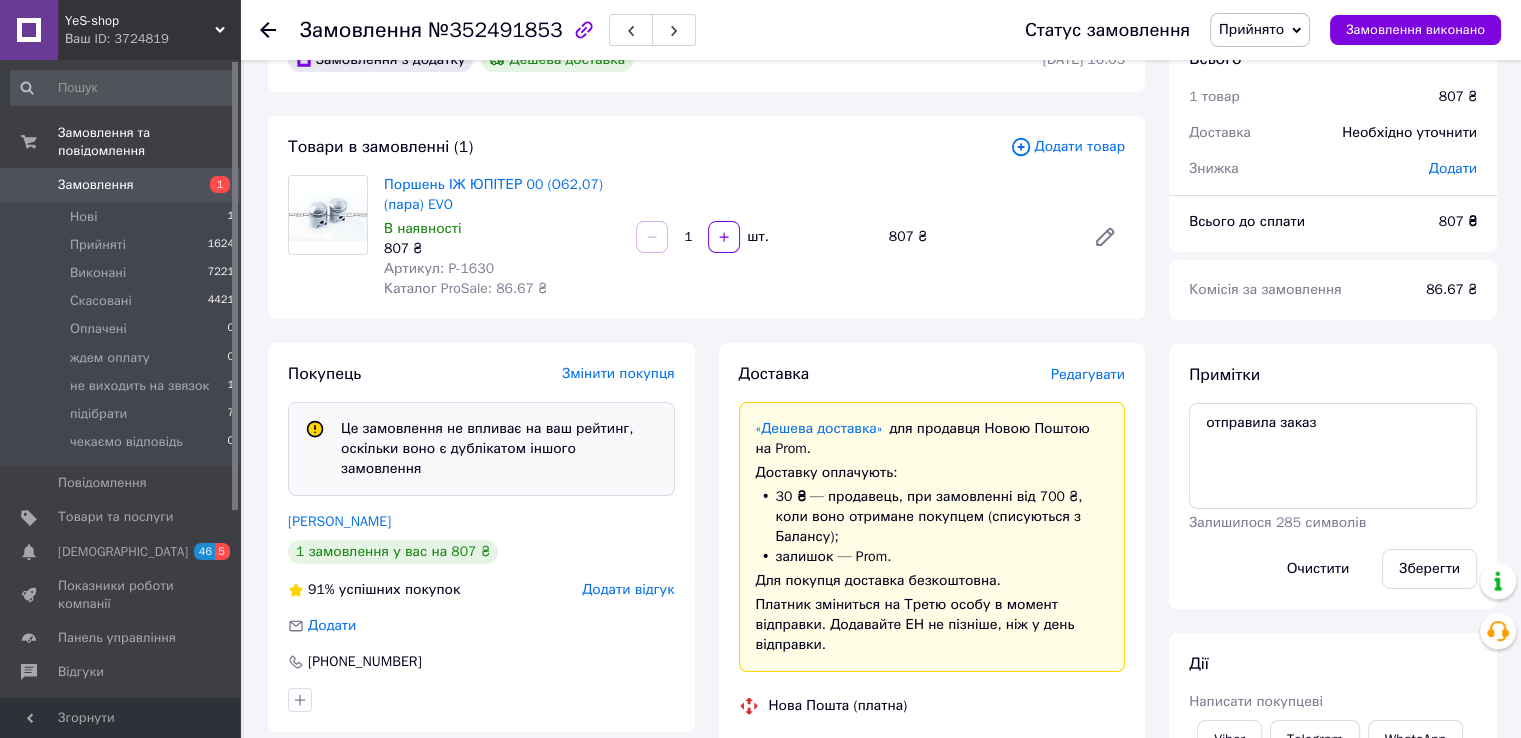 drag, startPoint x: 668, startPoint y: 288, endPoint x: 1005, endPoint y: 91, distance: 390.35626 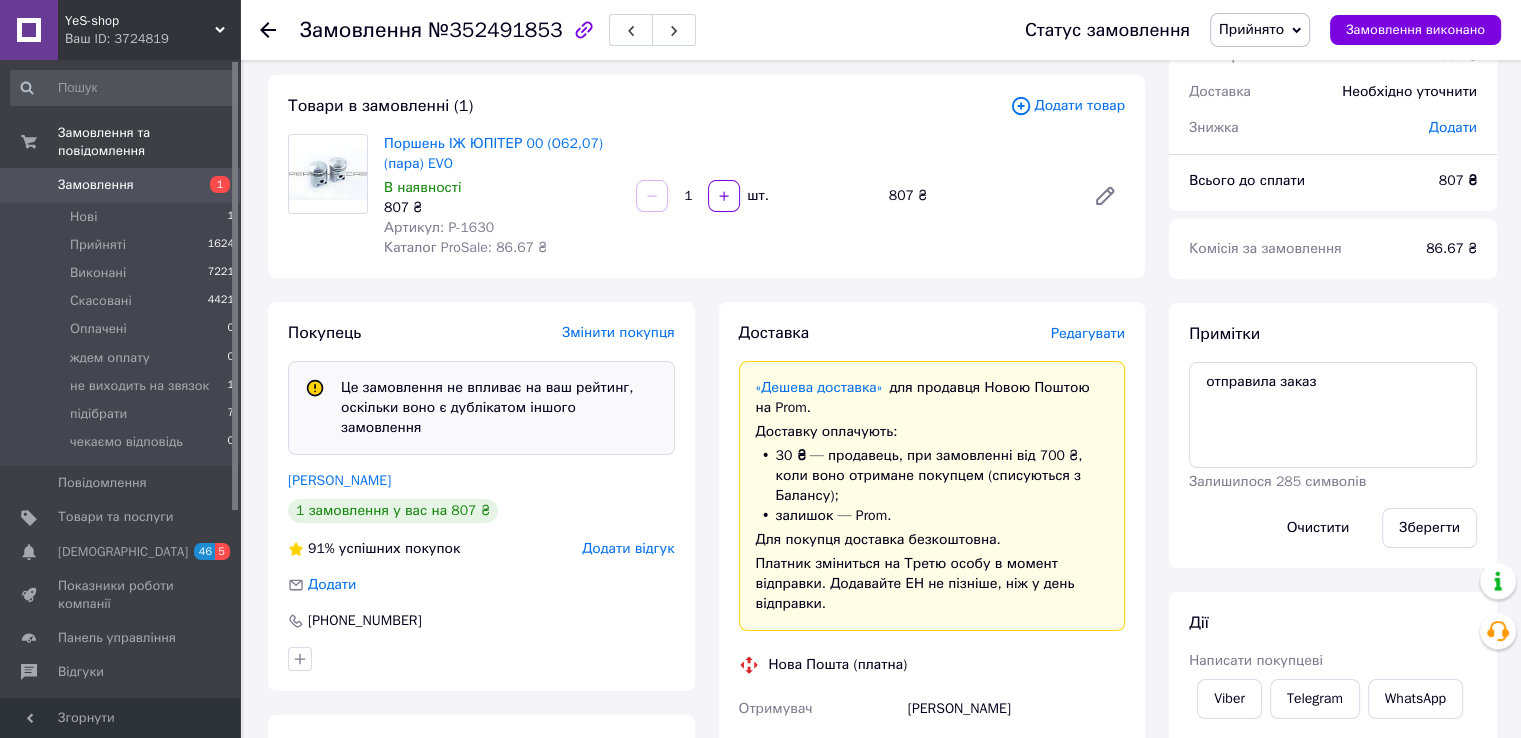 scroll, scrollTop: 0, scrollLeft: 0, axis: both 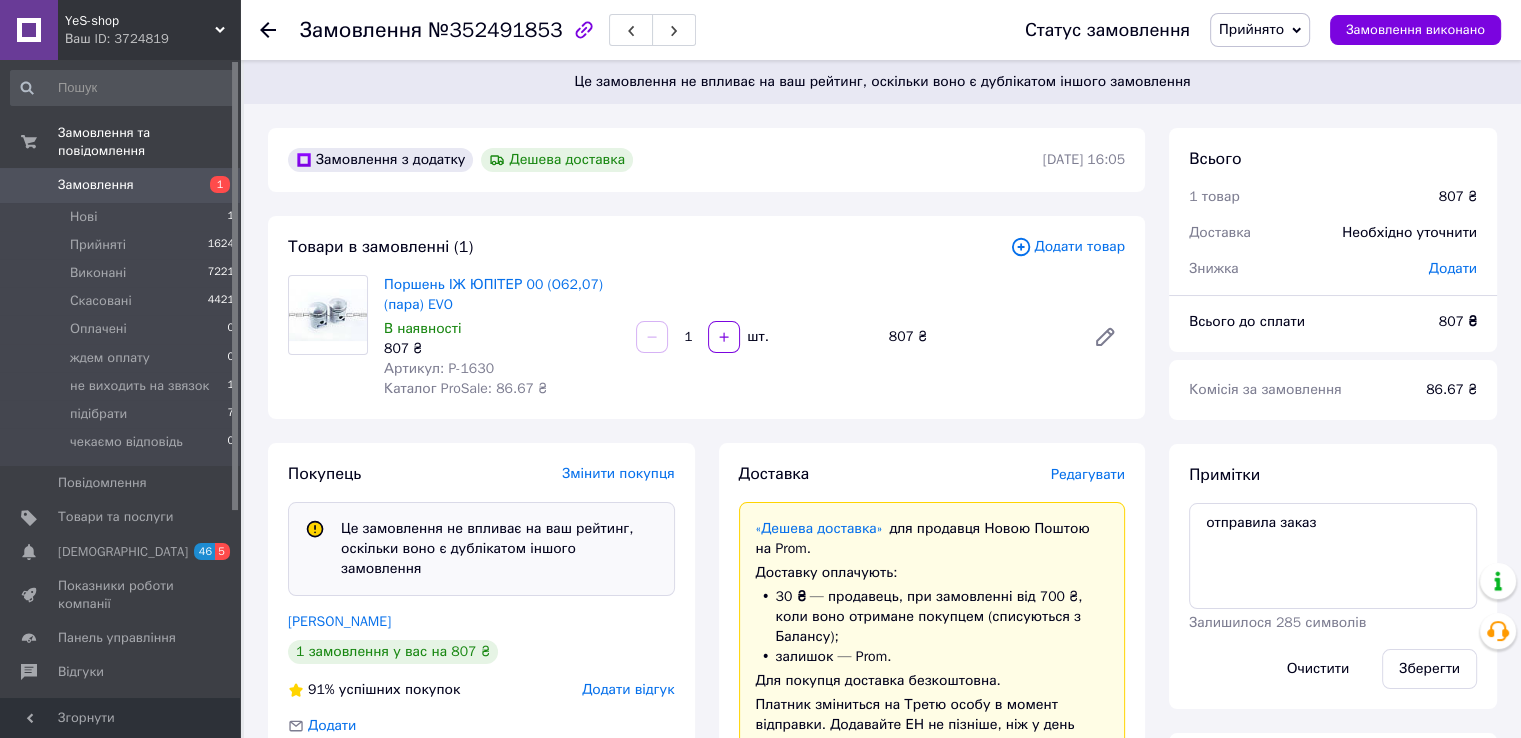 click 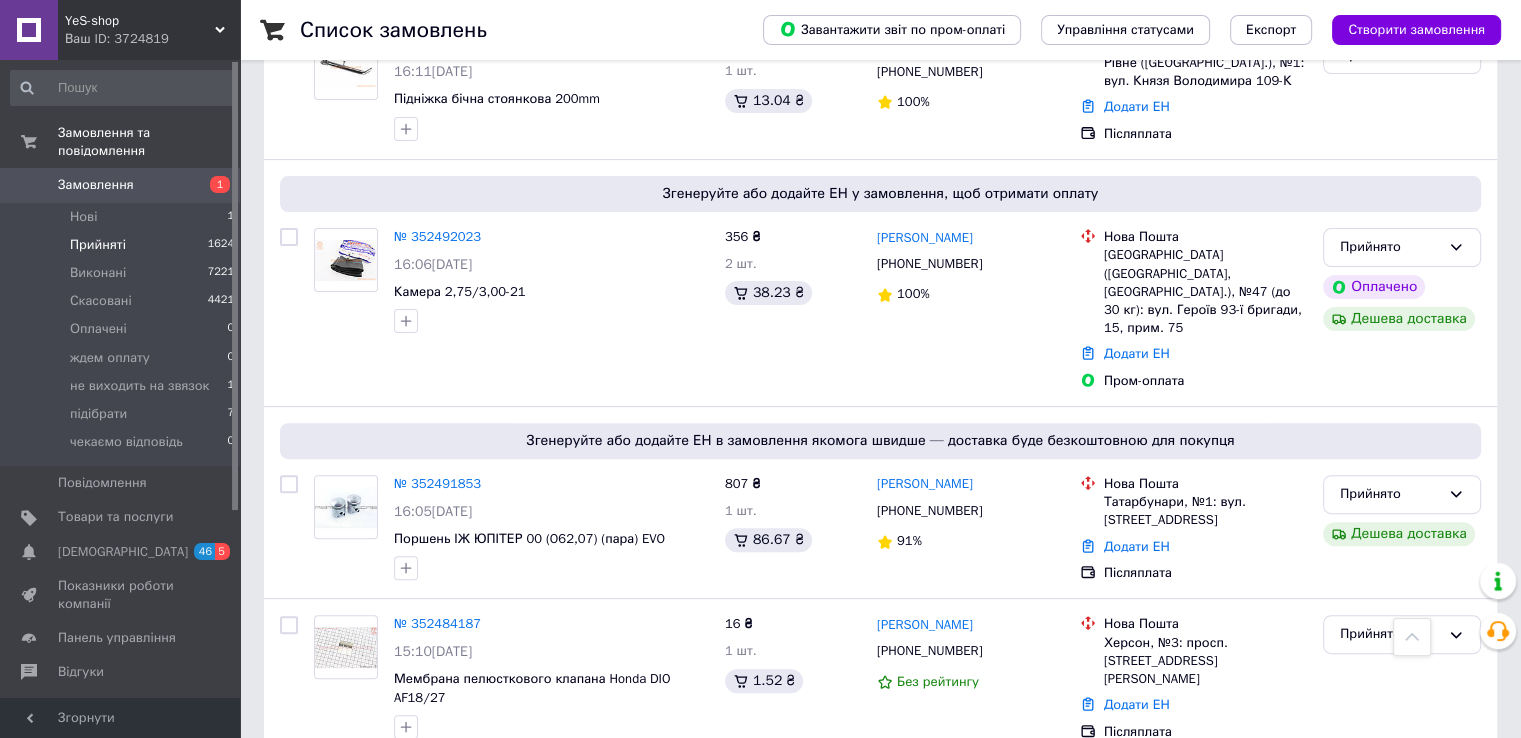 scroll, scrollTop: 400, scrollLeft: 0, axis: vertical 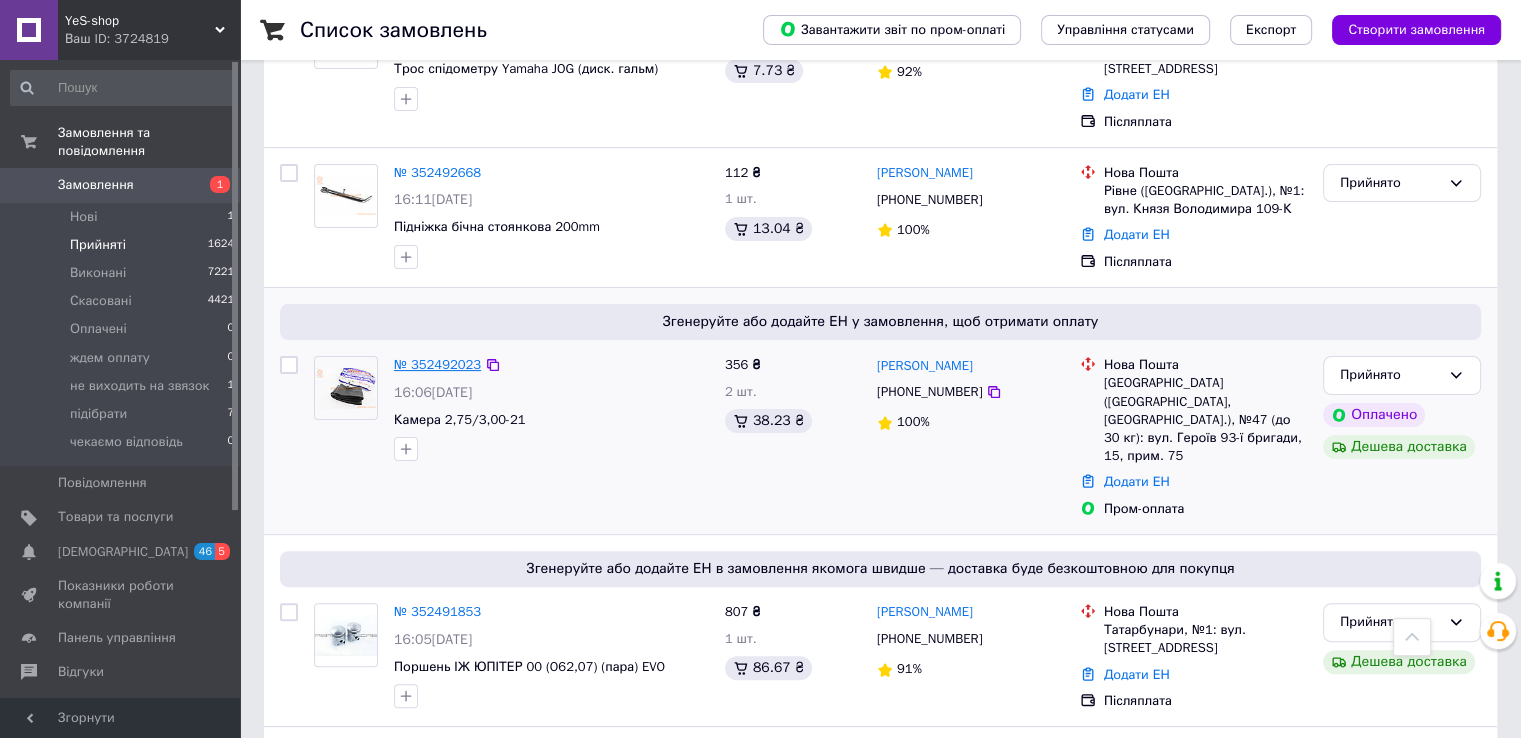 click on "№ 352492023" at bounding box center [437, 364] 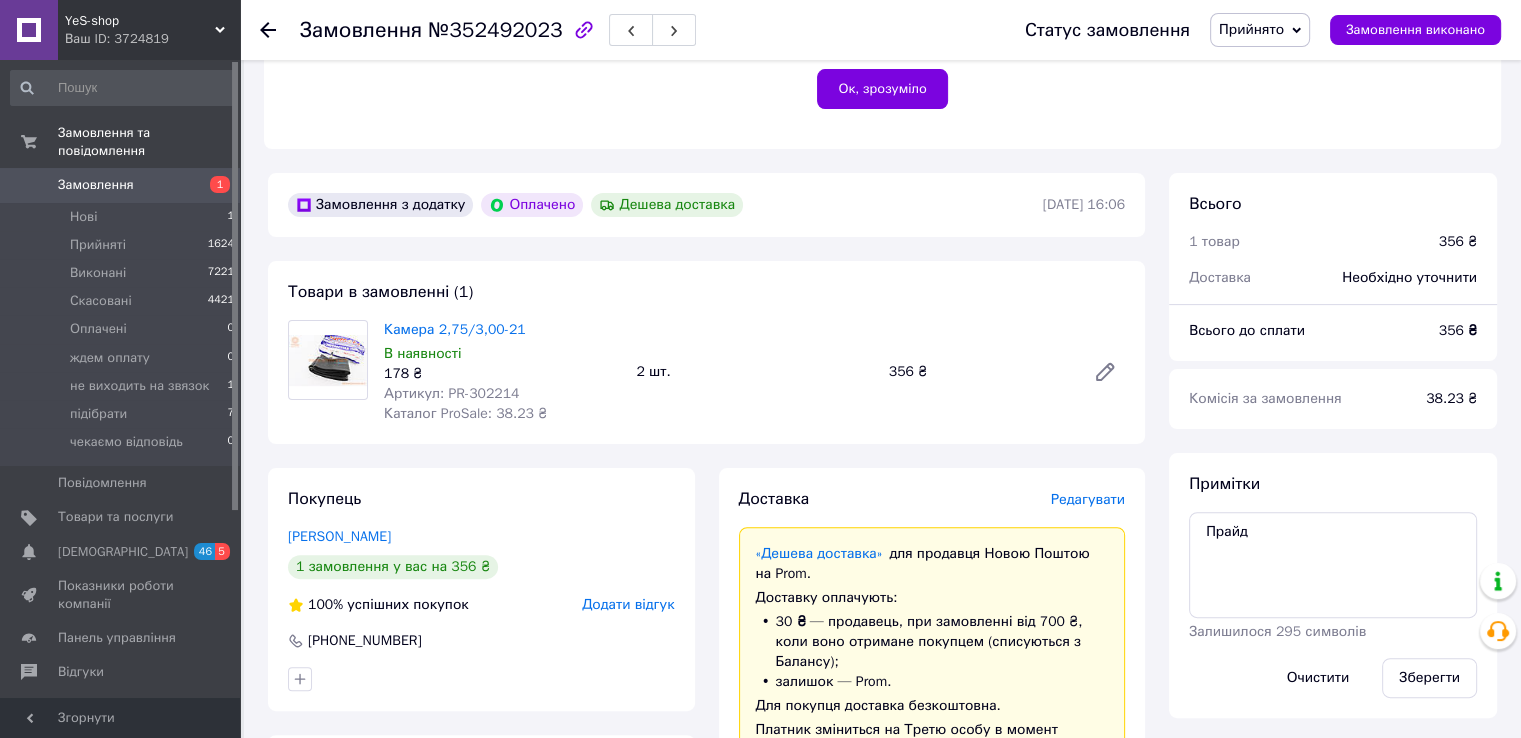scroll, scrollTop: 500, scrollLeft: 0, axis: vertical 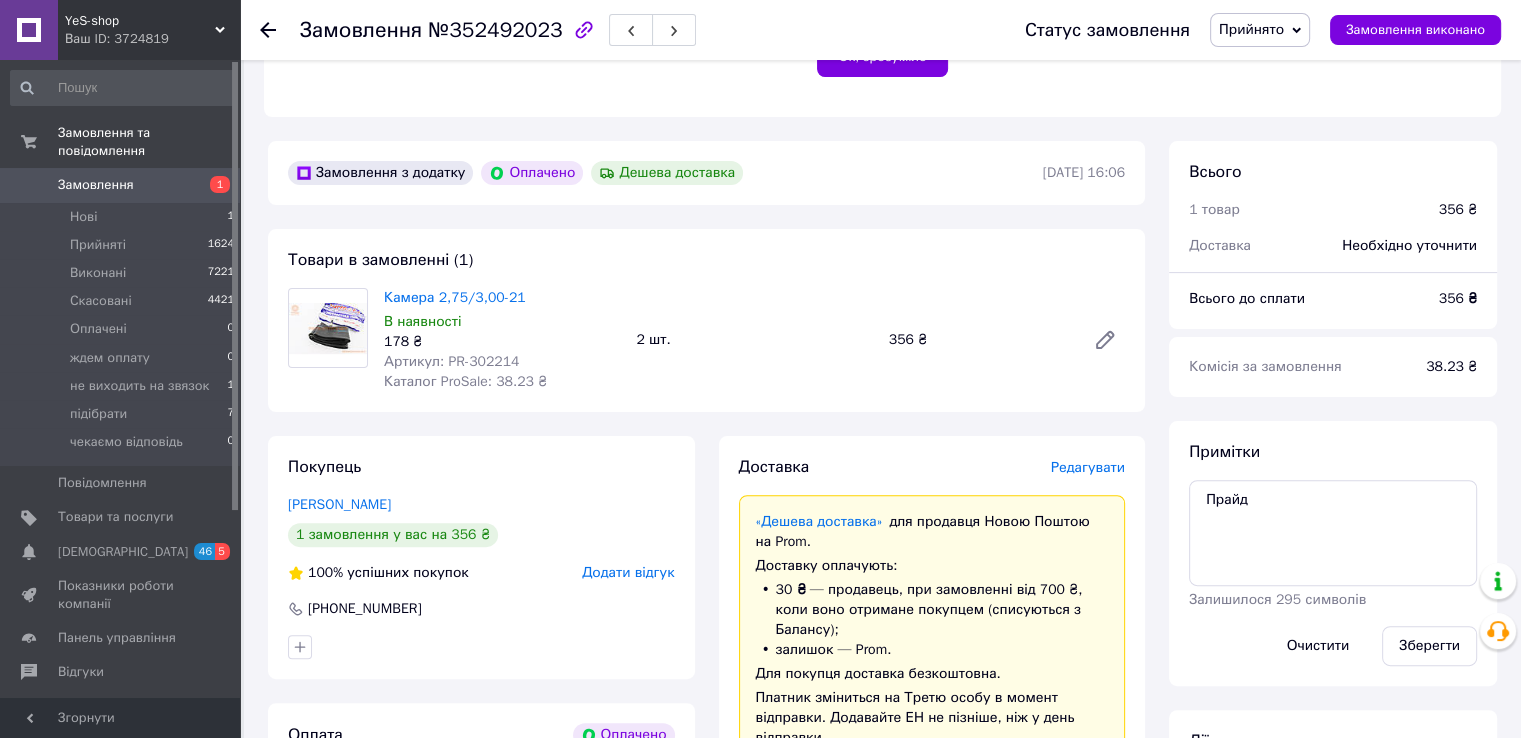 click on "Артикул: PR-302214" at bounding box center (451, 361) 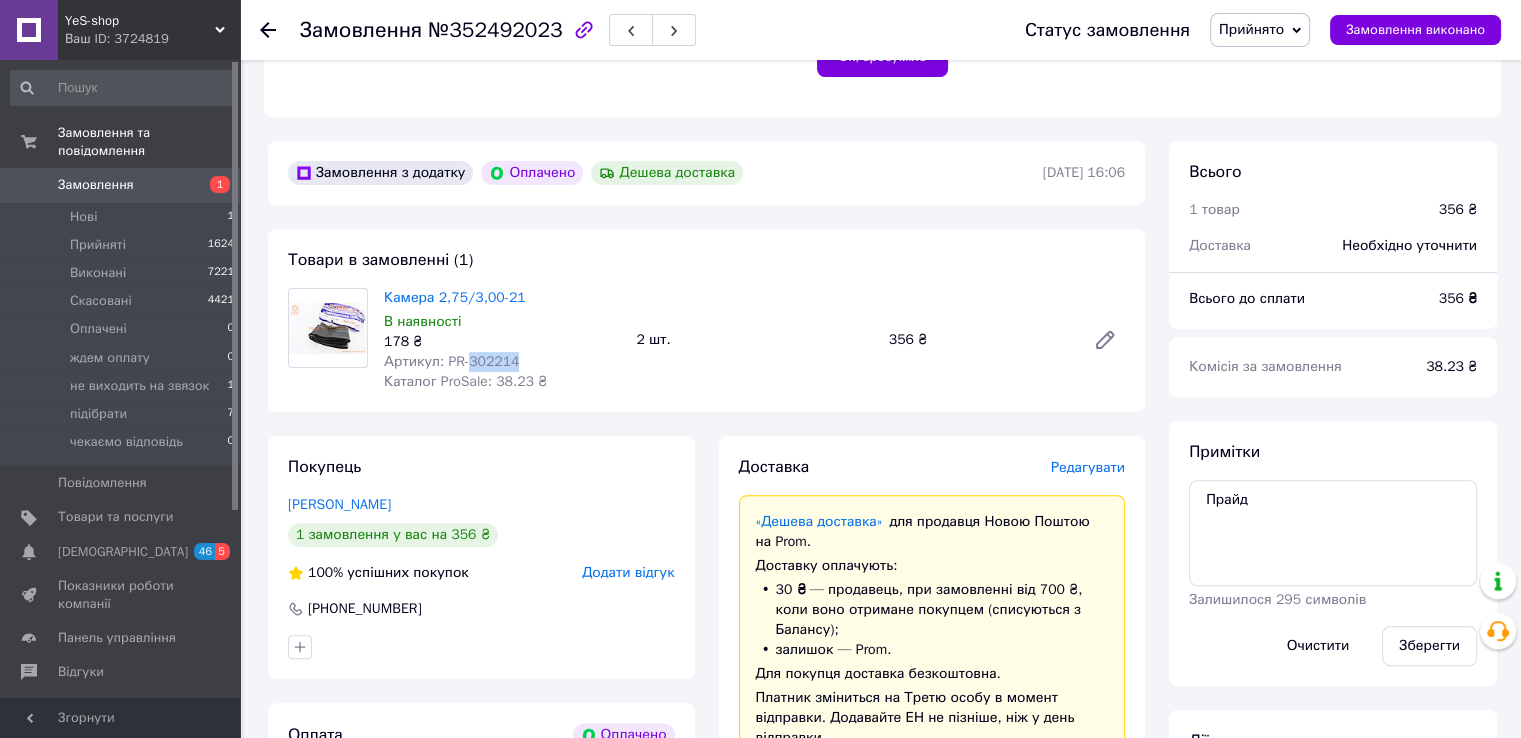 click on "Артикул: PR-302214" at bounding box center [451, 361] 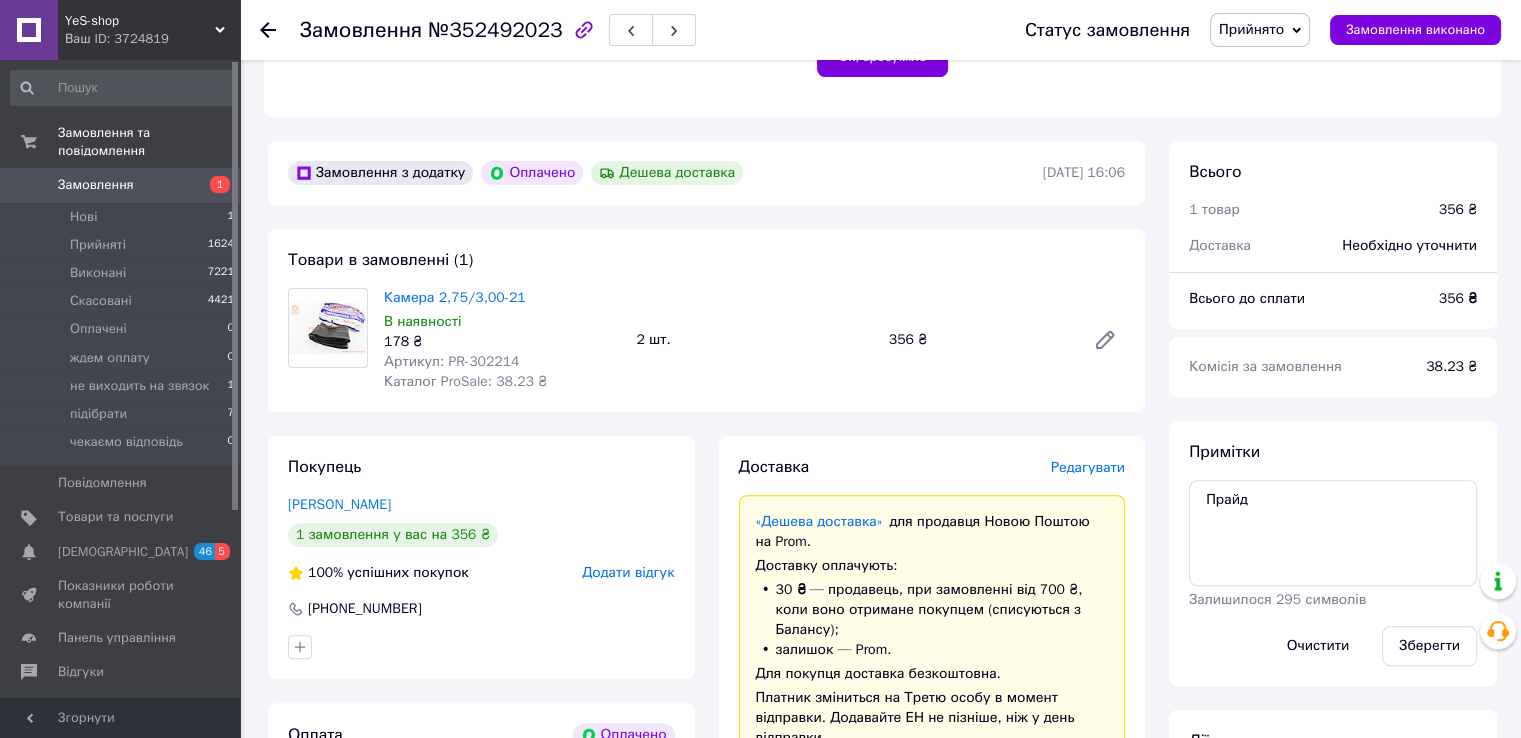 click on "Камера 2,75/3,00-21 В наявності 178 ₴ Артикул: PR-302214 Каталог ProSale: 38.23 ₴  2 шт. 356 ₴" at bounding box center (754, 340) 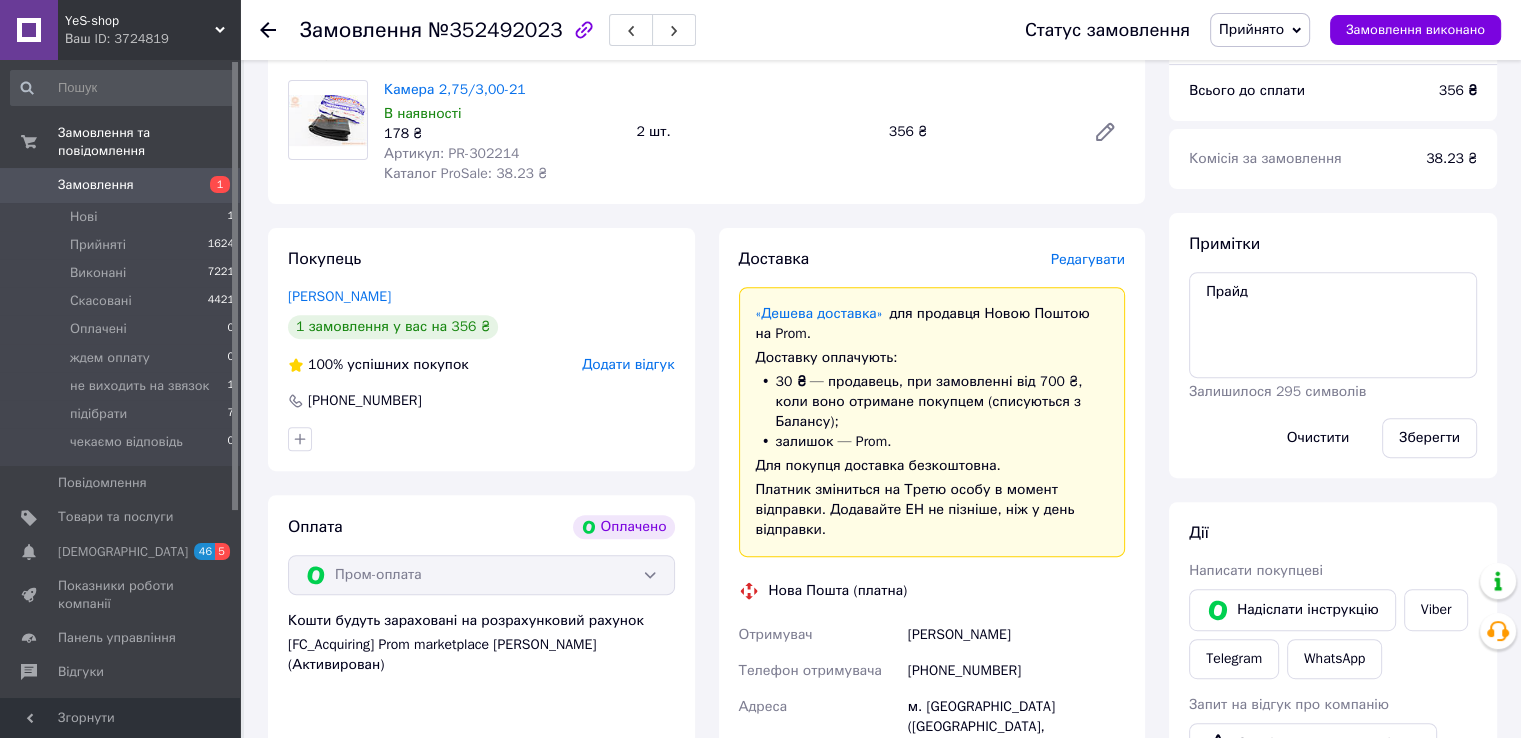 scroll, scrollTop: 600, scrollLeft: 0, axis: vertical 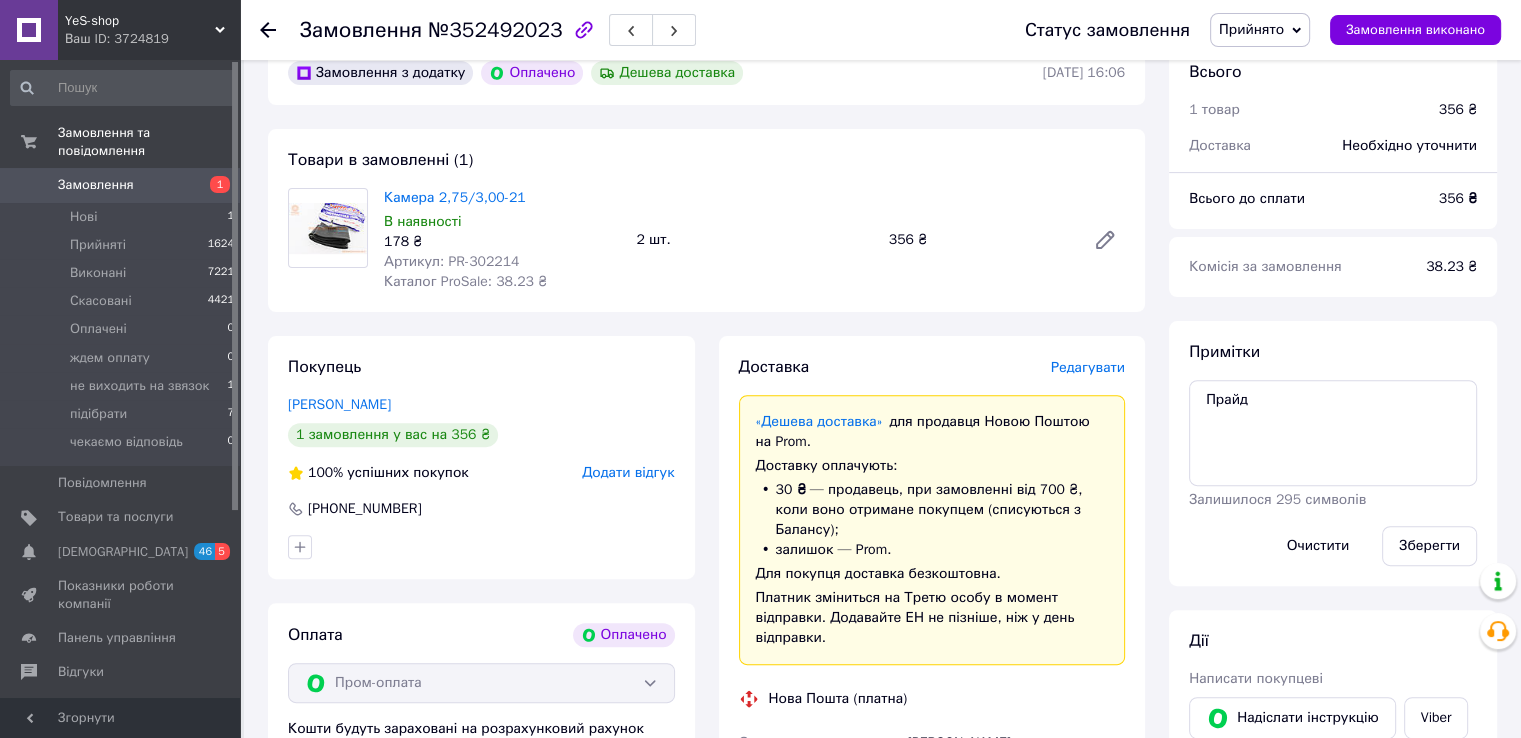 click 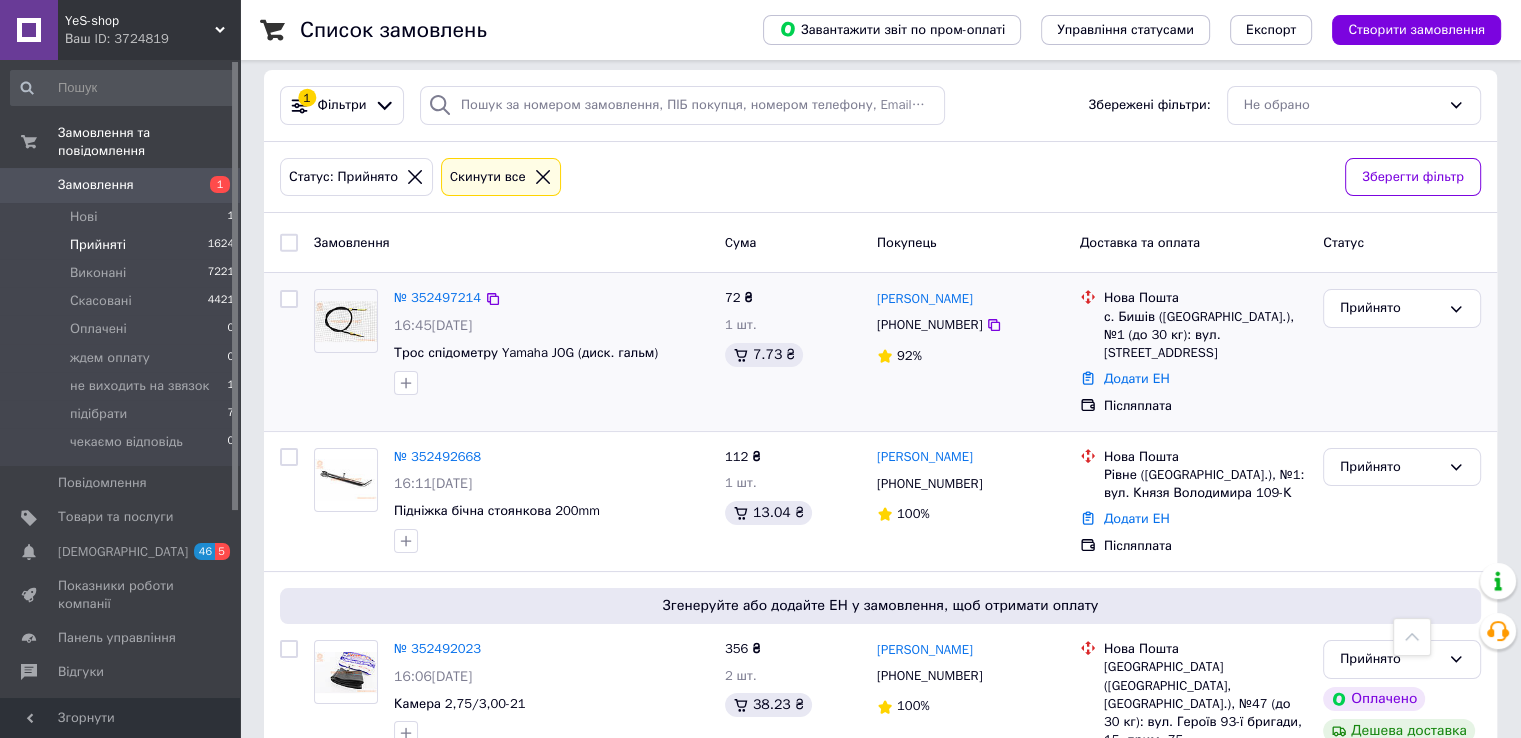 scroll, scrollTop: 100, scrollLeft: 0, axis: vertical 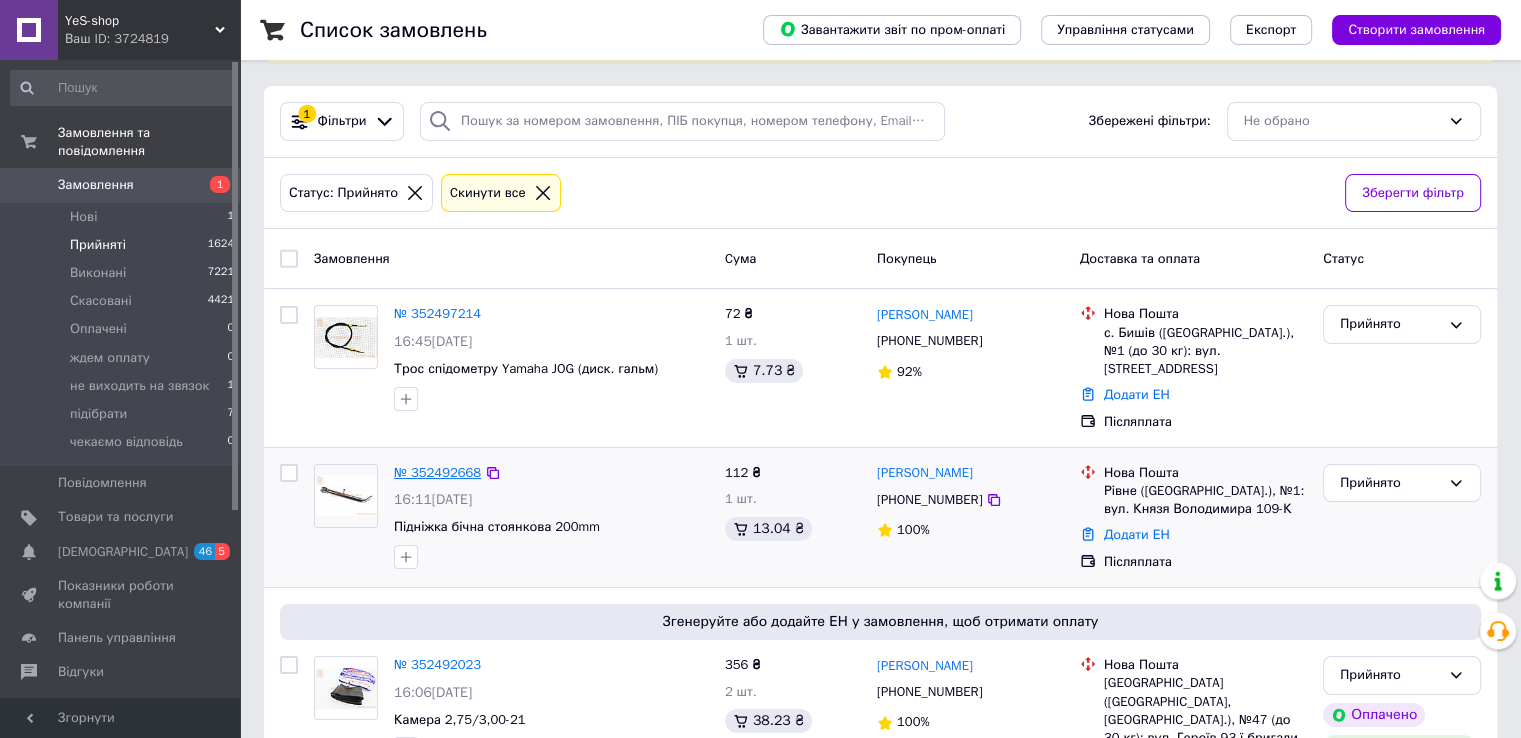 click on "№ 352492668" at bounding box center (437, 472) 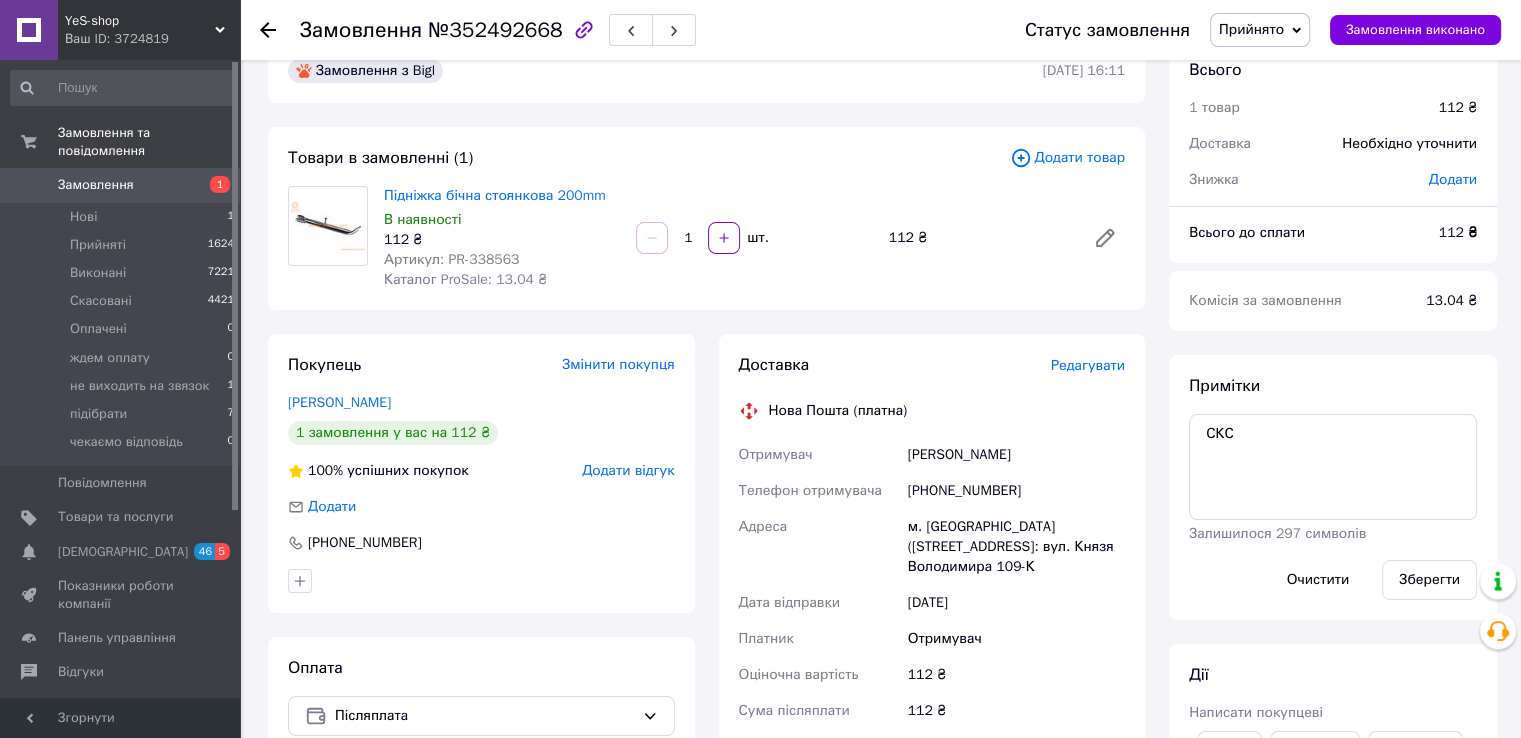 scroll, scrollTop: 0, scrollLeft: 0, axis: both 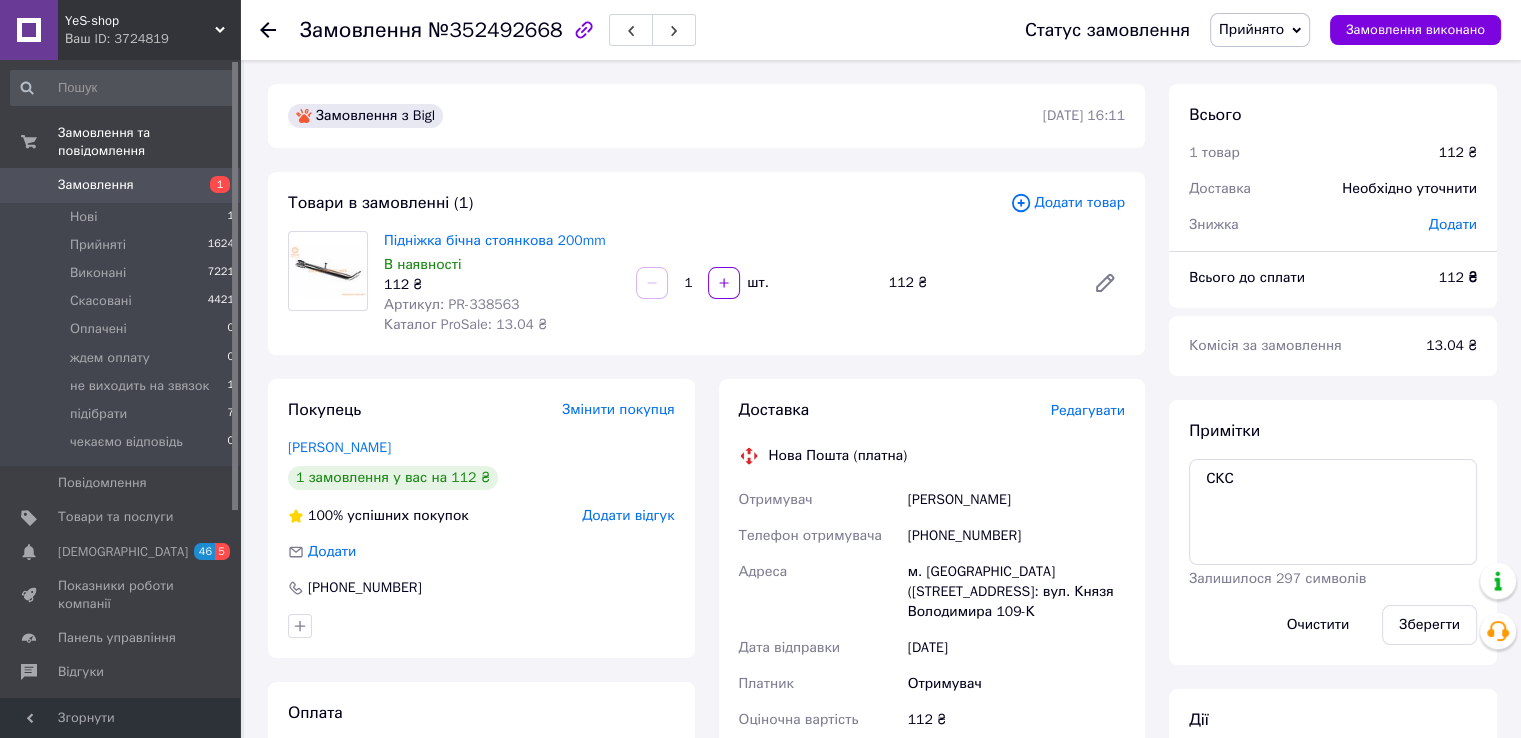 click on "Артикул: PR-338563" at bounding box center (451, 304) 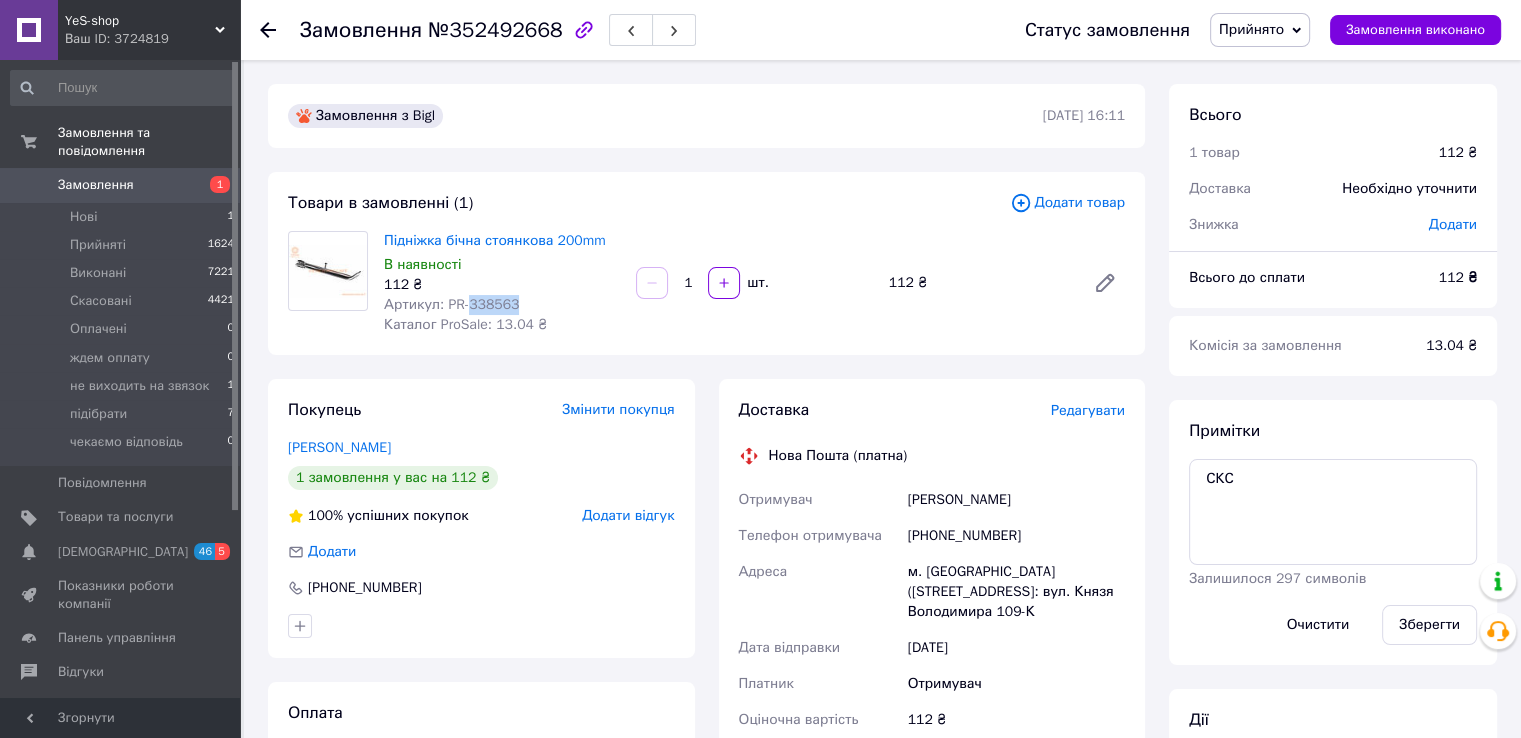click on "Артикул: PR-338563" at bounding box center (451, 304) 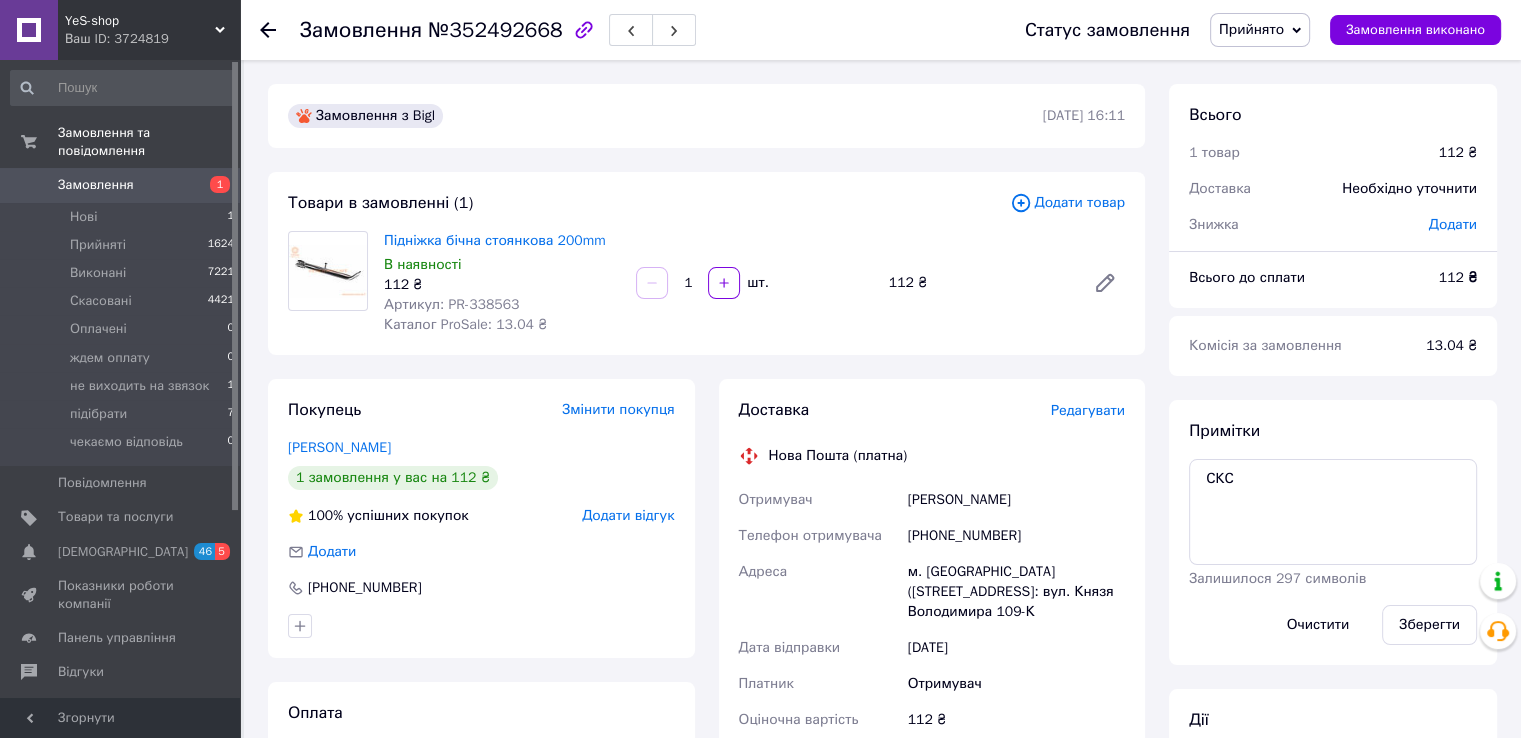 click on "Підніжка бічна стоянкова 200mm В наявності 112 ₴ Артикул: PR-338563 Каталог ProSale: 13.04 ₴" at bounding box center [502, 283] 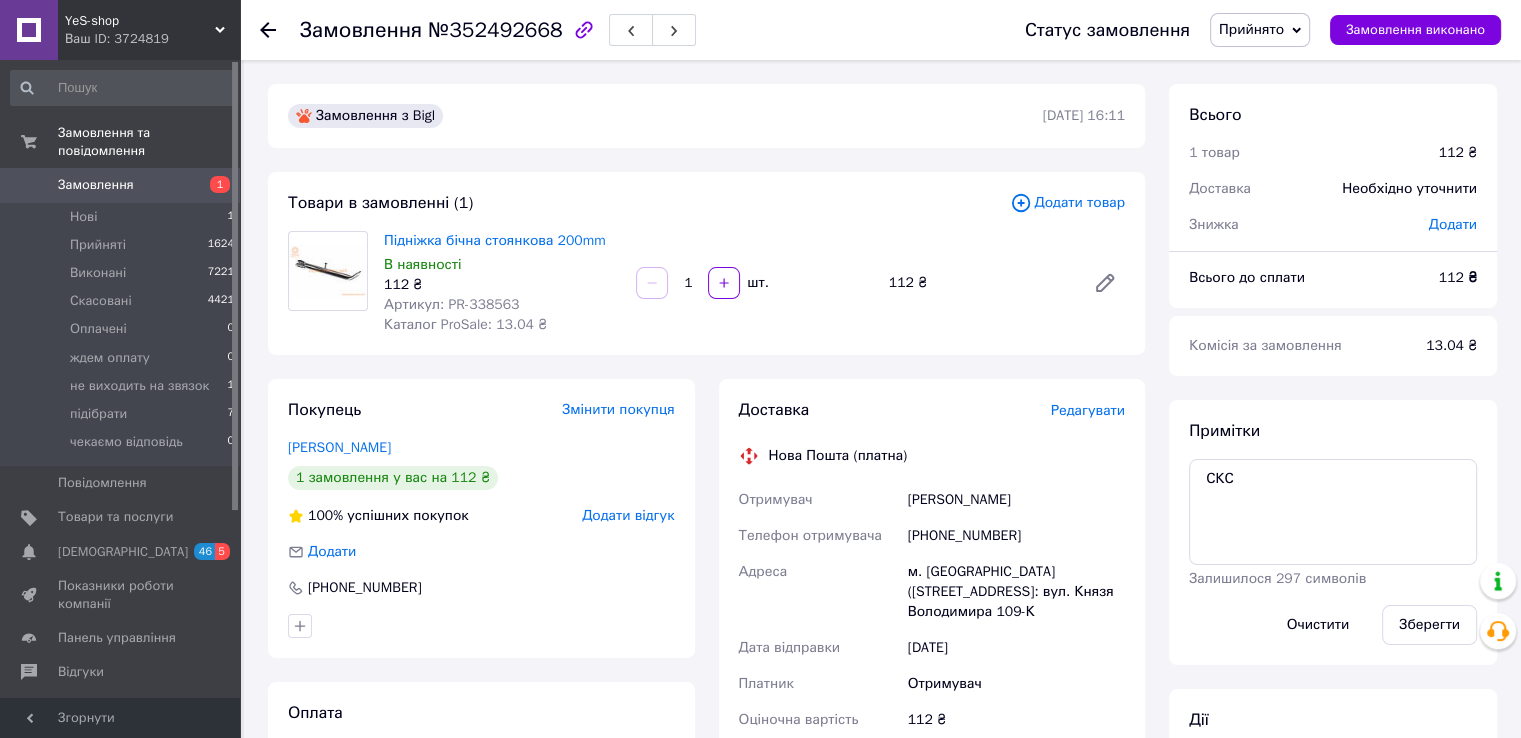 click 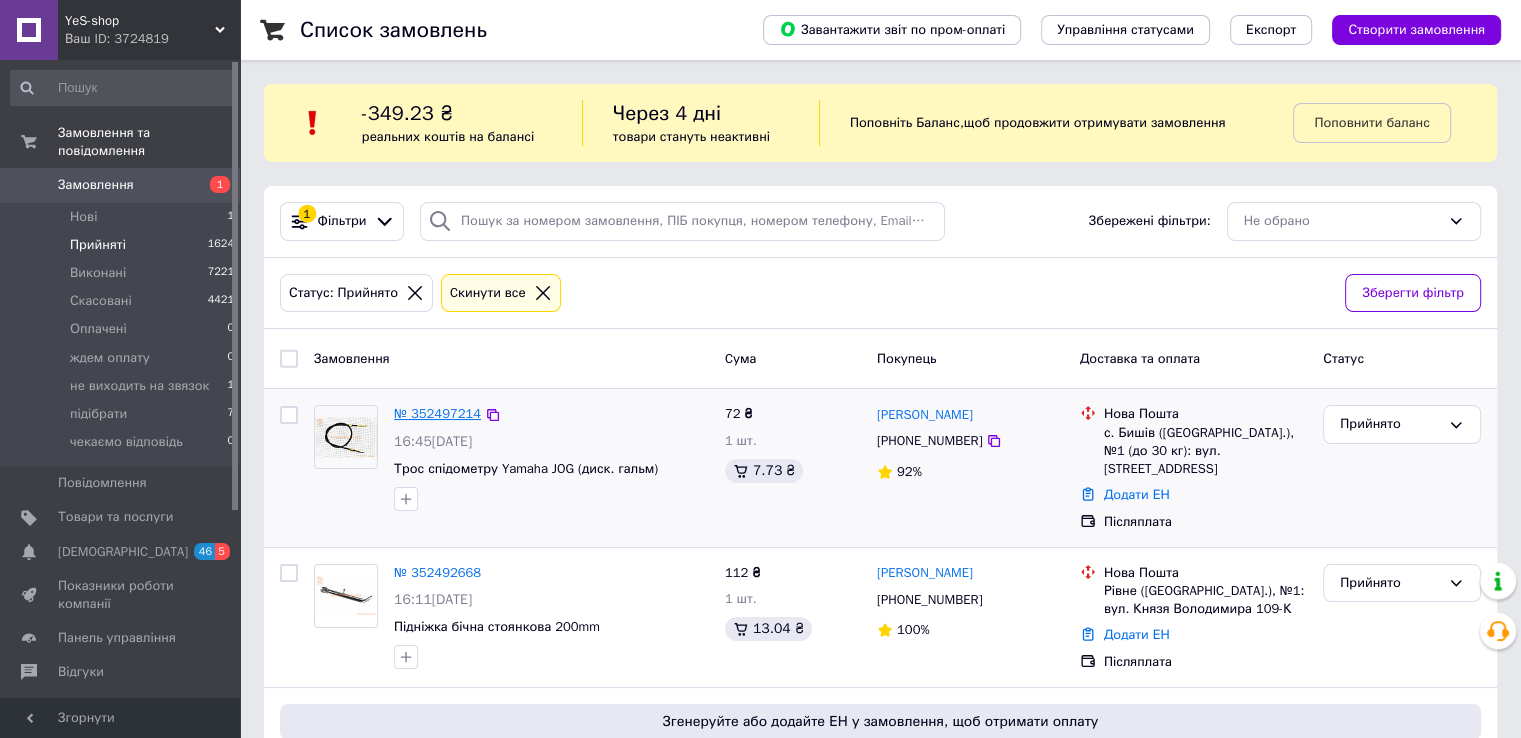 click on "№ 352497214" at bounding box center [437, 413] 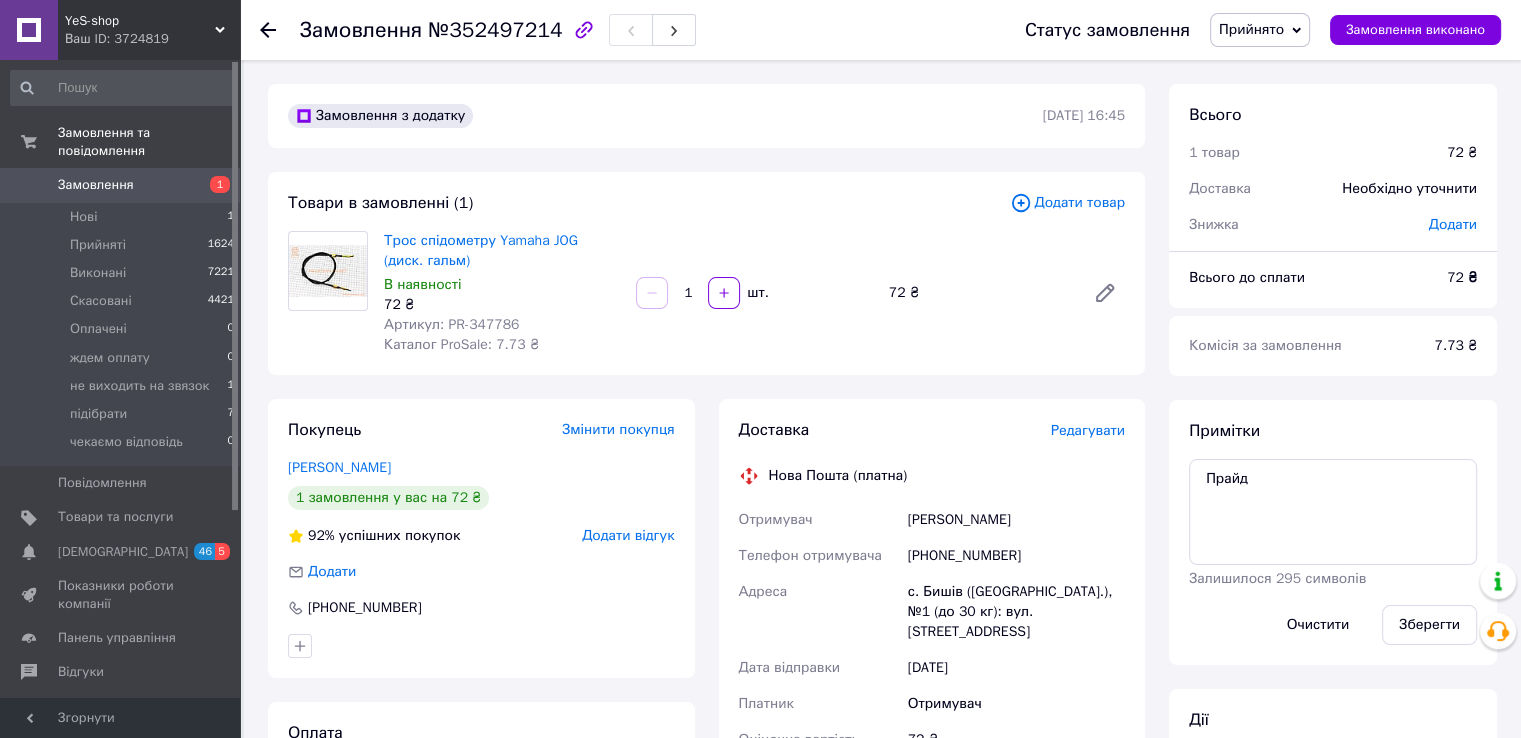 click on "Артикул: PR-347786" at bounding box center (451, 324) 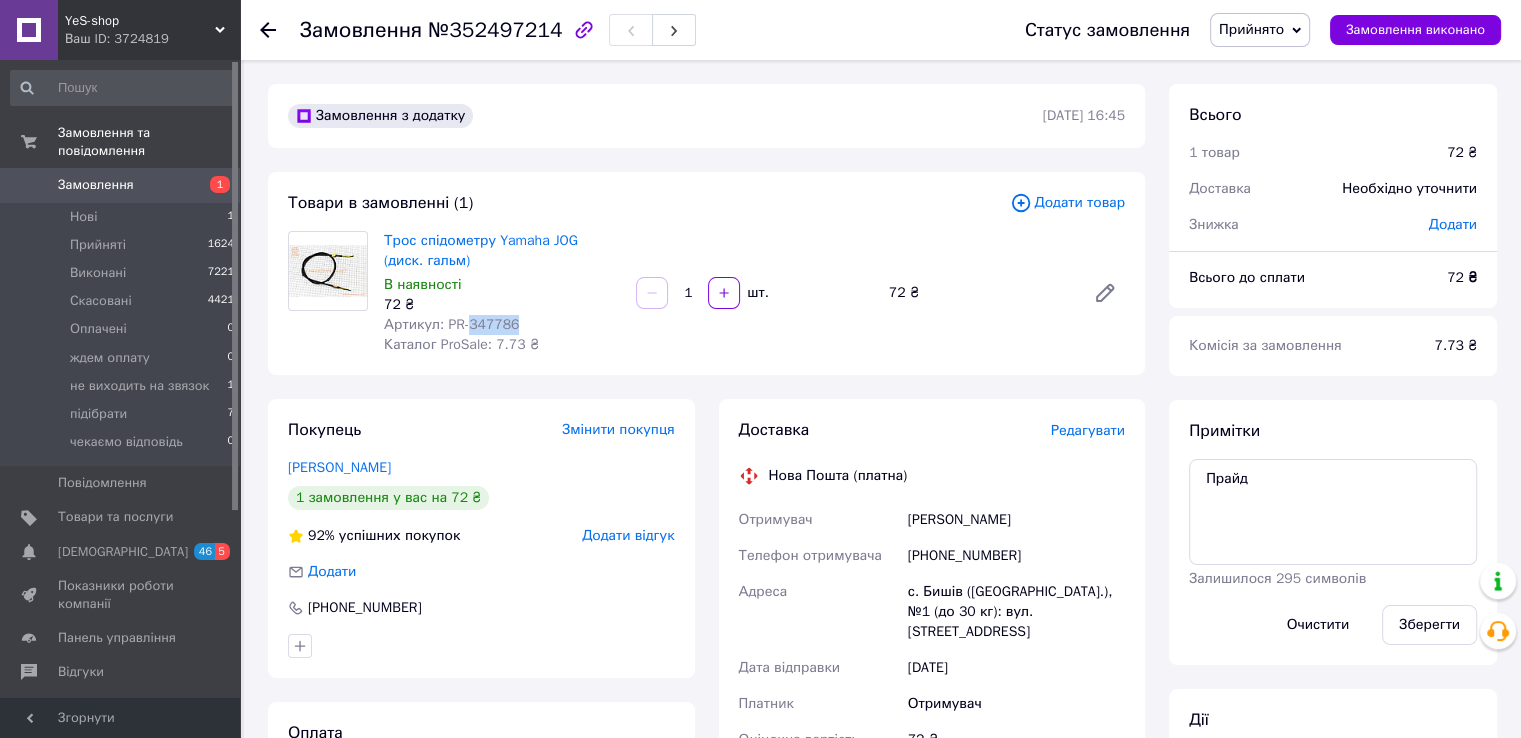 click on "Артикул: PR-347786" at bounding box center (451, 324) 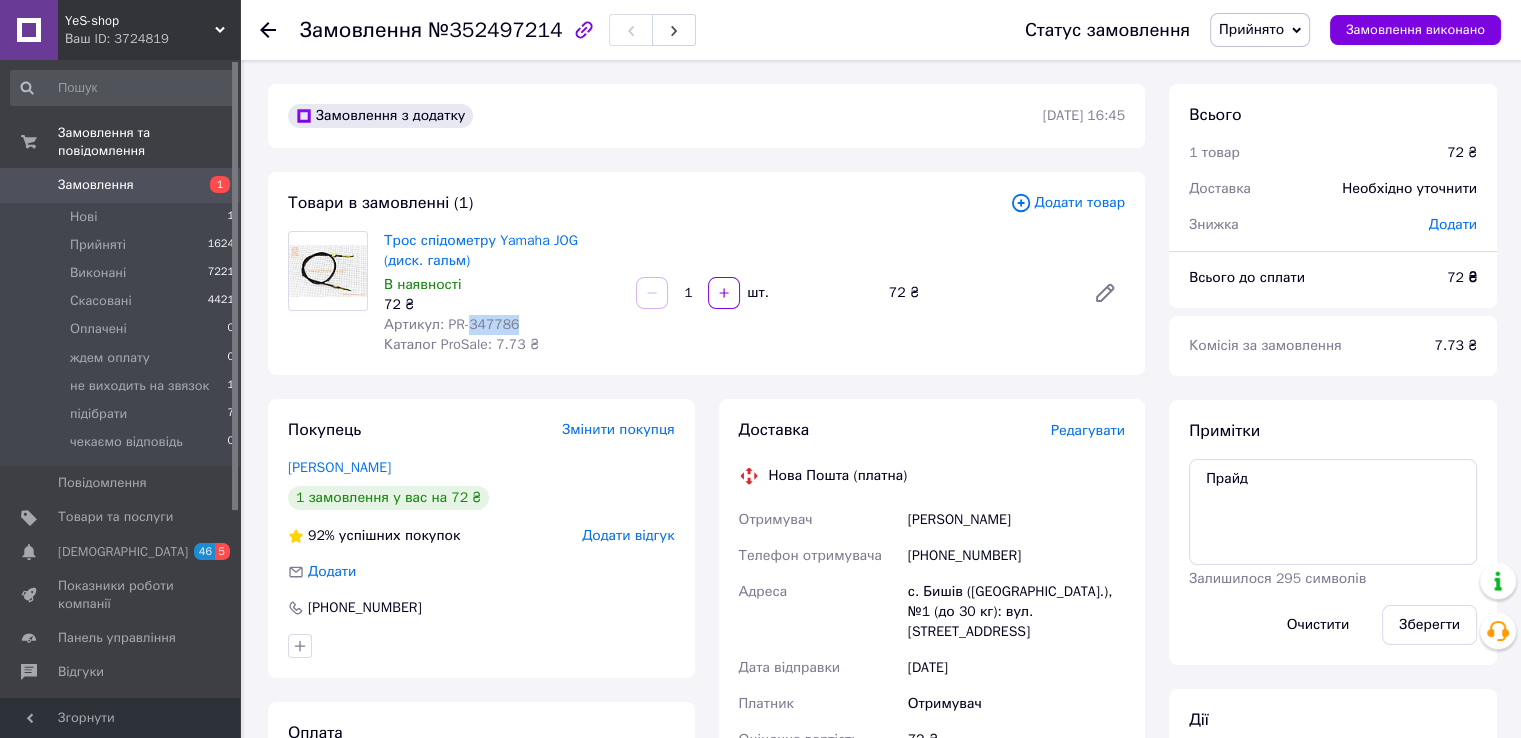 click on "Артикул: PR-347786" at bounding box center (502, 325) 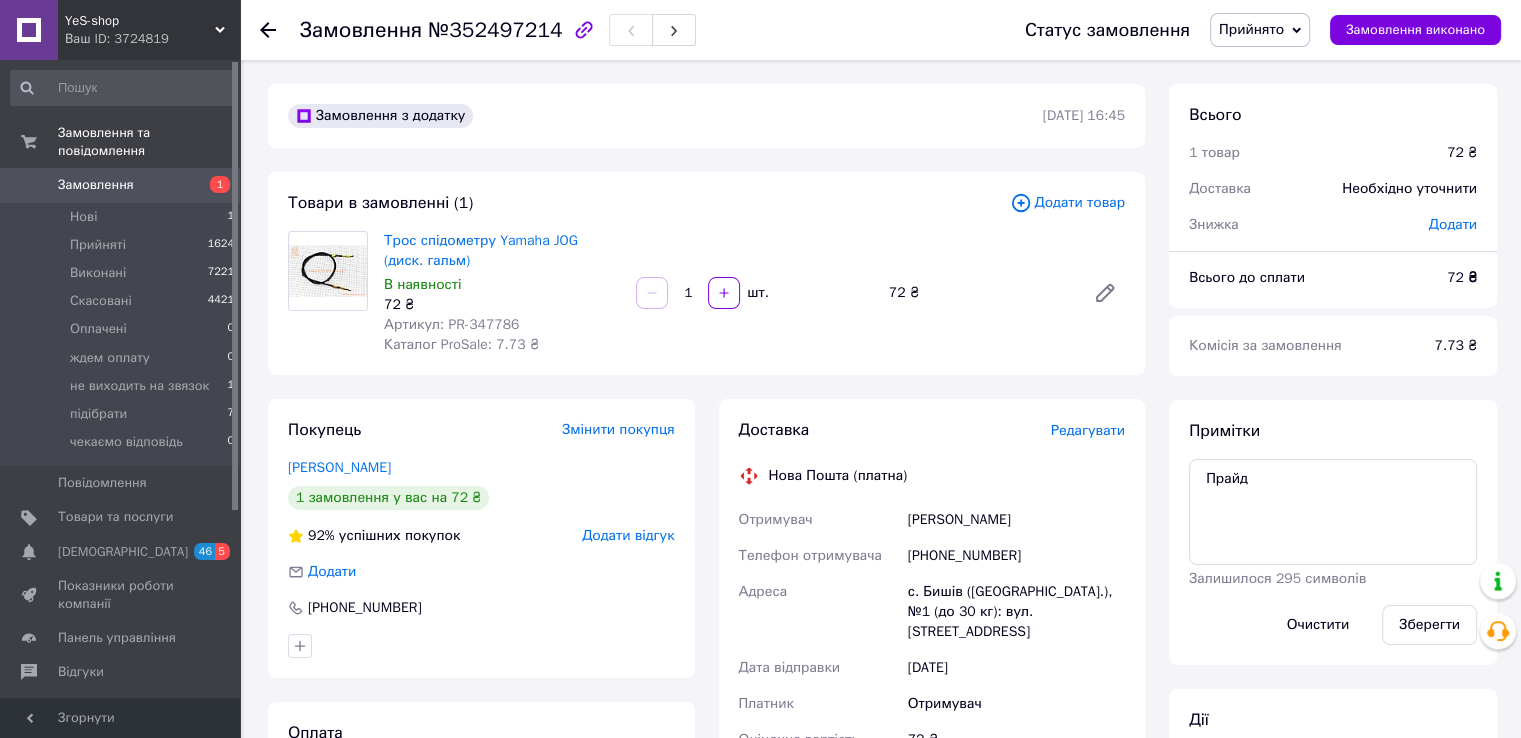 click 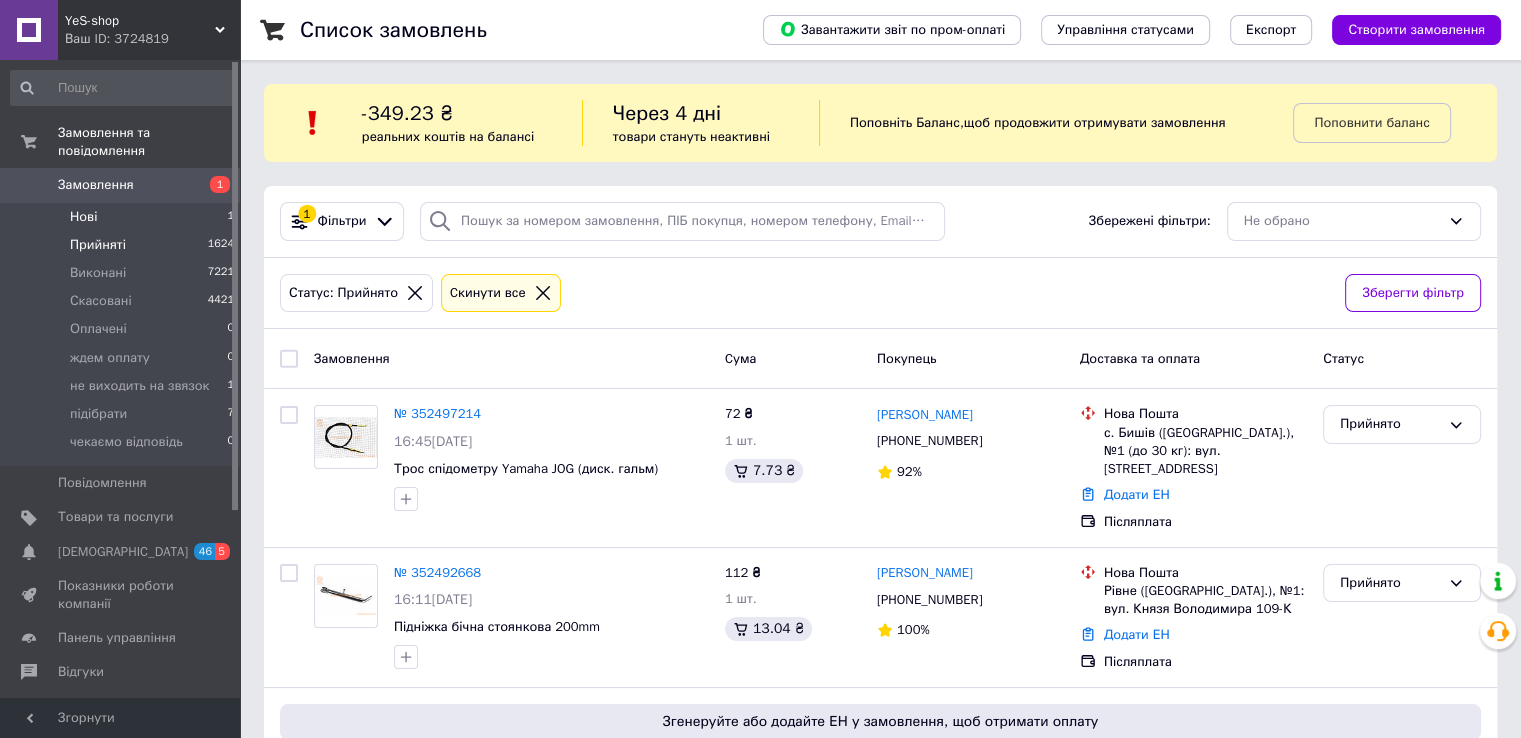 click on "Нові" at bounding box center (83, 217) 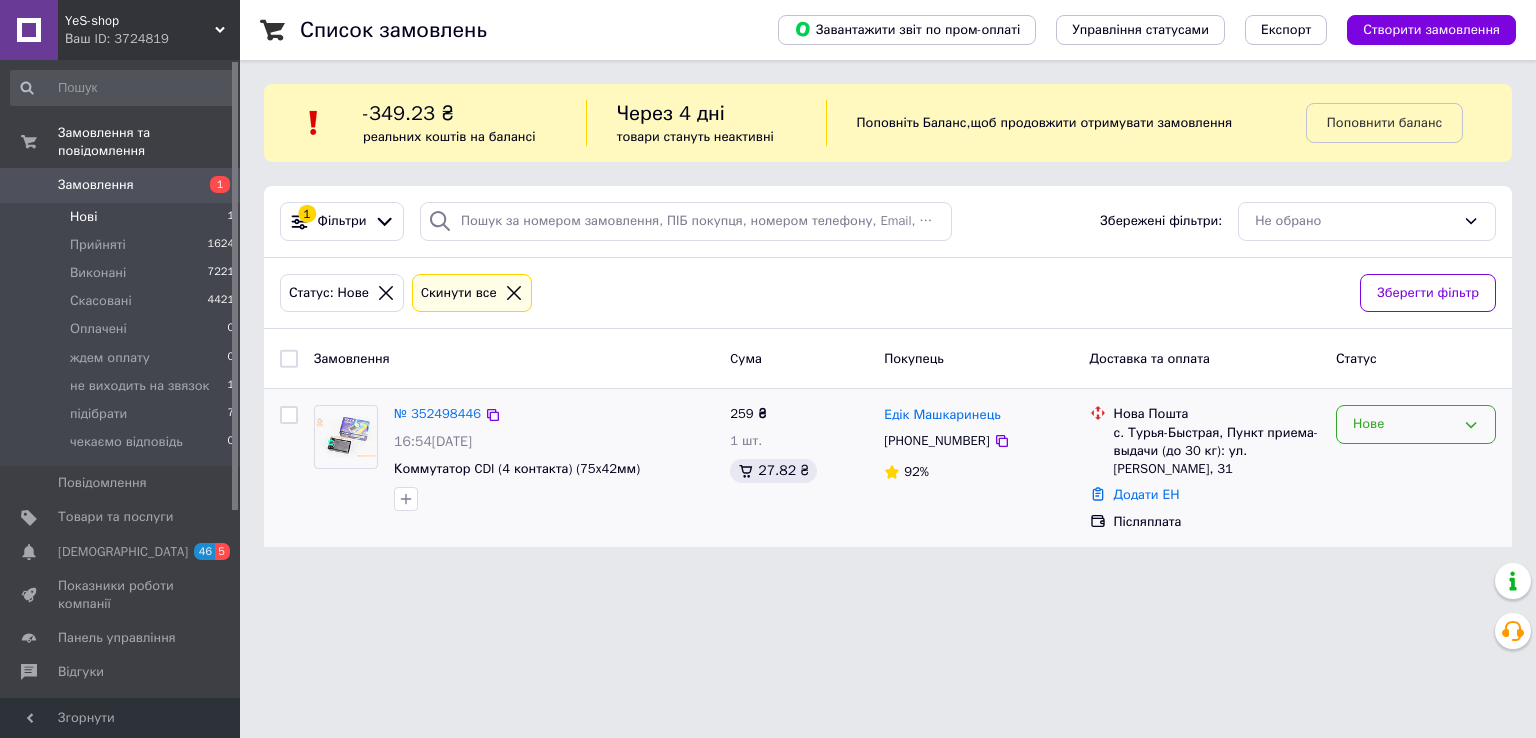 click on "Нове" at bounding box center (1404, 424) 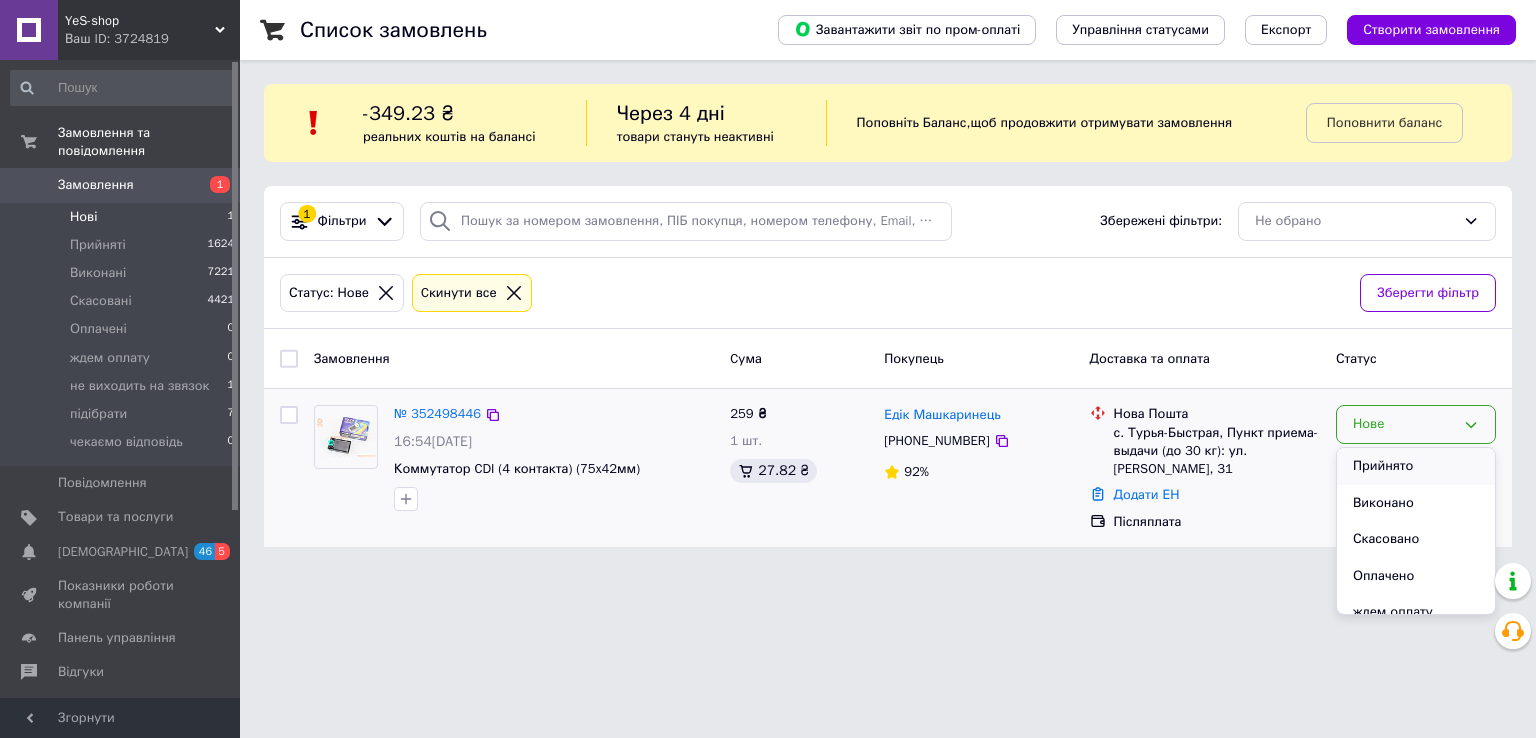 click on "Прийнято" at bounding box center [1416, 466] 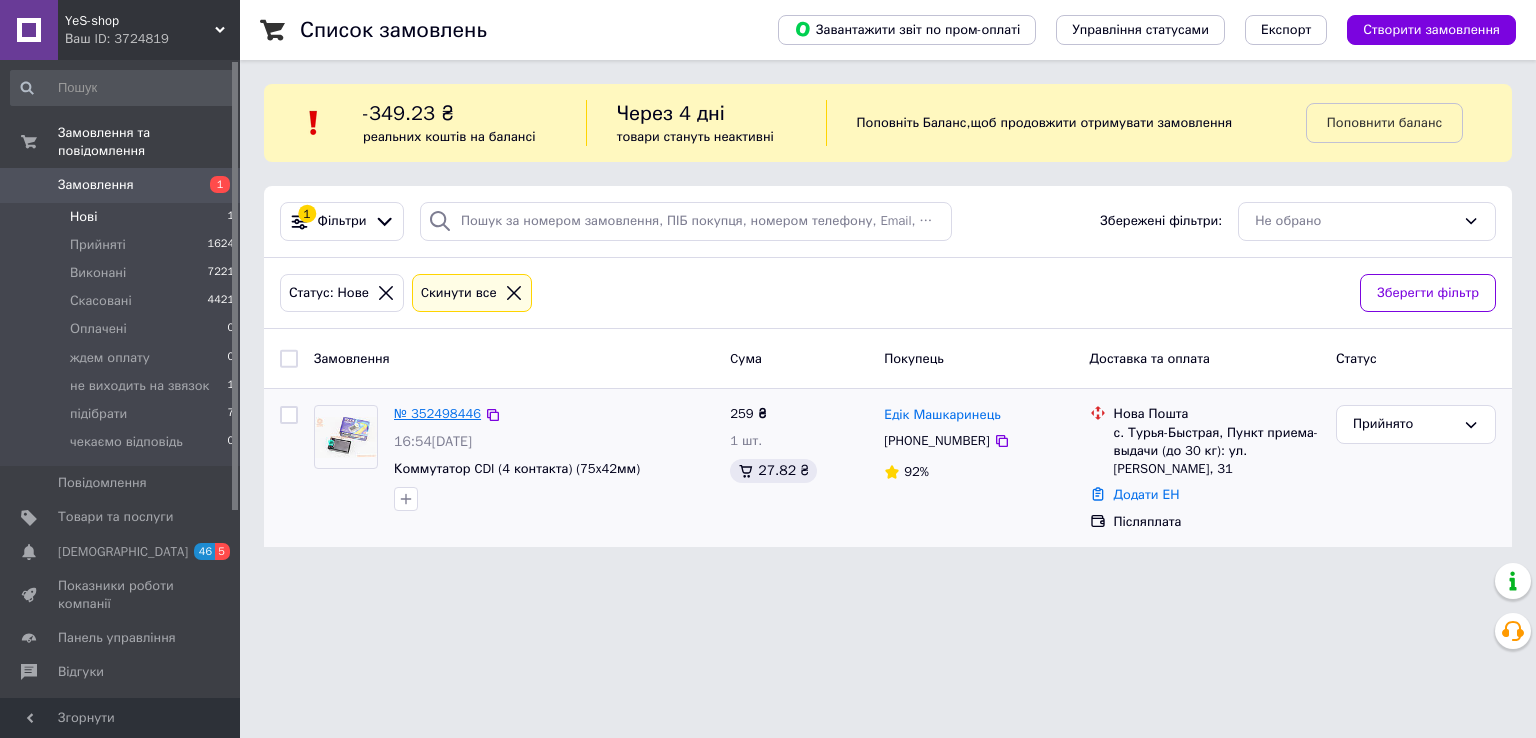 click on "№ 352498446" at bounding box center [437, 413] 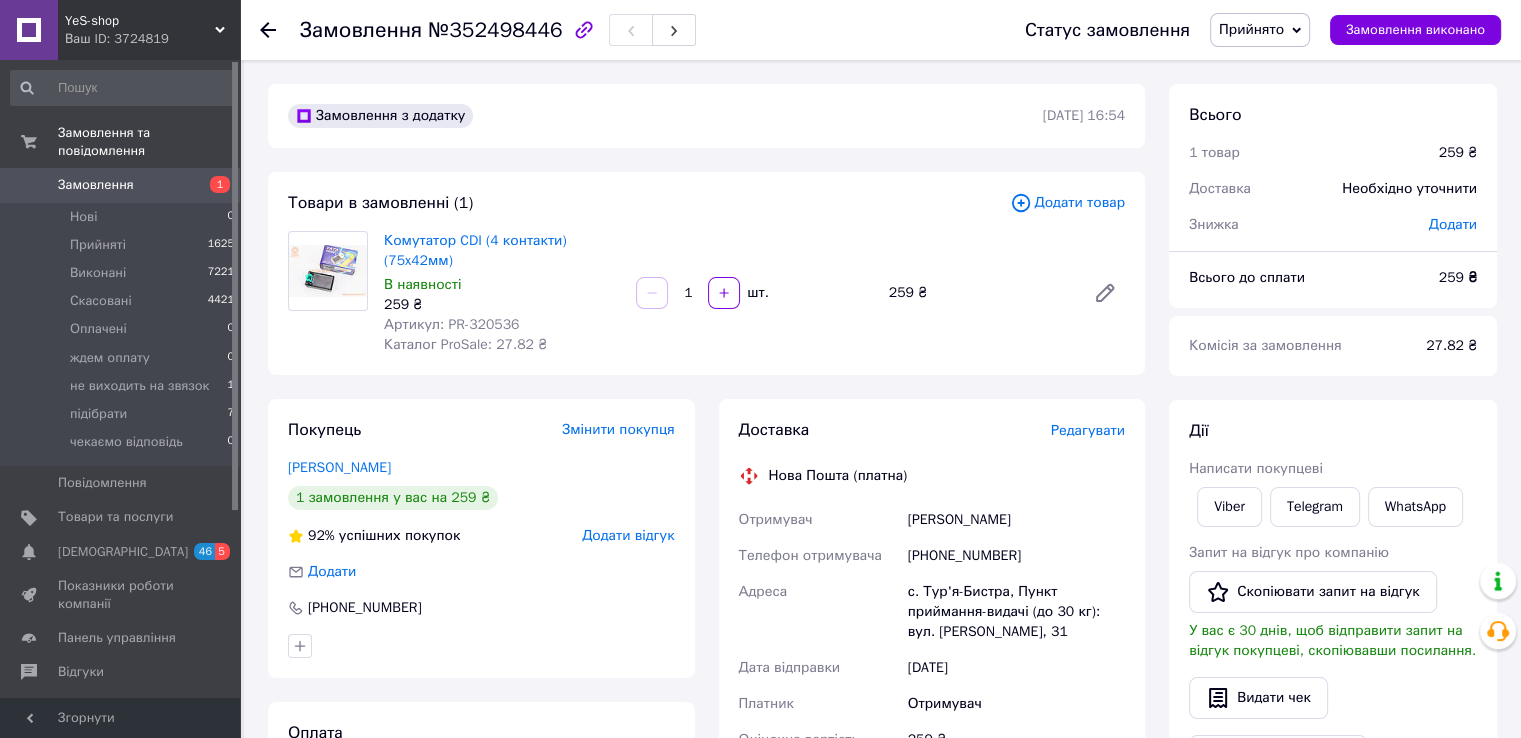 click on "Артикул: PR-320536" at bounding box center (451, 324) 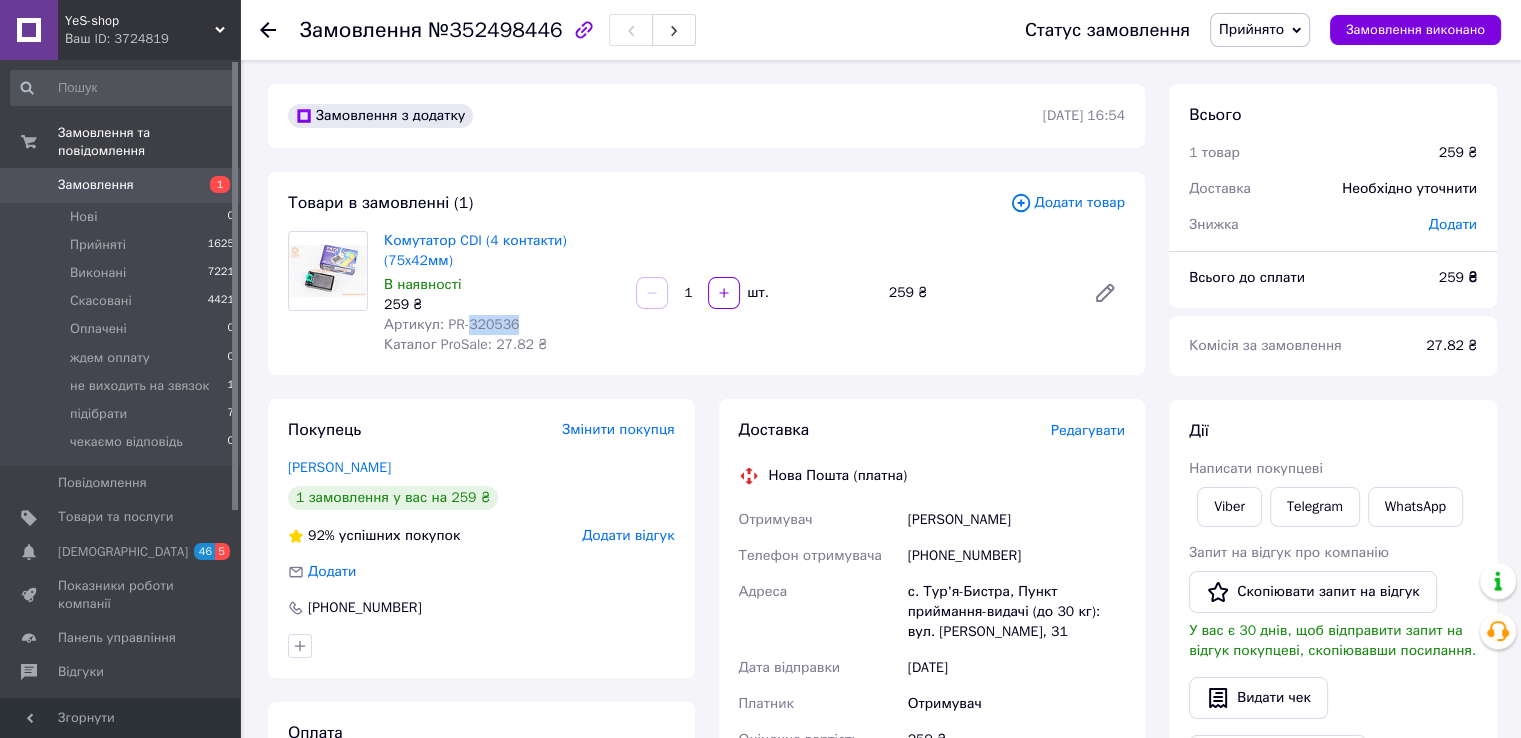 click on "Артикул: PR-320536" at bounding box center (451, 324) 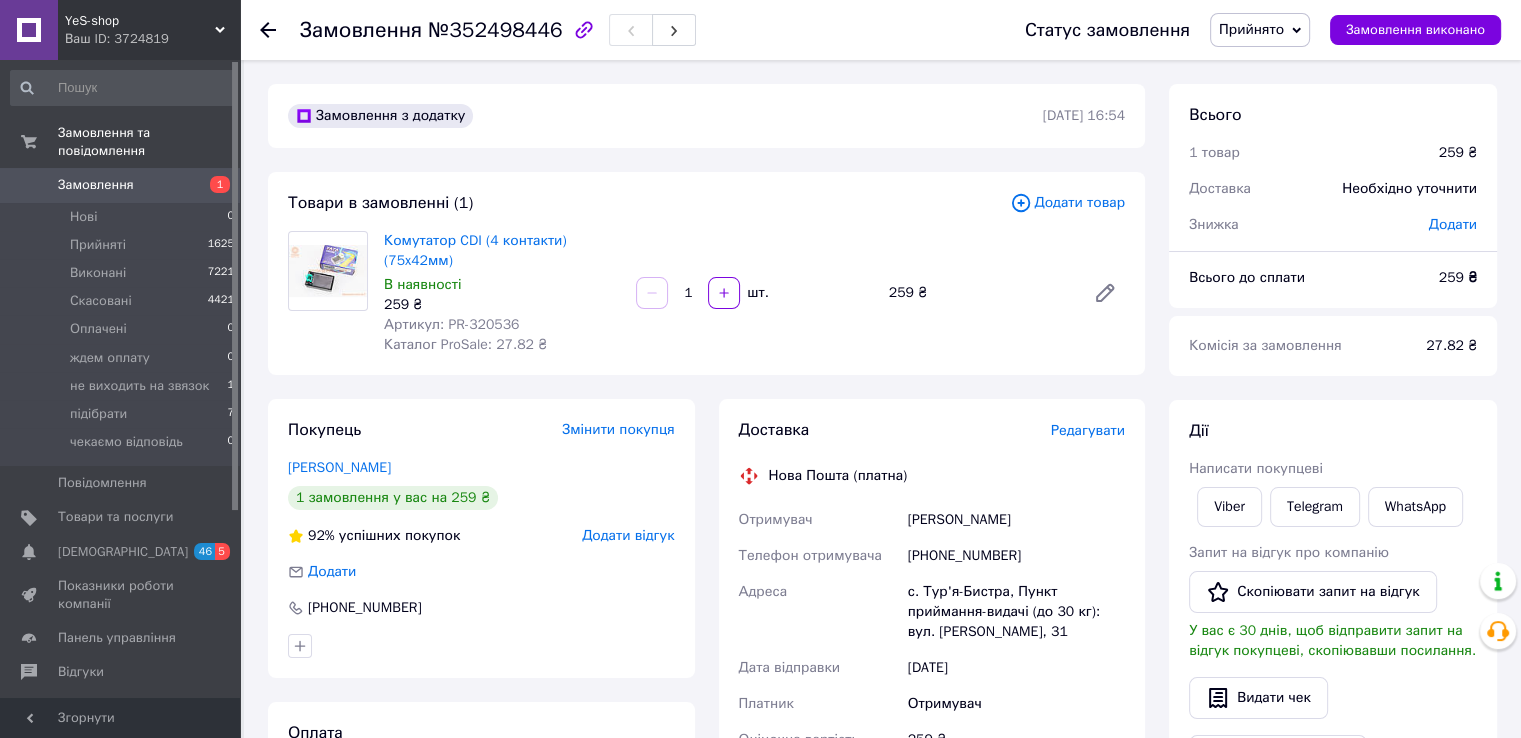 click on "Комутатор CDI (4 контакти) (75x42мм) В наявності 259 ₴ Артикул: PR-320536 Каталог ProSale: 27.82 ₴" at bounding box center [502, 293] 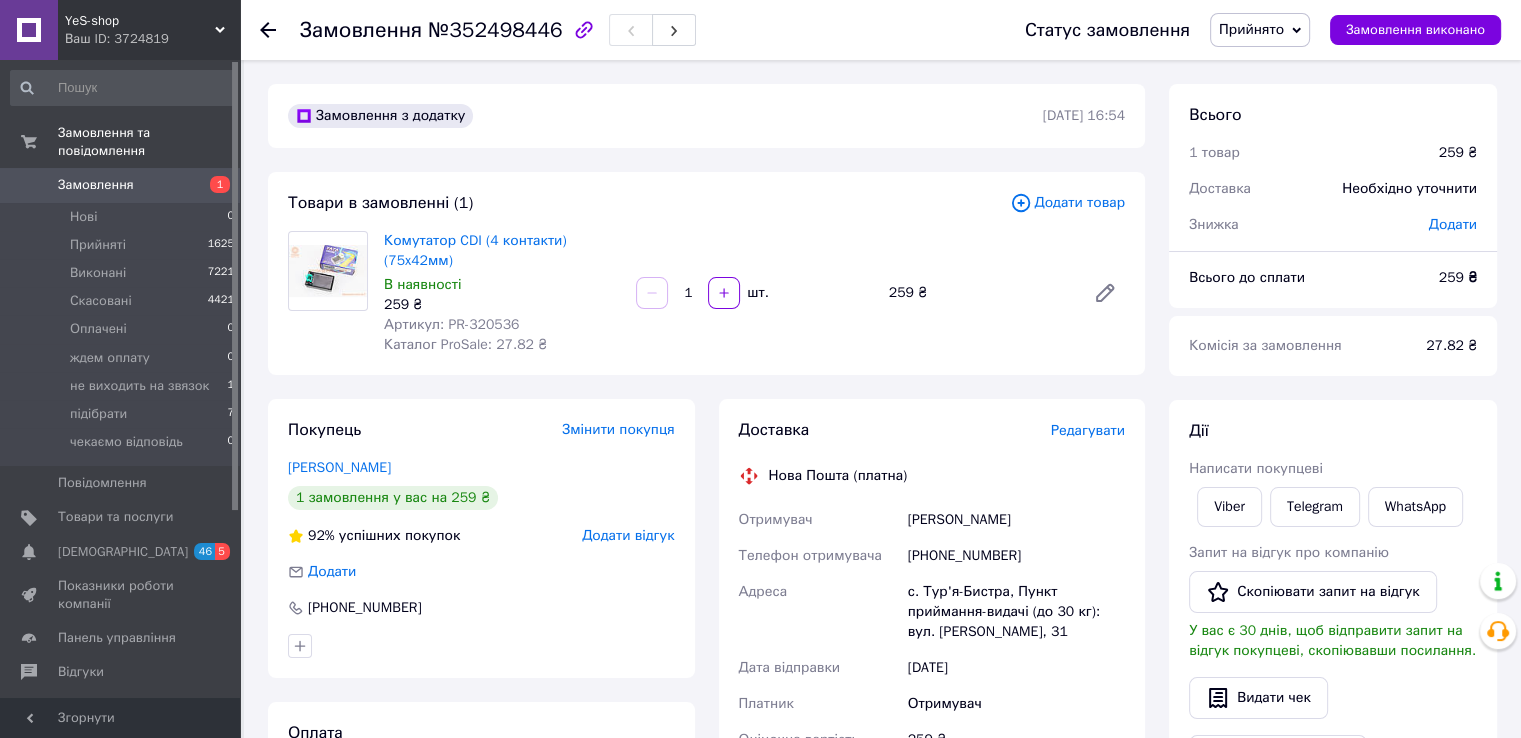 click on "Артикул: PR-320536" at bounding box center (451, 324) 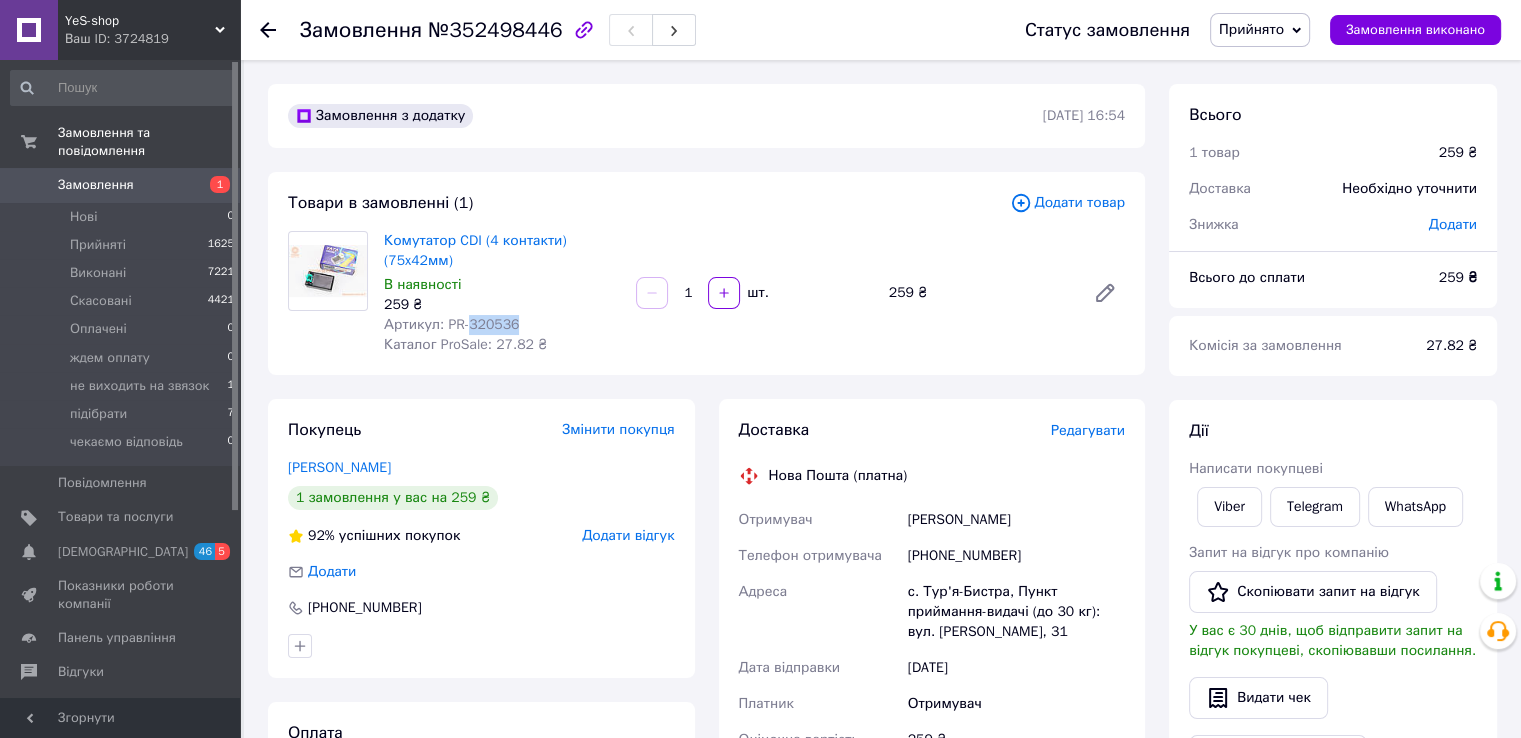 click on "Артикул: PR-320536" at bounding box center (451, 324) 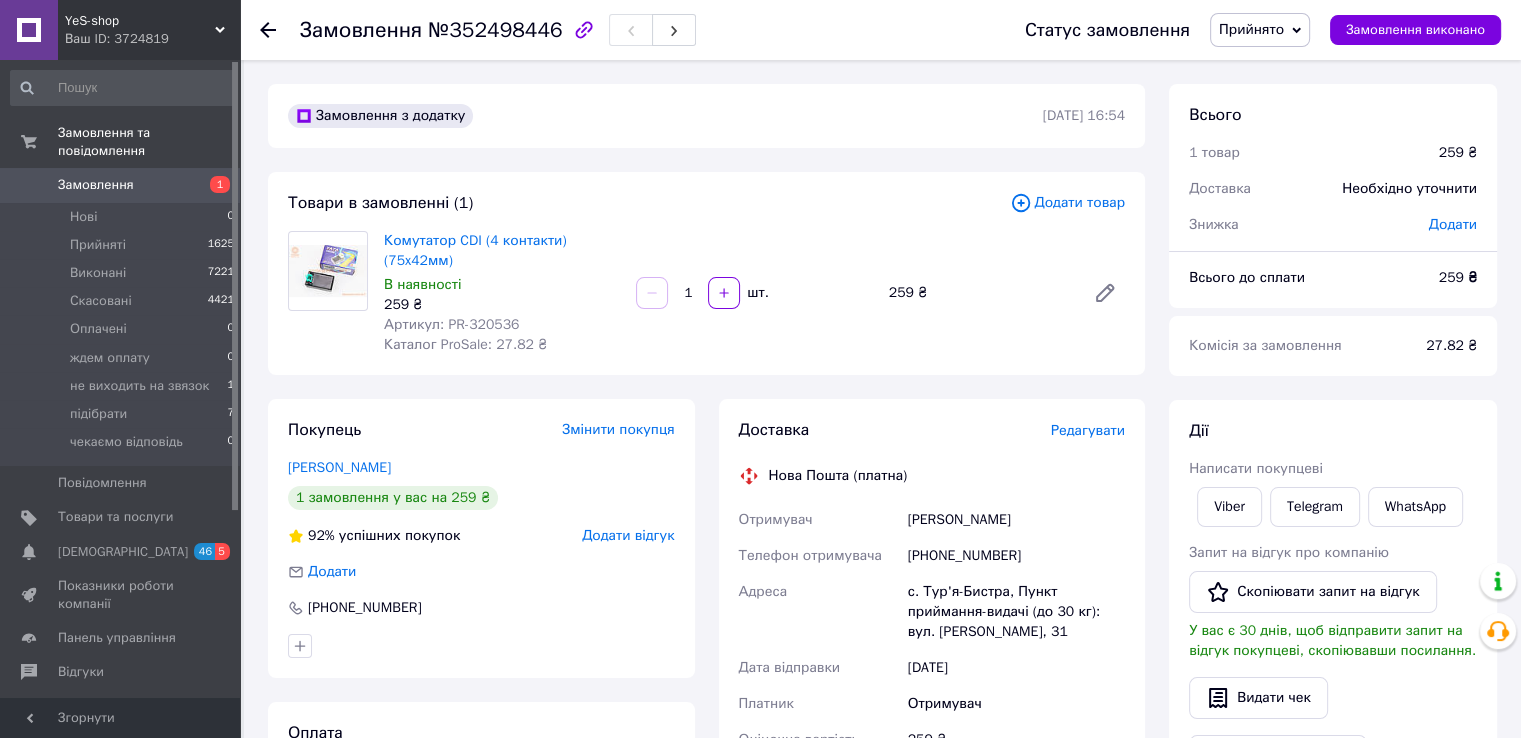 click on "Товари в замовленні (1) Додати товар Комутатор CDI (4 контакти) (75x42мм) В наявності 259 ₴ Артикул: PR-320536 Каталог ProSale: 27.82 ₴  1   шт. 259 ₴" at bounding box center [706, 273] 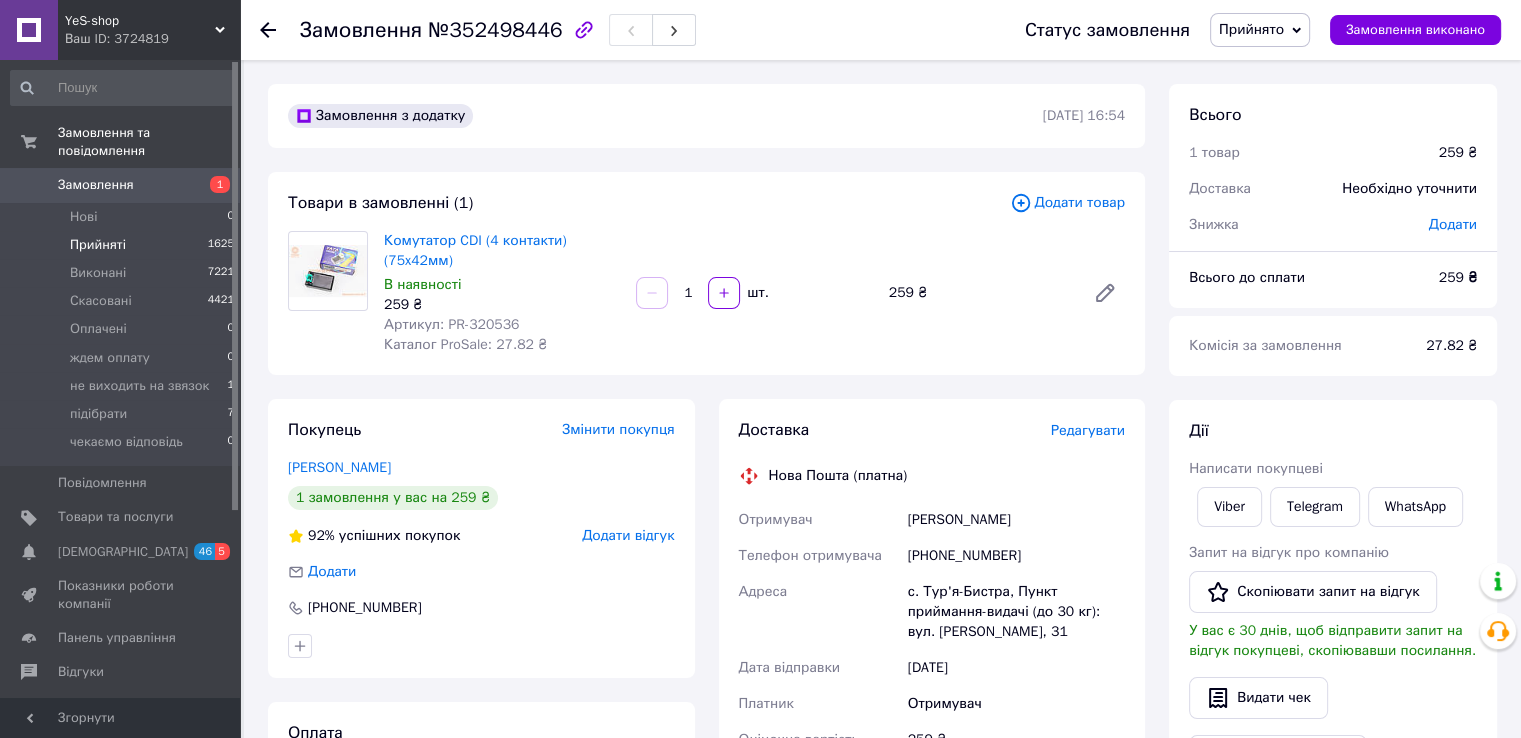 click on "Прийняті" at bounding box center (98, 245) 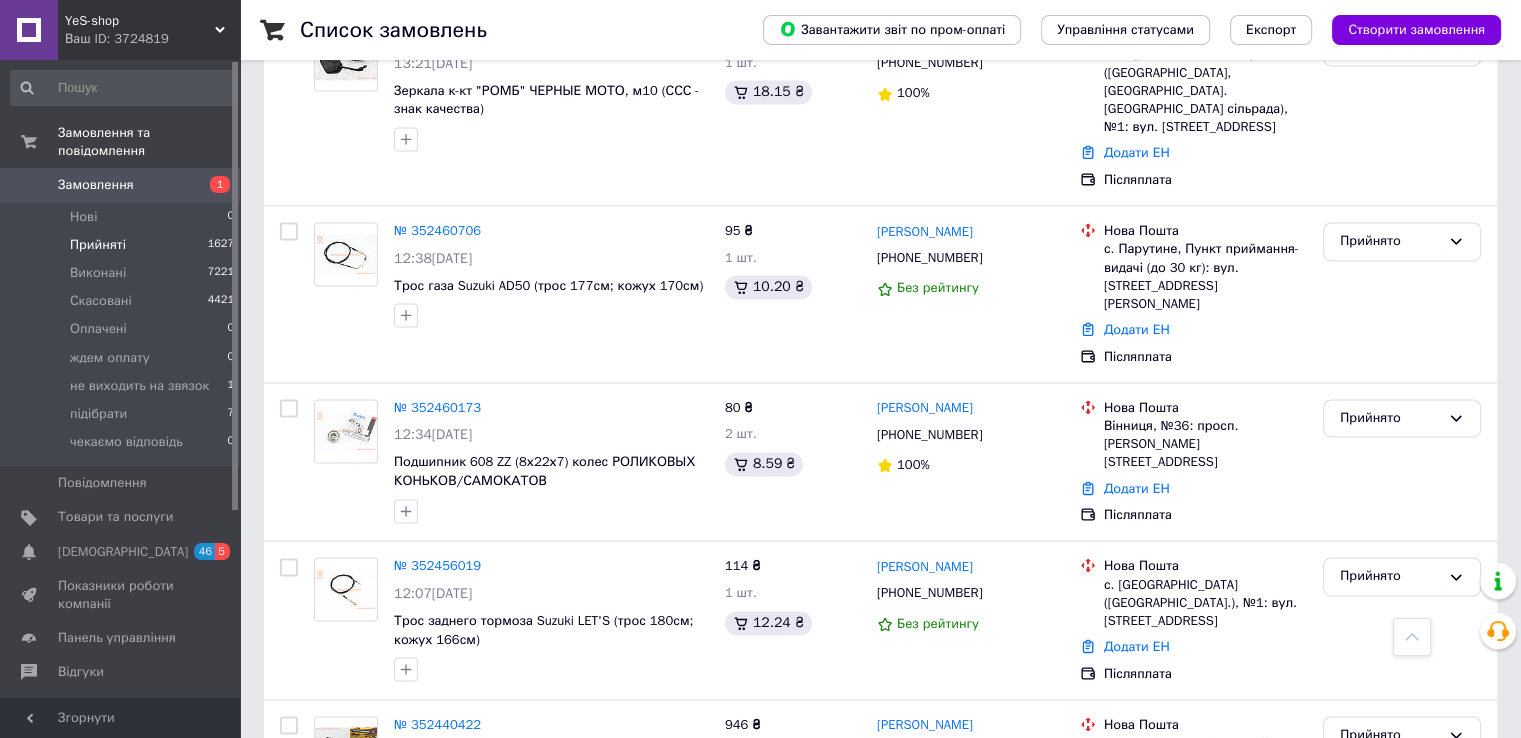 scroll, scrollTop: 3152, scrollLeft: 0, axis: vertical 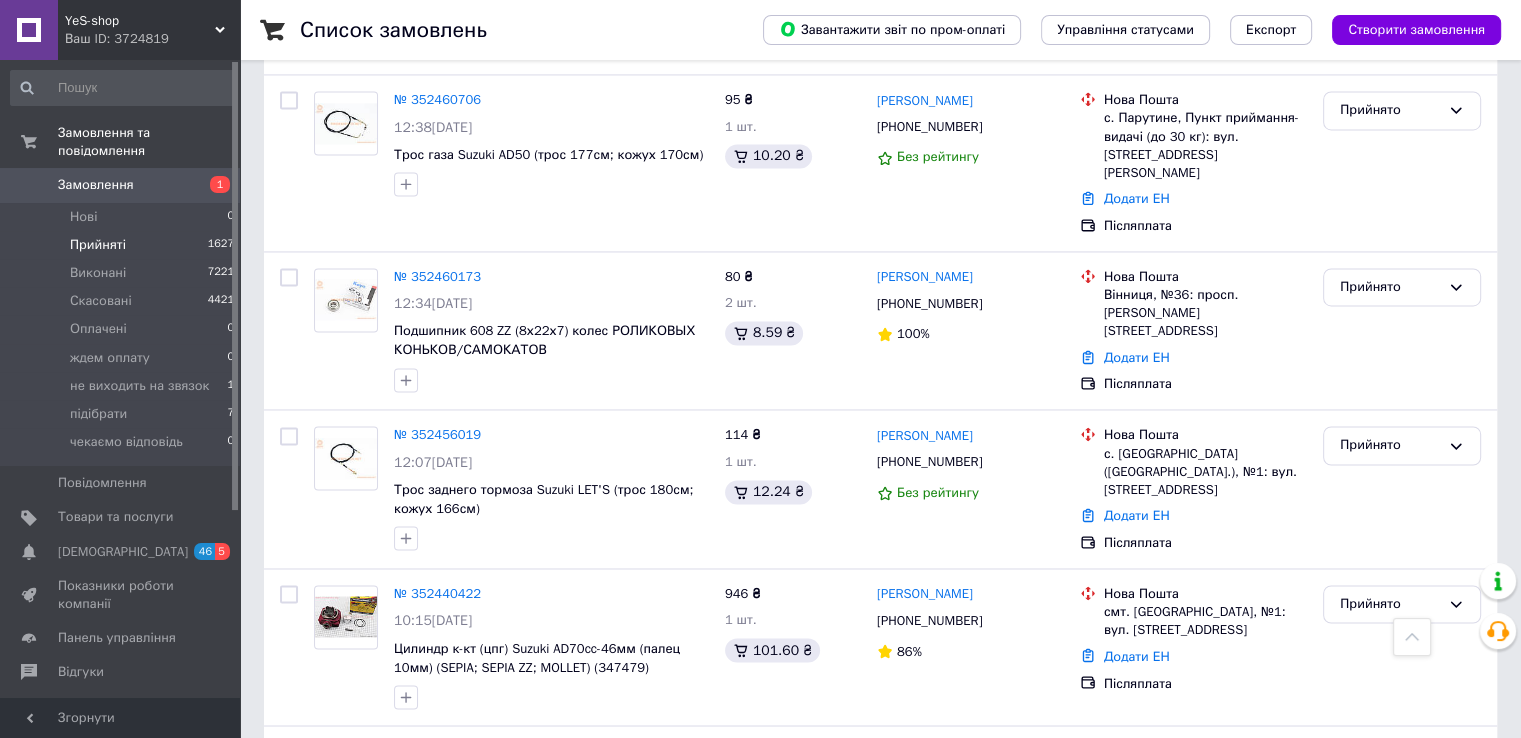 click on "2" at bounding box center (327, 926) 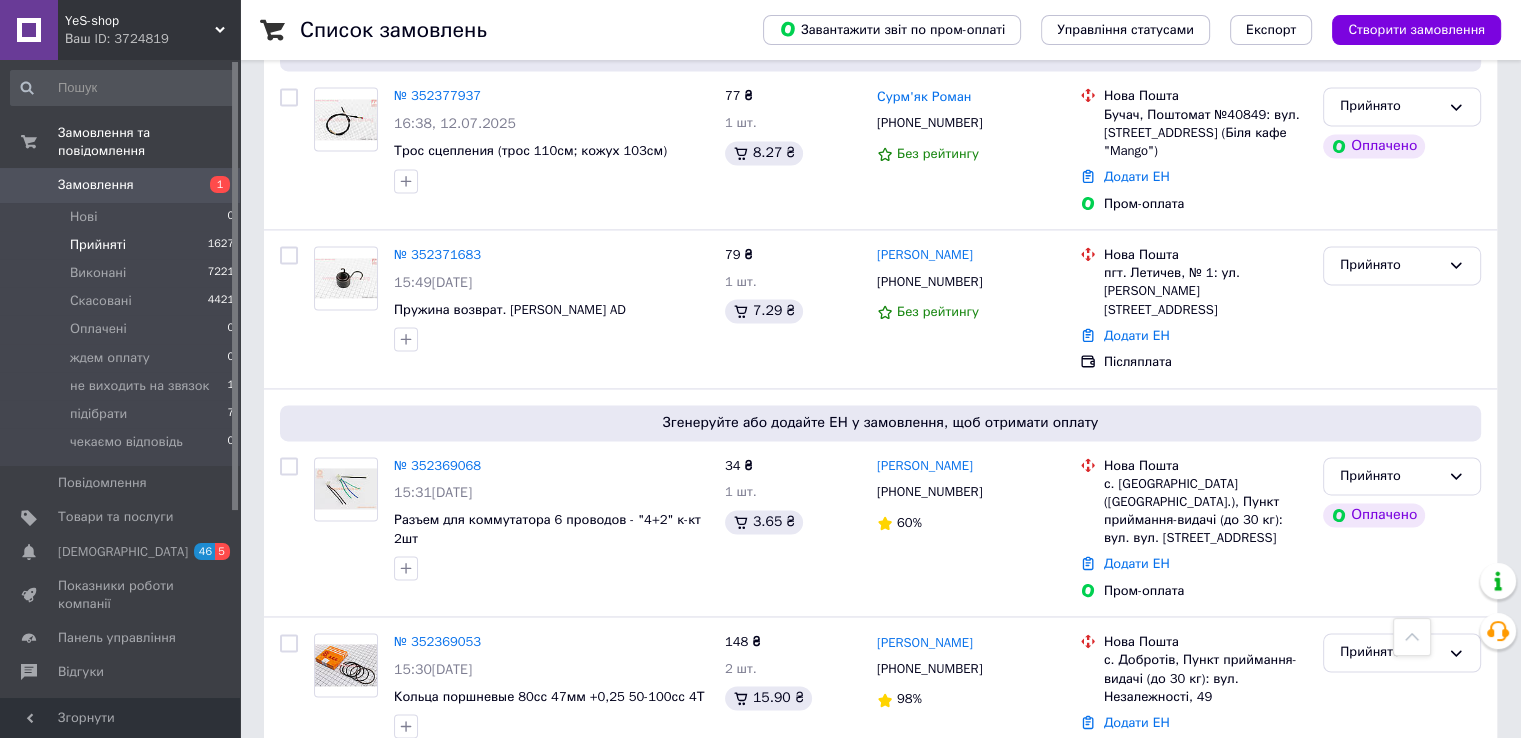 scroll, scrollTop: 3181, scrollLeft: 0, axis: vertical 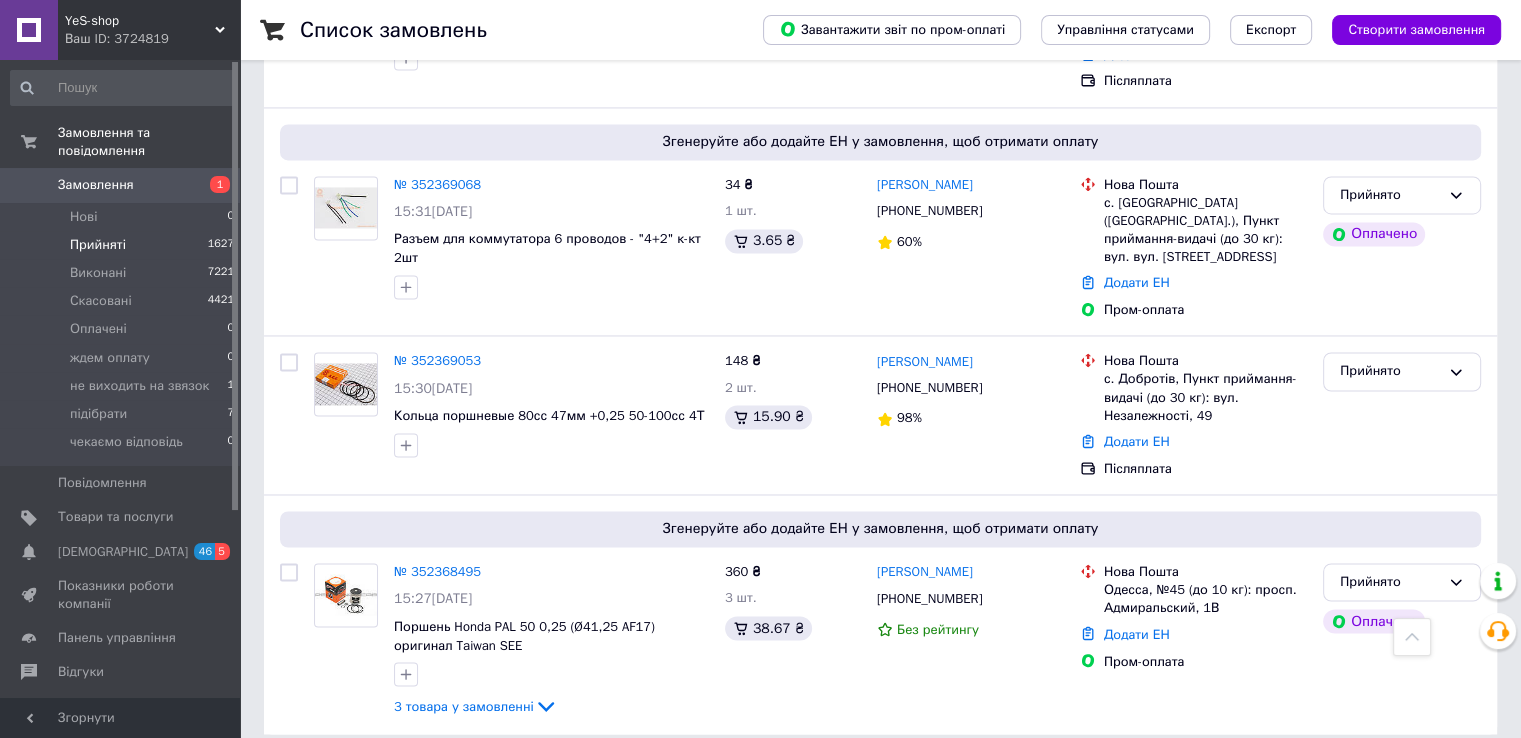 click on "3" at bounding box center [494, 779] 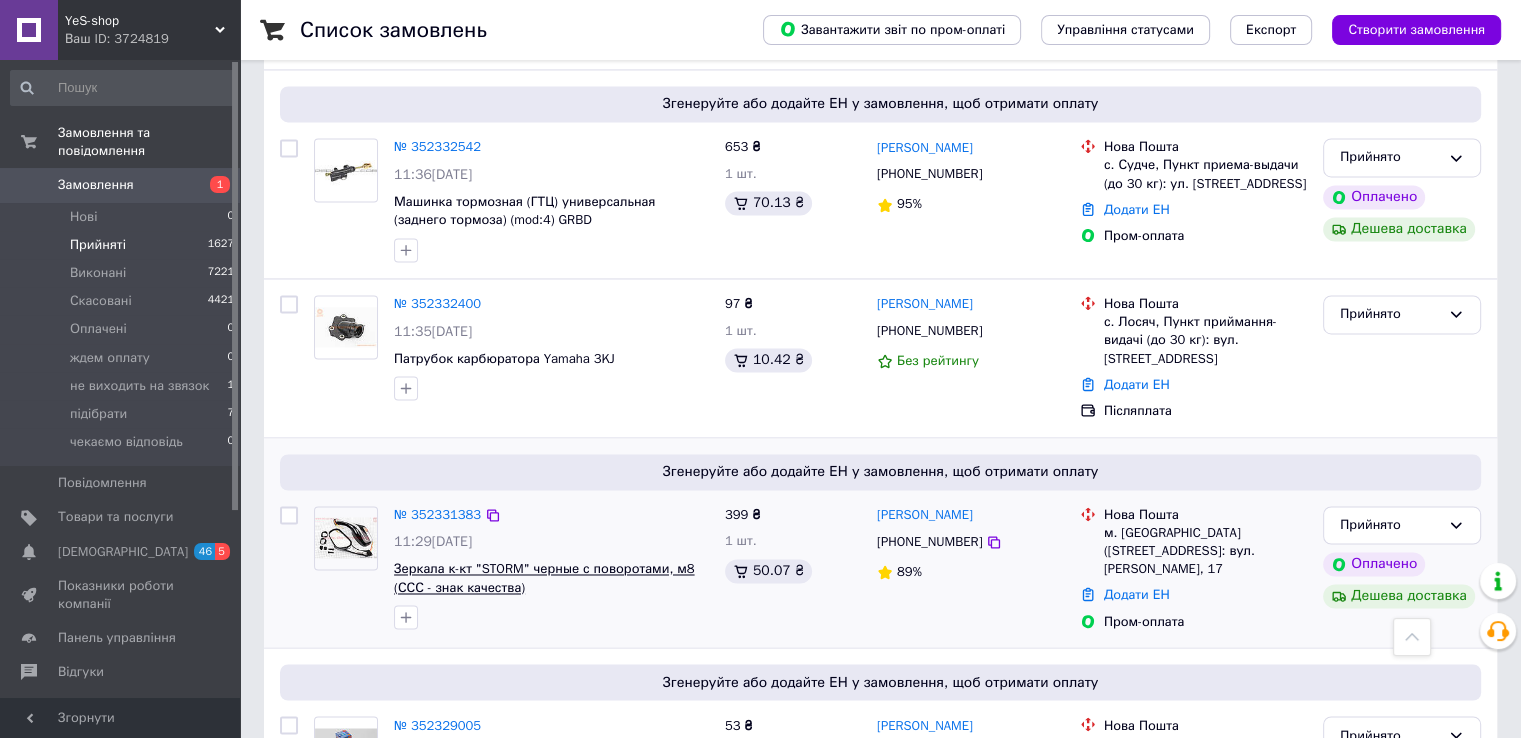 scroll, scrollTop: 3180, scrollLeft: 0, axis: vertical 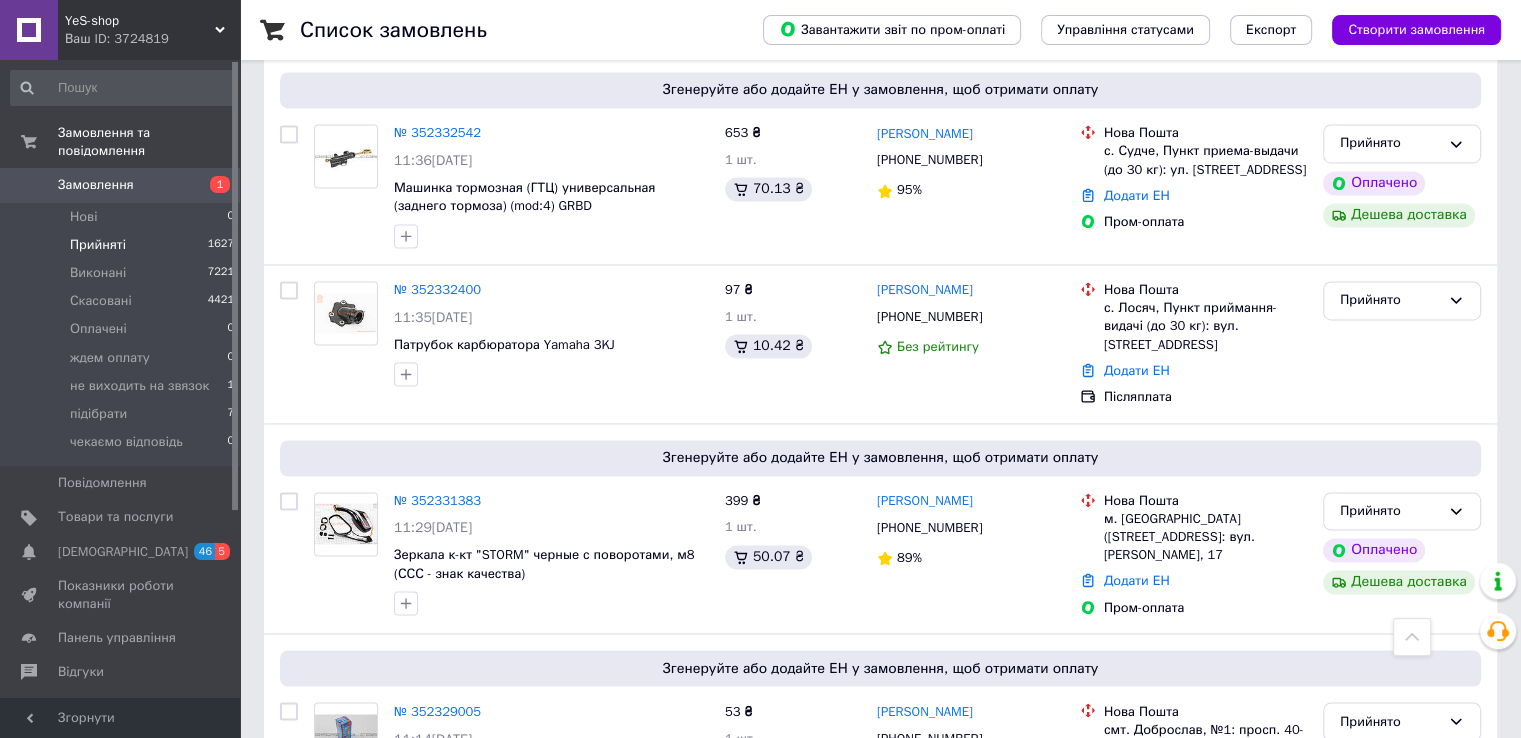 click on "1" at bounding box center [404, 887] 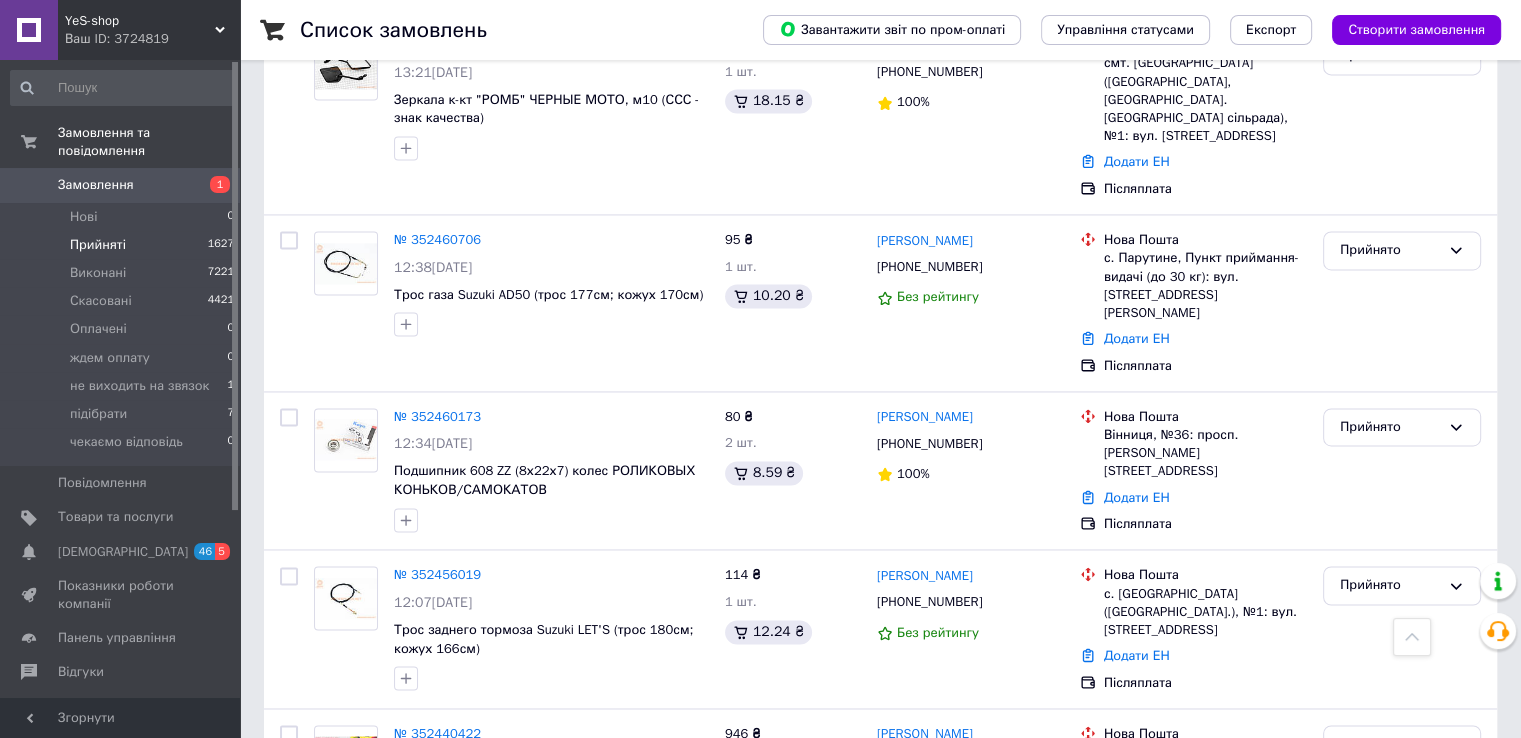 scroll, scrollTop: 3152, scrollLeft: 0, axis: vertical 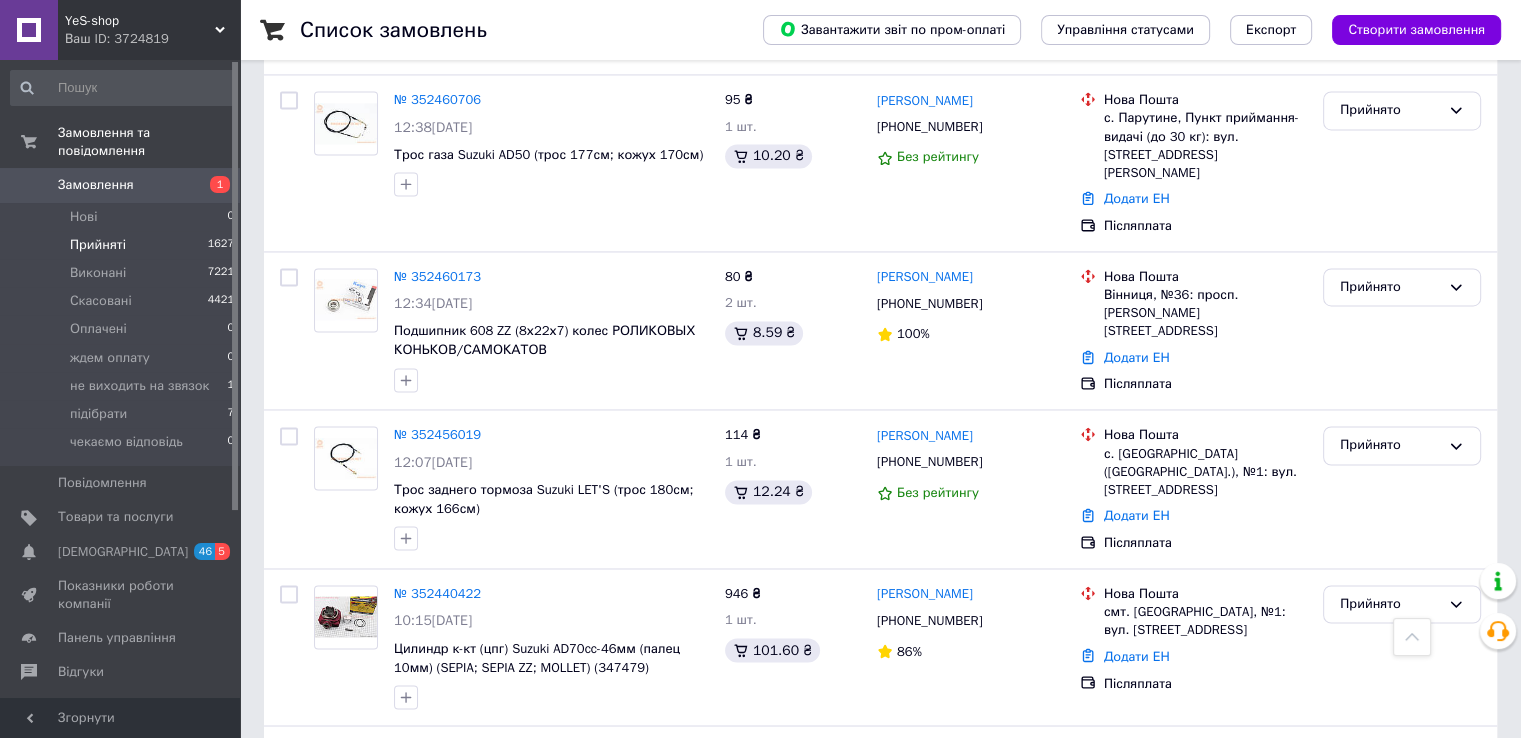 click on "2" at bounding box center [327, 926] 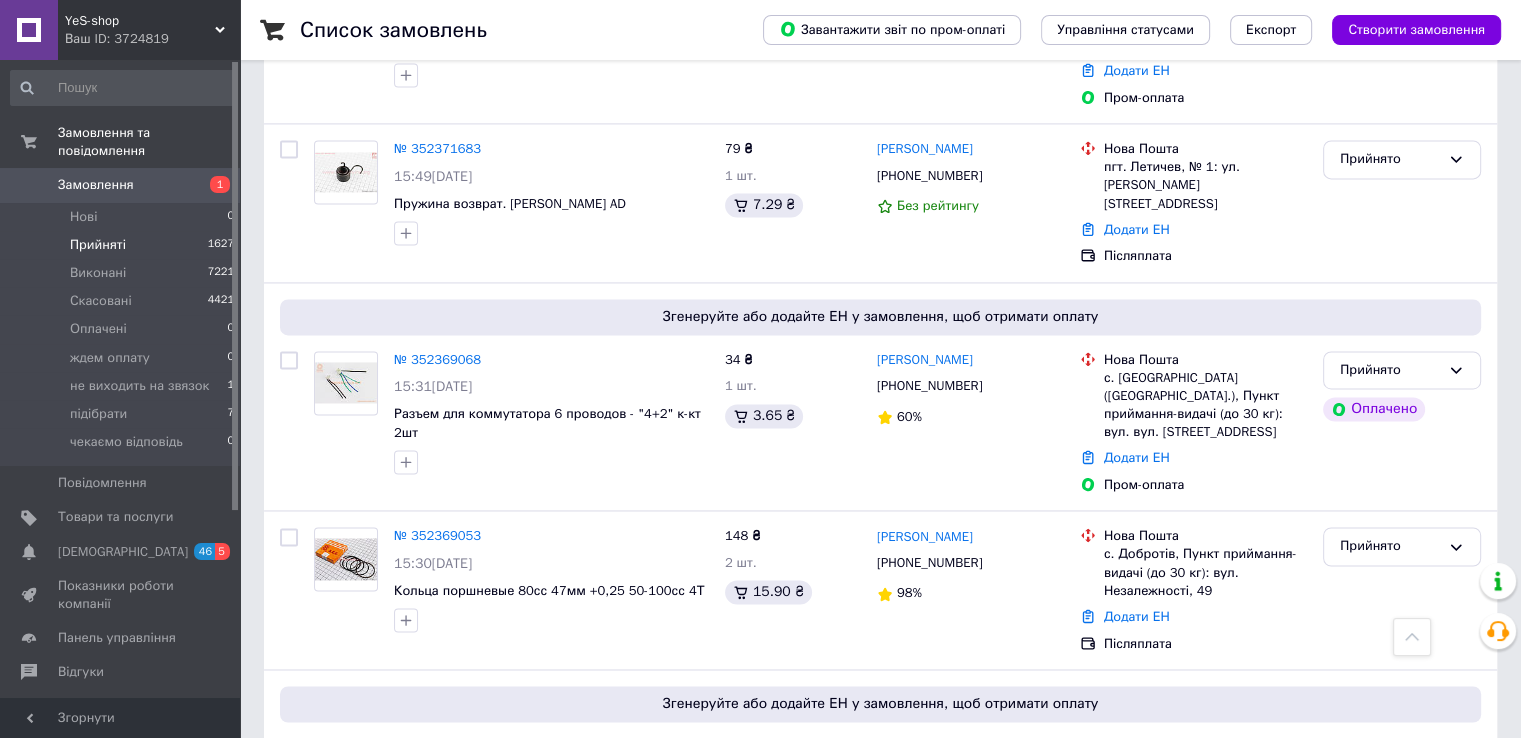 scroll, scrollTop: 3181, scrollLeft: 0, axis: vertical 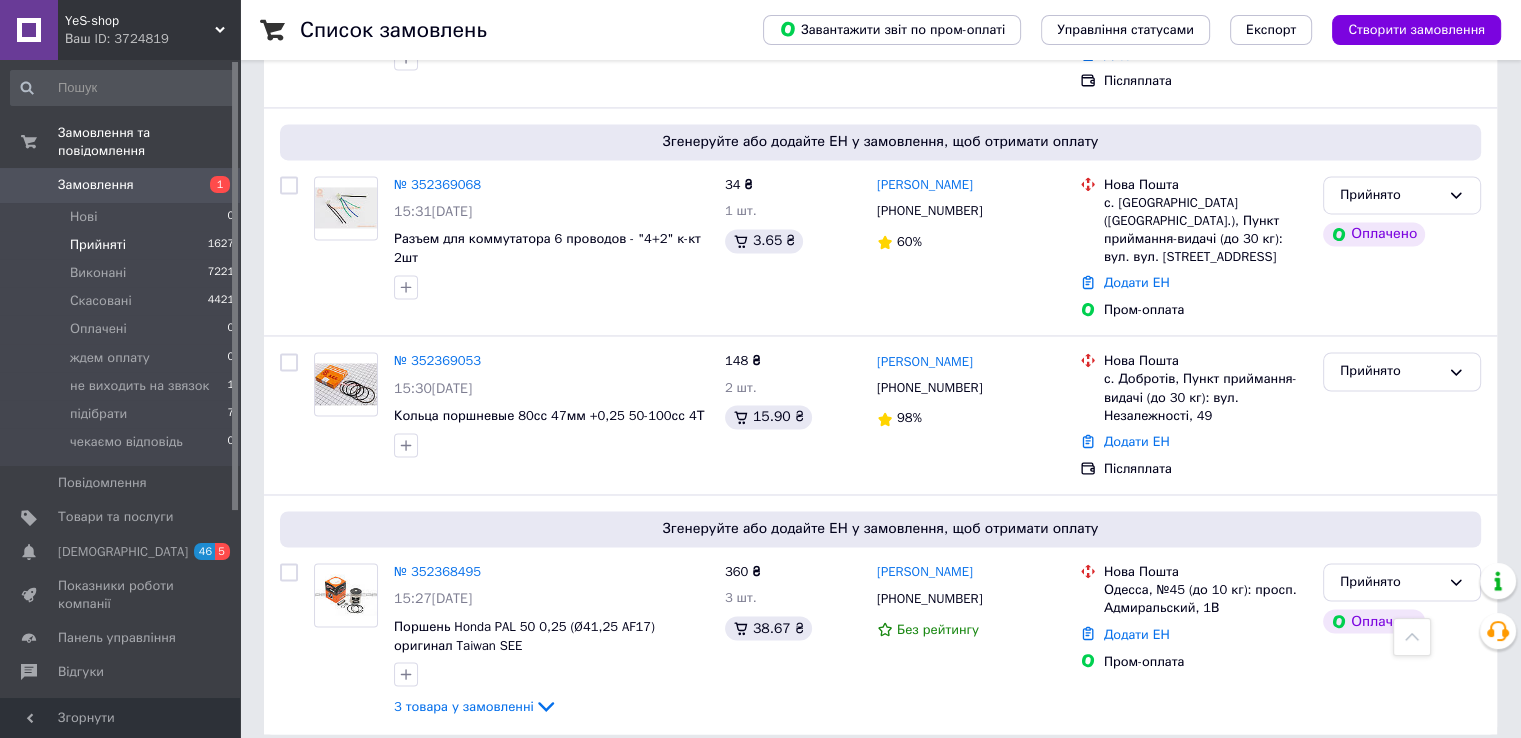 click on "3" at bounding box center [494, 779] 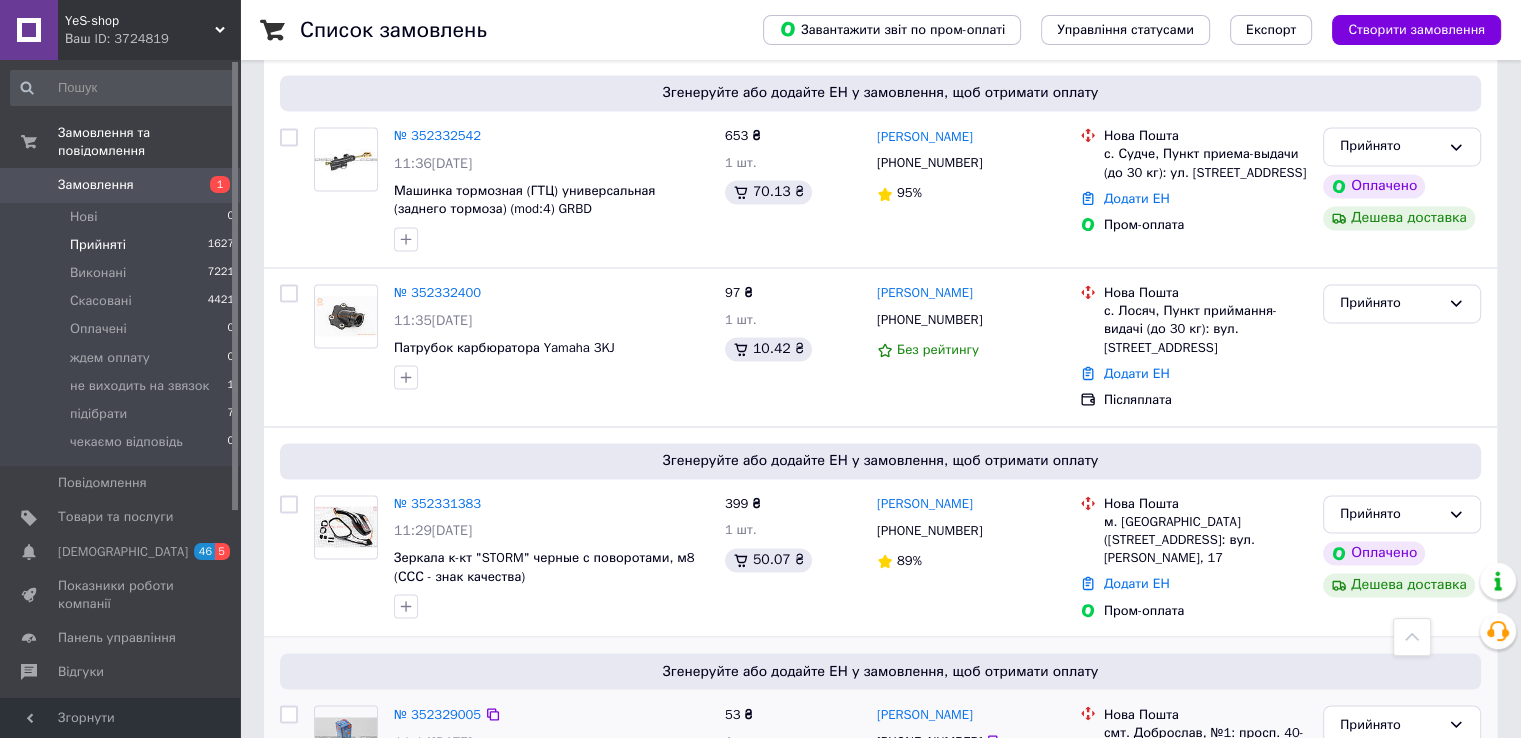 scroll, scrollTop: 3180, scrollLeft: 0, axis: vertical 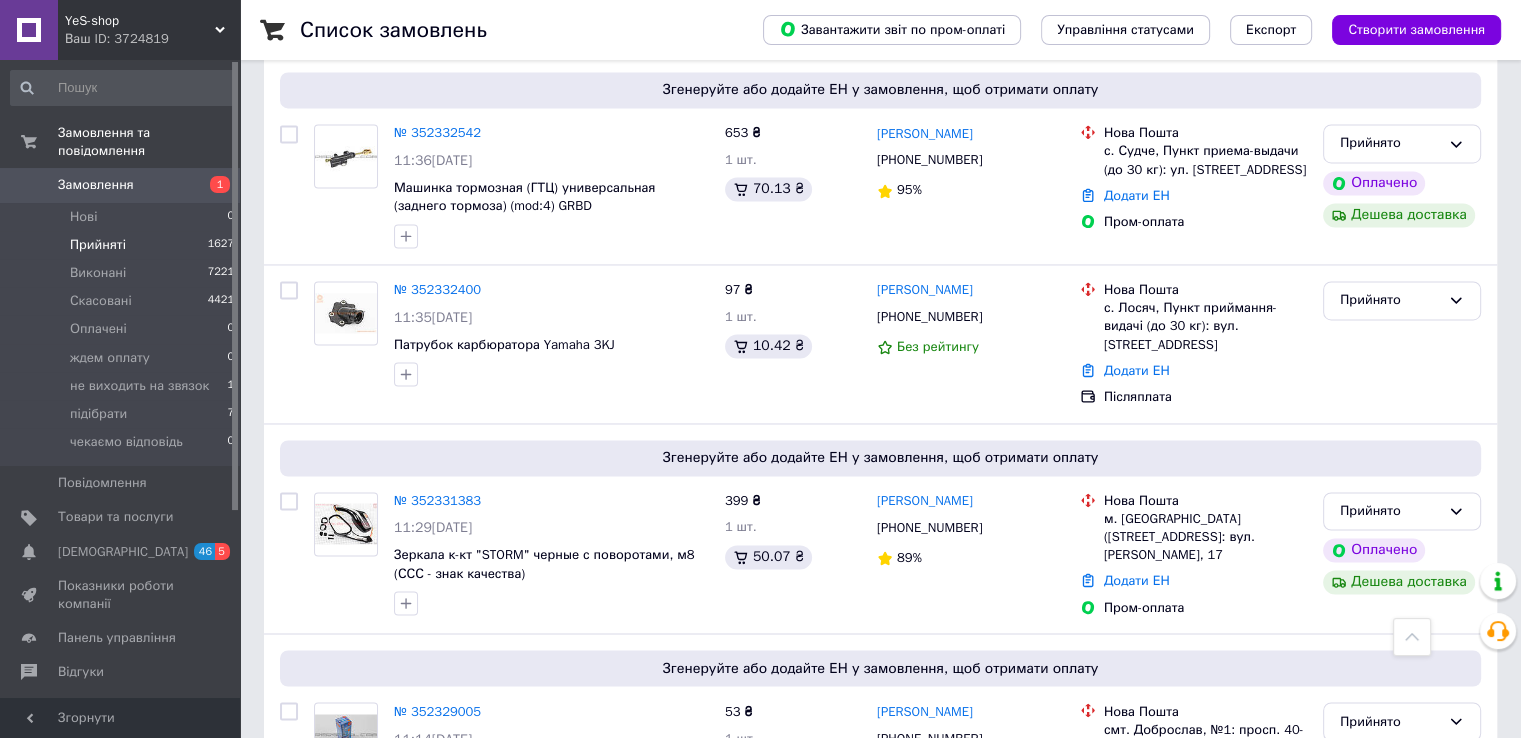 click on "4" at bounding box center (539, 887) 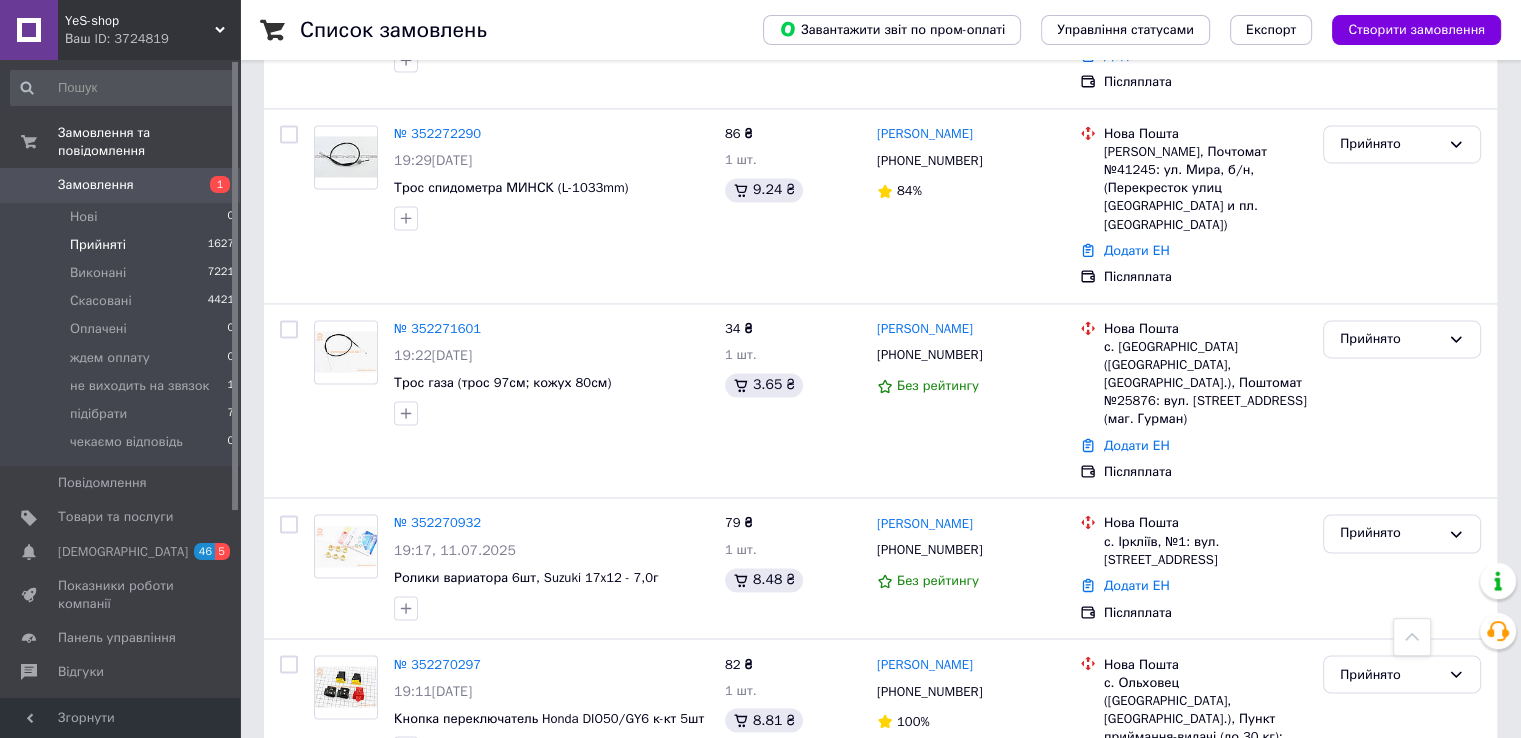 scroll, scrollTop: 3176, scrollLeft: 0, axis: vertical 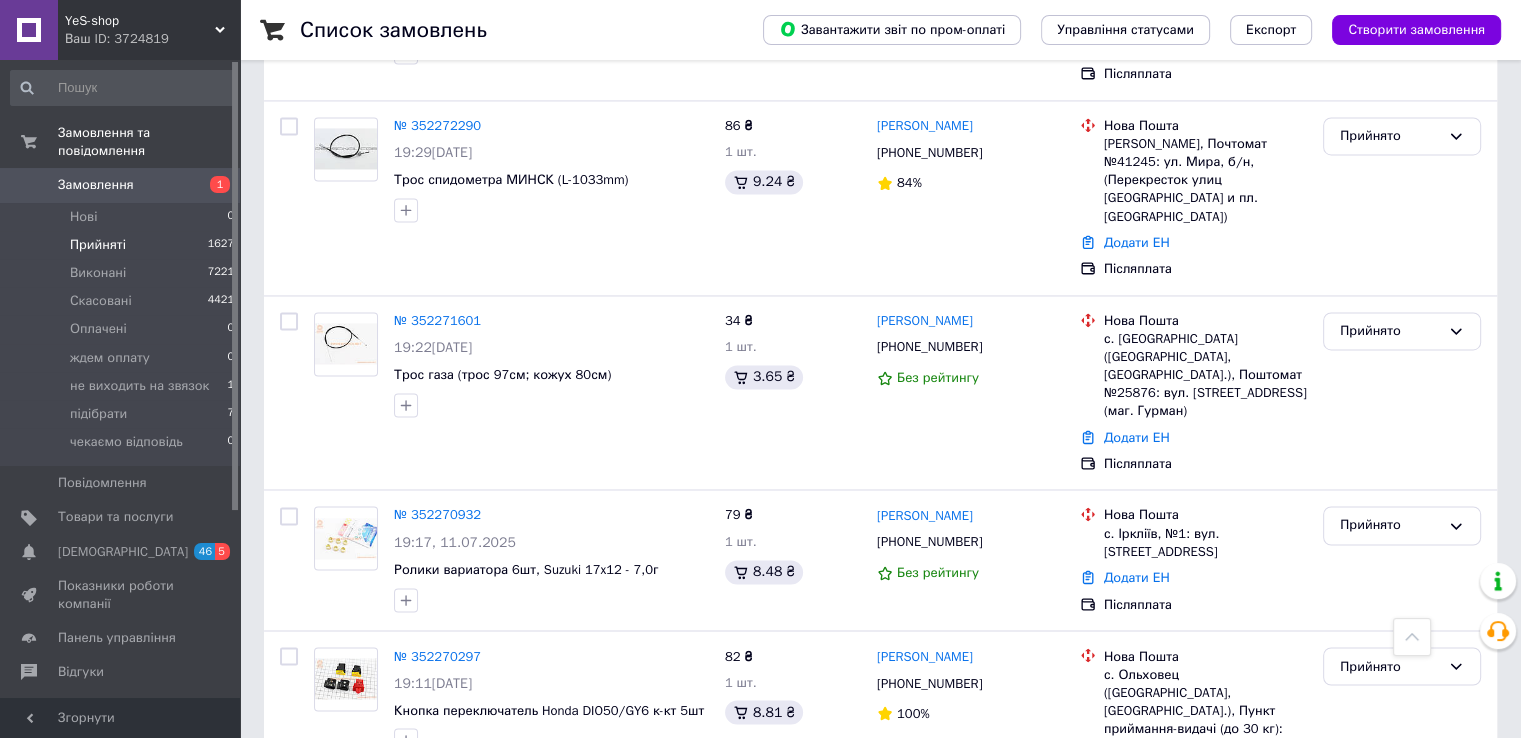 click on "5" at bounding box center [584, 870] 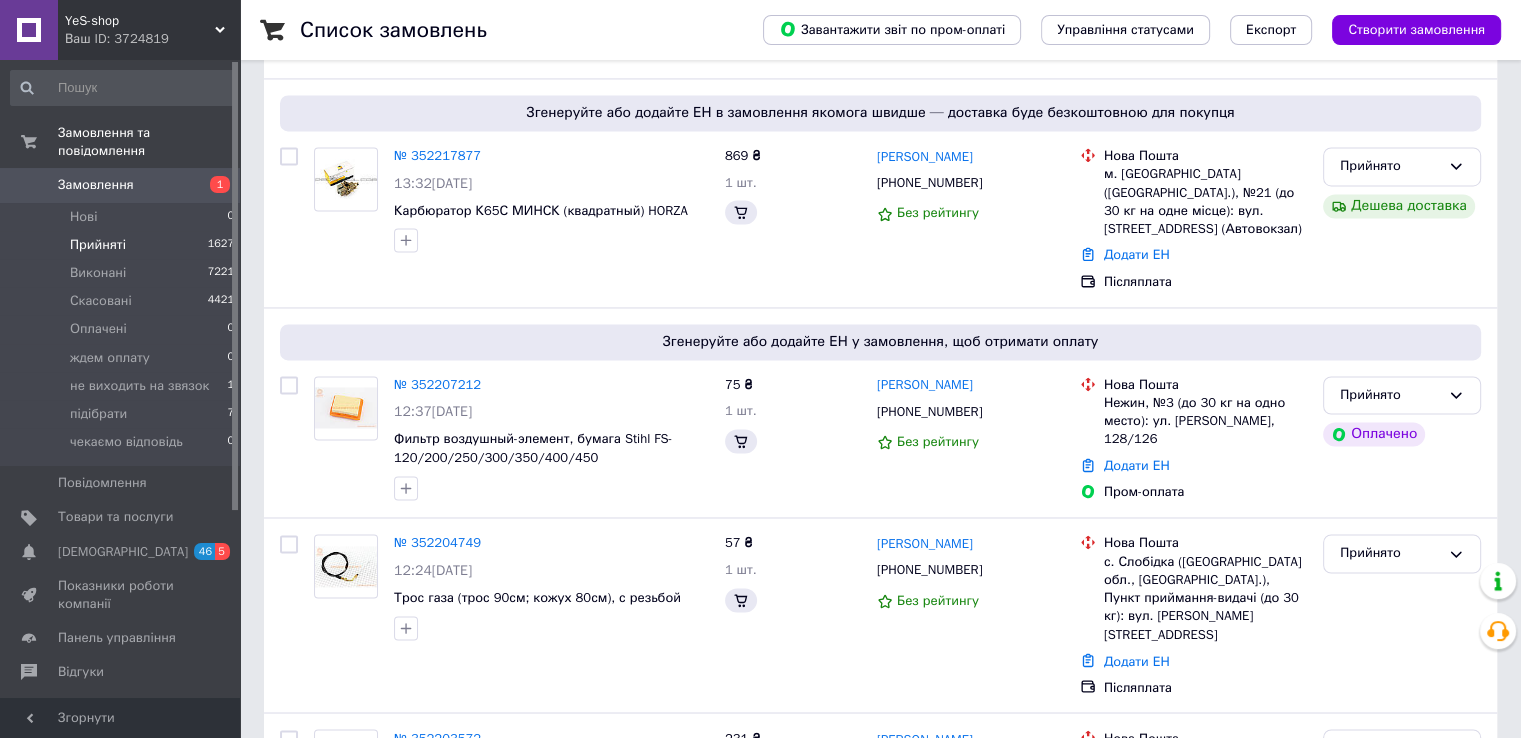 scroll, scrollTop: 0, scrollLeft: 0, axis: both 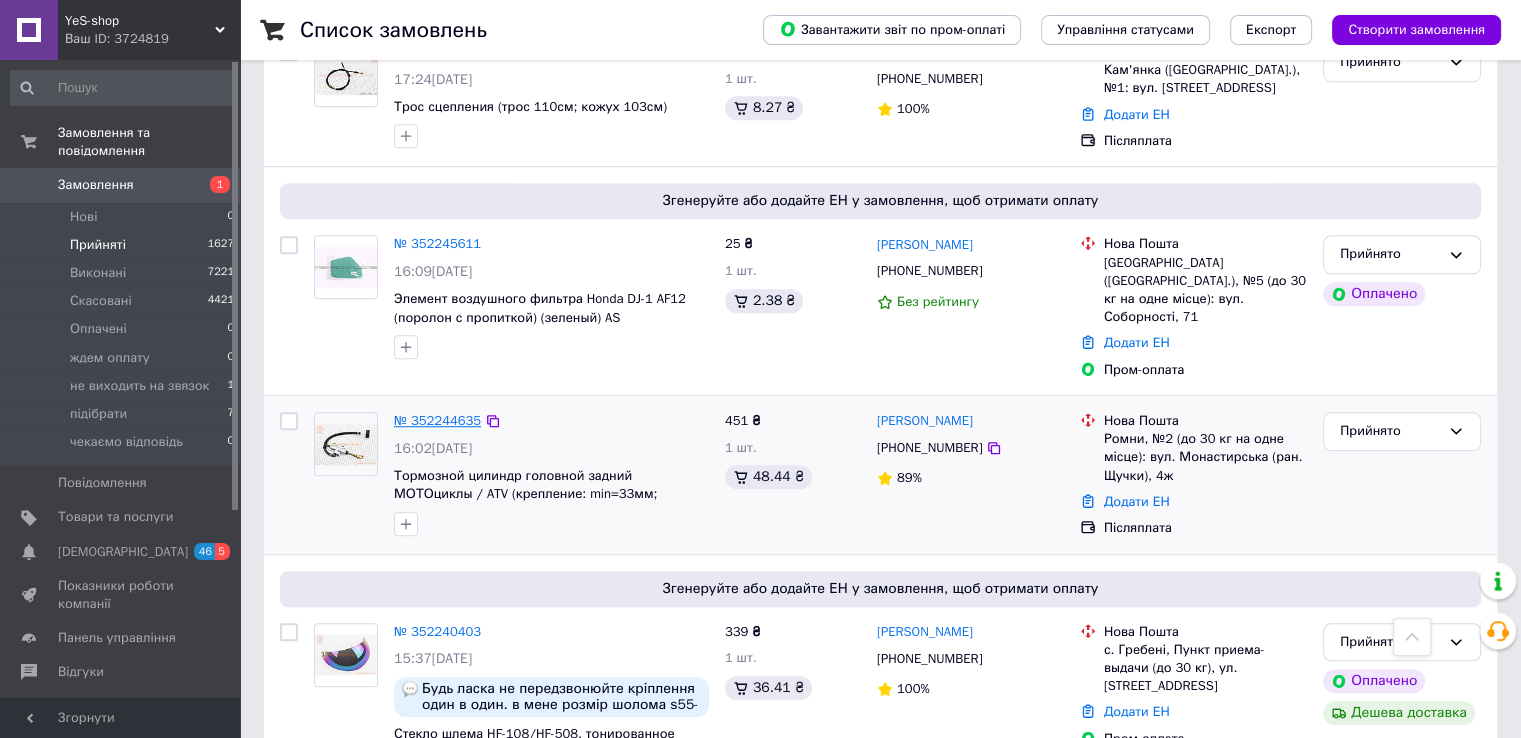 click on "№ 352244635" at bounding box center [437, 420] 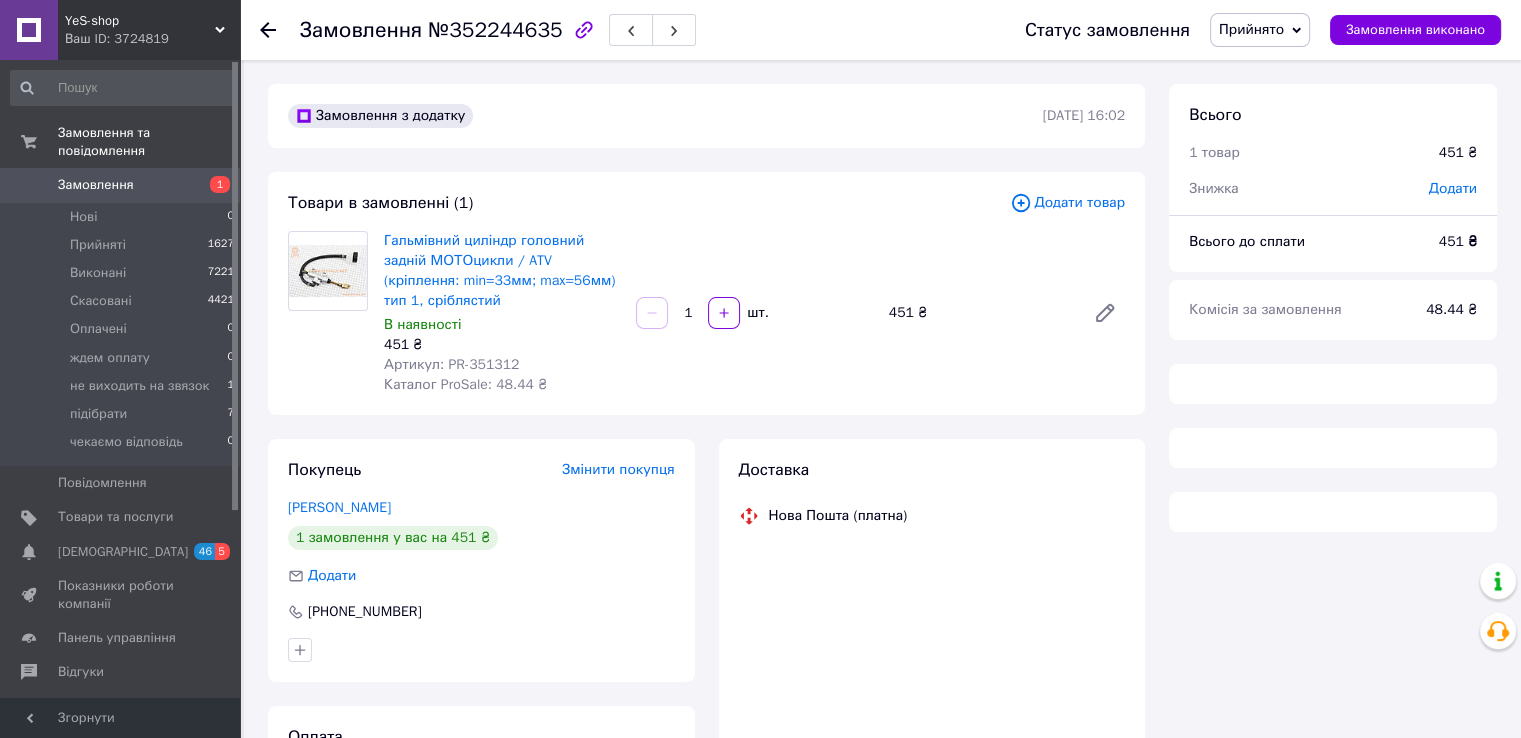 scroll, scrollTop: 0, scrollLeft: 0, axis: both 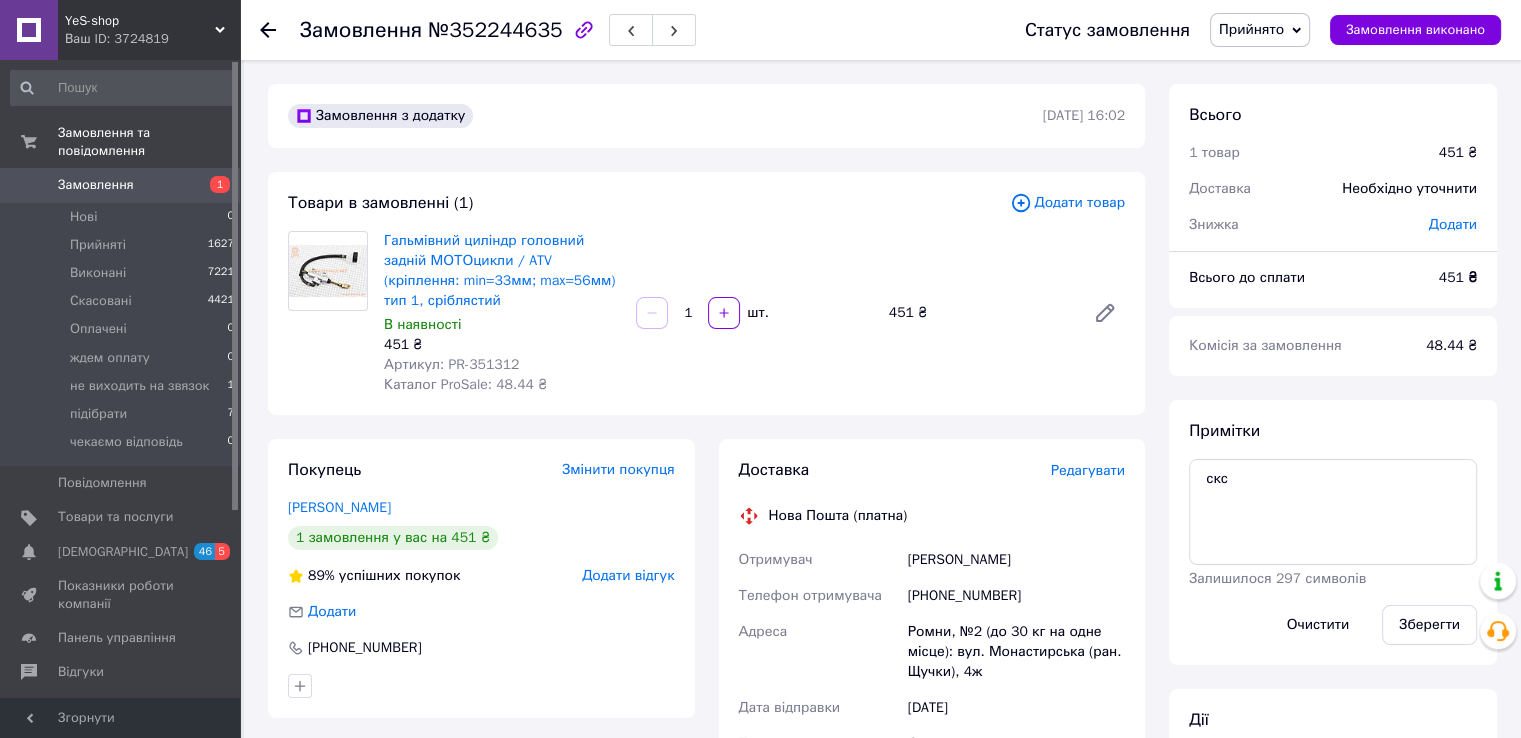 click 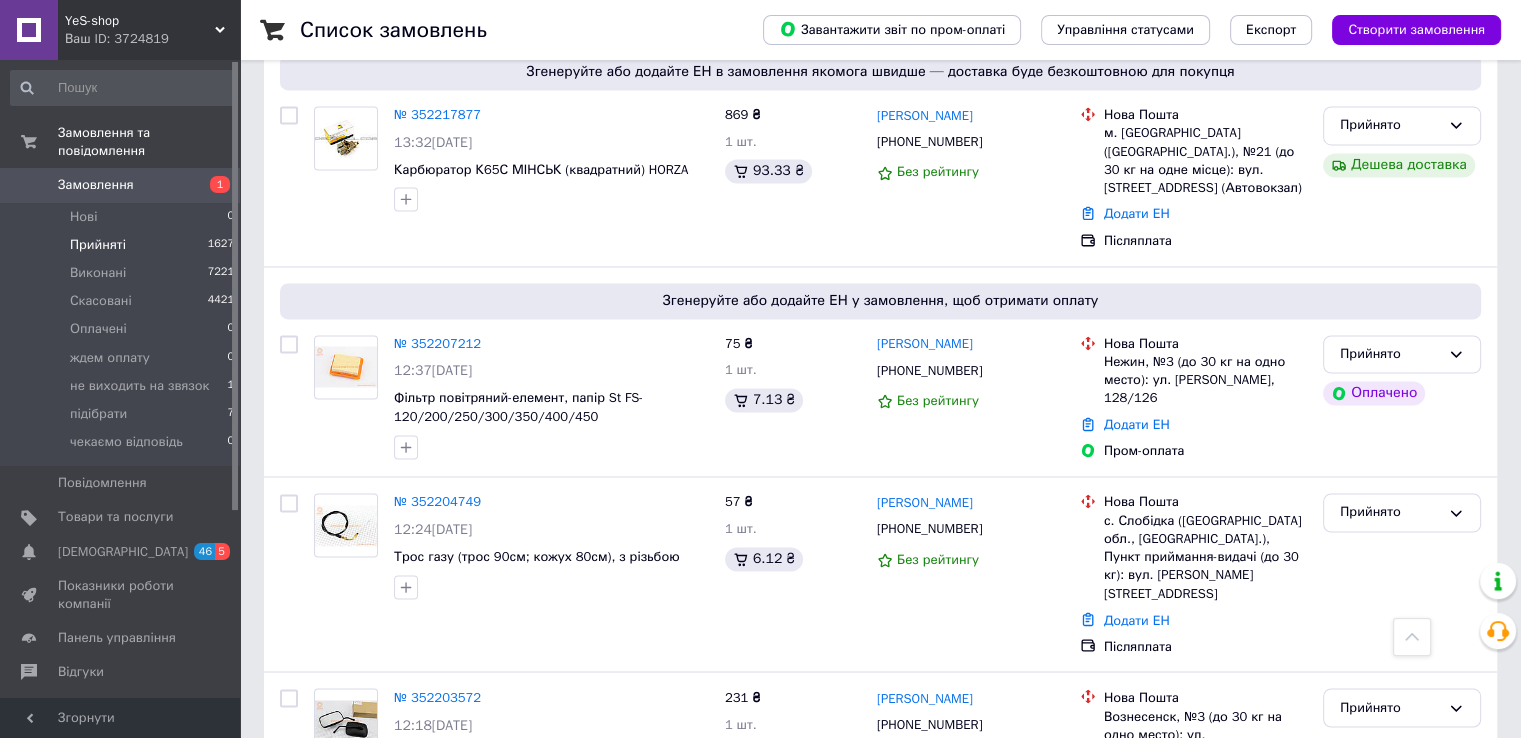 scroll, scrollTop: 3414, scrollLeft: 0, axis: vertical 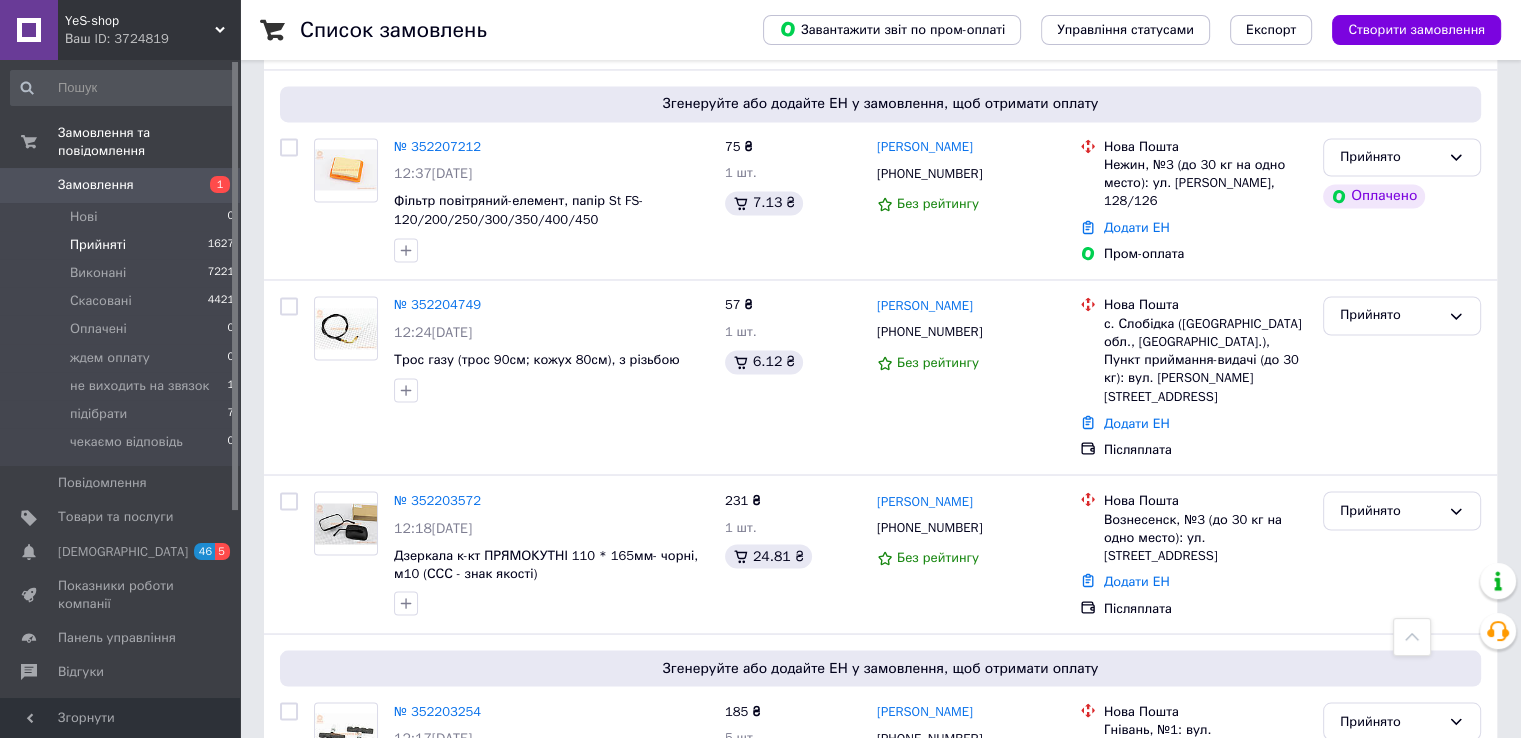 click on "6" at bounding box center [629, 870] 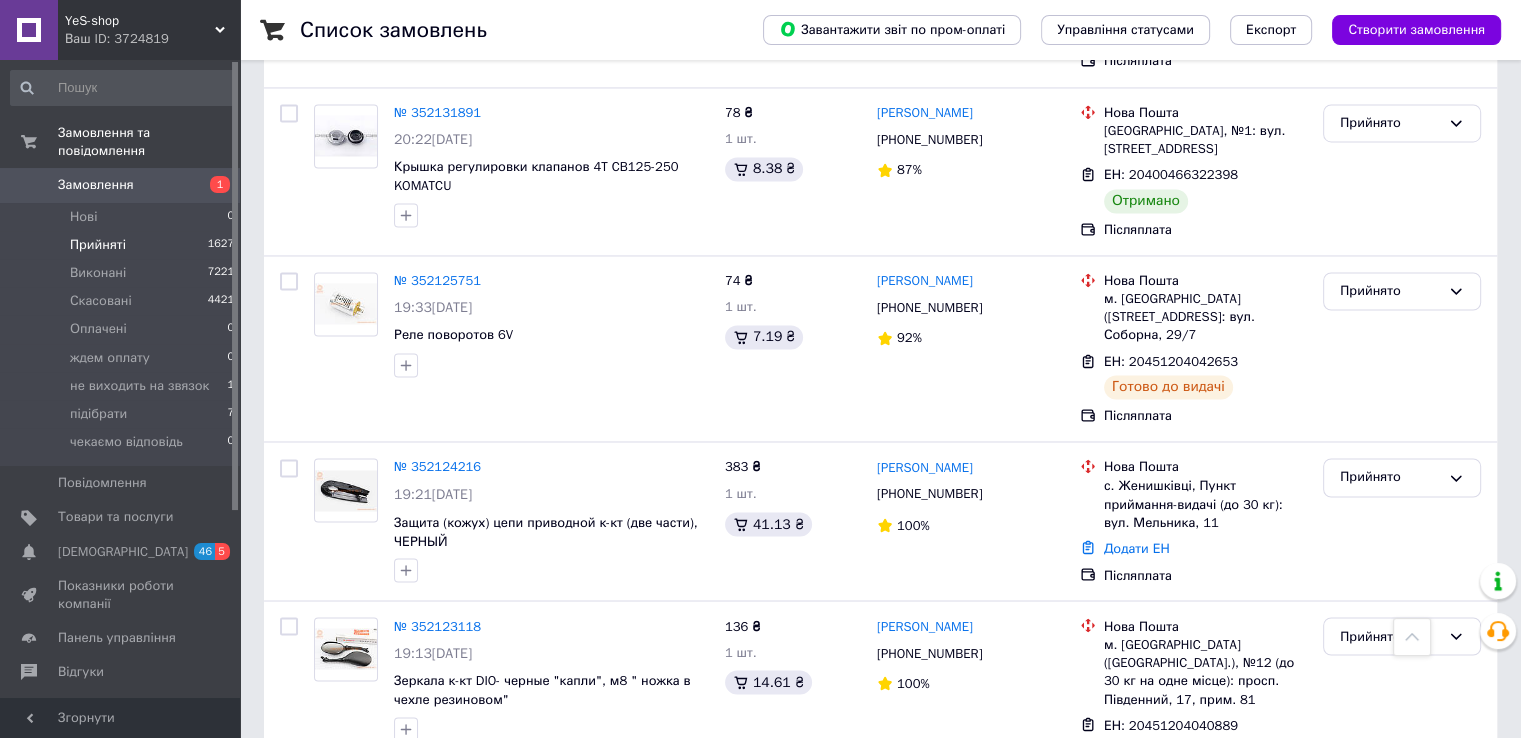 scroll, scrollTop: 3322, scrollLeft: 0, axis: vertical 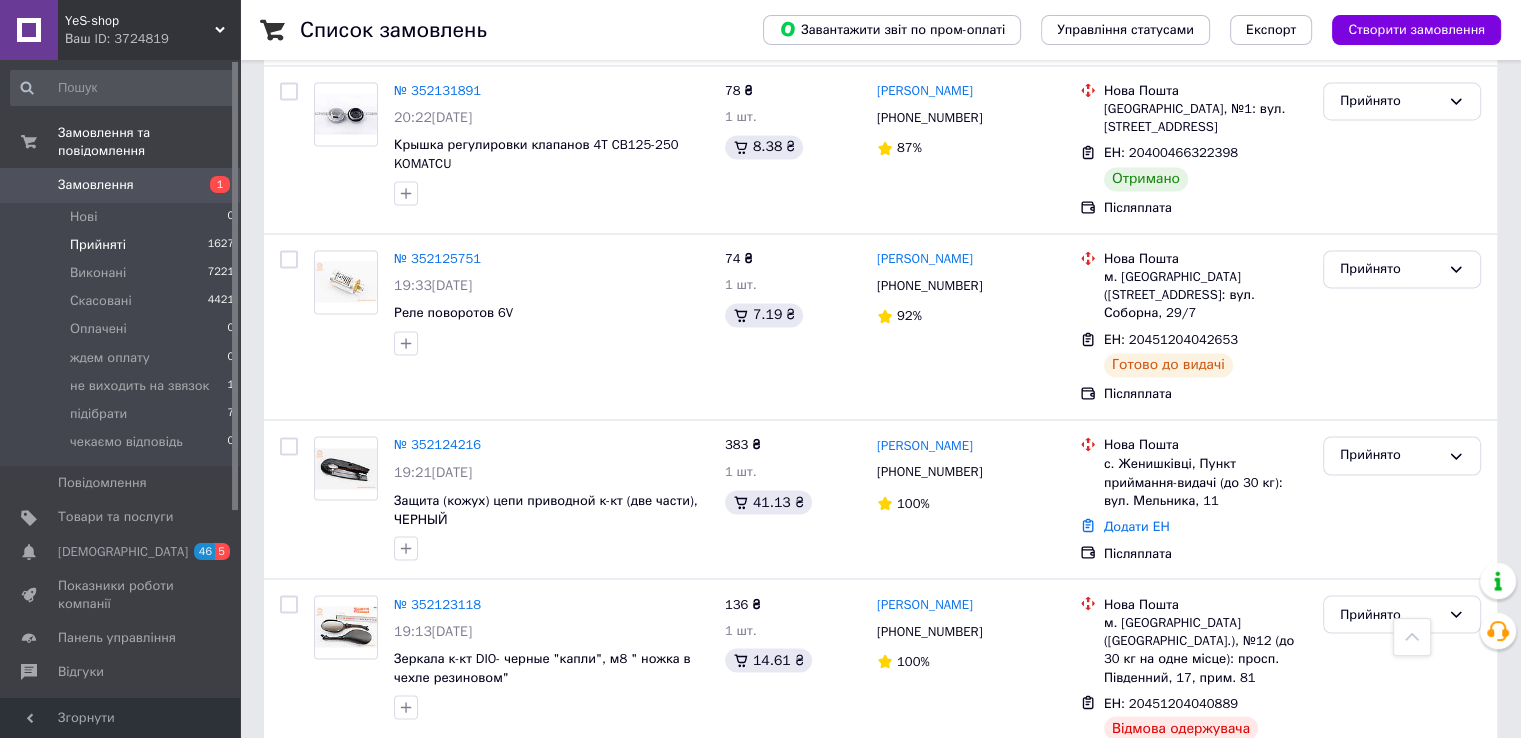 click on "7" at bounding box center [629, 828] 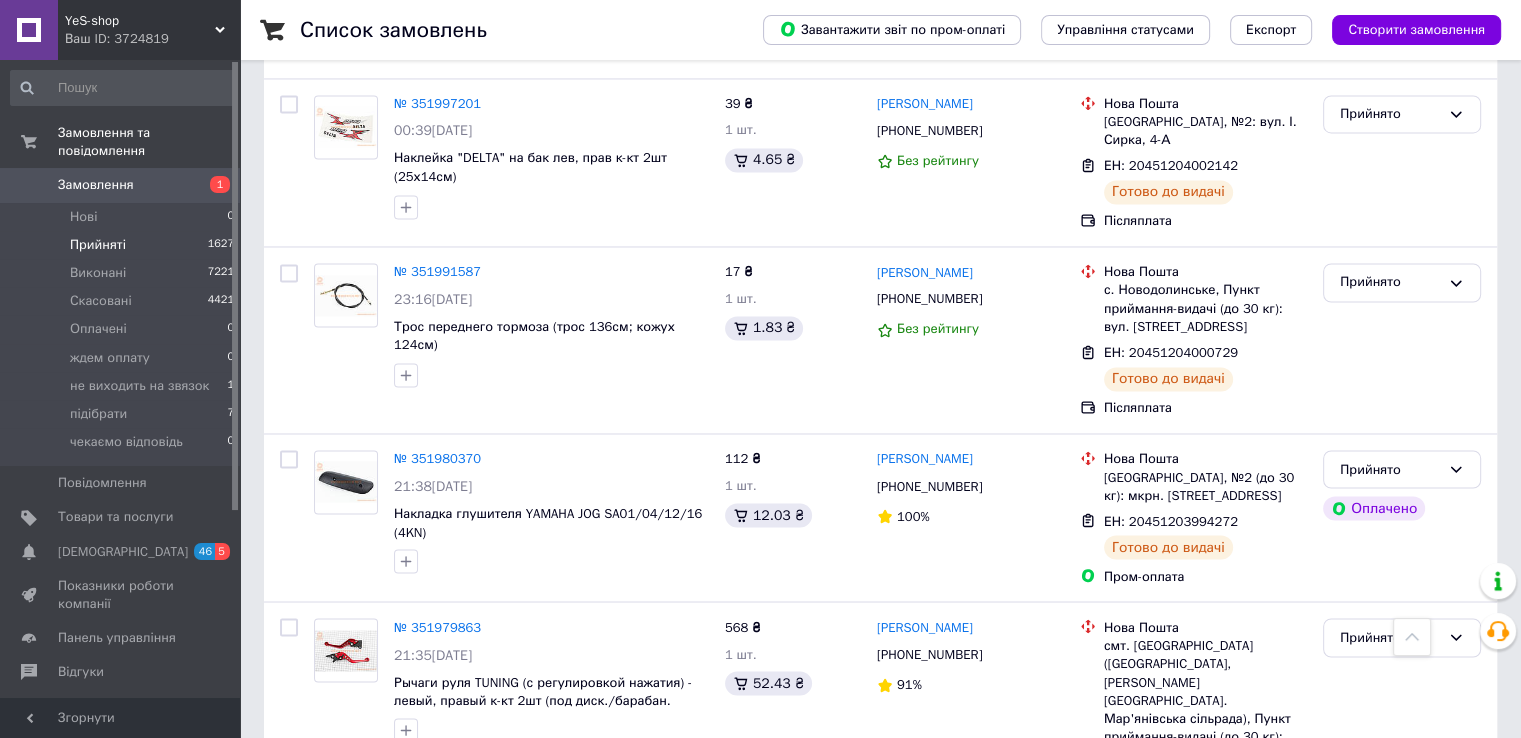 scroll, scrollTop: 3344, scrollLeft: 0, axis: vertical 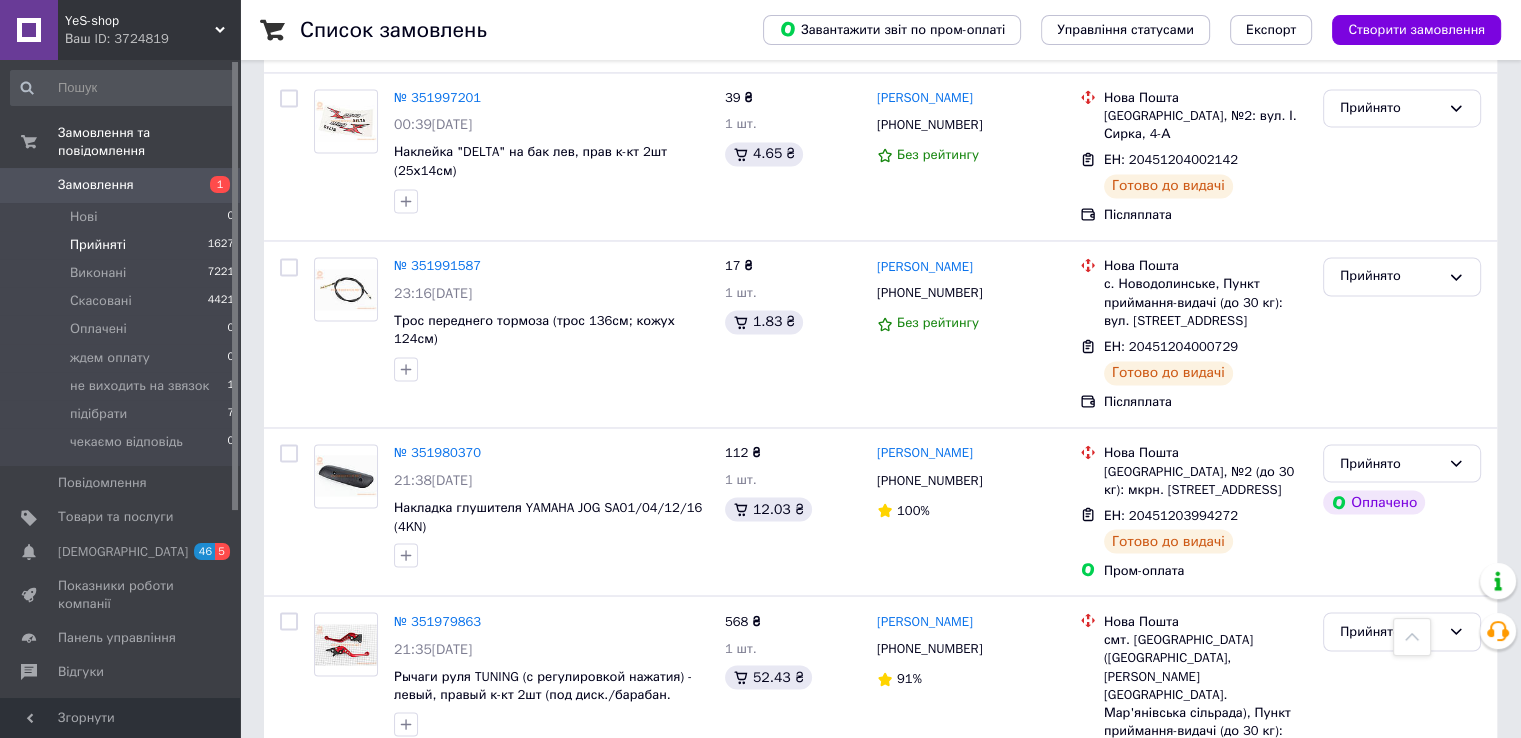 click on "8" at bounding box center [629, 899] 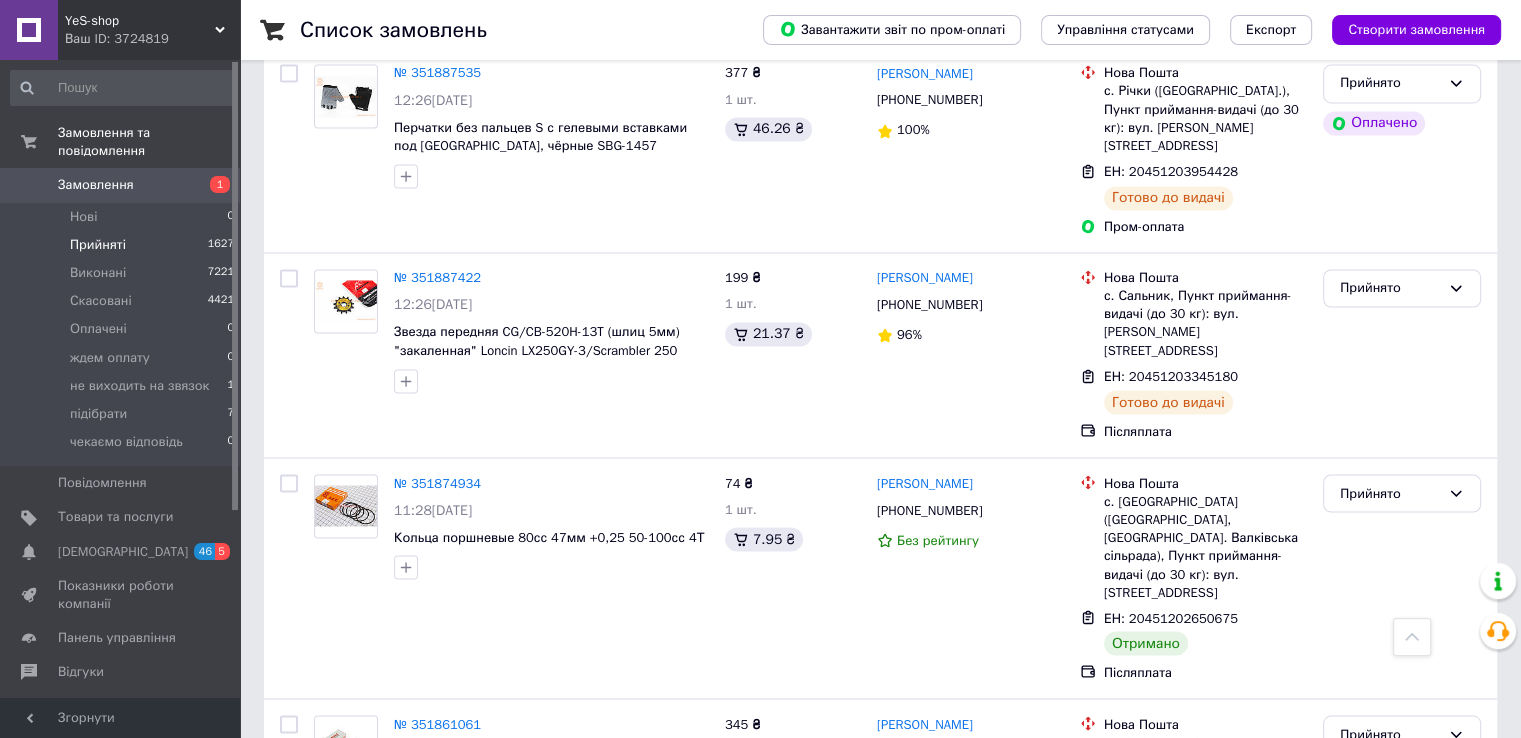 scroll, scrollTop: 3429, scrollLeft: 0, axis: vertical 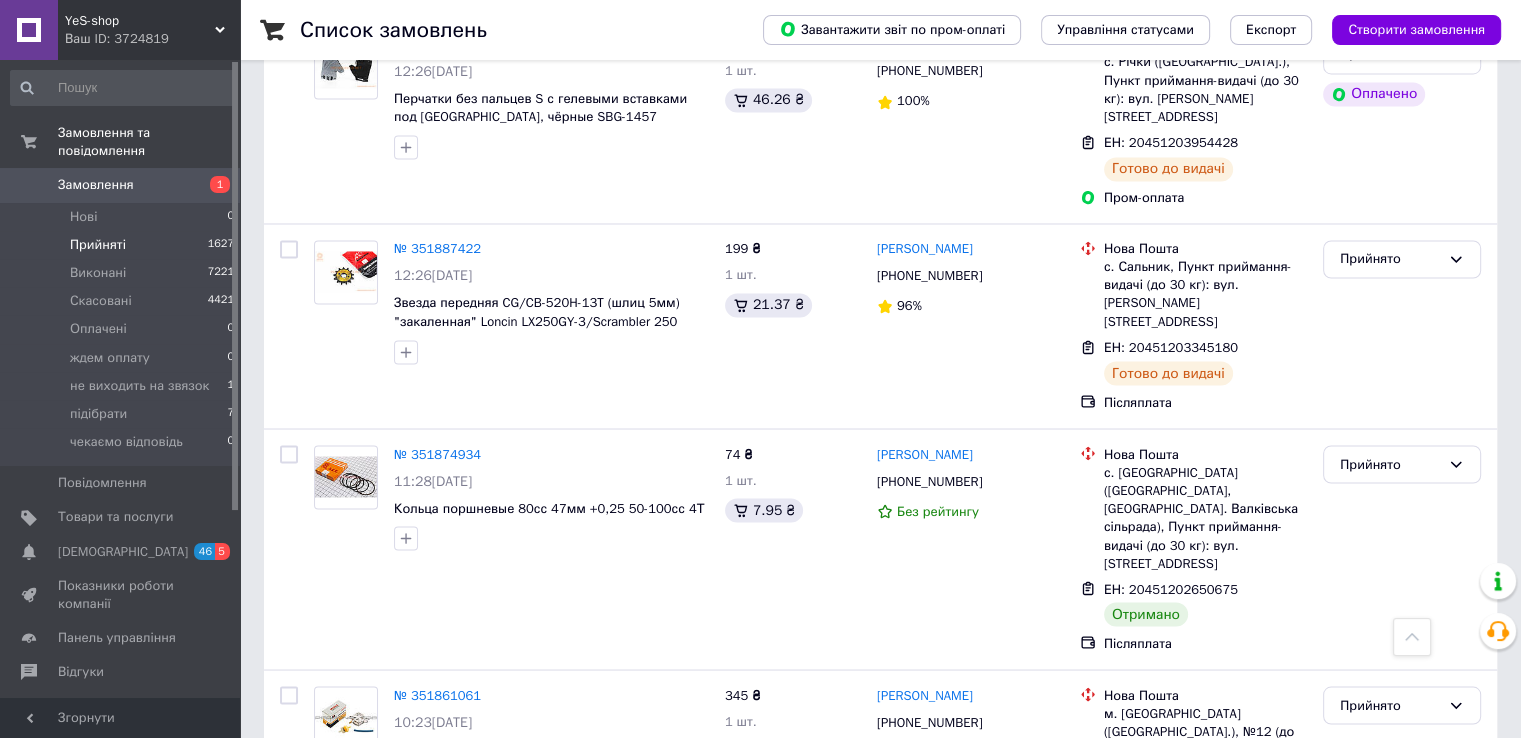 click on "6" at bounding box center (494, 900) 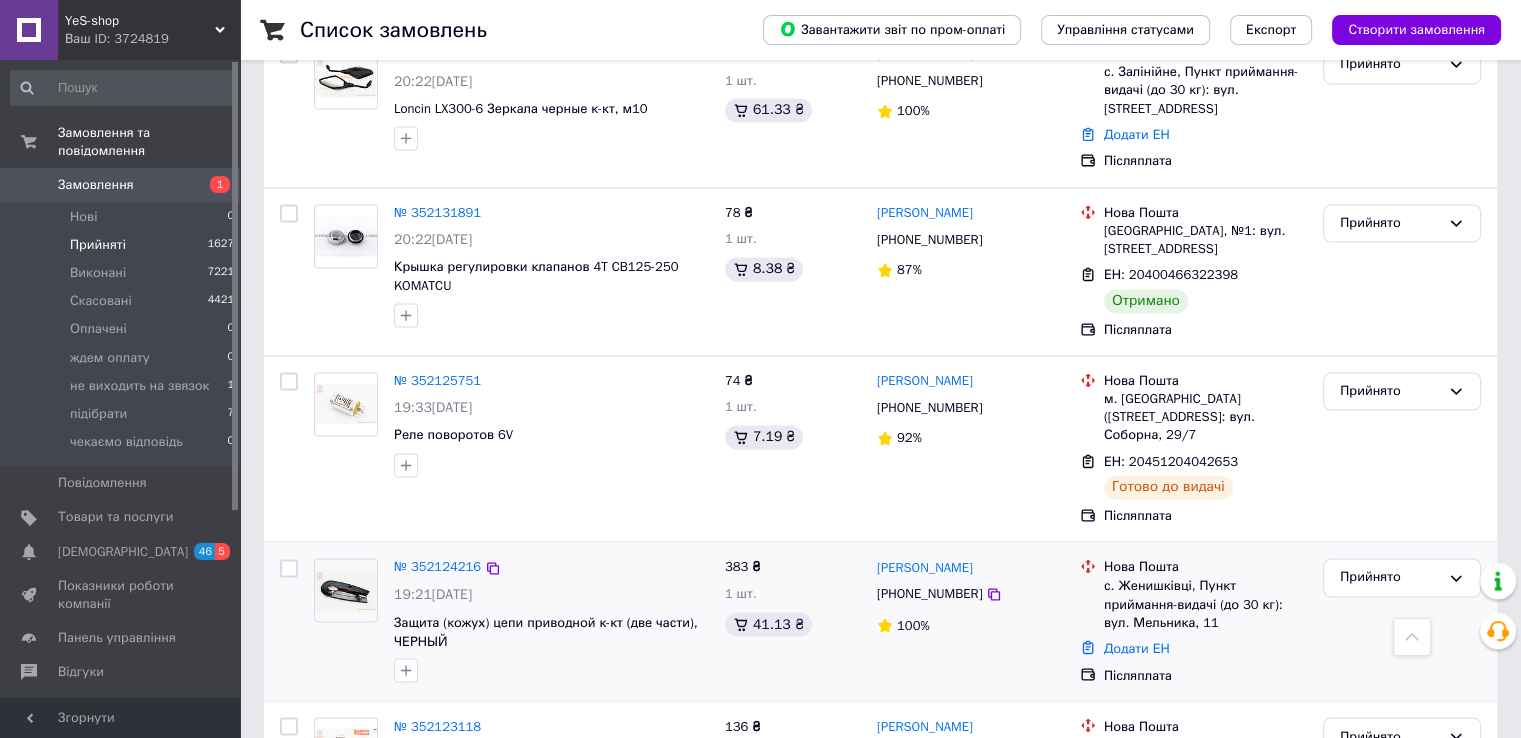 scroll, scrollTop: 3322, scrollLeft: 0, axis: vertical 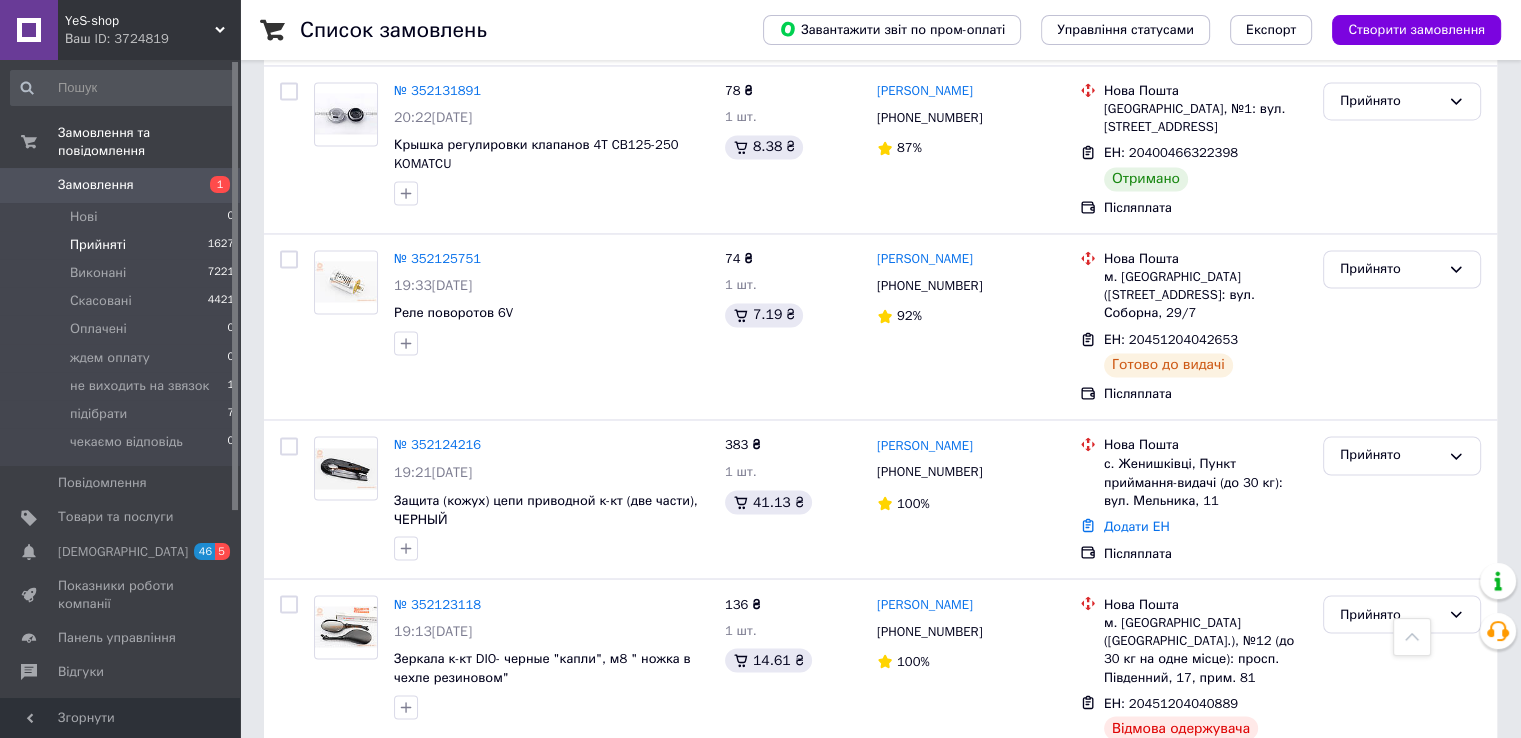 click on "5" at bounding box center (539, 828) 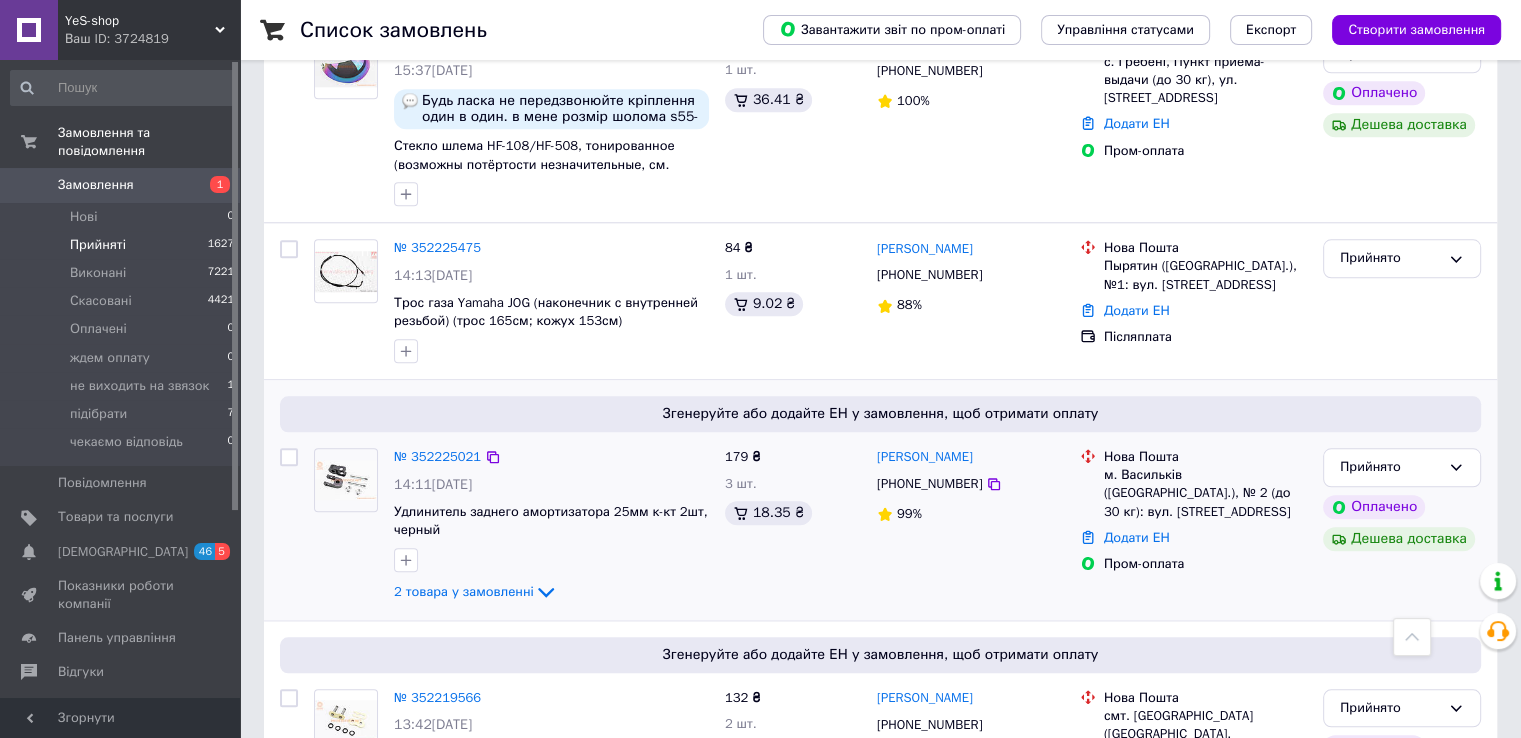 scroll, scrollTop: 2000, scrollLeft: 0, axis: vertical 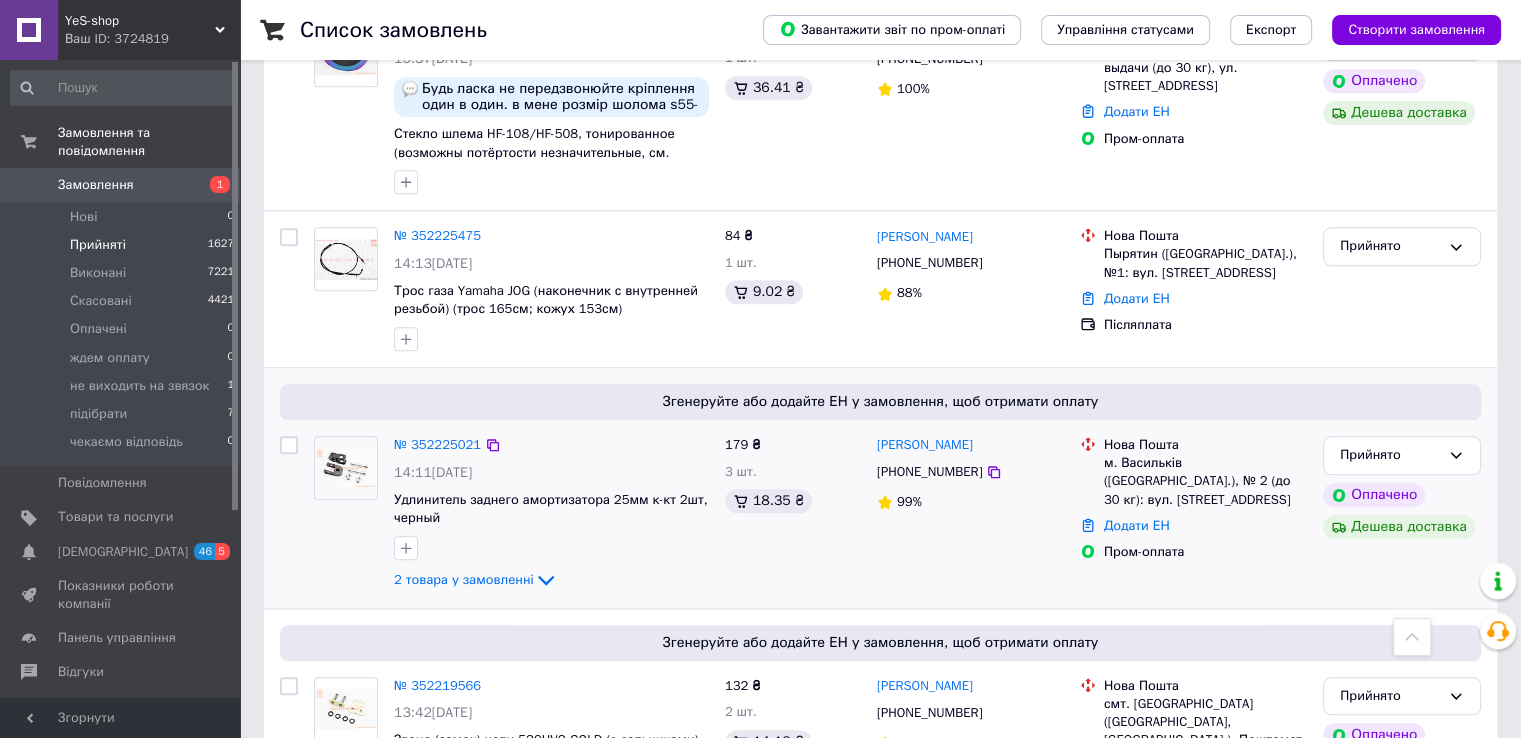 click on "2 товара у замовленні" 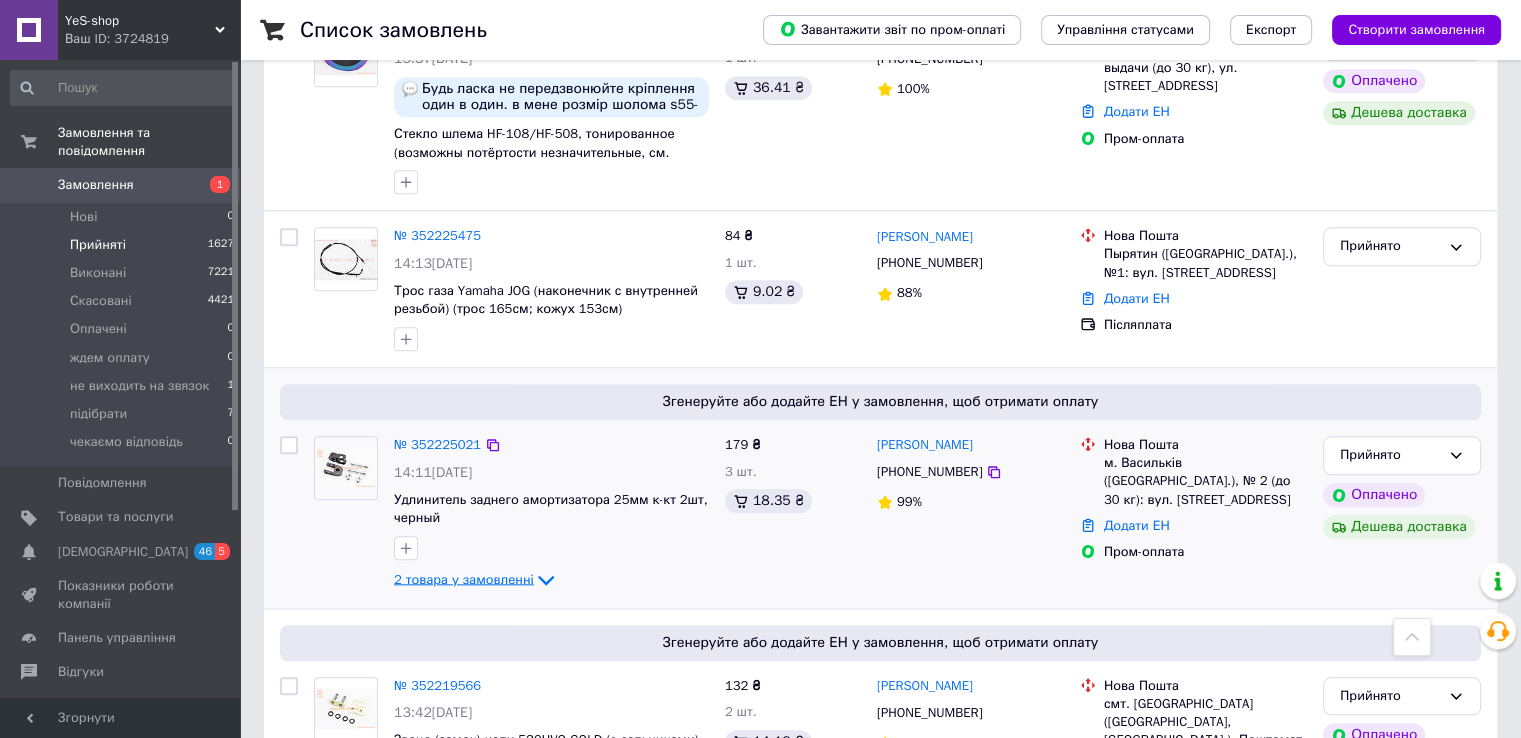 click on "2 товара у замовленні" at bounding box center (464, 578) 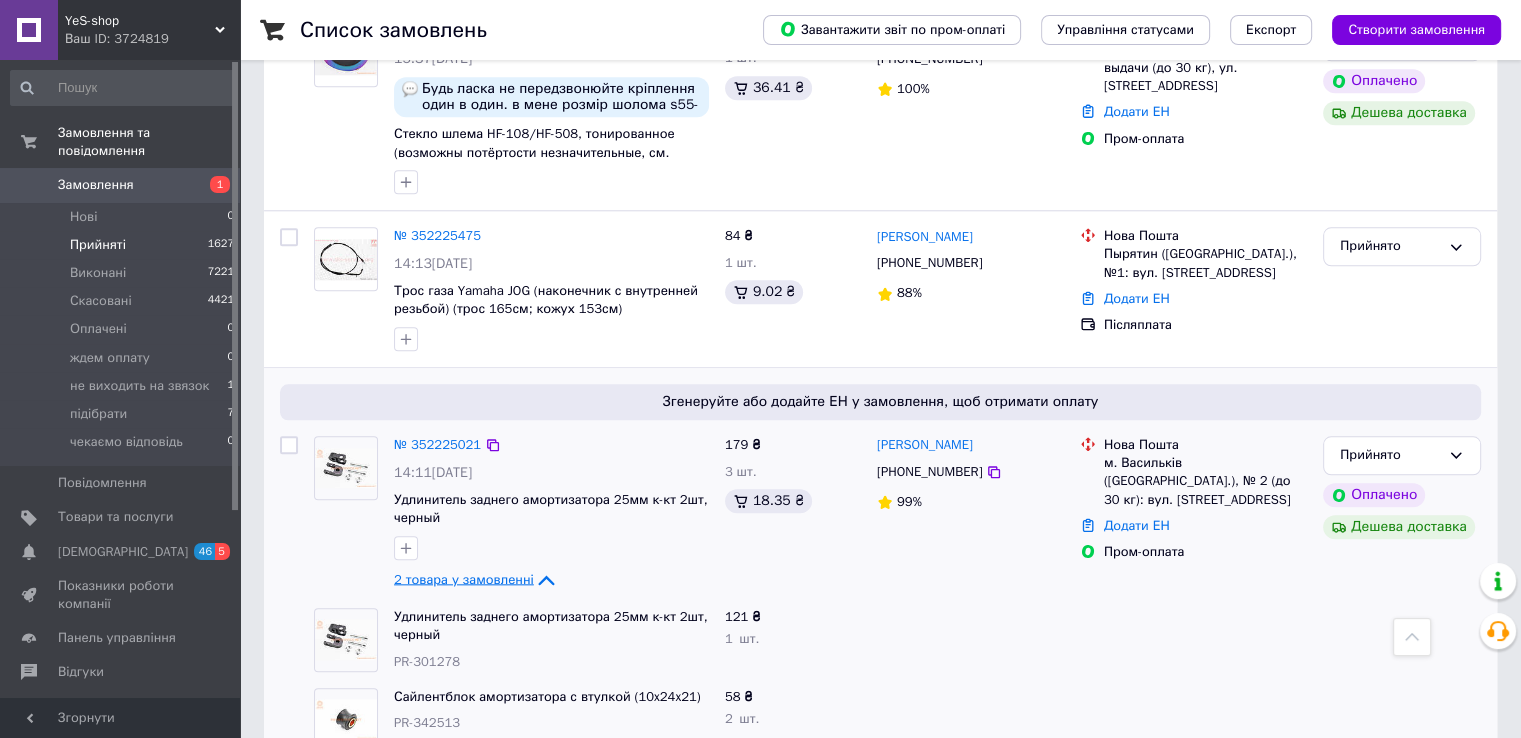 click on "2 товара у замовленні" at bounding box center (464, 578) 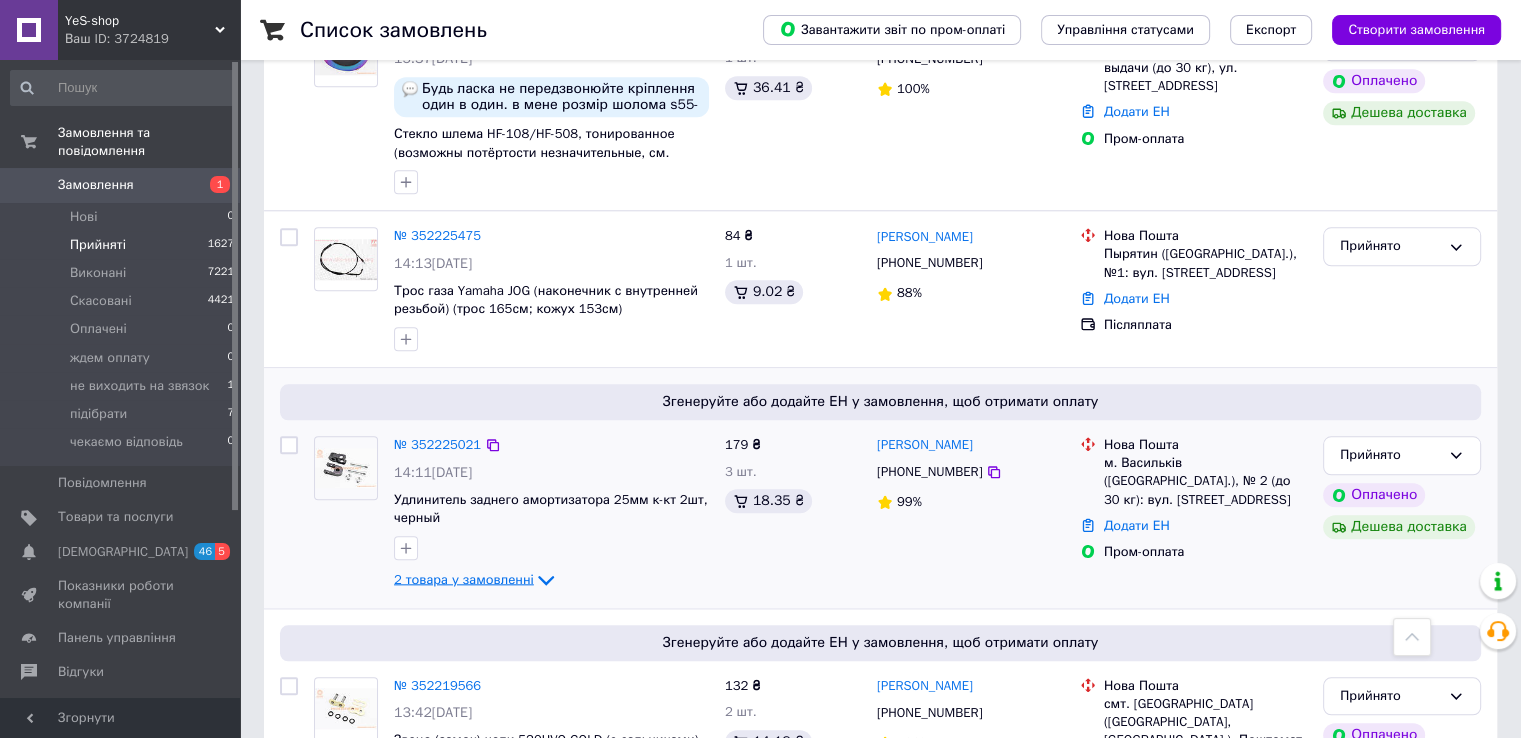 click on "2 товара у замовленні" at bounding box center [464, 578] 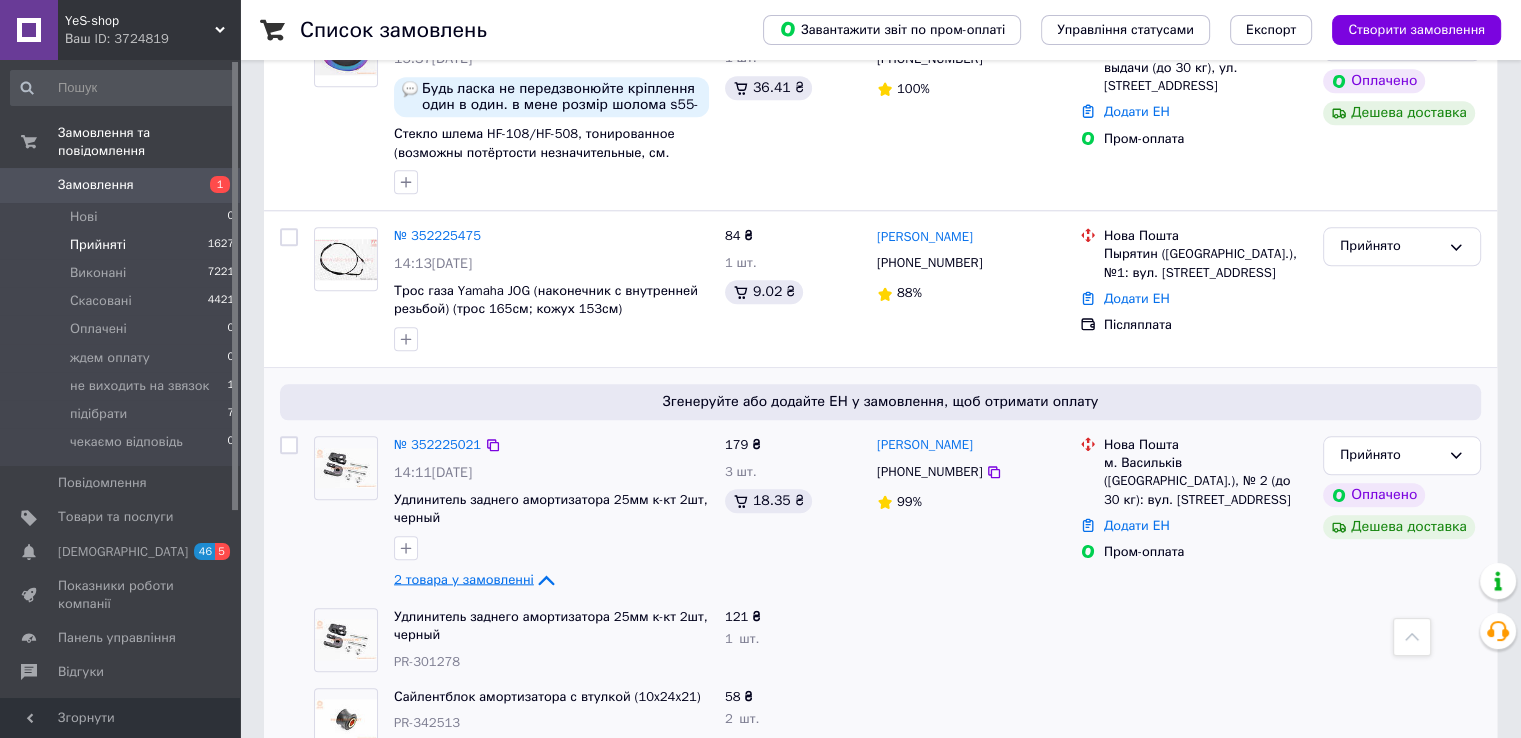 click on "2 товара у замовленні" at bounding box center [464, 578] 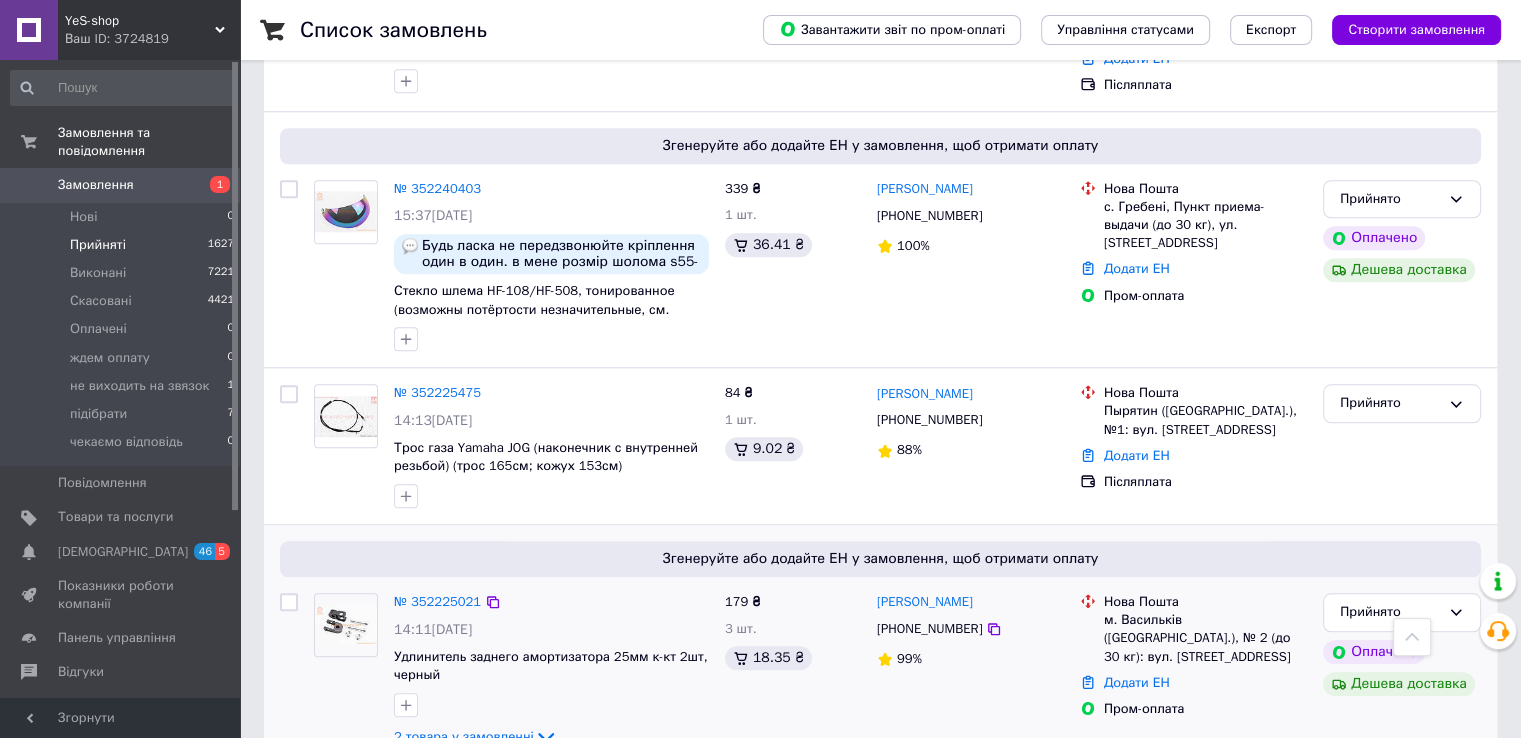 scroll, scrollTop: 1800, scrollLeft: 0, axis: vertical 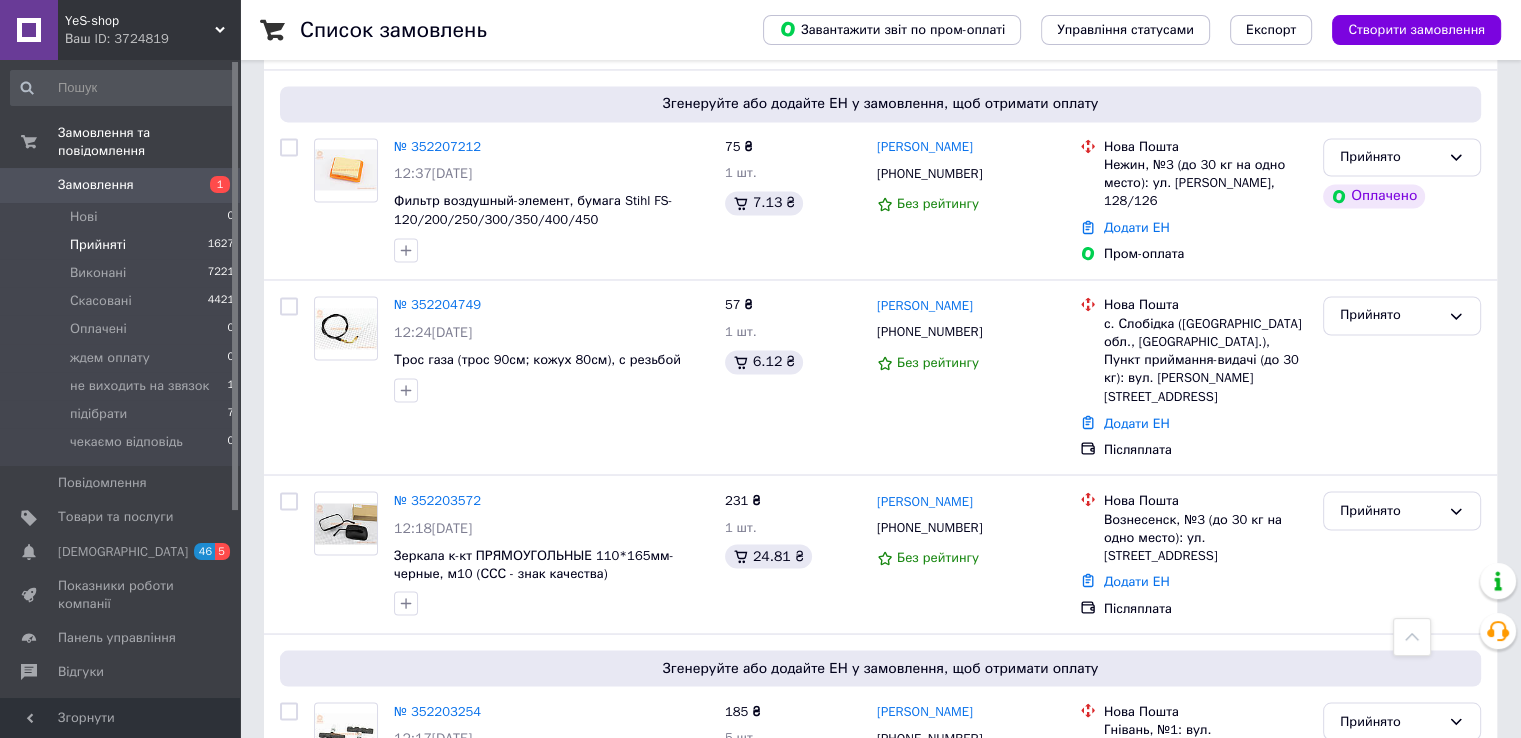 click on "6" at bounding box center [629, 870] 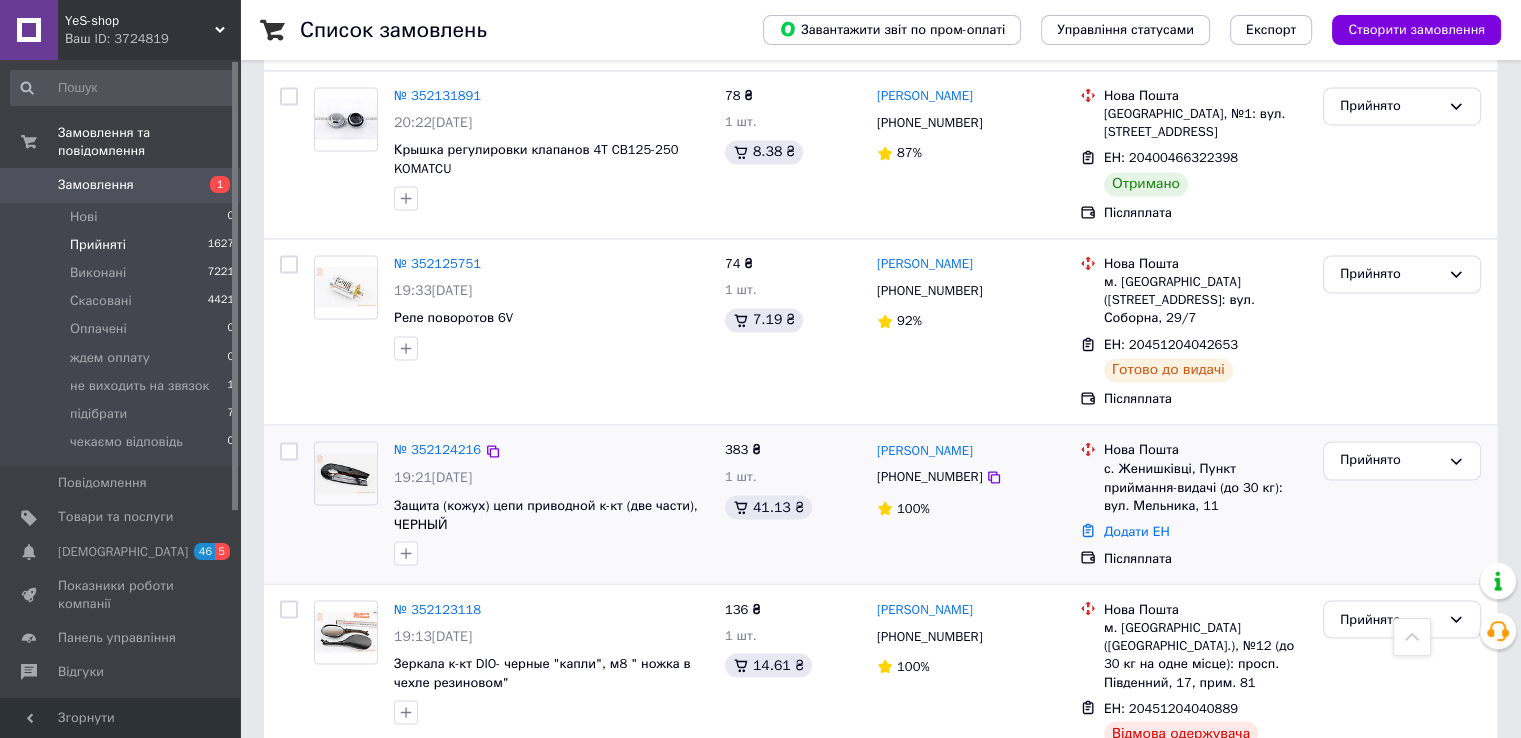 scroll, scrollTop: 3322, scrollLeft: 0, axis: vertical 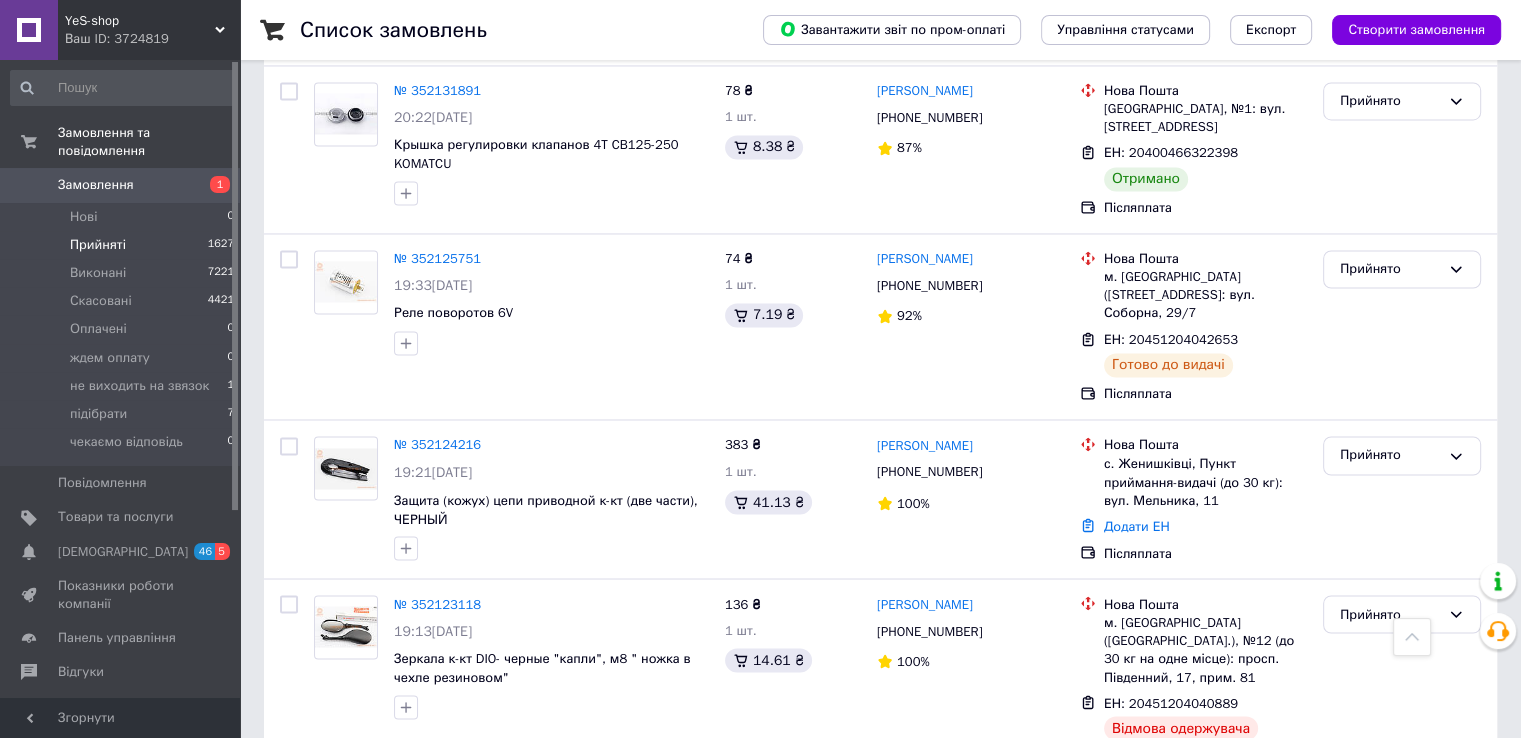click on "7" at bounding box center (629, 828) 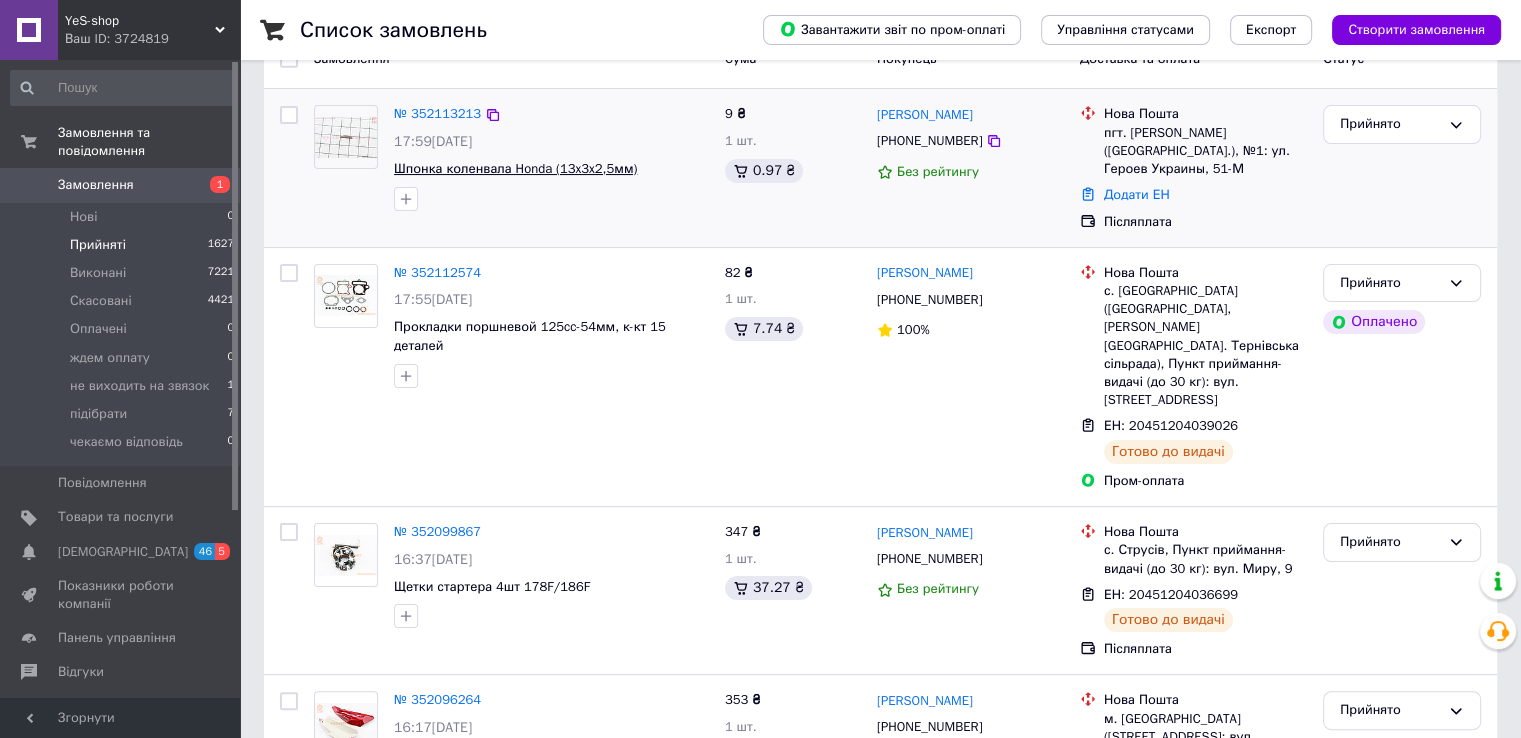 scroll, scrollTop: 200, scrollLeft: 0, axis: vertical 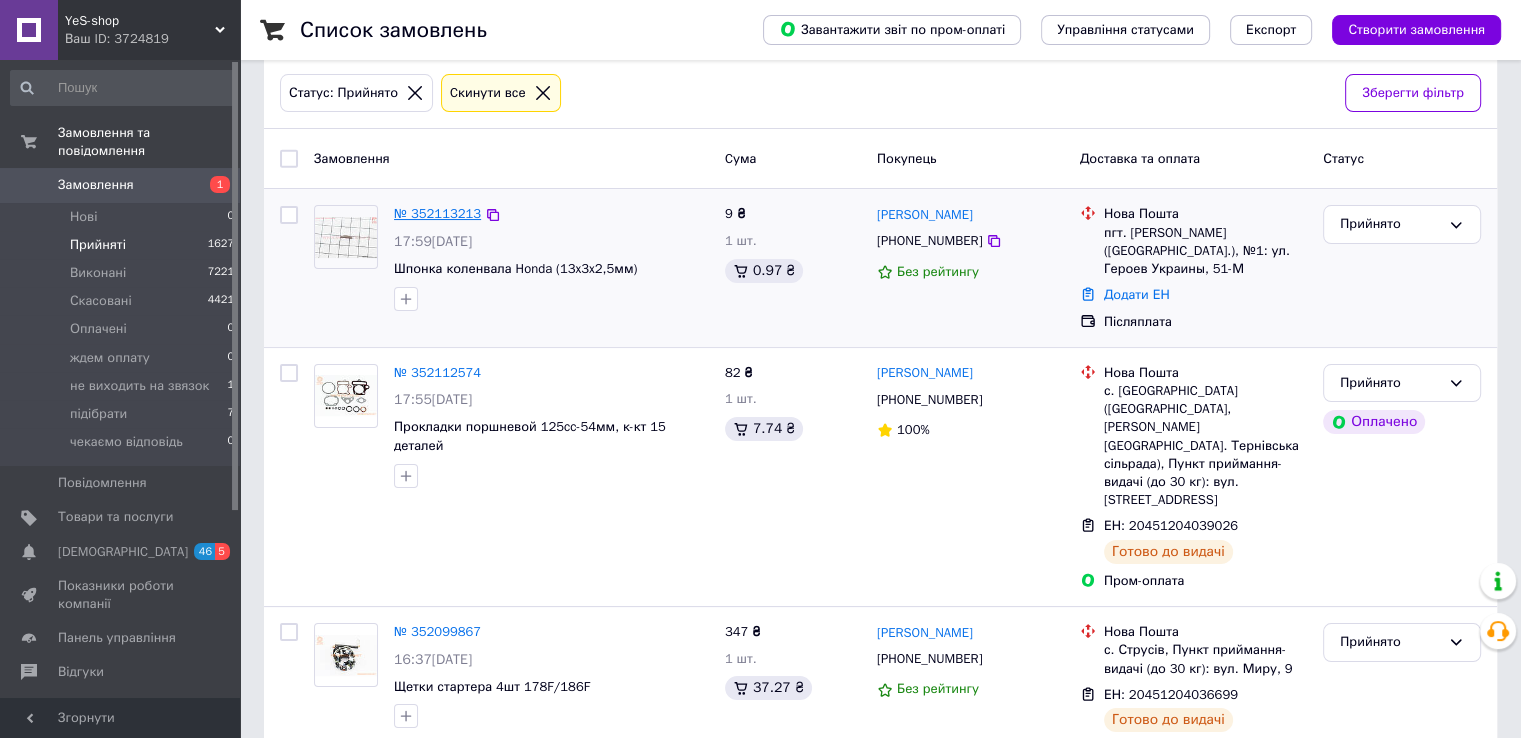 click on "№ 352113213" at bounding box center [437, 213] 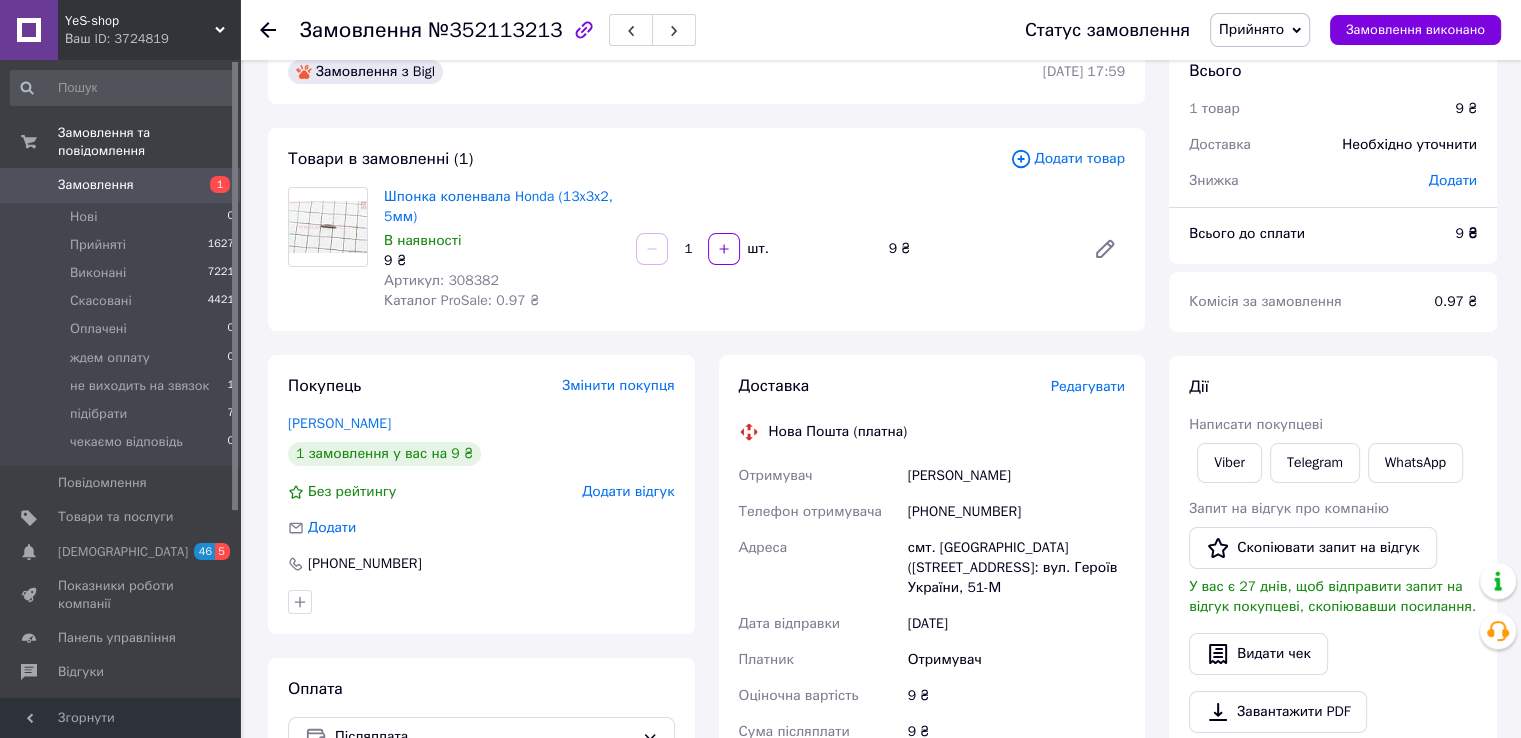 scroll, scrollTop: 0, scrollLeft: 0, axis: both 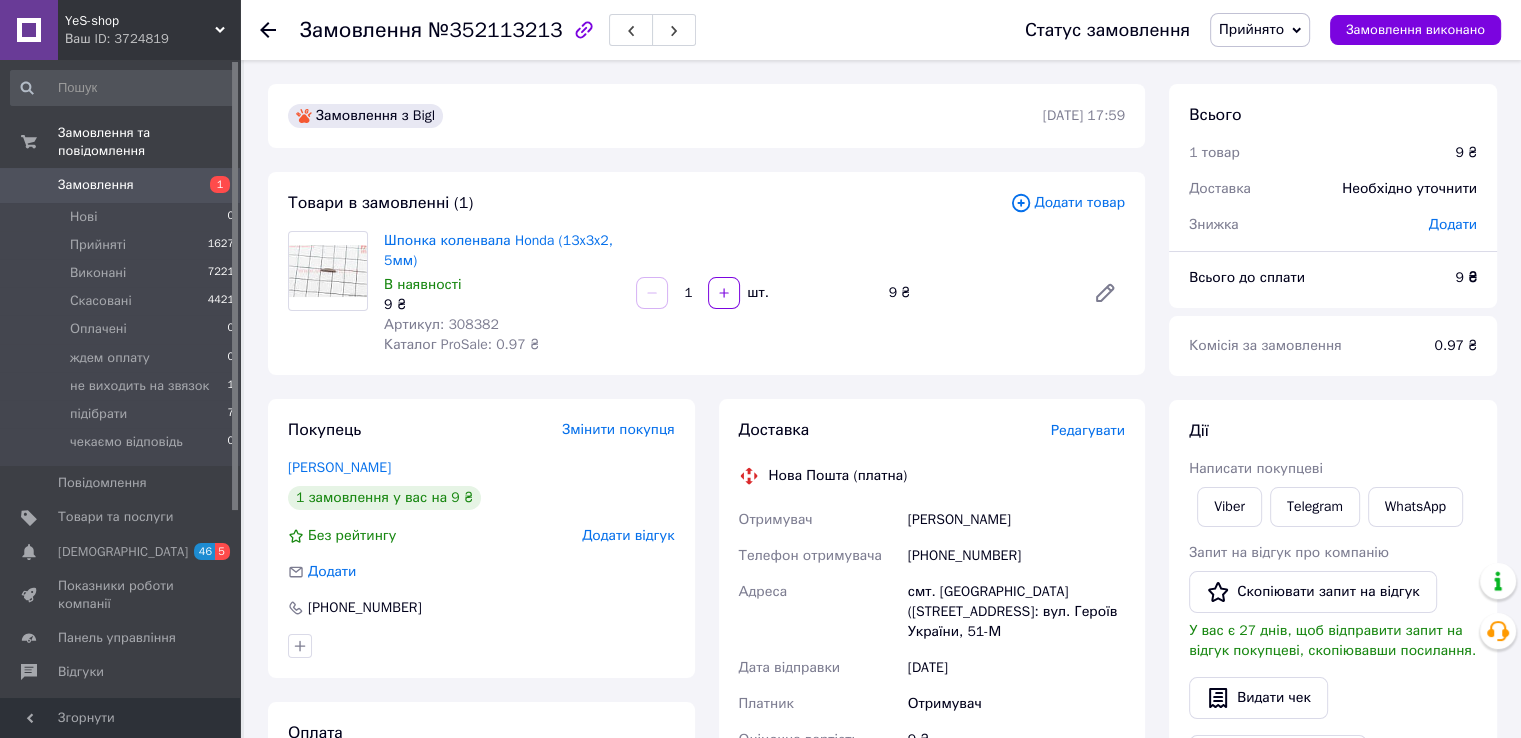 click 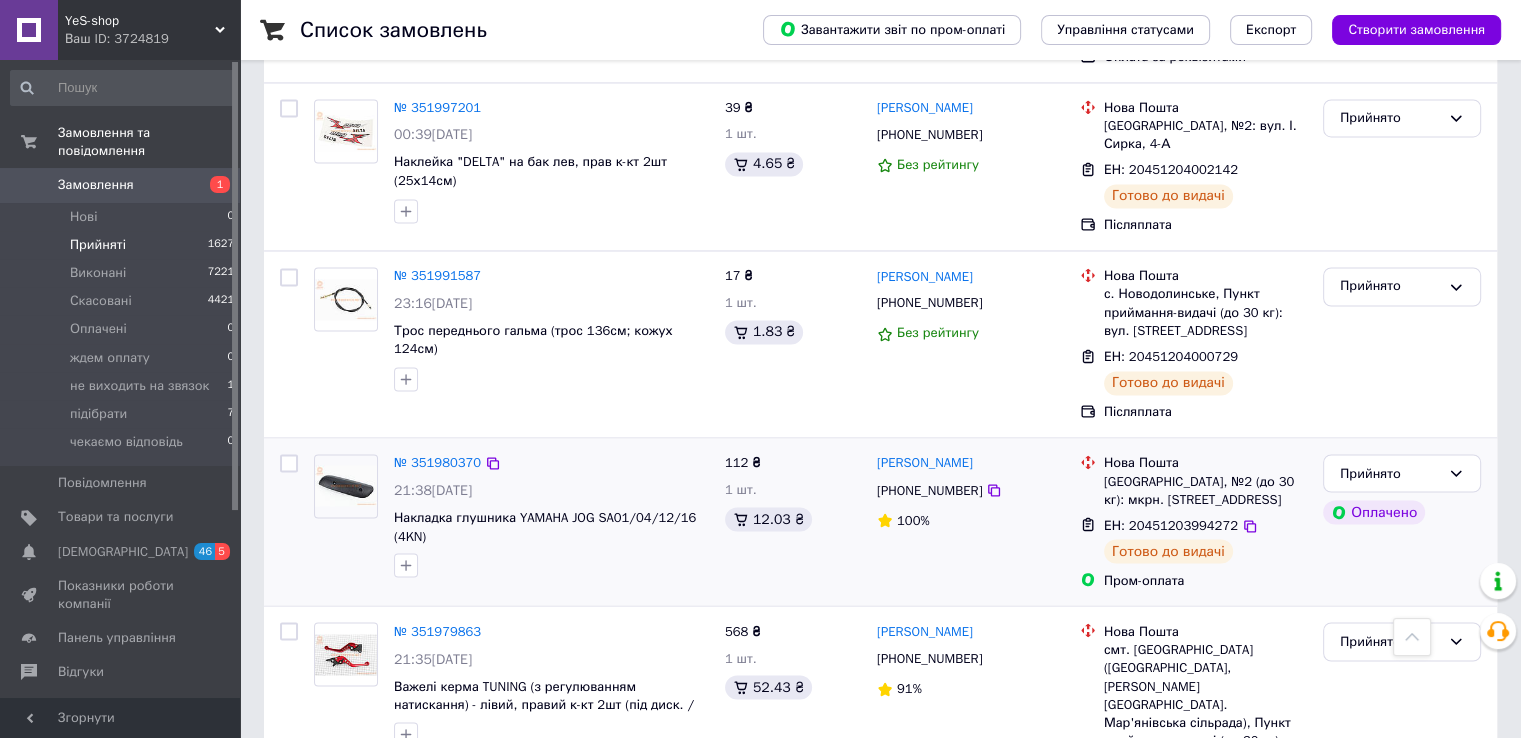 scroll, scrollTop: 3344, scrollLeft: 0, axis: vertical 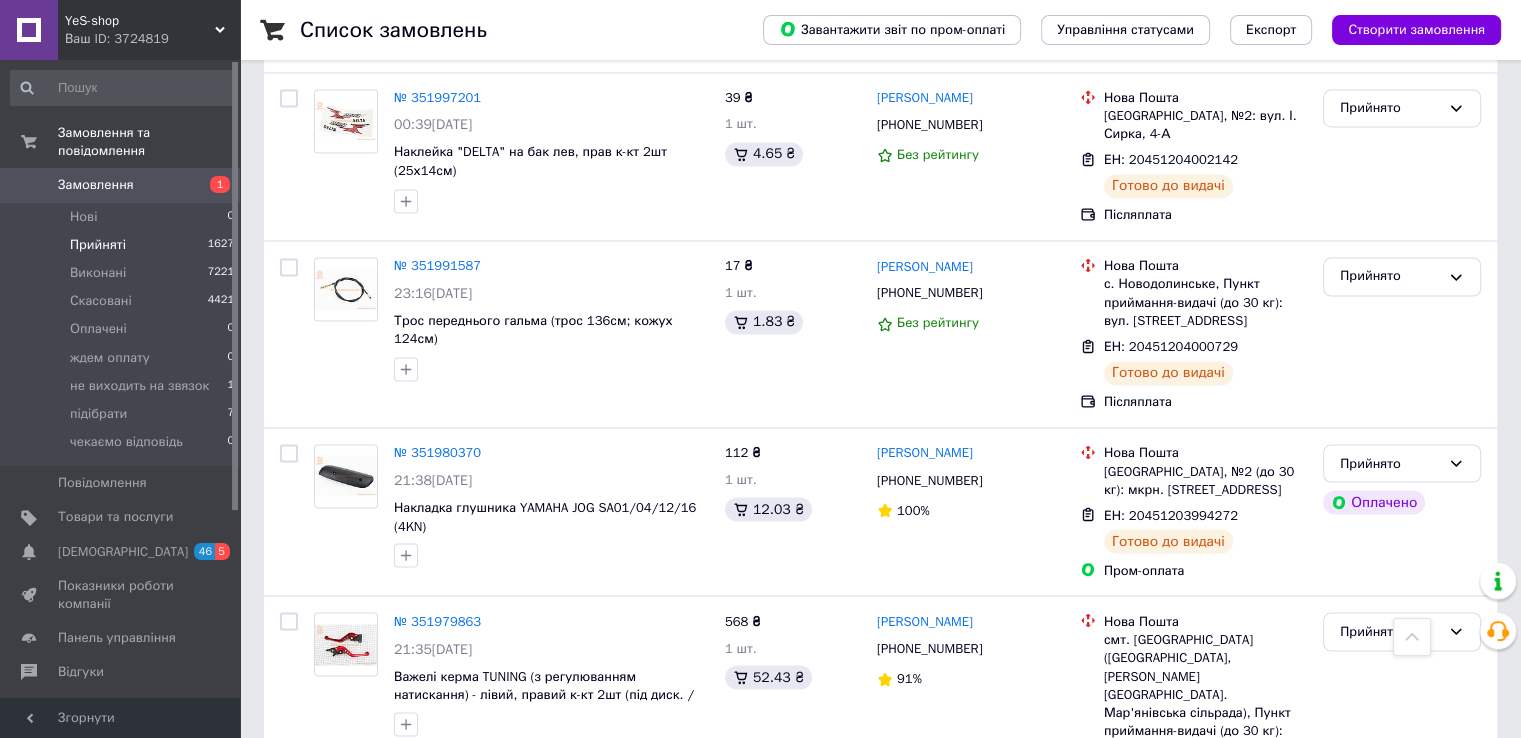 click on "8" at bounding box center (629, 899) 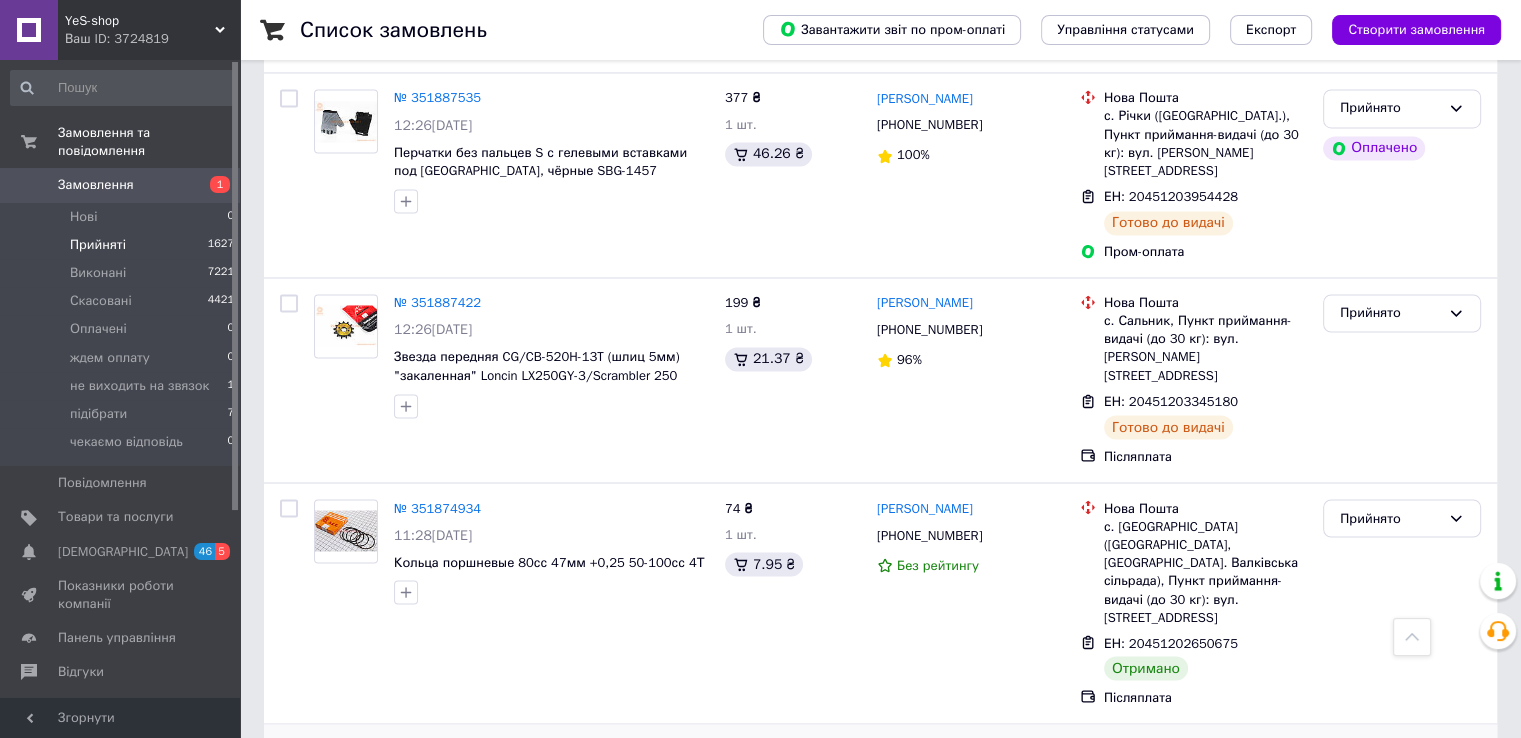 scroll, scrollTop: 3429, scrollLeft: 0, axis: vertical 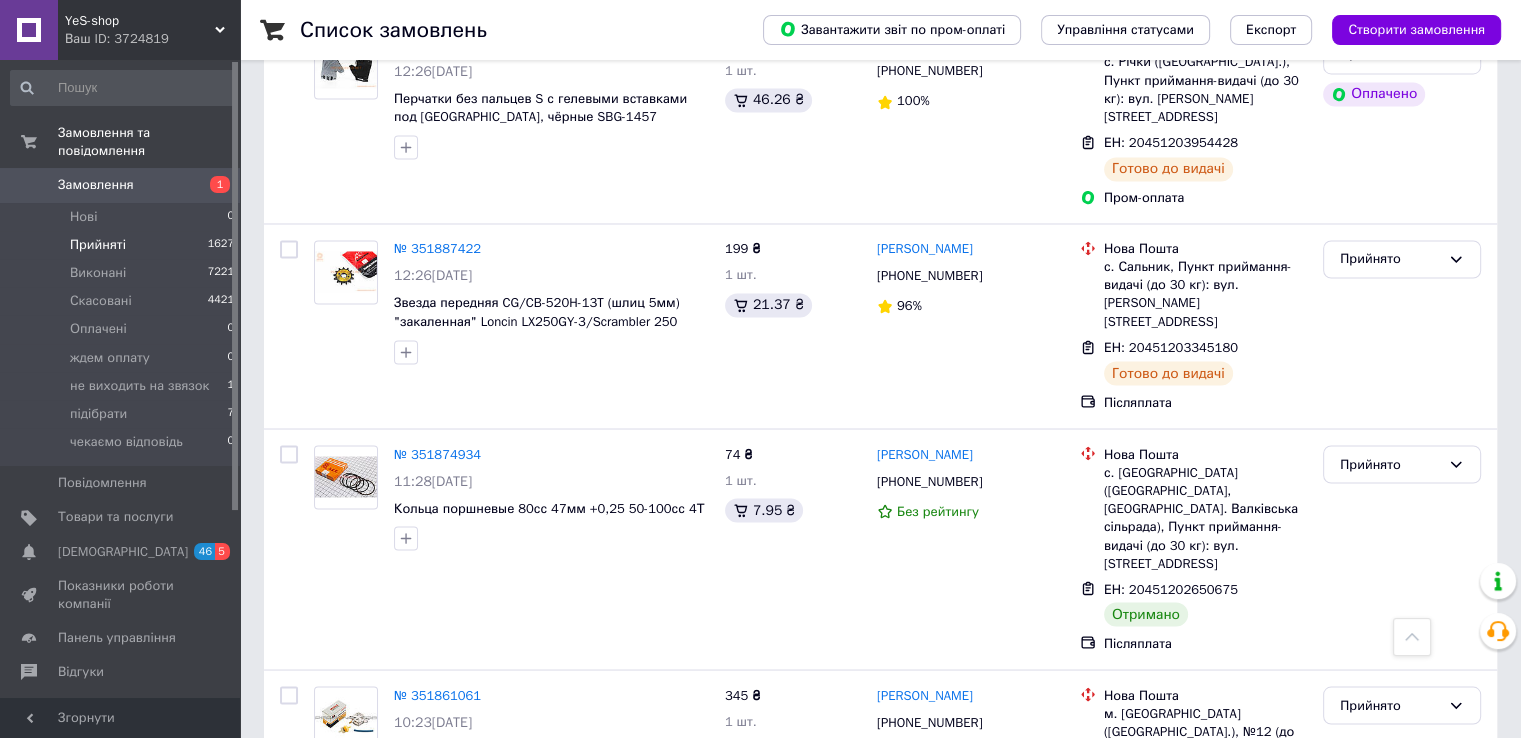 click on "7" at bounding box center (539, 900) 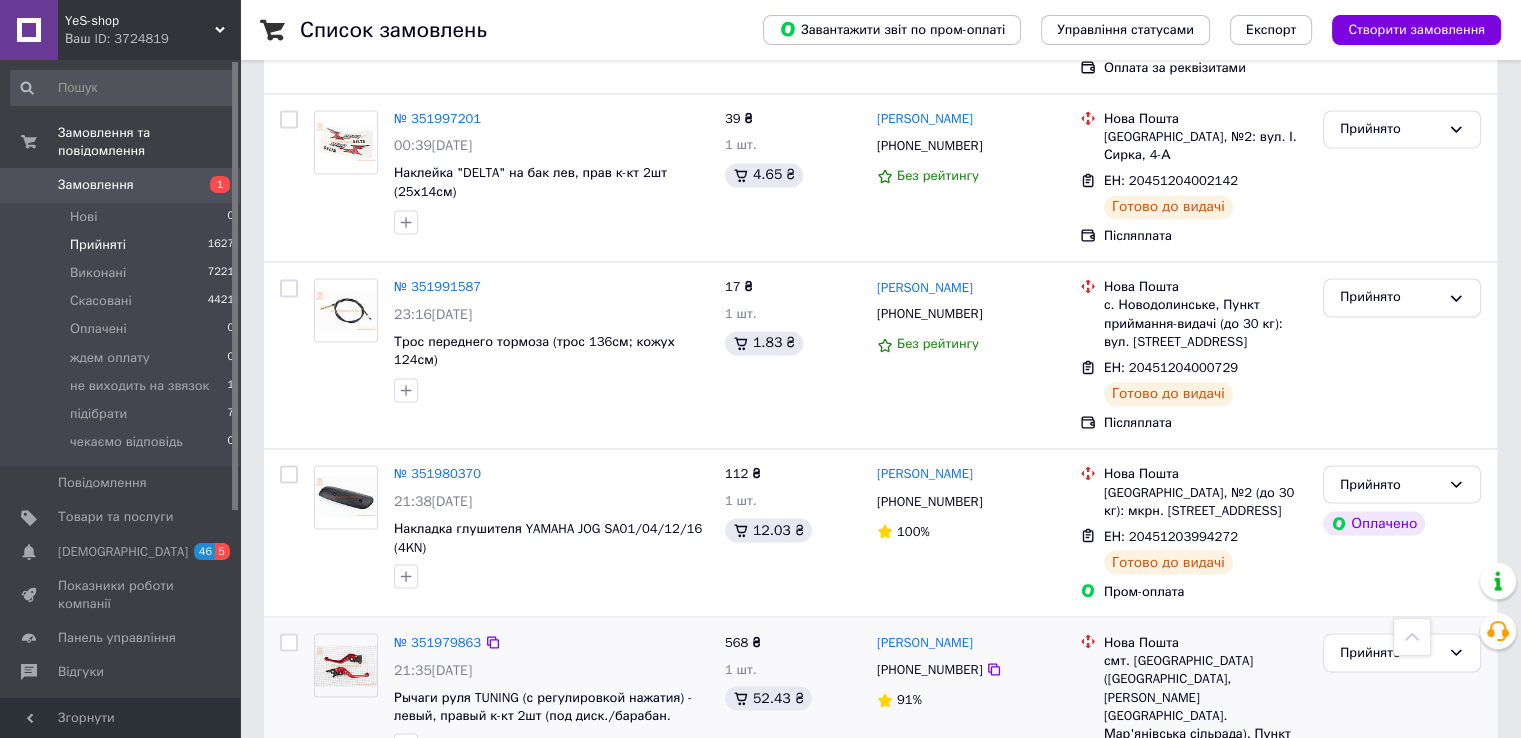 scroll, scrollTop: 3344, scrollLeft: 0, axis: vertical 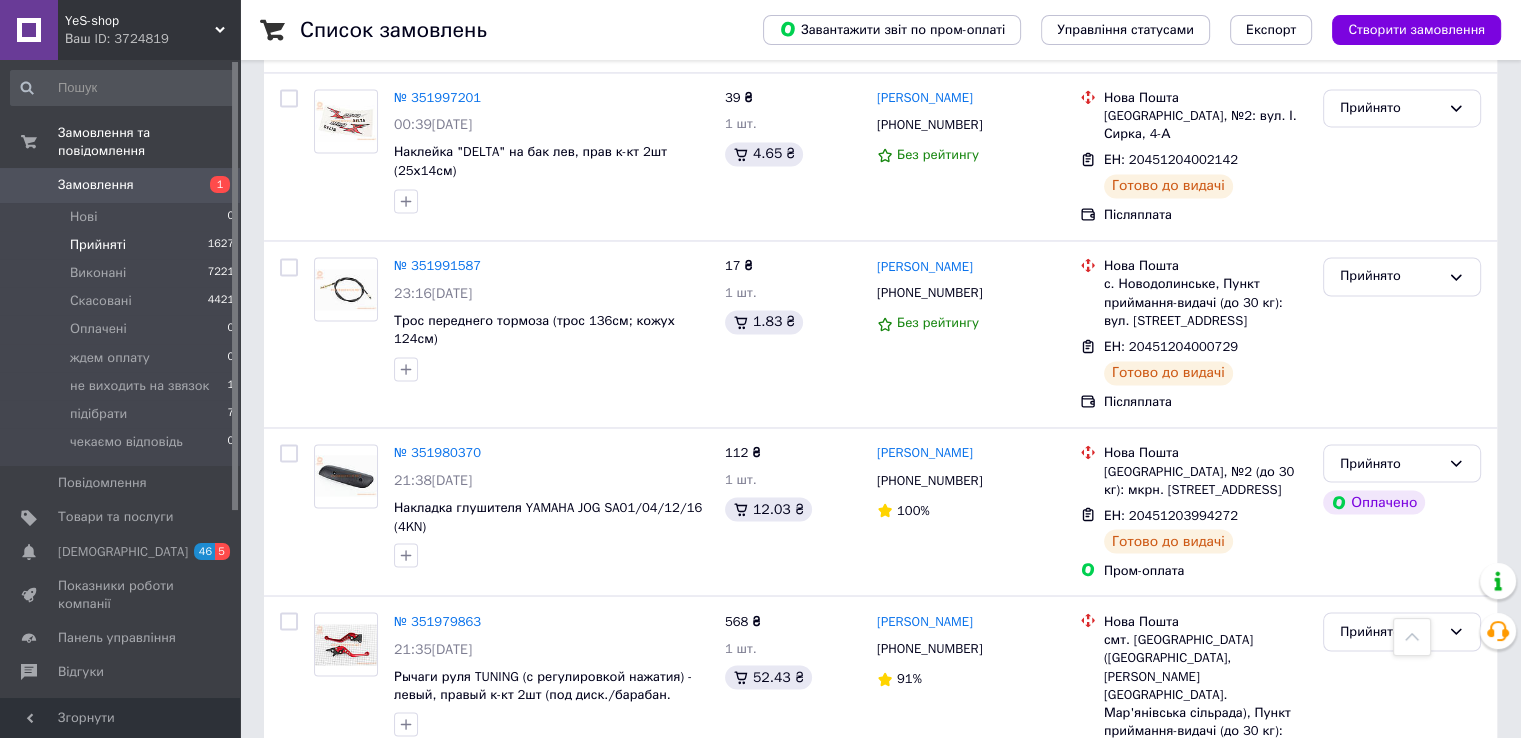 click on "6" at bounding box center (539, 899) 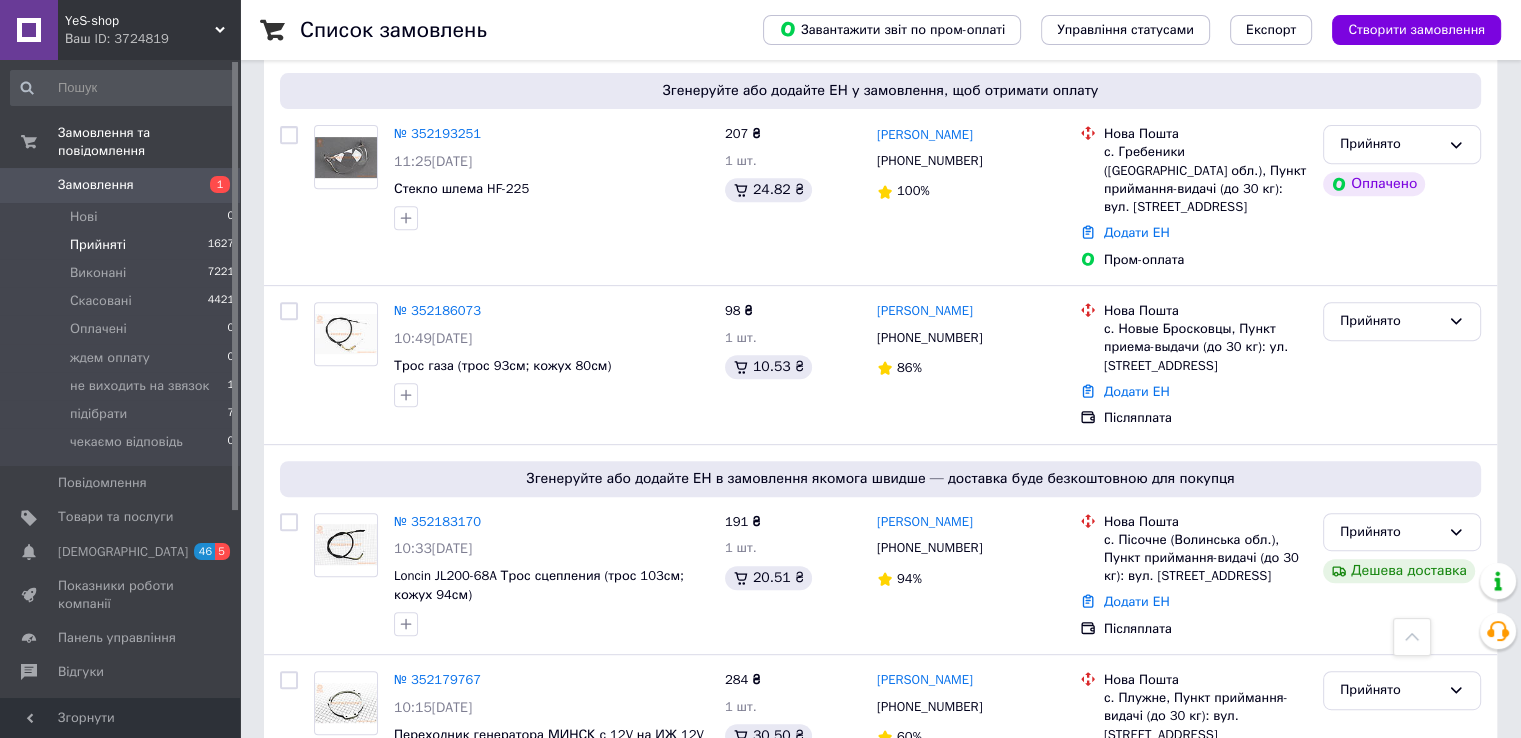 scroll, scrollTop: 822, scrollLeft: 0, axis: vertical 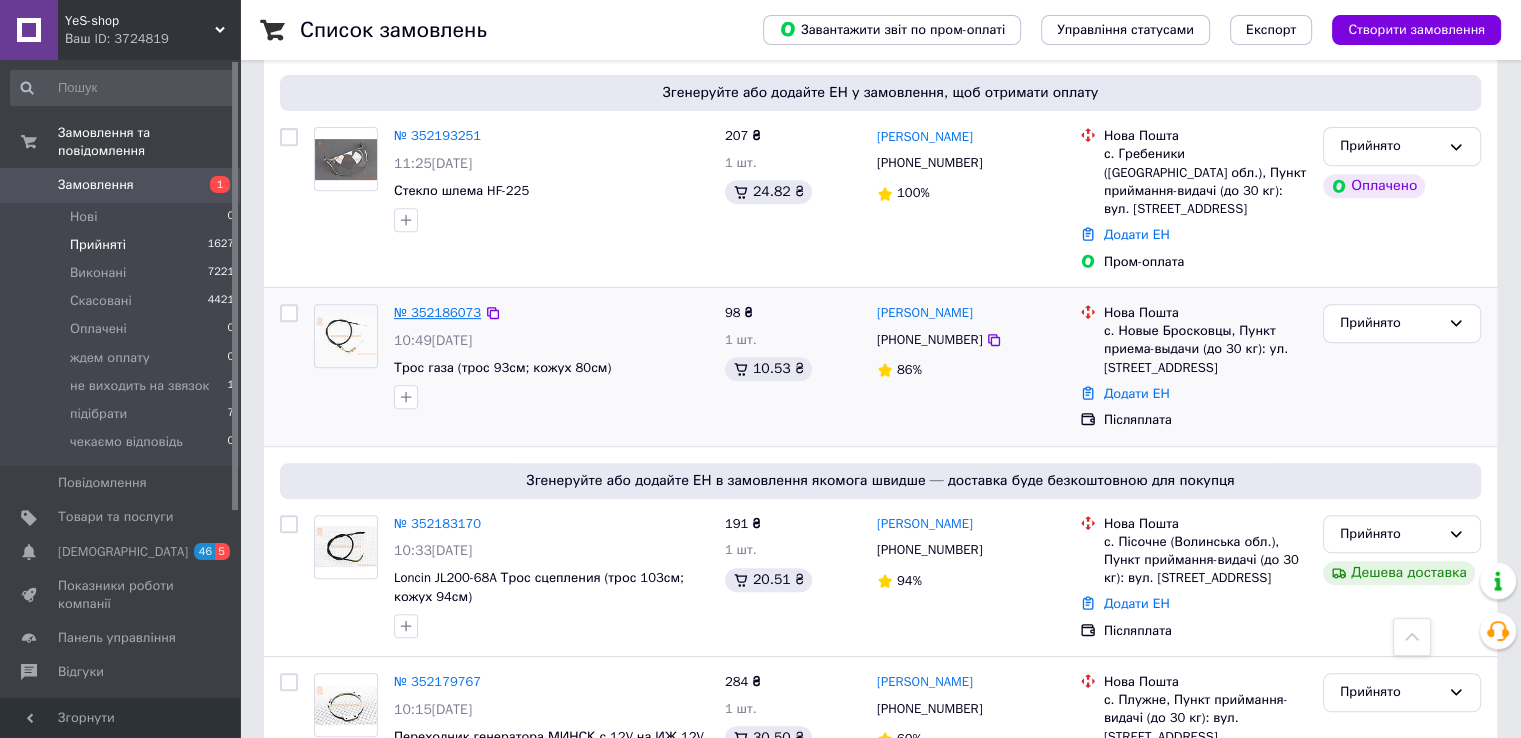 click on "№ 352186073" at bounding box center [437, 312] 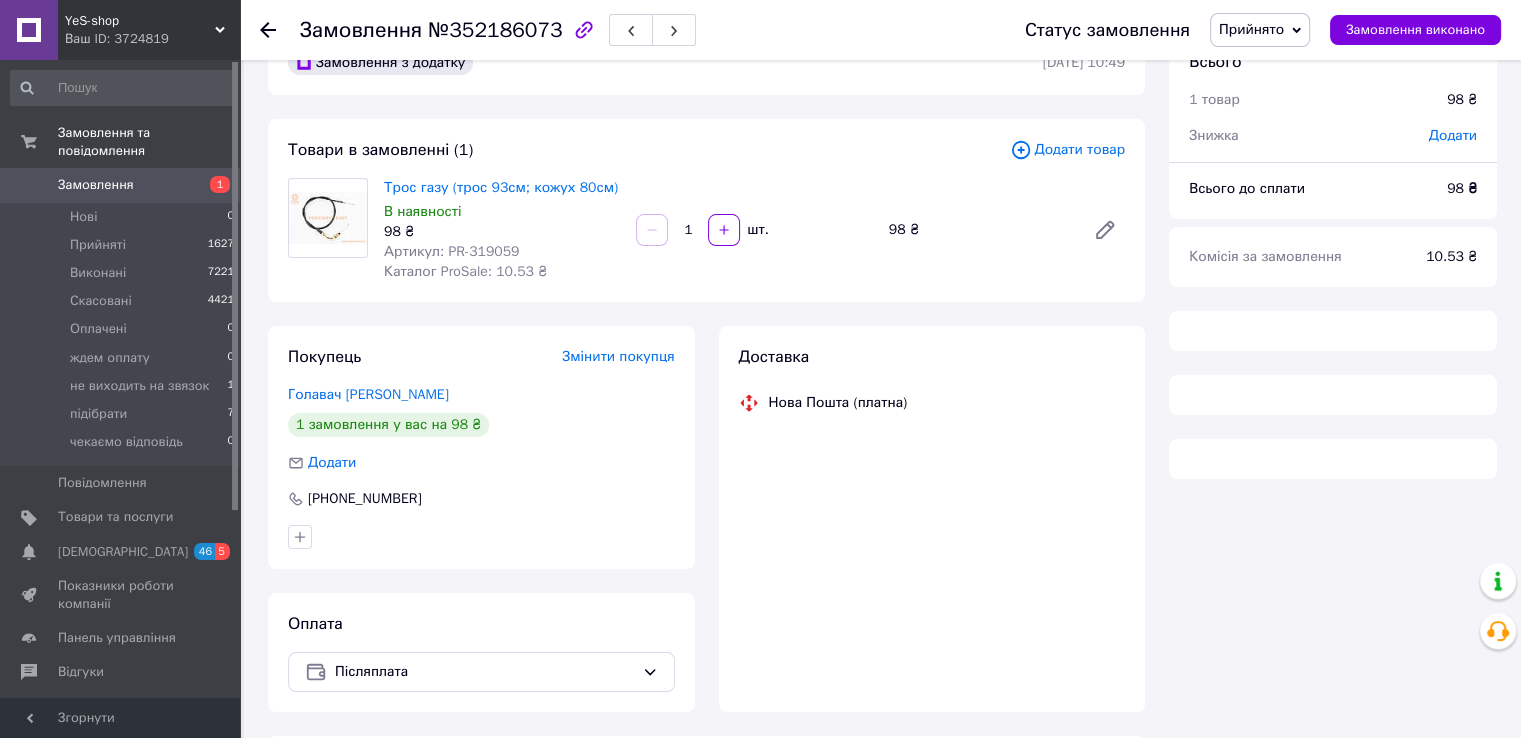 scroll, scrollTop: 0, scrollLeft: 0, axis: both 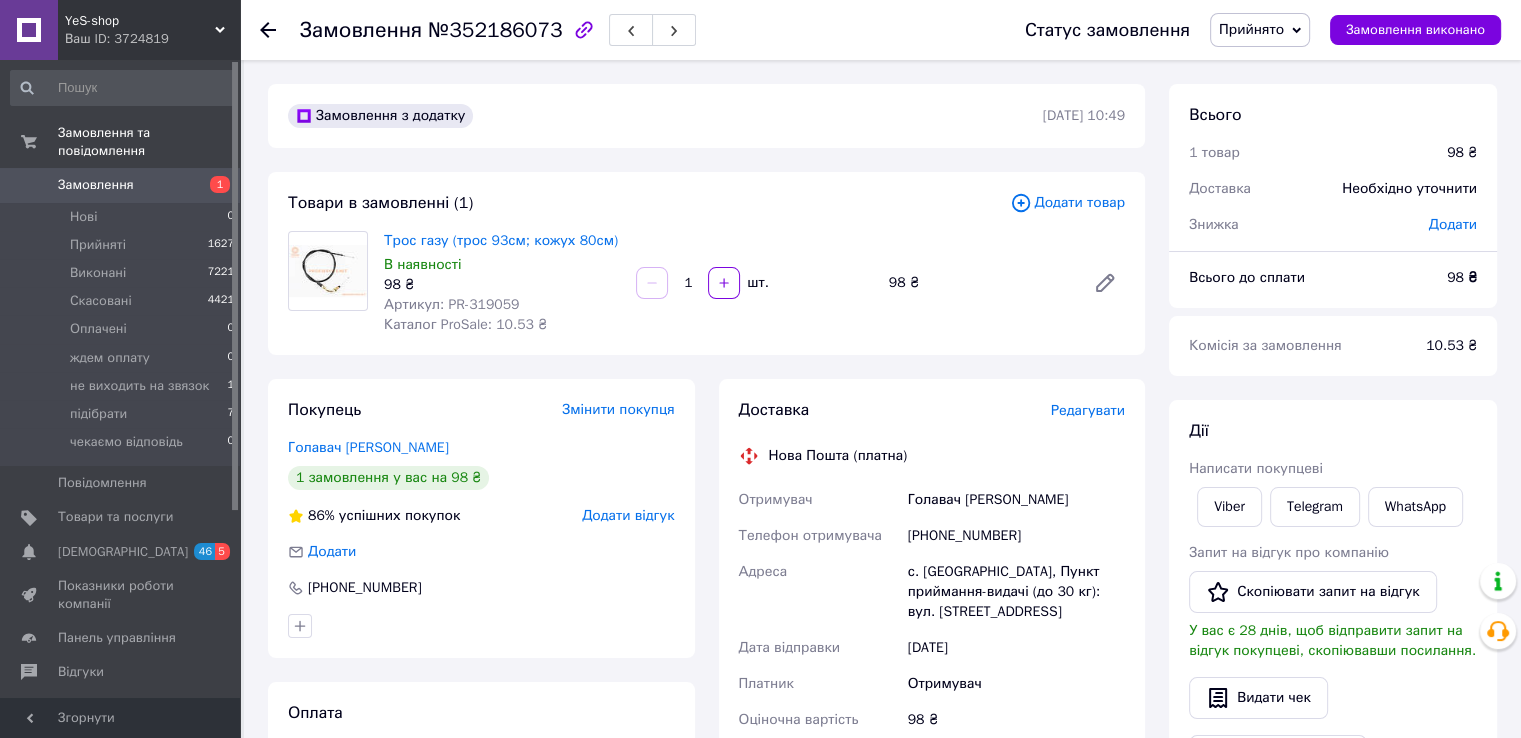 click 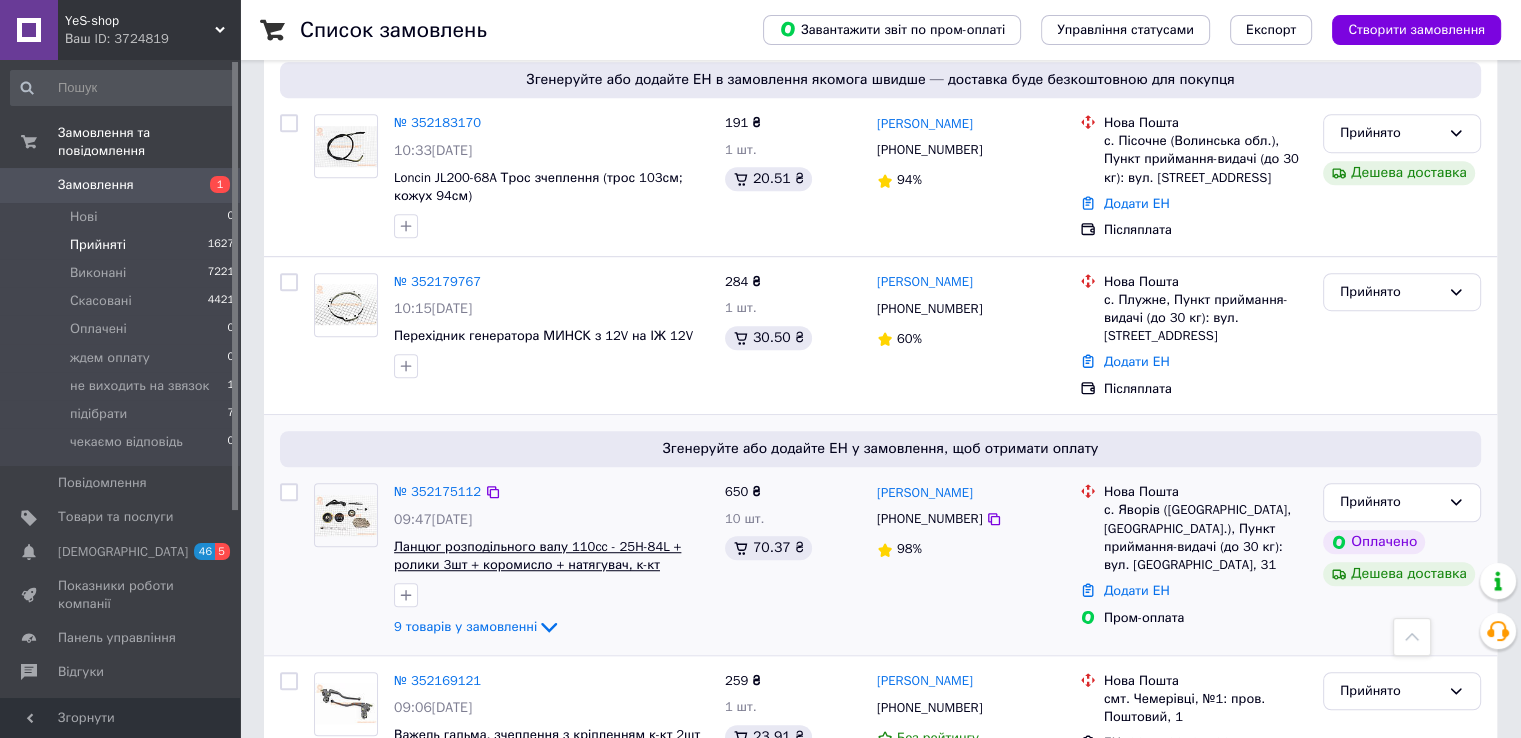 scroll, scrollTop: 1606, scrollLeft: 0, axis: vertical 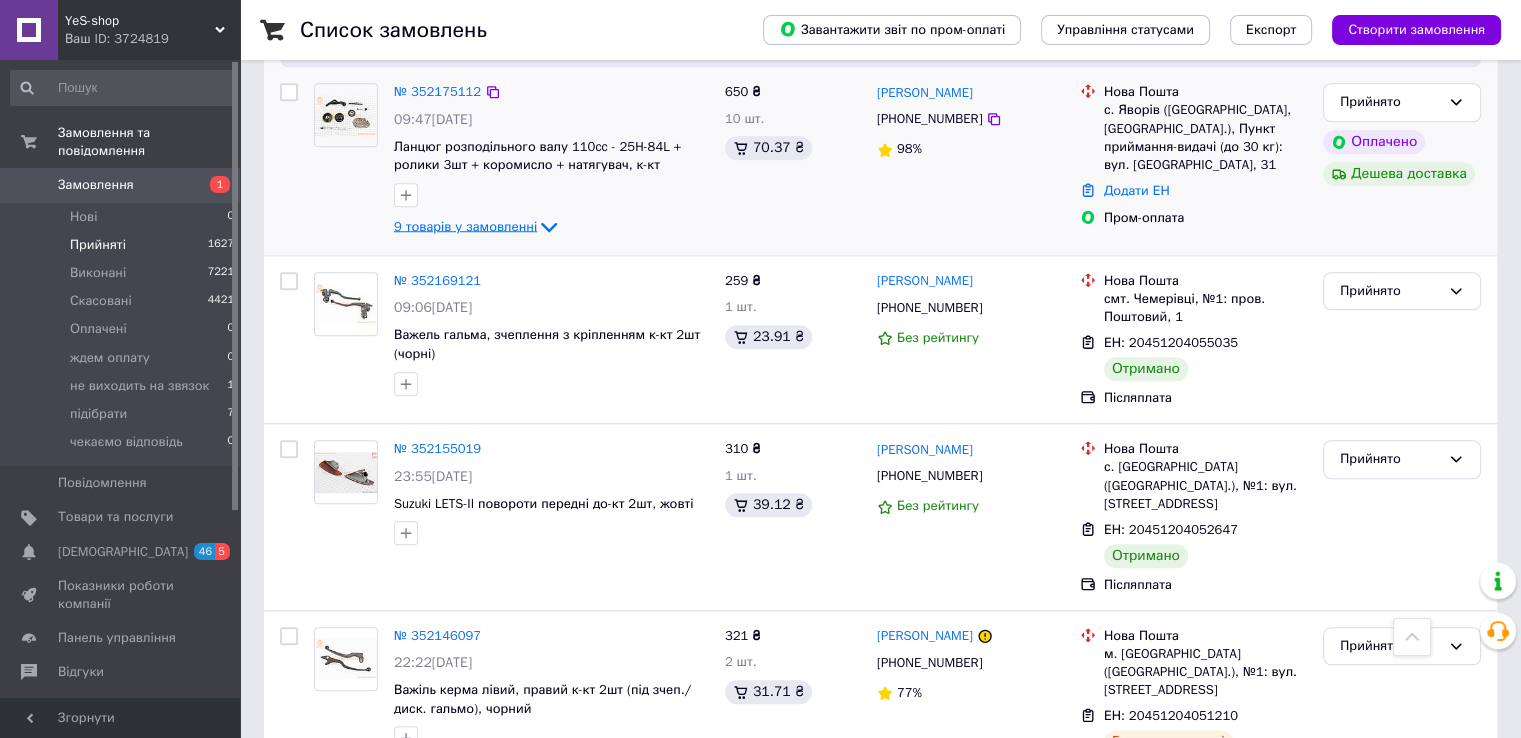 click on "9 товарів у замовленні" at bounding box center (465, 226) 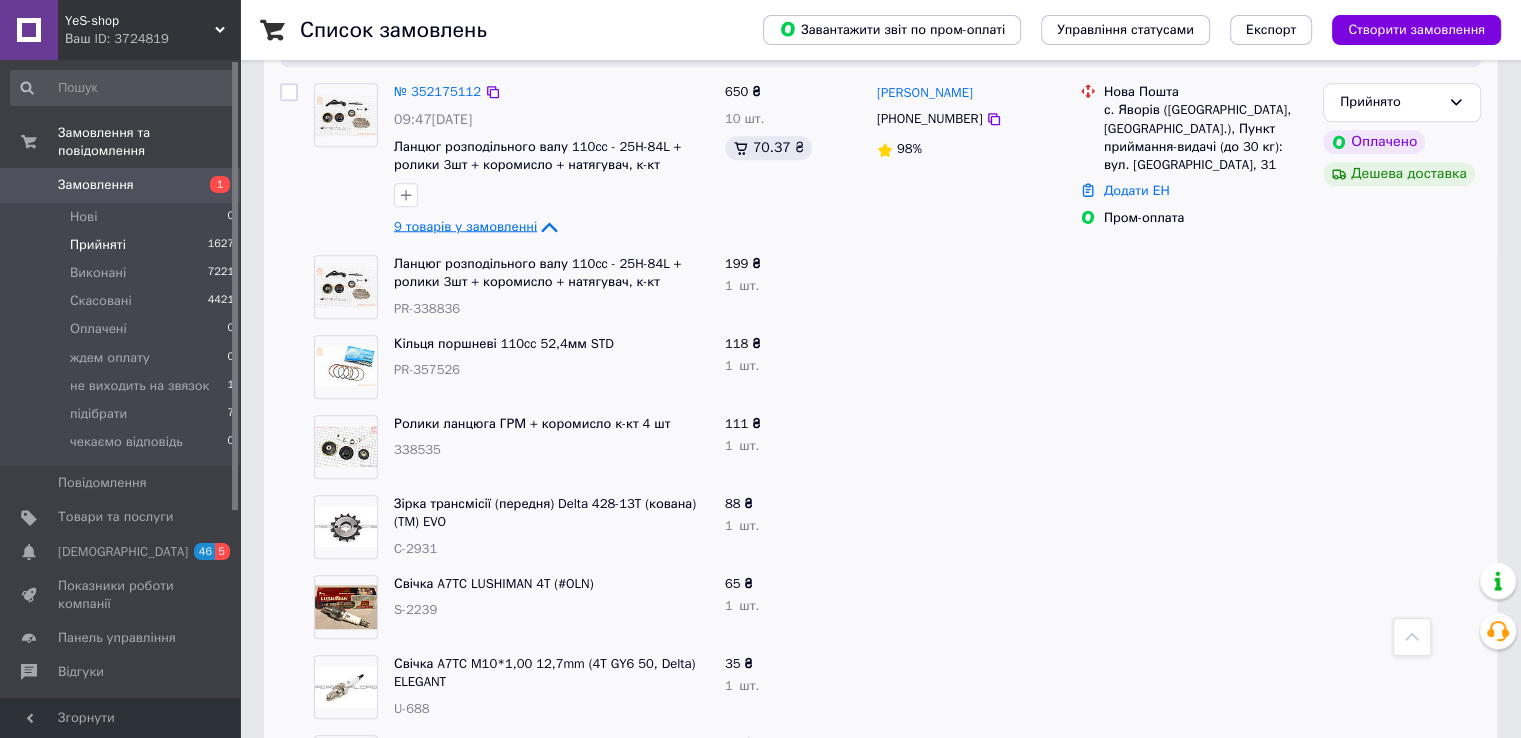 click on "9 товарів у замовленні" at bounding box center [465, 226] 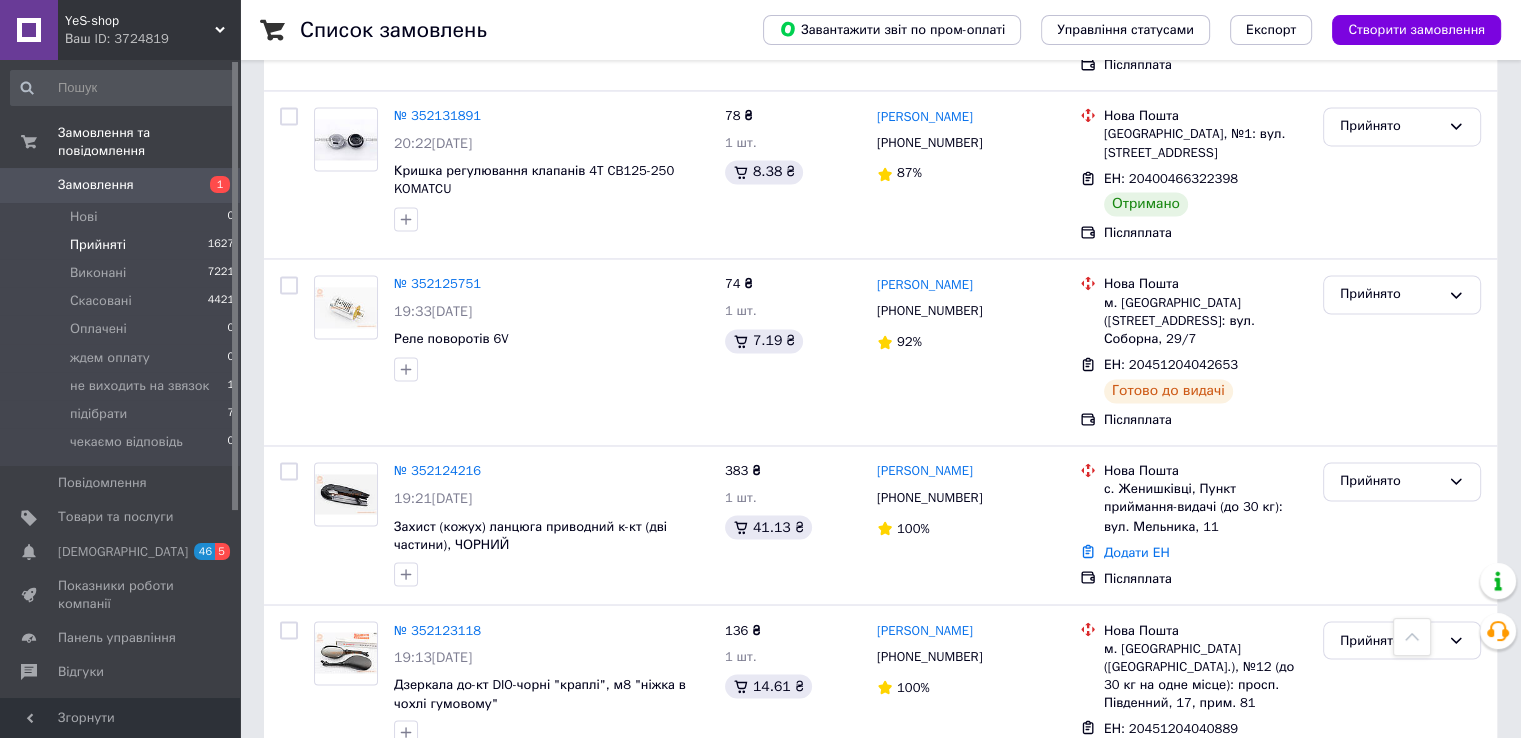 scroll, scrollTop: 3306, scrollLeft: 0, axis: vertical 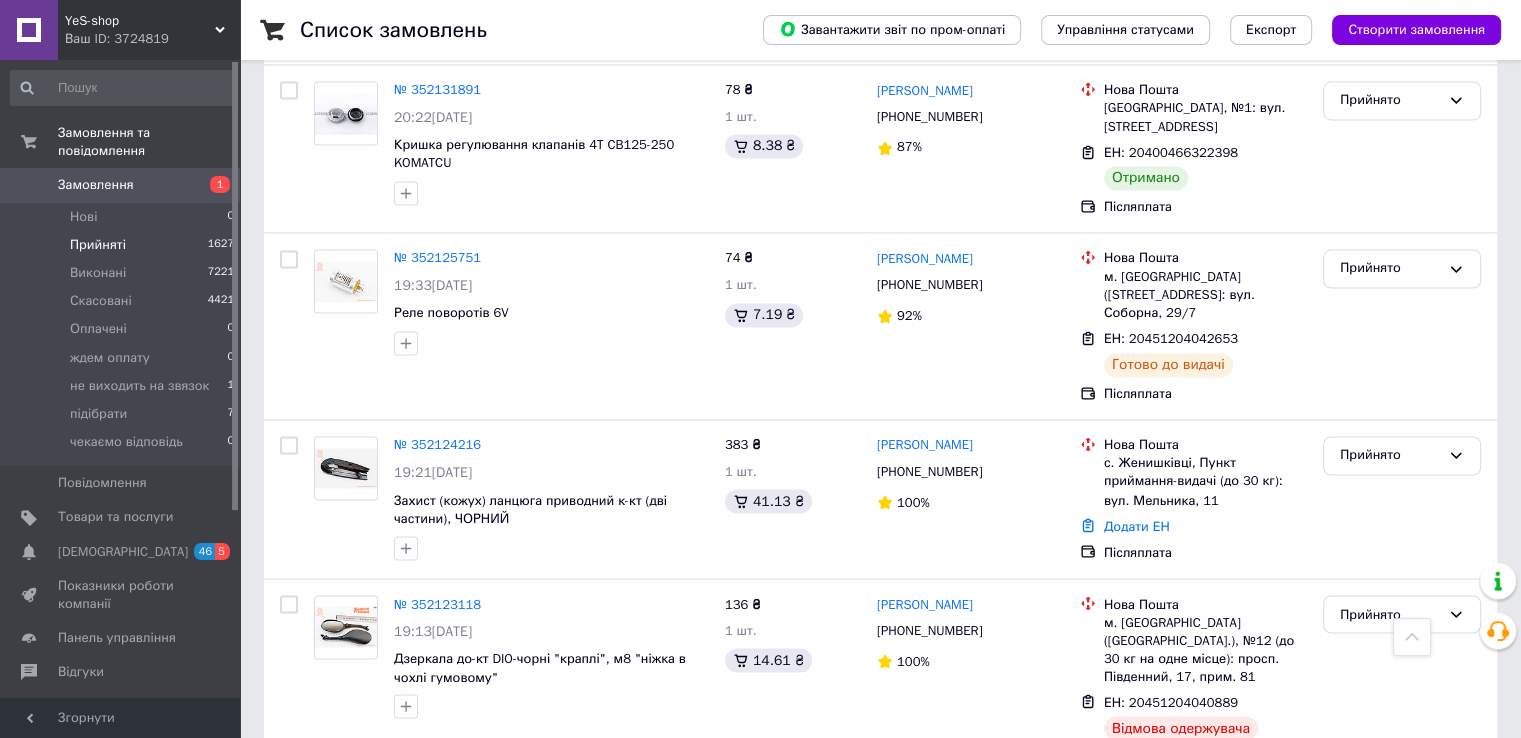 click on "5" at bounding box center [539, 827] 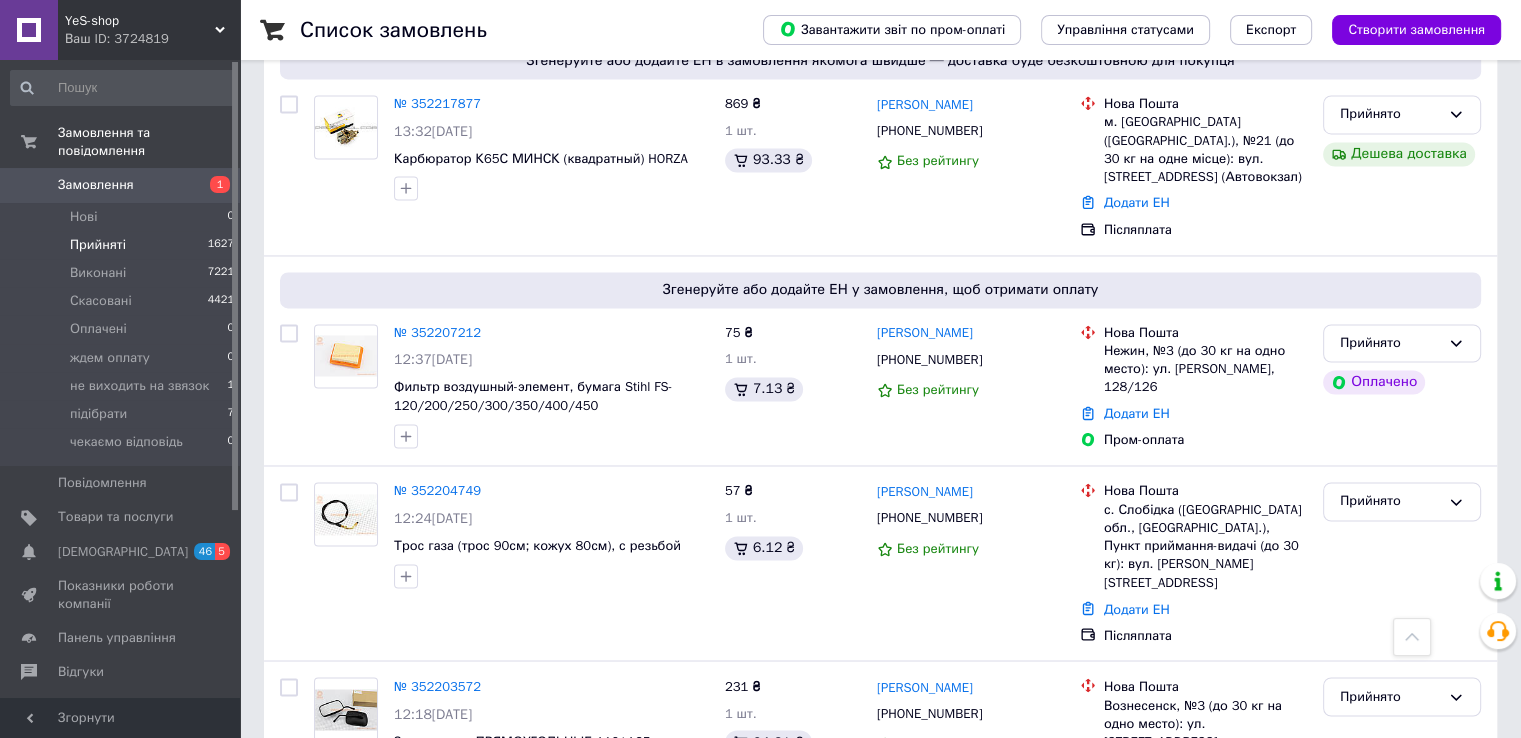 scroll, scrollTop: 3214, scrollLeft: 0, axis: vertical 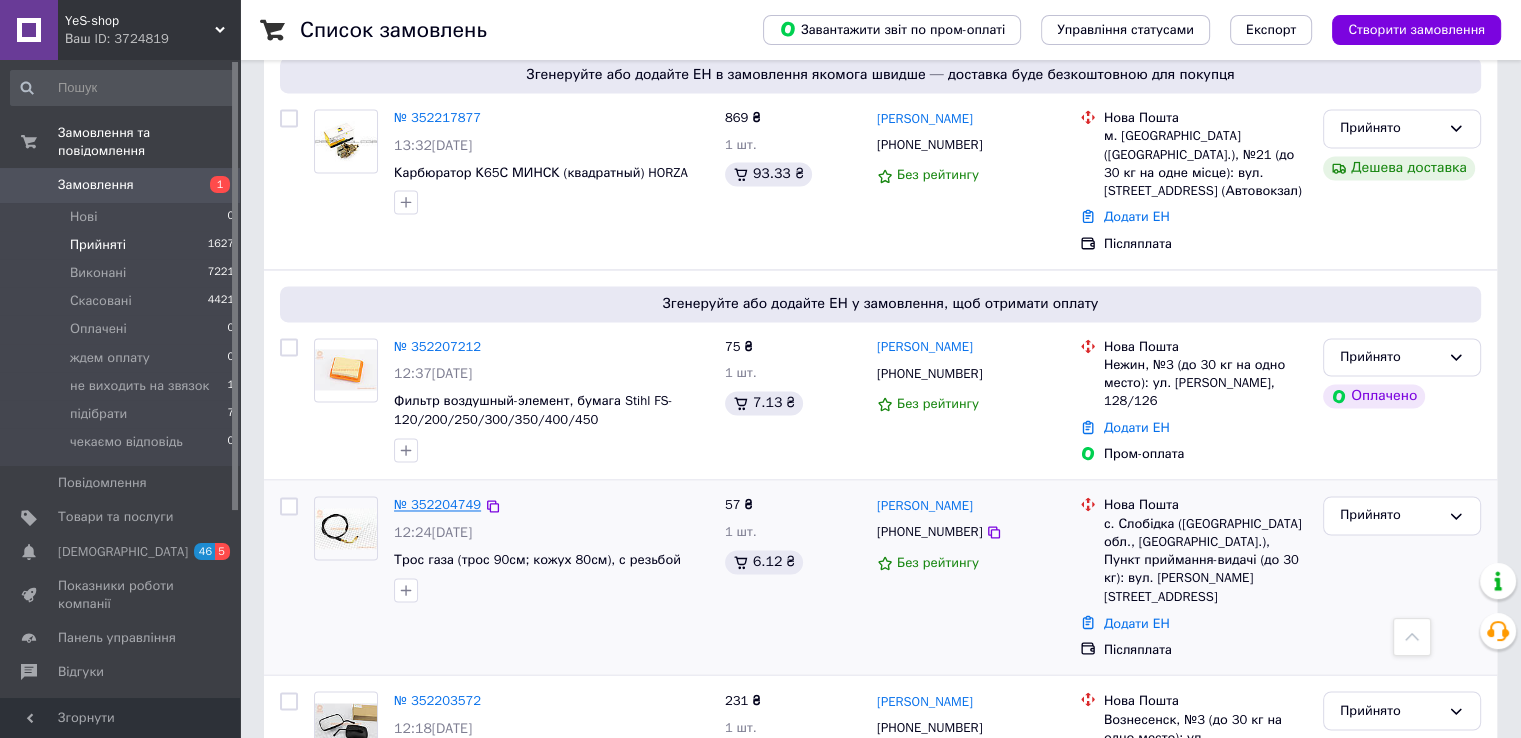click on "№ 352204749" at bounding box center [437, 504] 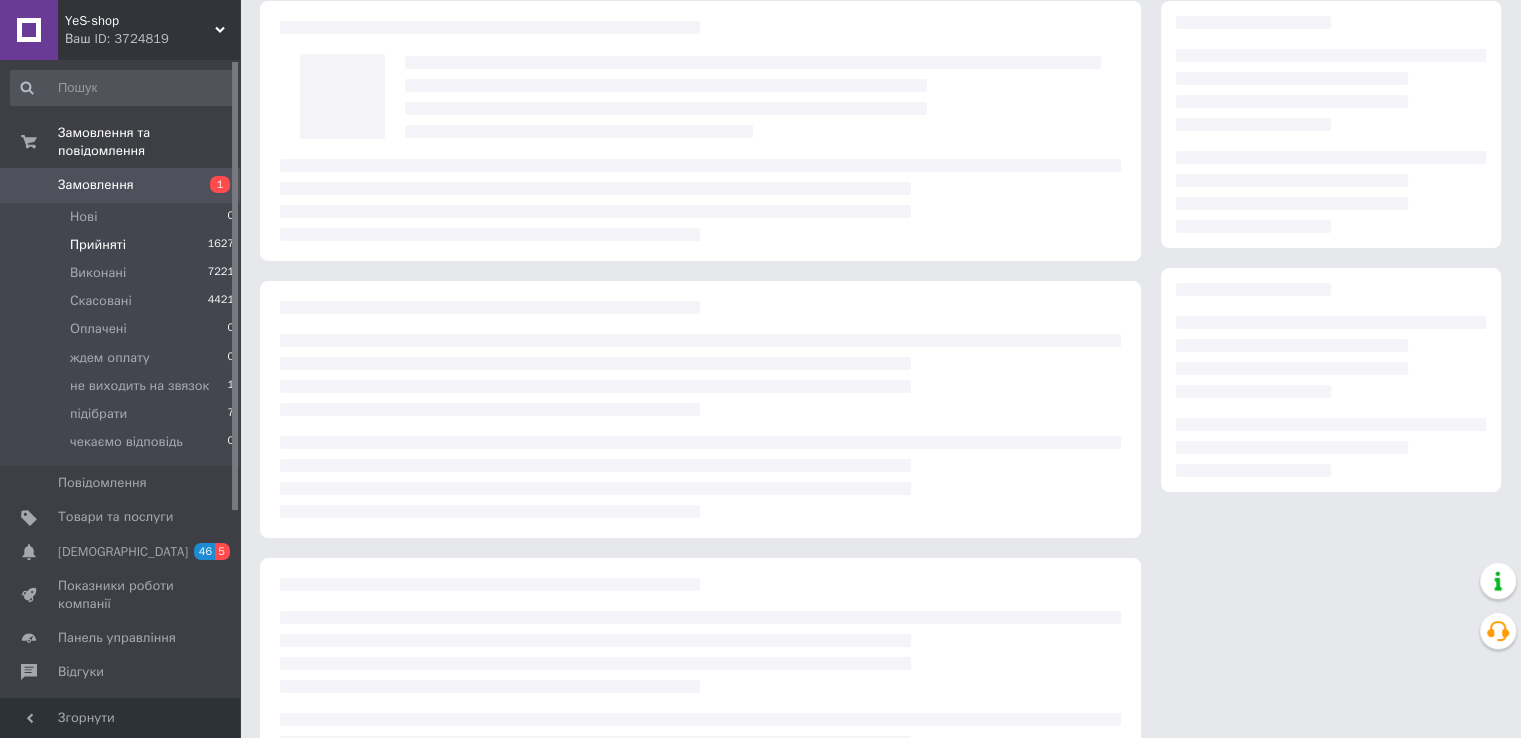 scroll, scrollTop: 0, scrollLeft: 0, axis: both 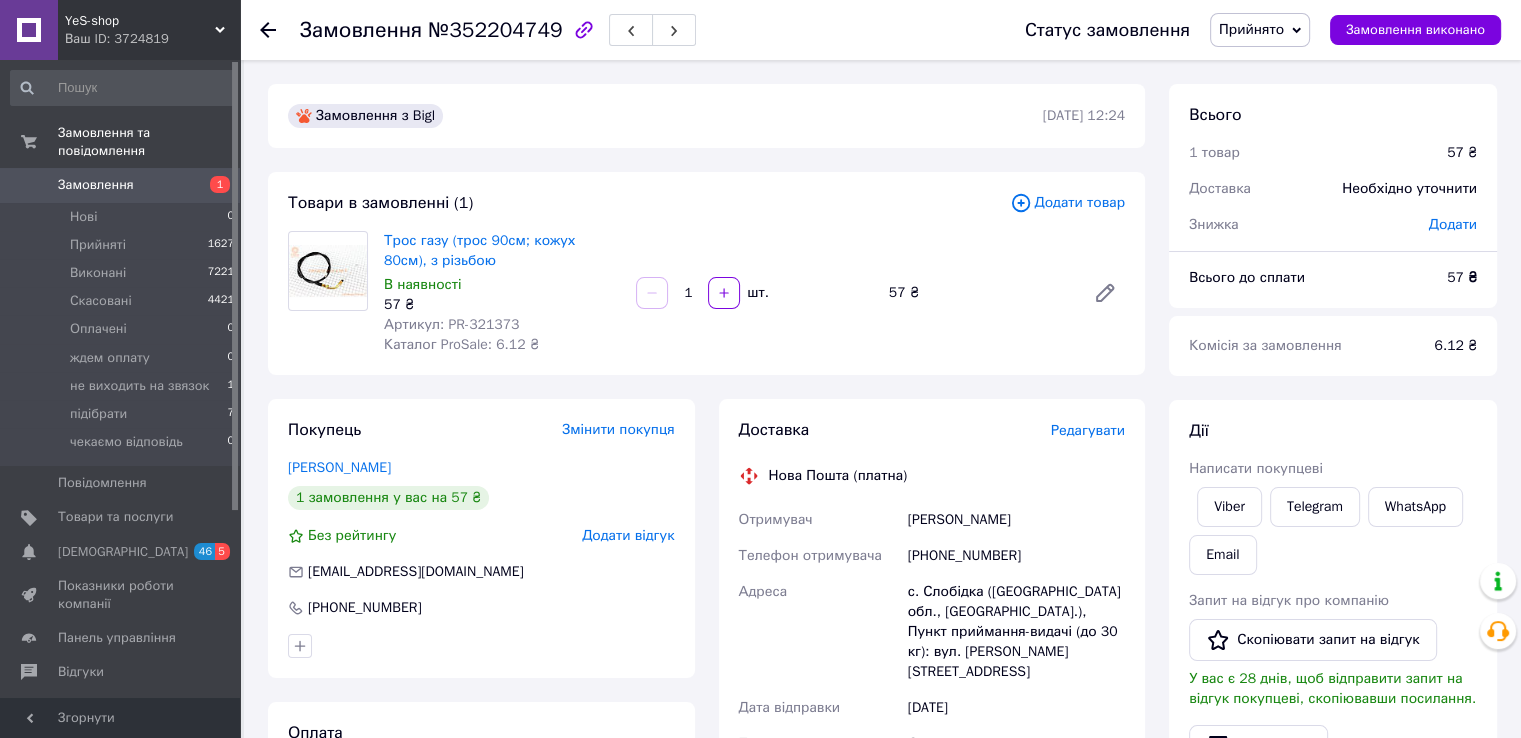 click on "Замовлення №352204749 Статус замовлення Прийнято Виконано Скасовано Оплачено ждем оплату не виходить на звязок підібрати чекаємо відповідь Замовлення виконано" at bounding box center [880, 30] 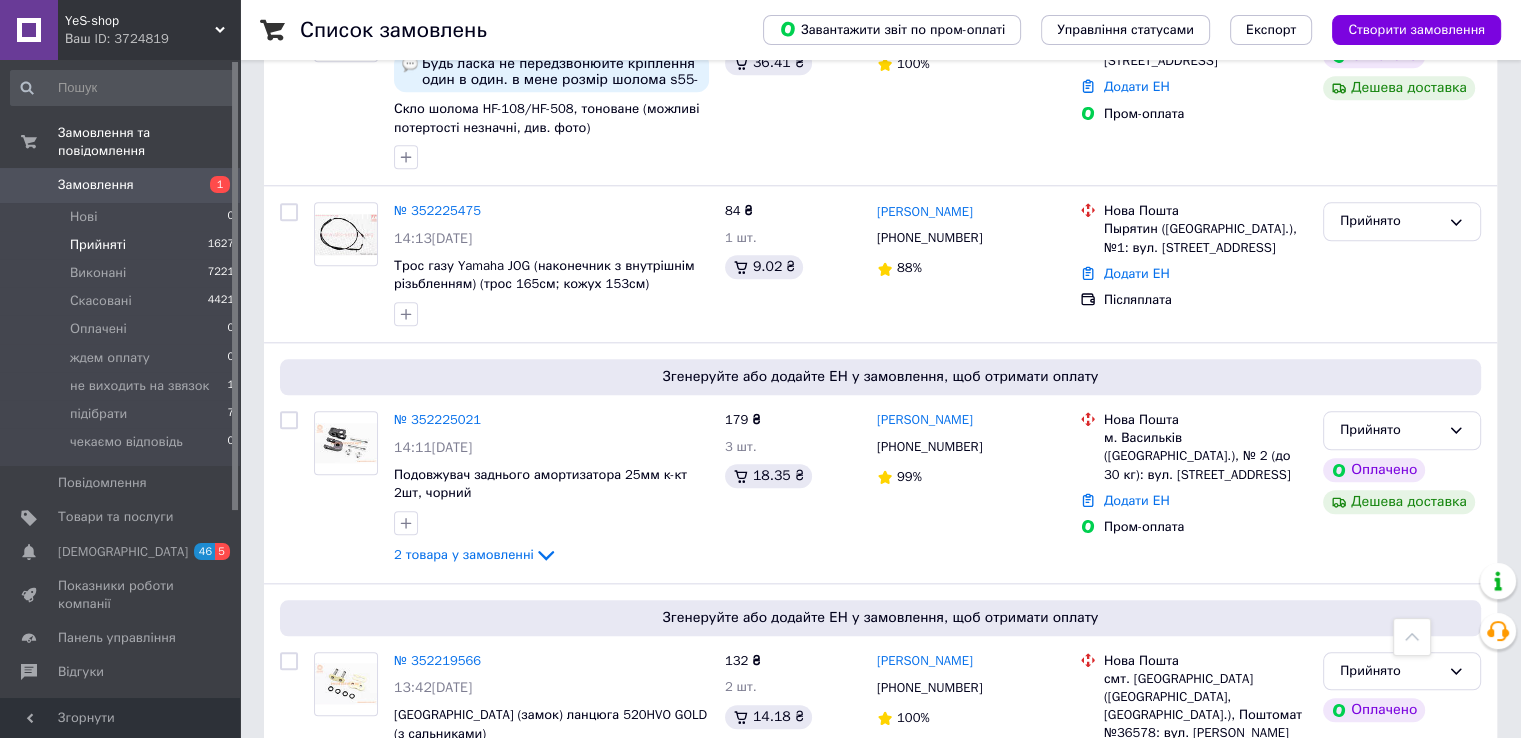 scroll, scrollTop: 2002, scrollLeft: 0, axis: vertical 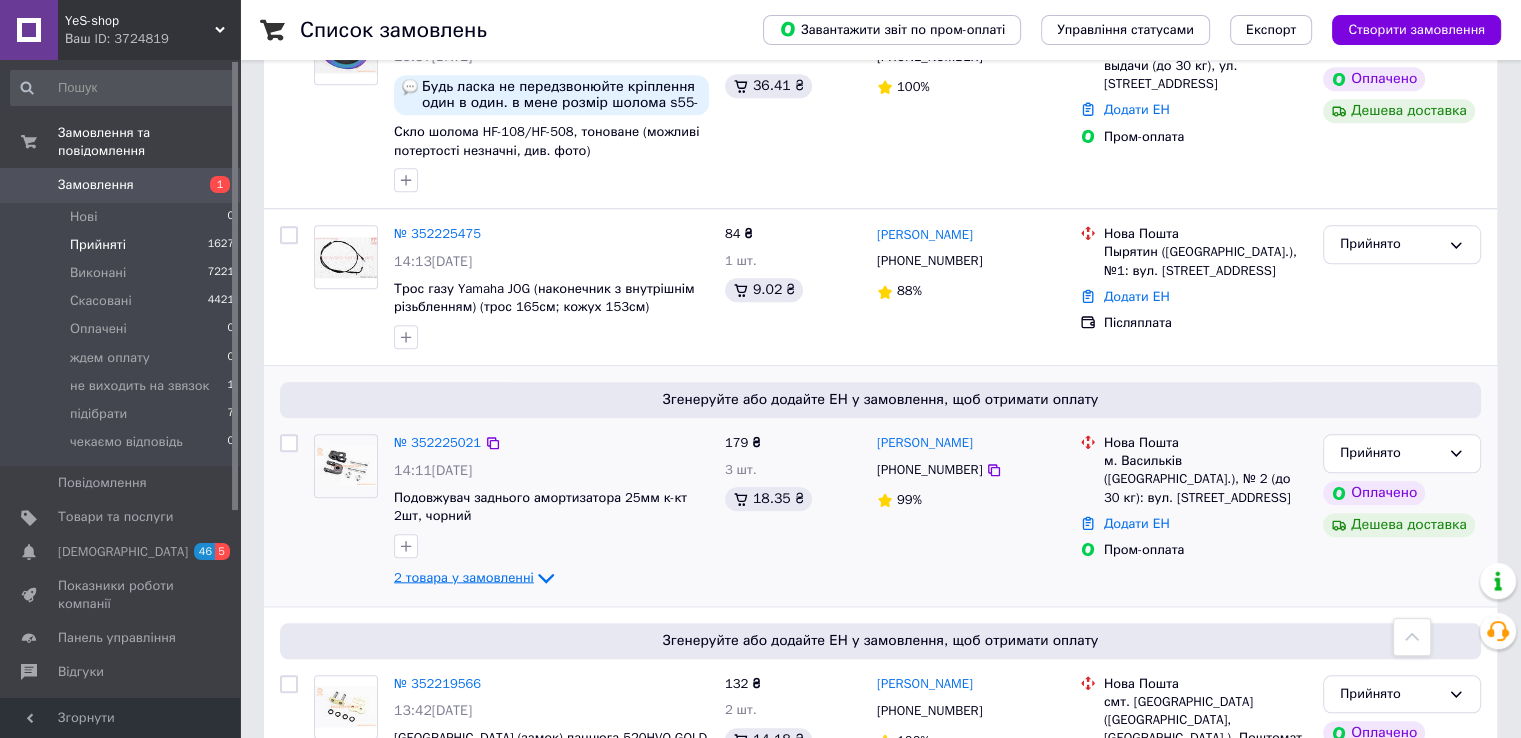 click on "2 товара у замовленні" at bounding box center [464, 576] 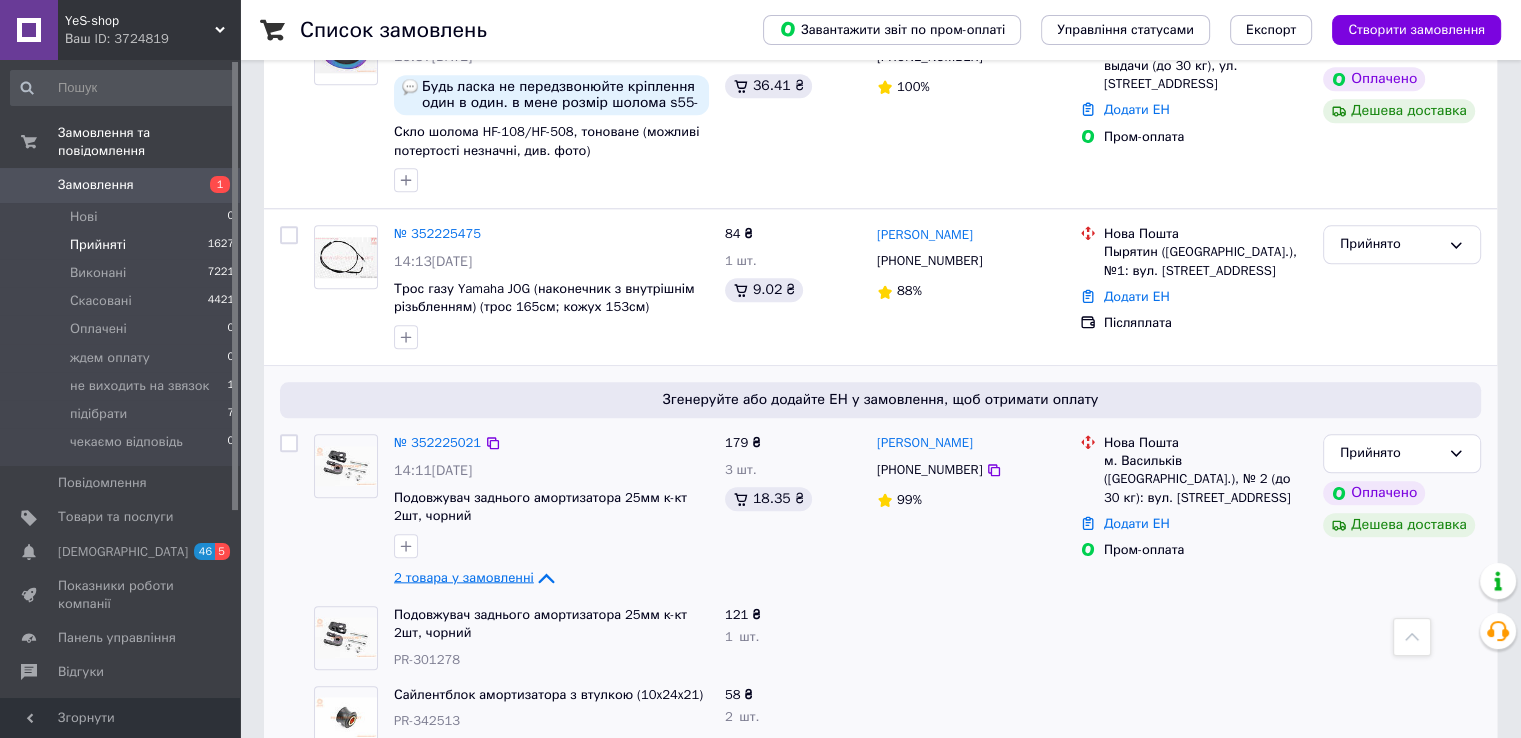 click on "2 товара у замовленні" at bounding box center [464, 576] 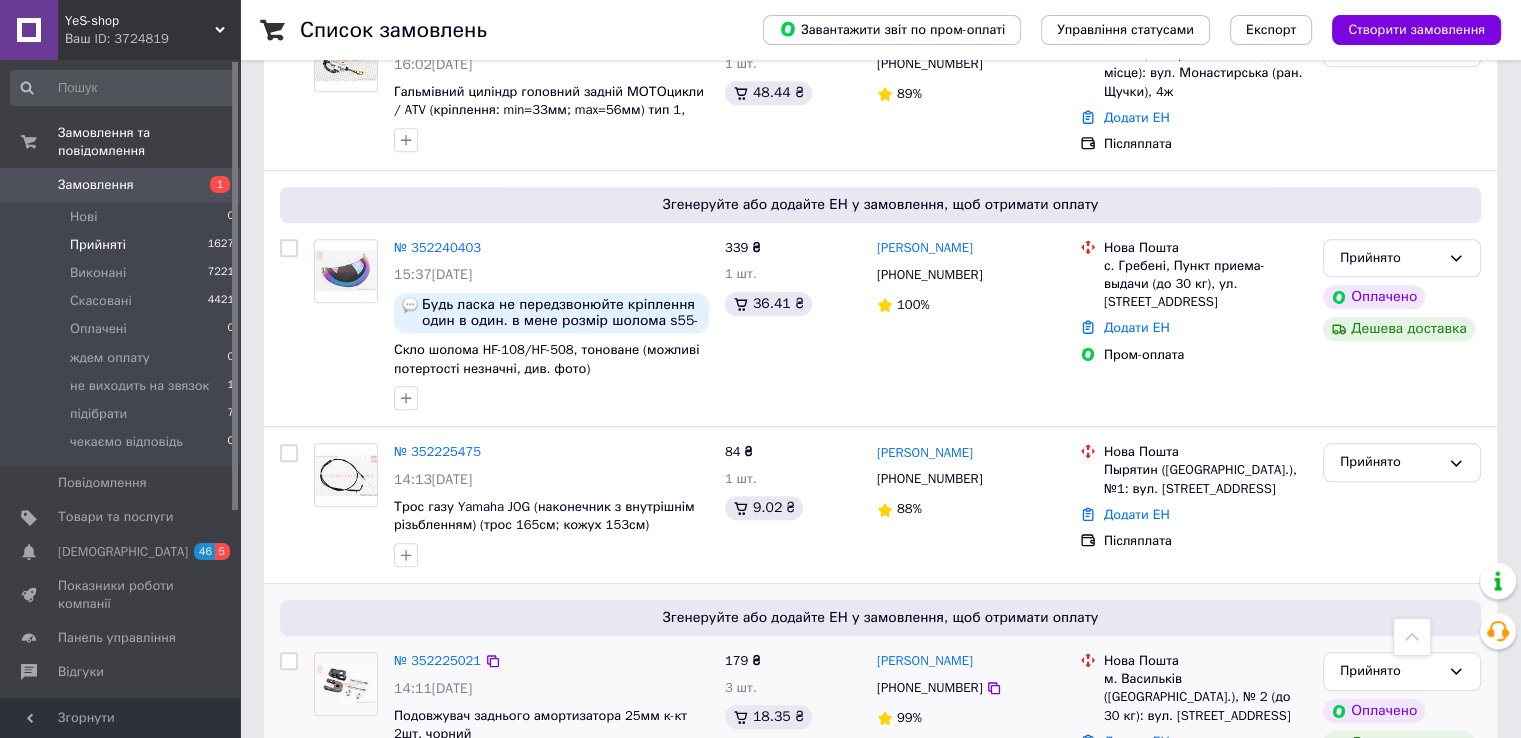 scroll, scrollTop: 1902, scrollLeft: 0, axis: vertical 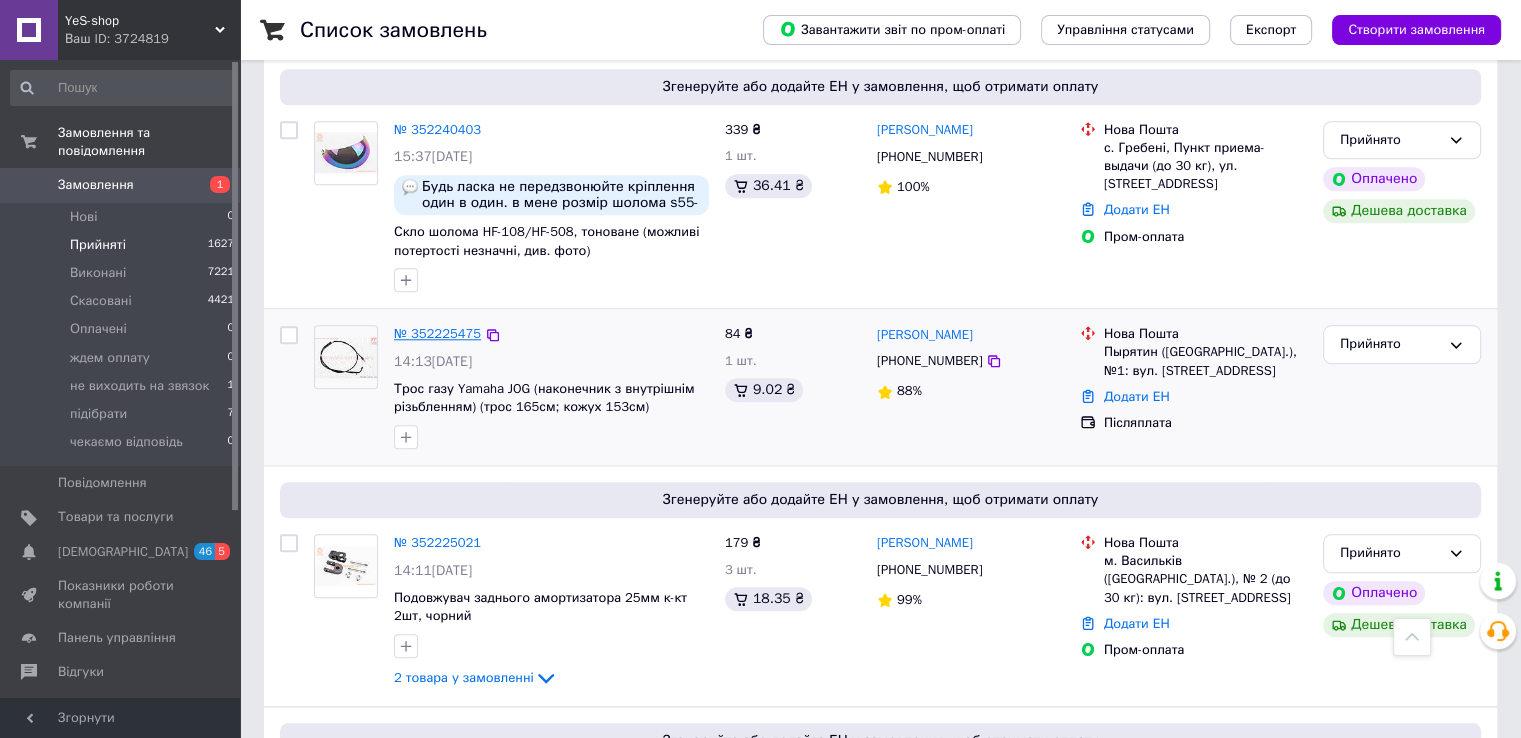click on "№ 352225475" at bounding box center (437, 333) 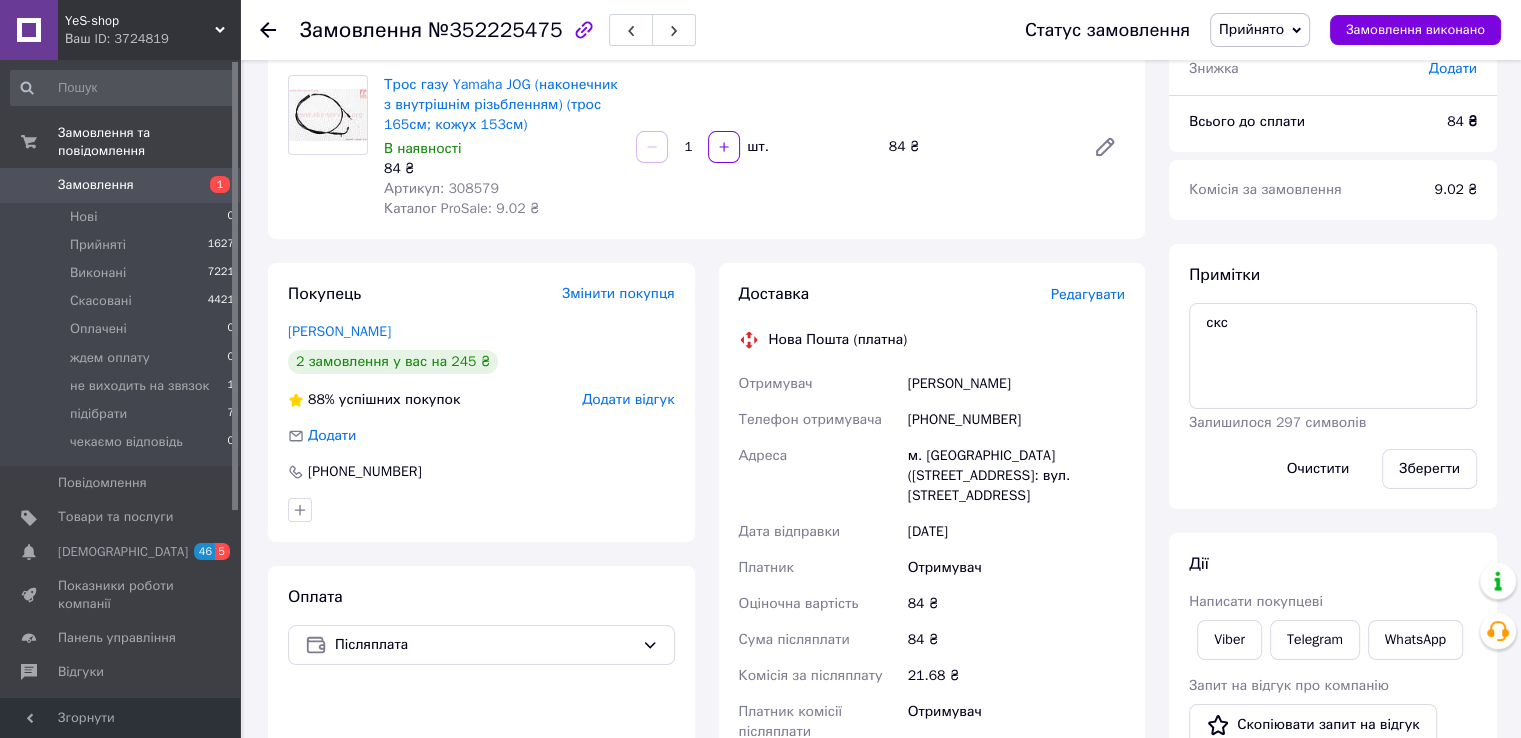 scroll, scrollTop: 108, scrollLeft: 0, axis: vertical 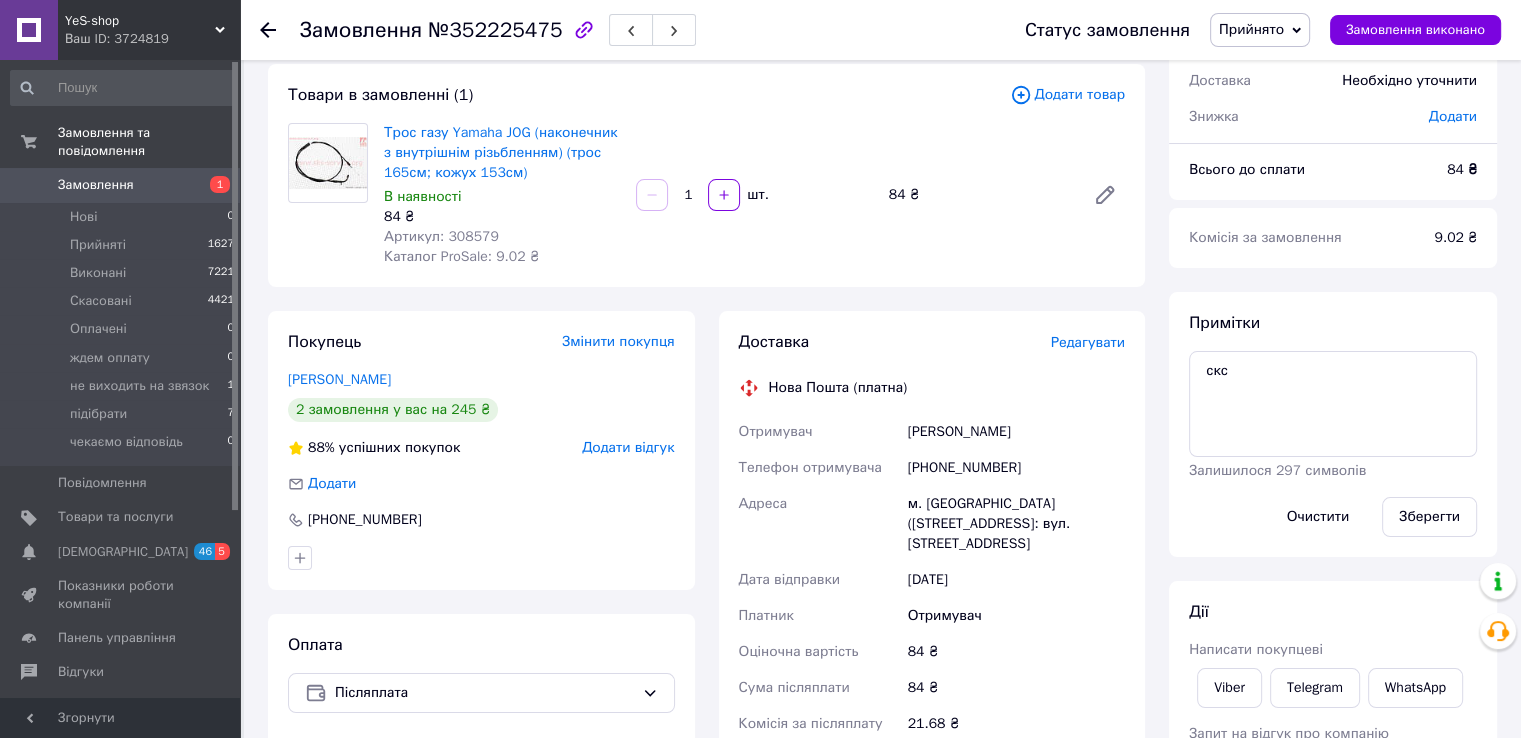 click 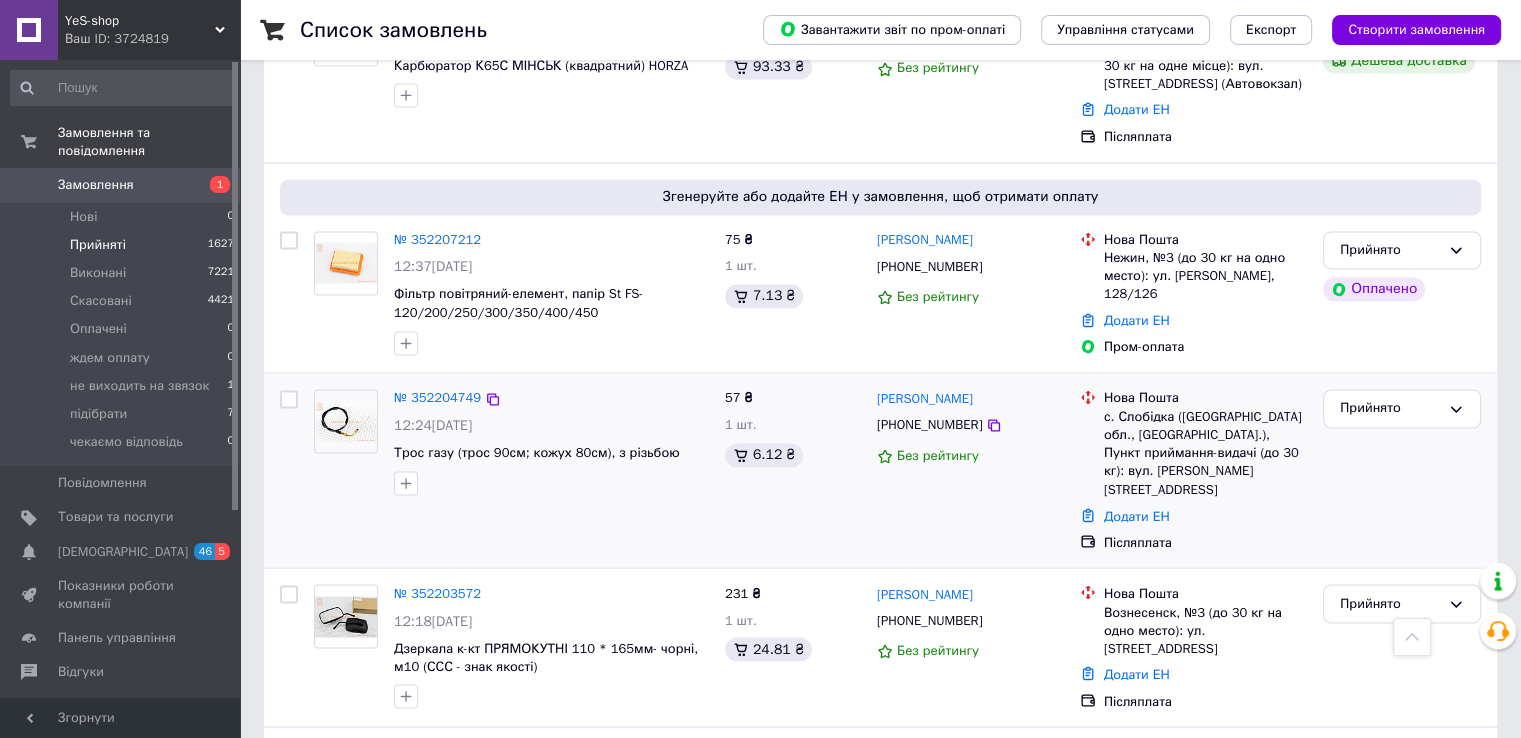 scroll, scrollTop: 3414, scrollLeft: 0, axis: vertical 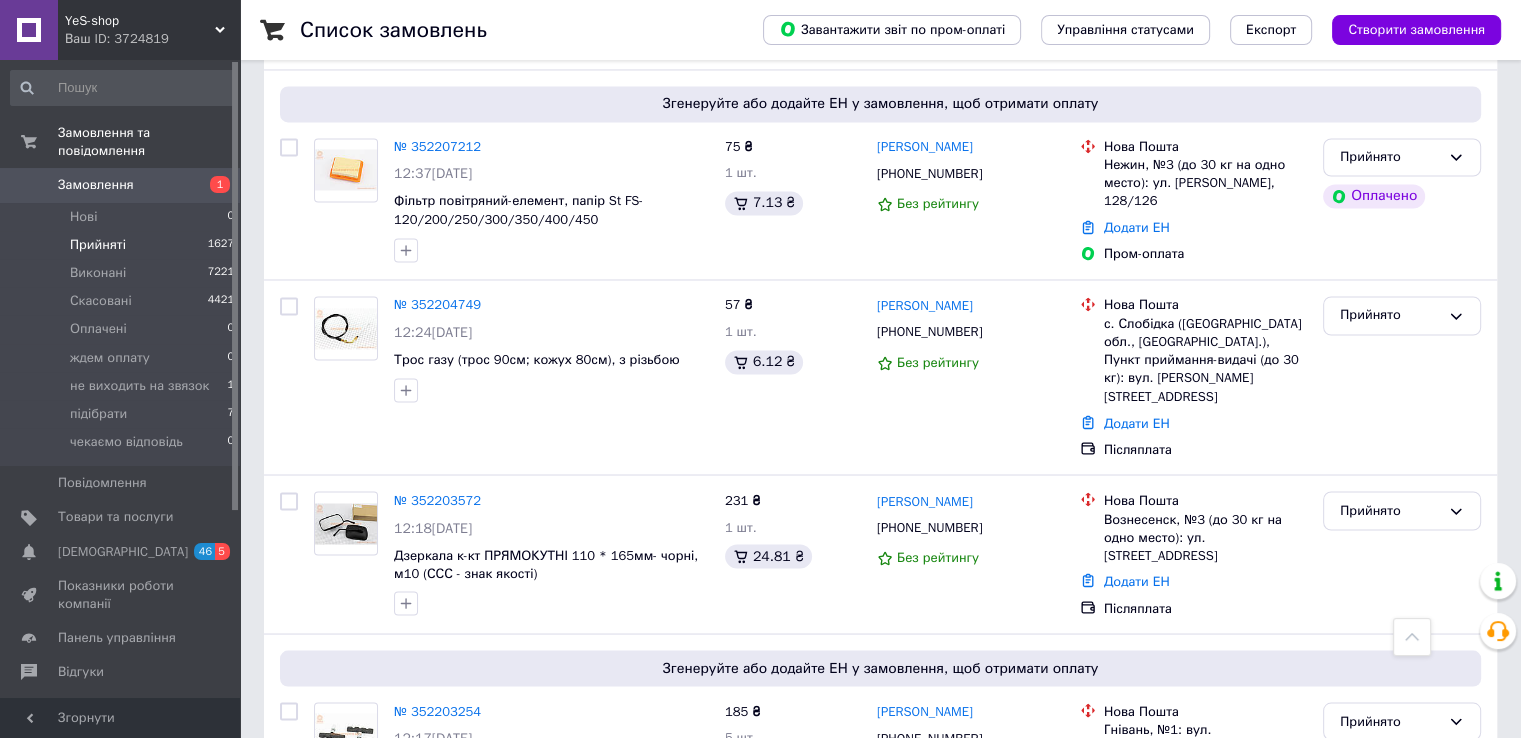 click on "4" at bounding box center [539, 870] 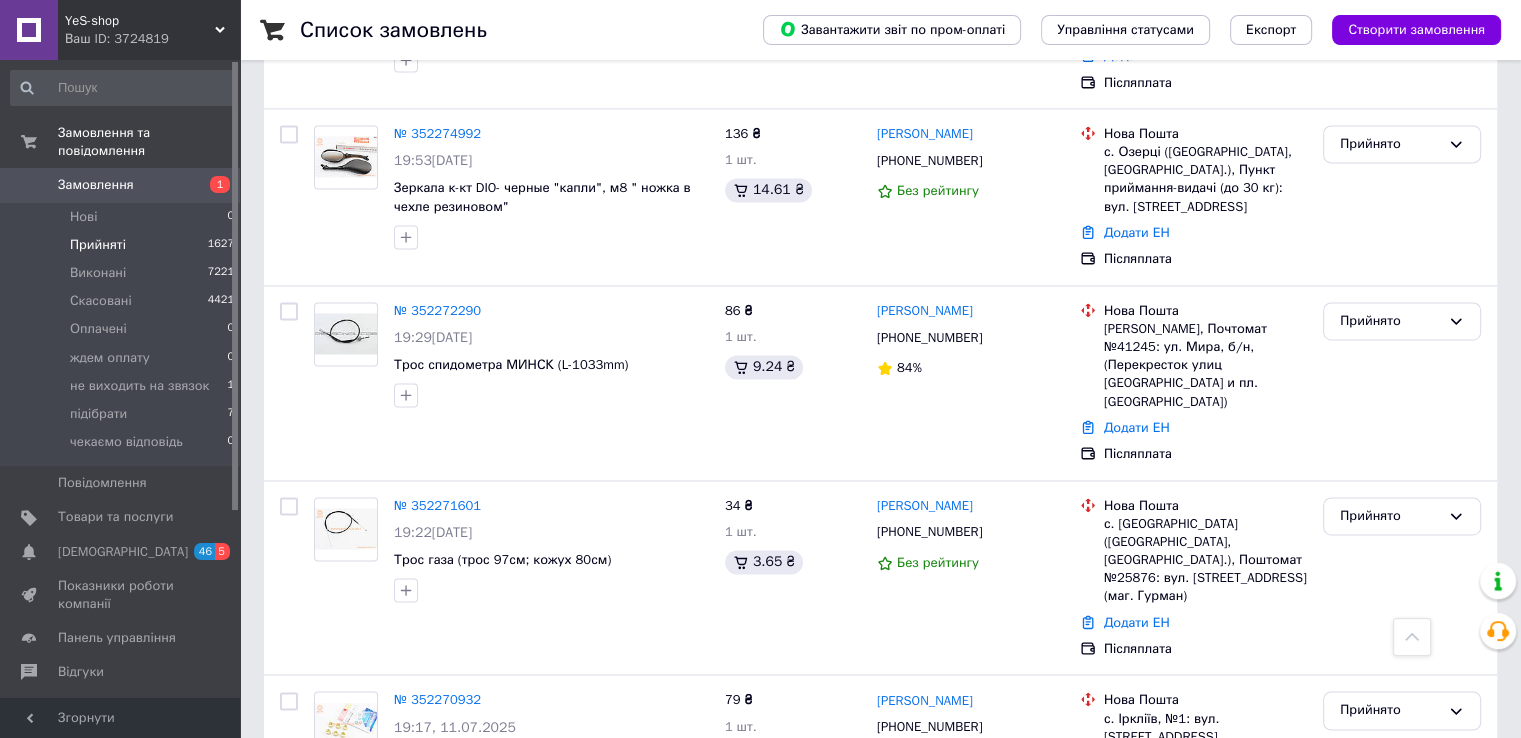 scroll, scrollTop: 2976, scrollLeft: 0, axis: vertical 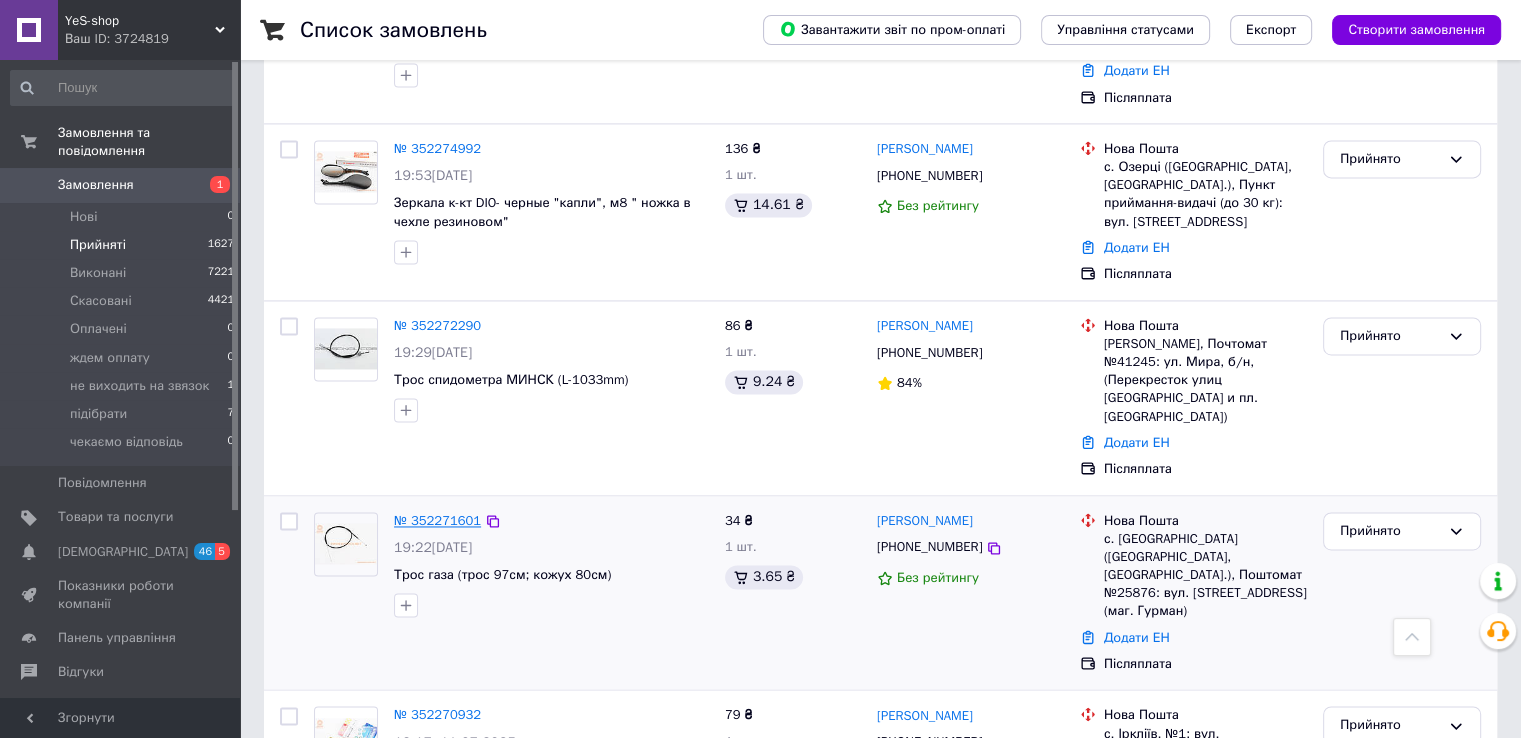 click on "№ 352271601" at bounding box center [437, 520] 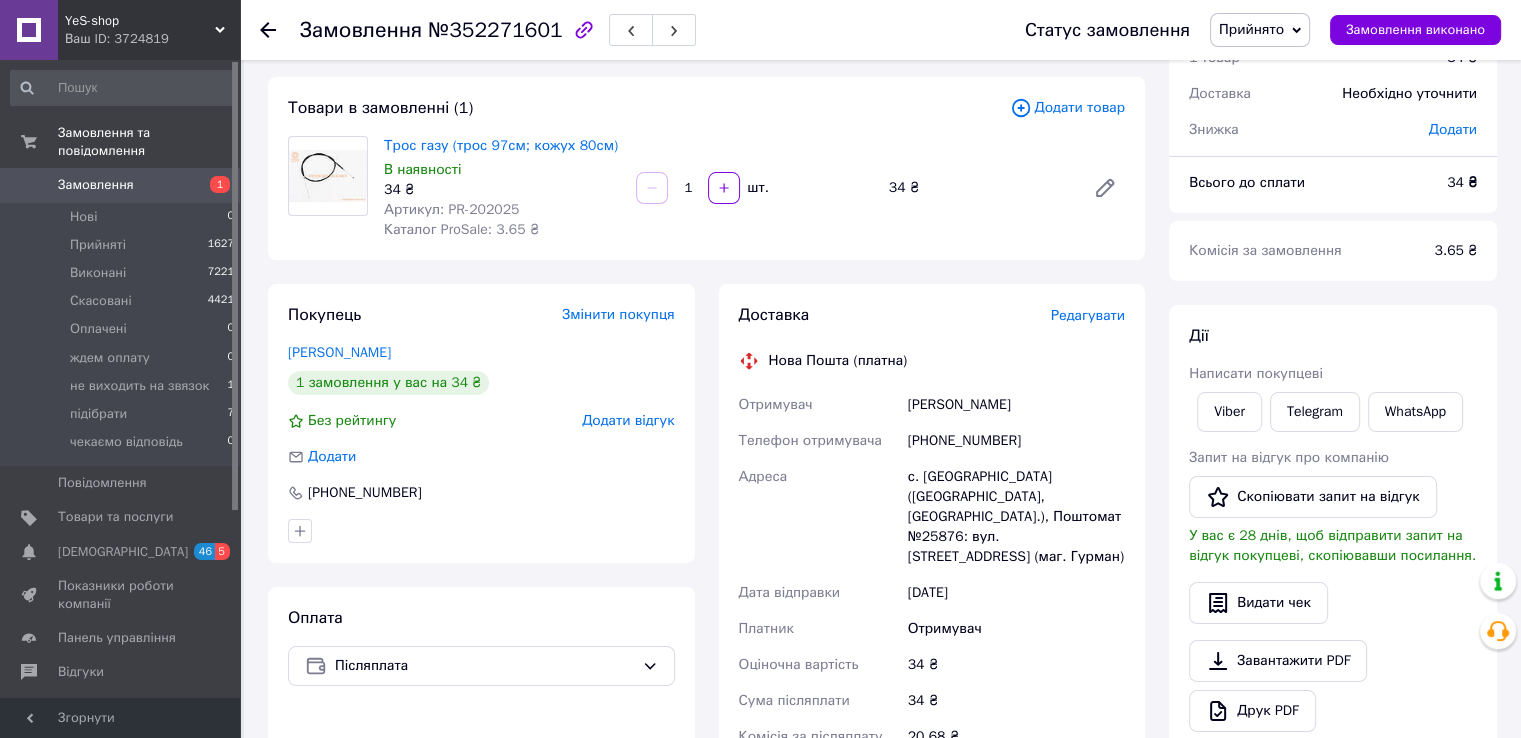 scroll, scrollTop: 0, scrollLeft: 0, axis: both 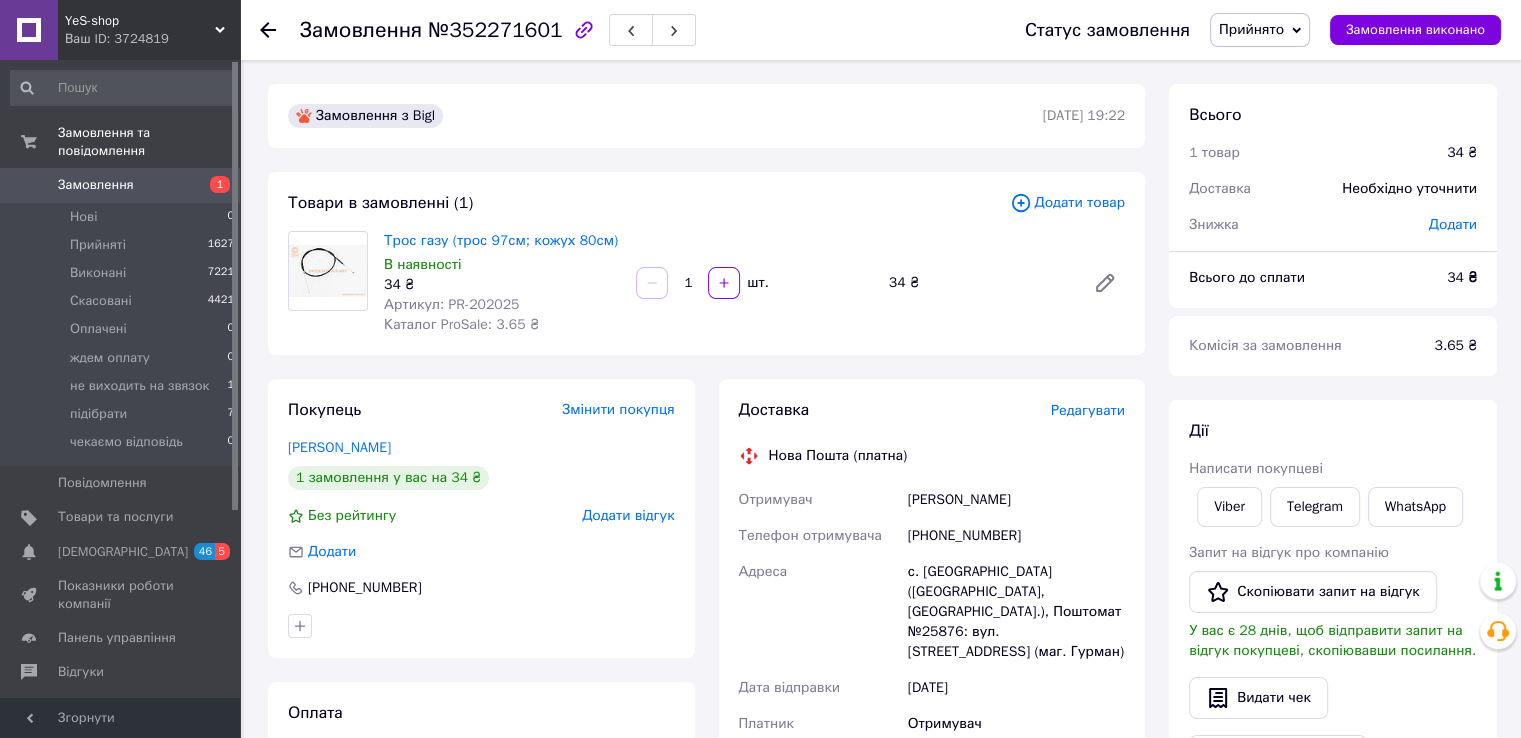 click 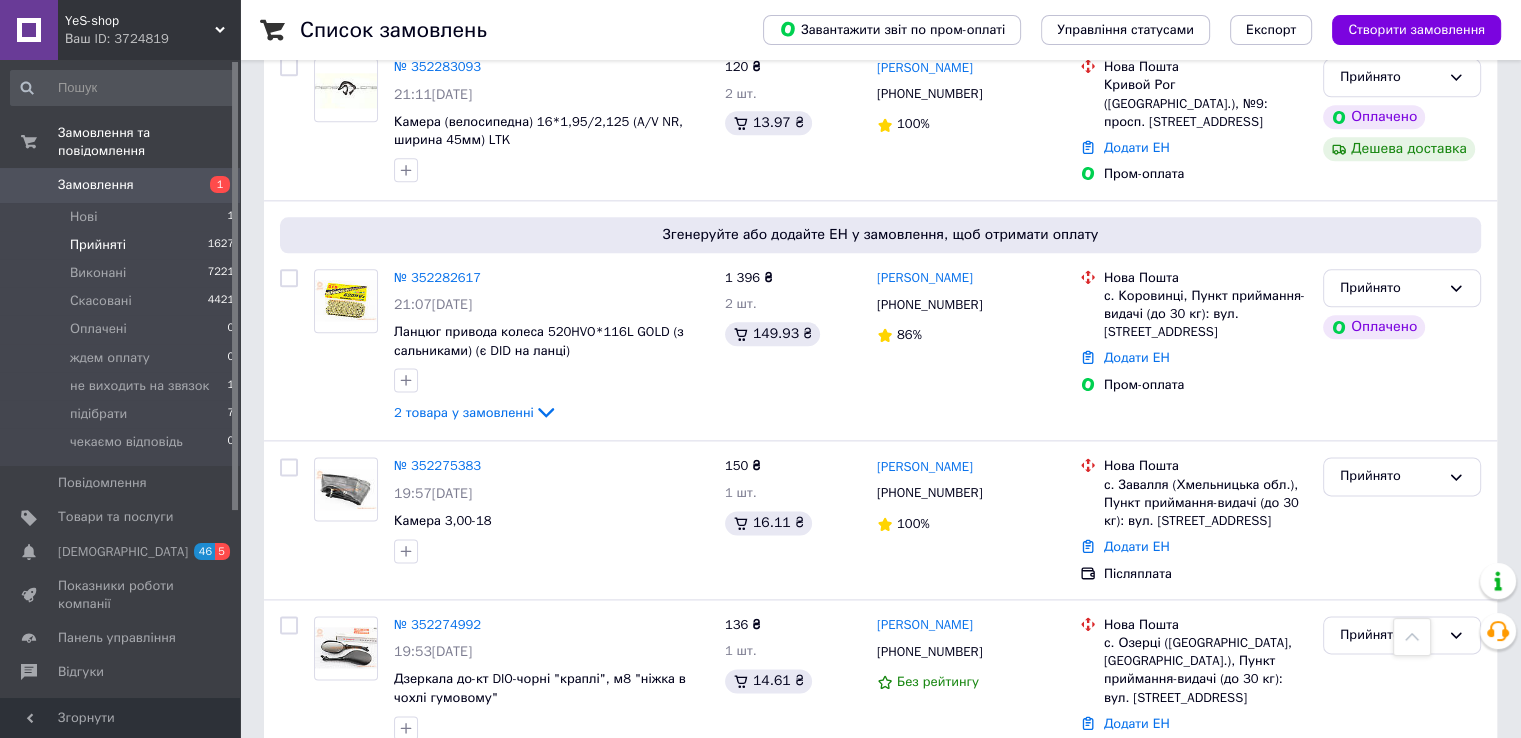 scroll, scrollTop: 2400, scrollLeft: 0, axis: vertical 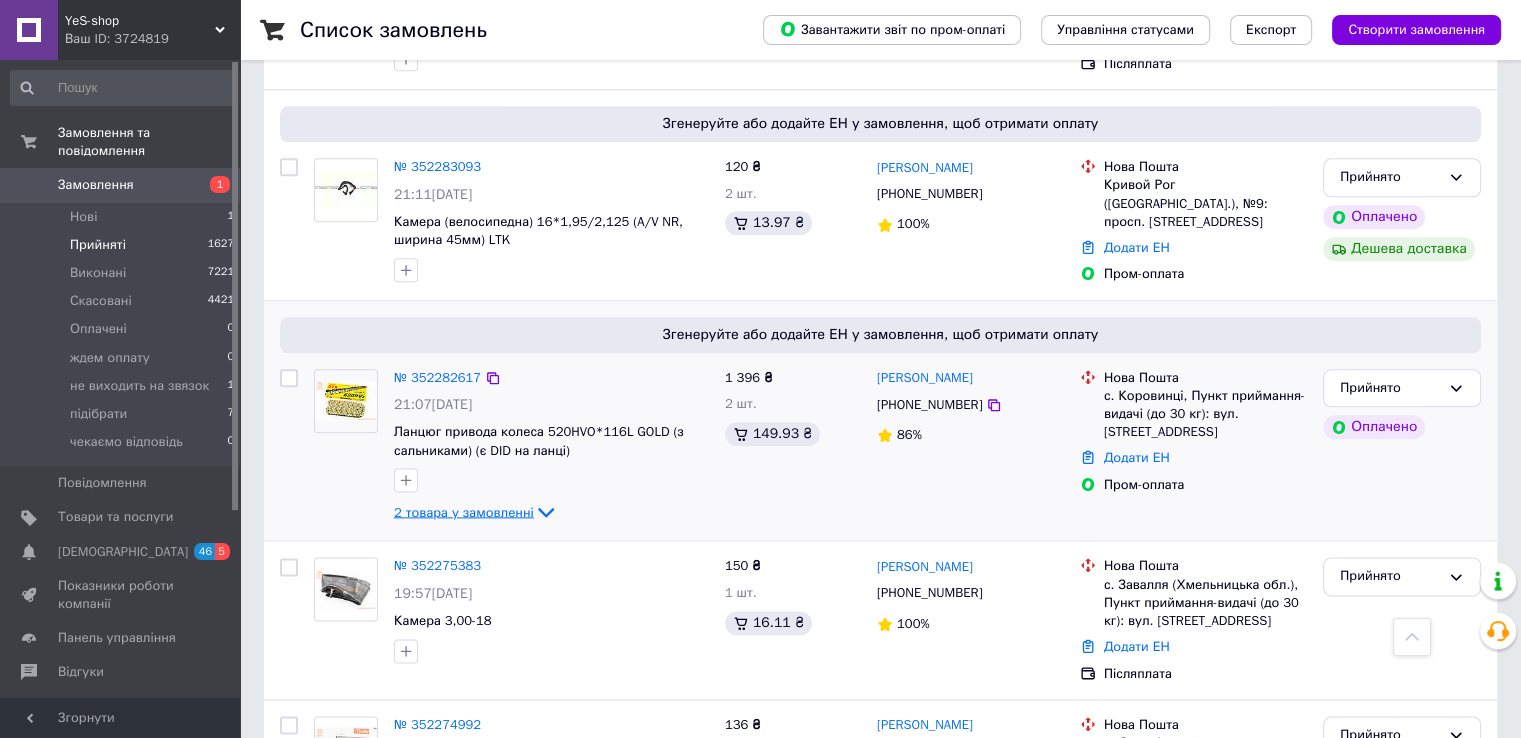 click on "2 товара у замовленні" at bounding box center (464, 511) 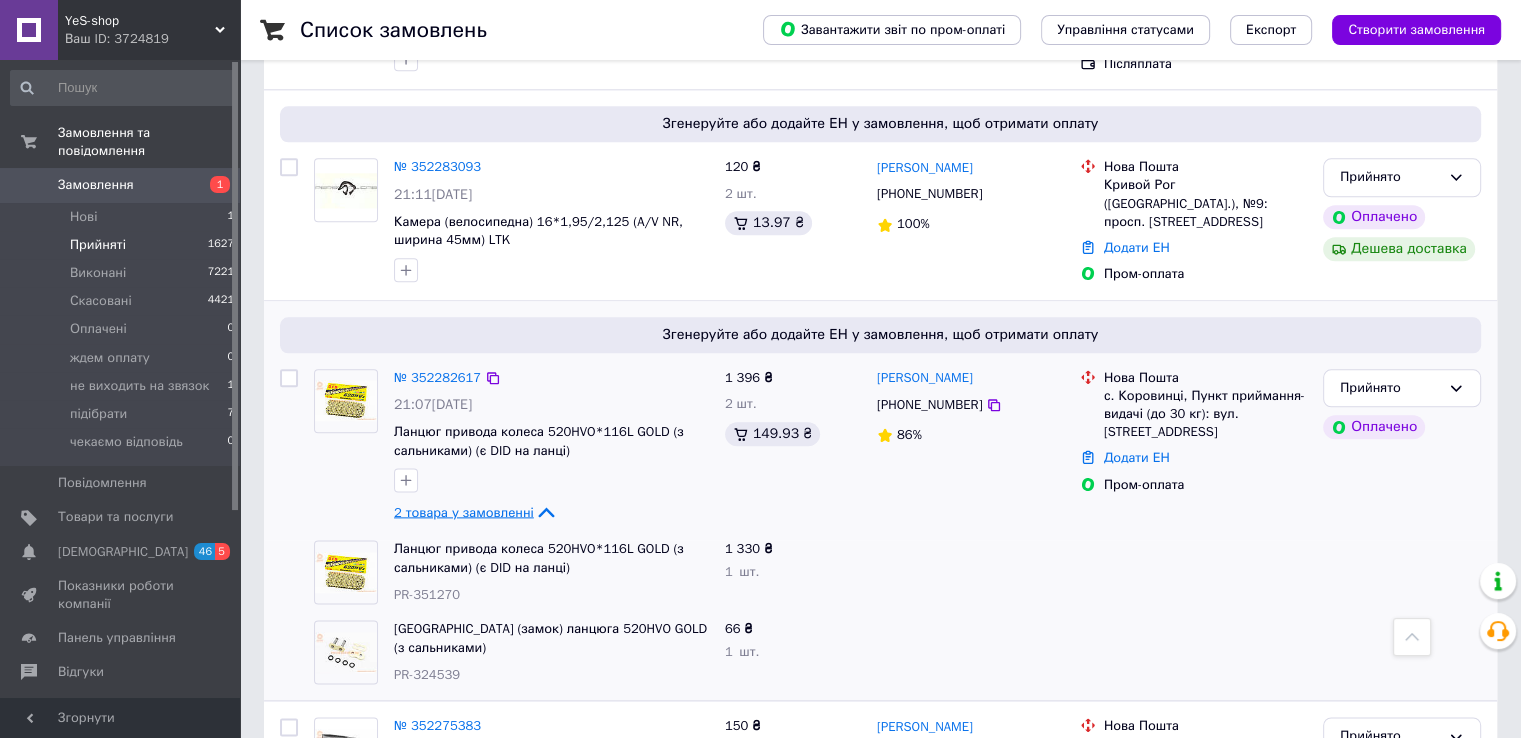 click on "2 товара у замовленні" at bounding box center [464, 511] 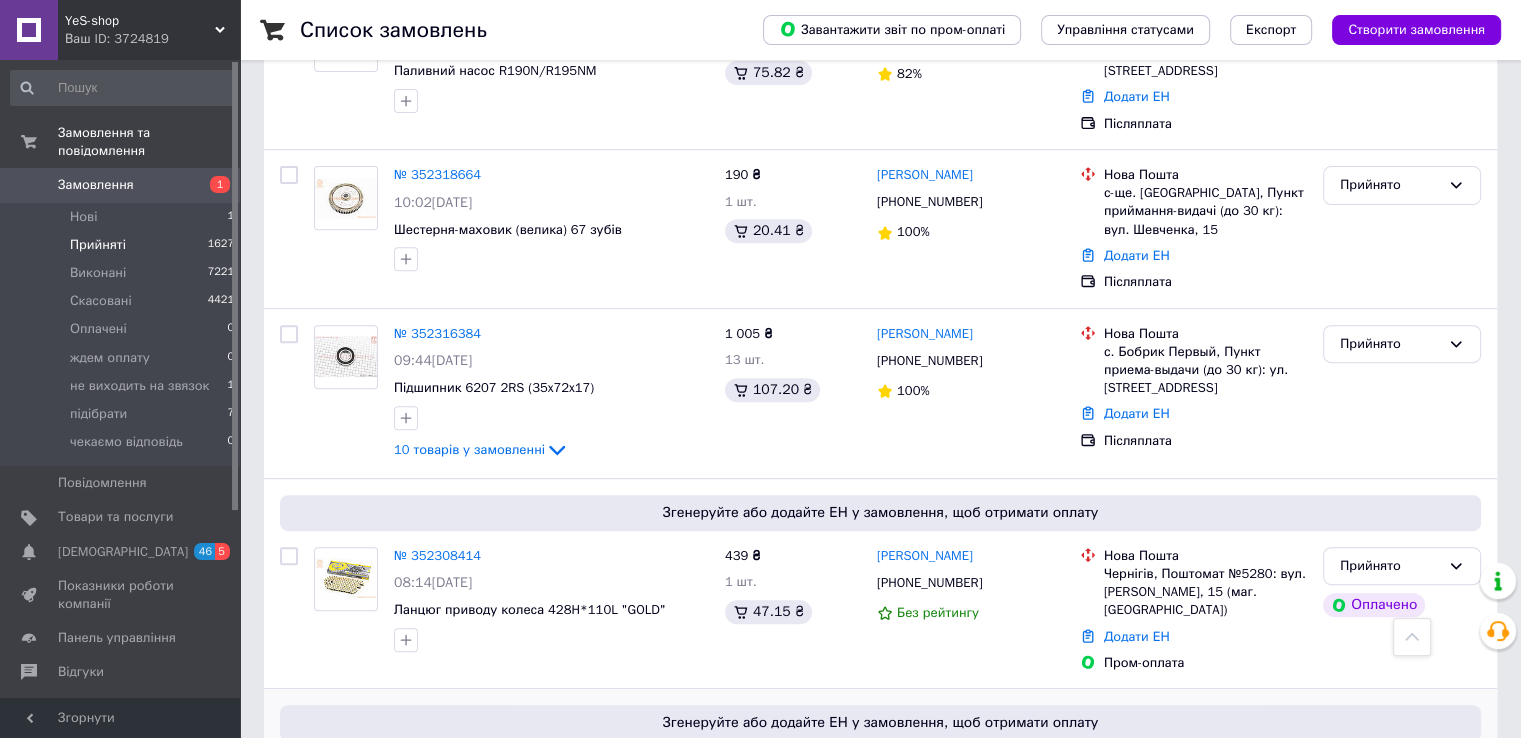 scroll, scrollTop: 700, scrollLeft: 0, axis: vertical 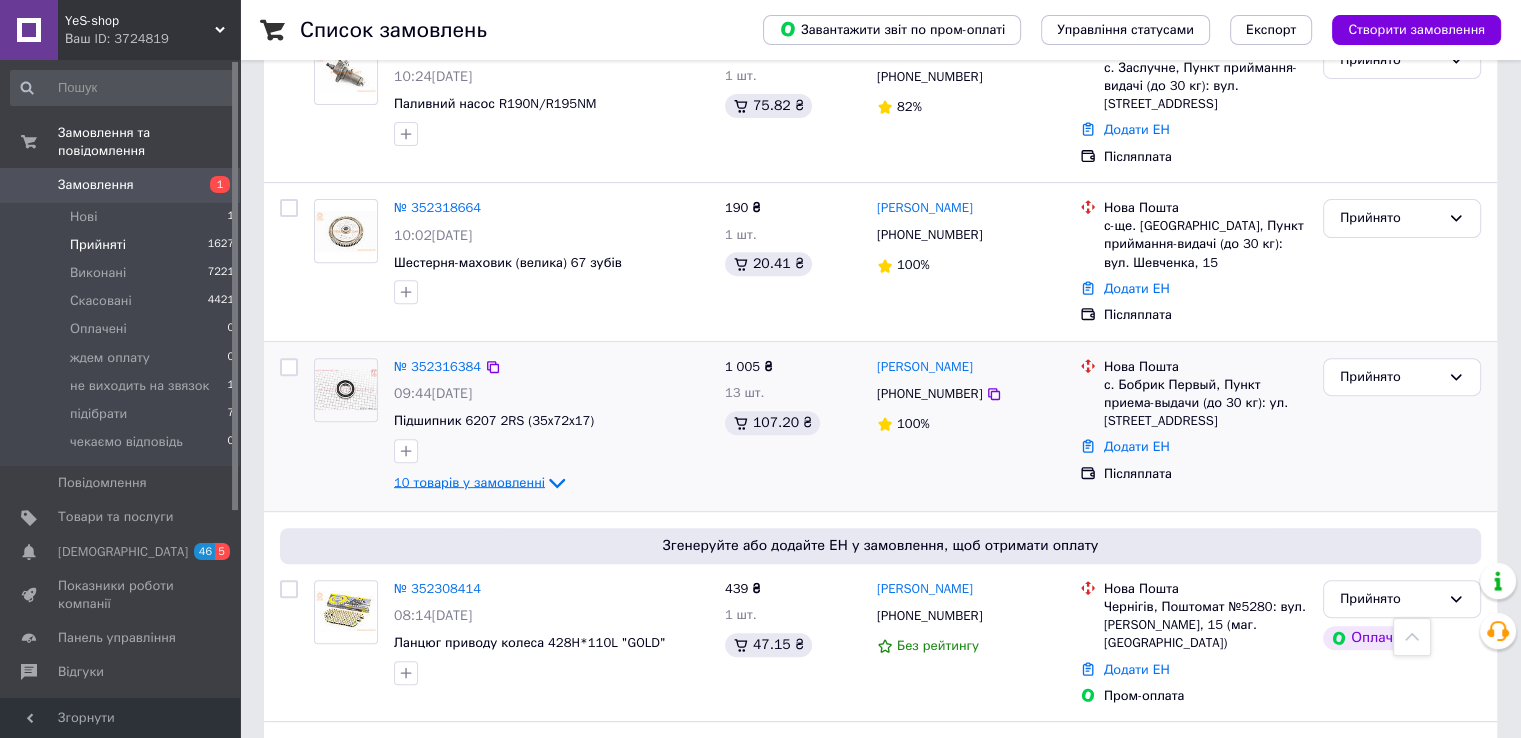 click on "10 товарів у замовленні" at bounding box center [469, 481] 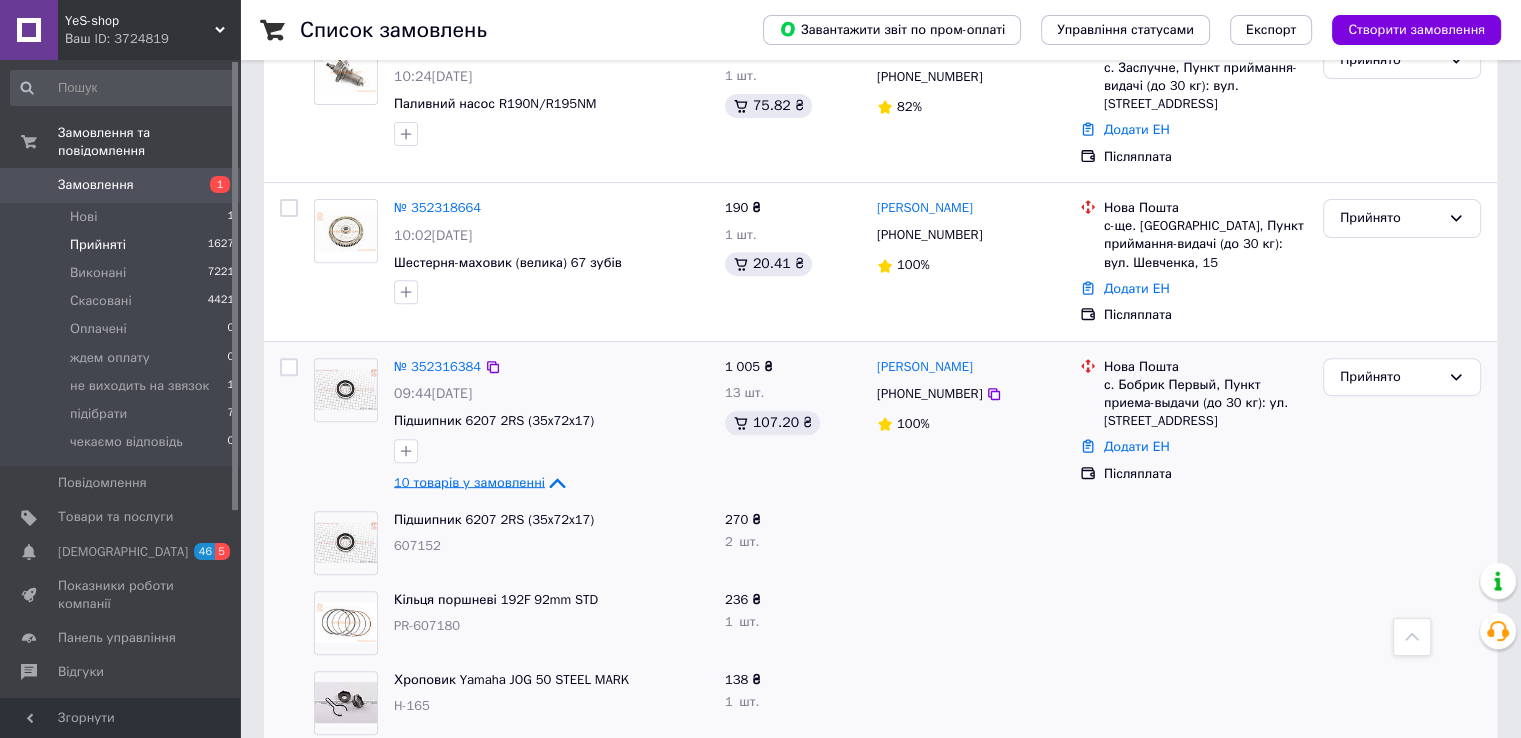 click on "10 товарів у замовленні" at bounding box center [469, 481] 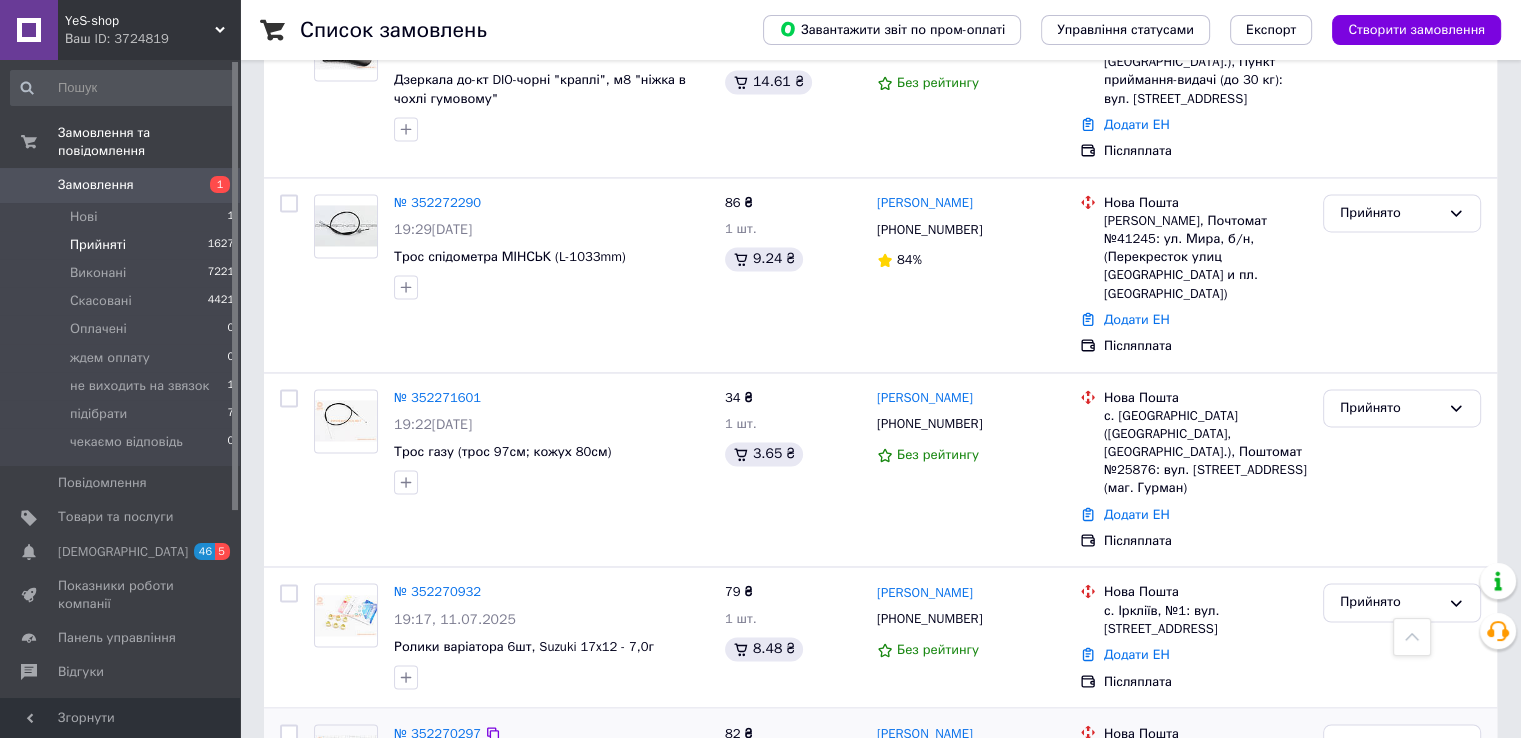 scroll, scrollTop: 3176, scrollLeft: 0, axis: vertical 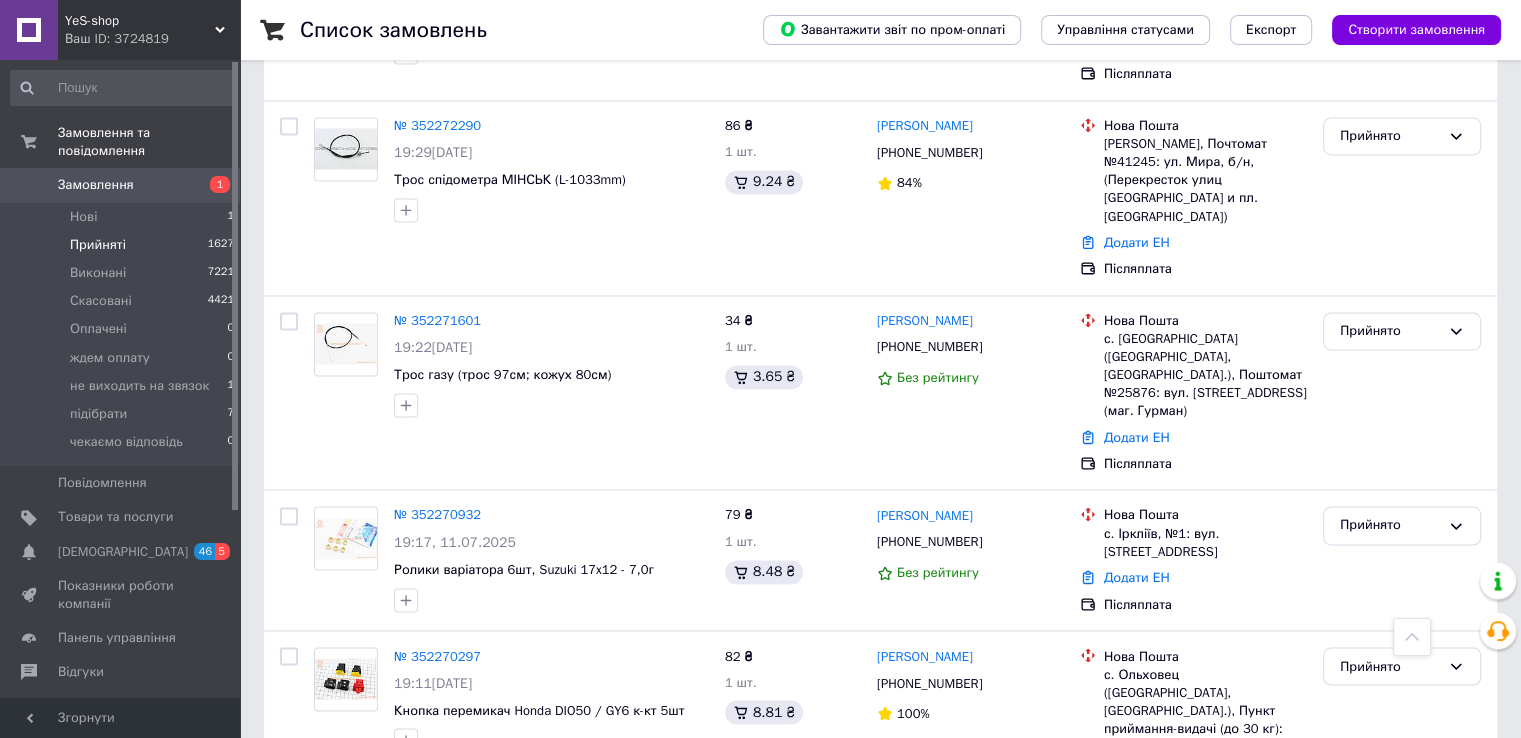click on "3" at bounding box center [494, 870] 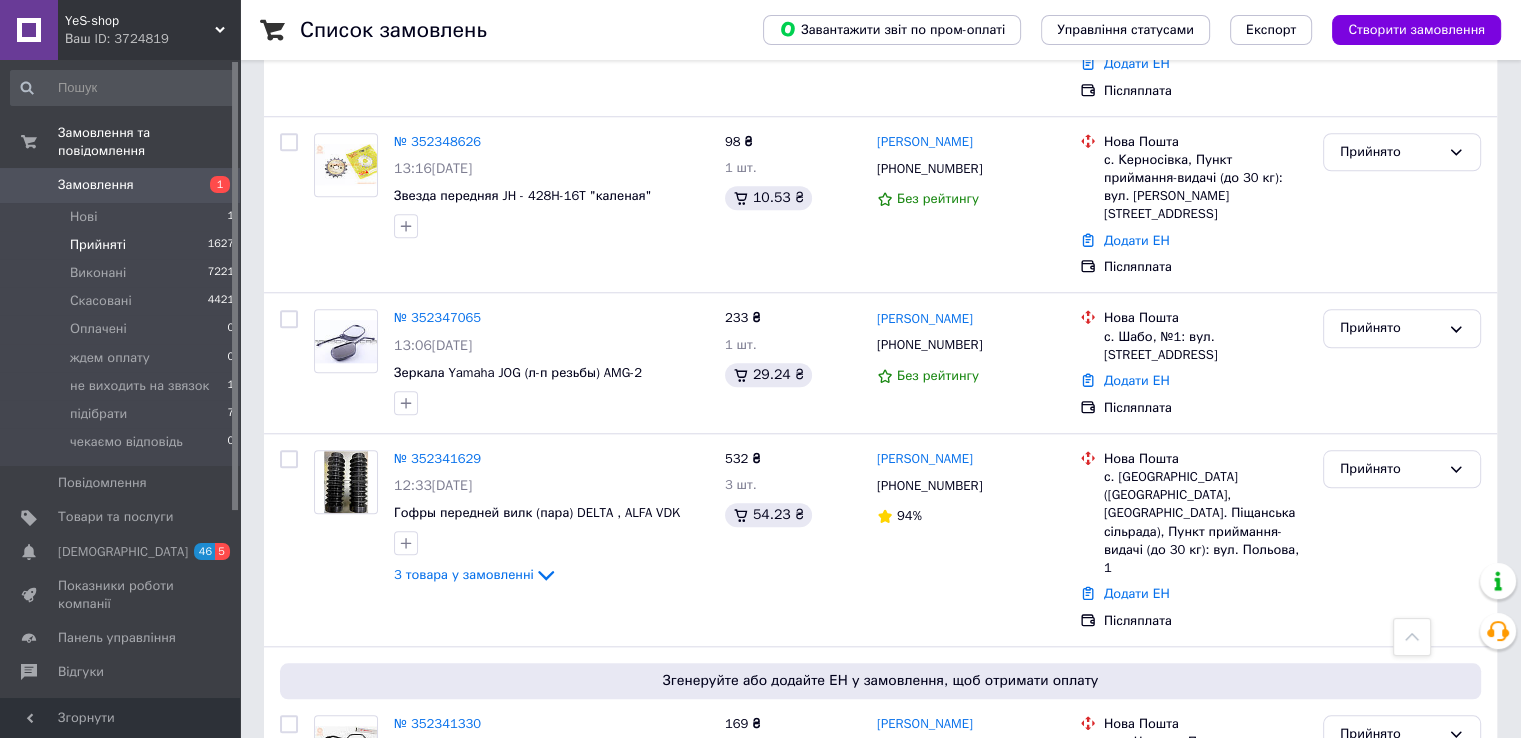 scroll, scrollTop: 1680, scrollLeft: 0, axis: vertical 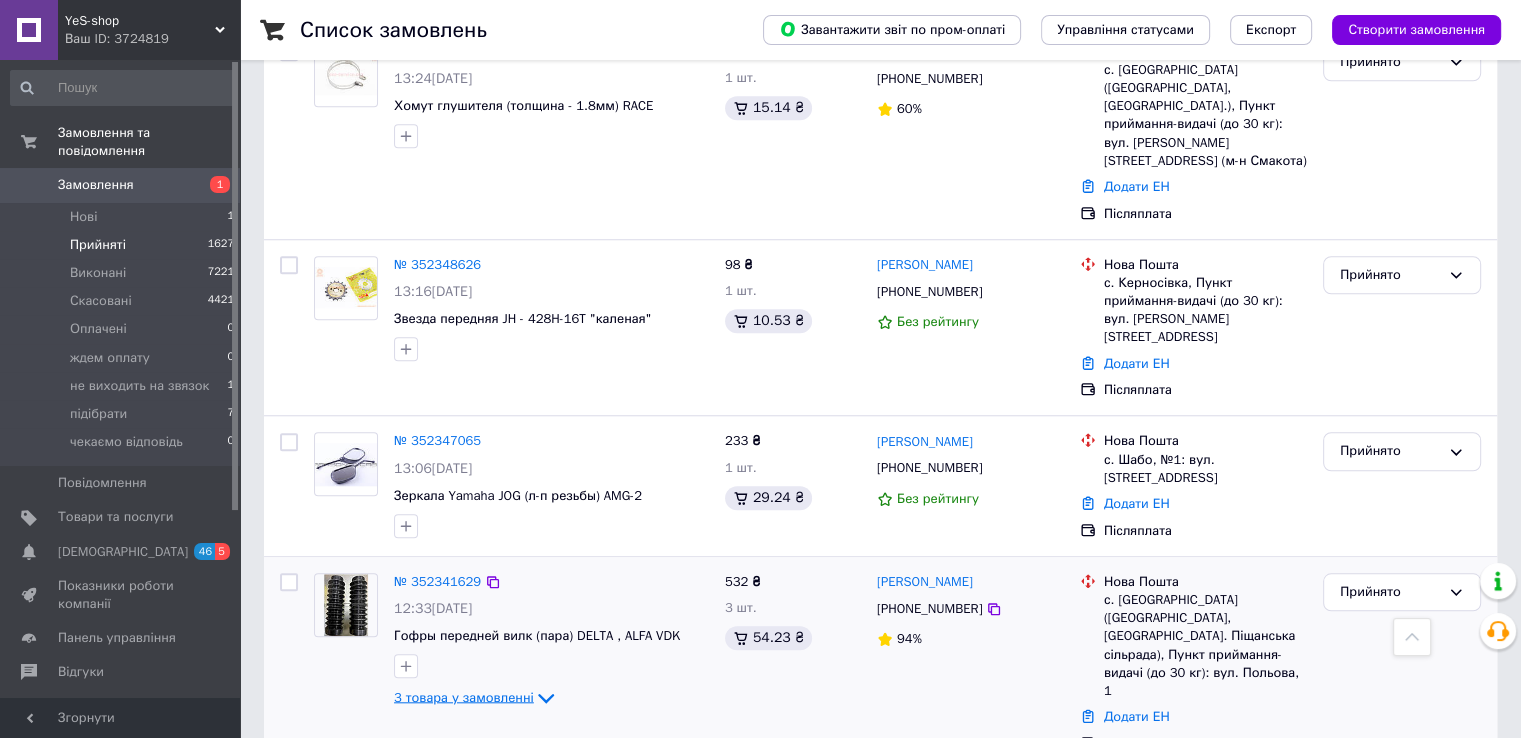 click on "3 товара у замовленні" at bounding box center [464, 697] 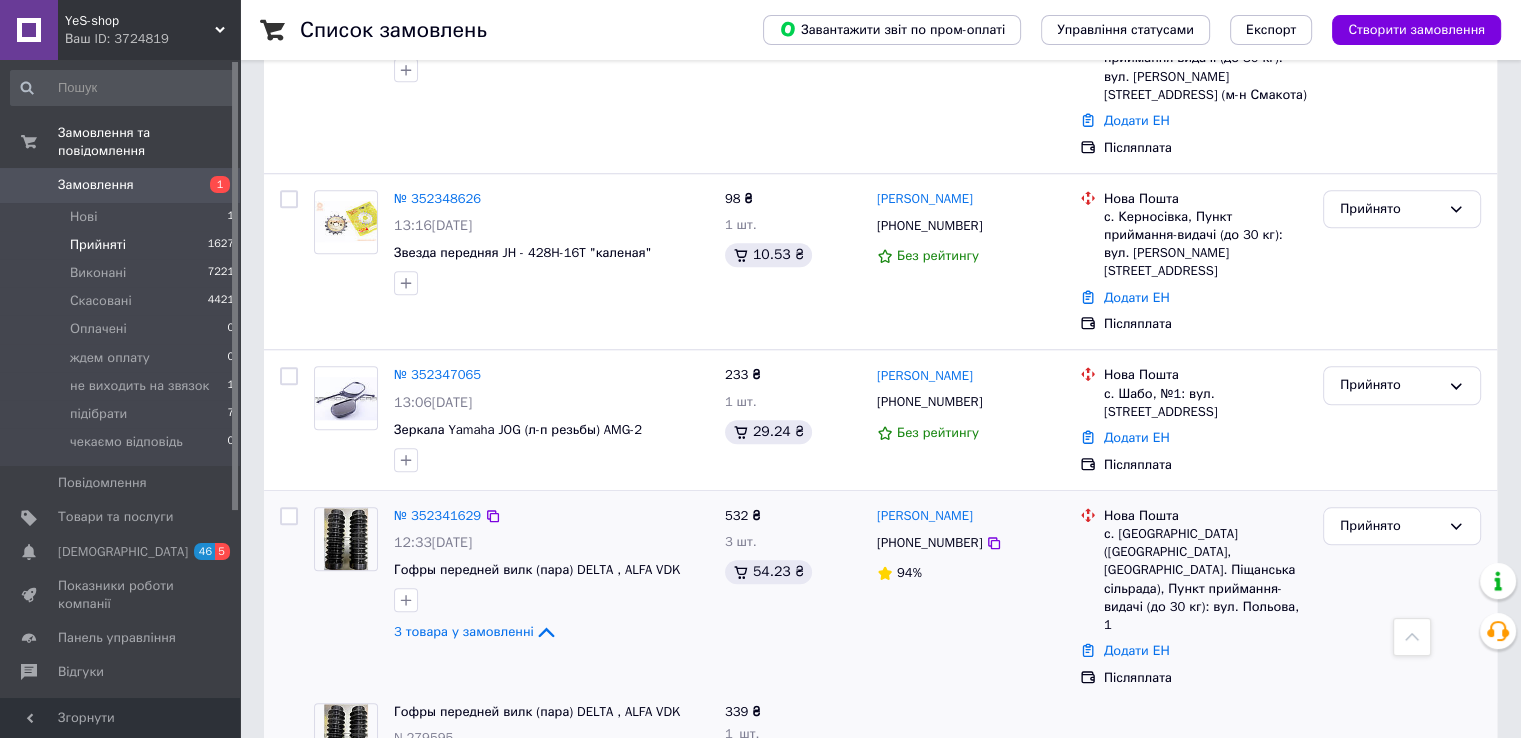 scroll, scrollTop: 1780, scrollLeft: 0, axis: vertical 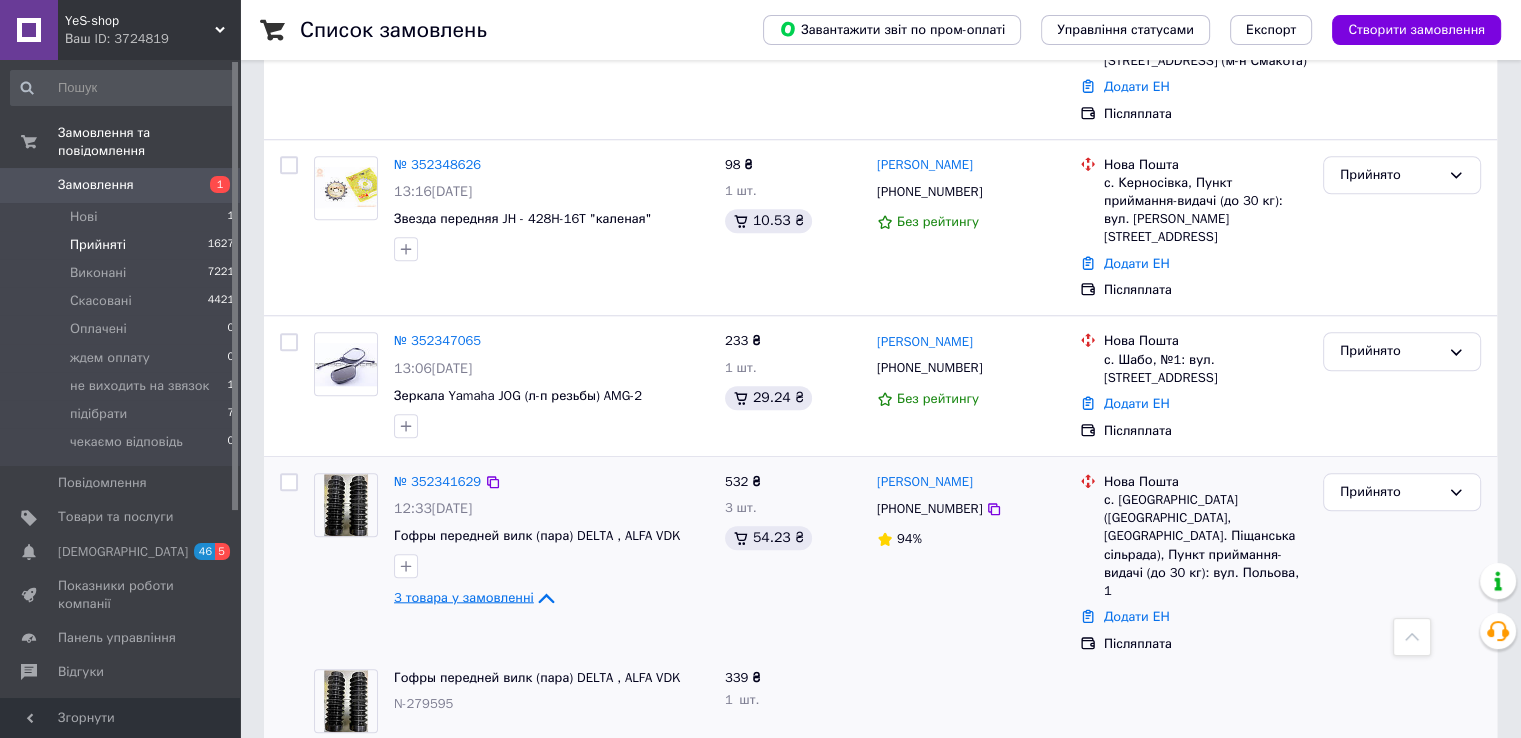 click on "3 товара у замовленні" at bounding box center (464, 597) 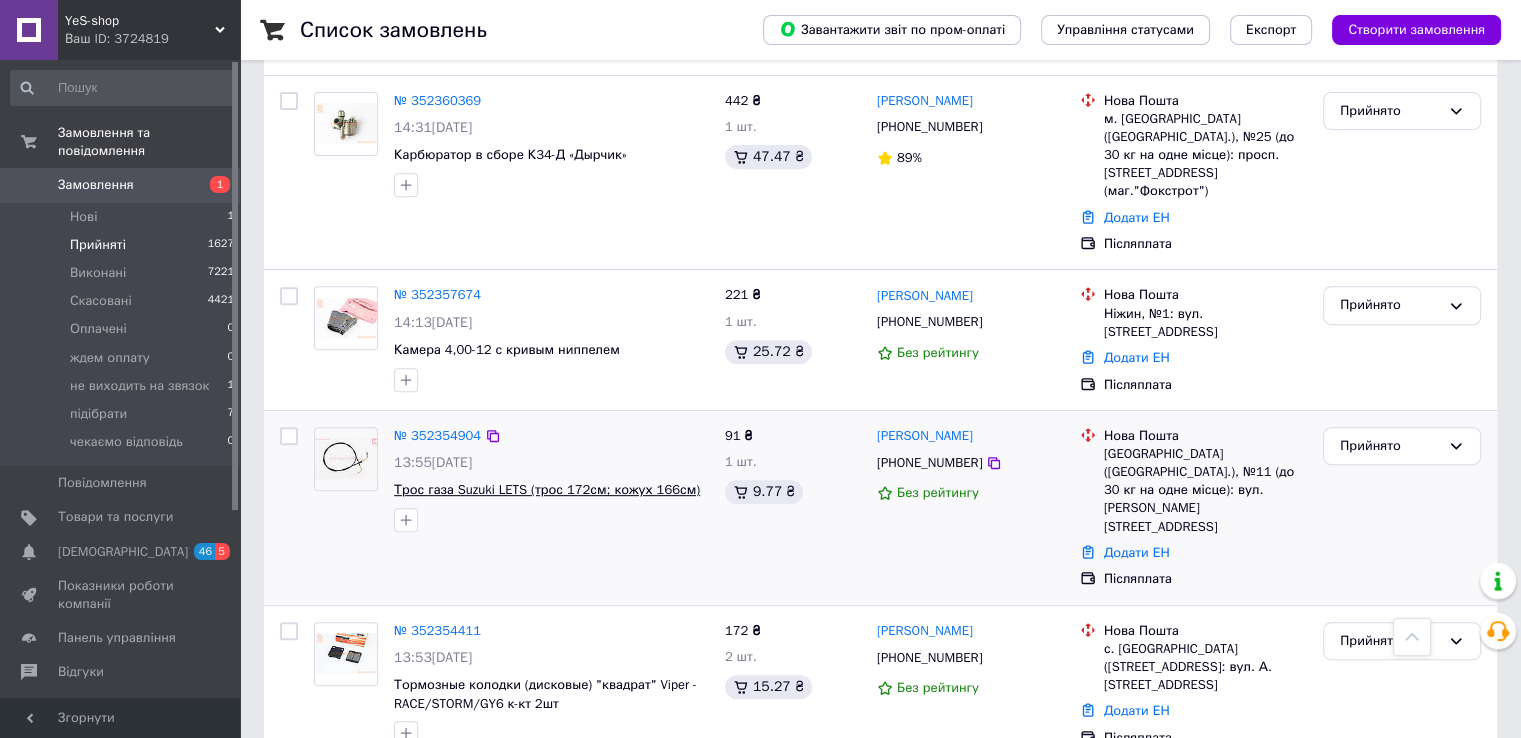 scroll, scrollTop: 780, scrollLeft: 0, axis: vertical 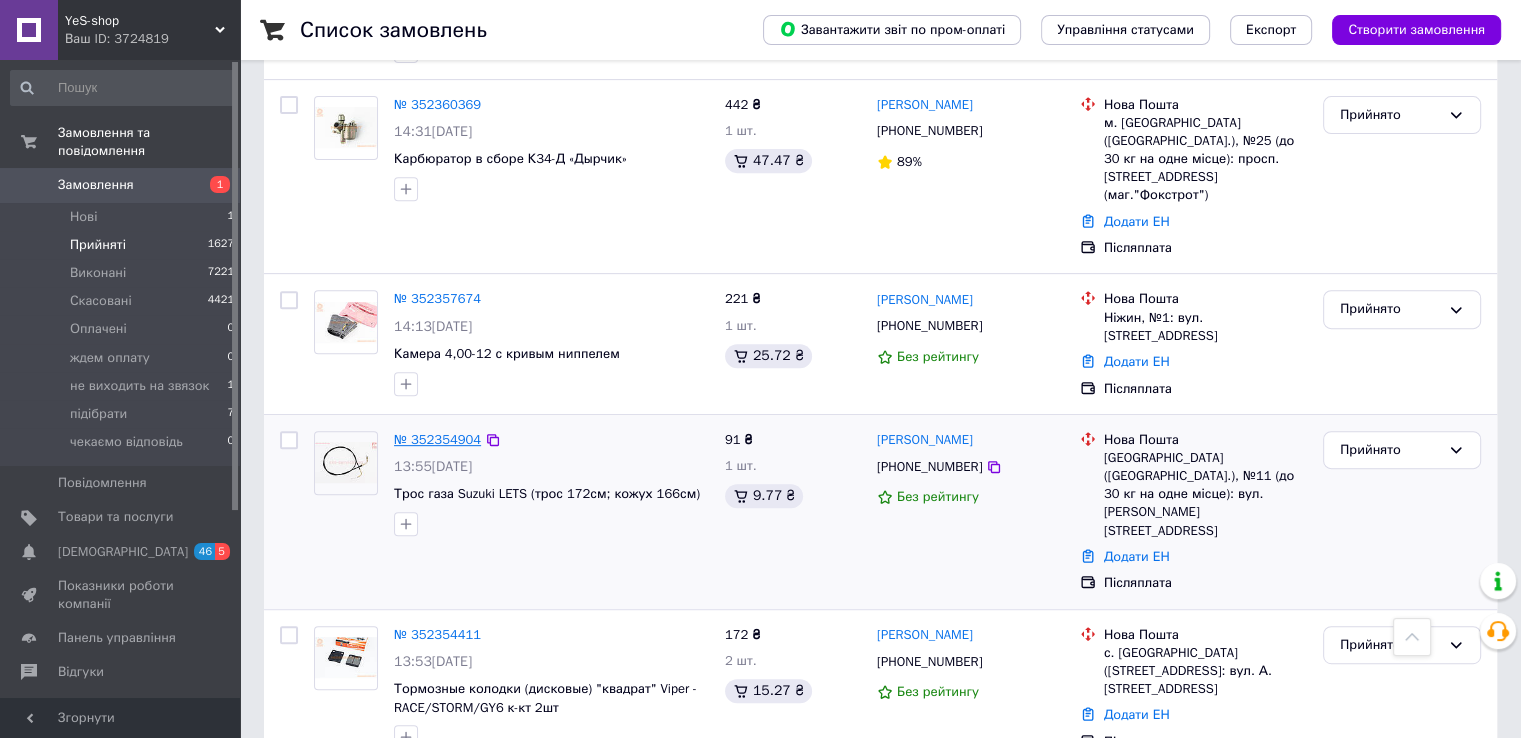 click on "№ 352354904" at bounding box center [437, 439] 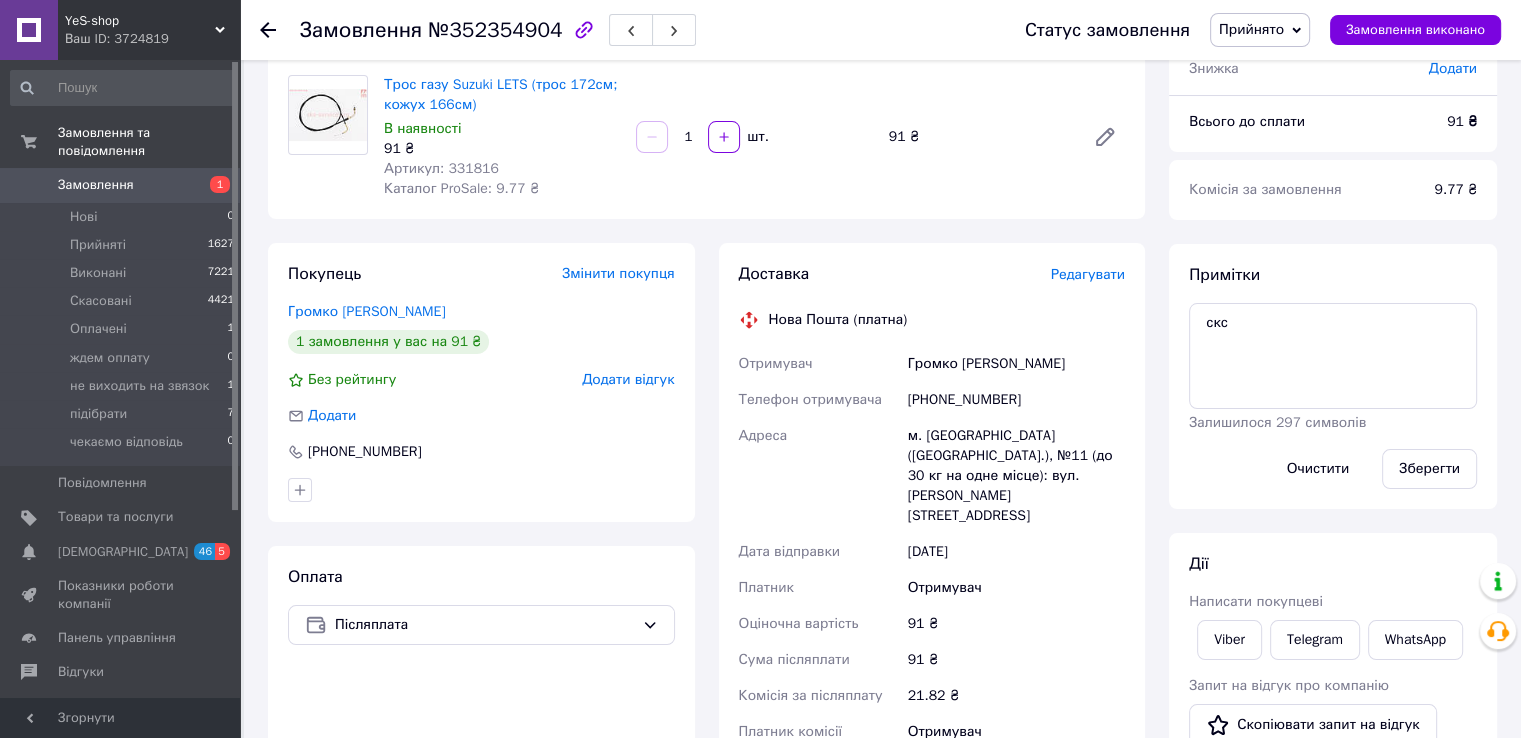 scroll, scrollTop: 0, scrollLeft: 0, axis: both 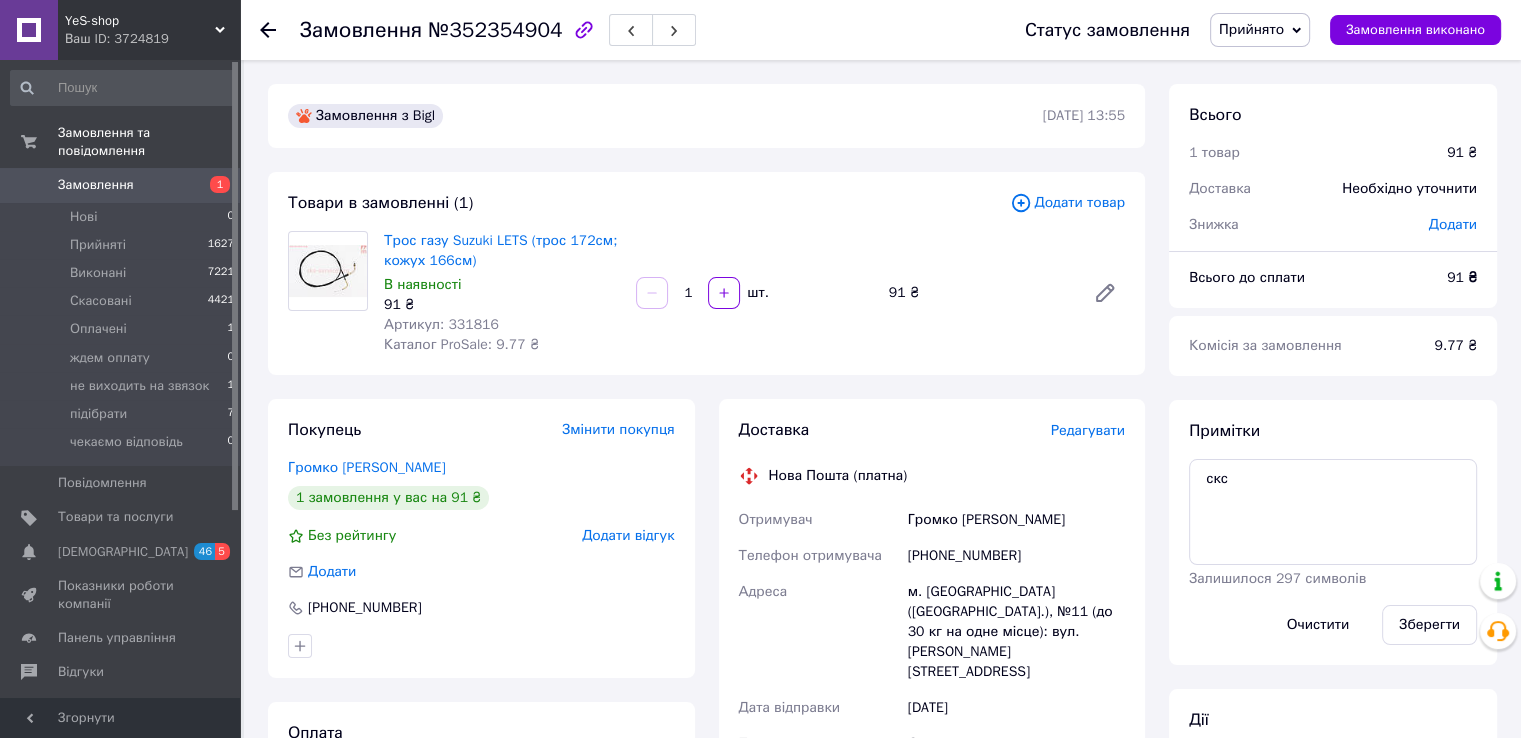 click 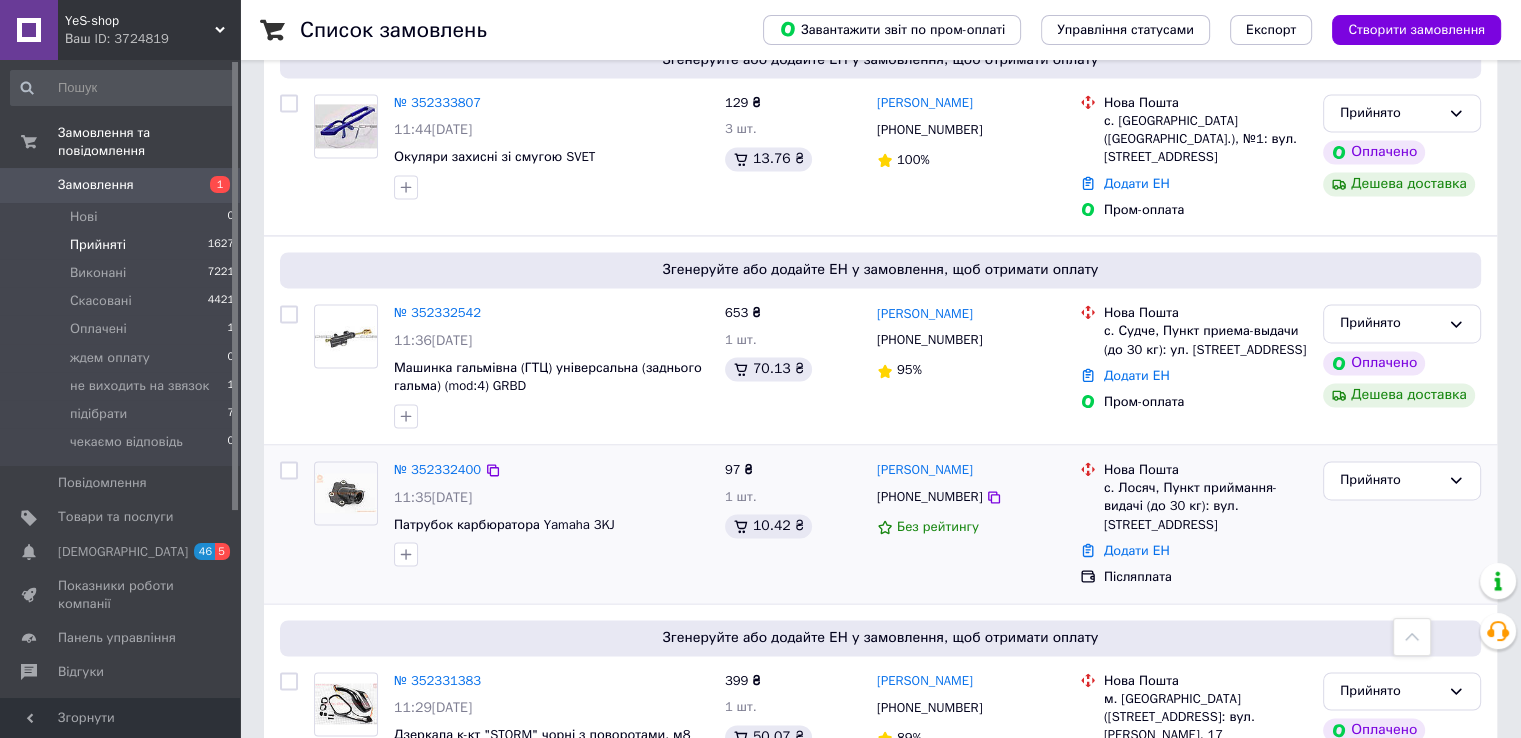 scroll, scrollTop: 3180, scrollLeft: 0, axis: vertical 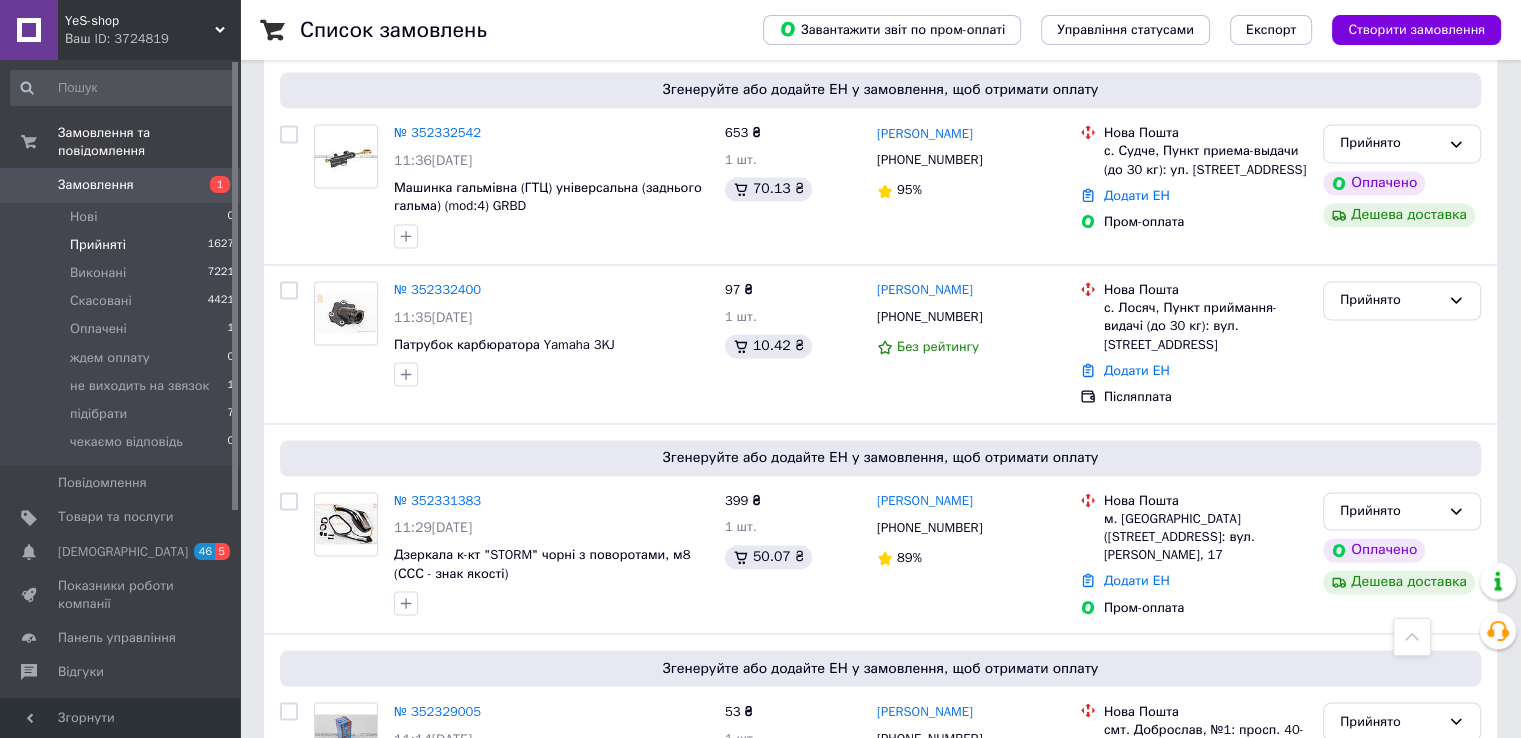 click on "2" at bounding box center [449, 887] 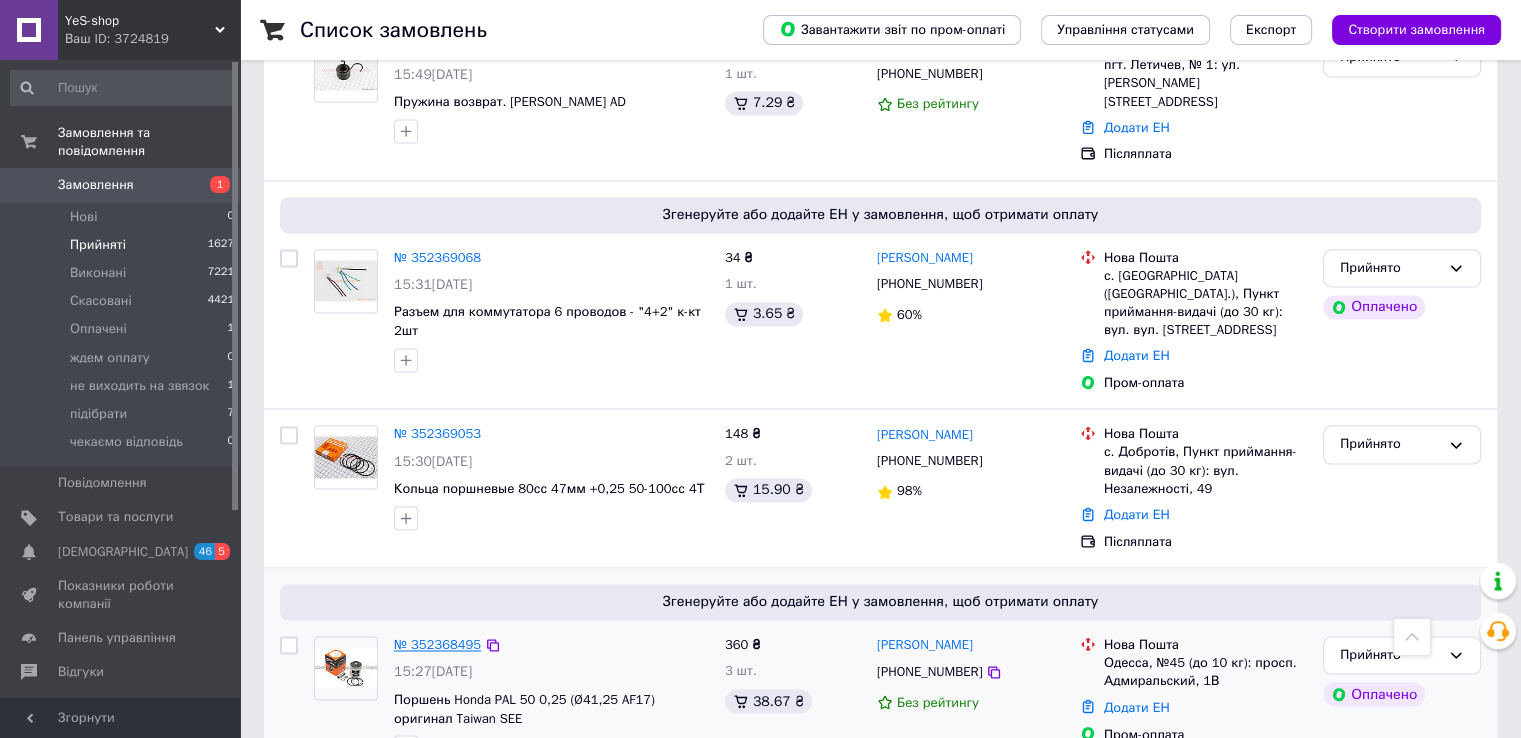 scroll, scrollTop: 3181, scrollLeft: 0, axis: vertical 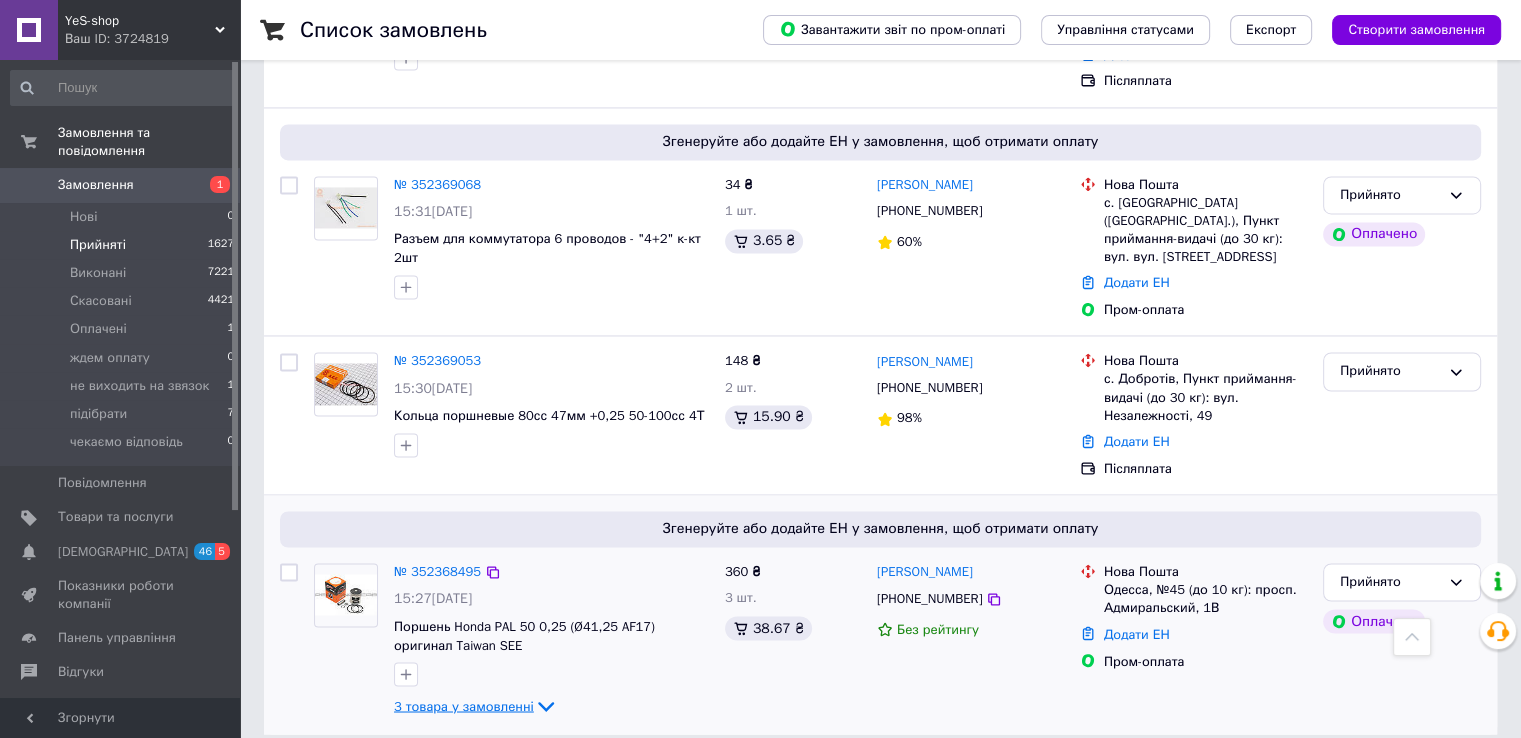click on "3 товара у замовленні" at bounding box center (464, 705) 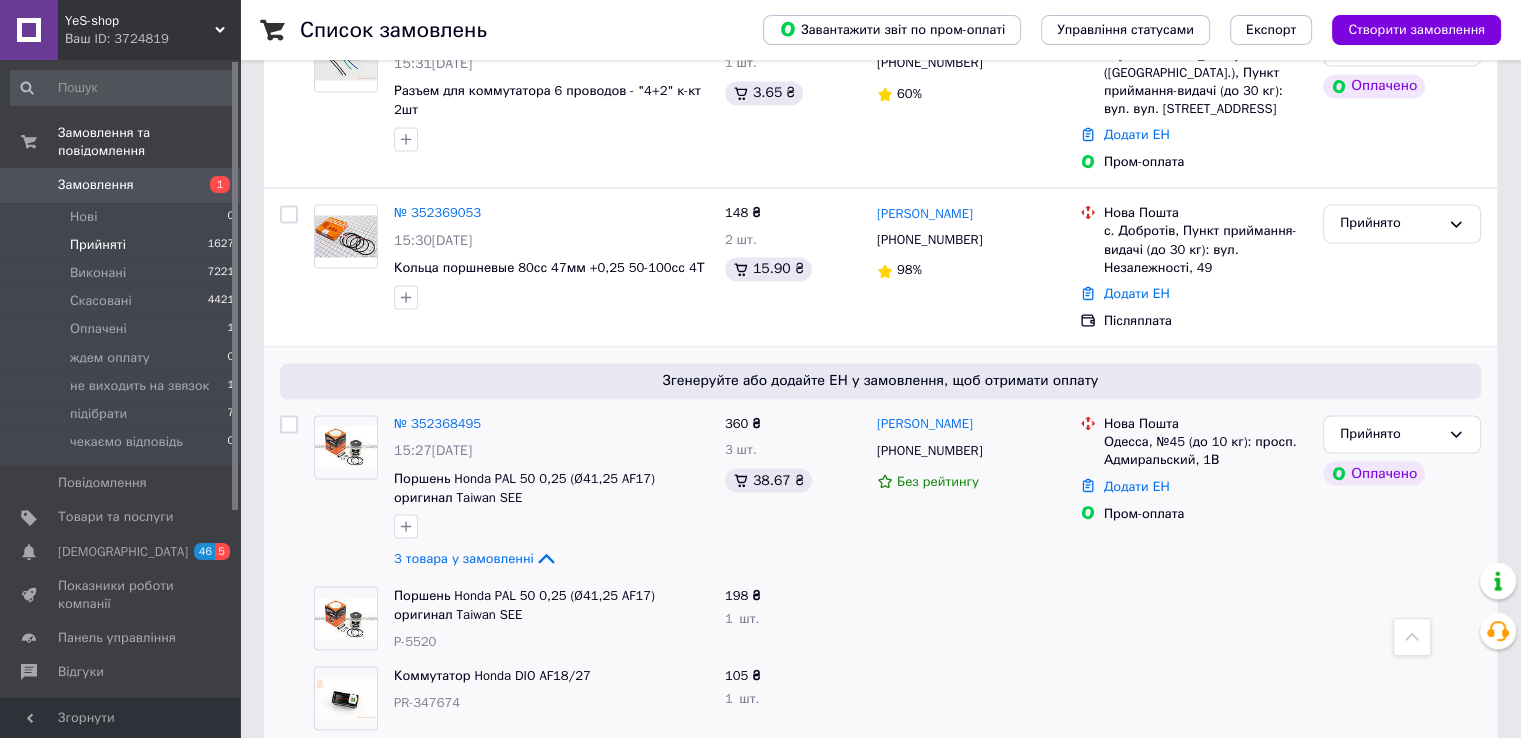 scroll, scrollTop: 3422, scrollLeft: 0, axis: vertical 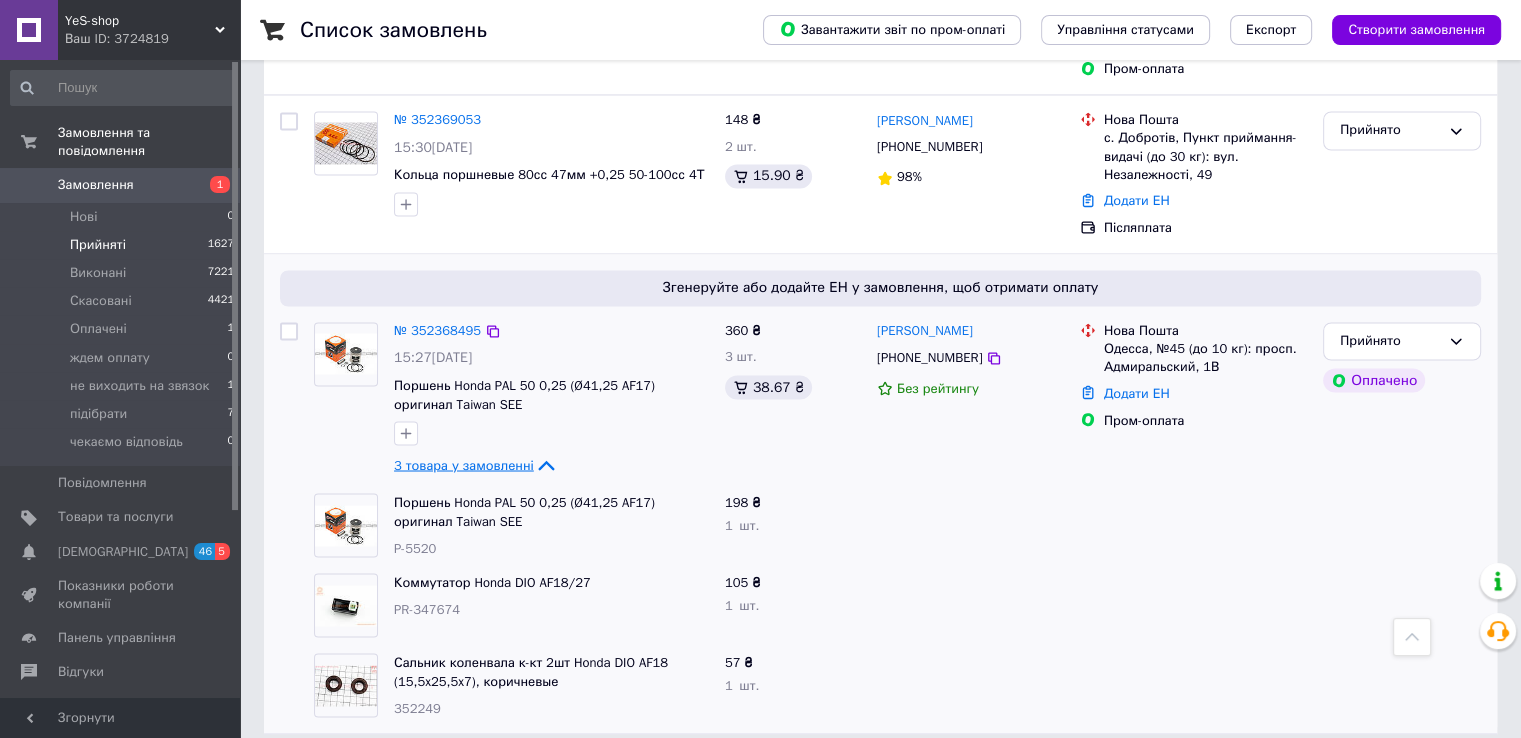 click on "3 товара у замовленні" at bounding box center [464, 464] 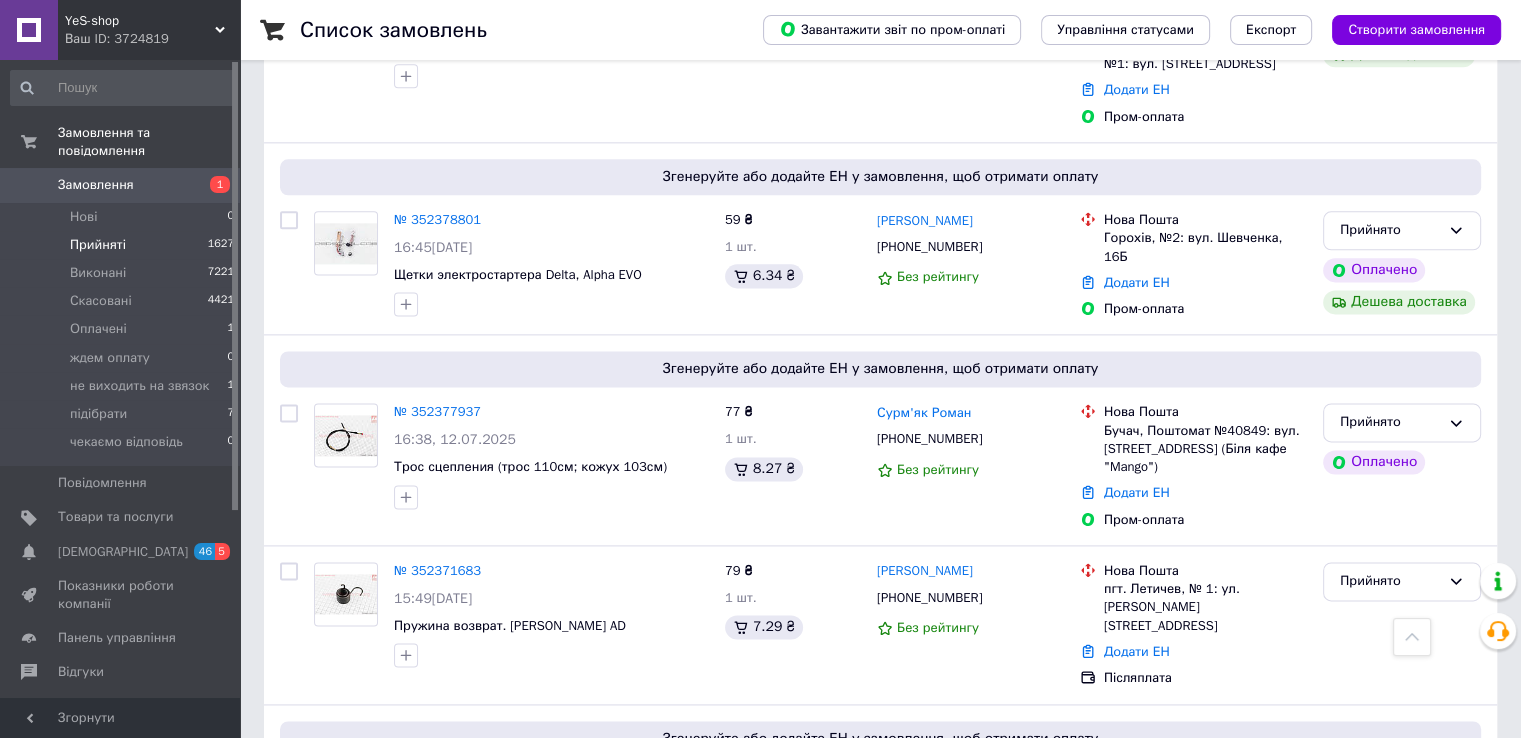 scroll, scrollTop: 2581, scrollLeft: 0, axis: vertical 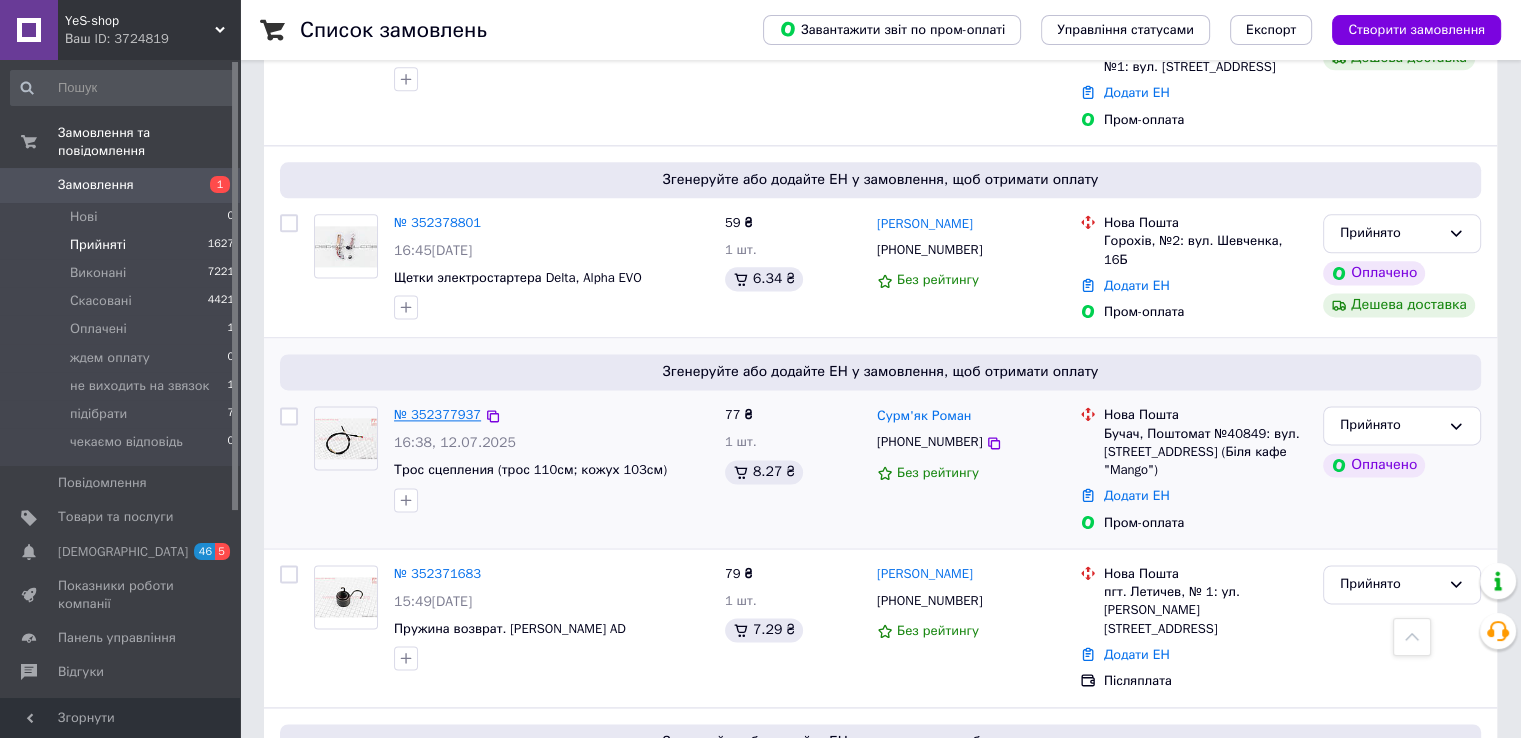 click on "№ 352377937" at bounding box center [437, 414] 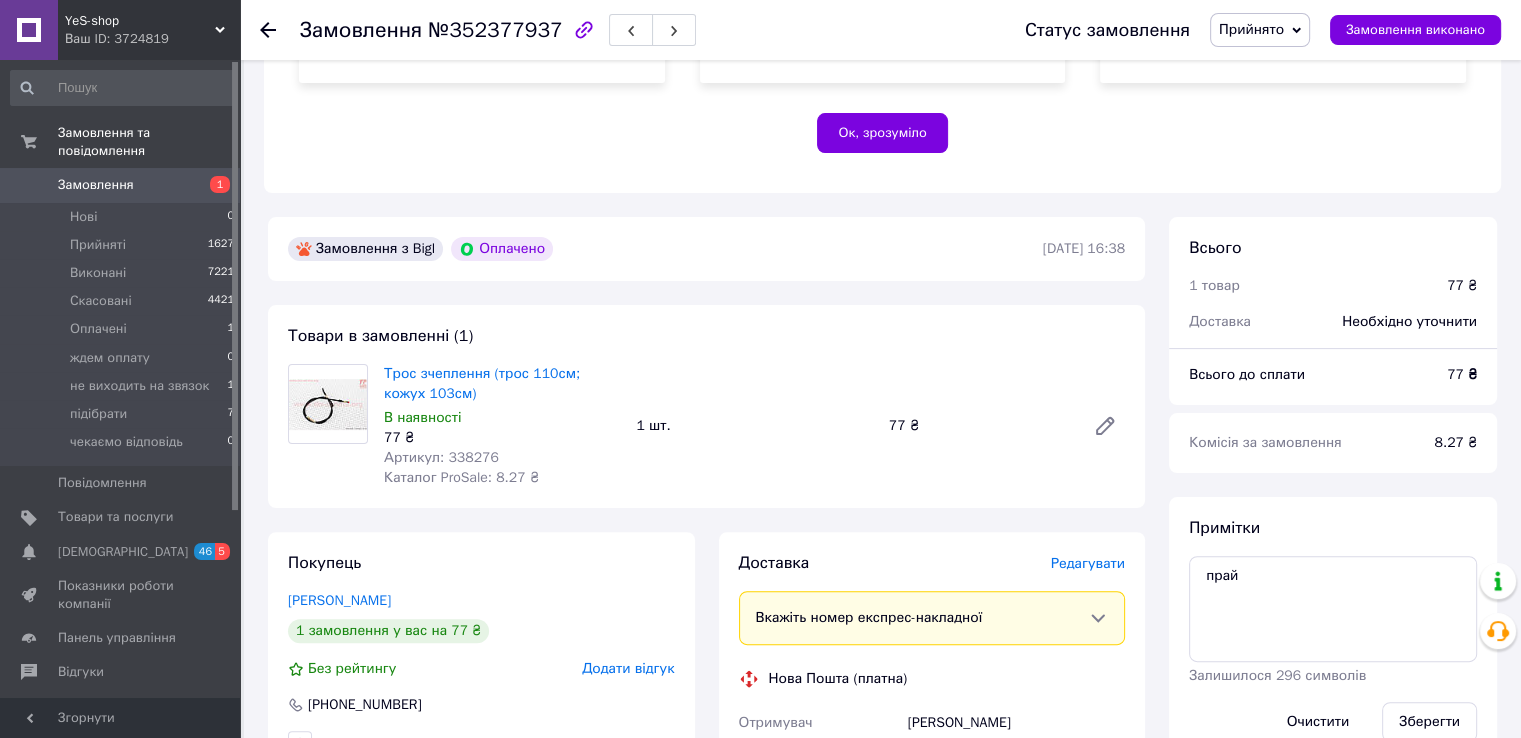 scroll, scrollTop: 360, scrollLeft: 0, axis: vertical 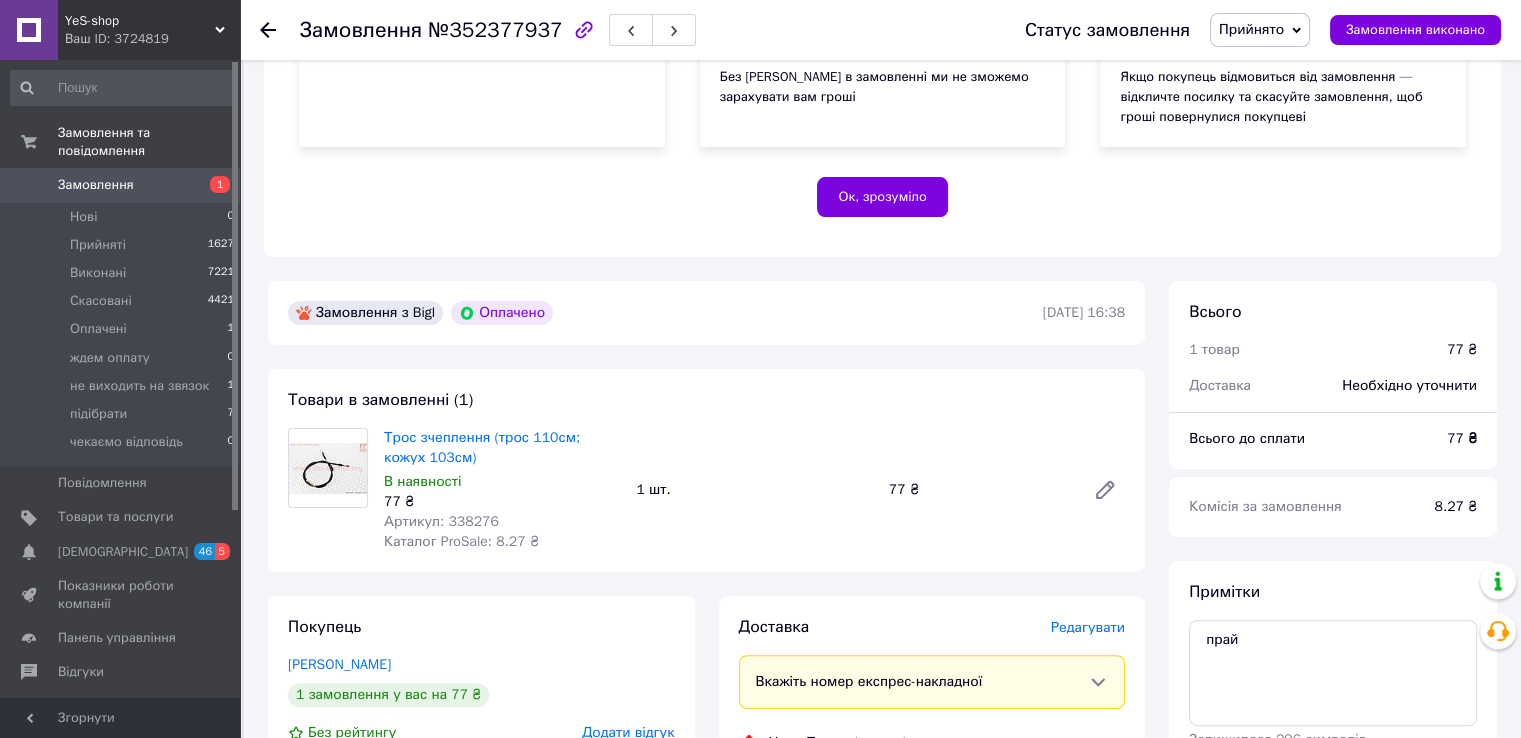 click 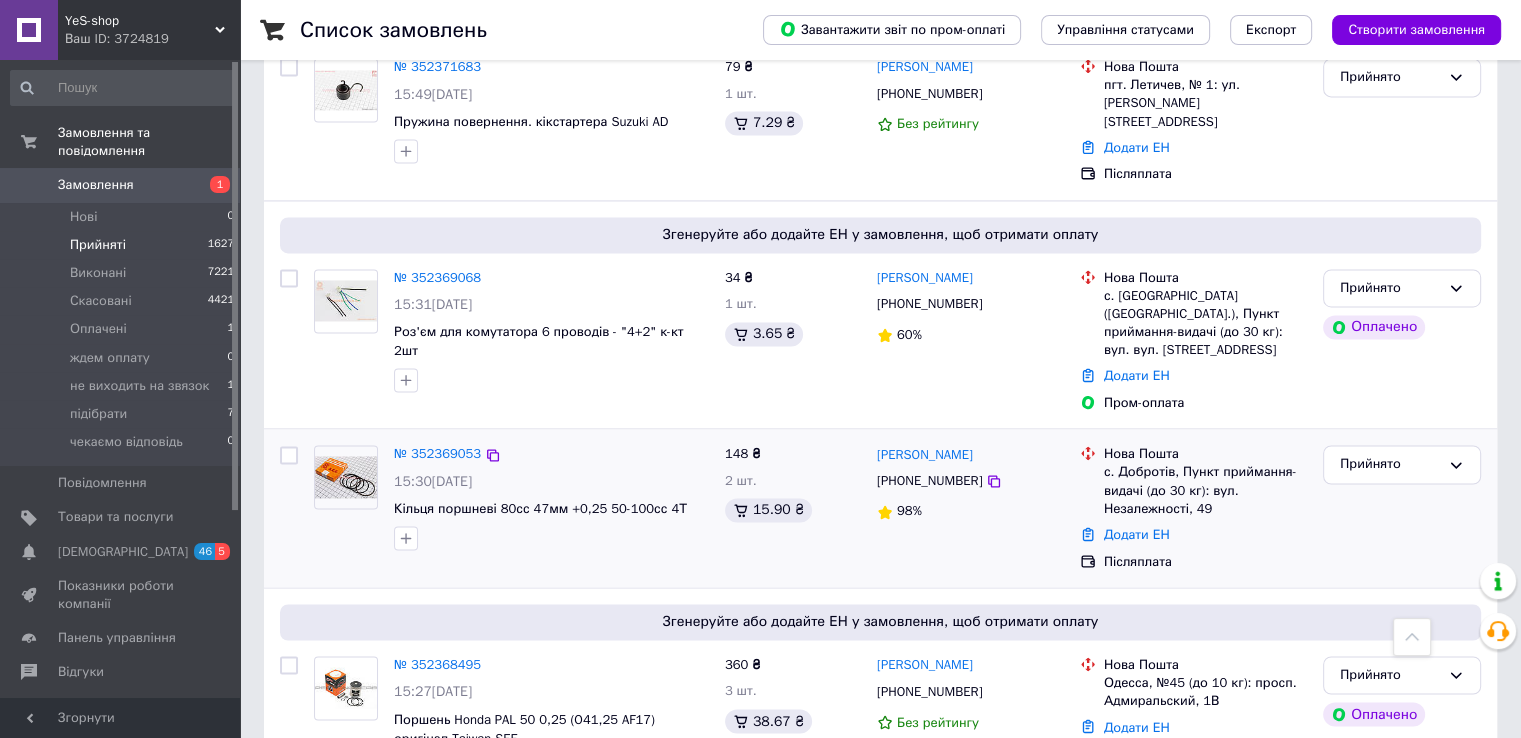 scroll, scrollTop: 3181, scrollLeft: 0, axis: vertical 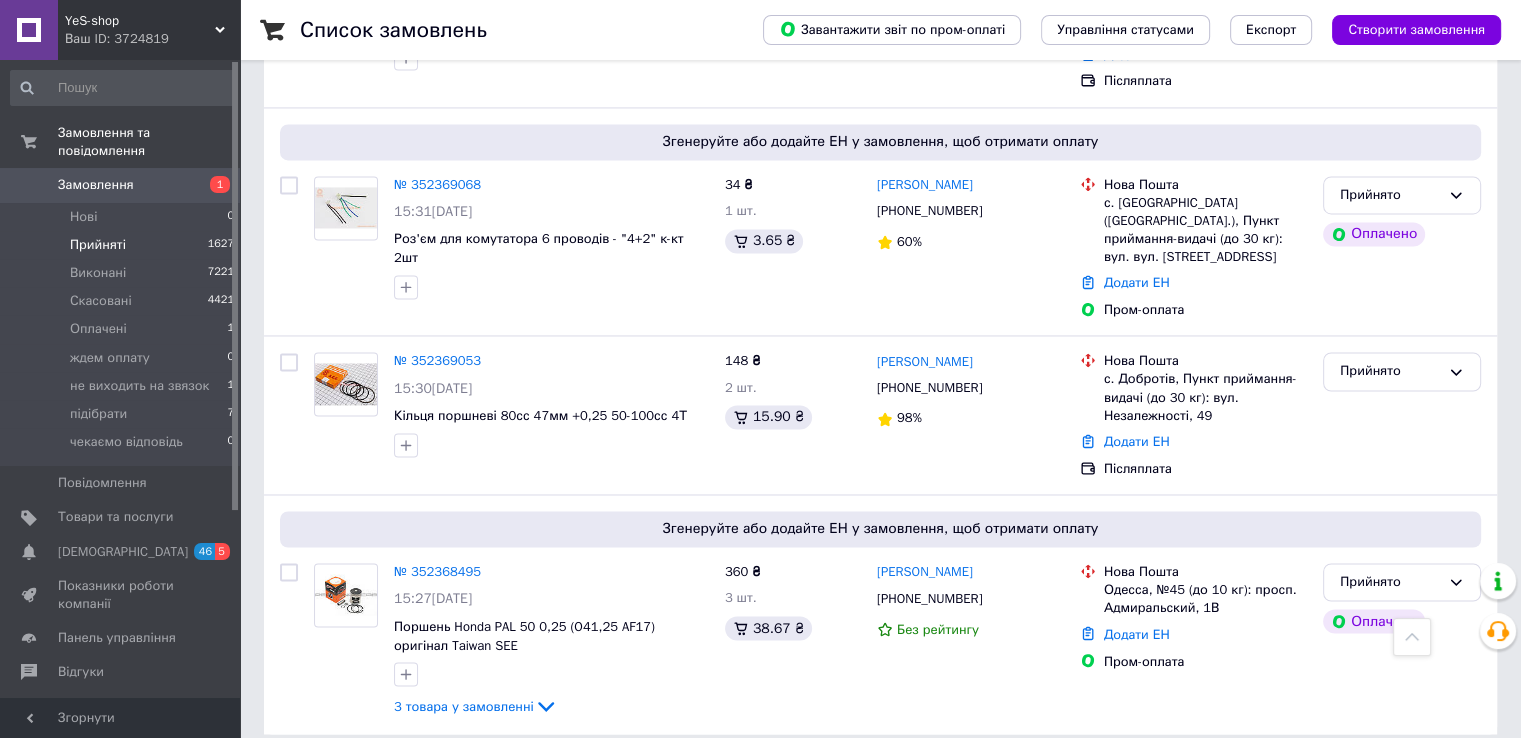 click on "1" at bounding box center (404, 779) 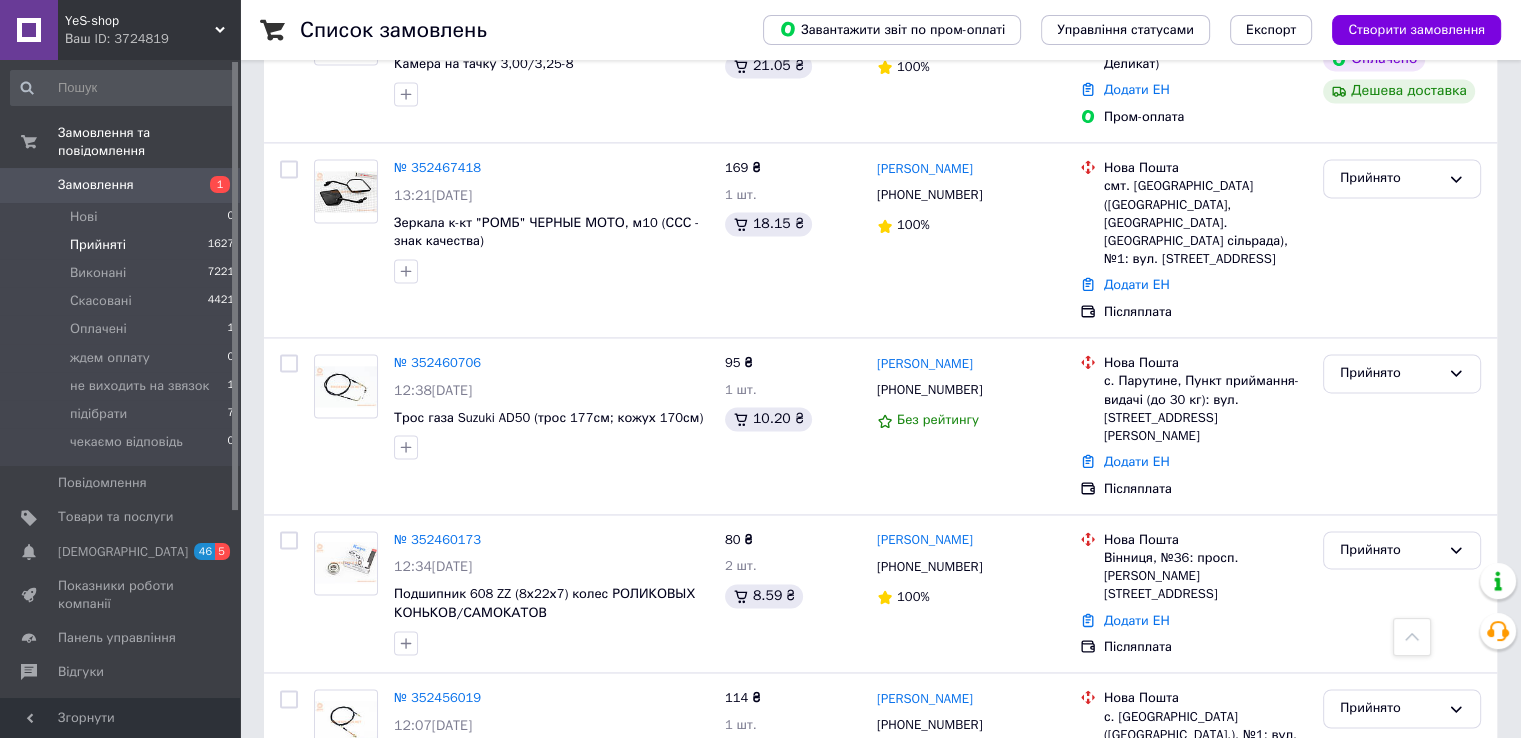 scroll, scrollTop: 3152, scrollLeft: 0, axis: vertical 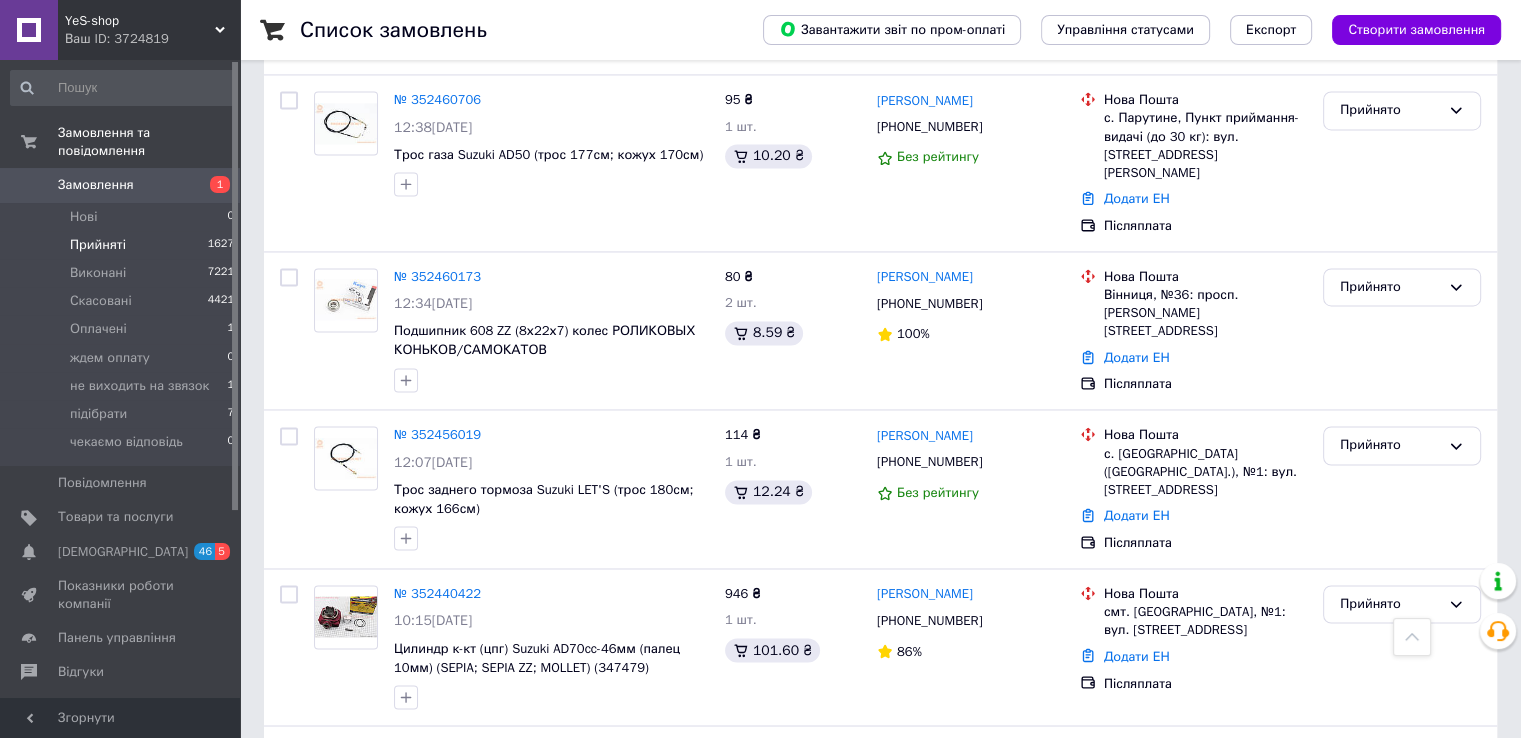 click on "3" at bounding box center (372, 926) 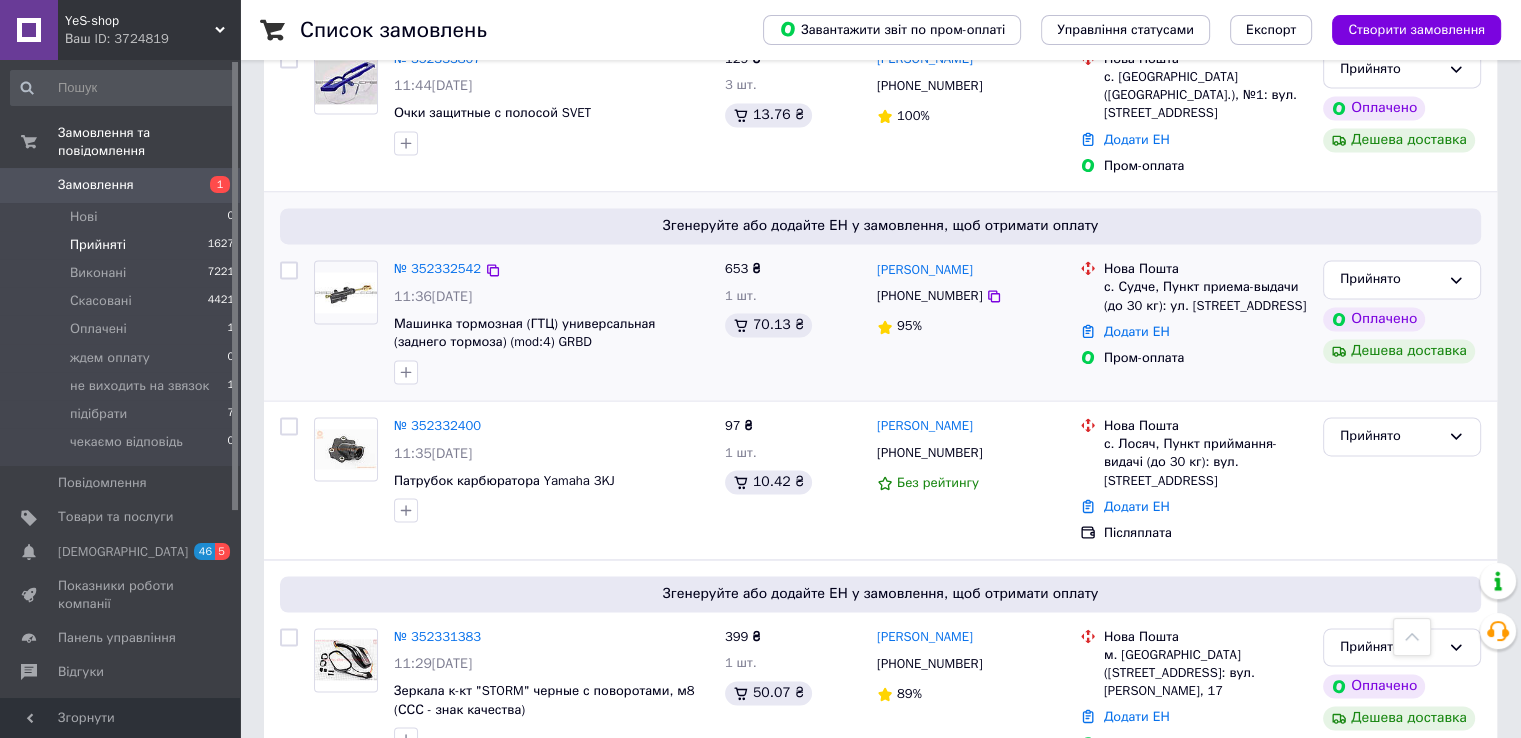 scroll, scrollTop: 3180, scrollLeft: 0, axis: vertical 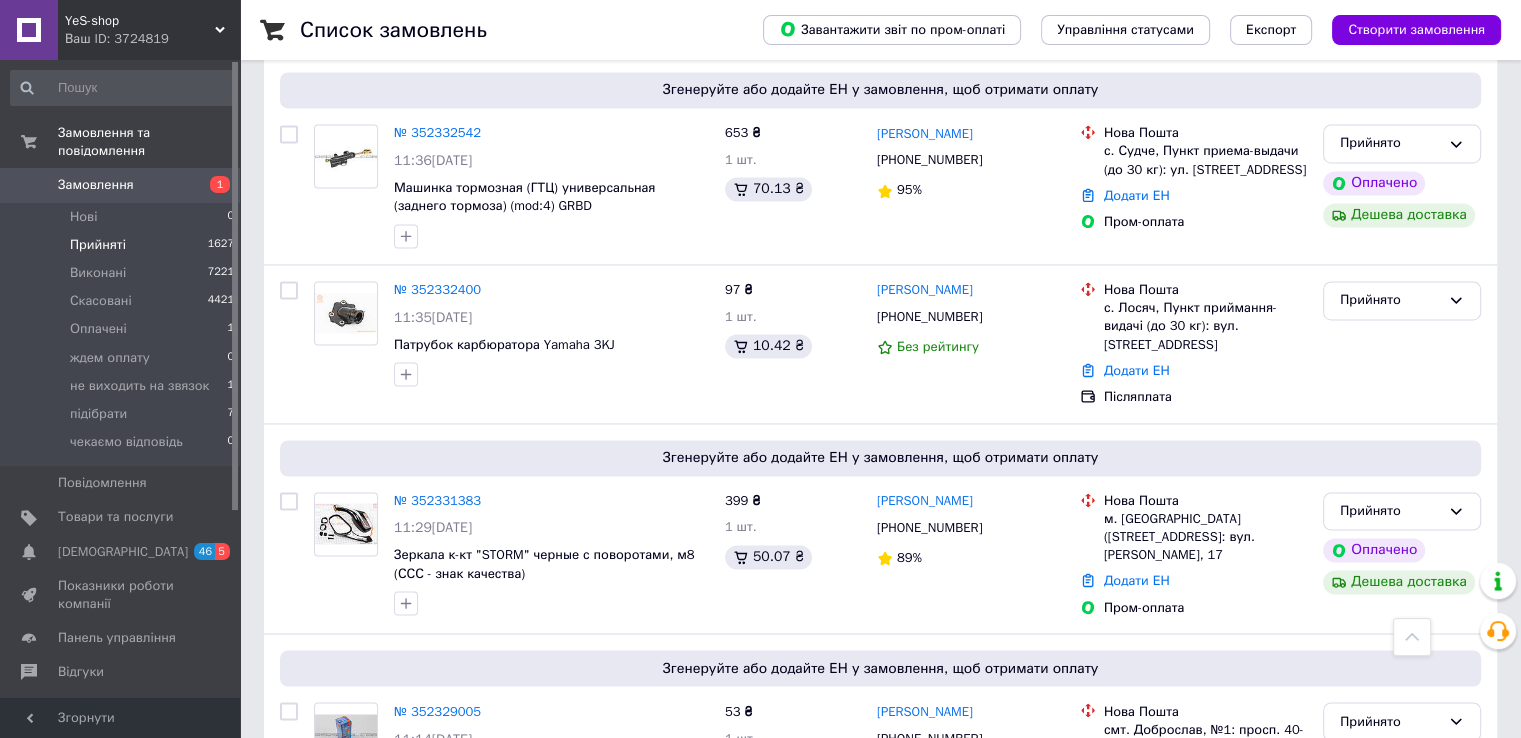 click on "5" at bounding box center (584, 887) 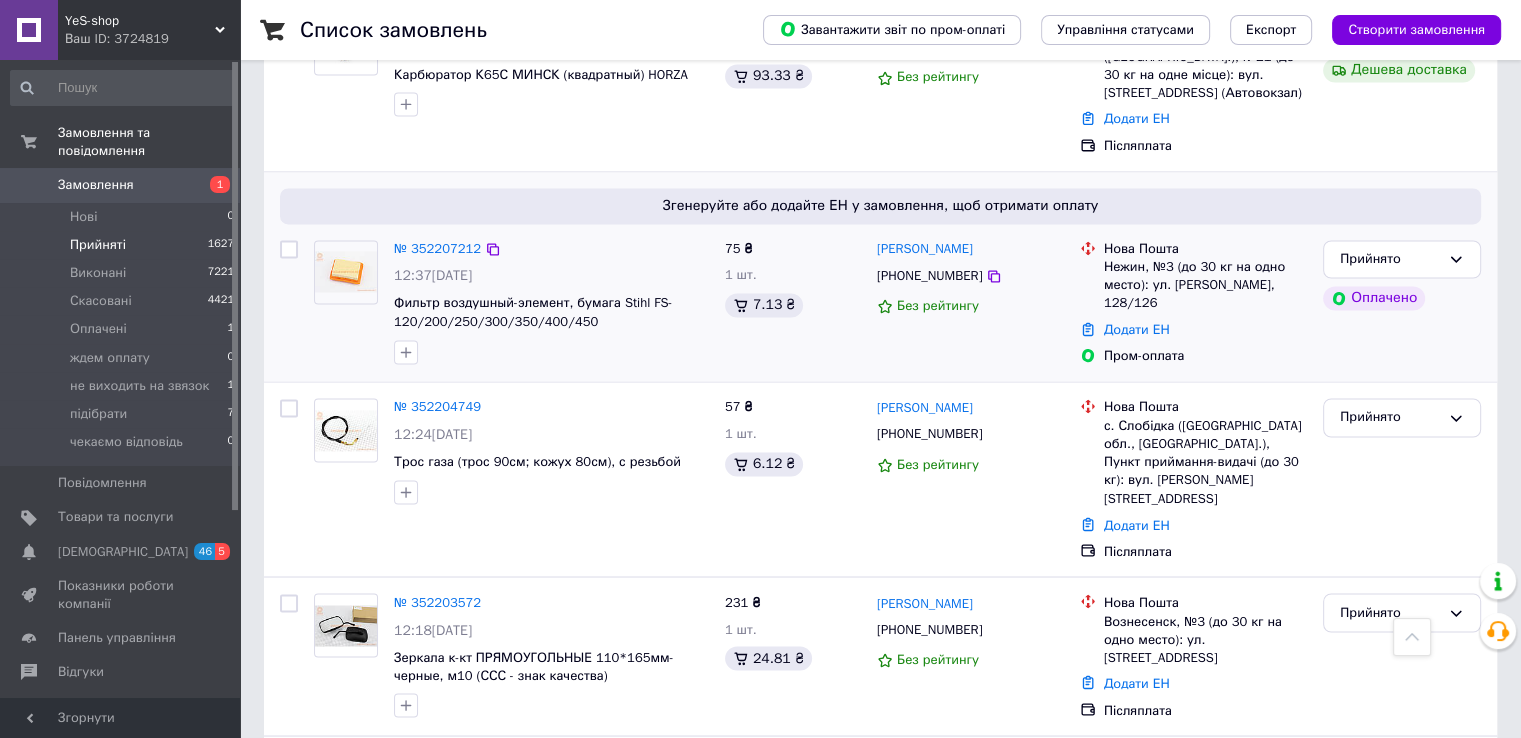 scroll, scrollTop: 3414, scrollLeft: 0, axis: vertical 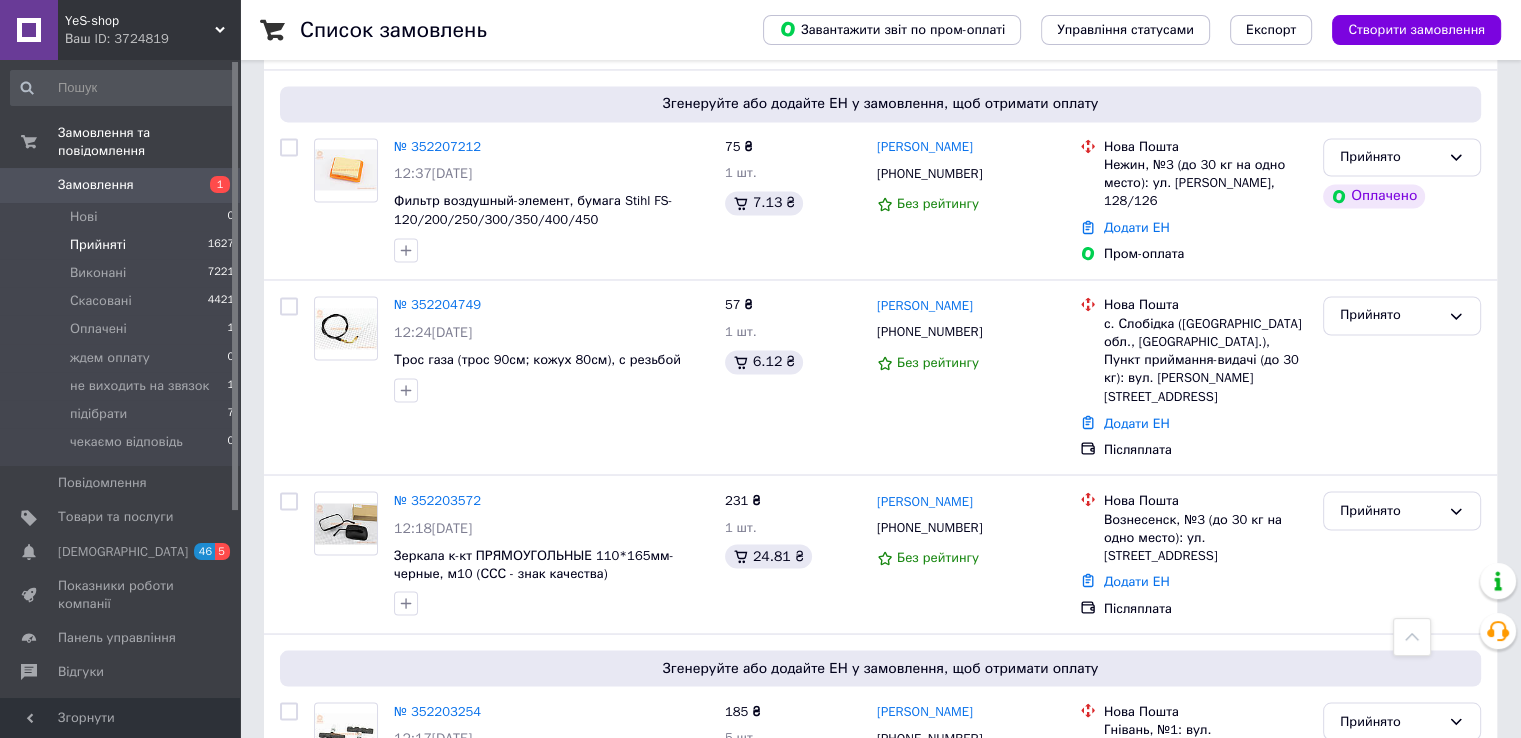 click on "6" at bounding box center [629, 870] 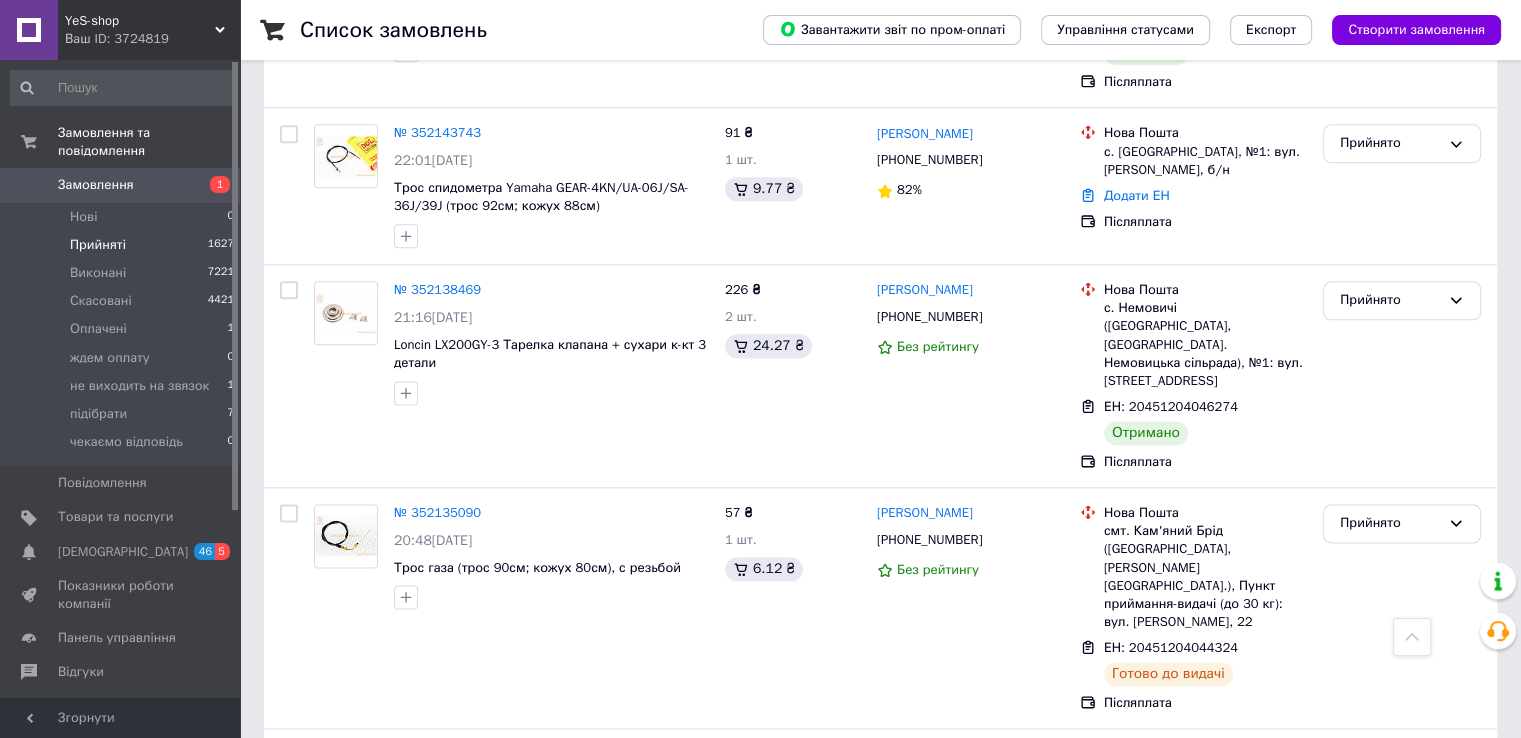 scroll, scrollTop: 2100, scrollLeft: 0, axis: vertical 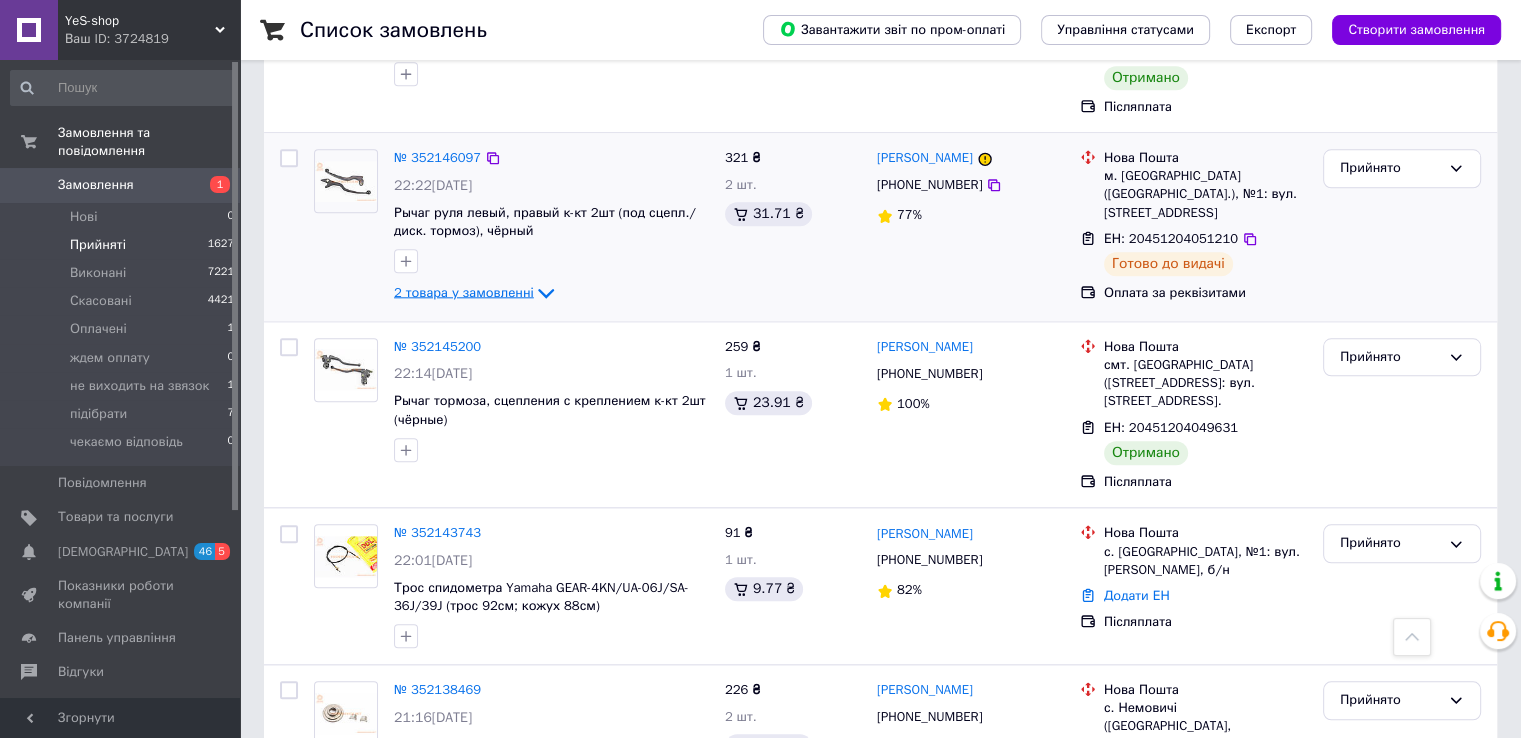 click on "2 товара у замовленні" at bounding box center [464, 292] 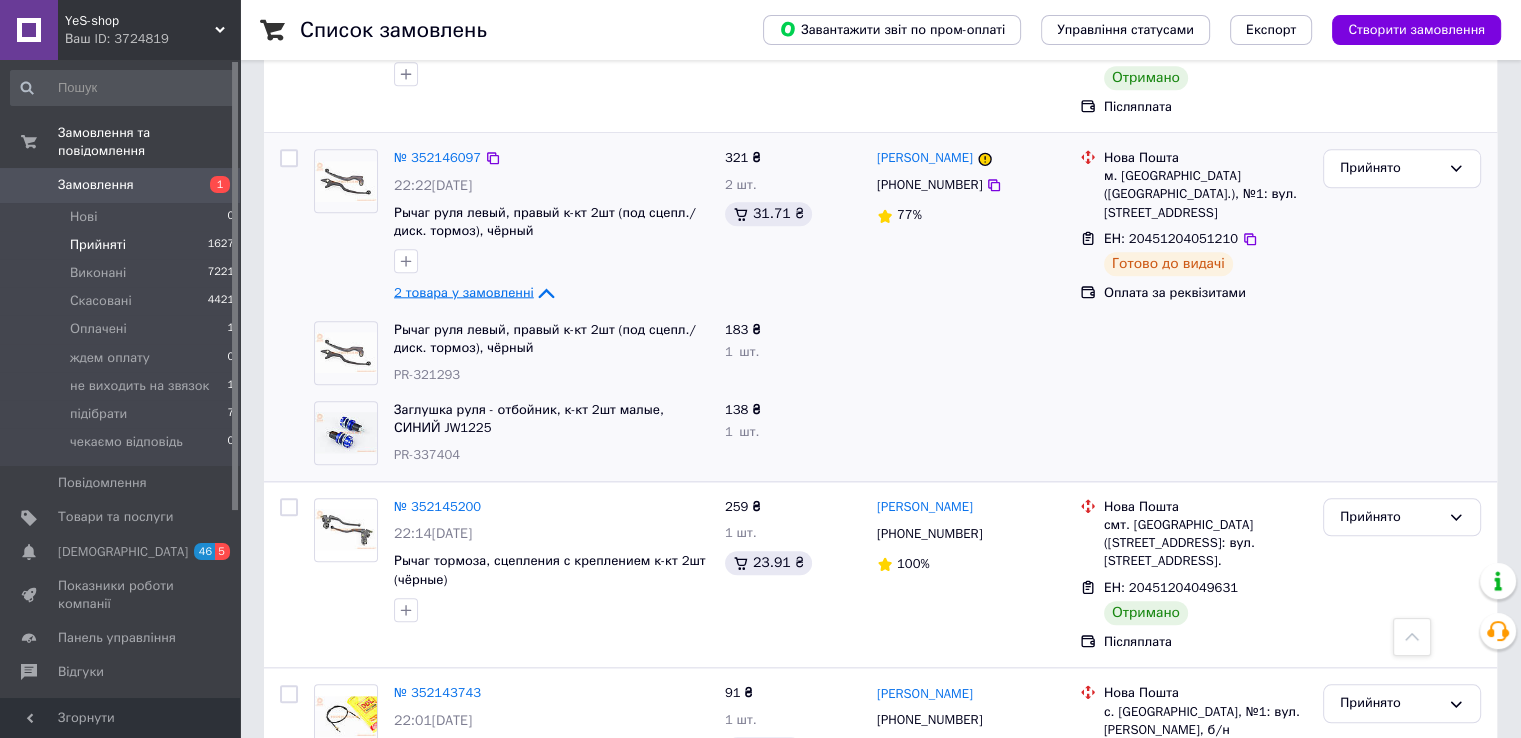click on "2 товара у замовленні" at bounding box center [464, 292] 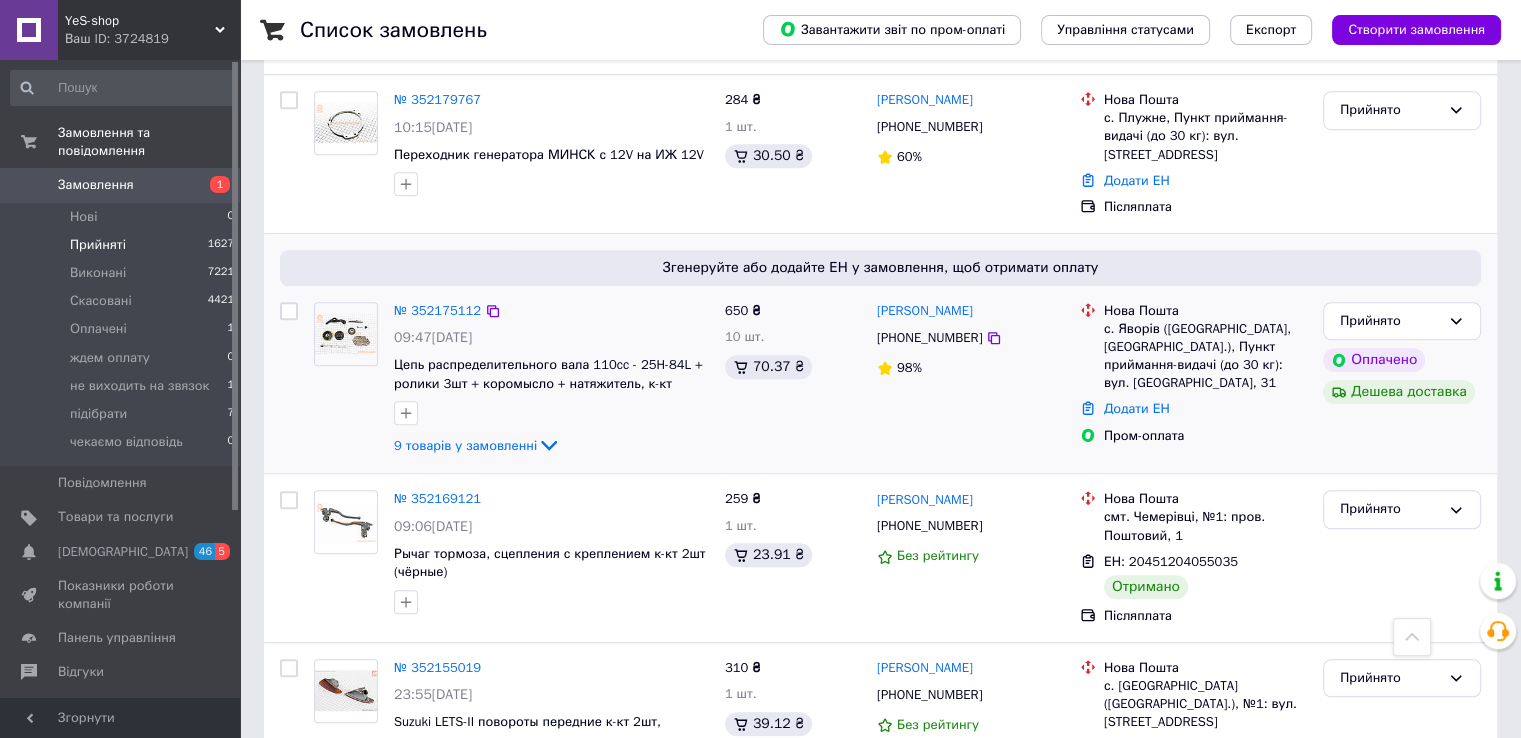 scroll, scrollTop: 1400, scrollLeft: 0, axis: vertical 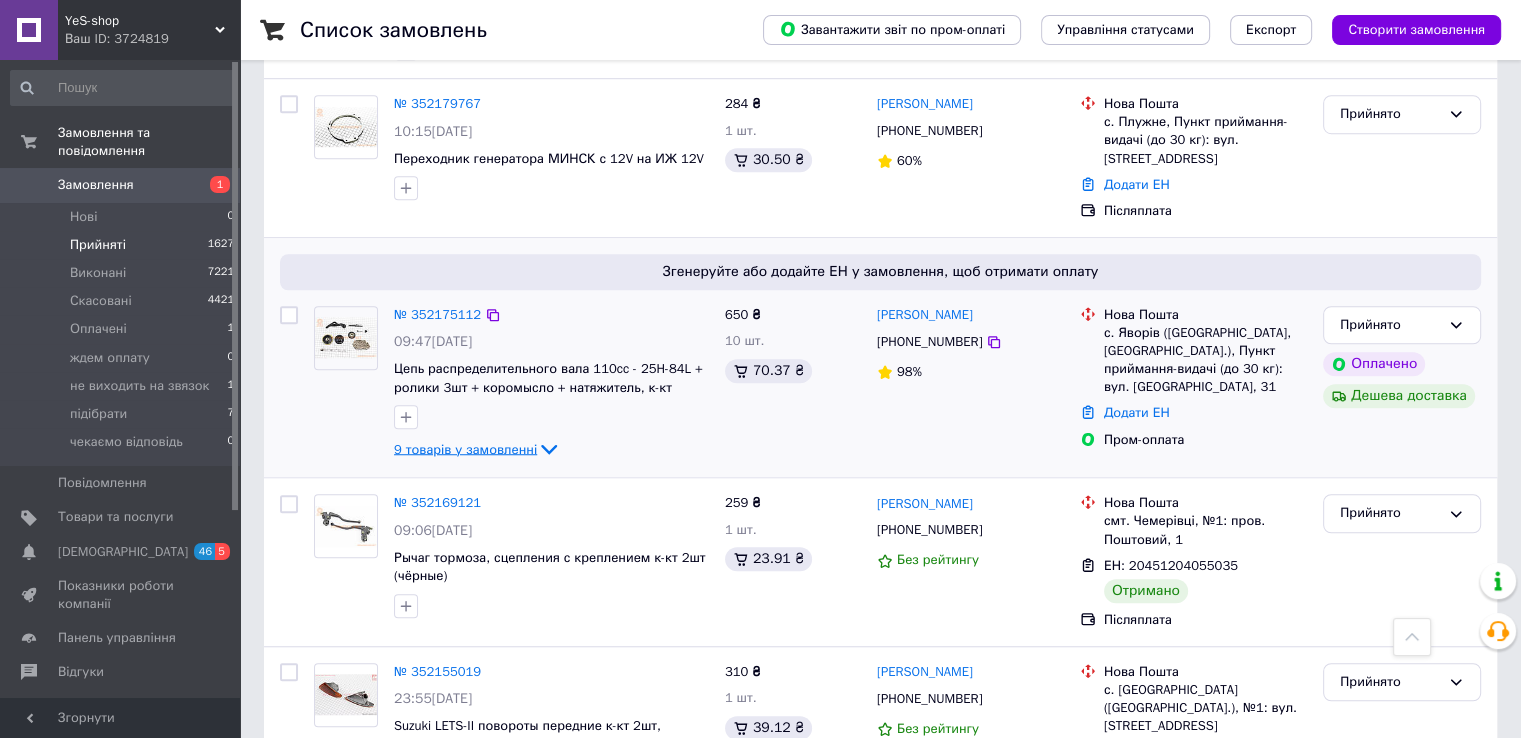 click on "9 товарів у замовленні" at bounding box center (465, 448) 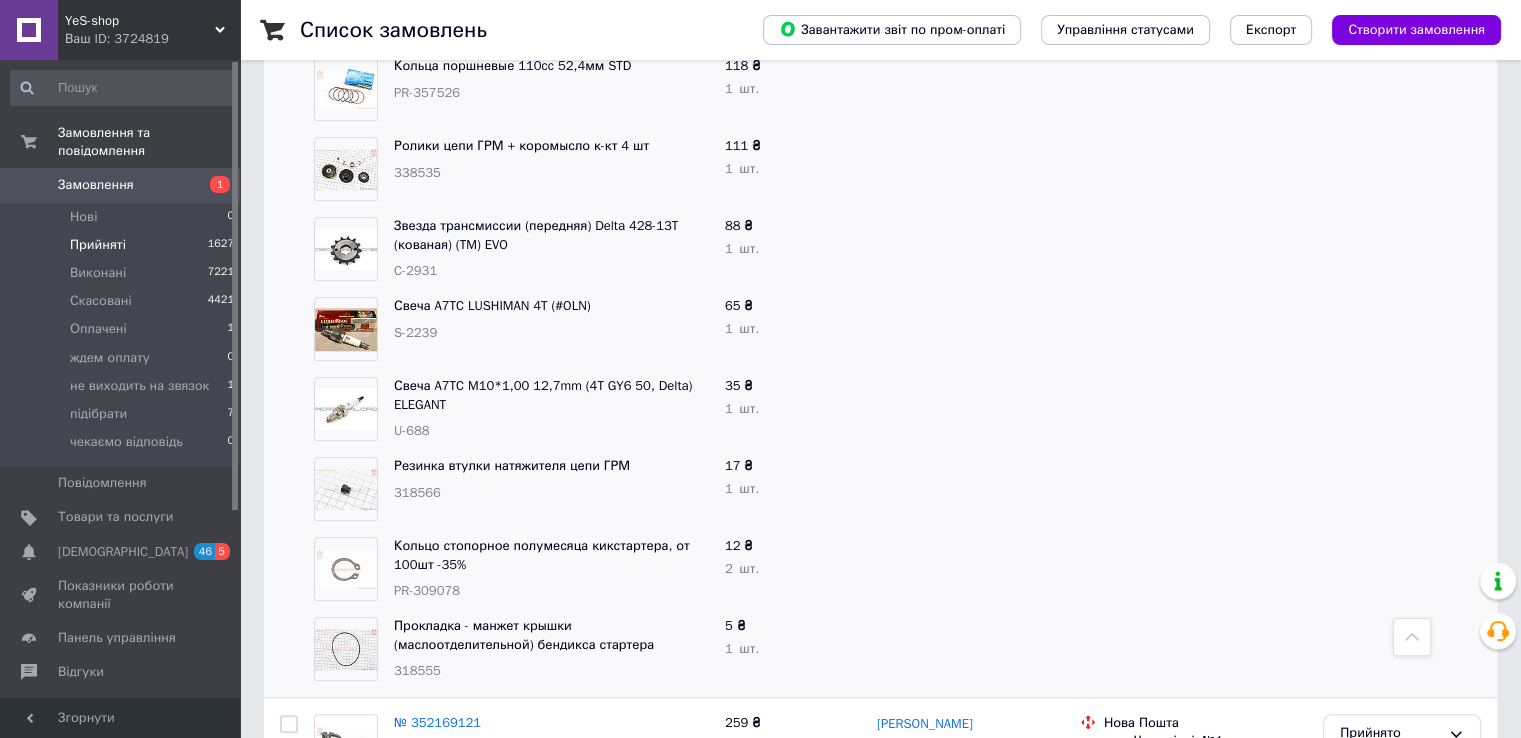 scroll, scrollTop: 1500, scrollLeft: 0, axis: vertical 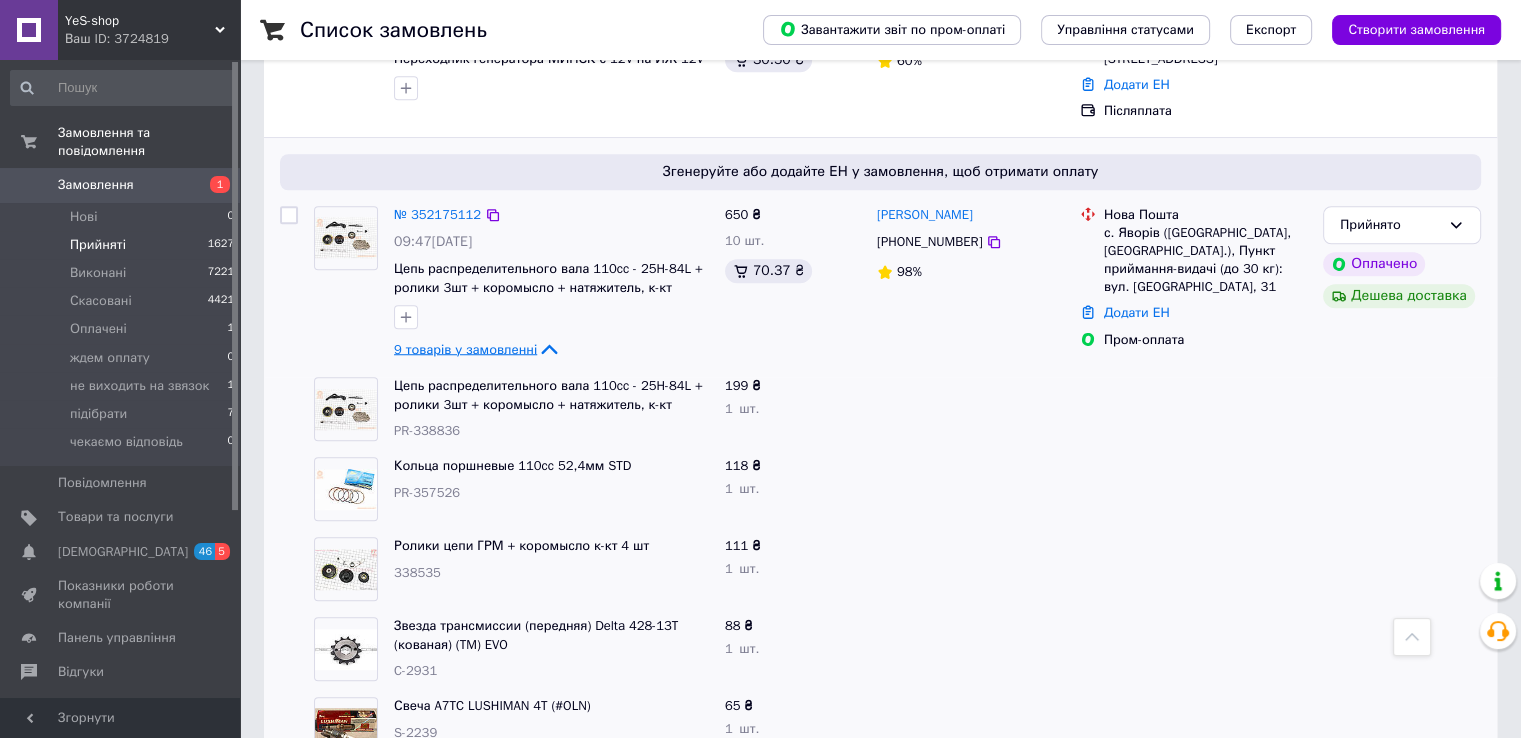click on "9 товарів у замовленні" at bounding box center (465, 348) 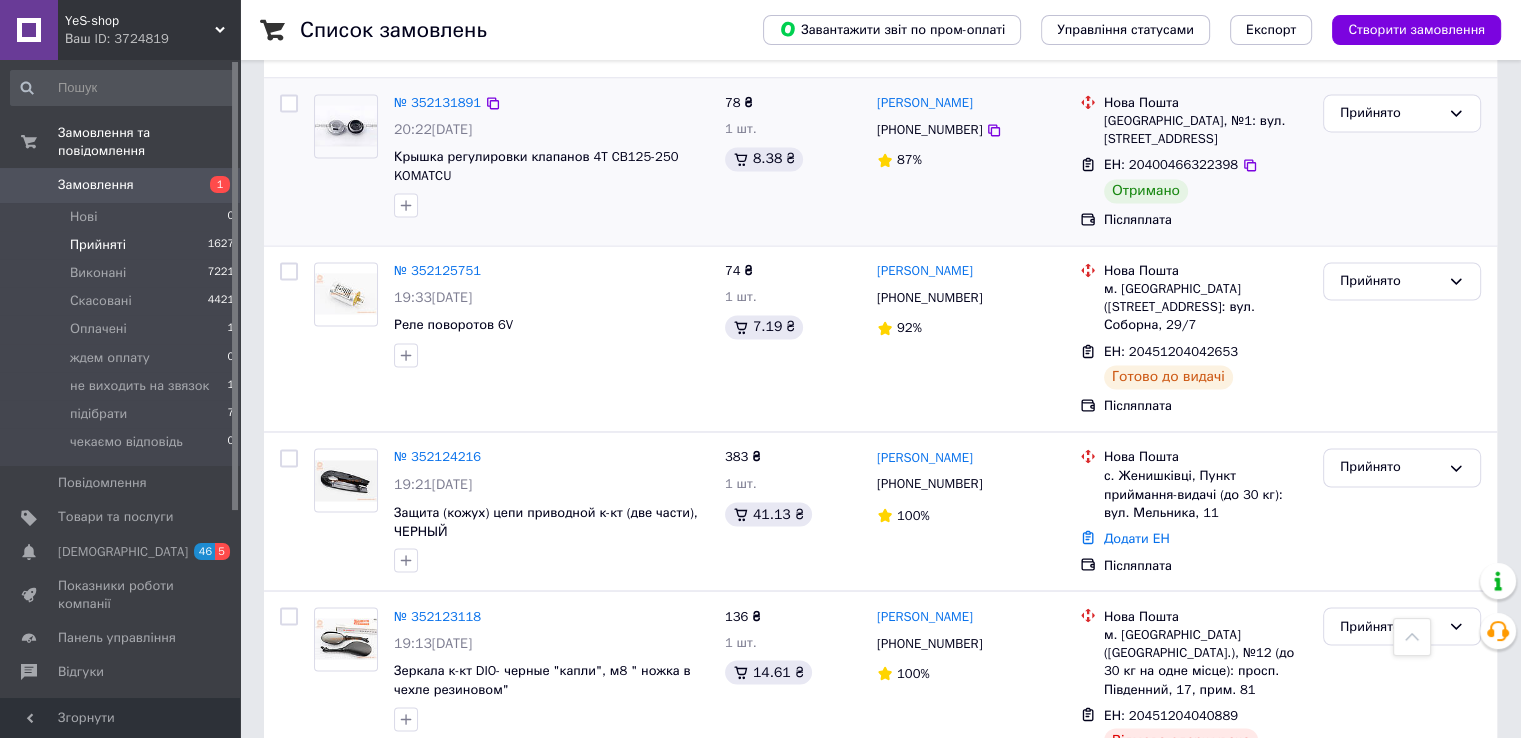 scroll, scrollTop: 3322, scrollLeft: 0, axis: vertical 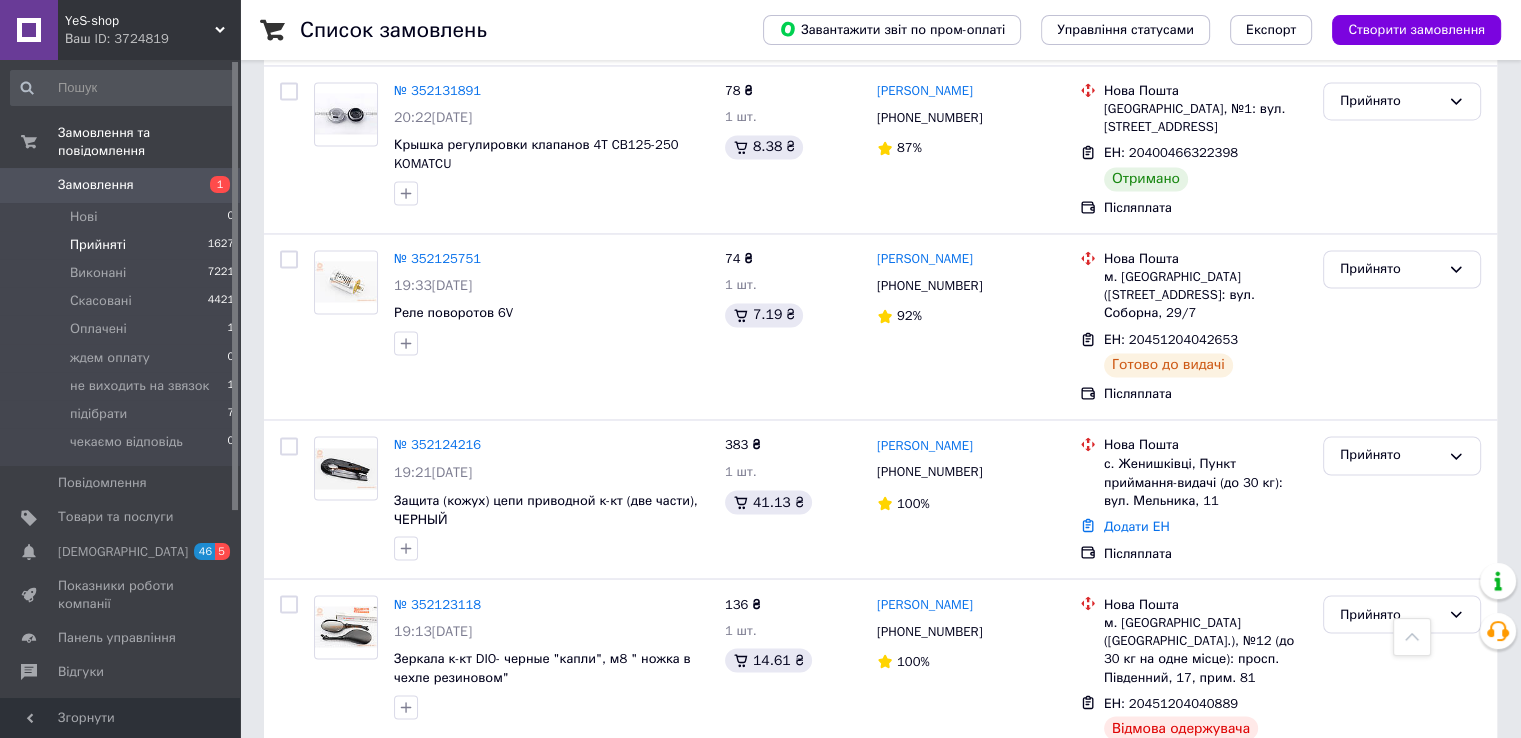 click on "7" at bounding box center (629, 828) 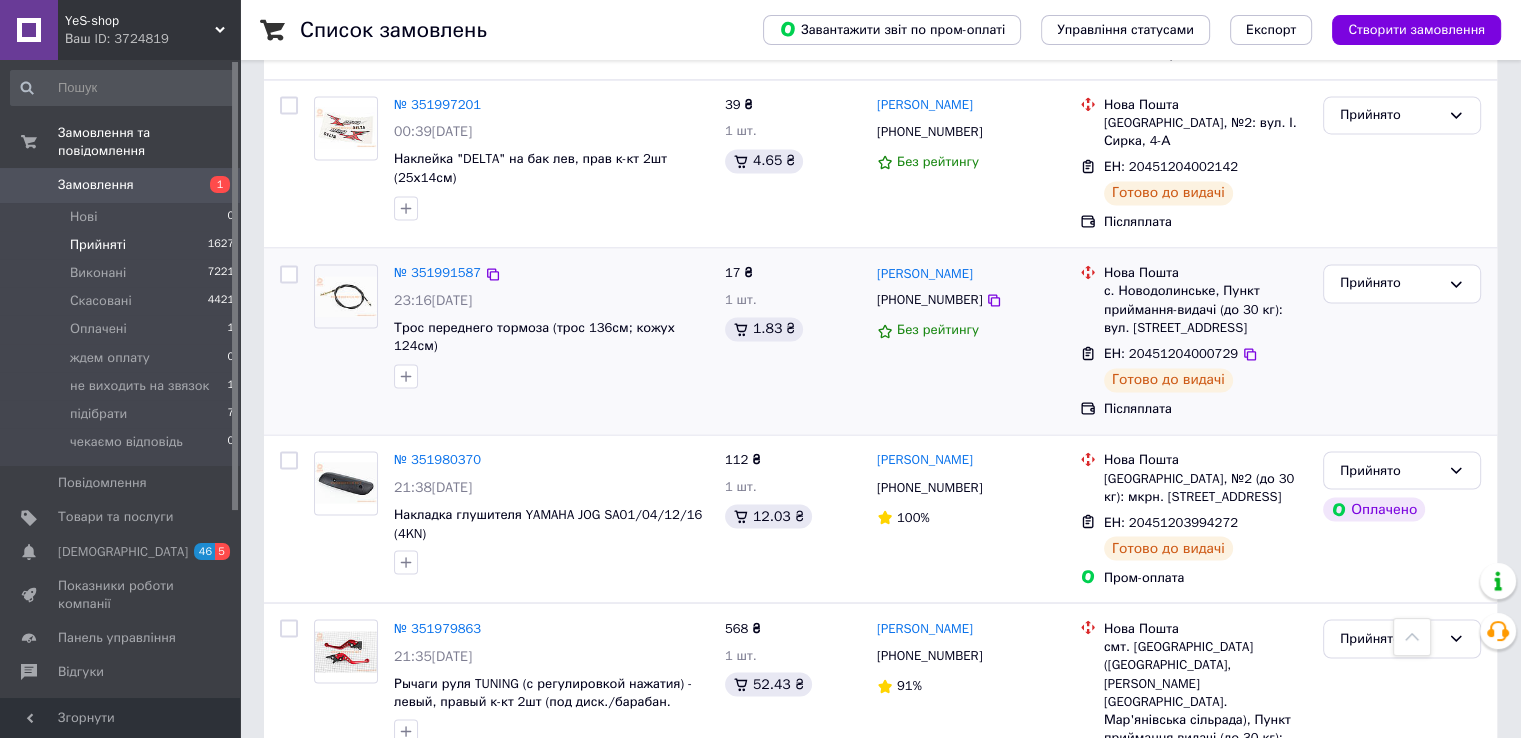 scroll, scrollTop: 3344, scrollLeft: 0, axis: vertical 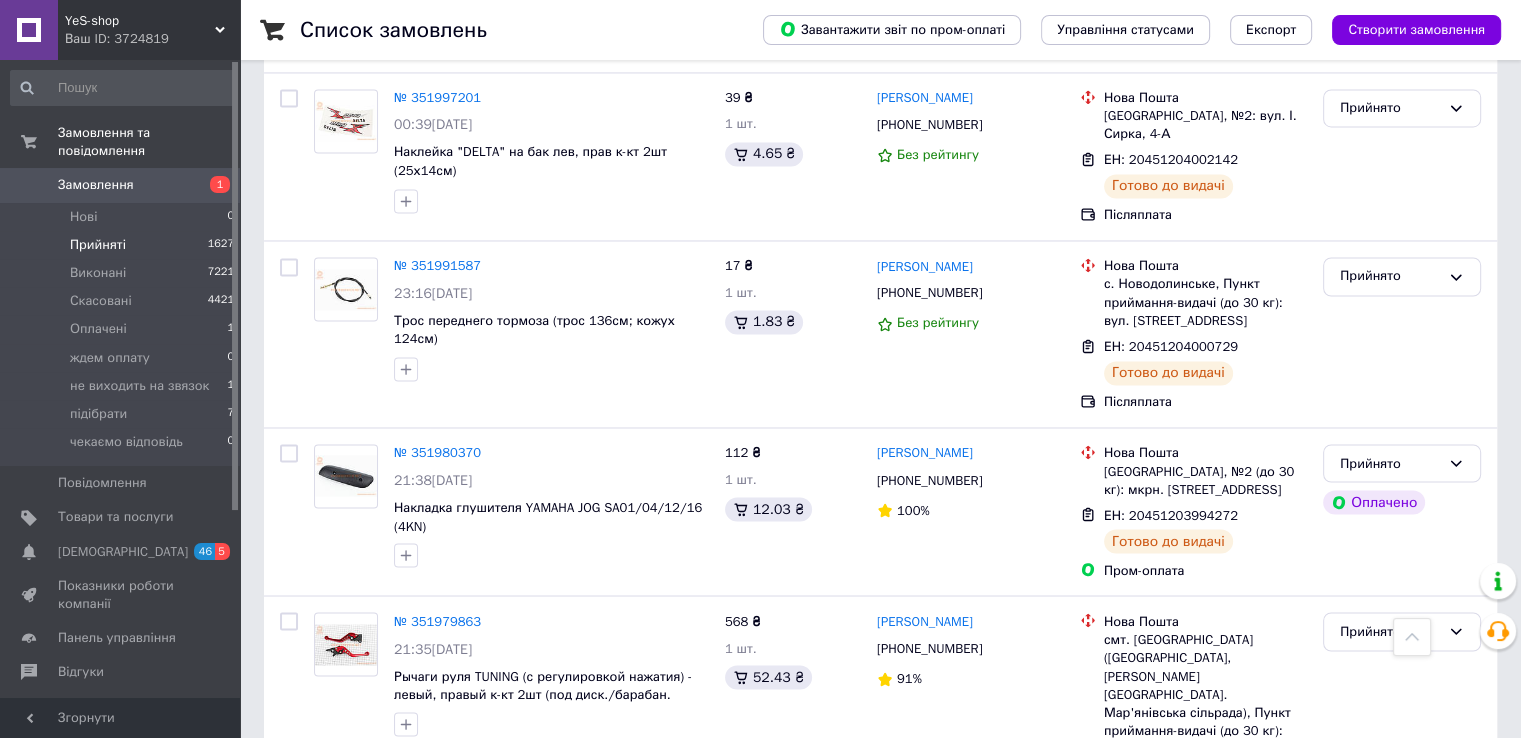 click on "8" at bounding box center [629, 899] 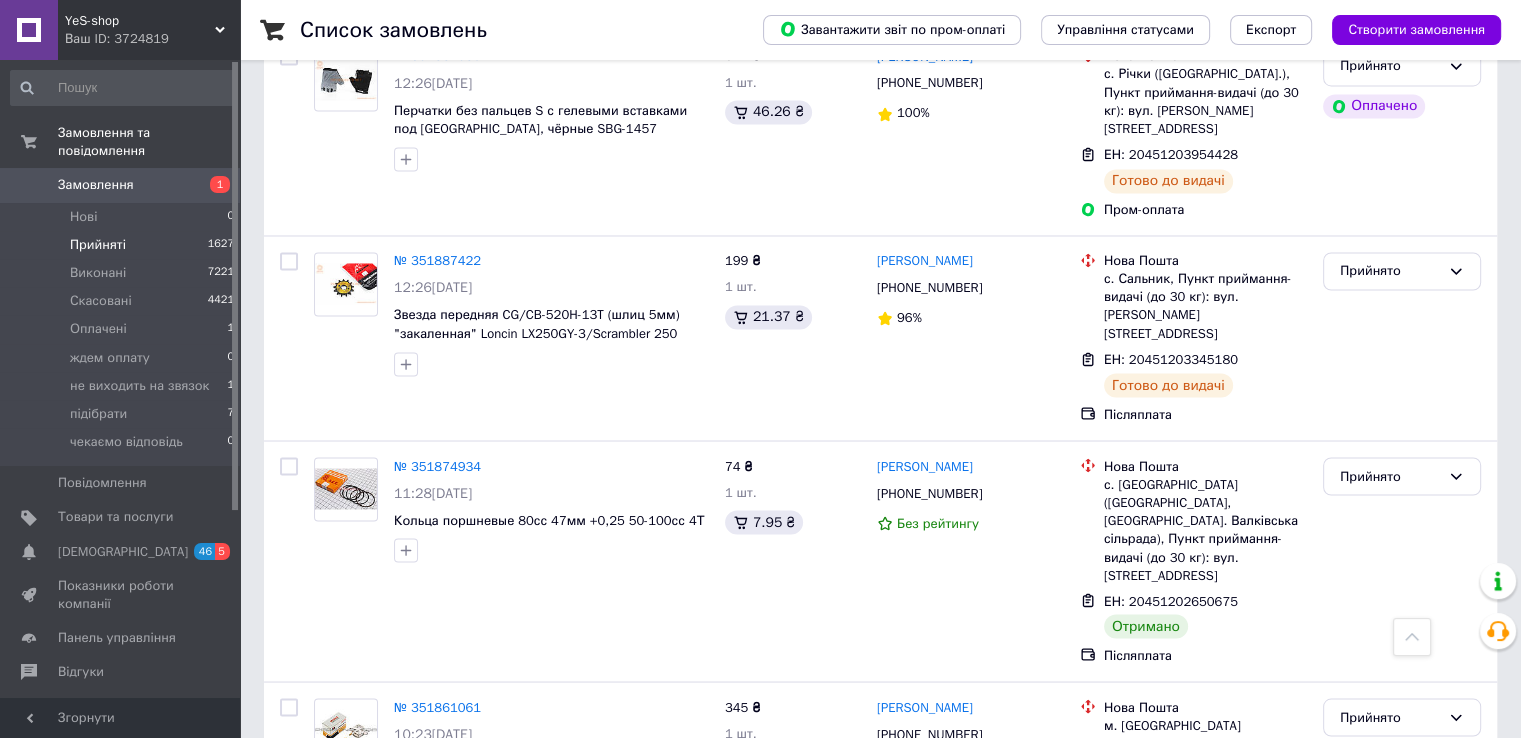 scroll, scrollTop: 3429, scrollLeft: 0, axis: vertical 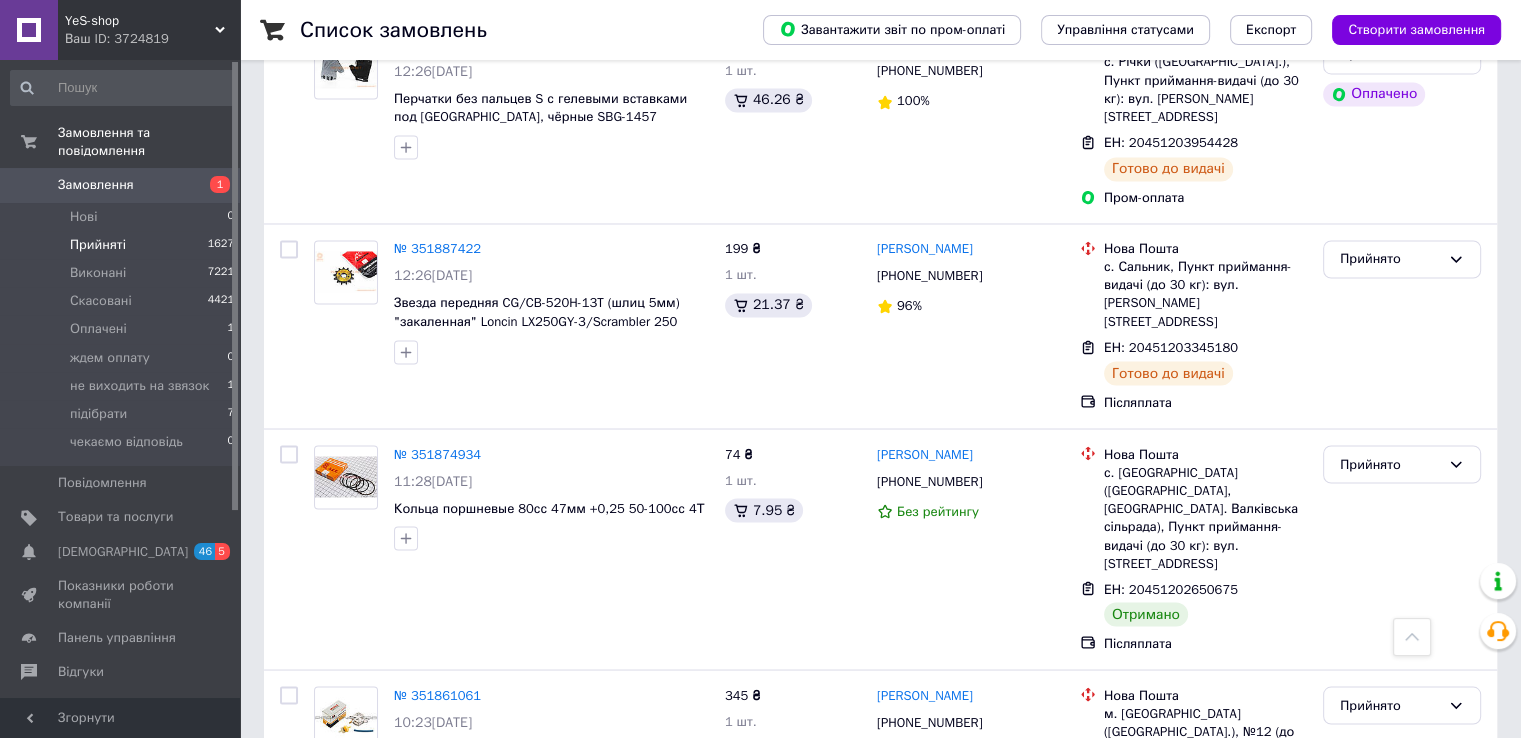 click on "9" at bounding box center (629, 900) 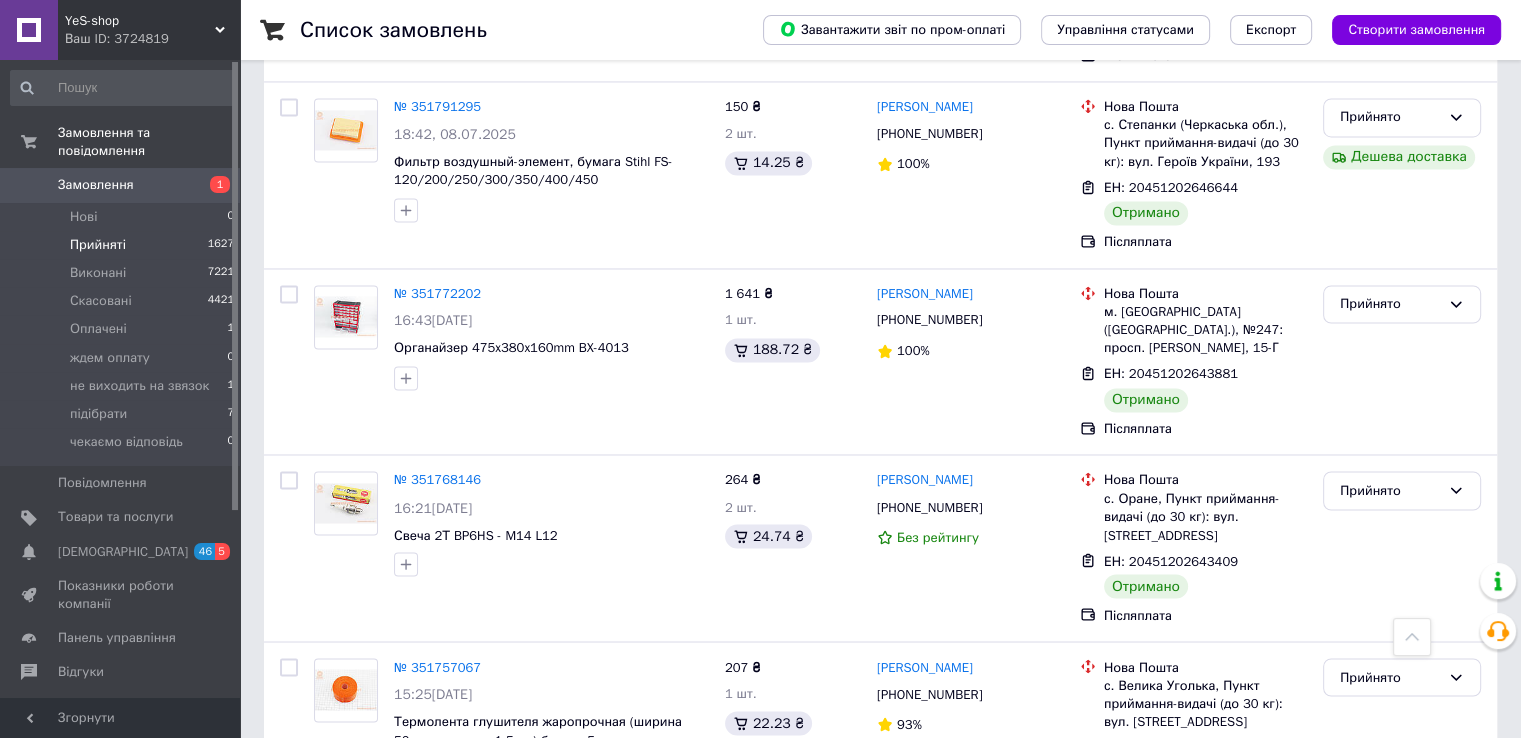 scroll, scrollTop: 3315, scrollLeft: 0, axis: vertical 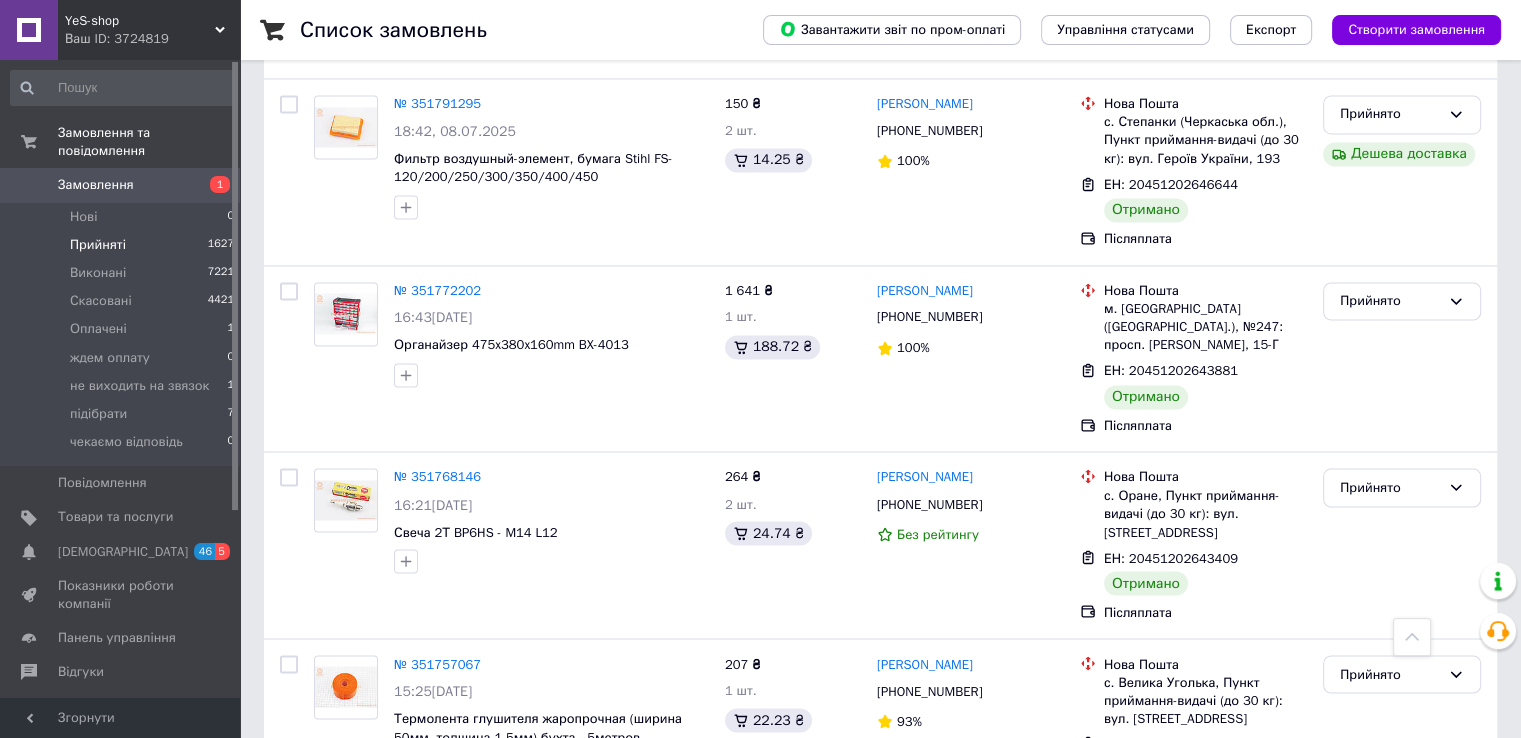 click on "10" at bounding box center (629, 869) 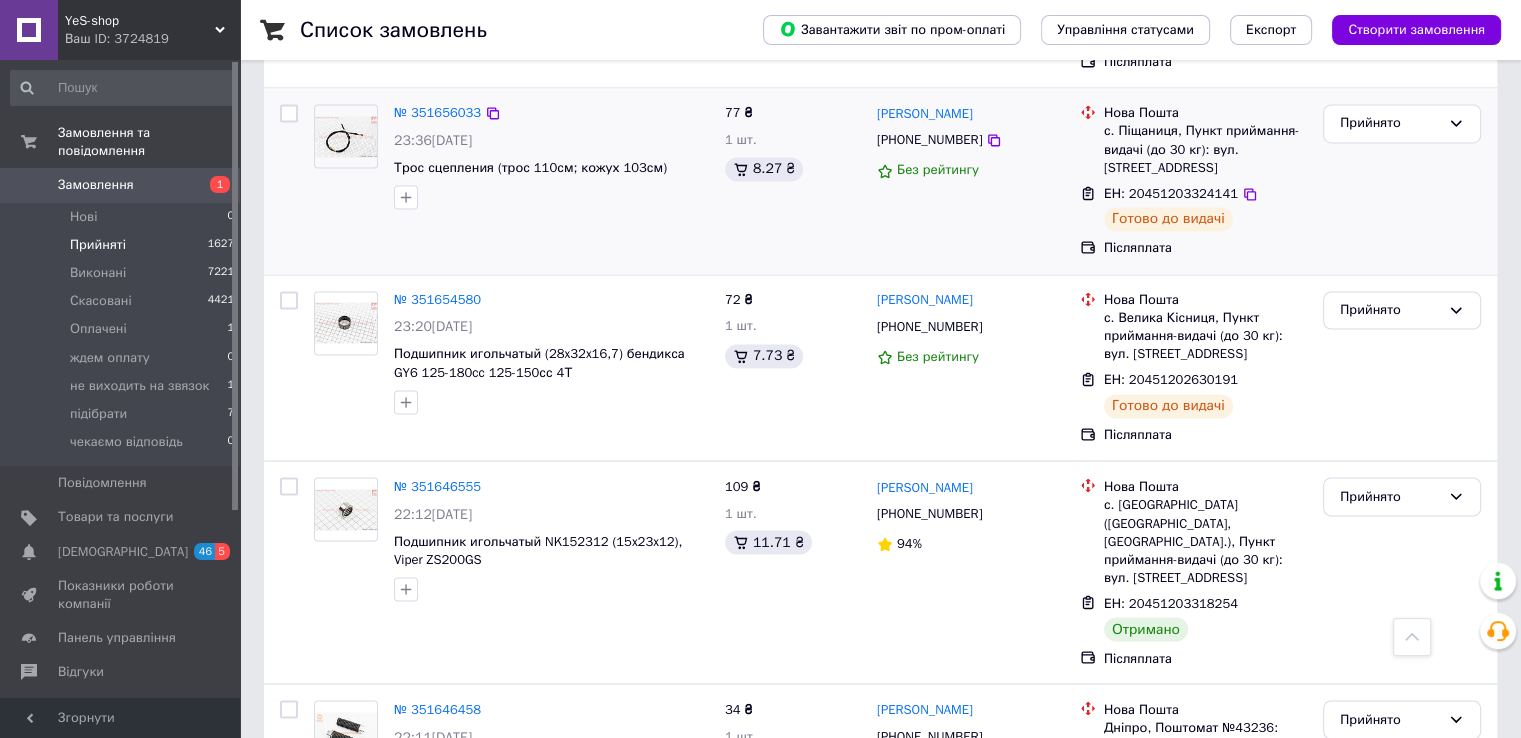 scroll, scrollTop: 3379, scrollLeft: 0, axis: vertical 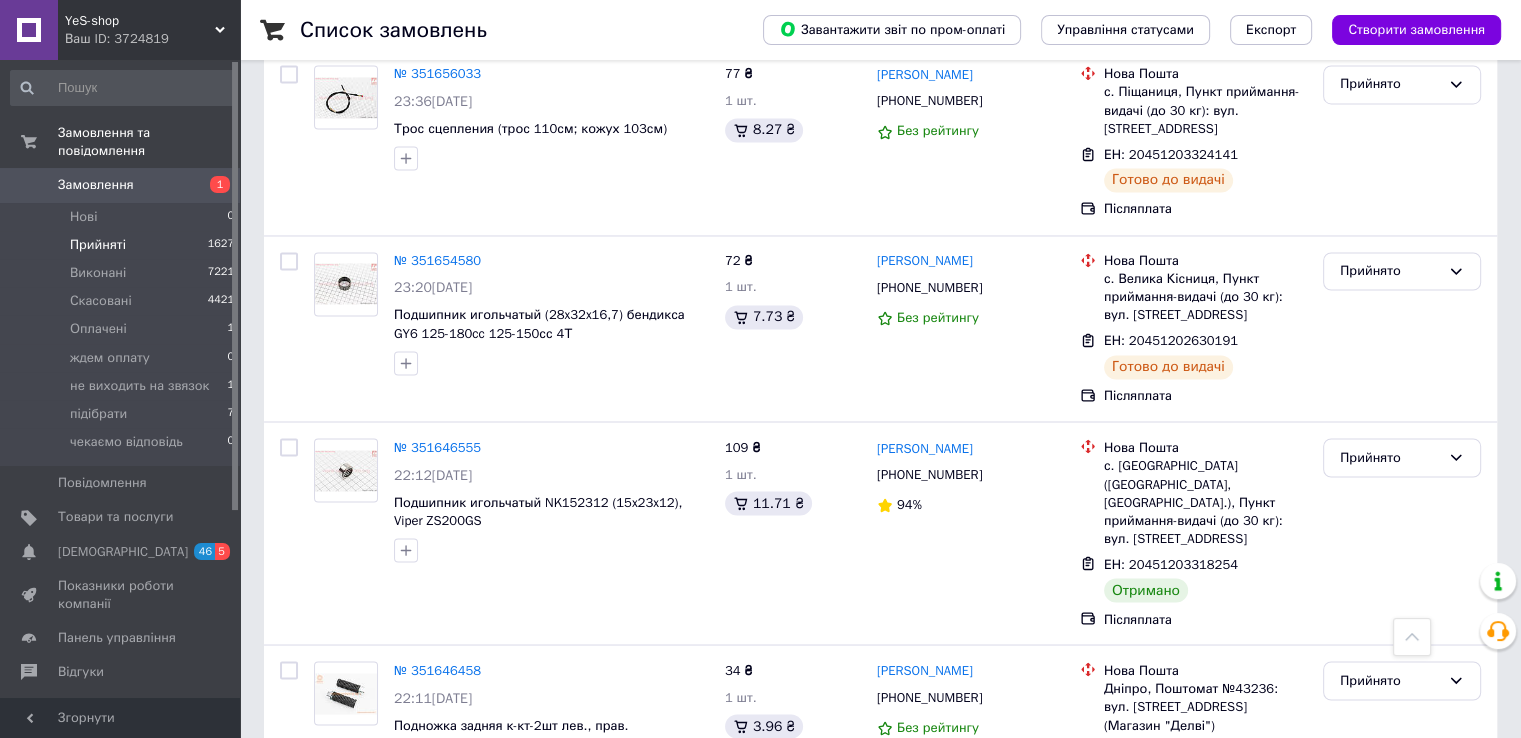 click on "8" at bounding box center (494, 876) 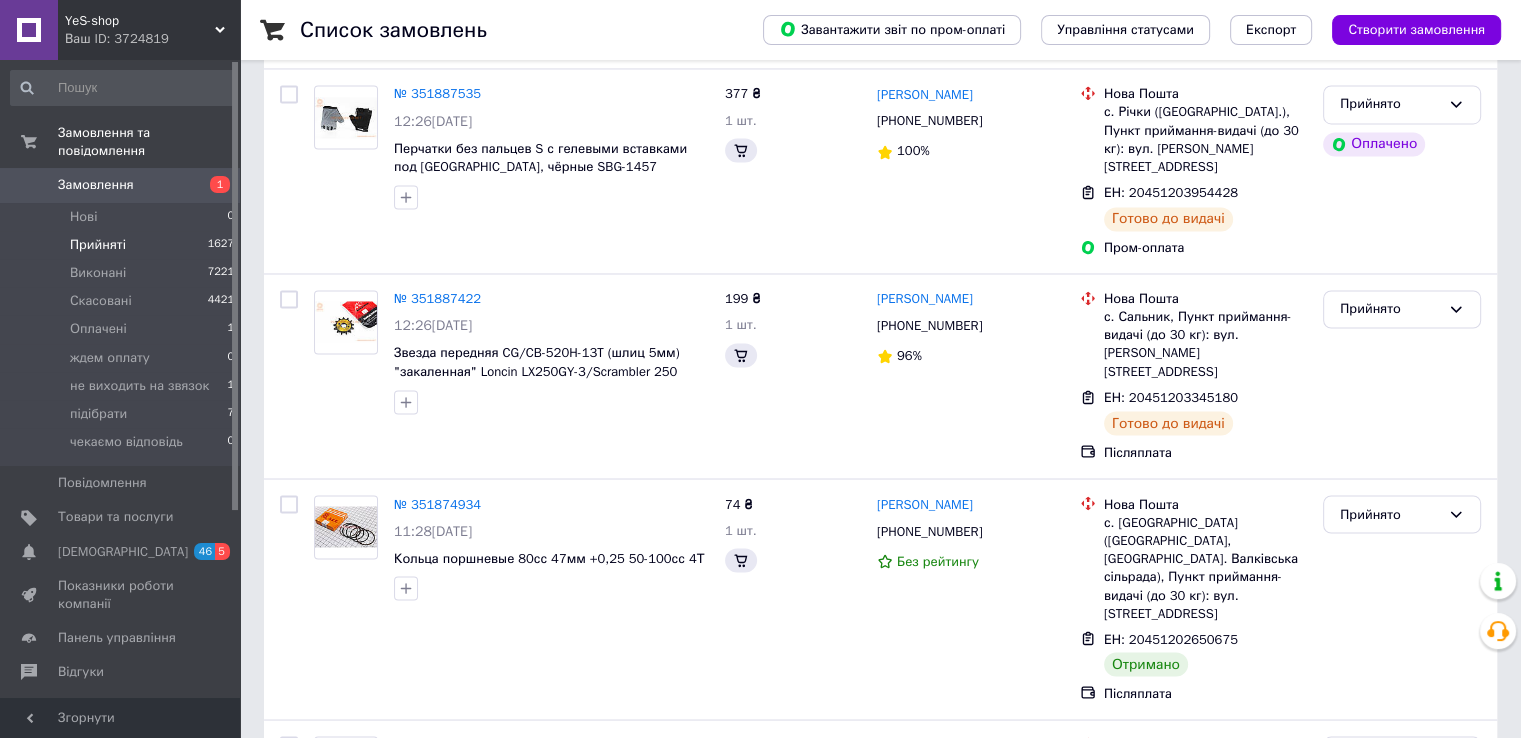 scroll, scrollTop: 0, scrollLeft: 0, axis: both 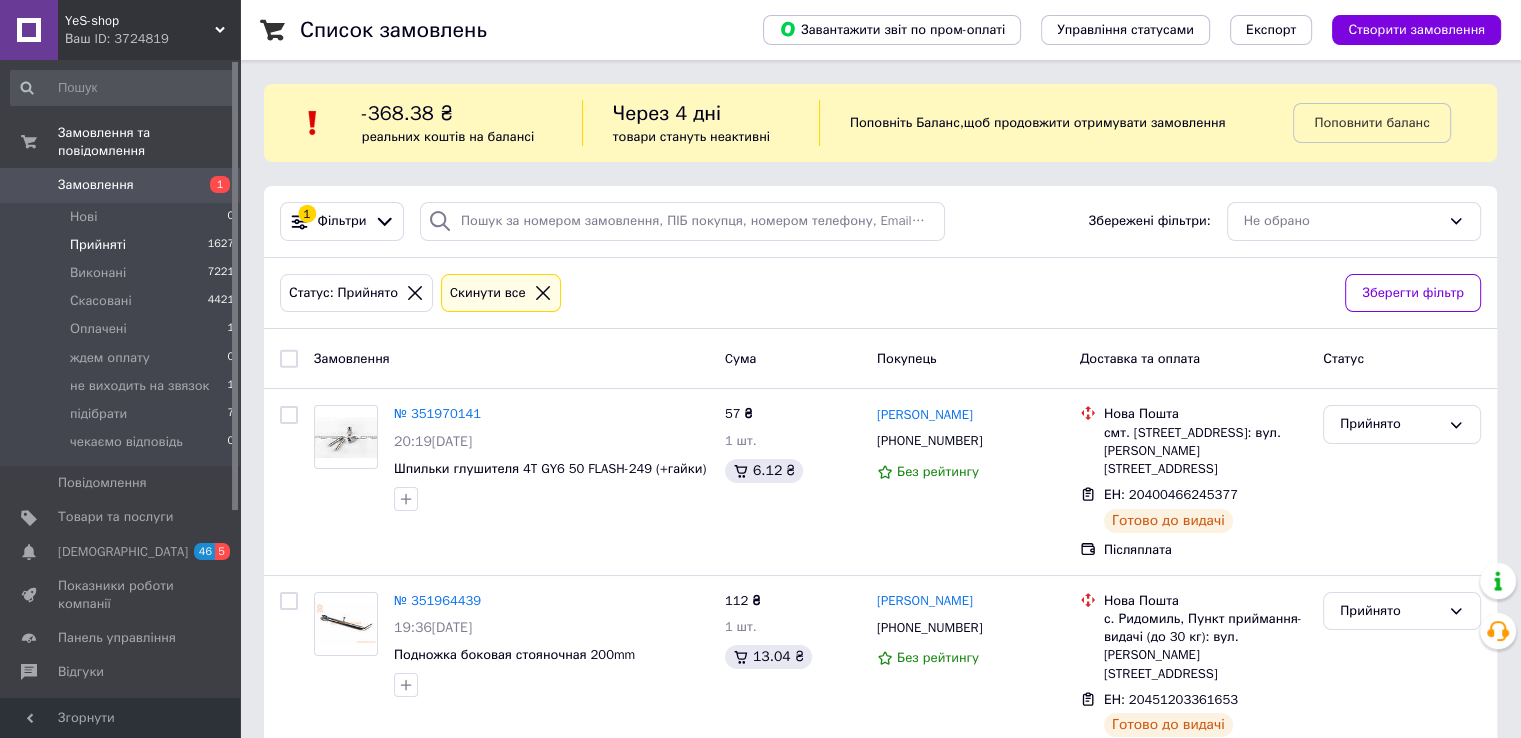 click on "Статус: Прийнято Cкинути все" at bounding box center (804, 293) 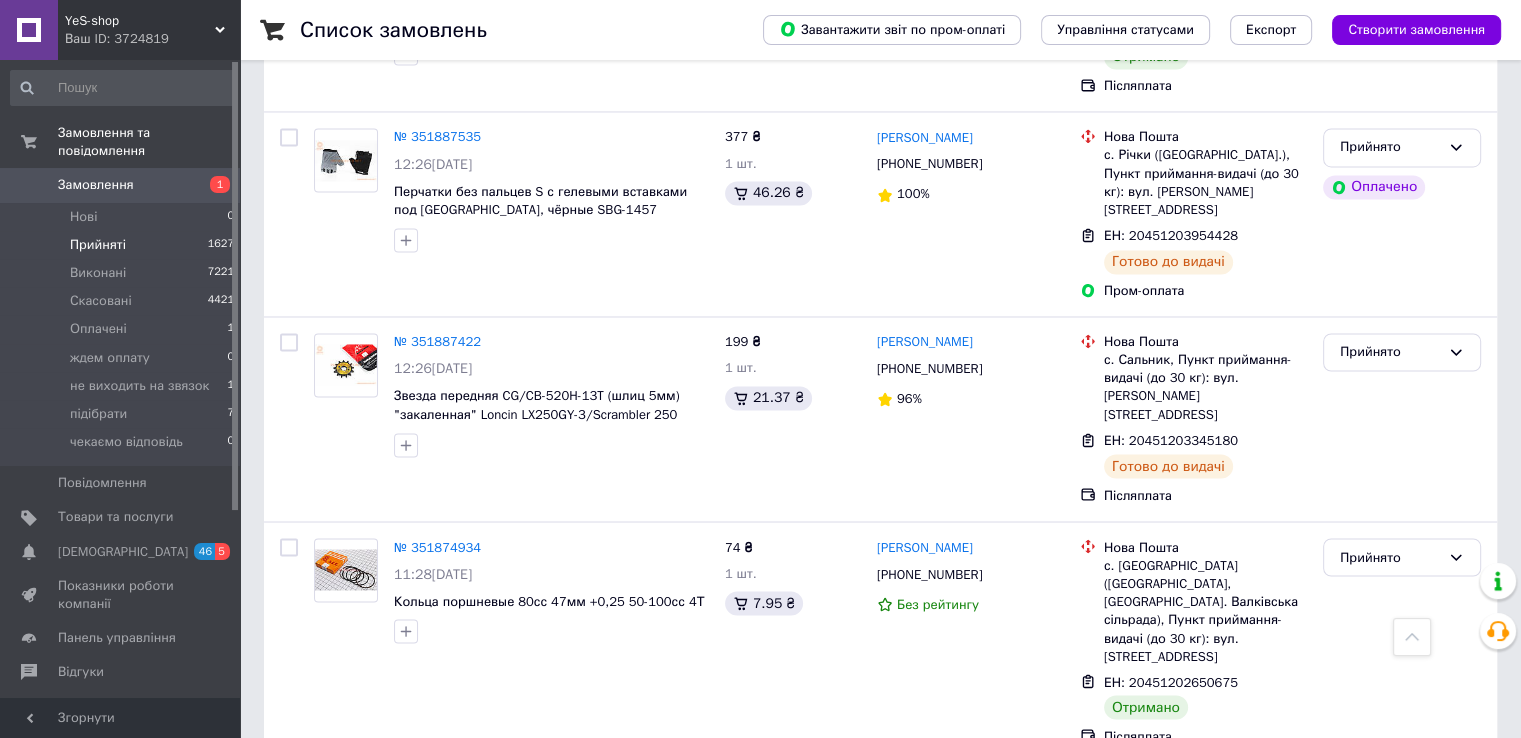 scroll, scrollTop: 3429, scrollLeft: 0, axis: vertical 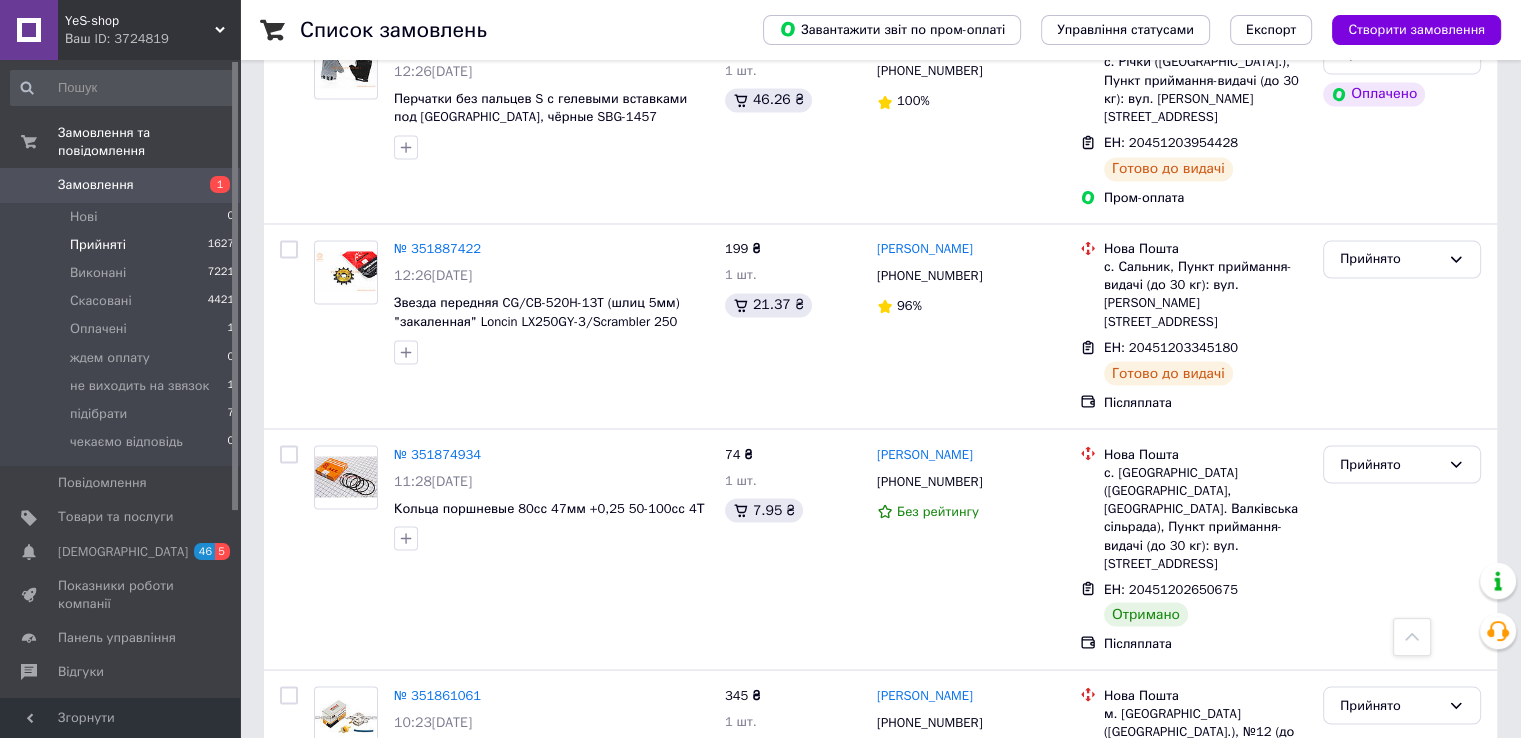 click on "7" at bounding box center (539, 900) 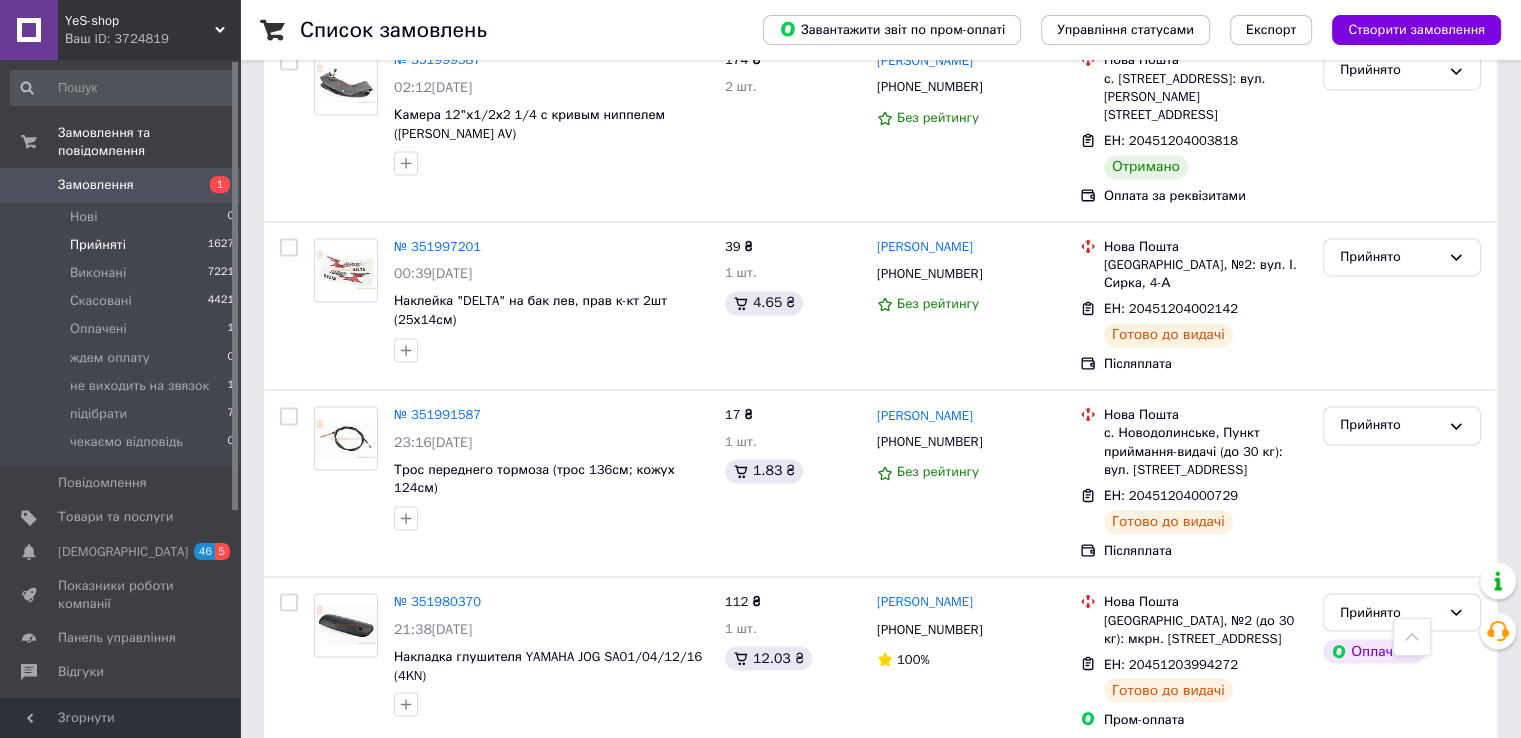scroll, scrollTop: 3344, scrollLeft: 0, axis: vertical 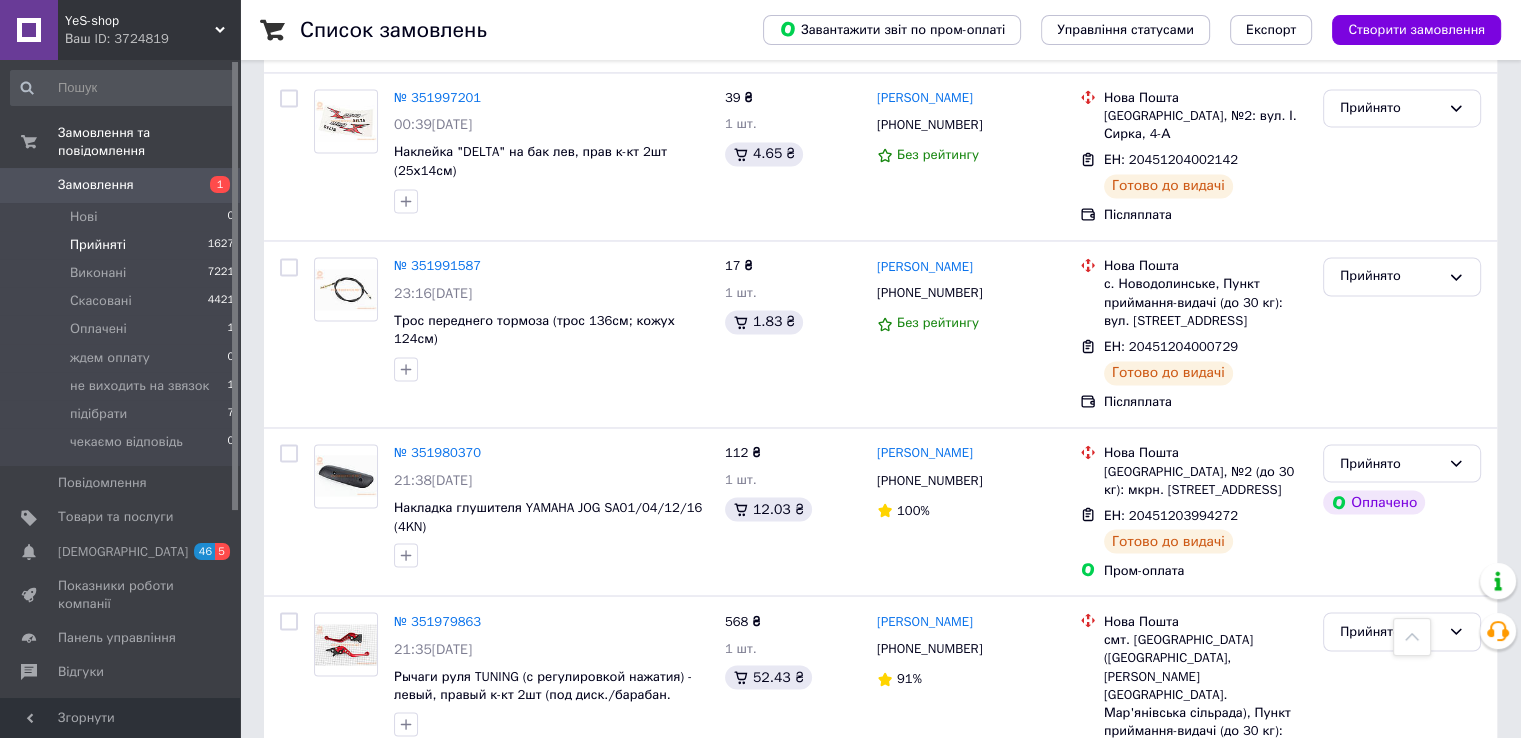 drag, startPoint x: 548, startPoint y: 693, endPoint x: 556, endPoint y: 676, distance: 18.788294 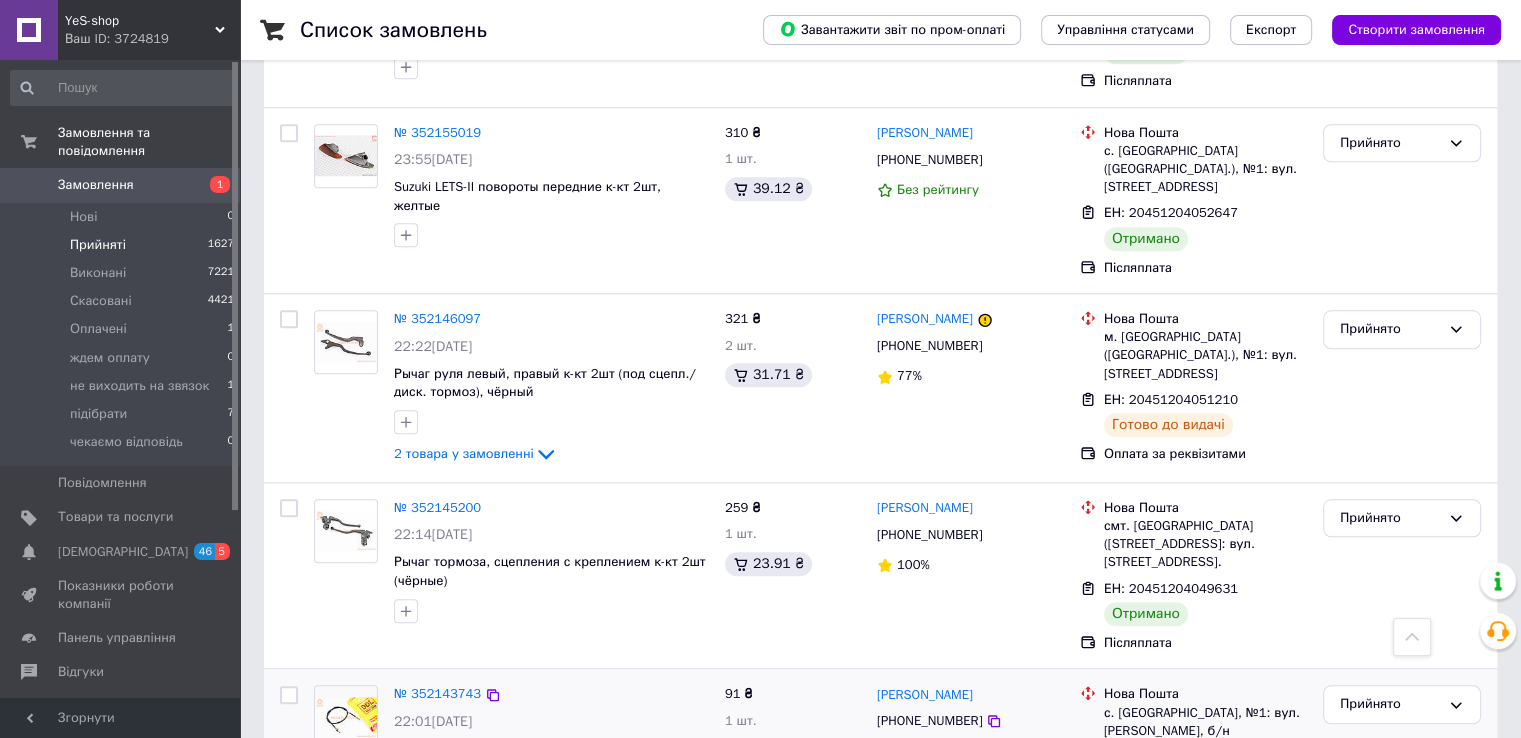 scroll, scrollTop: 1922, scrollLeft: 0, axis: vertical 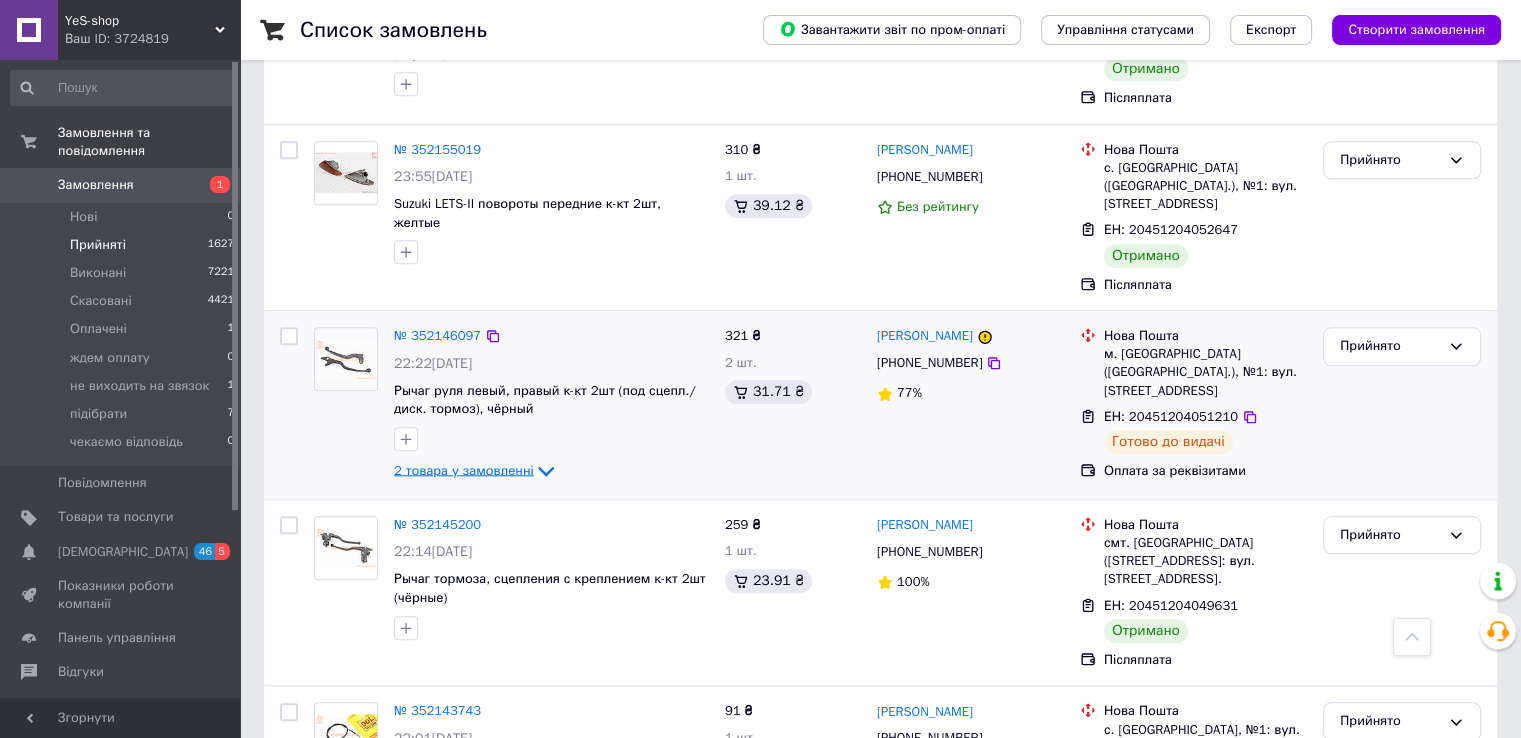 click on "2 товара у замовленні" at bounding box center [464, 470] 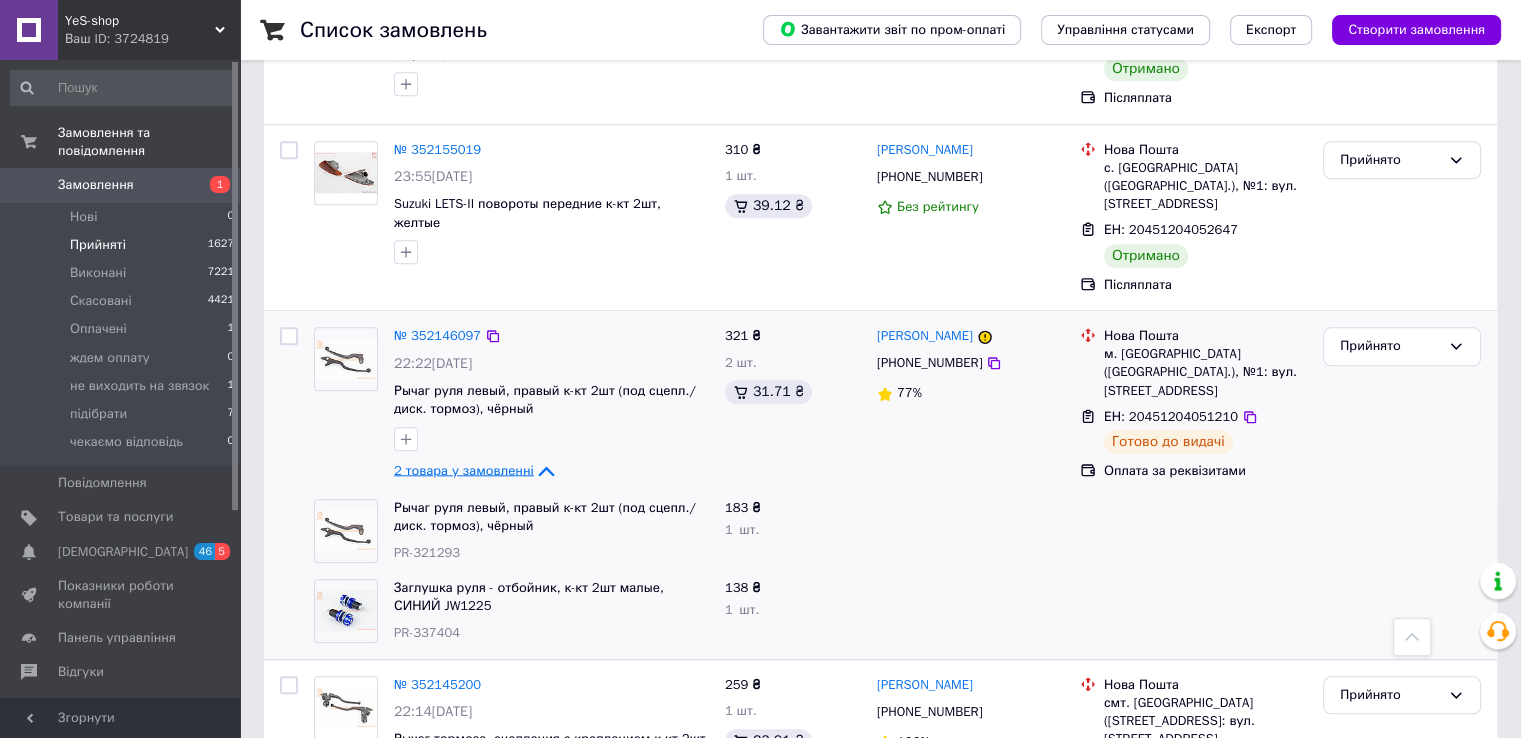 click on "2 товара у замовленні" at bounding box center (464, 470) 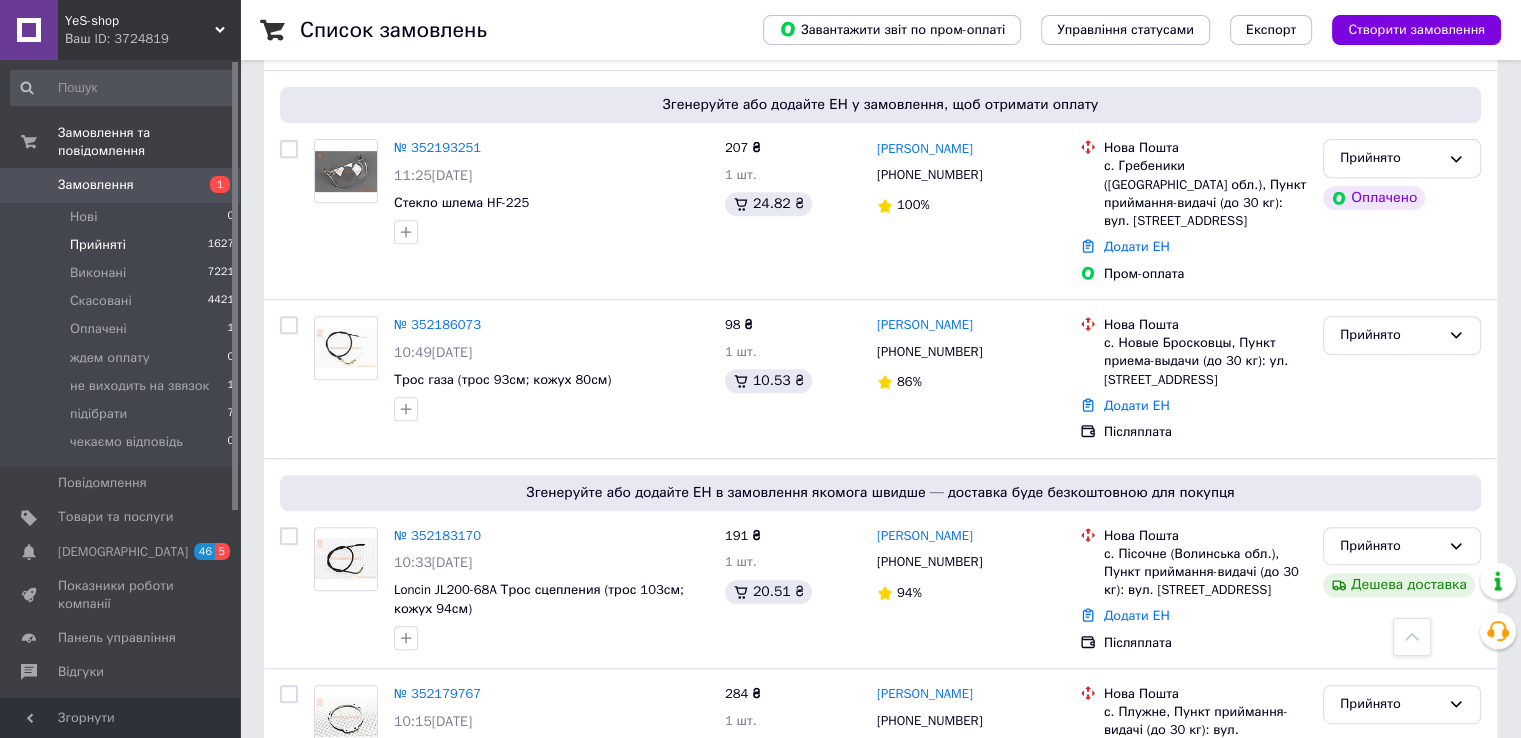 scroll, scrollTop: 722, scrollLeft: 0, axis: vertical 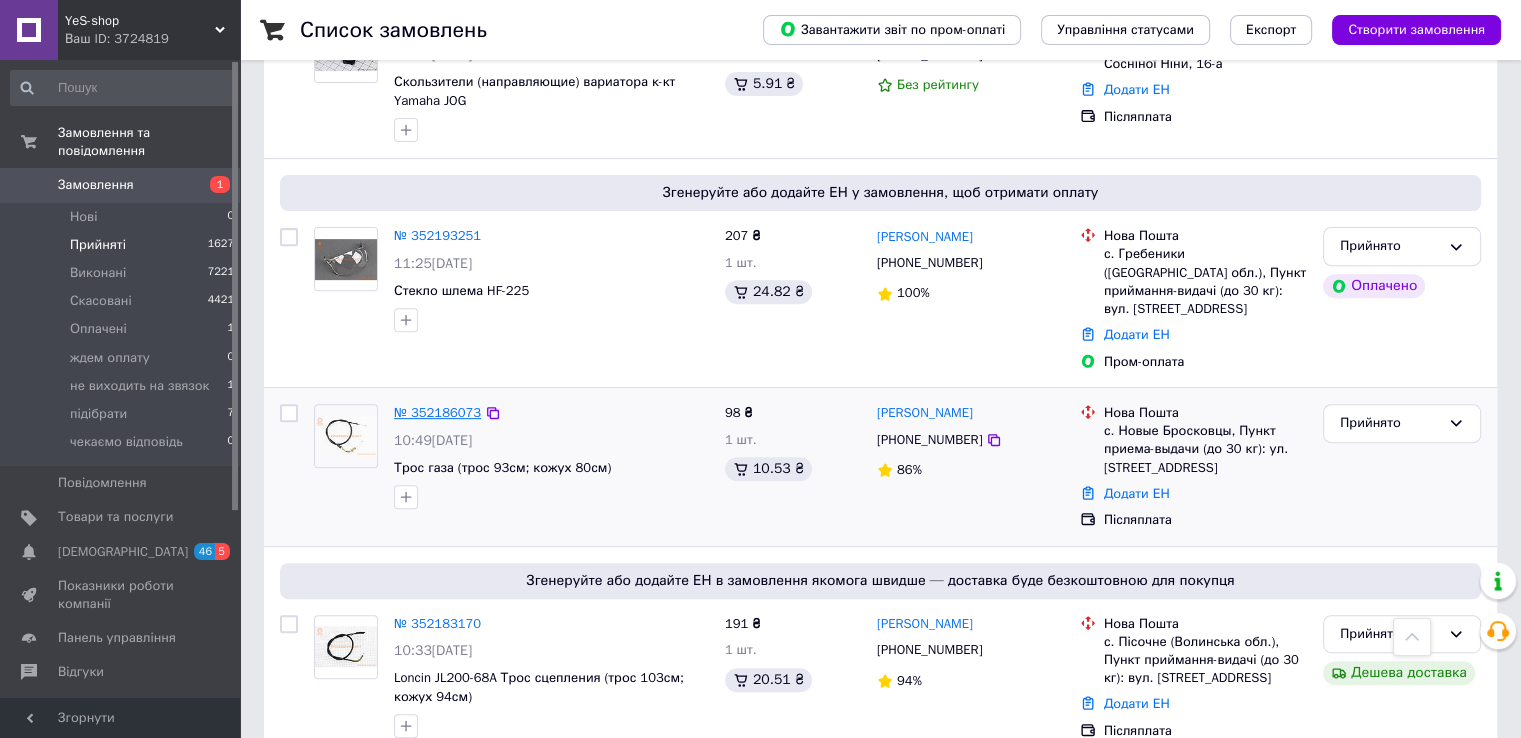 click on "№ 352186073" at bounding box center (437, 412) 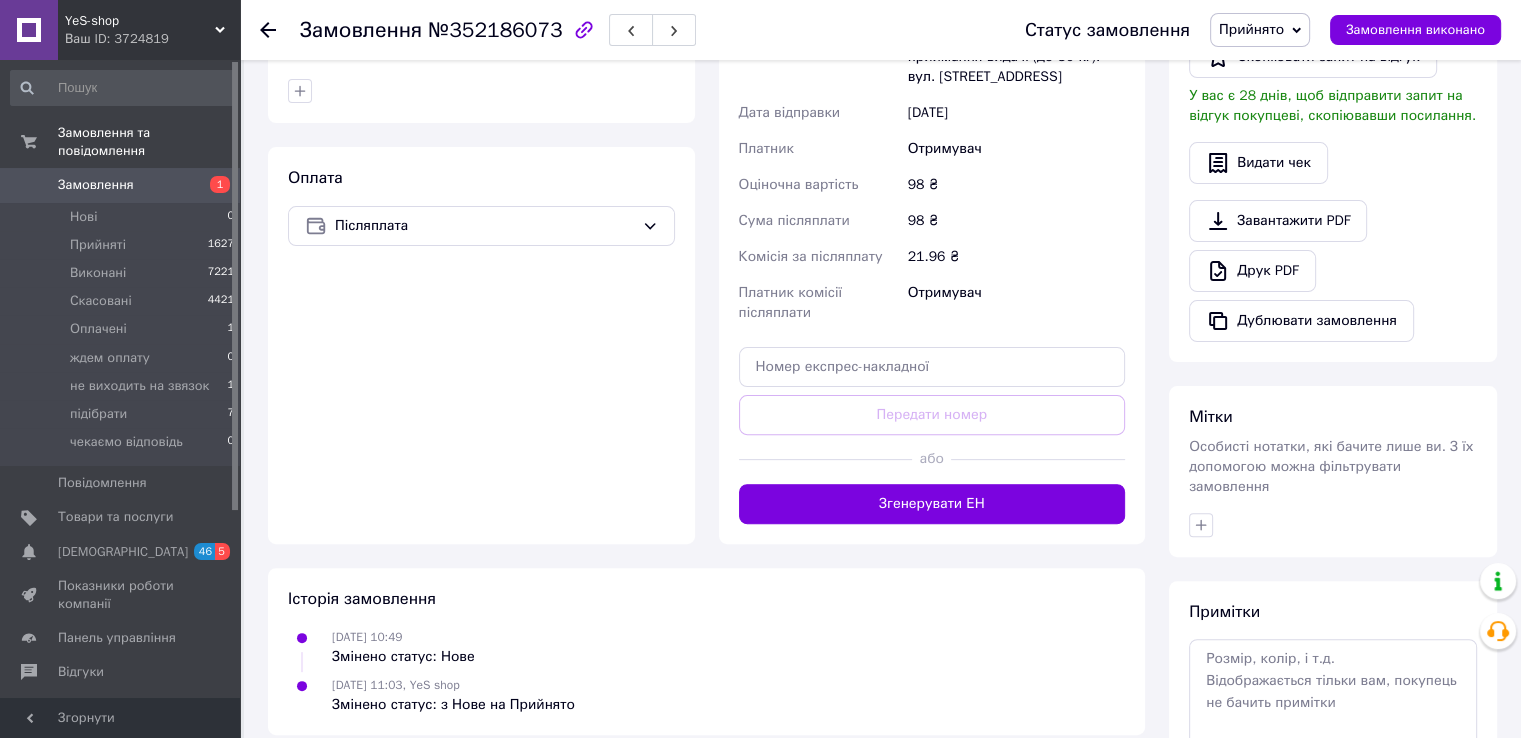 scroll, scrollTop: 644, scrollLeft: 0, axis: vertical 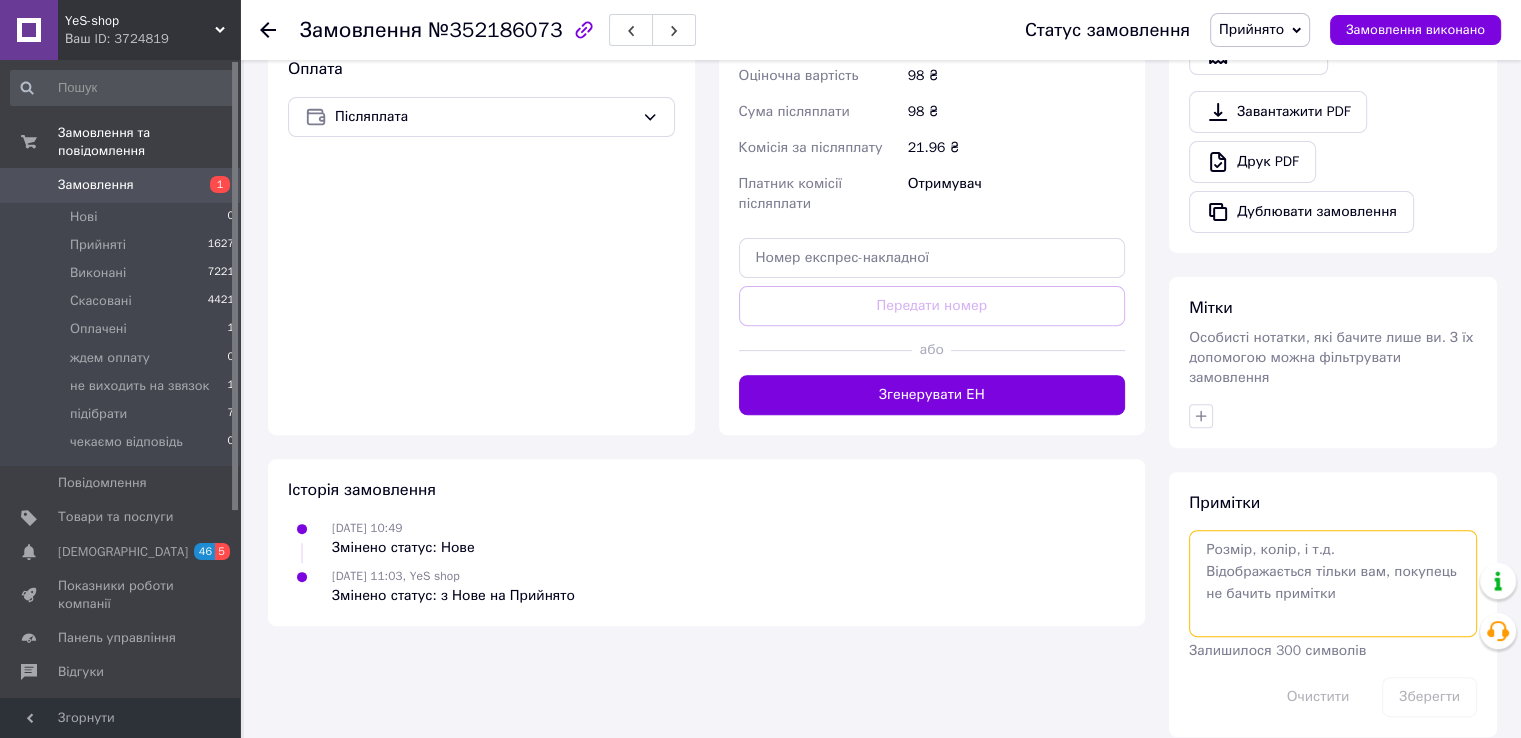click at bounding box center [1333, 583] 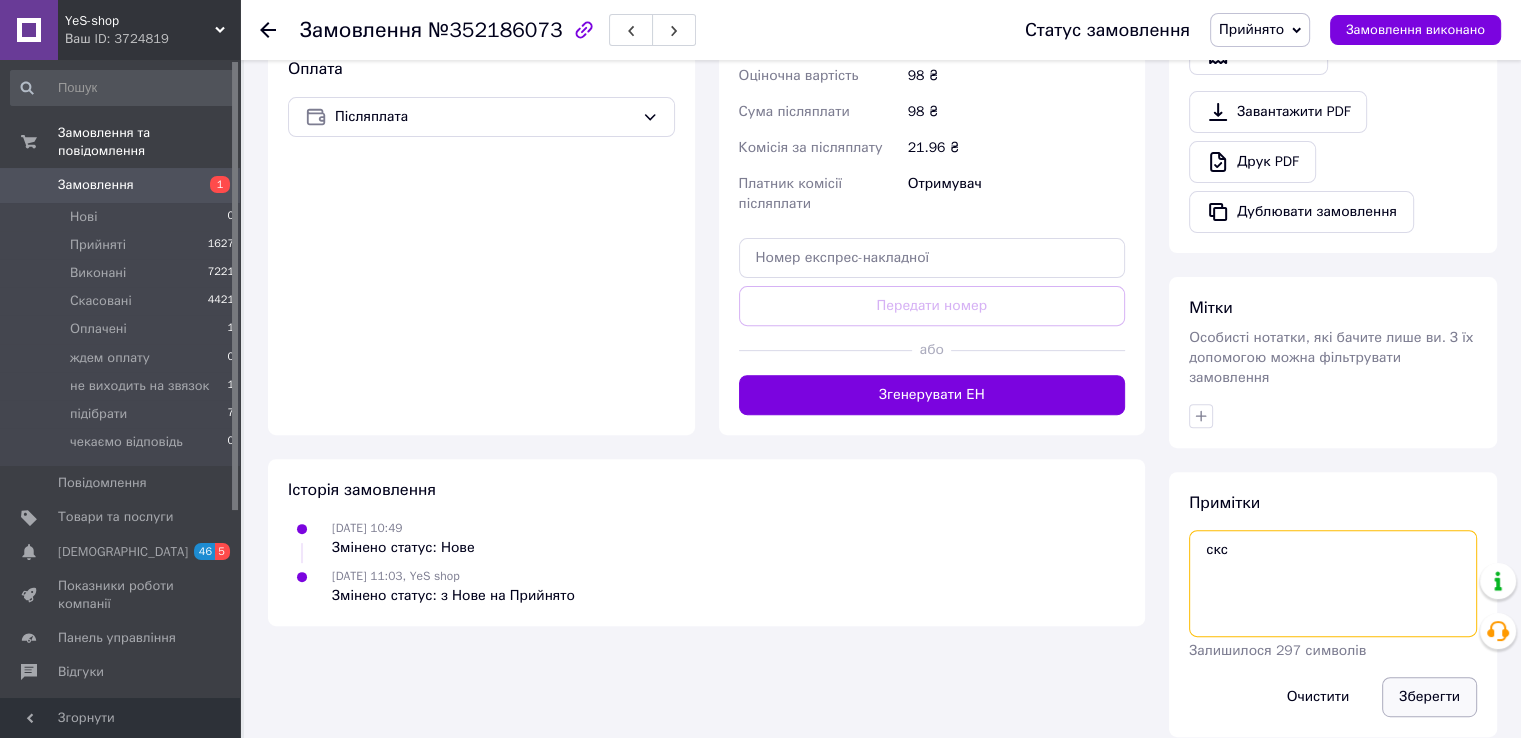 type on "скс" 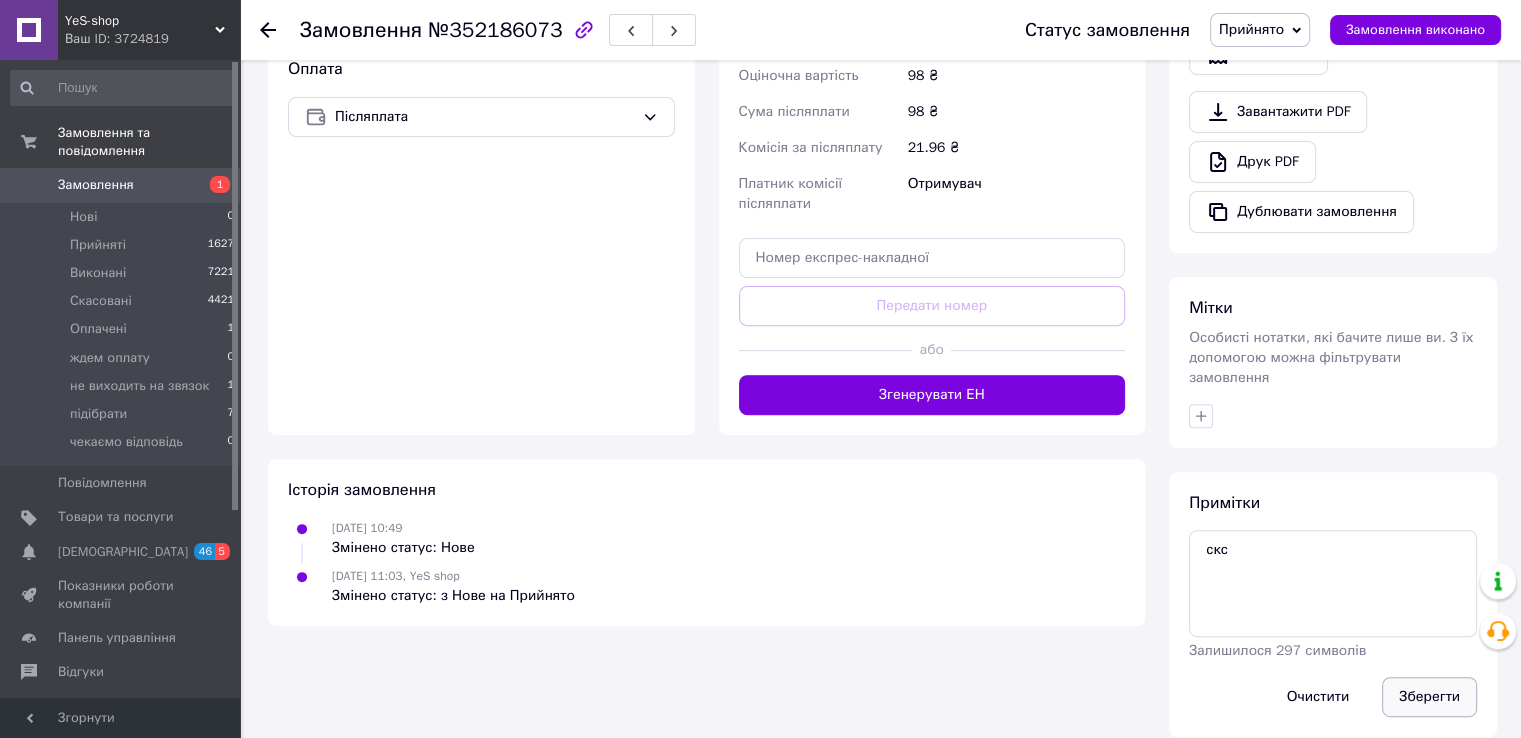 click on "Зберегти" at bounding box center (1429, 697) 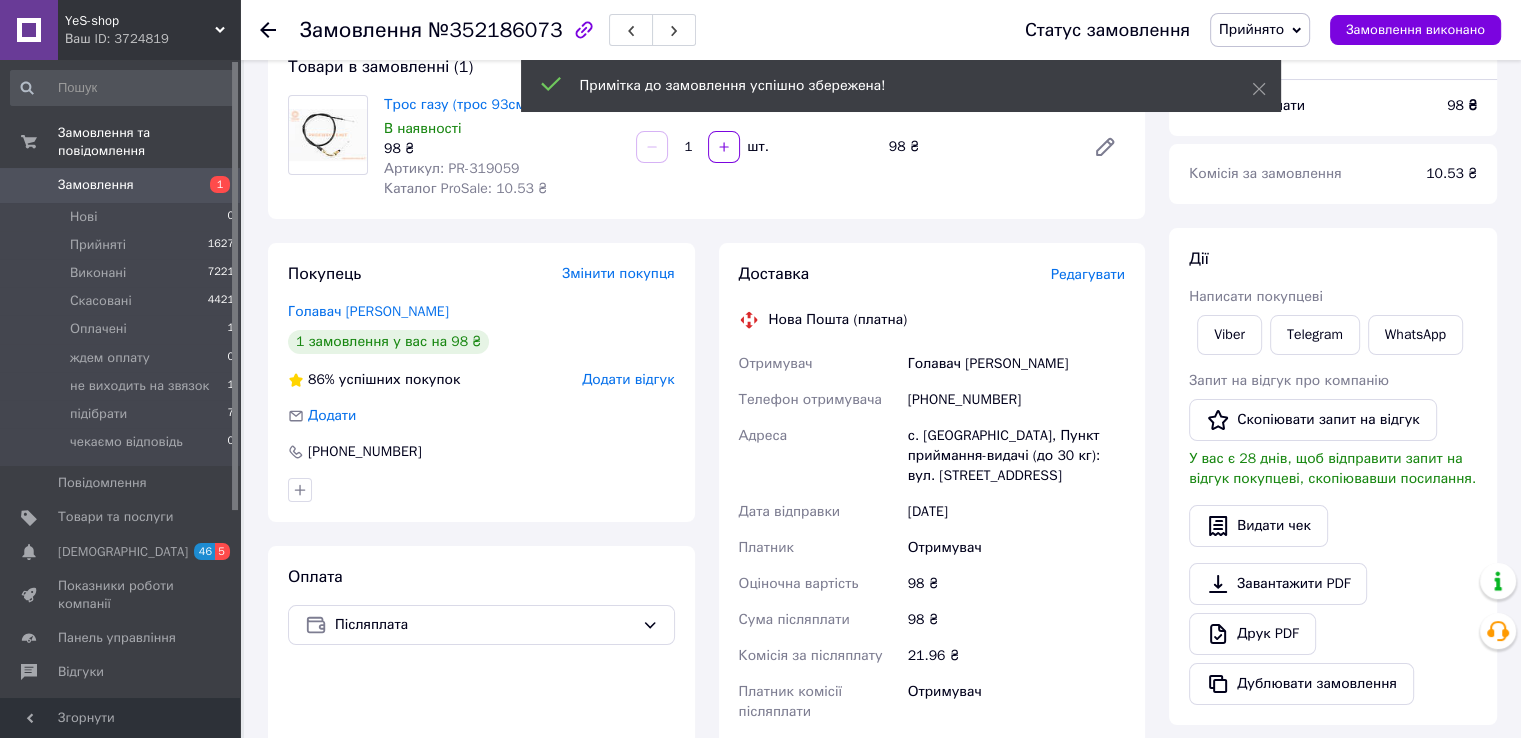 scroll, scrollTop: 0, scrollLeft: 0, axis: both 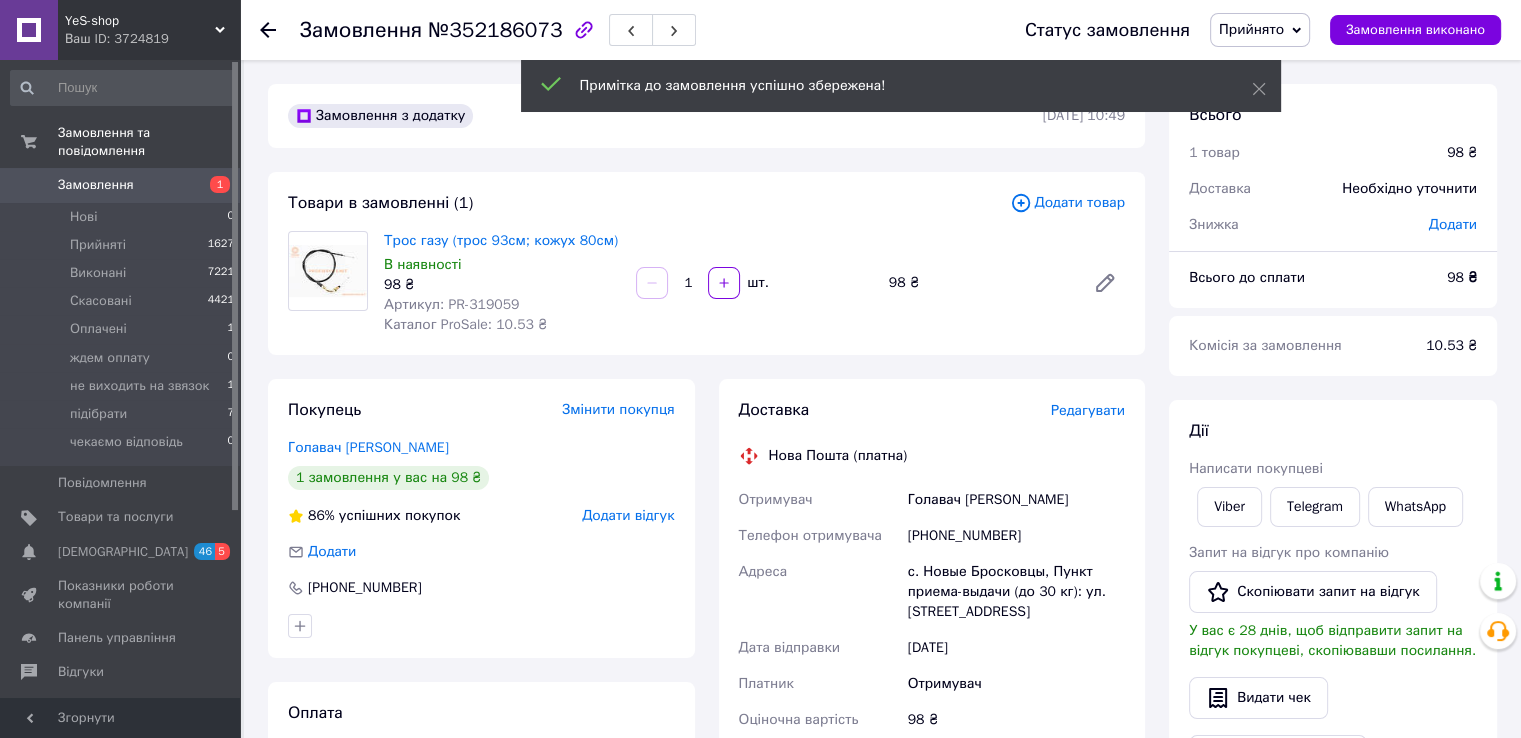 click 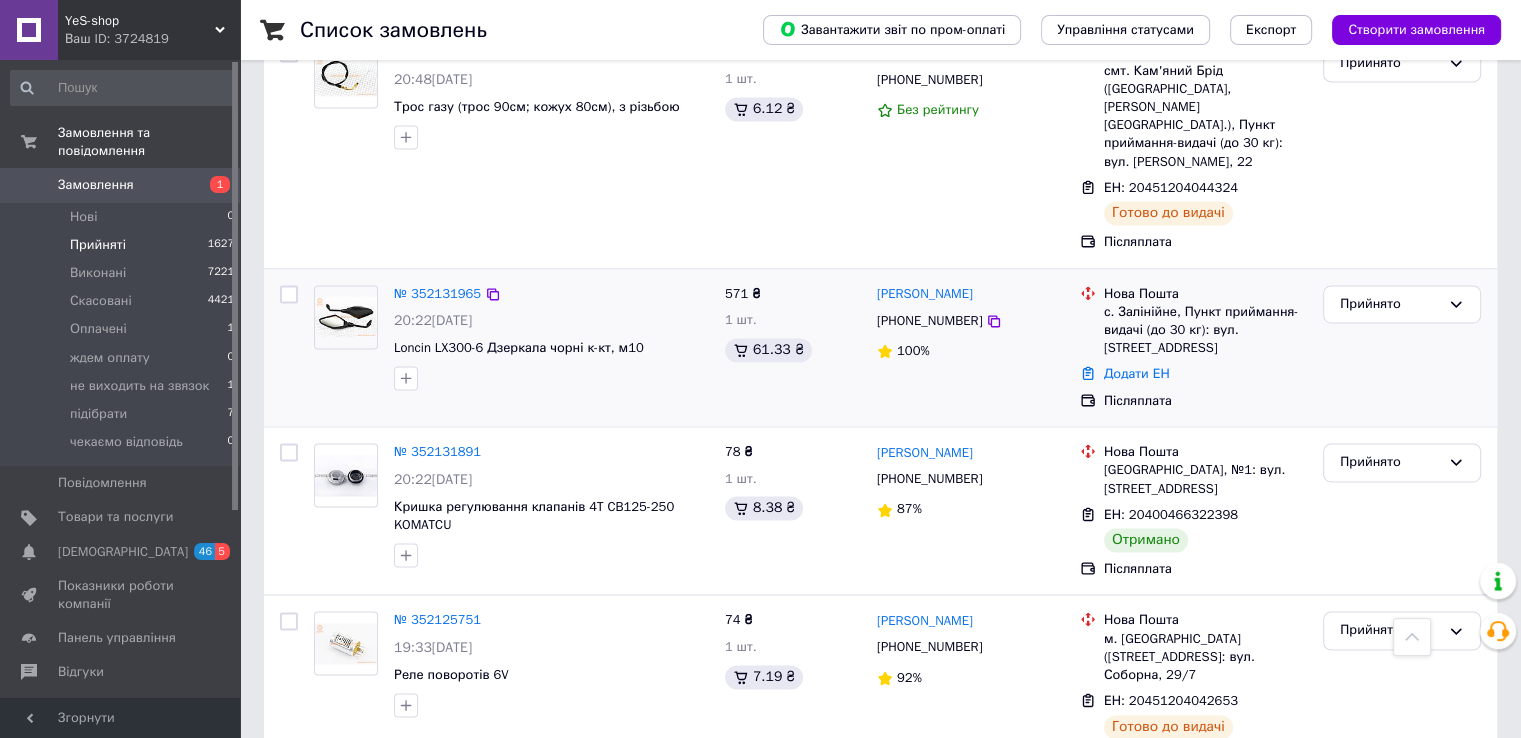 scroll, scrollTop: 3306, scrollLeft: 0, axis: vertical 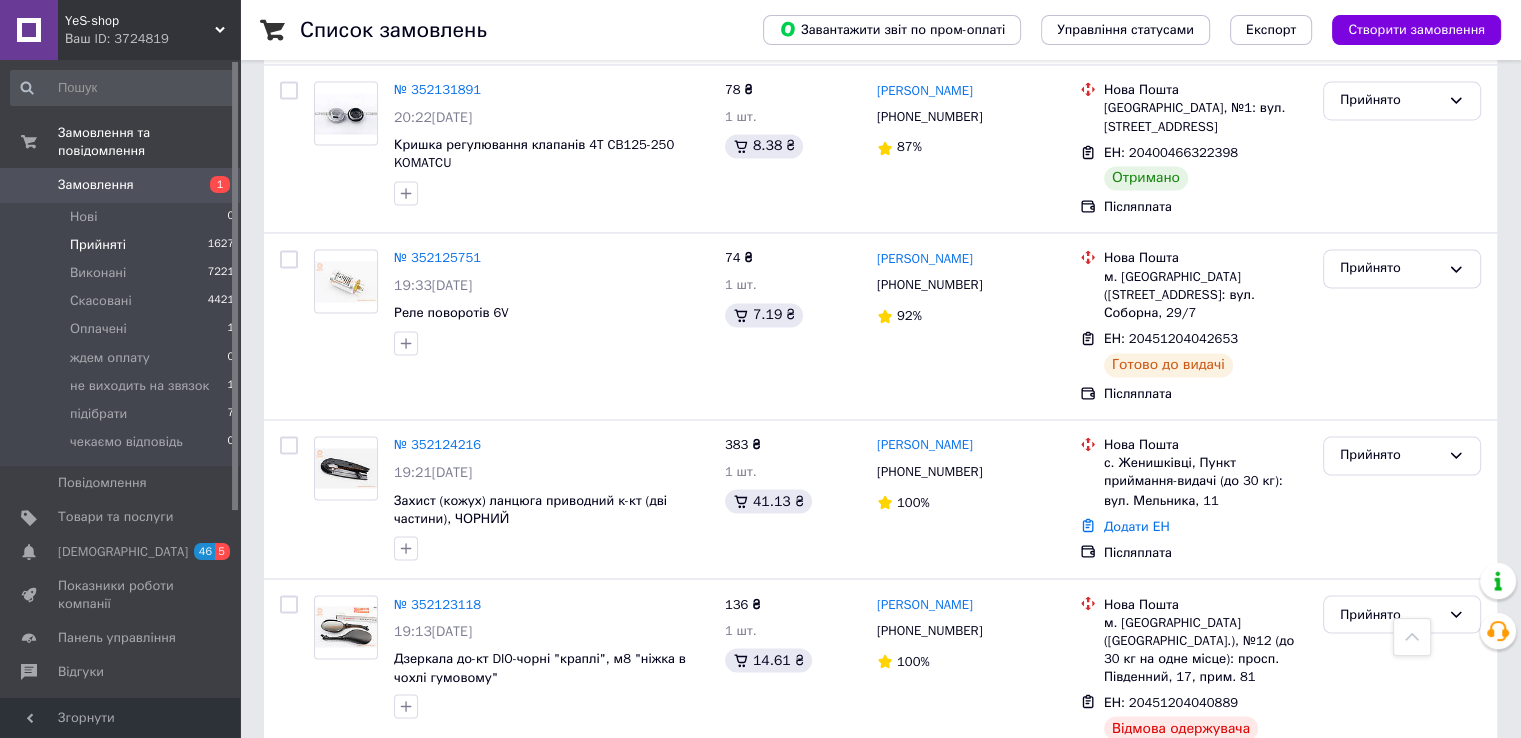 click on "5" at bounding box center [539, 827] 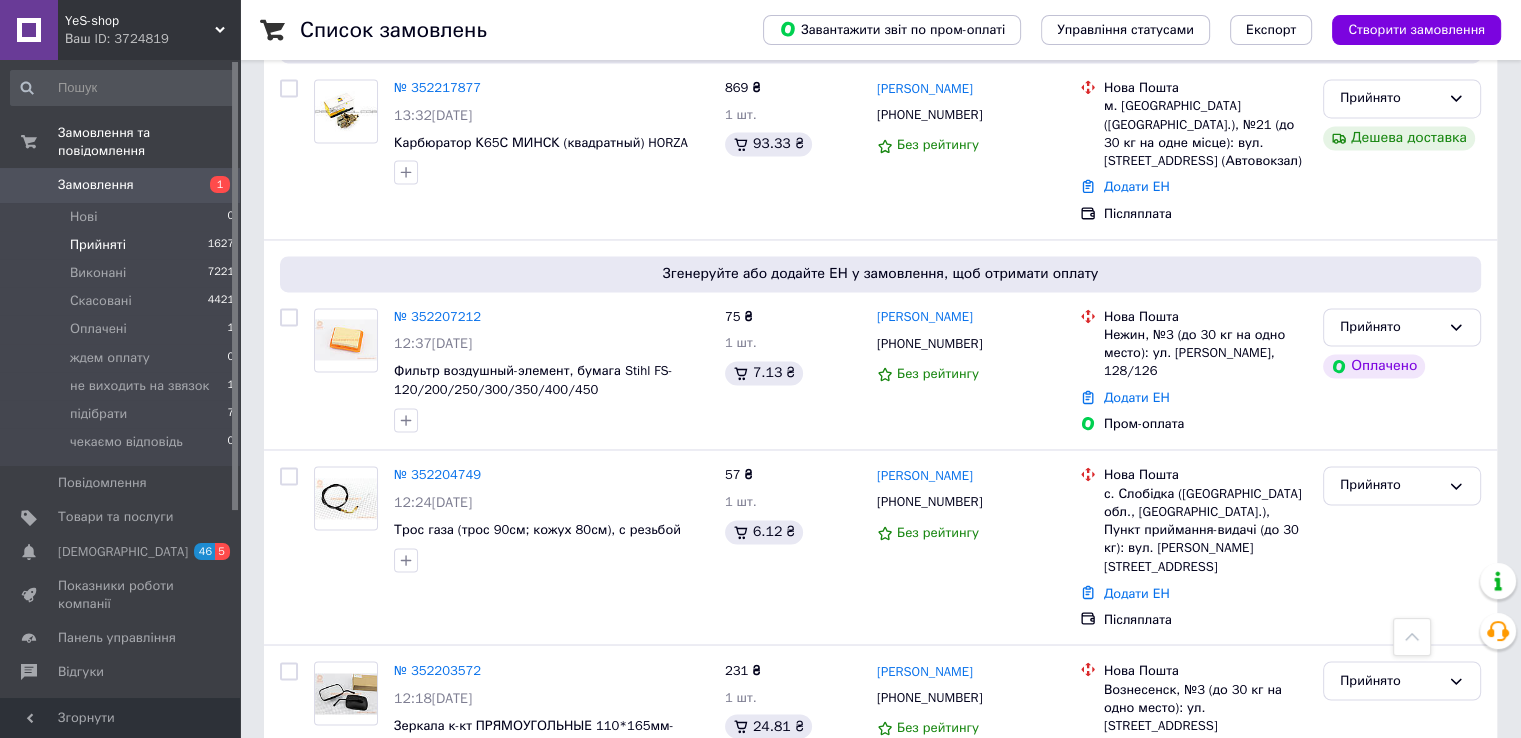 scroll, scrollTop: 3214, scrollLeft: 0, axis: vertical 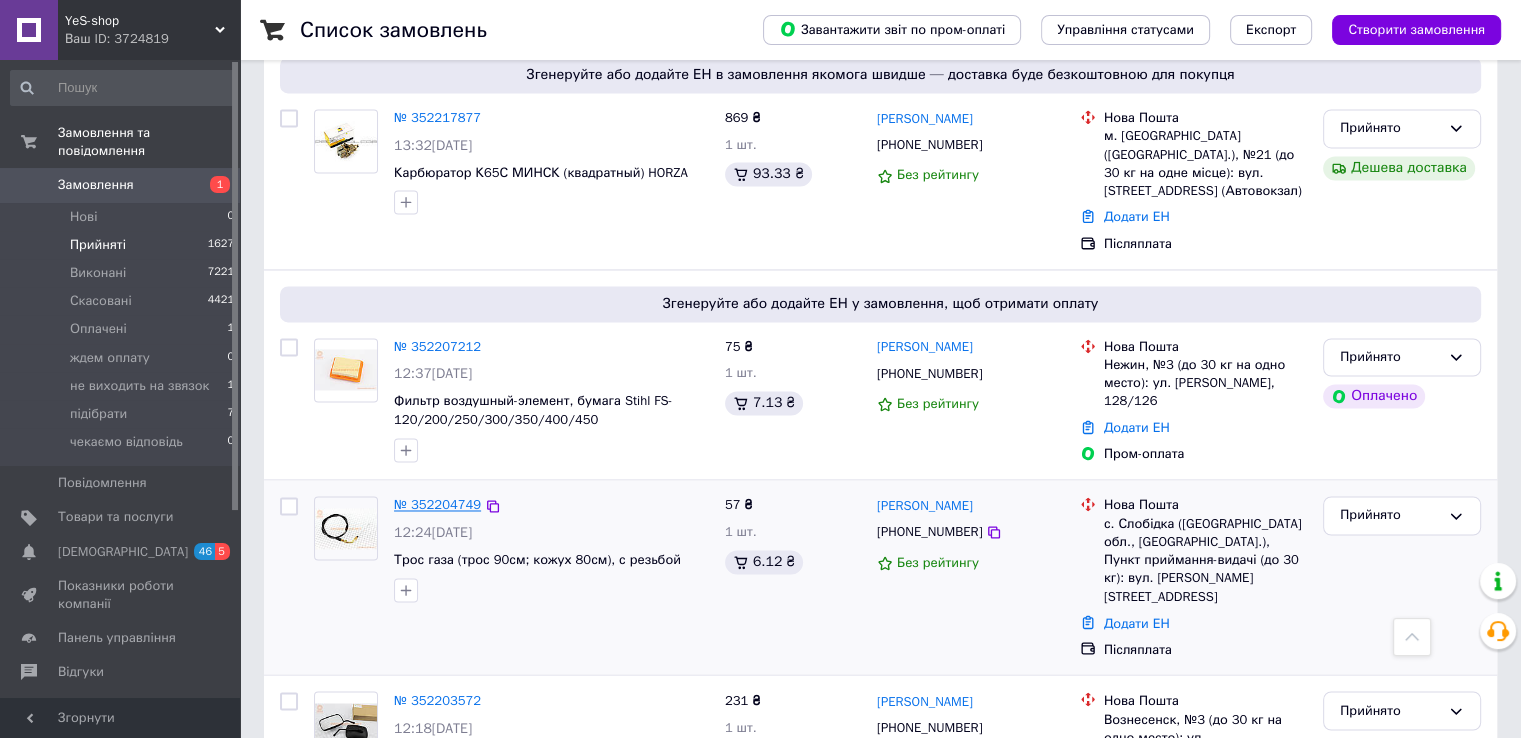 click on "№ 352204749" at bounding box center (437, 504) 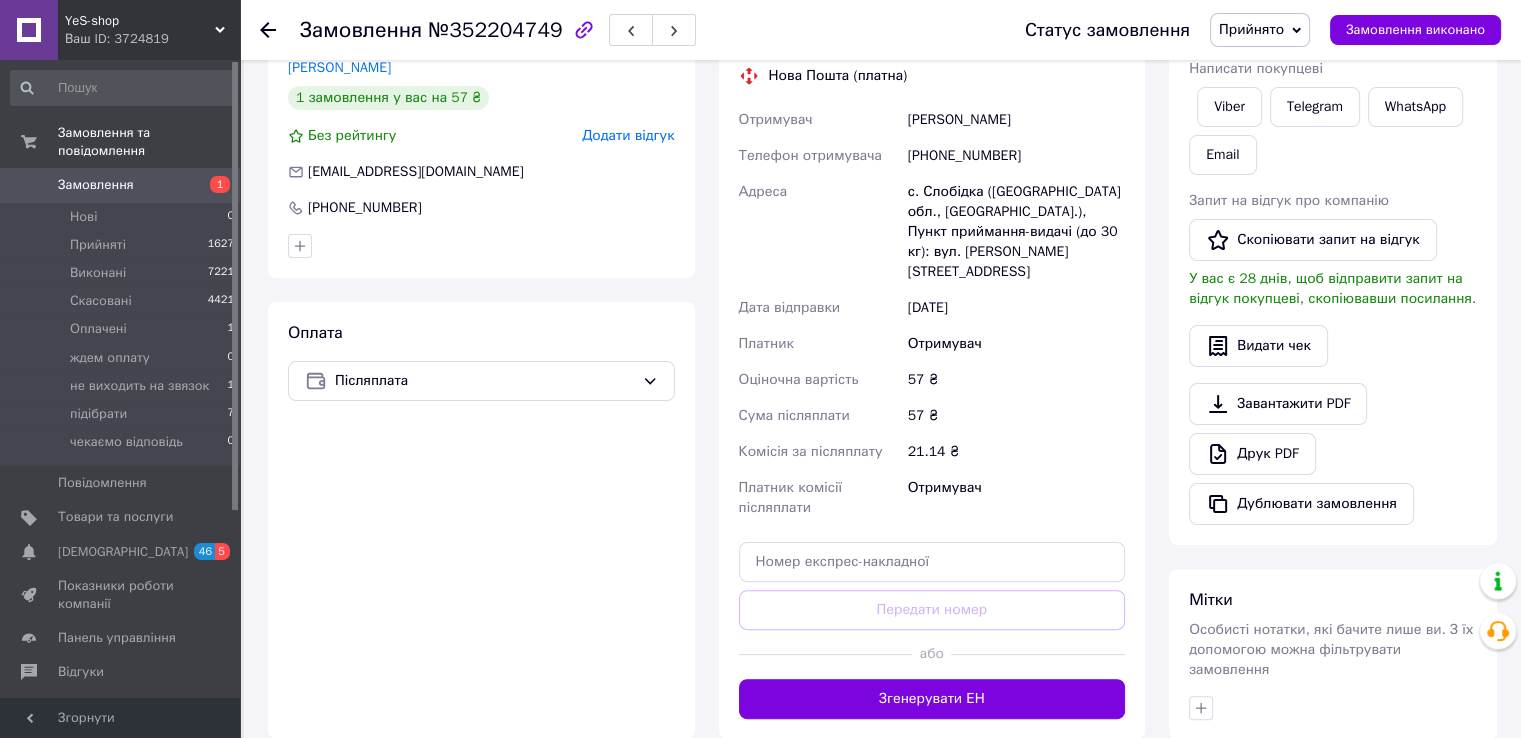 scroll, scrollTop: 600, scrollLeft: 0, axis: vertical 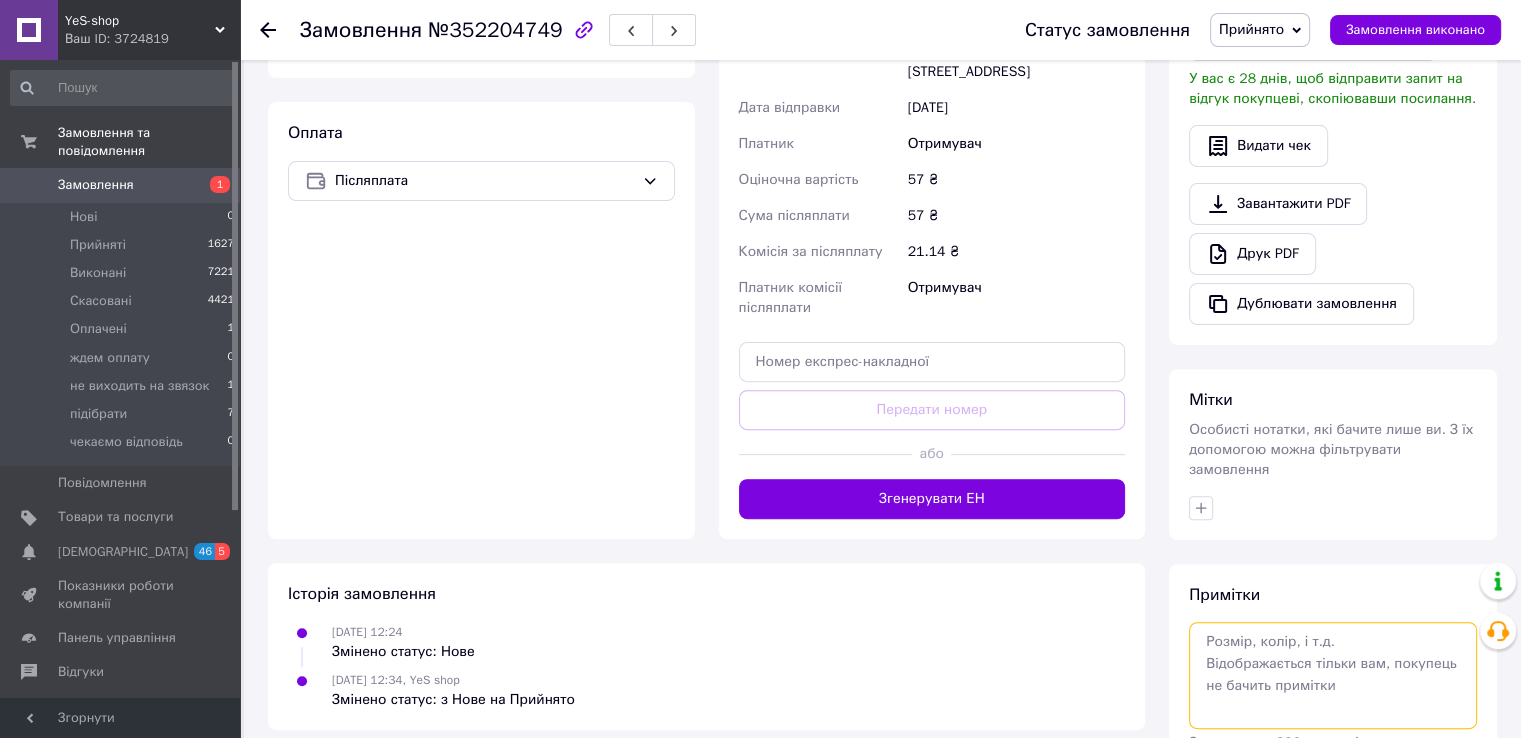 click at bounding box center [1333, 675] 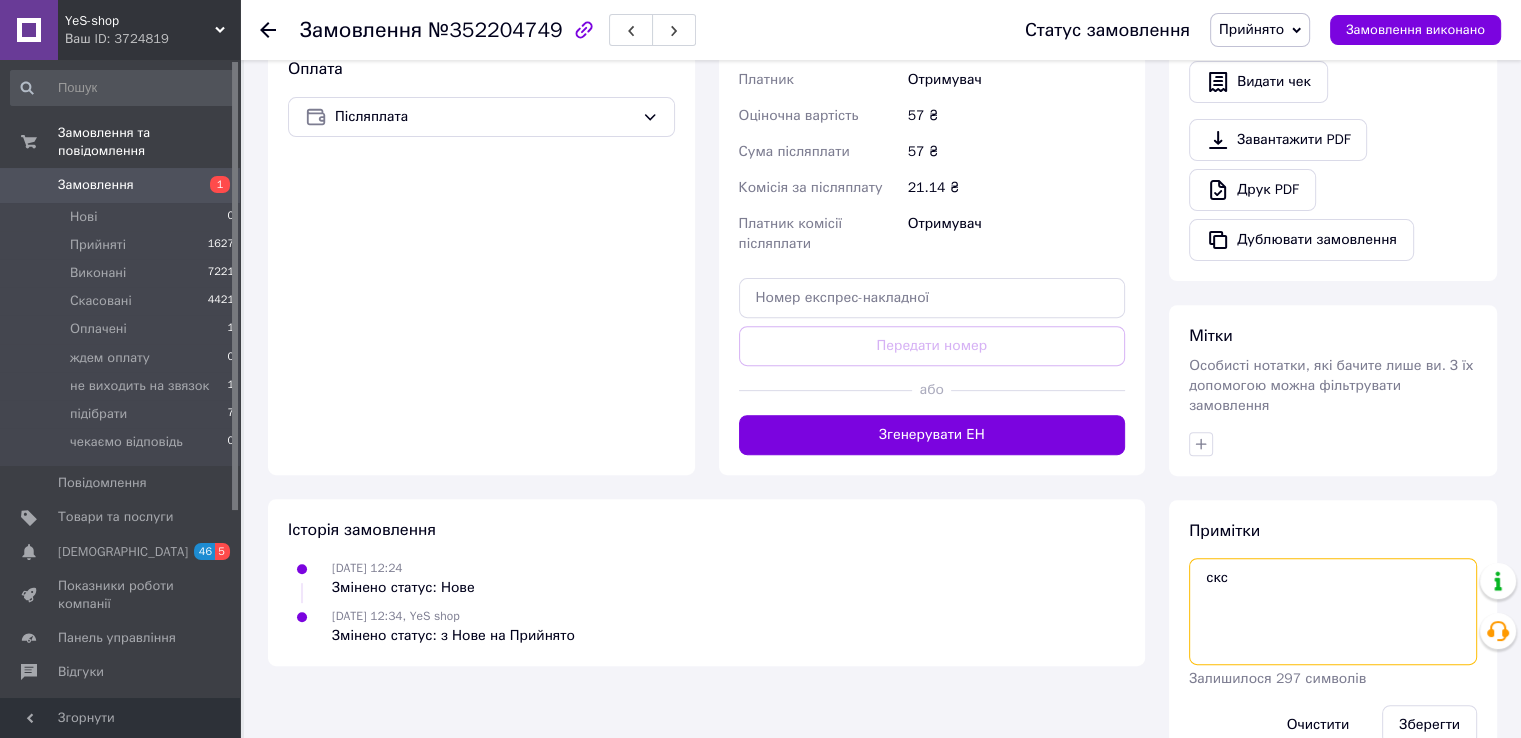 scroll, scrollTop: 692, scrollLeft: 0, axis: vertical 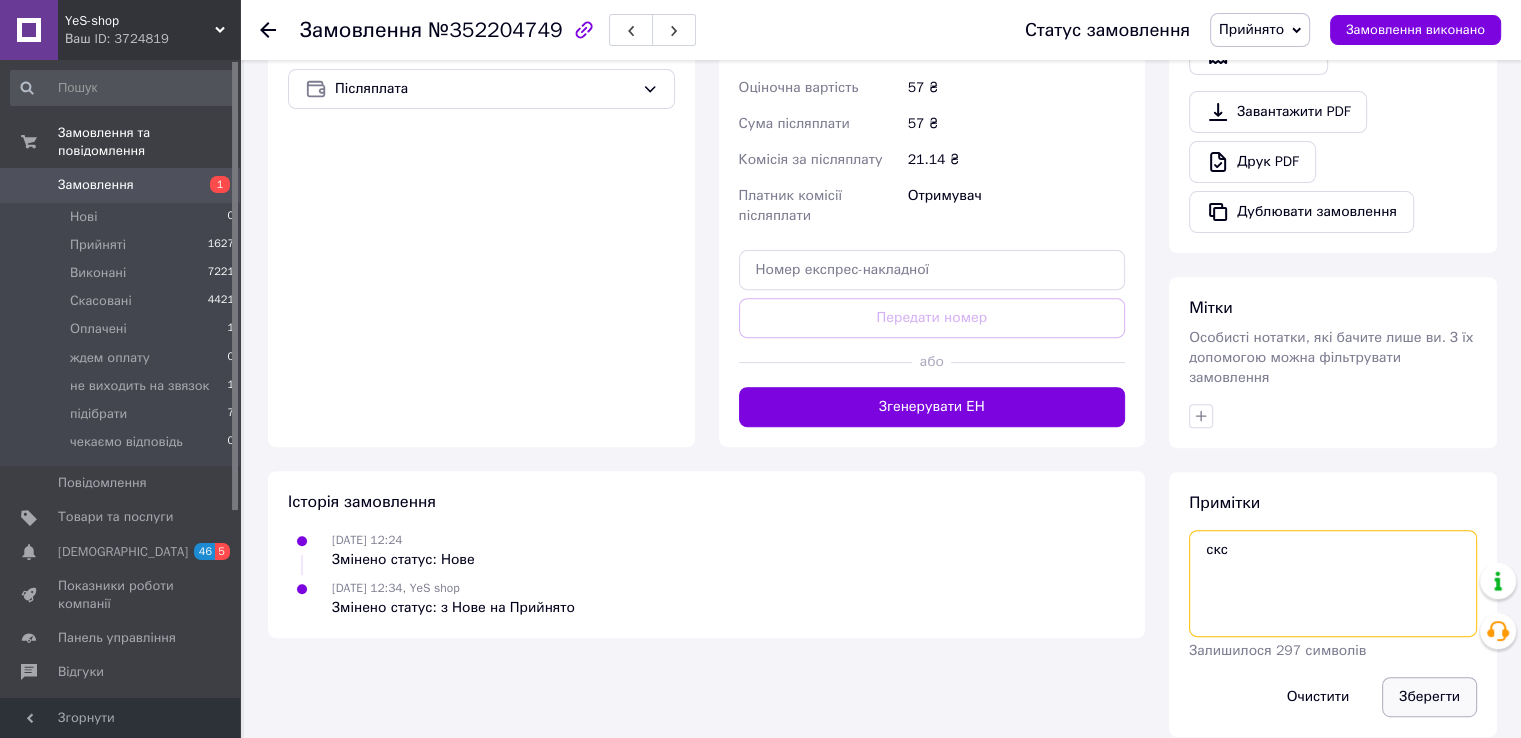 type on "скс" 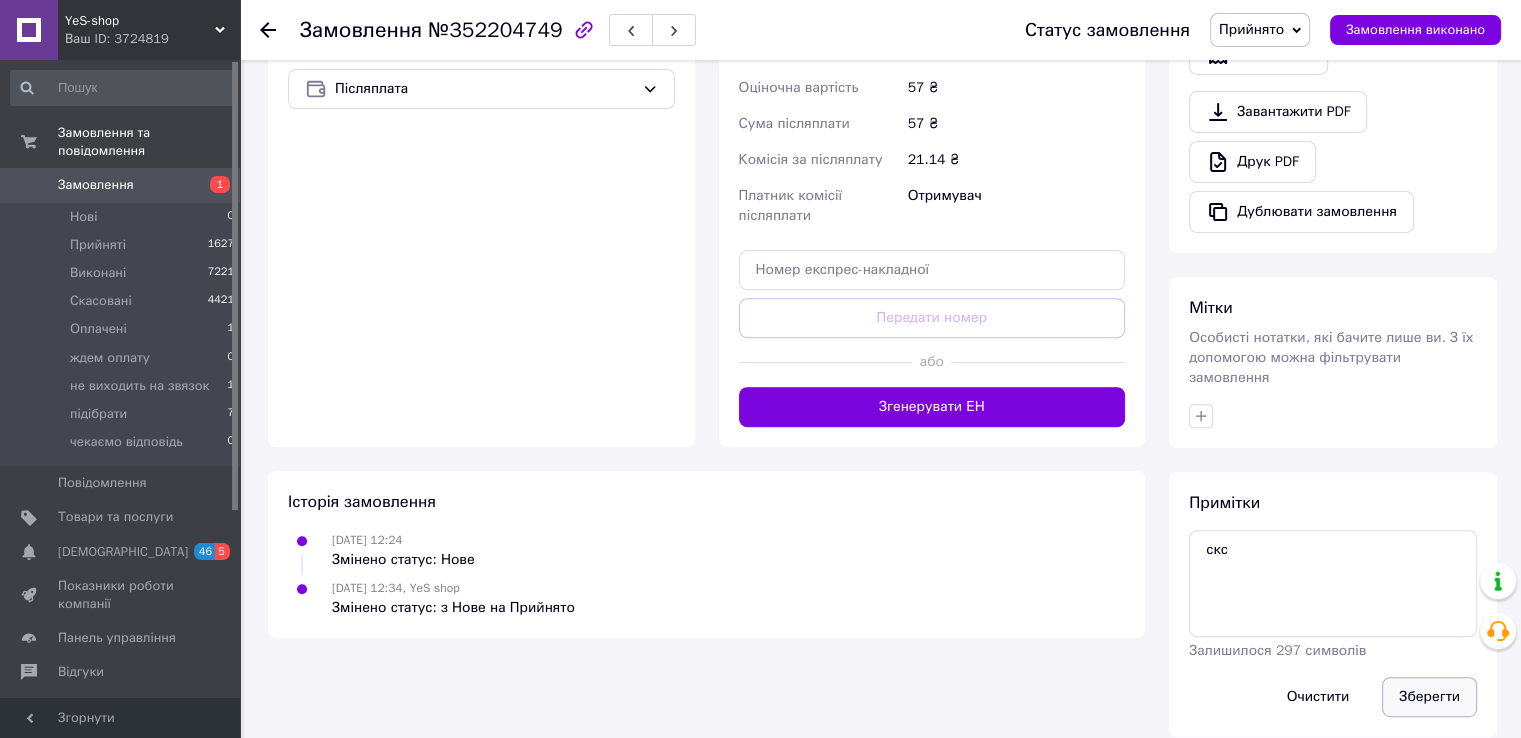 click on "Зберегти" at bounding box center (1429, 697) 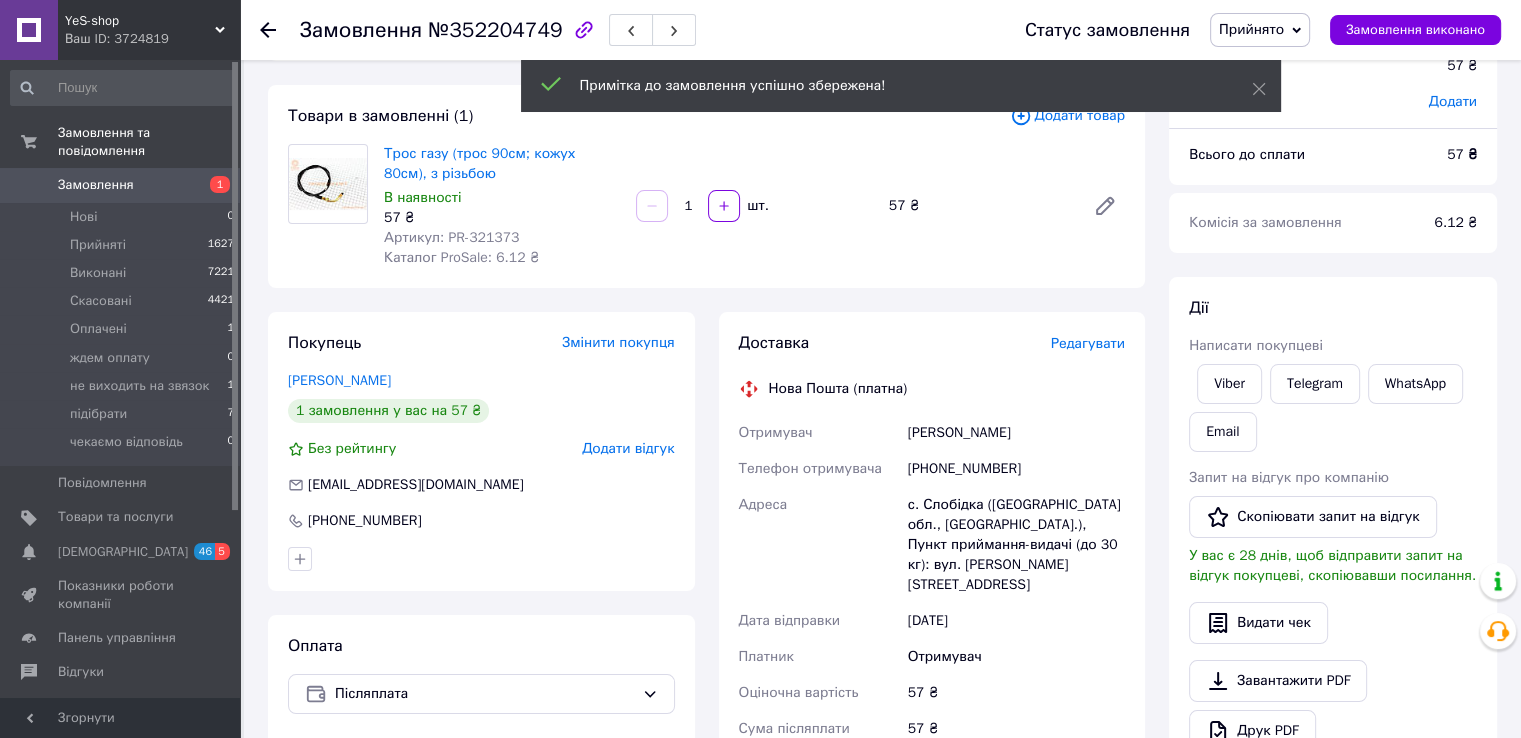 scroll, scrollTop: 0, scrollLeft: 0, axis: both 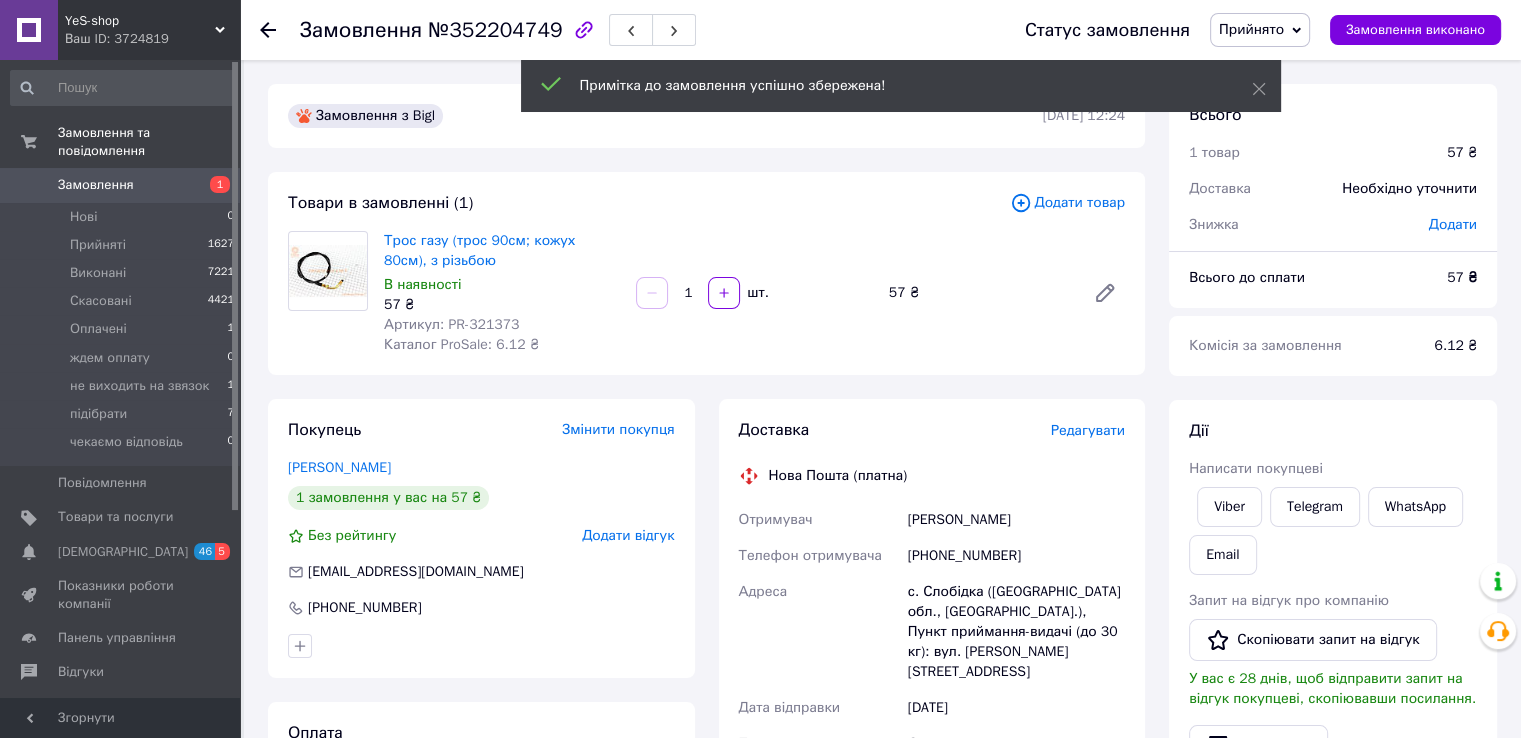 click 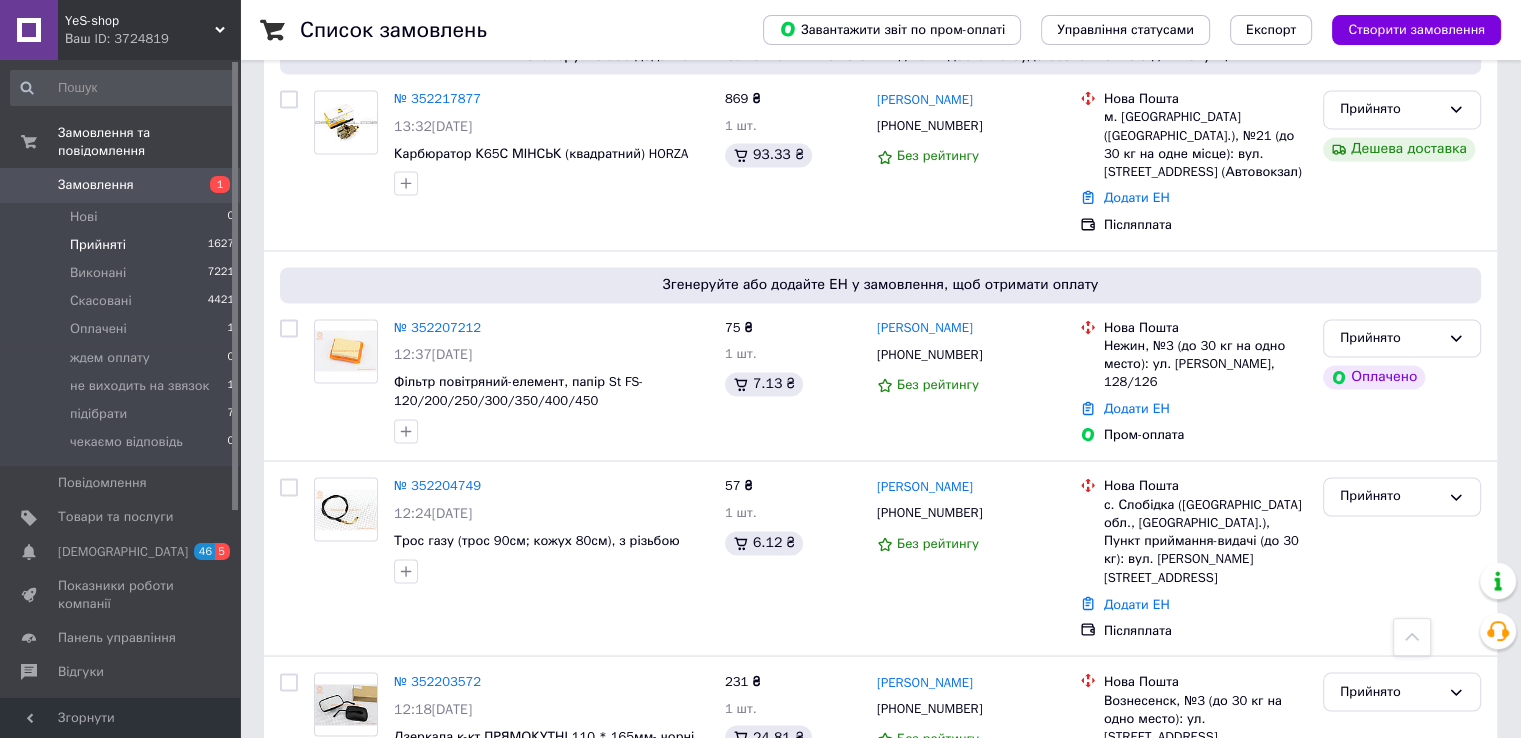 scroll, scrollTop: 3414, scrollLeft: 0, axis: vertical 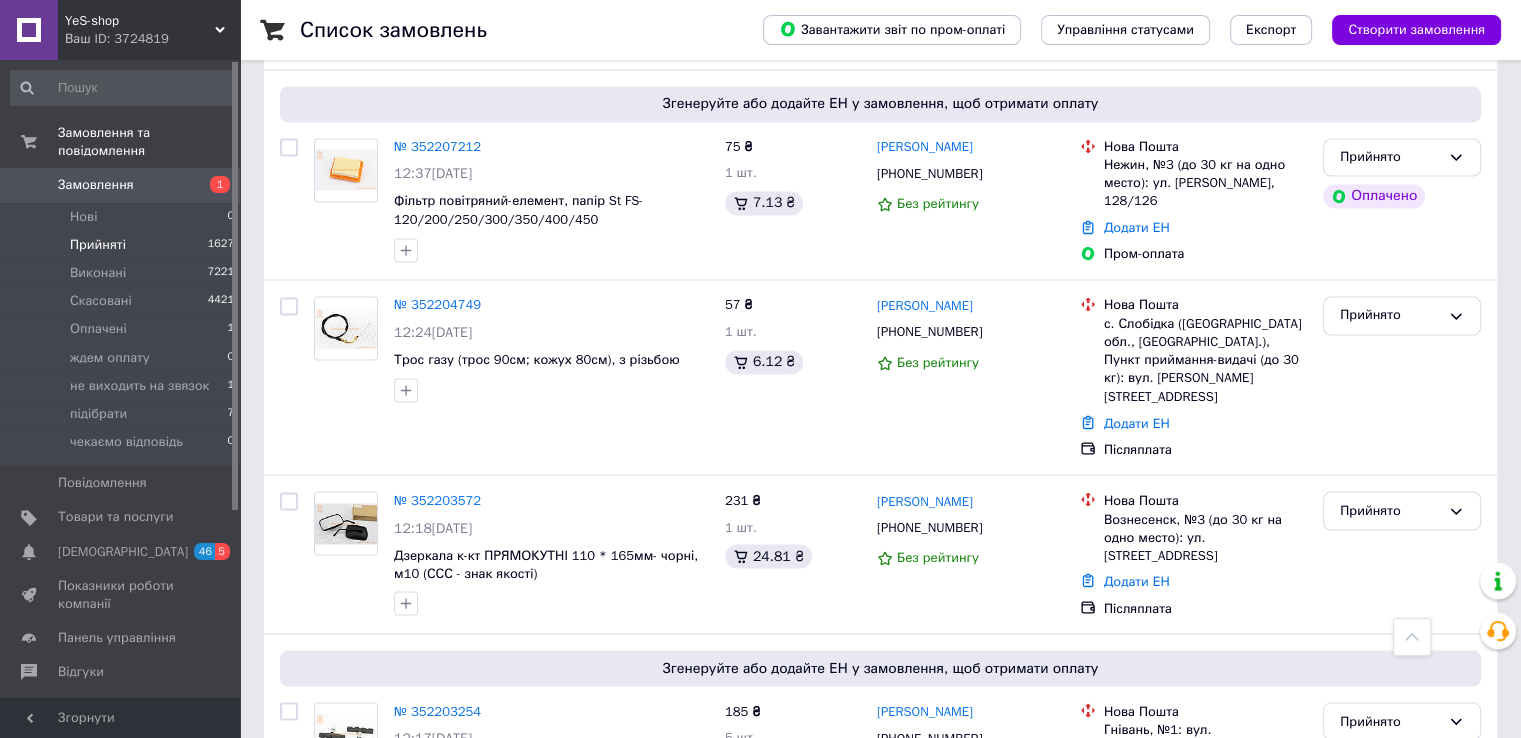 click on "4" at bounding box center (539, 870) 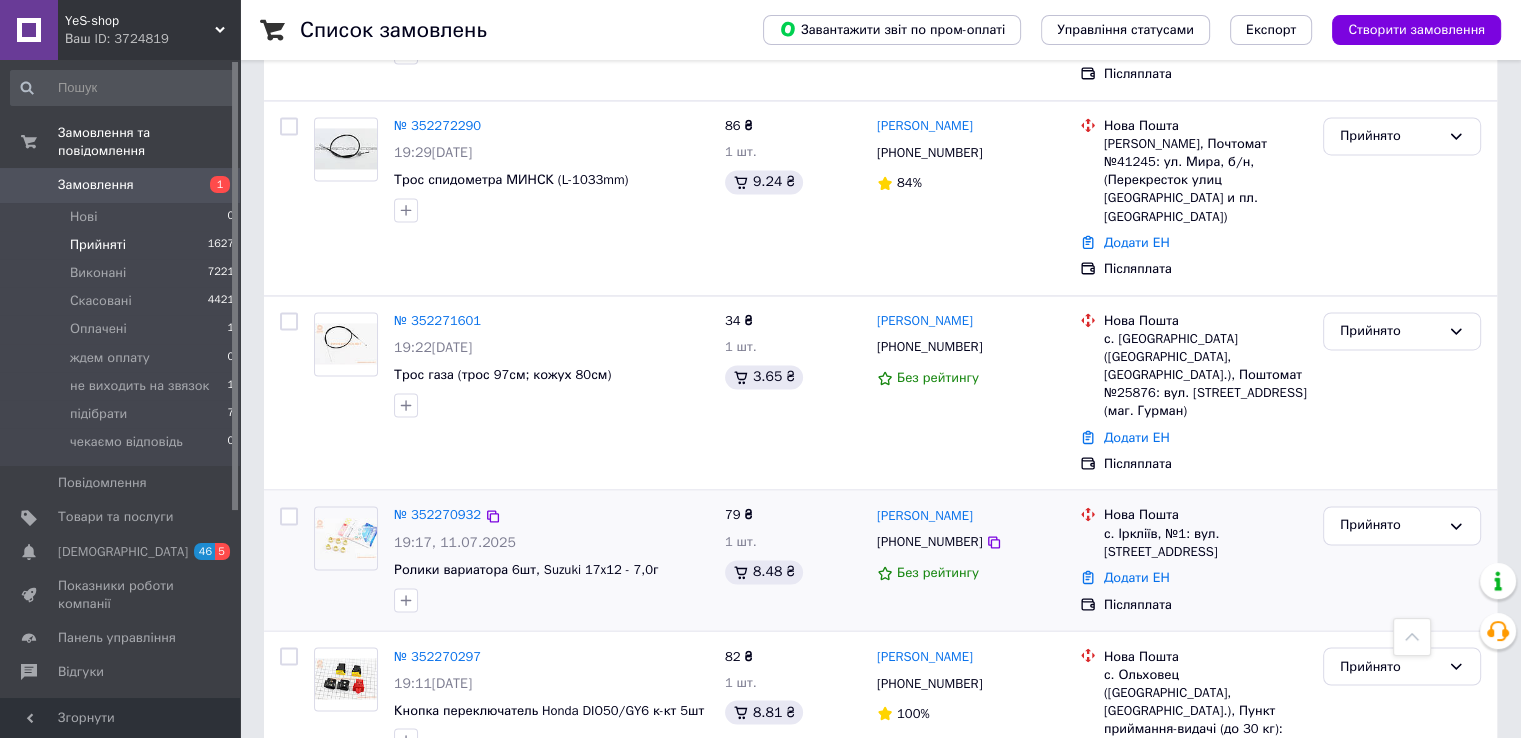 scroll, scrollTop: 3176, scrollLeft: 0, axis: vertical 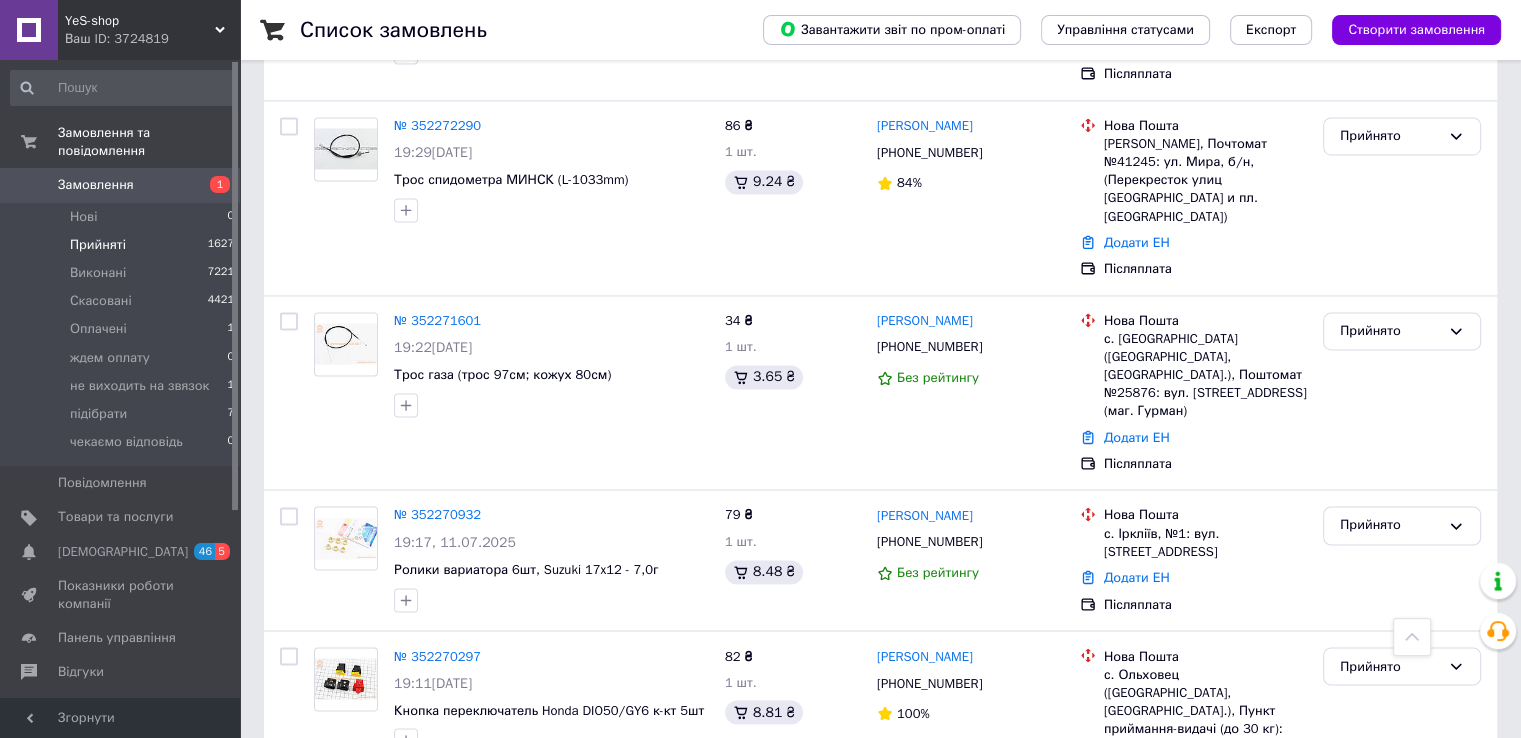 click on "3" at bounding box center [494, 870] 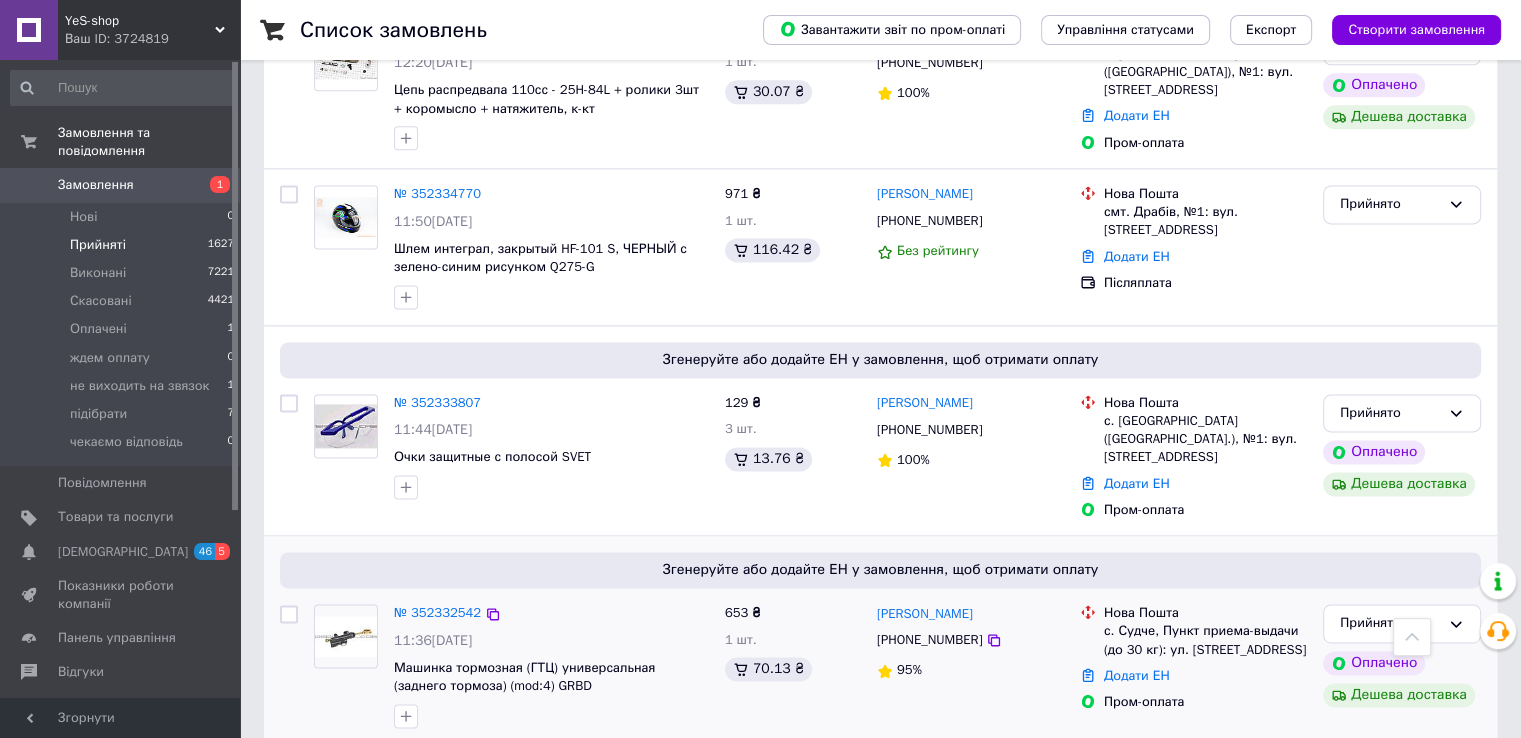 scroll, scrollTop: 3180, scrollLeft: 0, axis: vertical 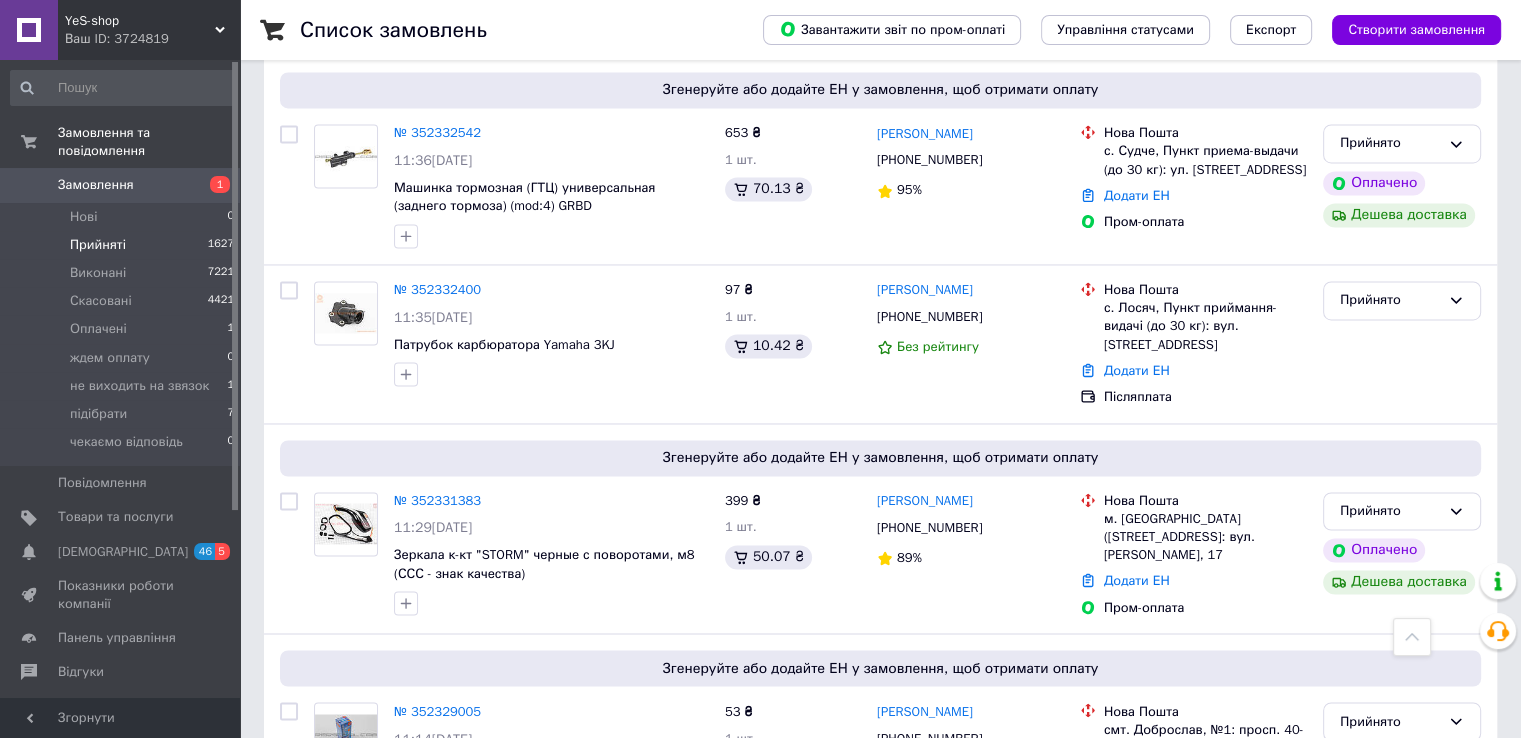 click on "2" at bounding box center [449, 887] 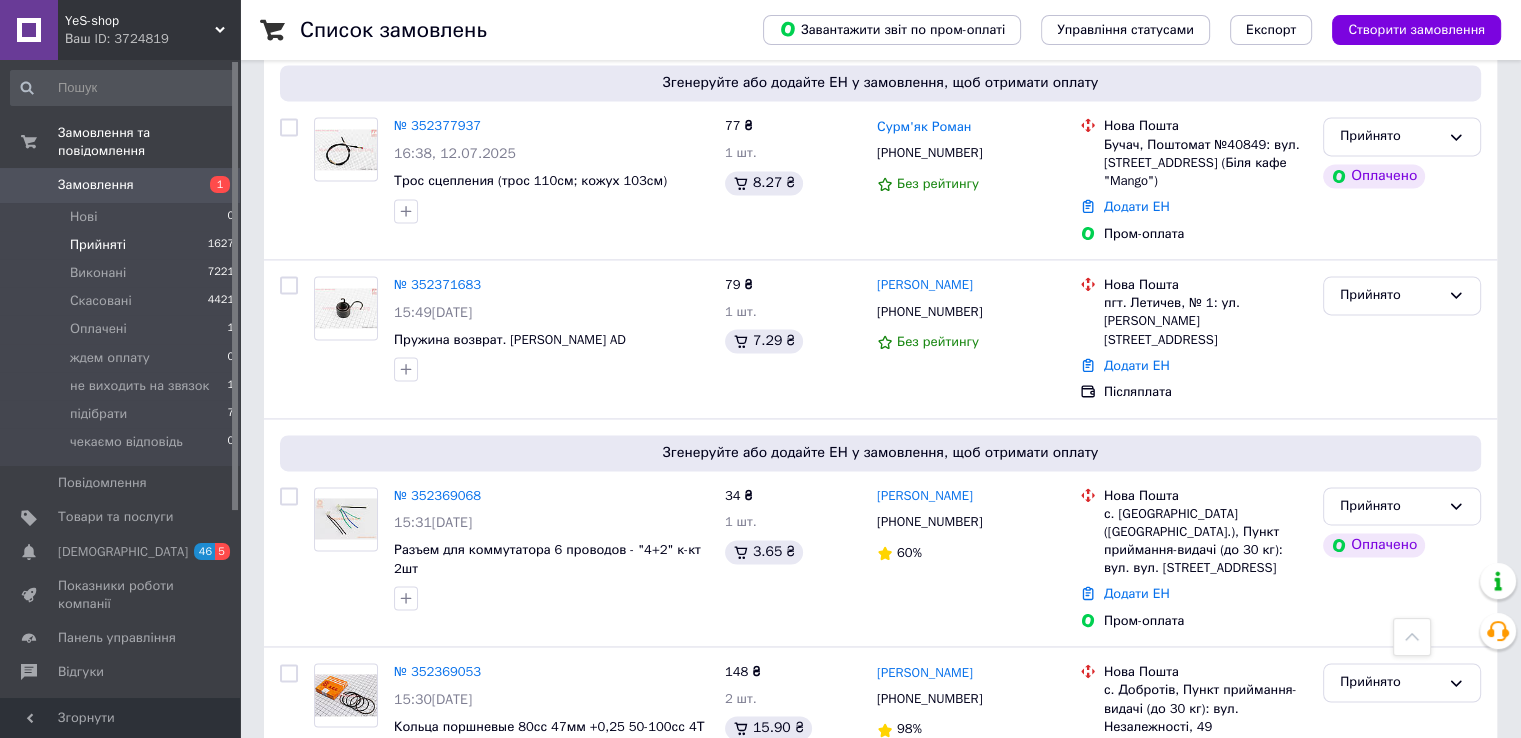 scroll, scrollTop: 3181, scrollLeft: 0, axis: vertical 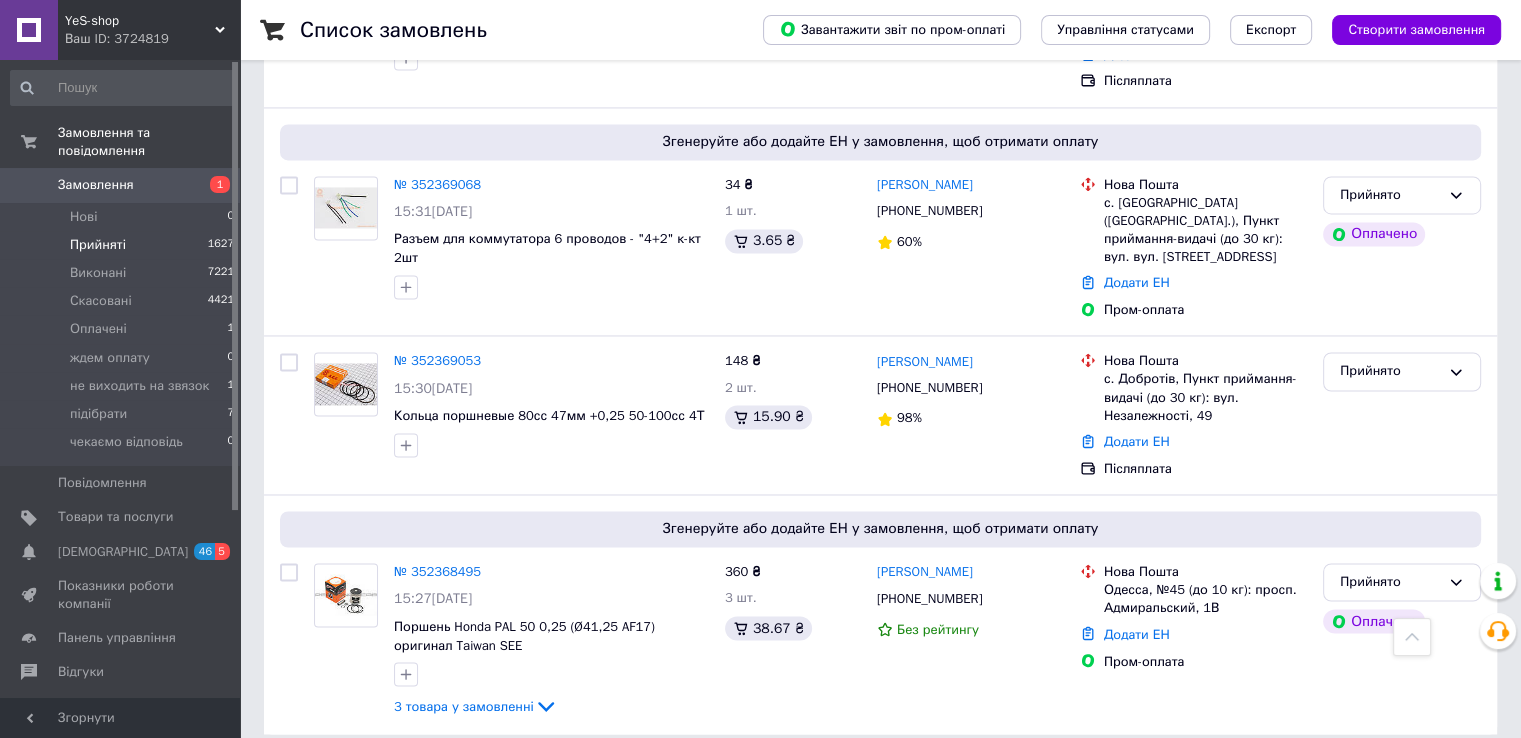 click on "1" at bounding box center (404, 779) 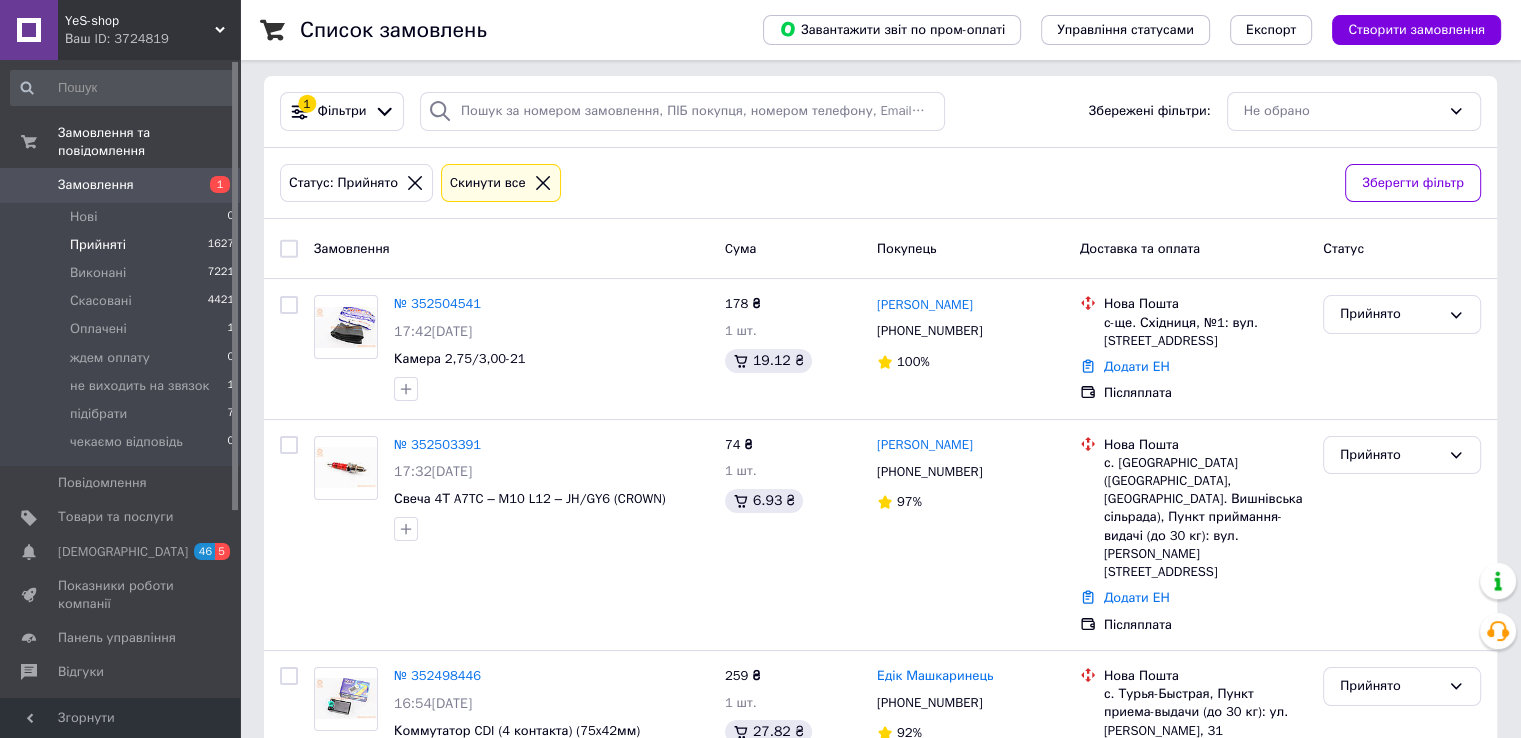 scroll, scrollTop: 0, scrollLeft: 0, axis: both 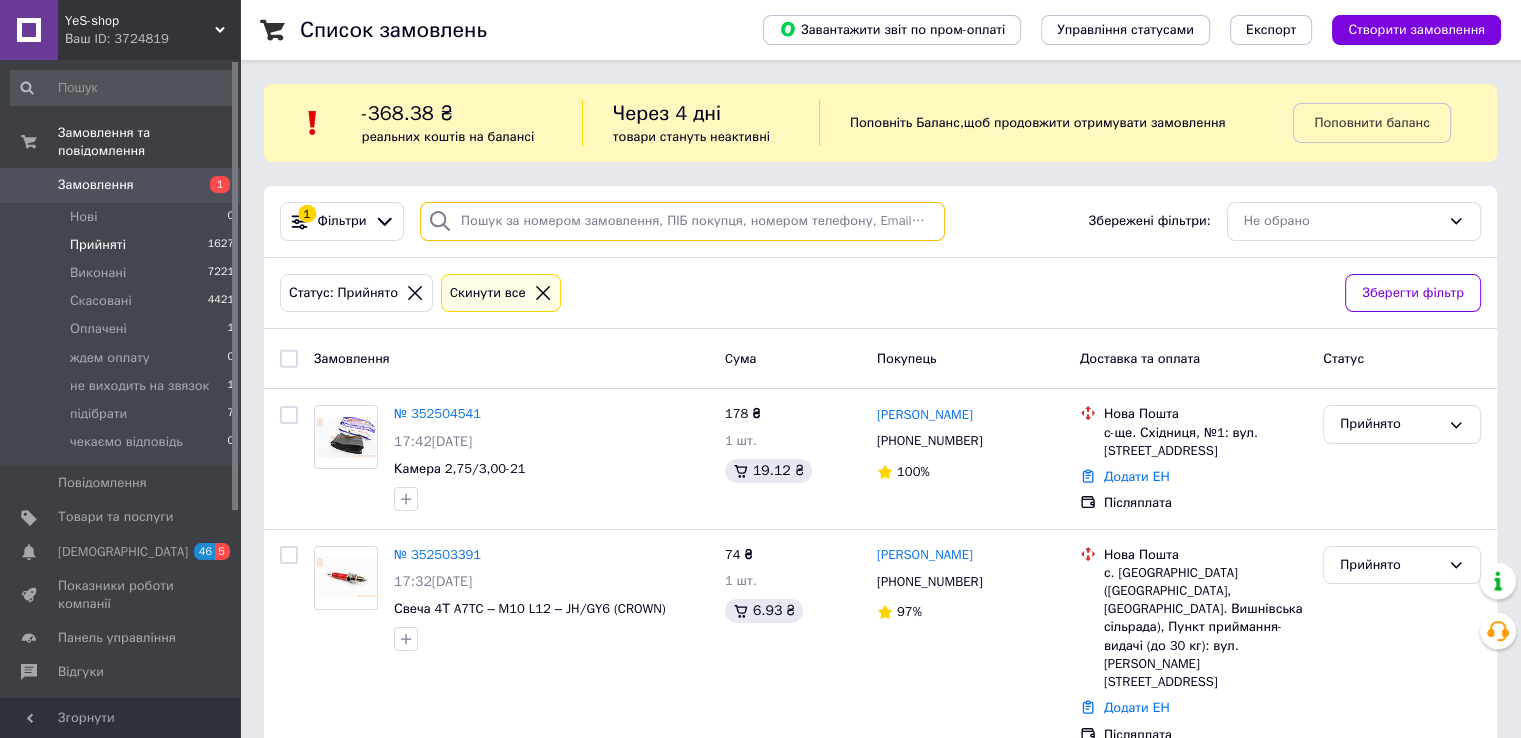 click at bounding box center (682, 221) 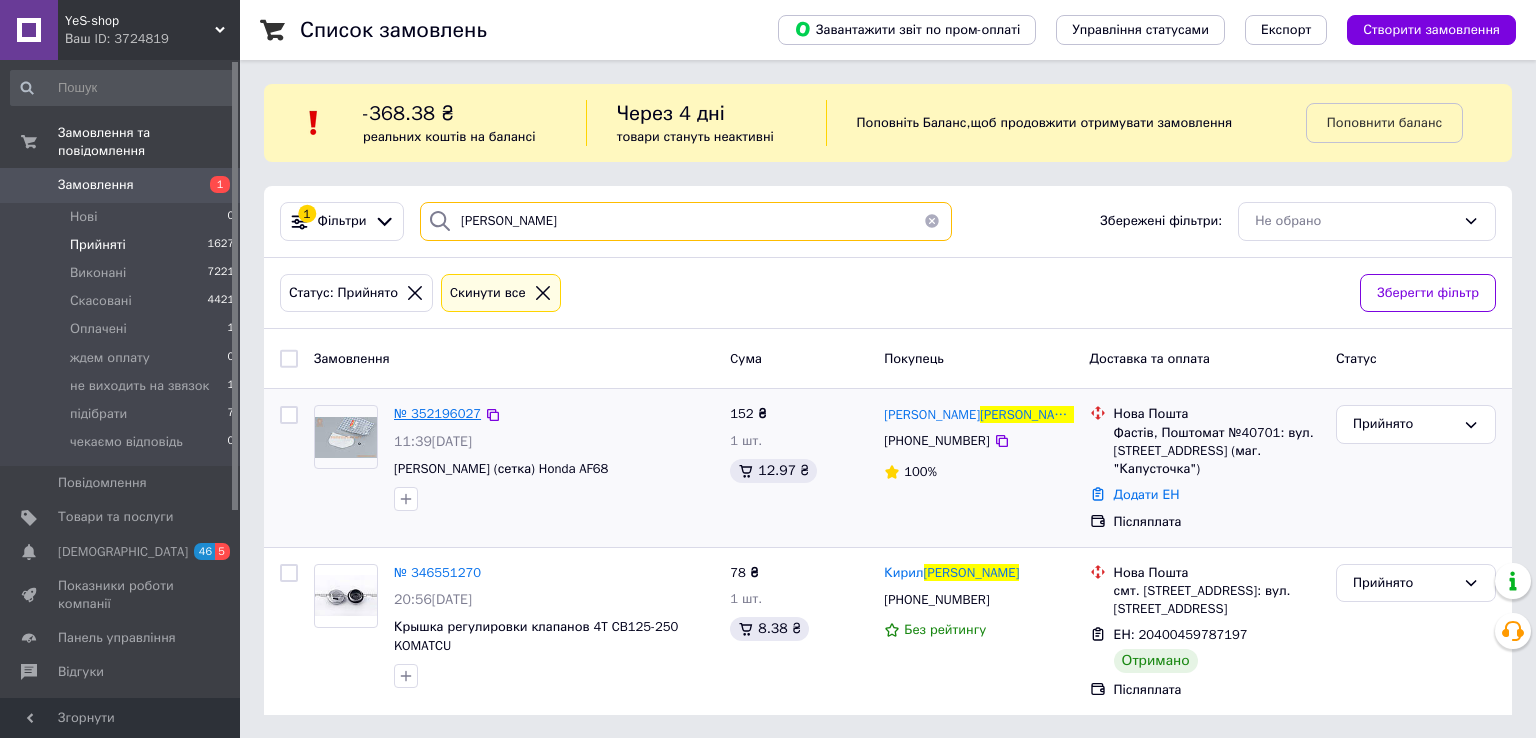 type on "лісовський" 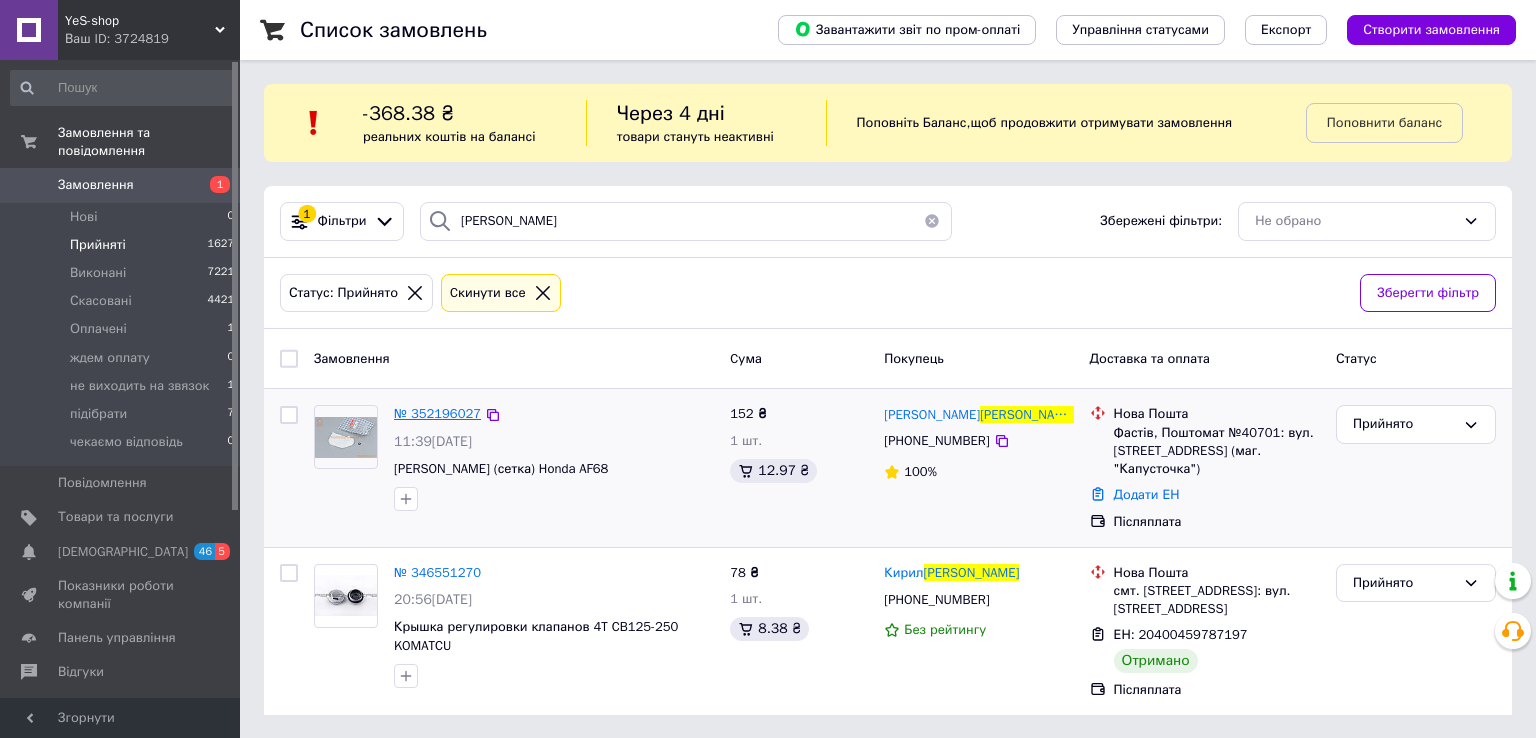 click on "№ 352196027" at bounding box center [437, 413] 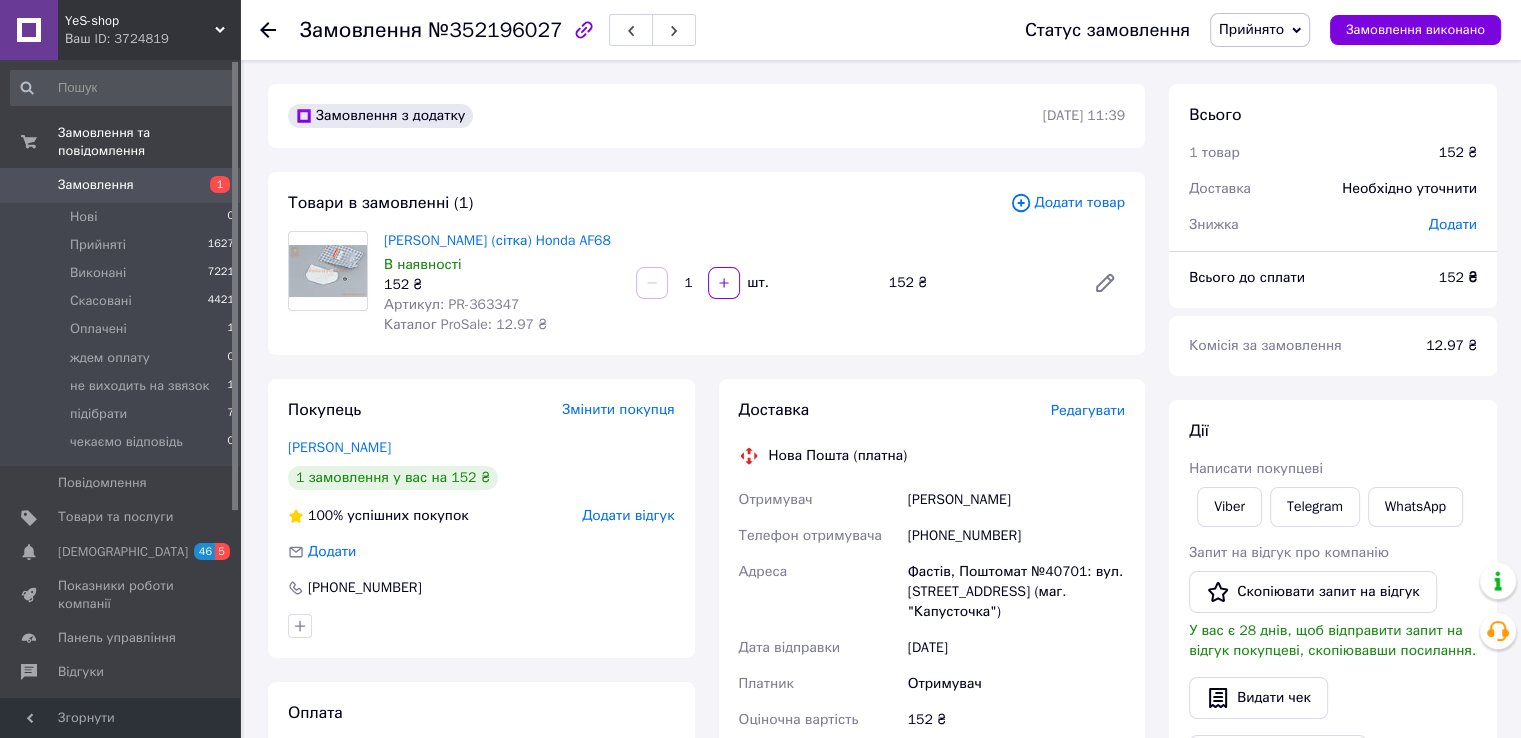 click on "Артикул: PR-363347" at bounding box center (451, 304) 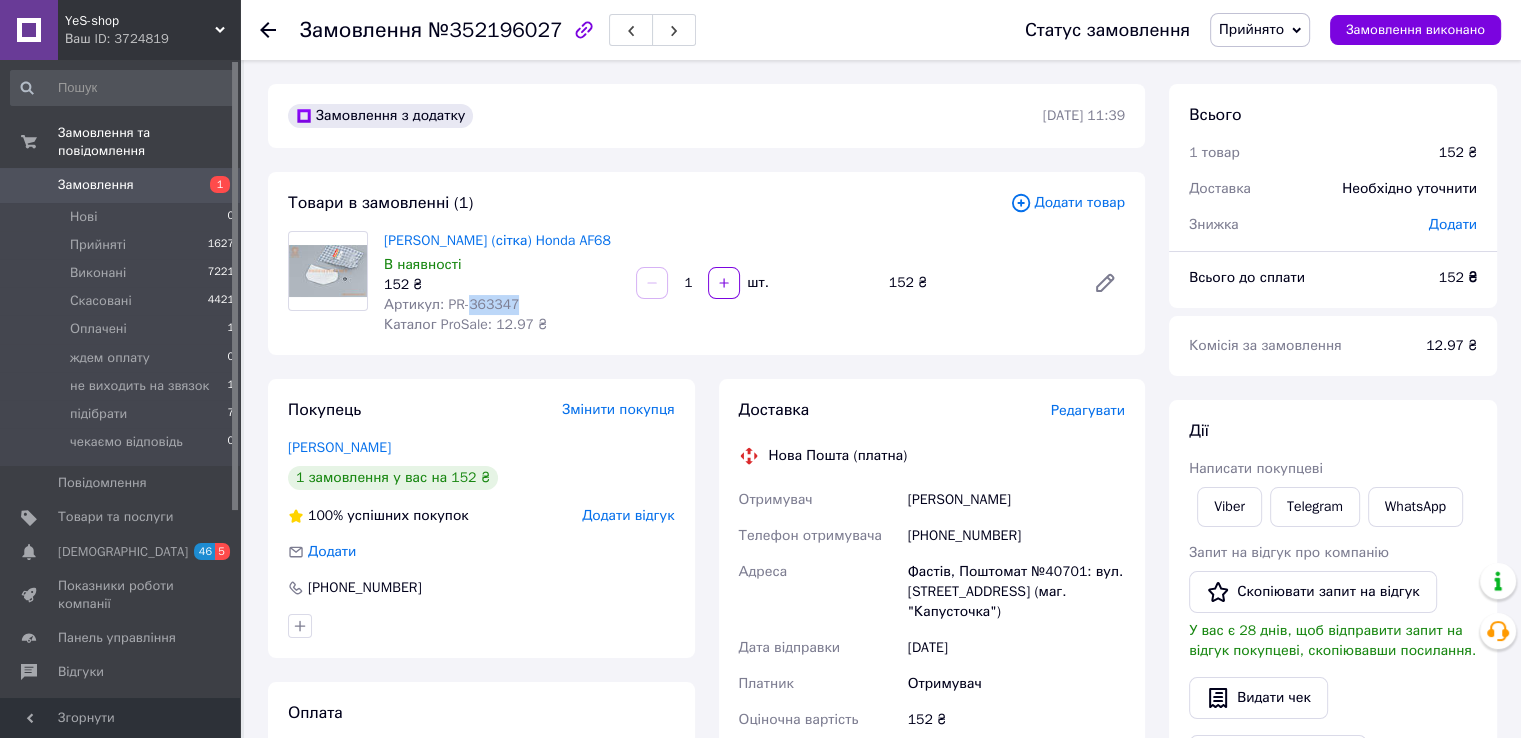 click on "Артикул: PR-363347" at bounding box center [451, 304] 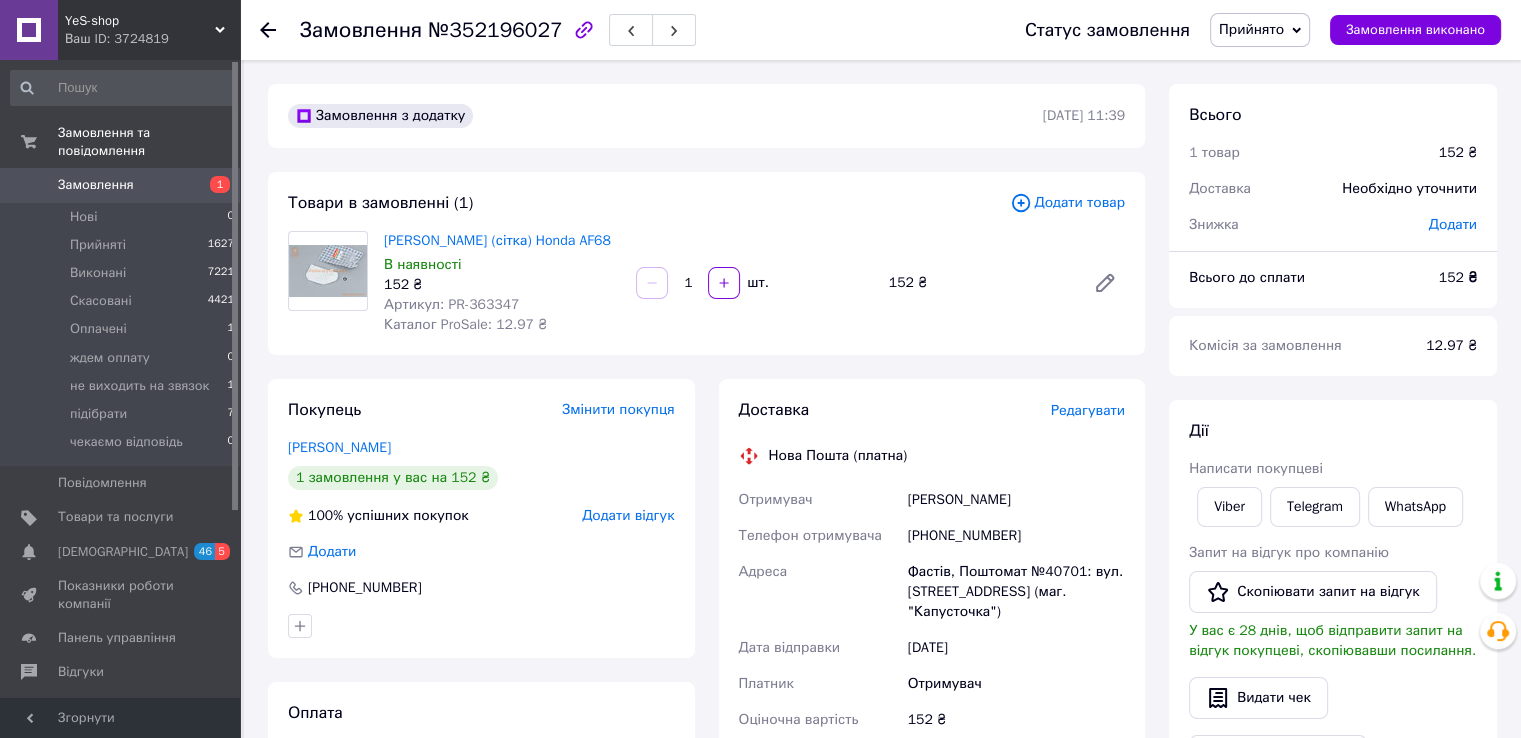 click on "Фільтр бензонасоса (сітка) Honda AF68 В наявності 152 ₴ Артикул: PR-363347 Каталог ProSale: 12.97 ₴  1   шт. 152 ₴" at bounding box center [754, 283] 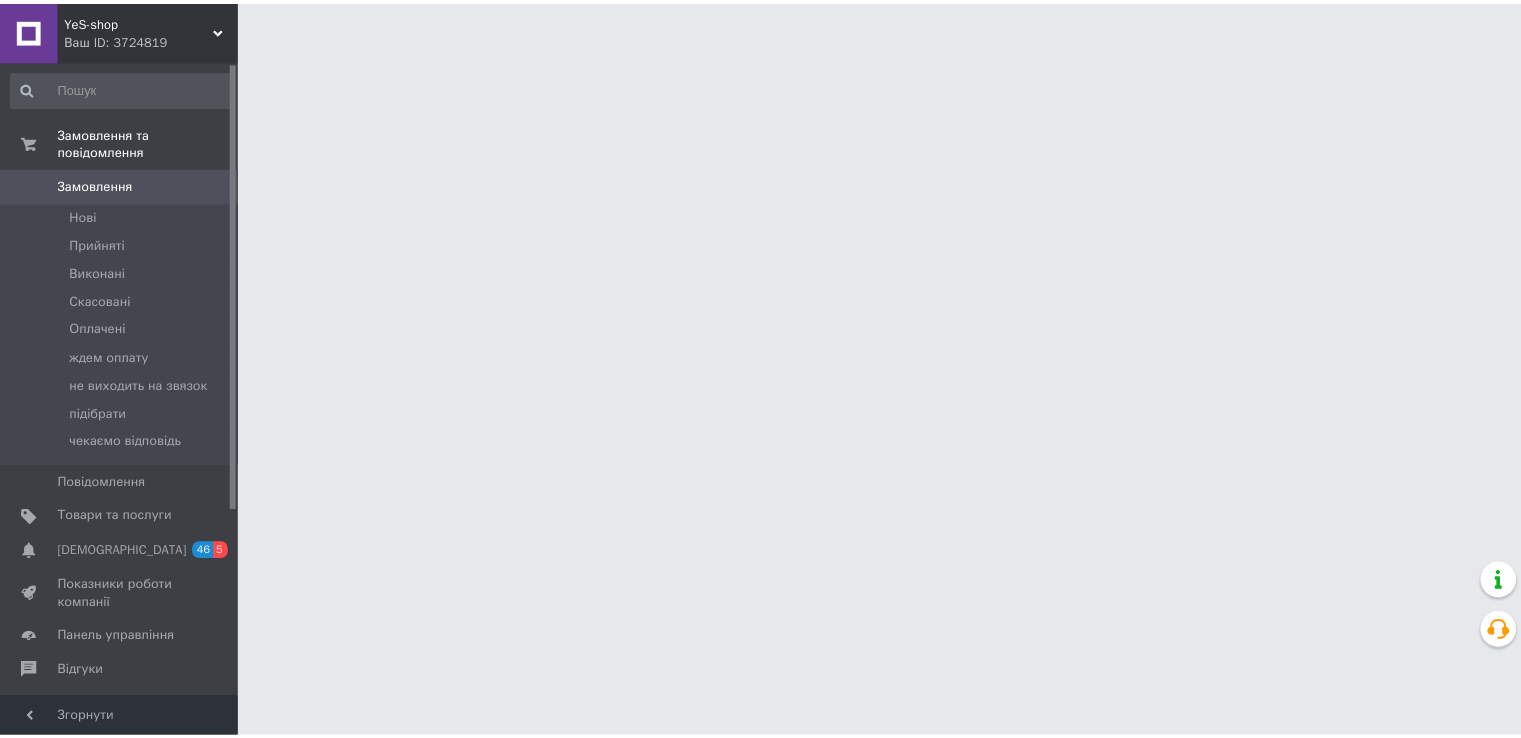 scroll, scrollTop: 0, scrollLeft: 0, axis: both 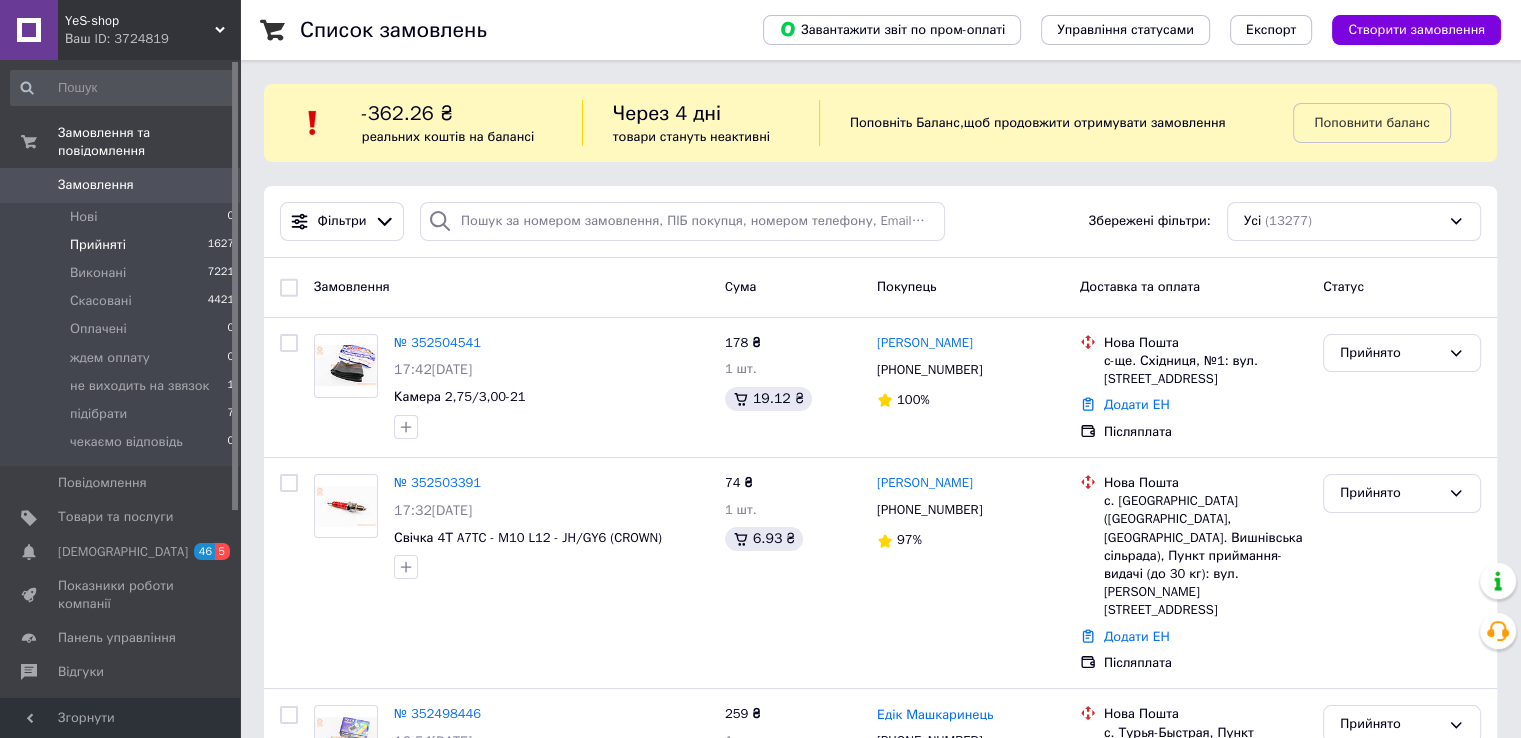click on "Прийняті" at bounding box center [98, 245] 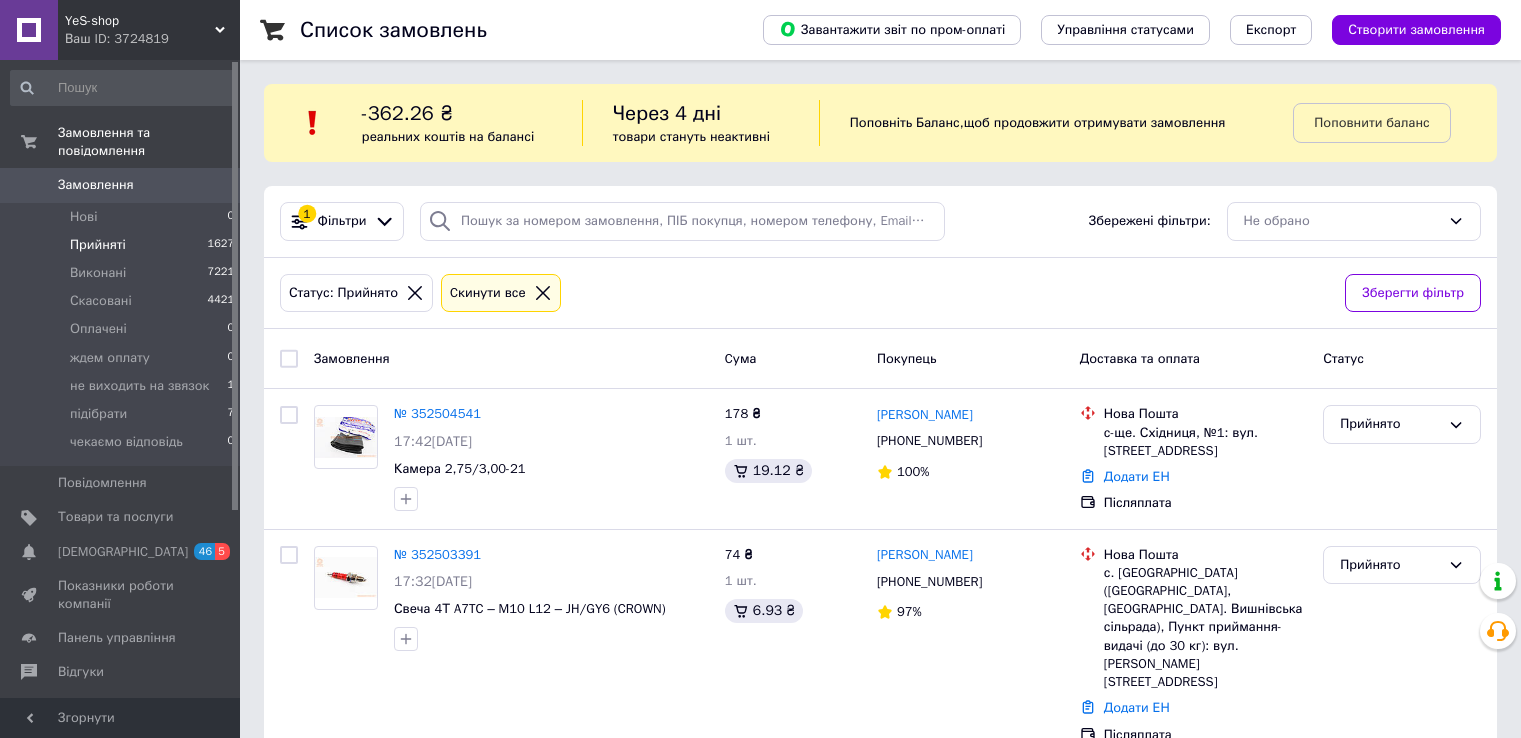 scroll, scrollTop: 0, scrollLeft: 0, axis: both 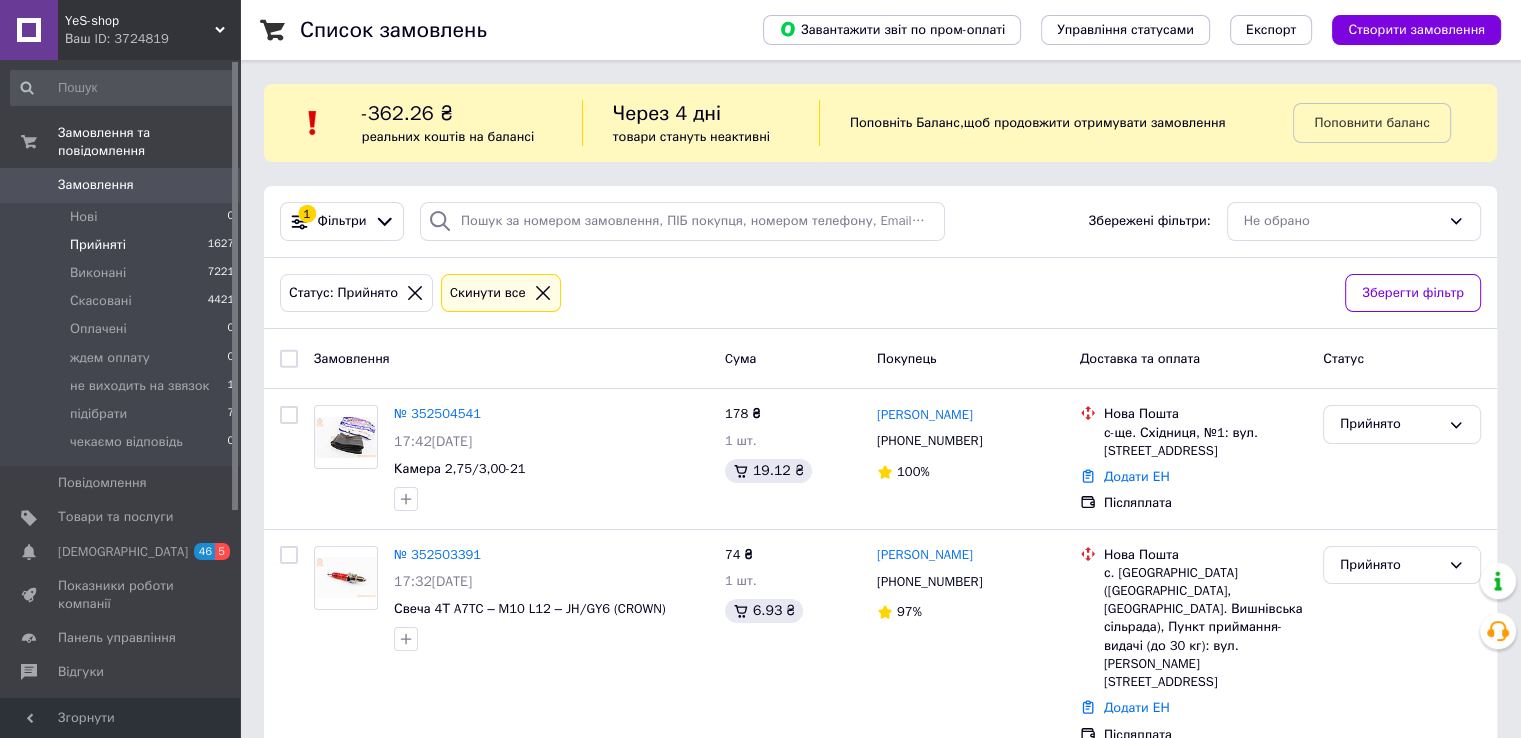 click on "Прийняті" at bounding box center (98, 245) 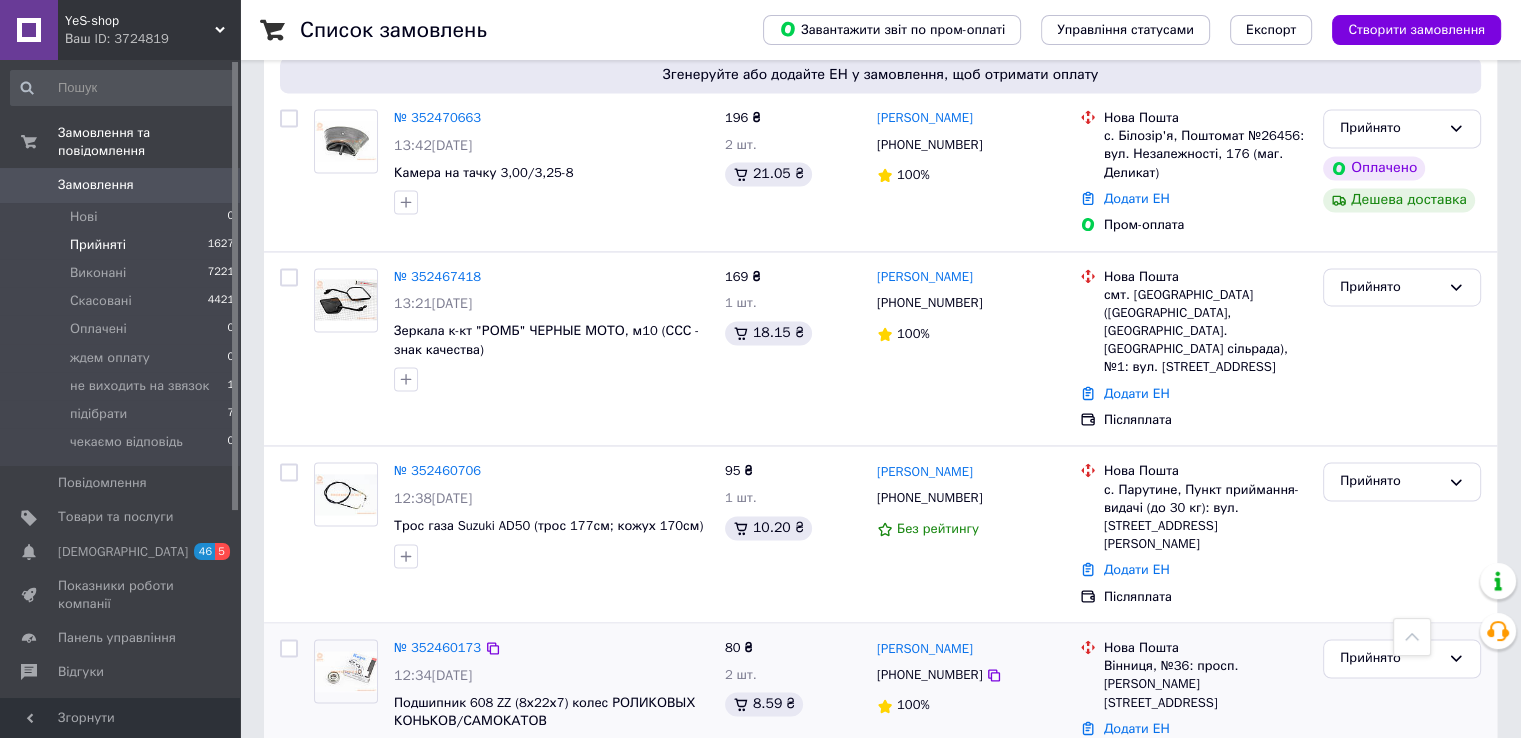 scroll, scrollTop: 3242, scrollLeft: 0, axis: vertical 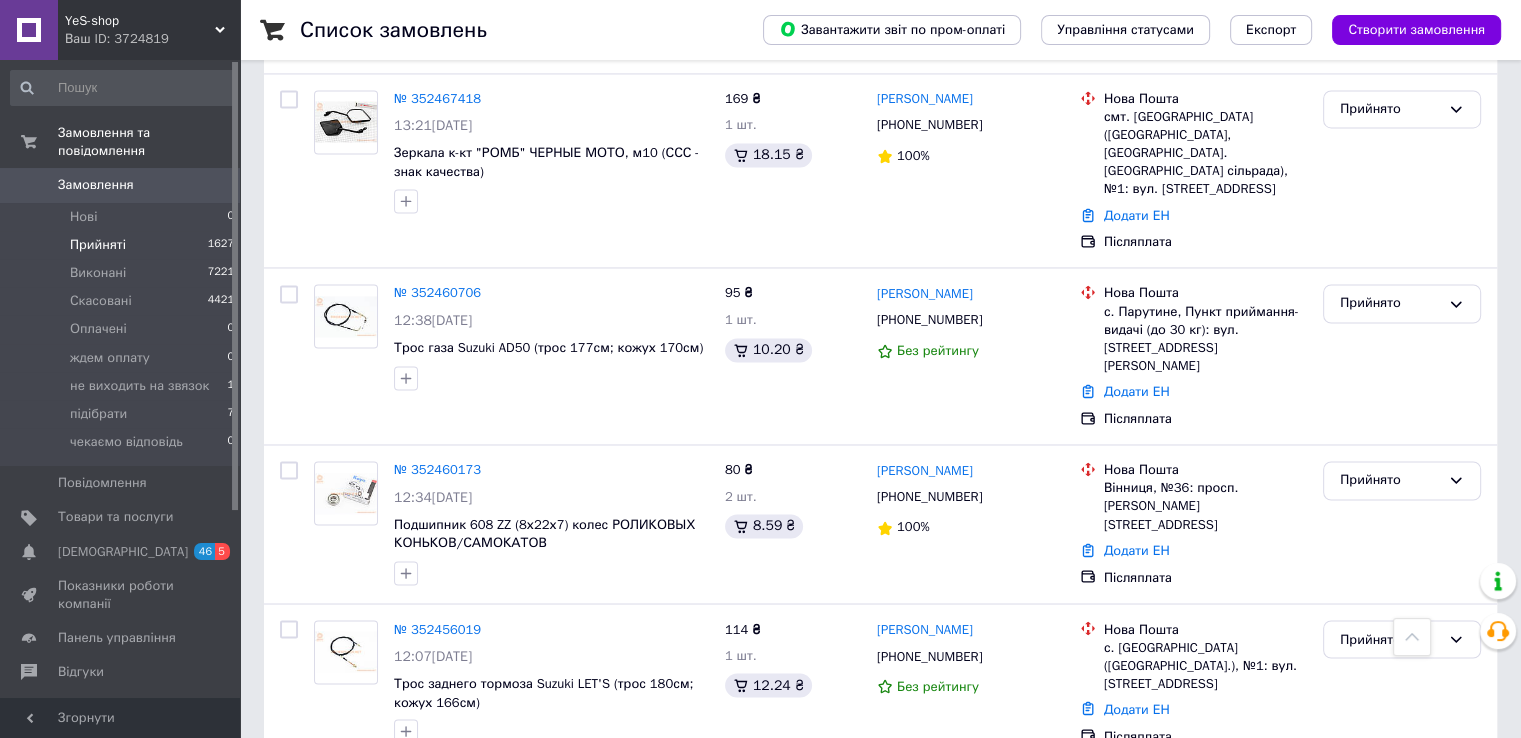 click on "2" at bounding box center (327, 963) 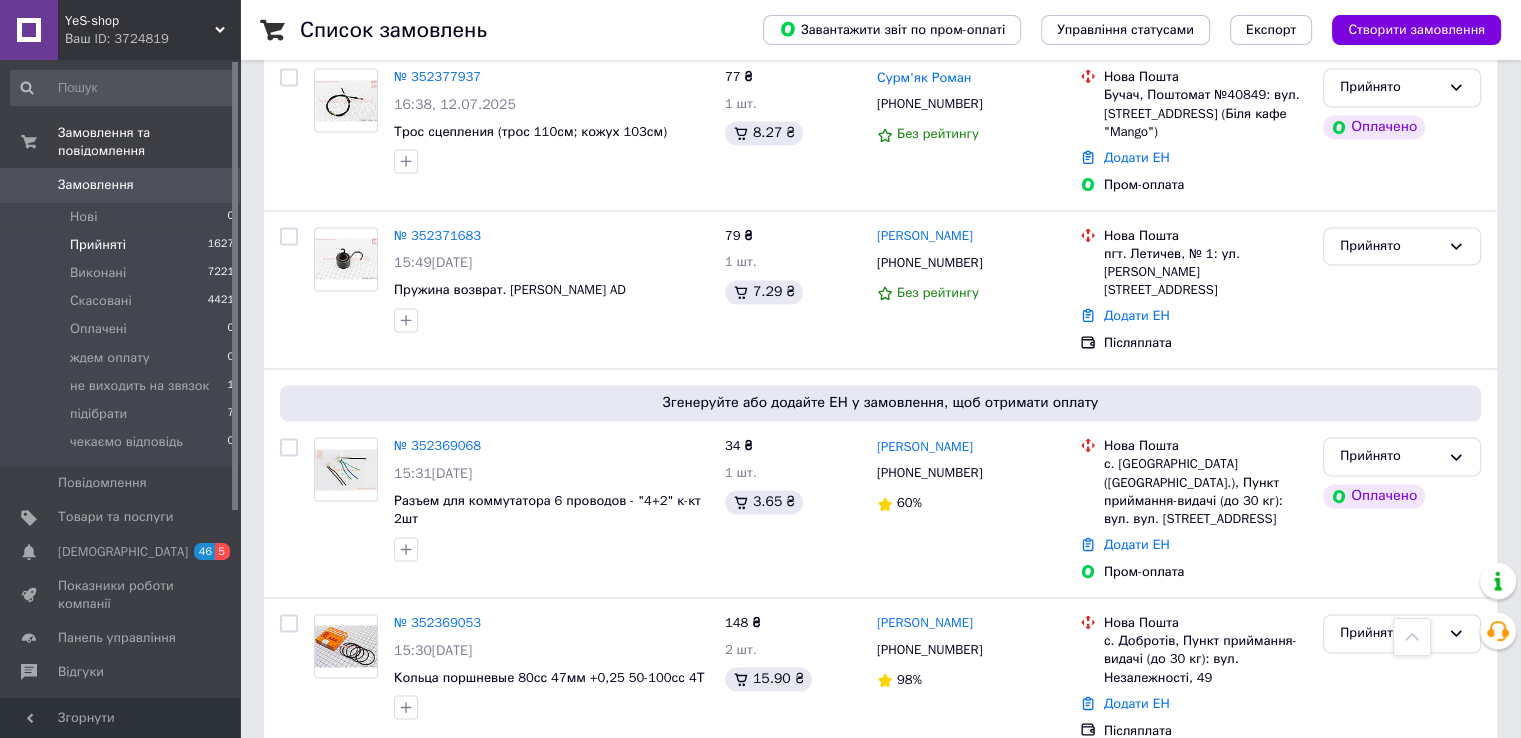 scroll, scrollTop: 3097, scrollLeft: 0, axis: vertical 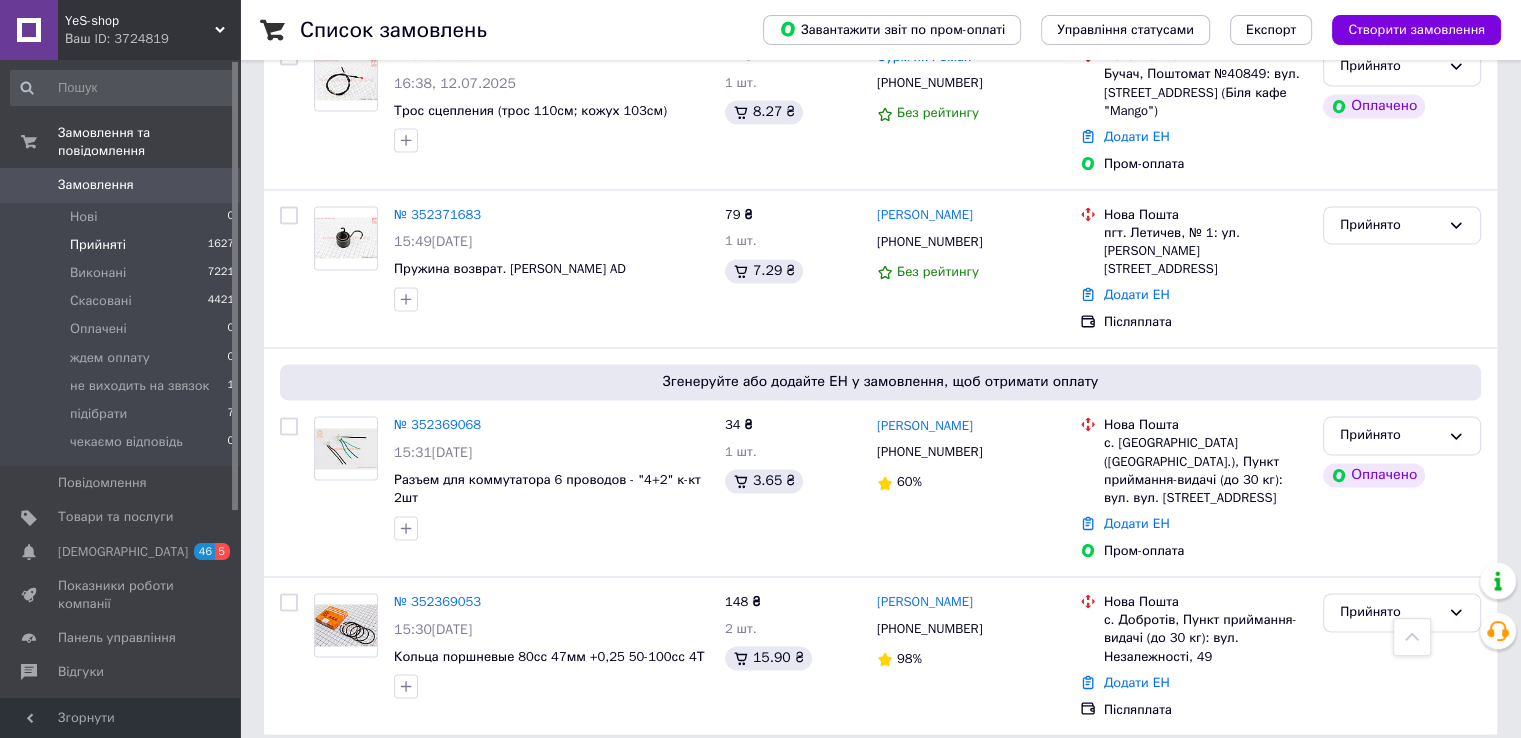 click on "3" at bounding box center (494, 779) 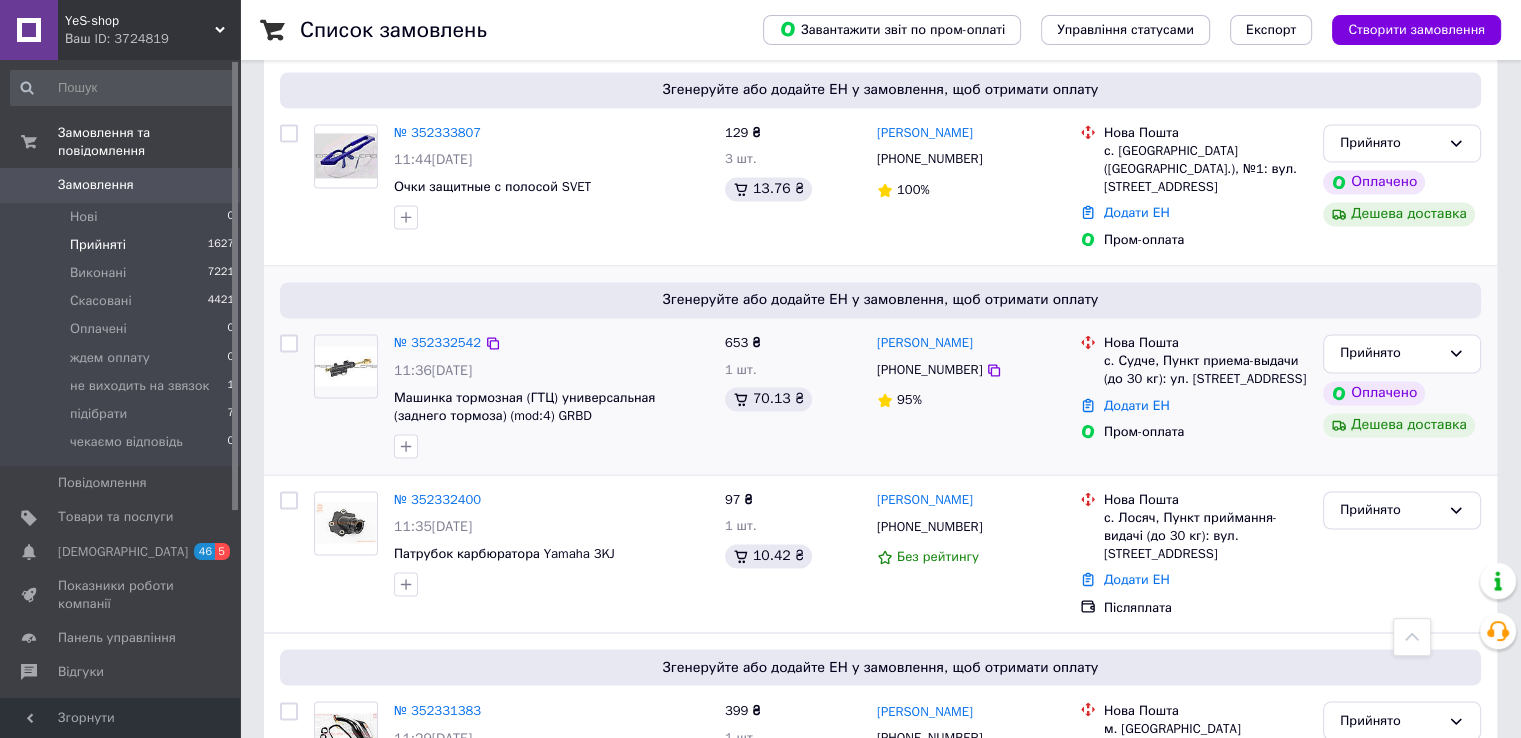 scroll, scrollTop: 3212, scrollLeft: 0, axis: vertical 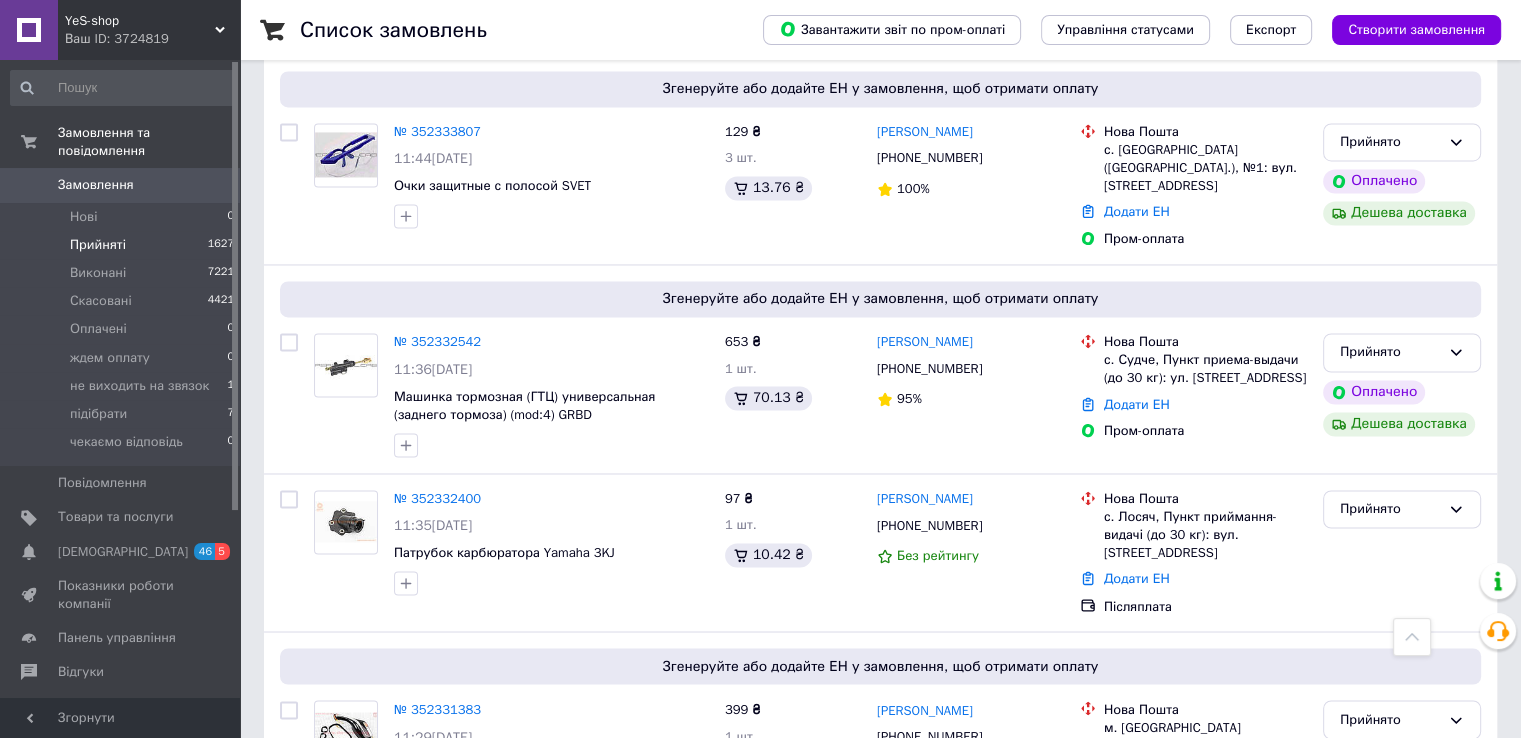 click on "4" at bounding box center [539, 887] 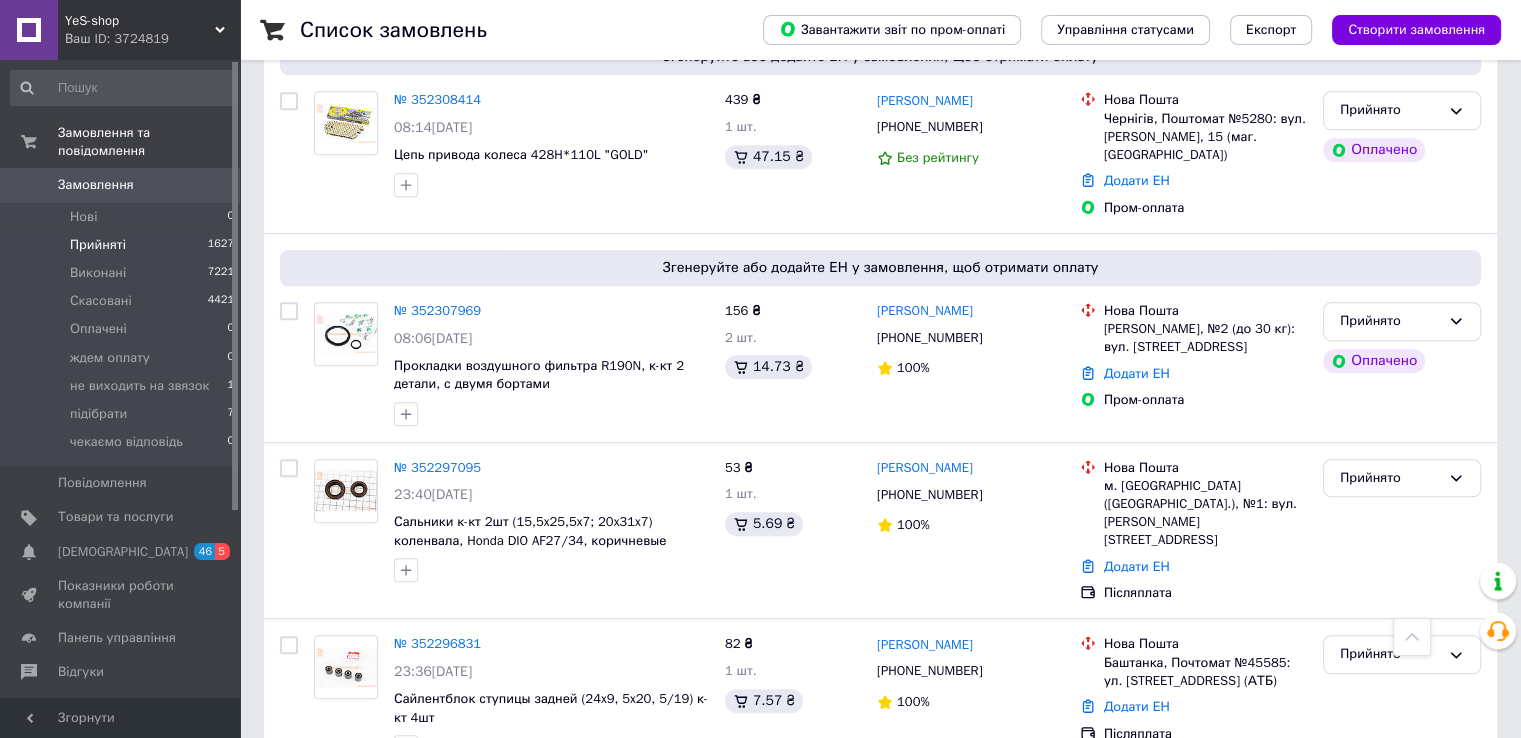 scroll, scrollTop: 1400, scrollLeft: 0, axis: vertical 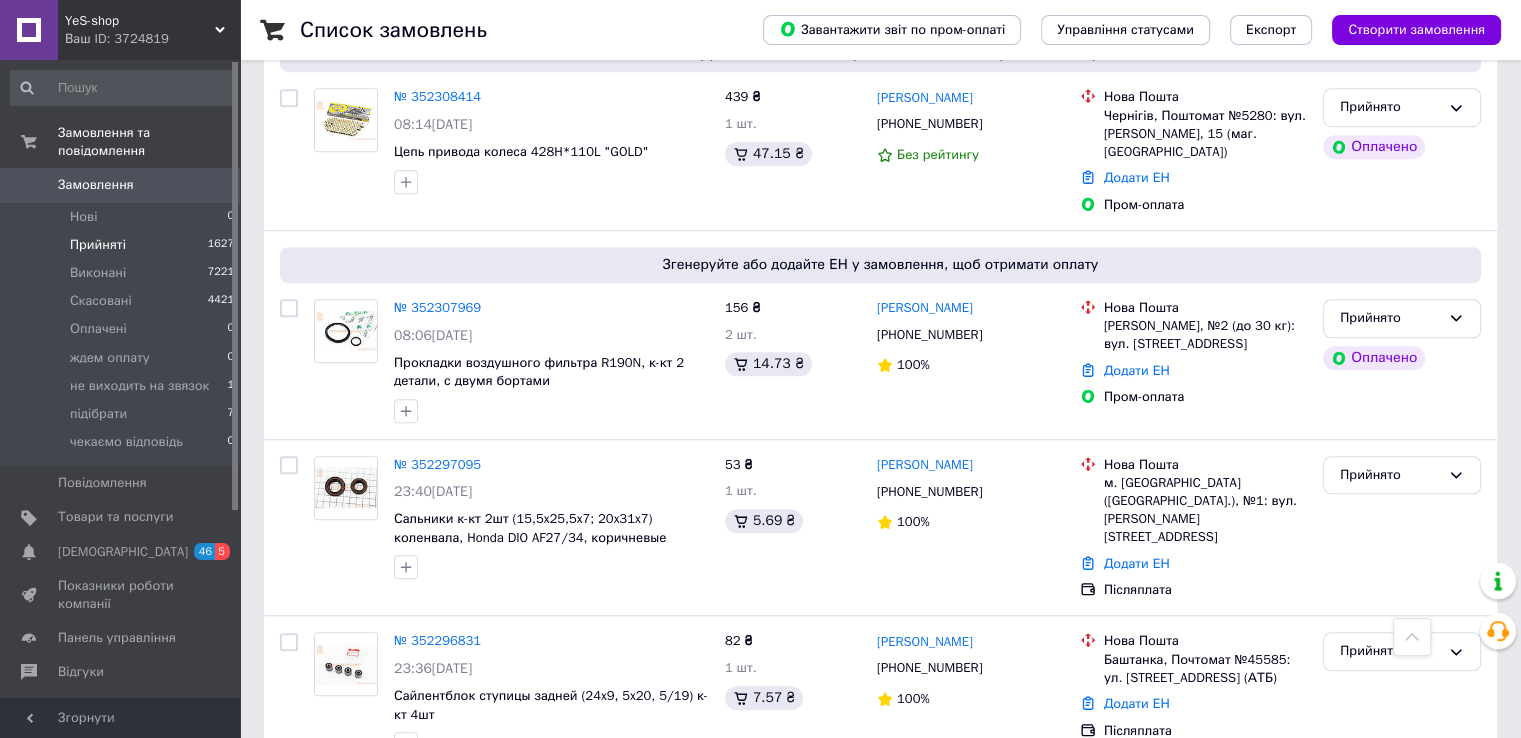 click on "№ 352307969" at bounding box center (437, 307) 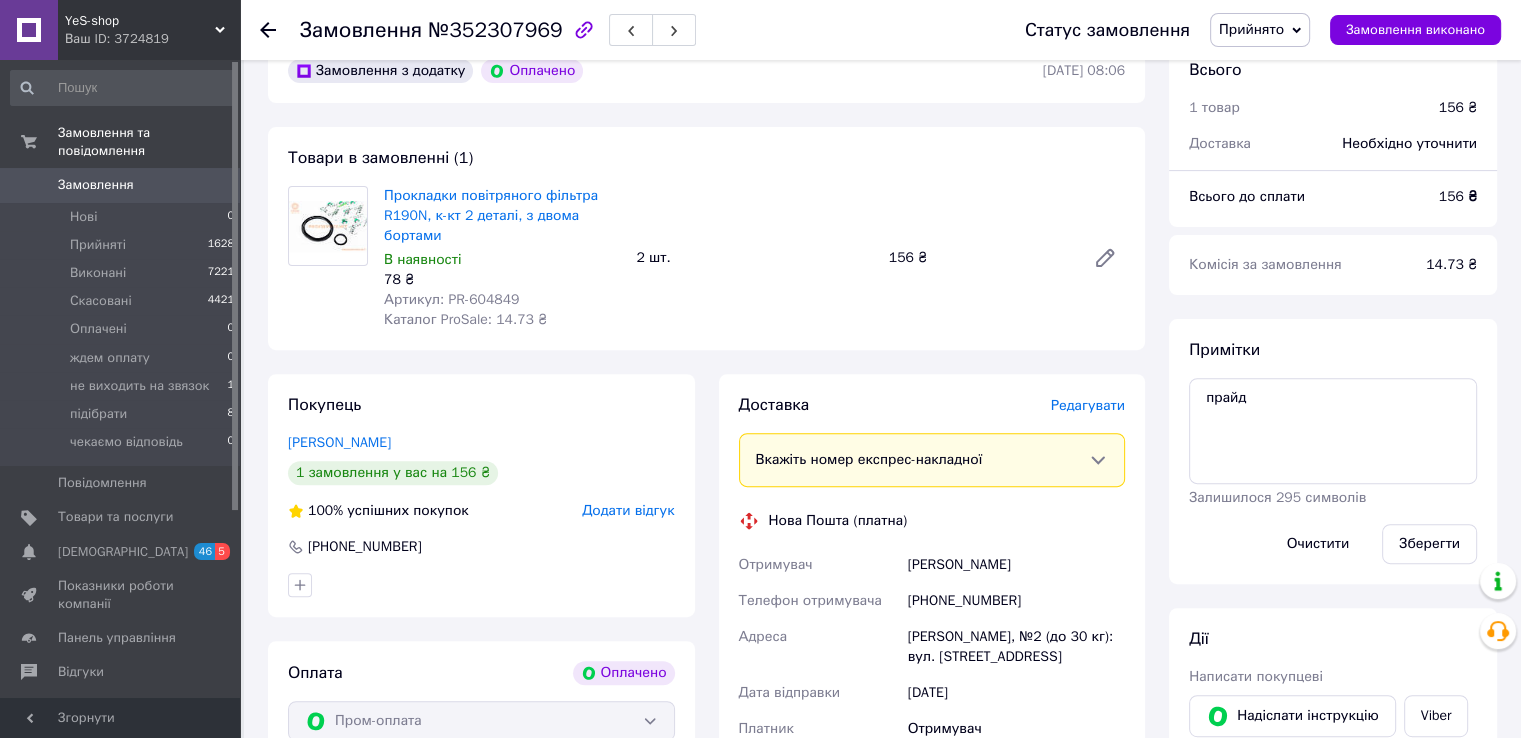 scroll, scrollTop: 600, scrollLeft: 0, axis: vertical 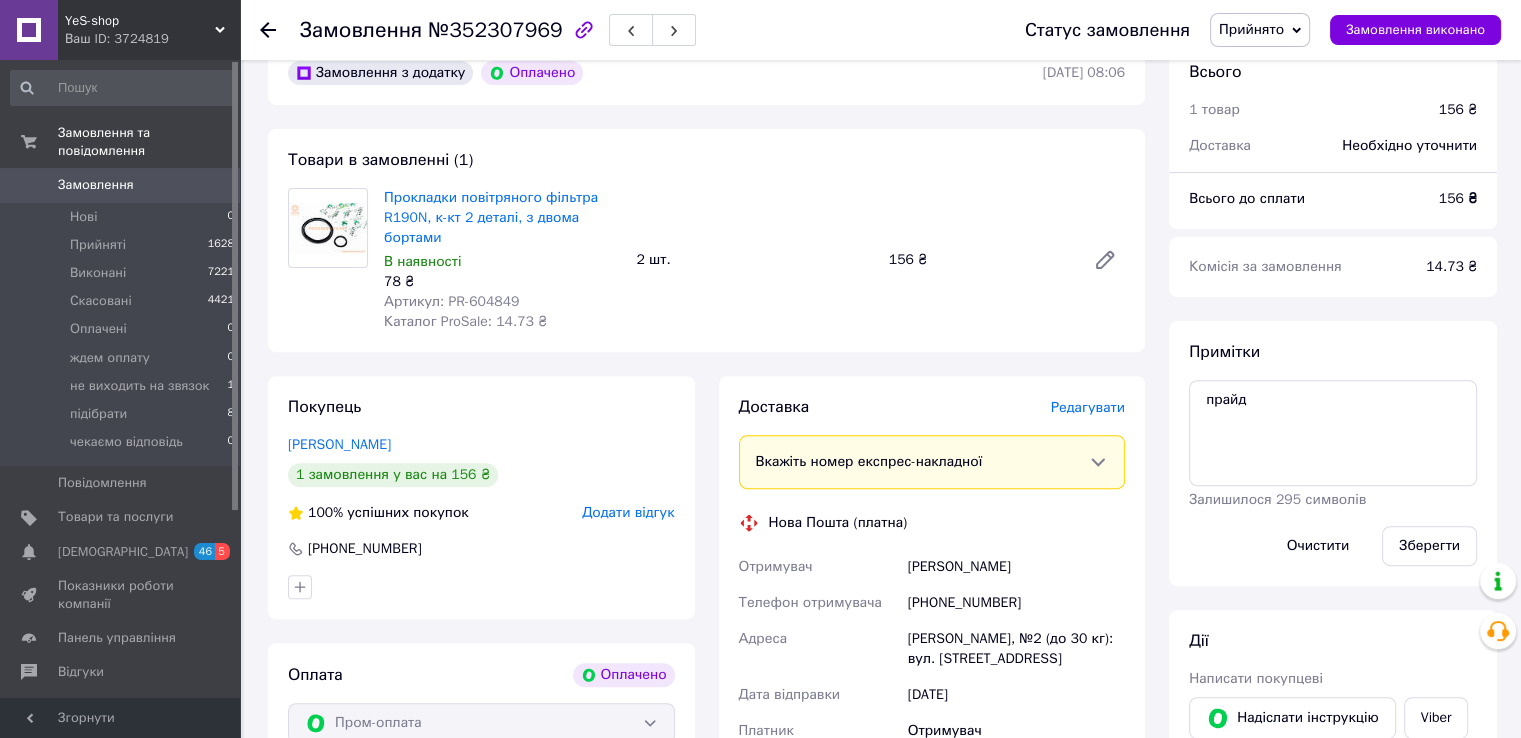 click 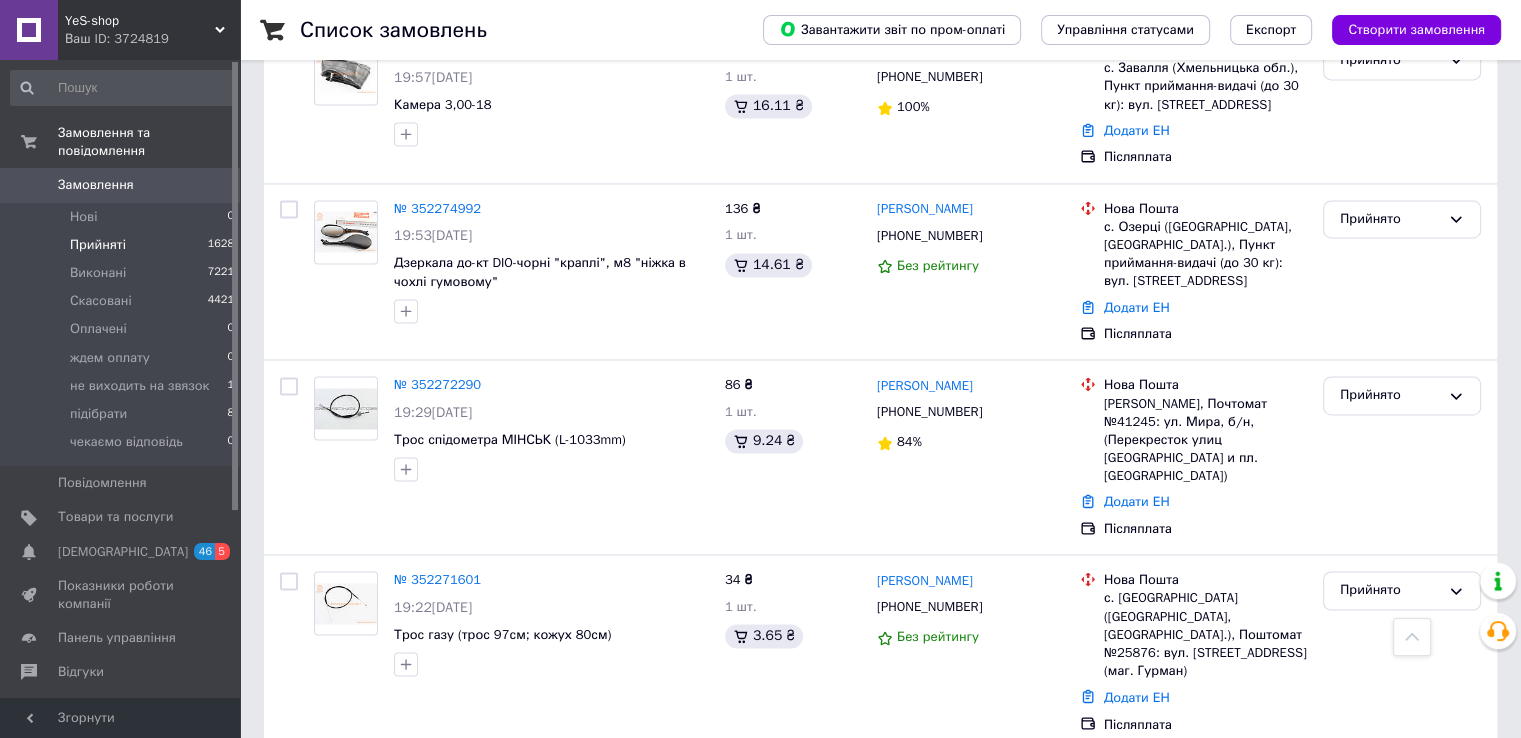 scroll, scrollTop: 3208, scrollLeft: 0, axis: vertical 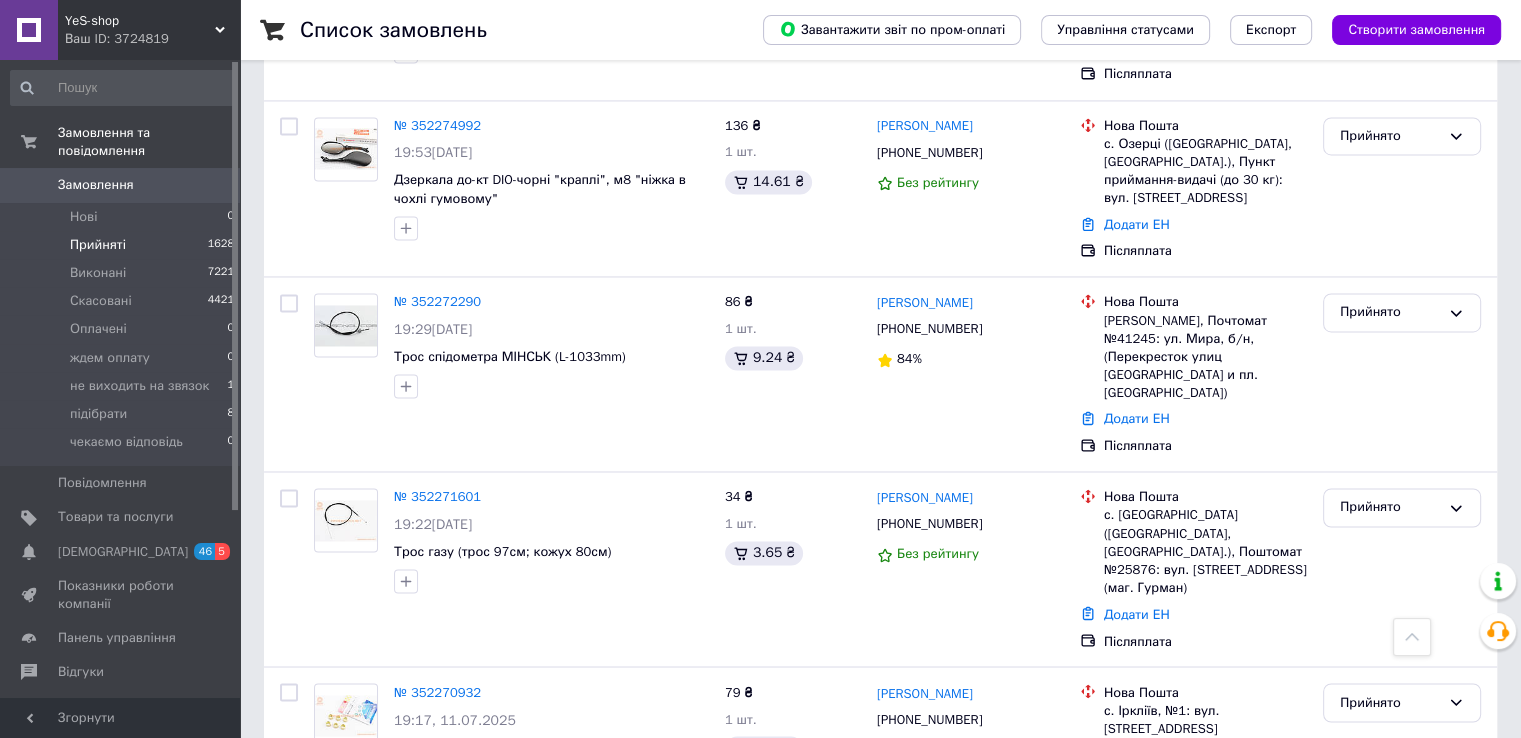 click on "5" at bounding box center (584, 851) 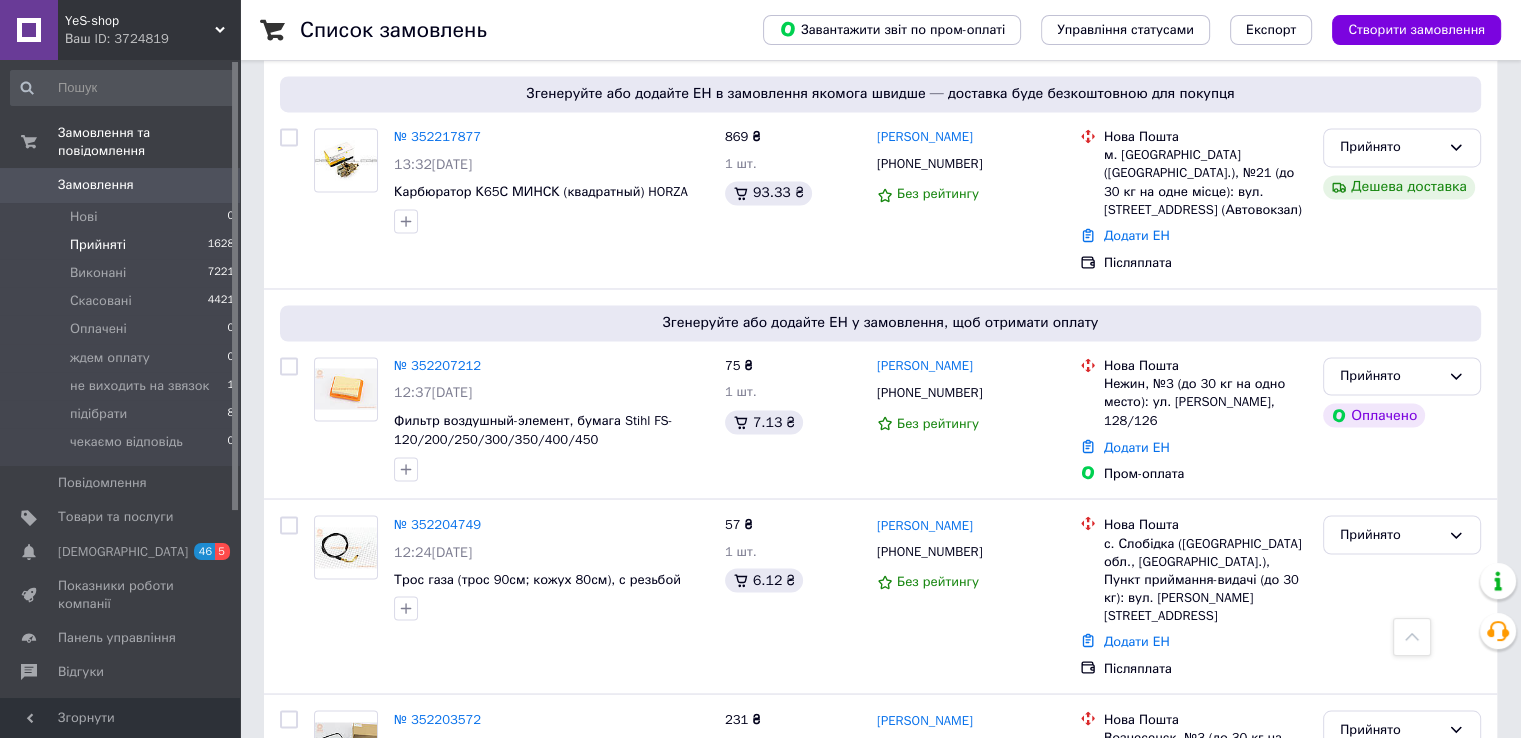 scroll, scrollTop: 3401, scrollLeft: 0, axis: vertical 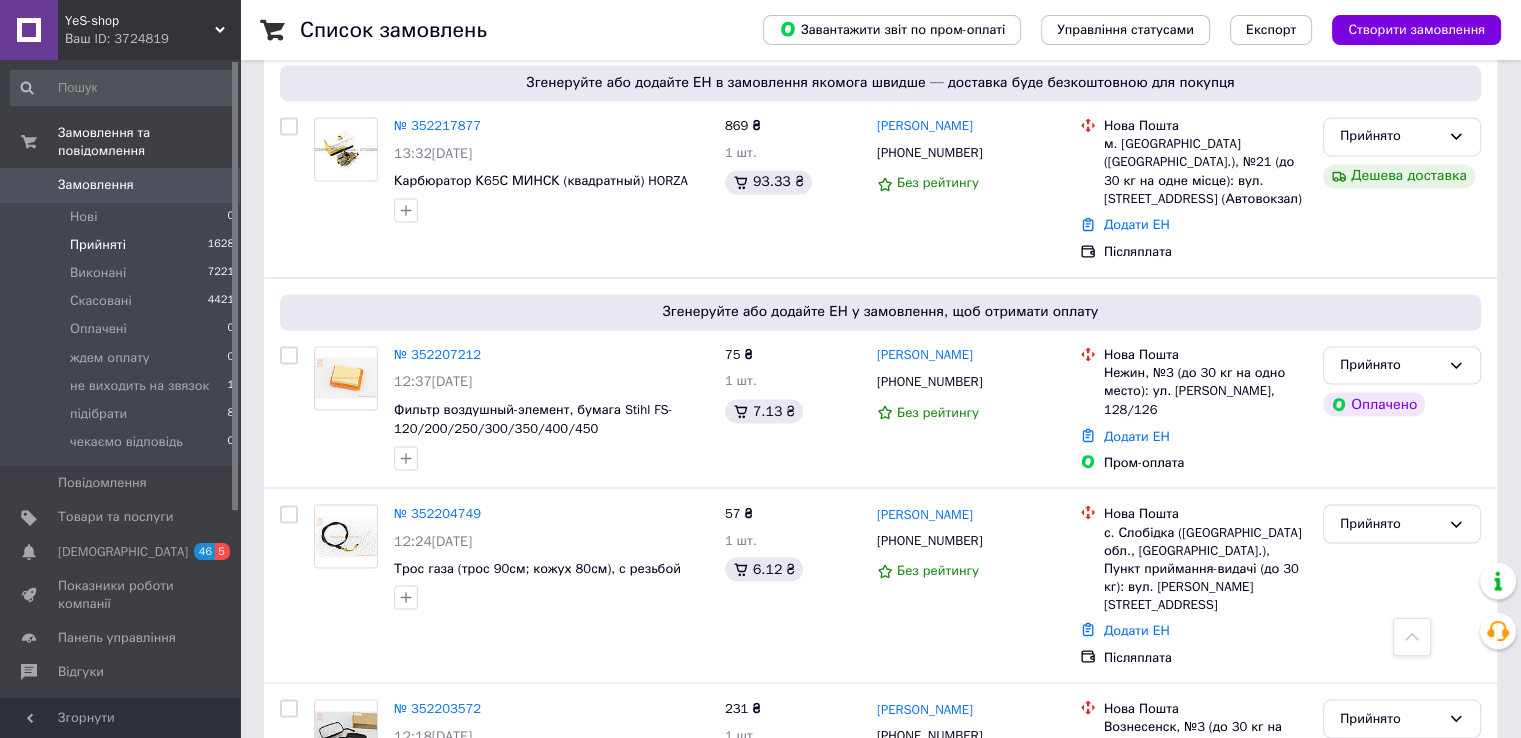 click on "6" at bounding box center (629, 886) 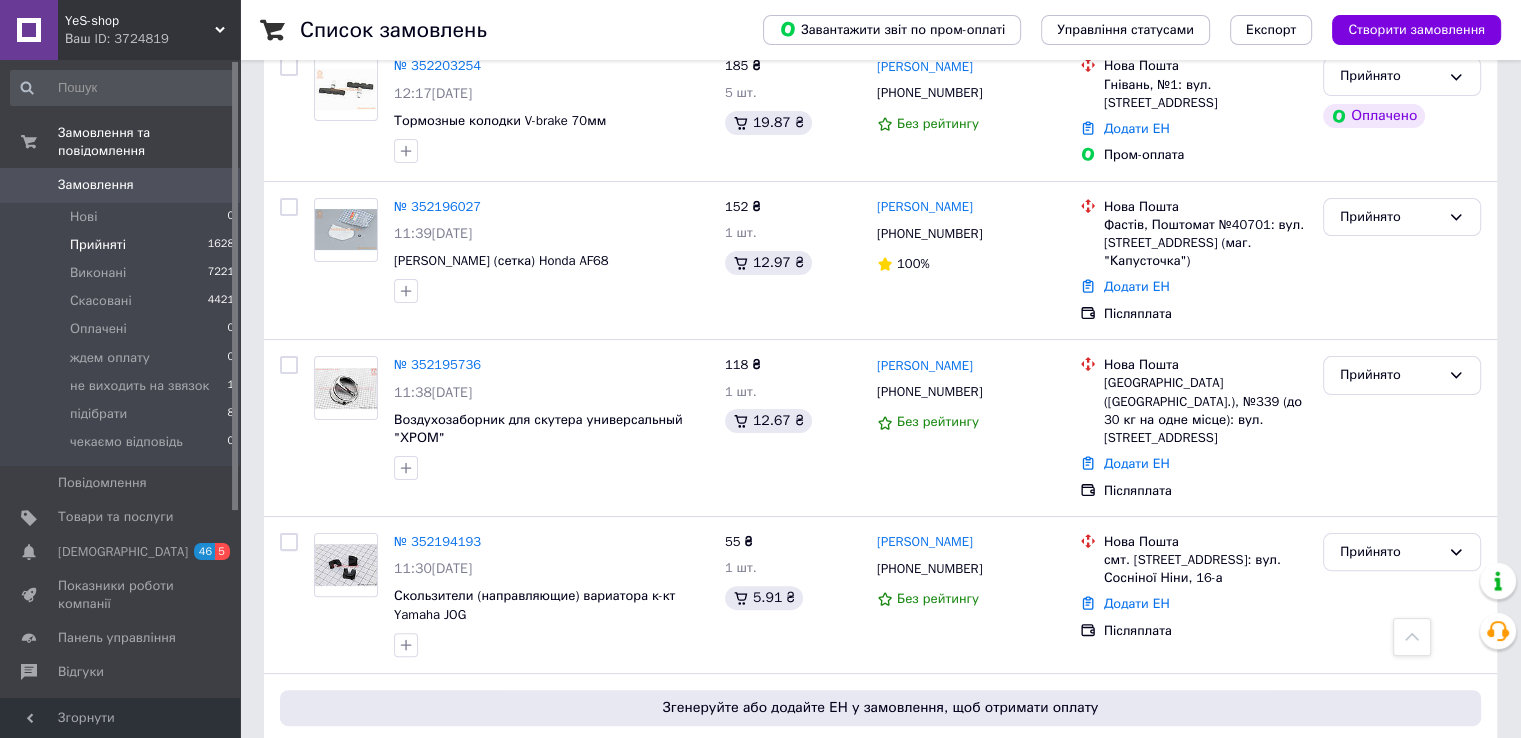 scroll, scrollTop: 500, scrollLeft: 0, axis: vertical 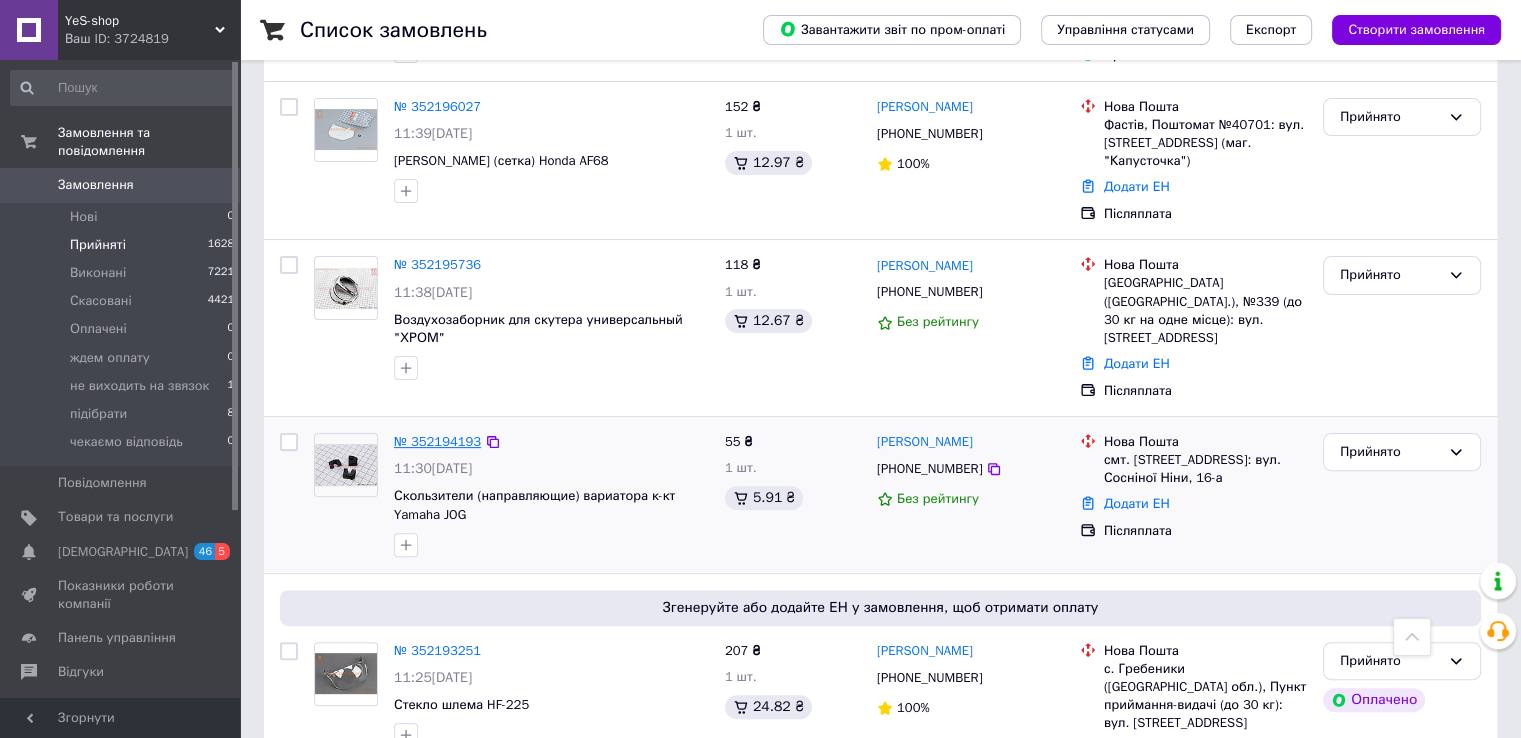 click on "№ 352194193" at bounding box center [437, 441] 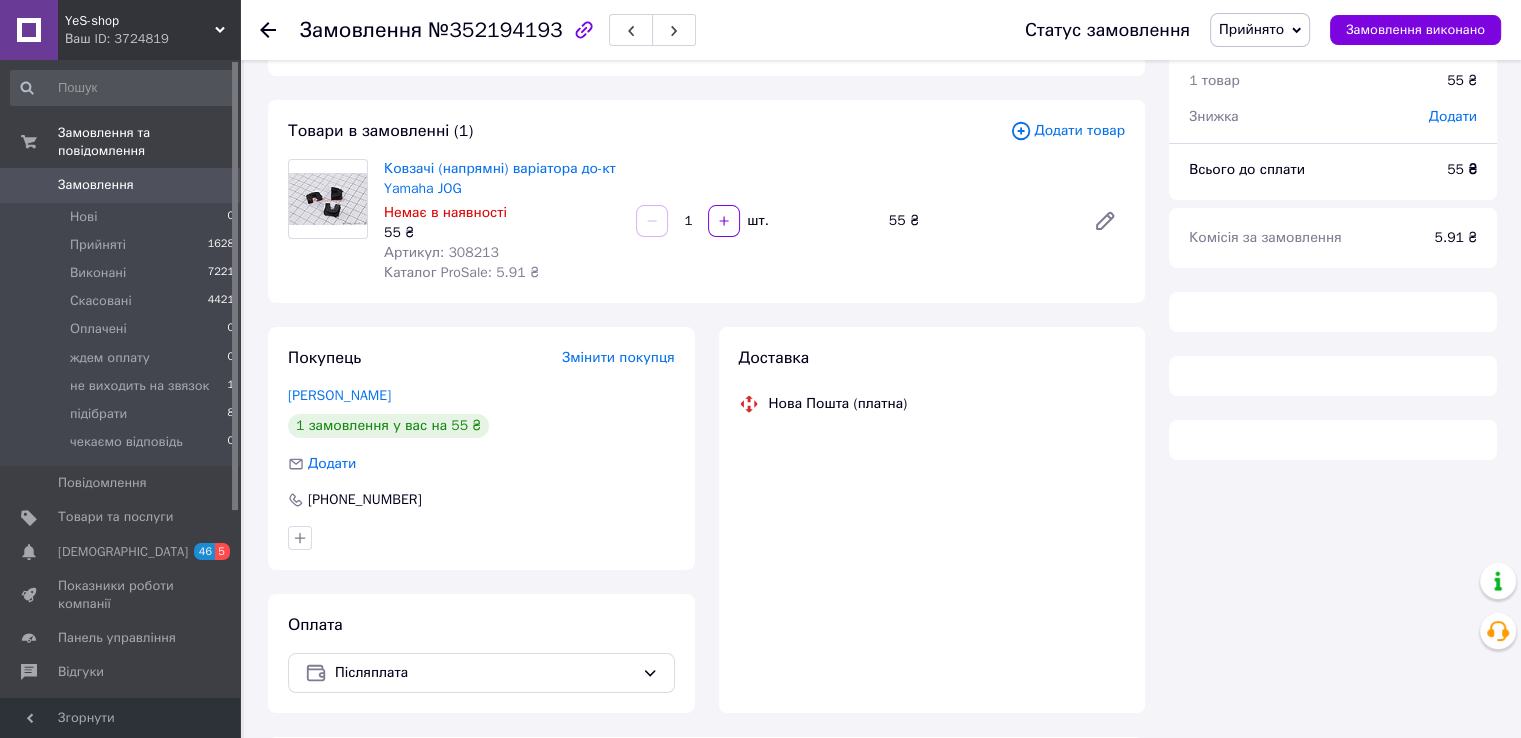 scroll, scrollTop: 0, scrollLeft: 0, axis: both 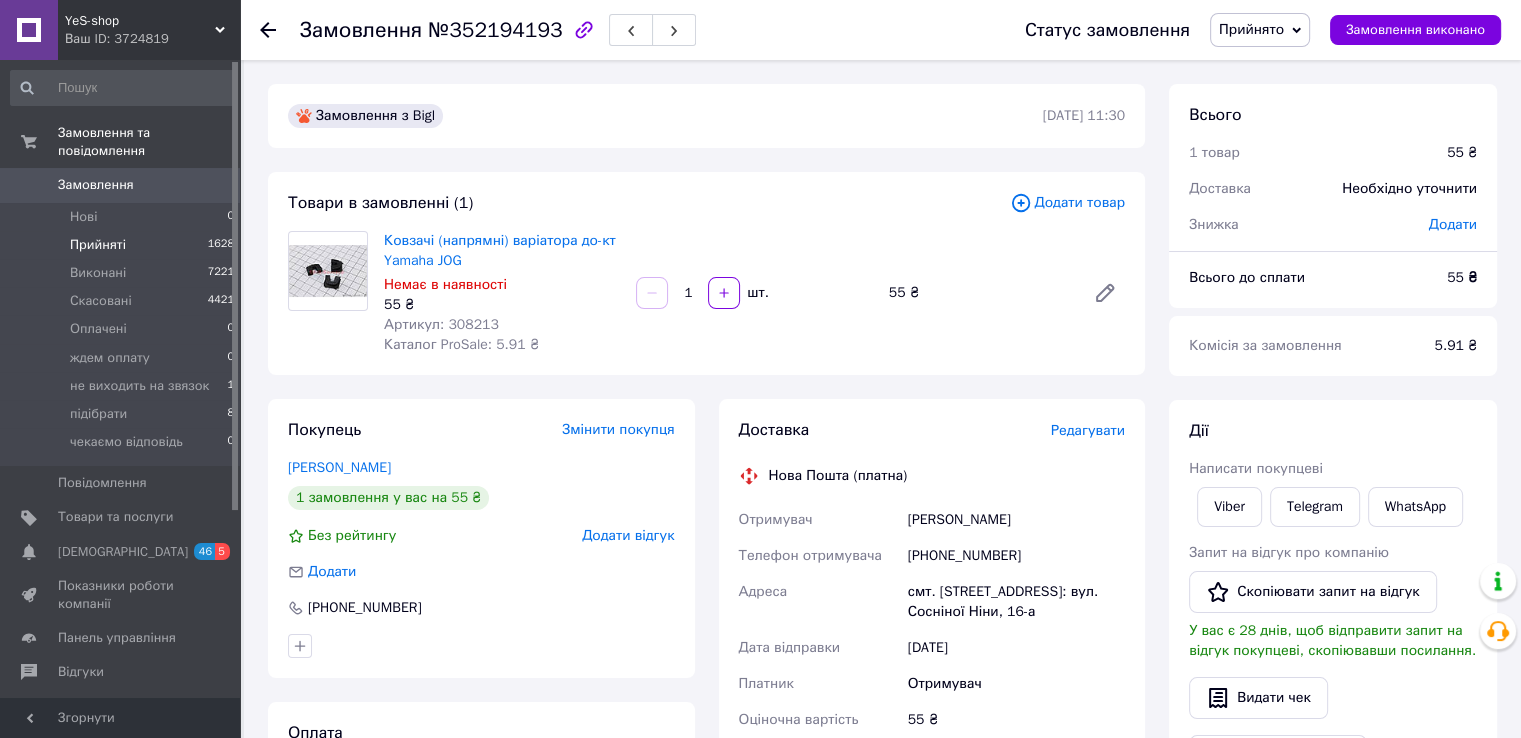 click on "Прийняті" at bounding box center [98, 245] 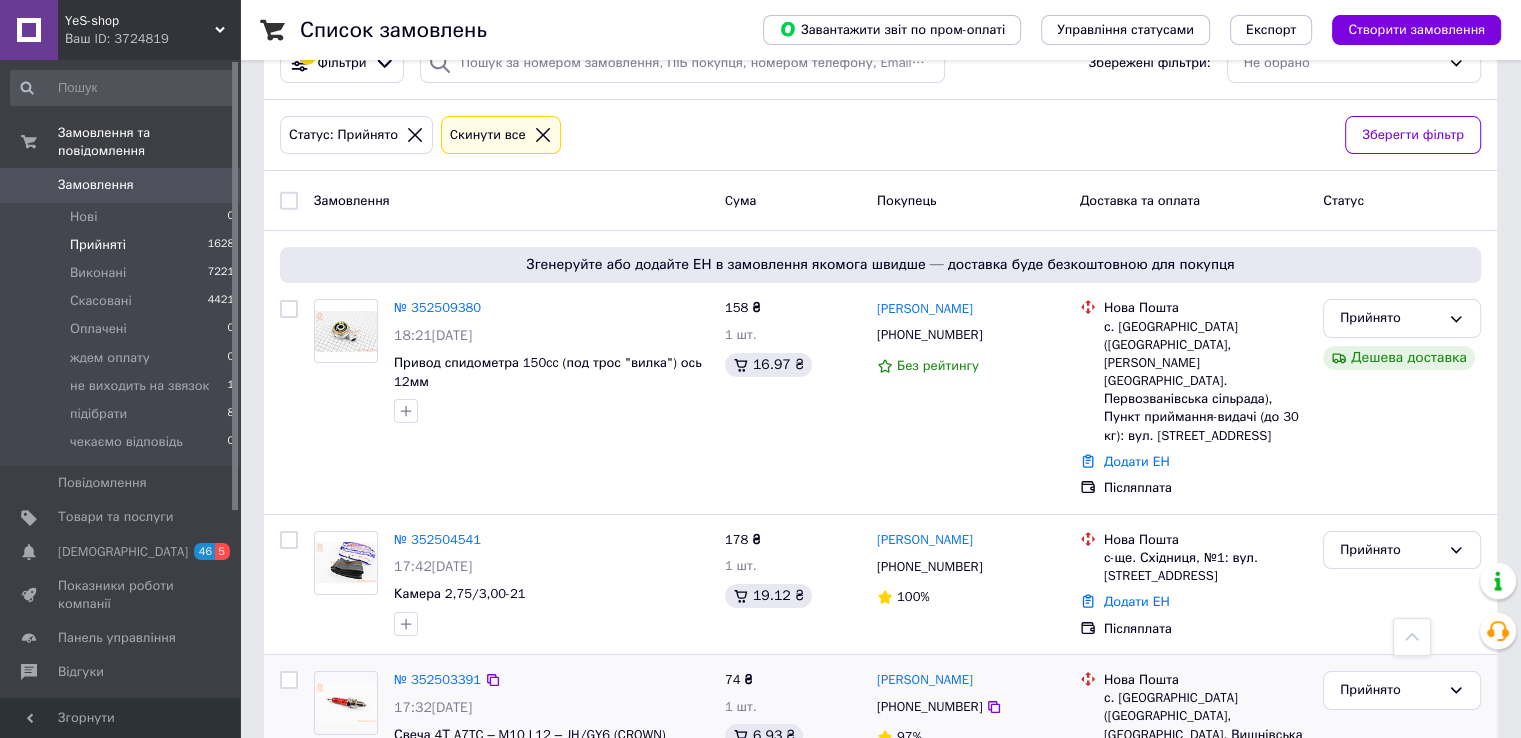 scroll, scrollTop: 0, scrollLeft: 0, axis: both 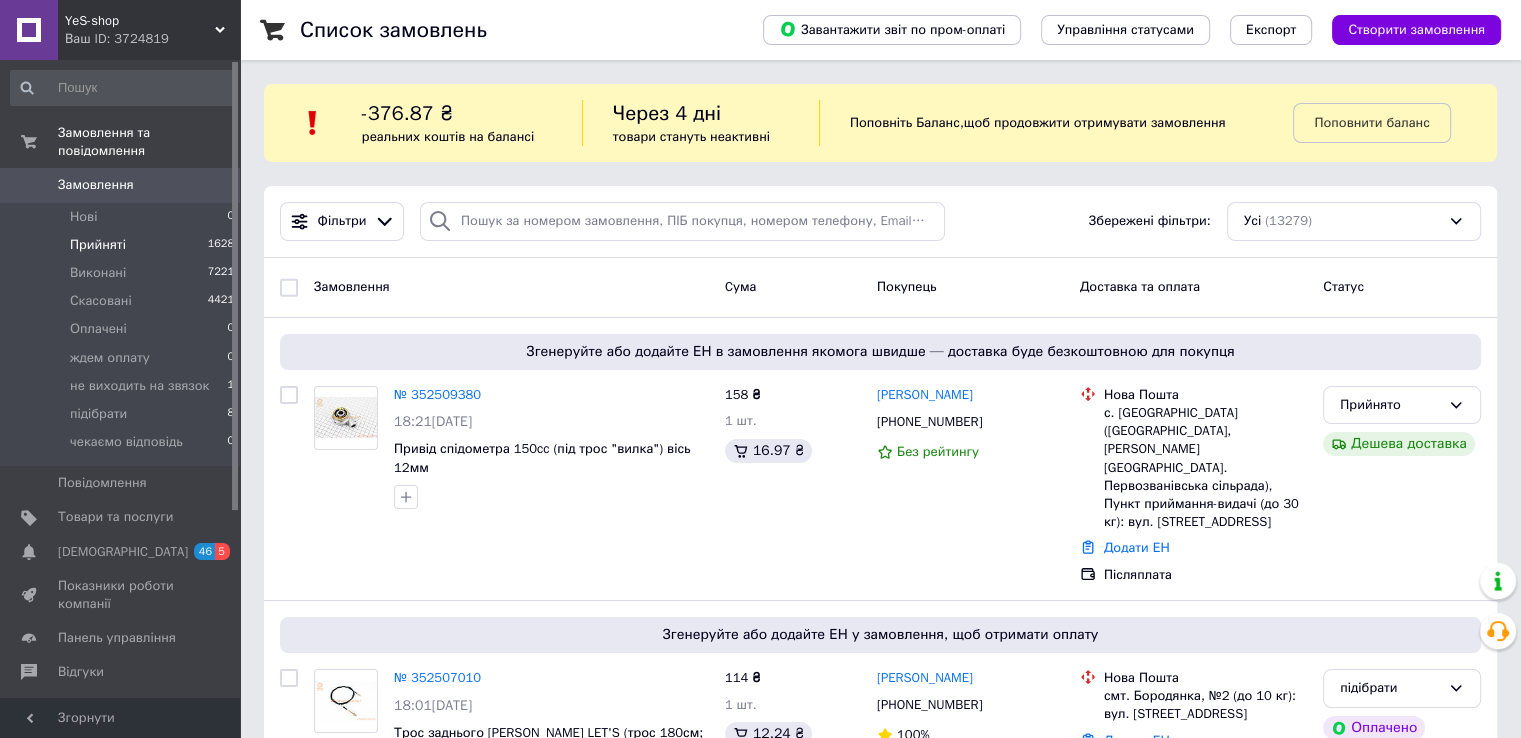 click on "Прийняті" at bounding box center [98, 245] 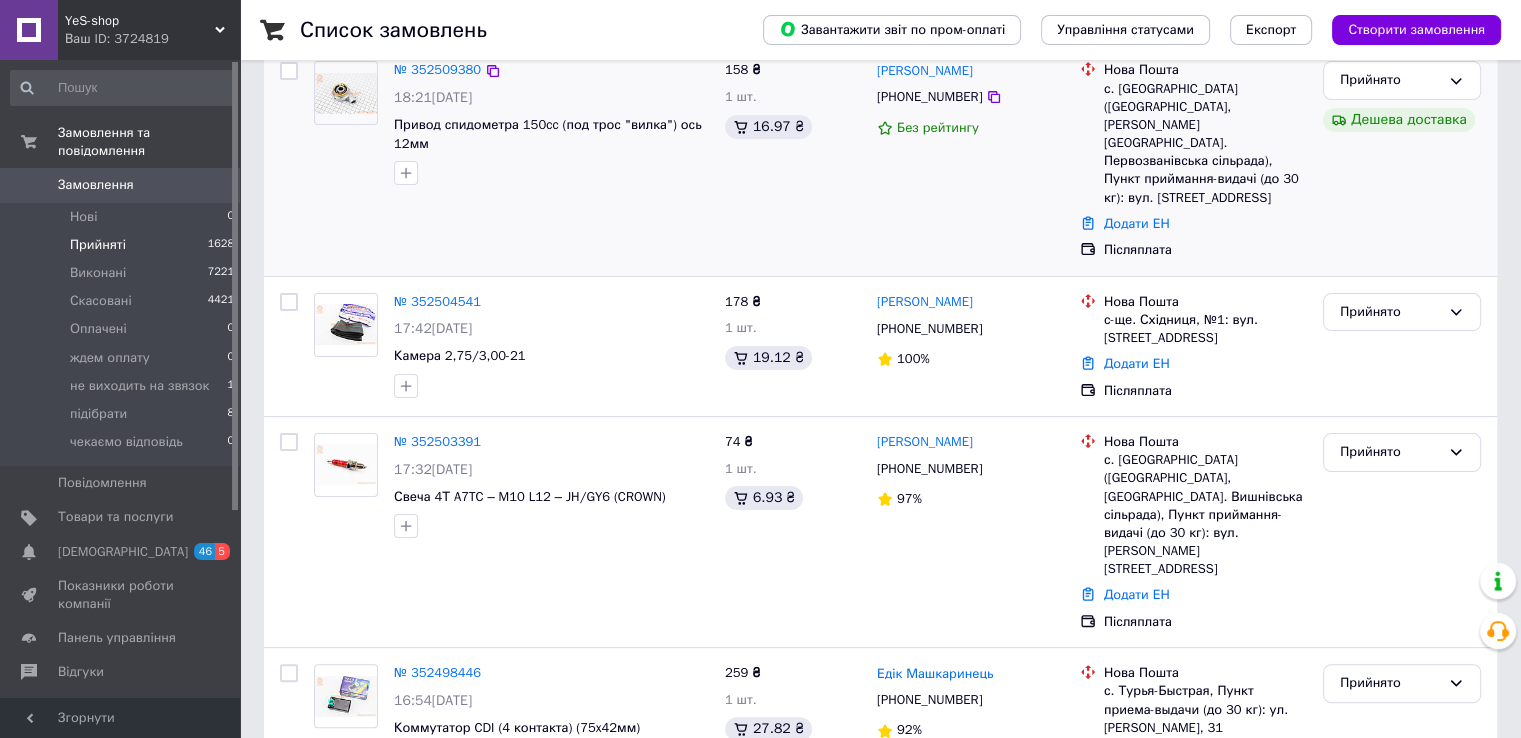 scroll, scrollTop: 400, scrollLeft: 0, axis: vertical 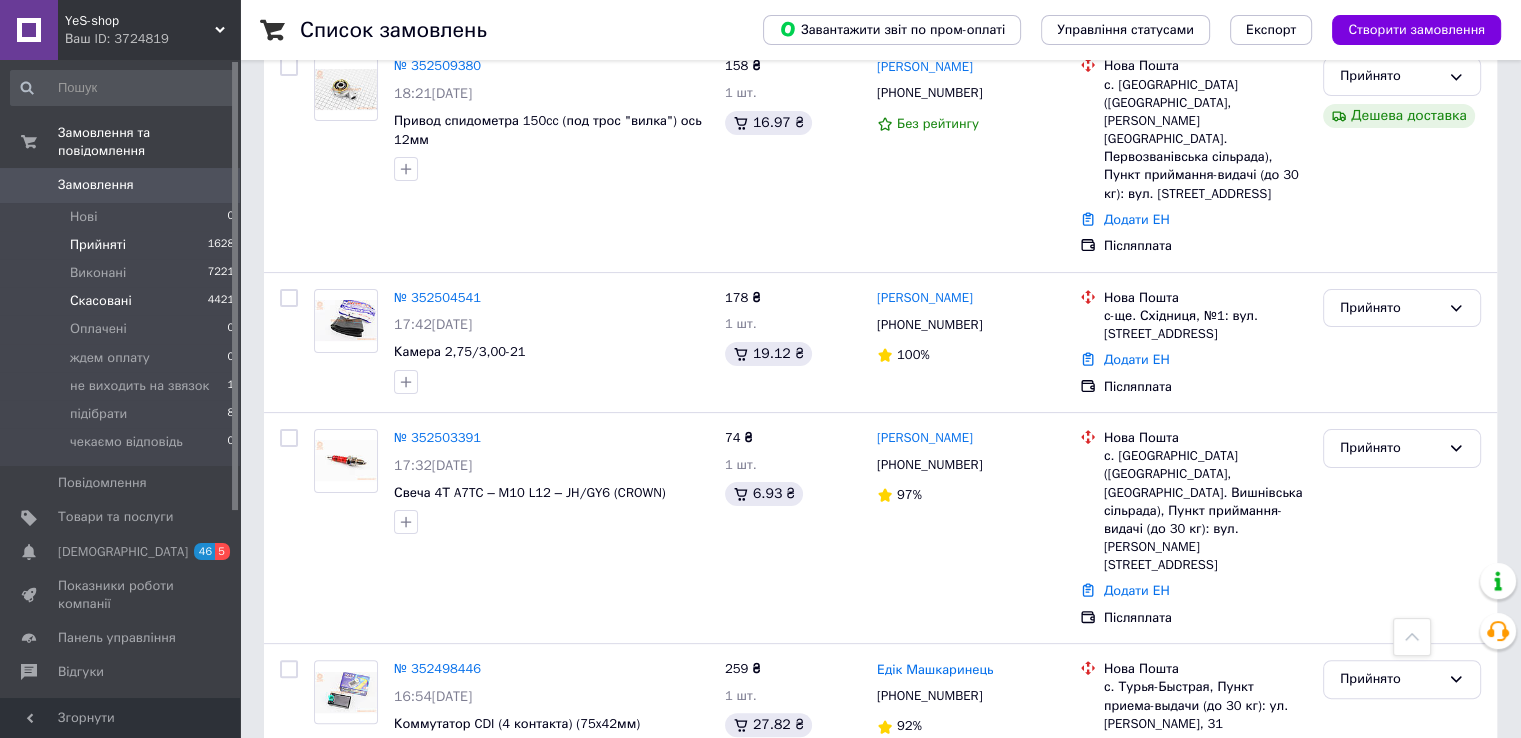 click on "Скасовані" at bounding box center [101, 301] 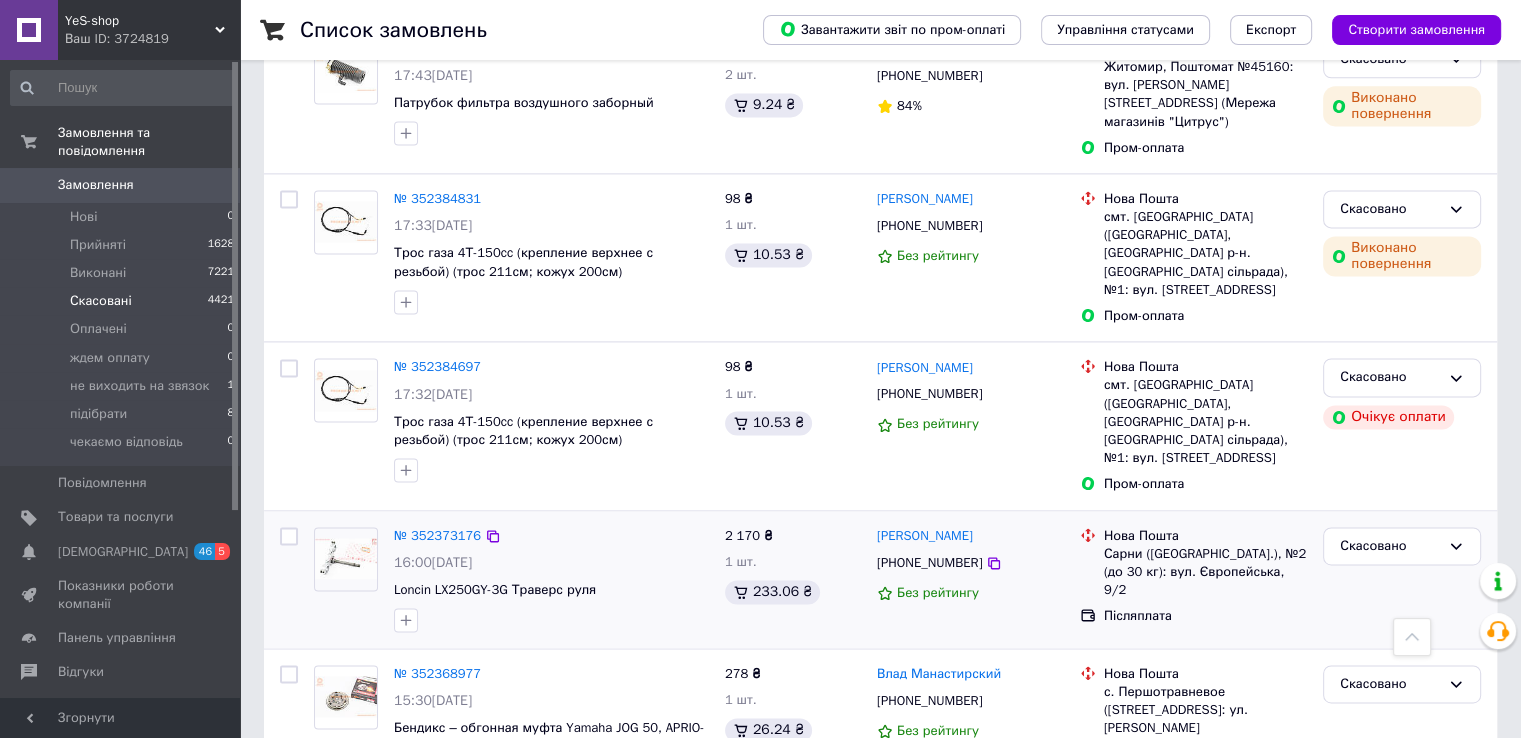 scroll, scrollTop: 2880, scrollLeft: 0, axis: vertical 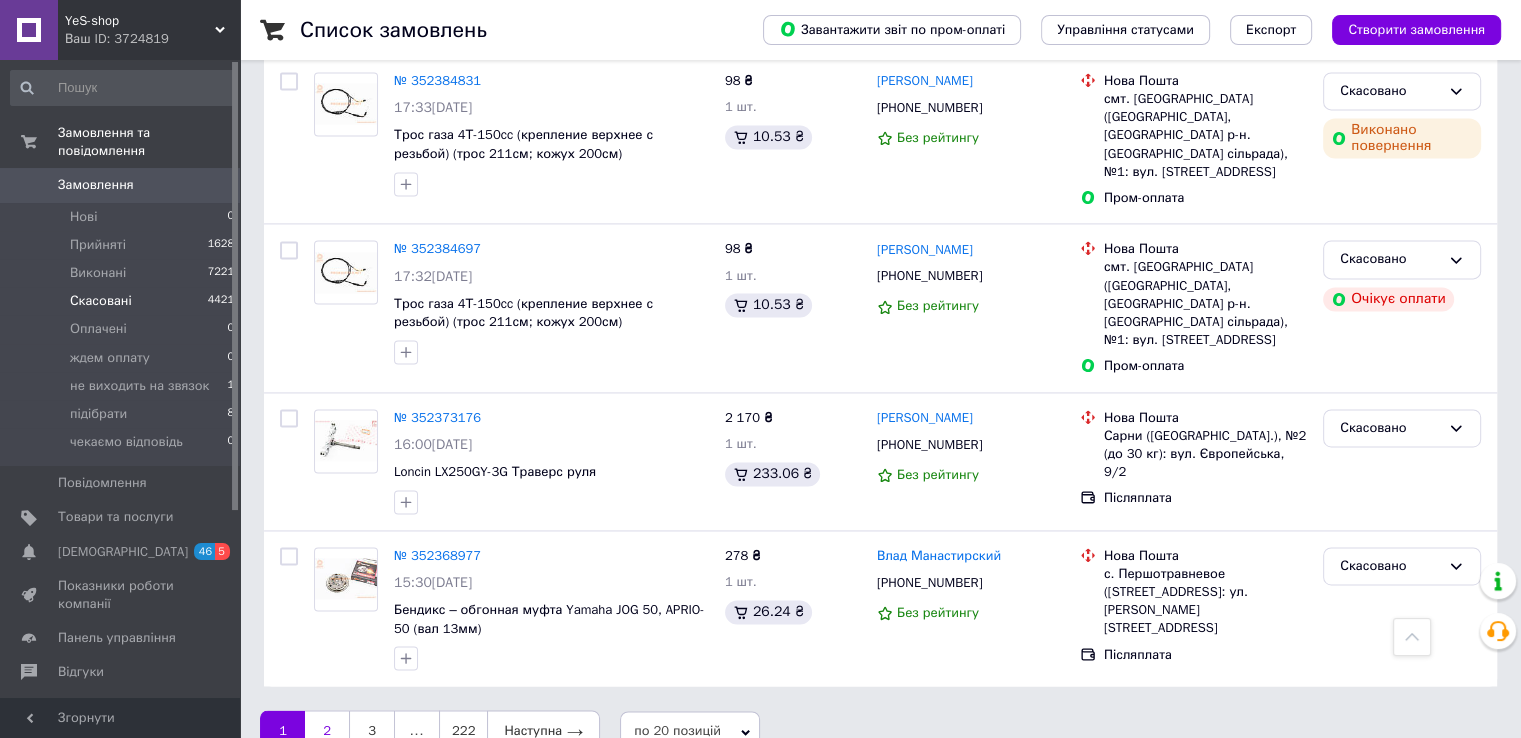 click on "2" at bounding box center (327, 731) 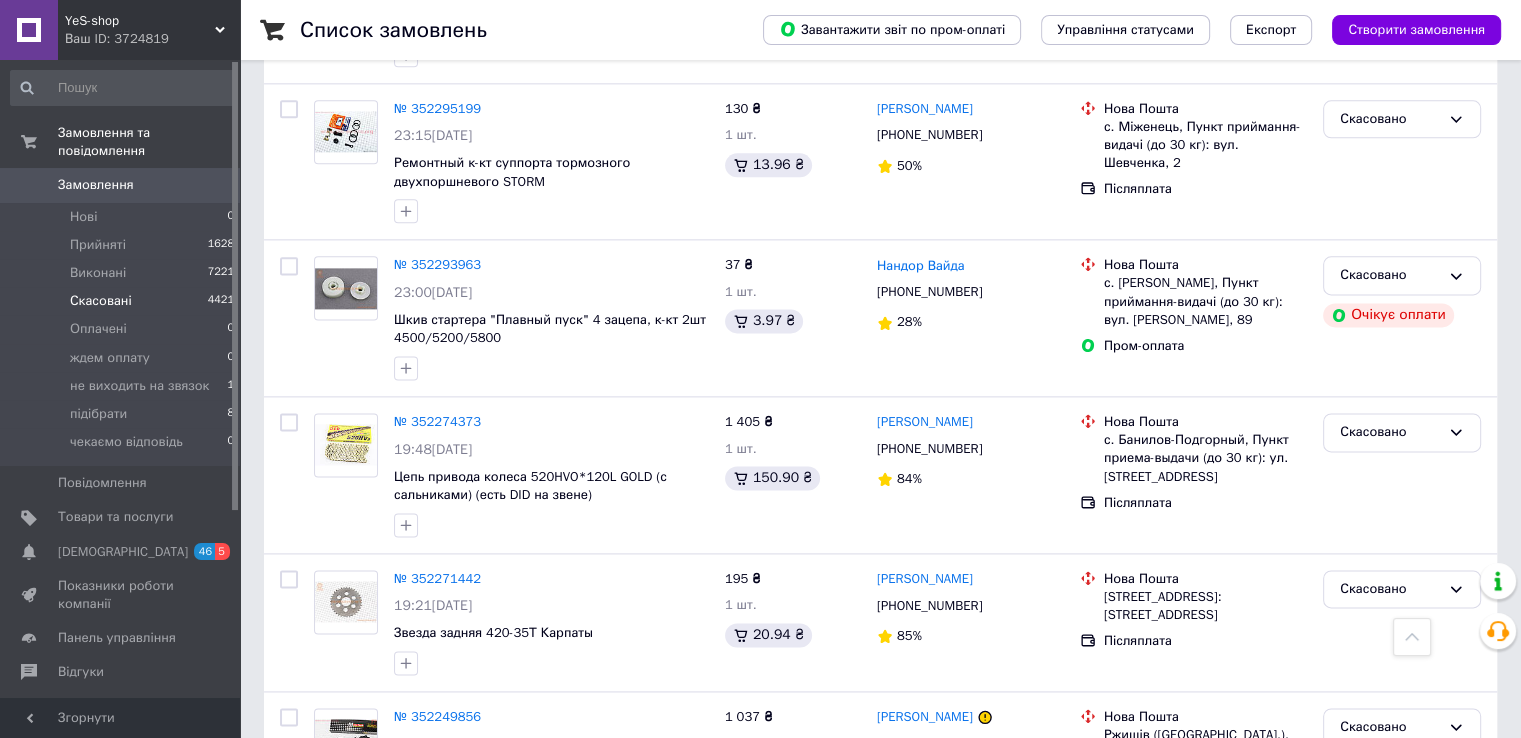 scroll, scrollTop: 2755, scrollLeft: 0, axis: vertical 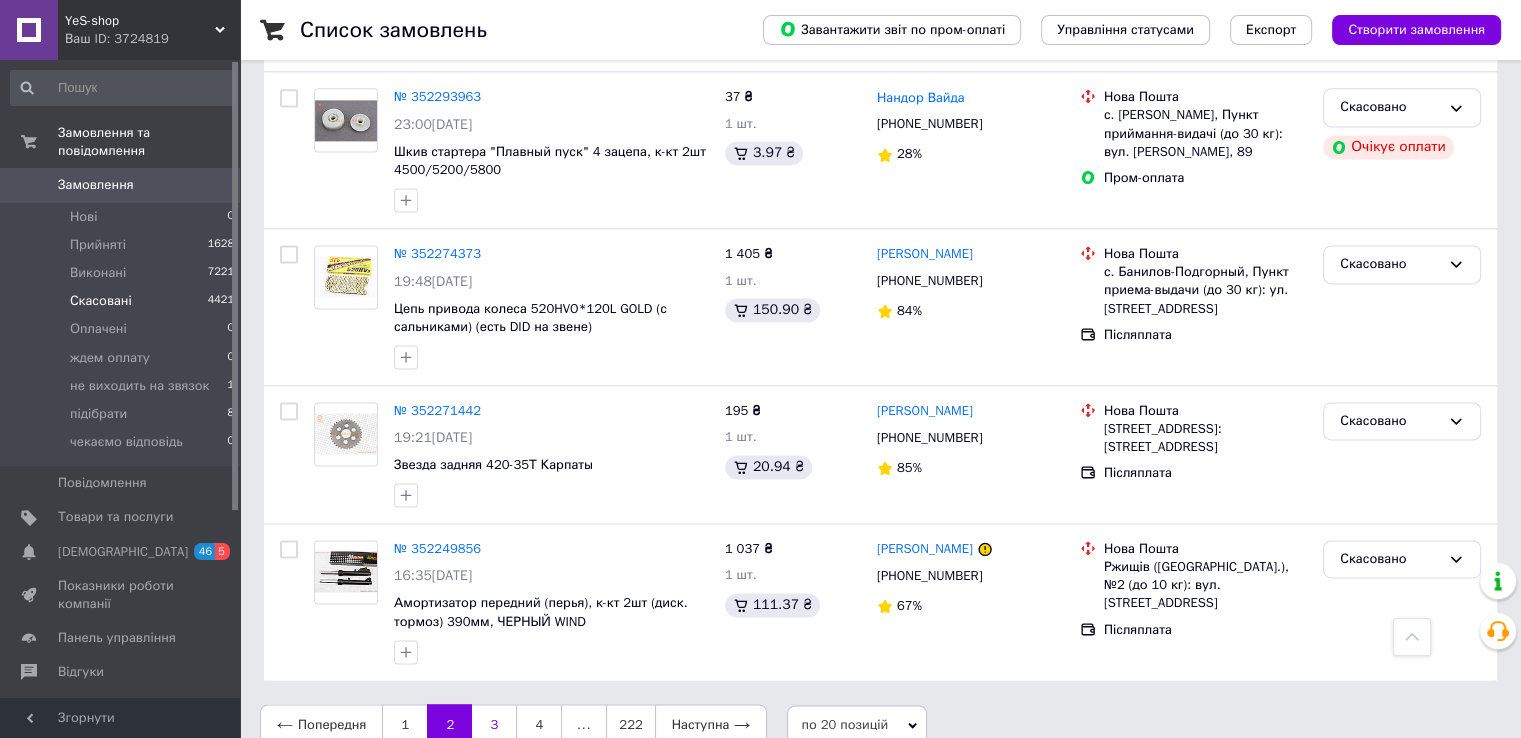 click on "3" at bounding box center (494, 725) 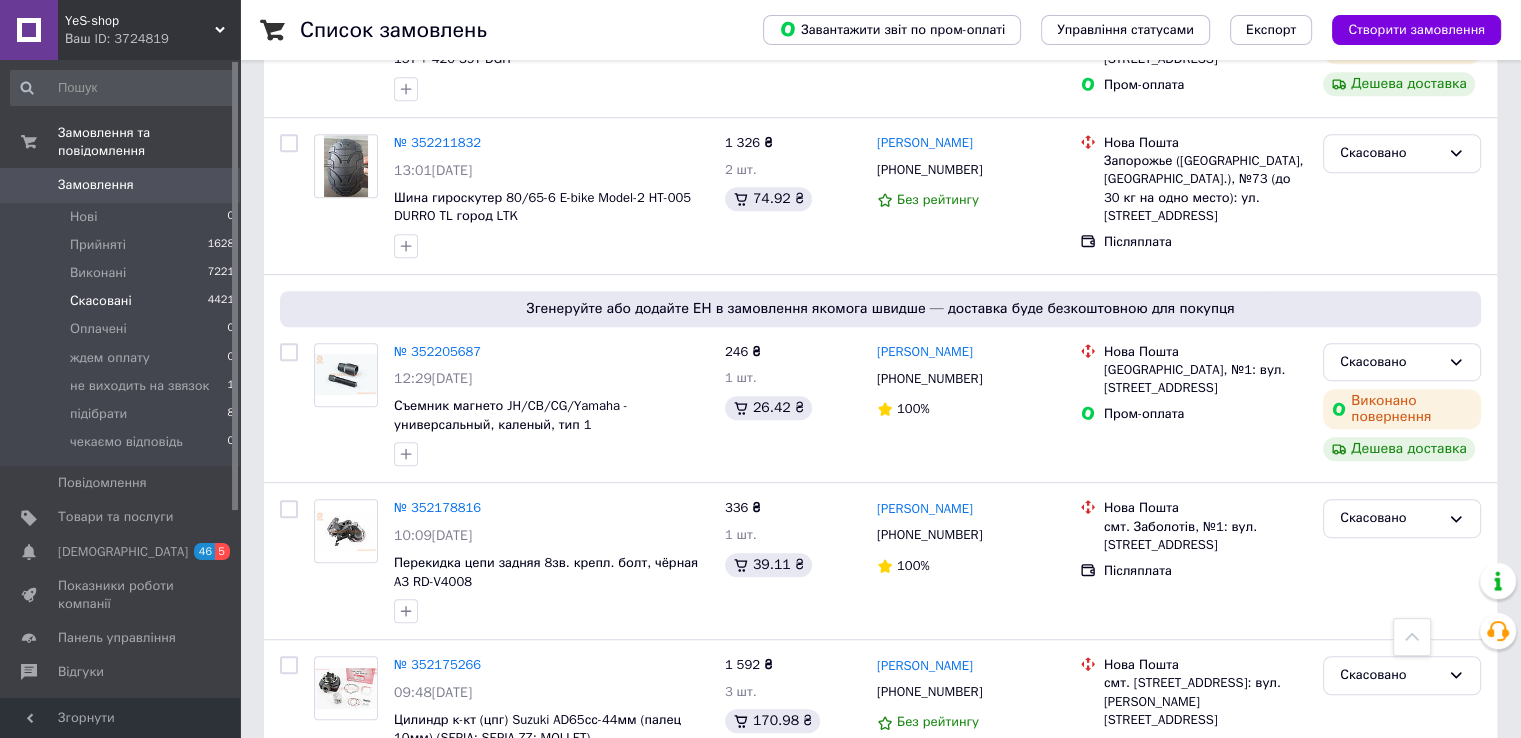 scroll, scrollTop: 1100, scrollLeft: 0, axis: vertical 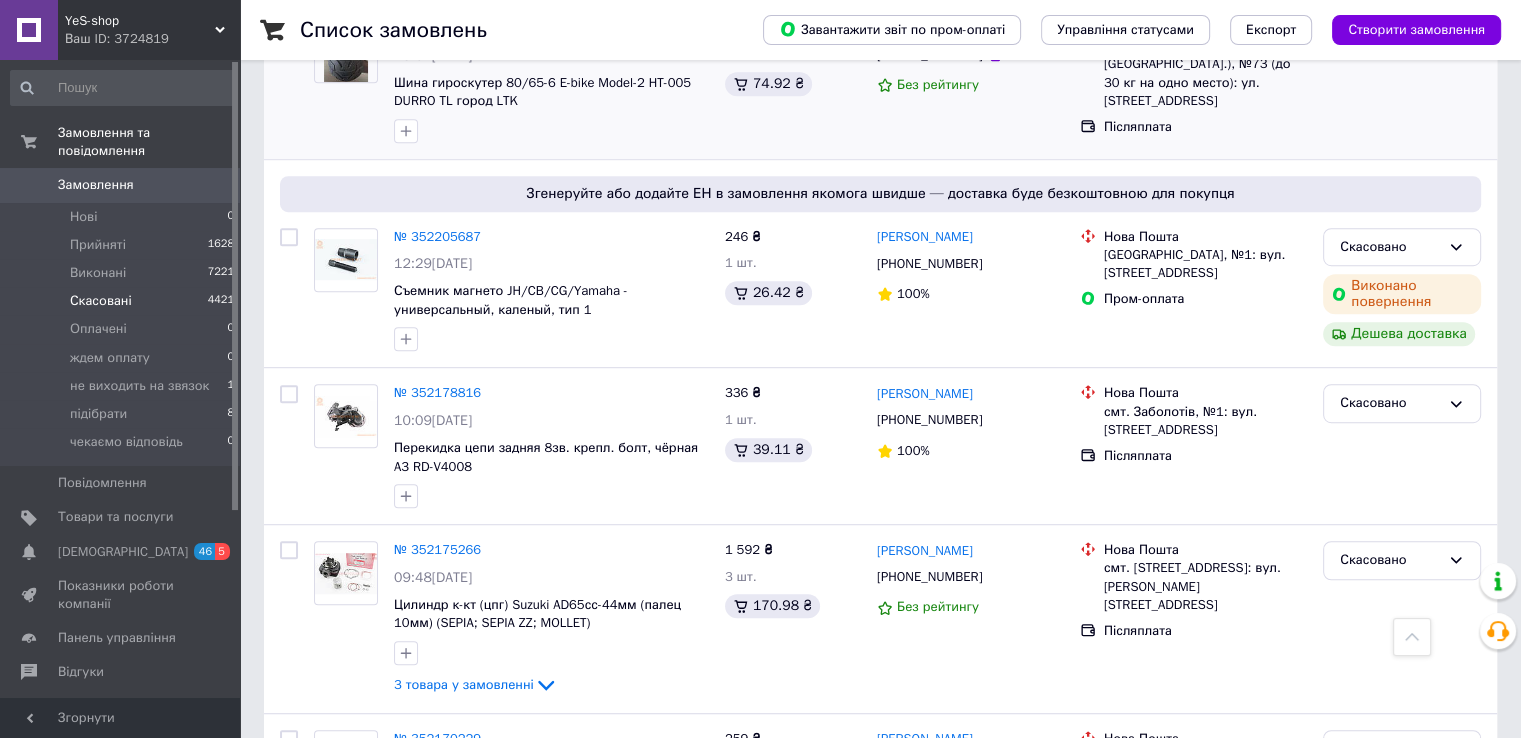 click on "1 326 ₴ 2 шт. 74.92 ₴" at bounding box center (793, 81) 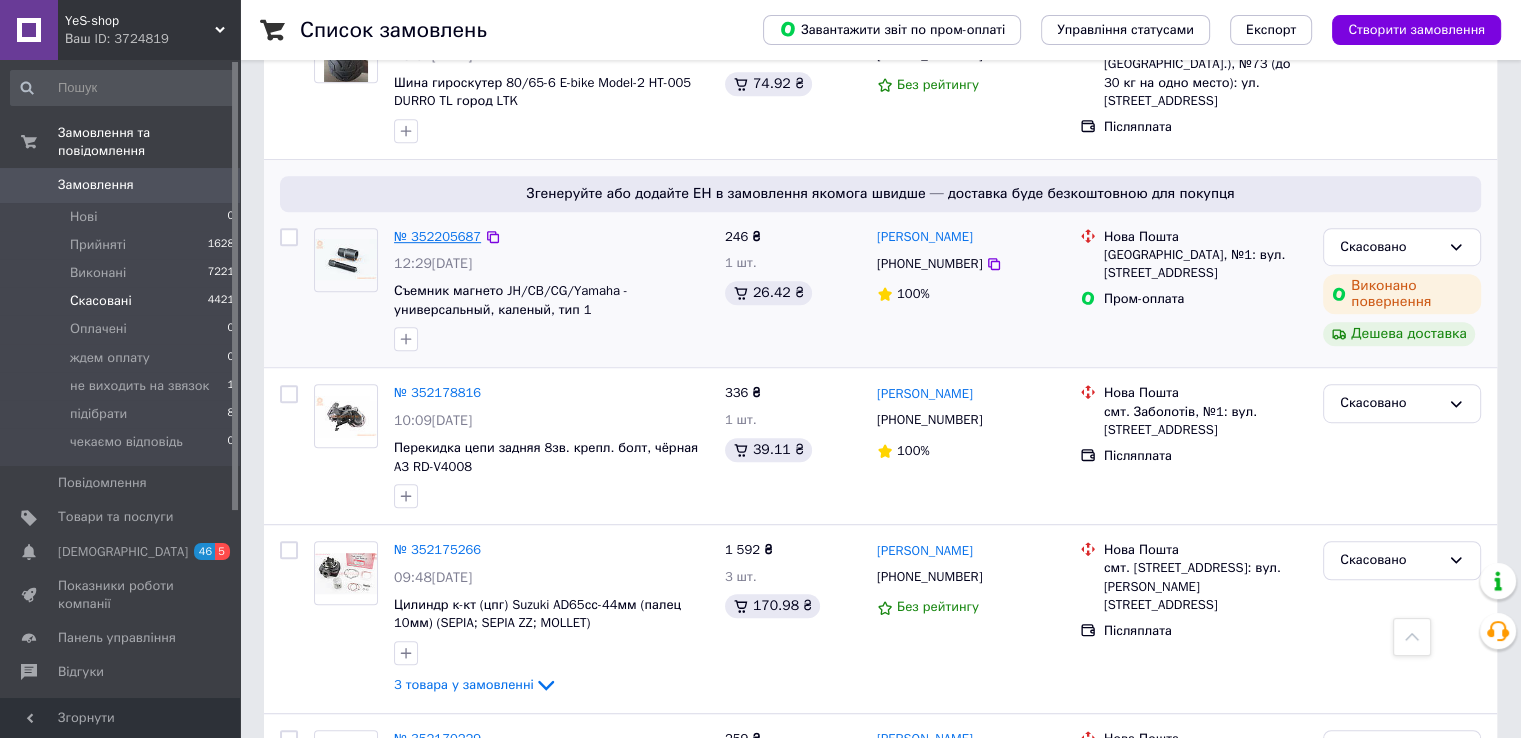 click on "№ 352205687" at bounding box center [437, 236] 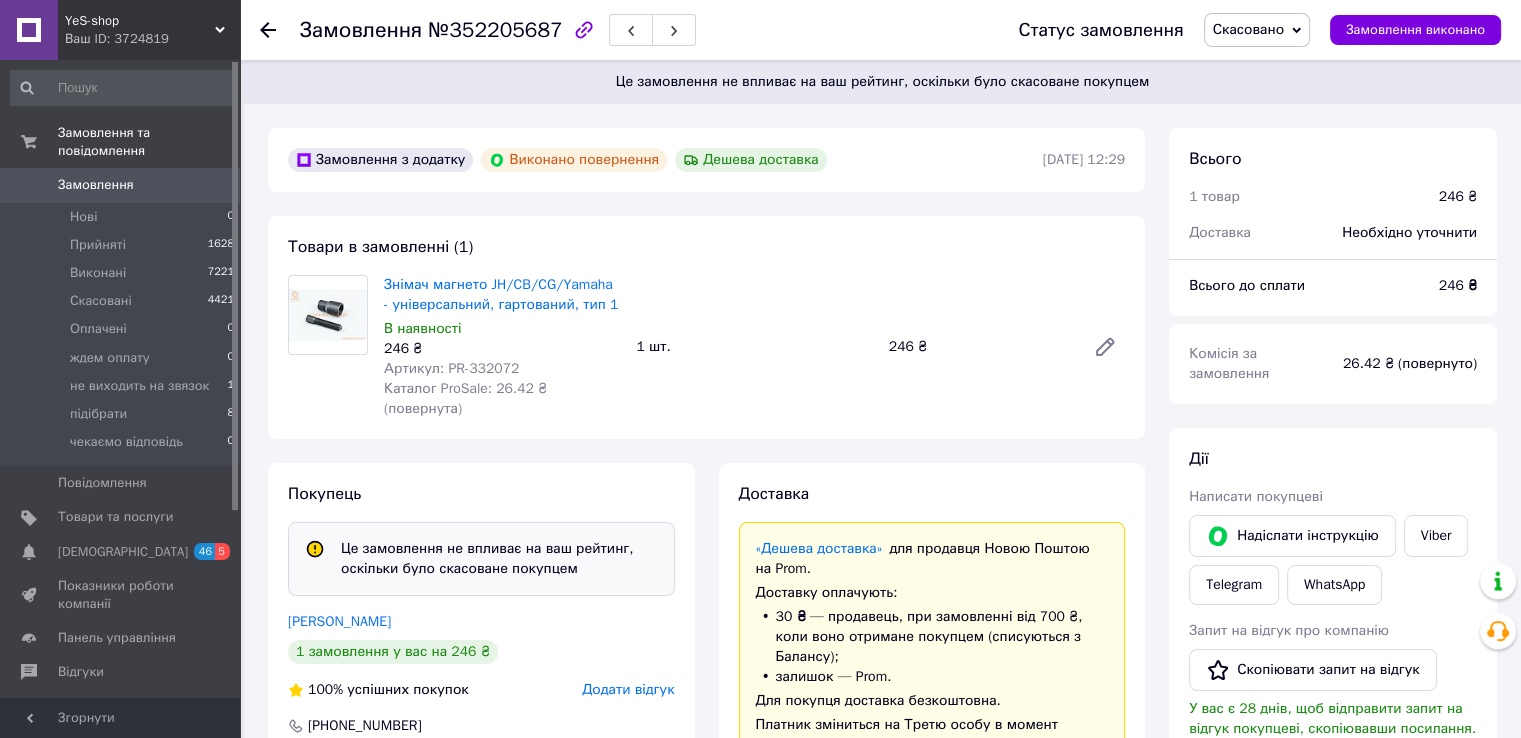 scroll, scrollTop: 100, scrollLeft: 0, axis: vertical 